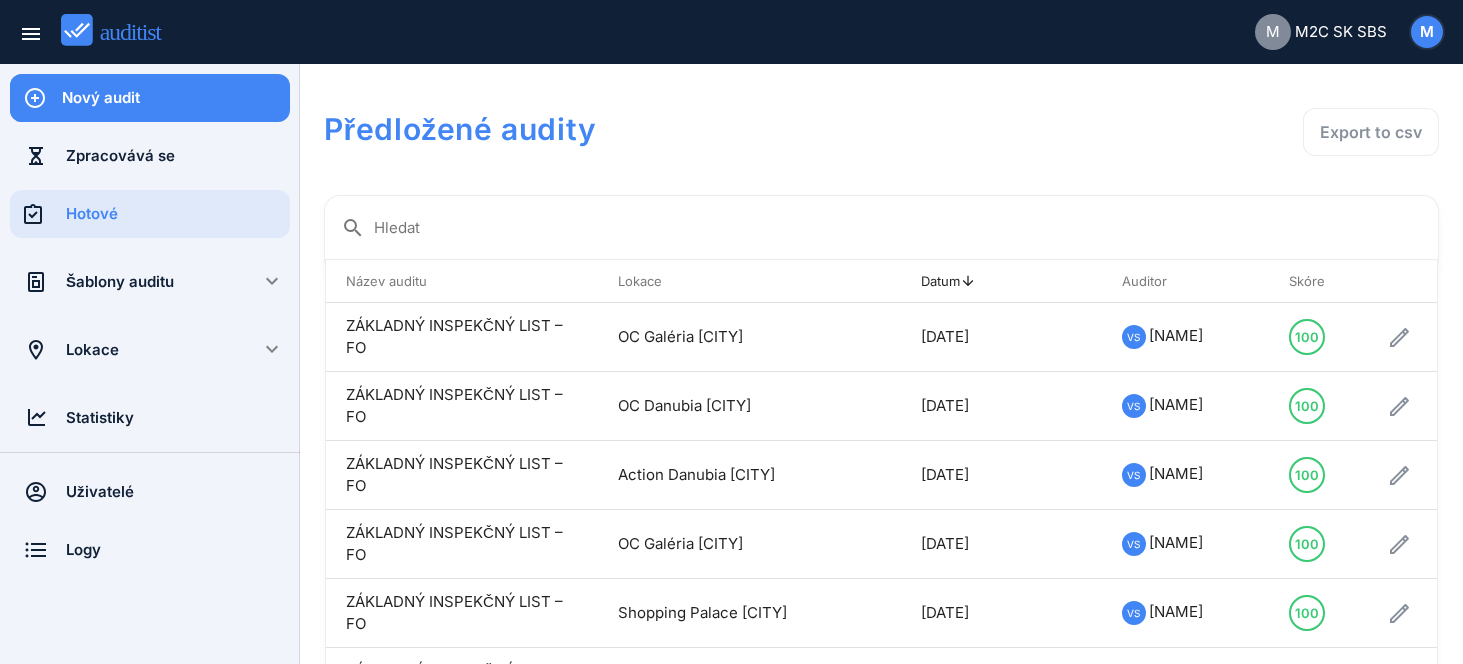 scroll, scrollTop: 0, scrollLeft: 0, axis: both 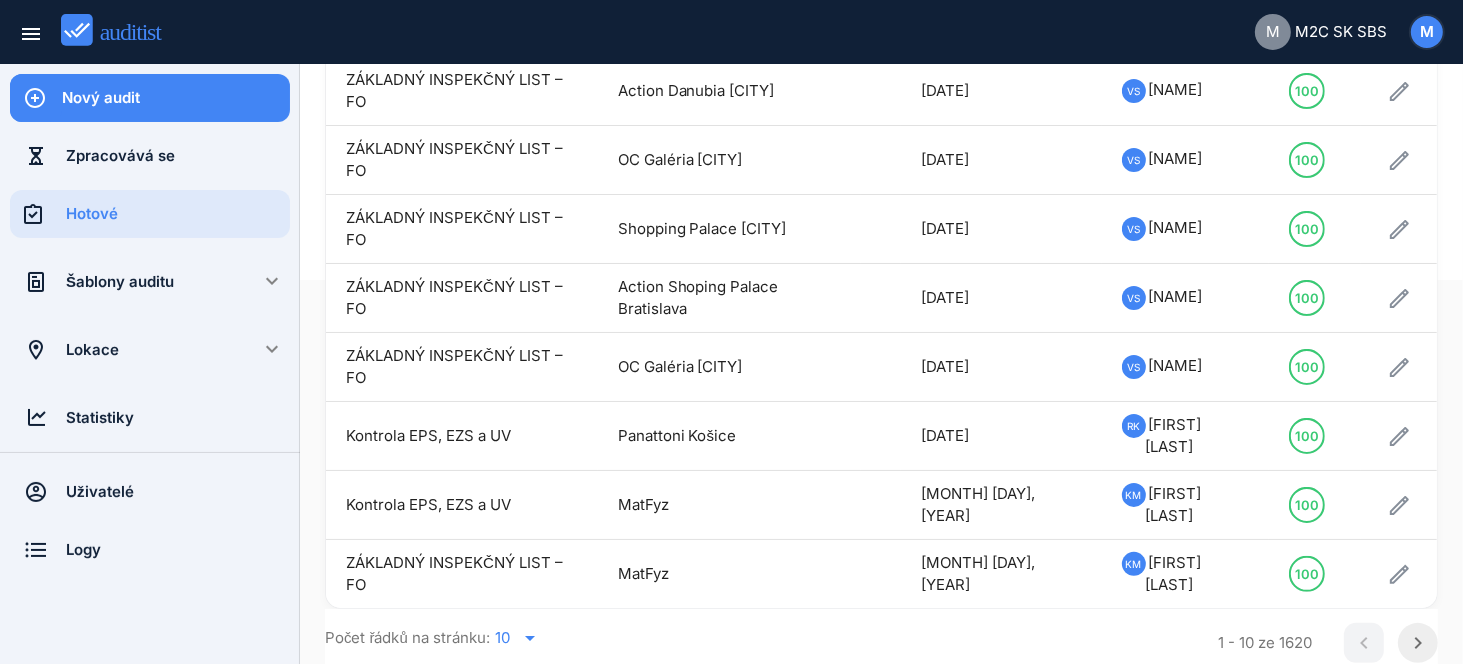 click on "chevron_right" at bounding box center (1418, 643) 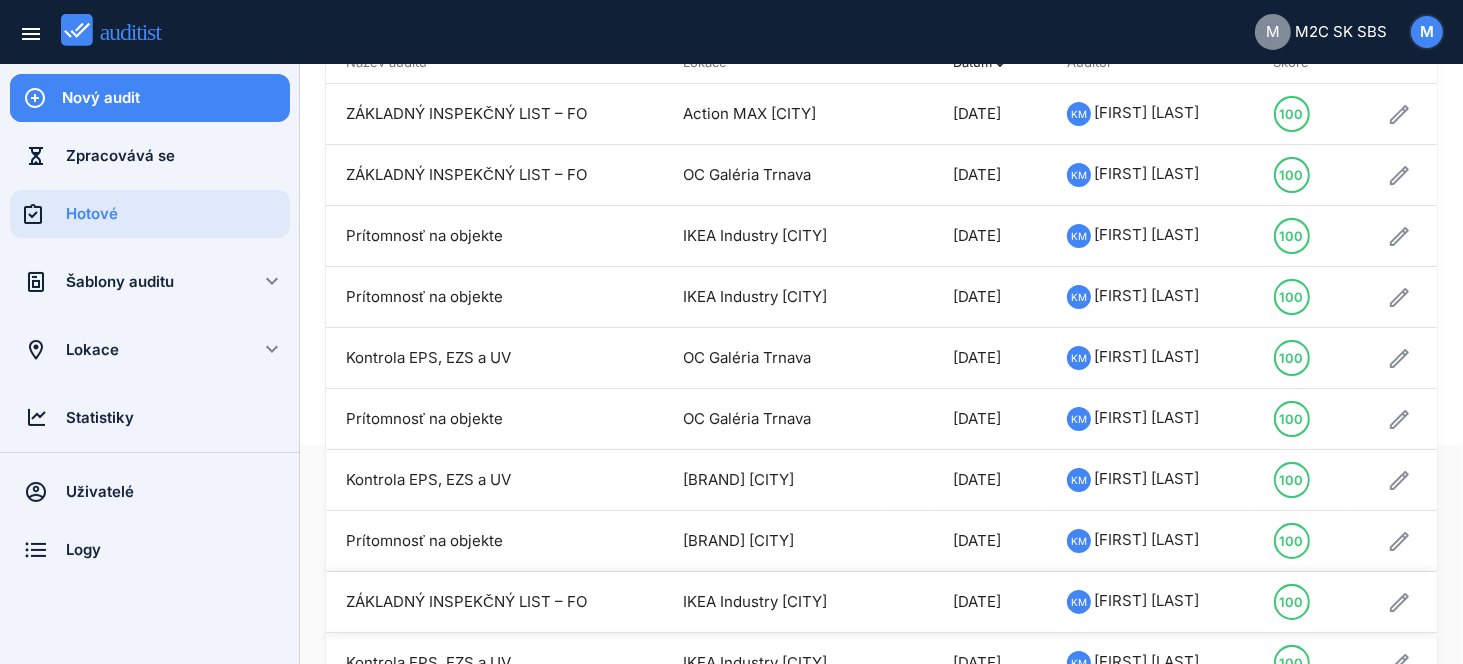 scroll, scrollTop: 304, scrollLeft: 0, axis: vertical 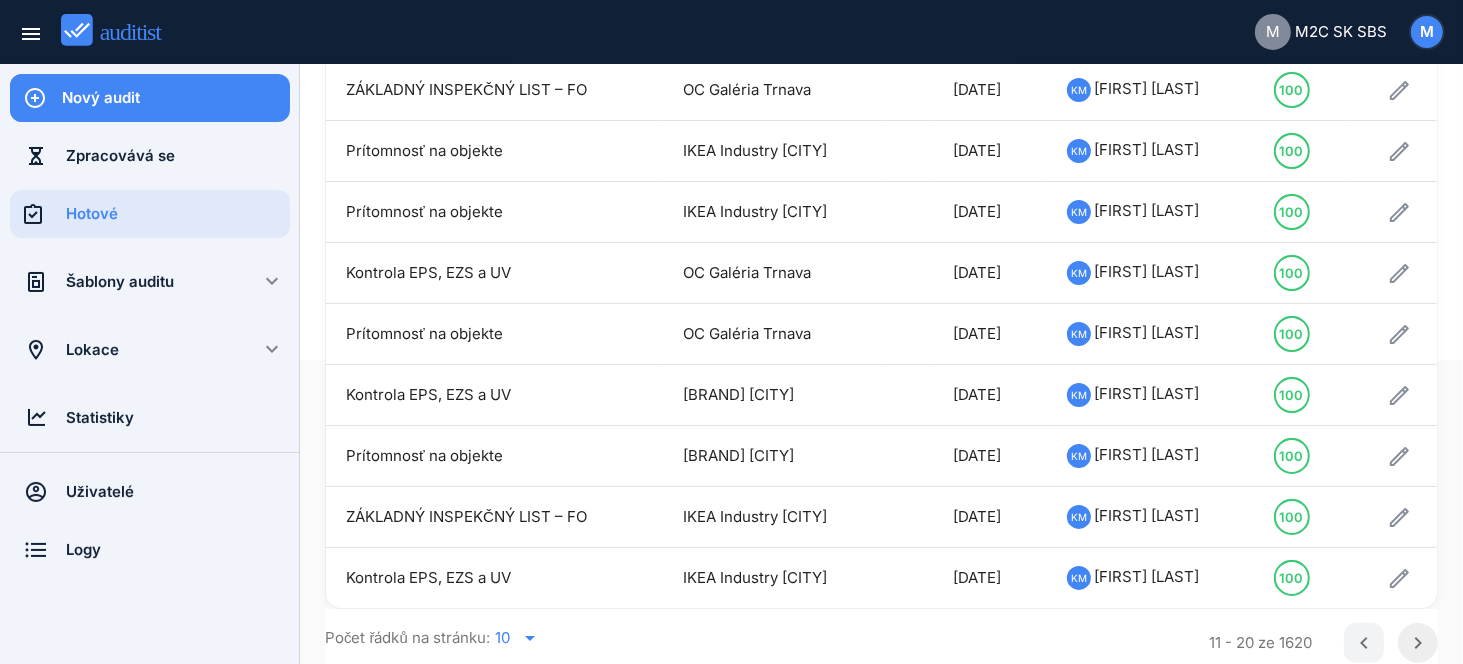 click on "chevron_right" at bounding box center [1418, 643] 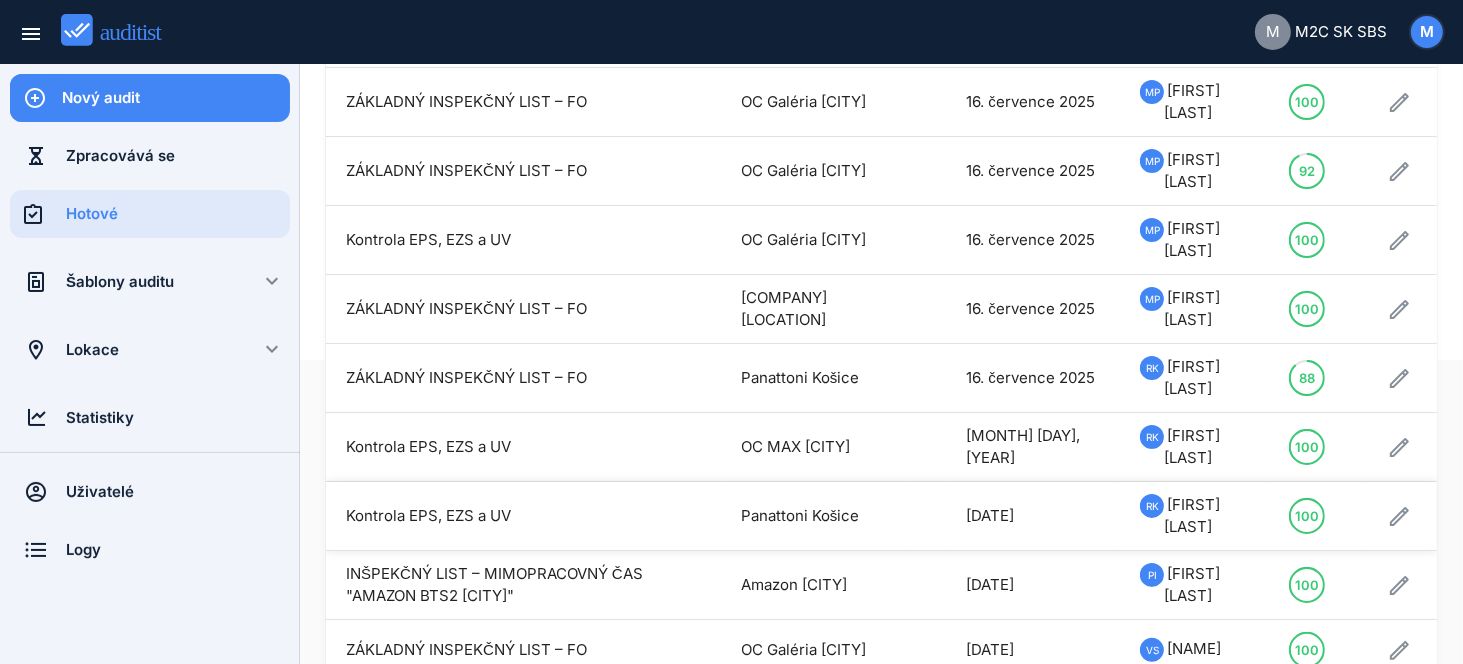 scroll, scrollTop: 104, scrollLeft: 0, axis: vertical 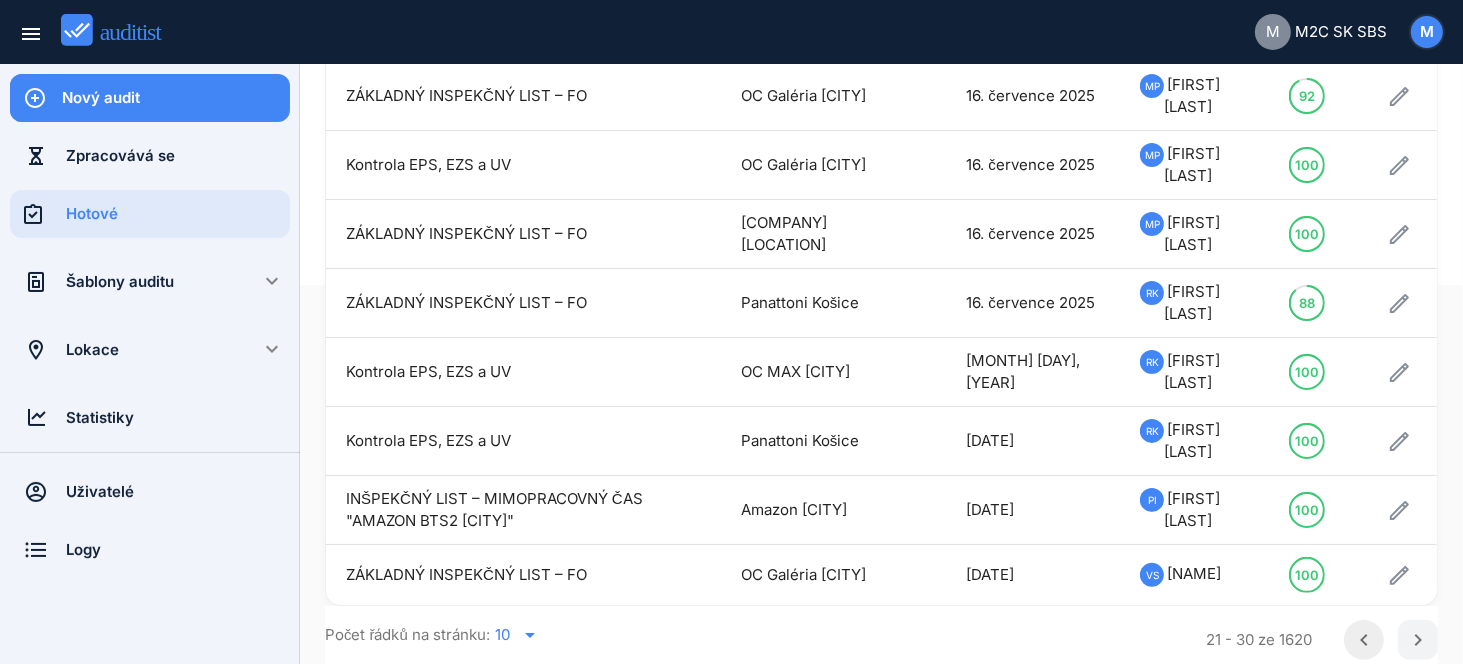 click on "chevron_left" at bounding box center (1364, 640) 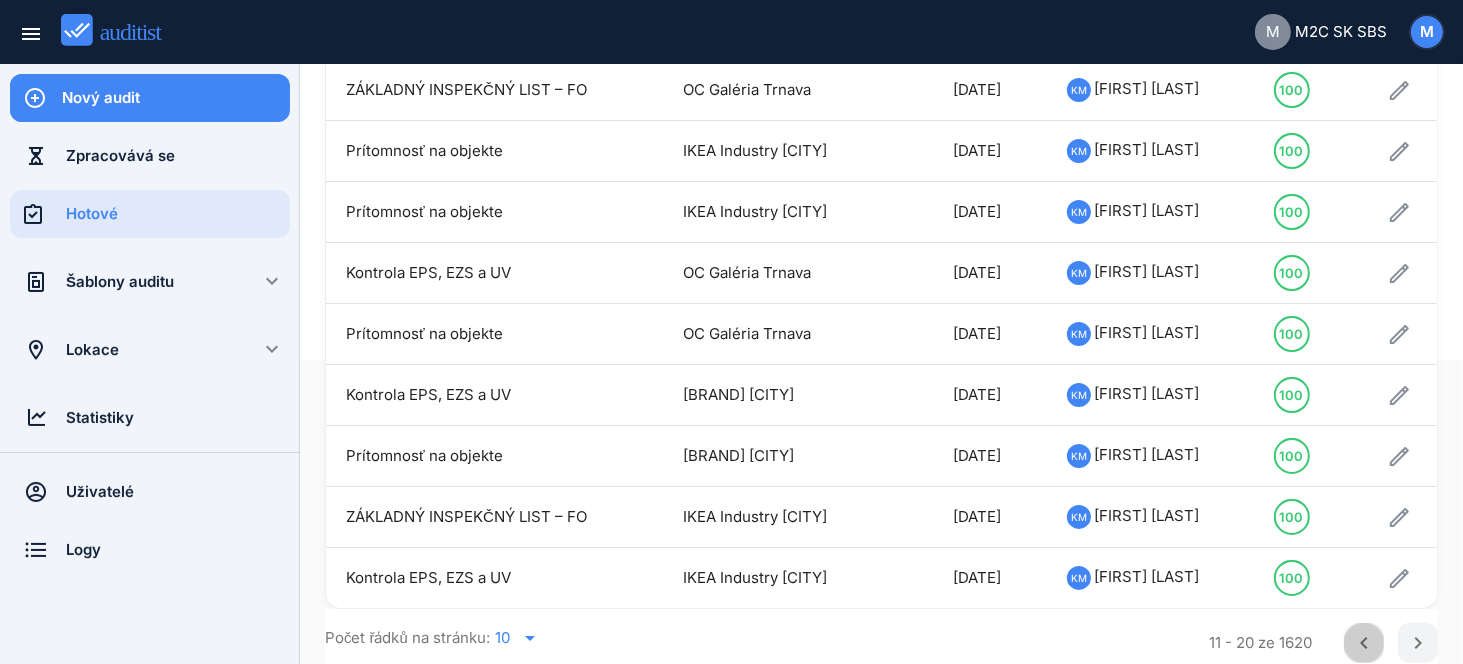 click on "chevron_left" at bounding box center (1364, 643) 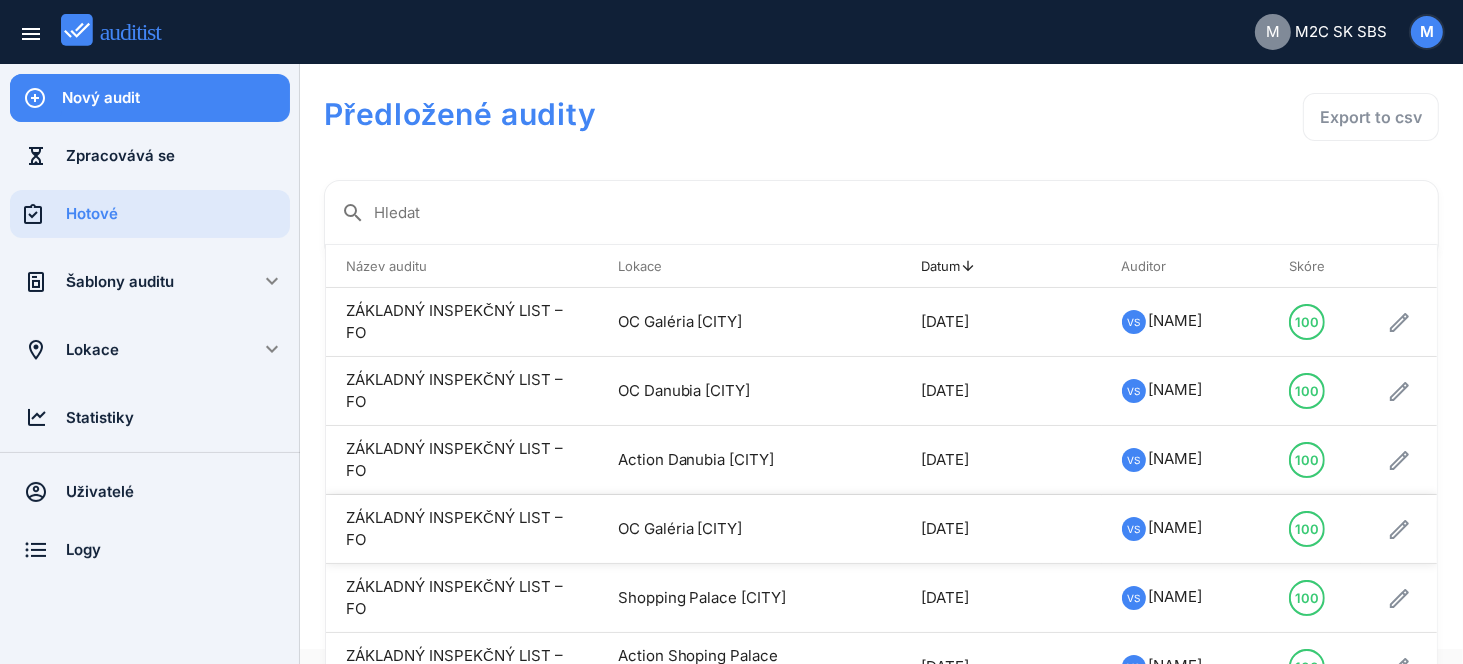 scroll, scrollTop: 0, scrollLeft: 0, axis: both 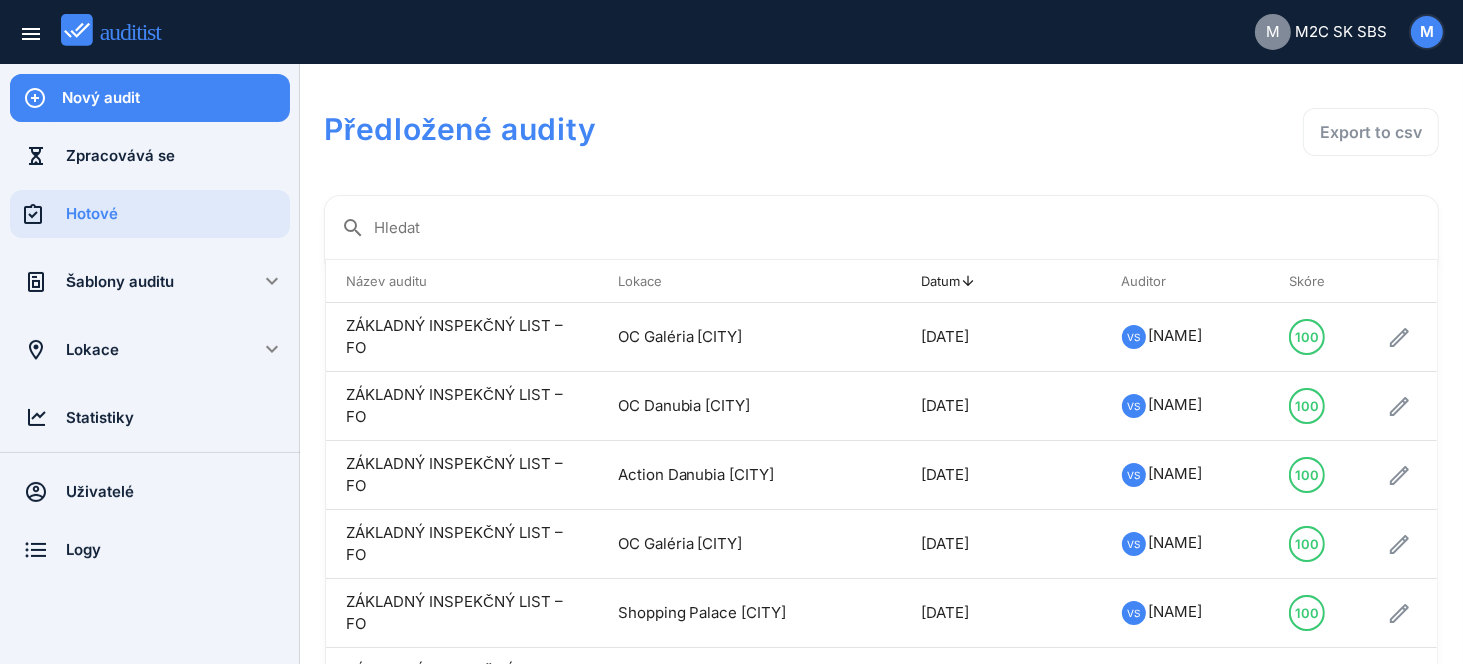click on "Nový audit" at bounding box center (176, 98) 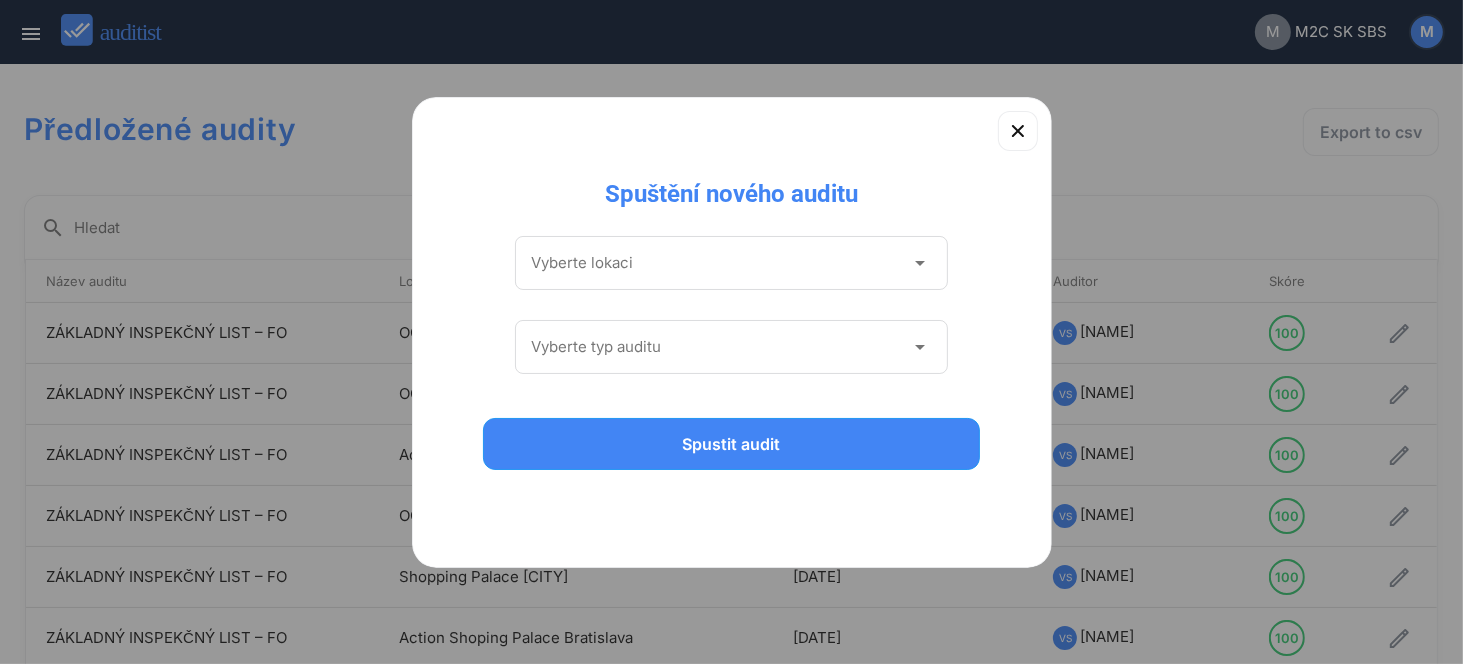 click at bounding box center [718, 263] 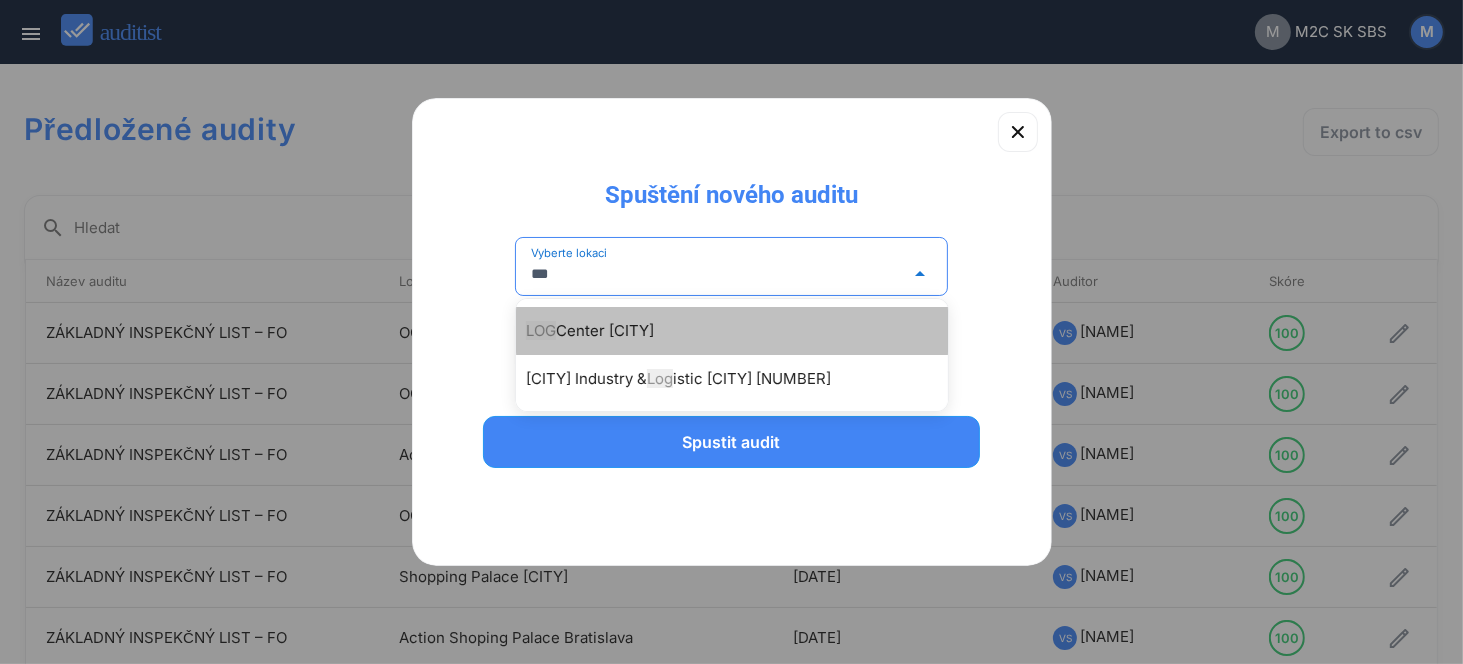 click on "LOG Center [CITY] nad Váhom" at bounding box center [742, 331] 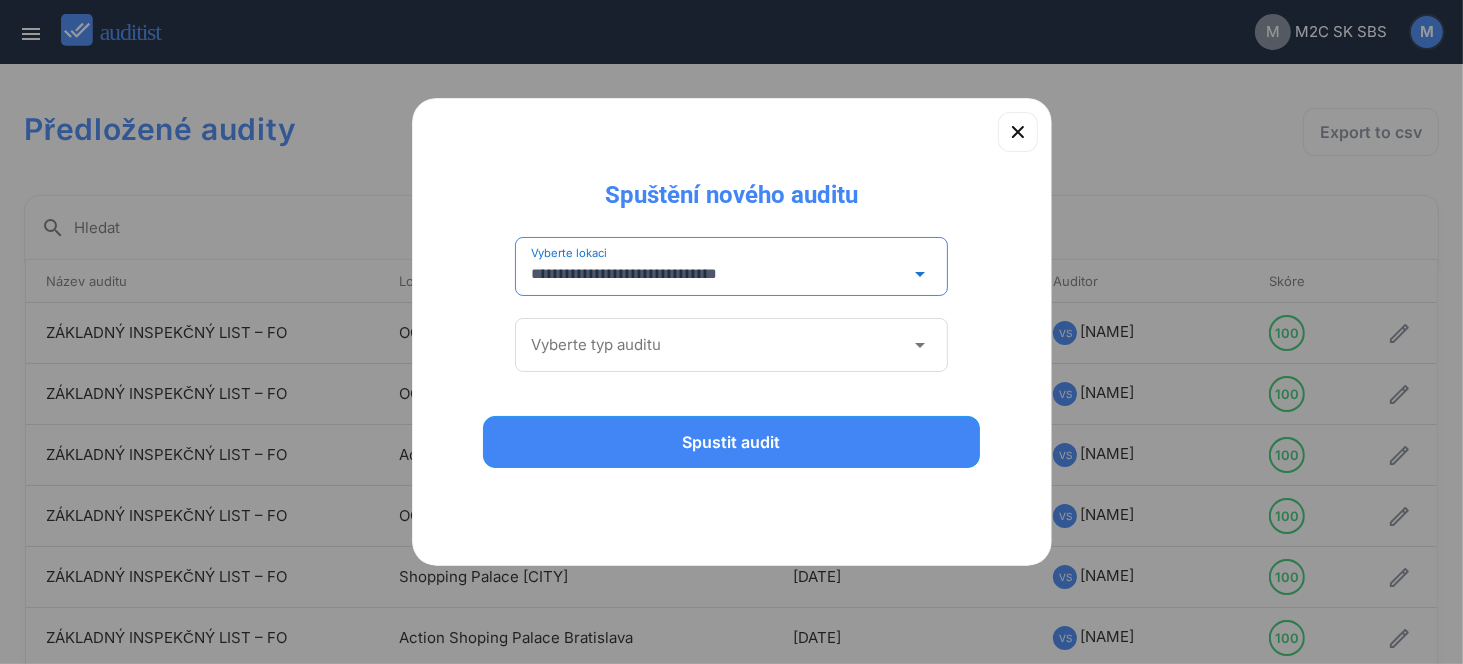 type on "**********" 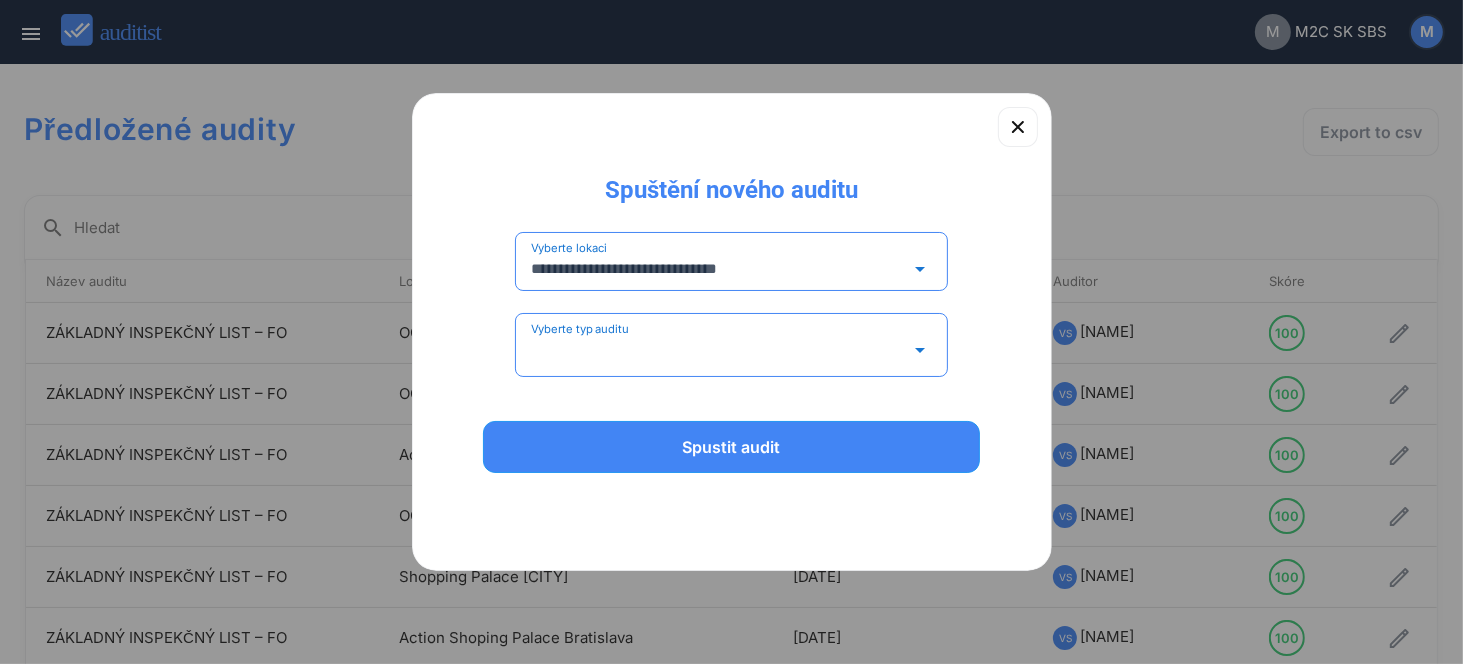 click at bounding box center [718, 350] 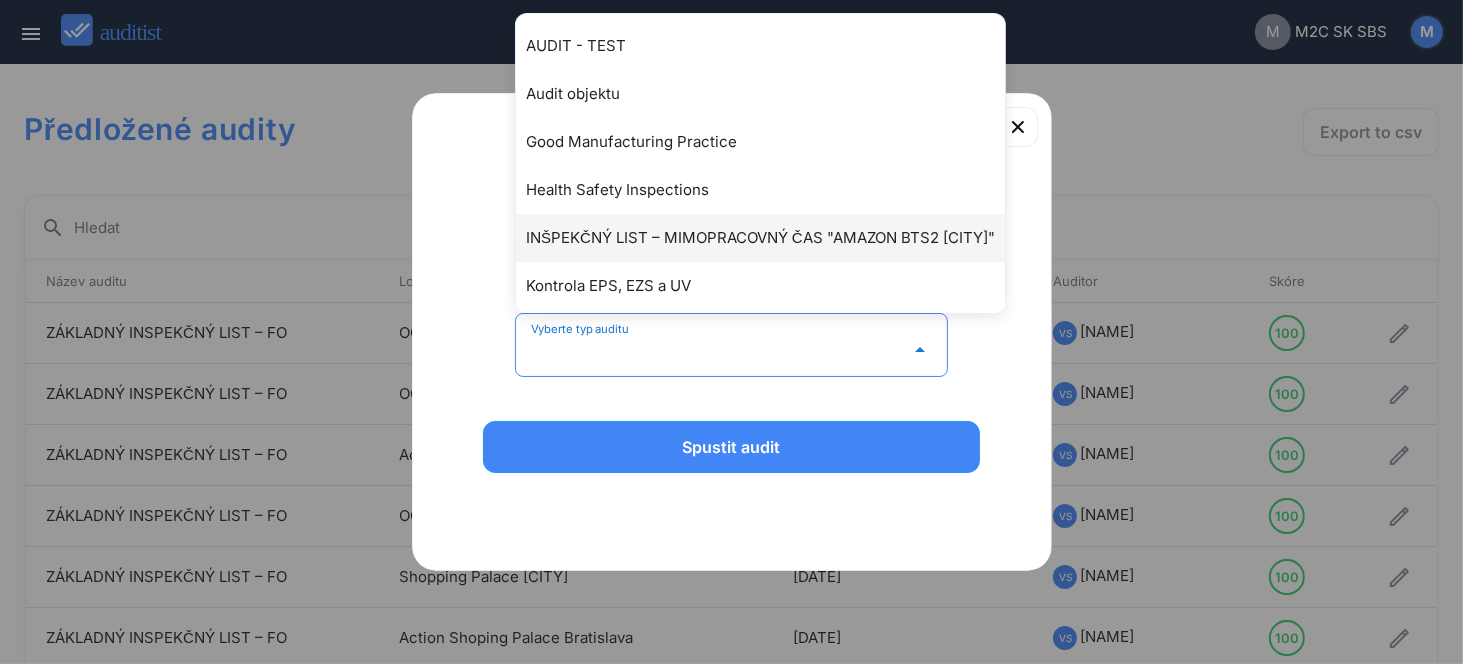 scroll, scrollTop: 197, scrollLeft: 0, axis: vertical 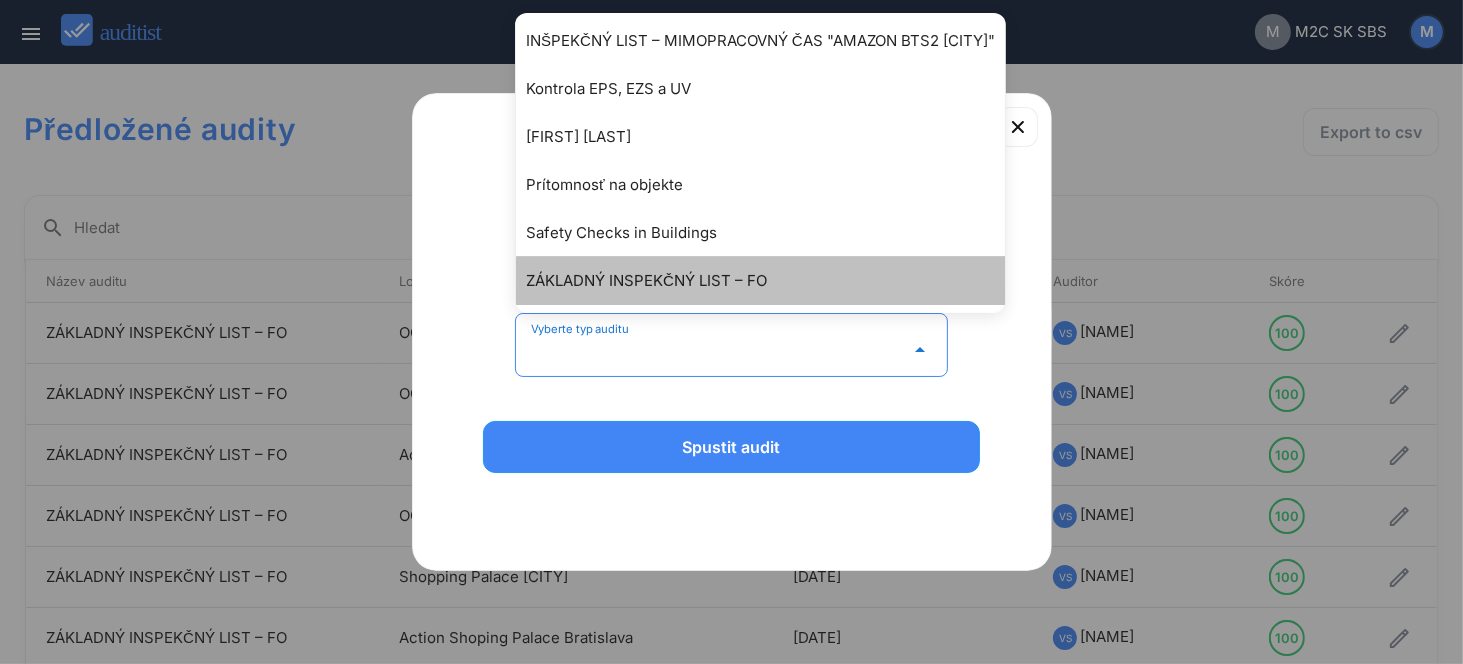 click on "ZÁKLADNÝ INSPEKČNÝ LIST – FO" at bounding box center [770, 281] 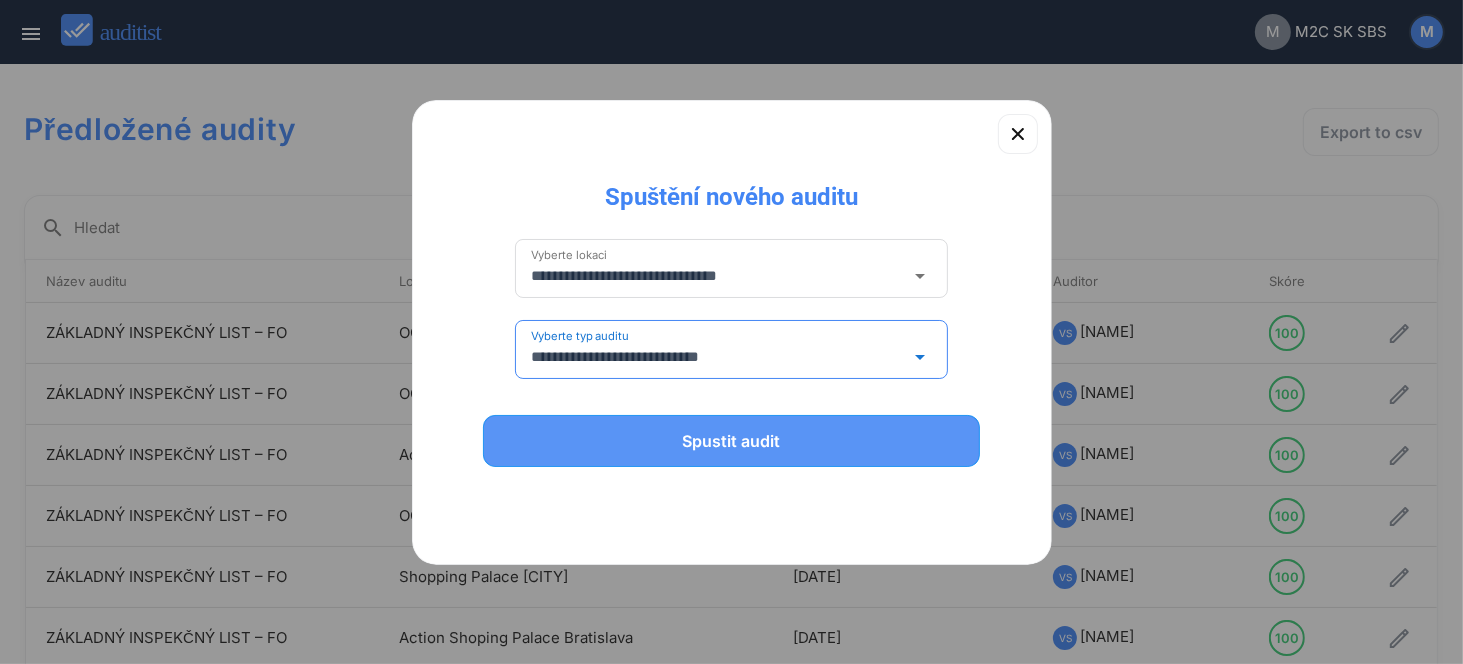 click on "Spustit audit" at bounding box center [732, 441] 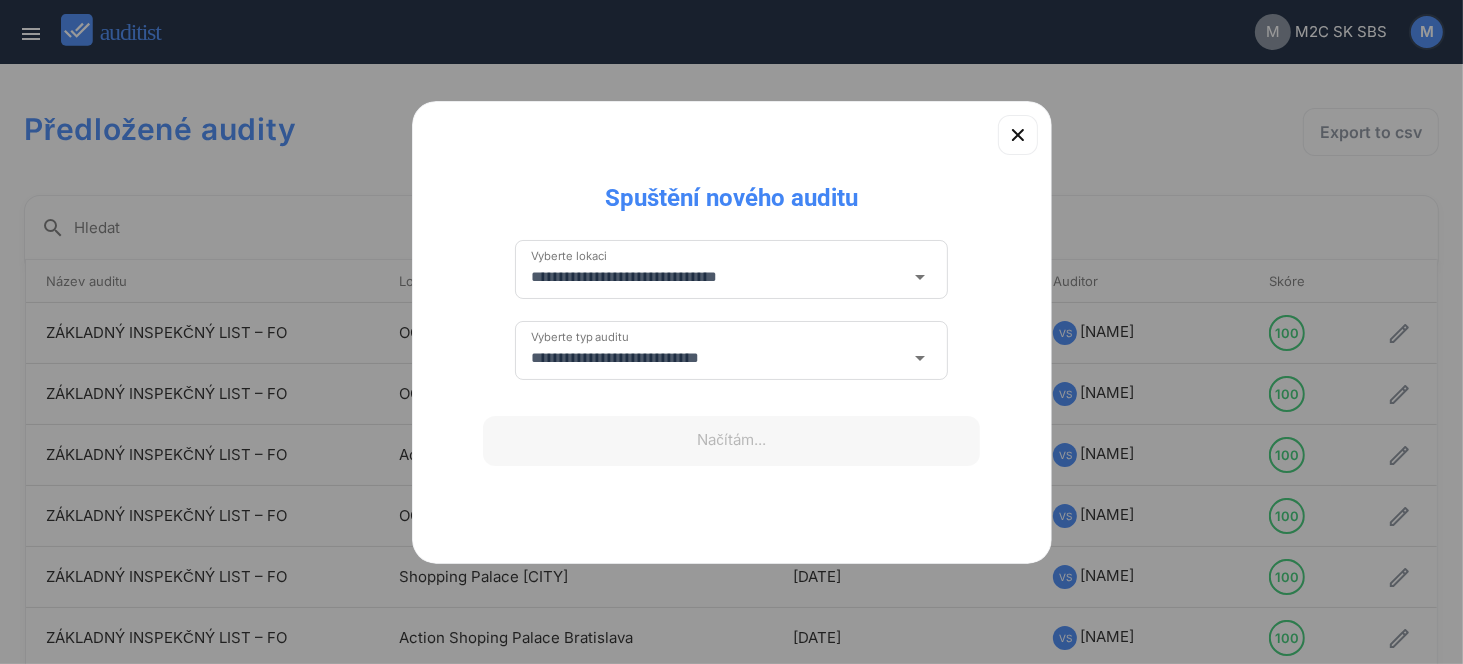 type 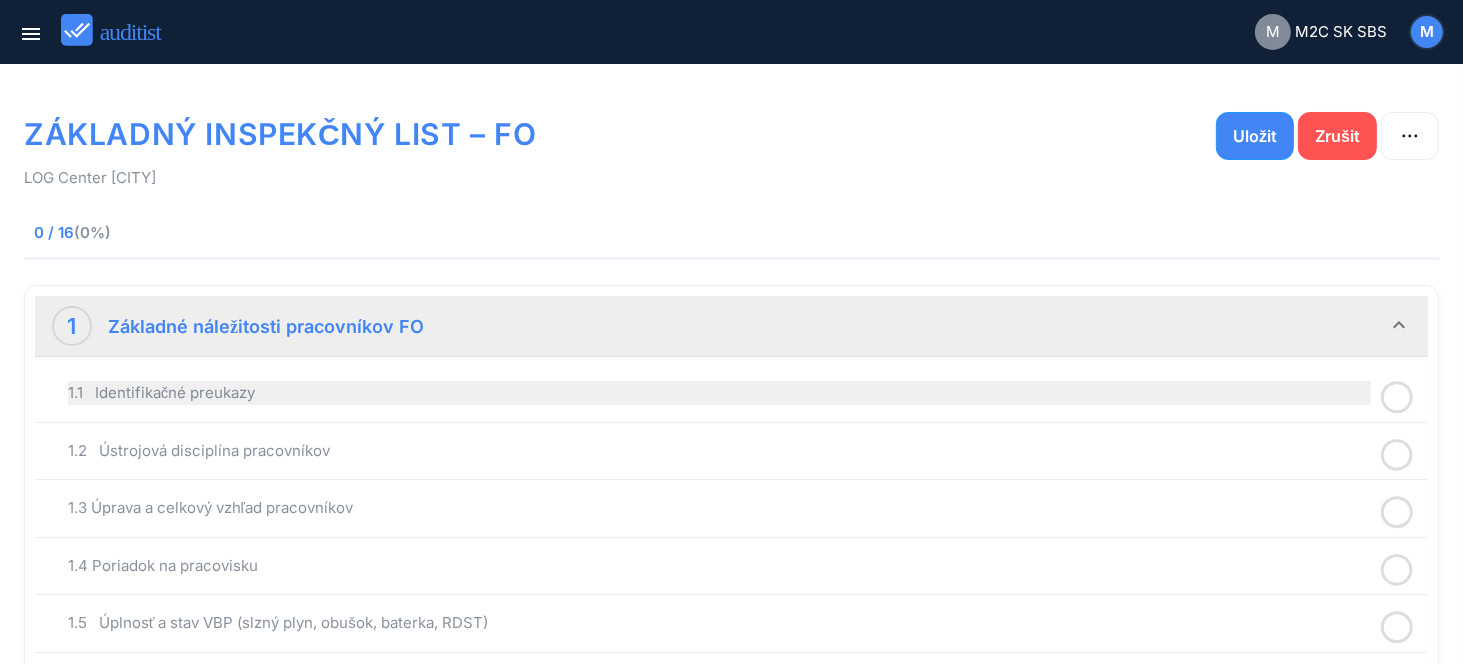 click on "1.1   Identifikačné preukazy" at bounding box center [719, 393] 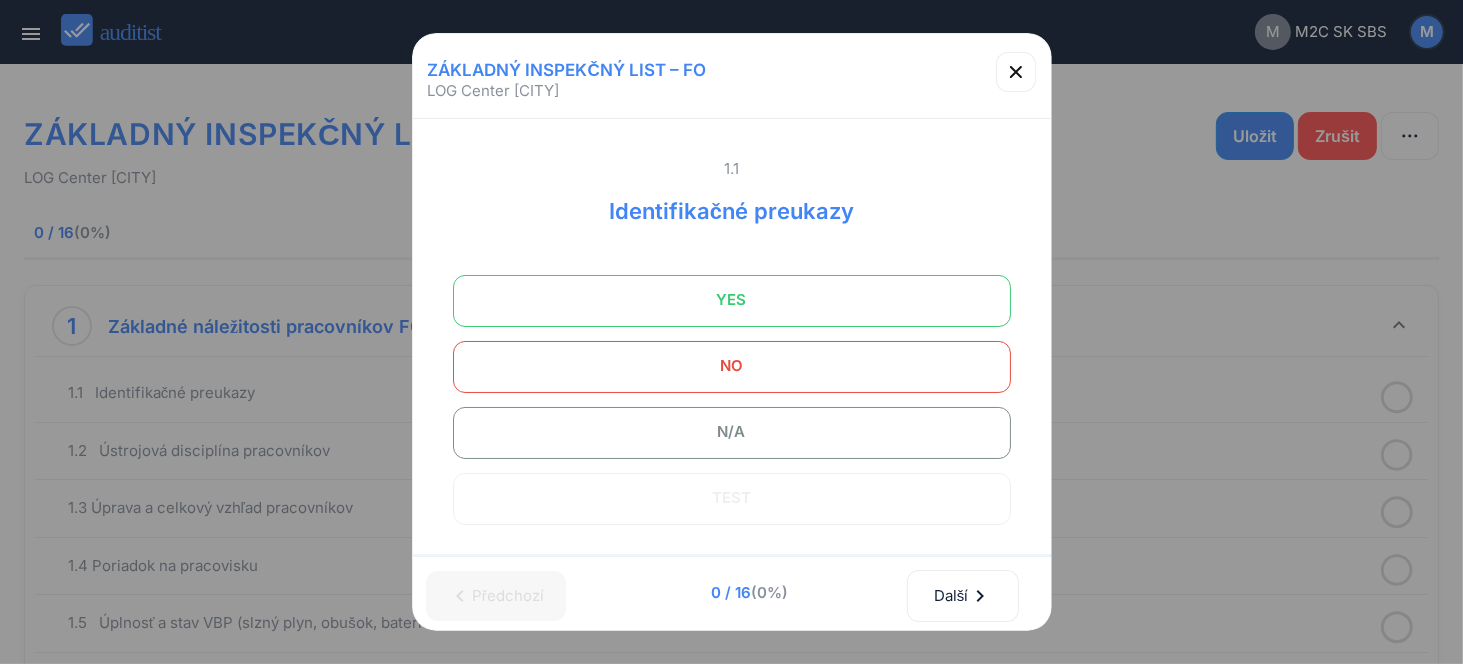 click on "YES" at bounding box center [732, 300] 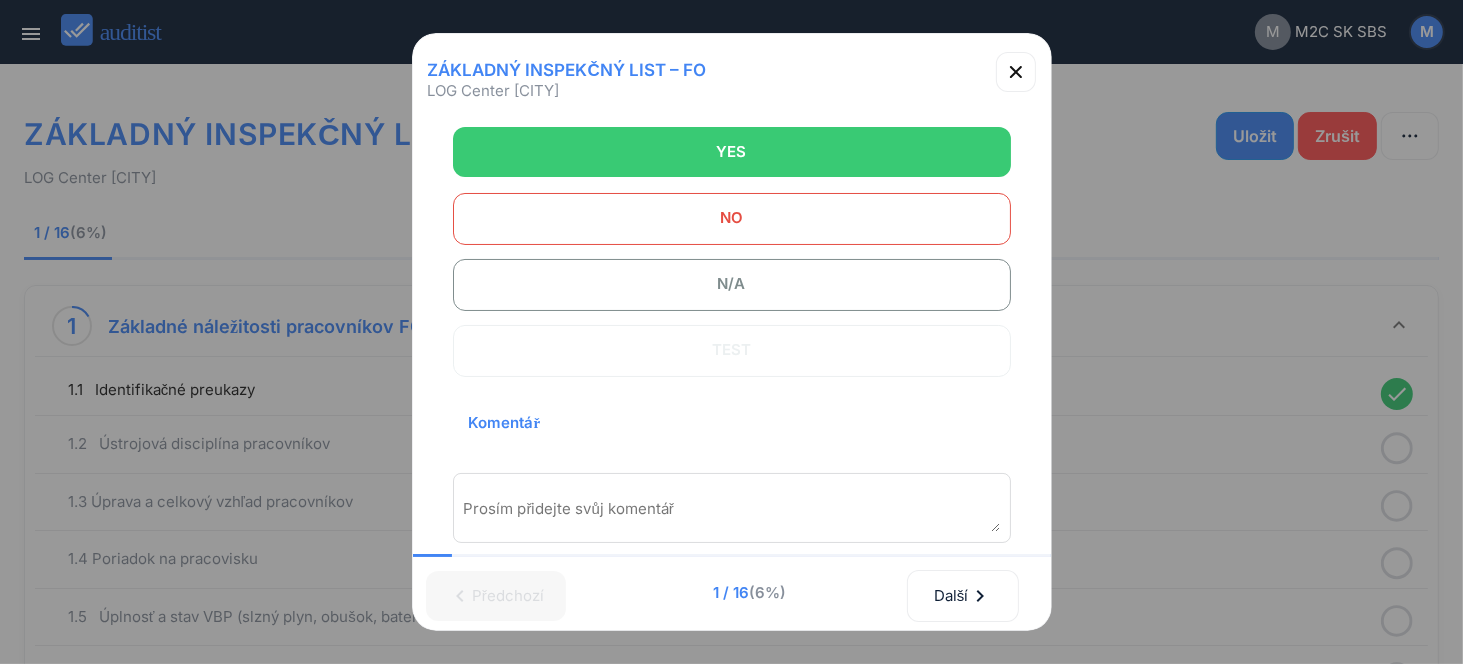 scroll, scrollTop: 300, scrollLeft: 0, axis: vertical 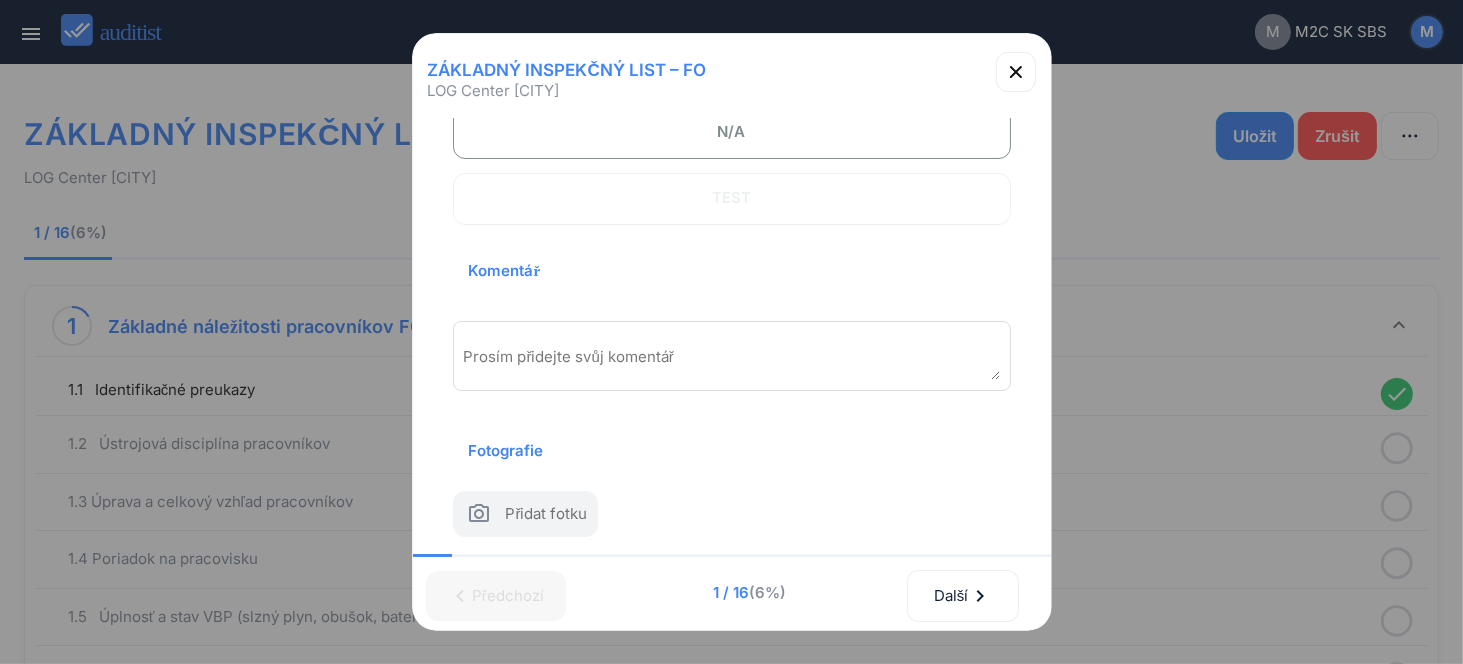 click on "Prosím přidejte svůj komentář" at bounding box center [732, 356] 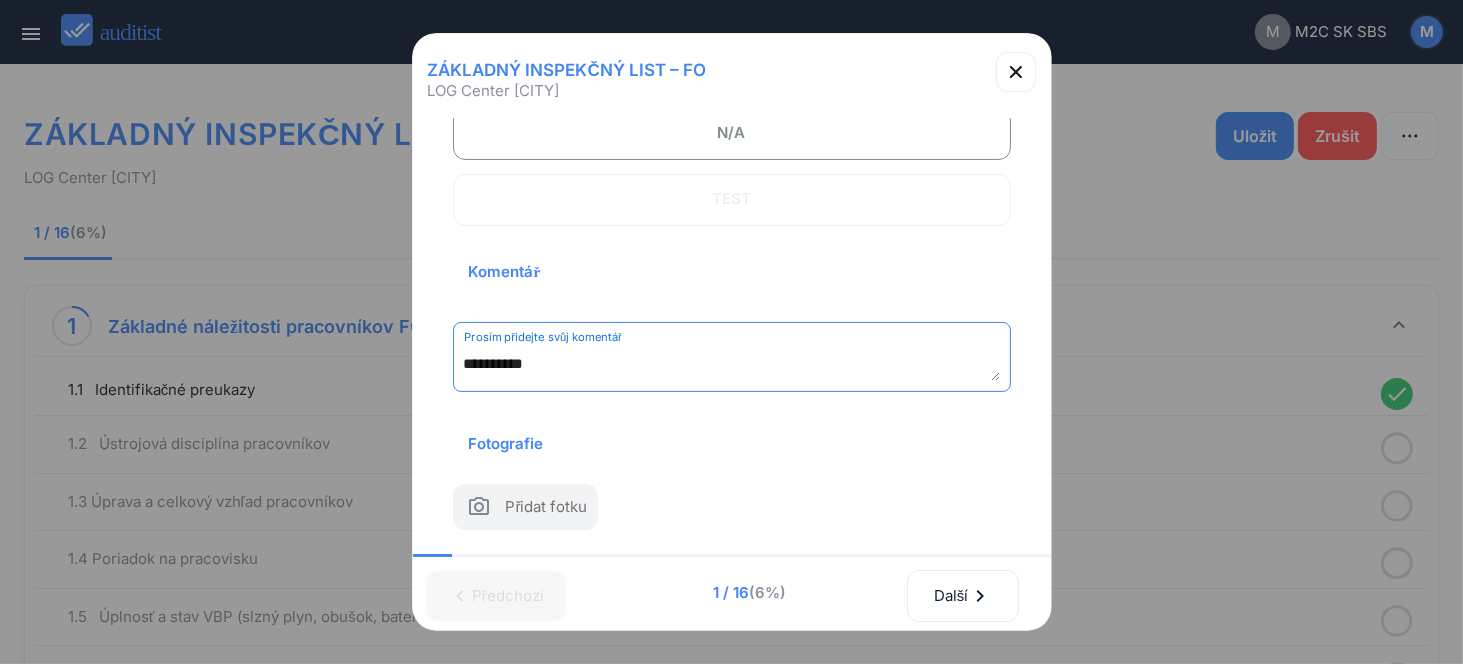drag, startPoint x: 462, startPoint y: 358, endPoint x: 574, endPoint y: 358, distance: 112 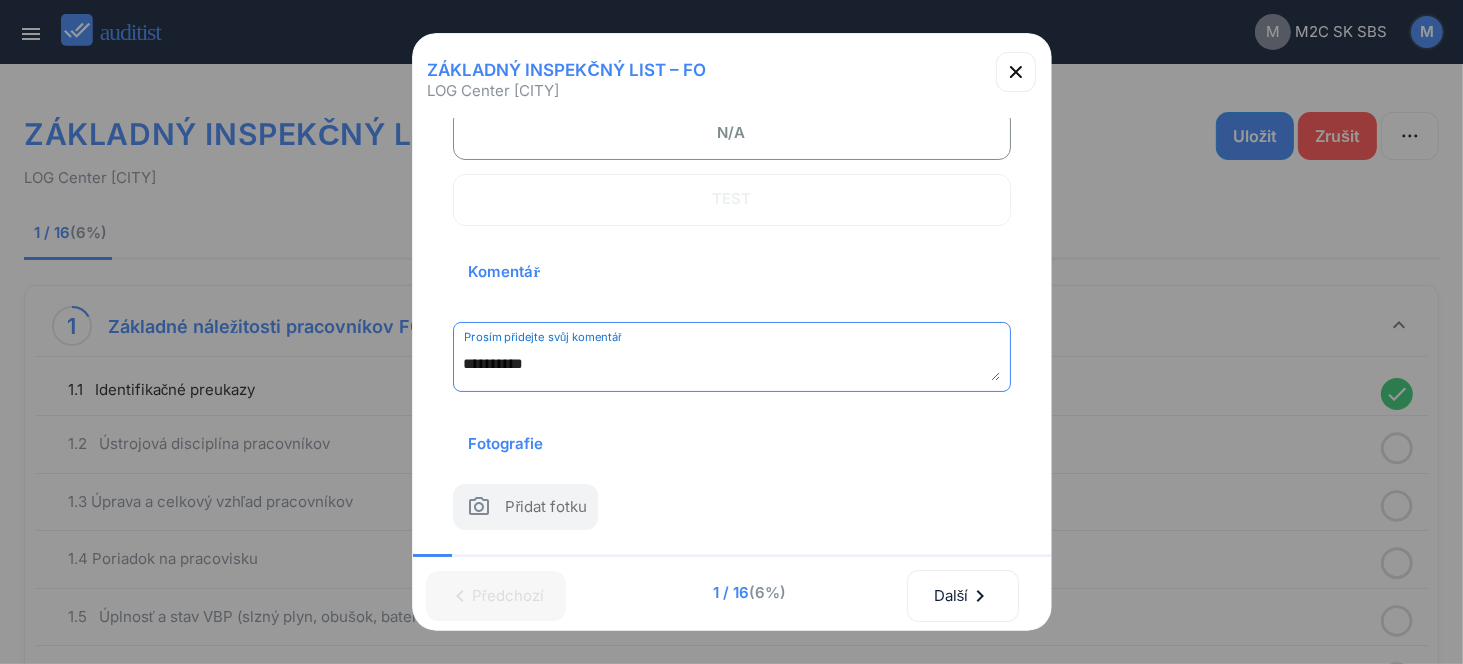 click on "**********" at bounding box center (732, 364) 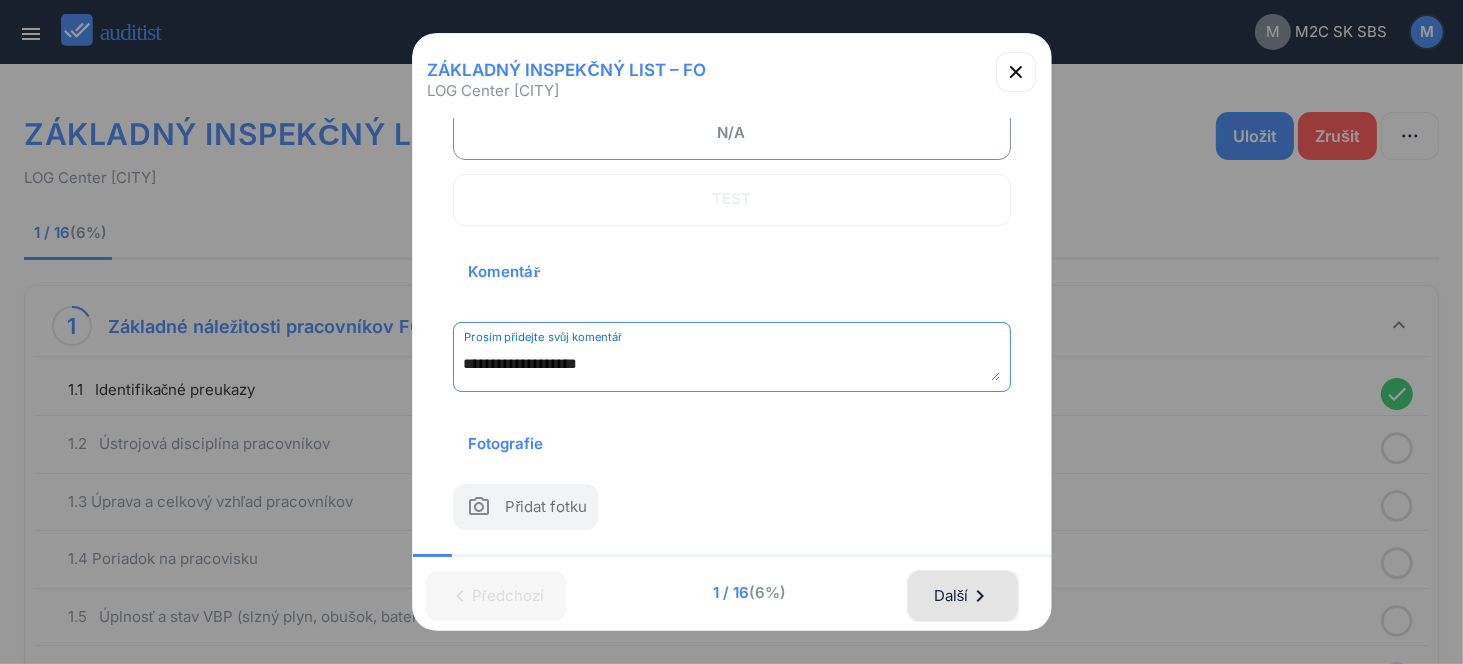 type on "**********" 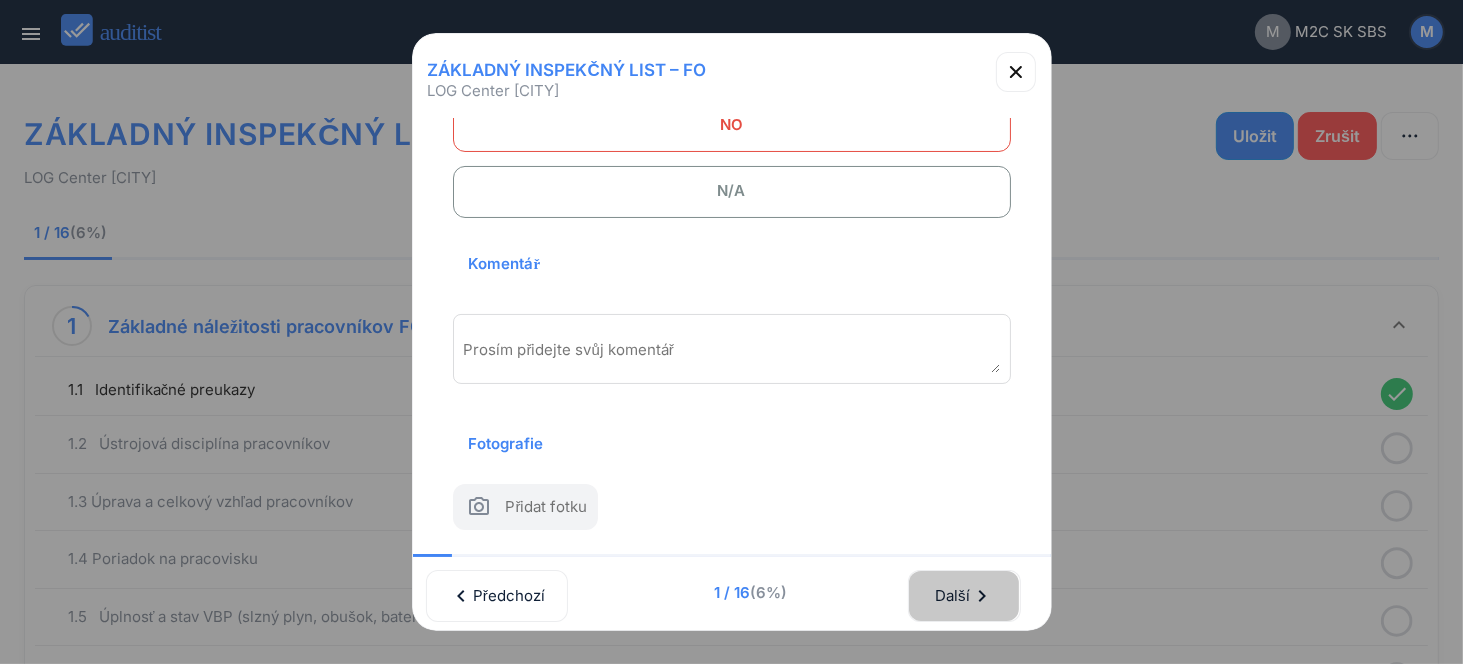 scroll, scrollTop: 270, scrollLeft: 0, axis: vertical 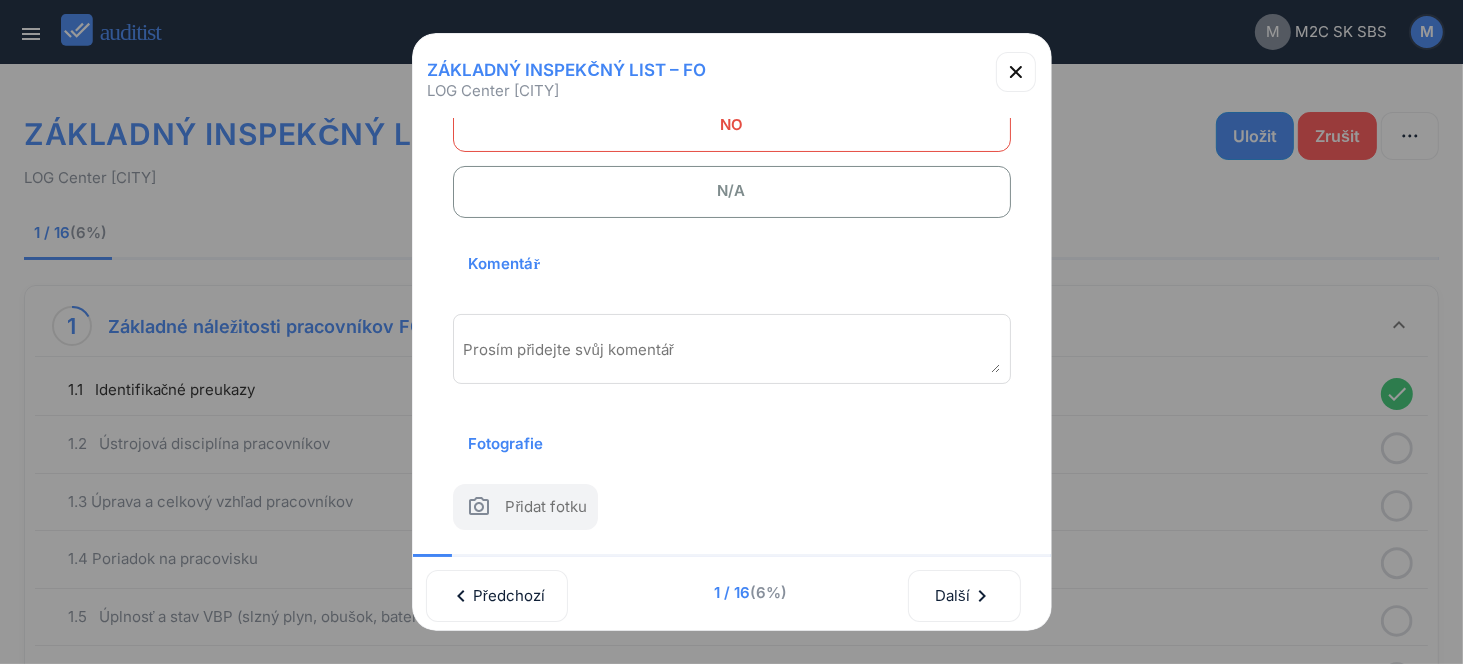 click on "Prosím přidejte svůj komentář" at bounding box center [732, 349] 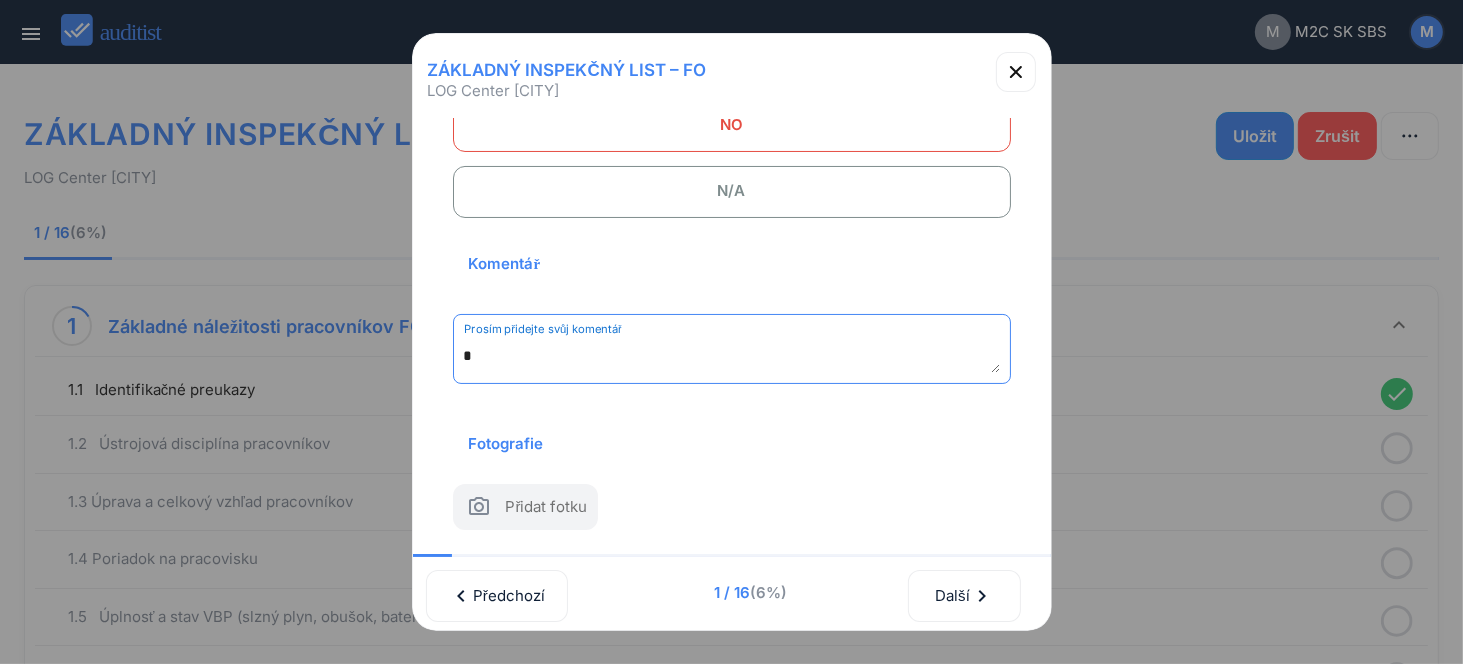 scroll, scrollTop: 262, scrollLeft: 0, axis: vertical 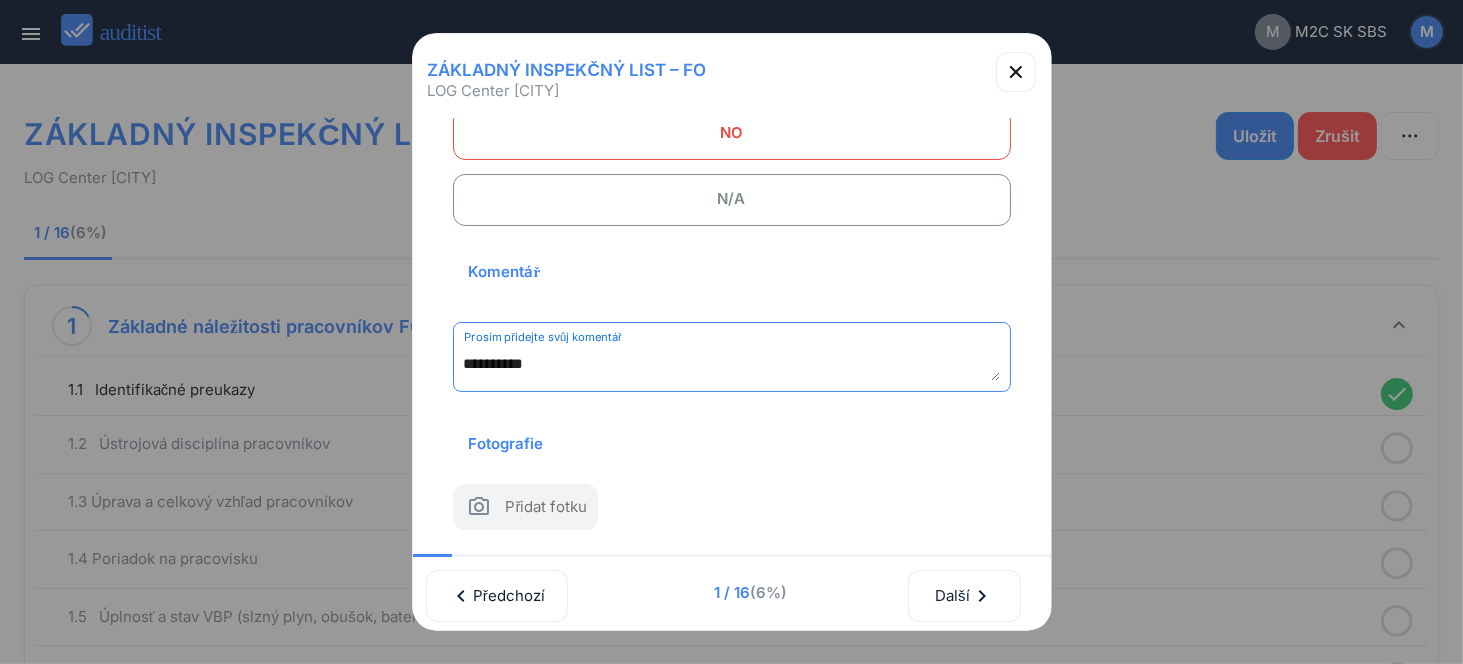 drag, startPoint x: 548, startPoint y: 342, endPoint x: 430, endPoint y: 349, distance: 118.20744 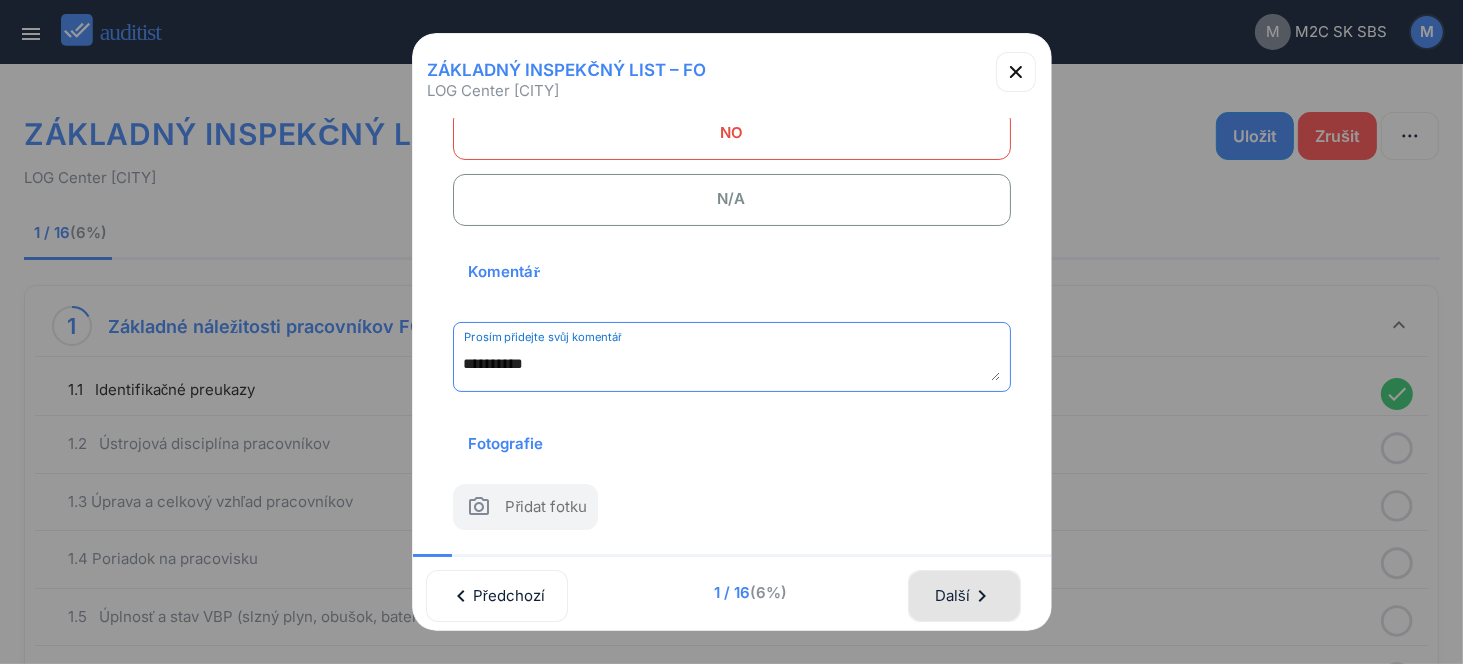 type on "**********" 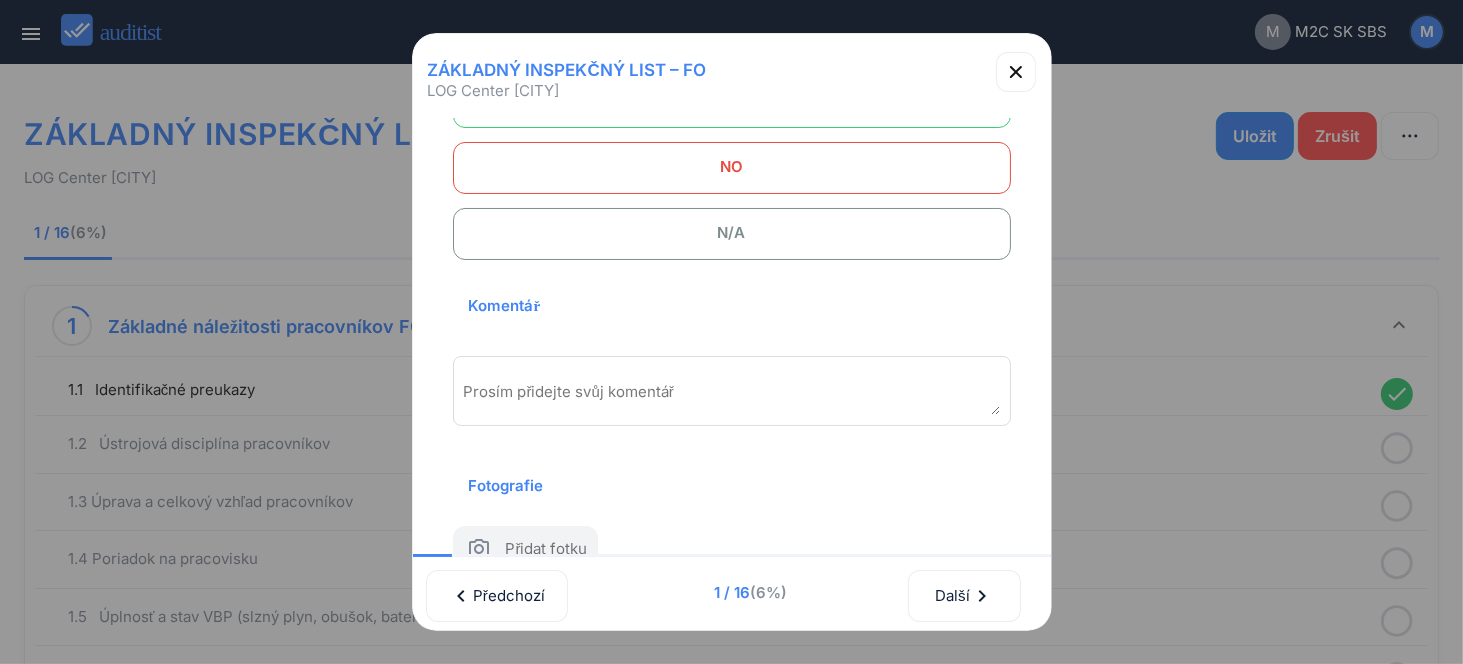 scroll, scrollTop: 30, scrollLeft: 0, axis: vertical 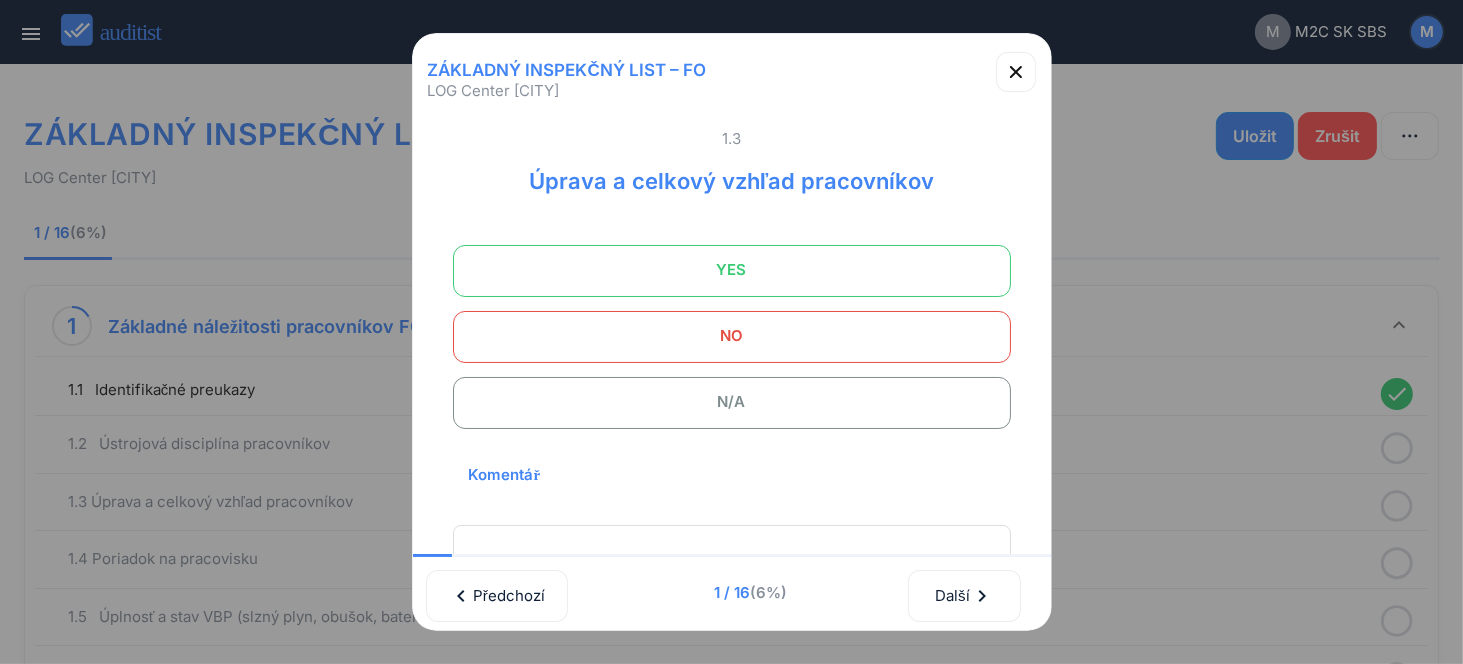 click on "1.3    Úprava a celkový vzhľad pracovníkov           YES       NO       N/A     Komentář   Prosím přidejte svůj komentář   Fotografie     Přidat fotku" at bounding box center [732, 439] 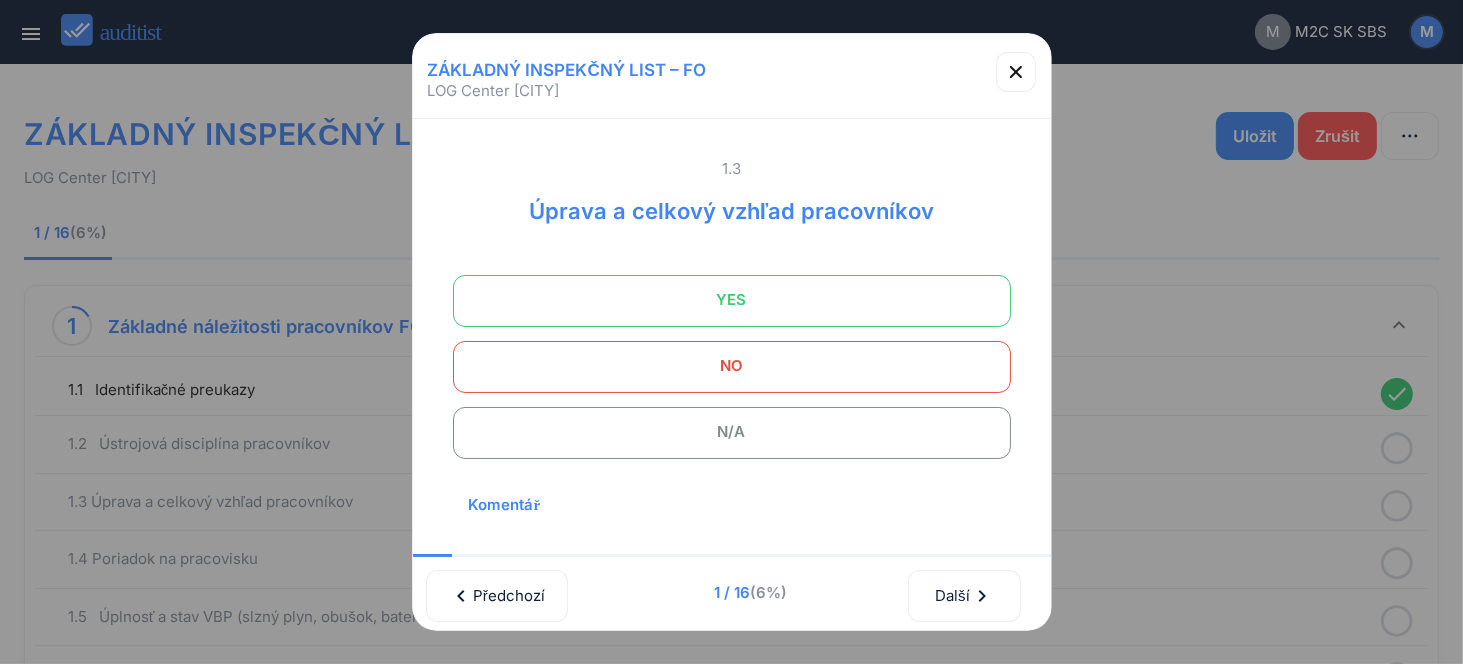 click on "YES" at bounding box center (732, 300) 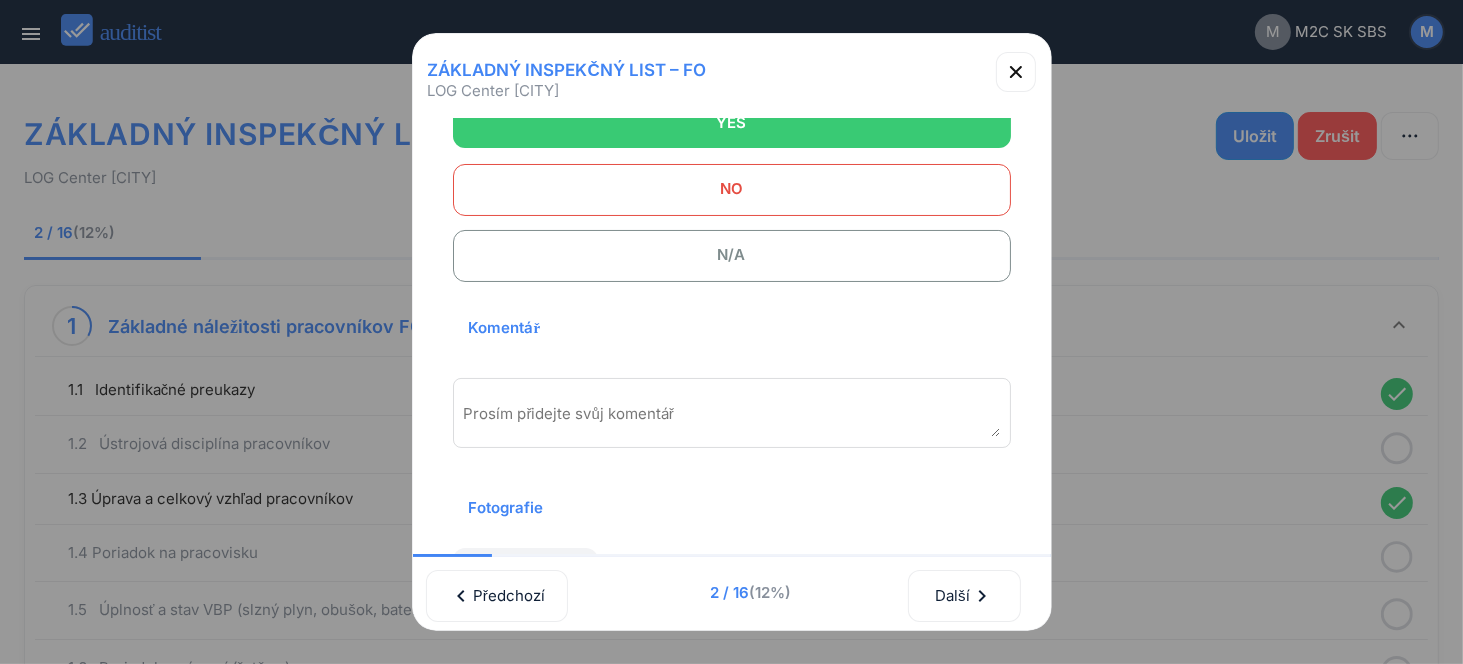 scroll, scrollTop: 270, scrollLeft: 0, axis: vertical 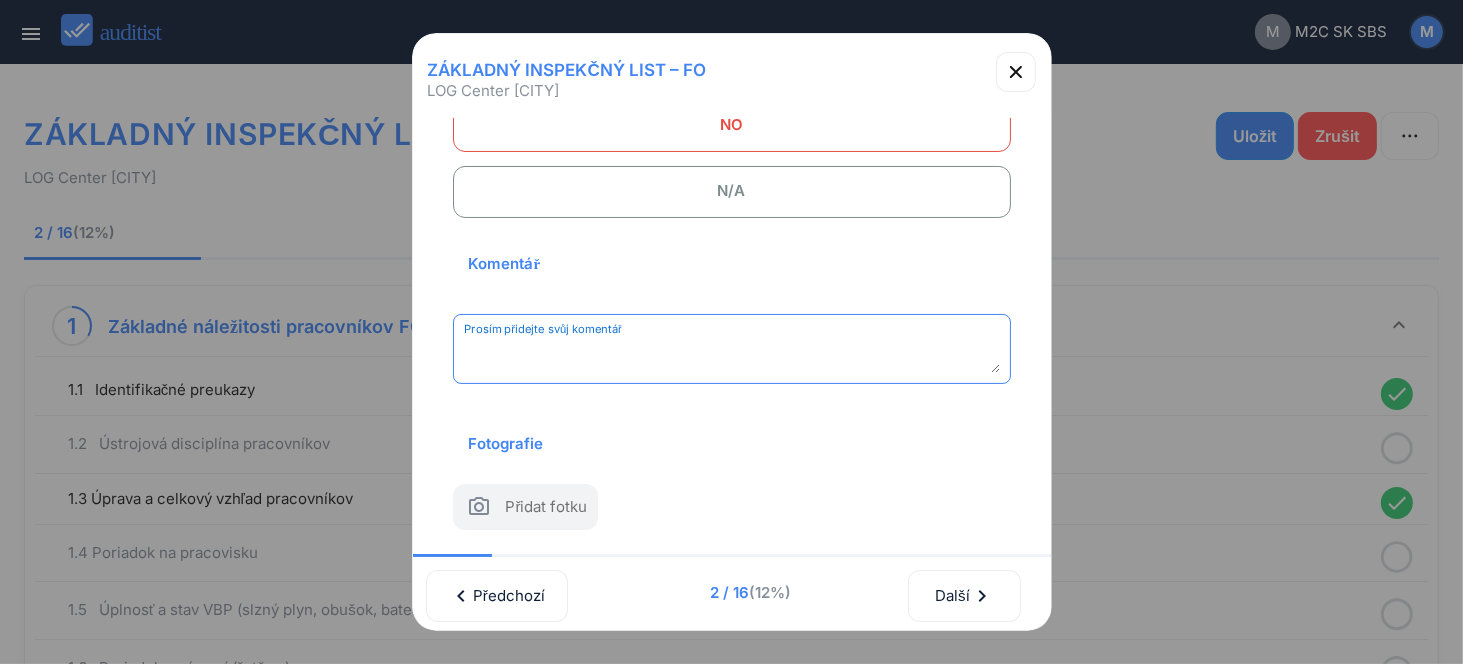click at bounding box center (732, 356) 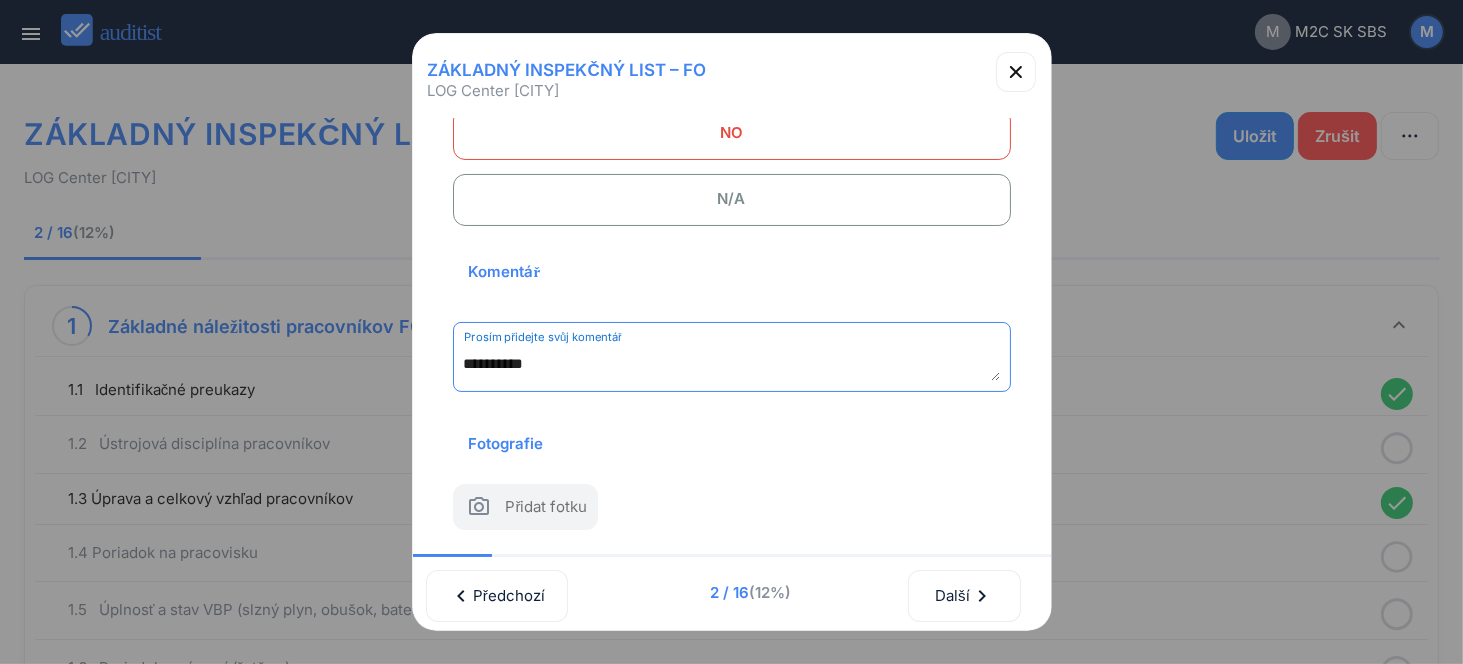 scroll, scrollTop: 262, scrollLeft: 0, axis: vertical 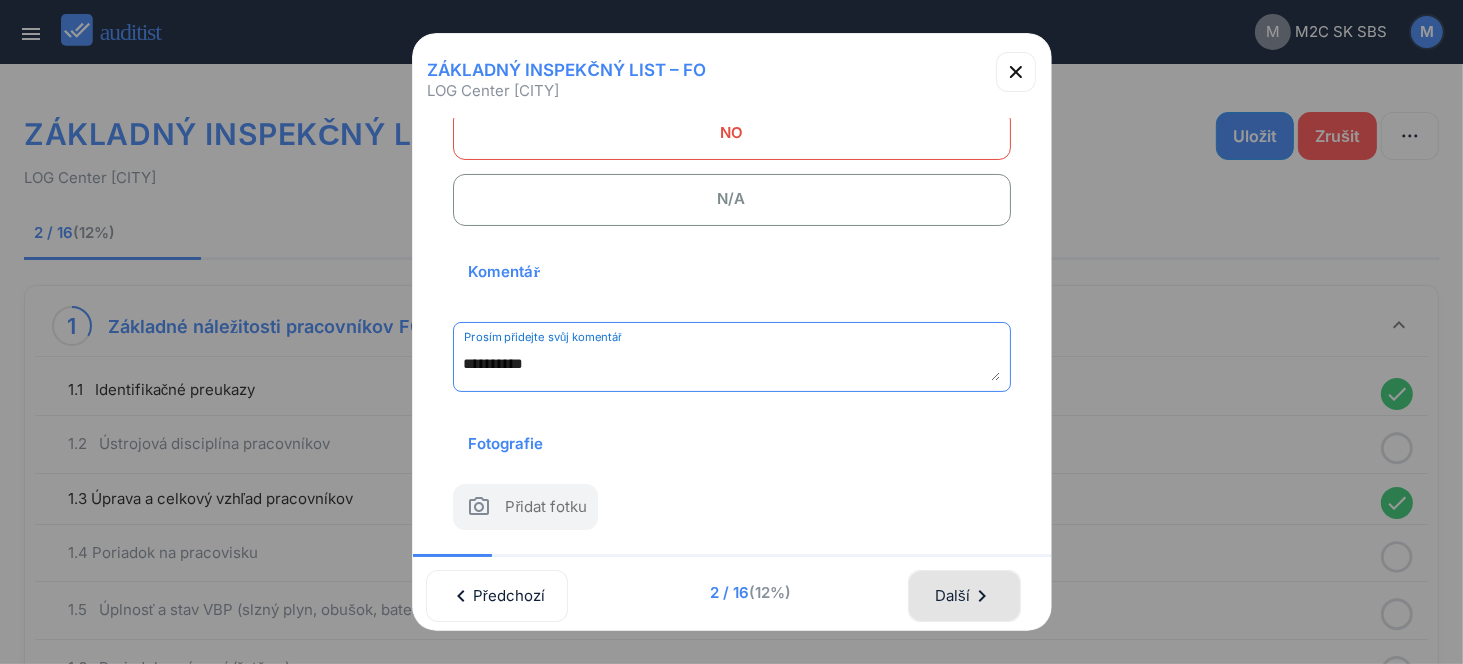 type on "**********" 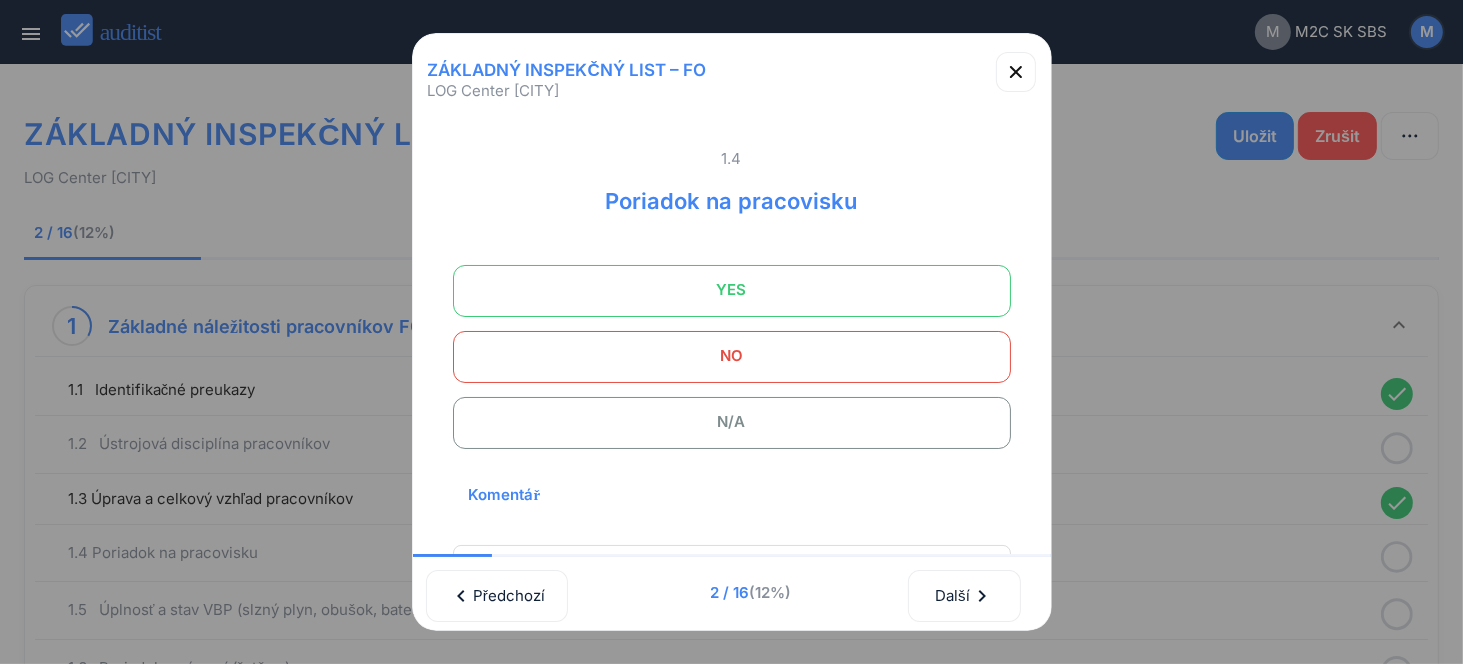 scroll, scrollTop: 0, scrollLeft: 0, axis: both 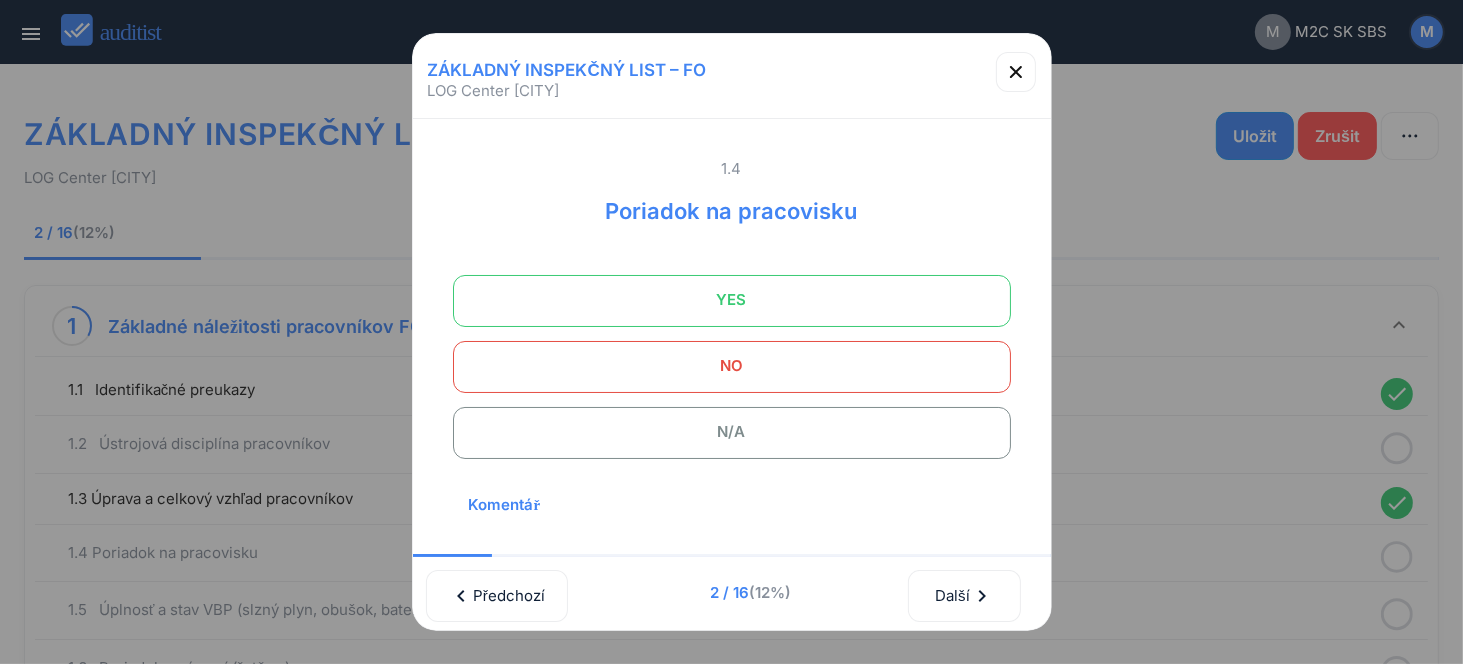 click on "YES" at bounding box center (732, 300) 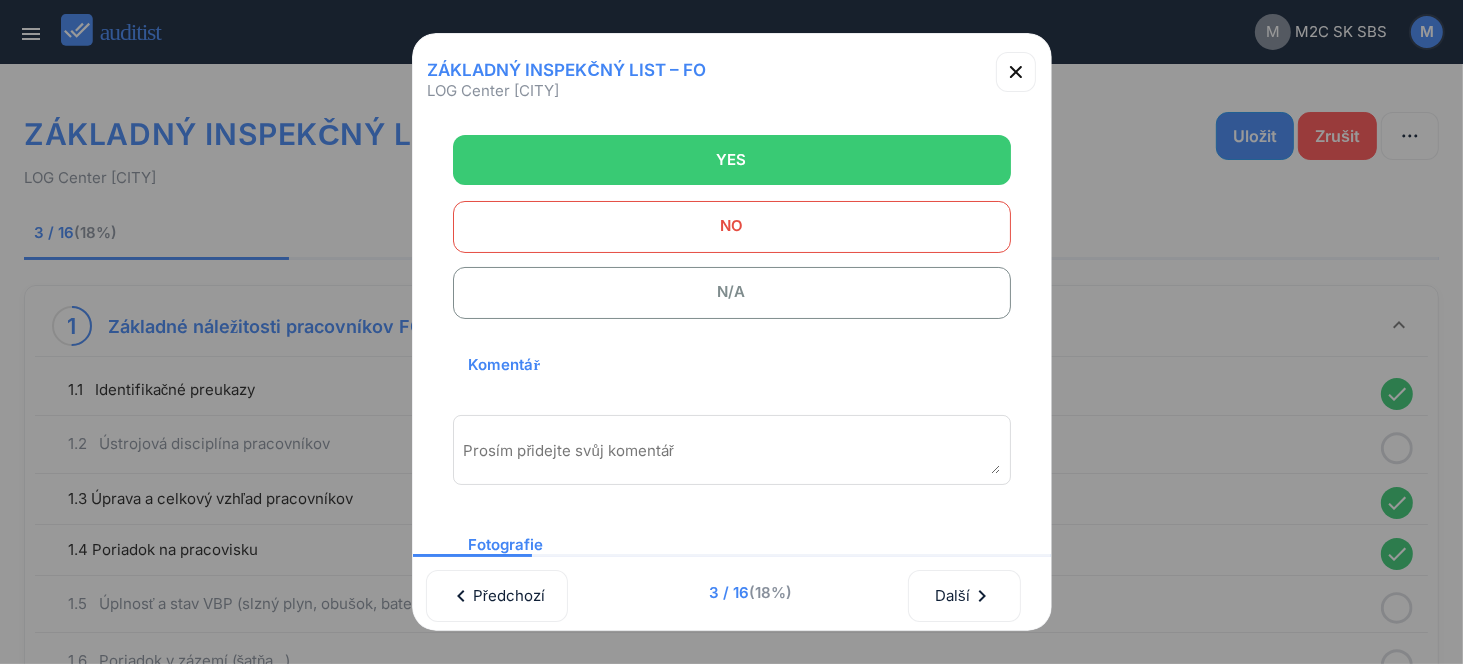 scroll, scrollTop: 270, scrollLeft: 0, axis: vertical 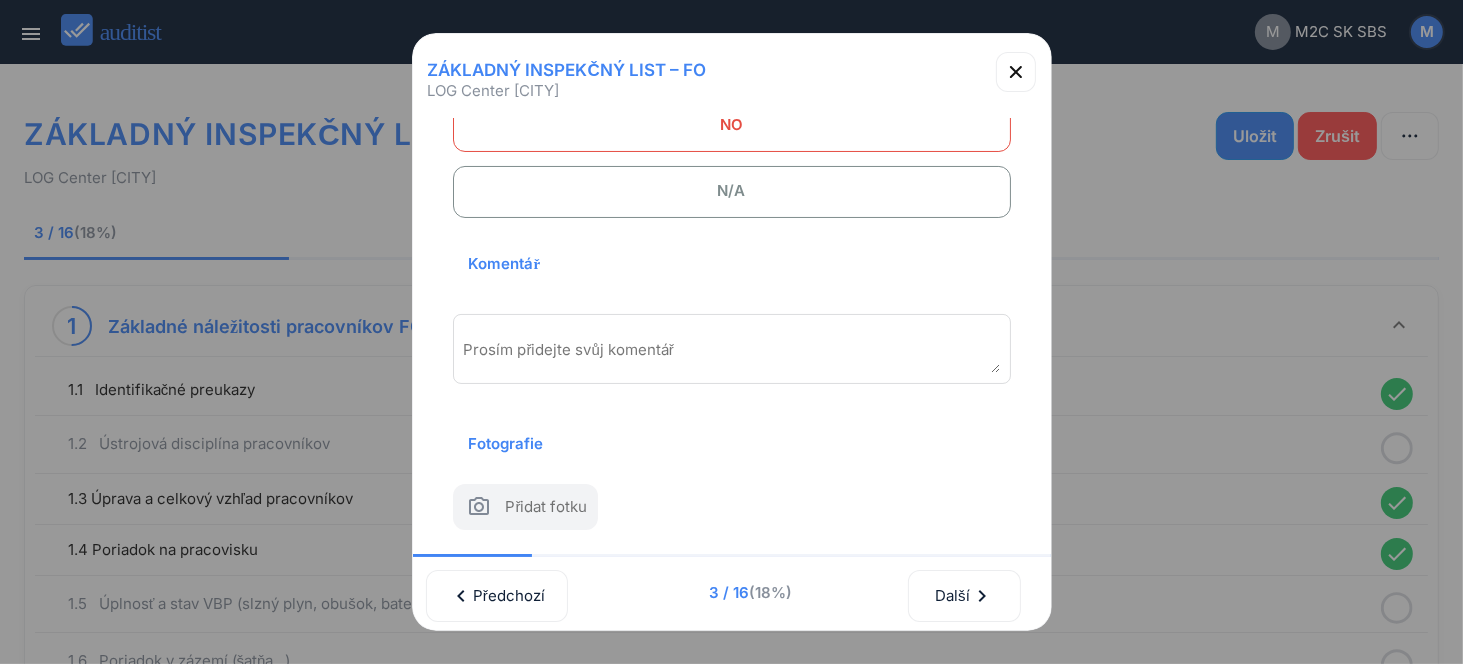 click at bounding box center (732, 356) 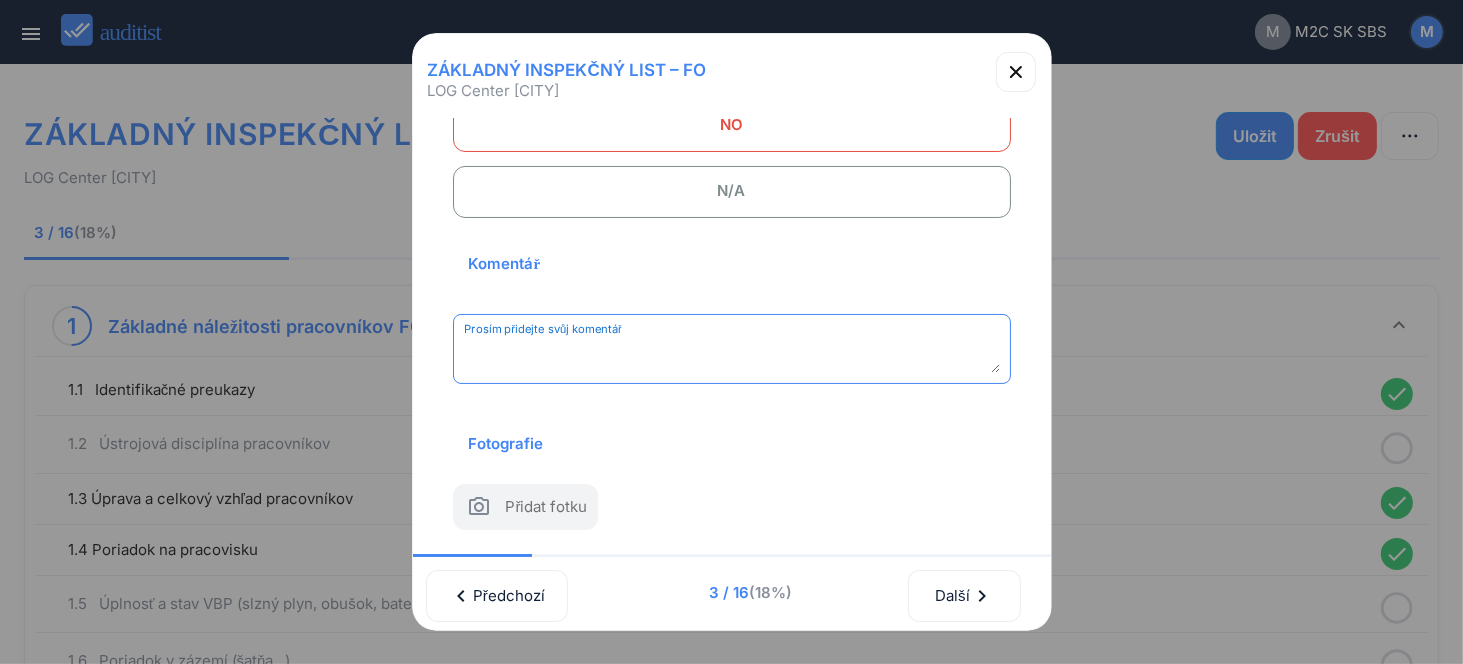 paste on "**********" 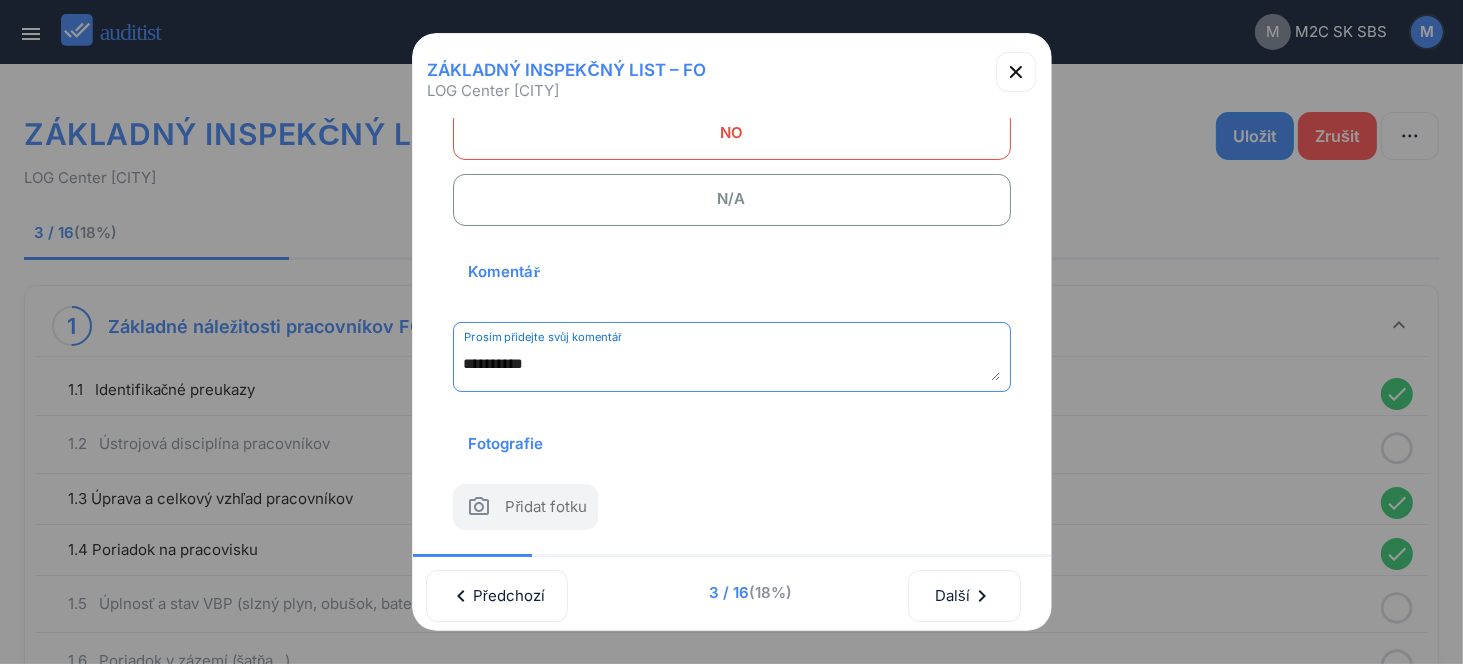 scroll, scrollTop: 262, scrollLeft: 0, axis: vertical 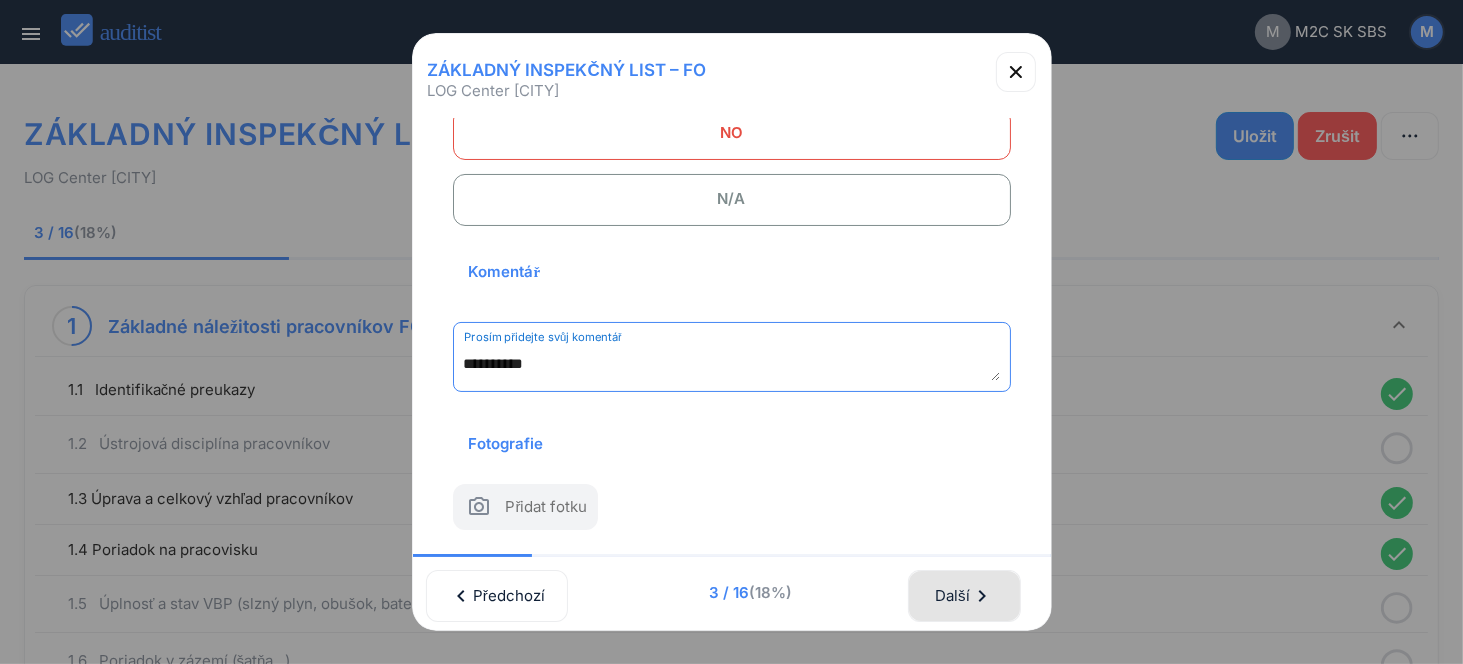 type on "**********" 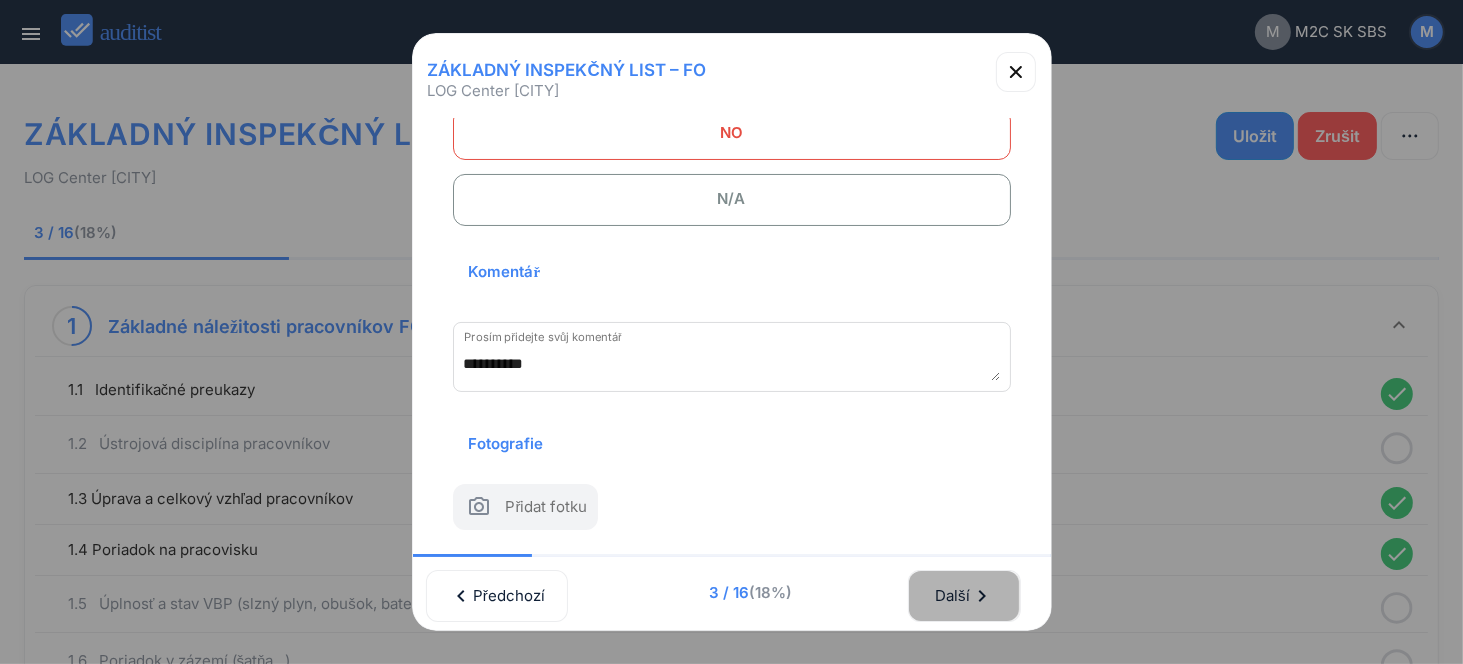 click on "chevron_right" at bounding box center [982, 596] 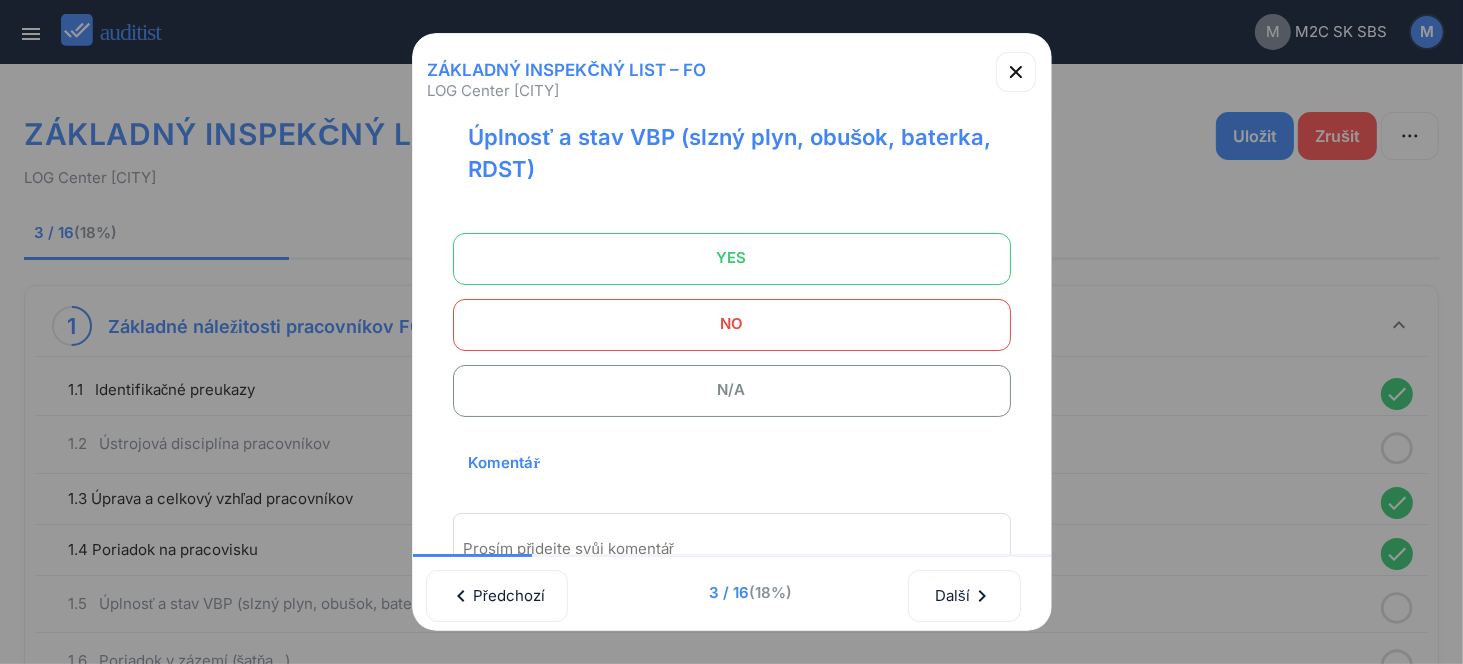 scroll, scrollTop: 62, scrollLeft: 0, axis: vertical 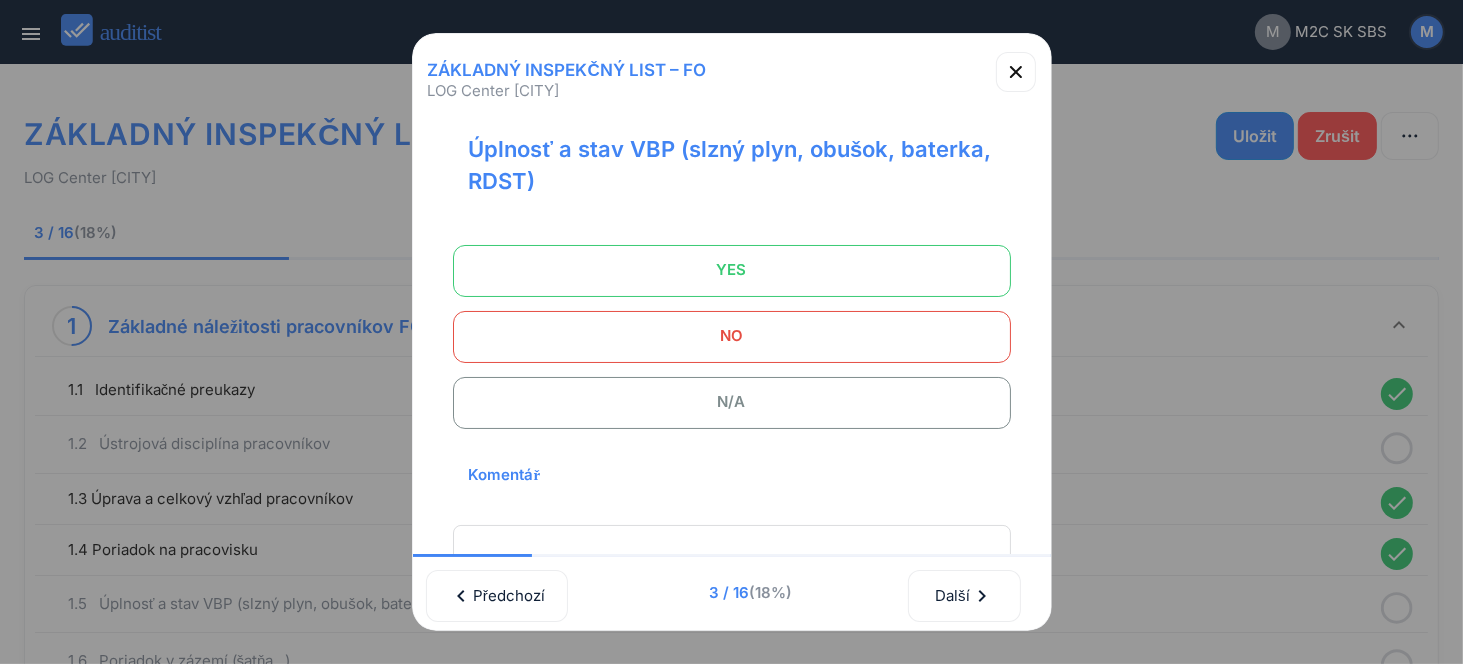 click on "YES" at bounding box center [732, 270] 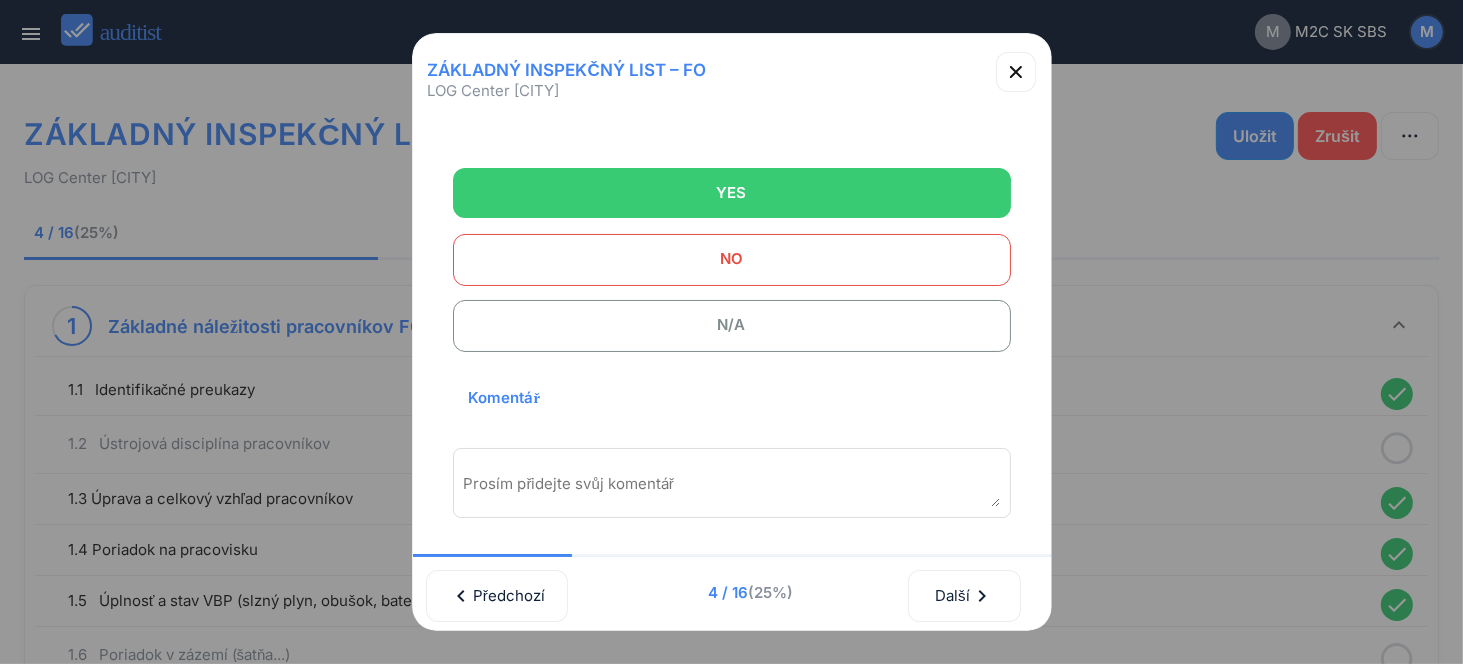 scroll, scrollTop: 262, scrollLeft: 0, axis: vertical 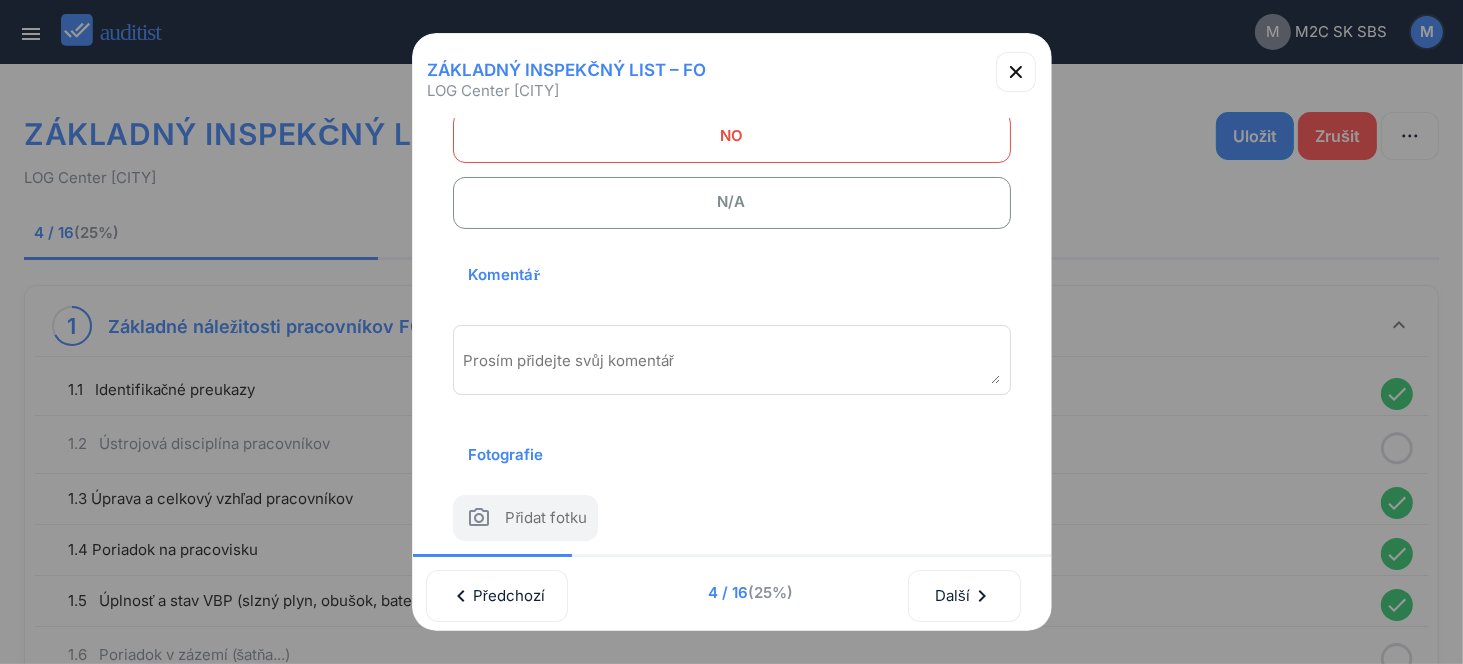 click on "N/A" at bounding box center [732, 202] 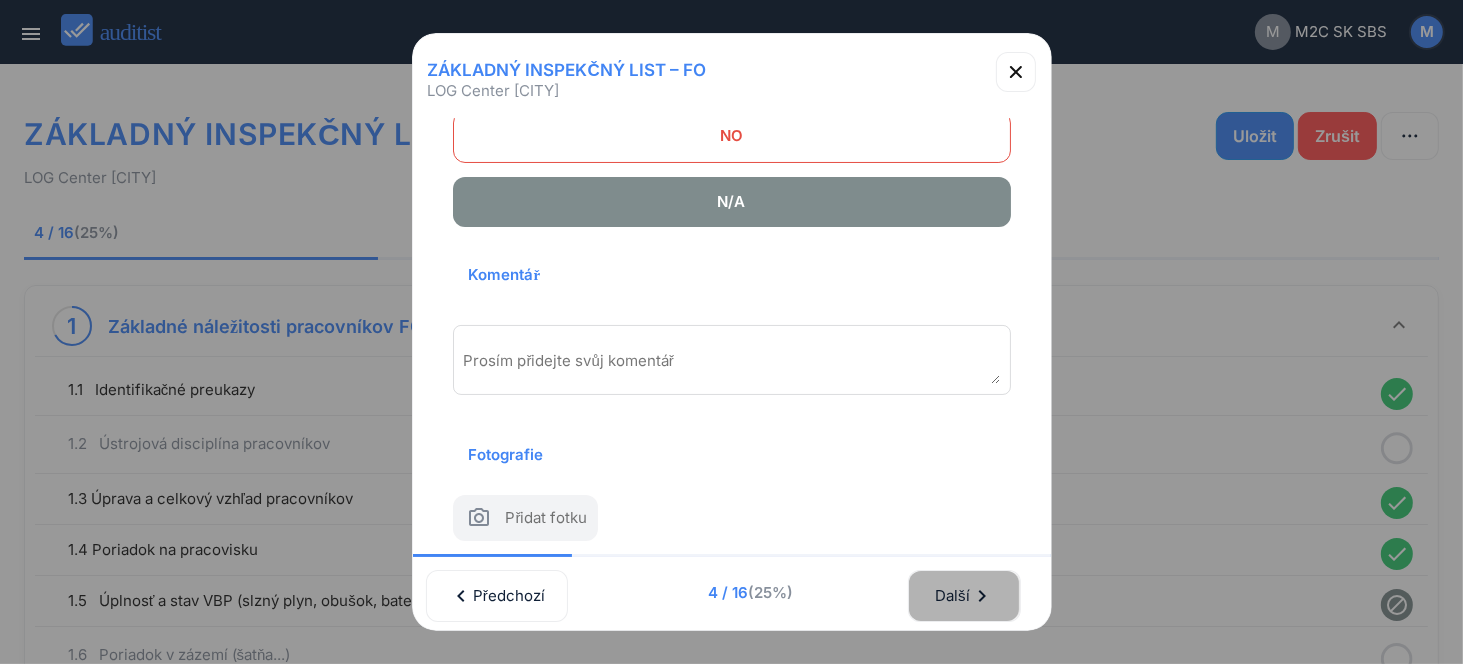 click on "Další
chevron_right" at bounding box center [964, 596] 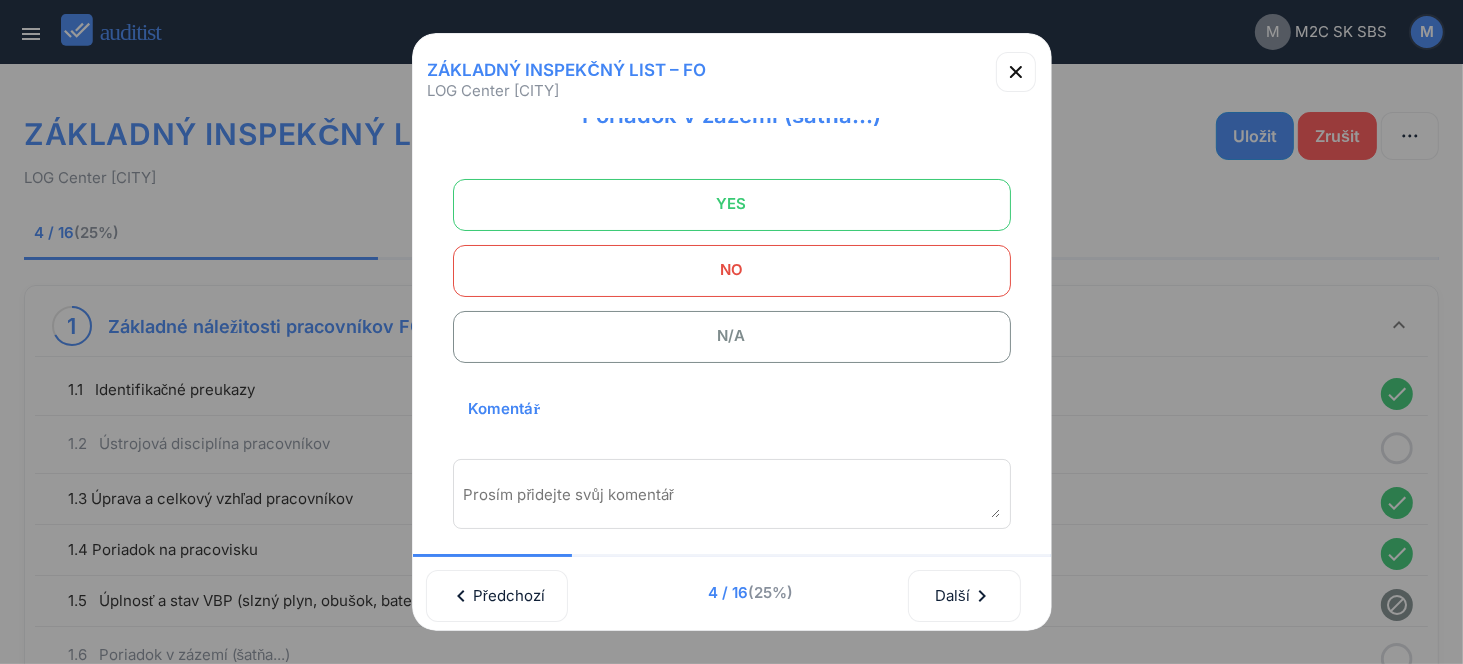 scroll, scrollTop: 0, scrollLeft: 0, axis: both 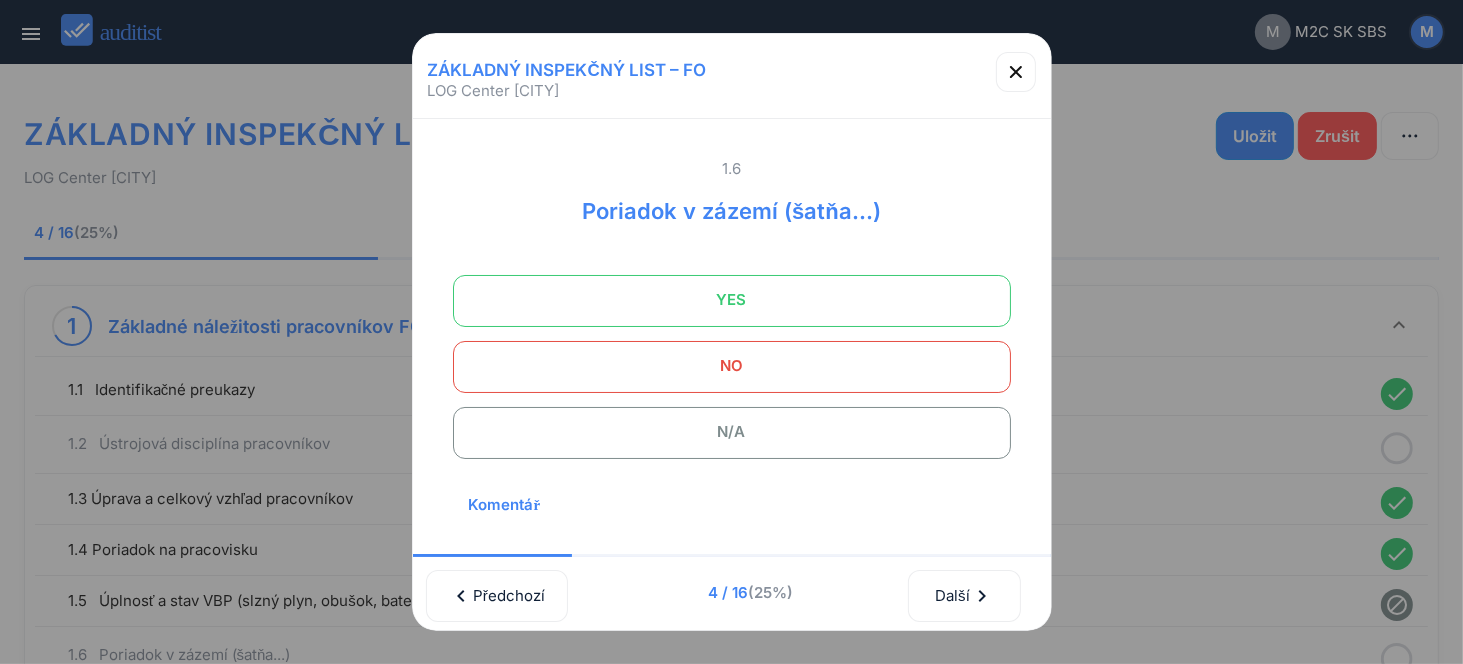 click on "YES" at bounding box center (732, 300) 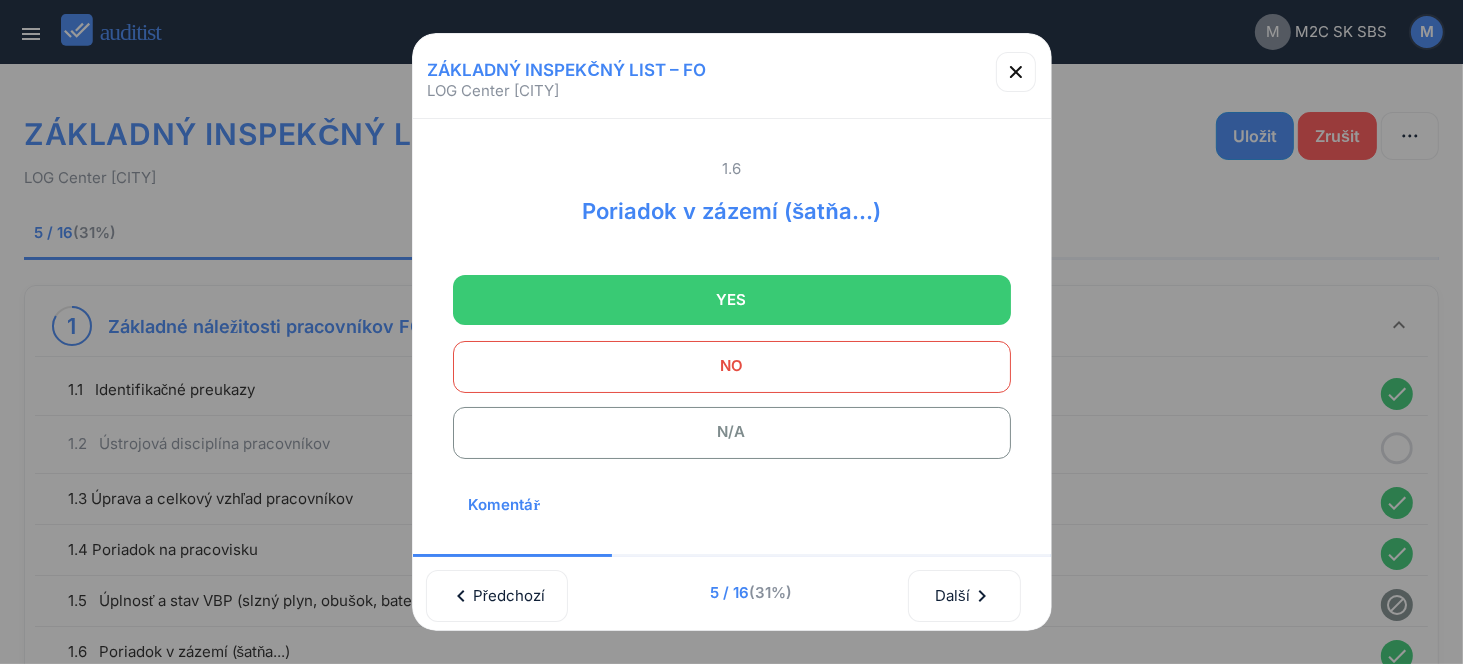 scroll, scrollTop: 270, scrollLeft: 0, axis: vertical 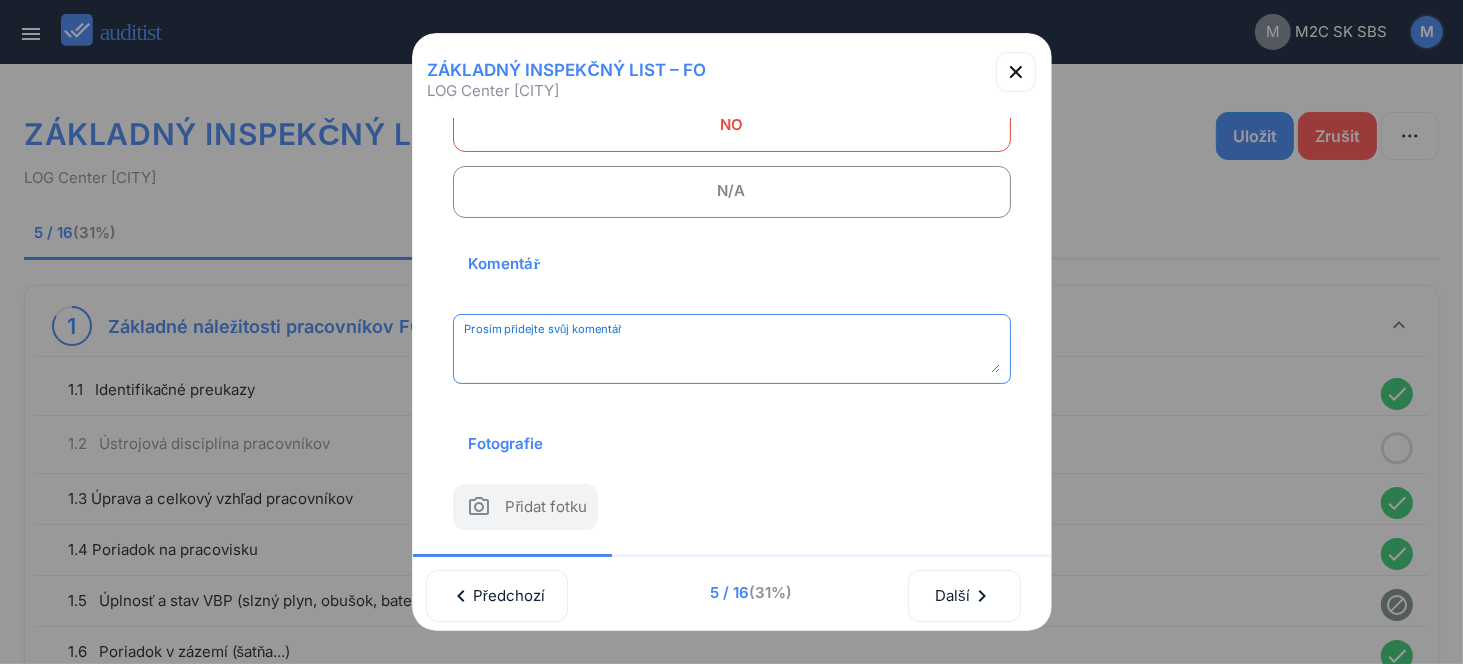 click at bounding box center (732, 356) 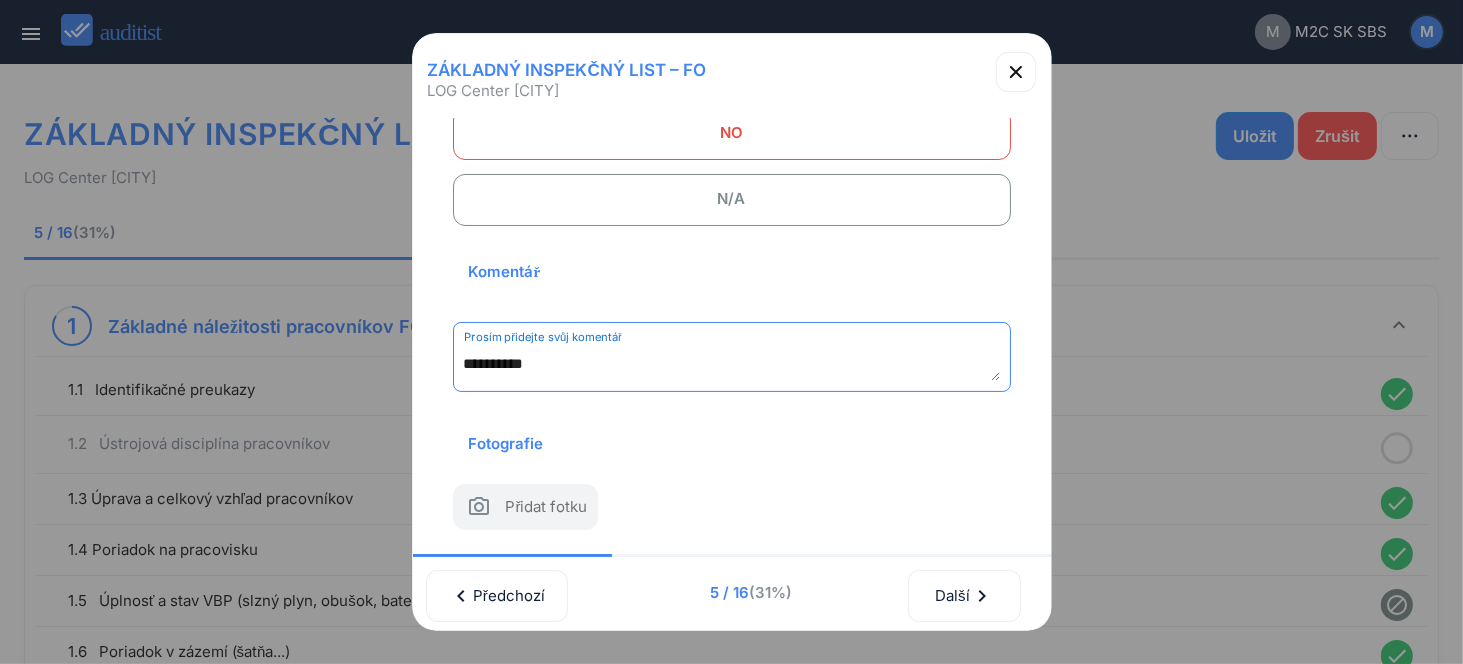 scroll, scrollTop: 262, scrollLeft: 0, axis: vertical 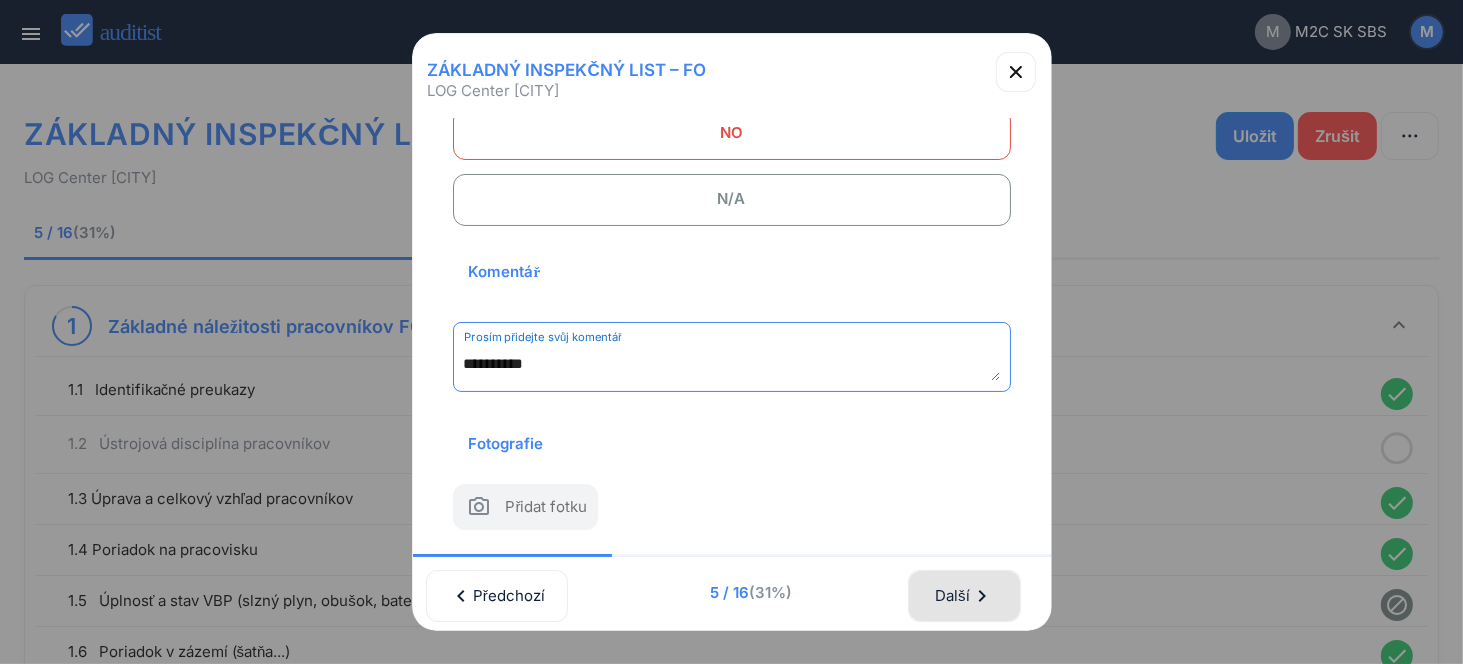 type on "**********" 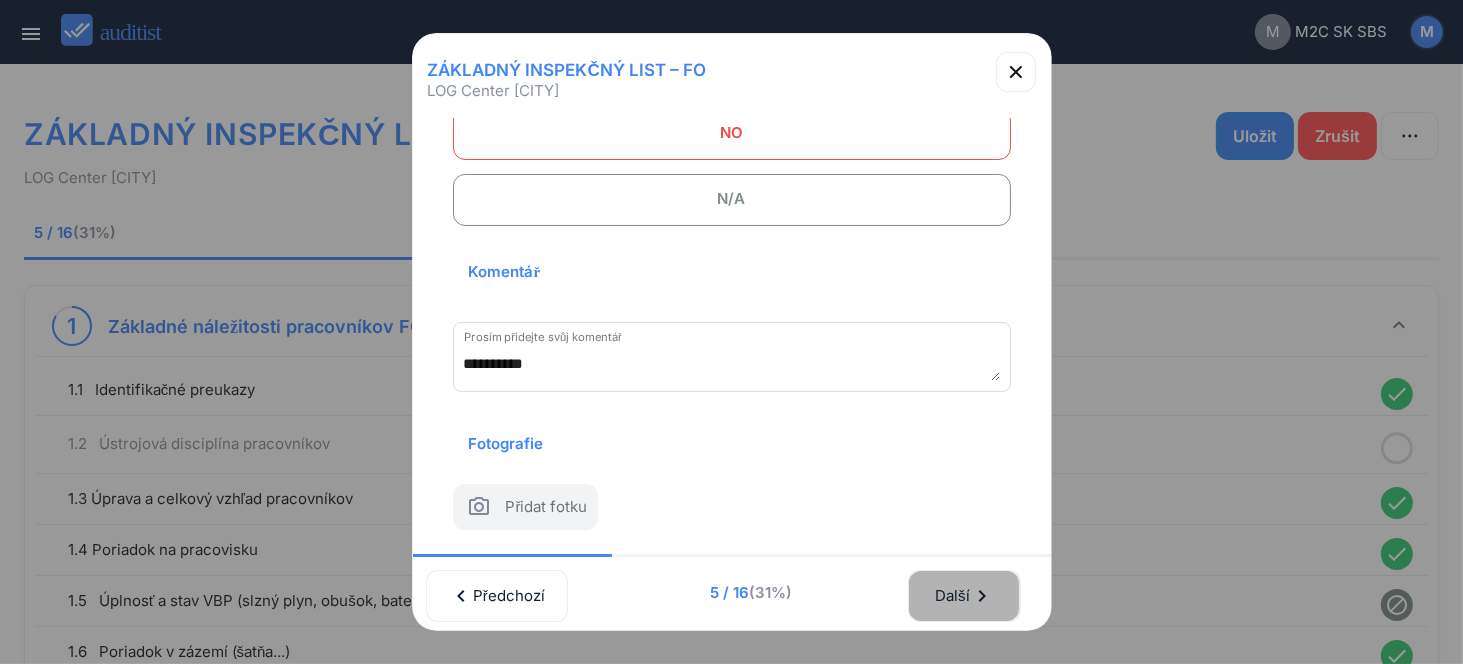 click on "Další
chevron_right" at bounding box center (964, 596) 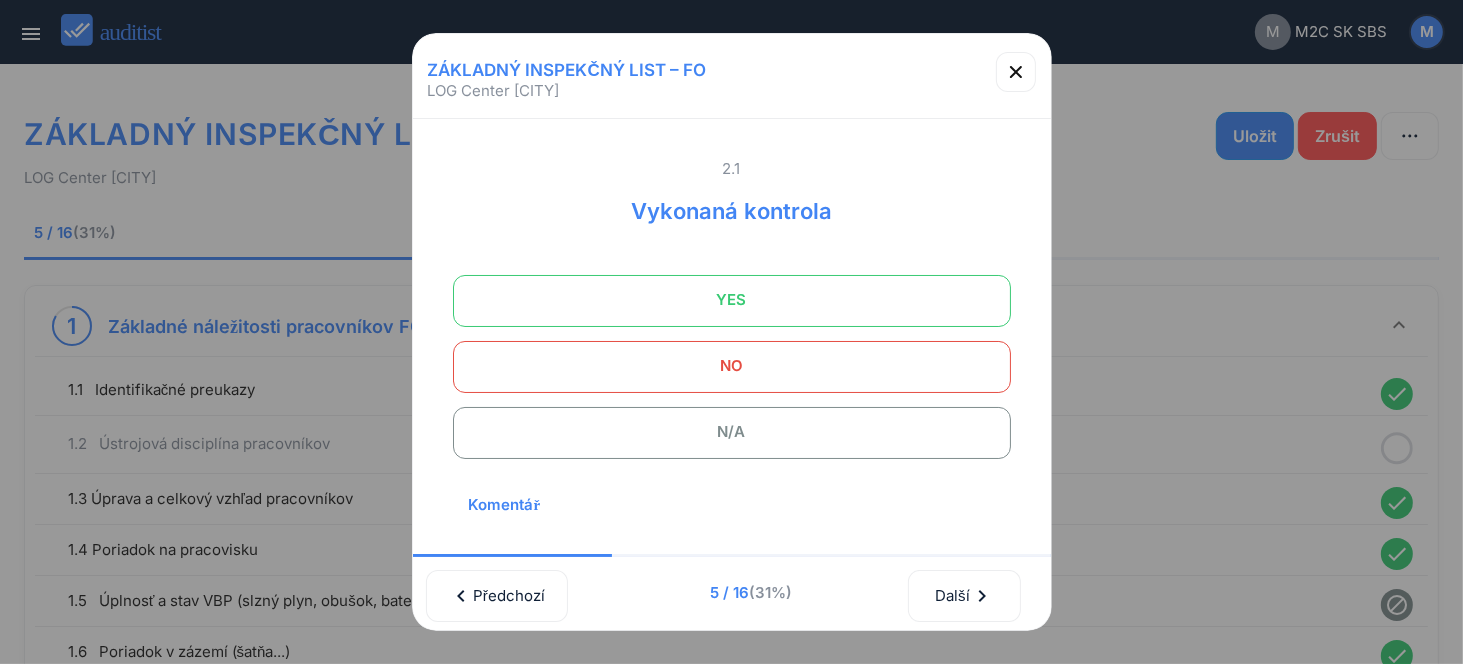 scroll, scrollTop: 0, scrollLeft: 0, axis: both 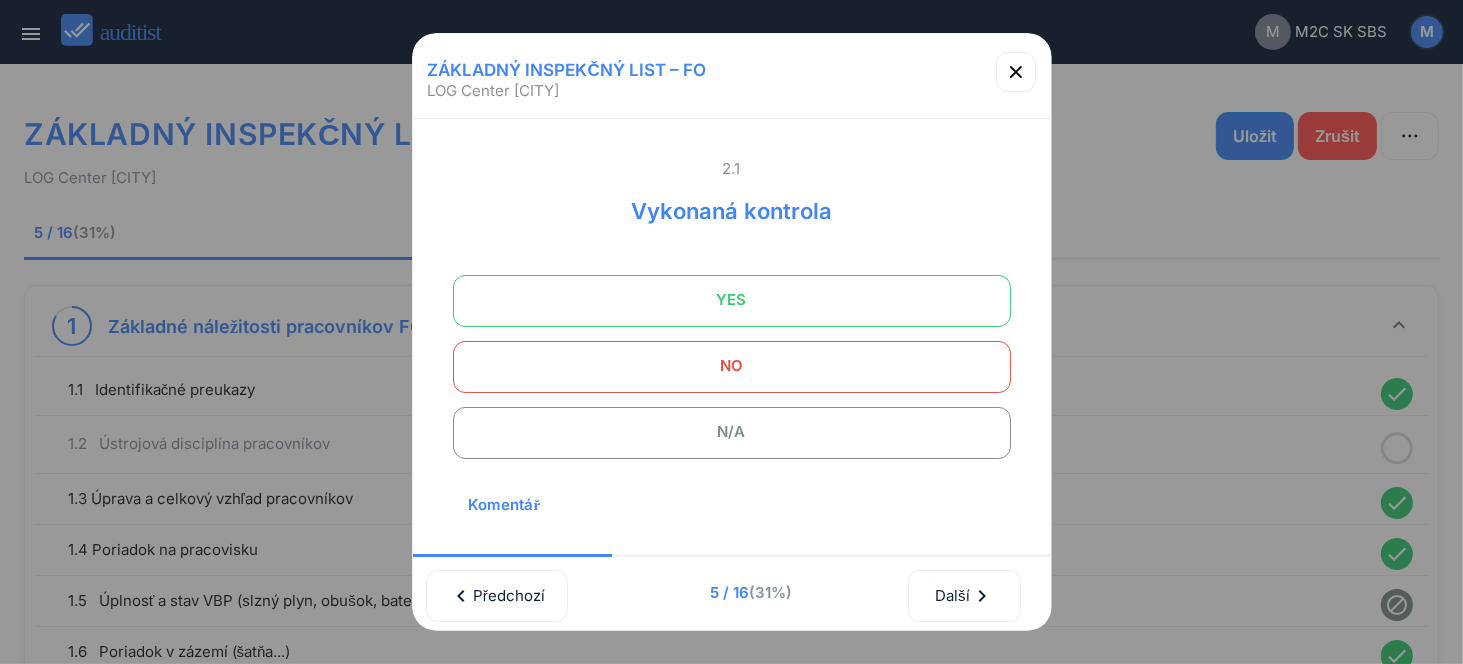 click on "N/A" at bounding box center (732, 432) 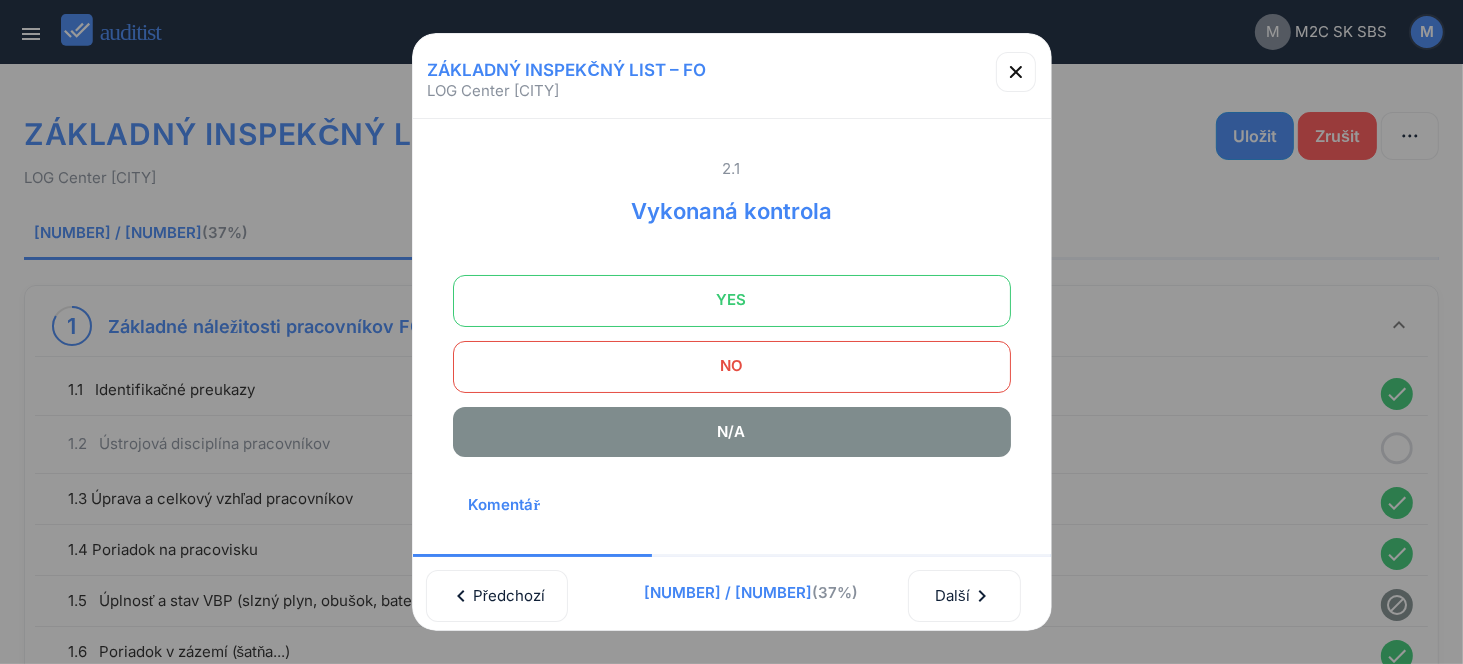 scroll, scrollTop: 270, scrollLeft: 0, axis: vertical 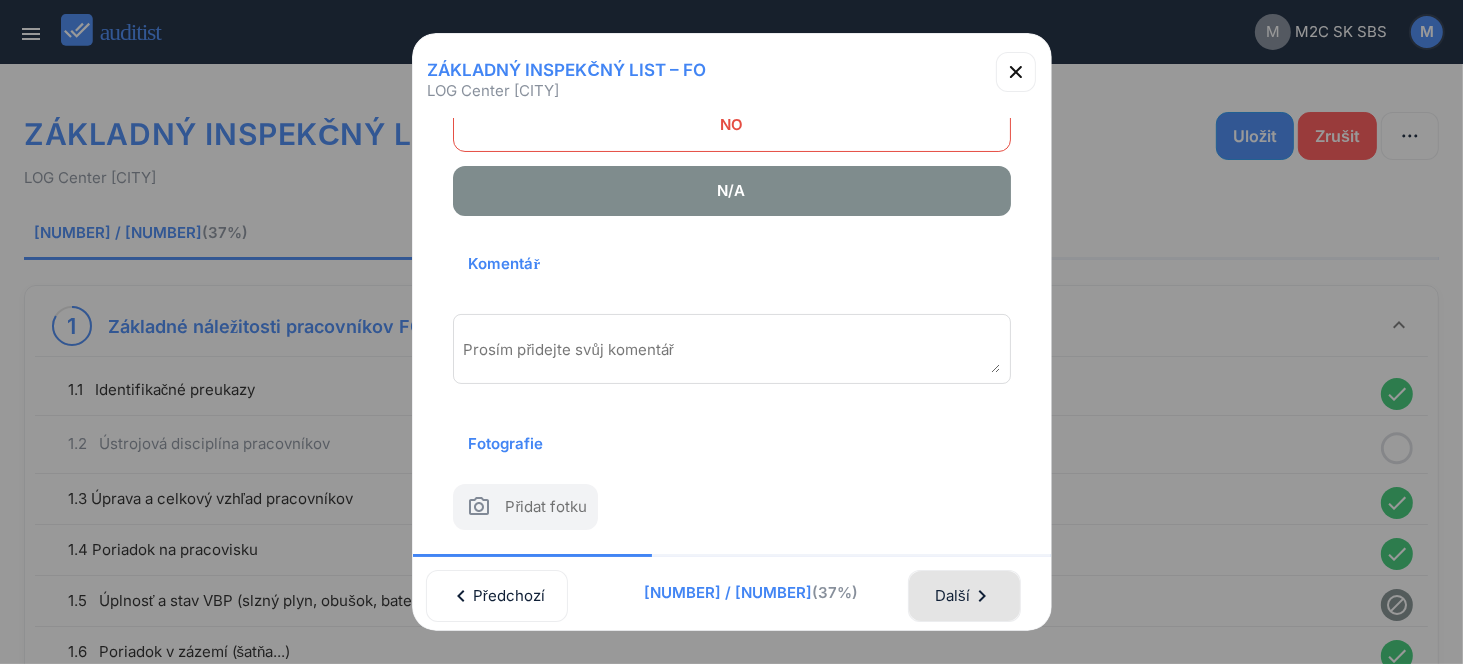 click on "Další
chevron_right" at bounding box center (964, 596) 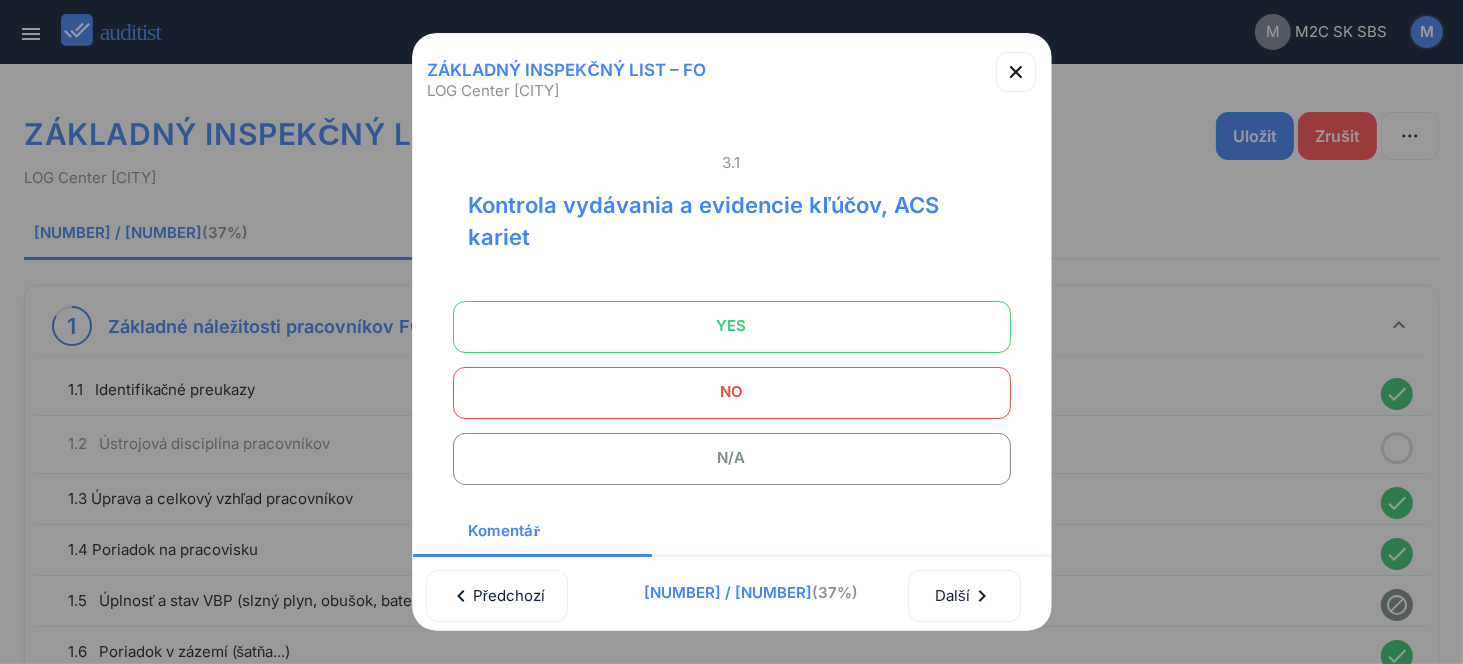 scroll, scrollTop: 0, scrollLeft: 0, axis: both 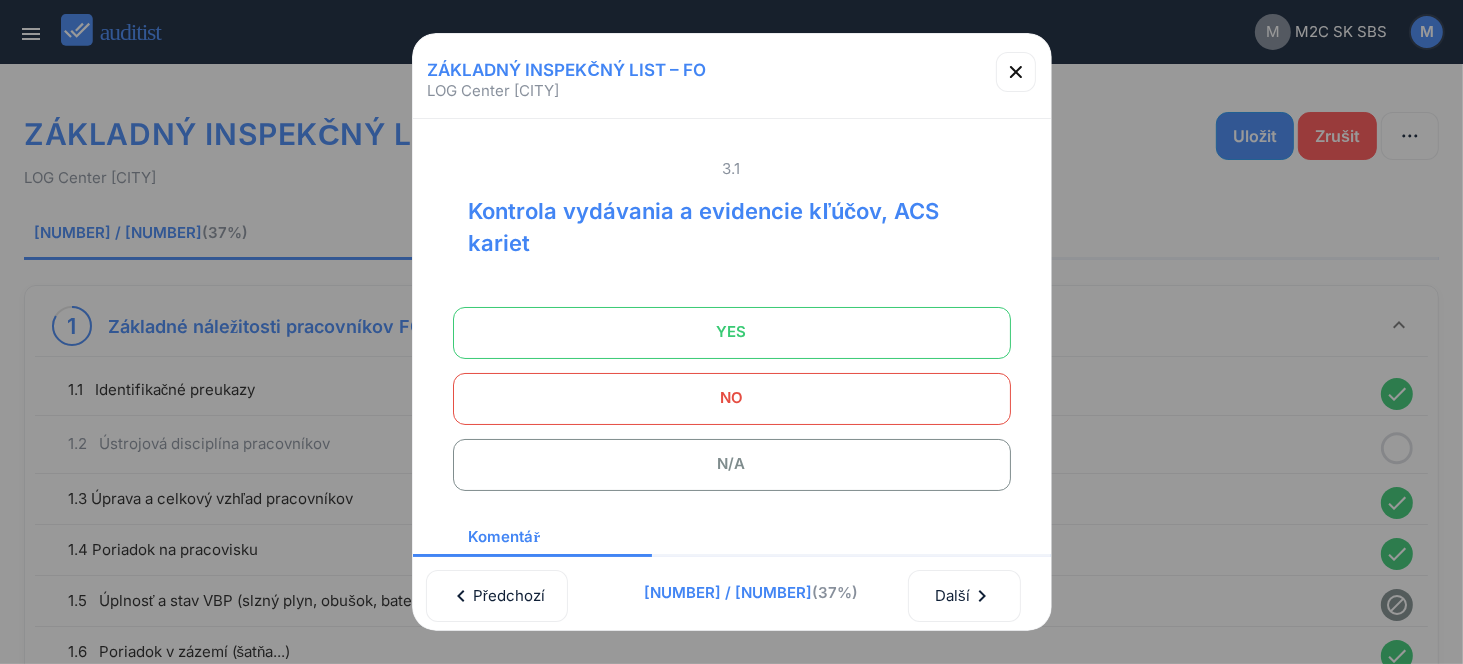 click on "YES" at bounding box center [732, 332] 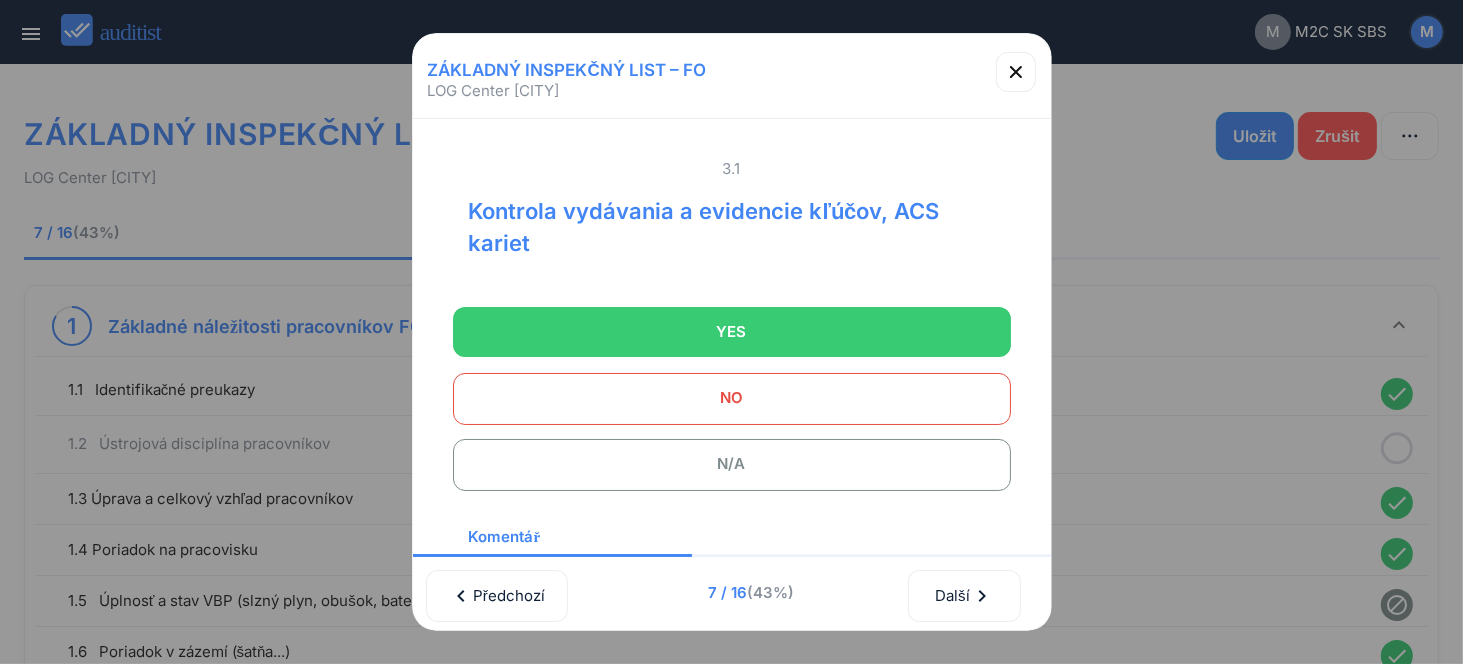 scroll, scrollTop: 300, scrollLeft: 0, axis: vertical 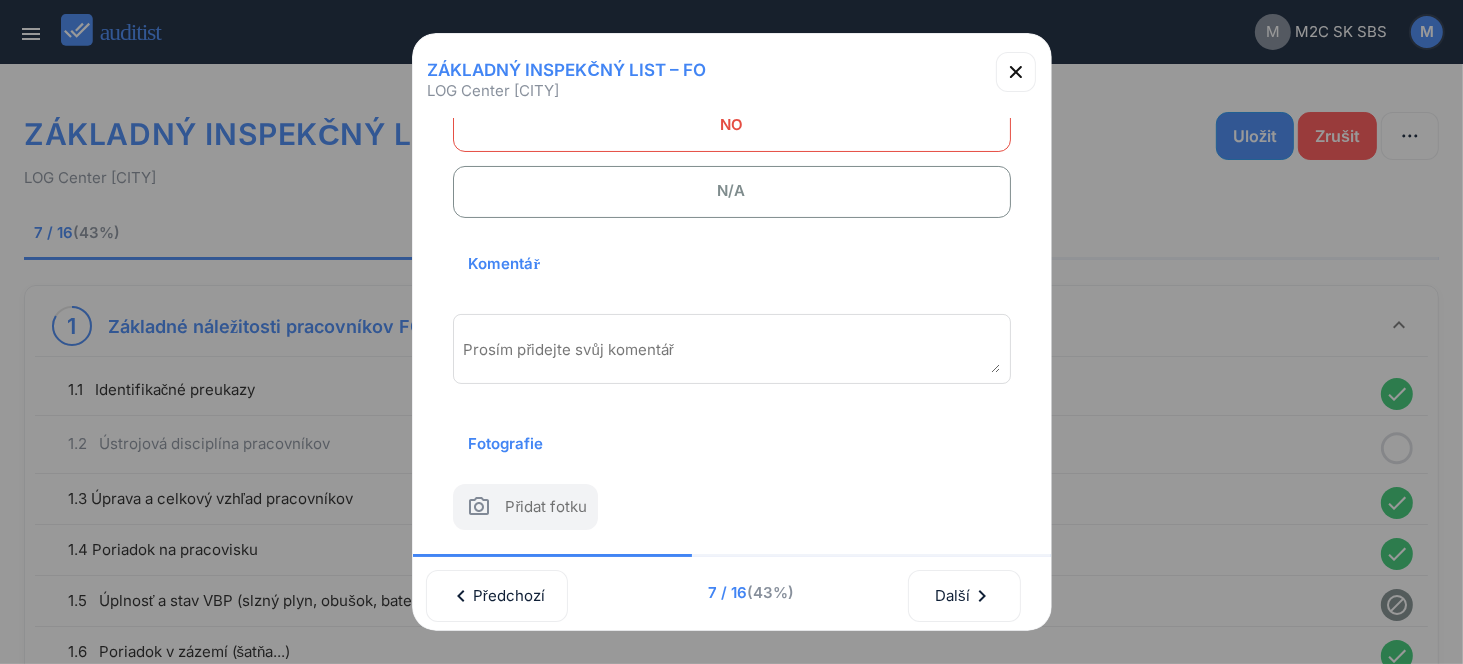 click at bounding box center (732, 356) 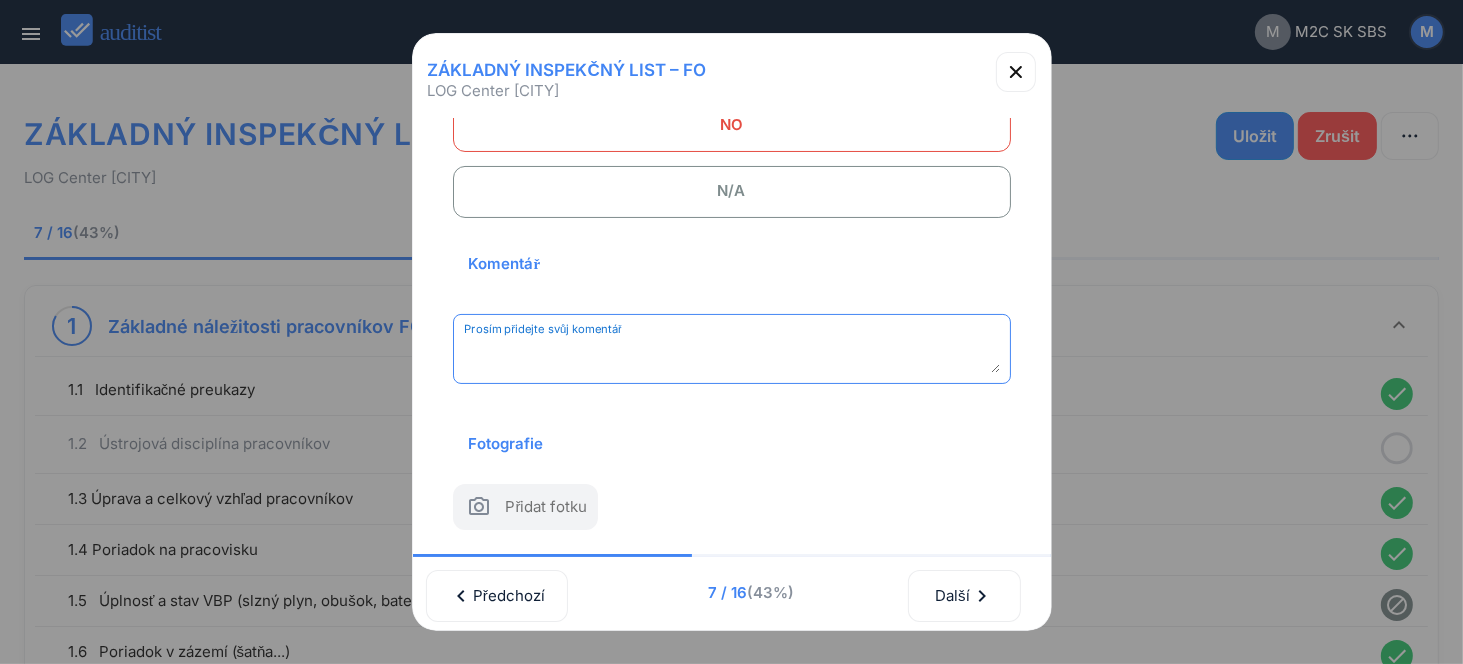 paste on "**********" 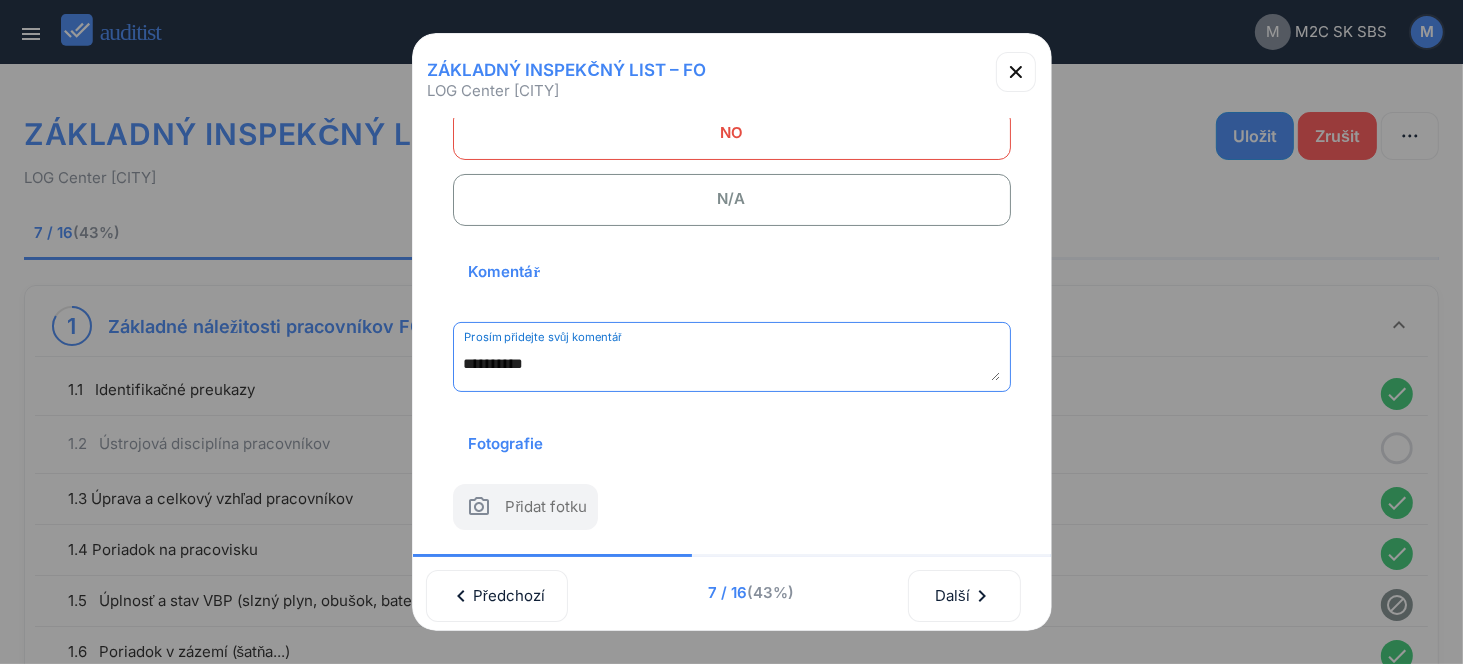 scroll, scrollTop: 294, scrollLeft: 0, axis: vertical 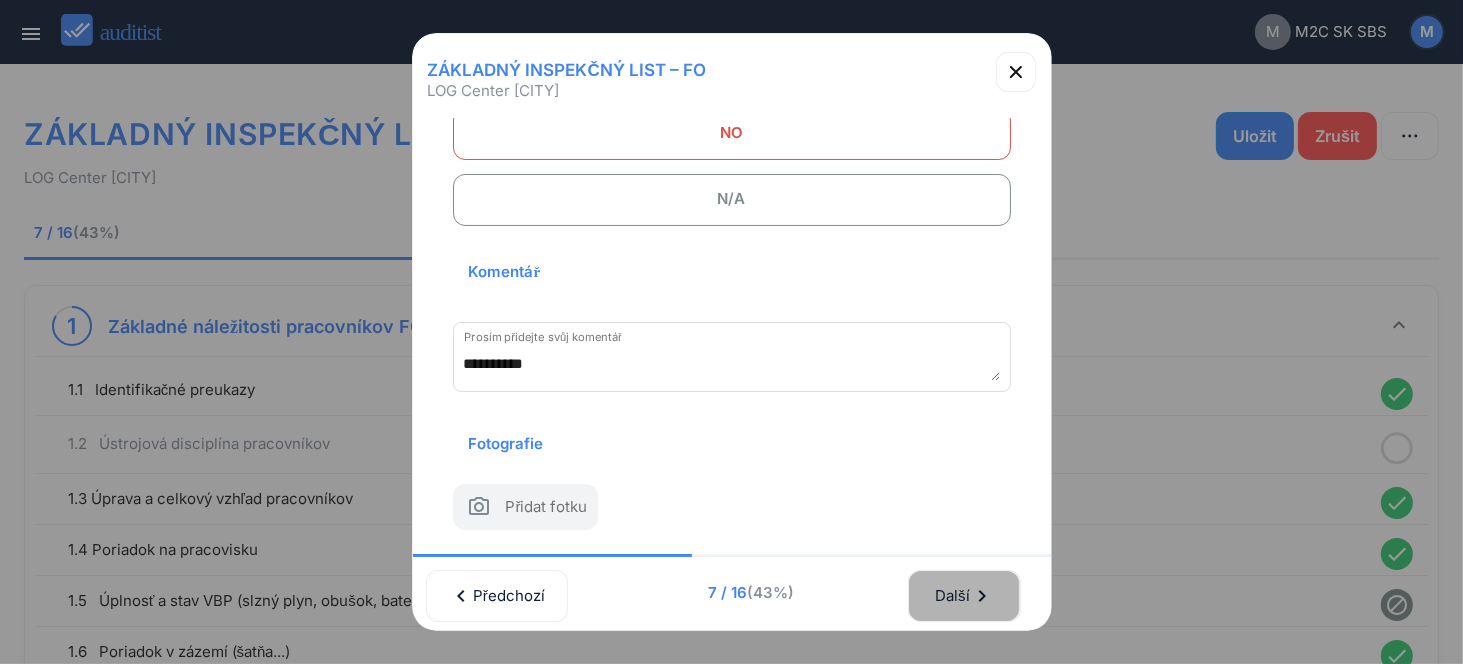click on "Další
chevron_right" at bounding box center [964, 596] 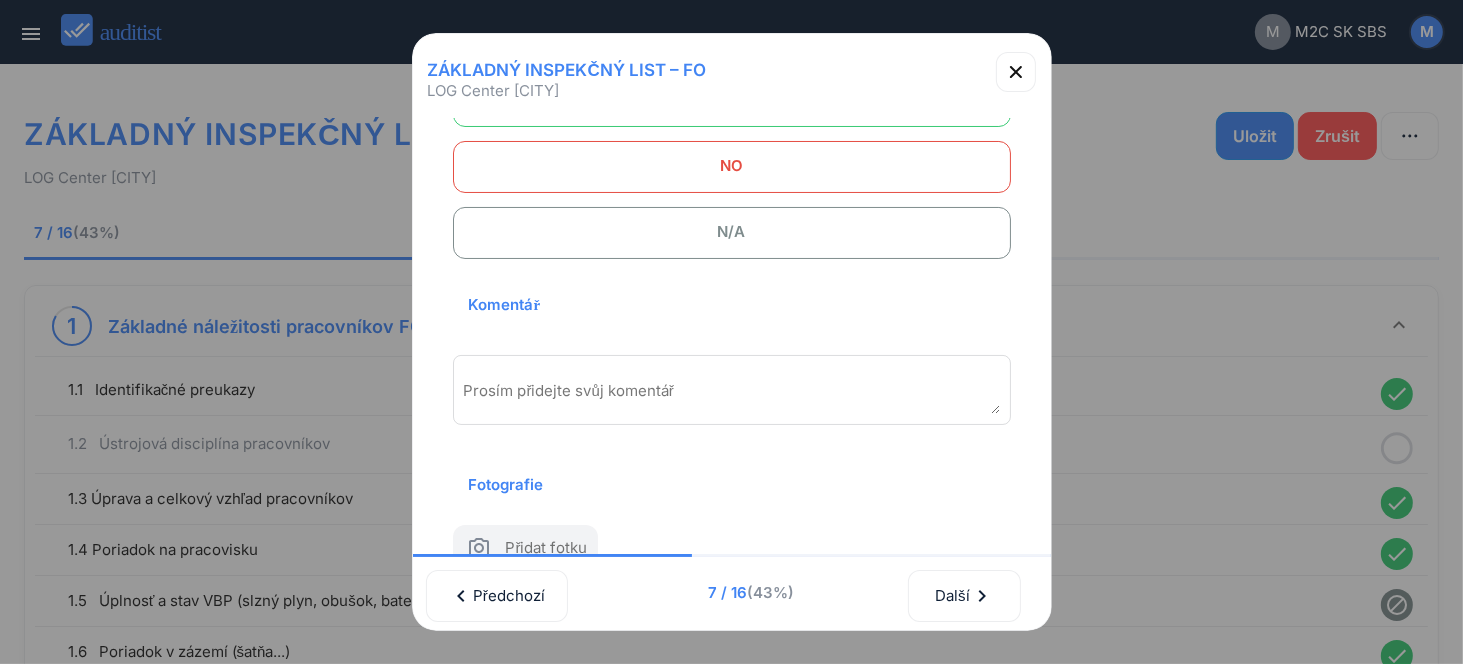 scroll, scrollTop: 0, scrollLeft: 0, axis: both 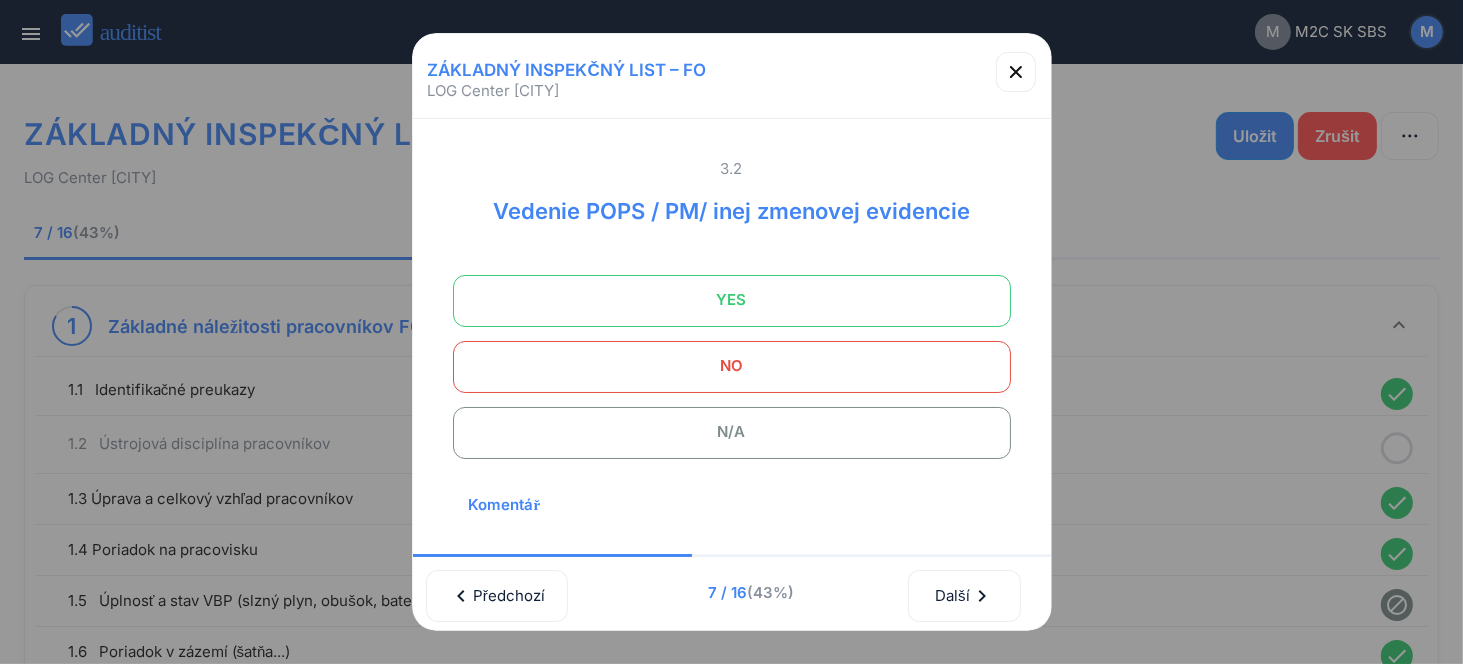 click on "YES" at bounding box center [732, 300] 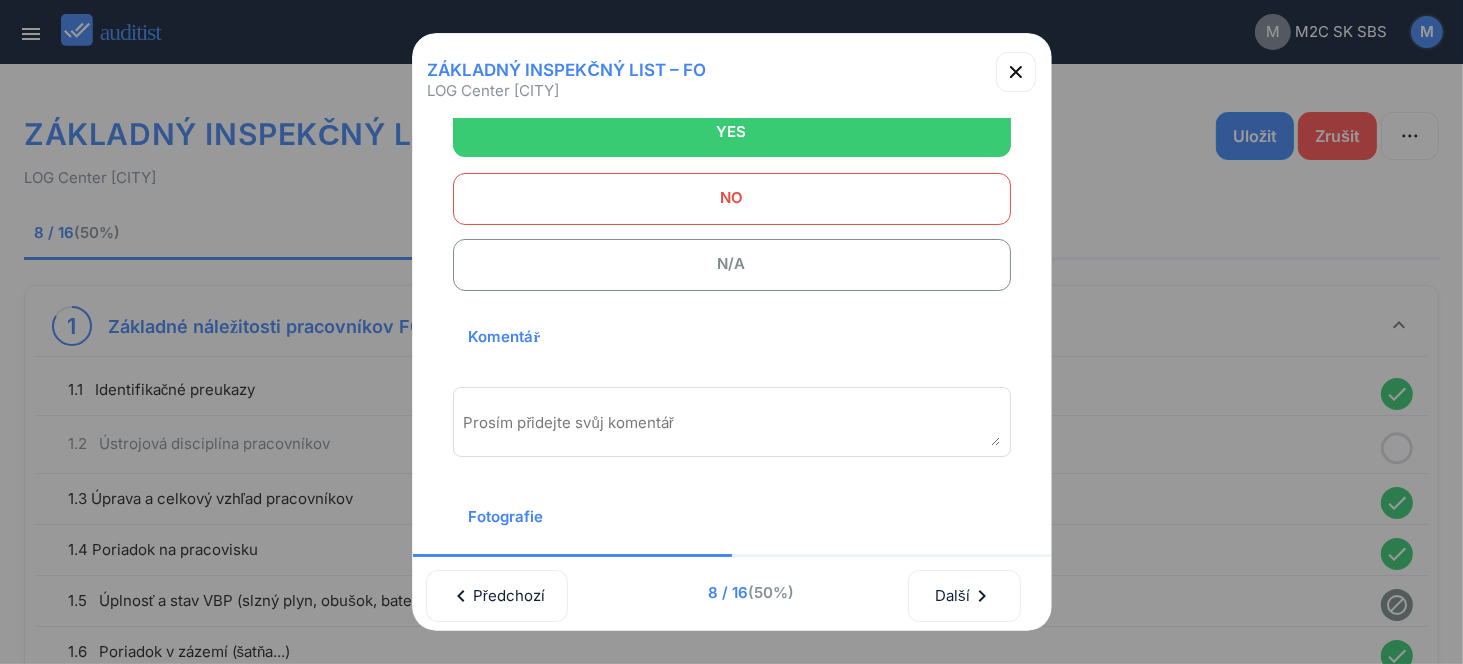 scroll 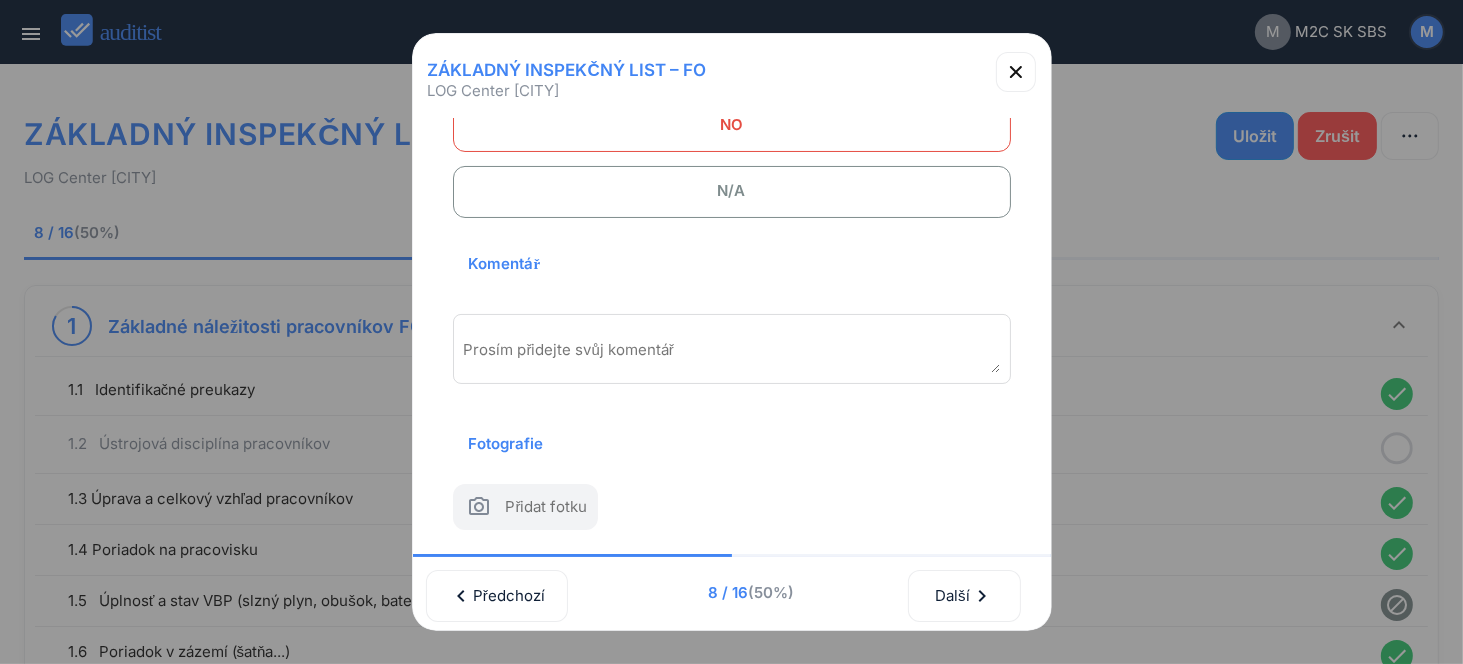 click on "Prosím přidejte svůj komentář" at bounding box center (732, 354) 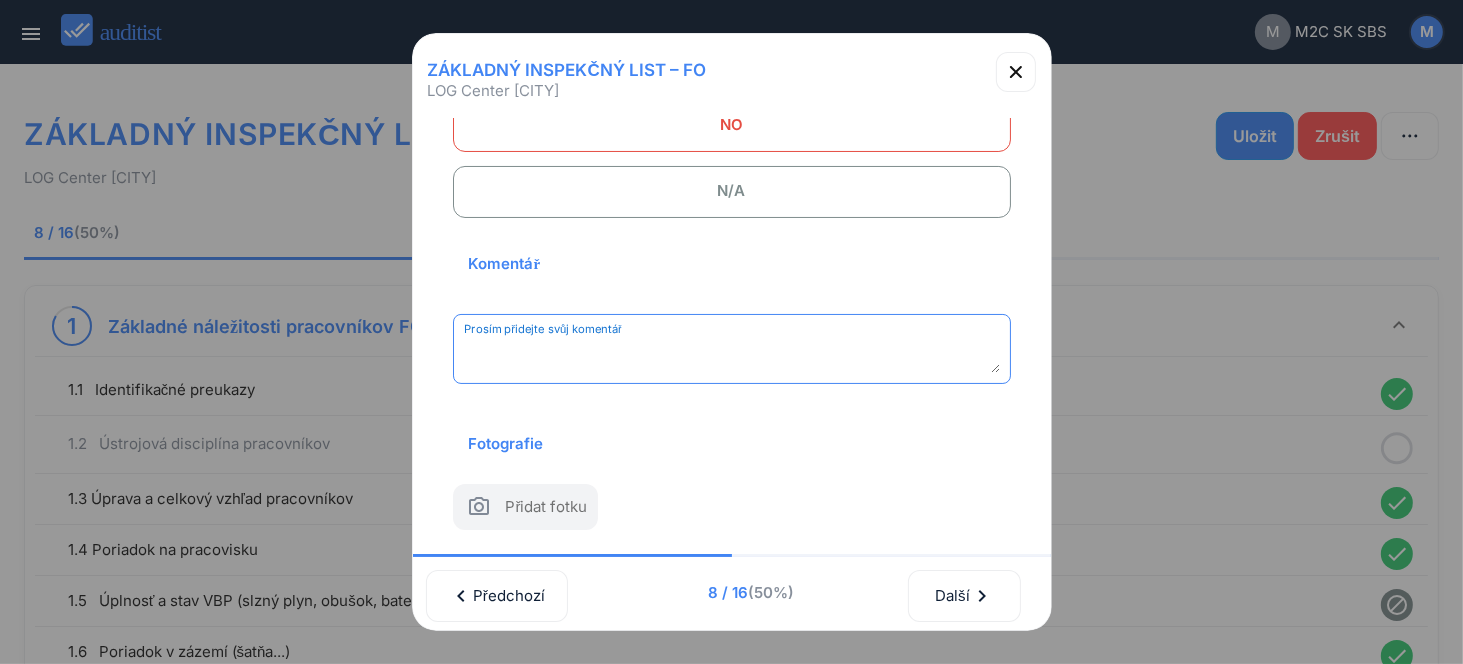 click at bounding box center [732, 356] 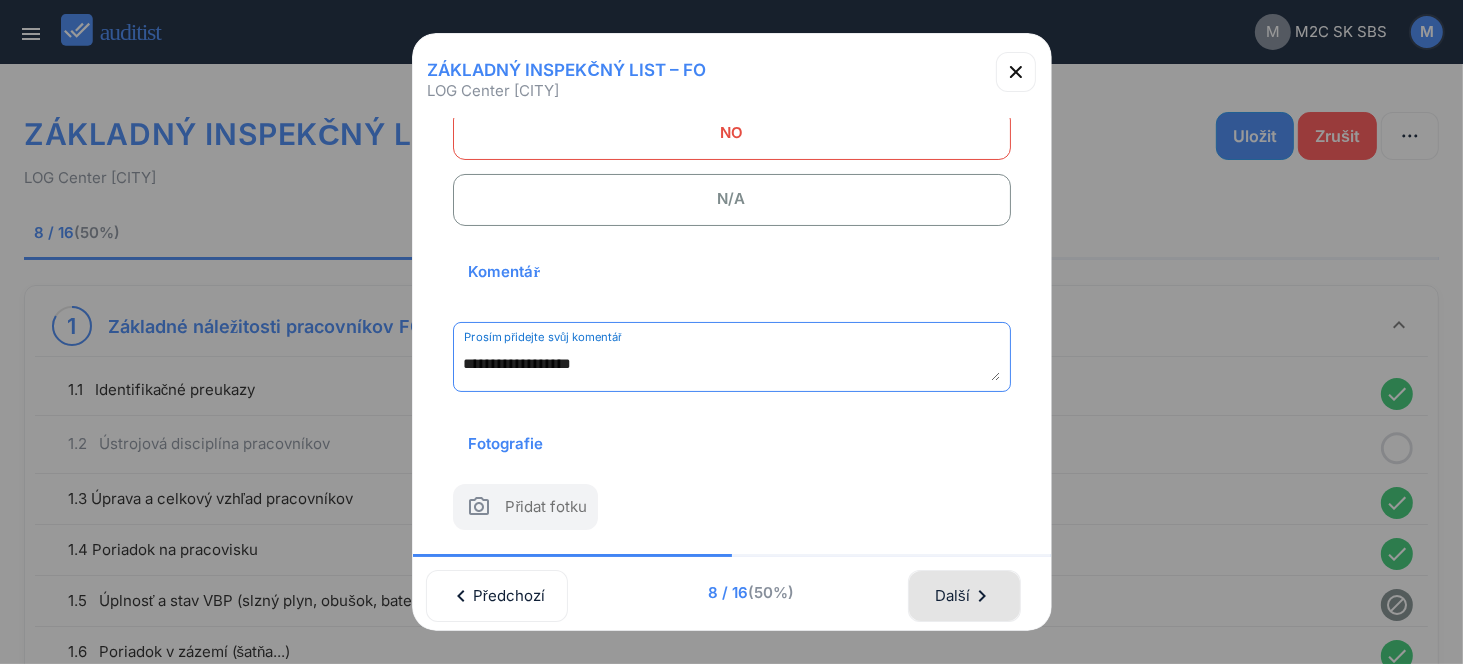type on "**********" 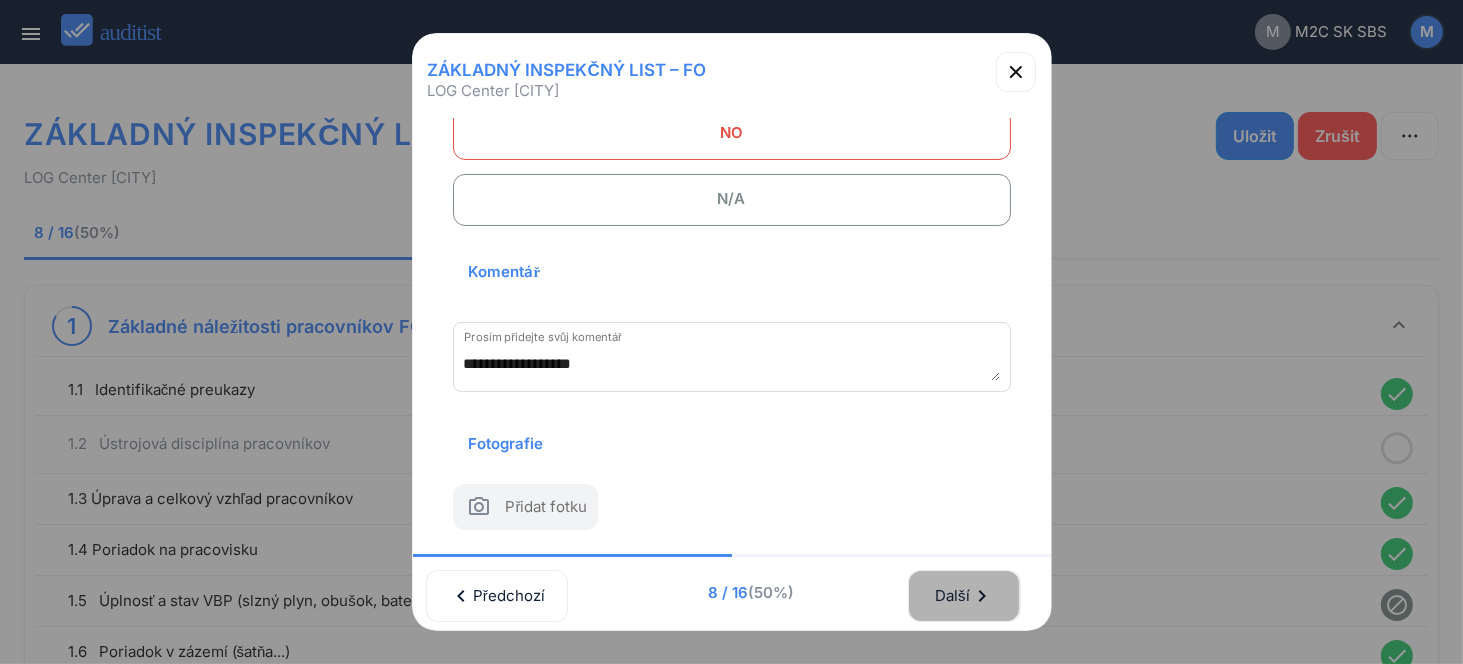 click on "Další
chevron_right" at bounding box center [964, 596] 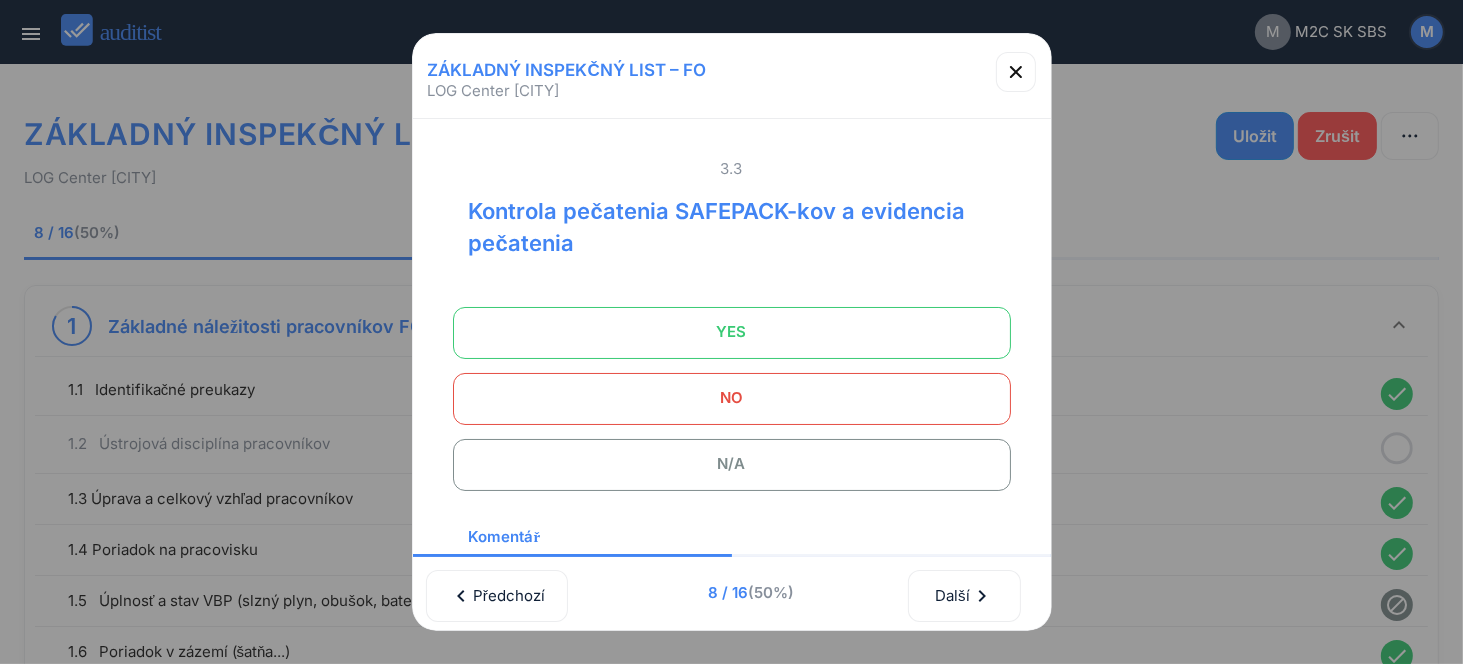click on "YES" at bounding box center [732, 332] 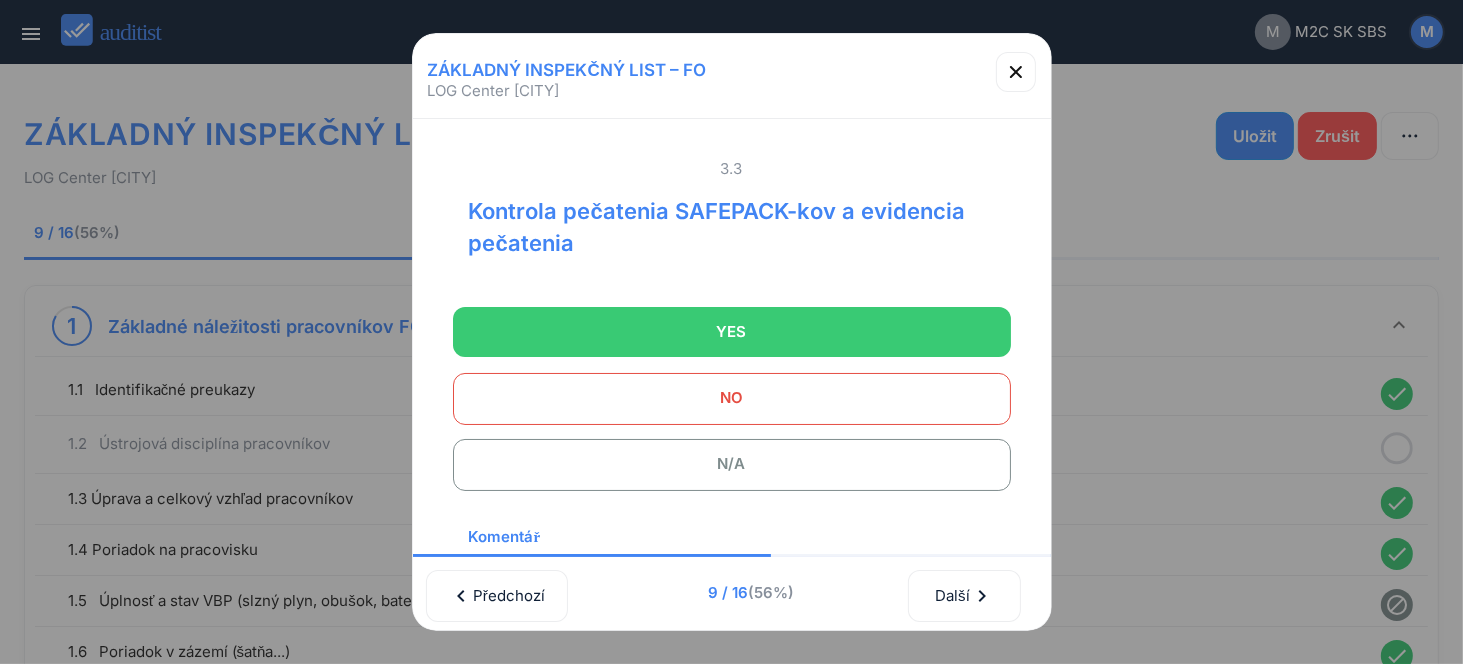 click on "N/A" at bounding box center [732, 464] 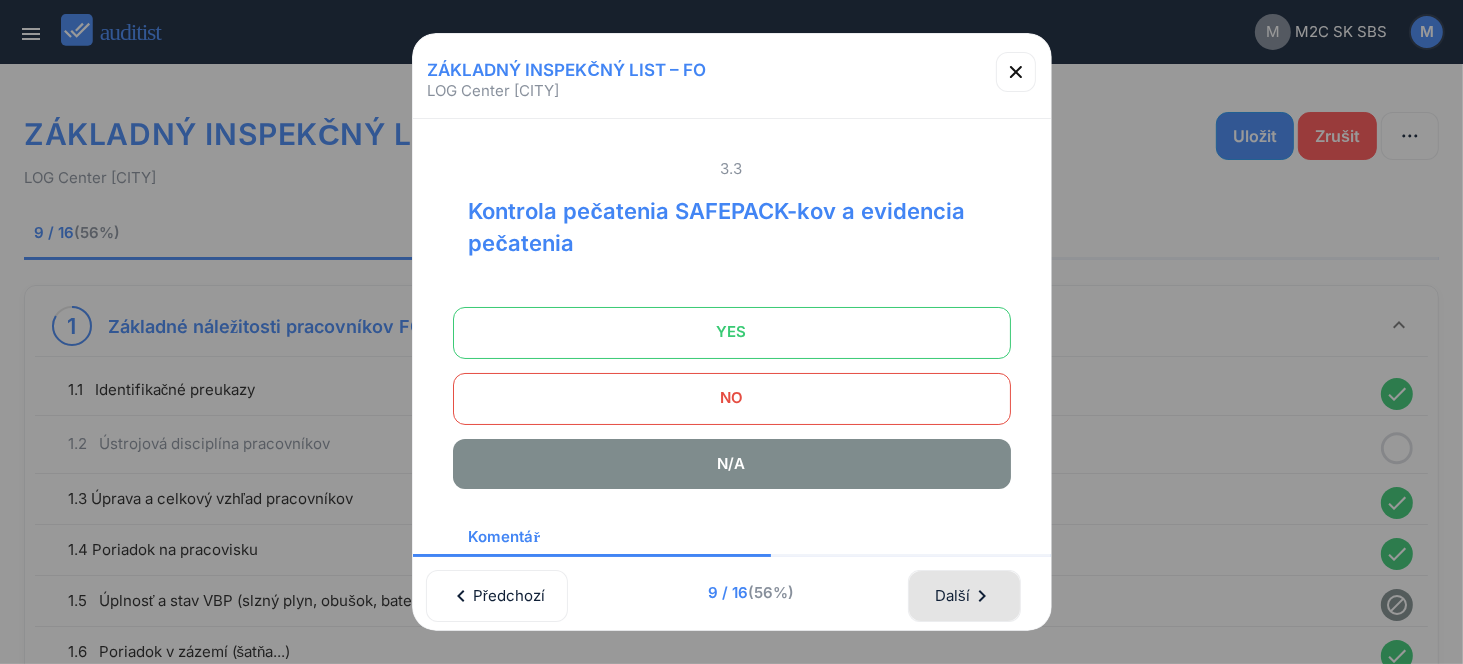 click on "Další
chevron_right" at bounding box center (964, 596) 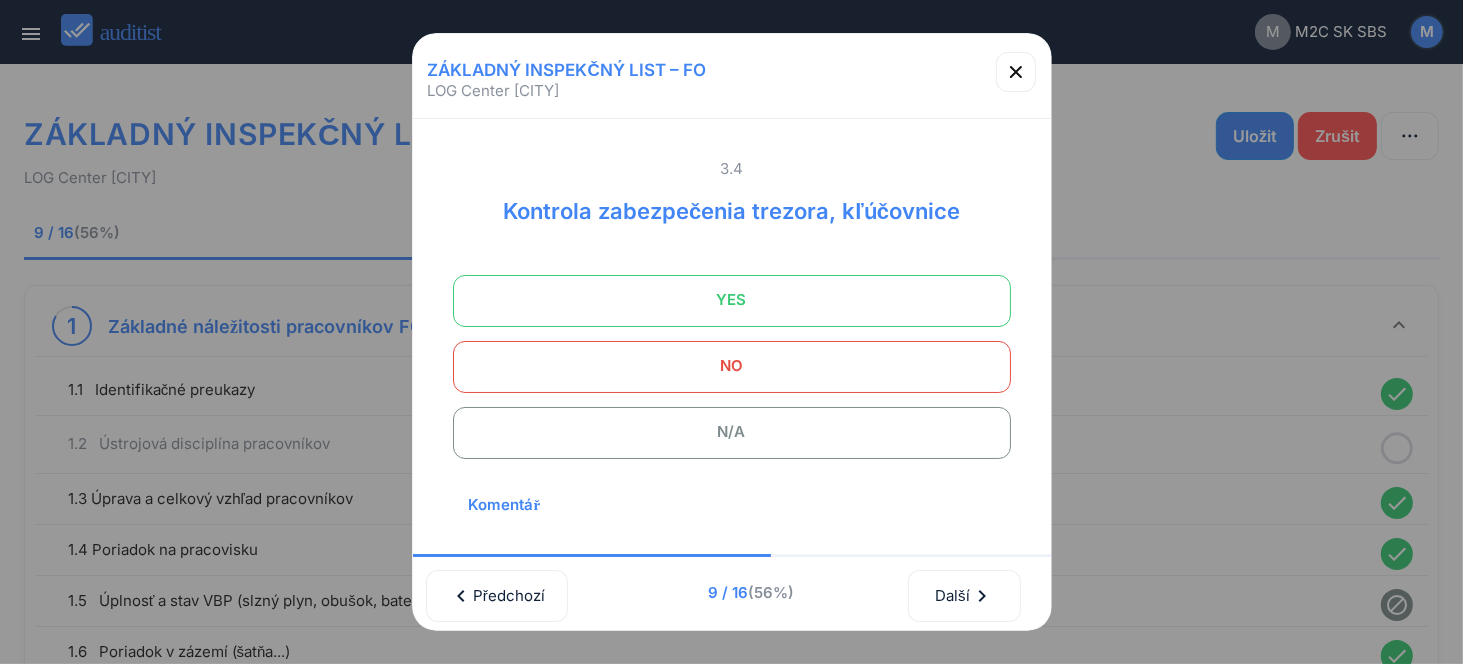 click on "YES" at bounding box center (732, 300) 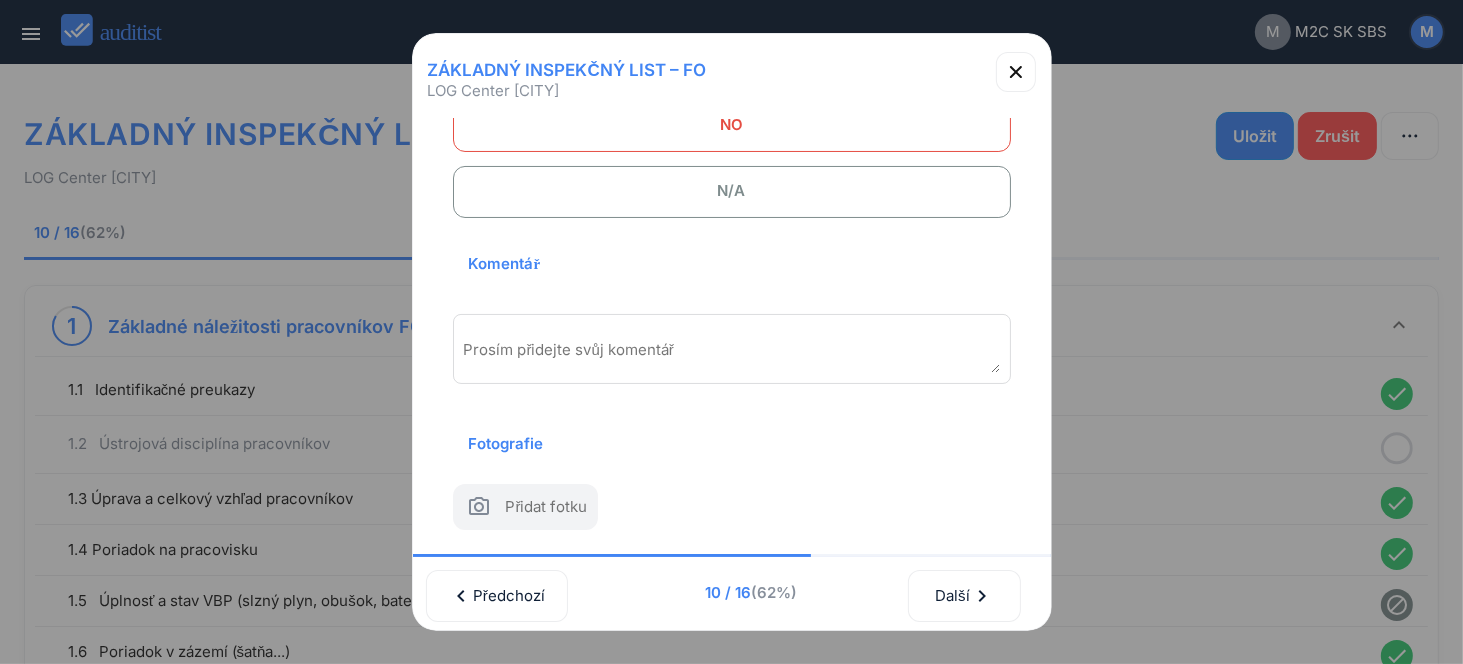 scroll, scrollTop: 4, scrollLeft: 0, axis: vertical 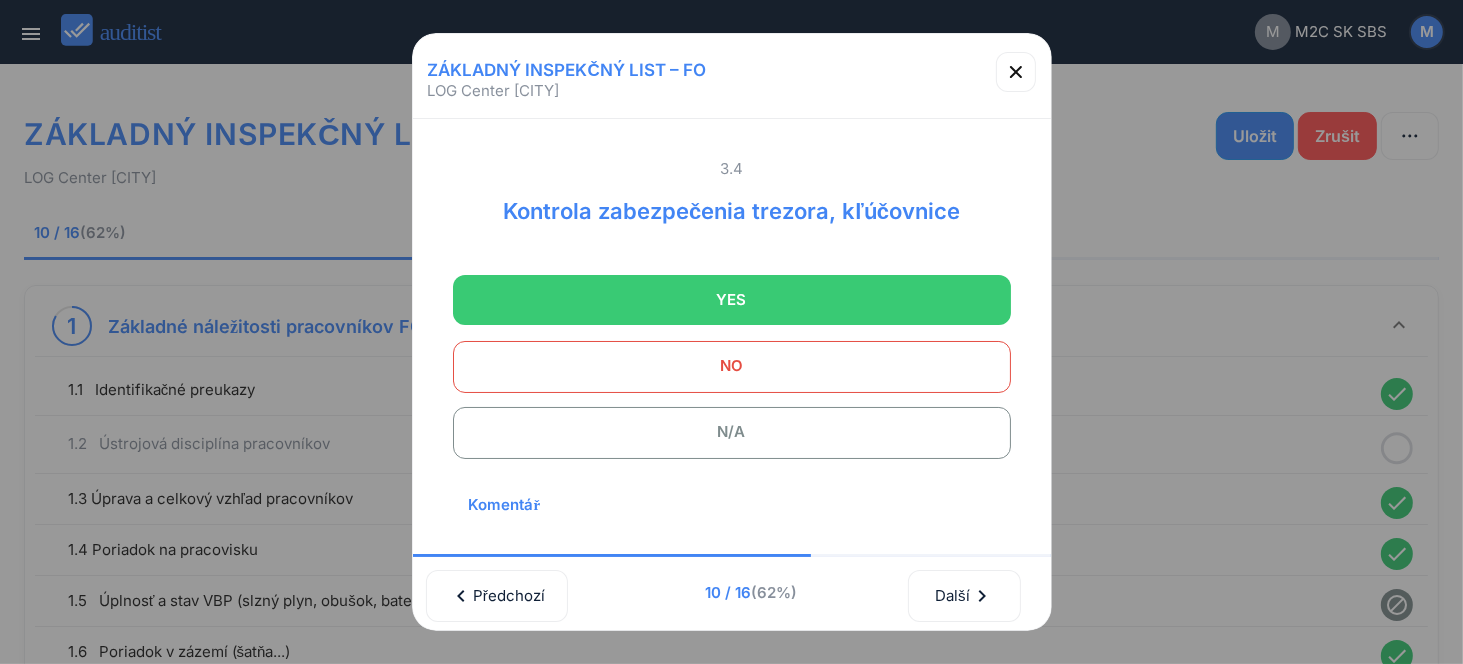 click on "N/A" at bounding box center [732, 432] 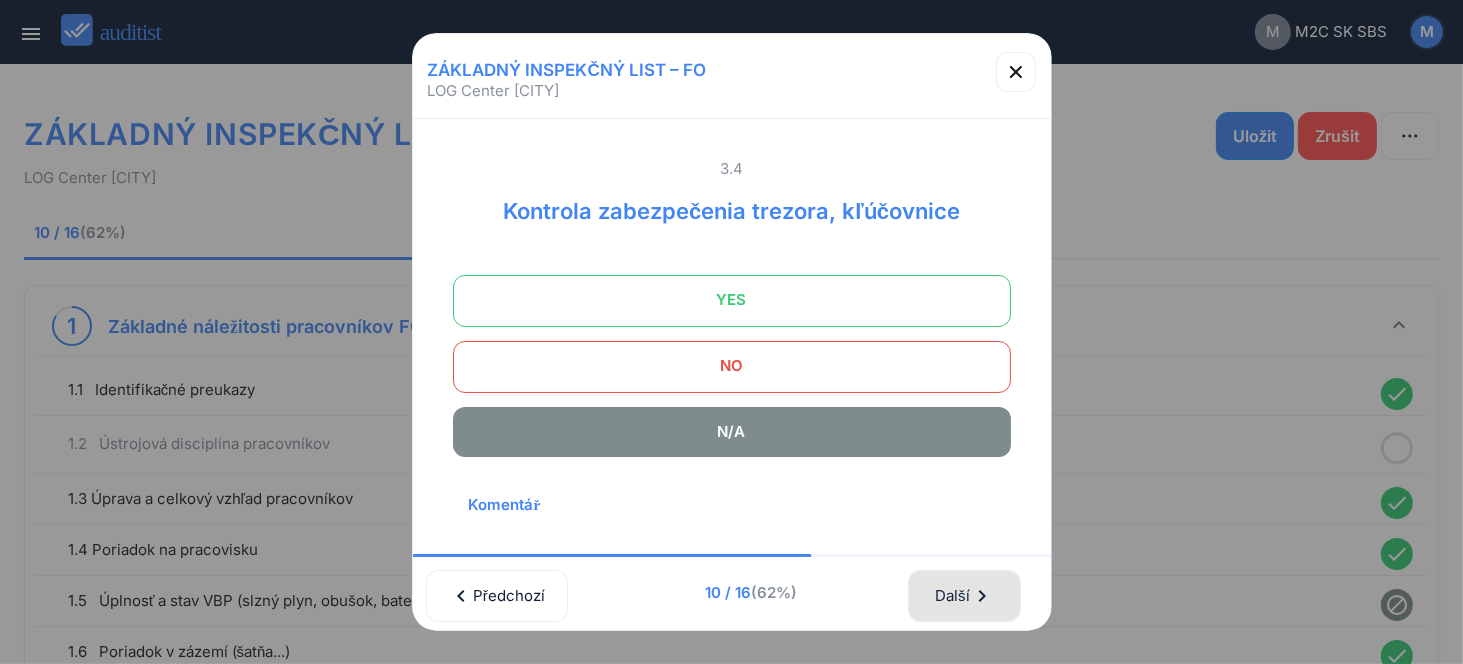 click on "Další
chevron_right" at bounding box center (964, 596) 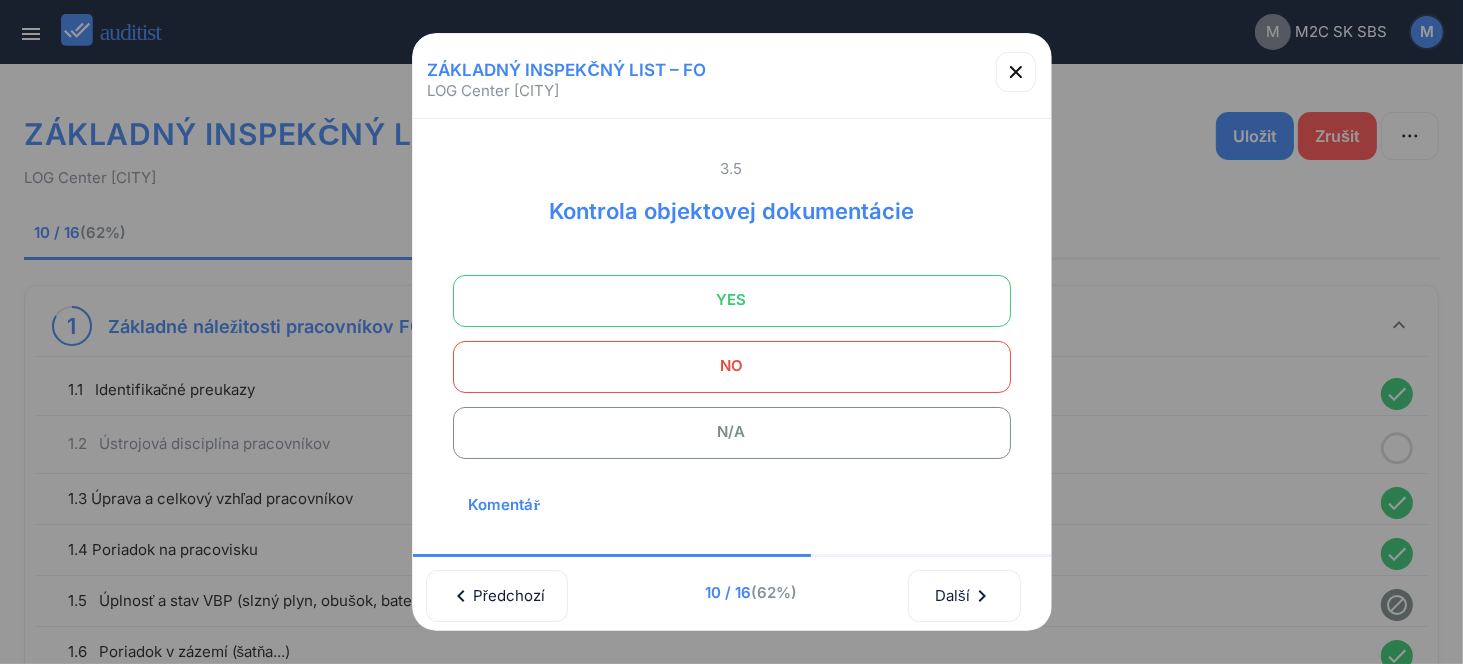 click on "N/A" at bounding box center [732, 432] 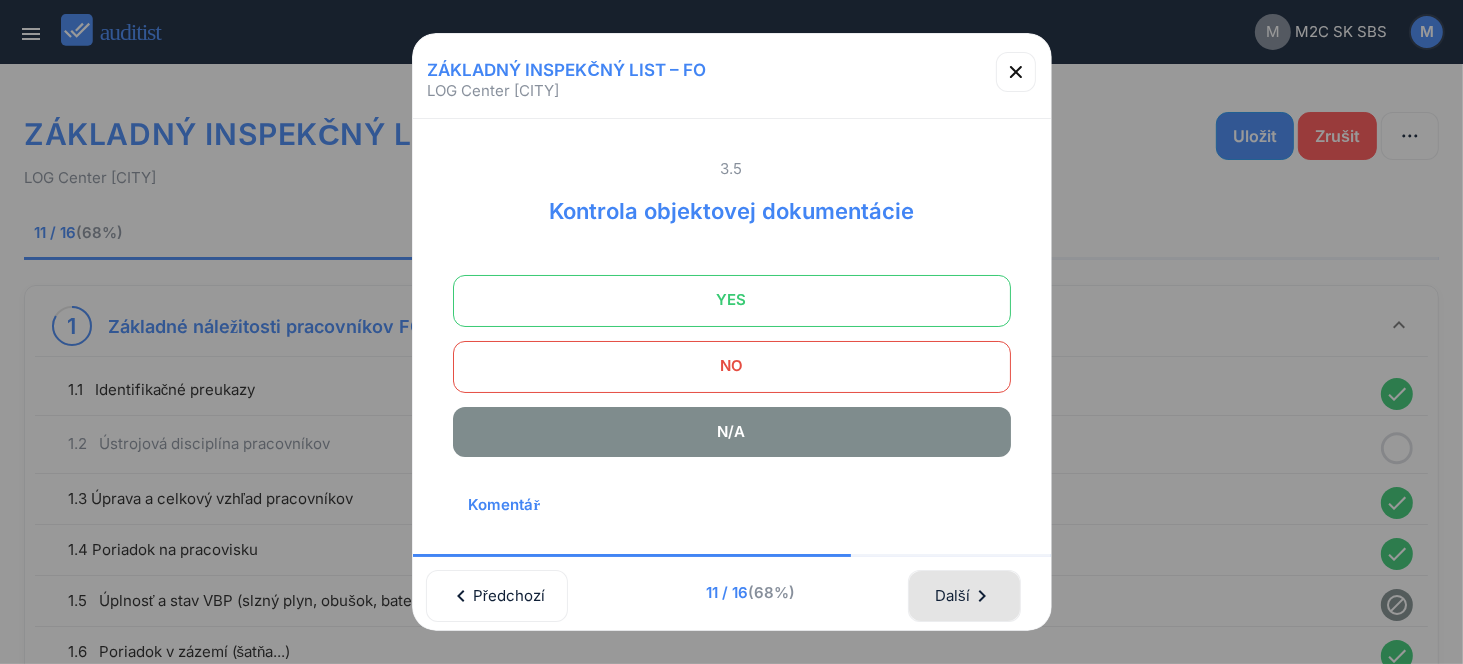 click on "Další
chevron_right" at bounding box center (964, 596) 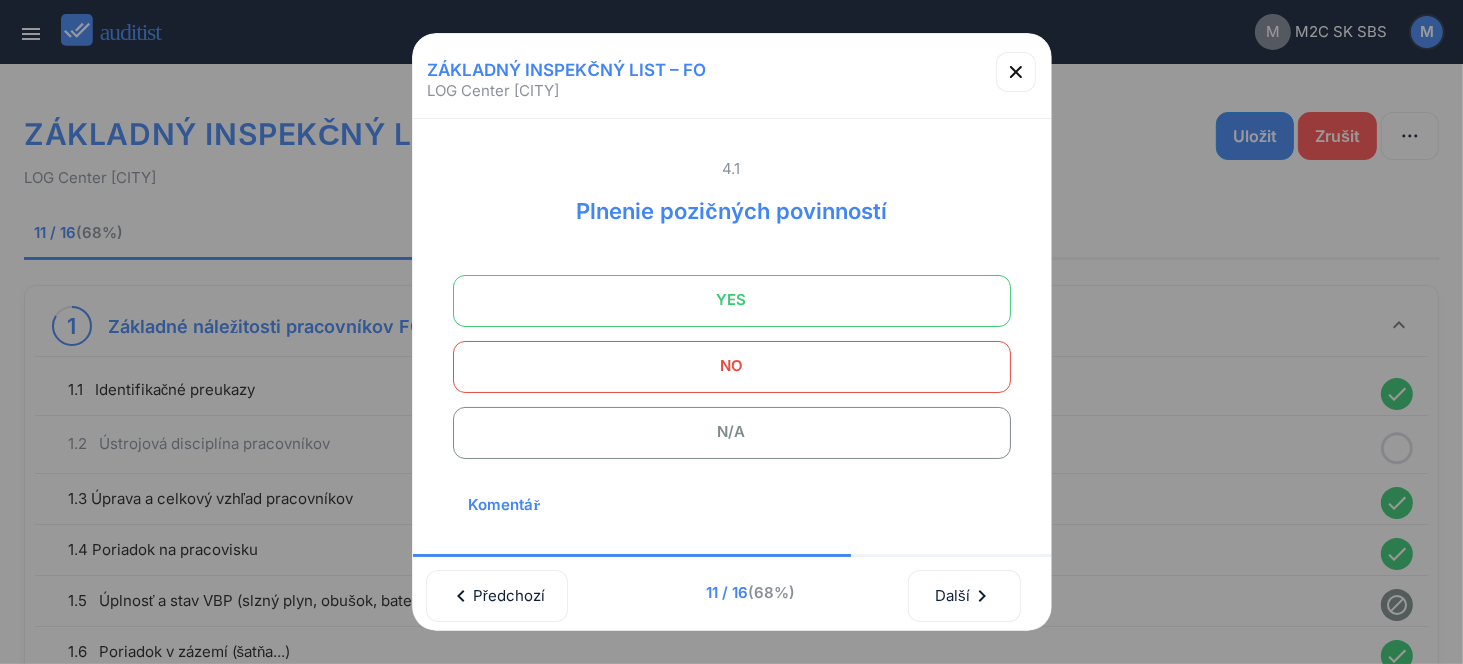 click on "YES" at bounding box center [732, 300] 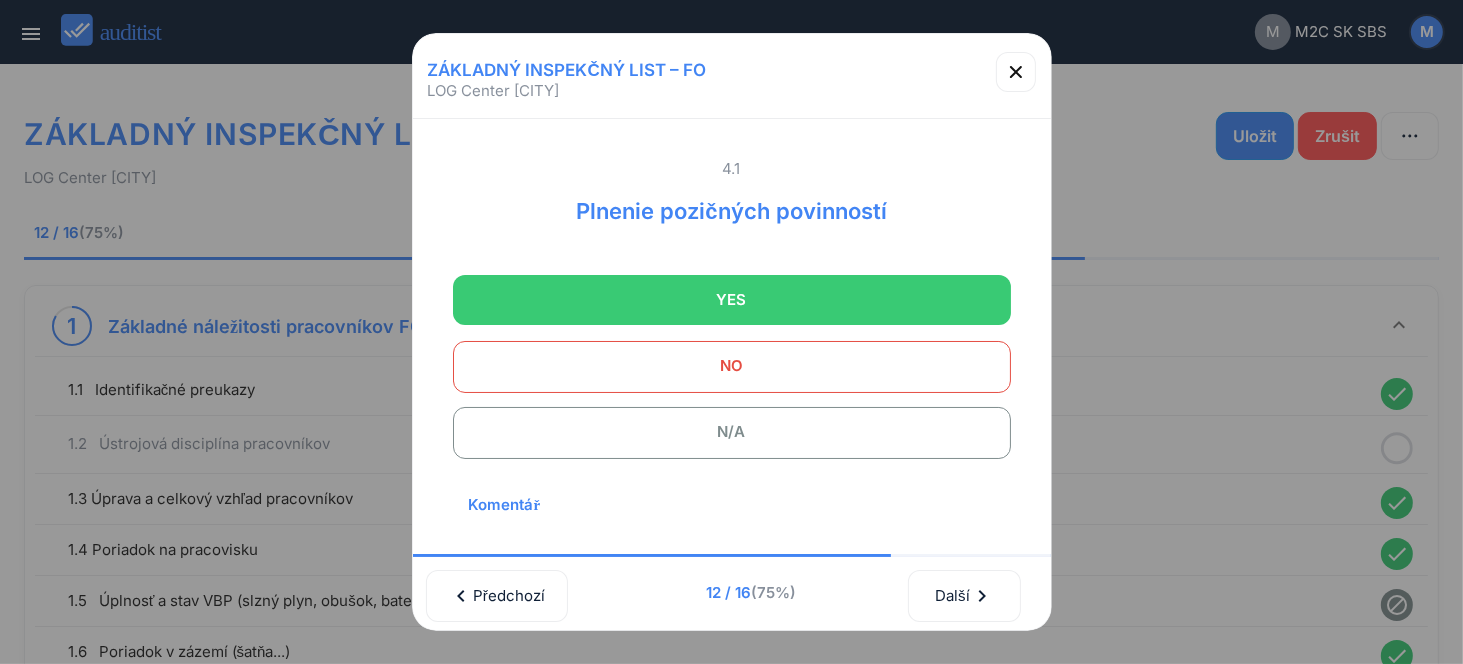 scroll, scrollTop: 270, scrollLeft: 0, axis: vertical 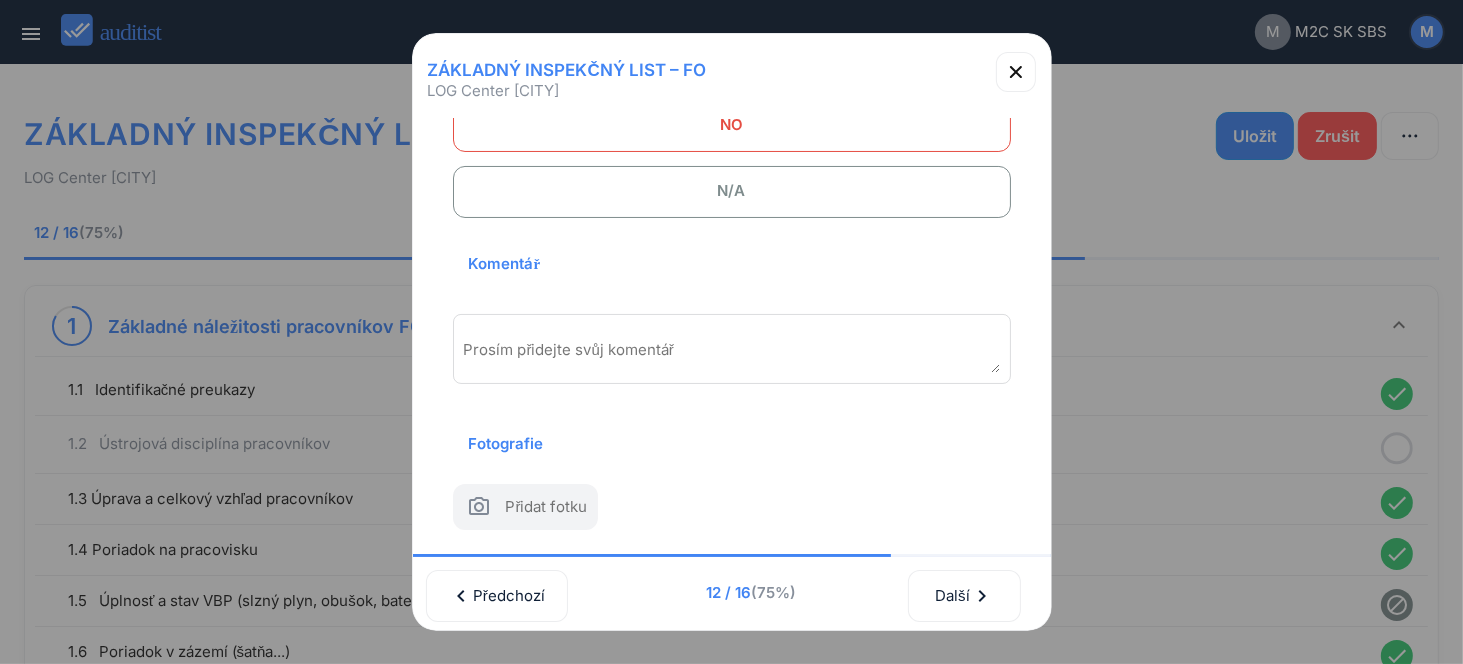 click on "Prosím přidejte svůj komentář" at bounding box center [732, 349] 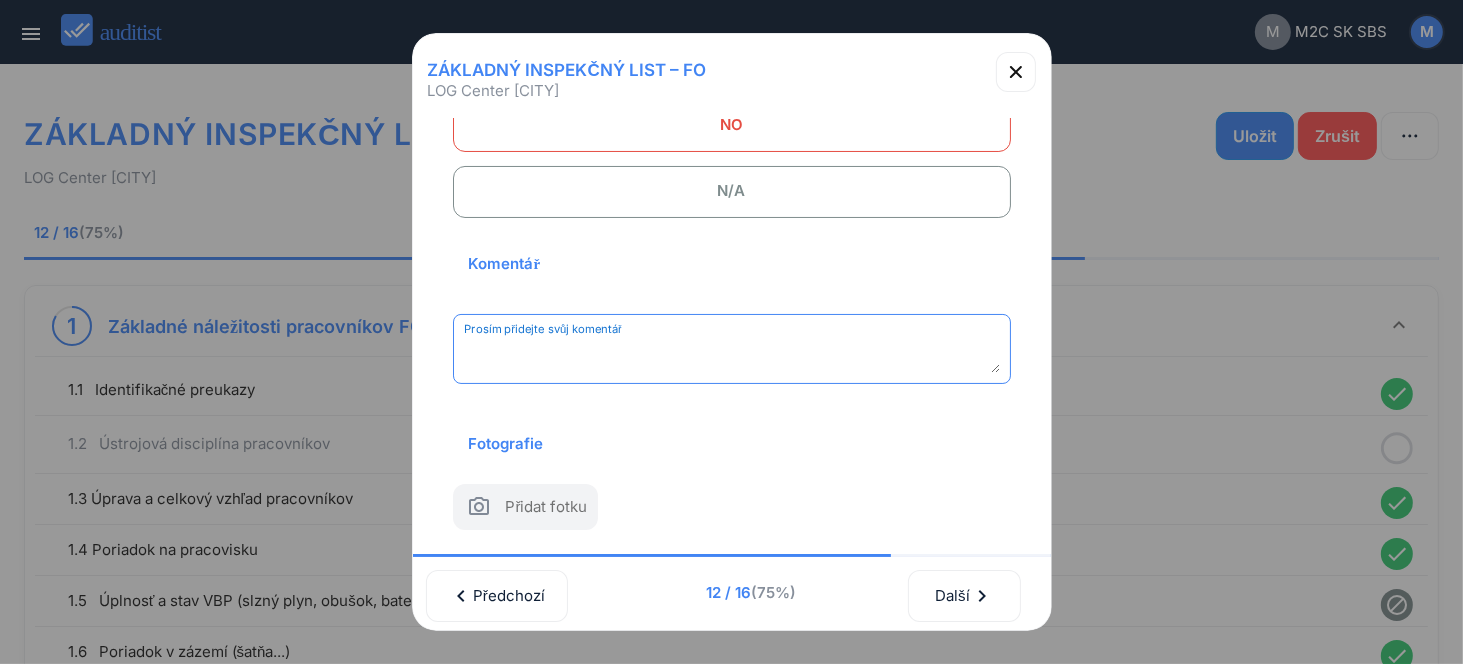 paste on "**********" 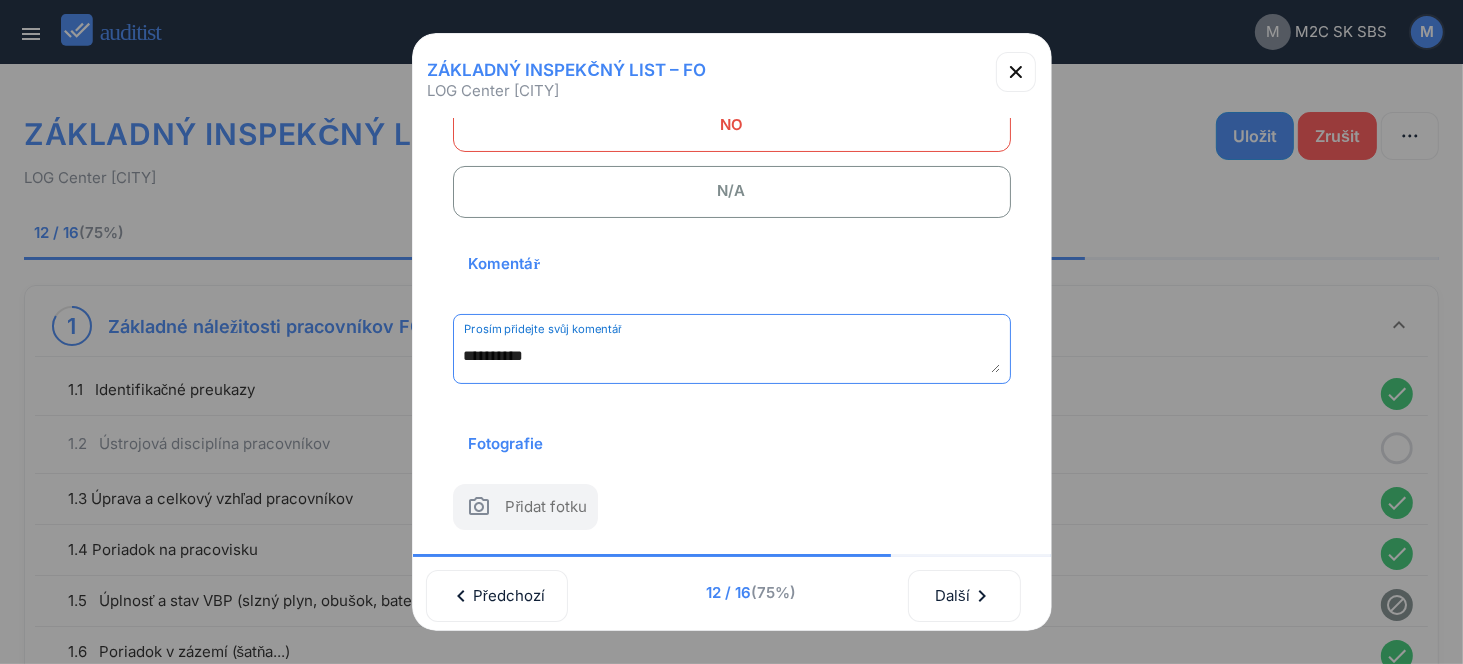 scroll, scrollTop: 262, scrollLeft: 0, axis: vertical 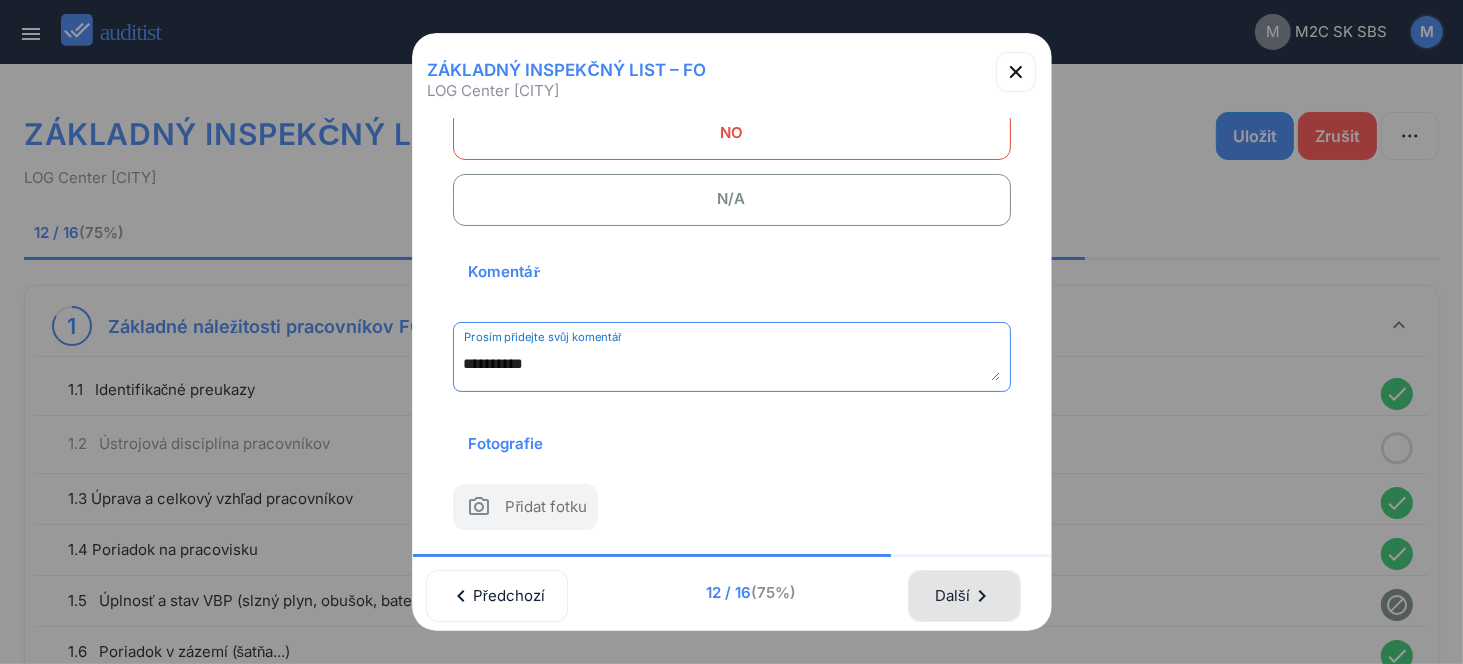 type on "**********" 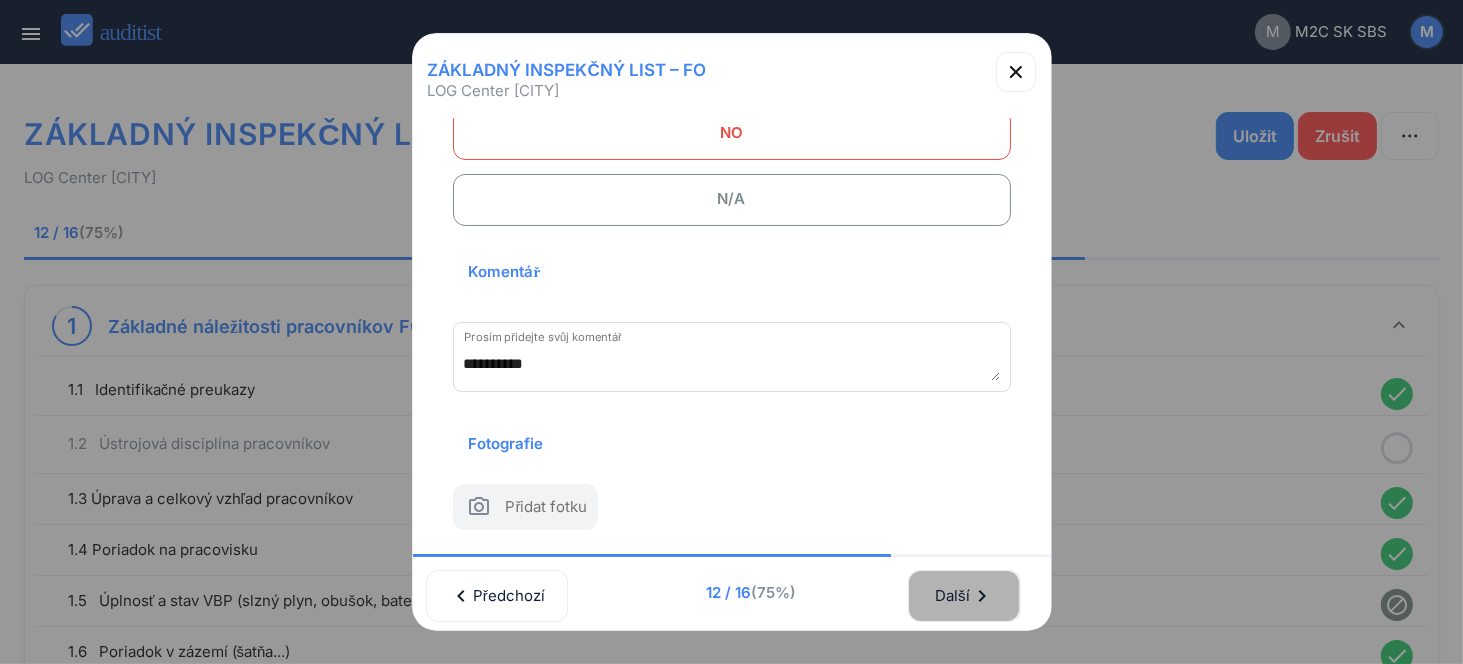 click on "Další
chevron_right" at bounding box center (964, 596) 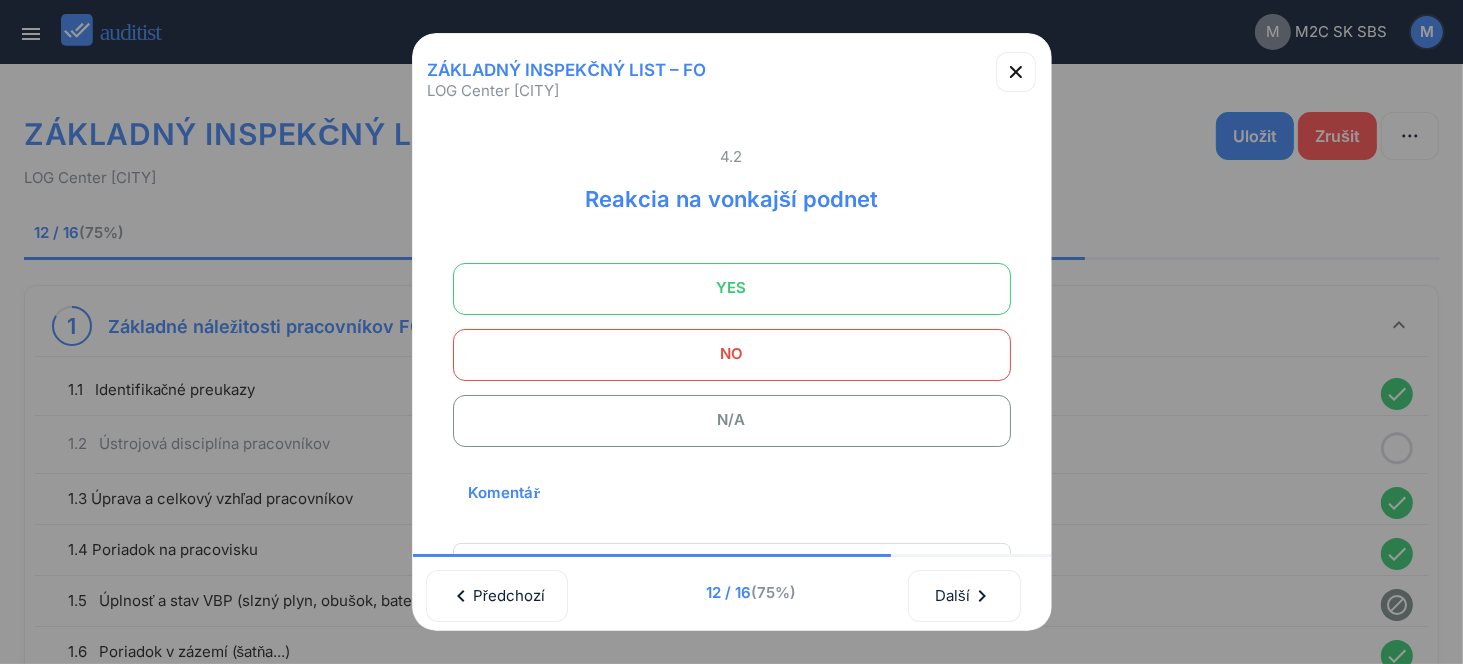 scroll, scrollTop: 0, scrollLeft: 0, axis: both 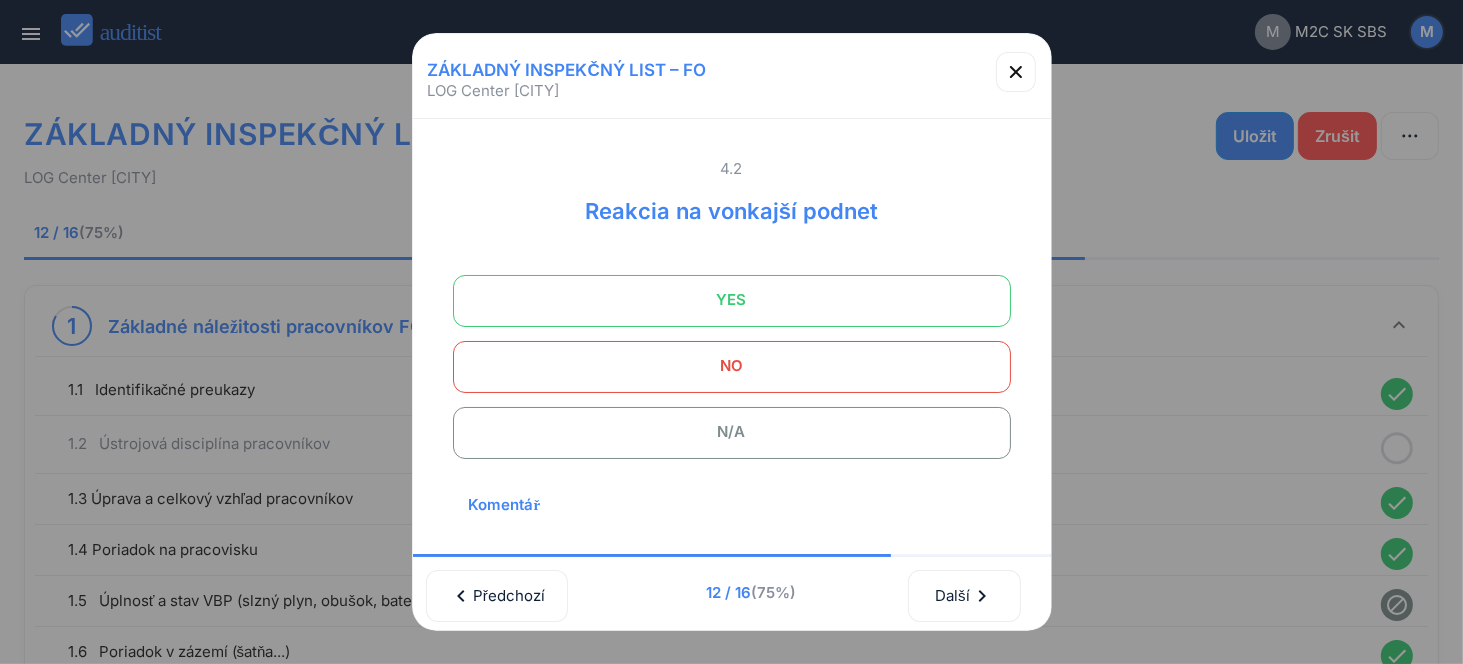 click on "YES" at bounding box center (732, 300) 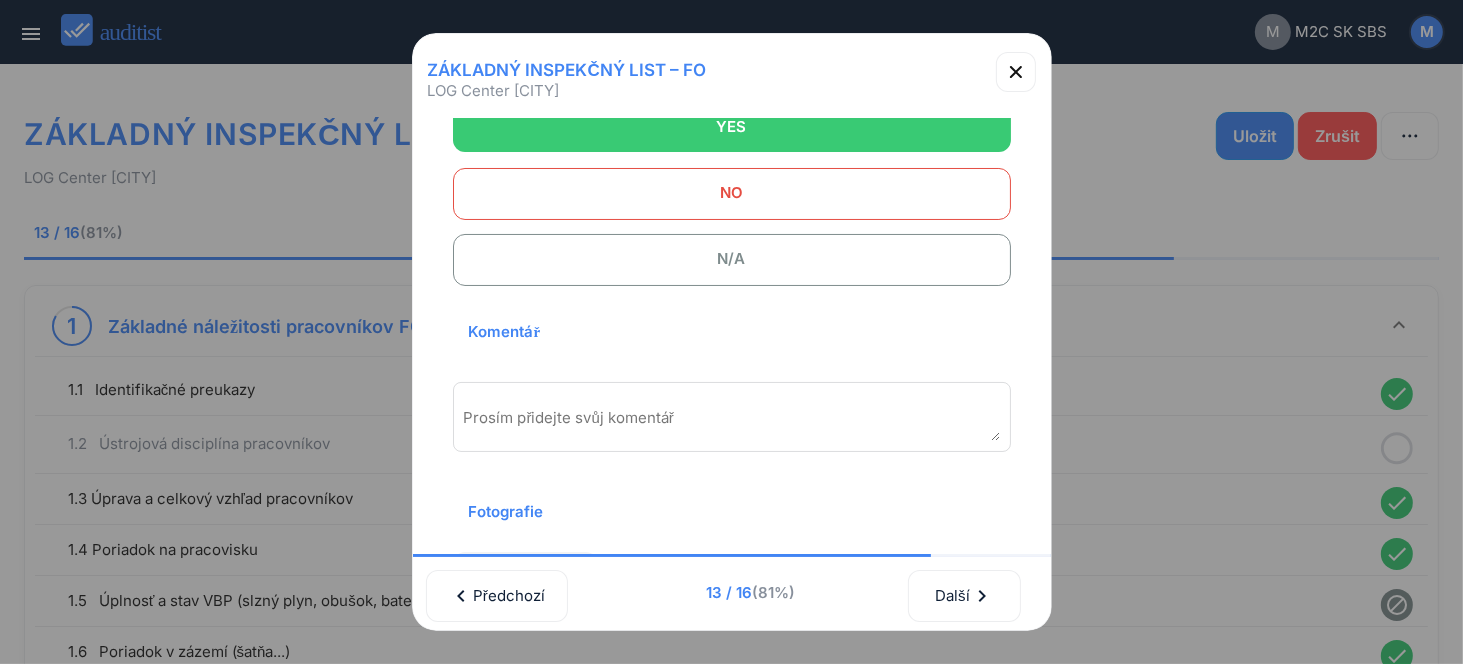 scroll, scrollTop: 270, scrollLeft: 0, axis: vertical 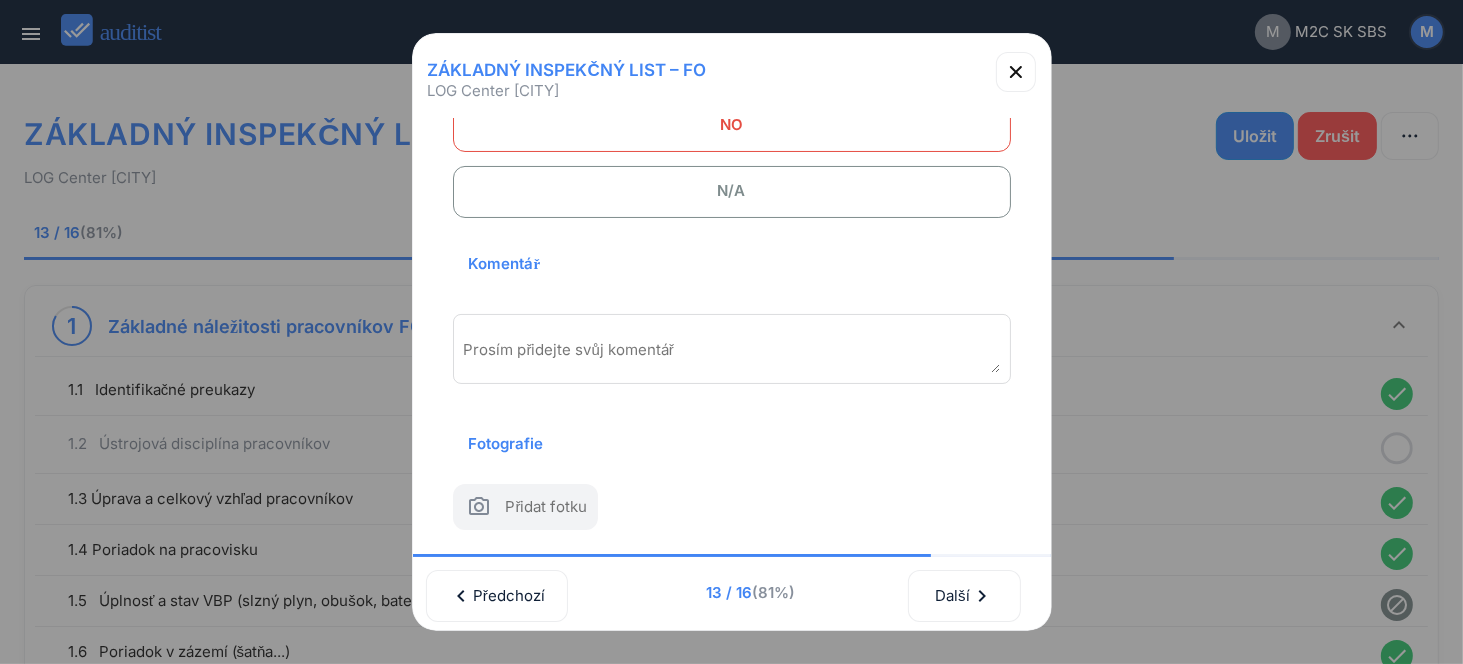 click on "Prosím přidejte svůj komentář" at bounding box center [732, 349] 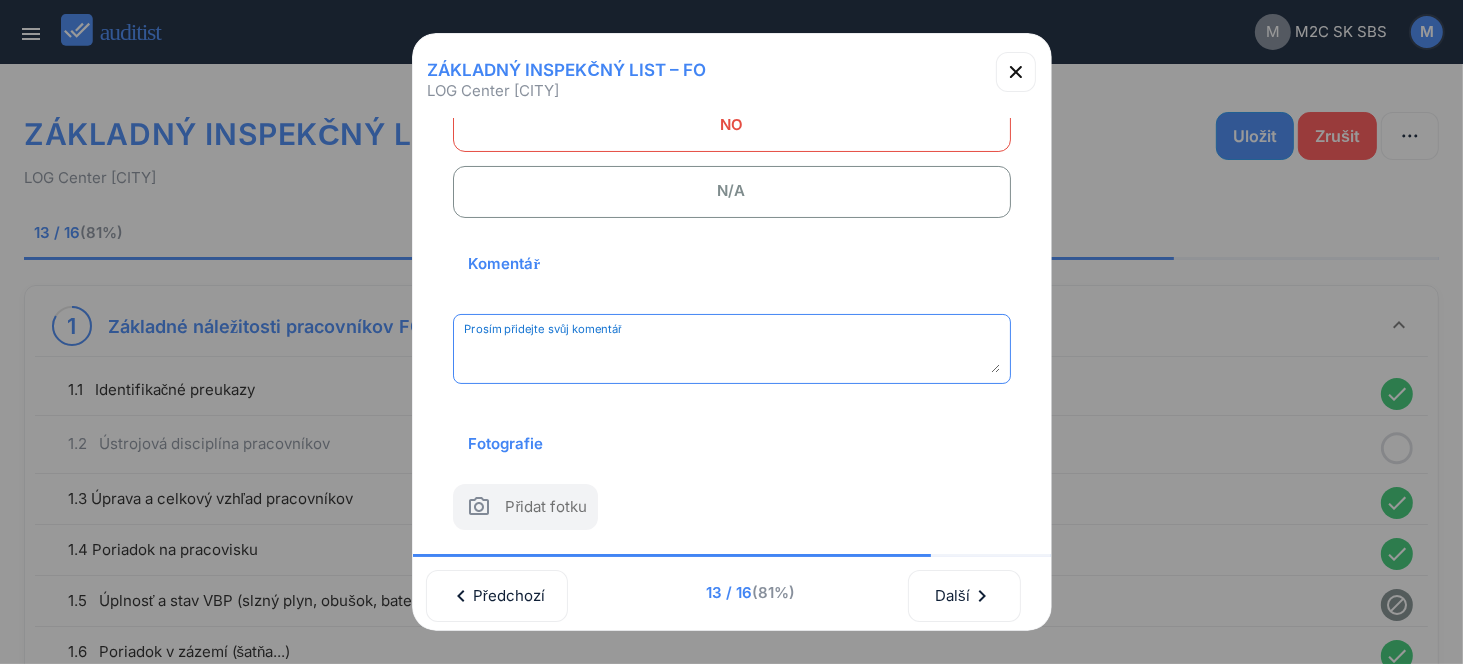 paste on "**********" 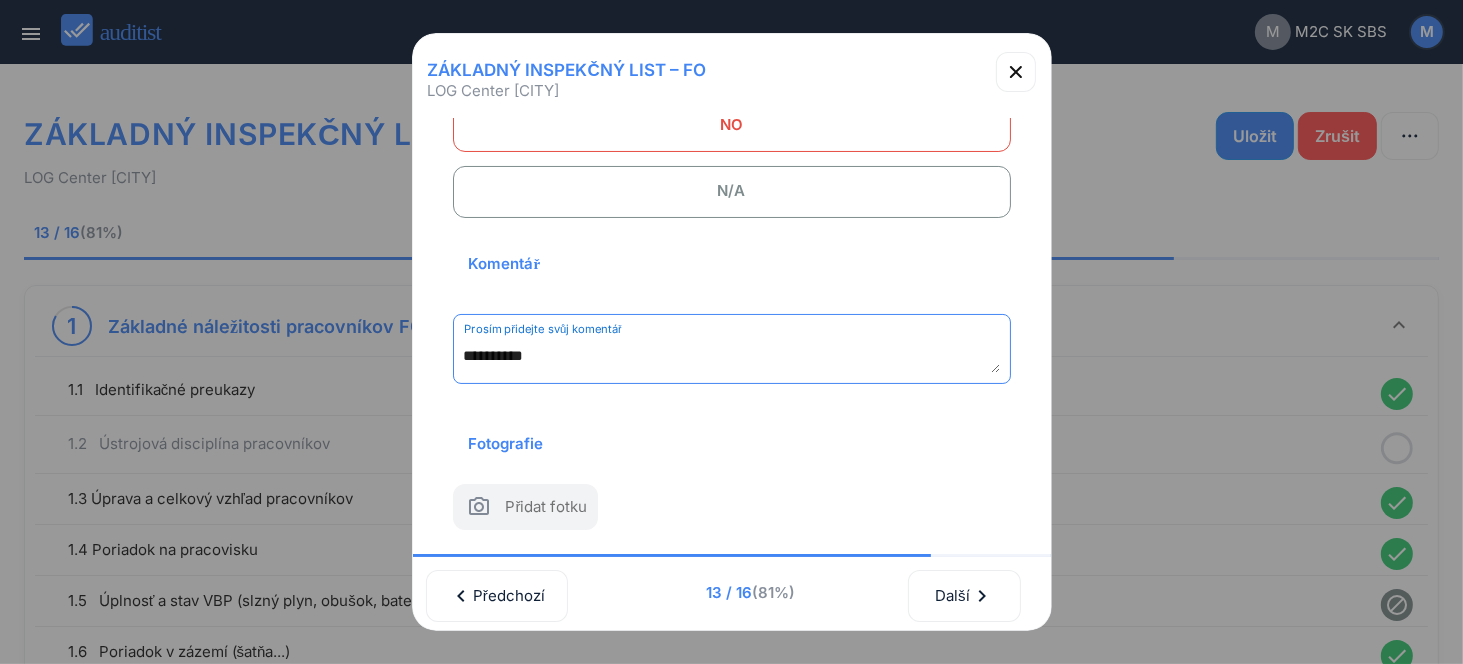 scroll, scrollTop: 262, scrollLeft: 0, axis: vertical 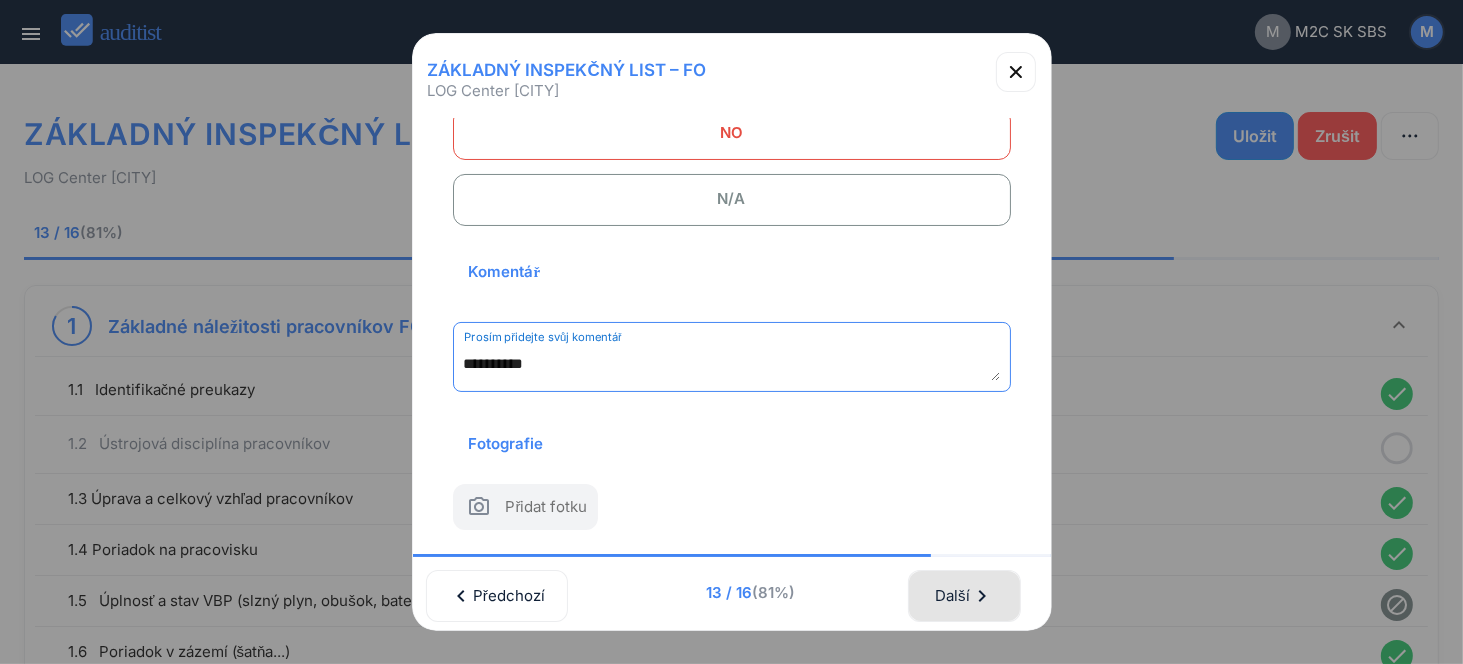 type on "**********" 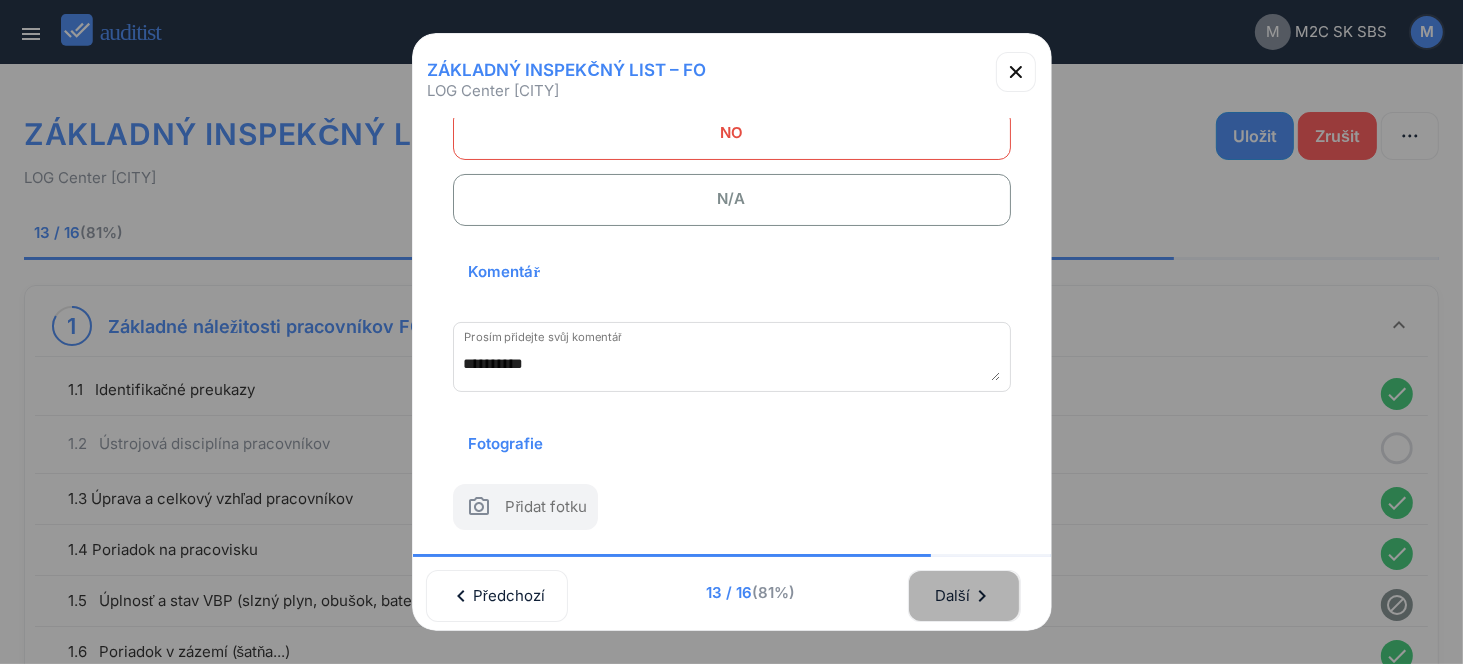 click on "Další
chevron_right" at bounding box center (964, 596) 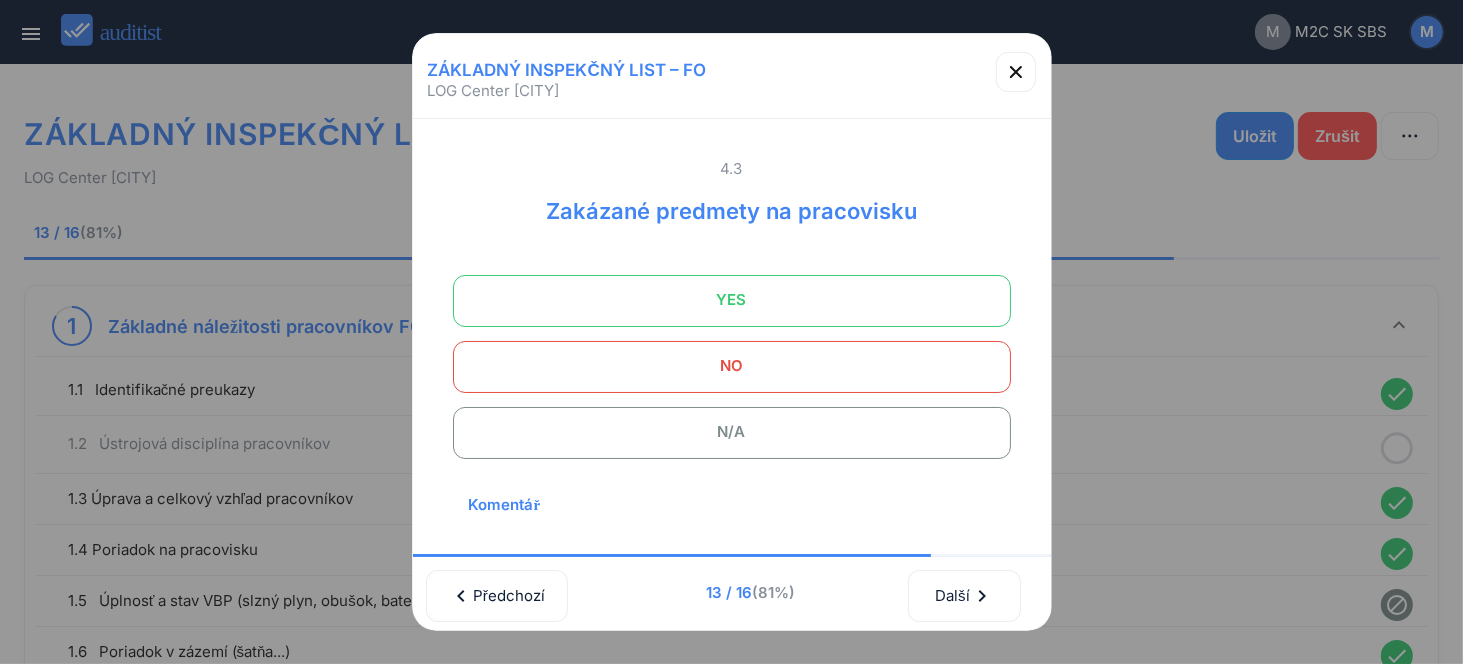 click on "YES" at bounding box center (732, 300) 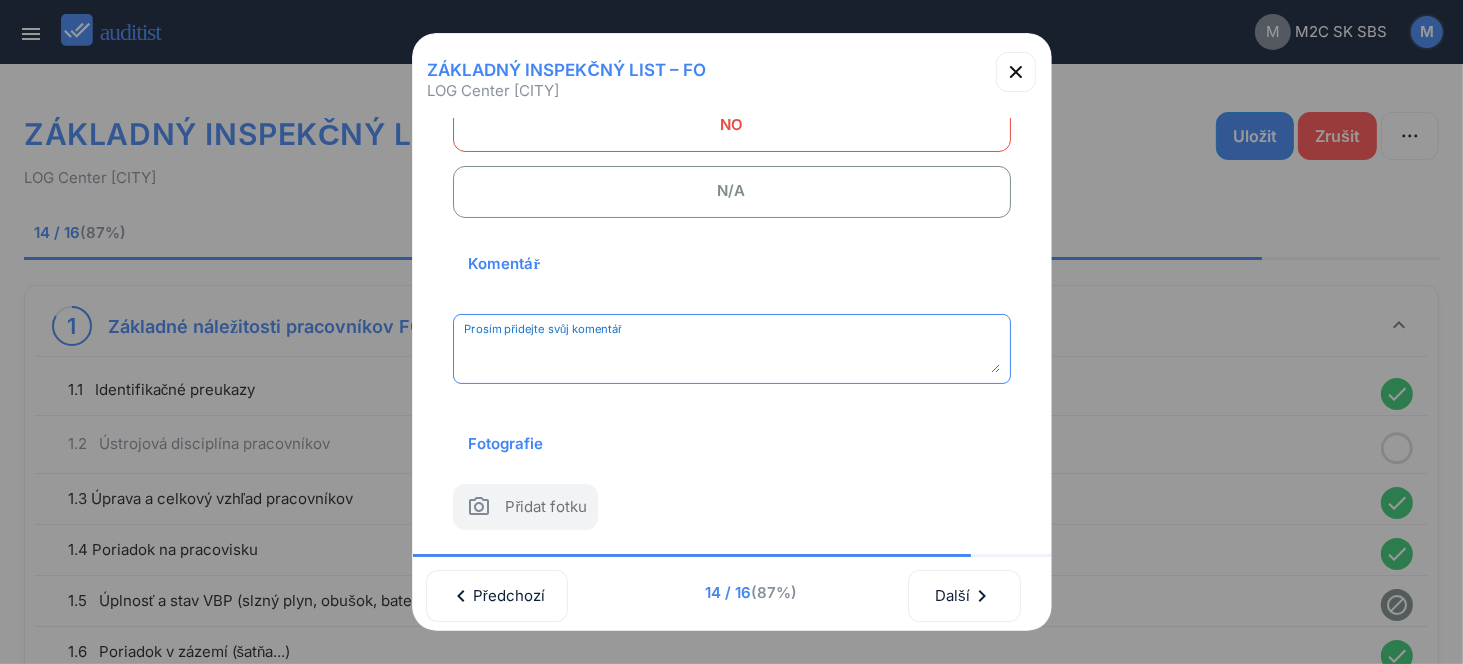 click at bounding box center (732, 356) 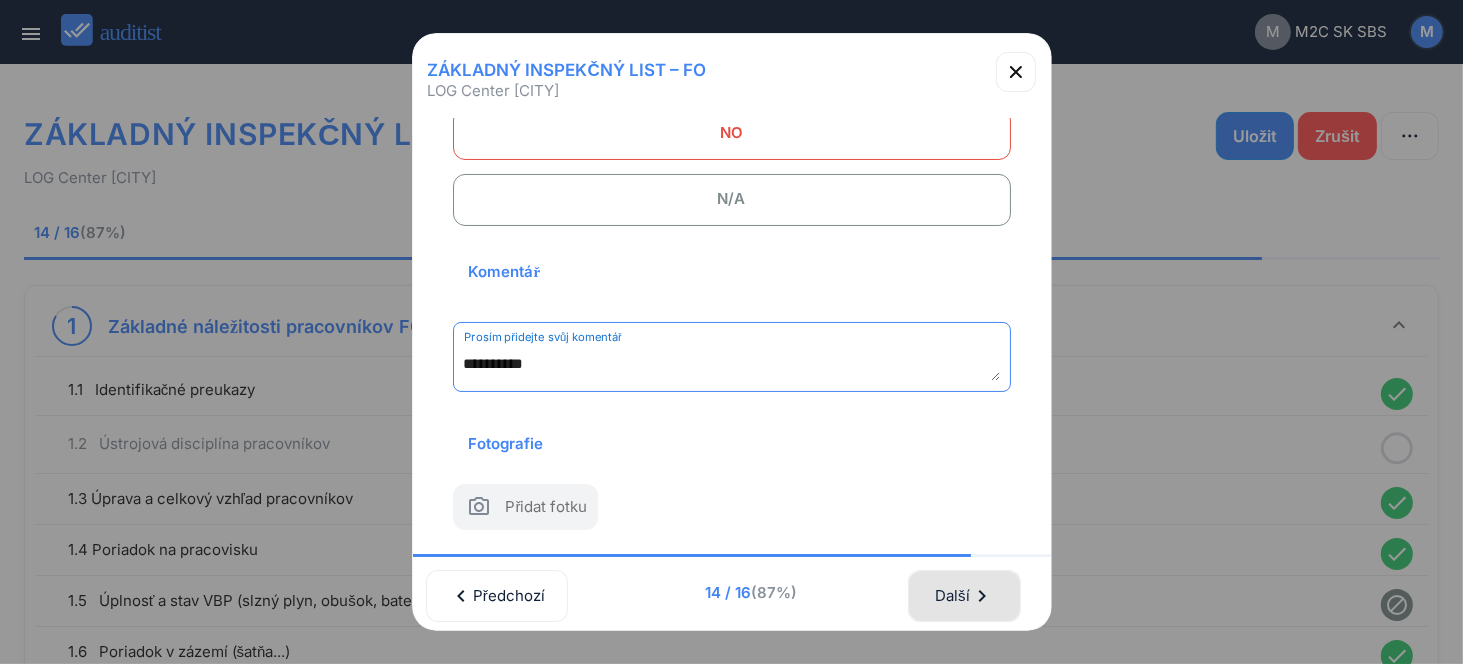 type on "**********" 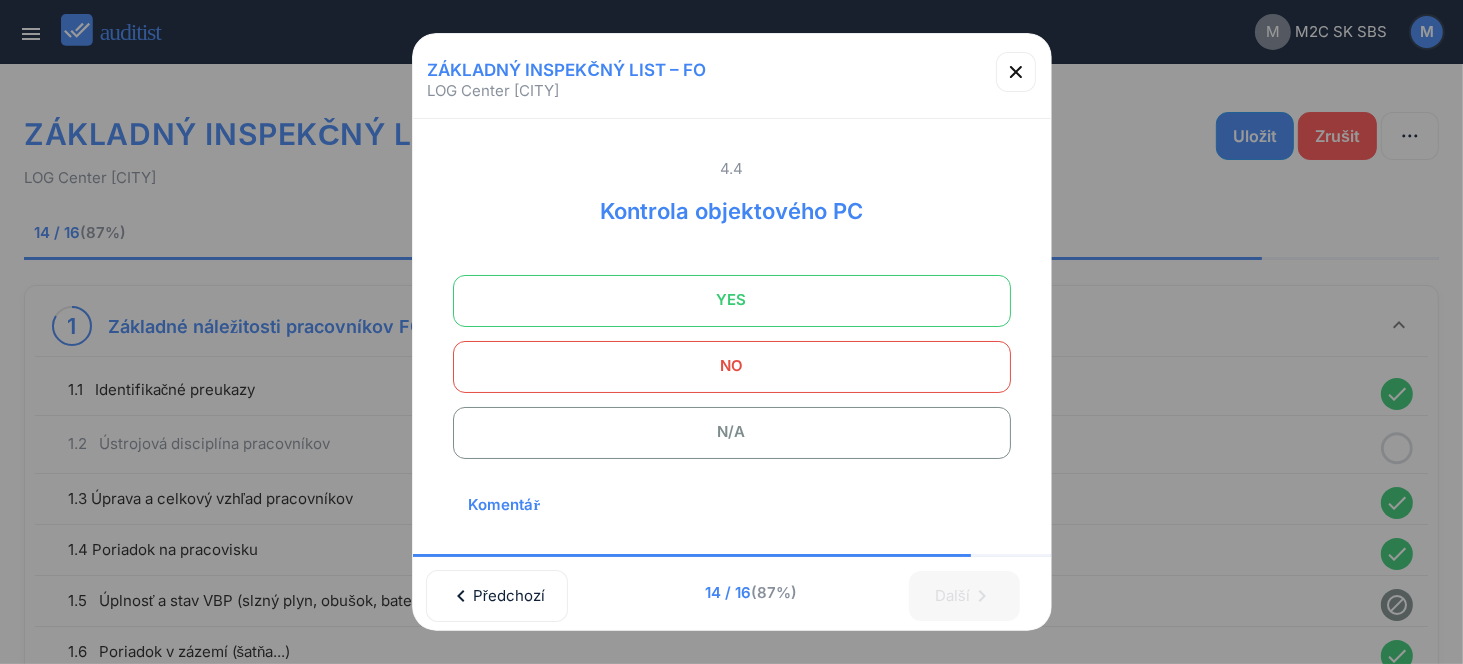 click on "N/A" at bounding box center (732, 432) 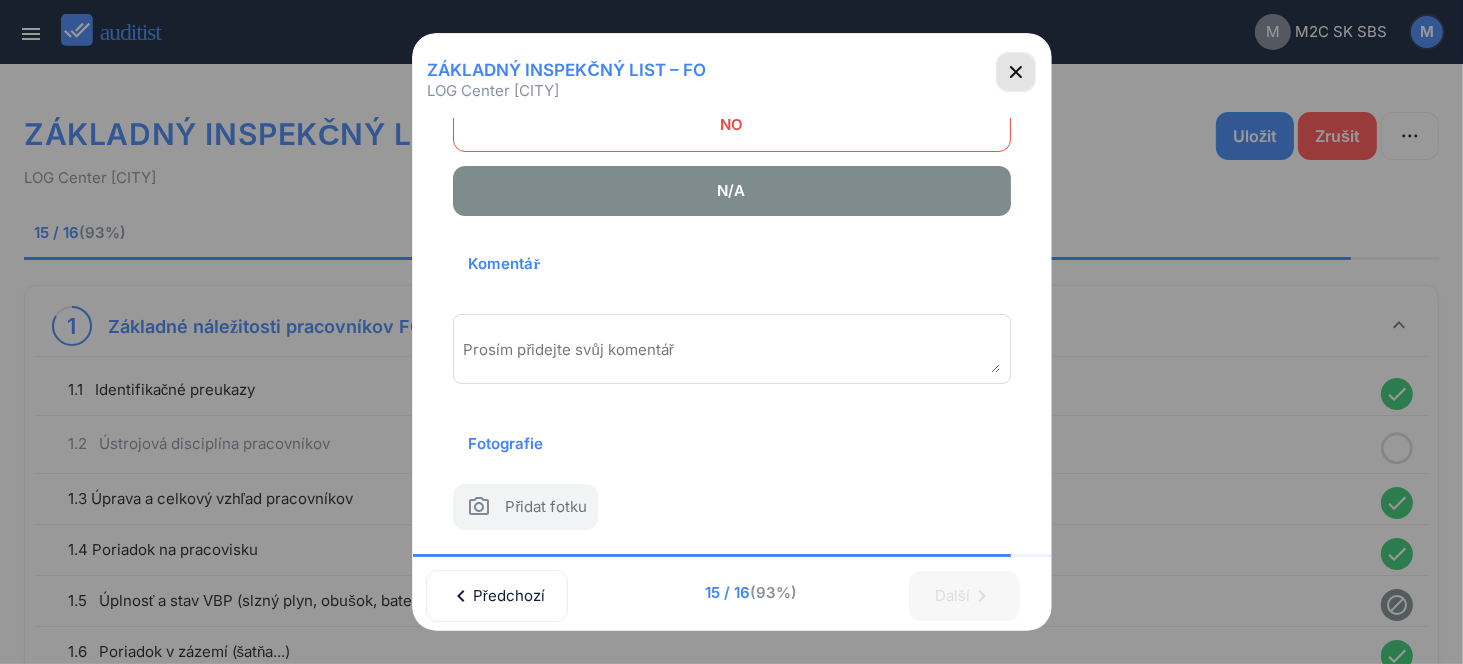 click 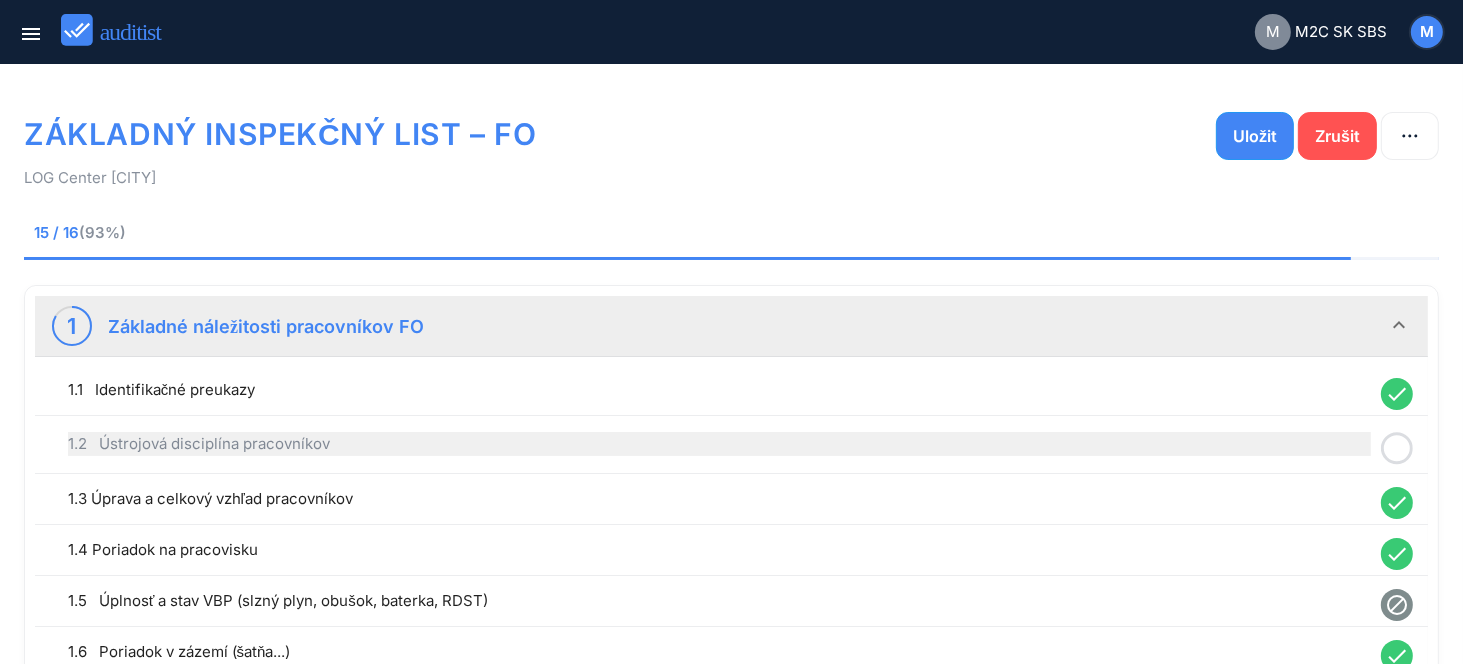 click on "1.2   Ústrojová disciplína pracovníkov" at bounding box center [719, 444] 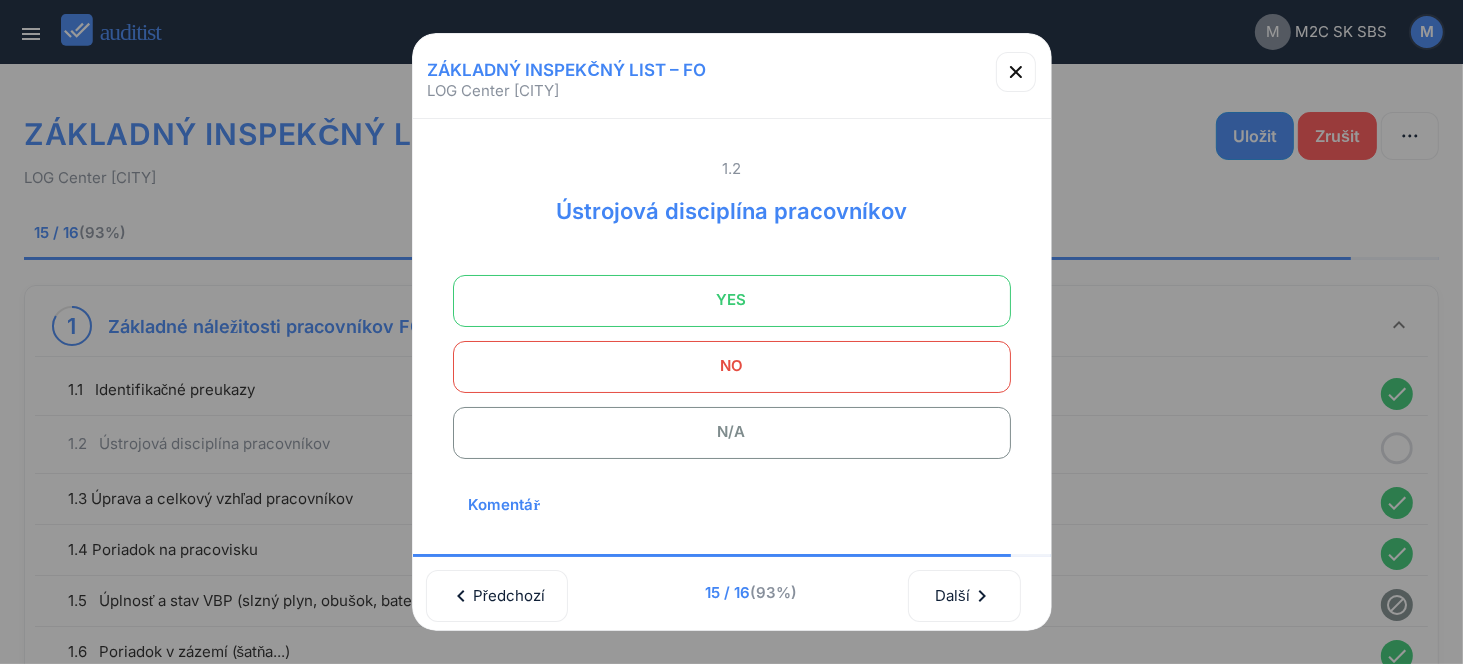 click on "YES" at bounding box center [732, 300] 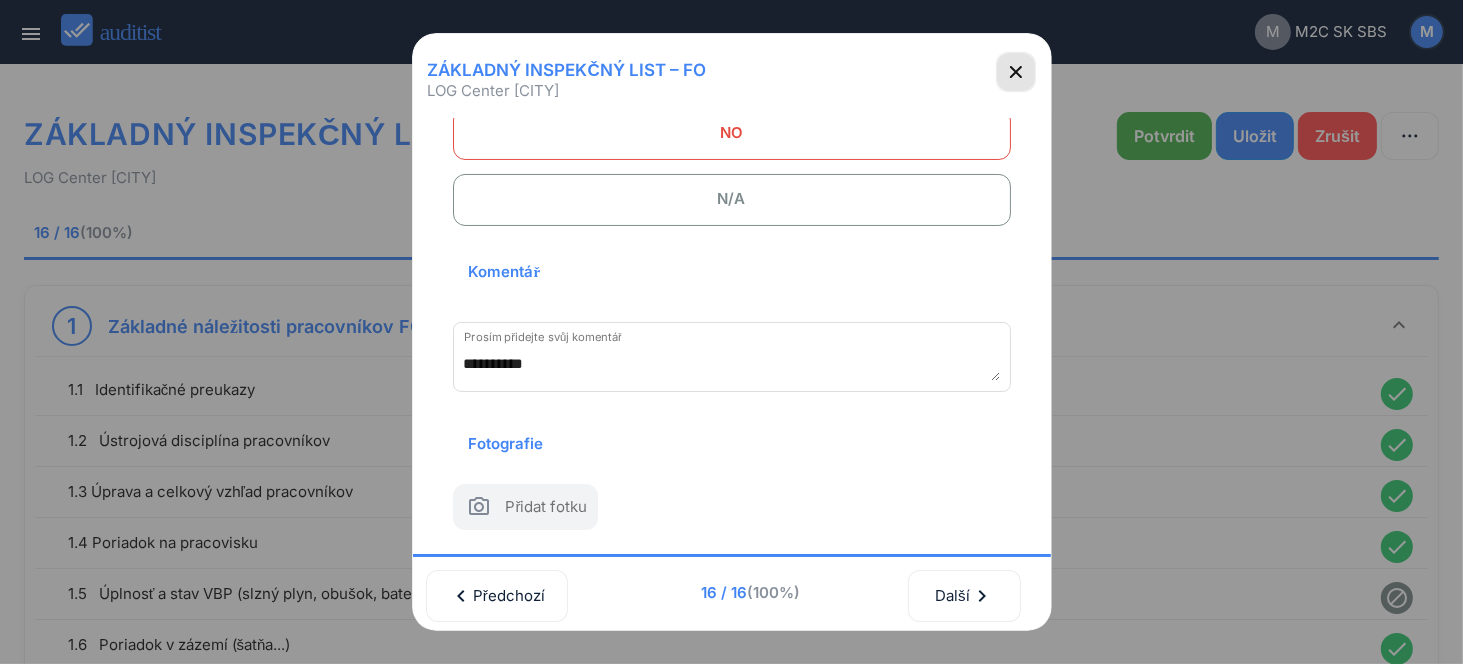 click 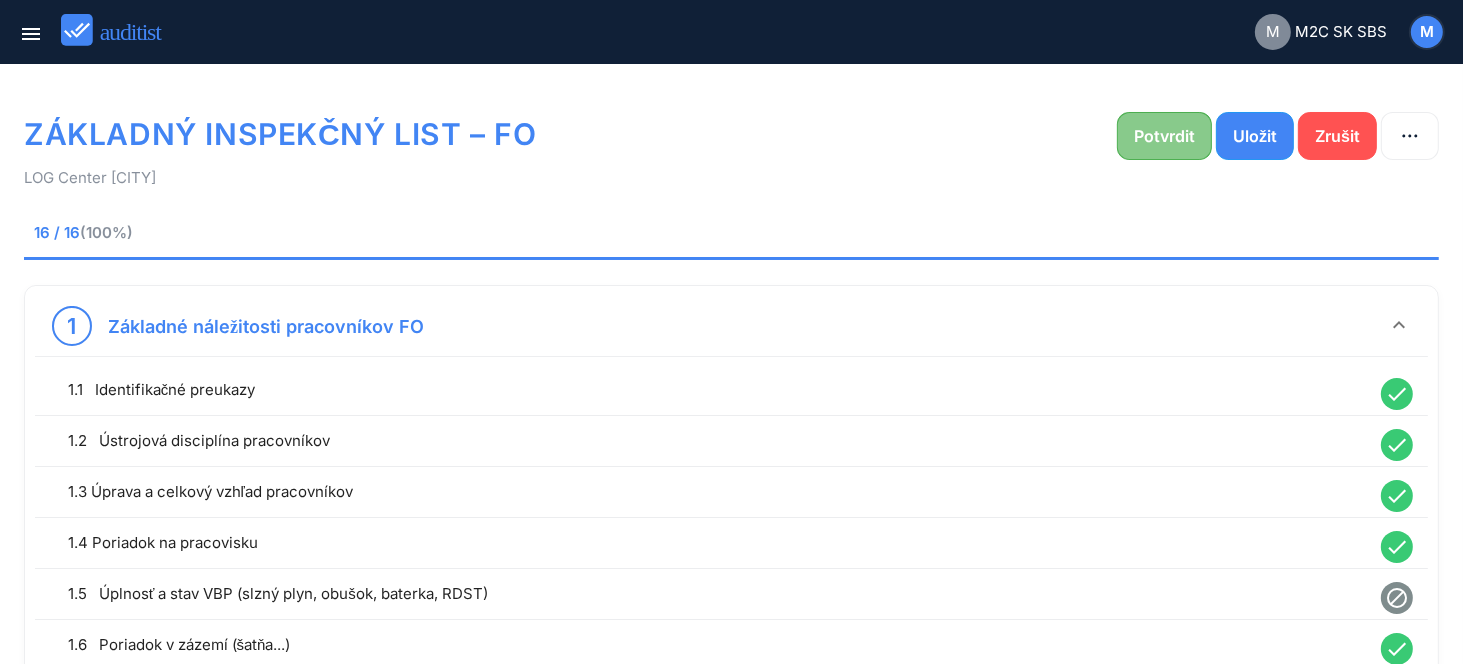 click on "Potvrdit" at bounding box center [1164, 136] 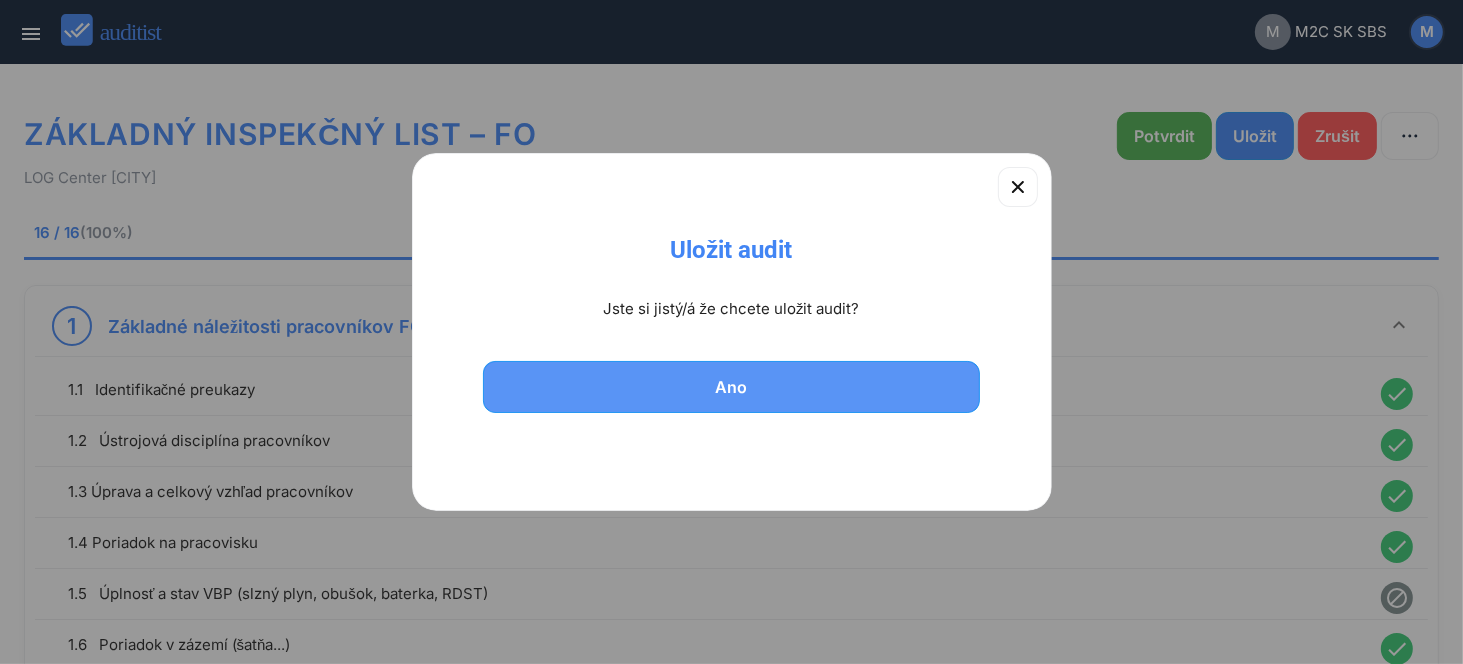 click on "Ano" at bounding box center [732, 387] 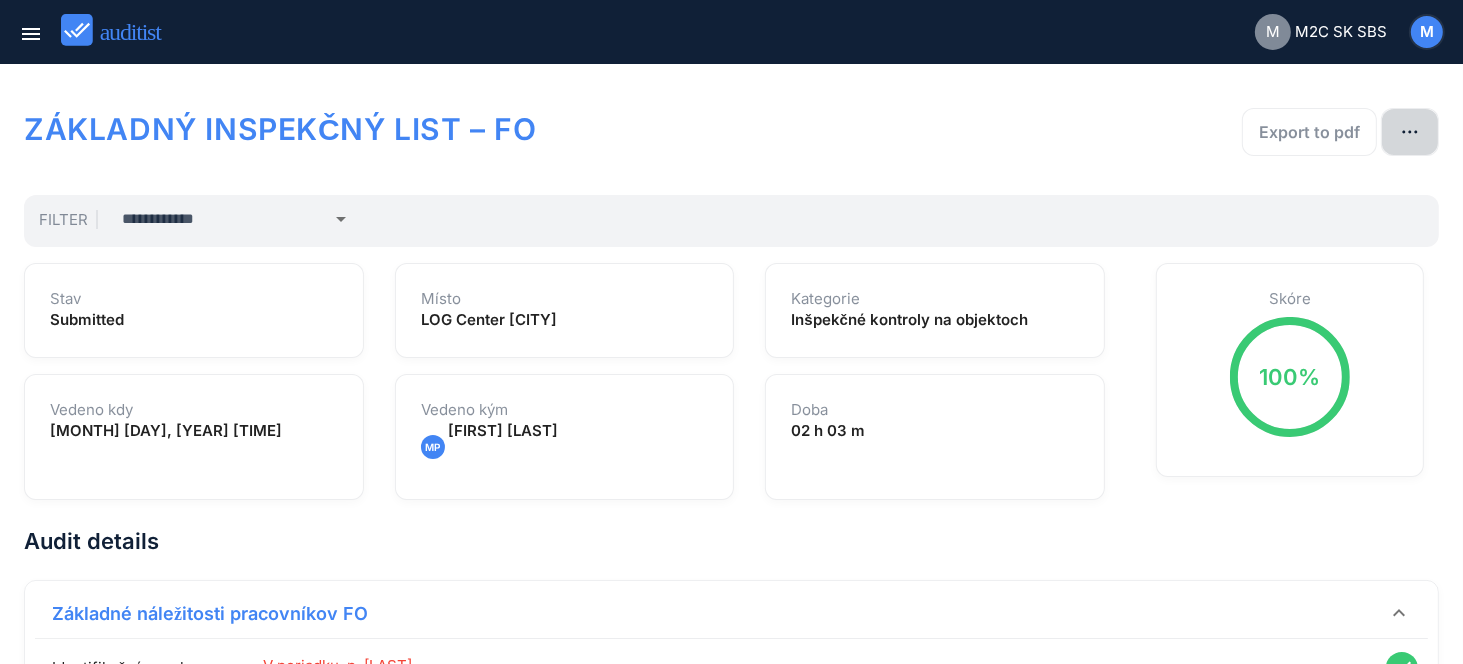 click 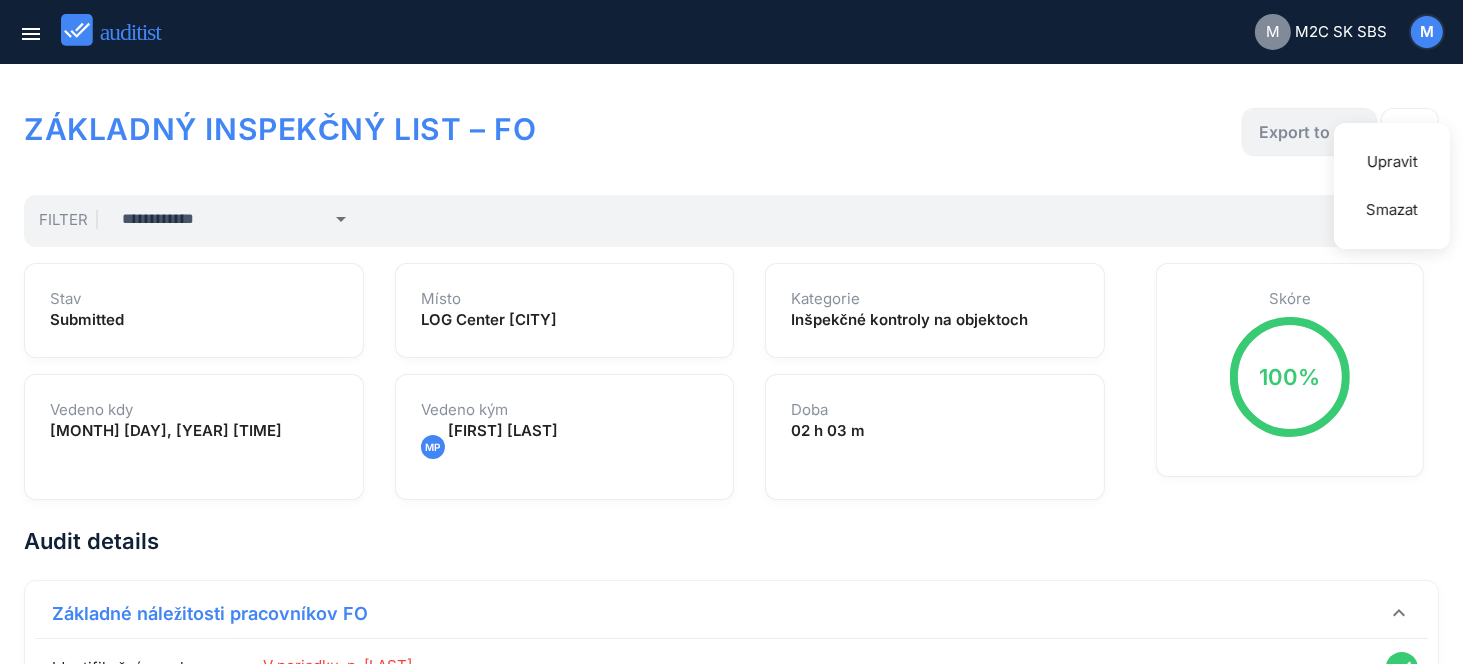 click on "Export to pdf" at bounding box center (1309, 132) 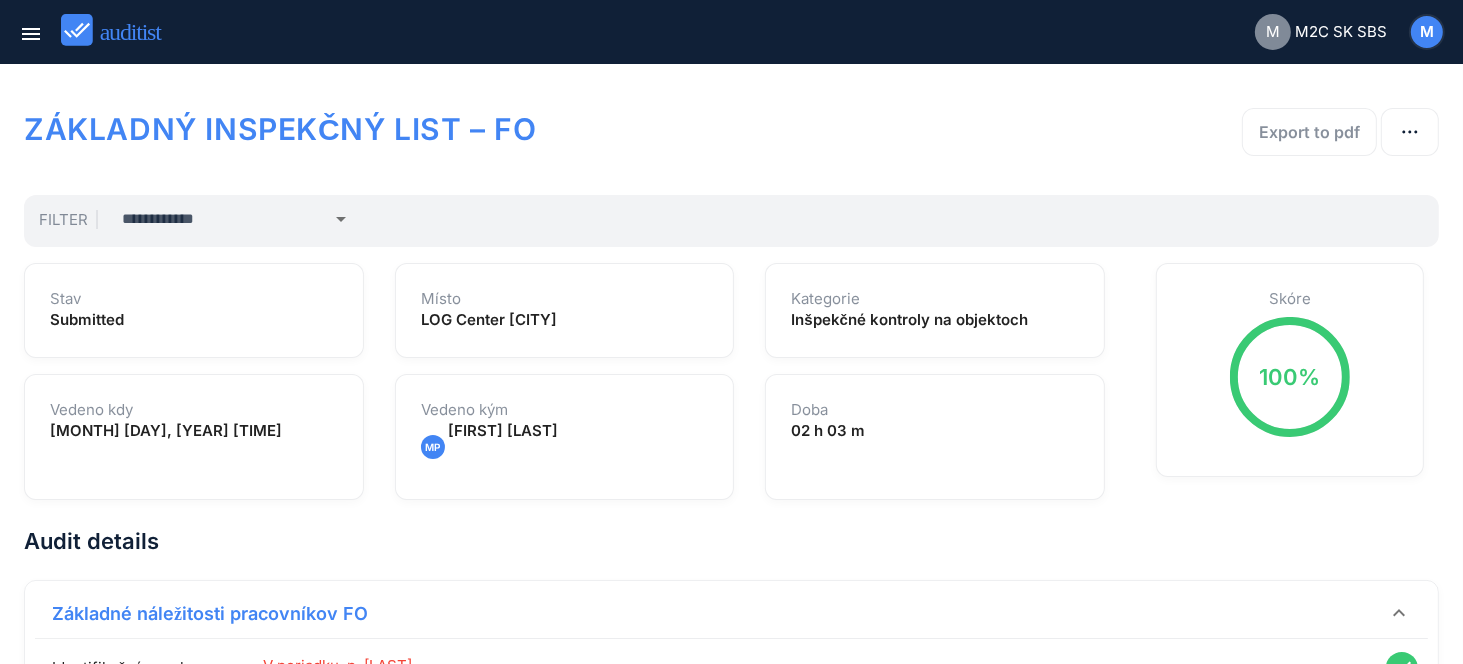 click at bounding box center (120, 30) 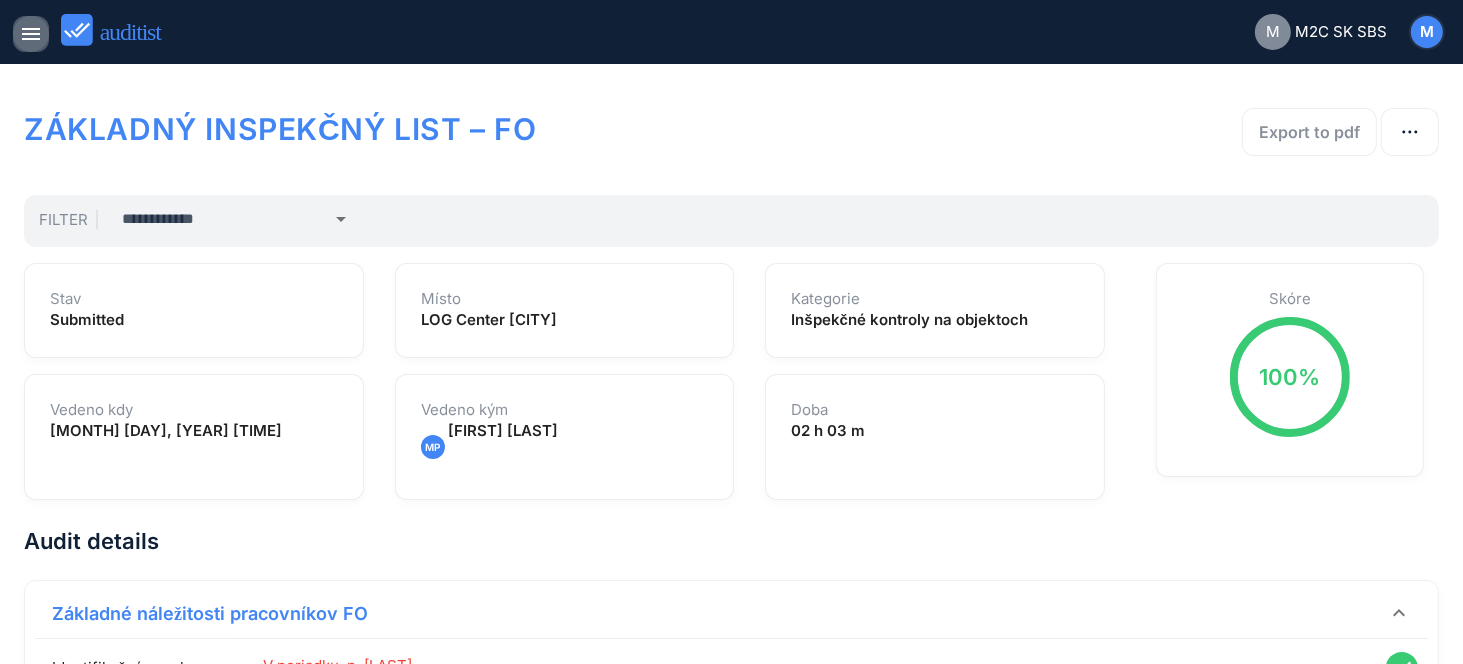 click on "menu" at bounding box center (31, 34) 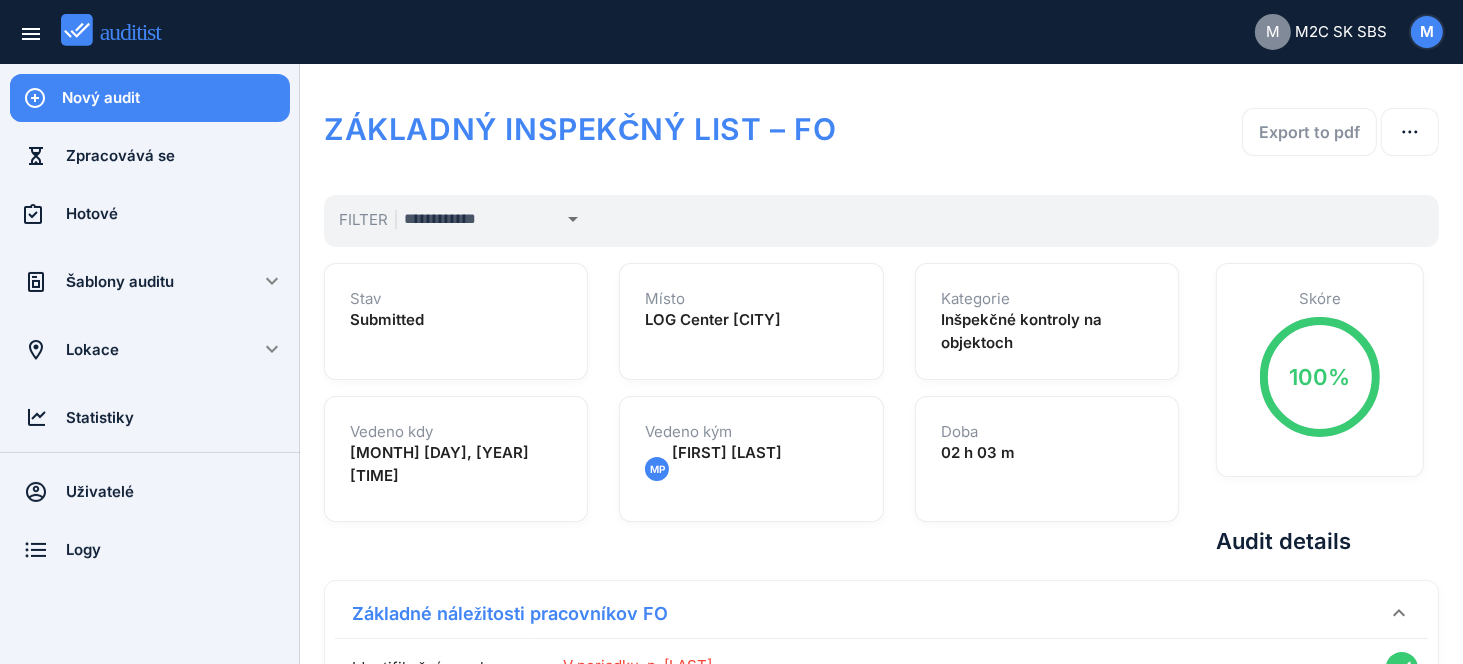click on "Nový audit" at bounding box center (176, 98) 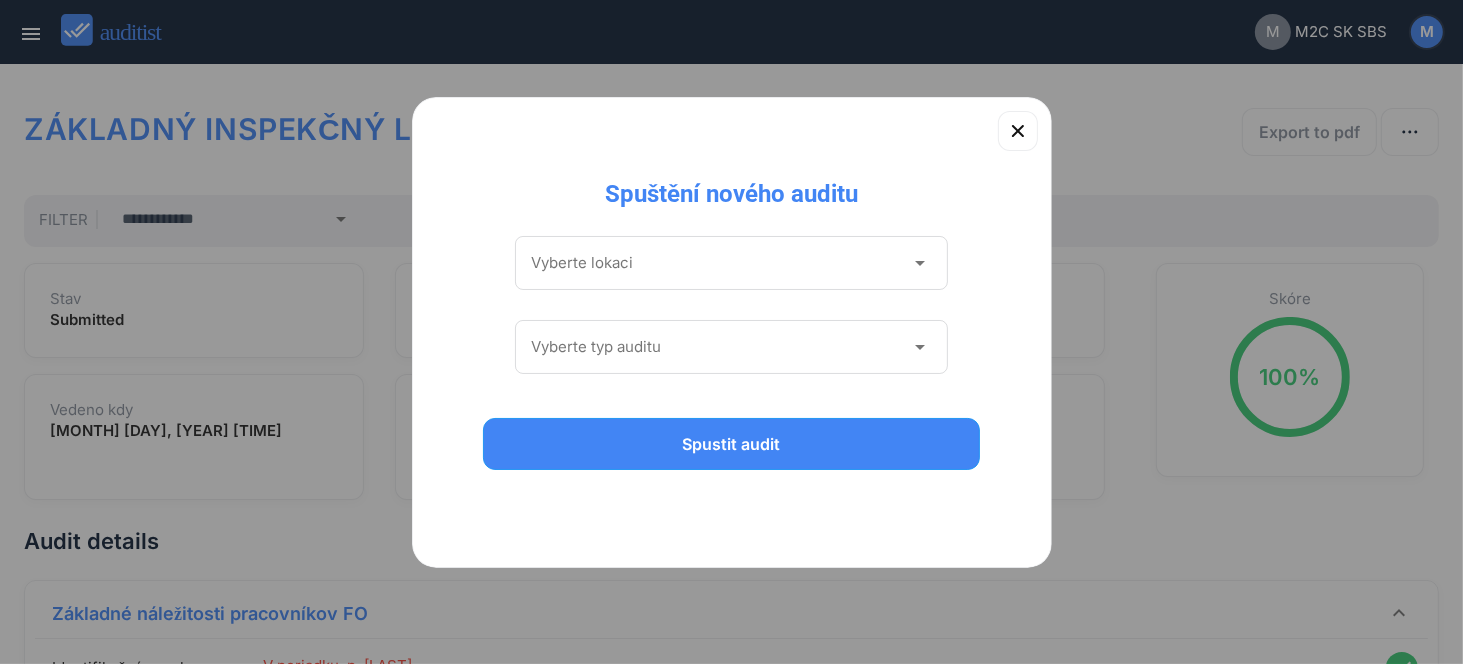click at bounding box center (718, 263) 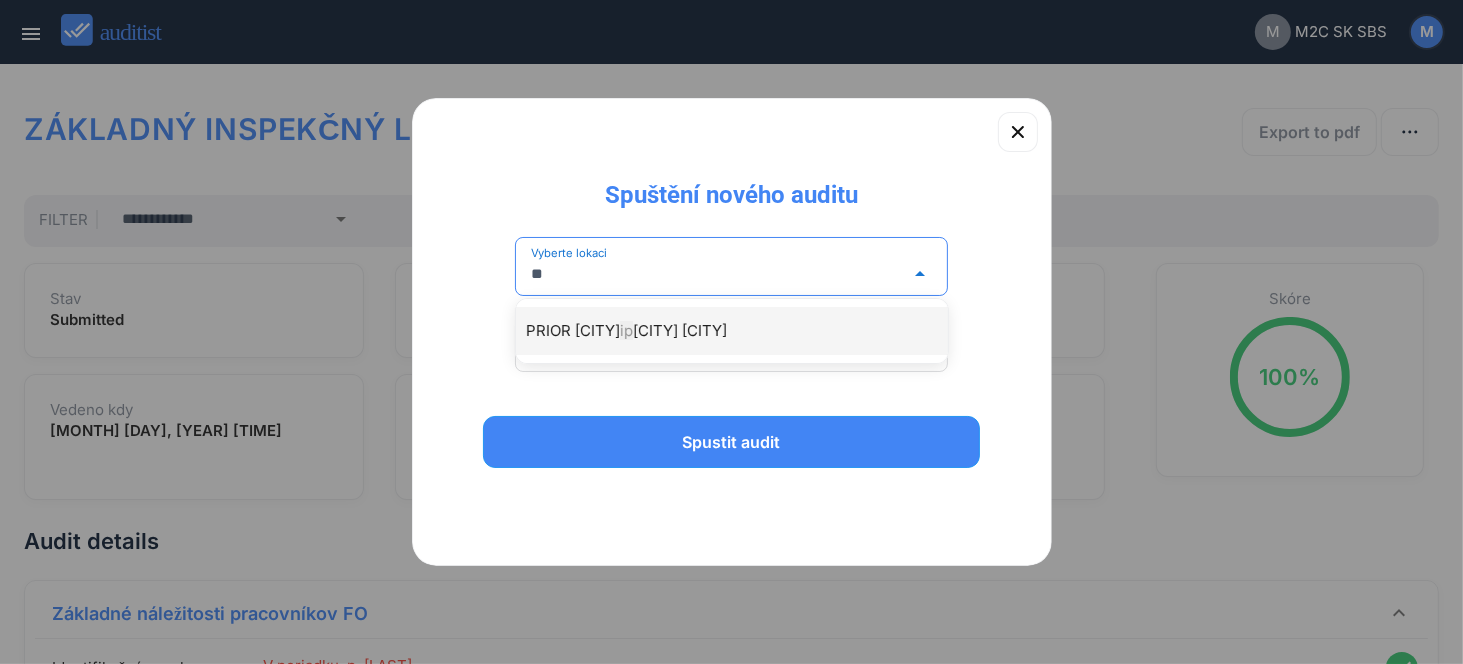 type on "*" 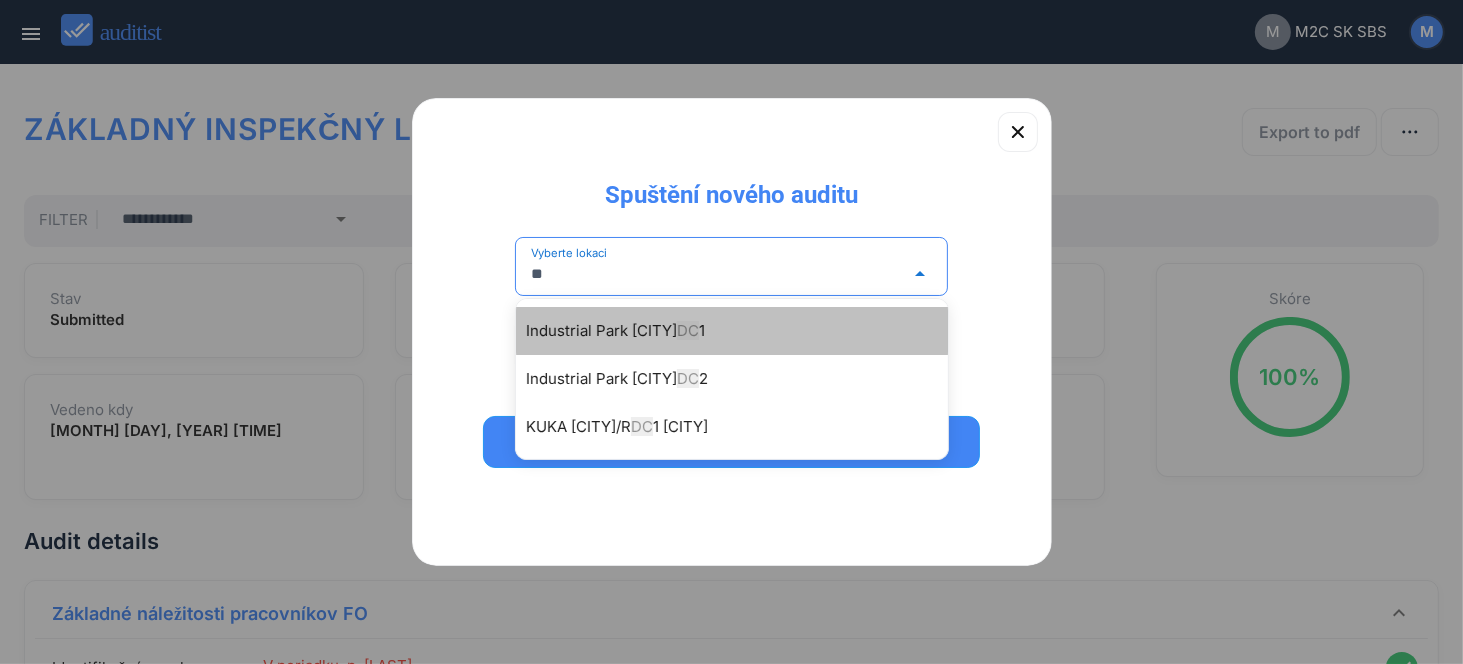 click on "Industrial Park Dubnica nad Váhom  DC 1" at bounding box center [742, 331] 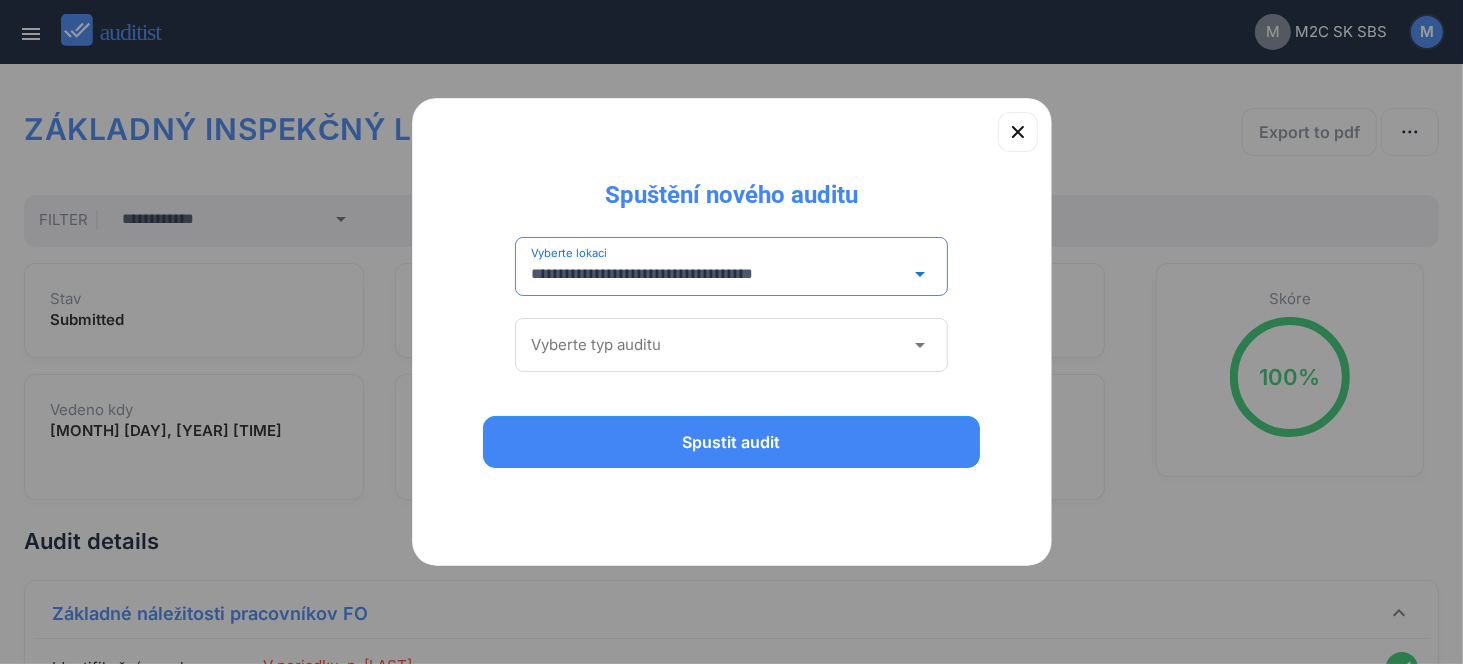 type on "**********" 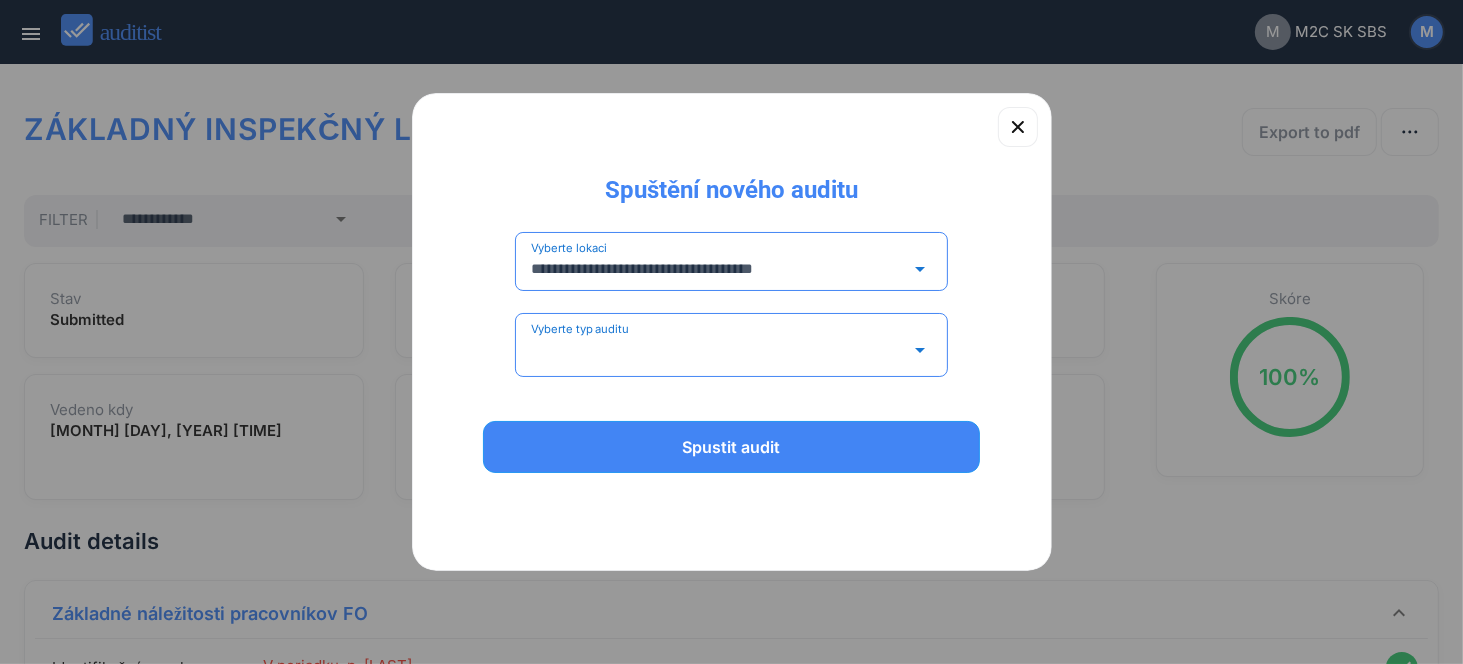 click at bounding box center (718, 350) 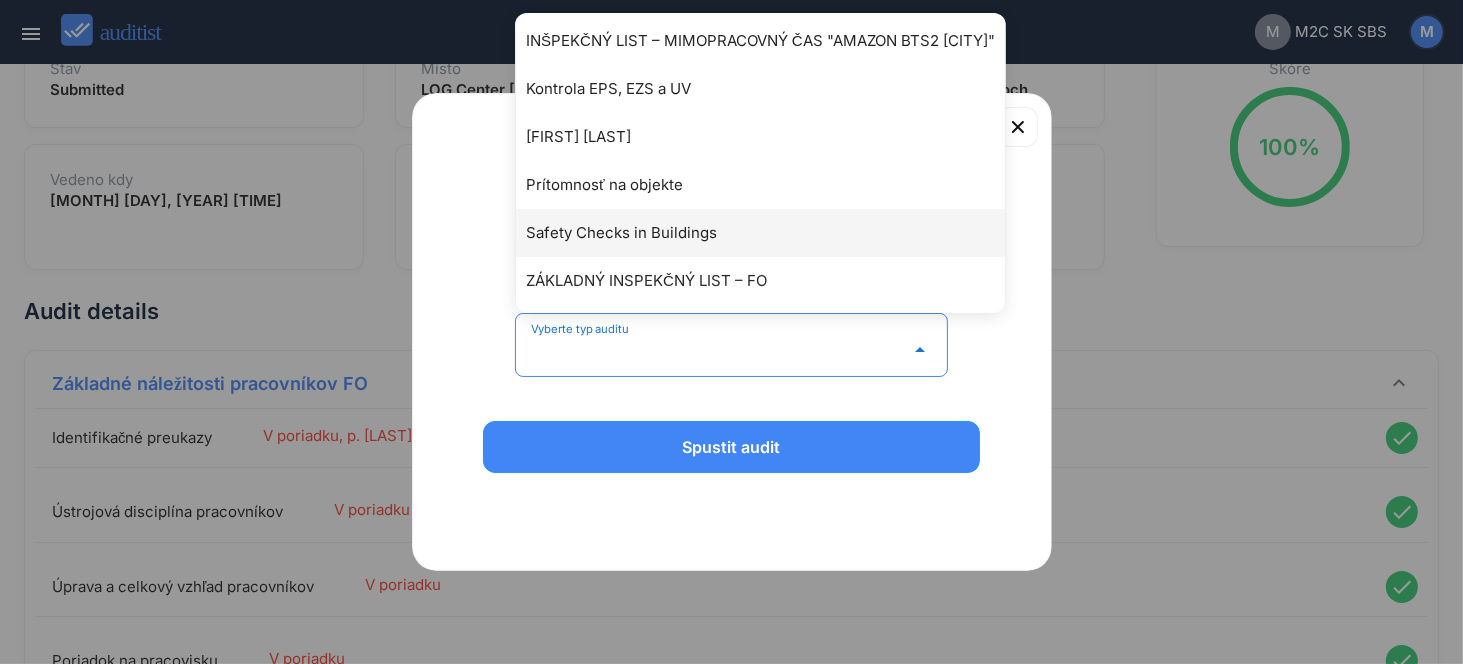 scroll, scrollTop: 400, scrollLeft: 0, axis: vertical 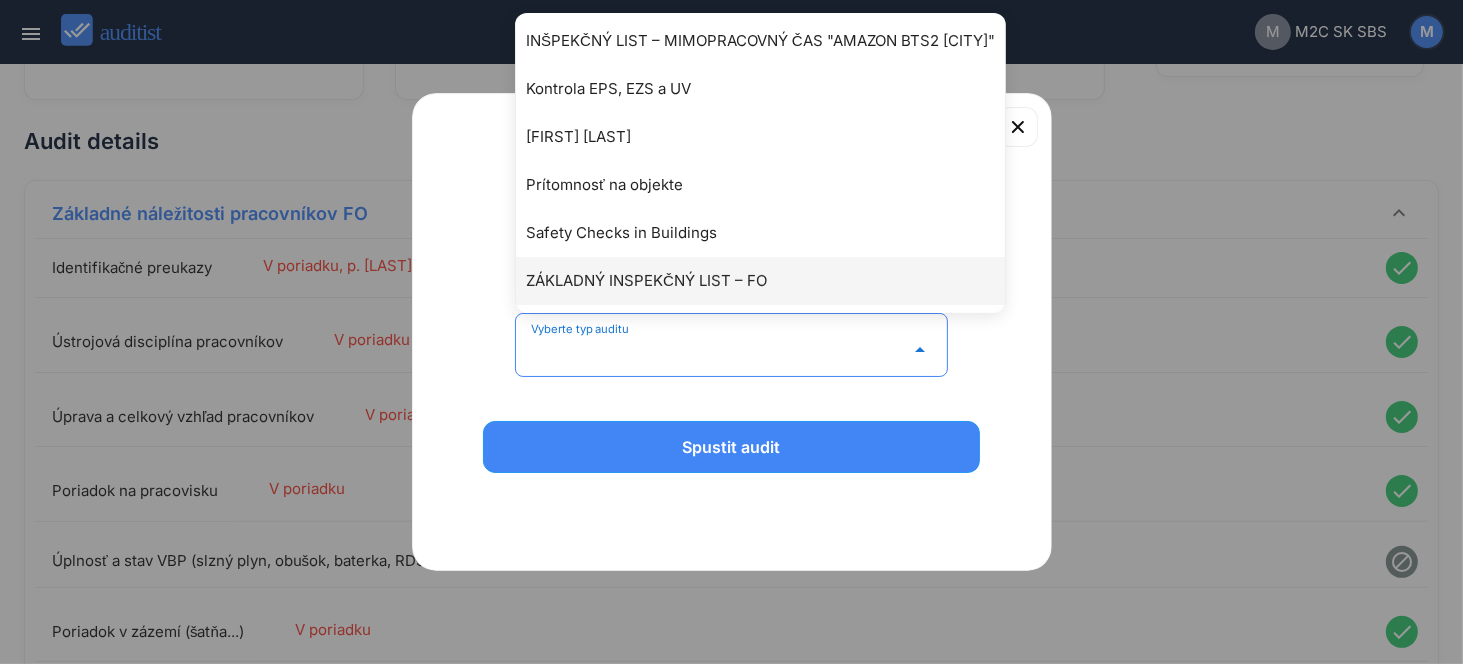 click on "ZÁKLADNÝ INSPEKČNÝ LIST – FO" at bounding box center [770, 281] 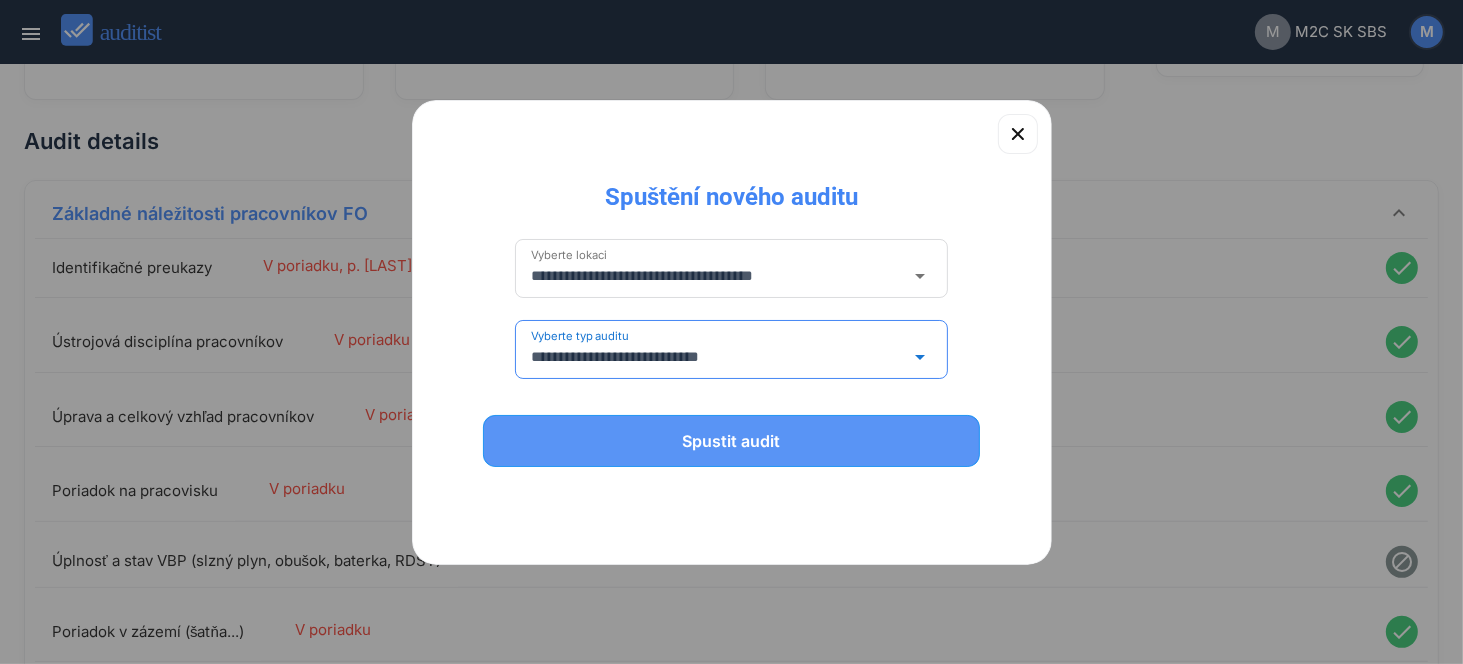 click on "Spustit audit" at bounding box center [732, 441] 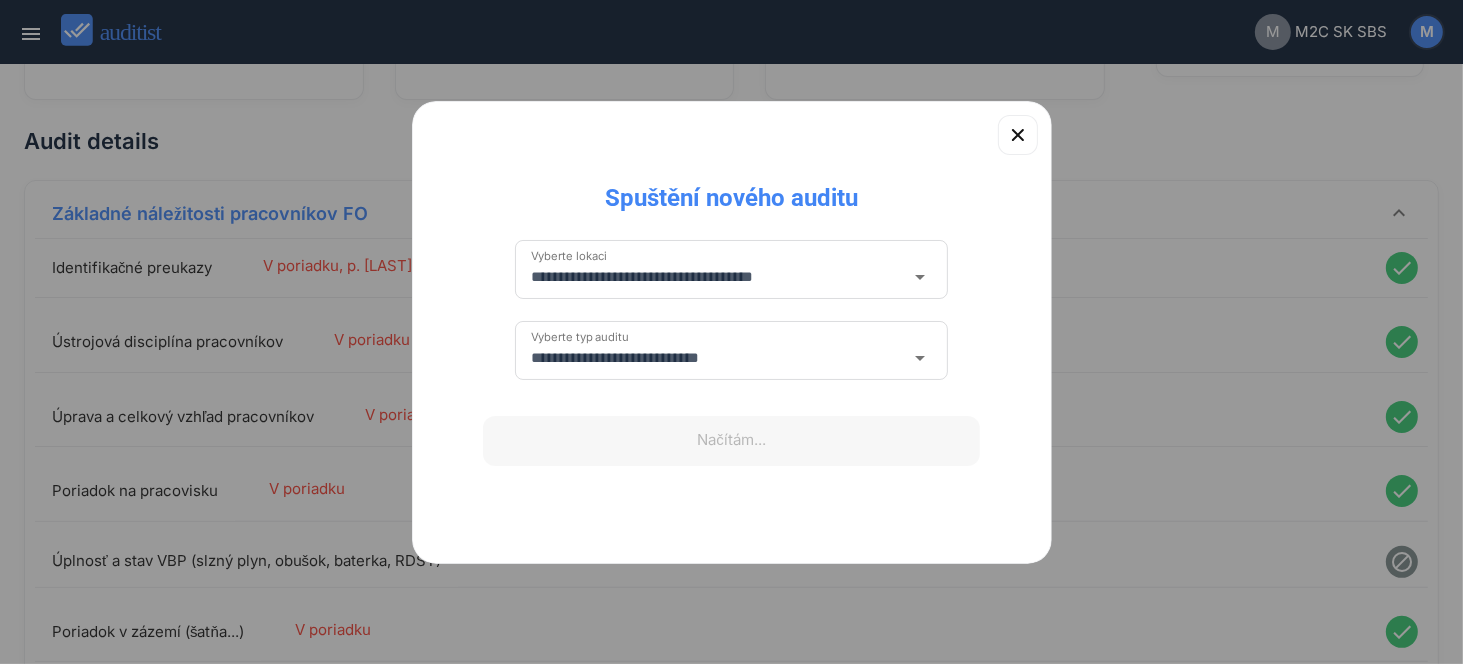 type 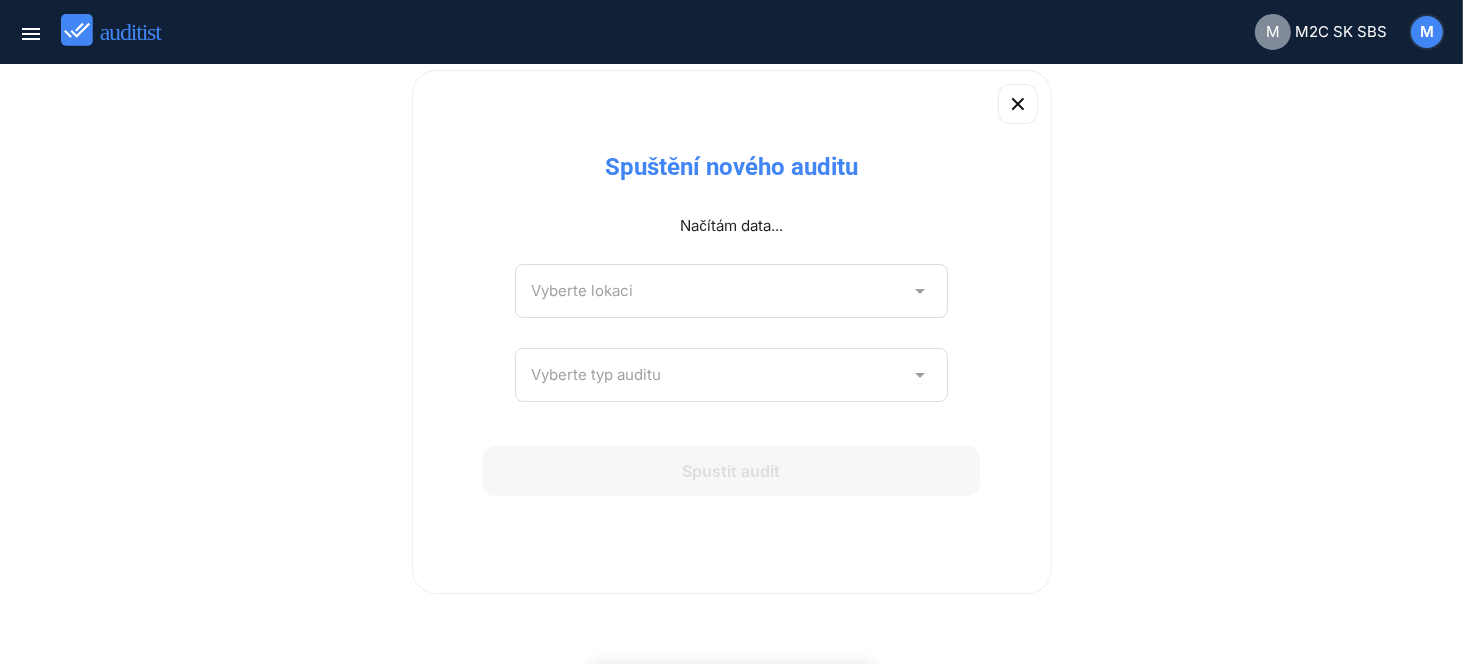 scroll, scrollTop: 0, scrollLeft: 0, axis: both 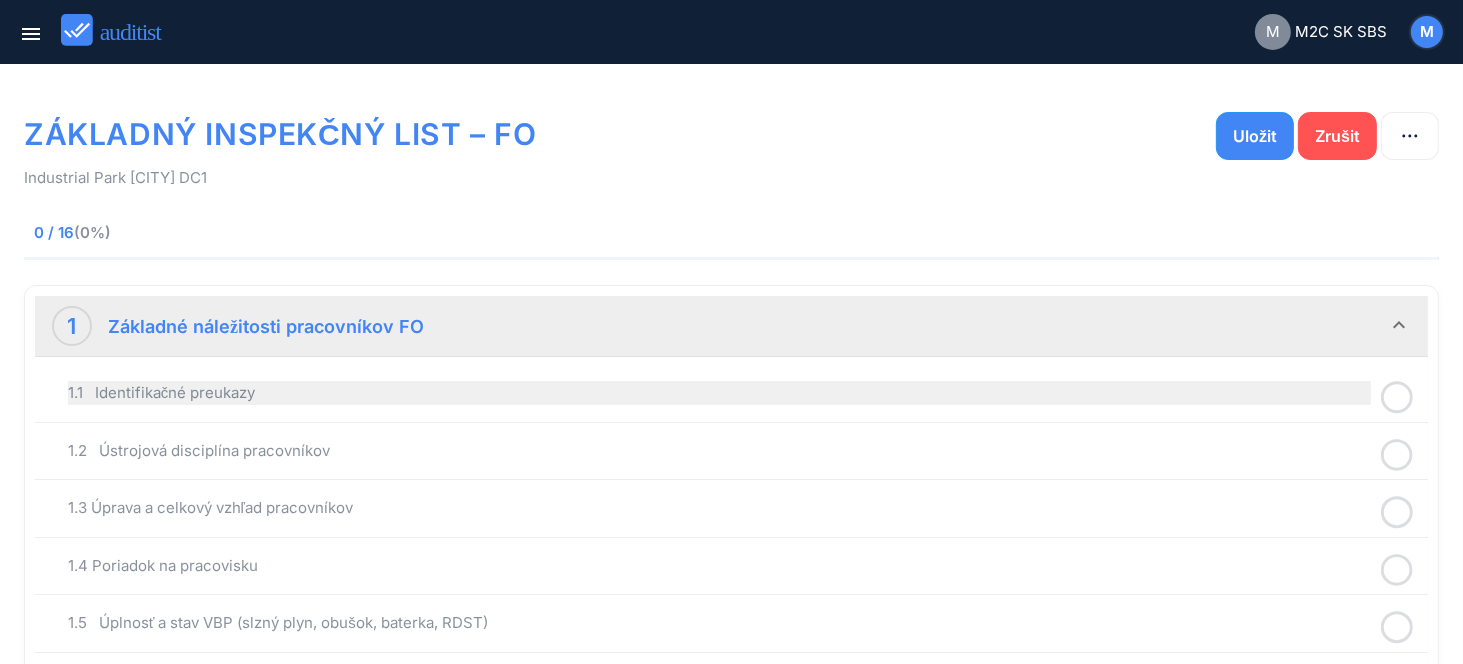 click on "1.1   Identifikačné preukazy" at bounding box center [719, 393] 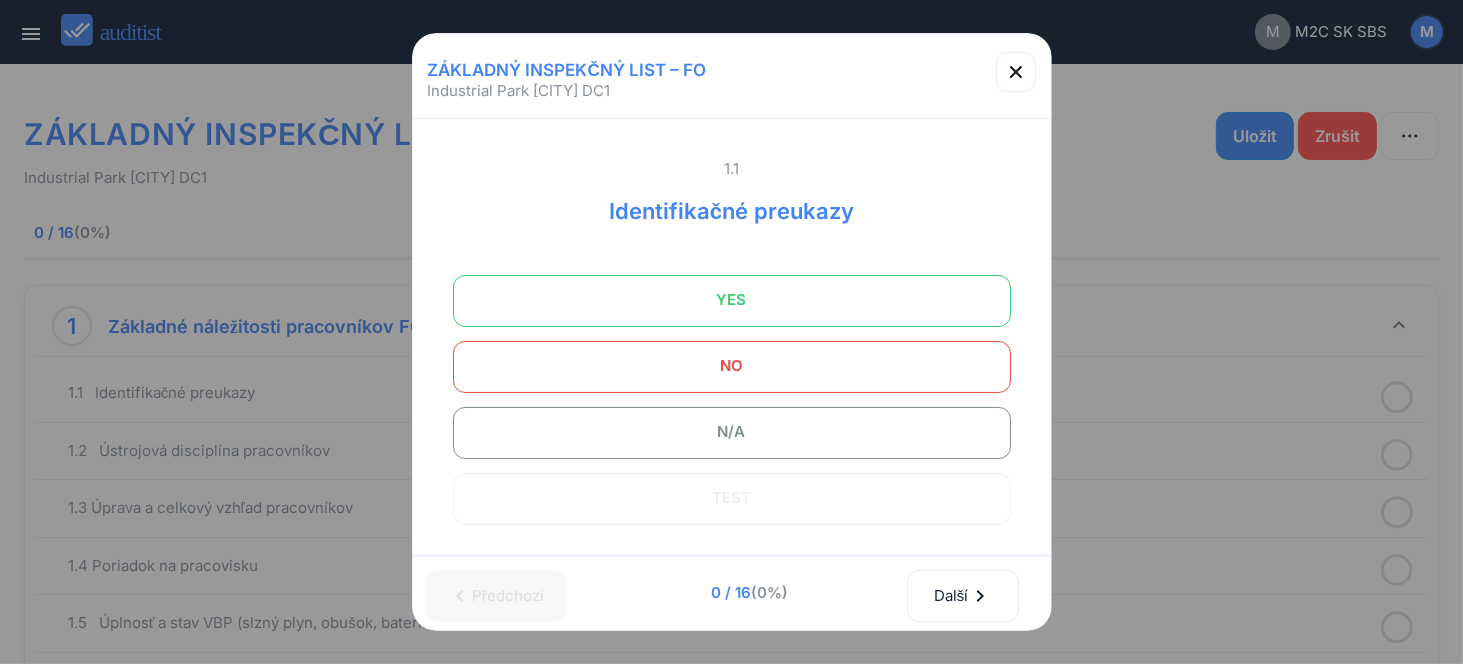 click on "YES" at bounding box center [732, 300] 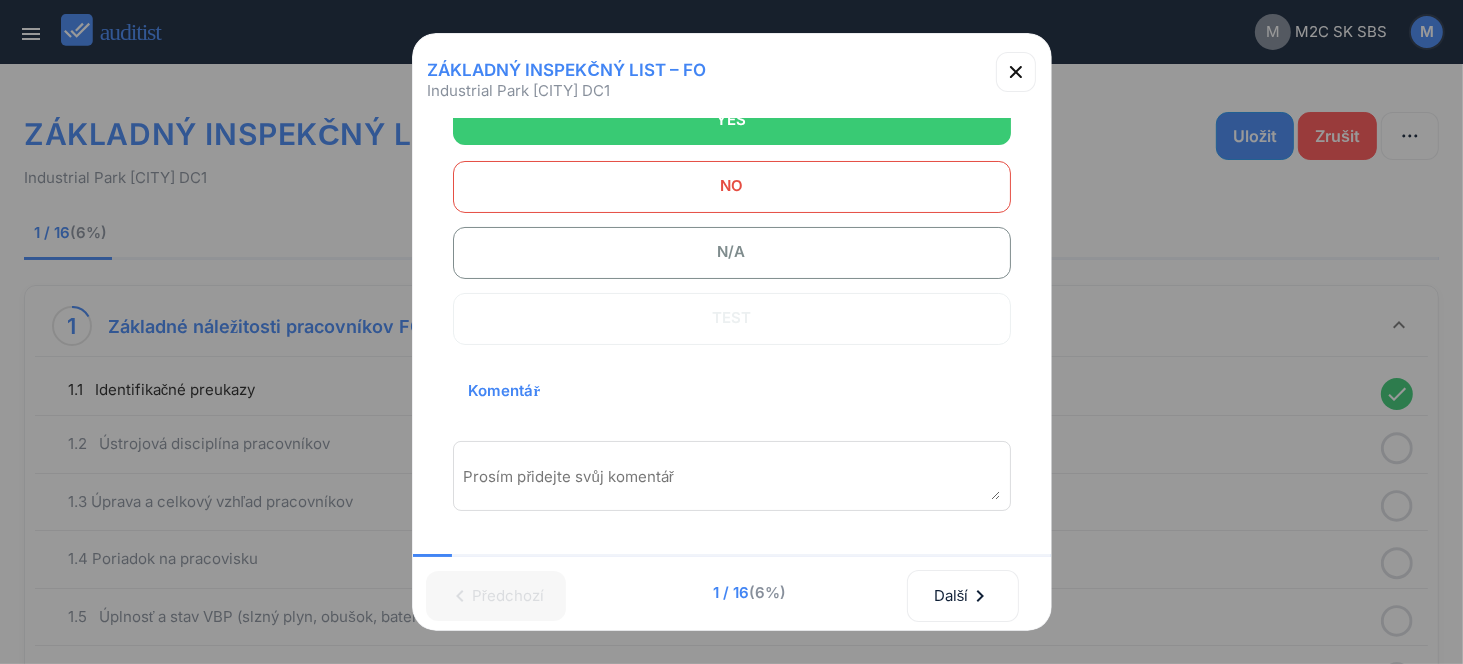 scroll, scrollTop: 300, scrollLeft: 0, axis: vertical 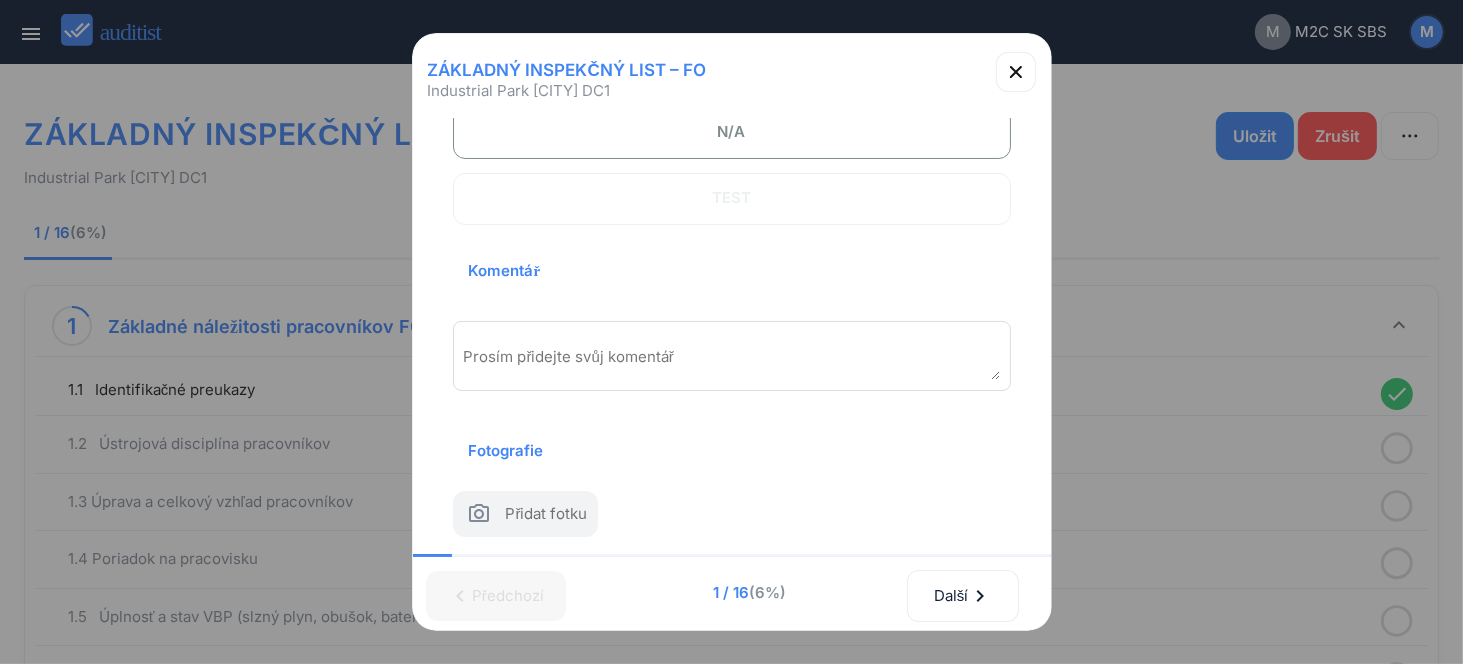 click on "Prosím přidejte svůj komentář" at bounding box center [732, 356] 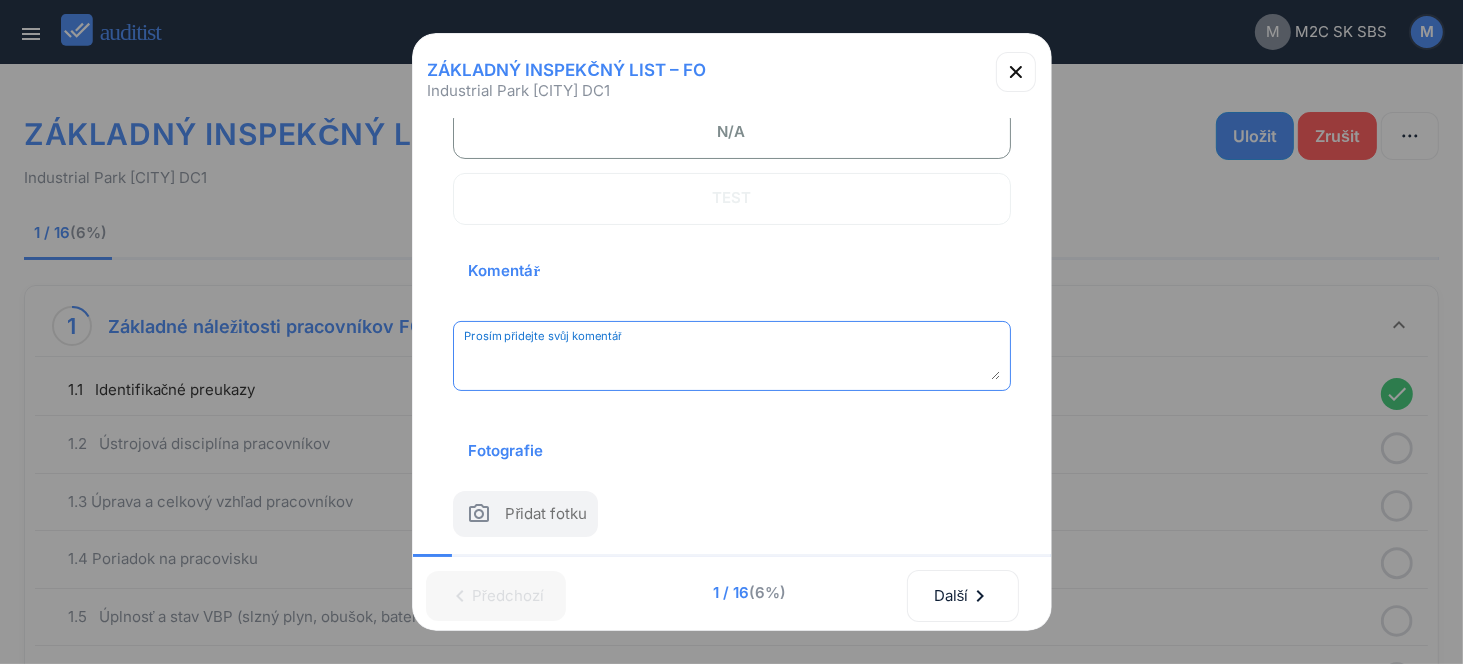 paste on "**********" 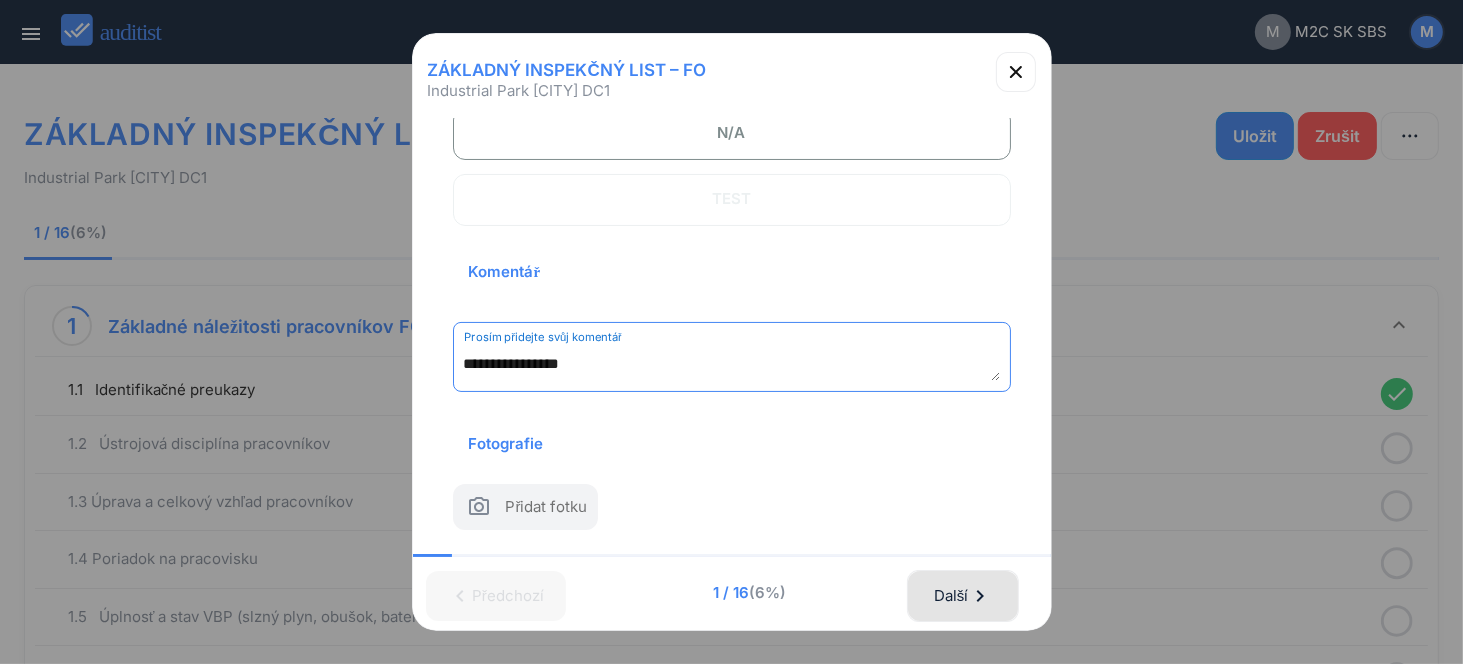 type on "**********" 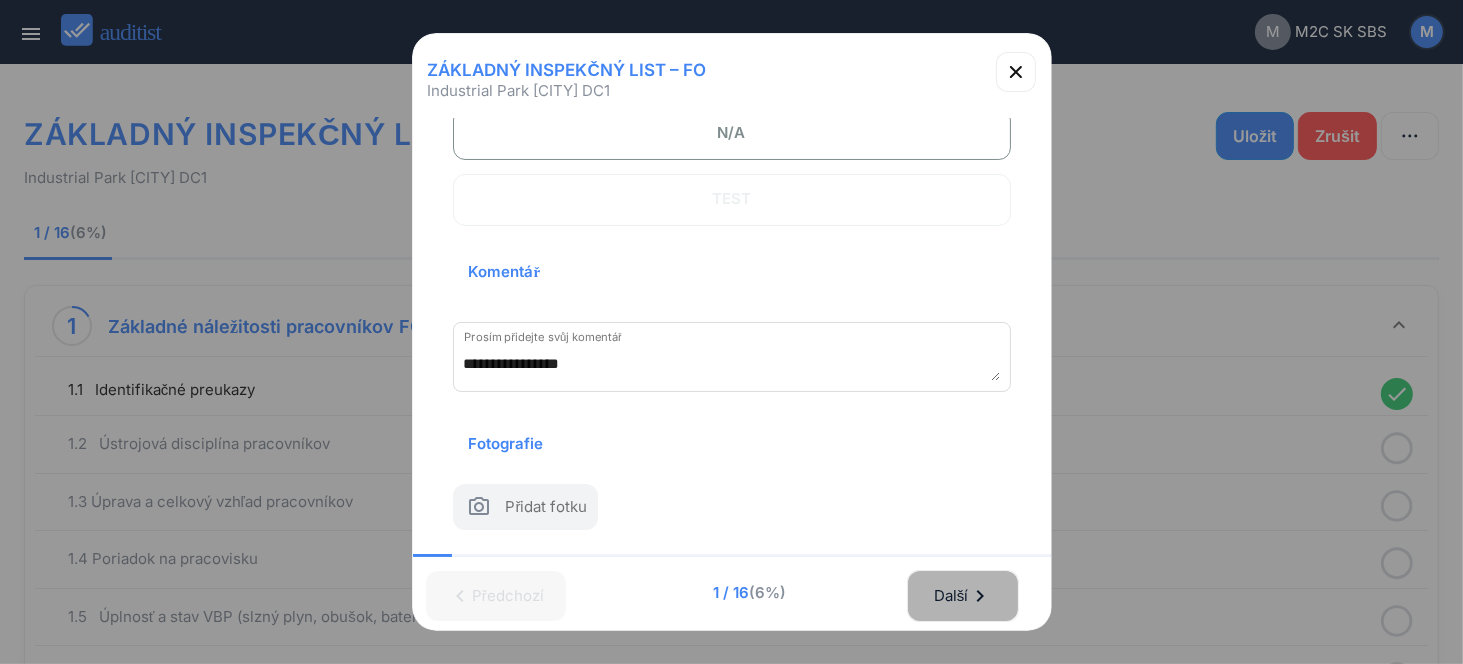 click on "Další
chevron_right" at bounding box center [963, 596] 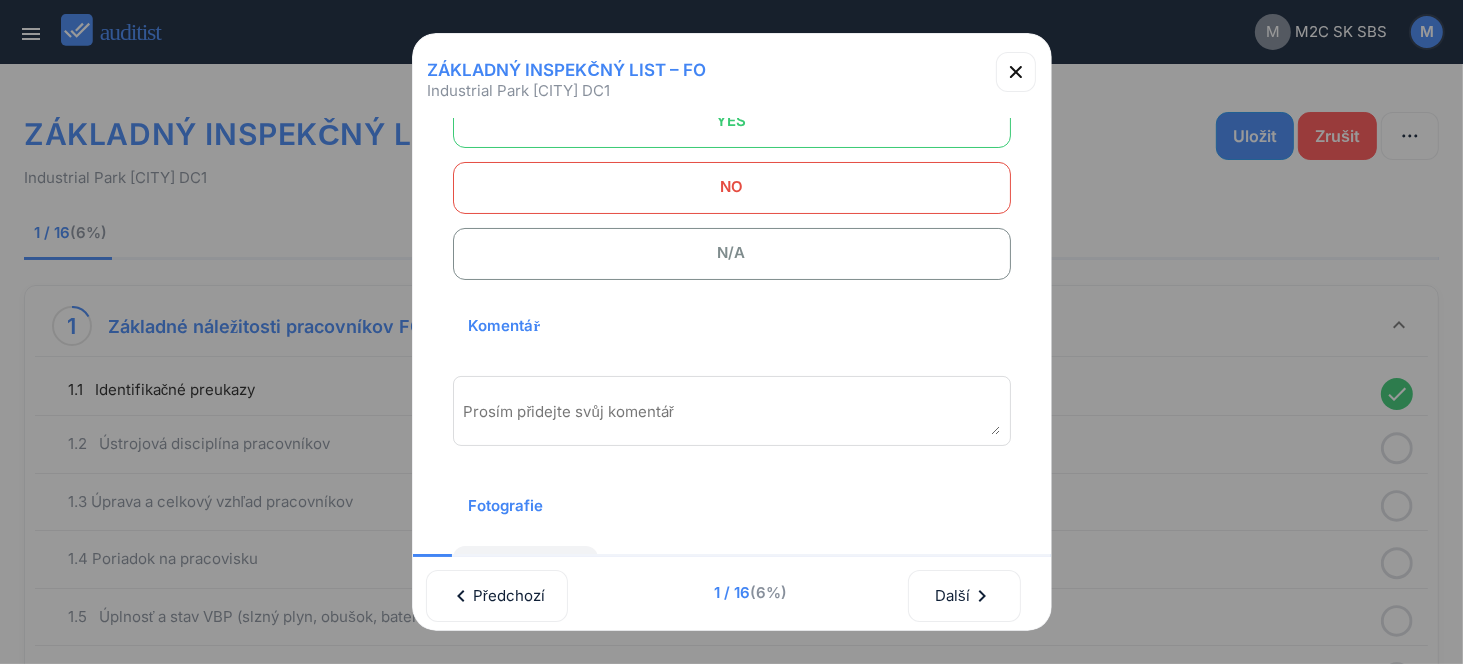scroll, scrollTop: 0, scrollLeft: 0, axis: both 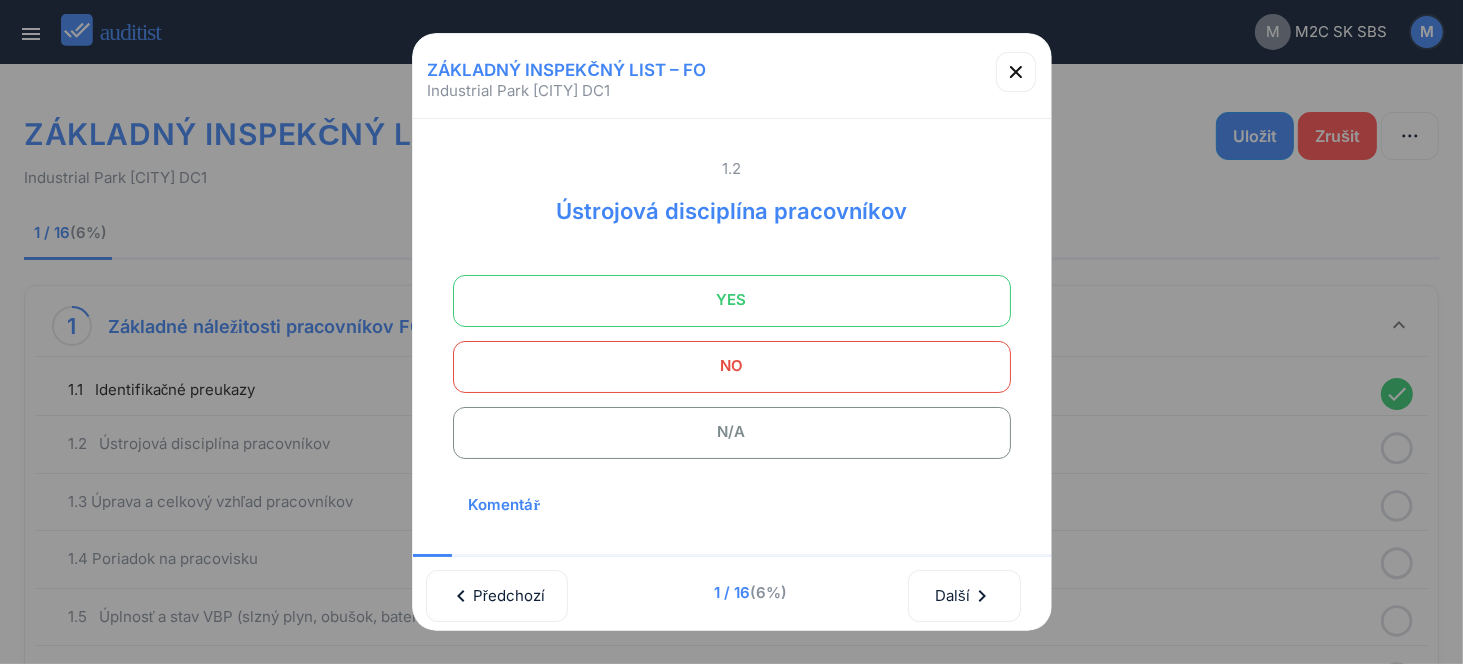 click on "YES" at bounding box center [732, 300] 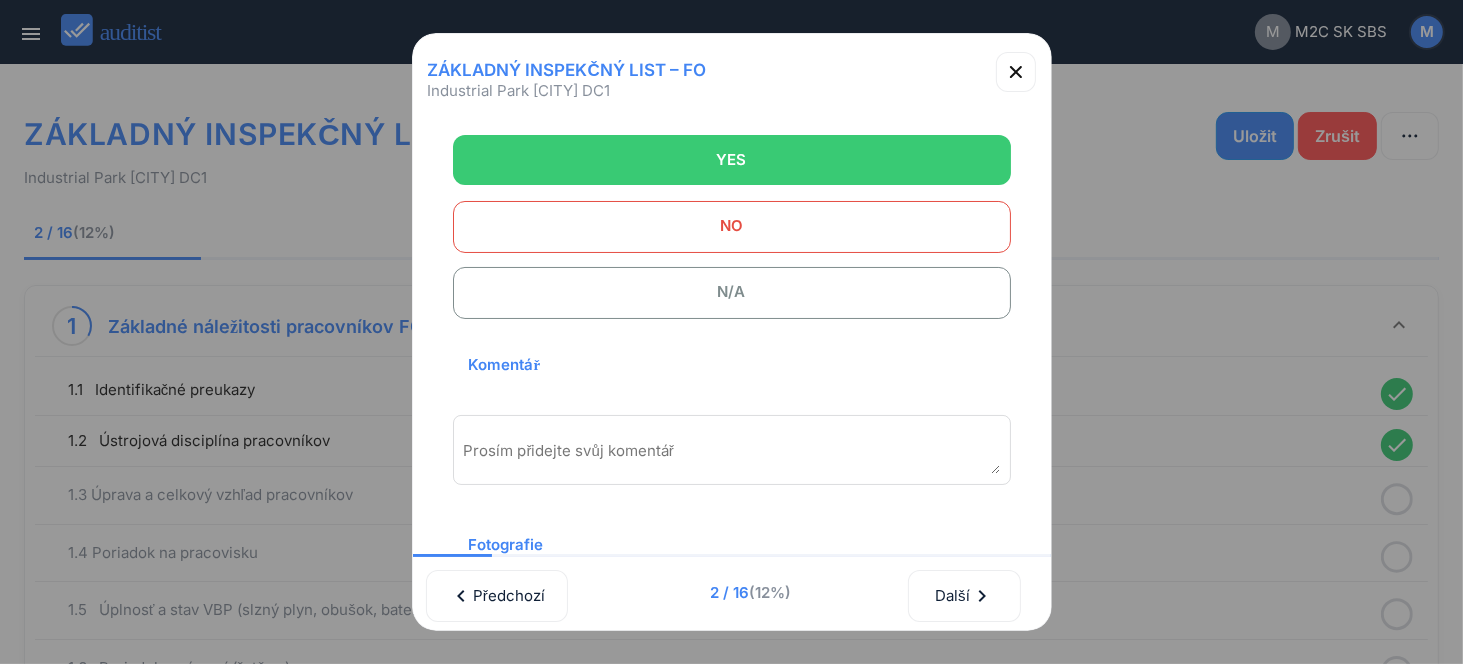 scroll, scrollTop: 270, scrollLeft: 0, axis: vertical 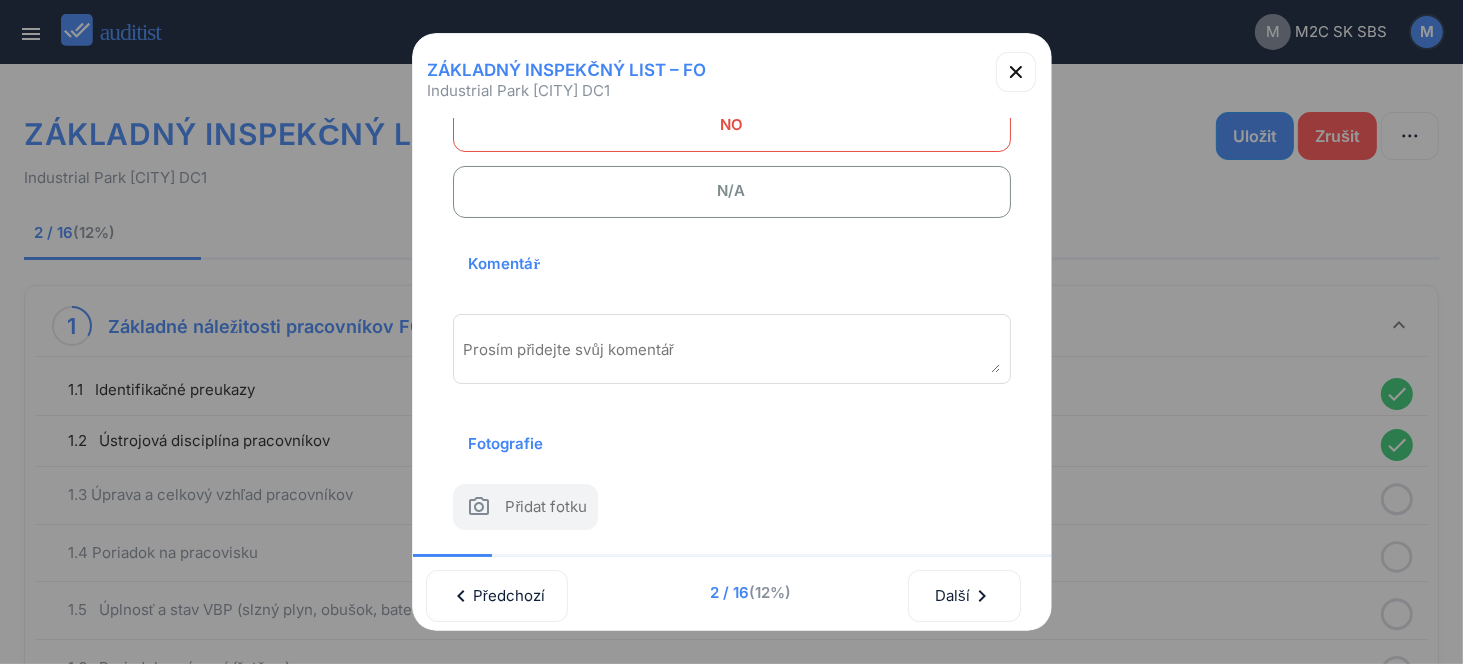 click at bounding box center [732, 356] 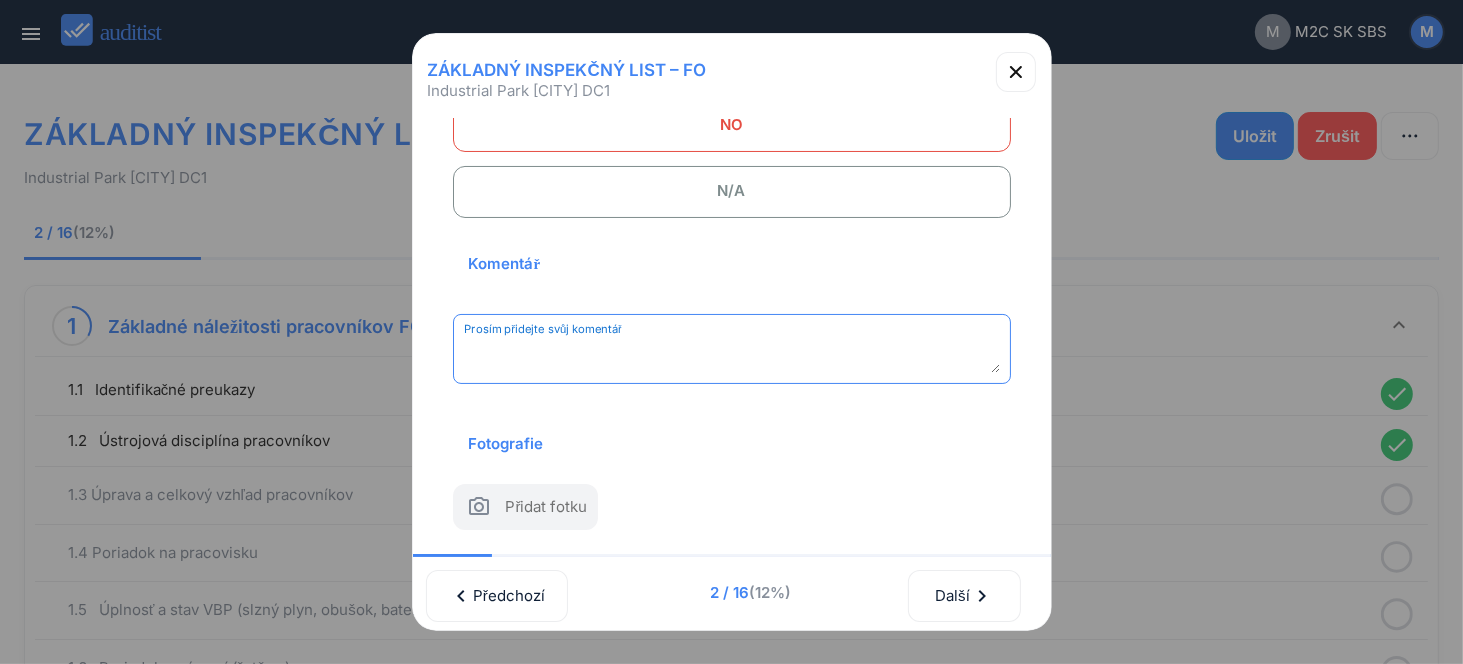 paste on "**********" 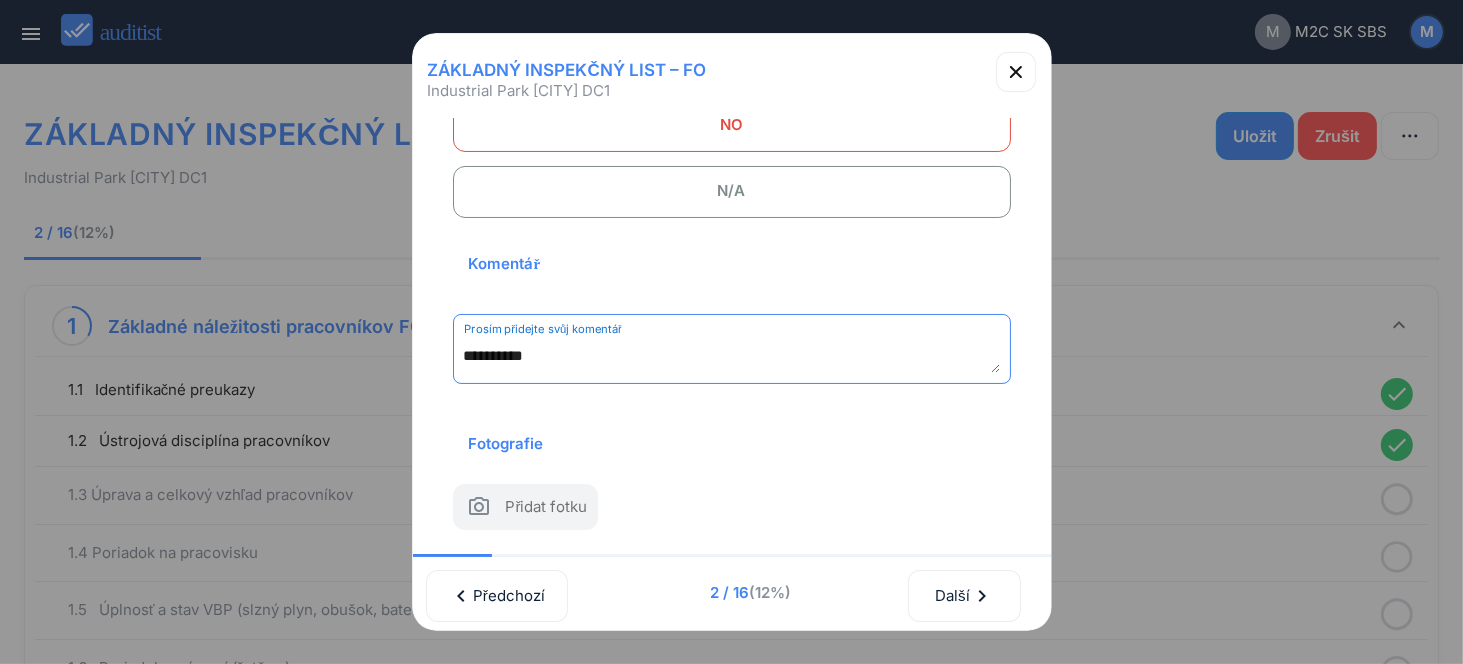 scroll, scrollTop: 262, scrollLeft: 0, axis: vertical 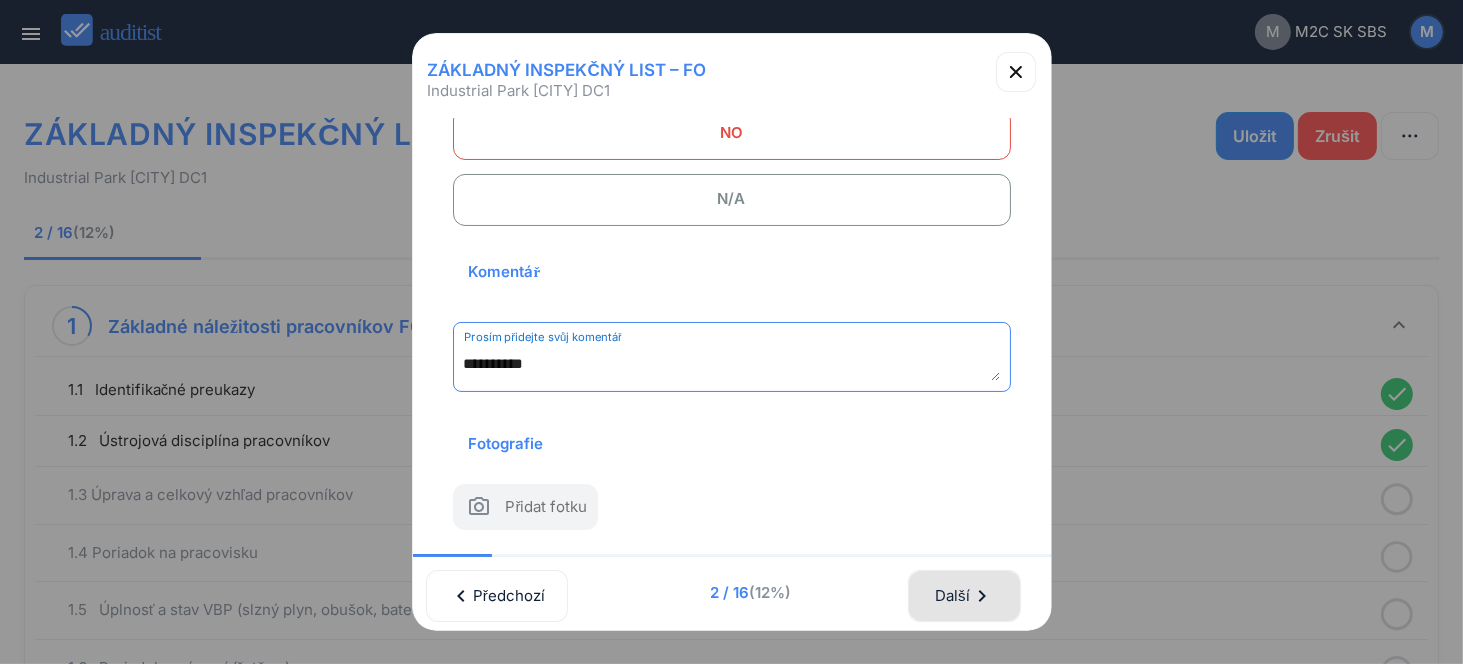 type on "**********" 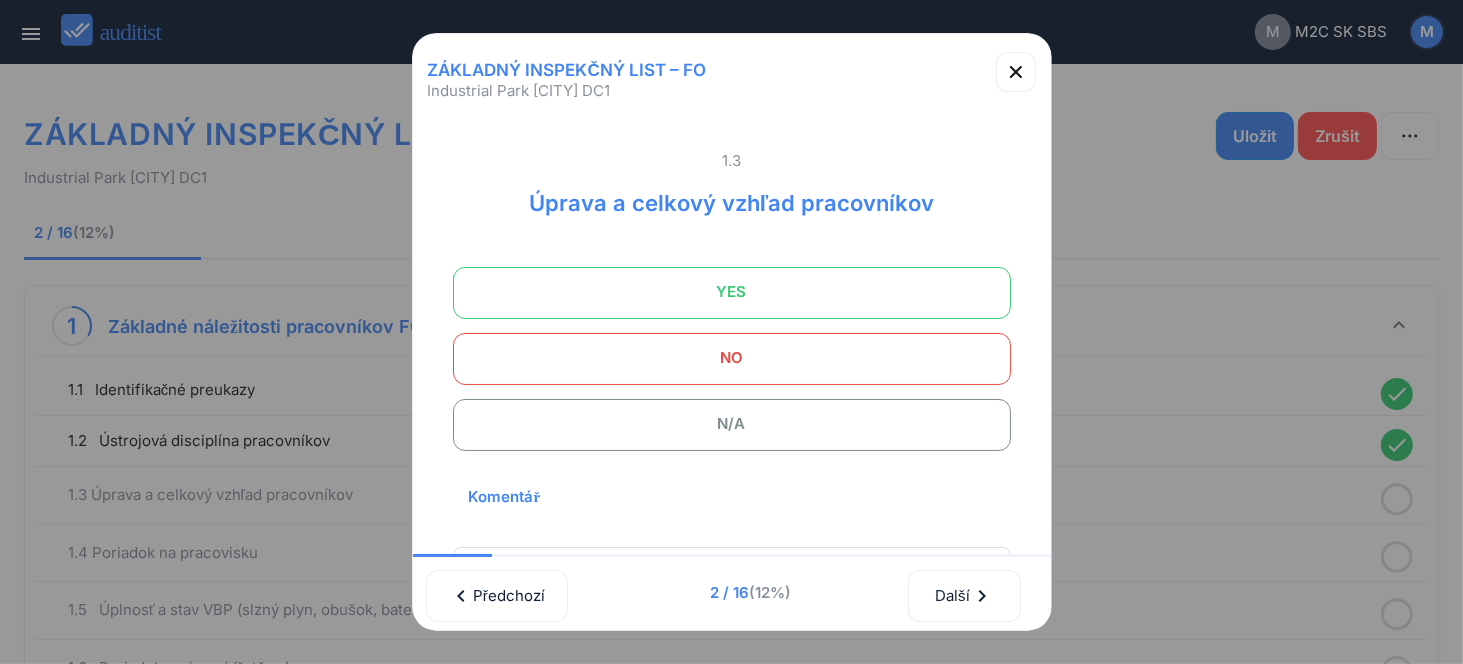 scroll, scrollTop: 0, scrollLeft: 0, axis: both 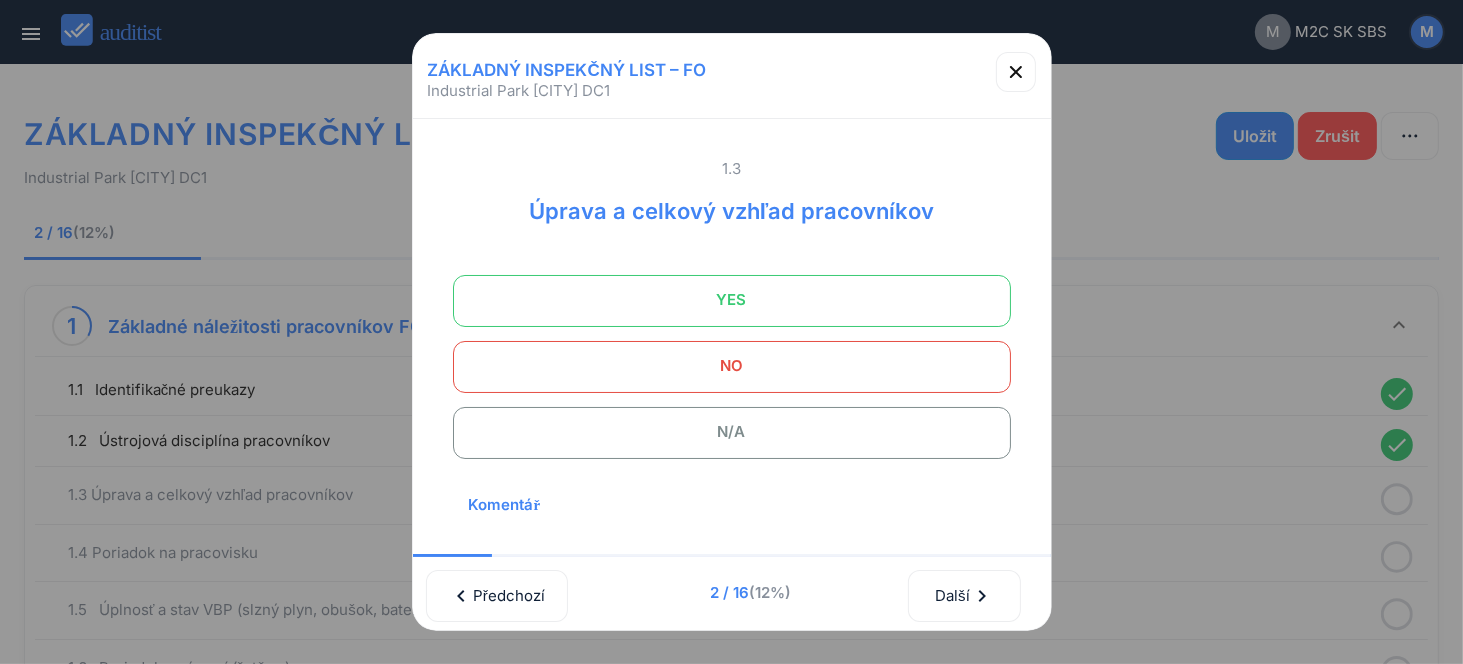 click on "YES" at bounding box center (732, 300) 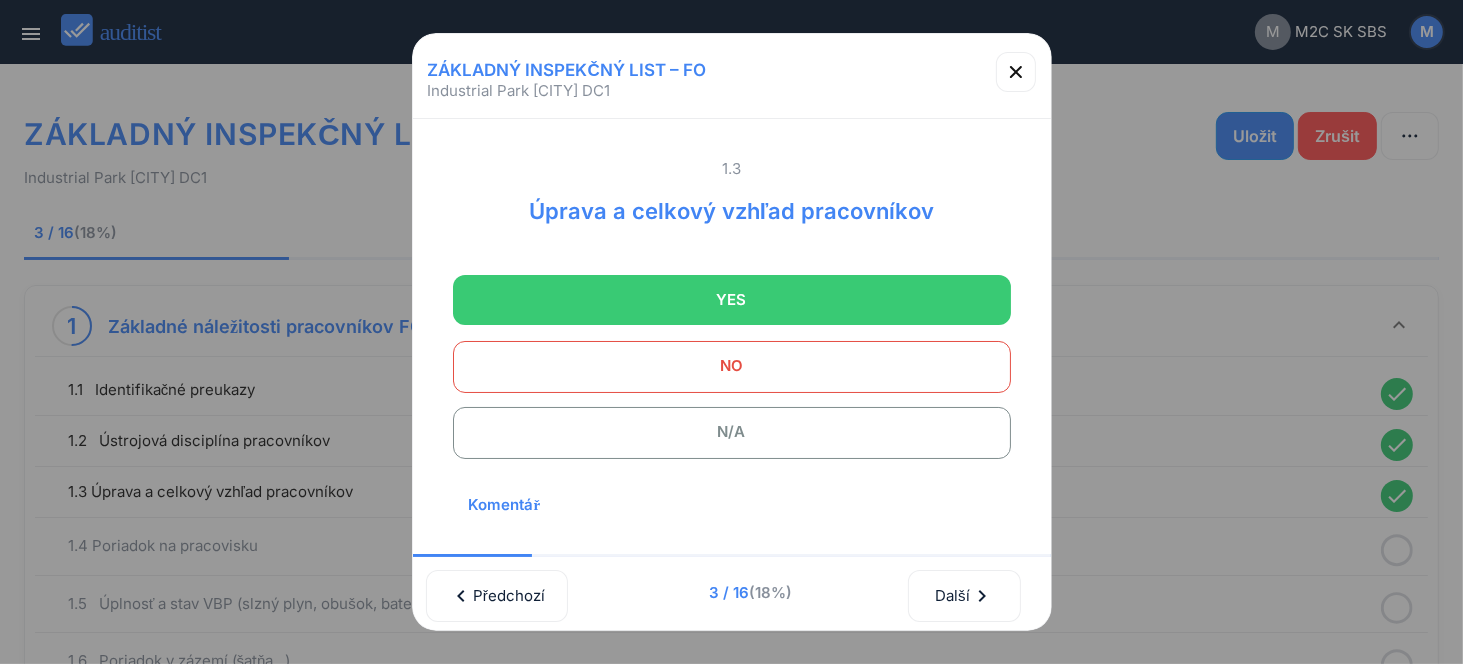 scroll, scrollTop: 270, scrollLeft: 0, axis: vertical 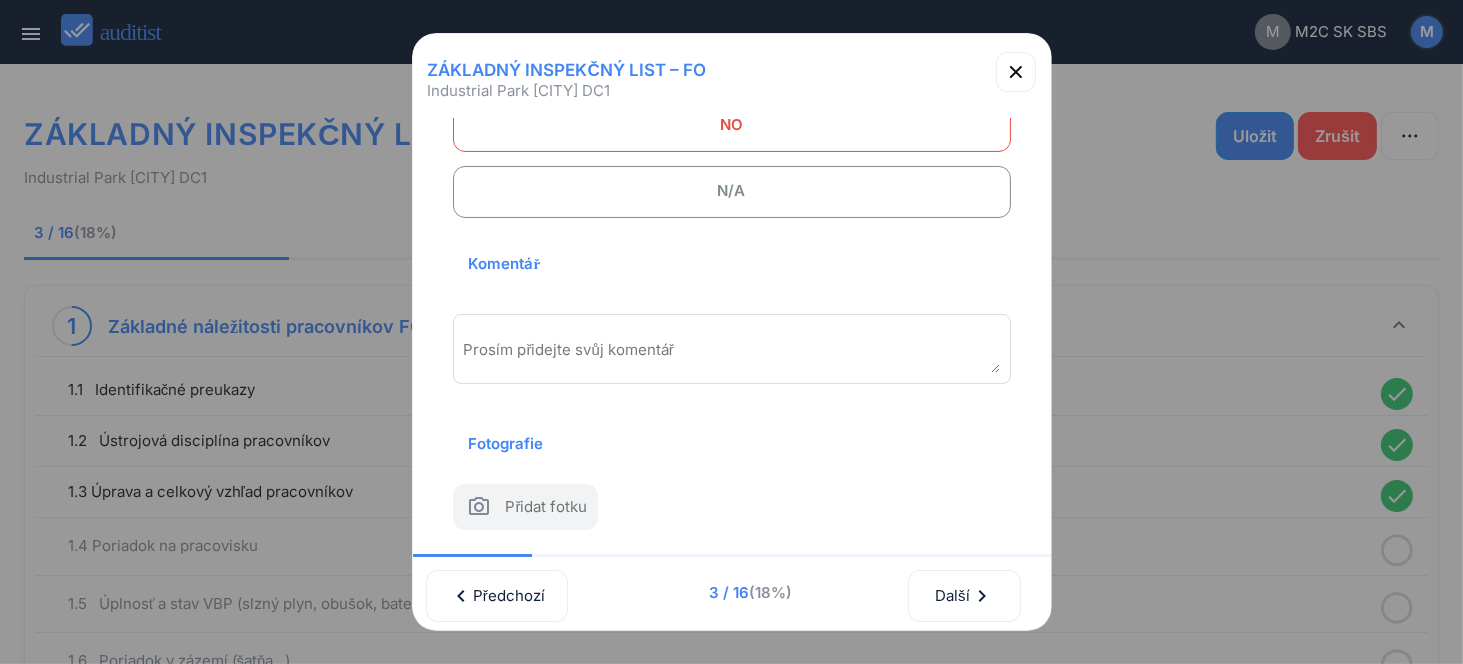 click at bounding box center (732, 356) 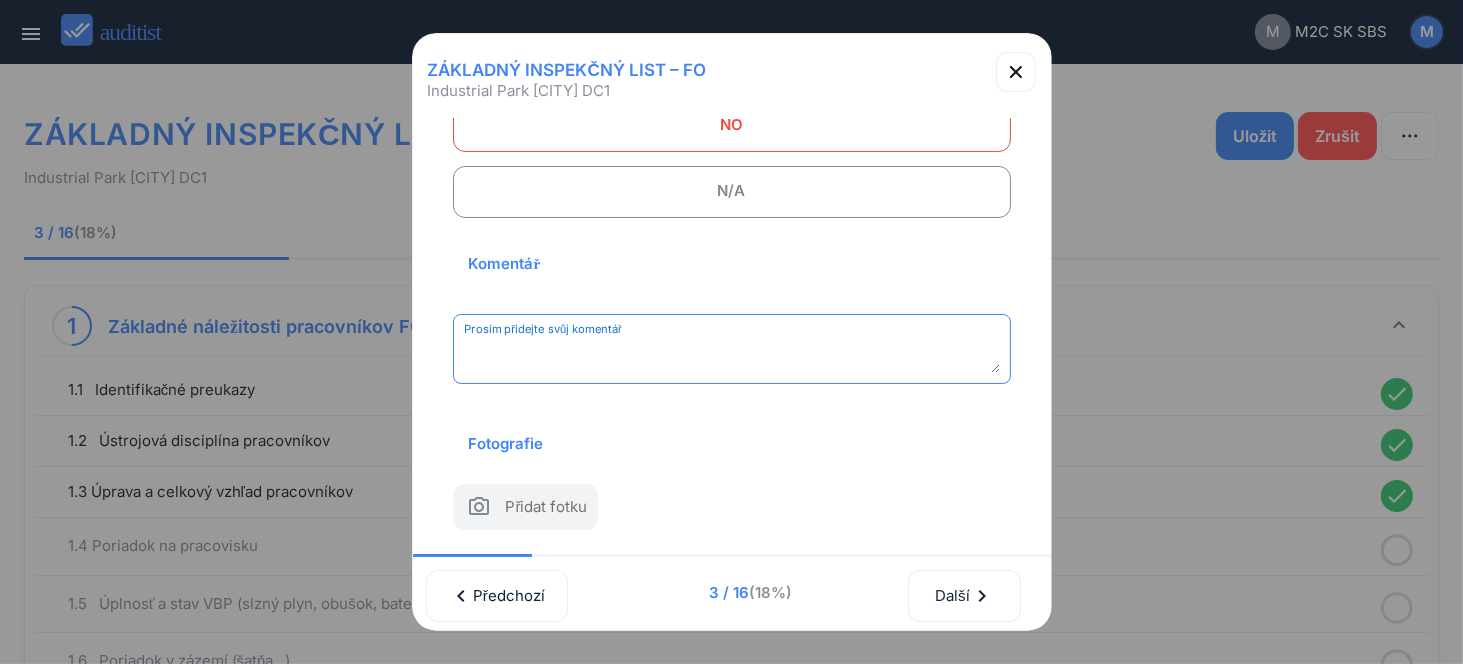 paste on "**********" 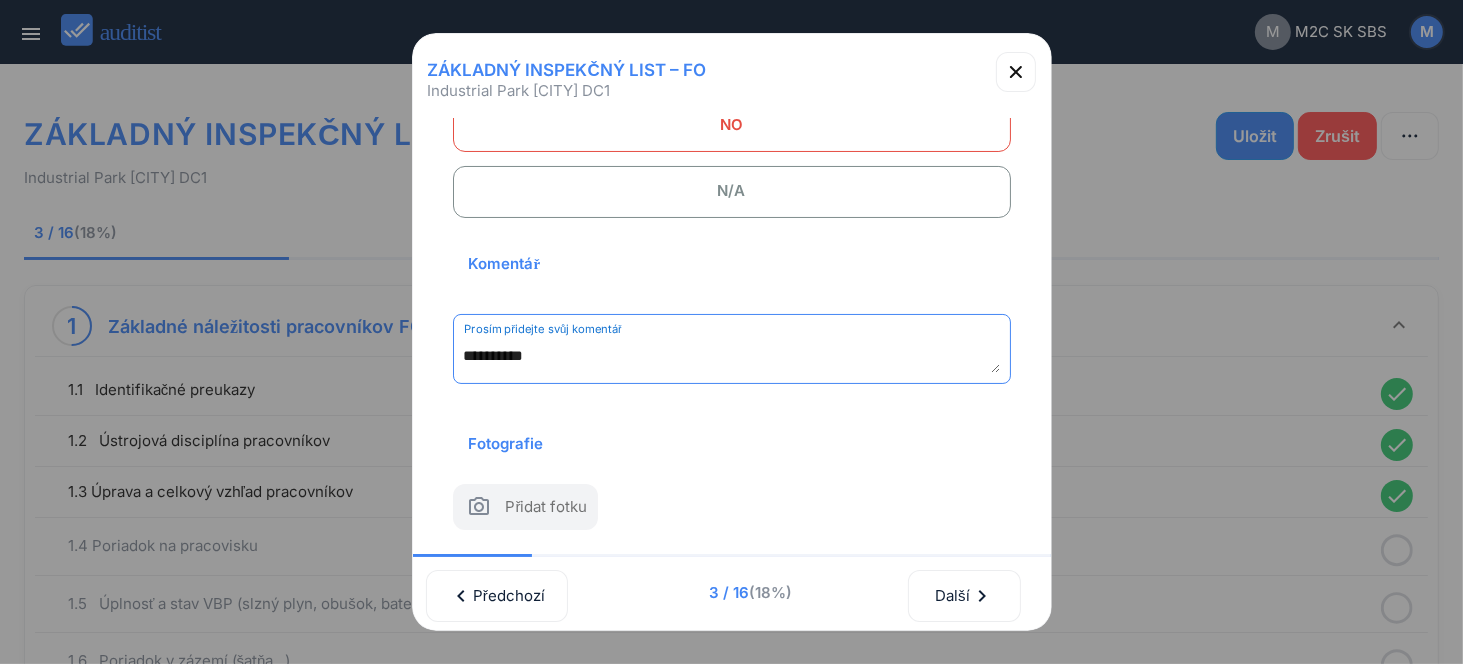 scroll, scrollTop: 262, scrollLeft: 0, axis: vertical 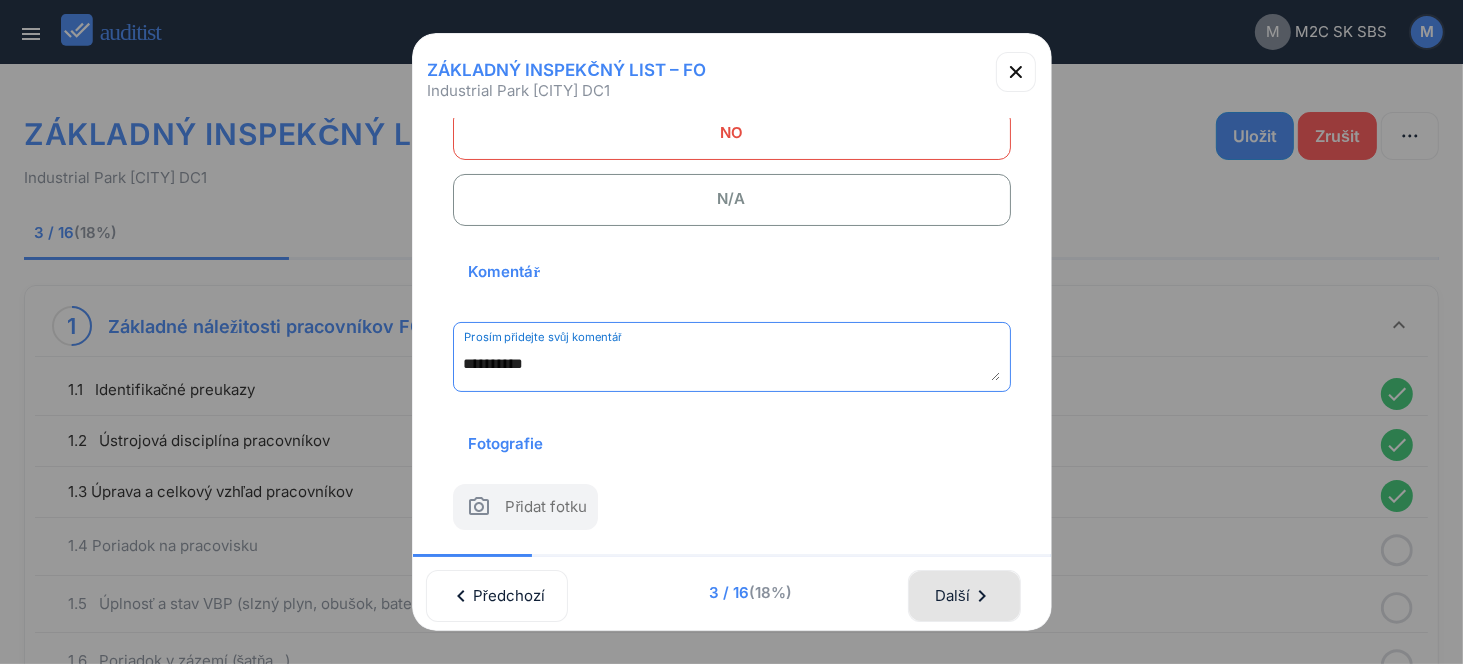 type on "**********" 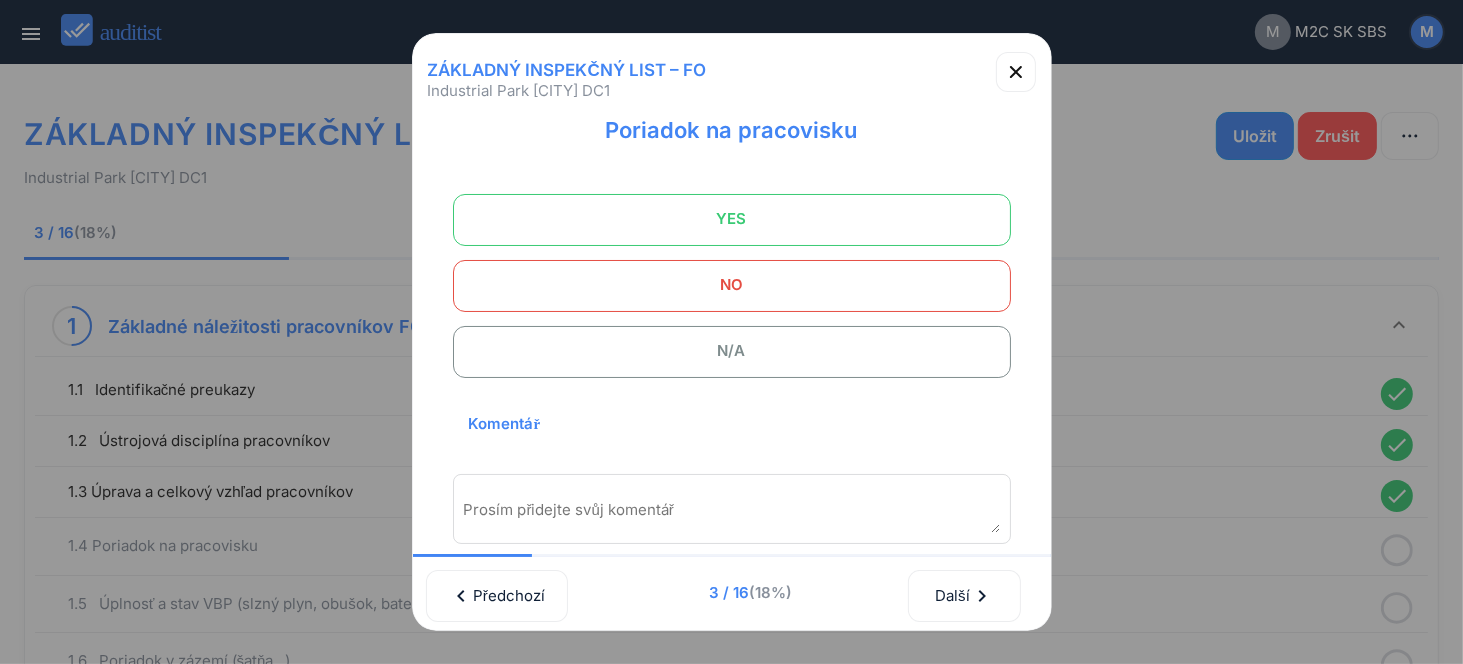 scroll, scrollTop: 0, scrollLeft: 0, axis: both 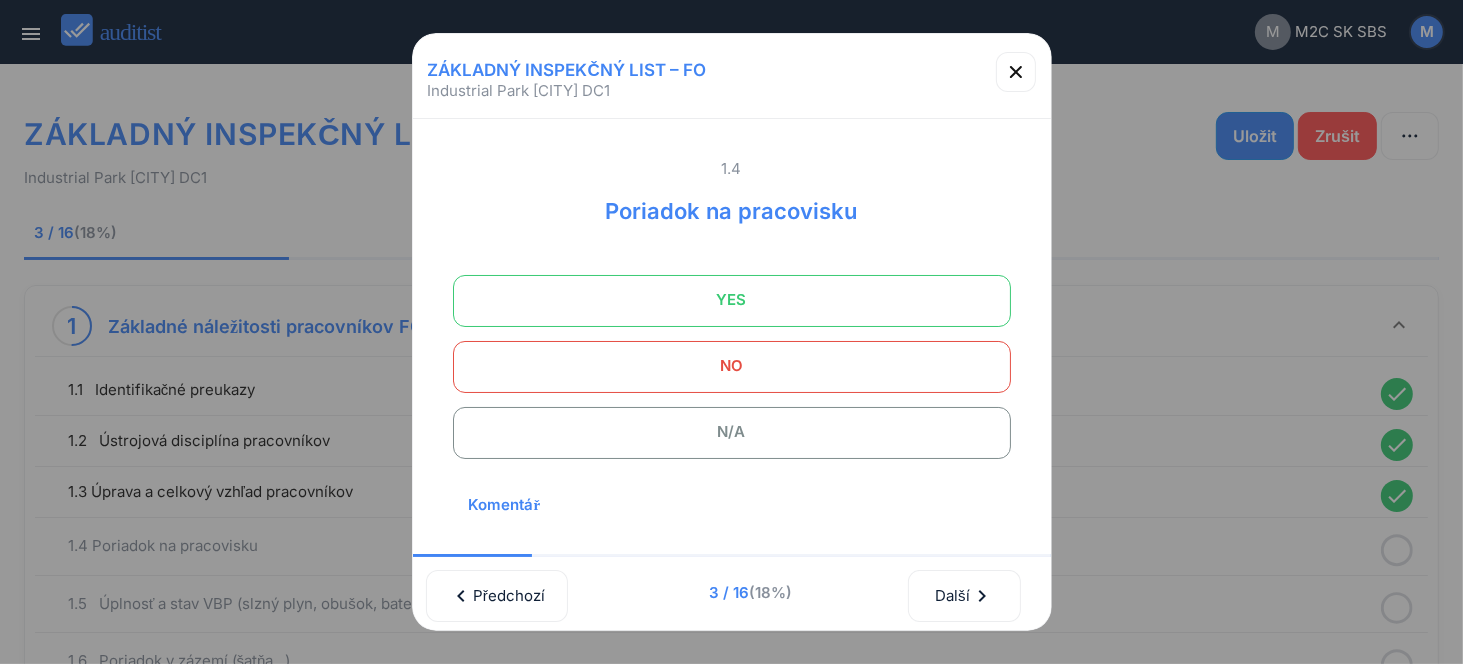 click on "YES" at bounding box center [732, 300] 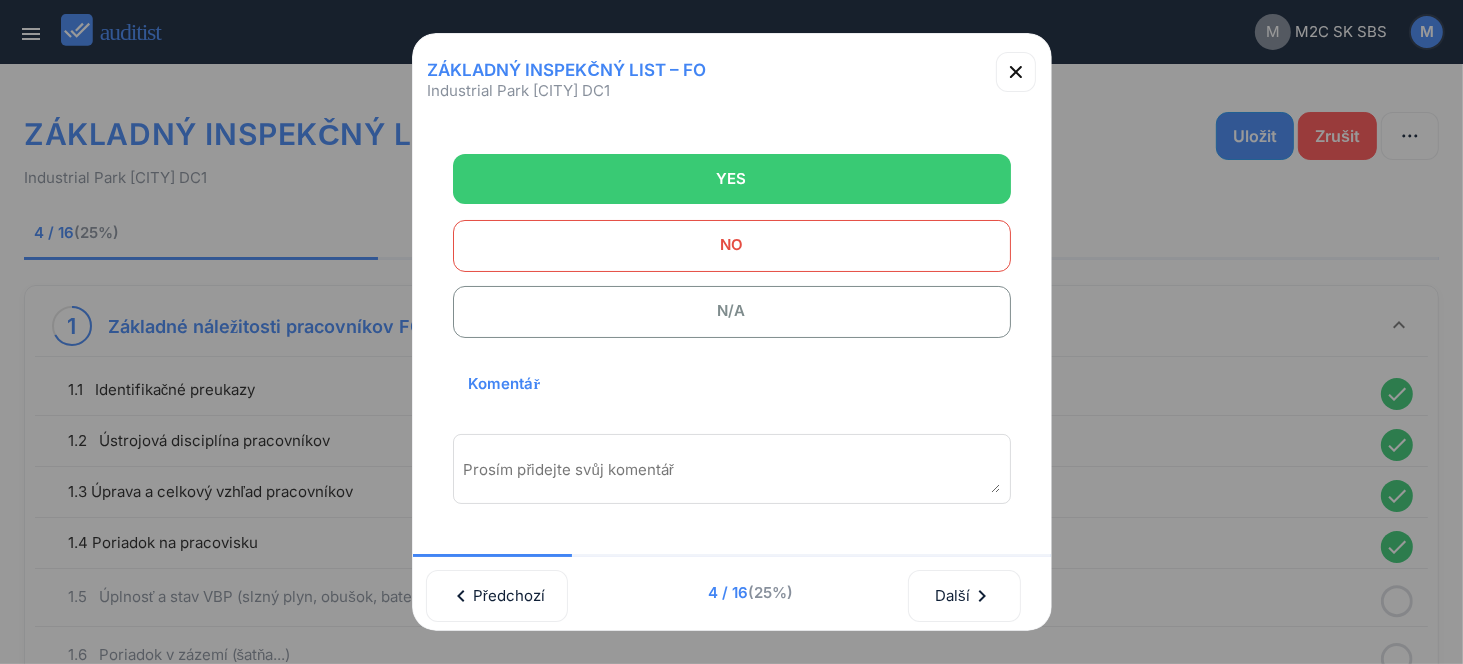 scroll, scrollTop: 270, scrollLeft: 0, axis: vertical 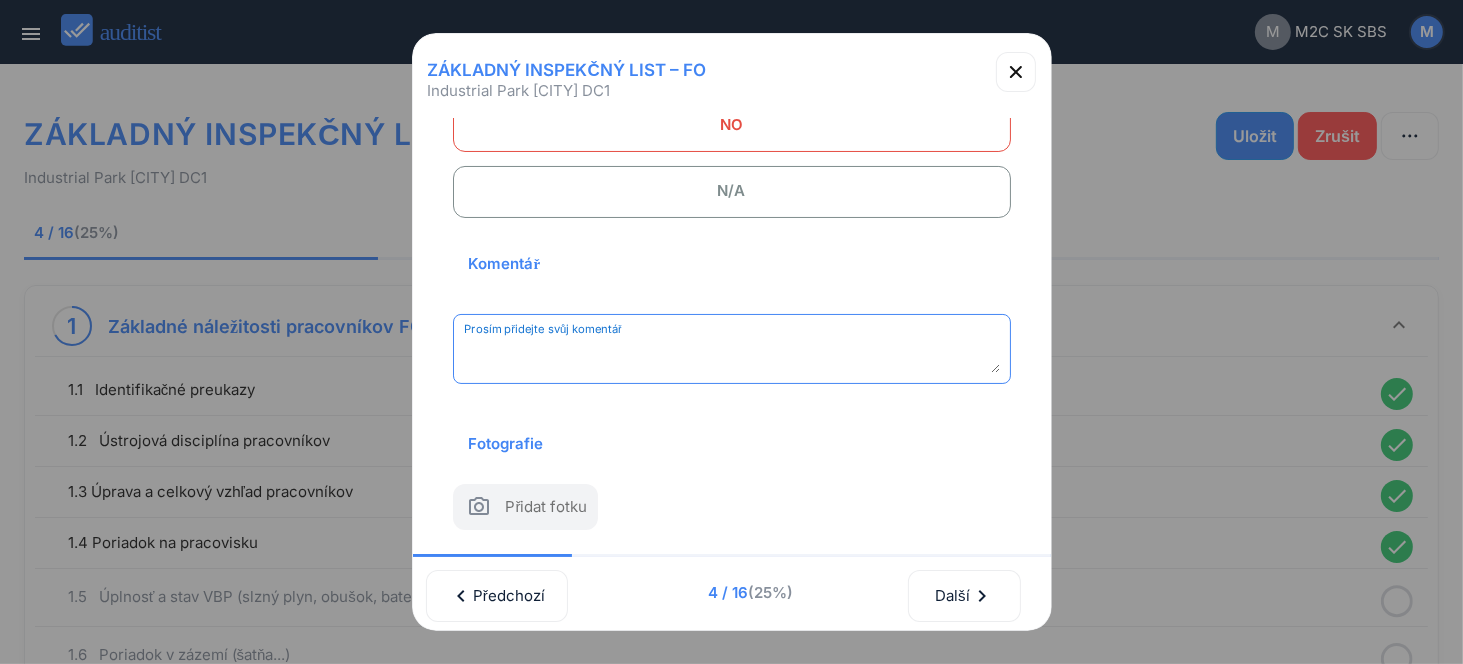 click at bounding box center [732, 356] 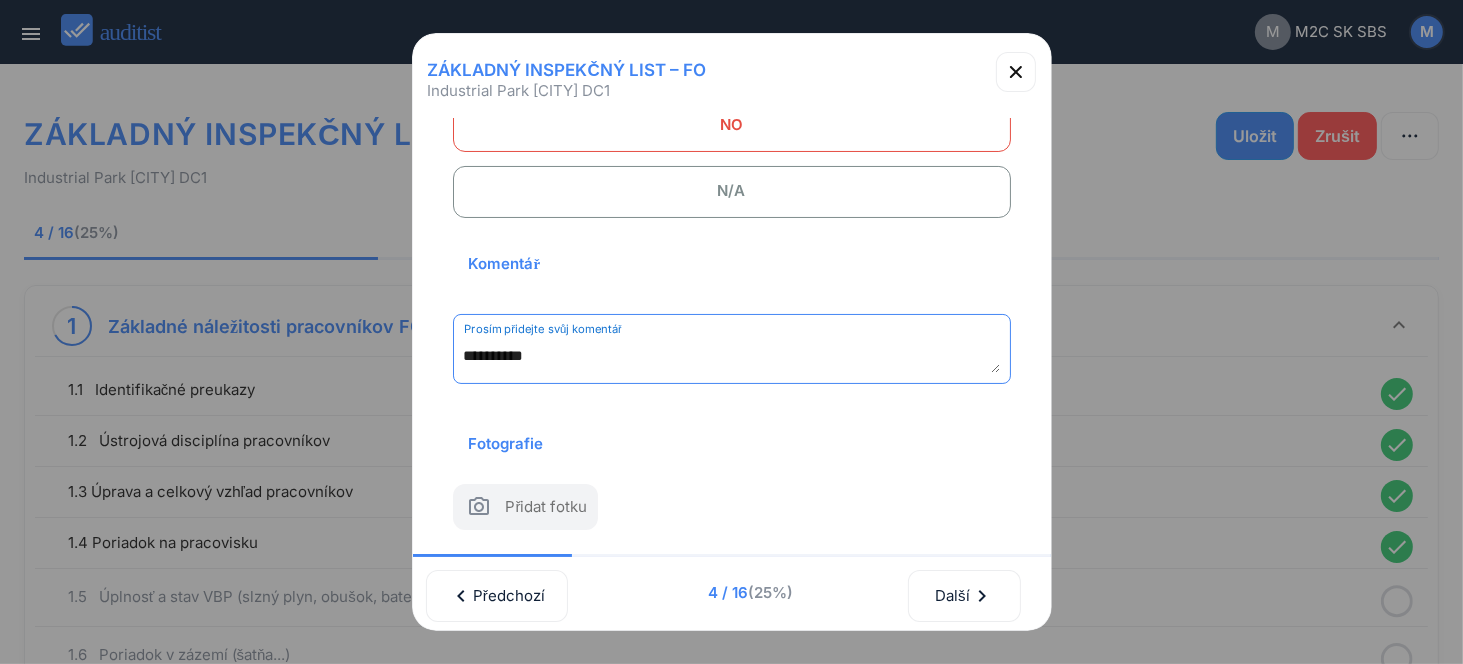 scroll, scrollTop: 262, scrollLeft: 0, axis: vertical 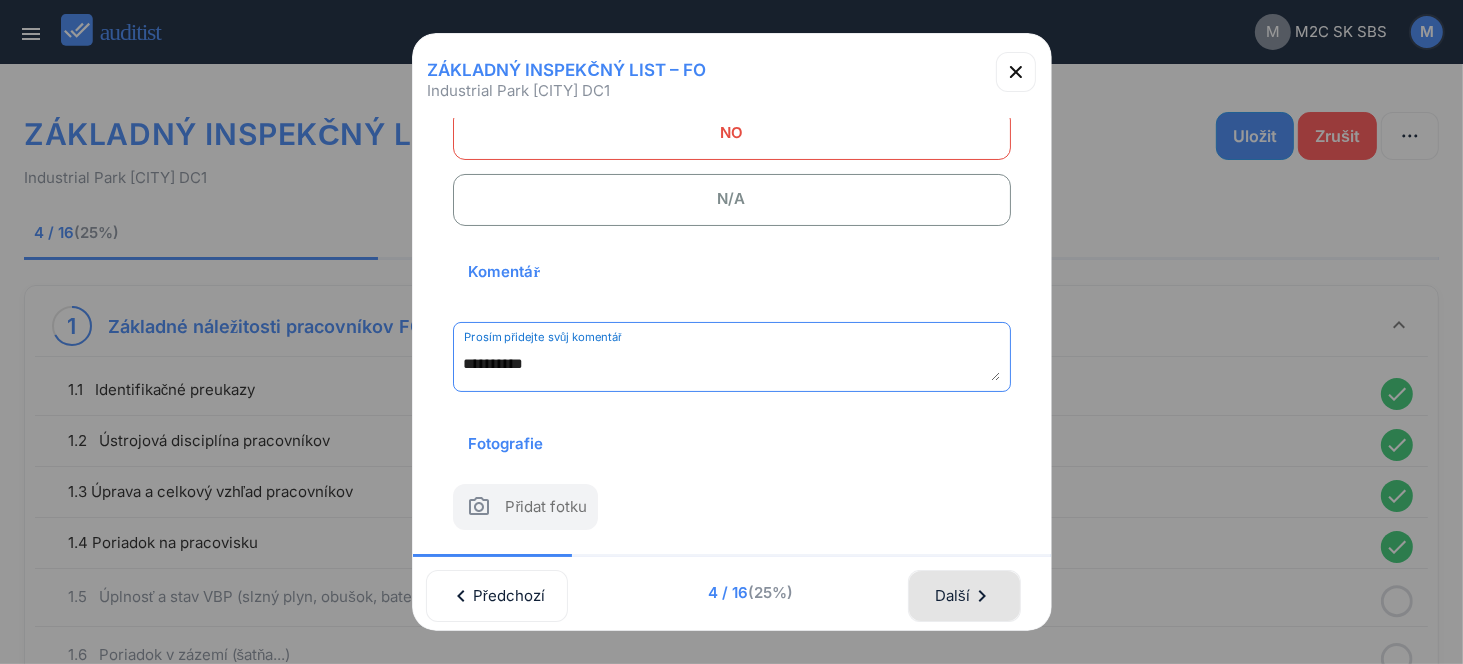 type on "**********" 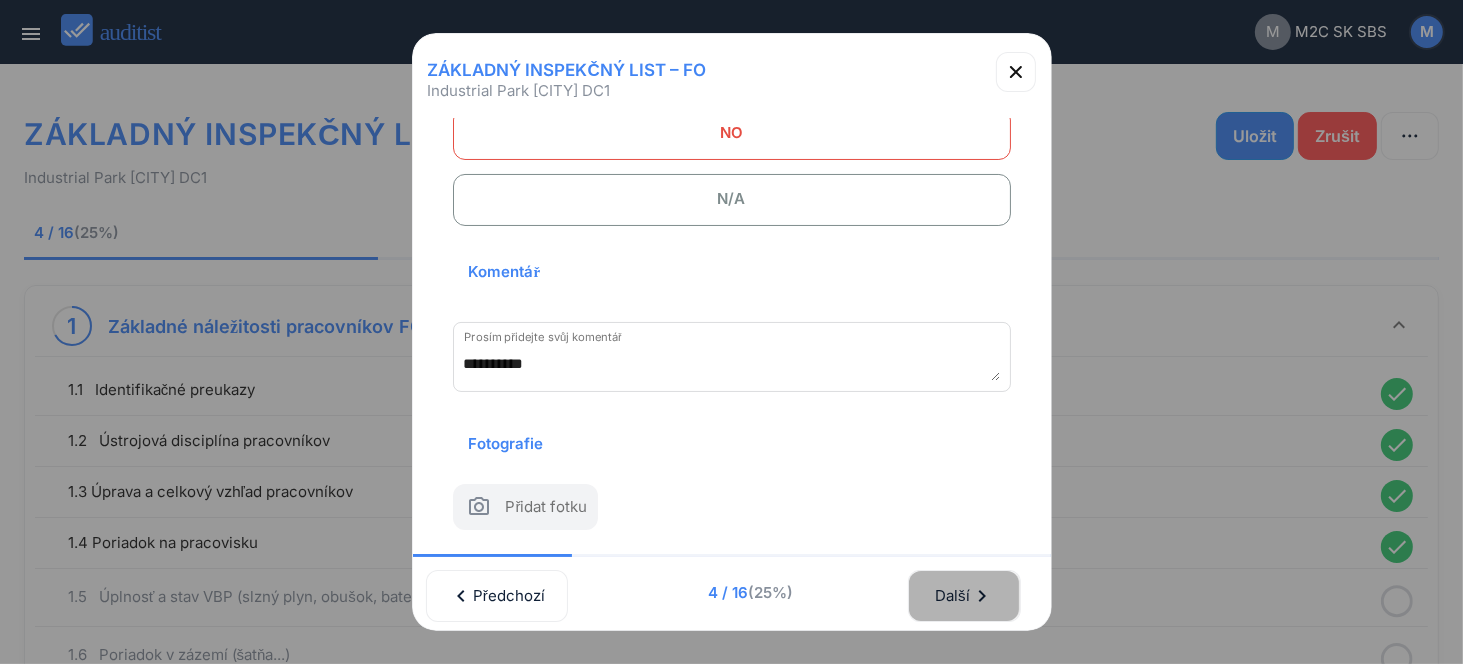 click on "Další
chevron_right" at bounding box center [964, 596] 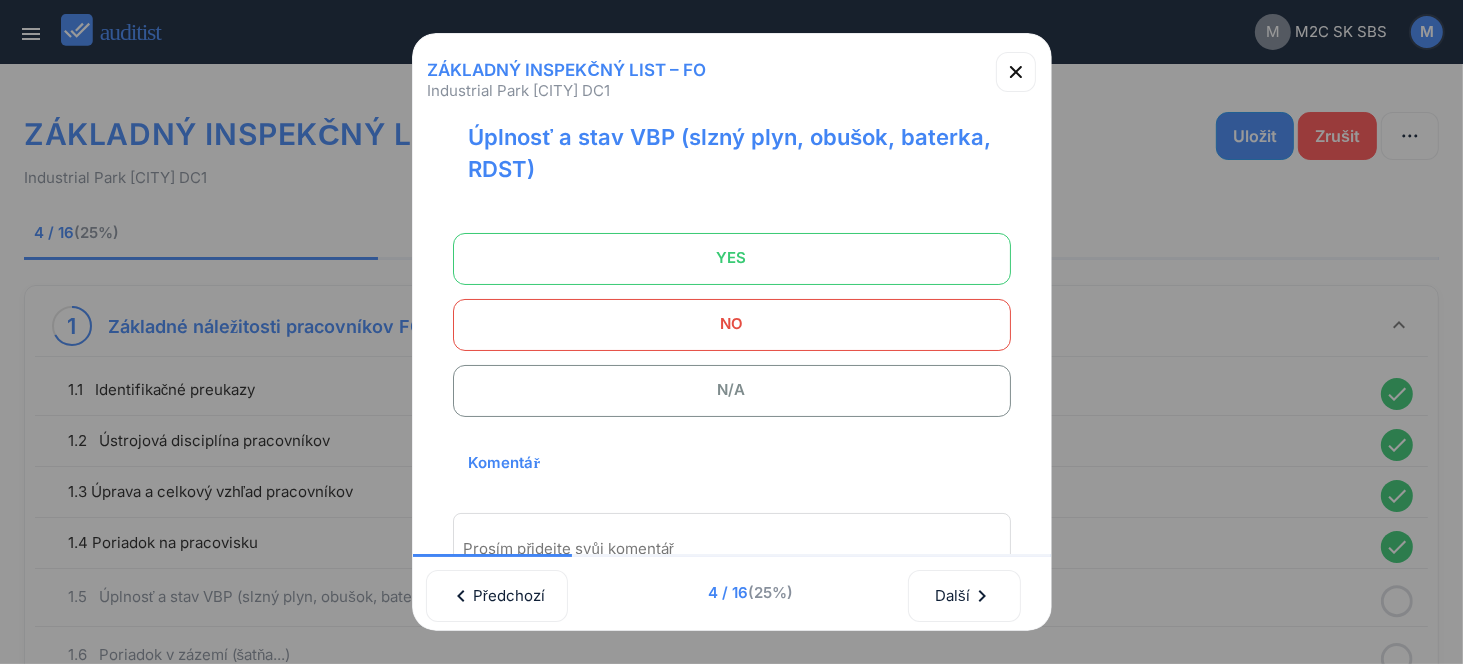 scroll, scrollTop: 62, scrollLeft: 0, axis: vertical 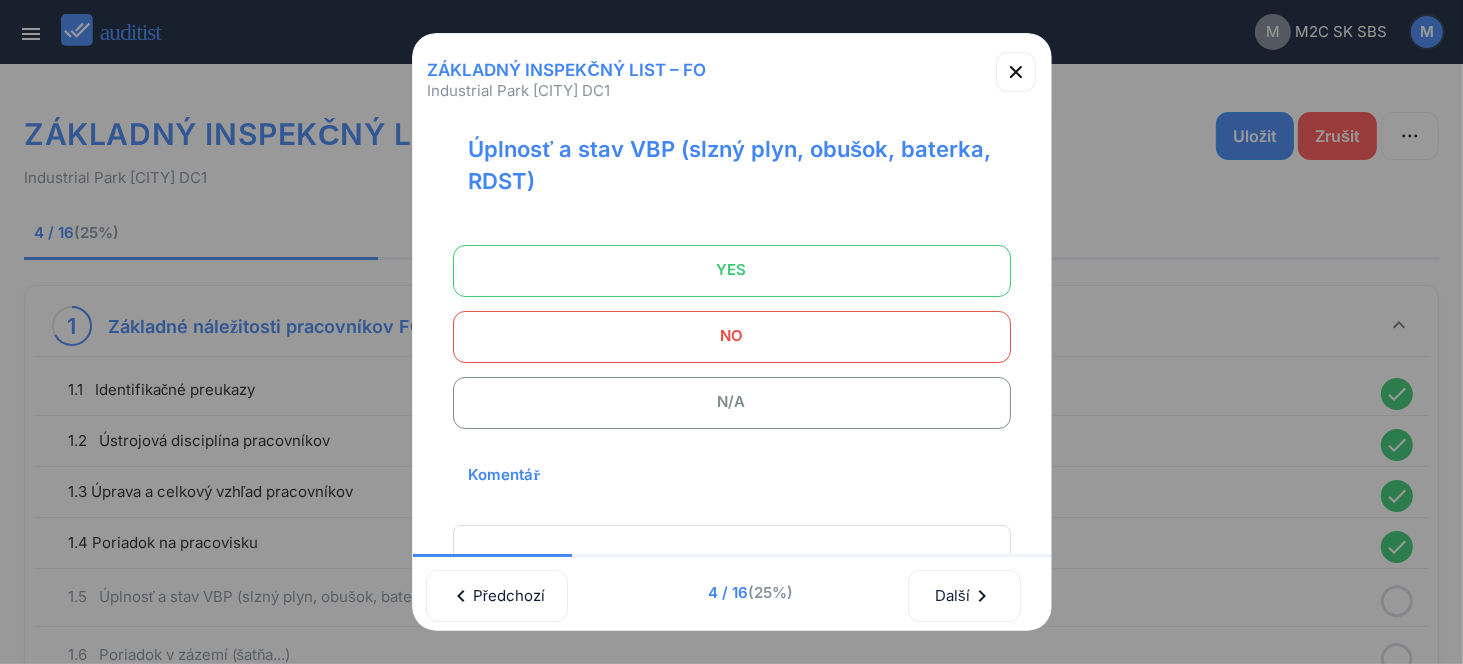 click on "YES" at bounding box center (732, 270) 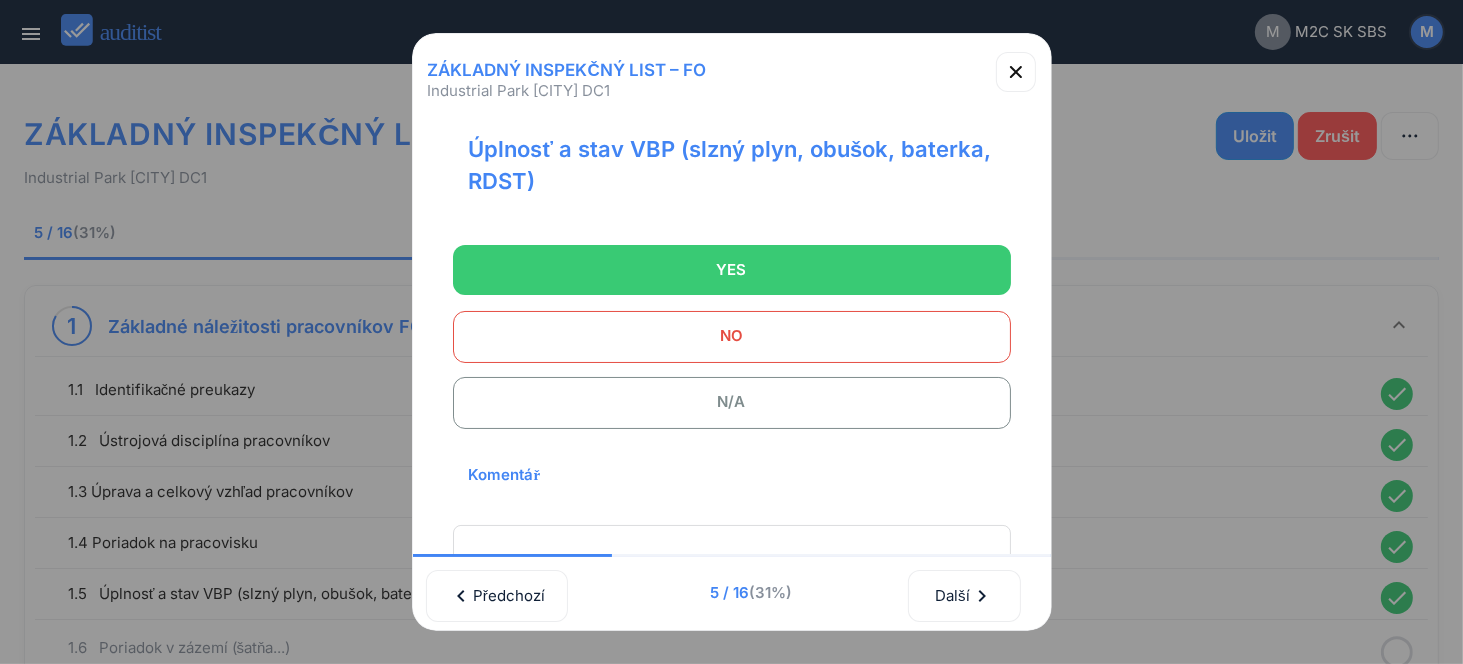 scroll, scrollTop: 302, scrollLeft: 0, axis: vertical 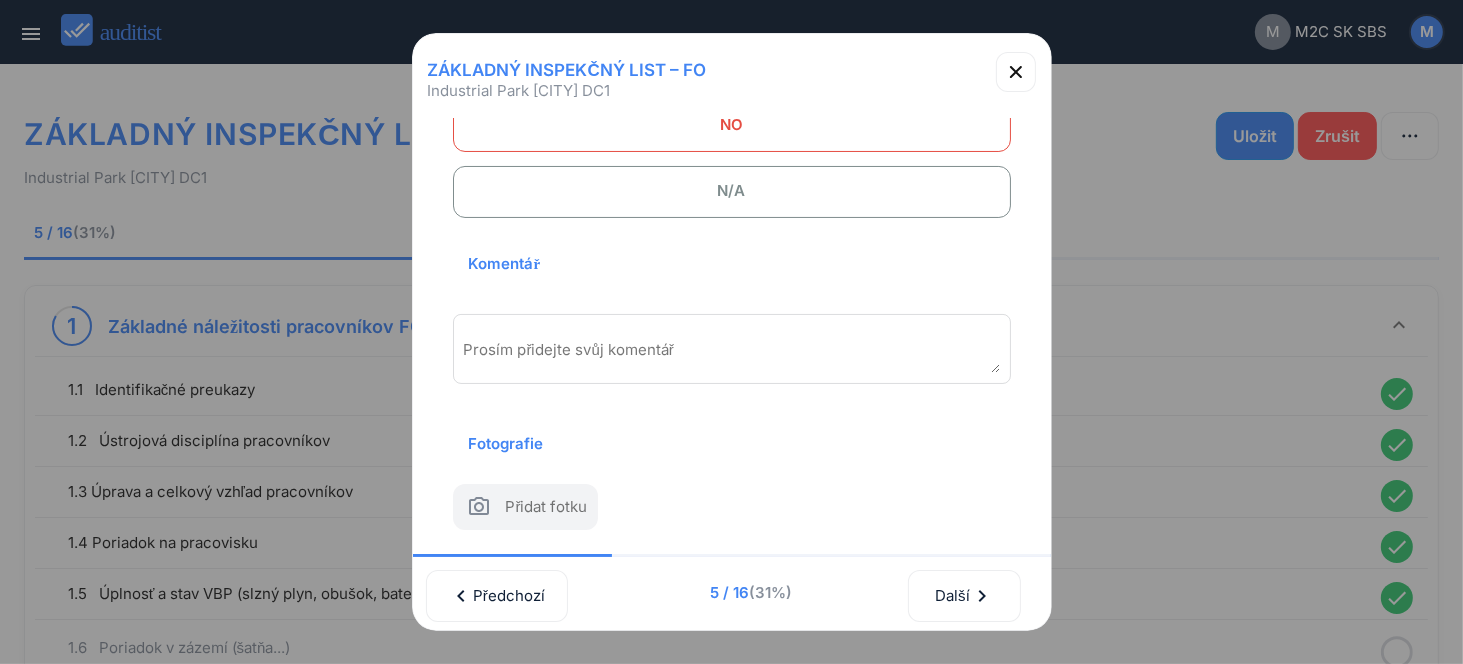 click on "Prosím přidejte svůj komentář" at bounding box center (732, 349) 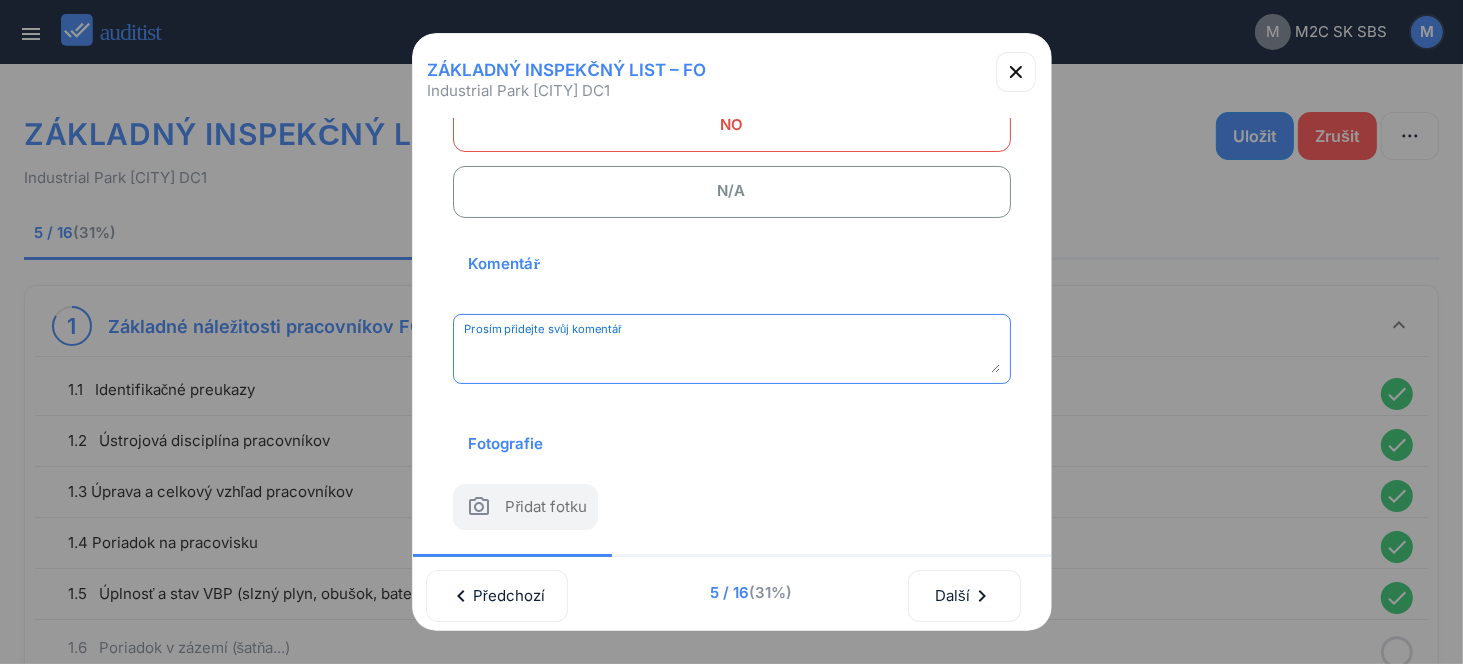 paste on "**********" 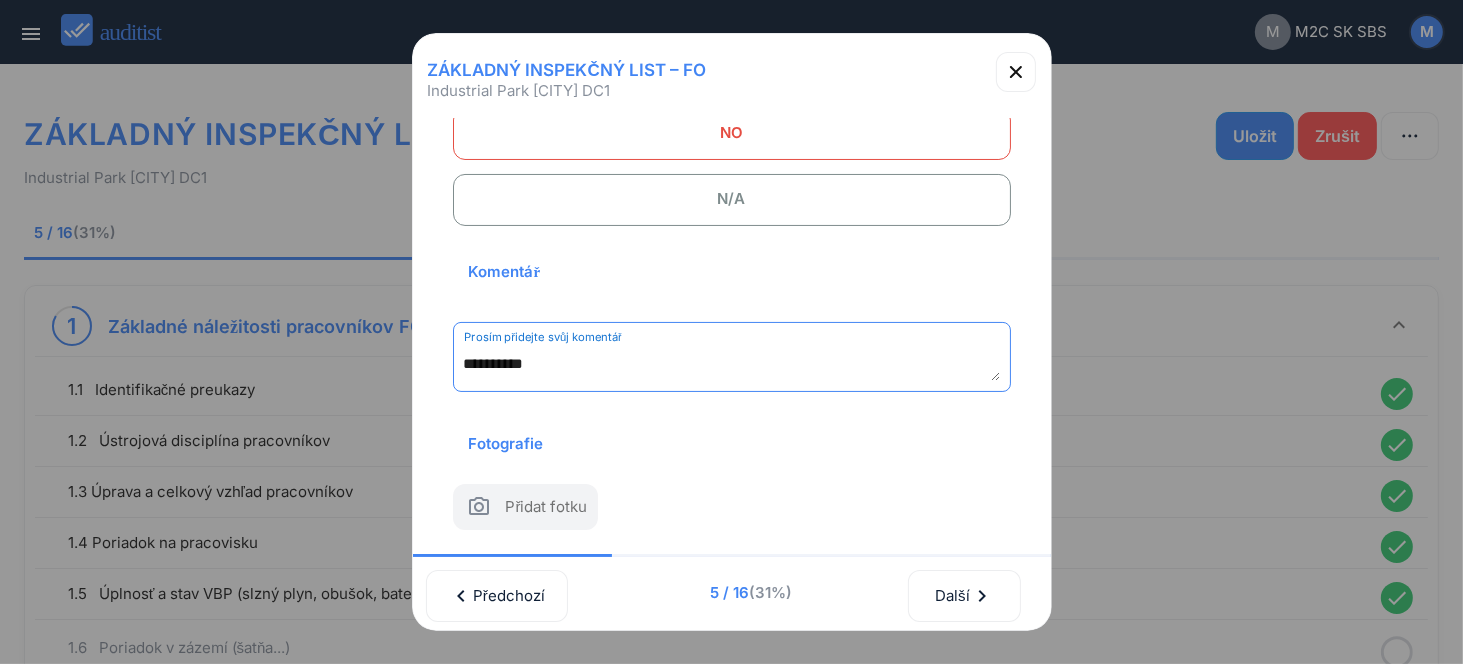scroll, scrollTop: 294, scrollLeft: 0, axis: vertical 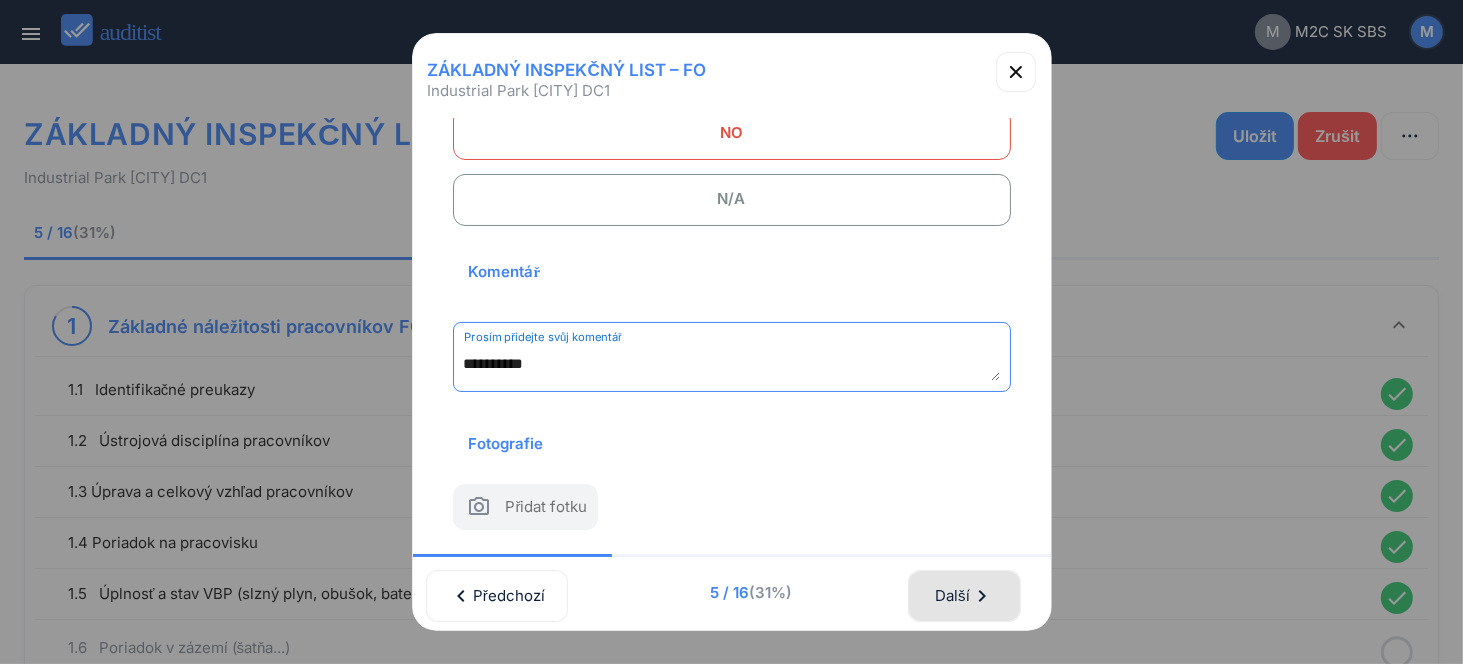 type on "**********" 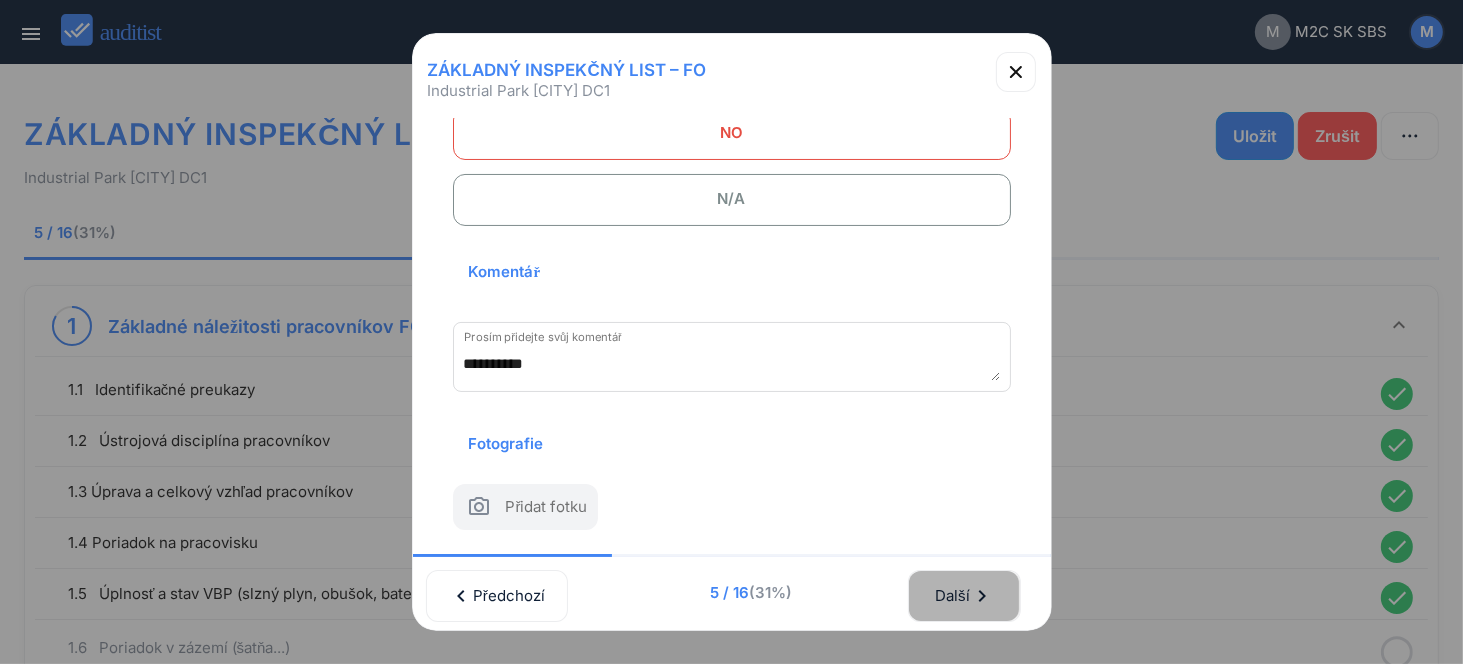 click on "chevron_right" at bounding box center [982, 596] 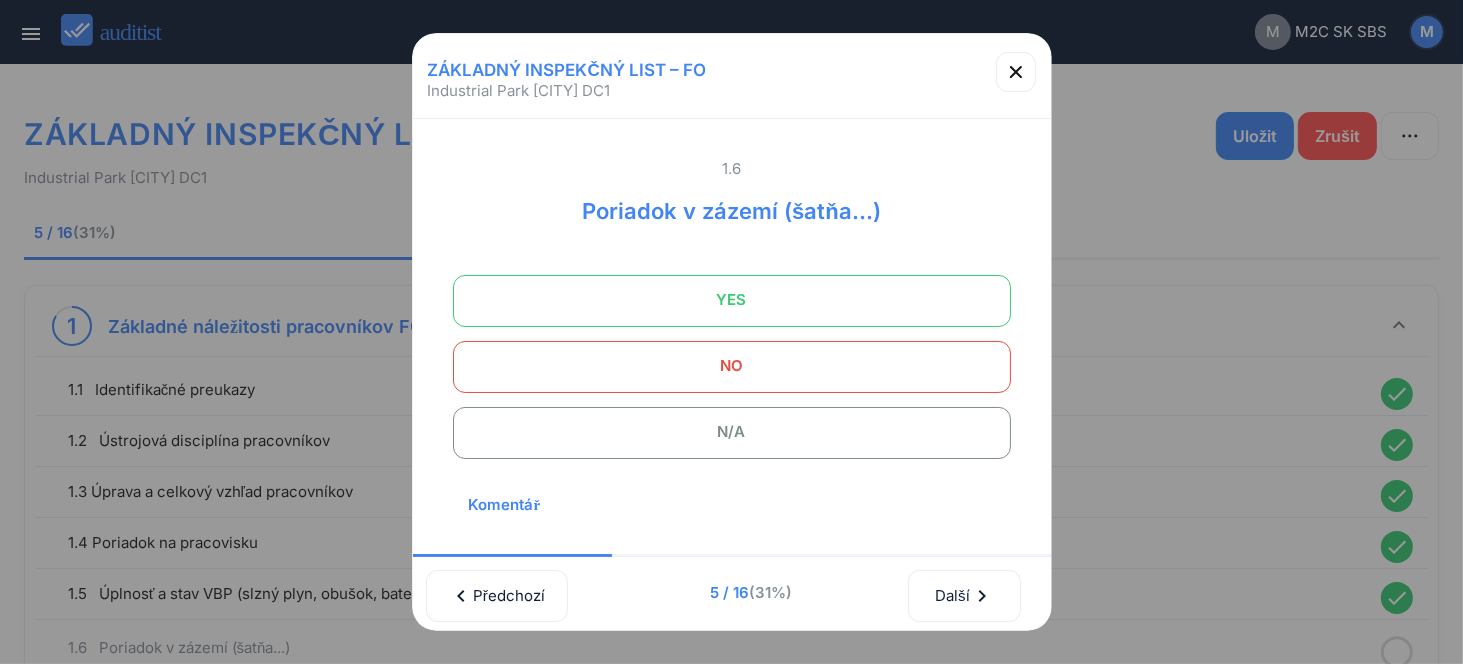 scroll, scrollTop: 0, scrollLeft: 0, axis: both 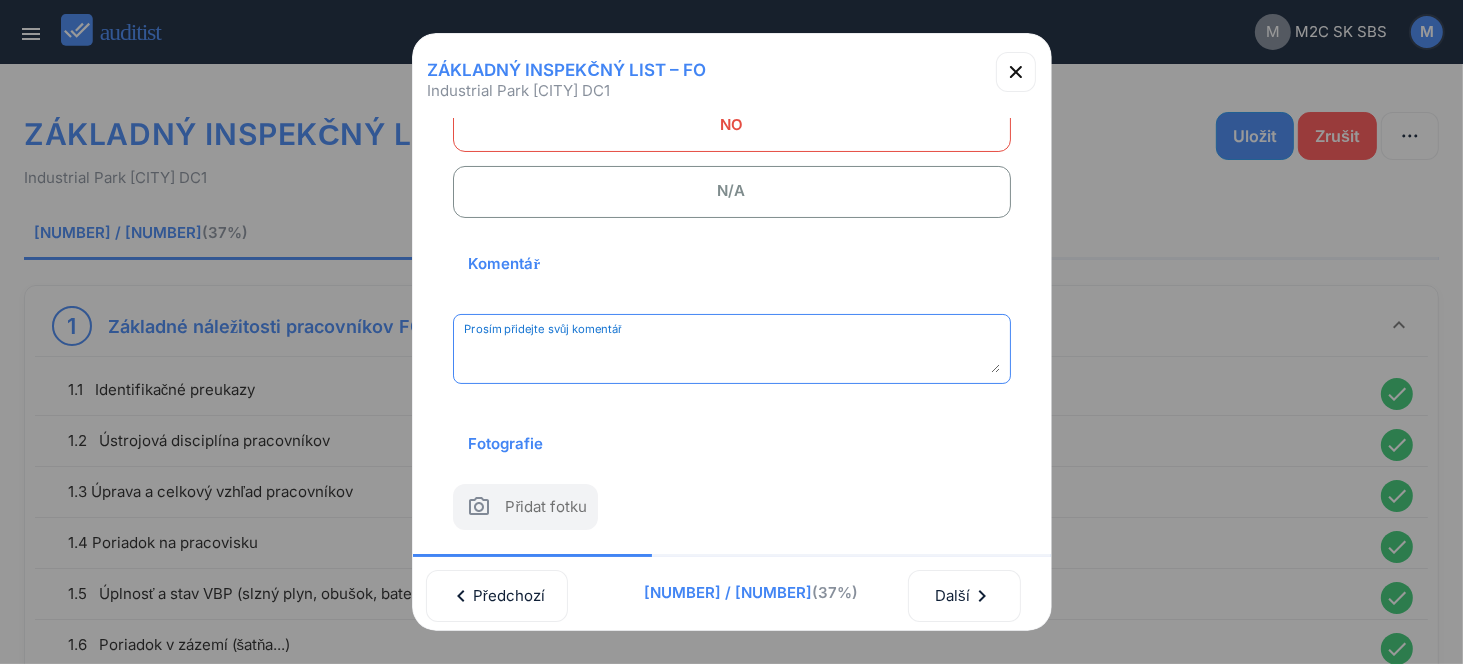 click at bounding box center [732, 356] 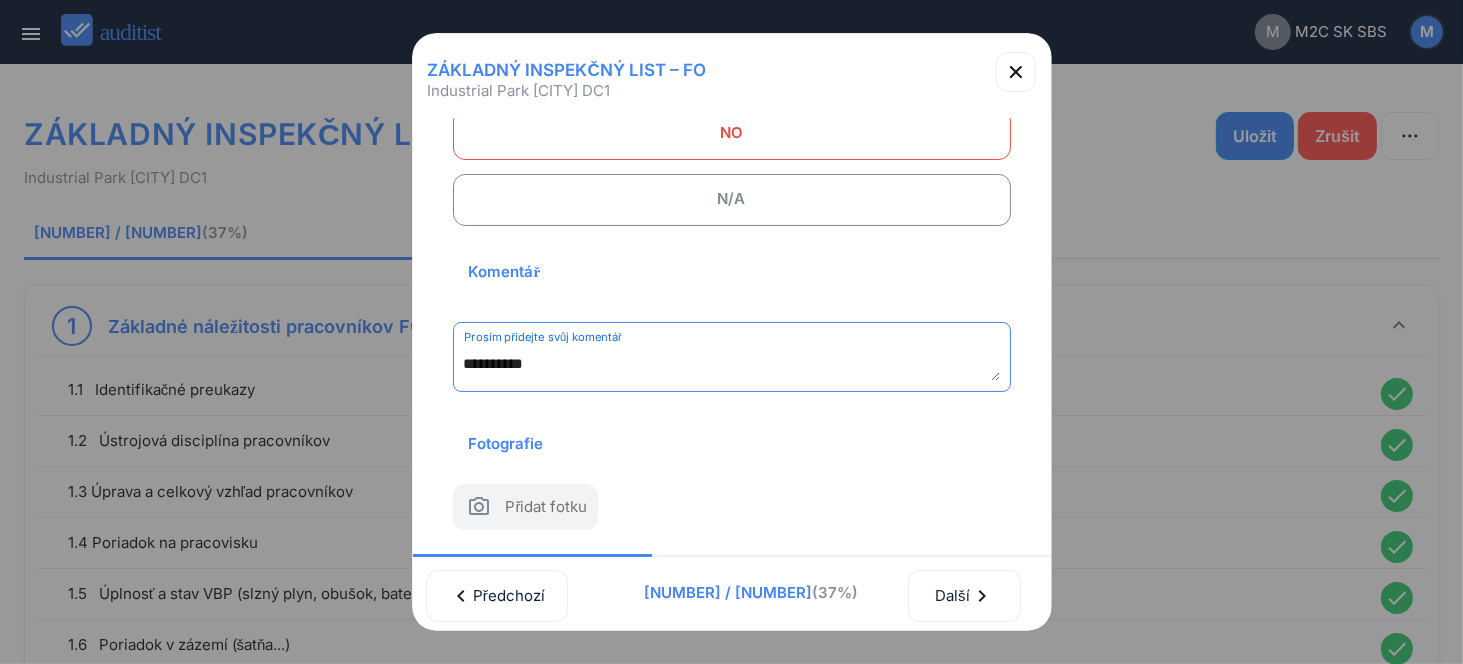 scroll, scrollTop: 262, scrollLeft: 0, axis: vertical 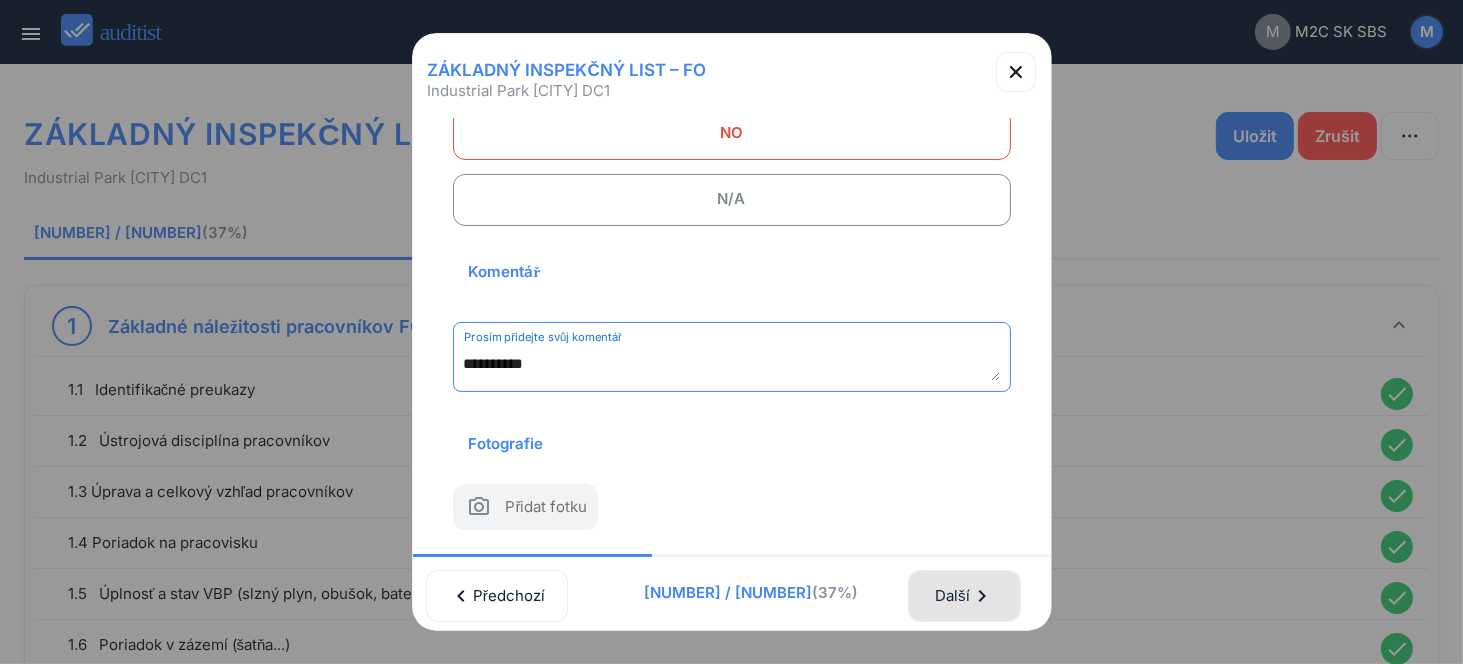 type on "**********" 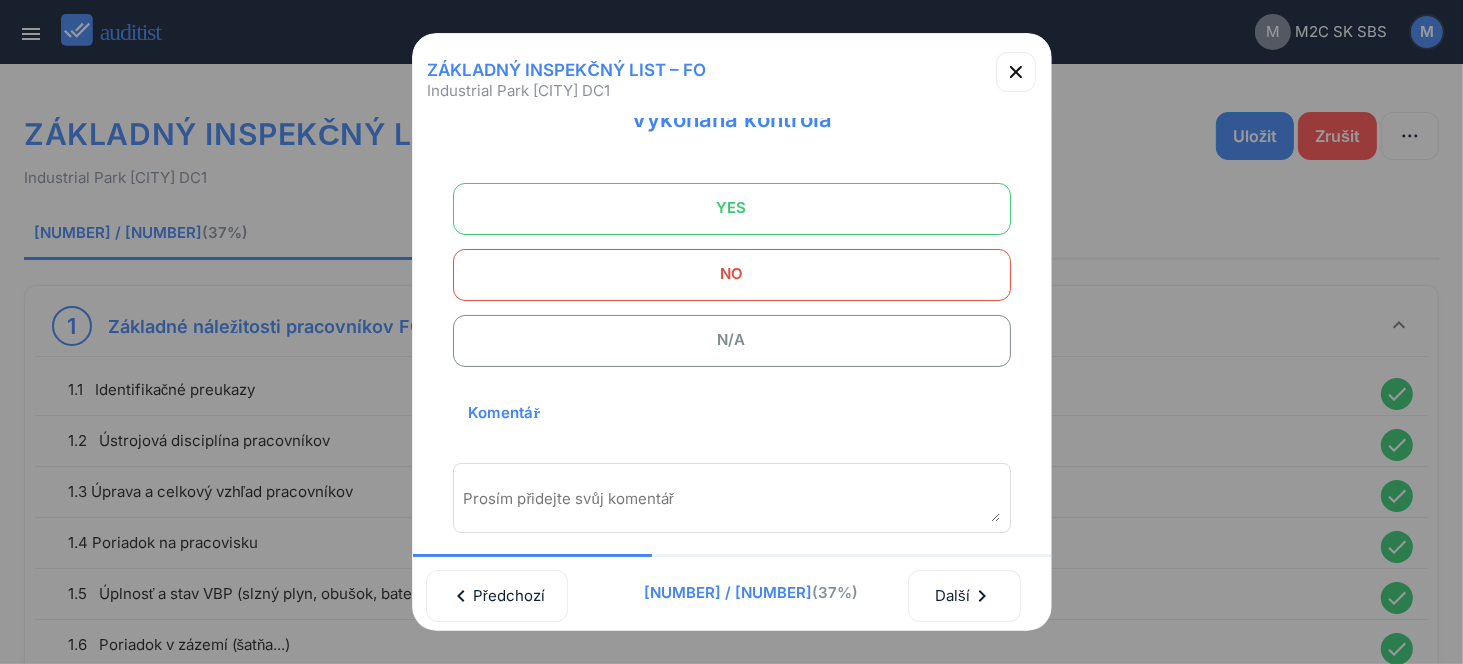 scroll, scrollTop: 0, scrollLeft: 0, axis: both 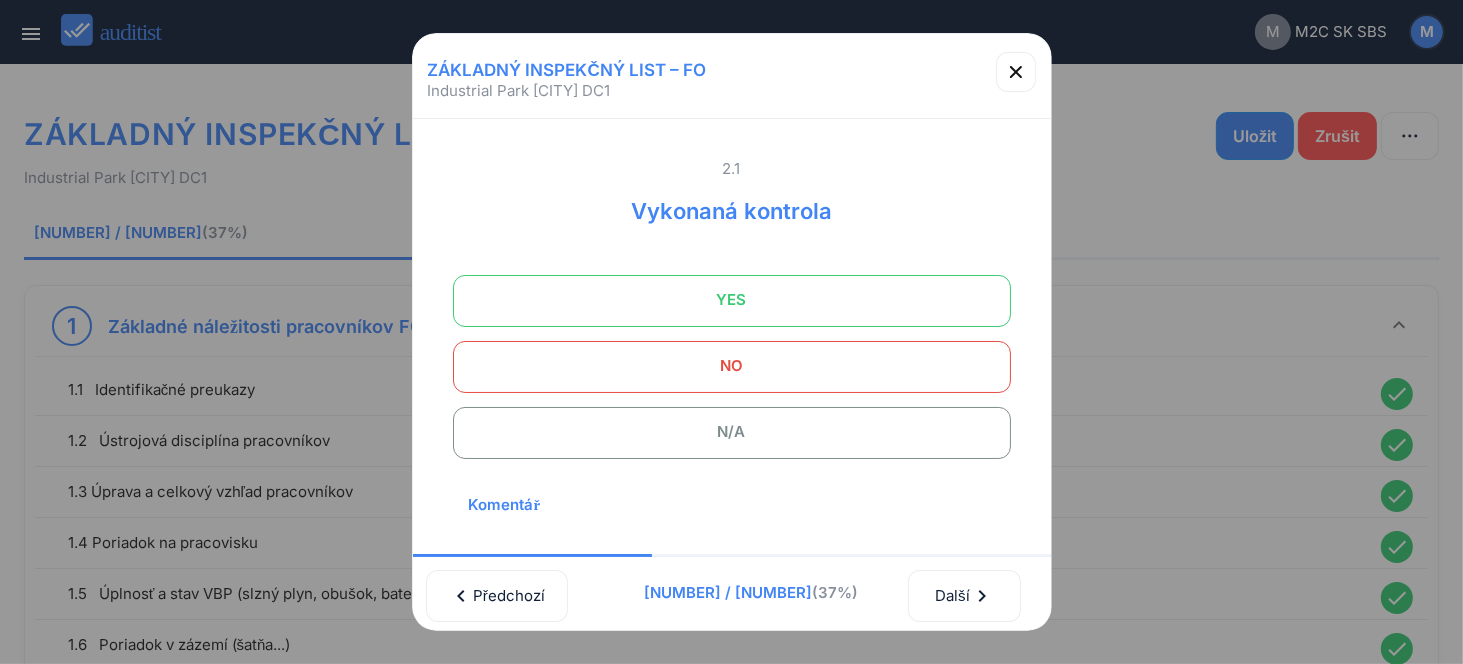click on "N/A" at bounding box center [732, 432] 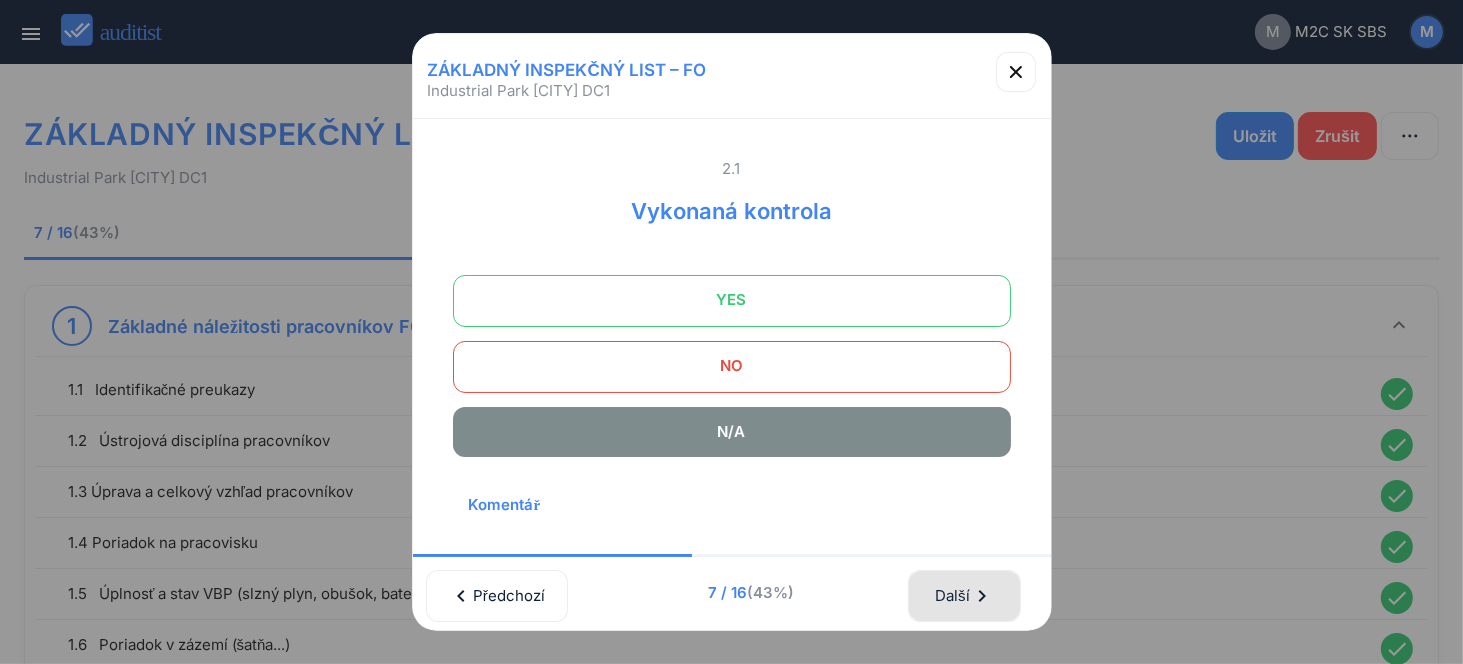click on "Další
chevron_right" at bounding box center [964, 596] 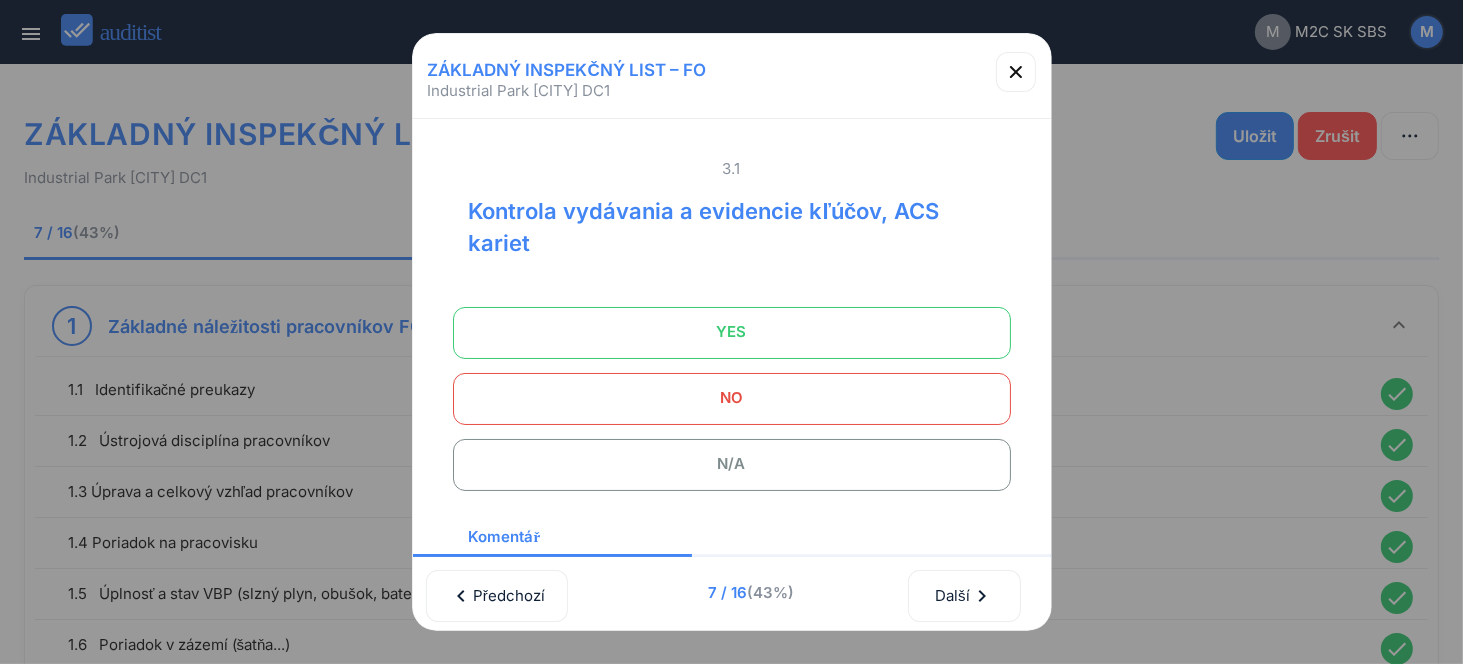 click on "YES" at bounding box center [732, 332] 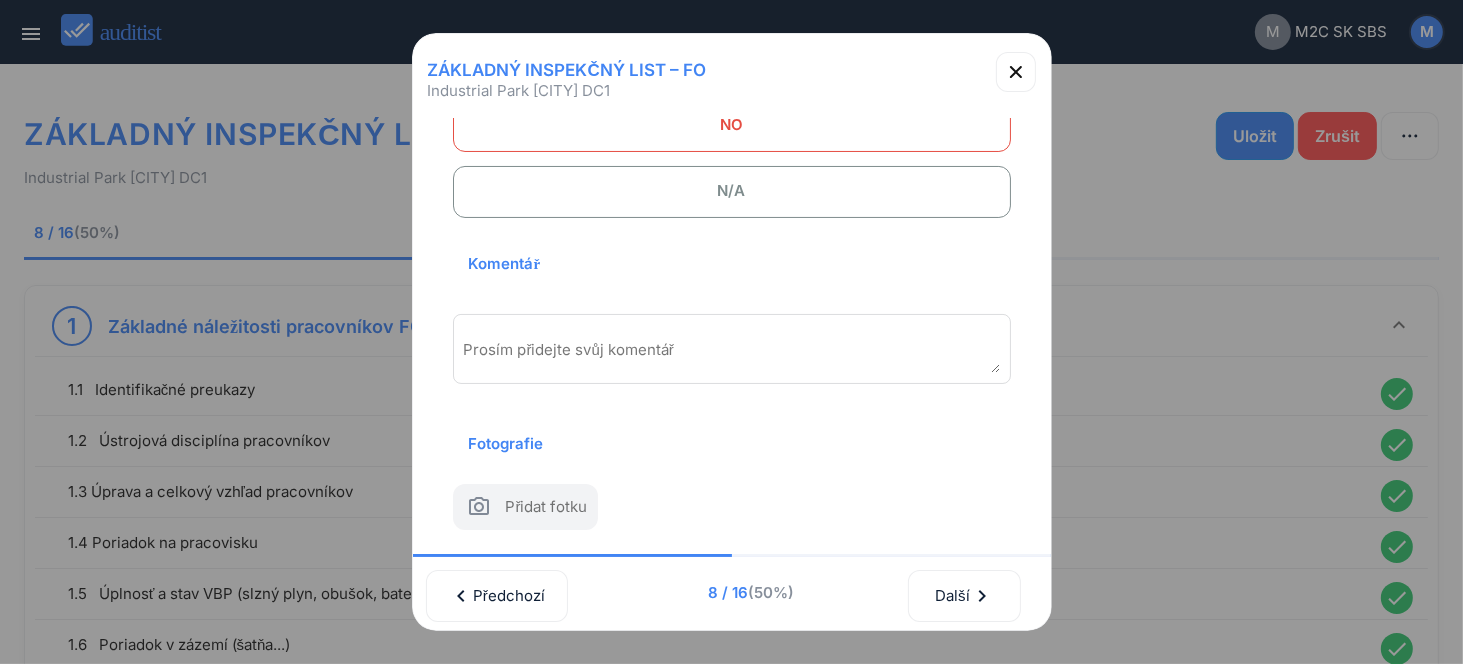 scroll, scrollTop: 302, scrollLeft: 0, axis: vertical 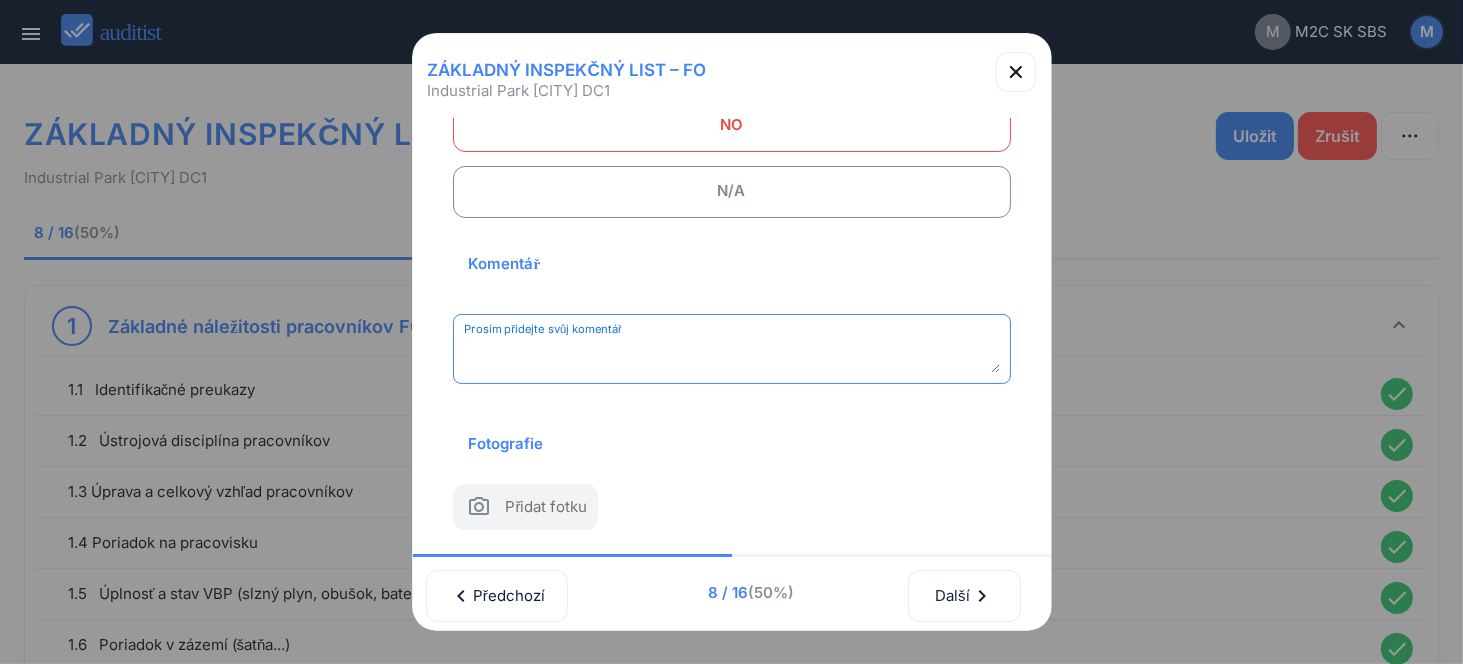 click at bounding box center (732, 356) 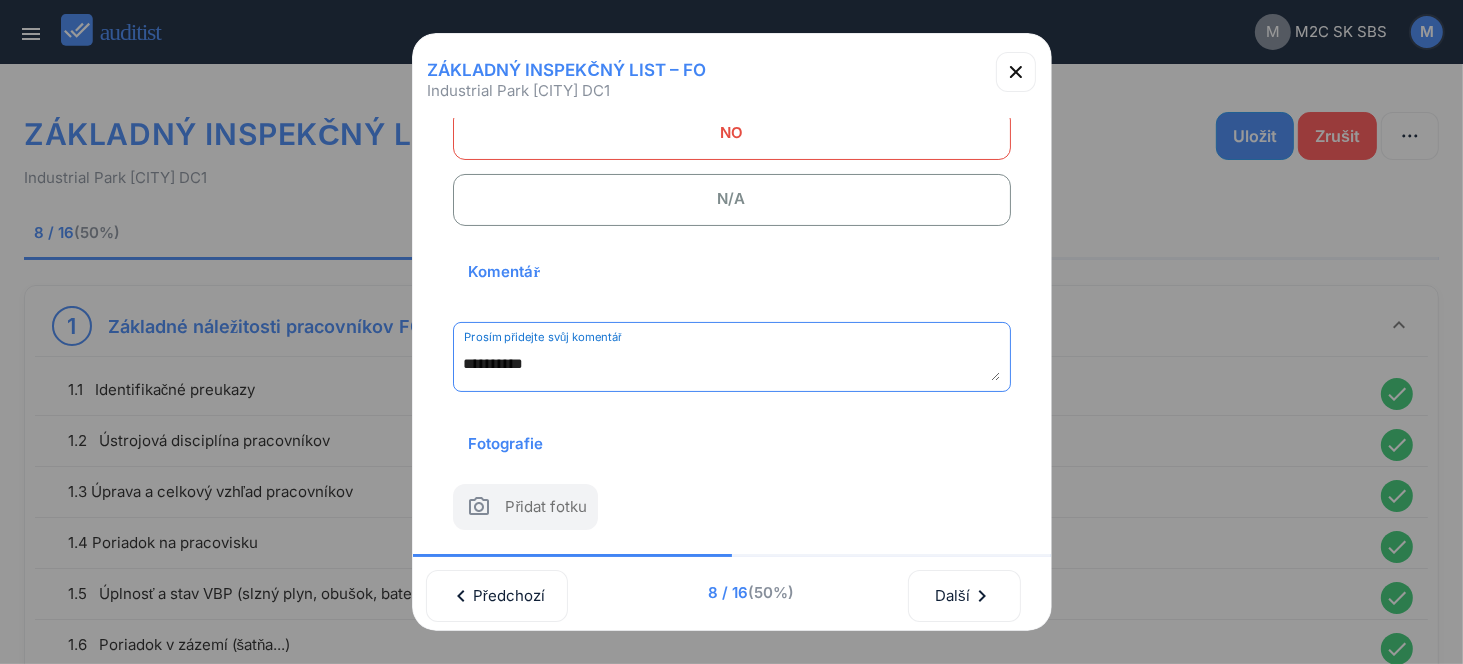 scroll, scrollTop: 294, scrollLeft: 0, axis: vertical 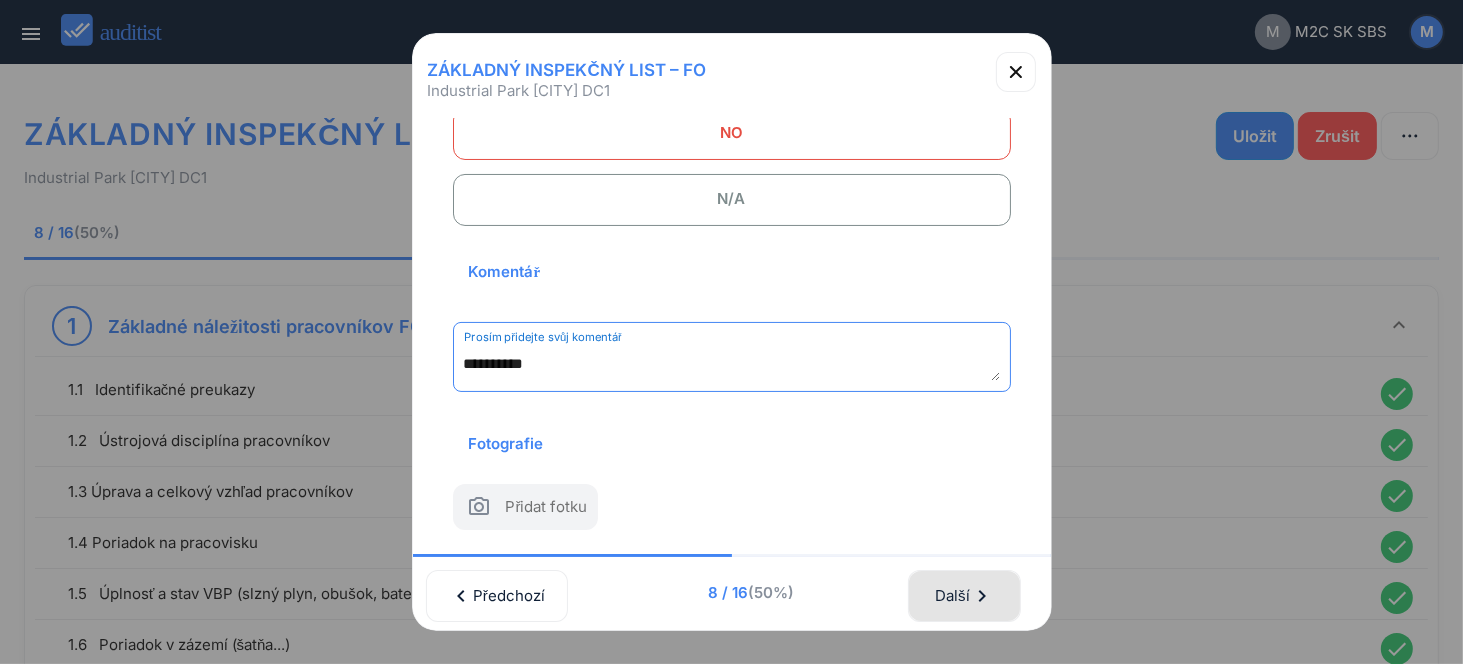 type on "**********" 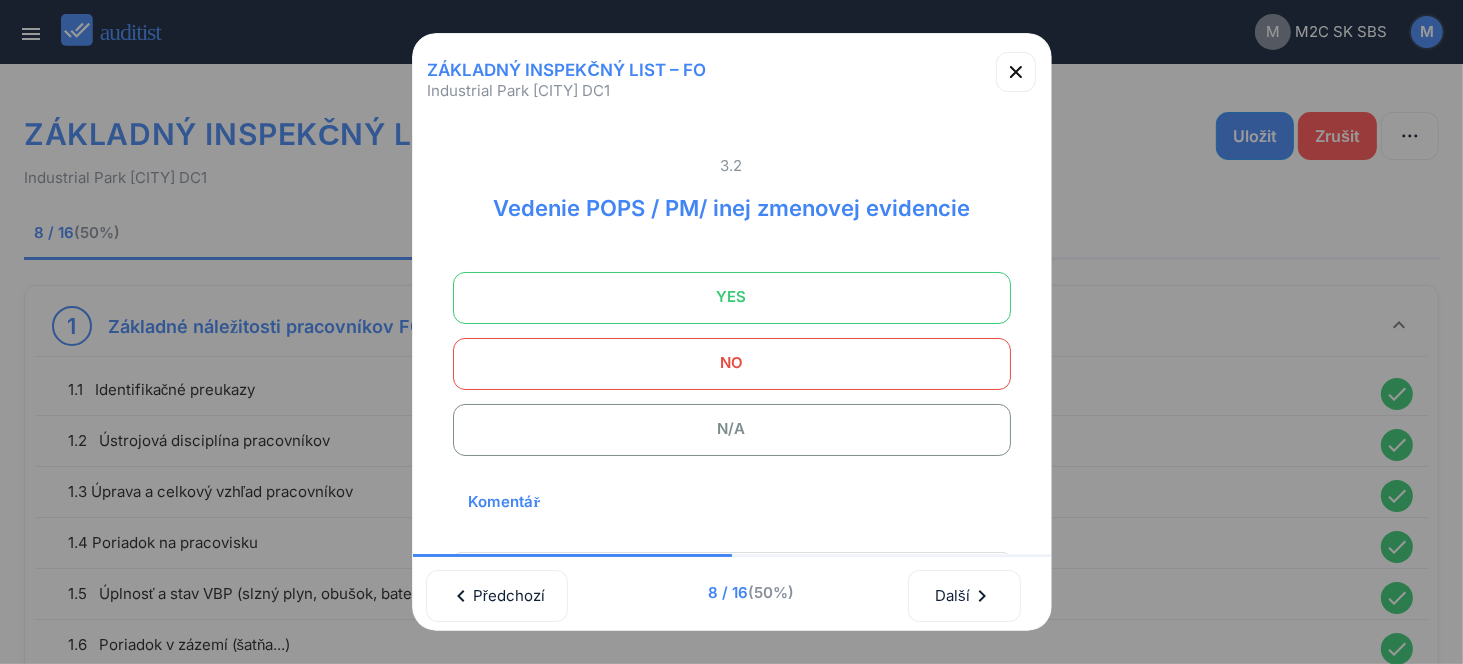 scroll, scrollTop: 0, scrollLeft: 0, axis: both 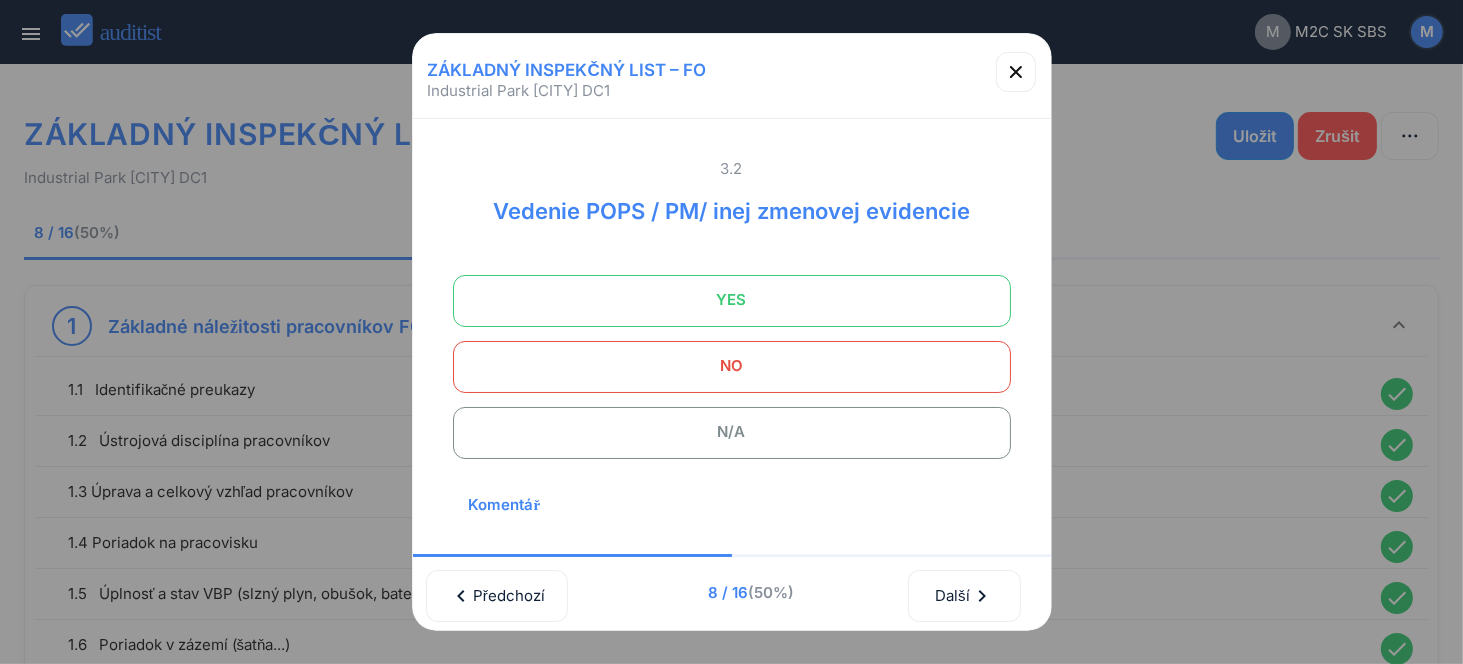 click on "YES" at bounding box center [732, 300] 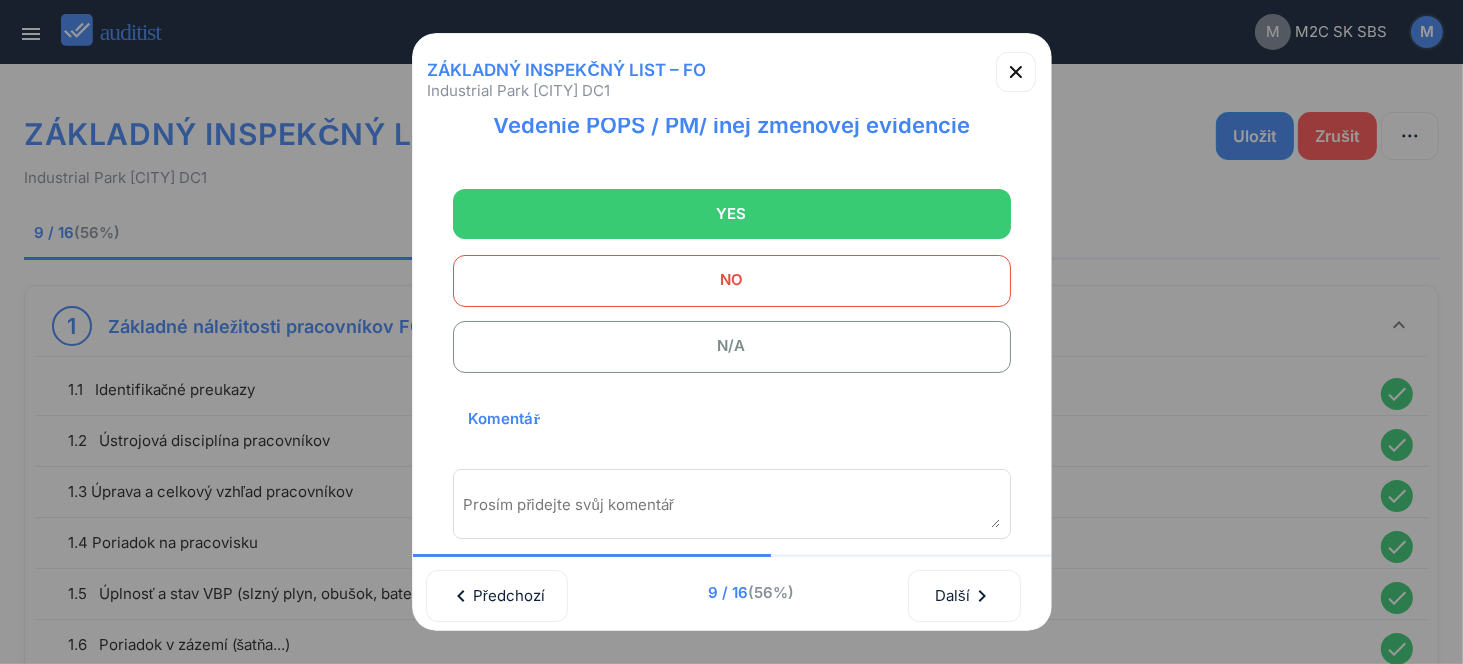 scroll, scrollTop: 200, scrollLeft: 0, axis: vertical 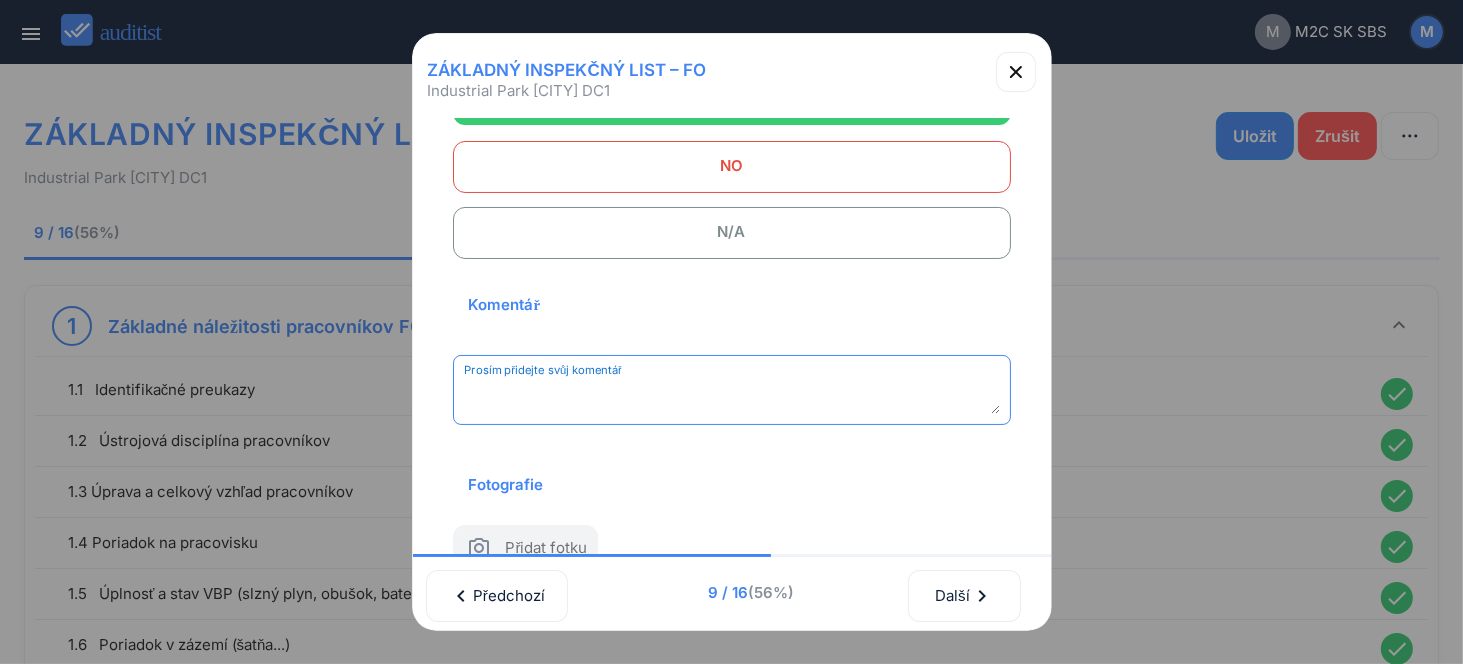 click at bounding box center [732, 397] 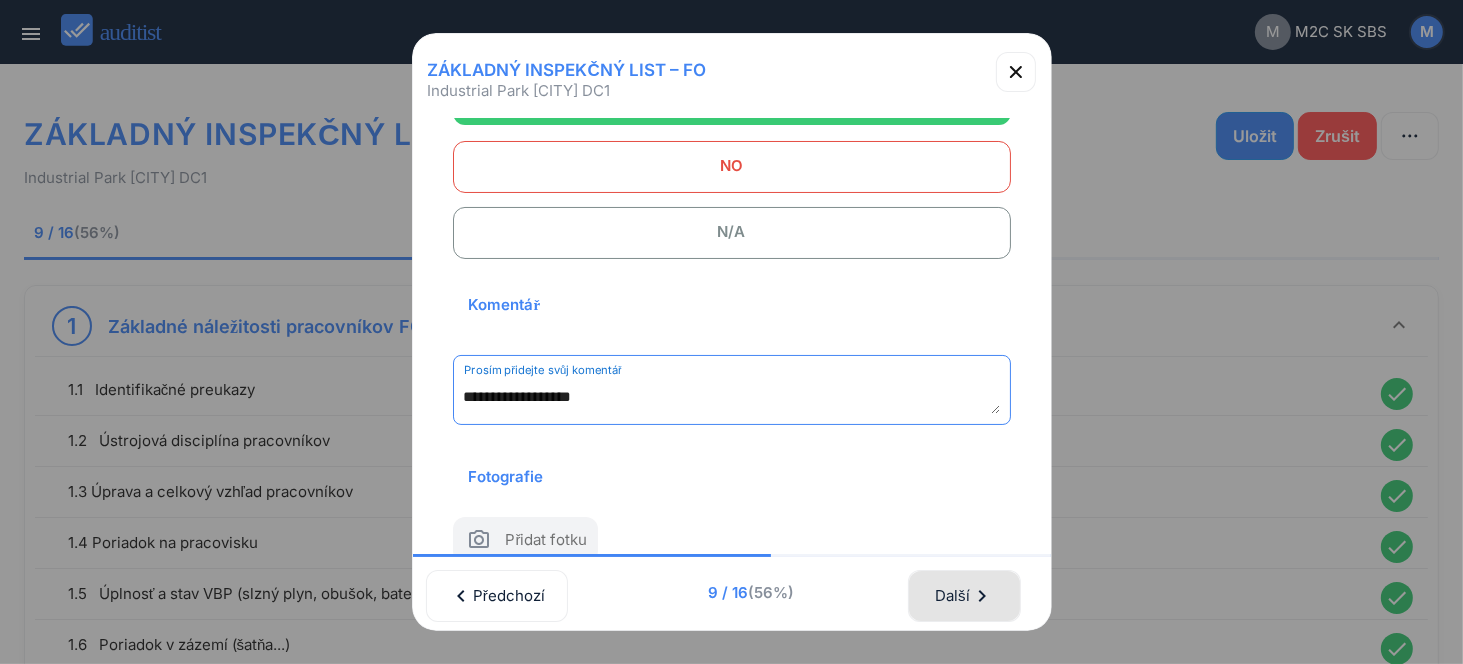 type on "**********" 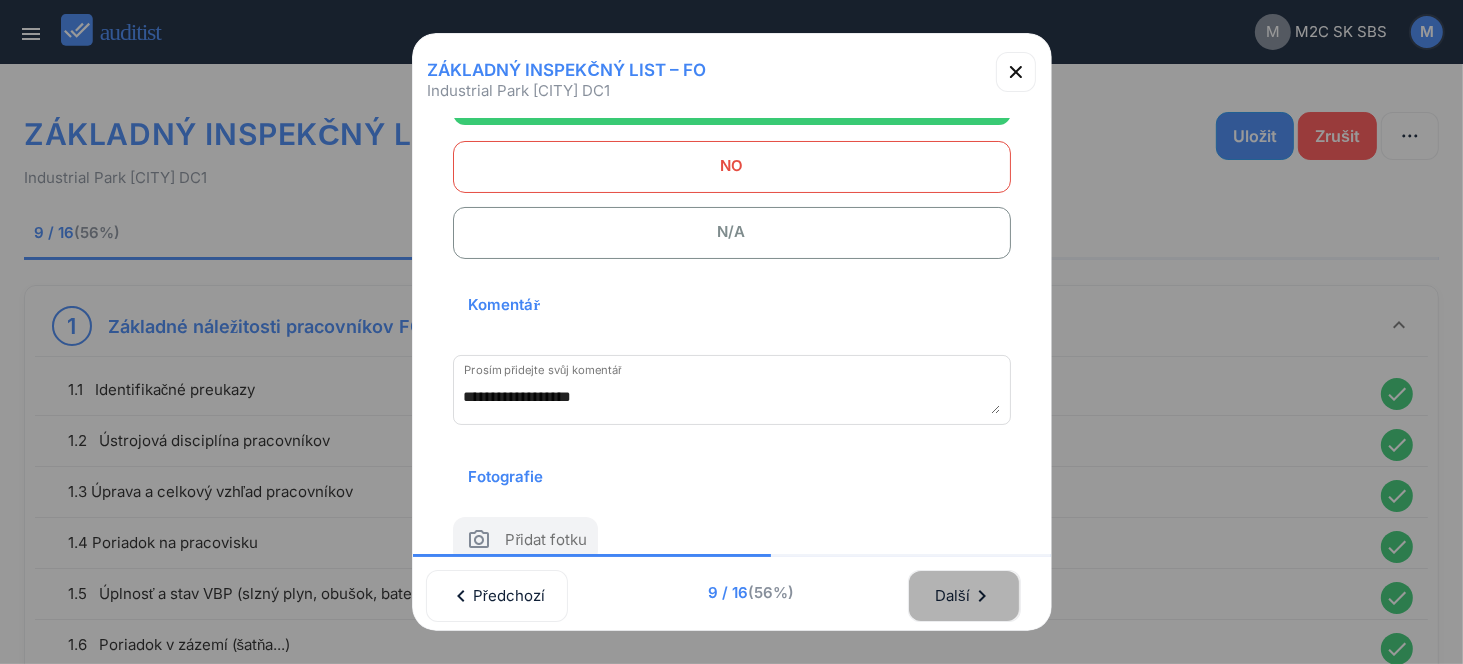 click on "Další
chevron_right" at bounding box center (964, 596) 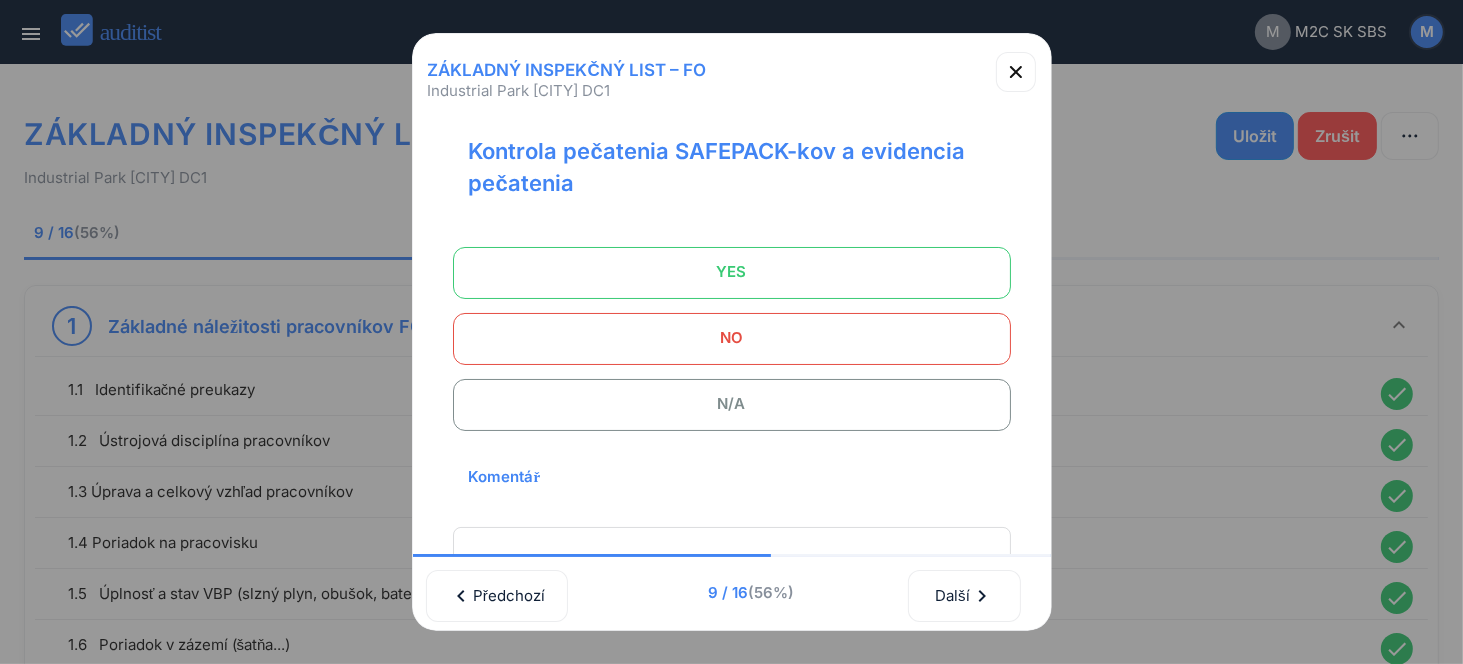 scroll, scrollTop: 0, scrollLeft: 0, axis: both 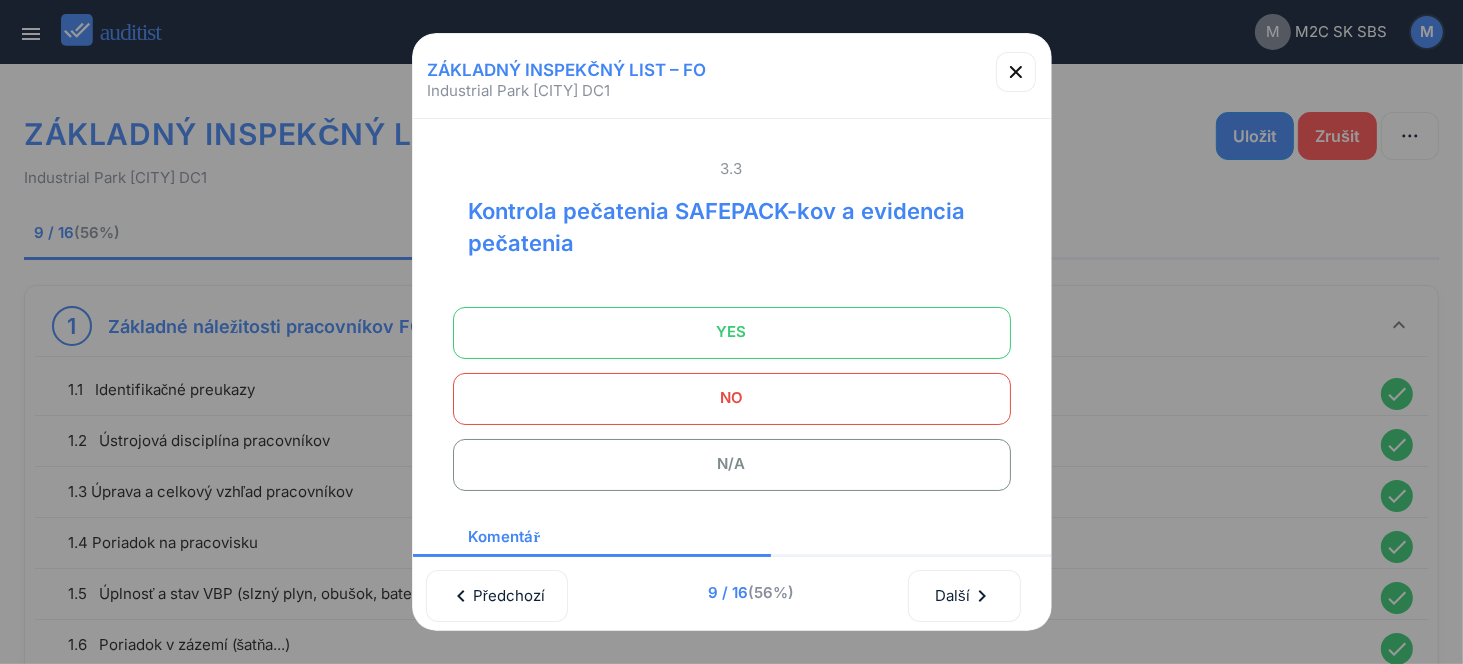 click on "YES" at bounding box center [732, 332] 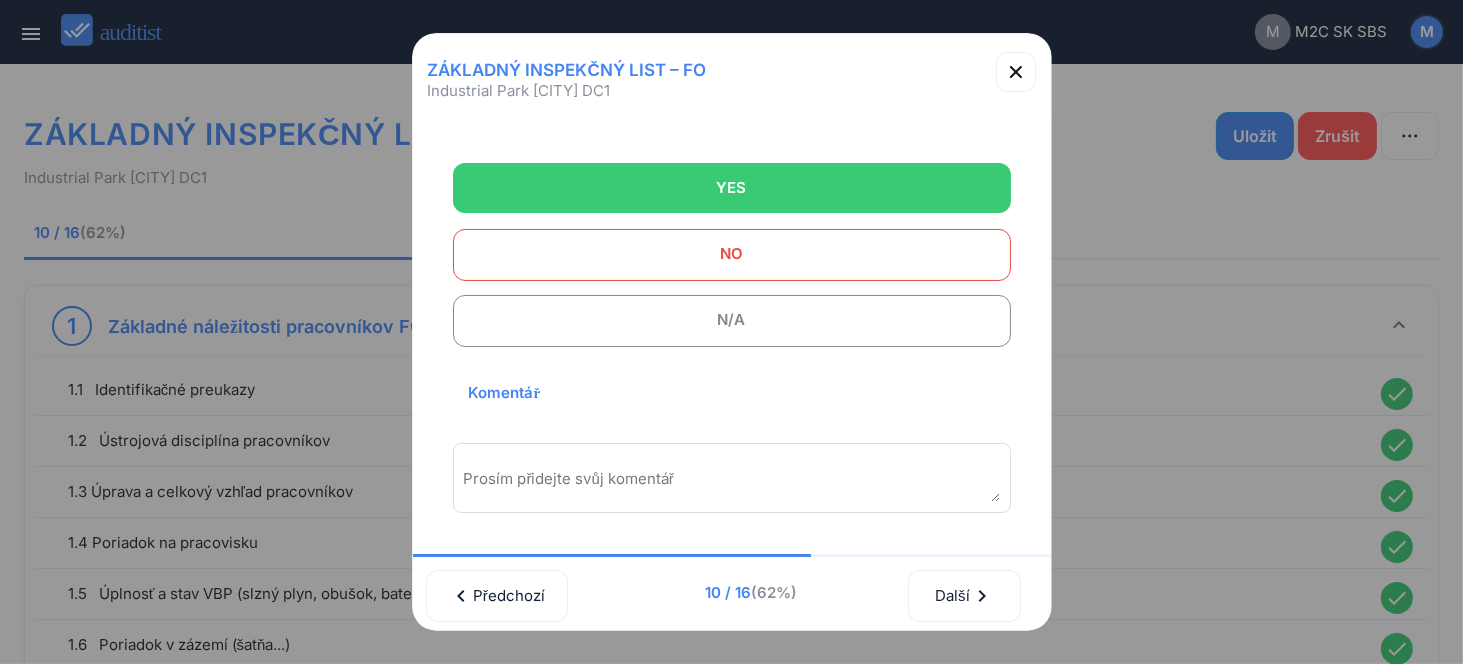 scroll, scrollTop: 302, scrollLeft: 0, axis: vertical 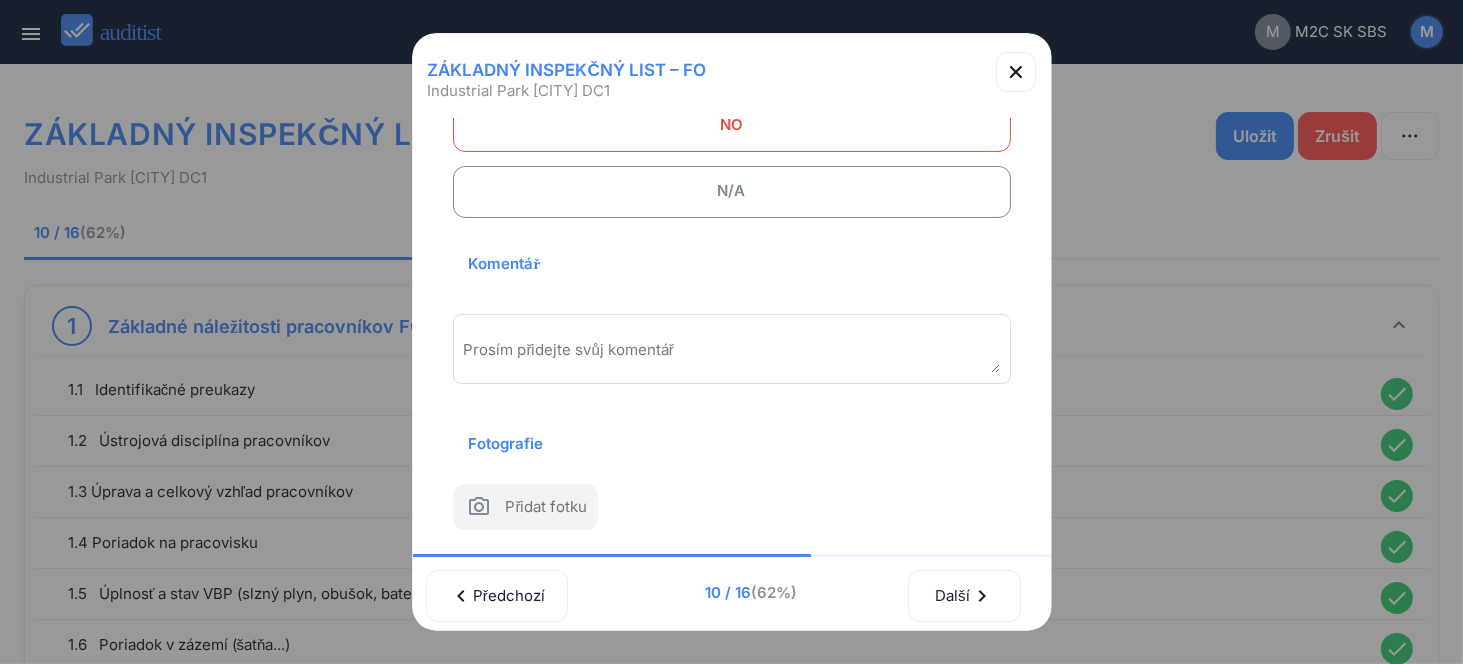 click on "Prosím přidejte svůj komentář" at bounding box center (732, 349) 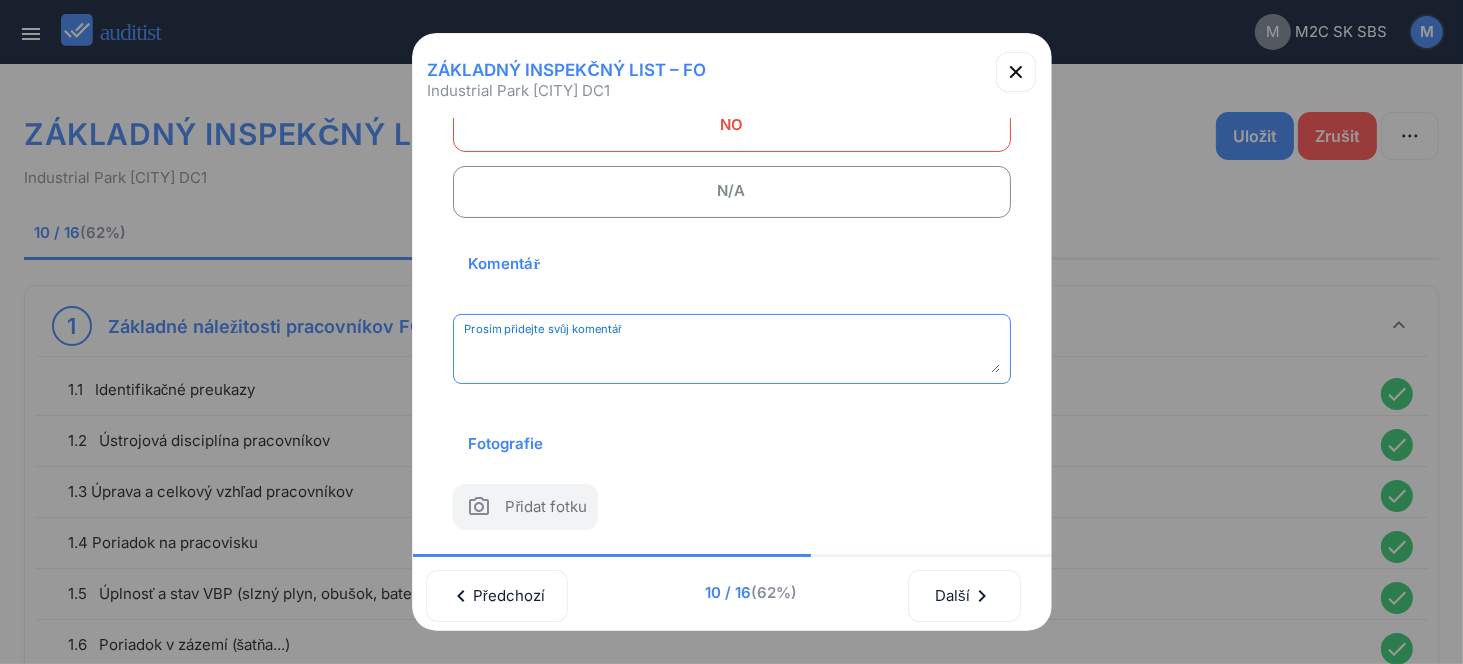 paste on "**********" 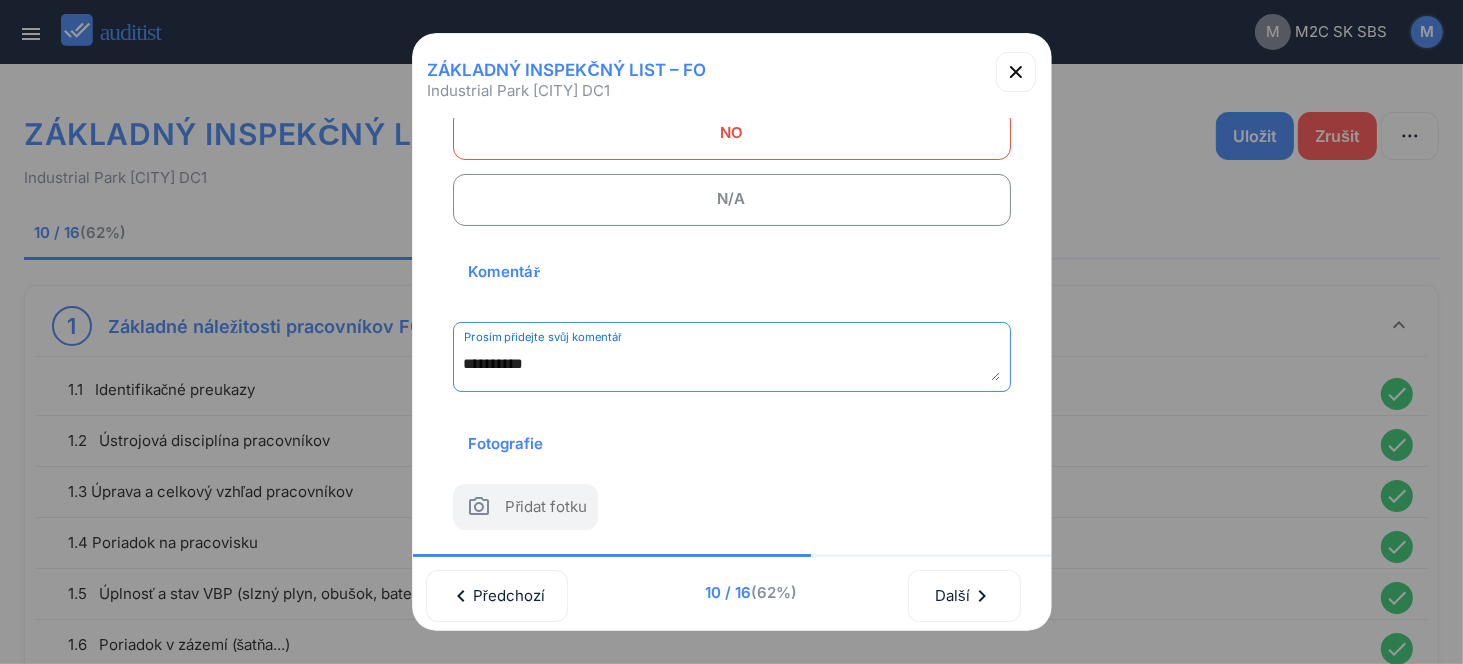scroll, scrollTop: 294, scrollLeft: 0, axis: vertical 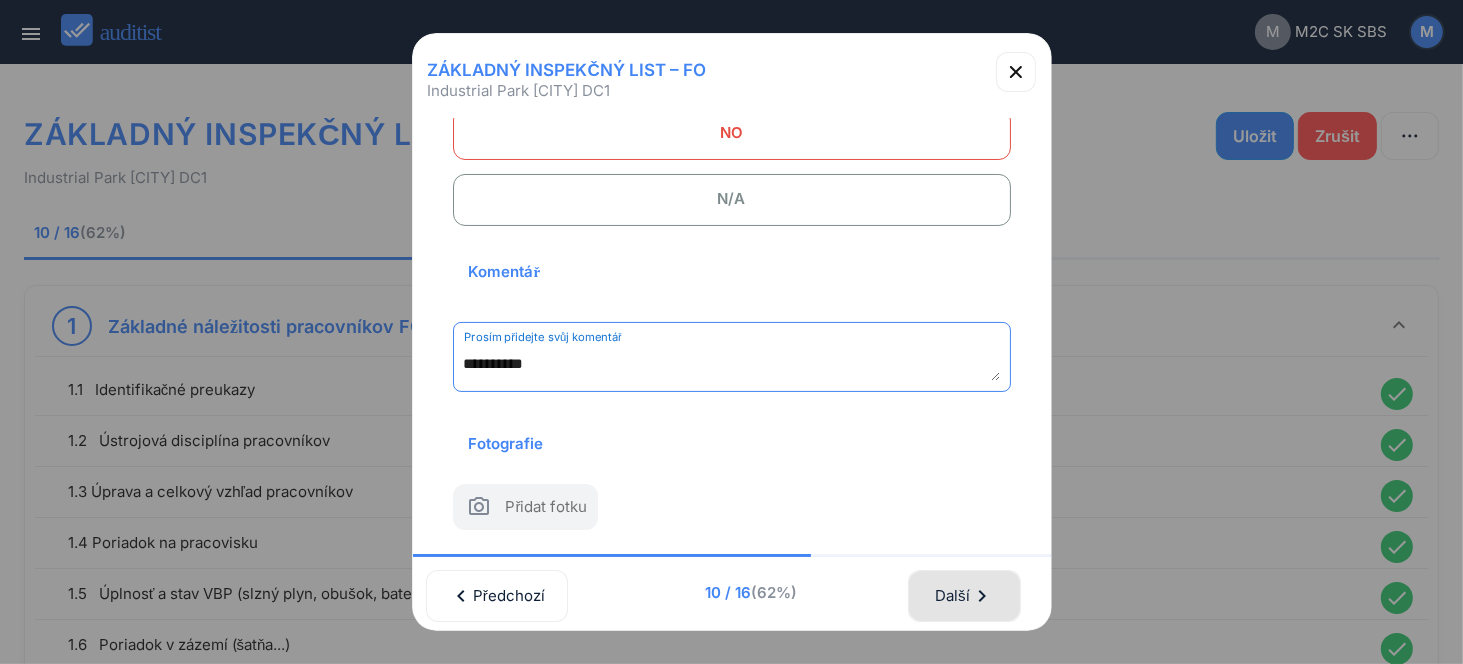type on "**********" 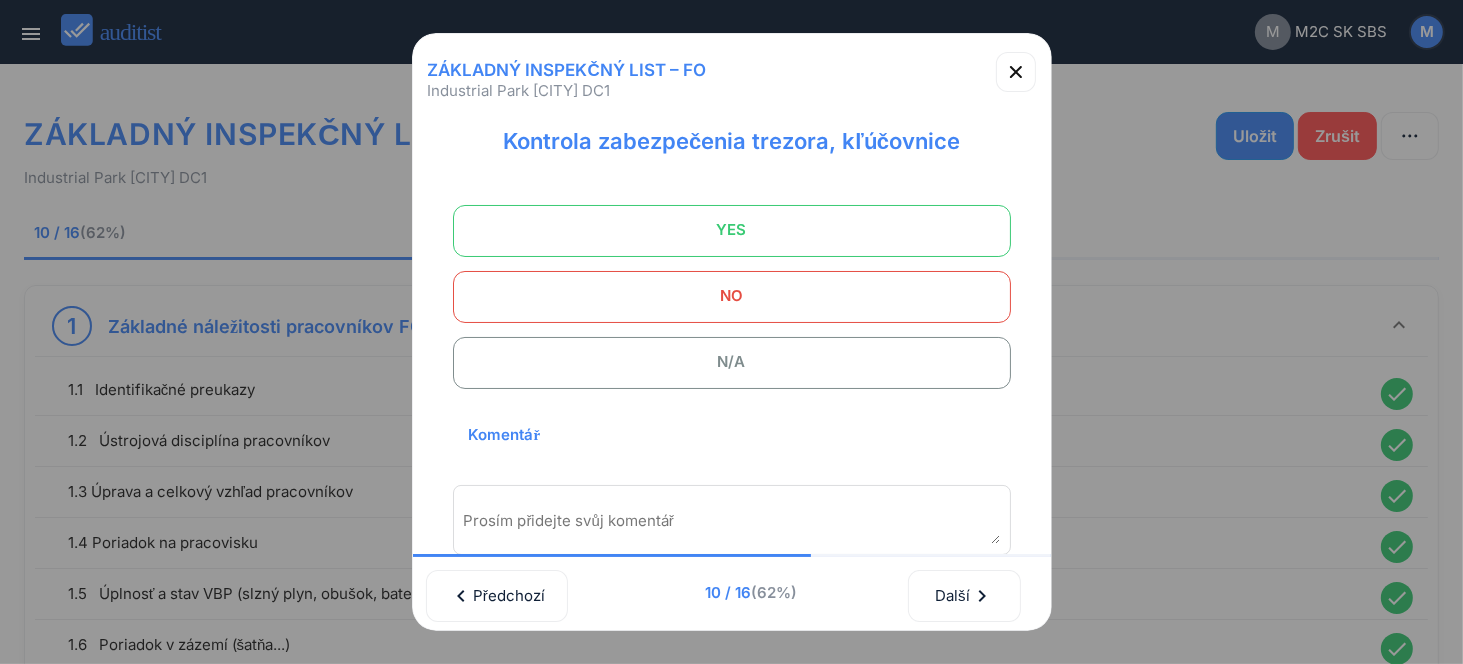 click on "YES" at bounding box center (732, 230) 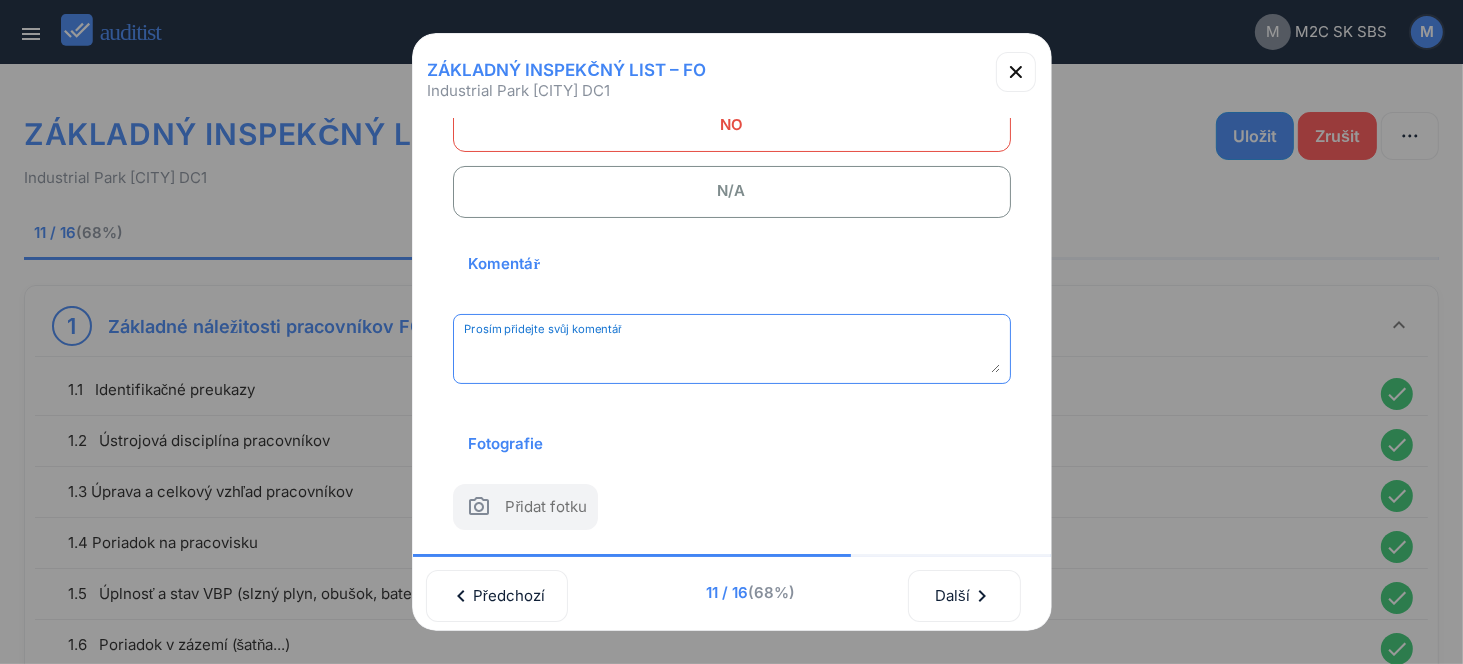 click at bounding box center [732, 356] 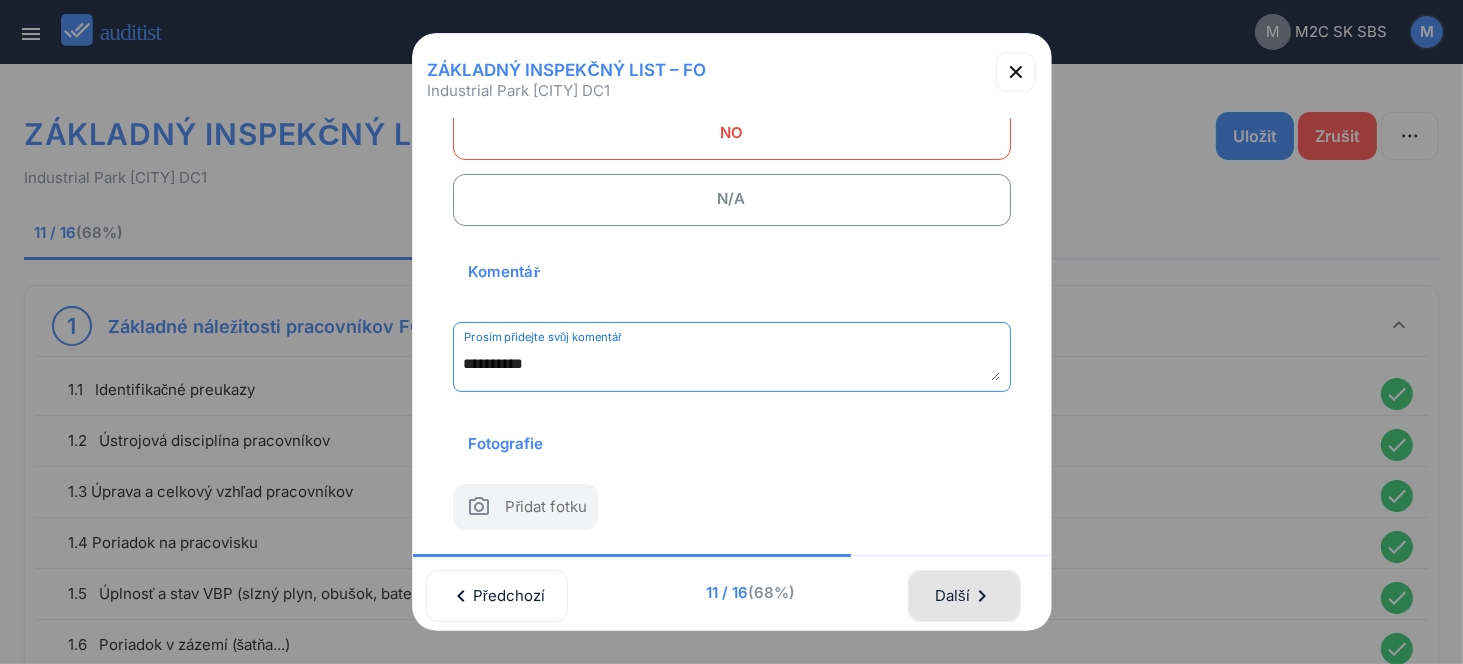 type on "**********" 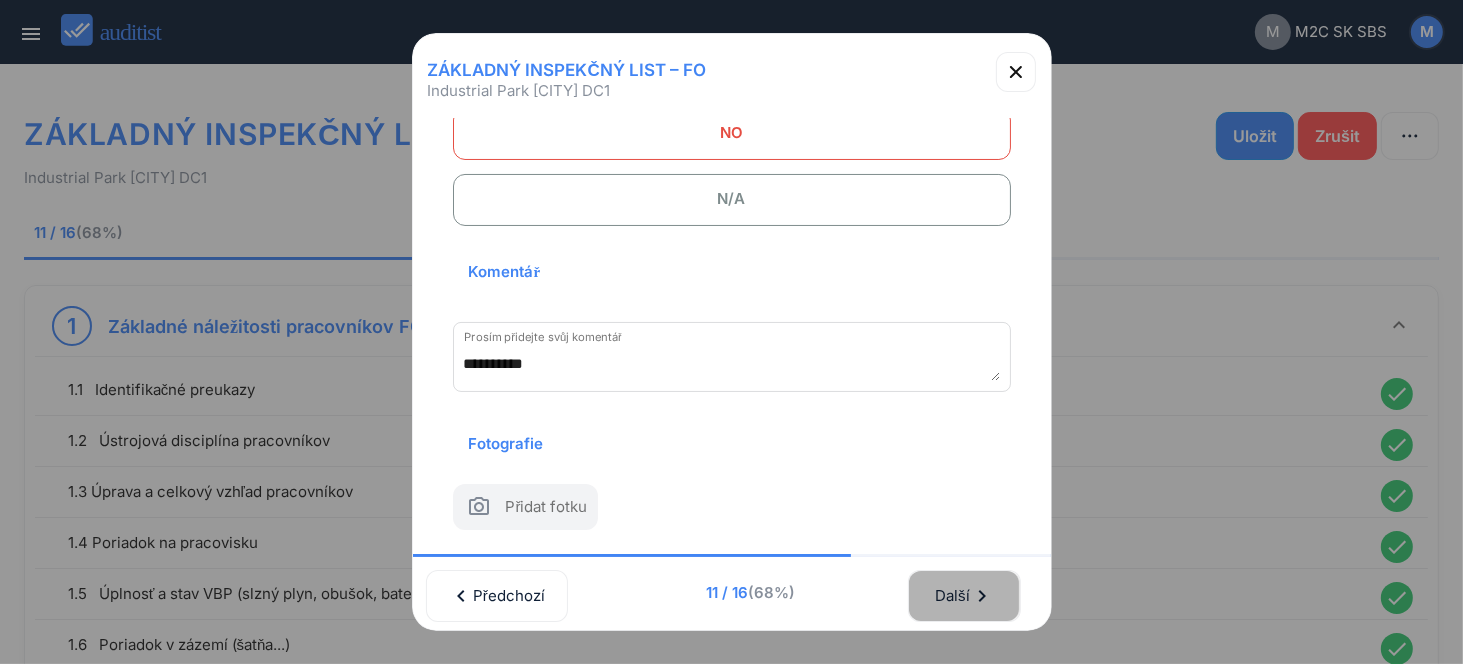click on "Další
chevron_right" at bounding box center (964, 596) 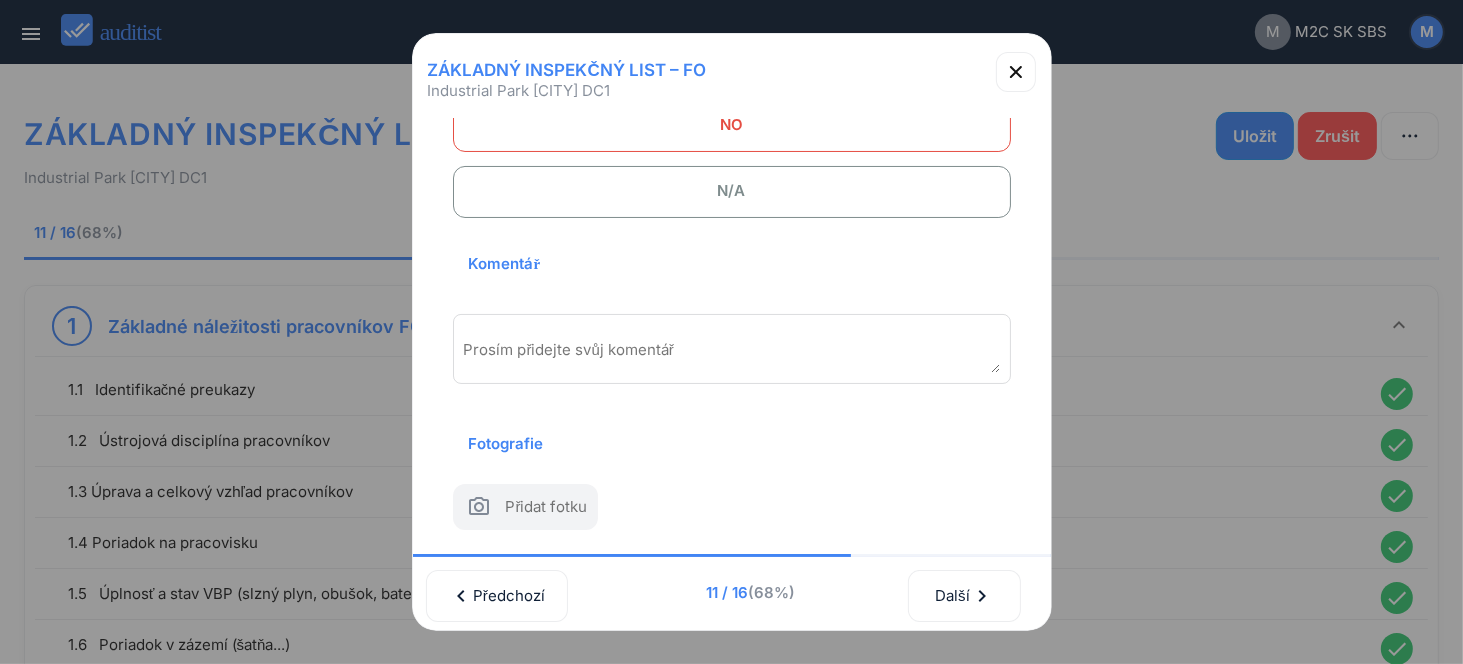 scroll, scrollTop: 124, scrollLeft: 0, axis: vertical 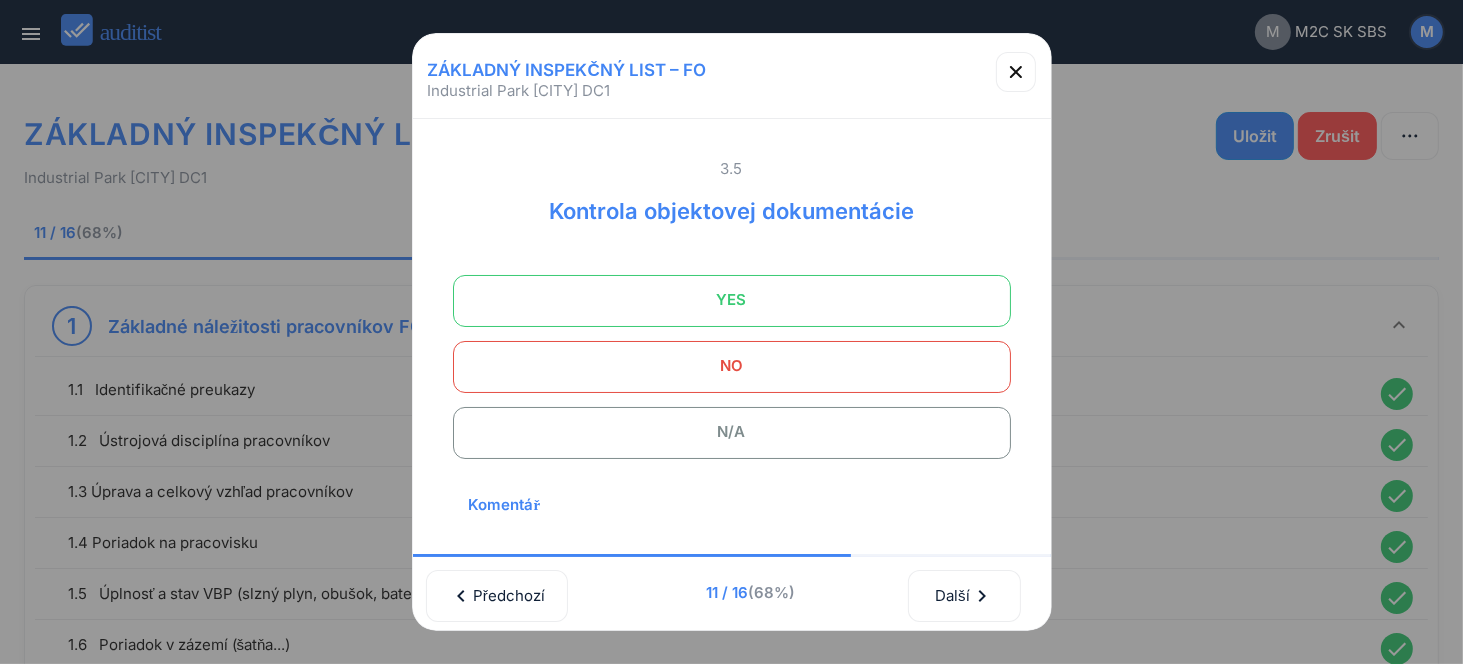 click on "N/A" at bounding box center (732, 432) 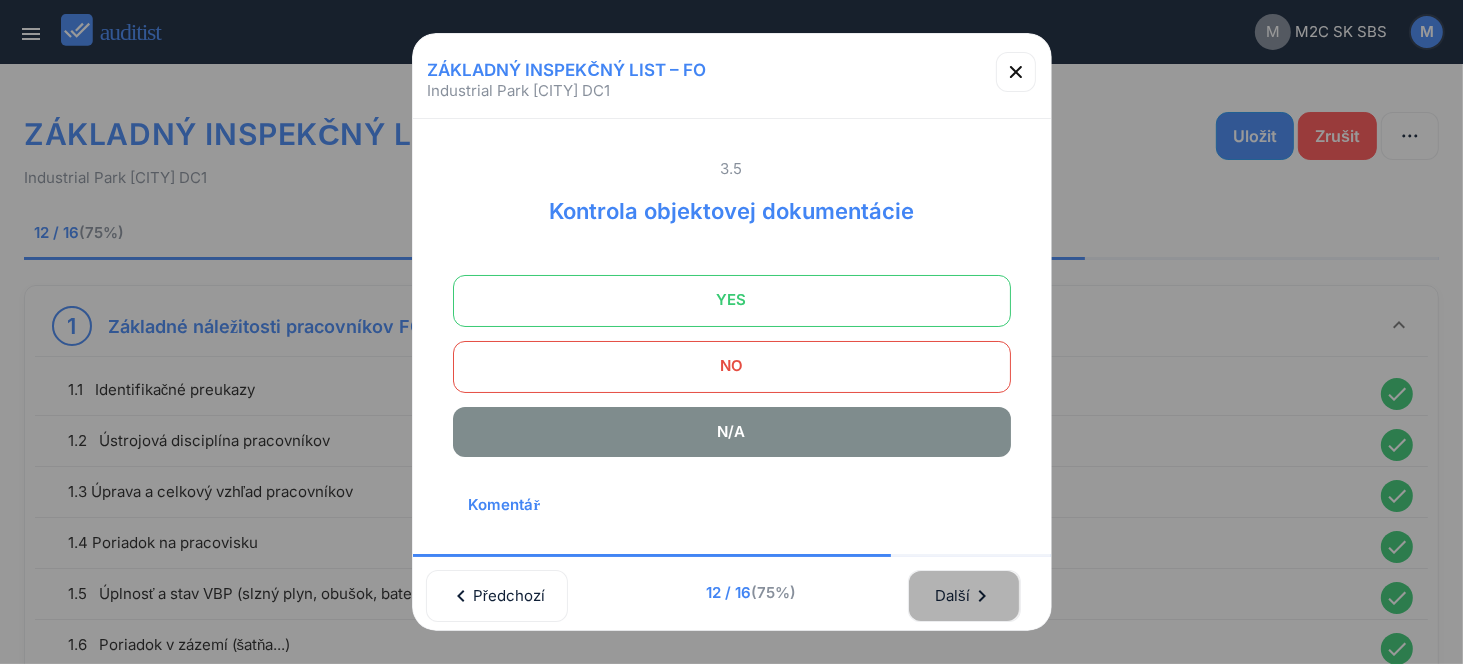 click on "Další
chevron_right" at bounding box center (964, 596) 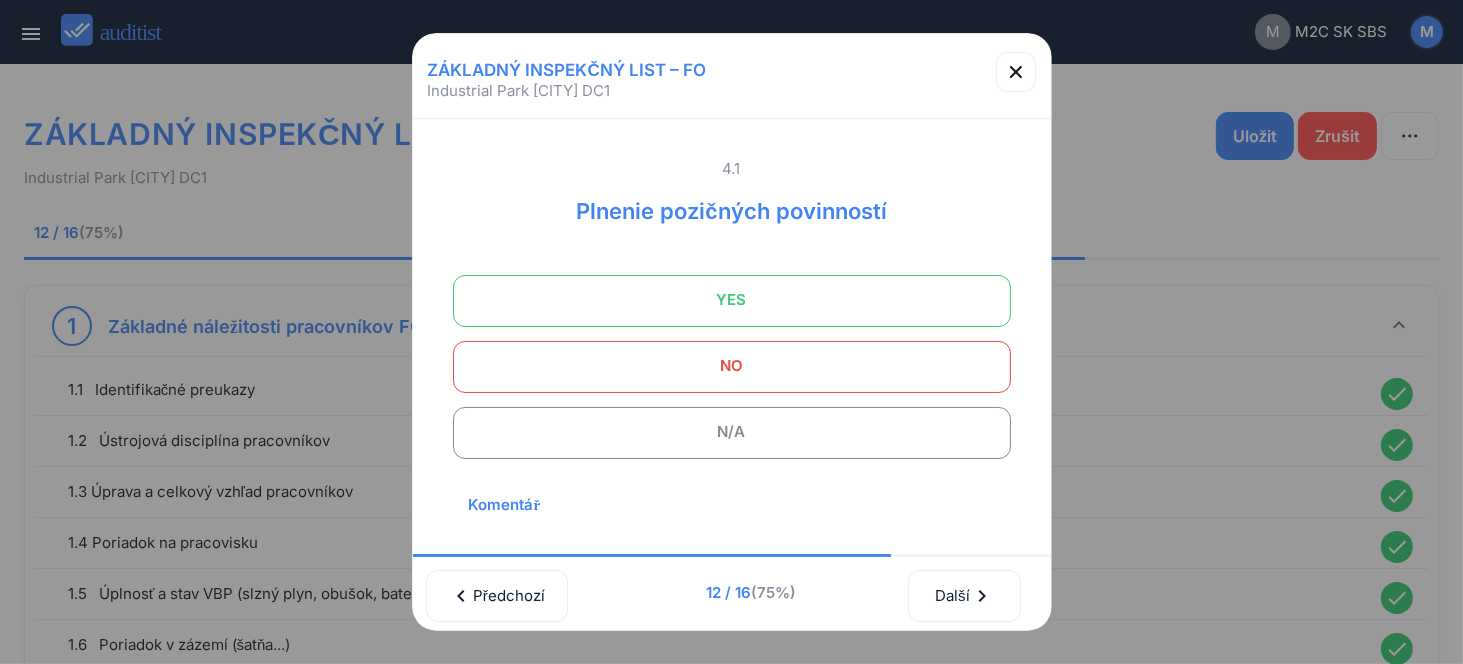 click on "YES" at bounding box center (732, 300) 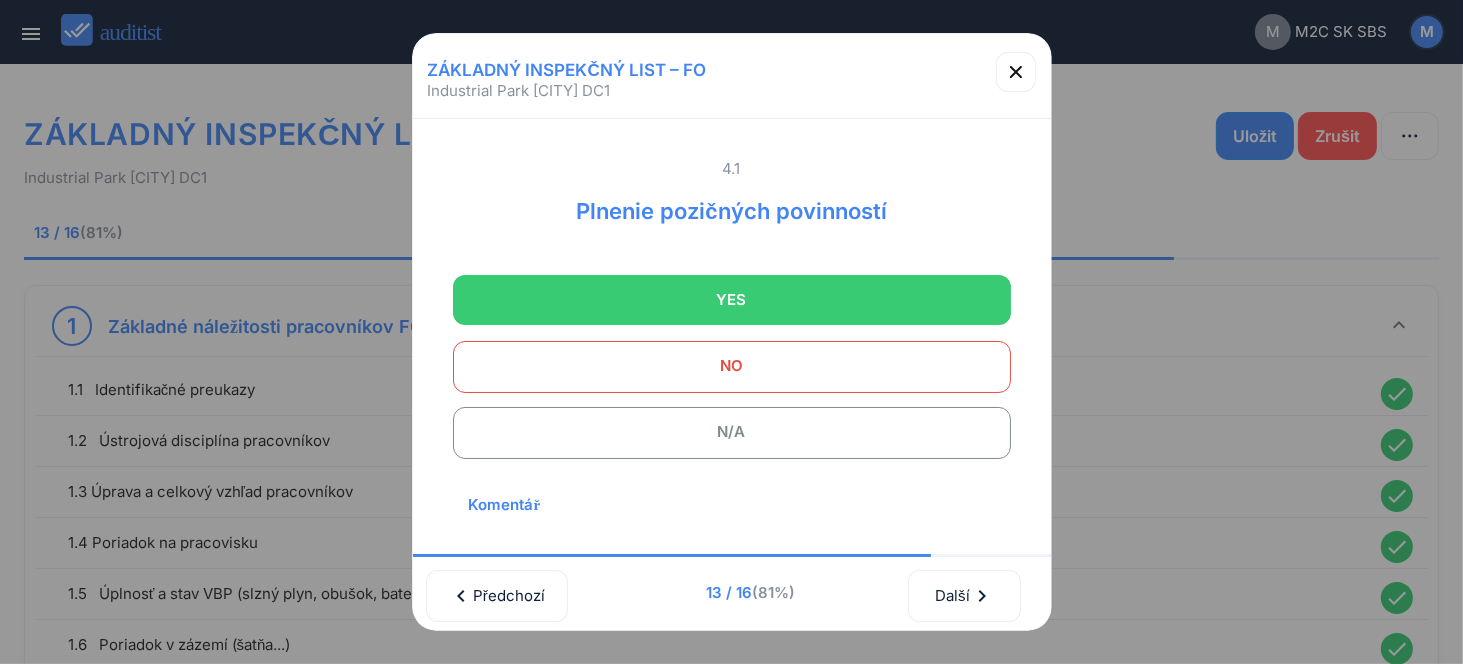 scroll, scrollTop: 270, scrollLeft: 0, axis: vertical 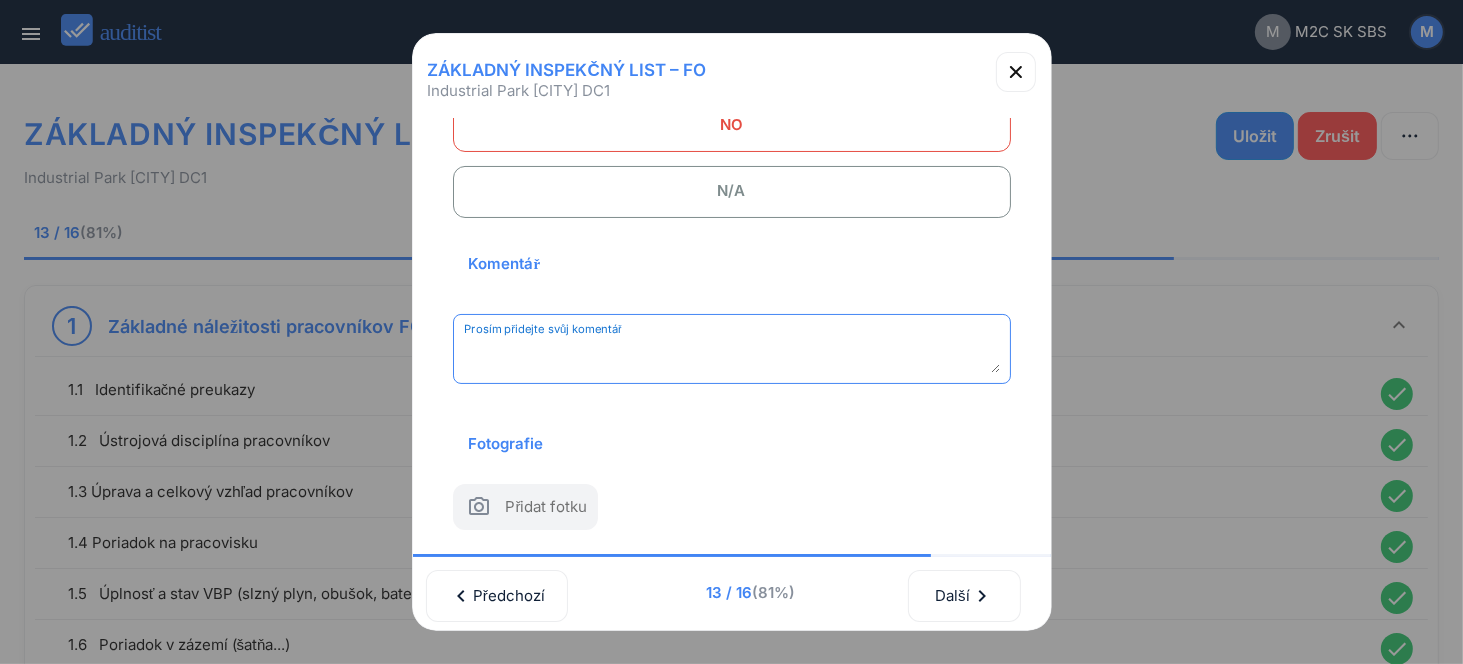 click at bounding box center (732, 356) 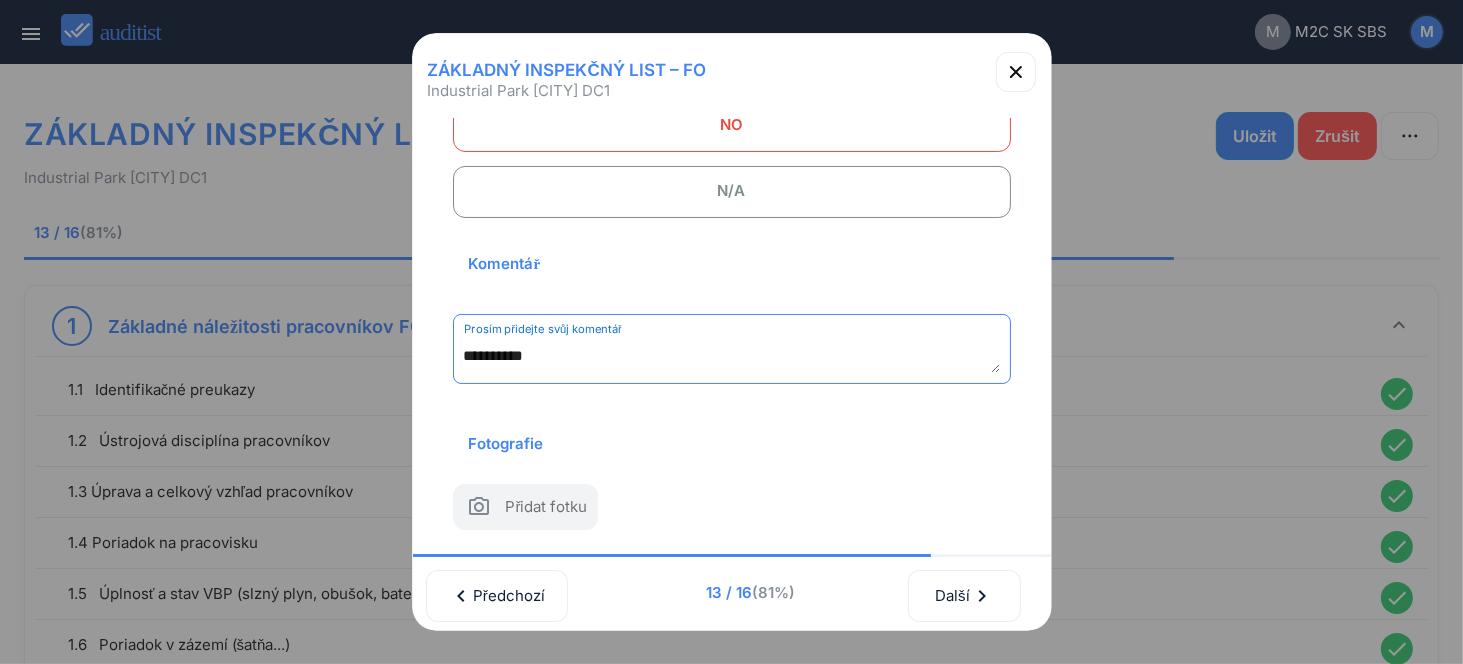 scroll, scrollTop: 262, scrollLeft: 0, axis: vertical 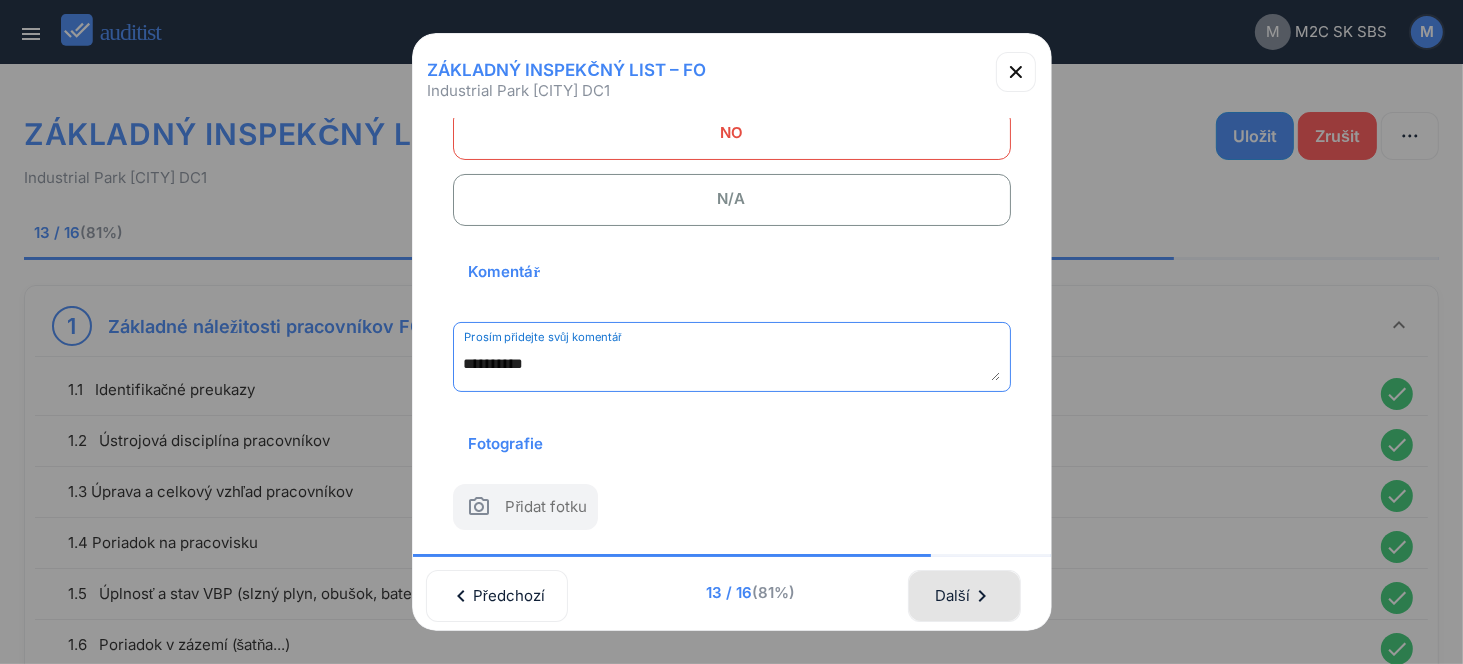 type on "**********" 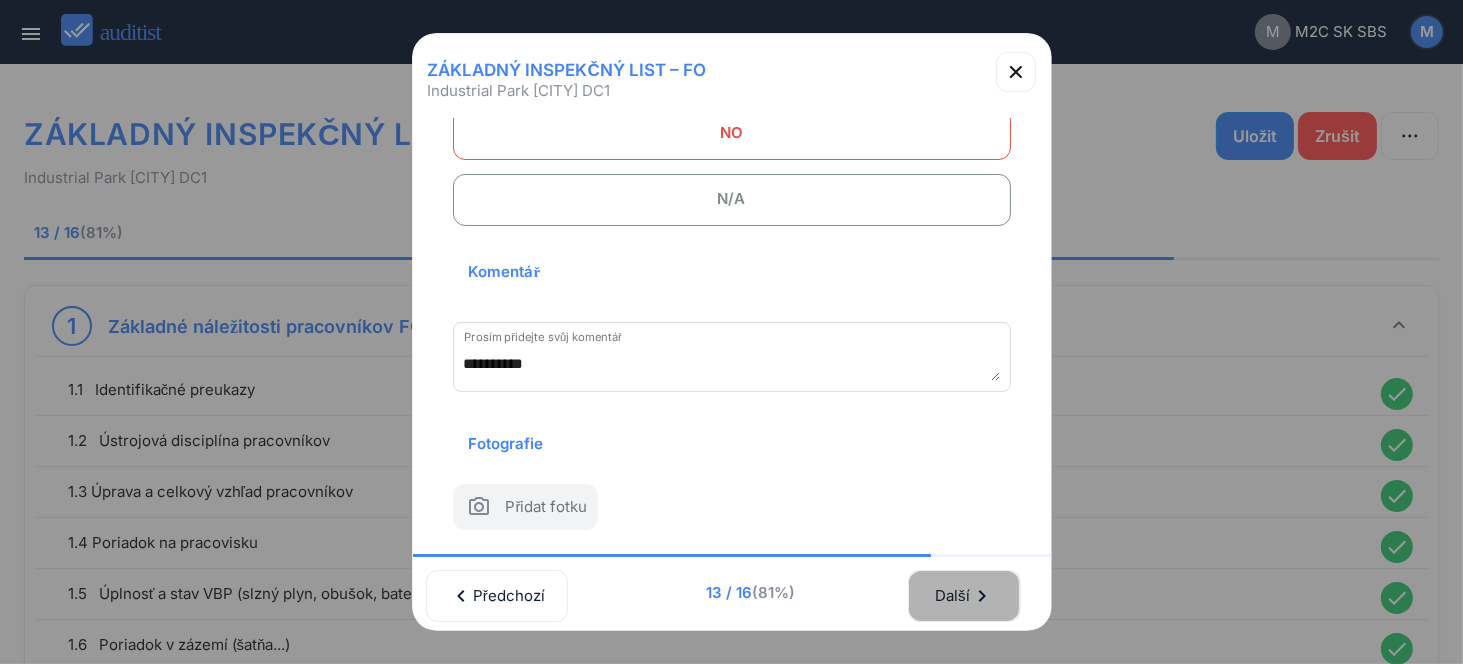 click on "Další
chevron_right" at bounding box center [964, 596] 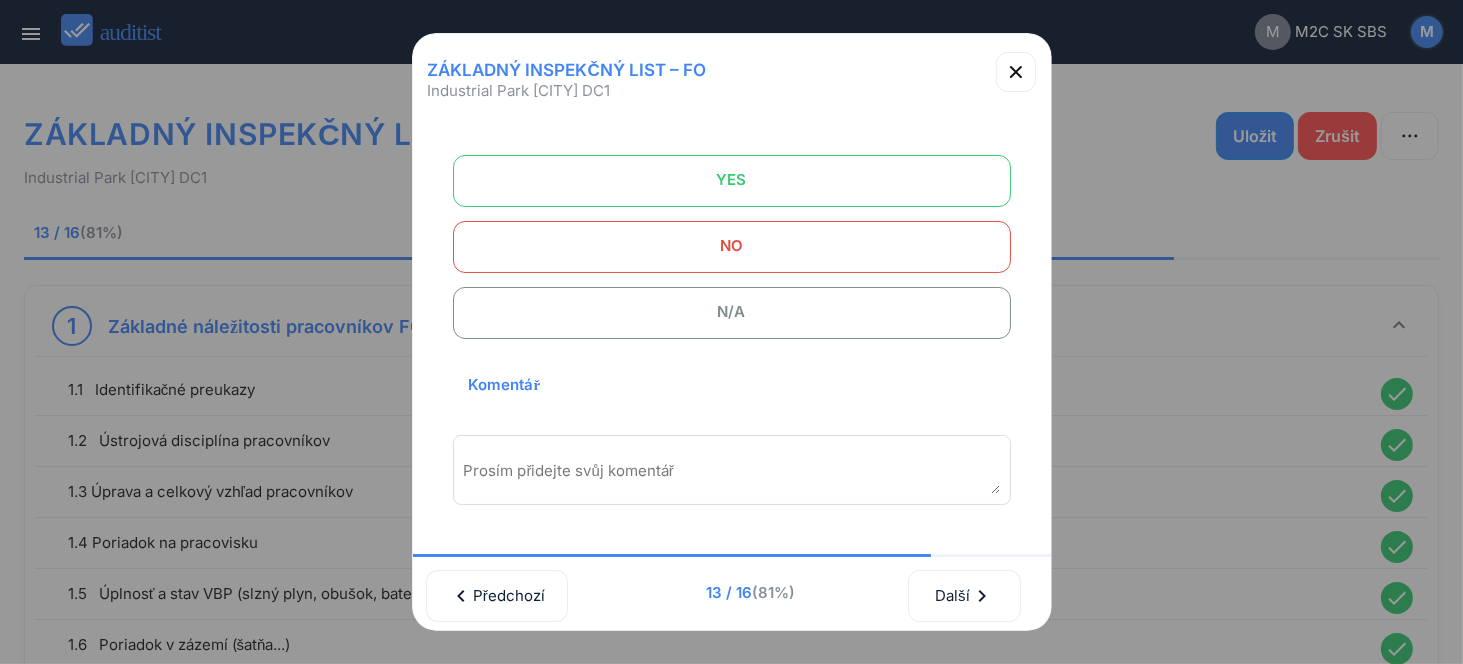 scroll, scrollTop: 0, scrollLeft: 0, axis: both 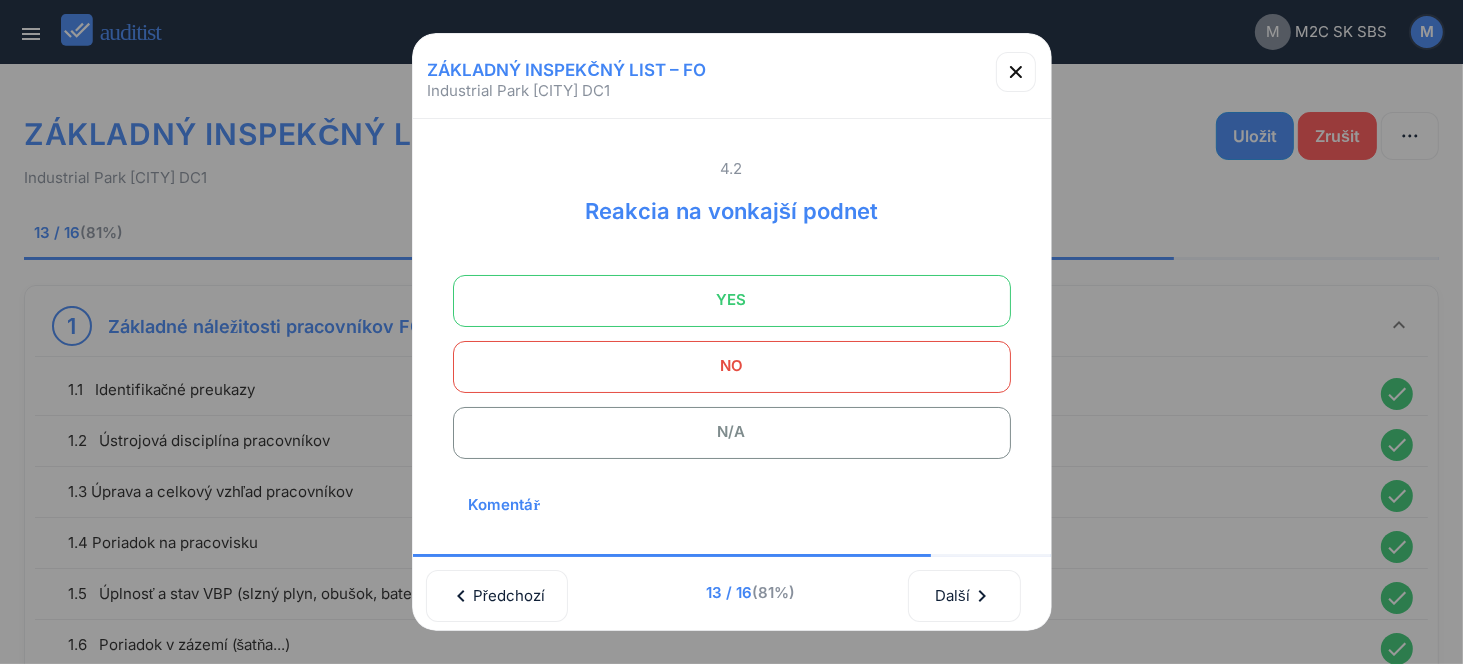click on "YES" at bounding box center (732, 300) 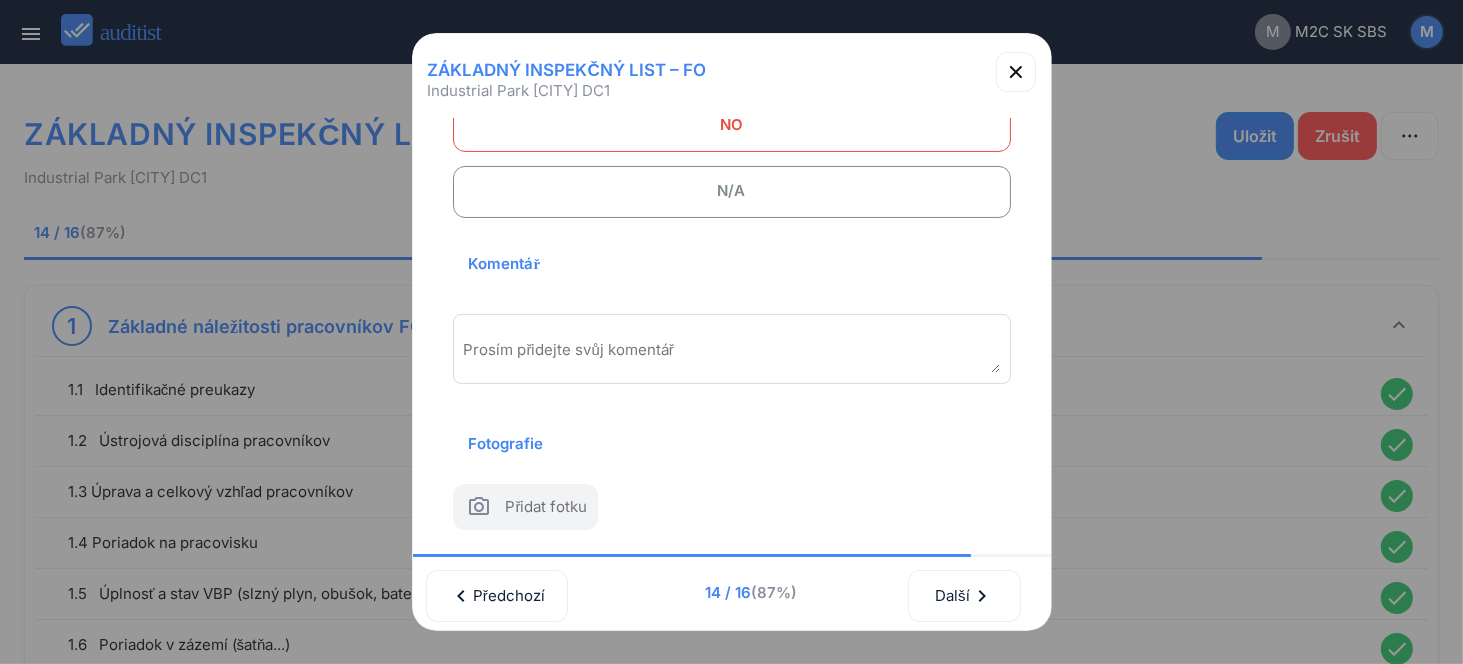 click at bounding box center (732, 356) 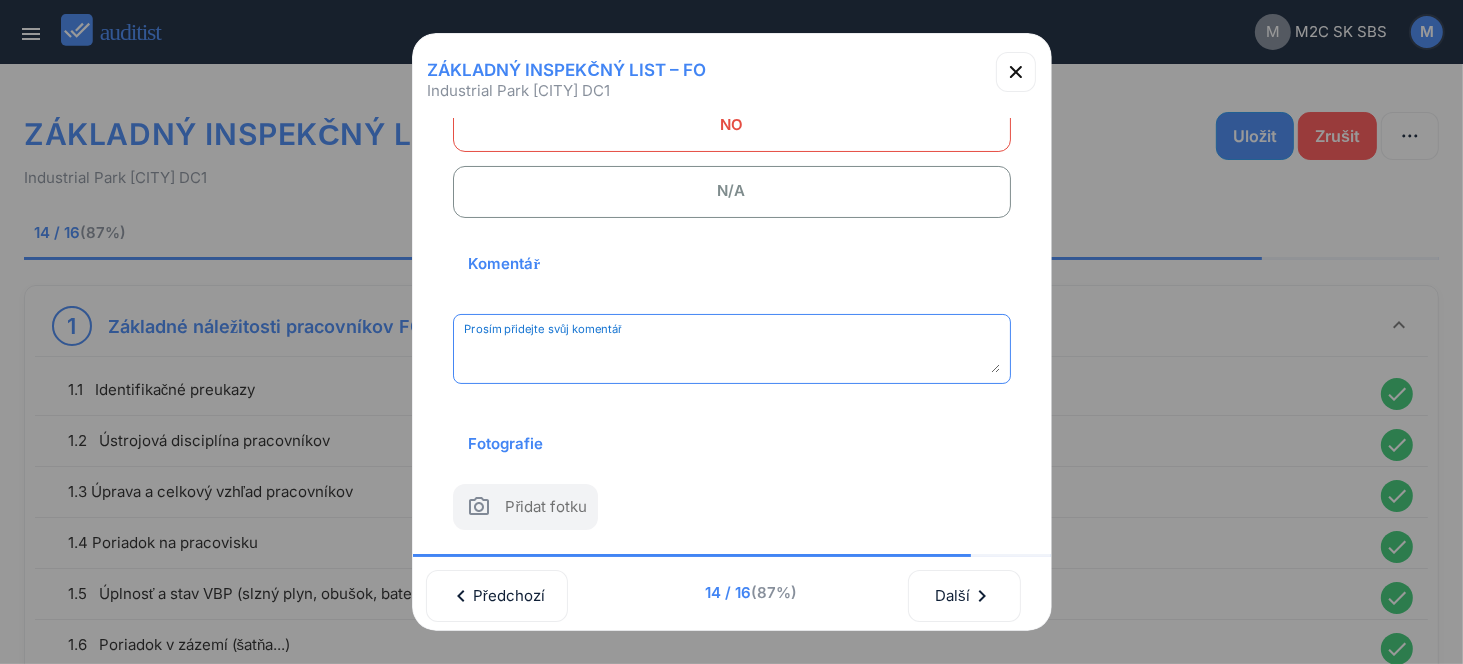 paste on "**********" 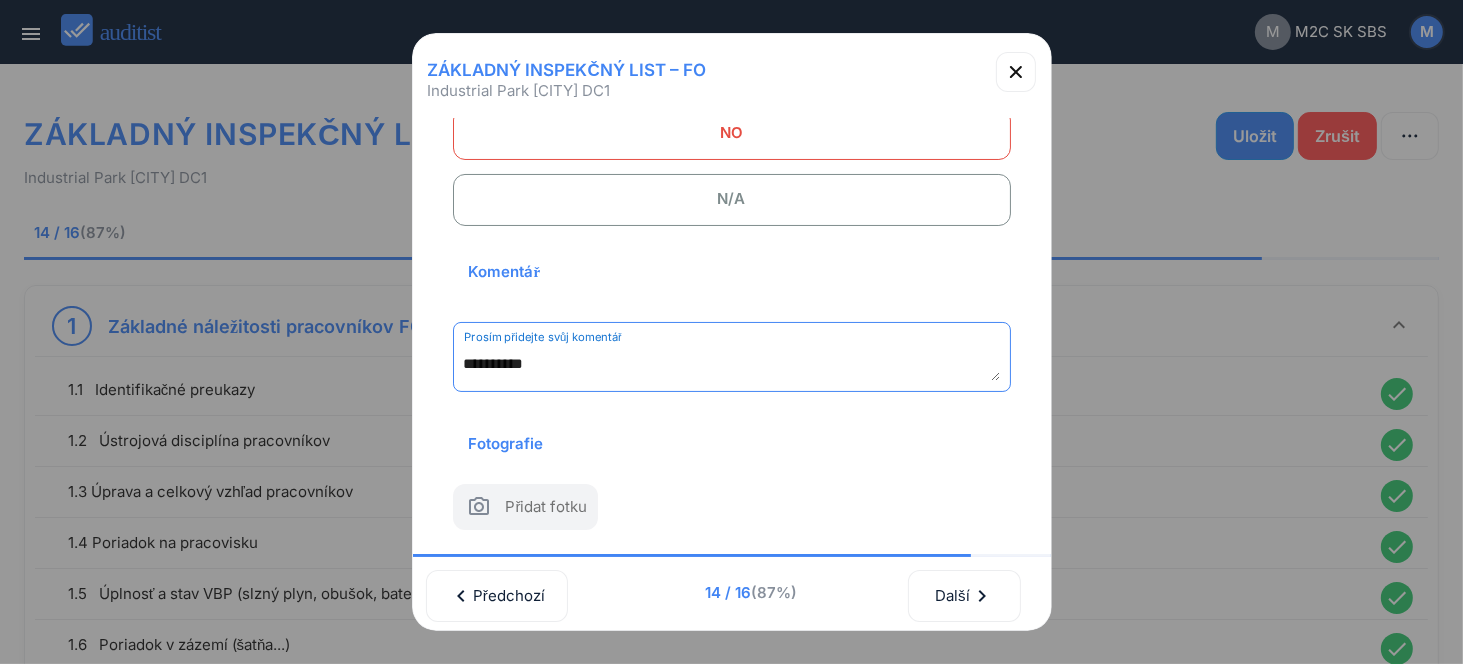 scroll, scrollTop: 262, scrollLeft: 0, axis: vertical 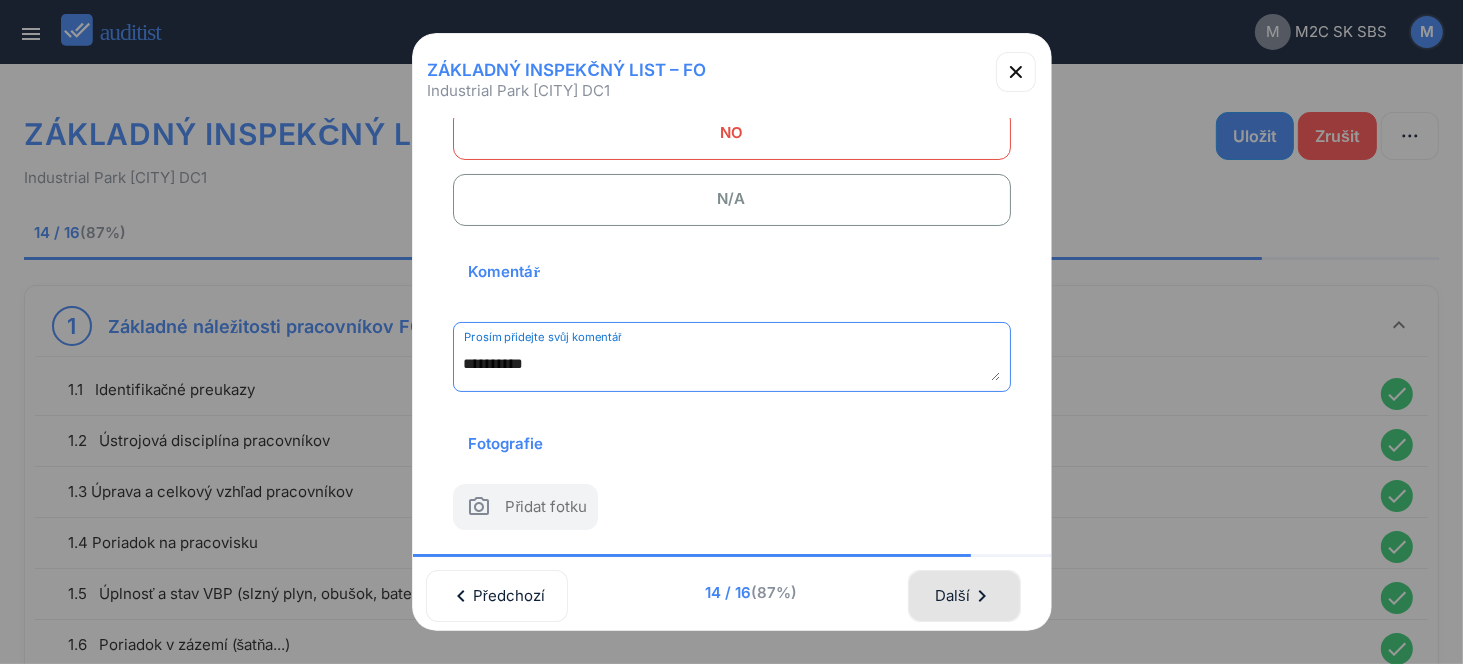 type on "**********" 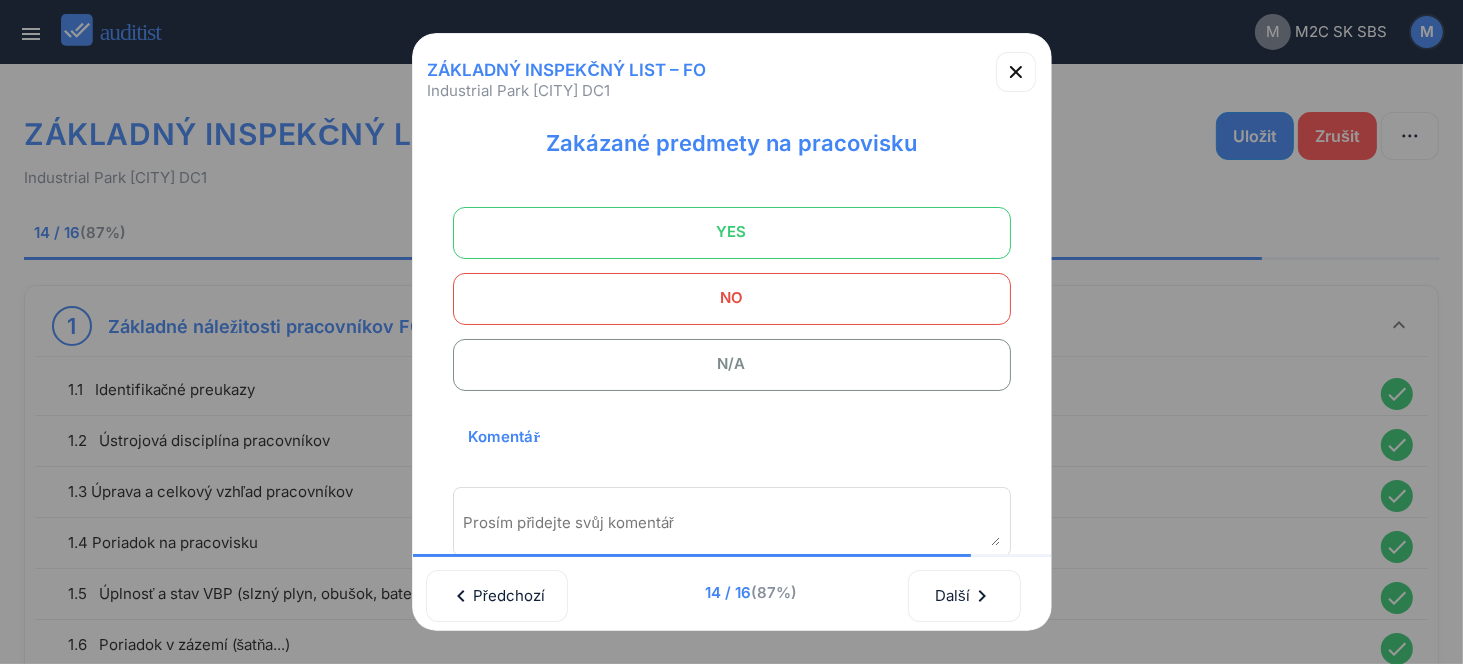 scroll, scrollTop: 0, scrollLeft: 0, axis: both 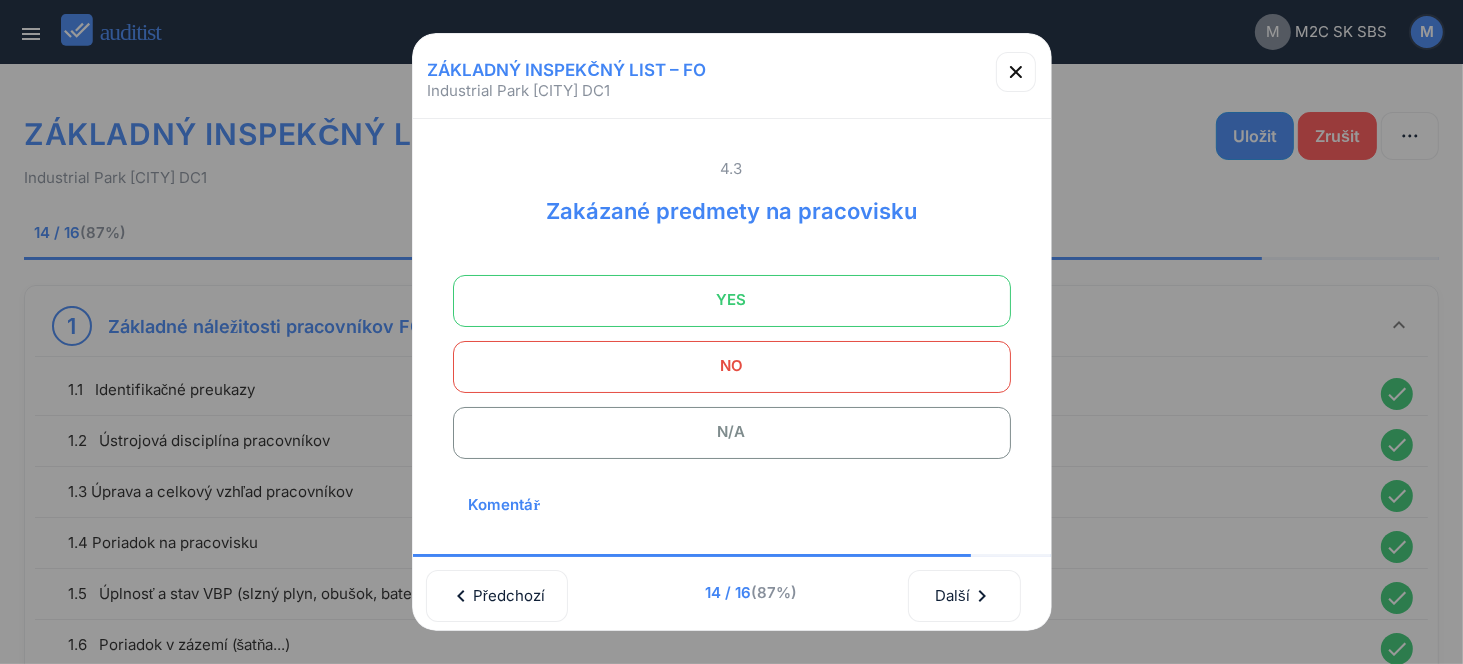 click on "YES" at bounding box center [732, 300] 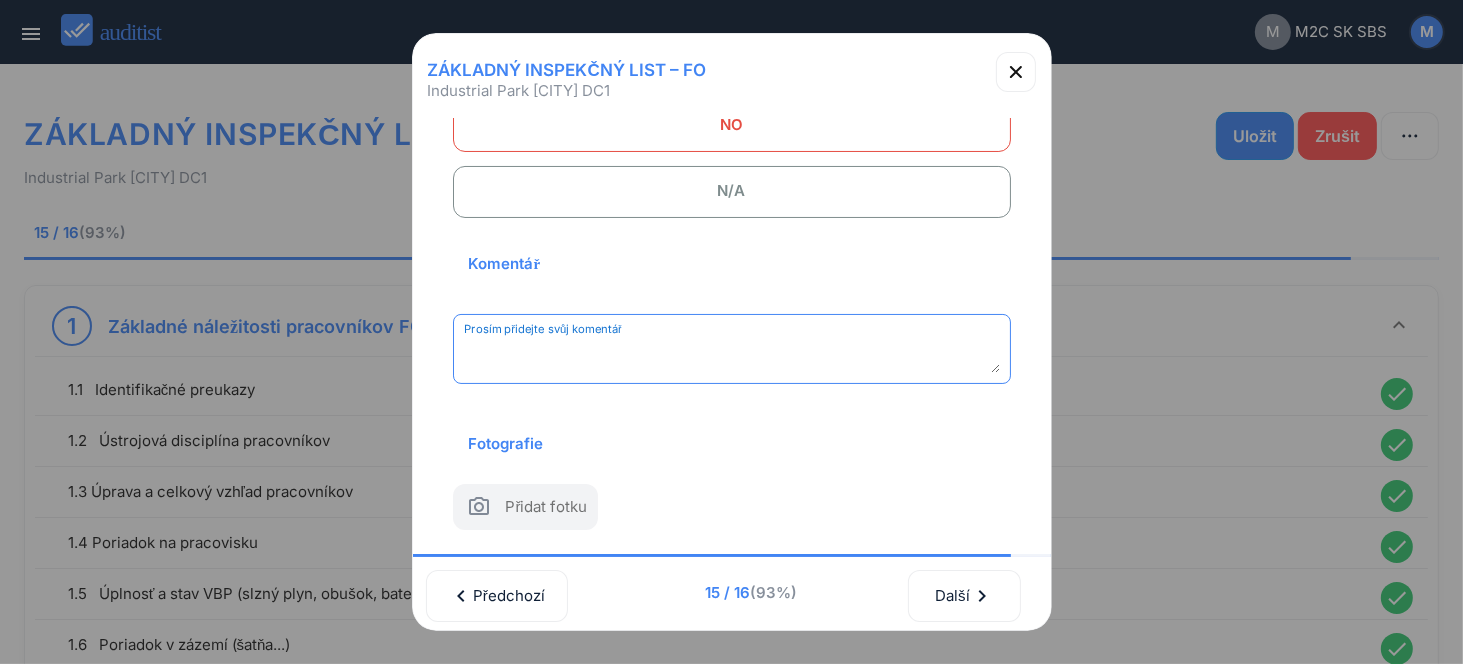 click at bounding box center [732, 356] 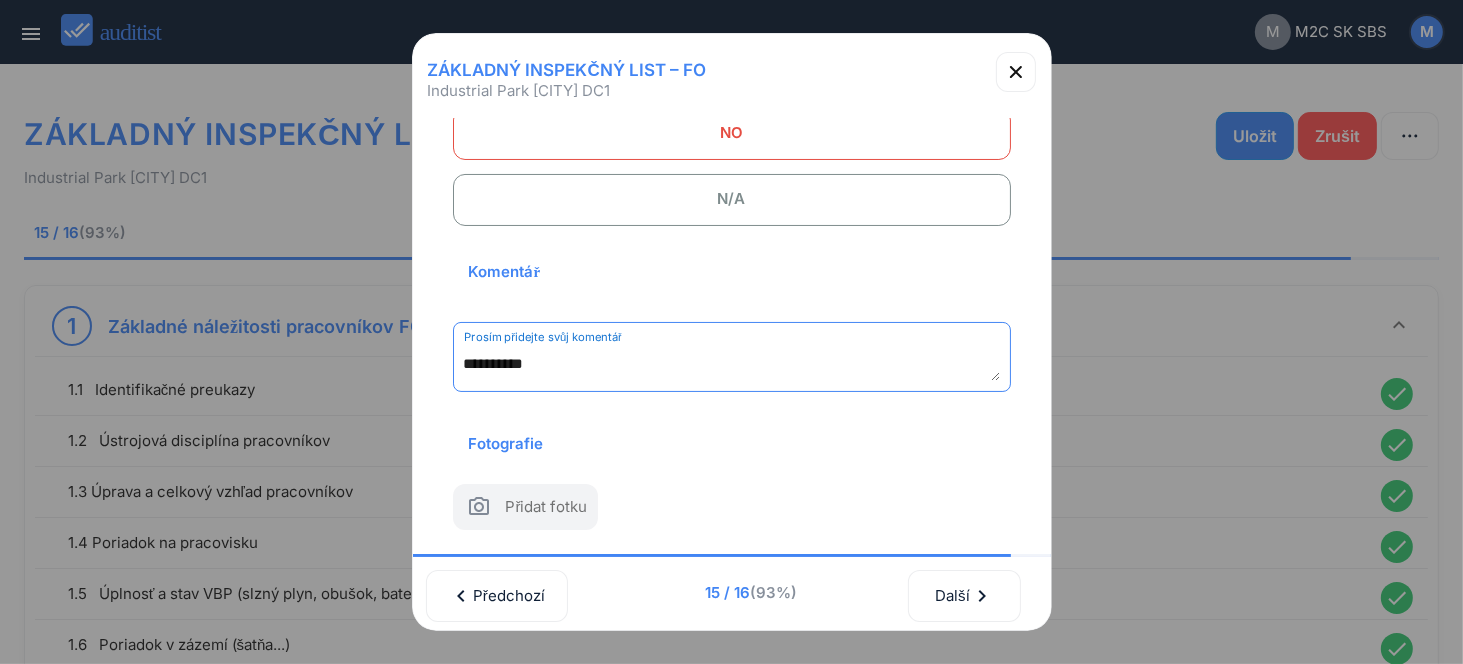 scroll, scrollTop: 262, scrollLeft: 0, axis: vertical 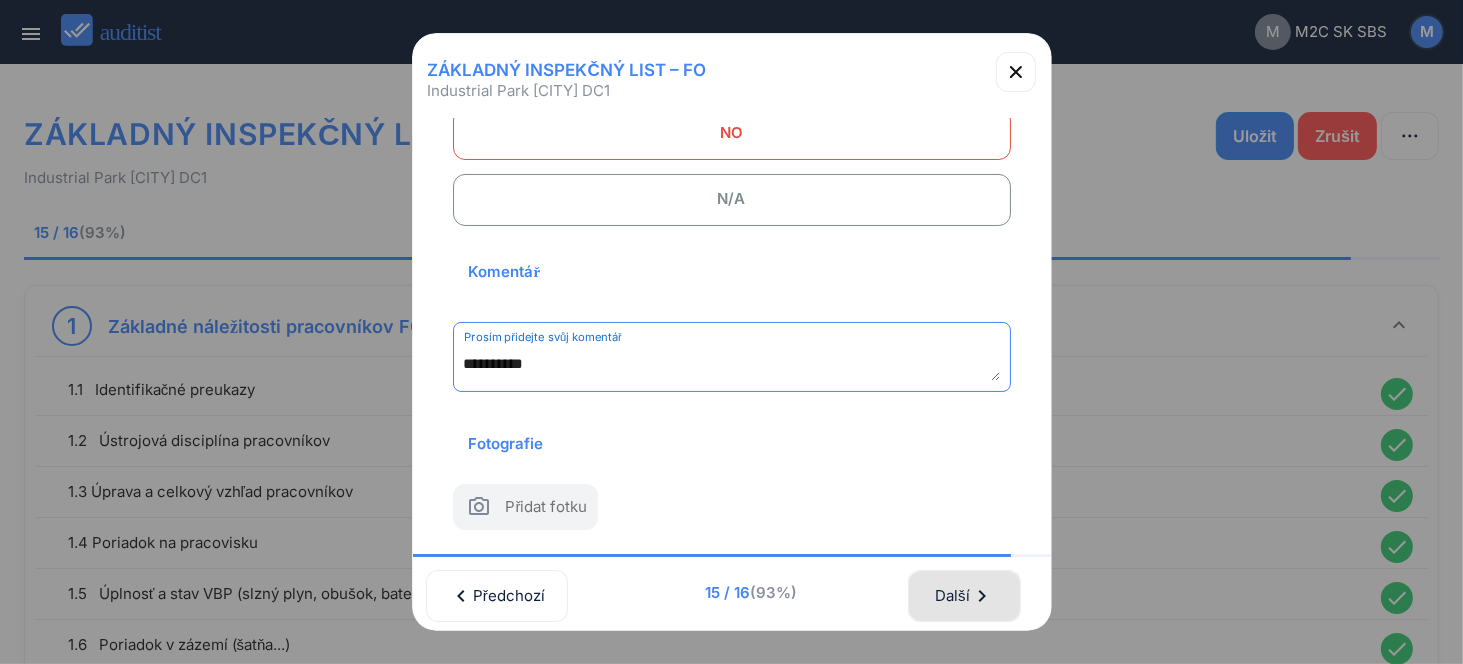 type on "**********" 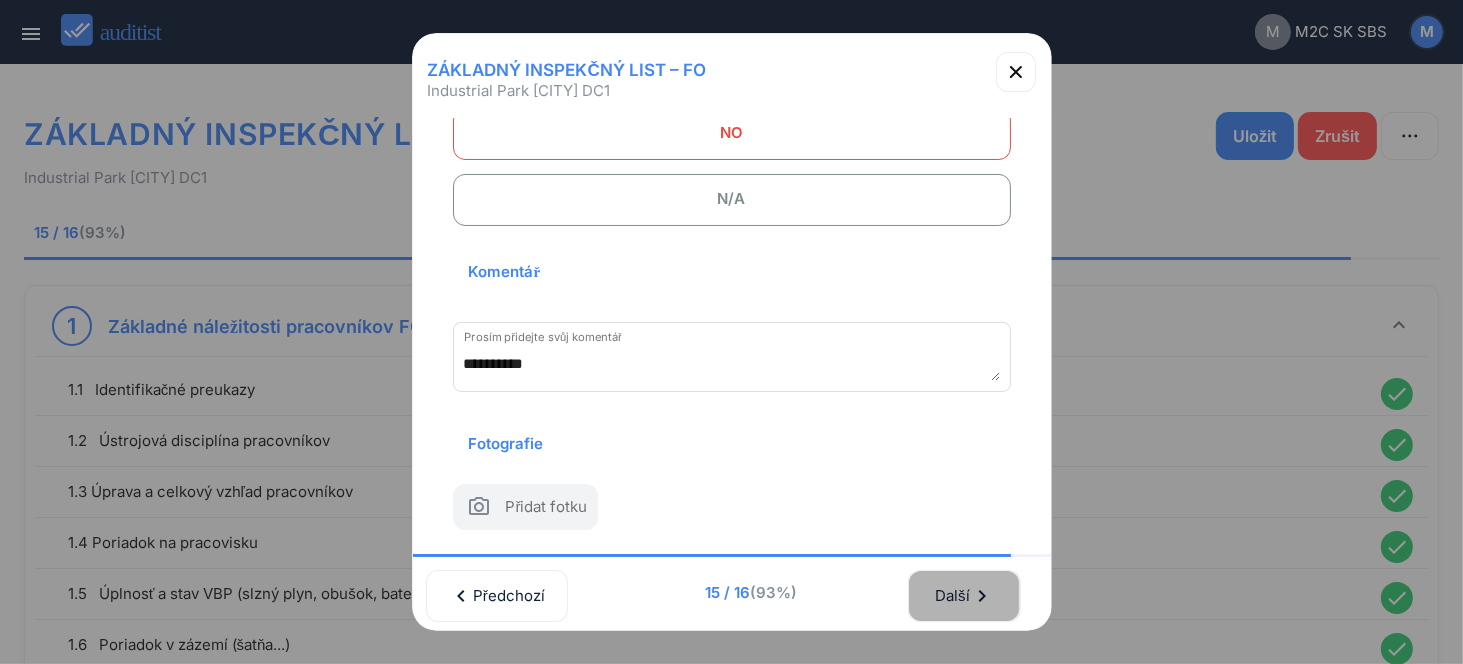 click on "Další
chevron_right" at bounding box center [964, 596] 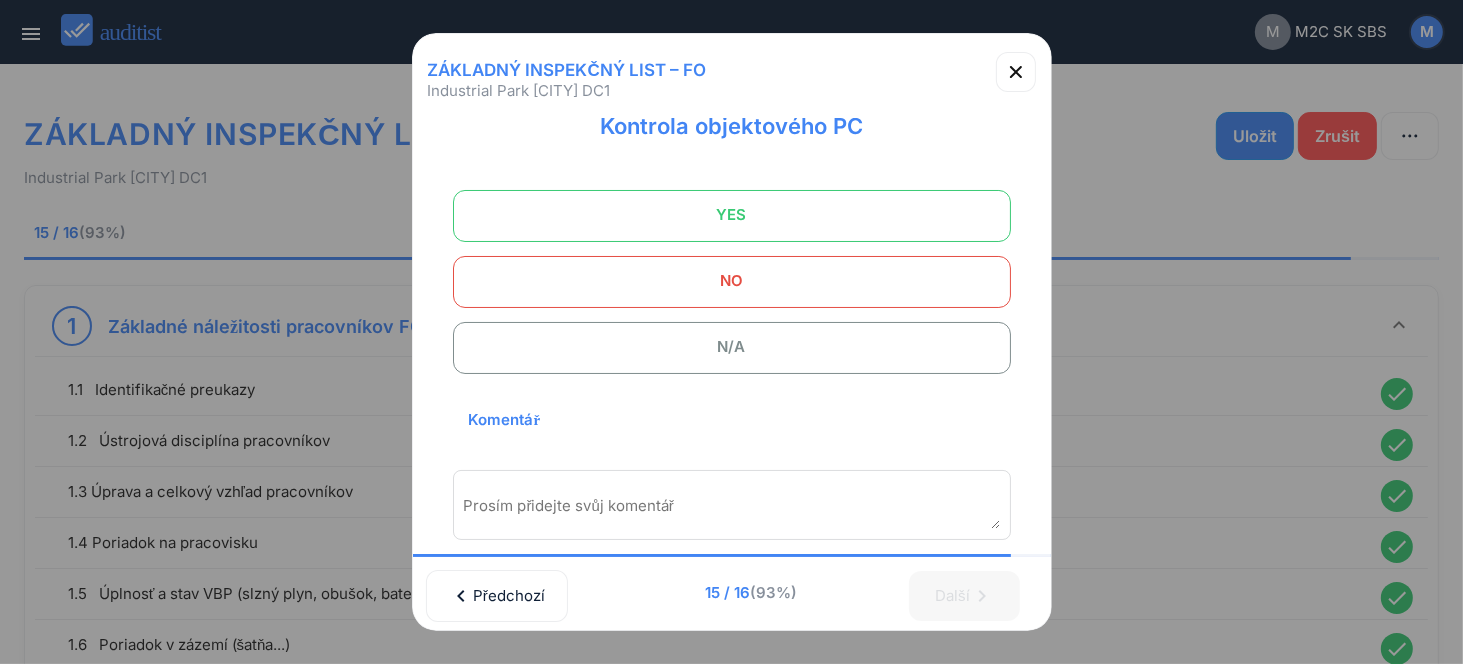 scroll, scrollTop: 0, scrollLeft: 0, axis: both 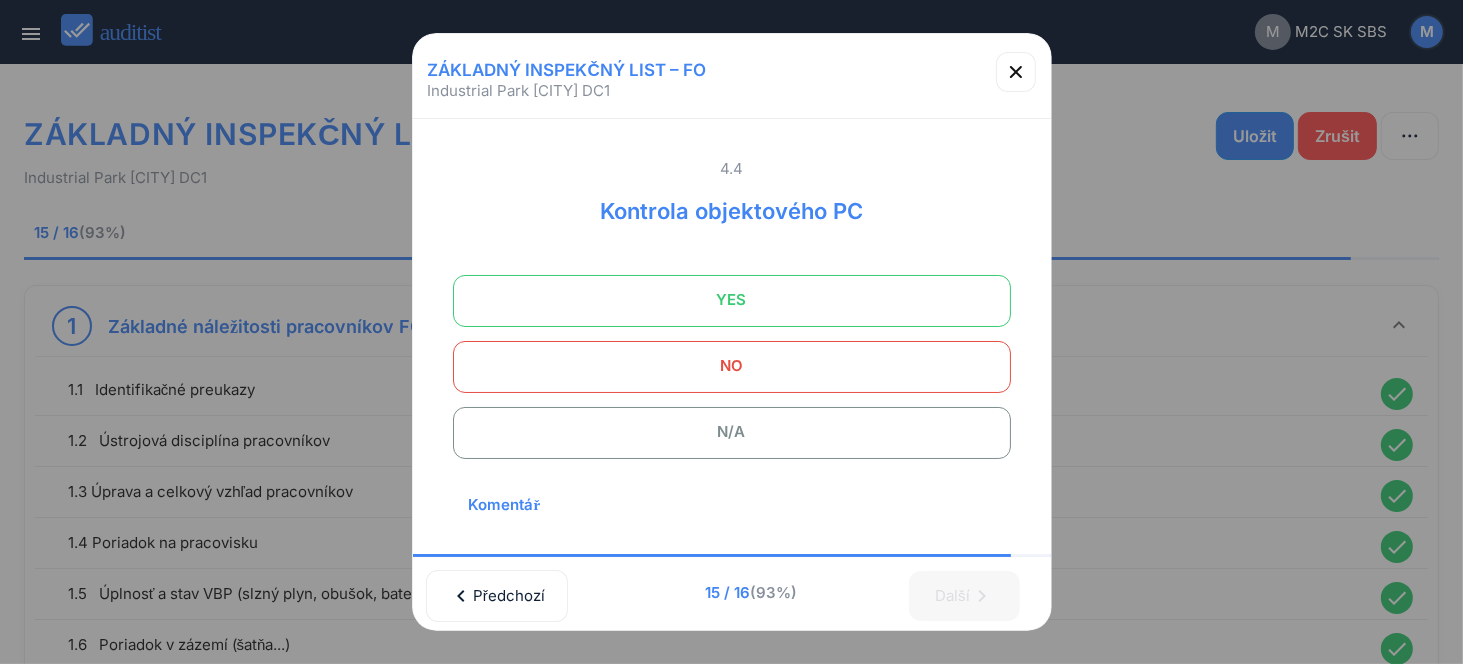 click on "YES" at bounding box center [732, 300] 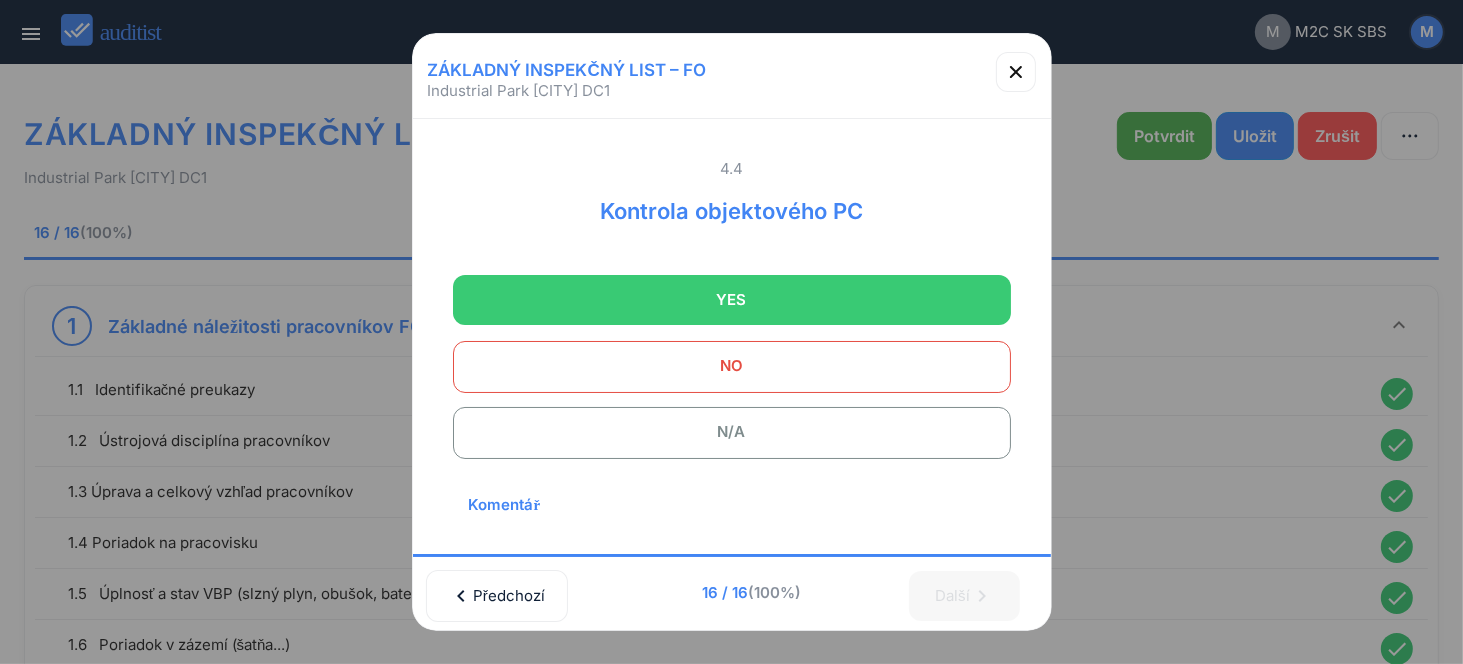 scroll, scrollTop: 270, scrollLeft: 0, axis: vertical 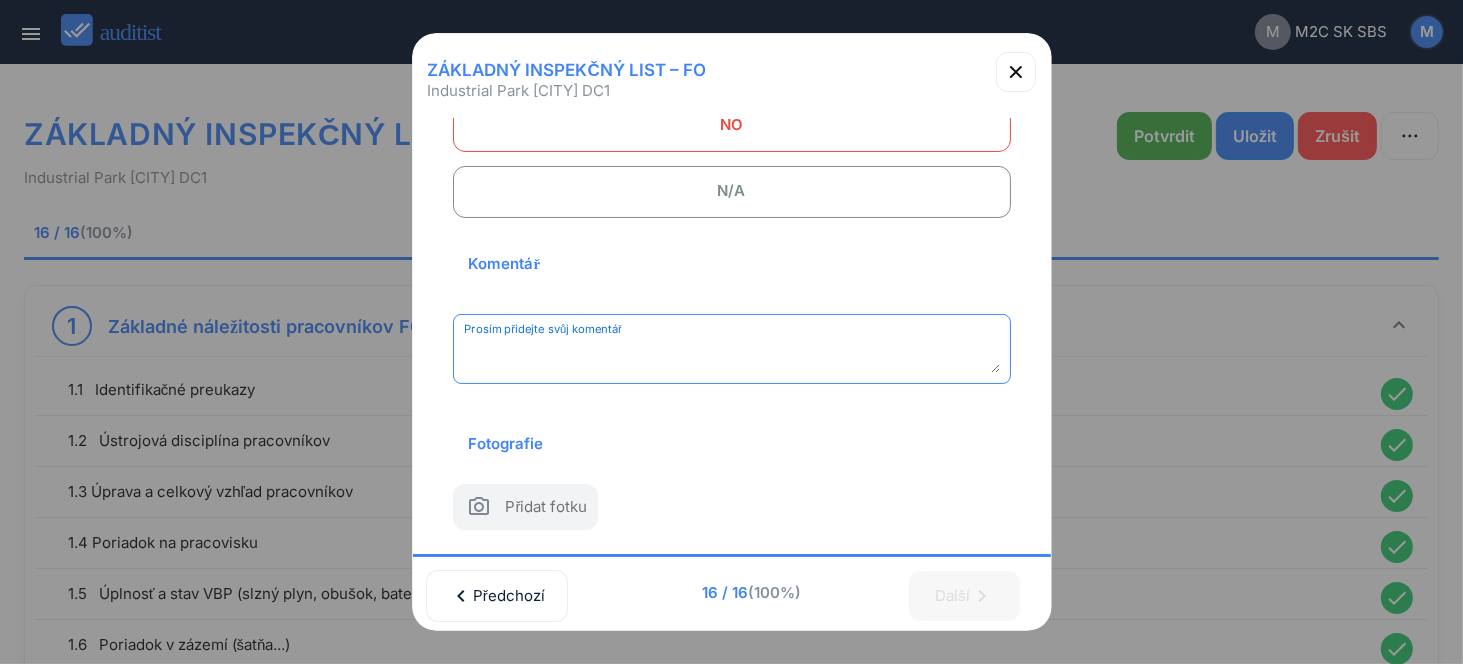 click at bounding box center (732, 356) 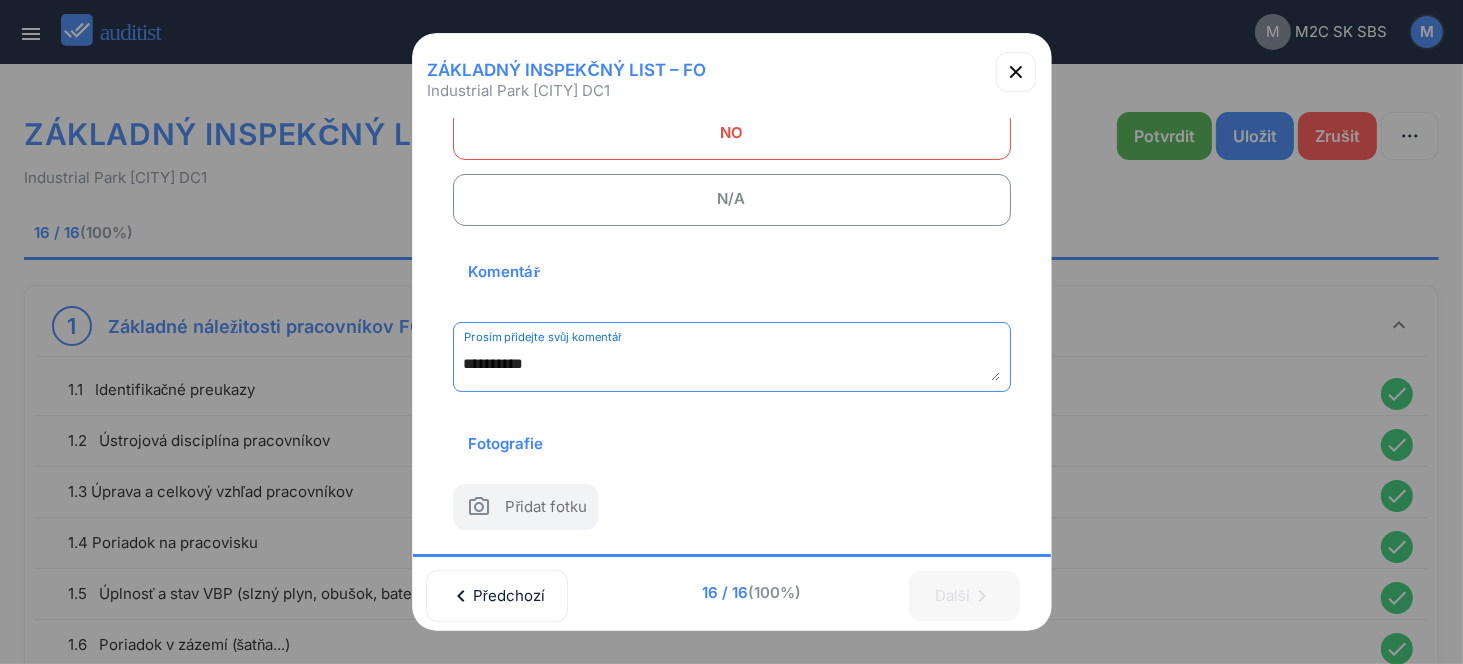 scroll, scrollTop: 262, scrollLeft: 0, axis: vertical 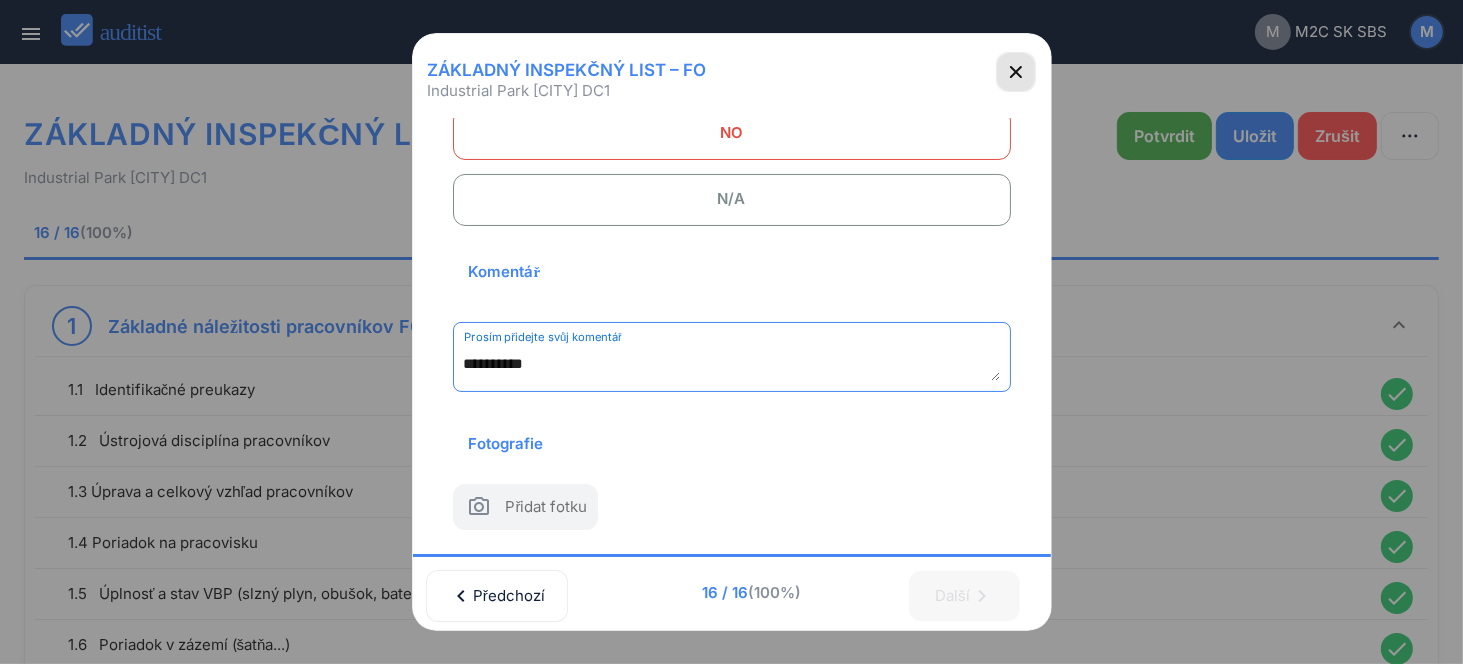 type on "**********" 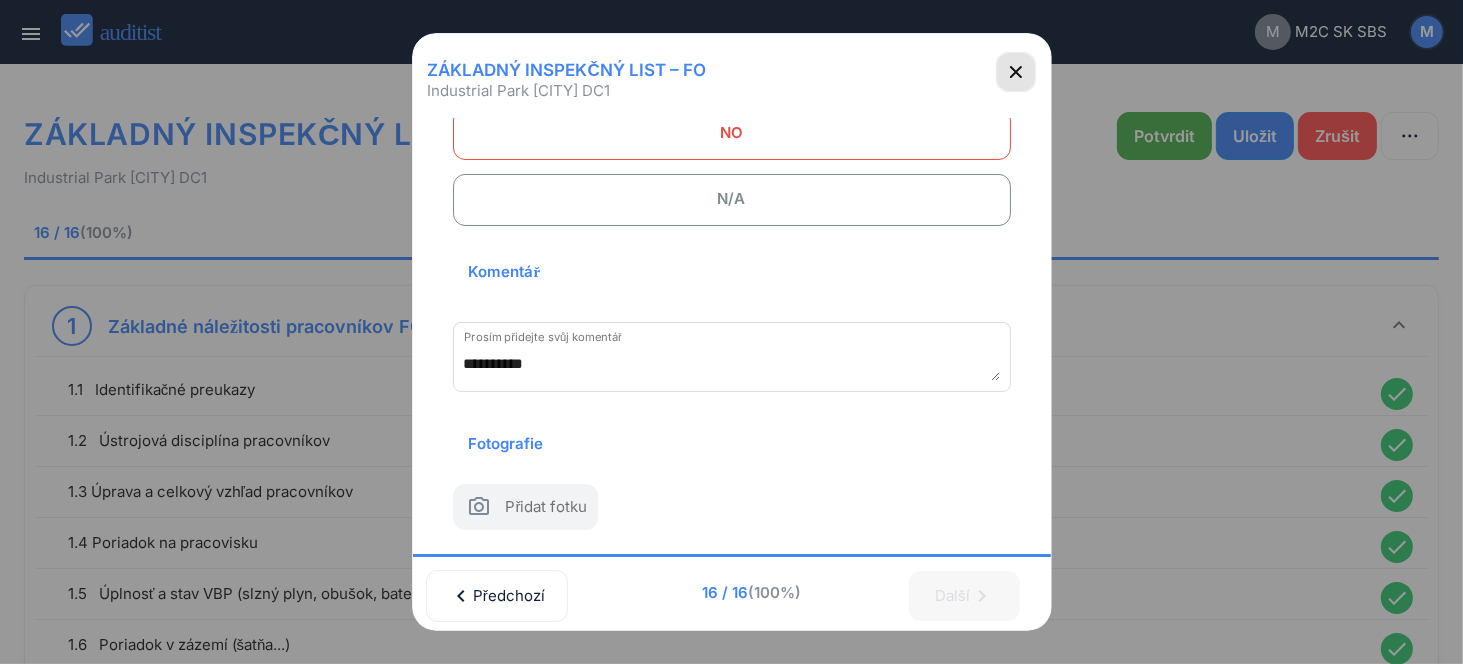 click 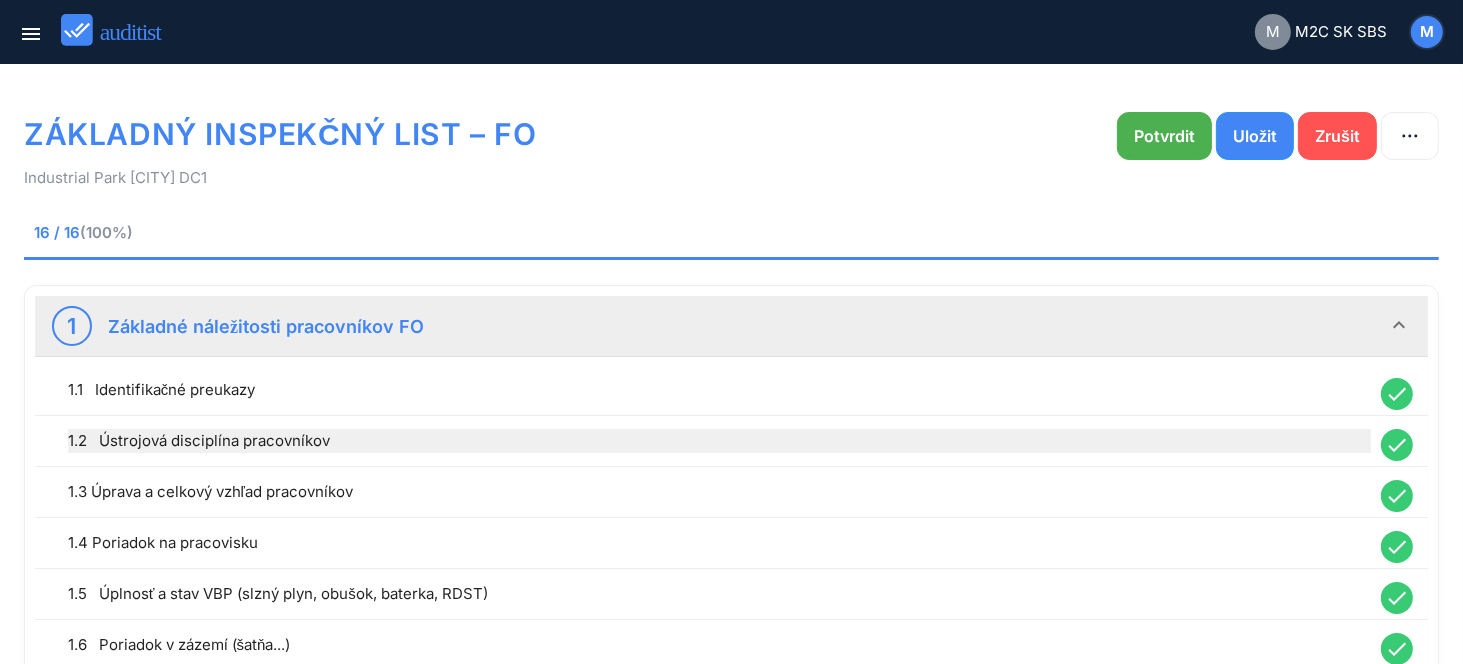 click on "1.2   Ústrojová disciplína pracovníkov" at bounding box center (719, 441) 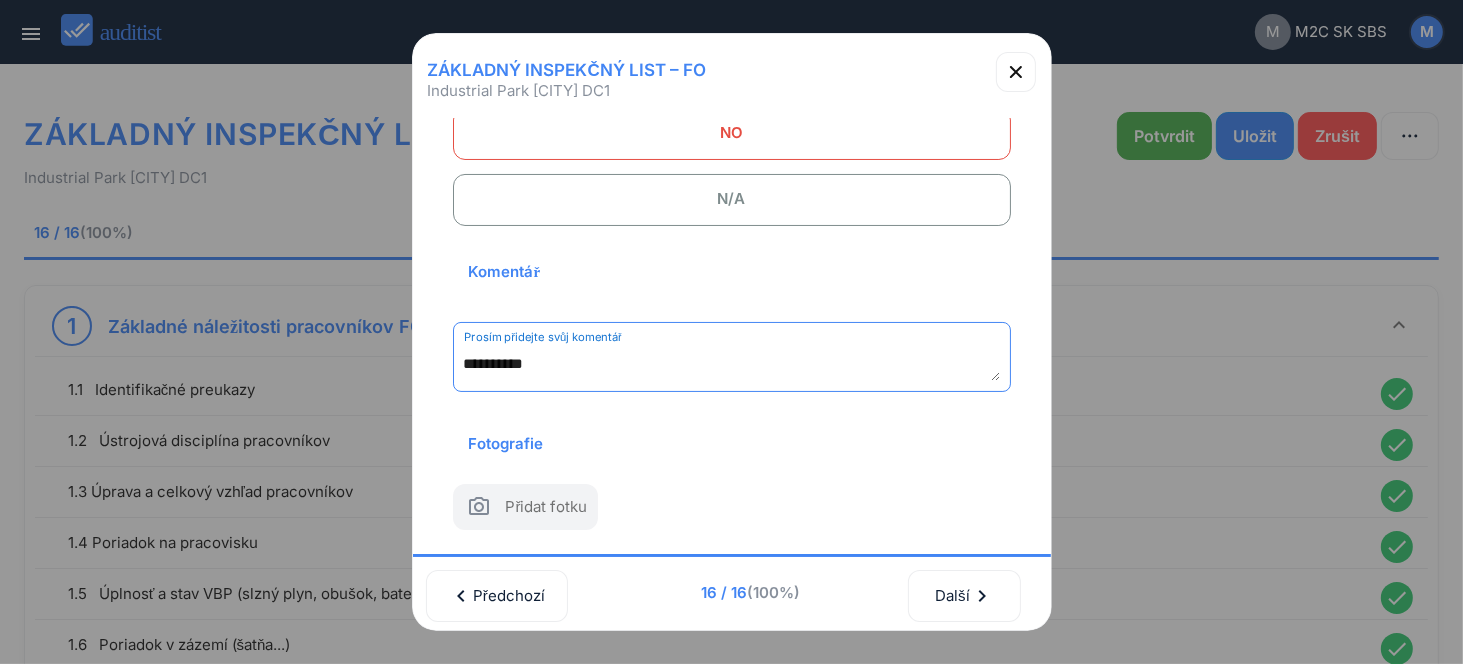 drag, startPoint x: 547, startPoint y: 339, endPoint x: 364, endPoint y: 318, distance: 184.20097 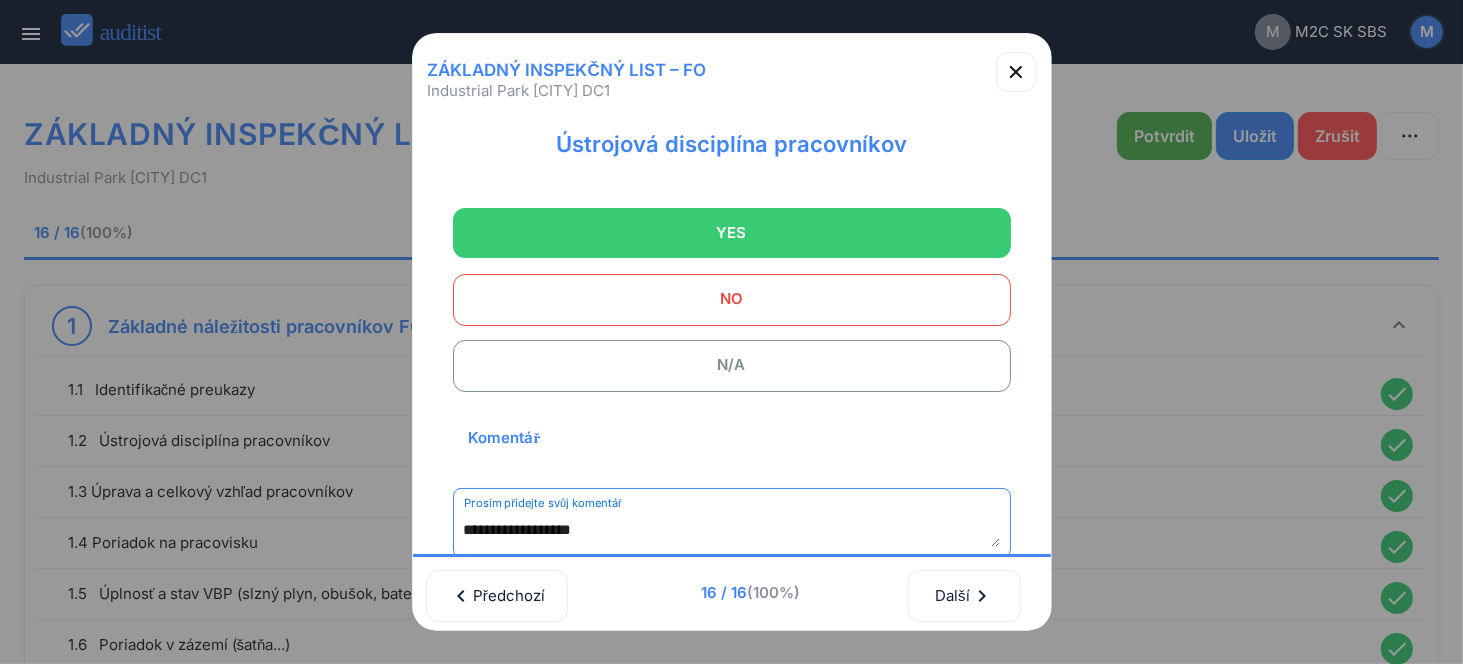 scroll, scrollTop: 62, scrollLeft: 0, axis: vertical 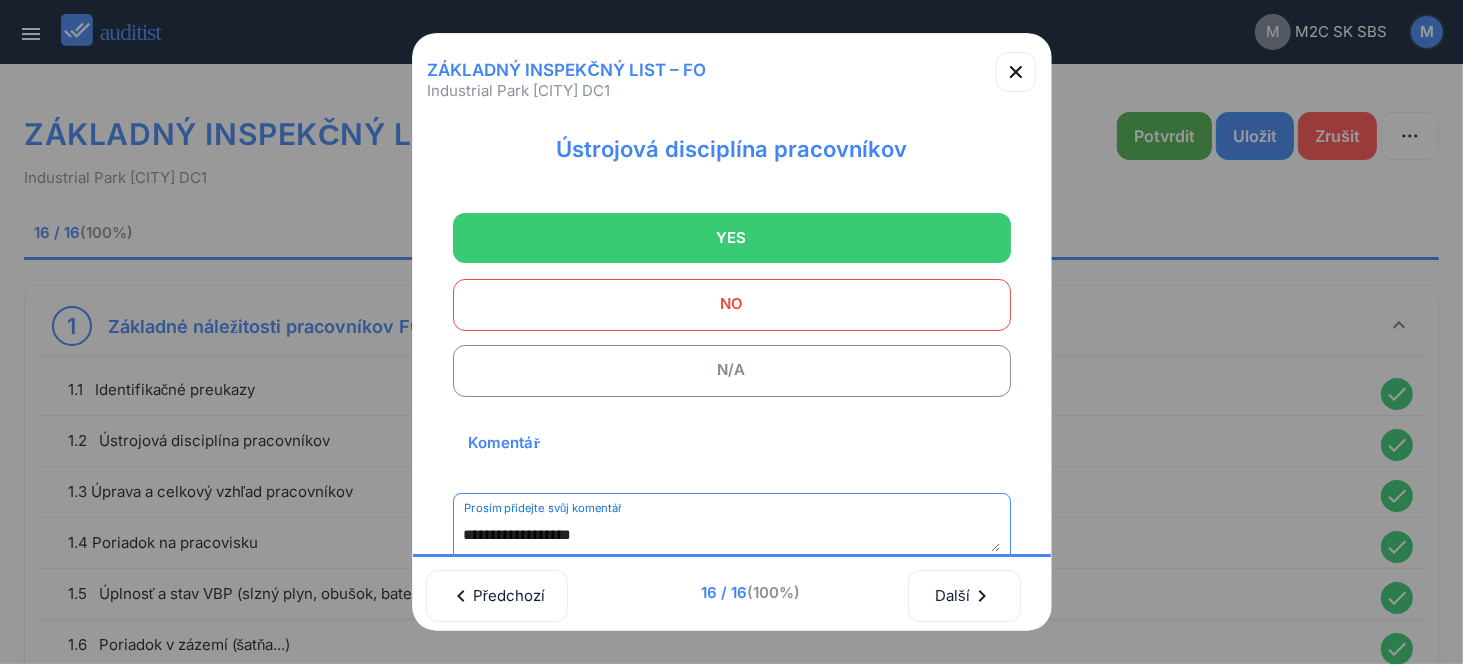 type on "**********" 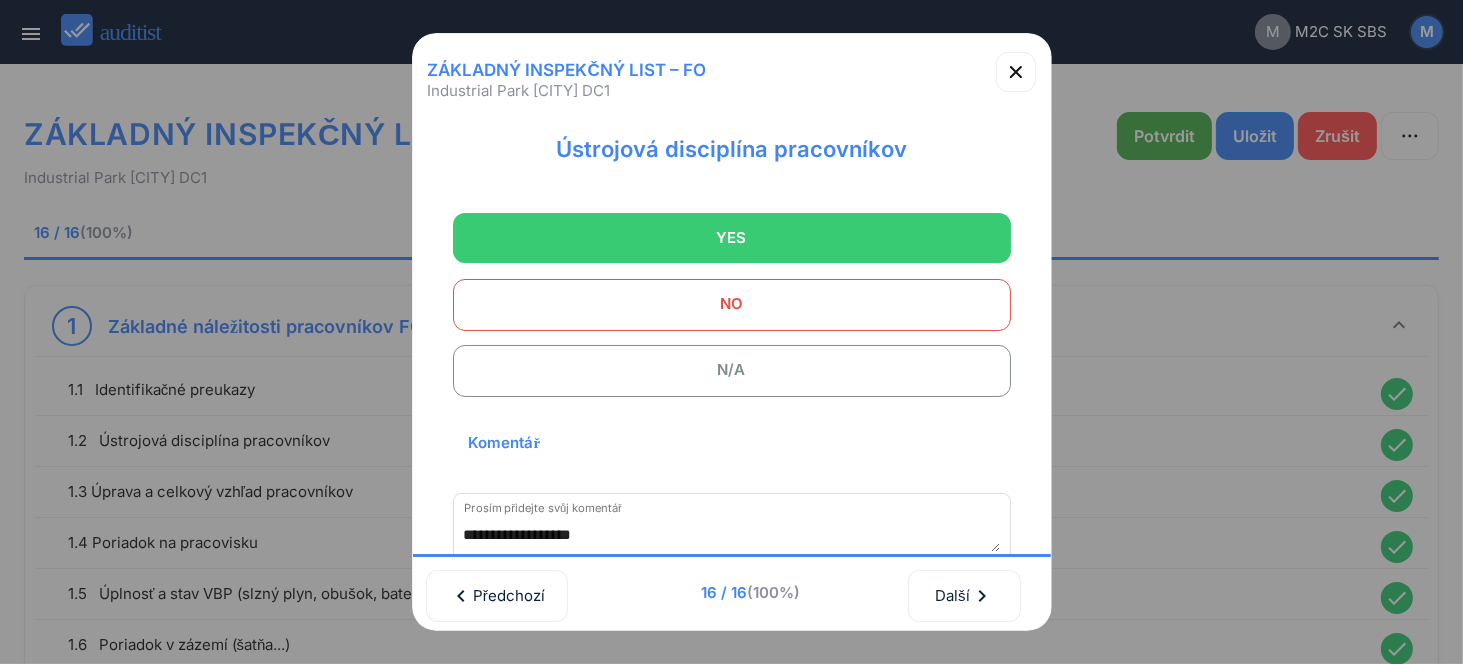 click on "NO" at bounding box center (732, 304) 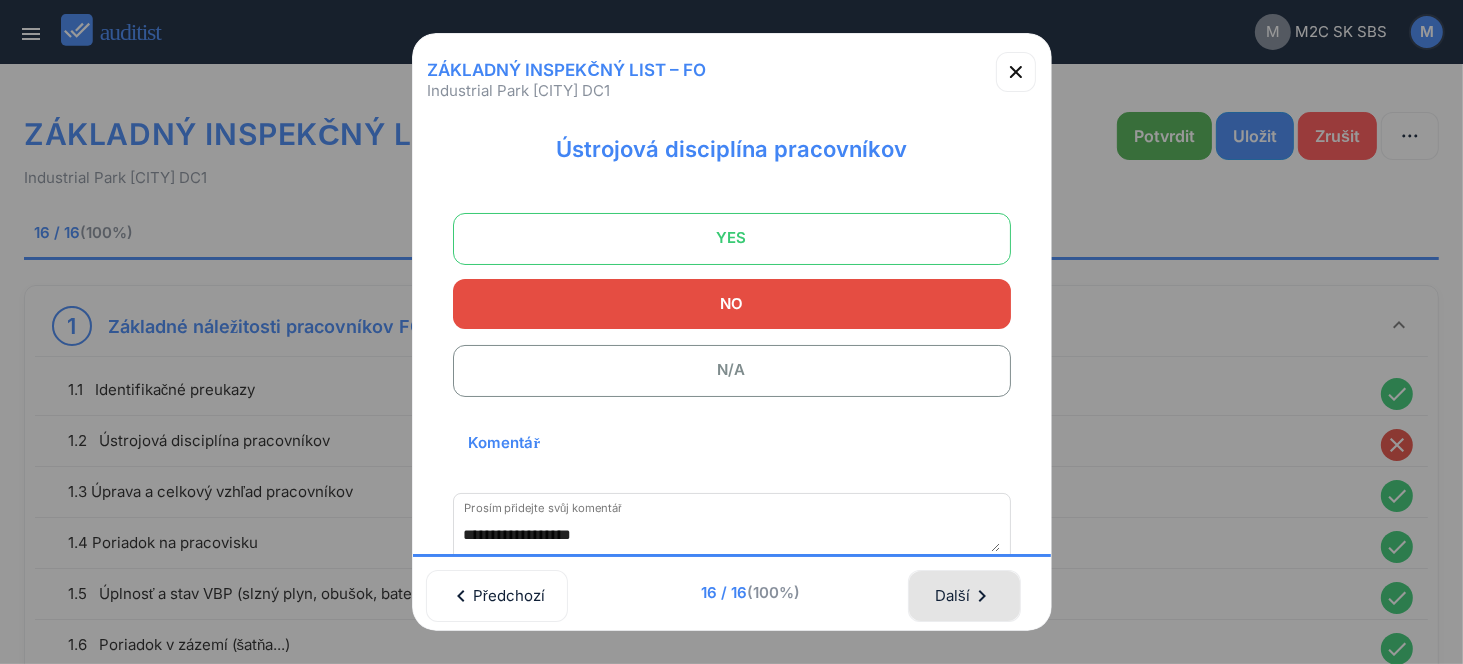 click on "Další
chevron_right" at bounding box center (964, 596) 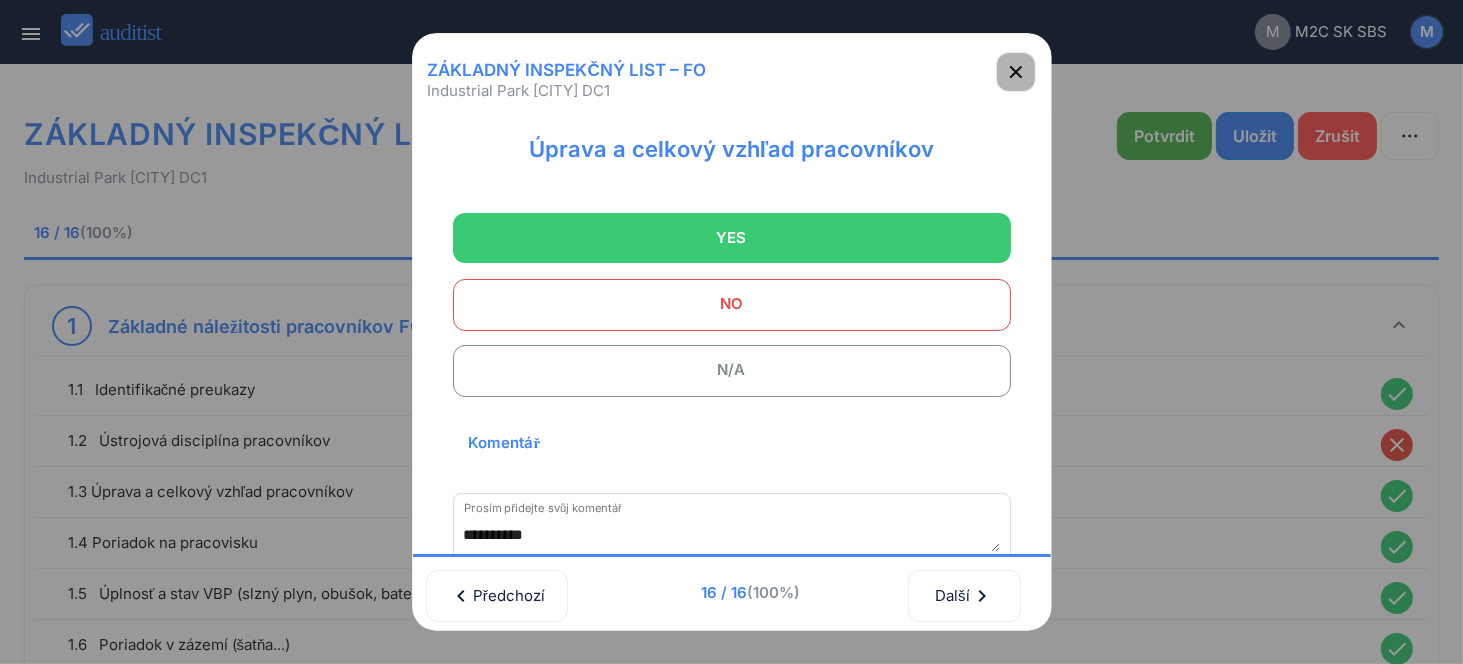 click 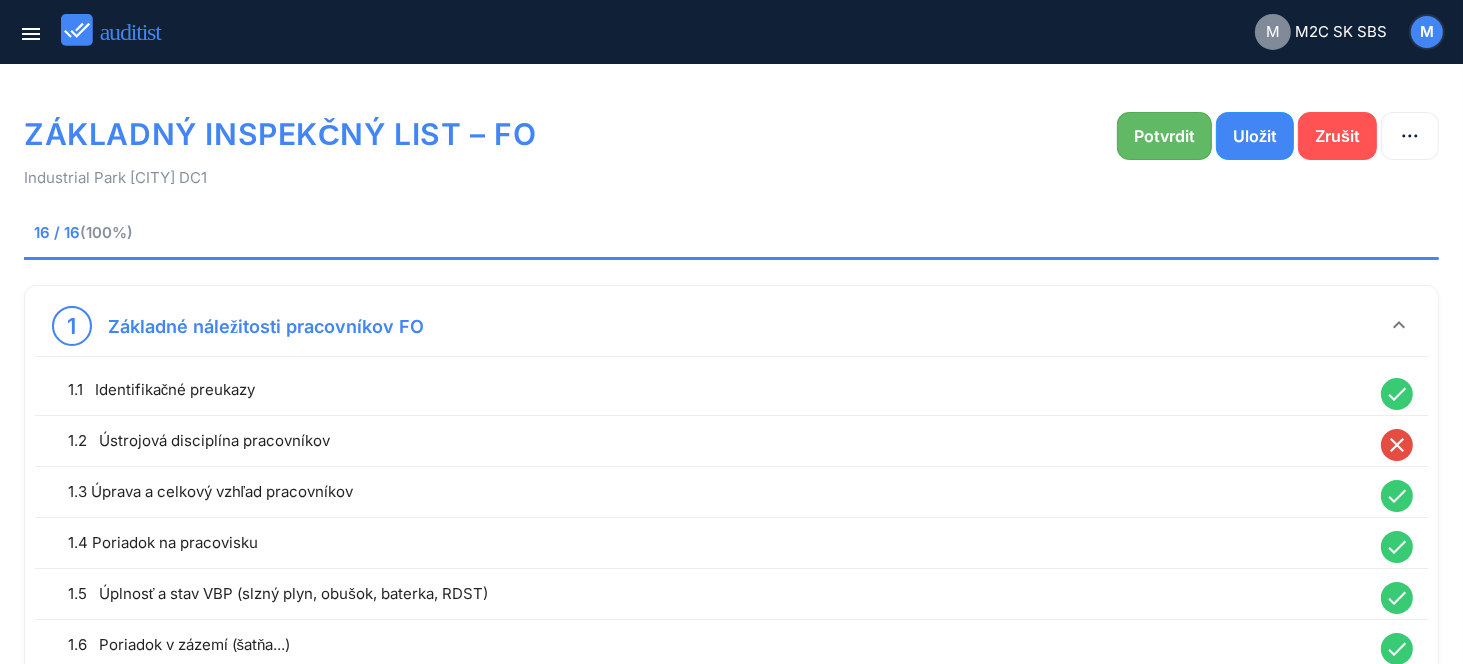 click on "Potvrdit" at bounding box center [1164, 136] 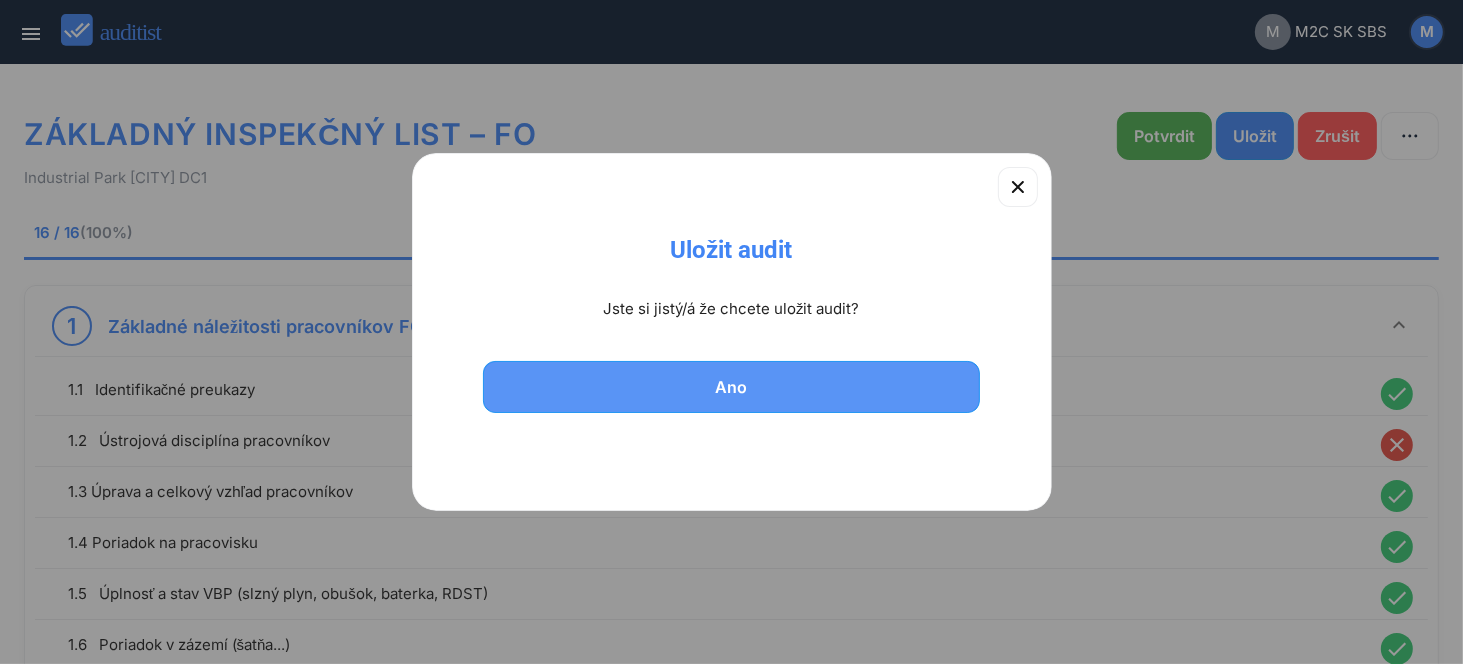 click on "Ano" at bounding box center (732, 387) 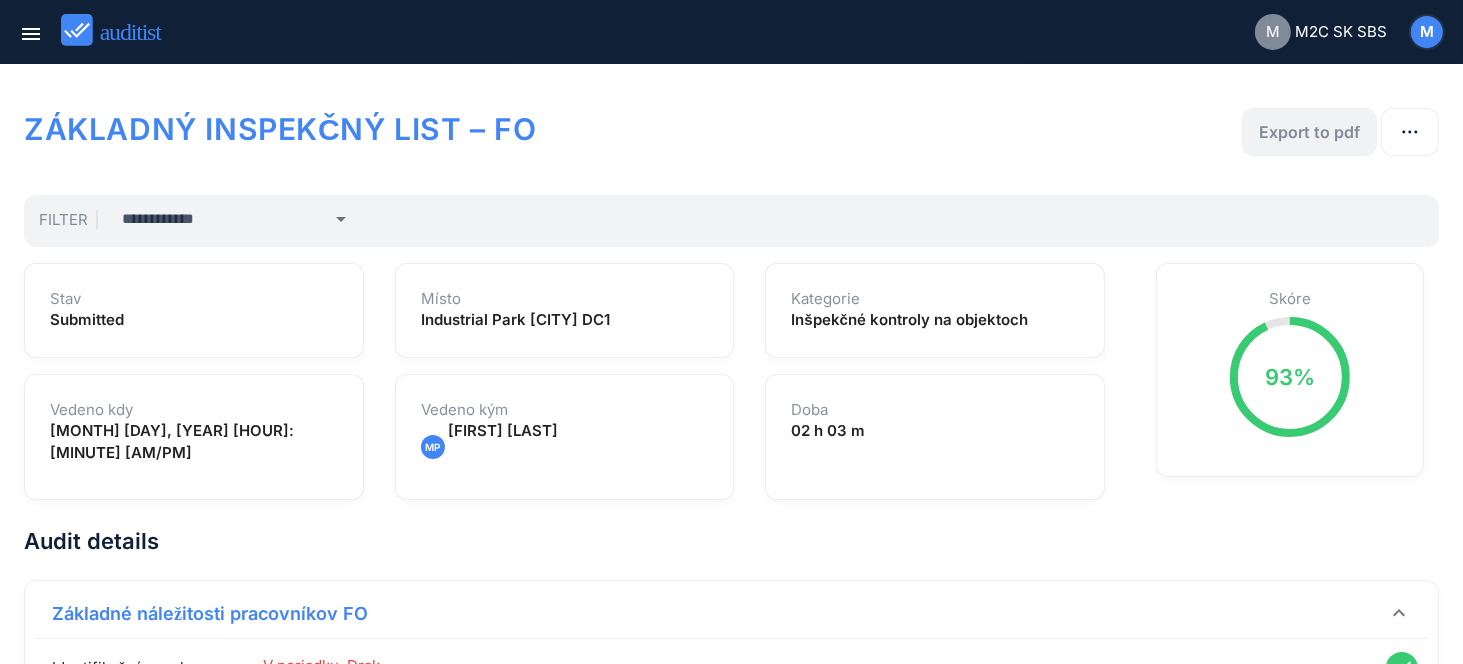 click on "Export to pdf" at bounding box center (1309, 132) 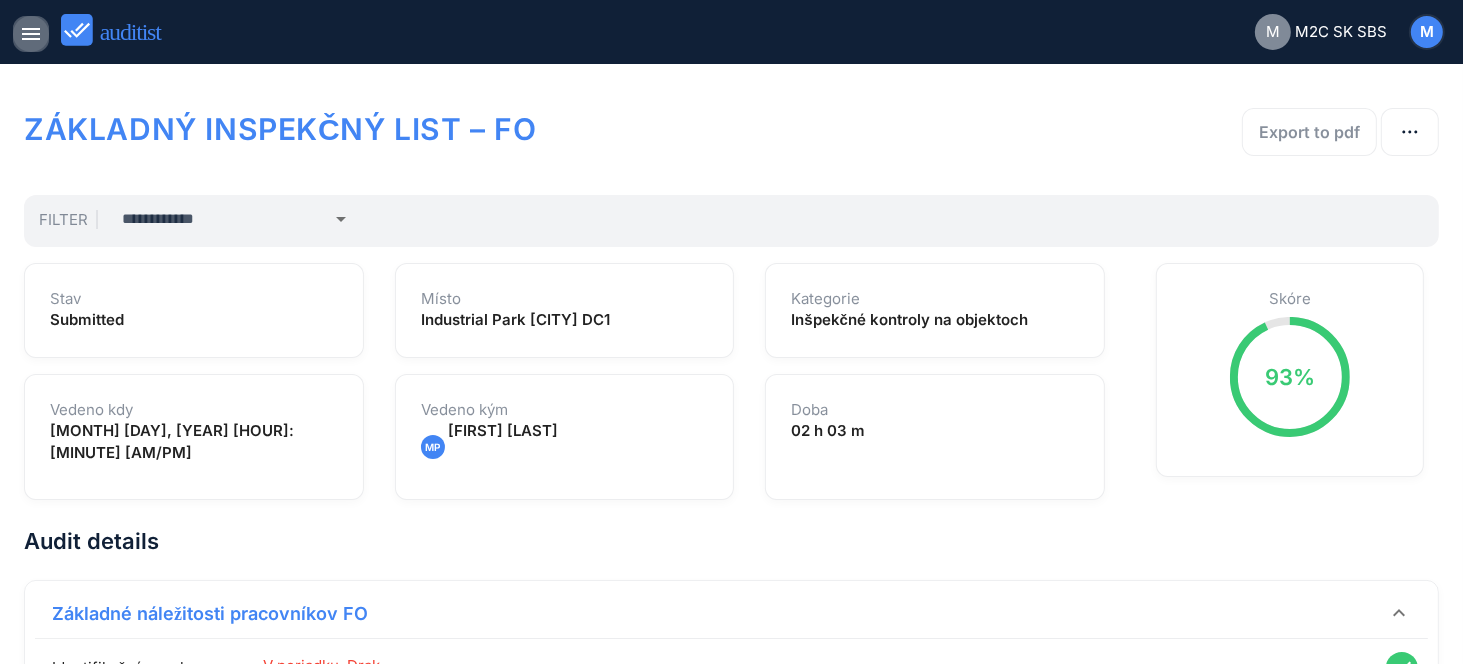 click on "menu" at bounding box center [31, 34] 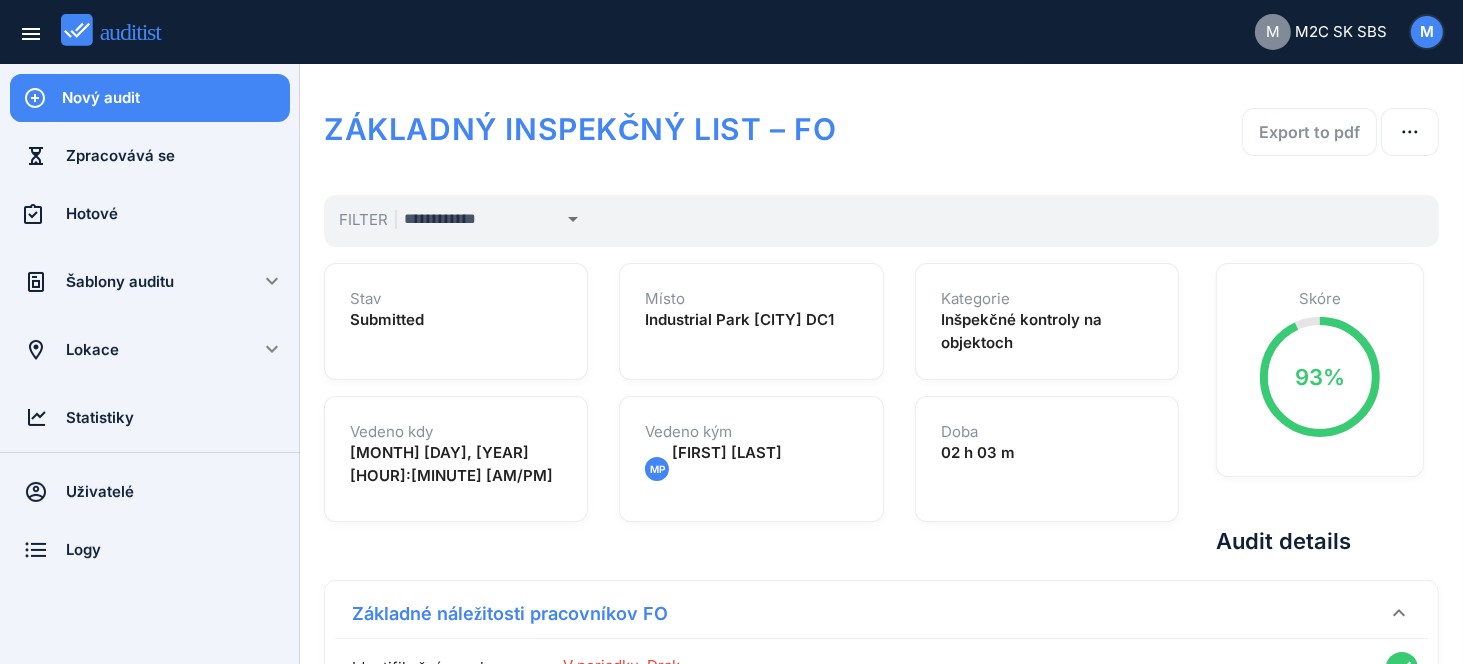 click on "Nový audit" at bounding box center (176, 98) 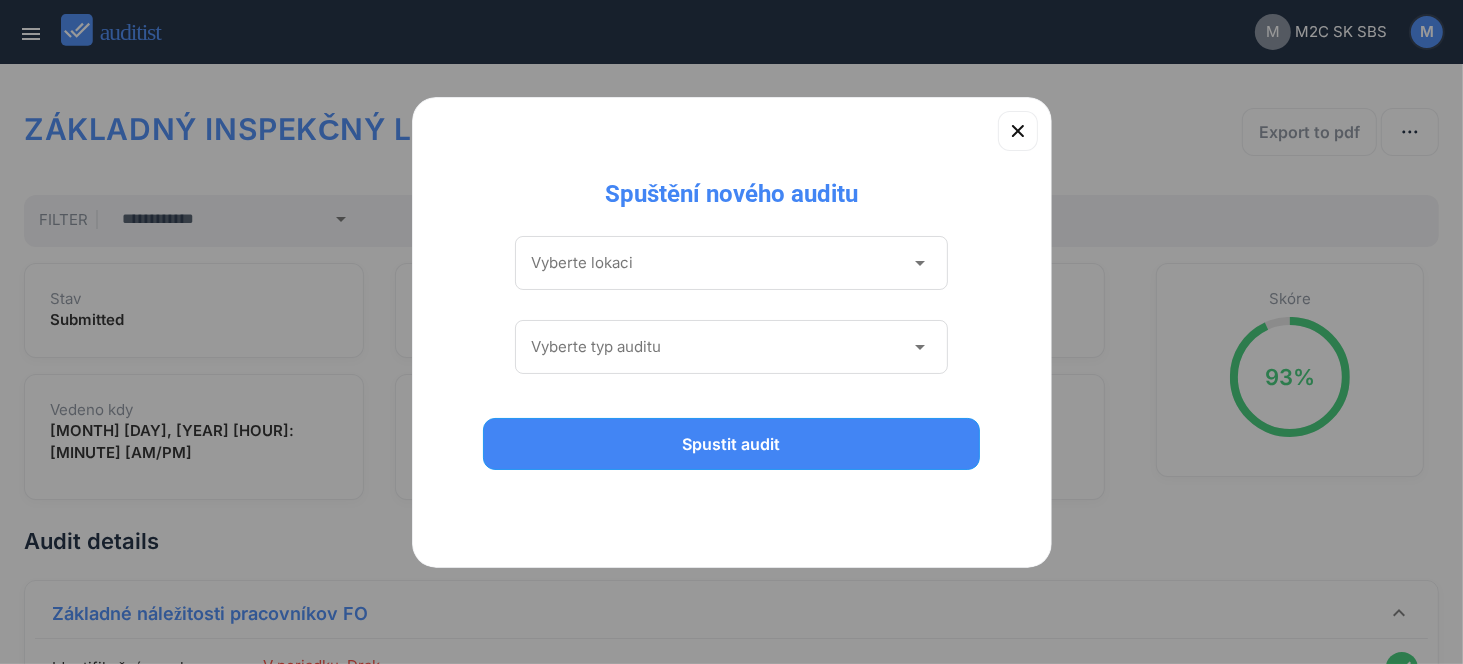 click on "arrow_drop_down" at bounding box center (920, 263) 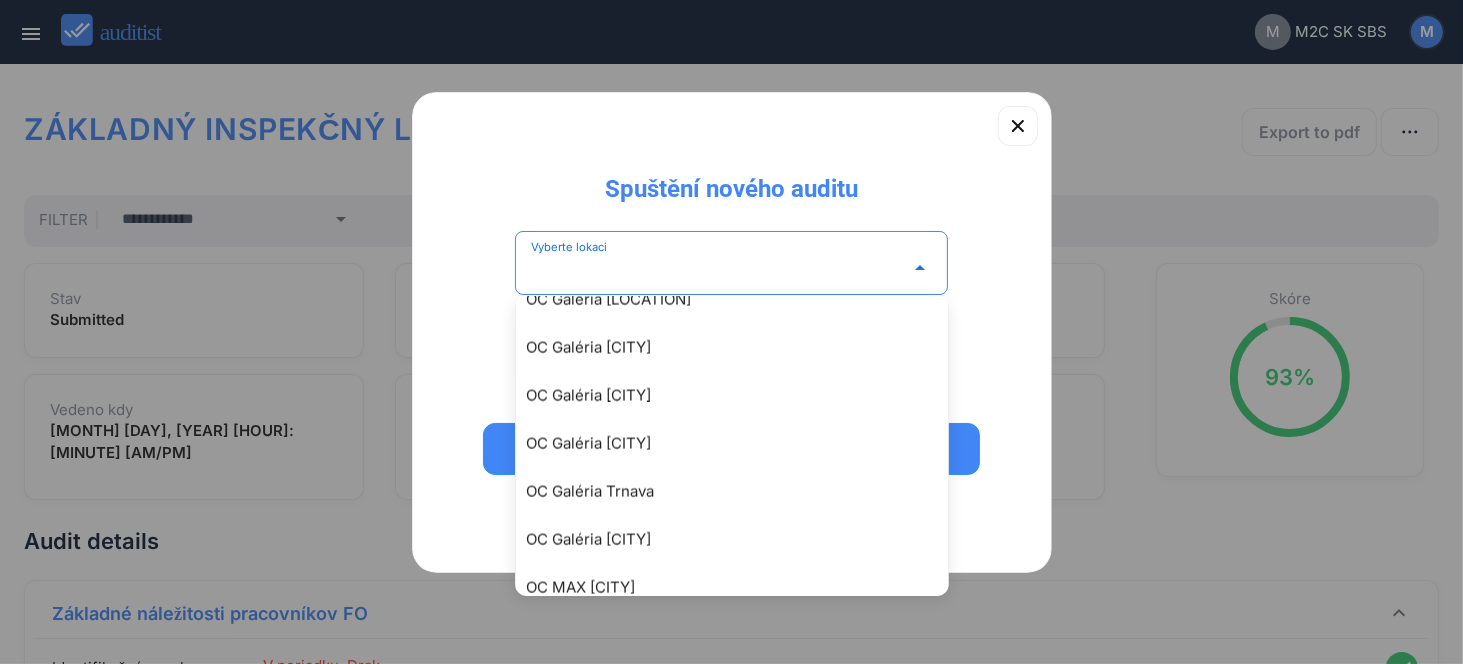 scroll, scrollTop: 3397, scrollLeft: 0, axis: vertical 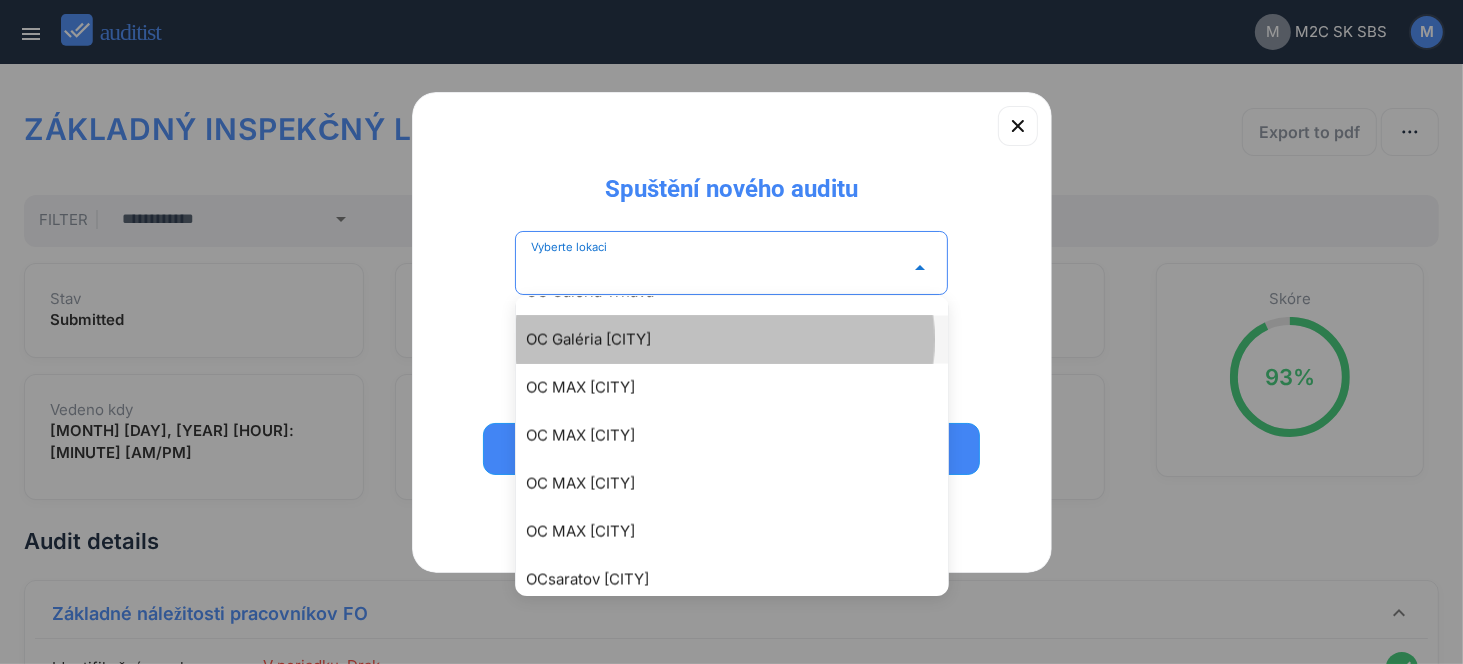 click on "OC Galéria [CITY]" at bounding box center [742, 340] 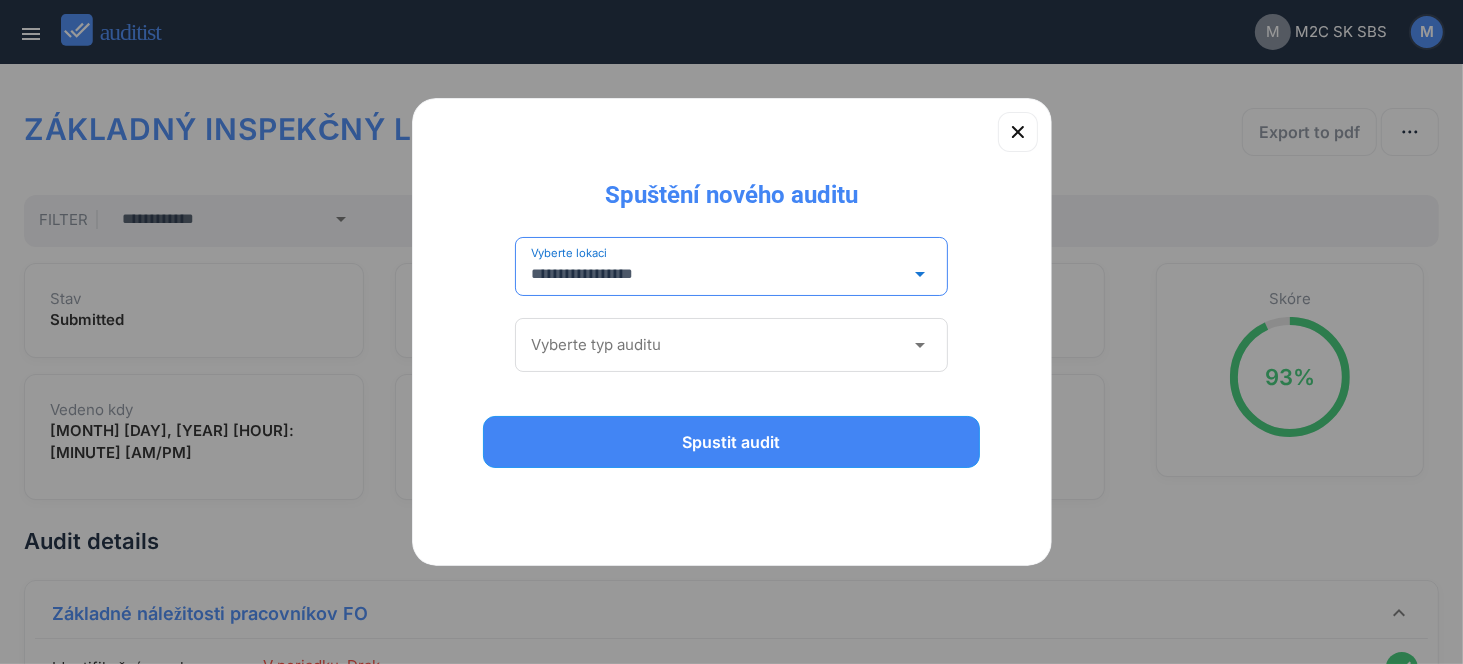 click at bounding box center [718, 345] 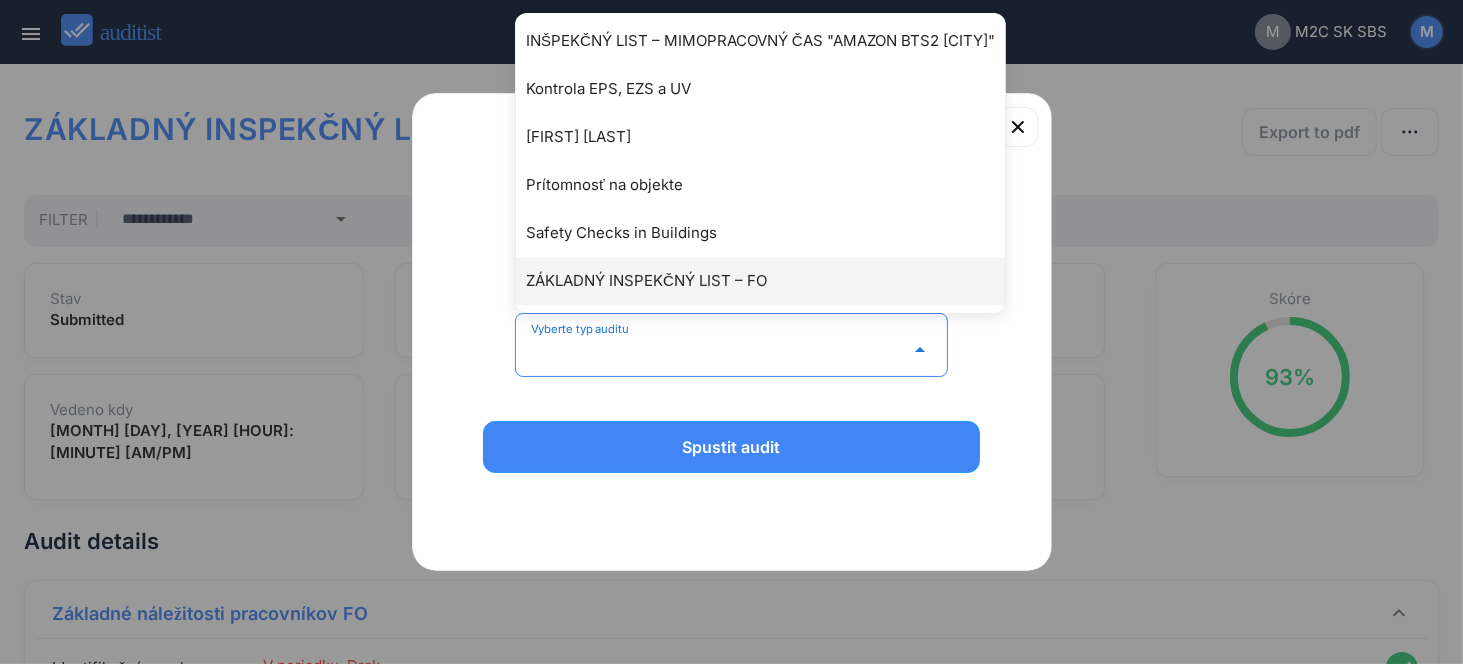 click on "ZÁKLADNÝ INSPEKČNÝ LIST – FO" at bounding box center [770, 281] 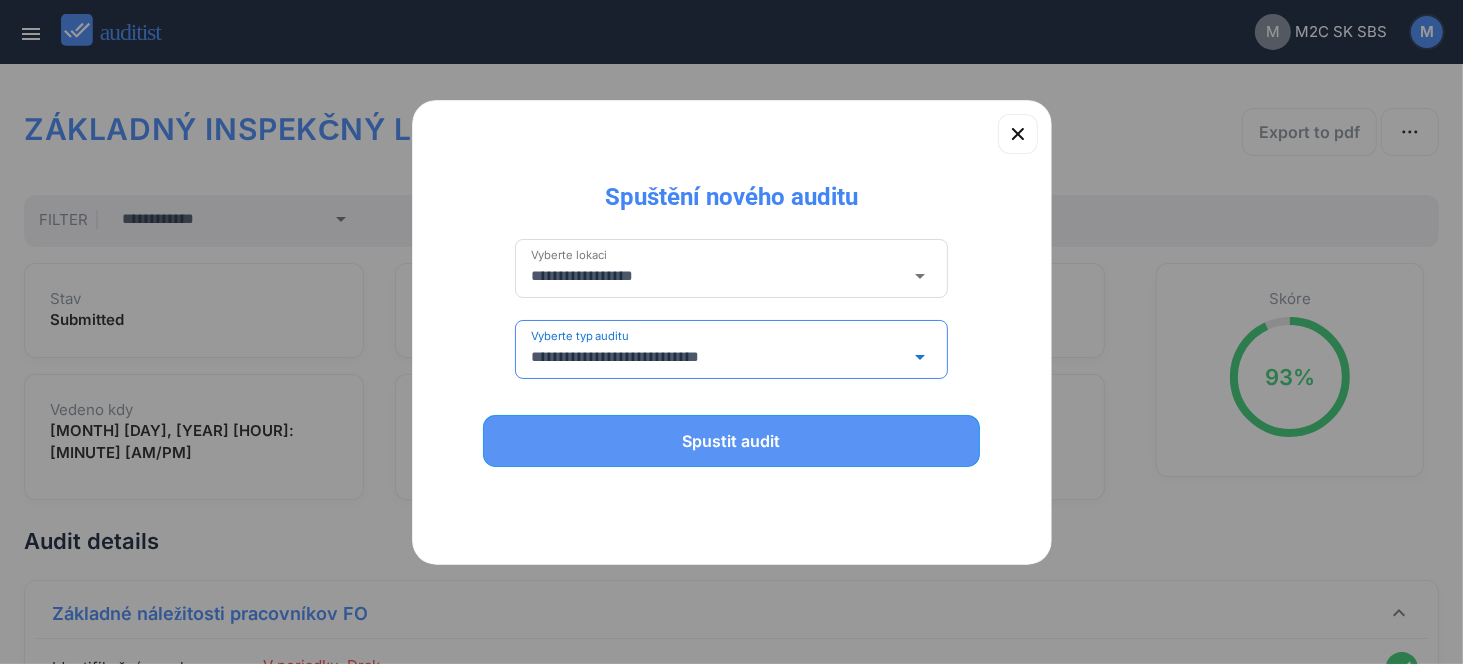 click on "Spustit audit" at bounding box center (732, 441) 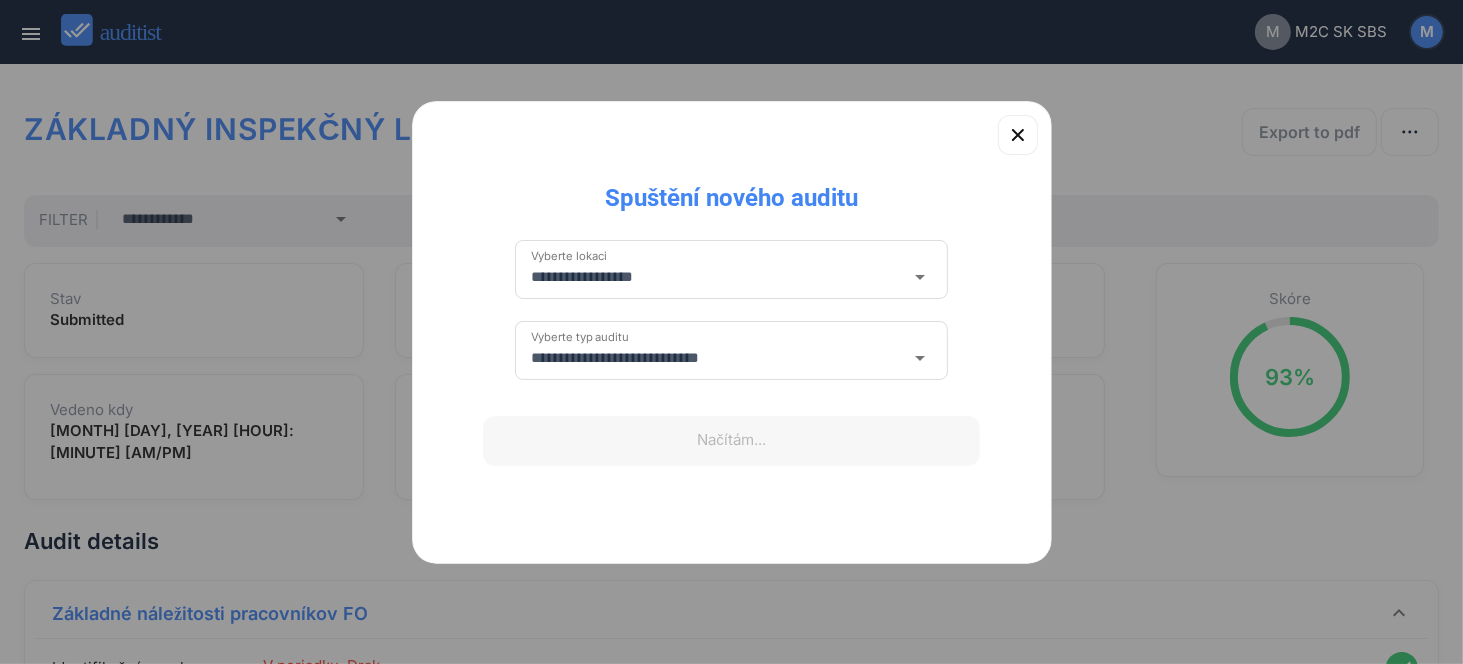 type 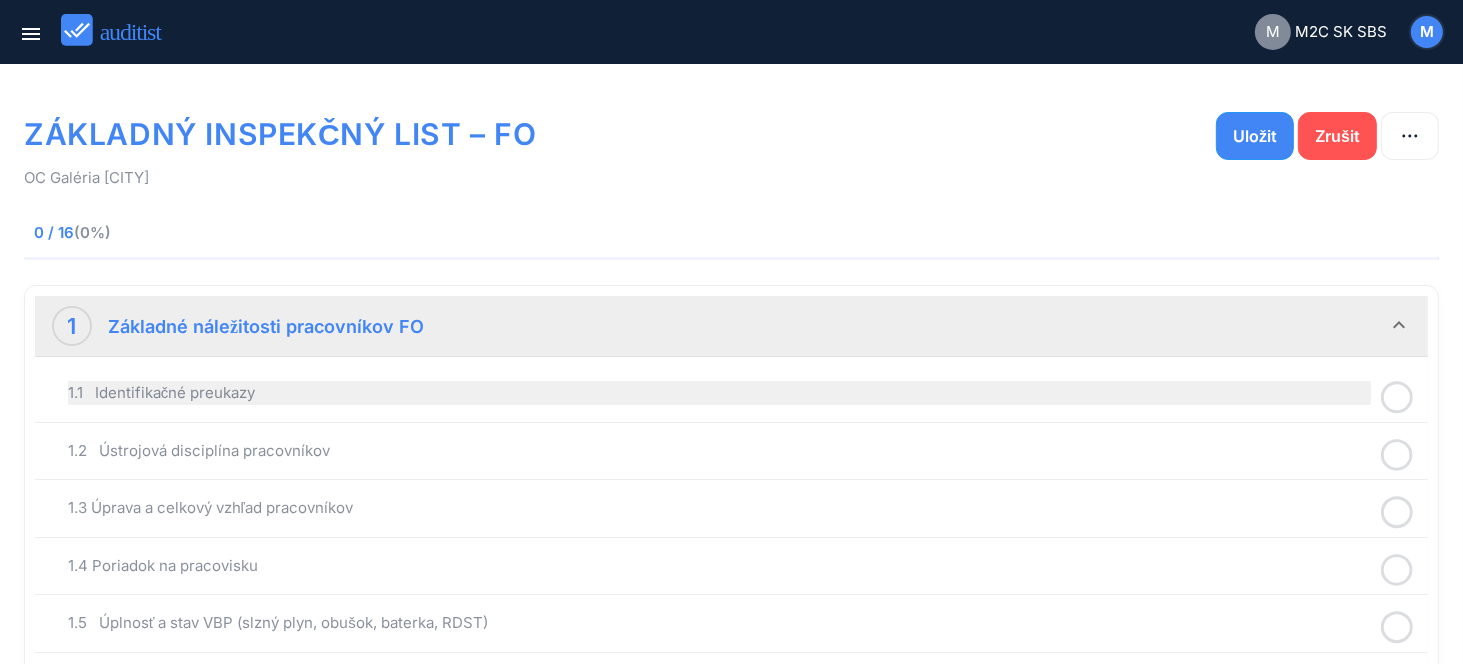 click on "1.1   Identifikačné preukazy" at bounding box center (719, 393) 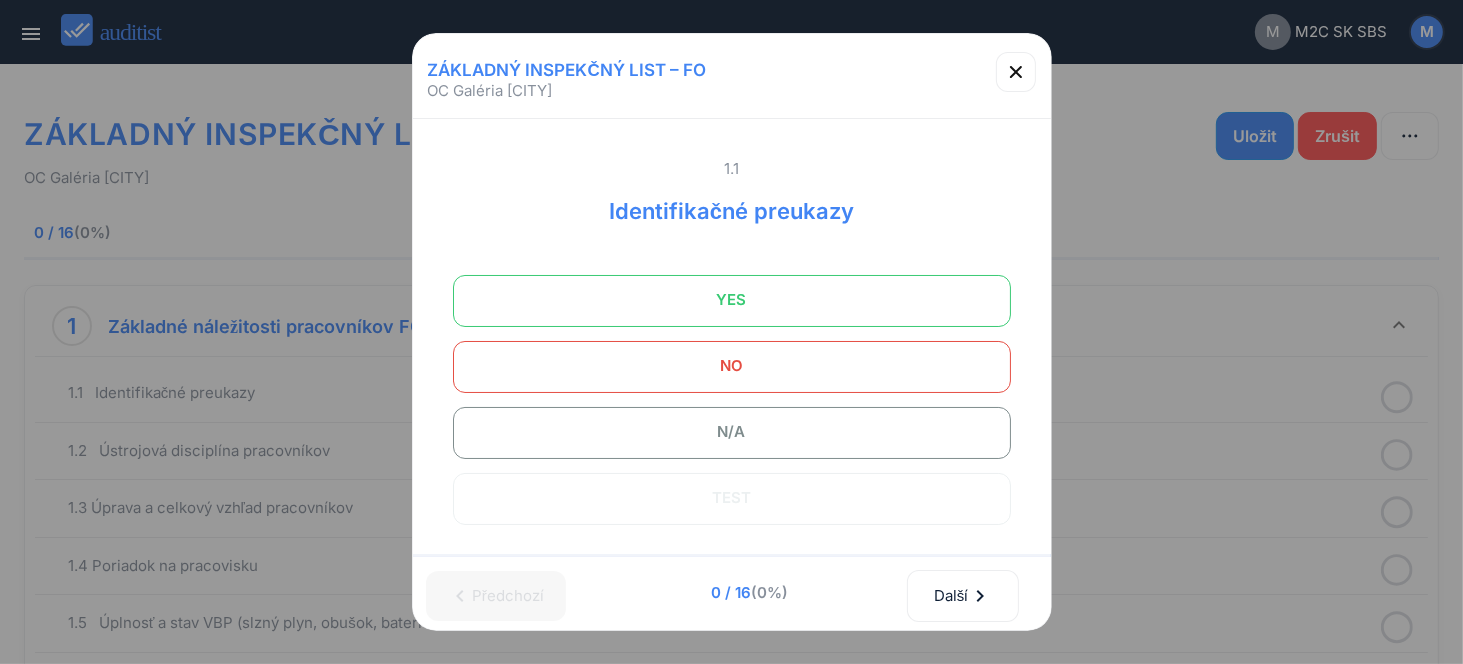 click on "YES" at bounding box center (732, 300) 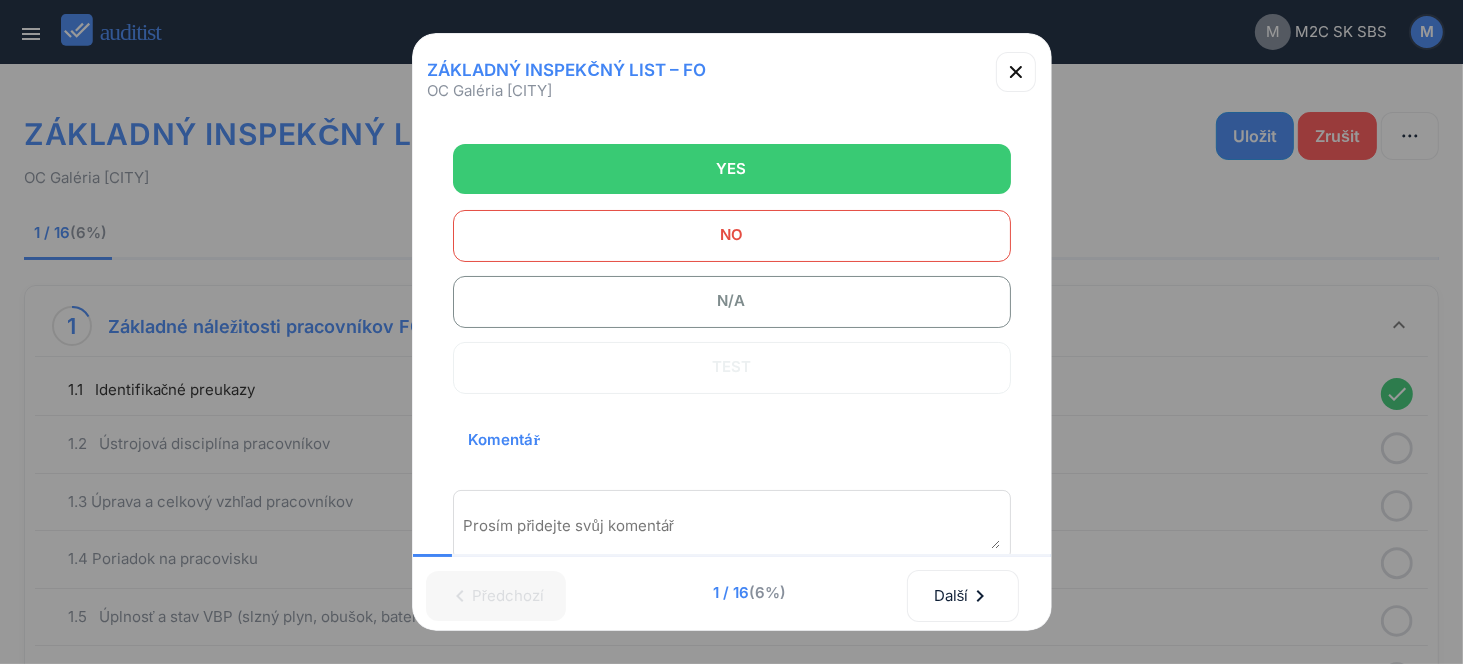 scroll, scrollTop: 300, scrollLeft: 0, axis: vertical 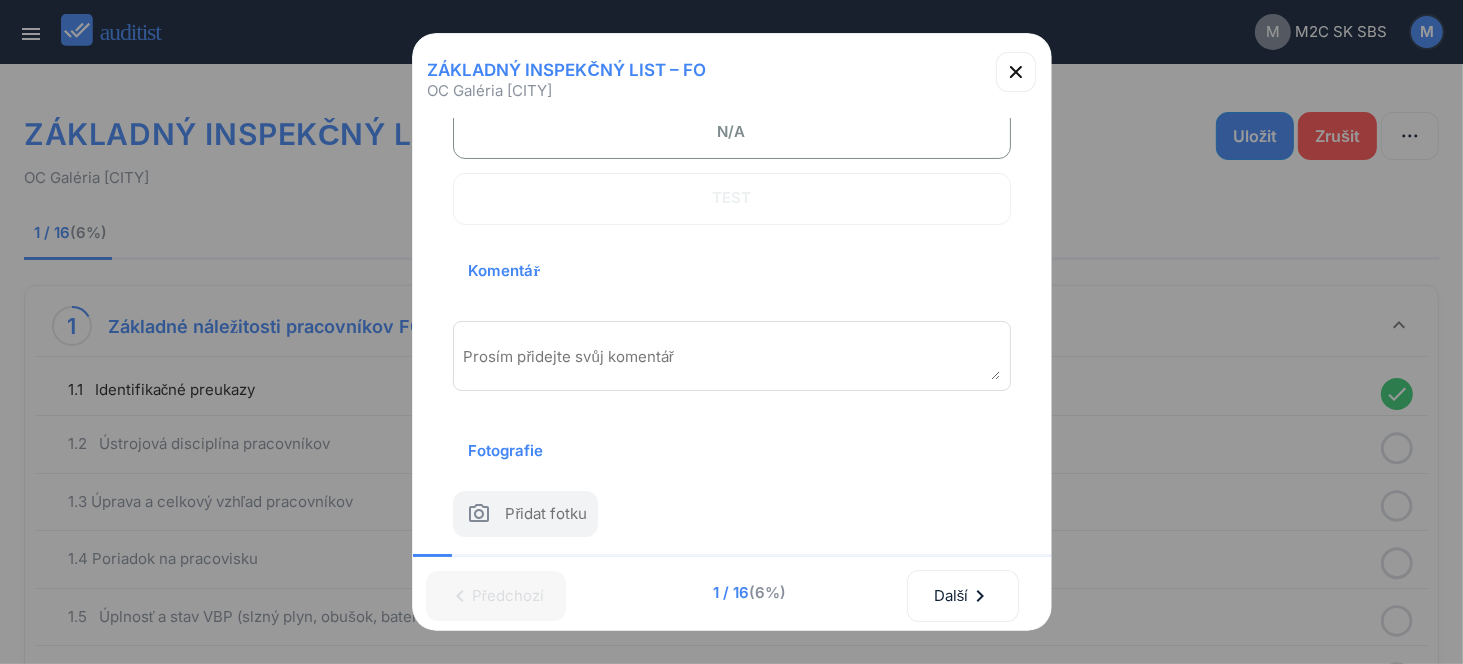click at bounding box center [732, 363] 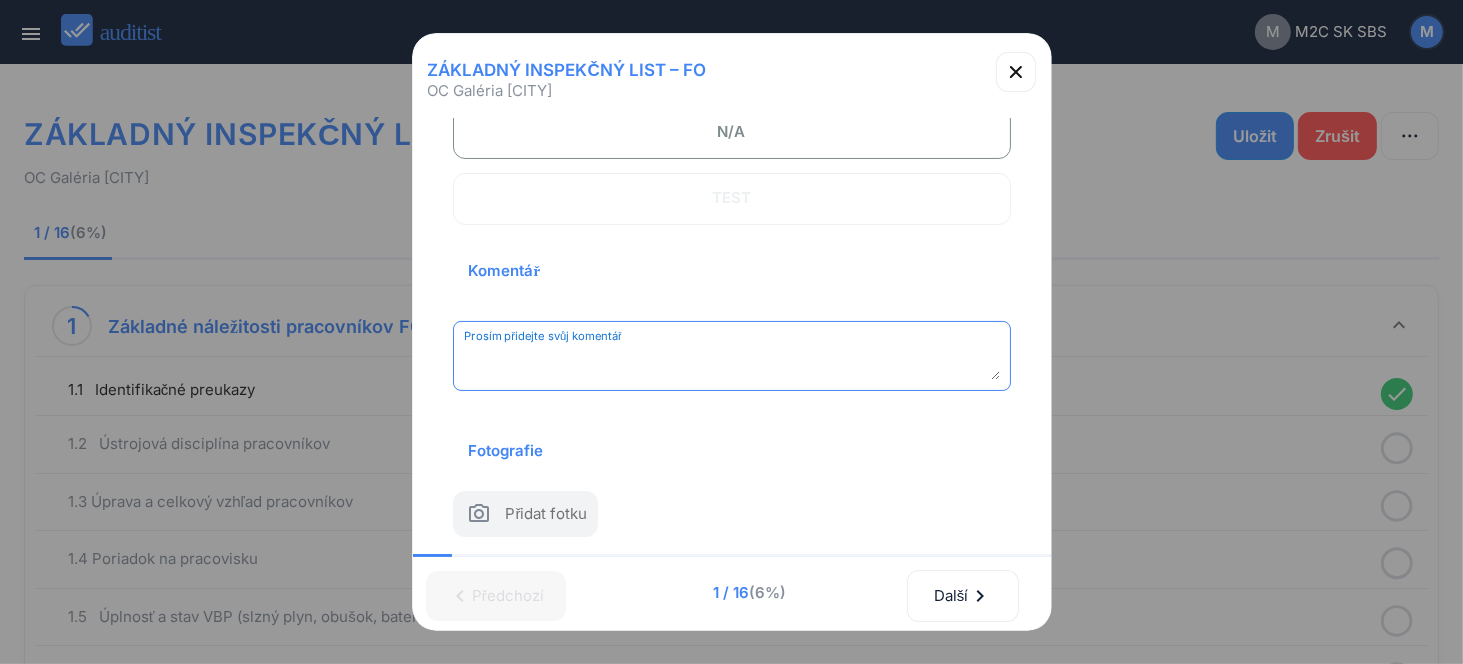 paste on "**********" 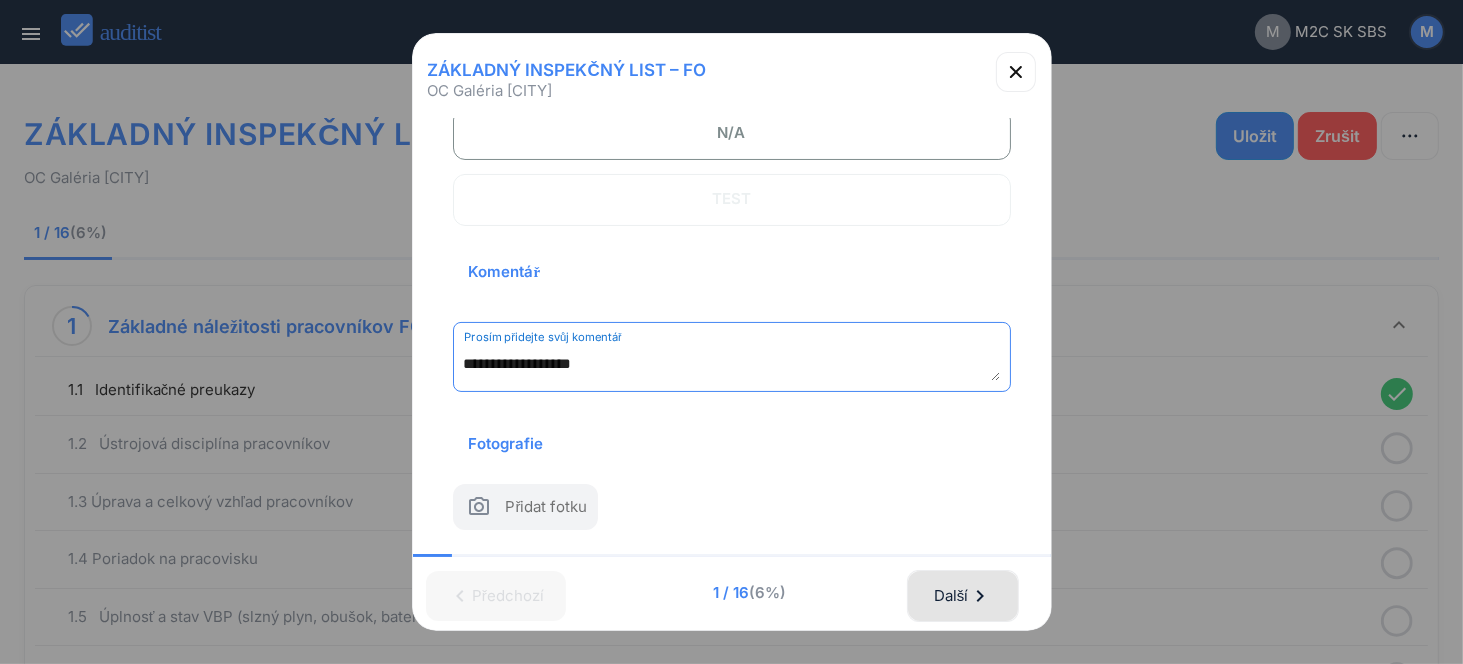 type on "**********" 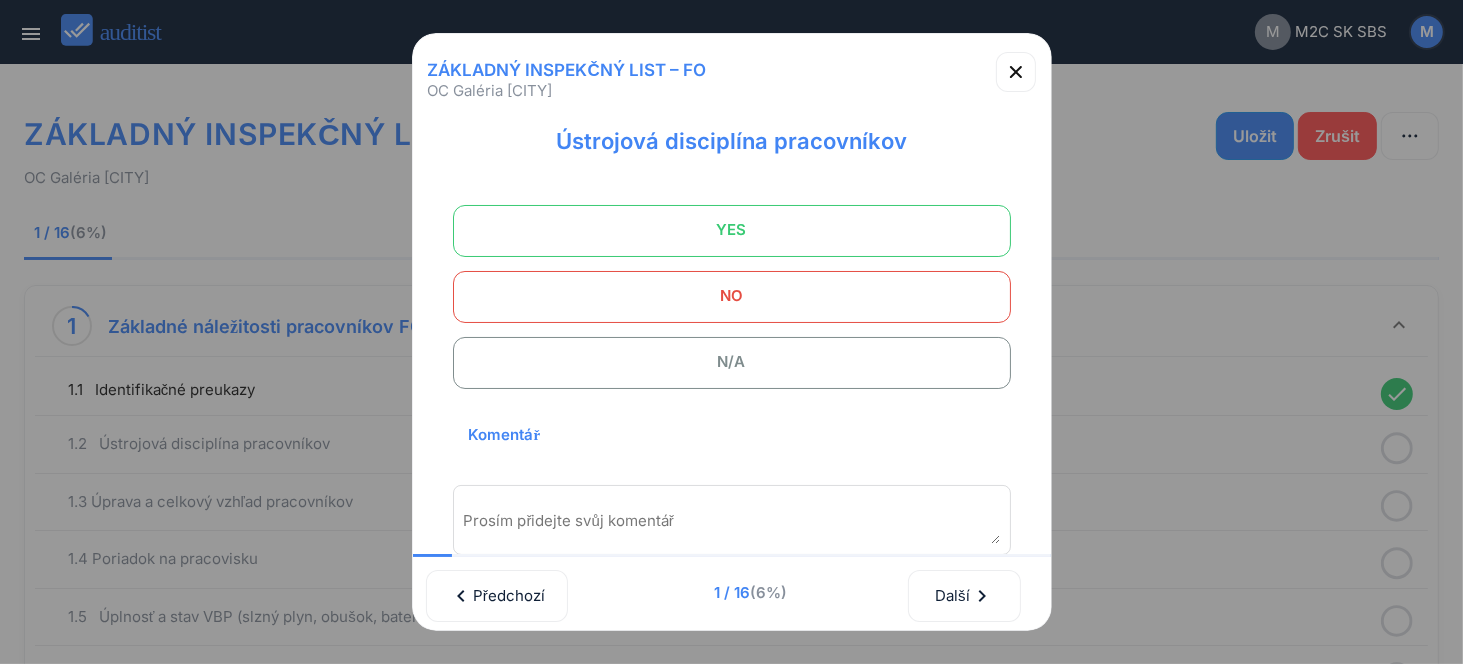 click on "YES" at bounding box center (732, 230) 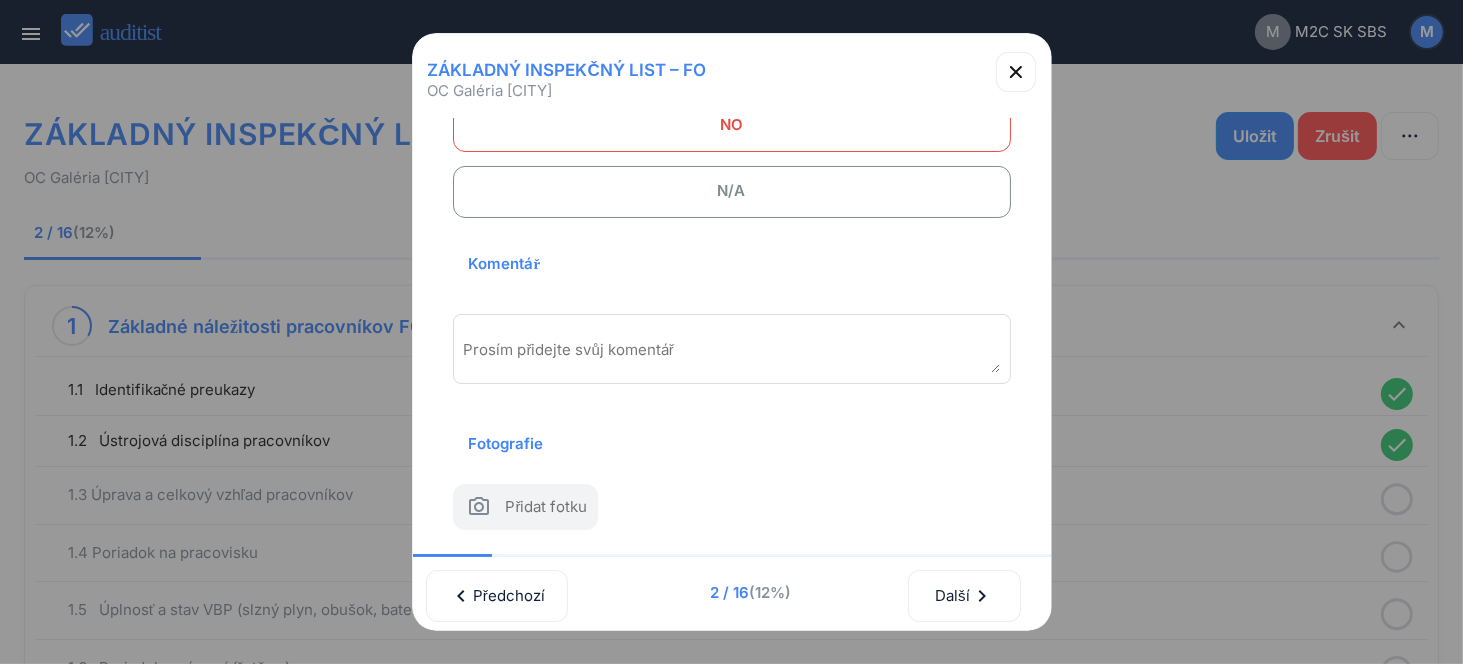 scroll, scrollTop: 270, scrollLeft: 0, axis: vertical 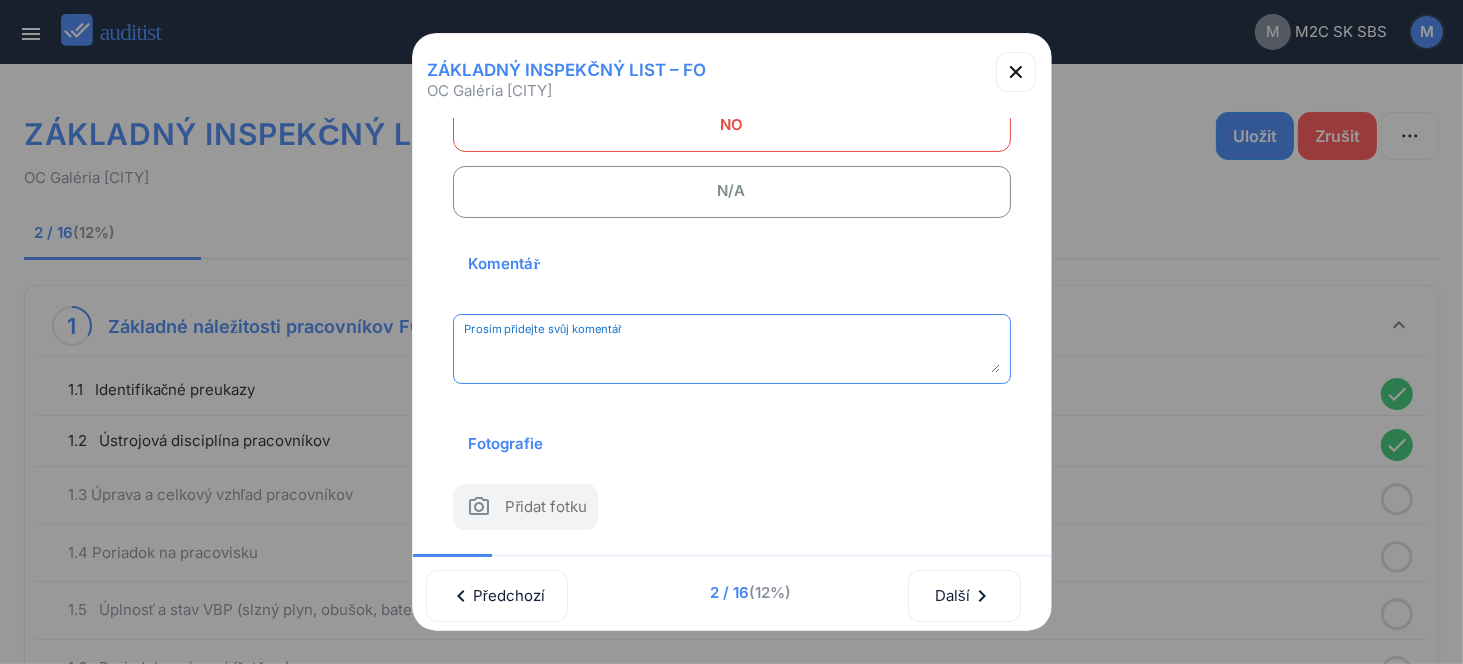 paste on "**********" 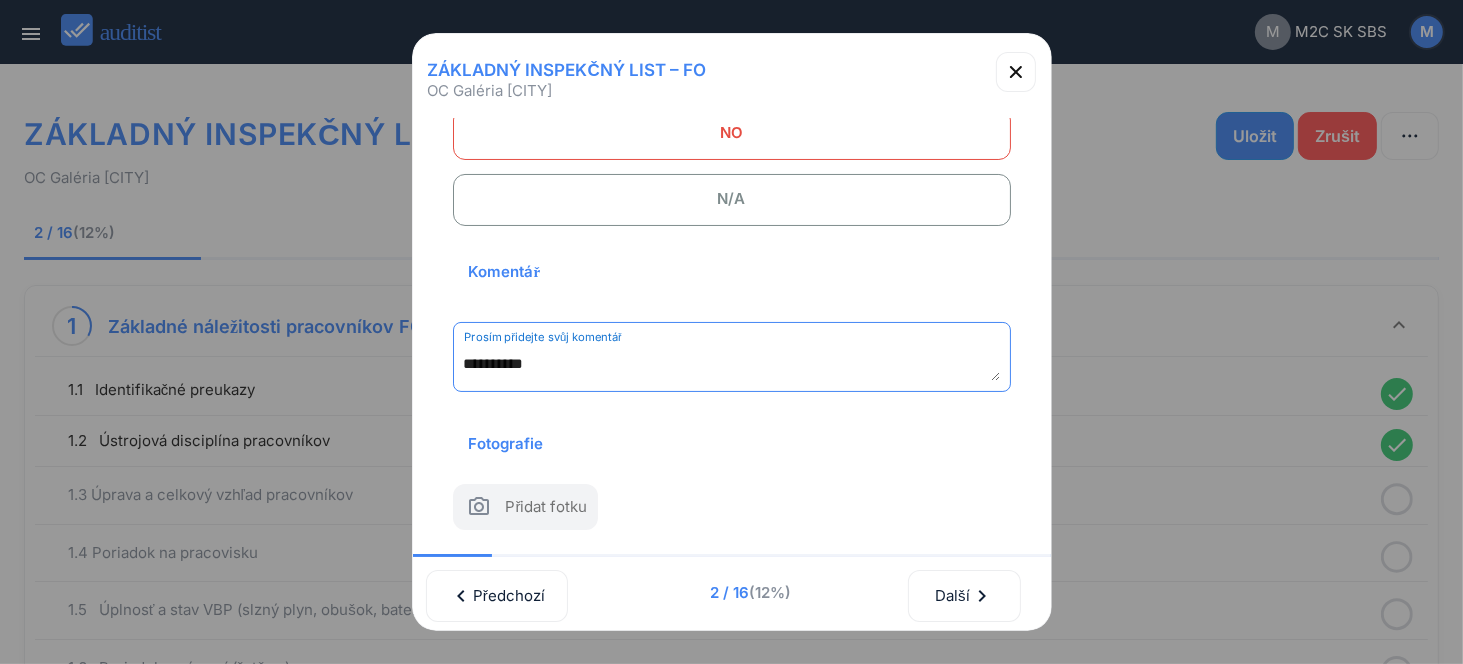 scroll, scrollTop: 262, scrollLeft: 0, axis: vertical 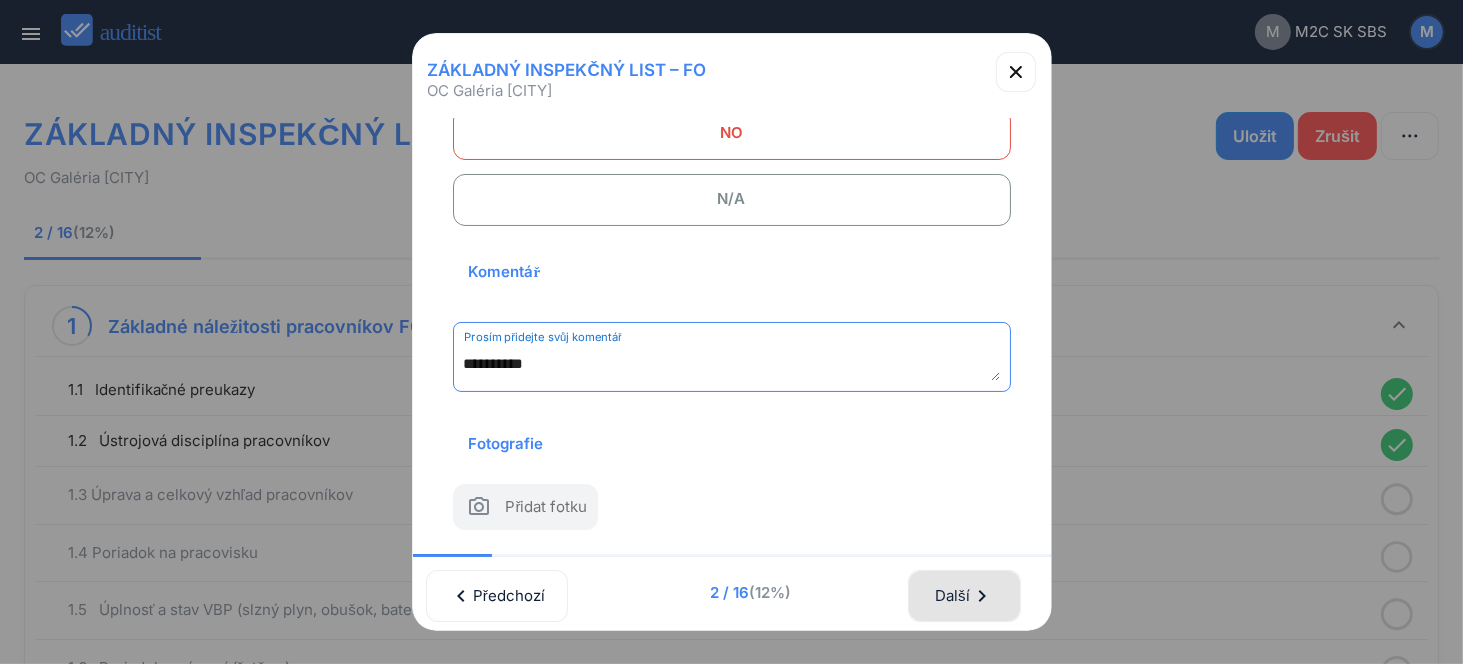 type on "**********" 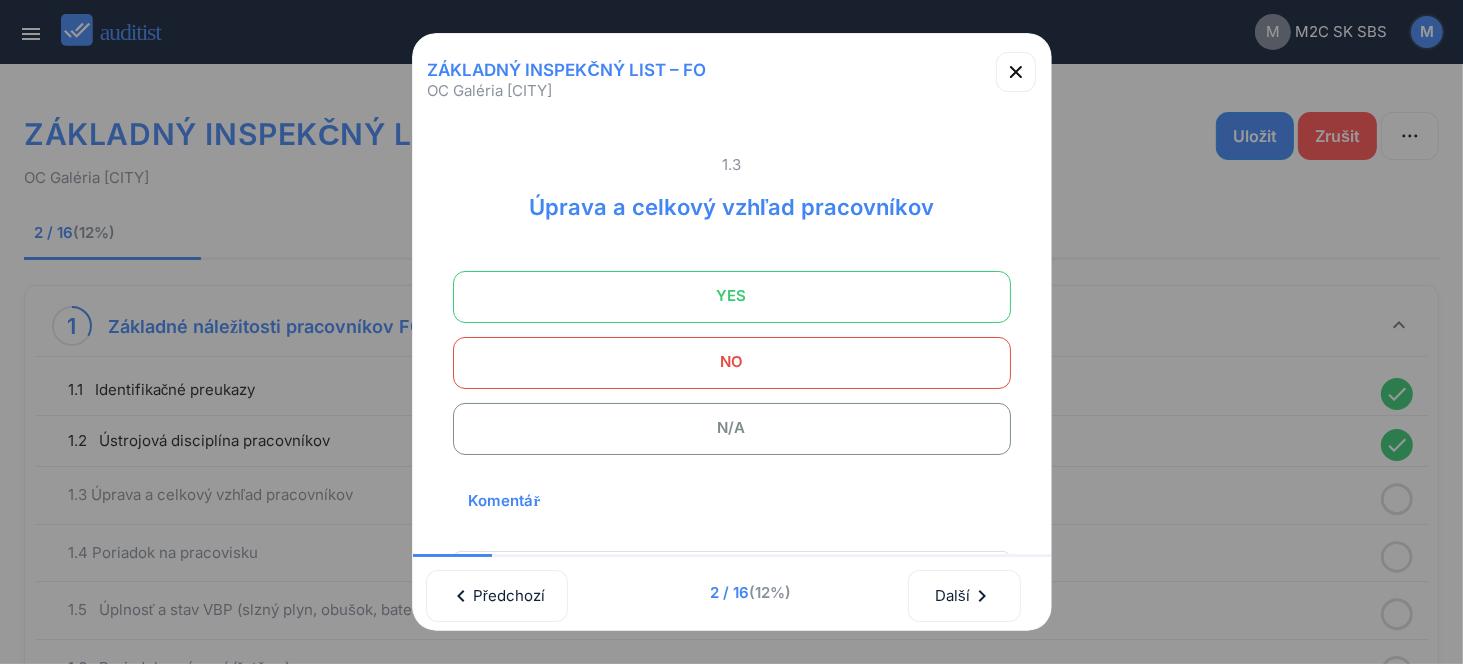 scroll, scrollTop: 0, scrollLeft: 0, axis: both 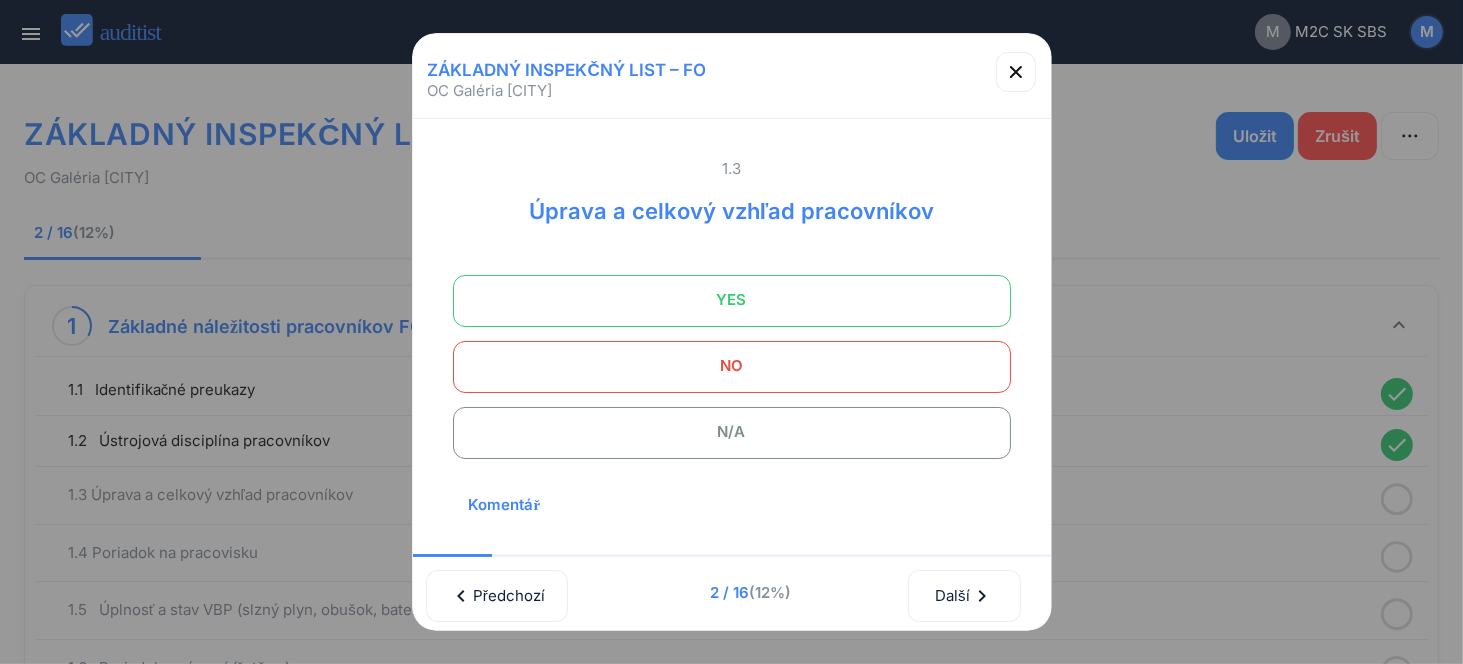 click at bounding box center [732, 301] 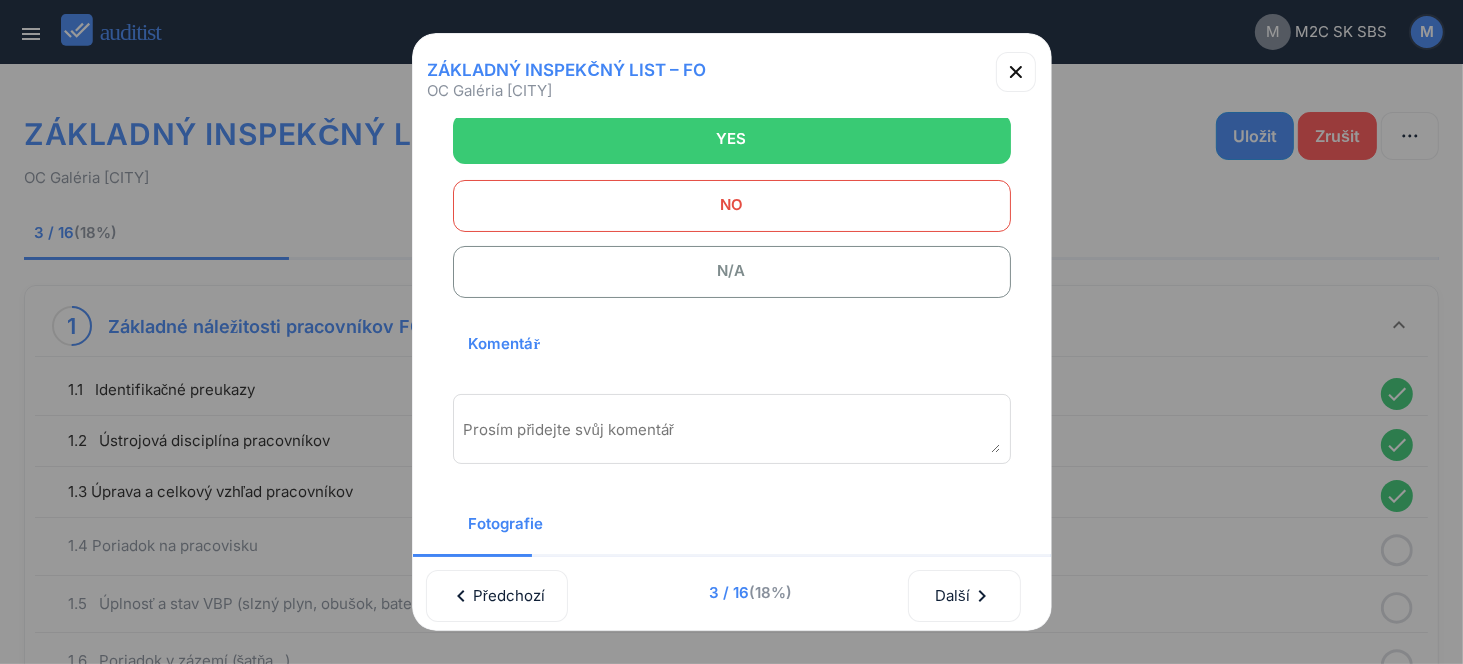 scroll, scrollTop: 270, scrollLeft: 0, axis: vertical 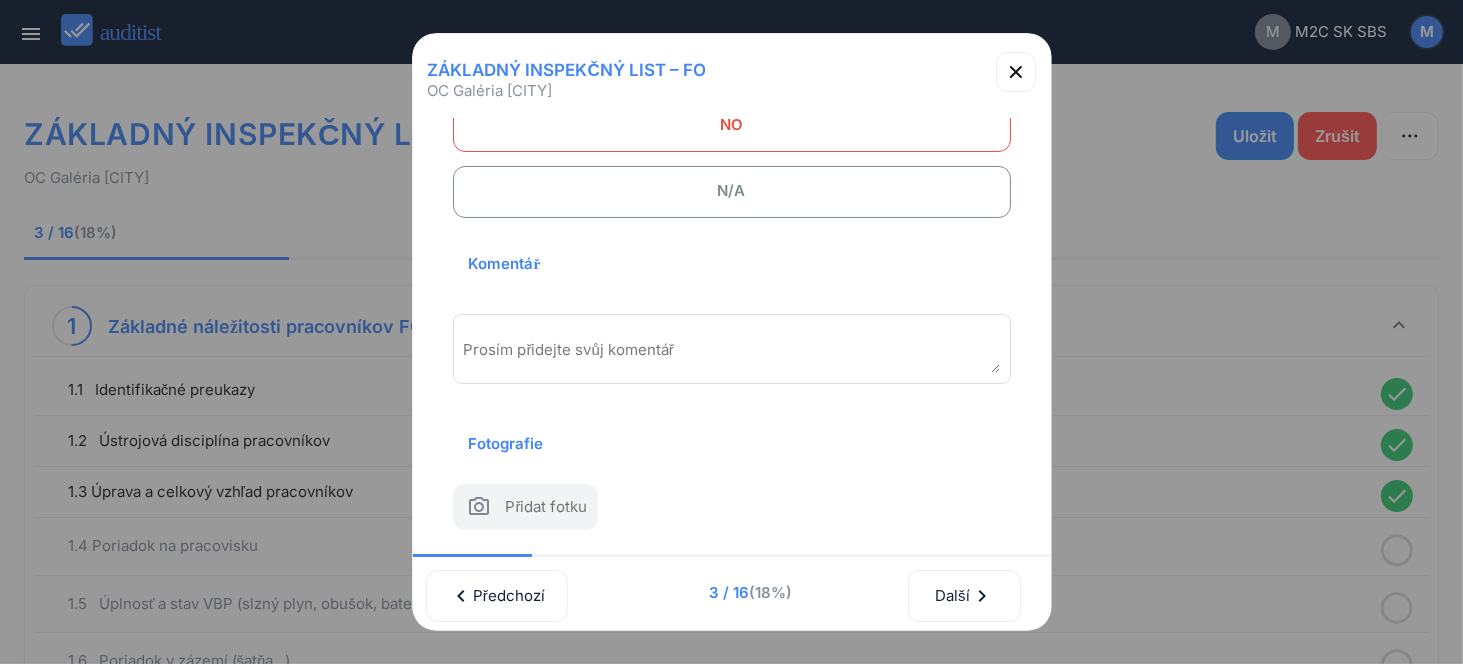 click on "Prosím přidejte svůj komentář" at bounding box center [732, 349] 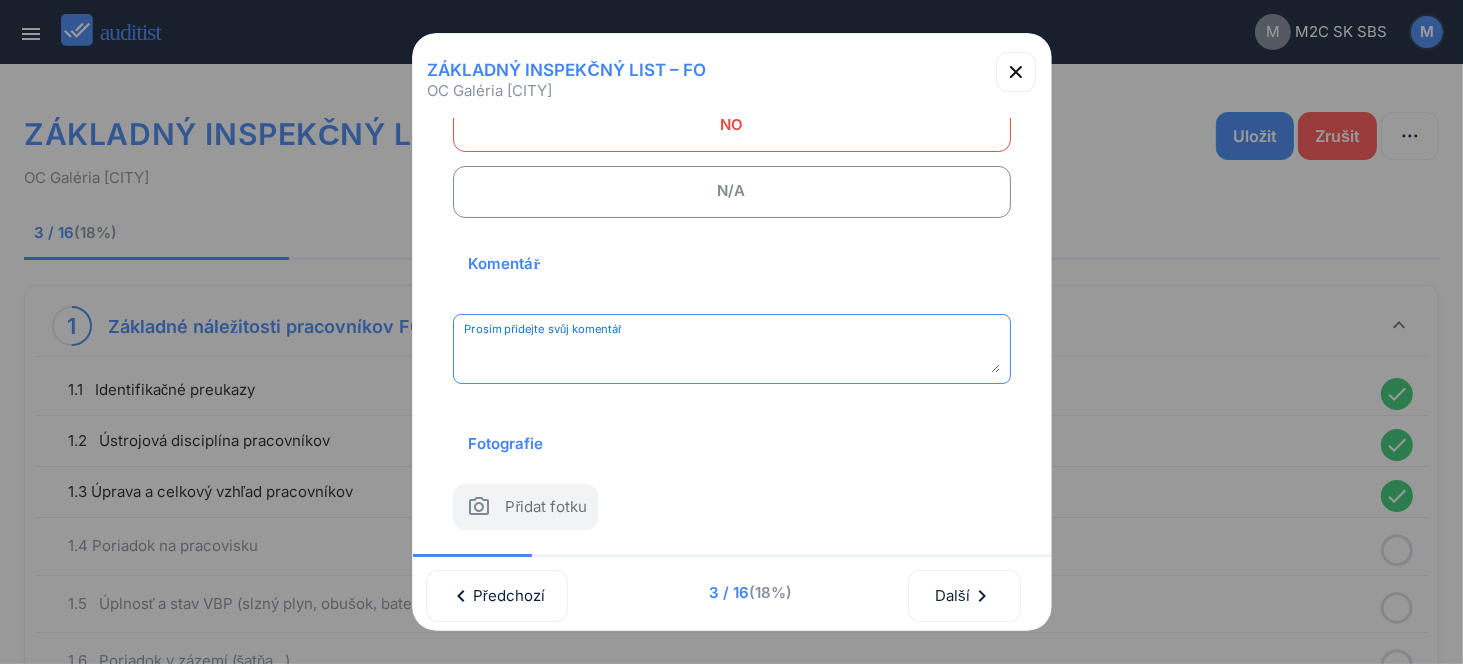 paste on "**********" 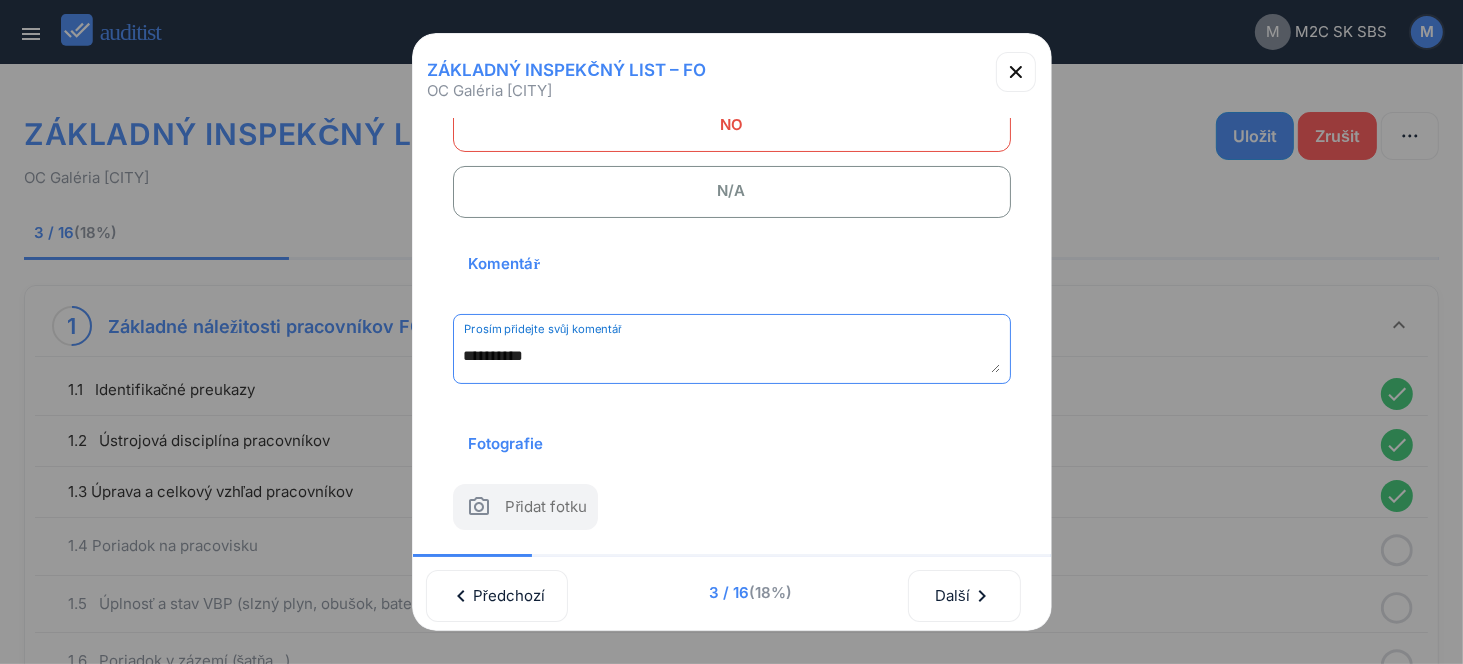 scroll, scrollTop: 262, scrollLeft: 0, axis: vertical 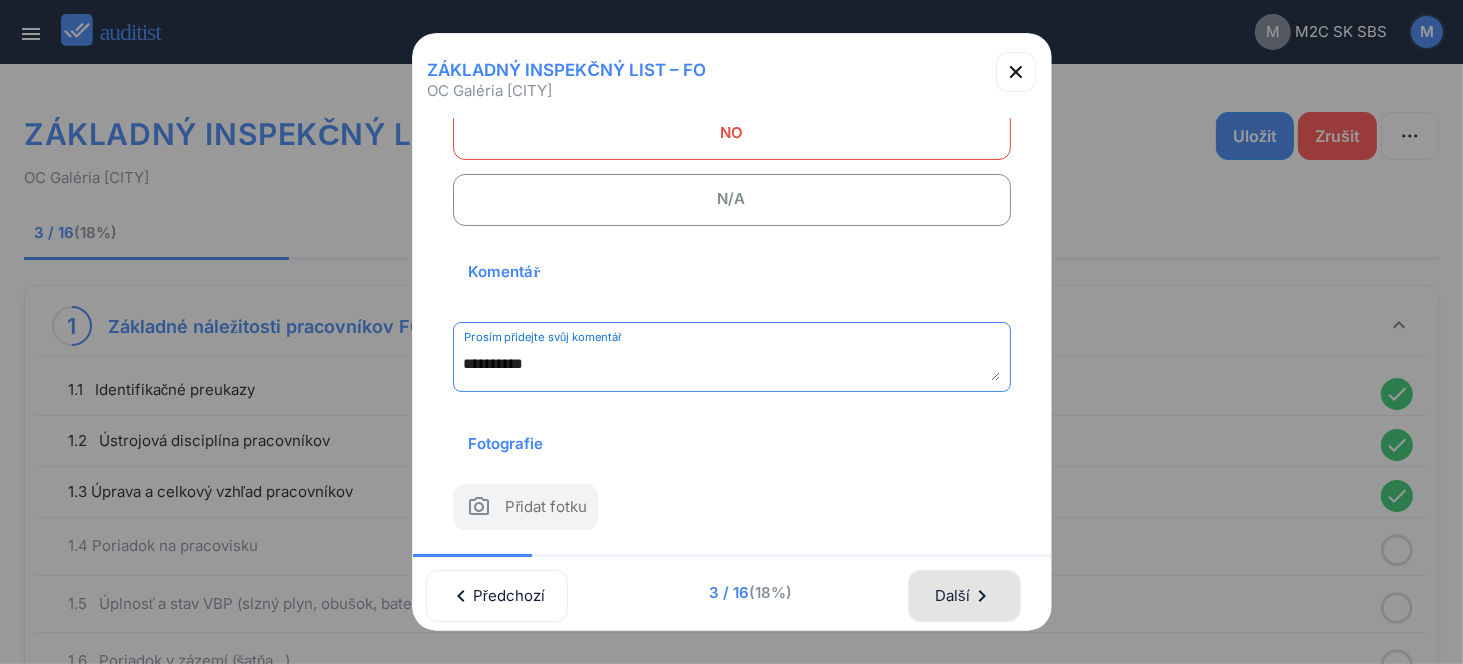 type on "**********" 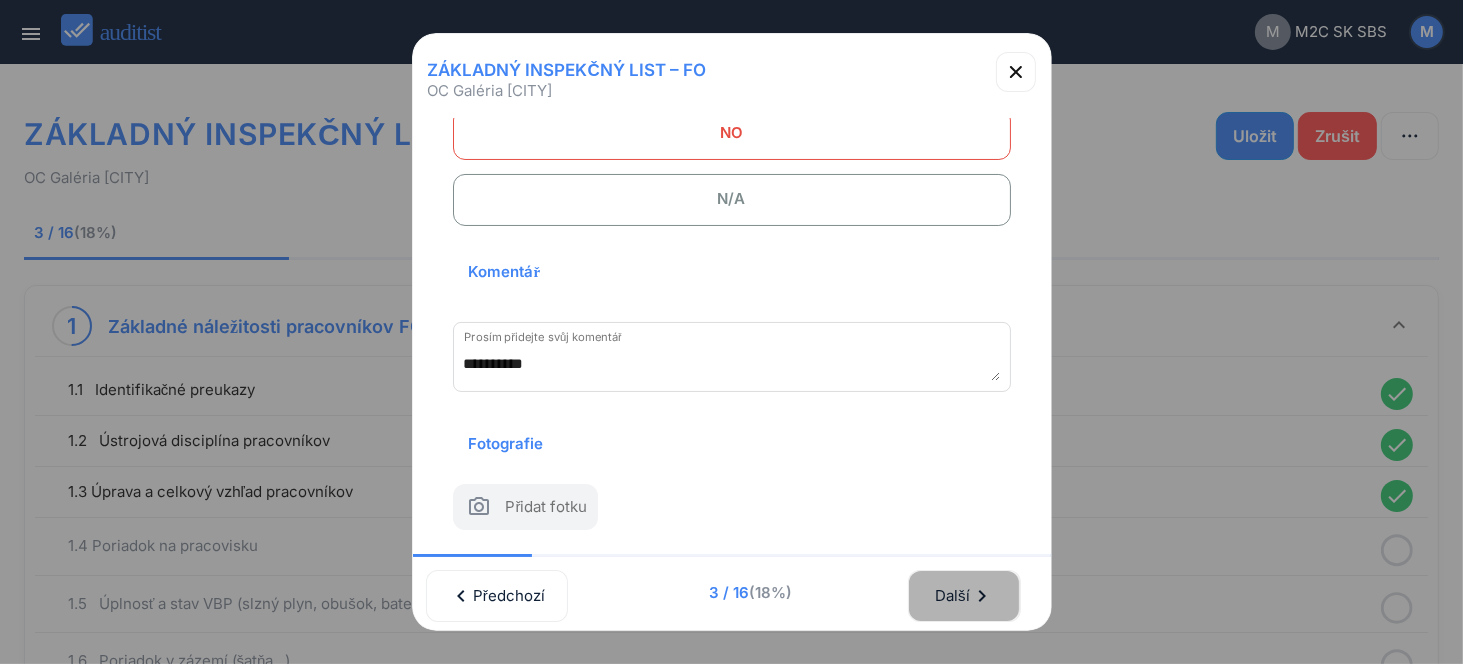 click on "Další
chevron_right" at bounding box center (964, 596) 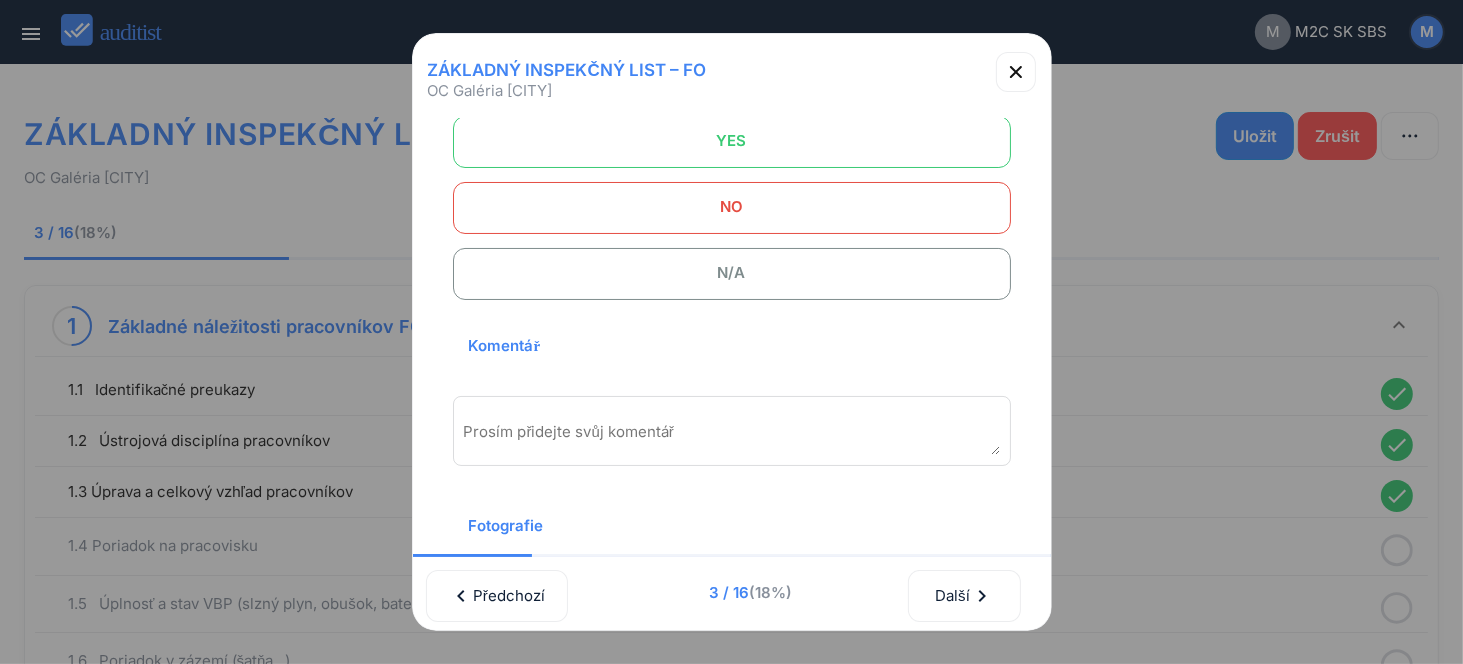scroll, scrollTop: 0, scrollLeft: 0, axis: both 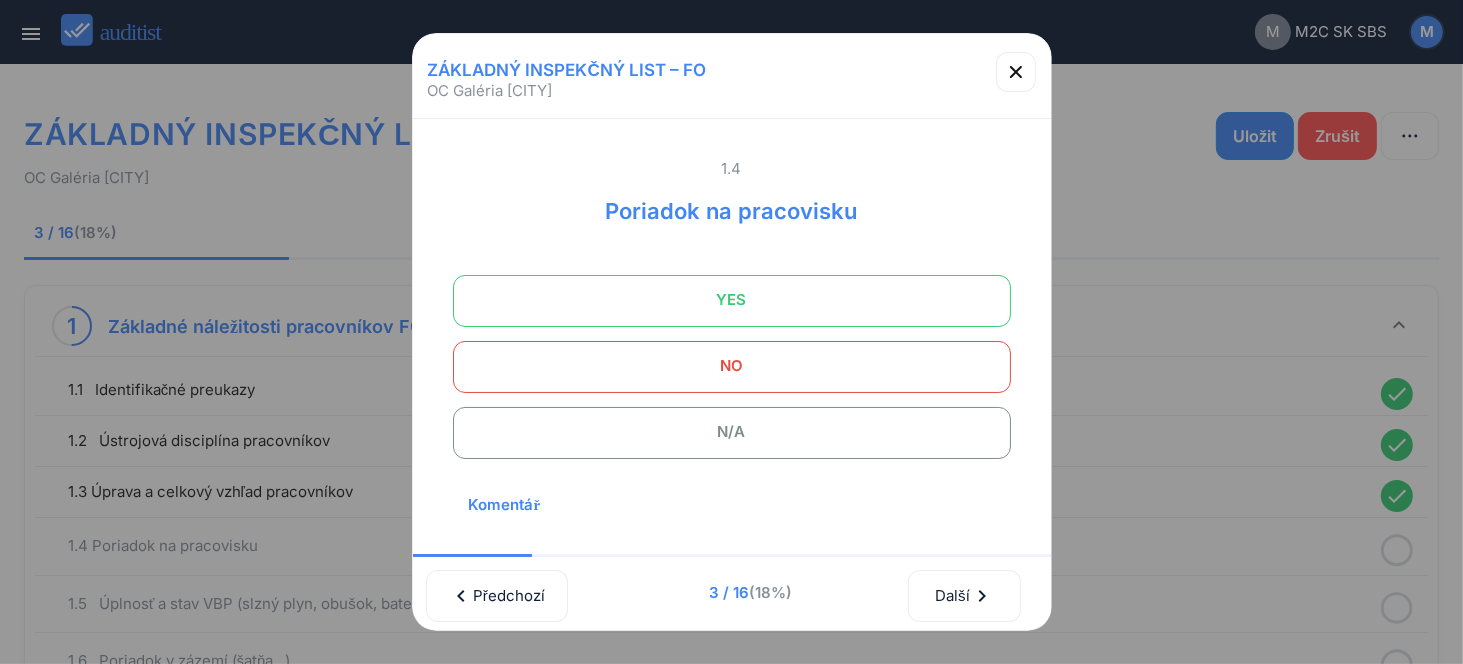 click on "YES" at bounding box center [732, 300] 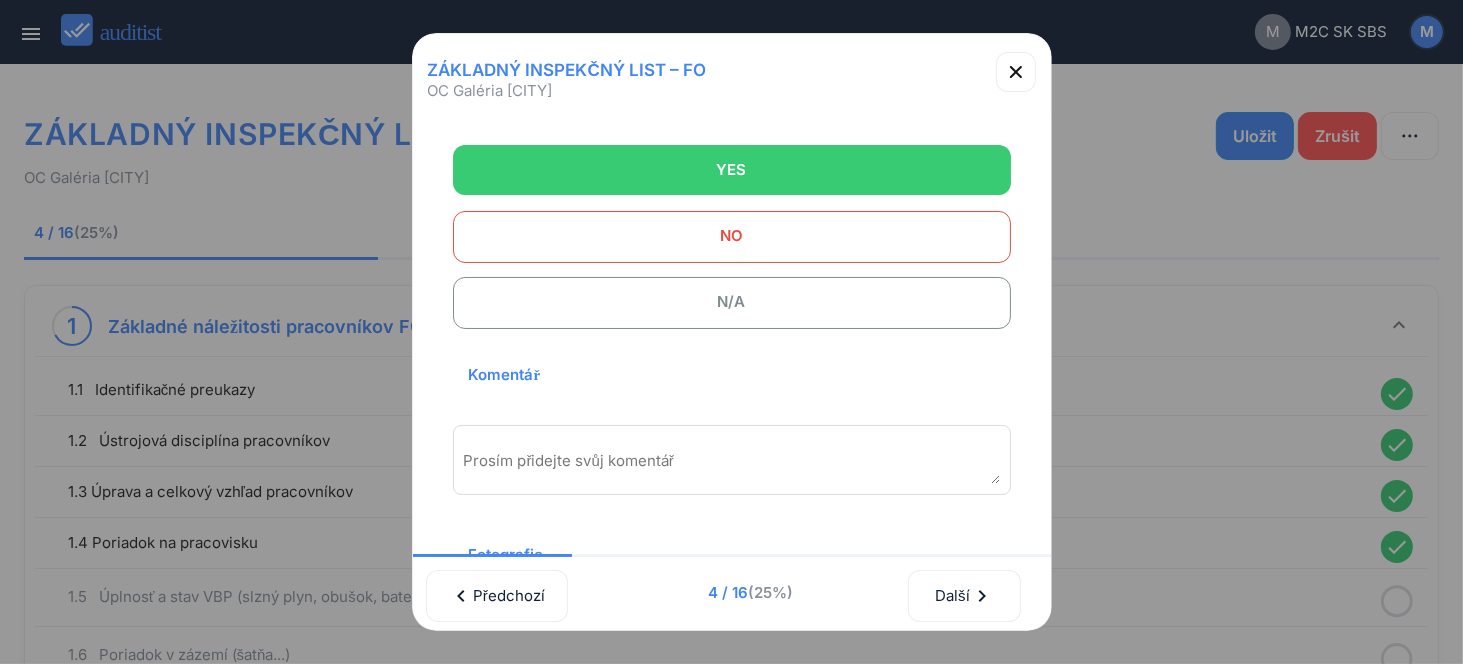scroll, scrollTop: 270, scrollLeft: 0, axis: vertical 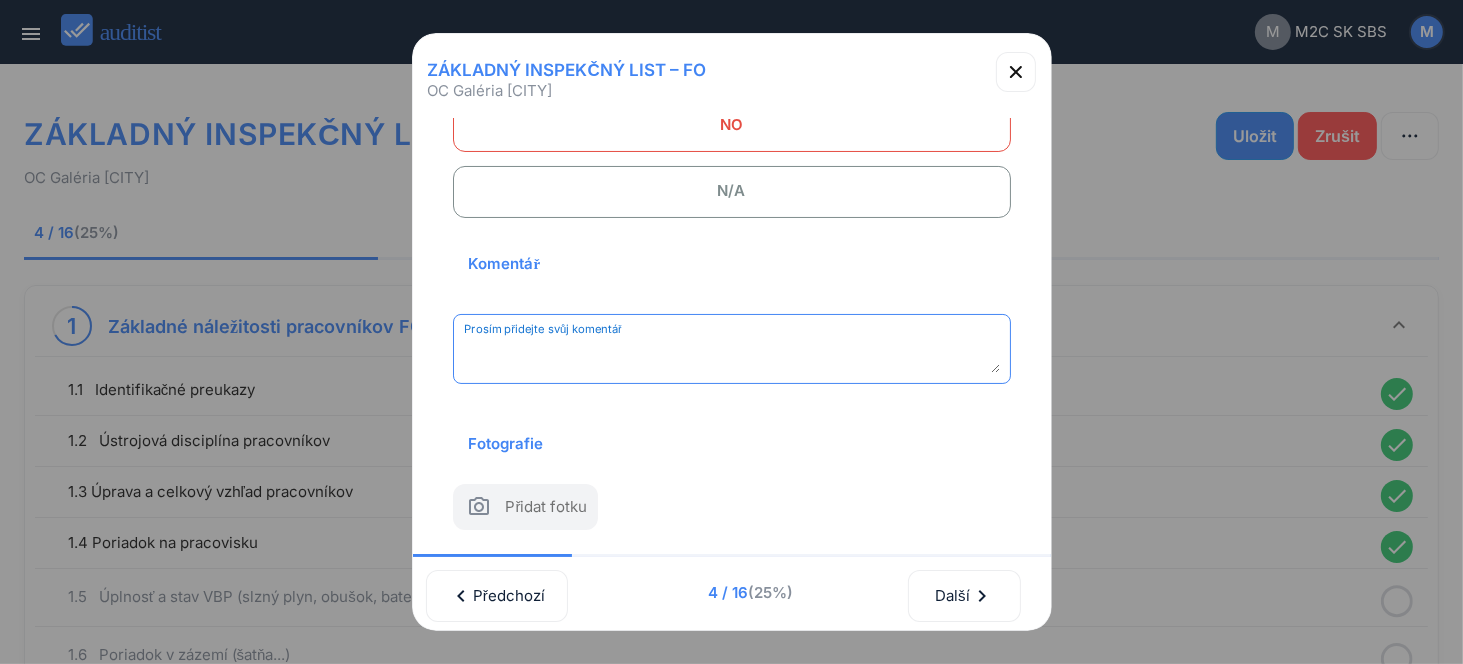 click at bounding box center (732, 356) 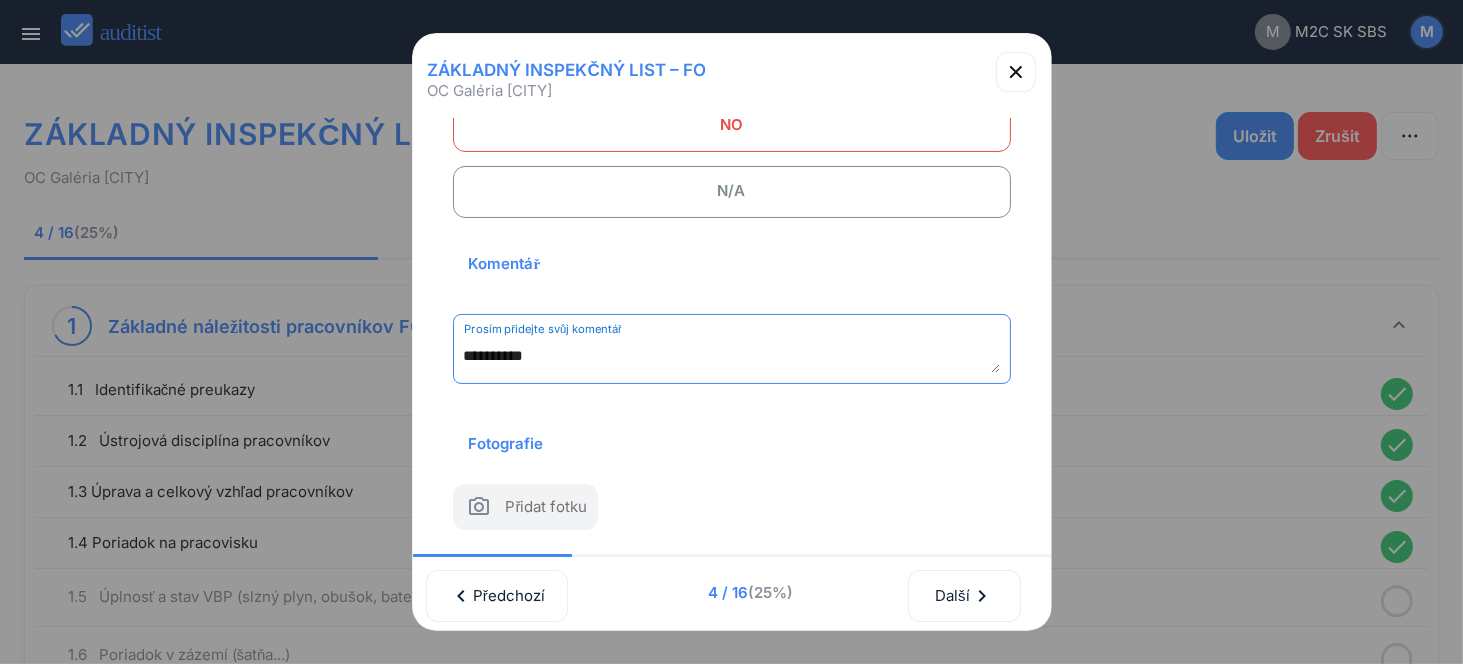 scroll, scrollTop: 262, scrollLeft: 0, axis: vertical 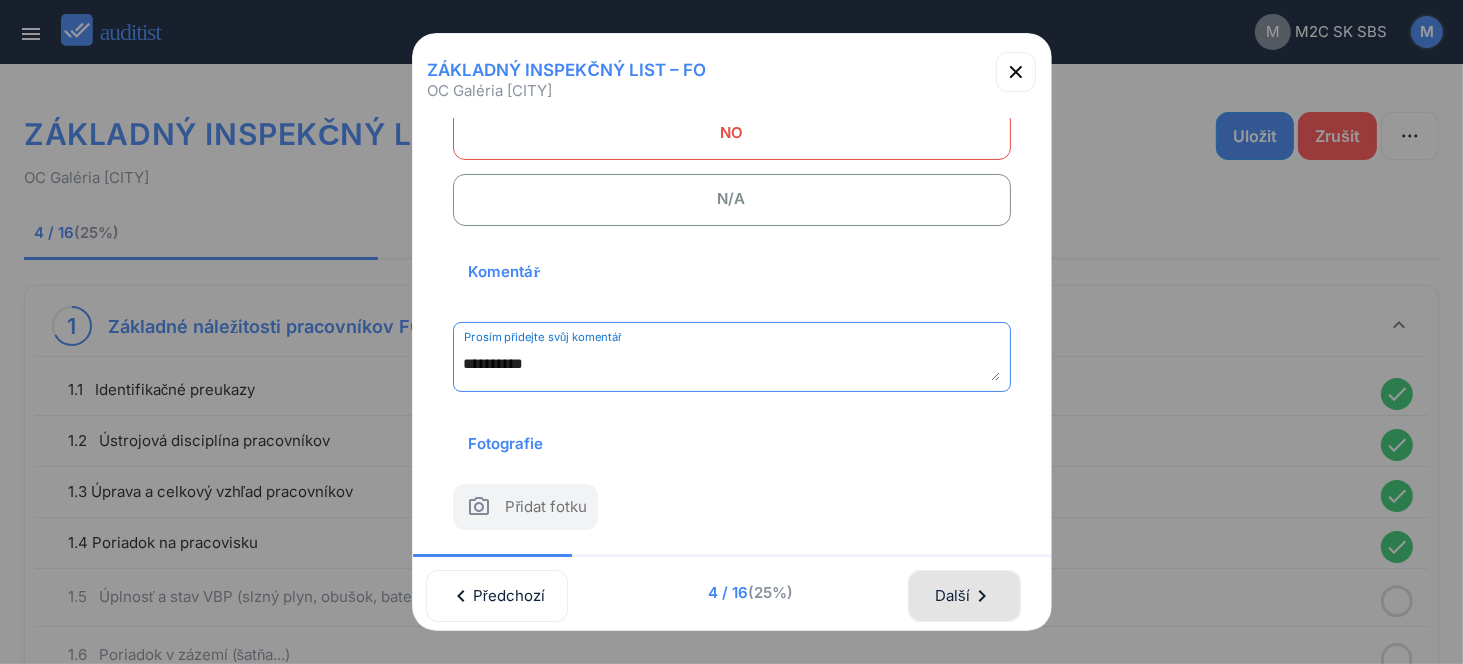 type on "**********" 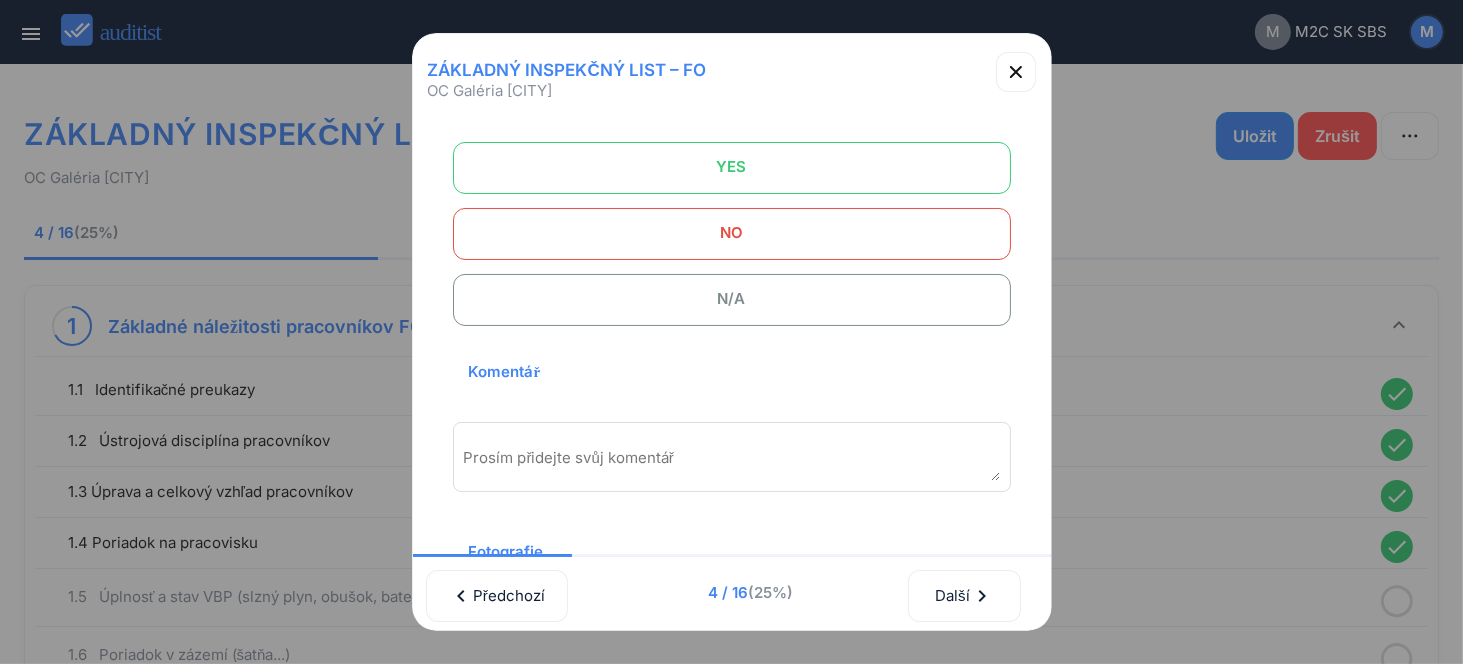 scroll, scrollTop: 0, scrollLeft: 0, axis: both 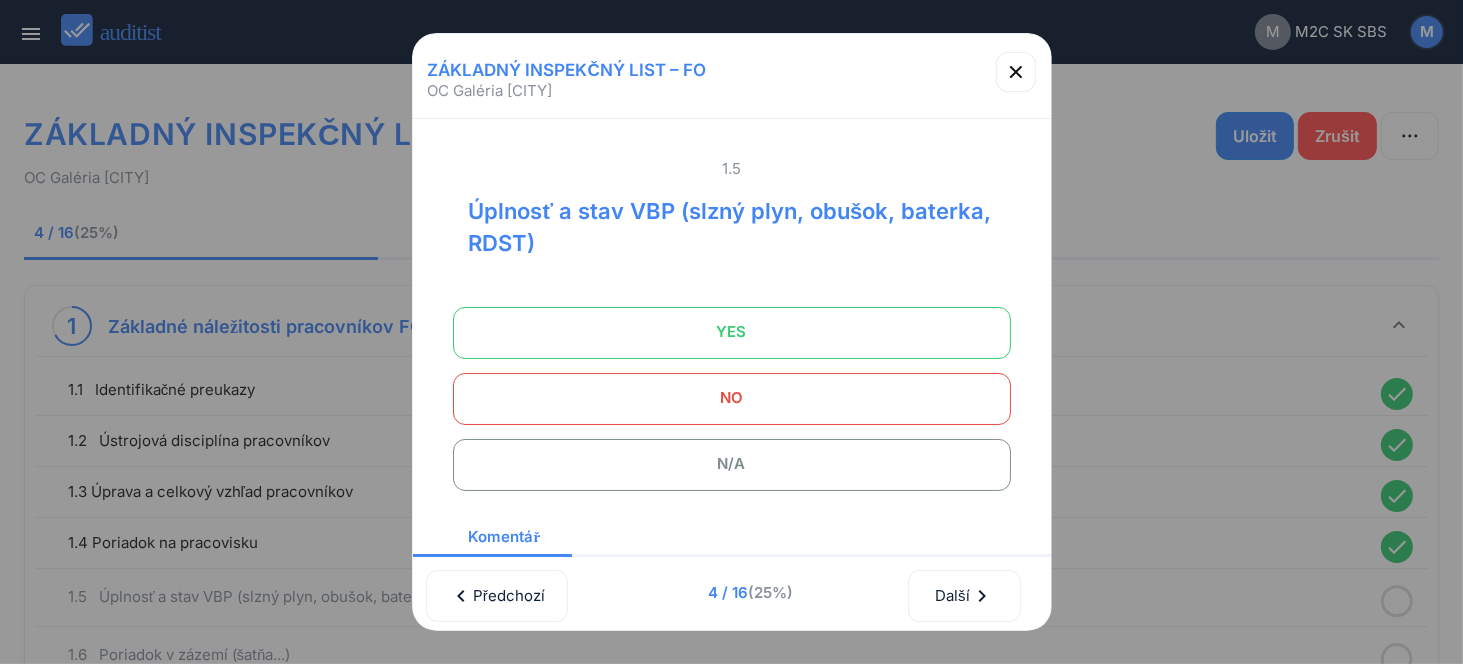 click on "YES" at bounding box center (732, 332) 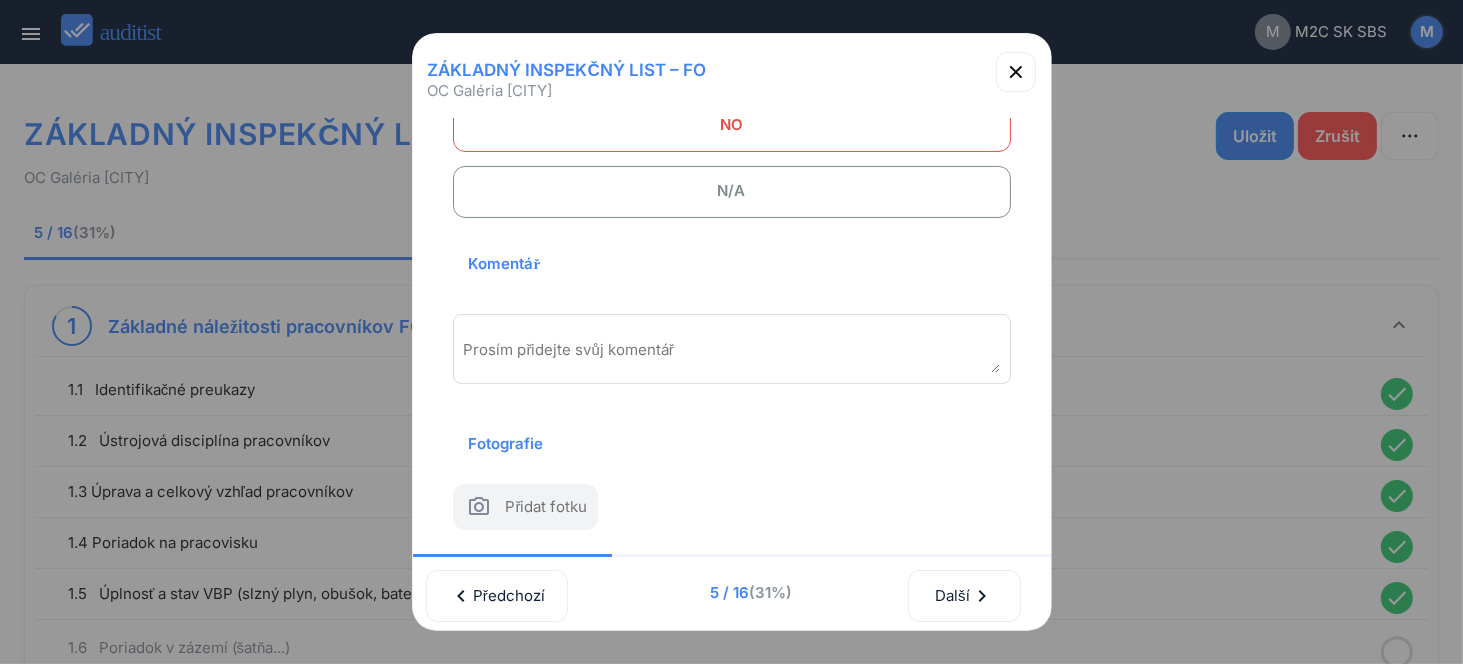 click at bounding box center (732, 356) 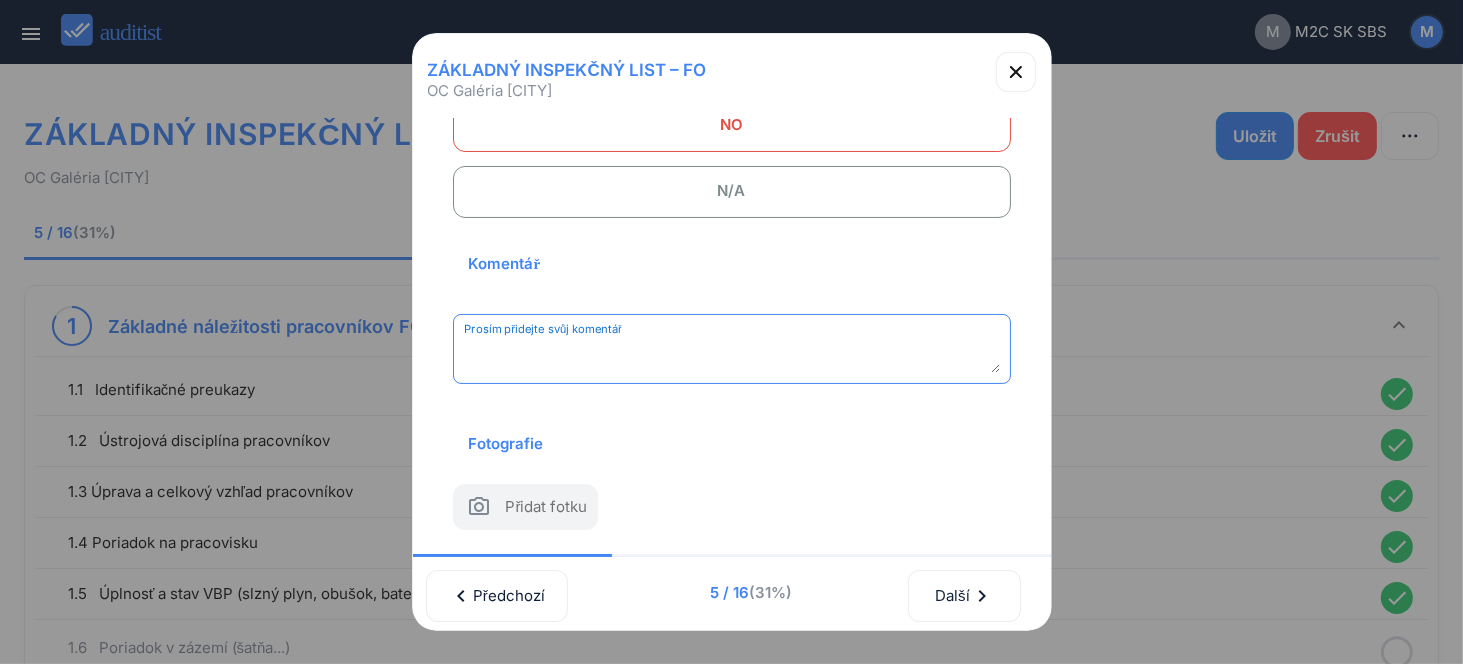 paste on "**********" 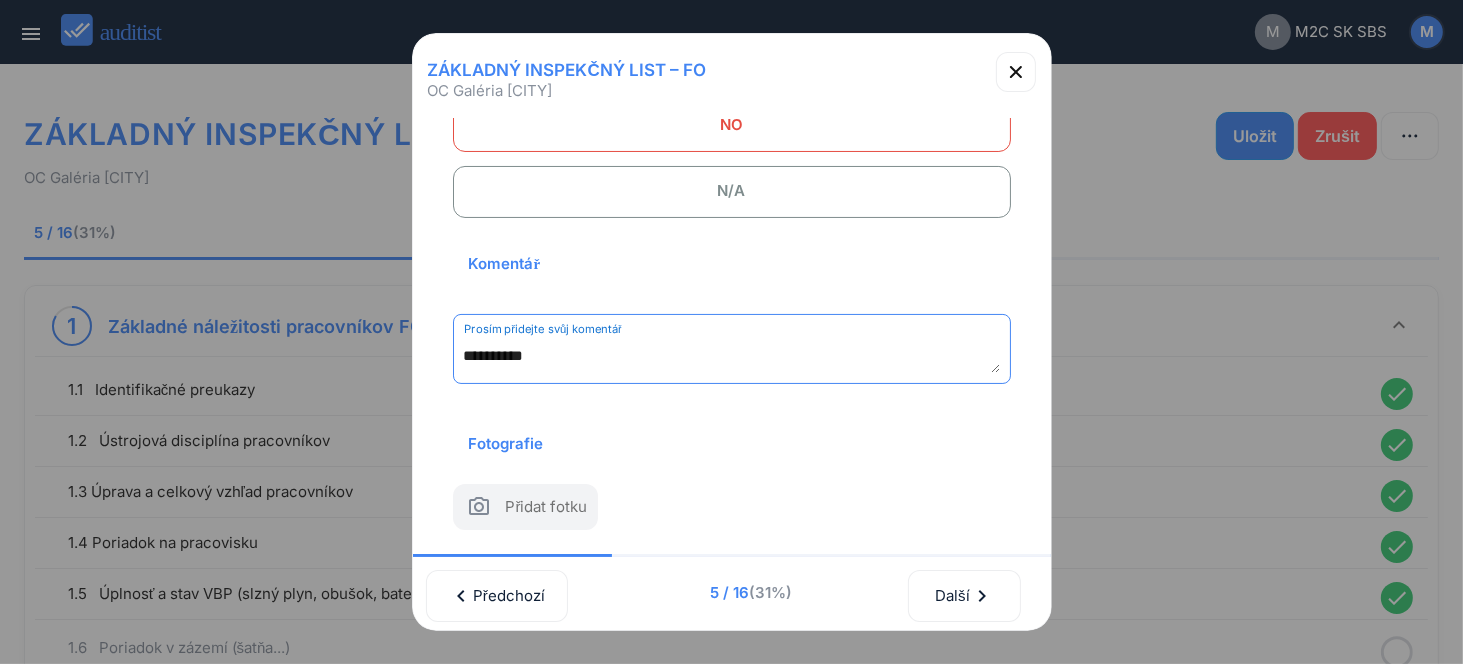 scroll, scrollTop: 294, scrollLeft: 0, axis: vertical 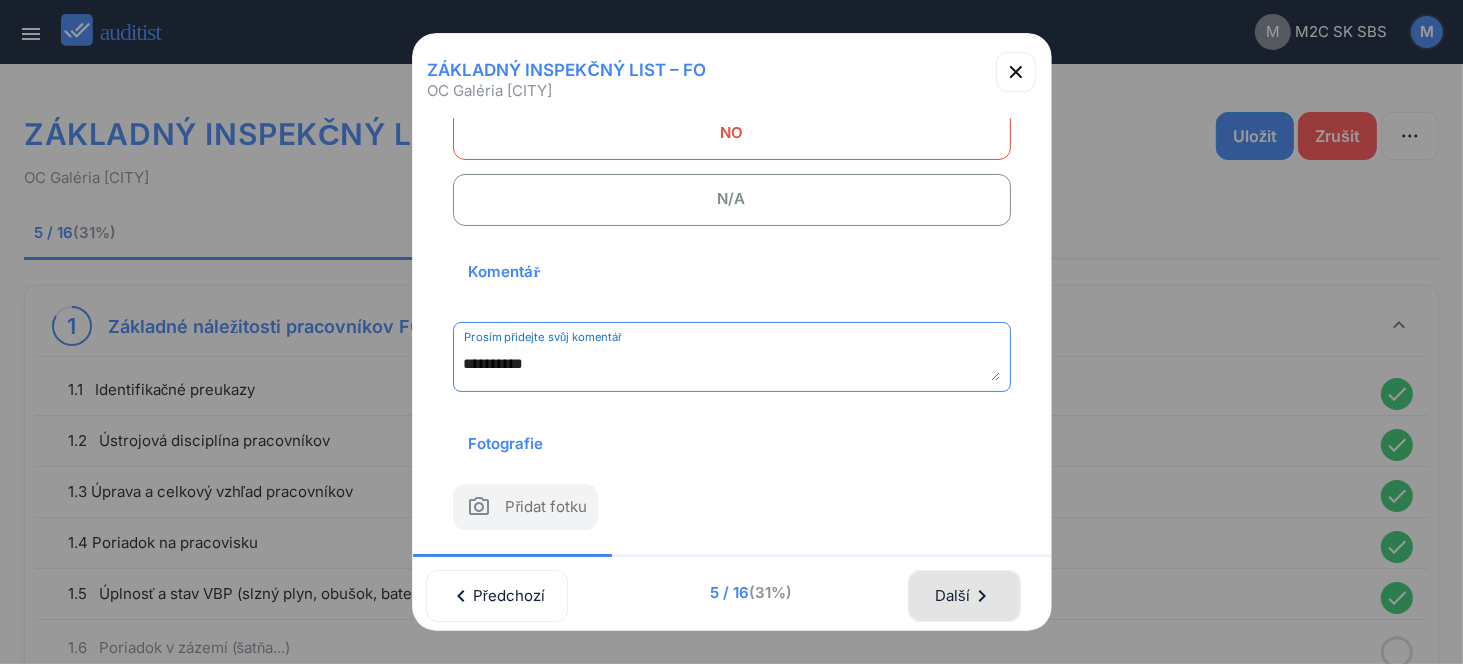 type on "**********" 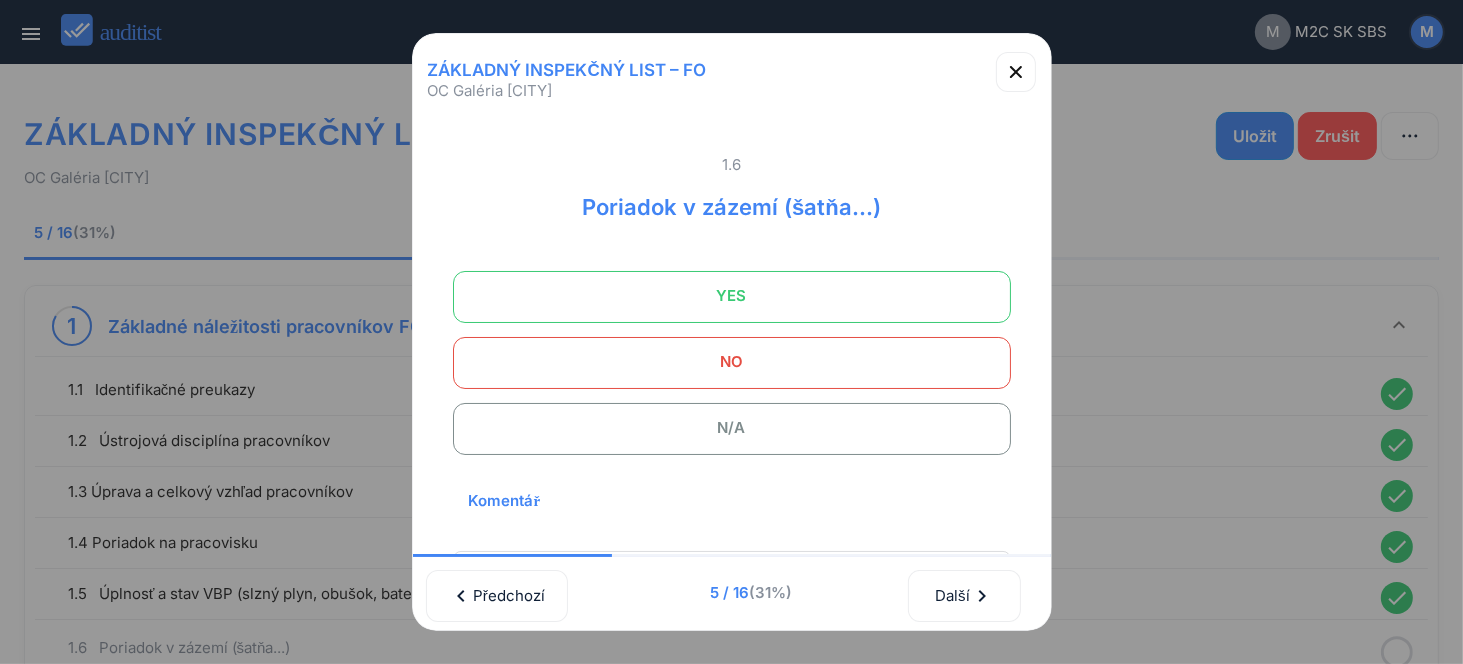 scroll, scrollTop: 0, scrollLeft: 0, axis: both 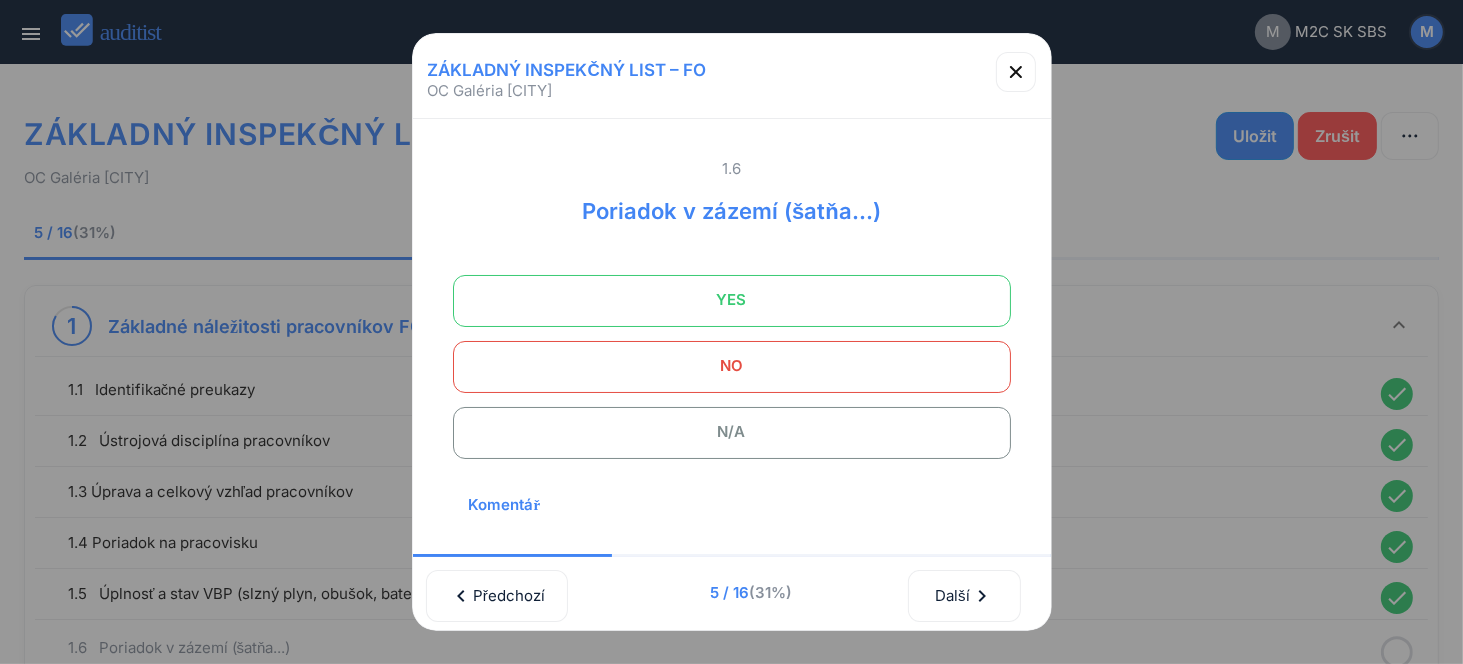 click on "YES" at bounding box center [732, 300] 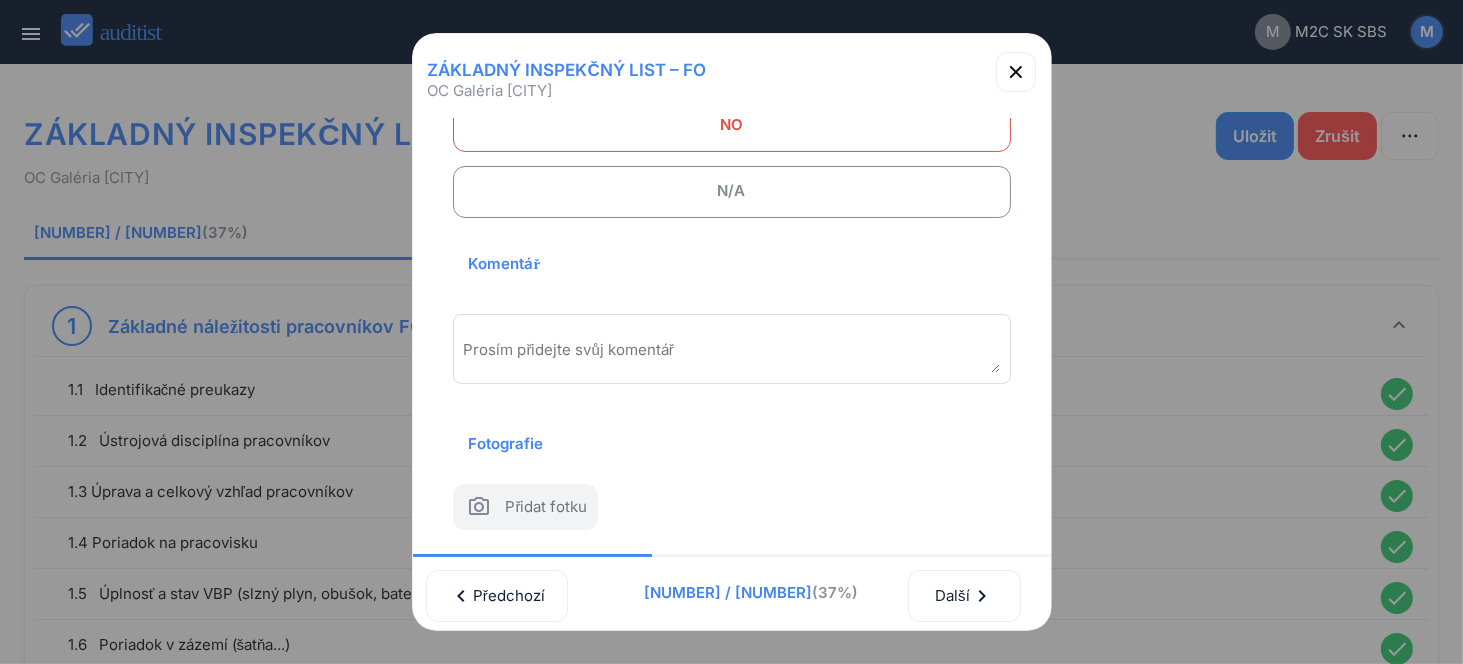 scroll, scrollTop: 270, scrollLeft: 0, axis: vertical 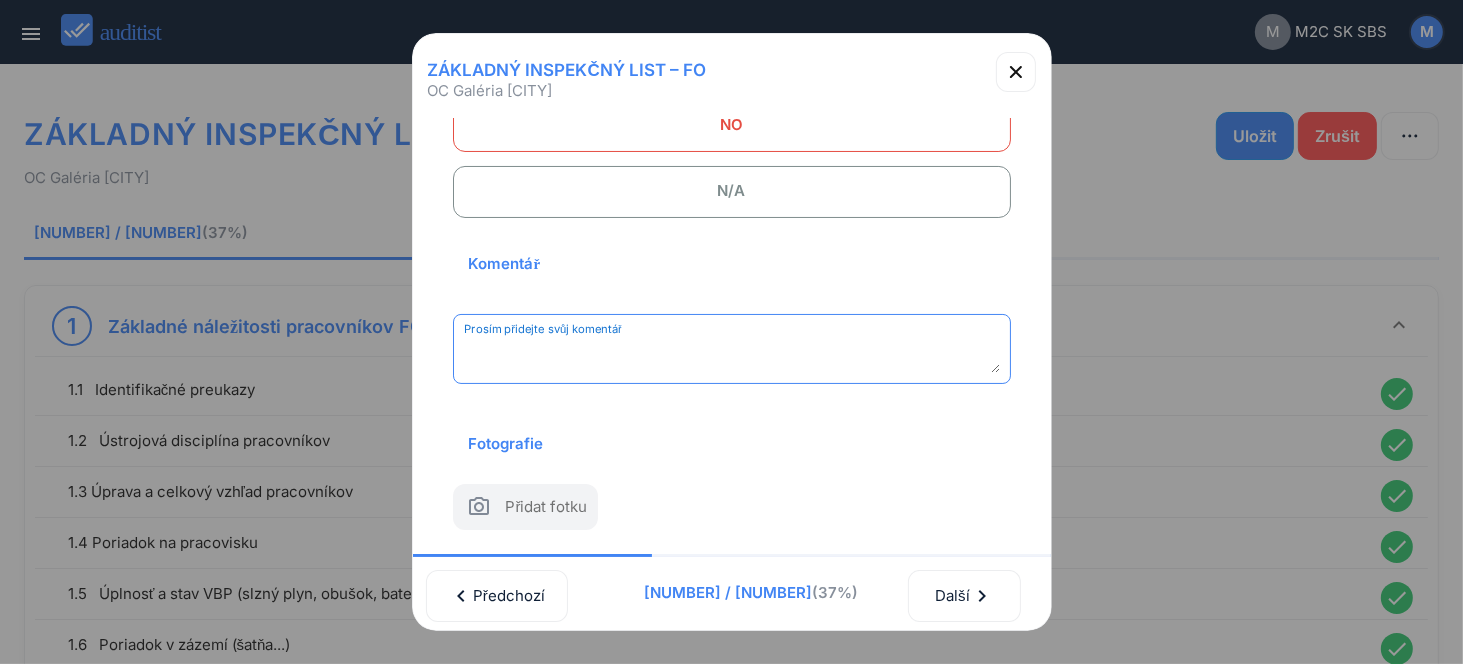 paste on "**********" 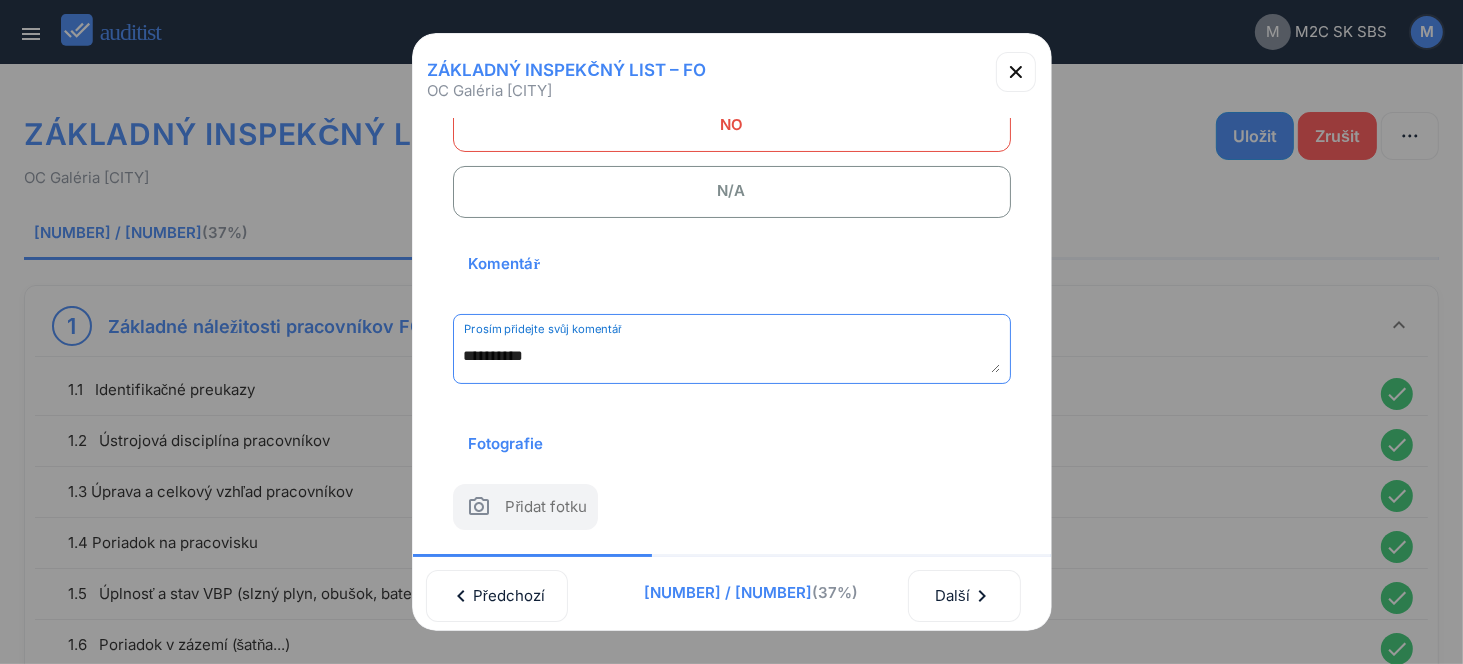 scroll, scrollTop: 262, scrollLeft: 0, axis: vertical 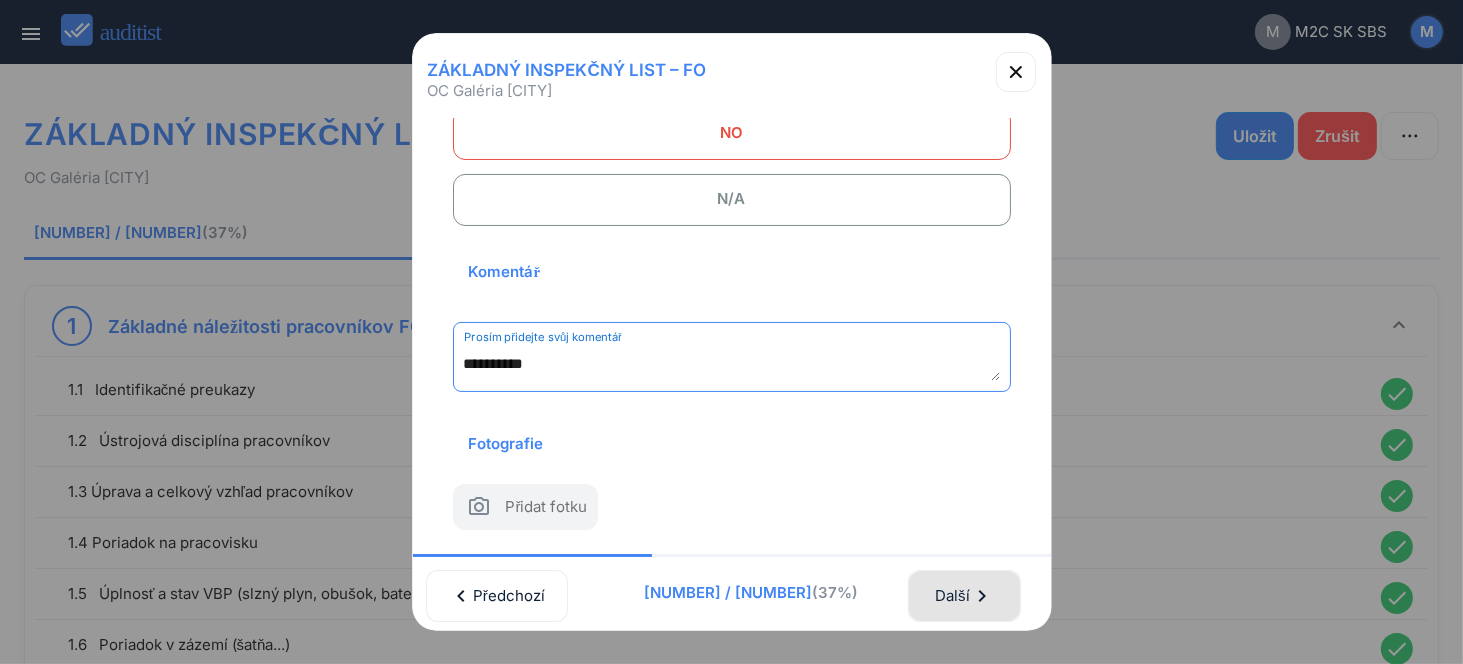 type on "**********" 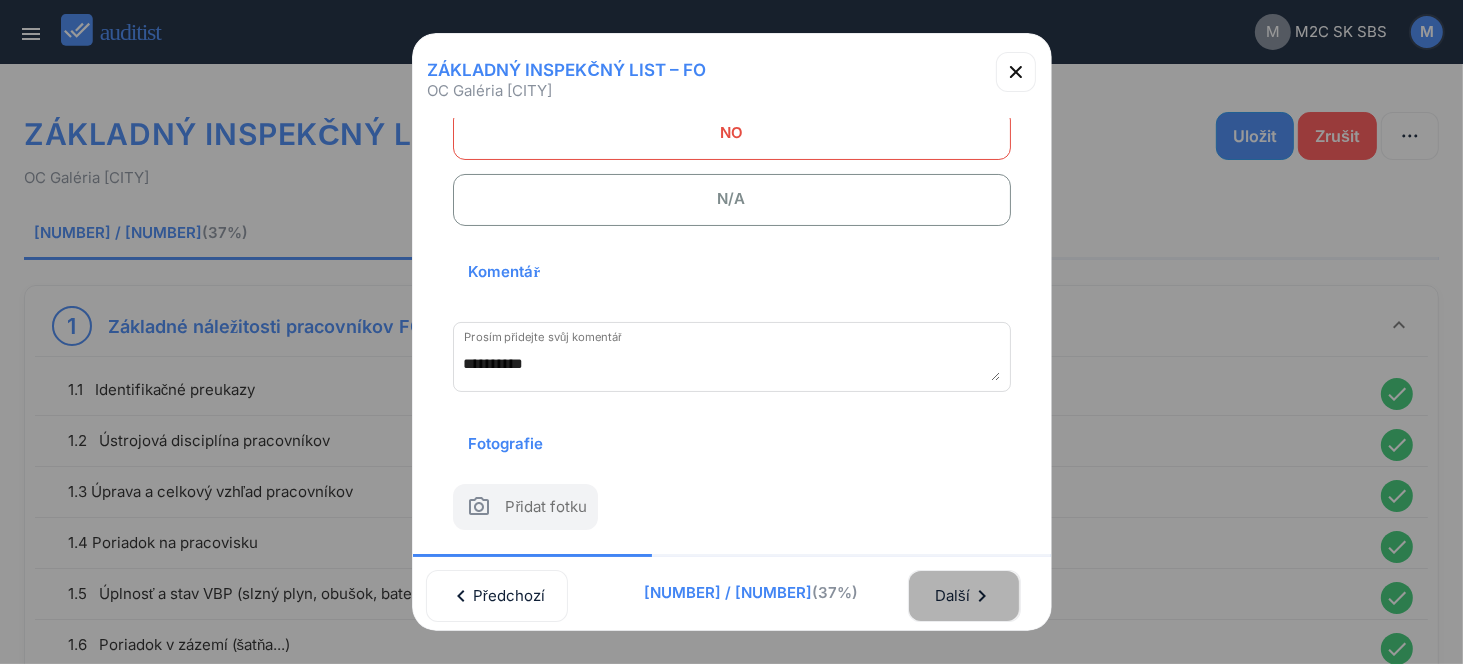 click on "Další
chevron_right" at bounding box center (964, 596) 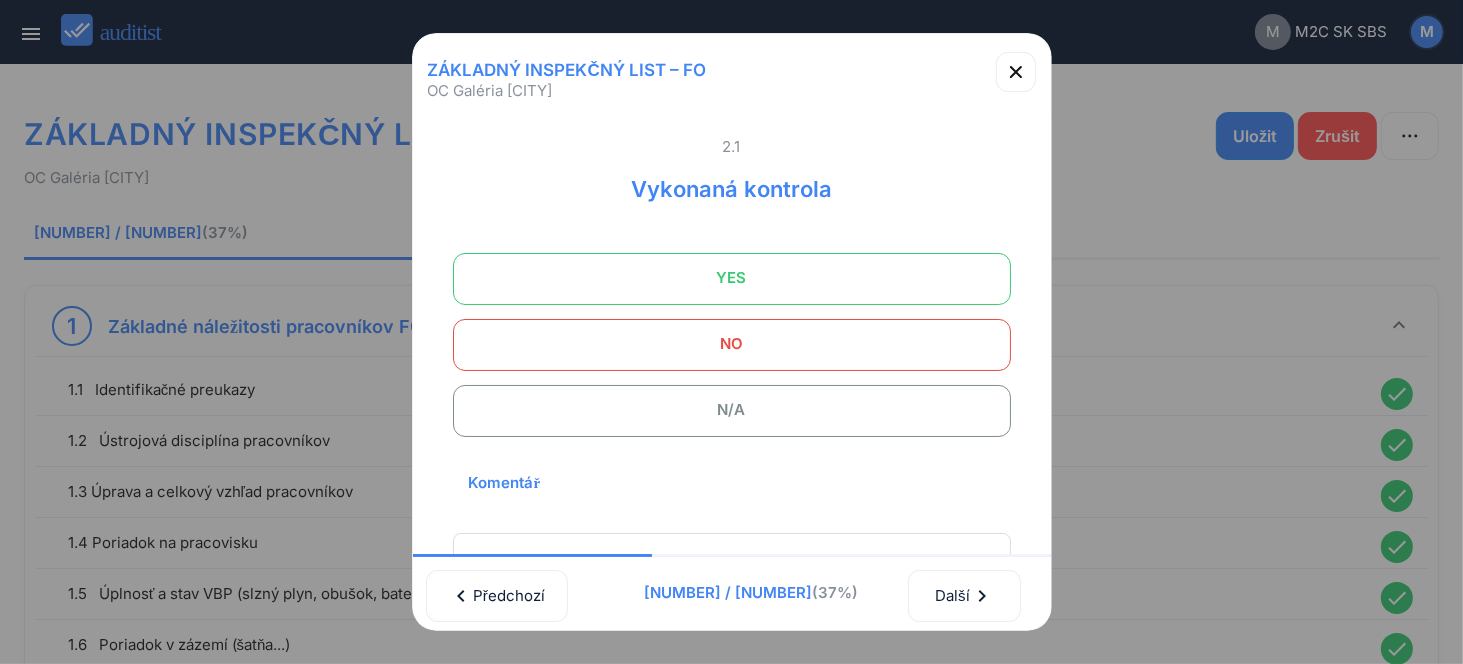 scroll, scrollTop: 0, scrollLeft: 0, axis: both 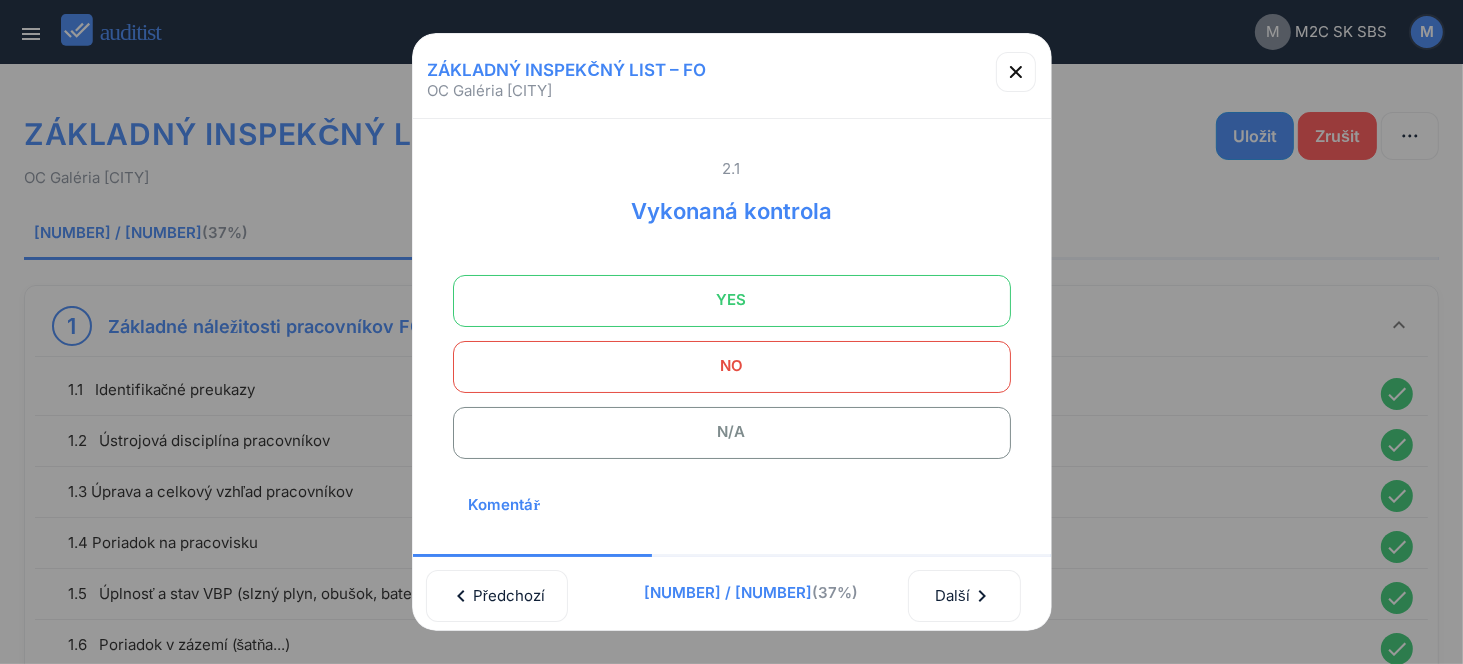 click on "YES" at bounding box center (732, 300) 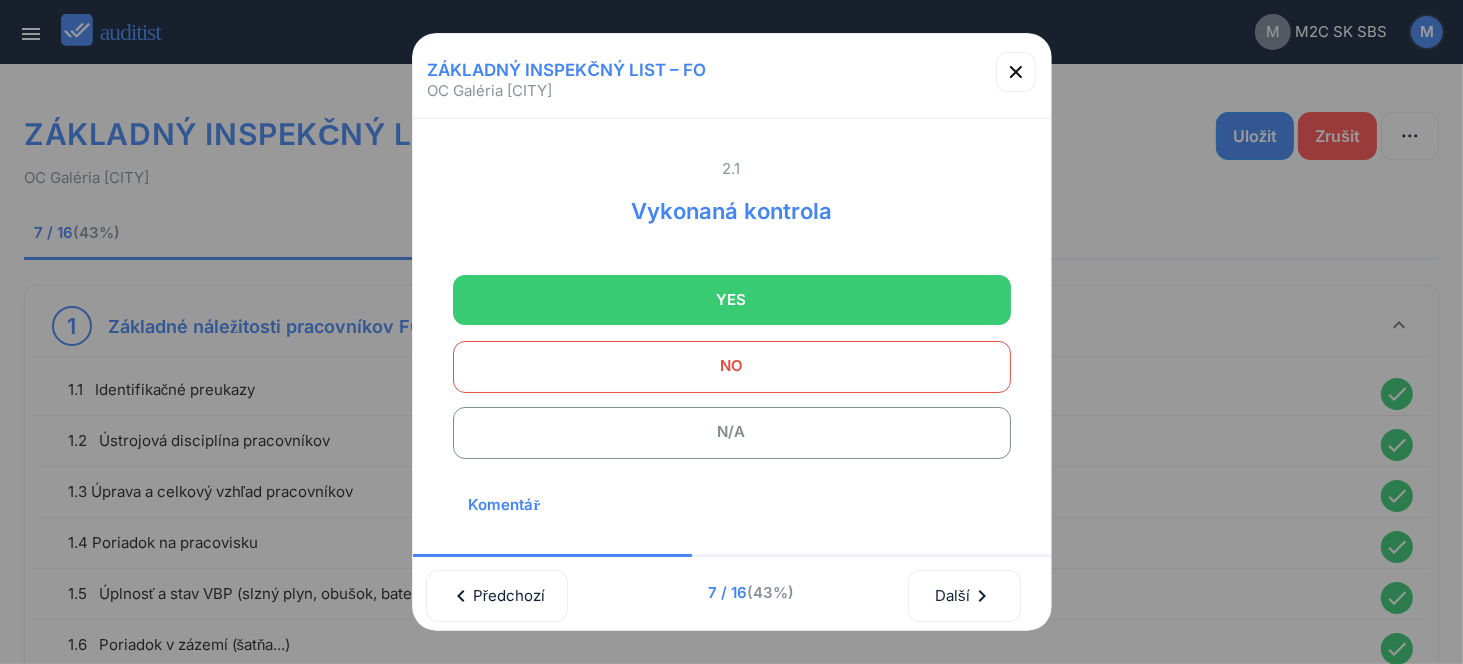 click on "N/A" at bounding box center (732, 432) 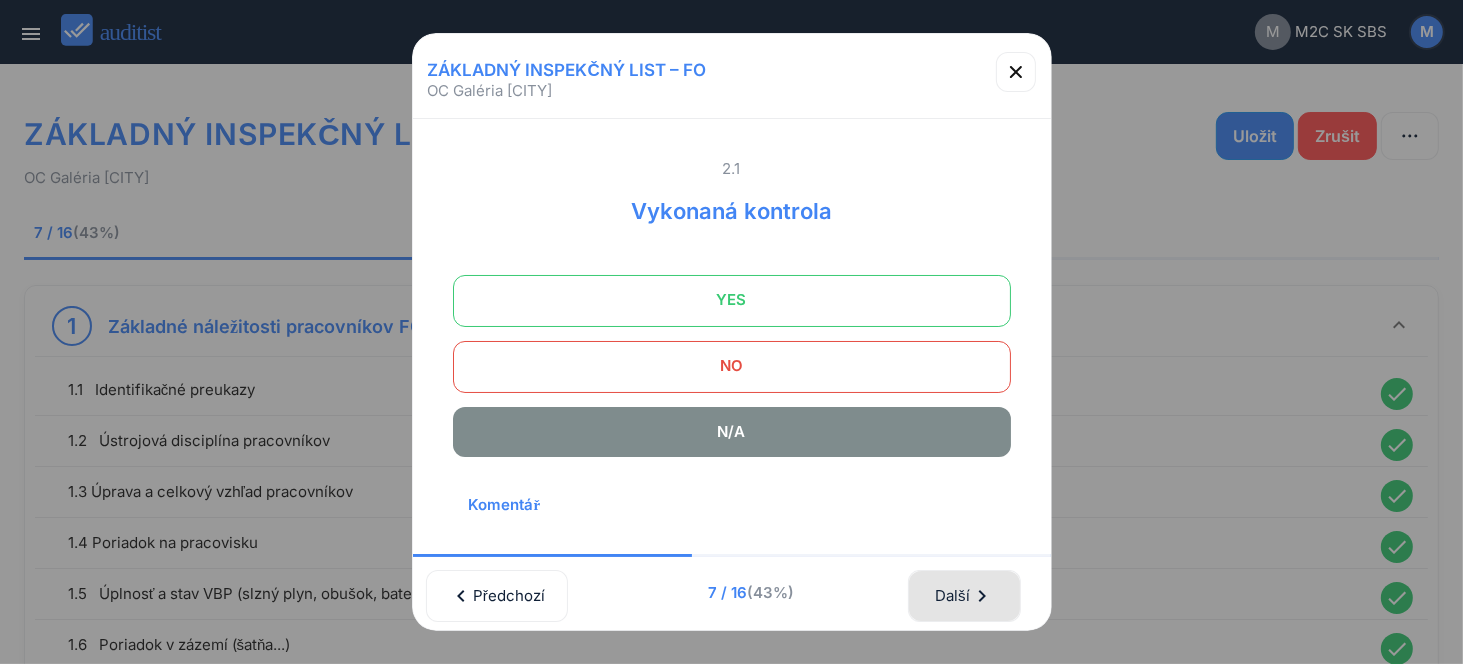 click on "Další
chevron_right" at bounding box center [964, 596] 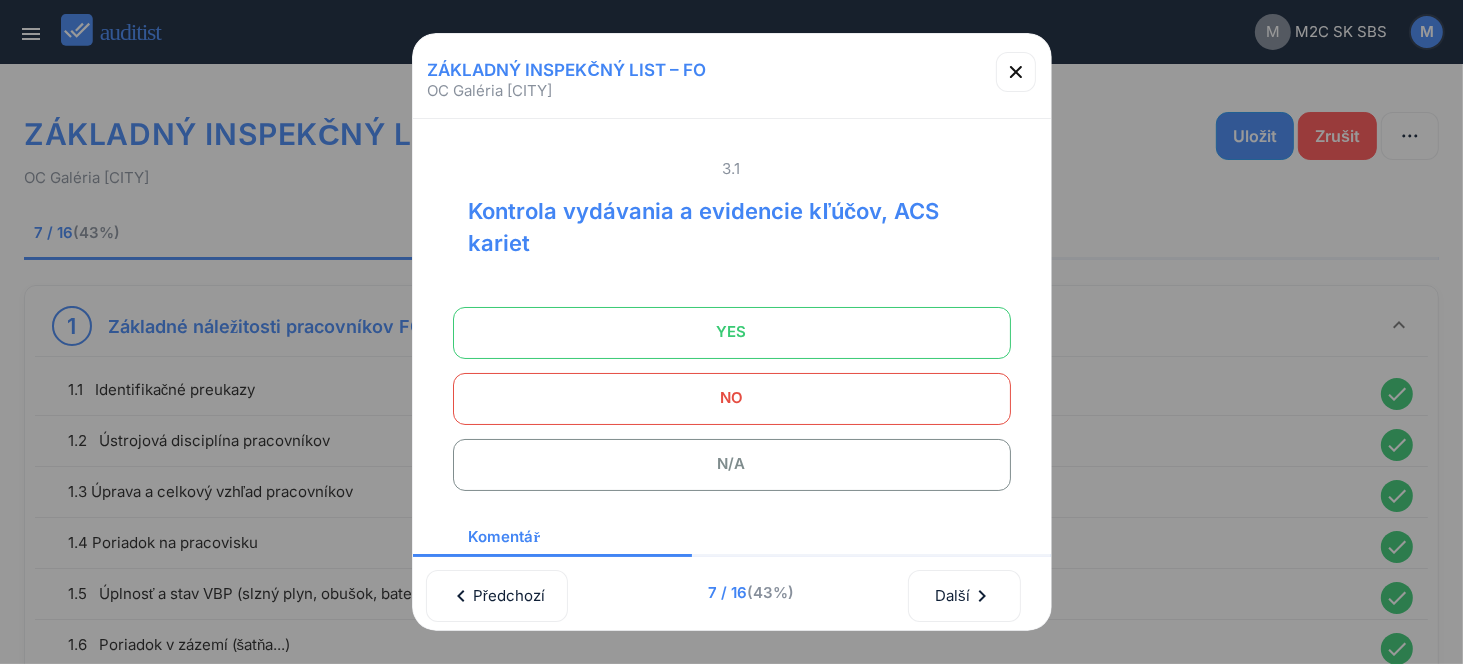 click on "N/A" at bounding box center (732, 464) 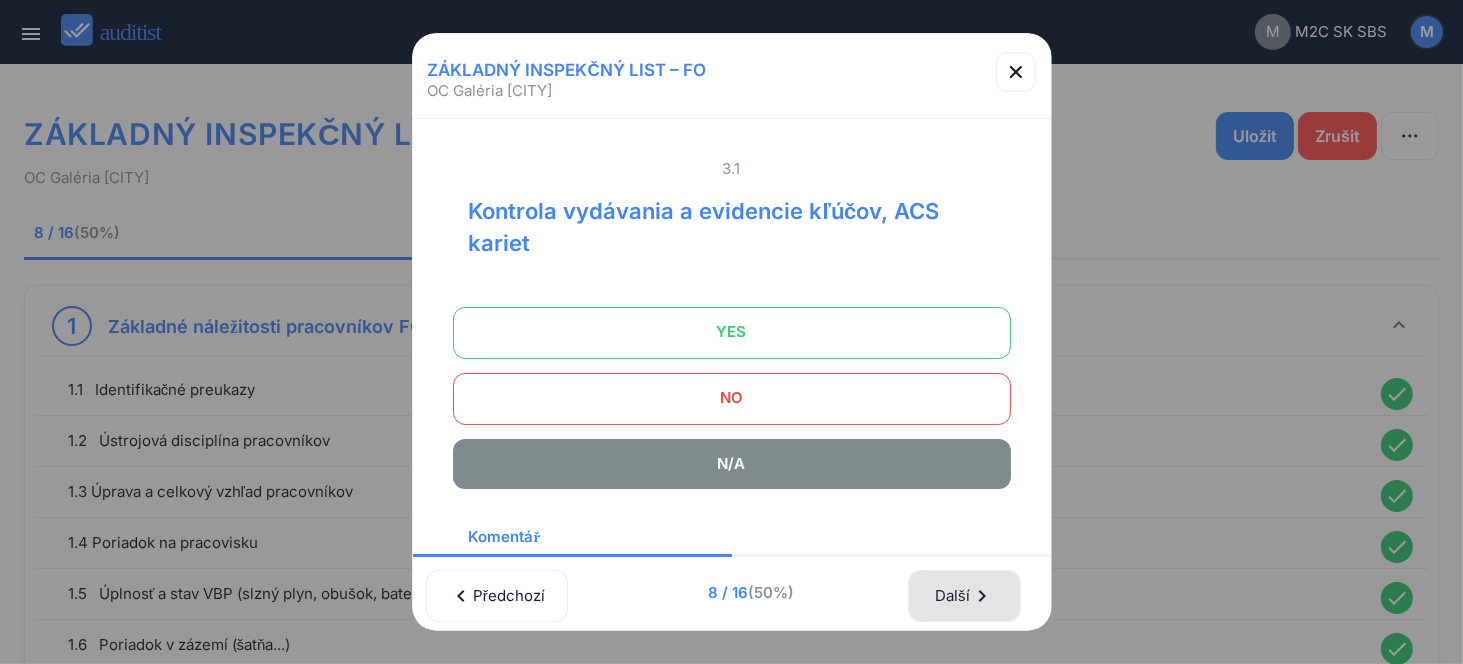 click on "chevron_right" at bounding box center (982, 596) 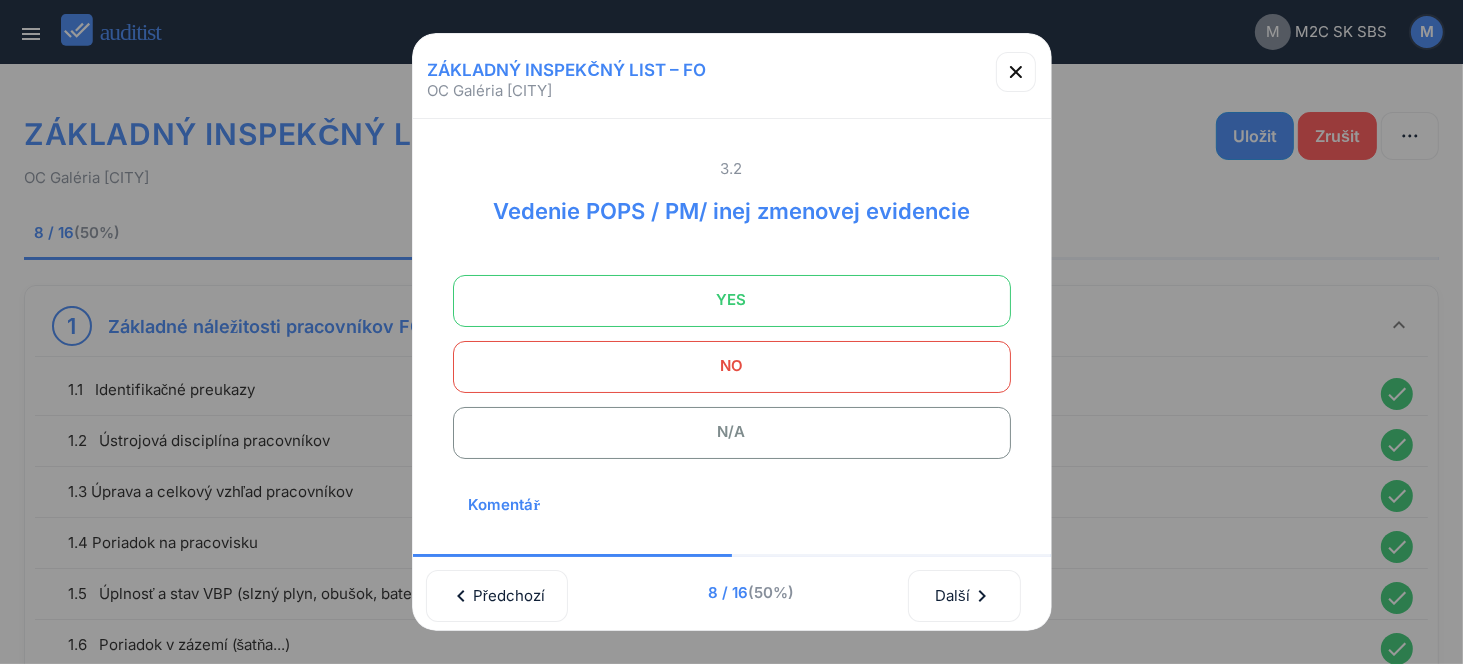 click on "YES" at bounding box center [732, 300] 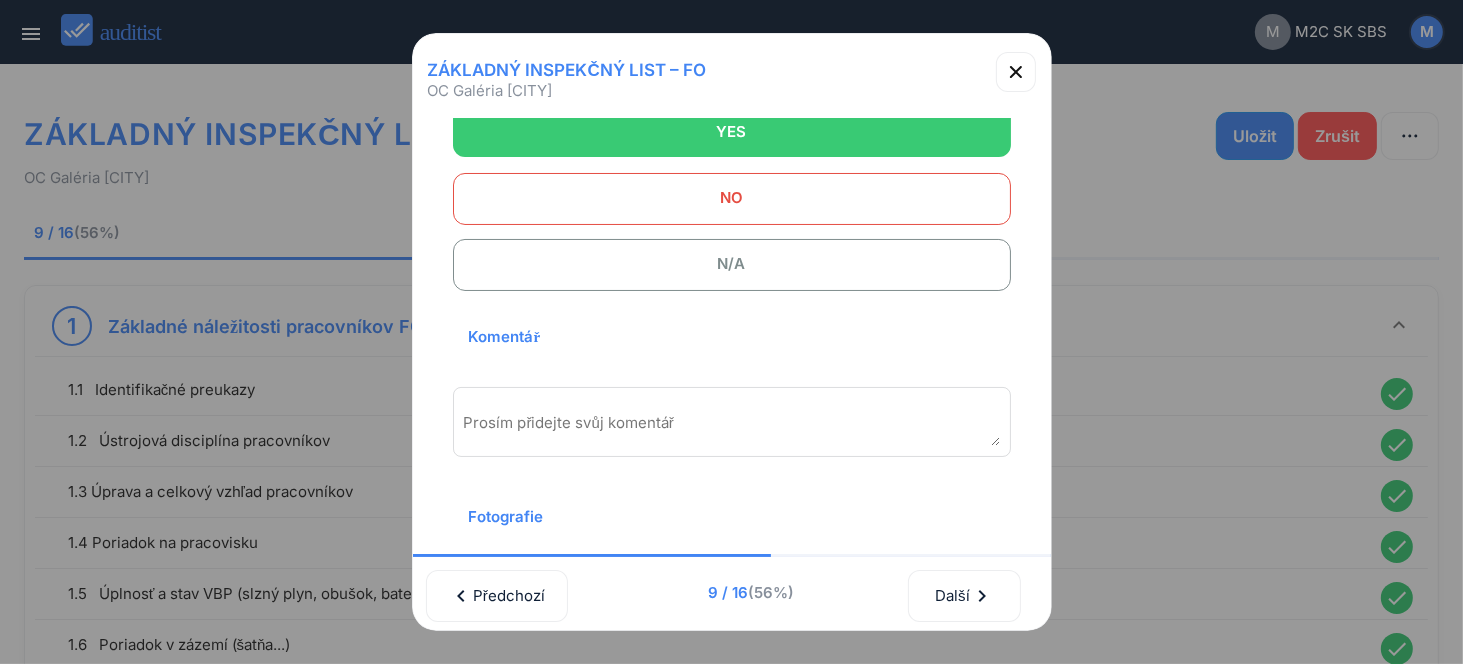 scroll, scrollTop: 270, scrollLeft: 0, axis: vertical 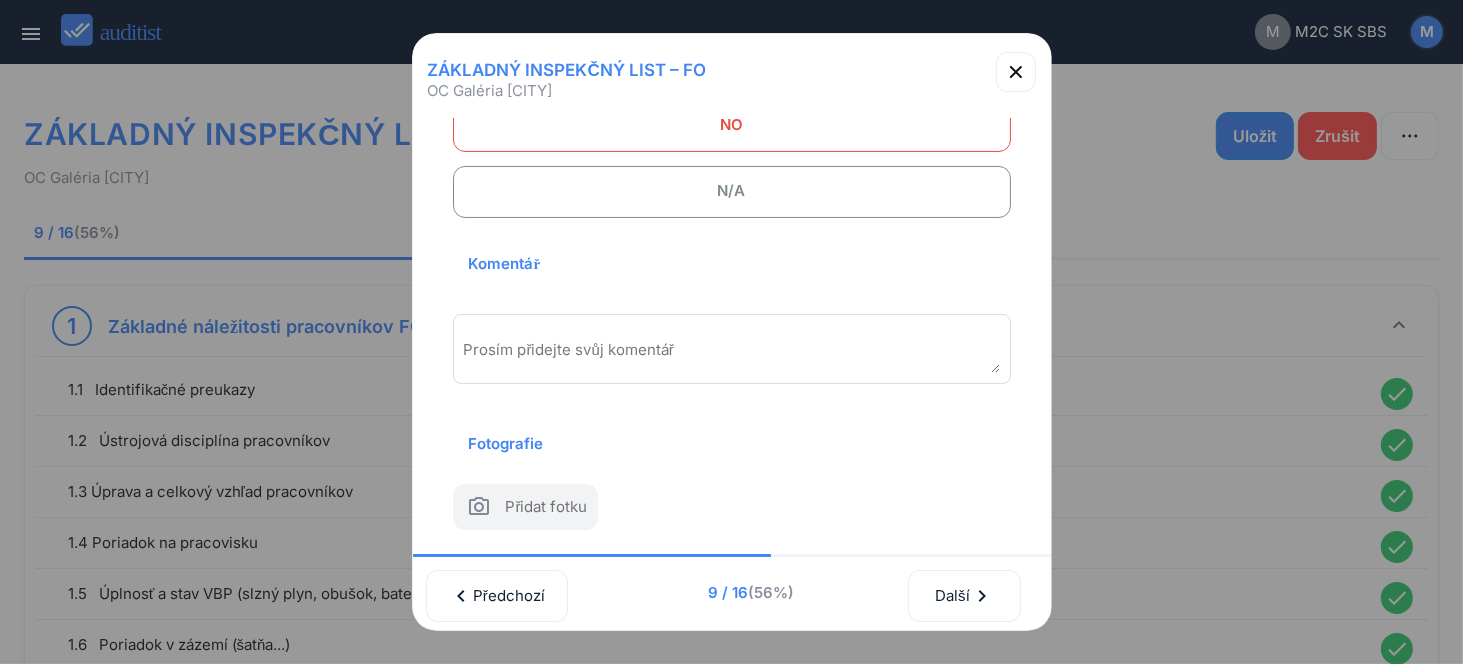 click on "Prosím přidejte svůj komentář" at bounding box center [732, 349] 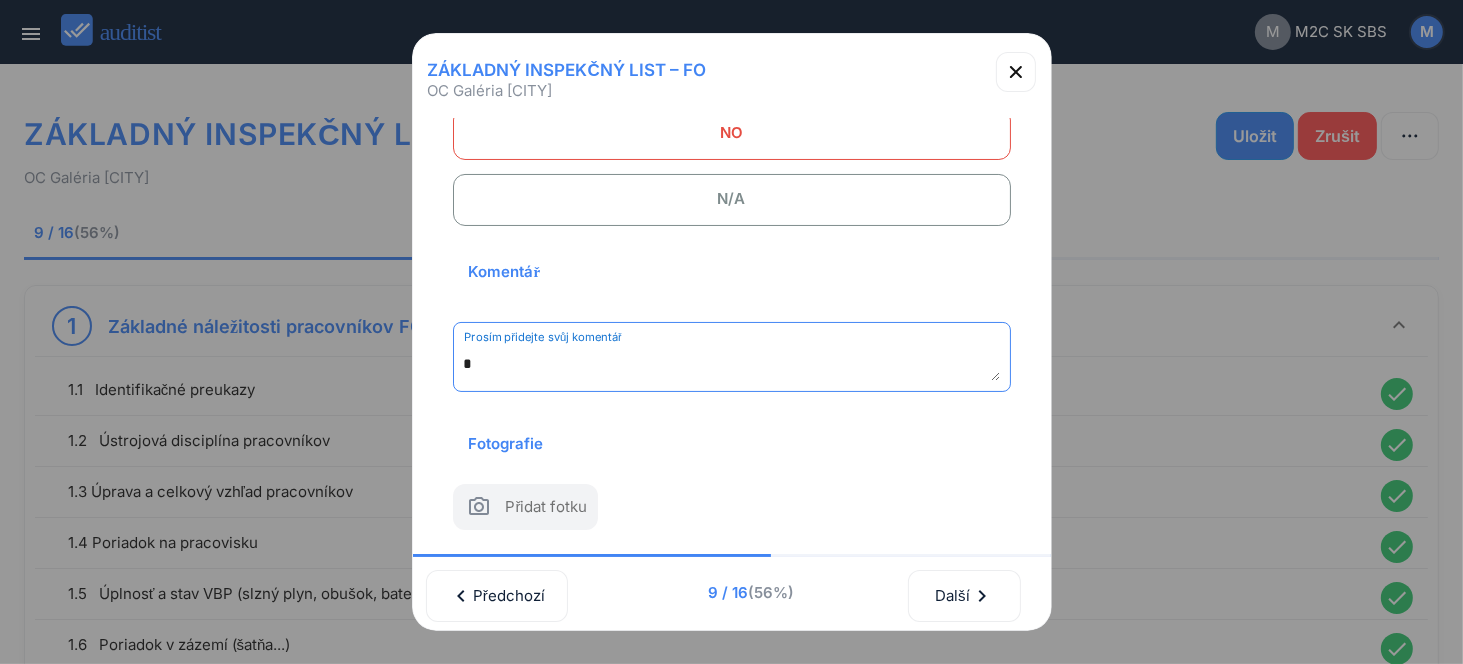 scroll, scrollTop: 262, scrollLeft: 0, axis: vertical 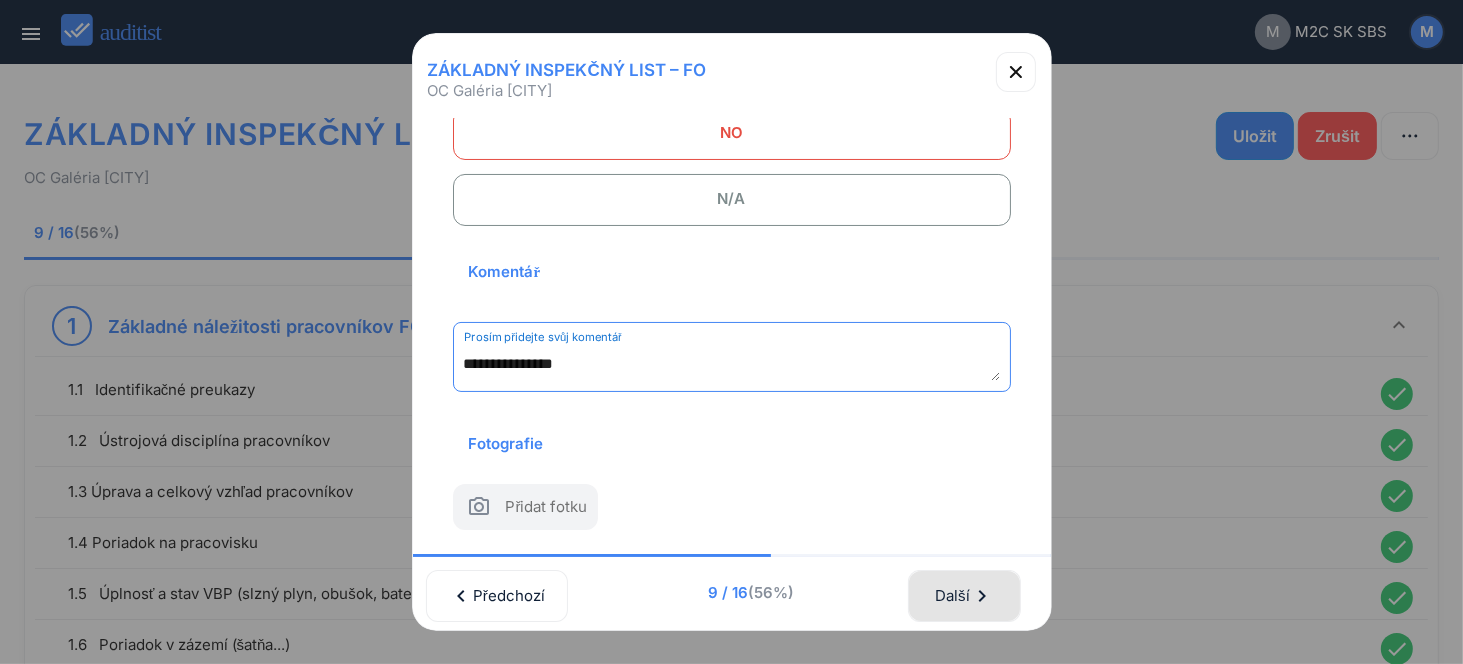 type on "**********" 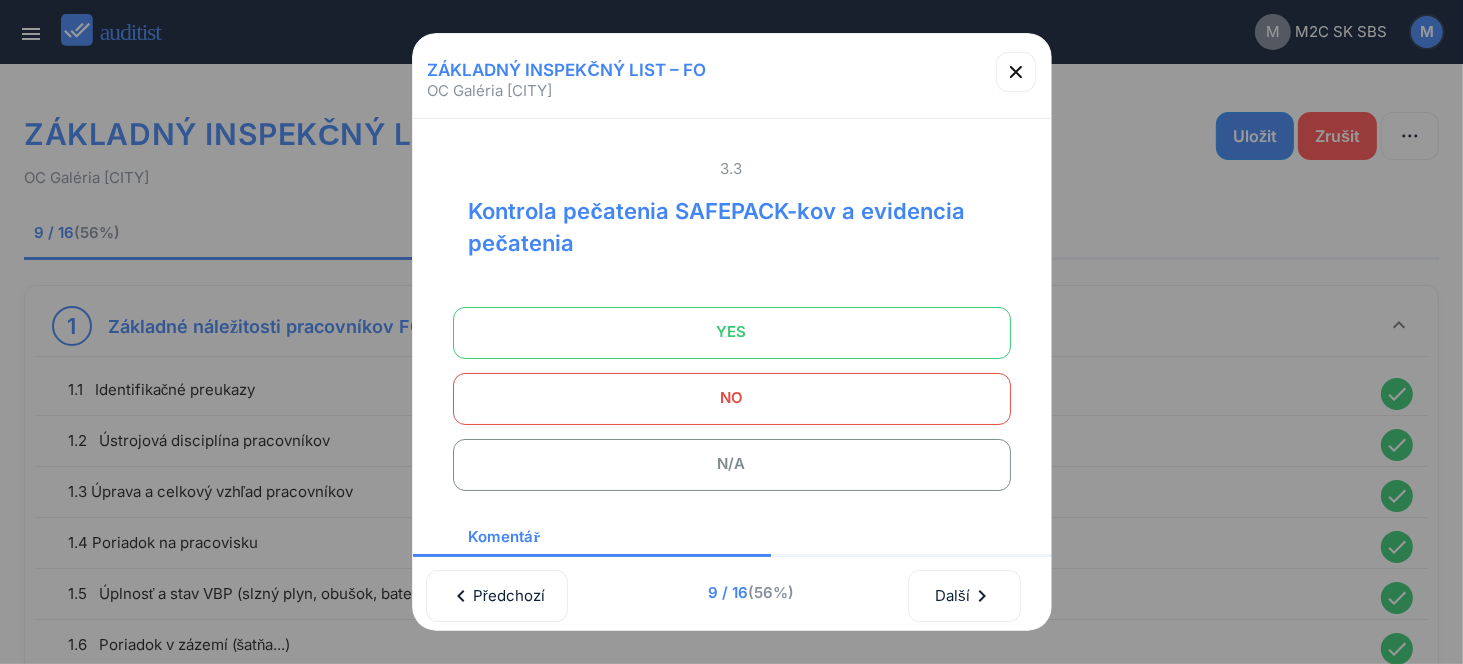 scroll, scrollTop: 0, scrollLeft: 0, axis: both 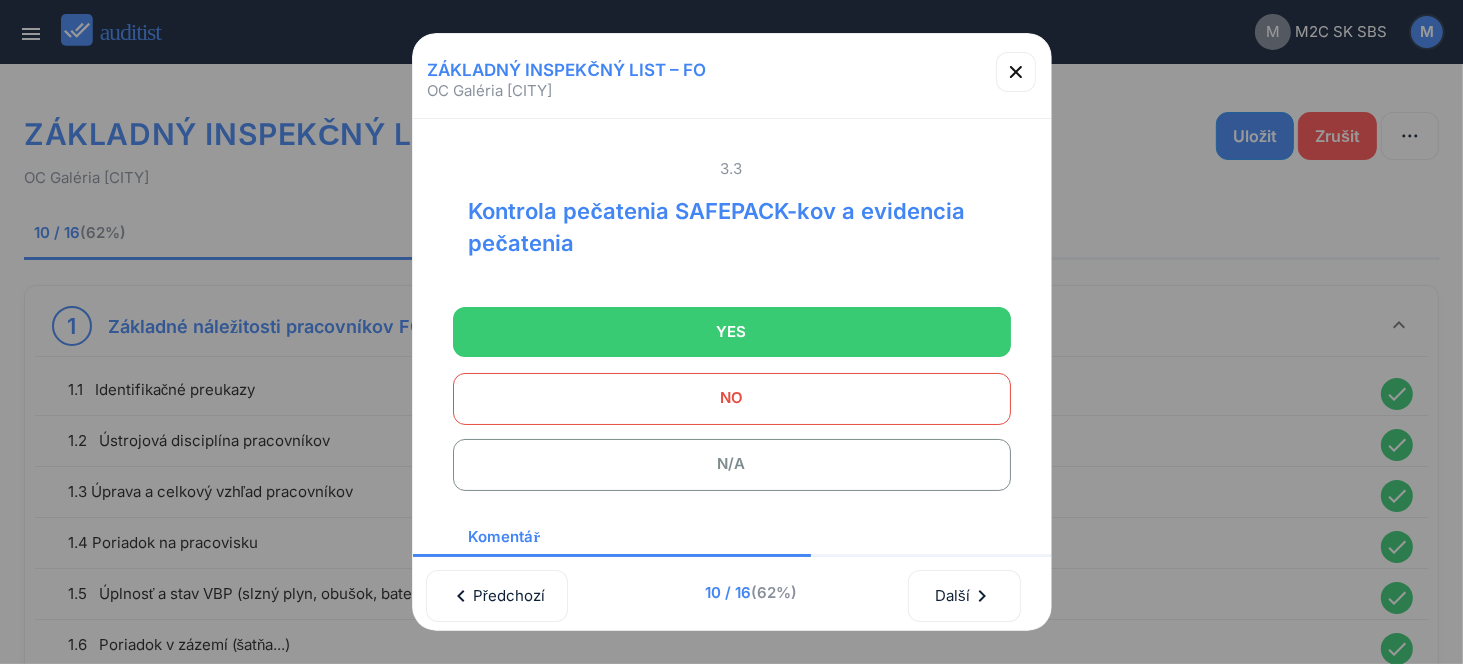 click at bounding box center [732, 465] 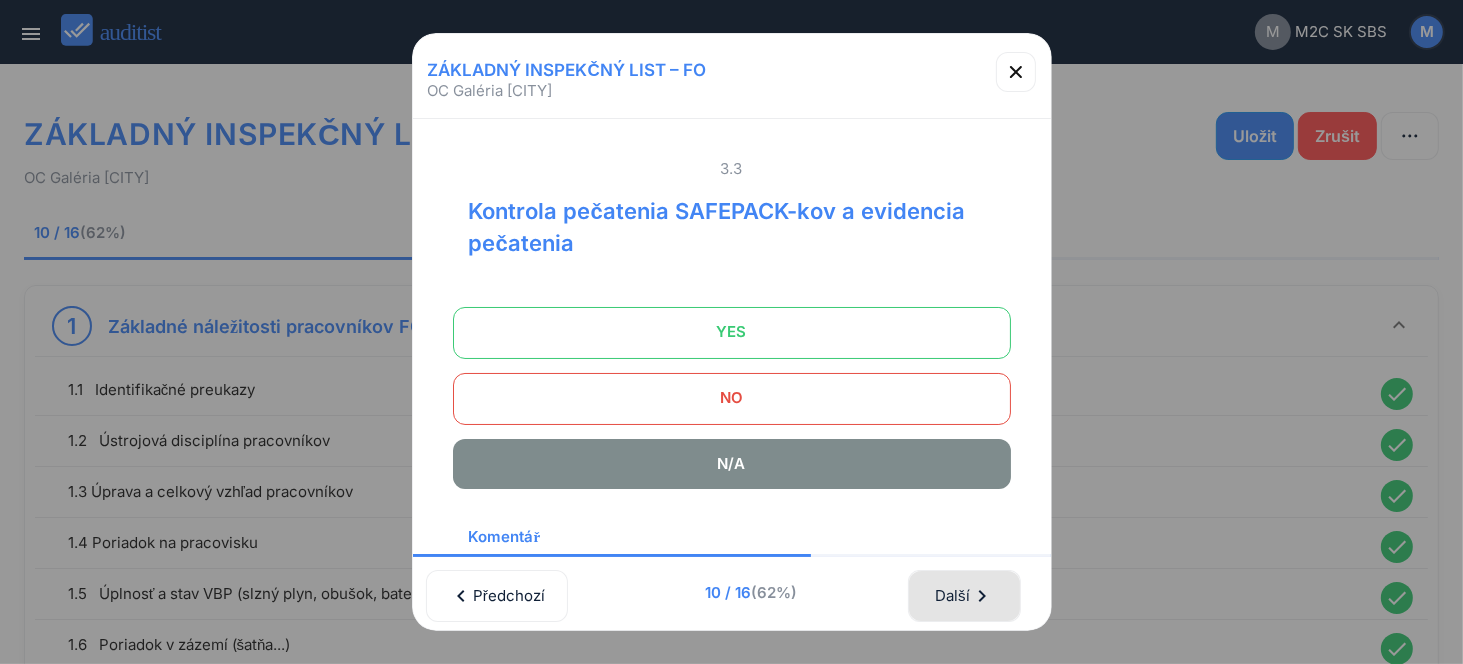 click on "Další
chevron_right" at bounding box center (964, 596) 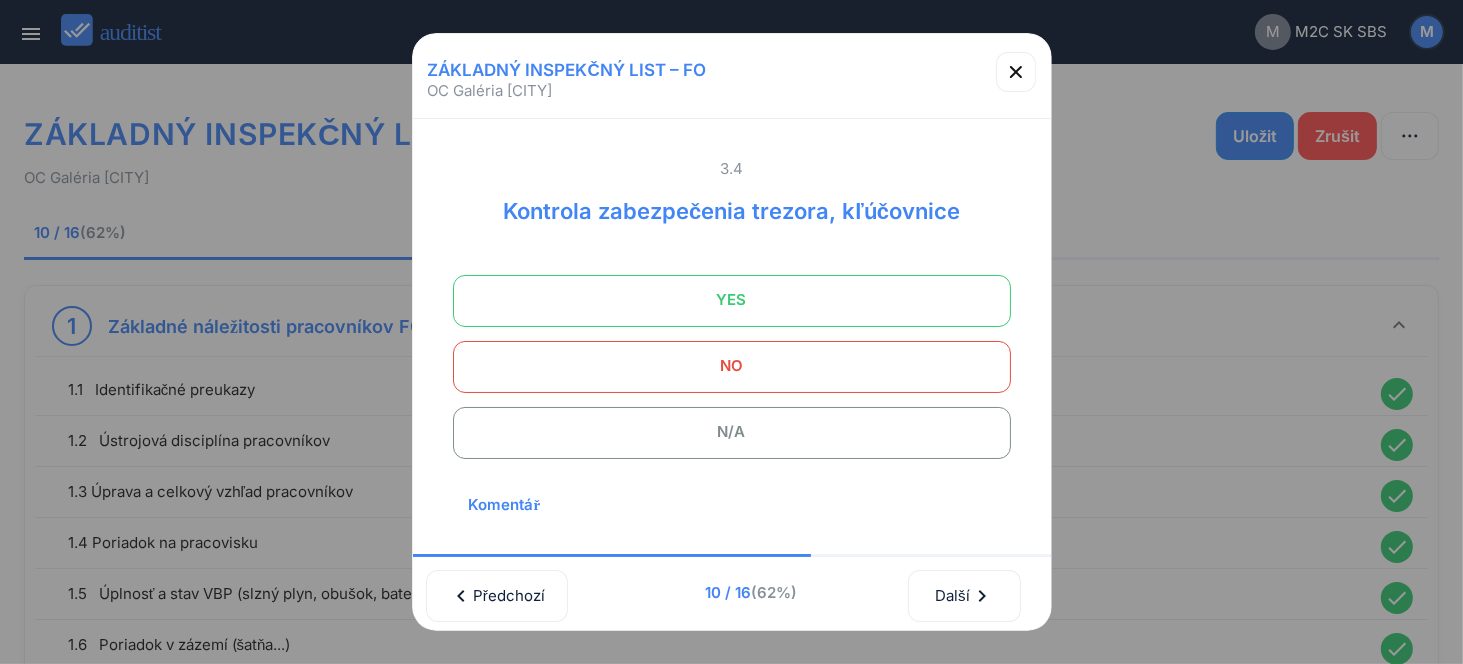 click on "N/A" at bounding box center [732, 432] 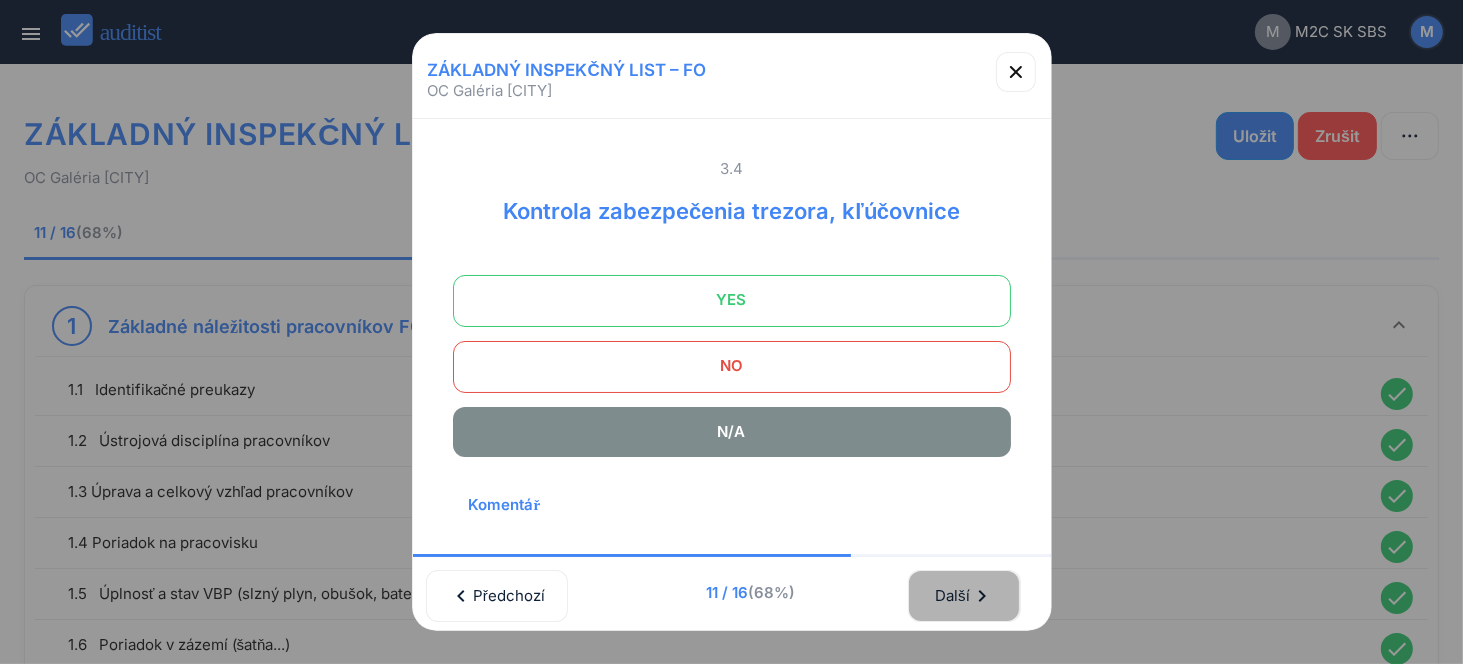 click on "chevron_right" at bounding box center (982, 596) 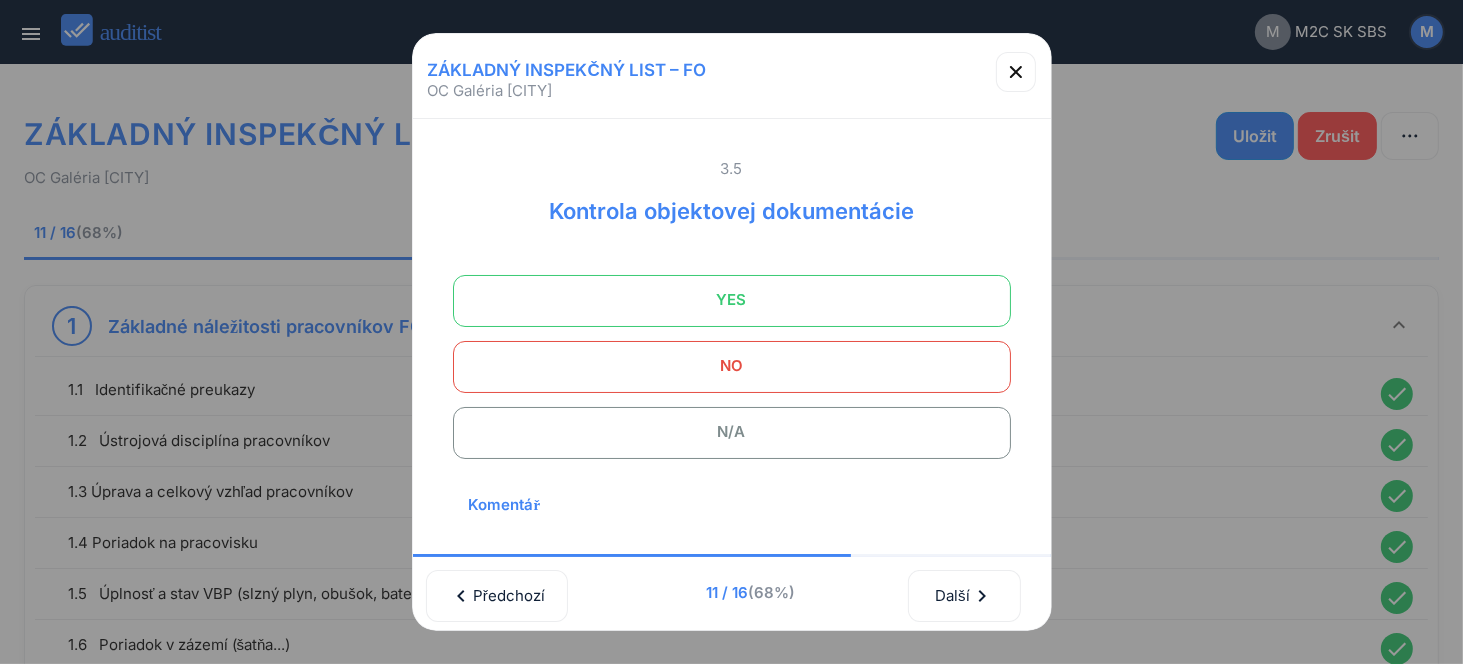 click on "N/A" at bounding box center (732, 432) 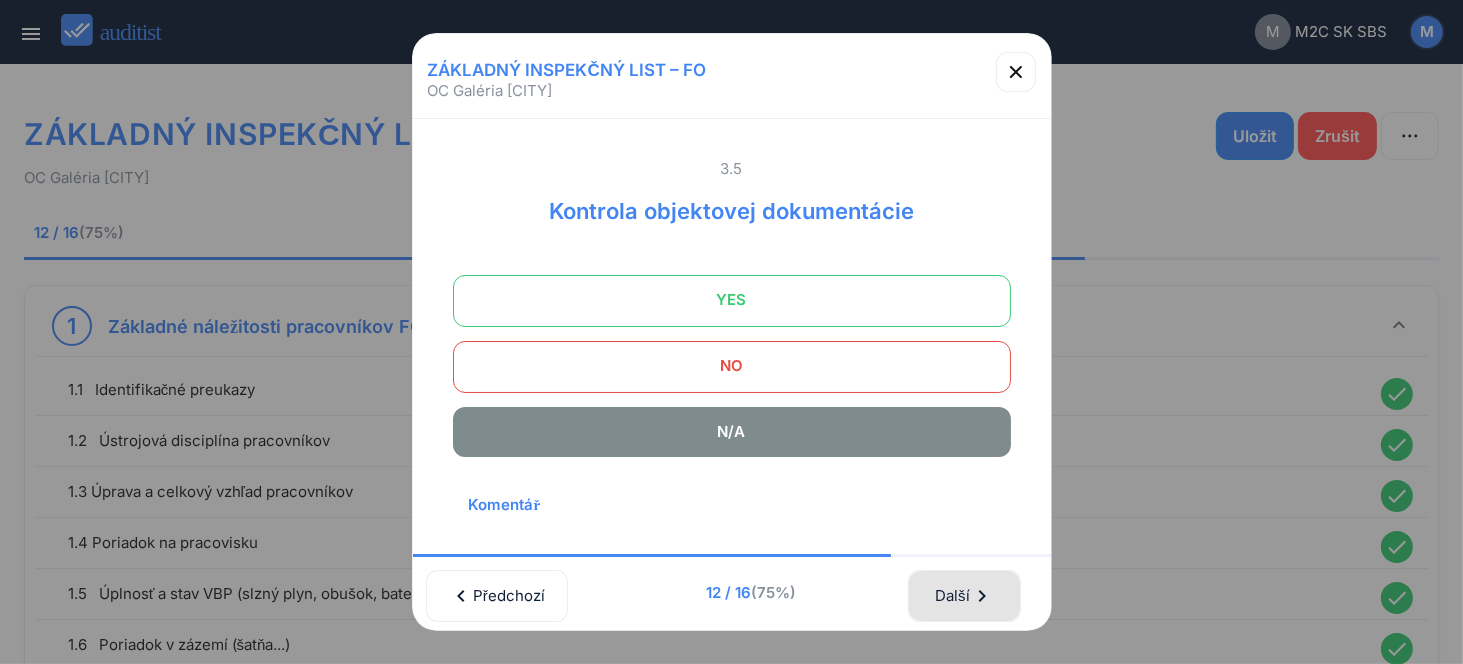 click on "Další
chevron_right" at bounding box center (964, 596) 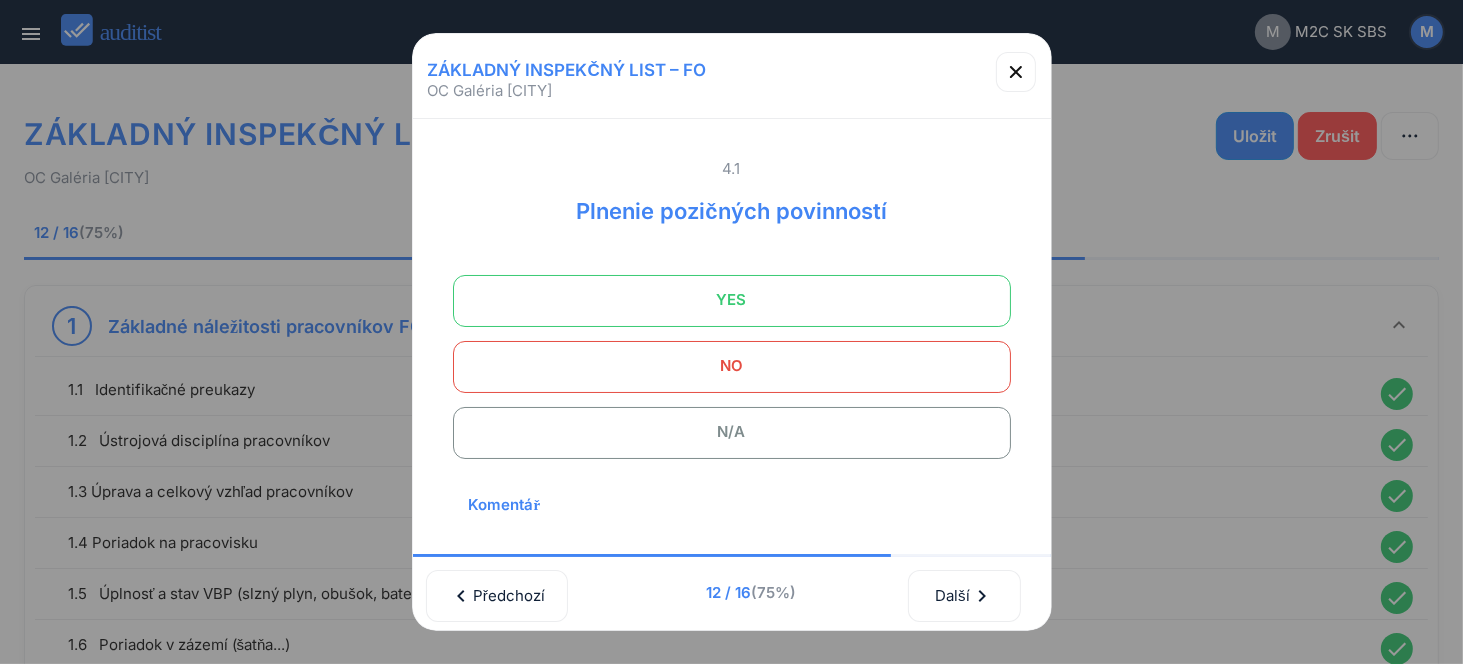 click on "YES" at bounding box center [732, 300] 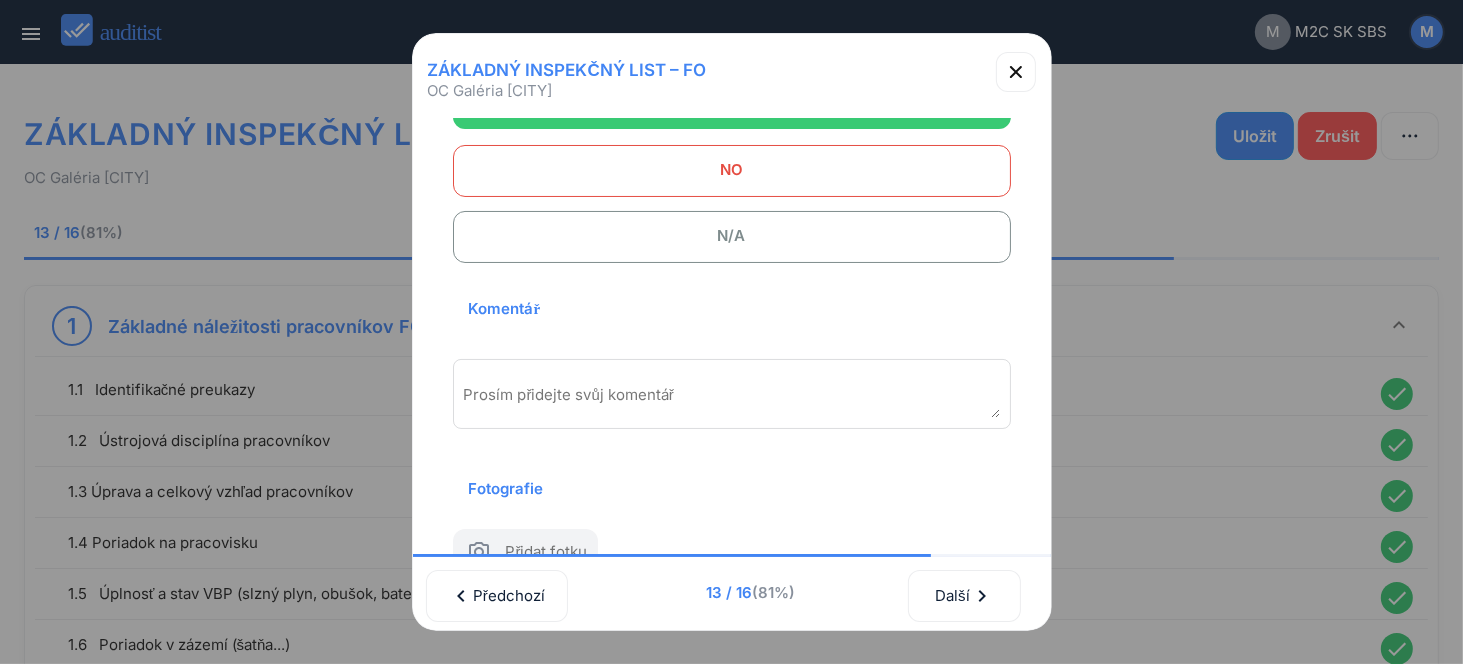scroll, scrollTop: 200, scrollLeft: 0, axis: vertical 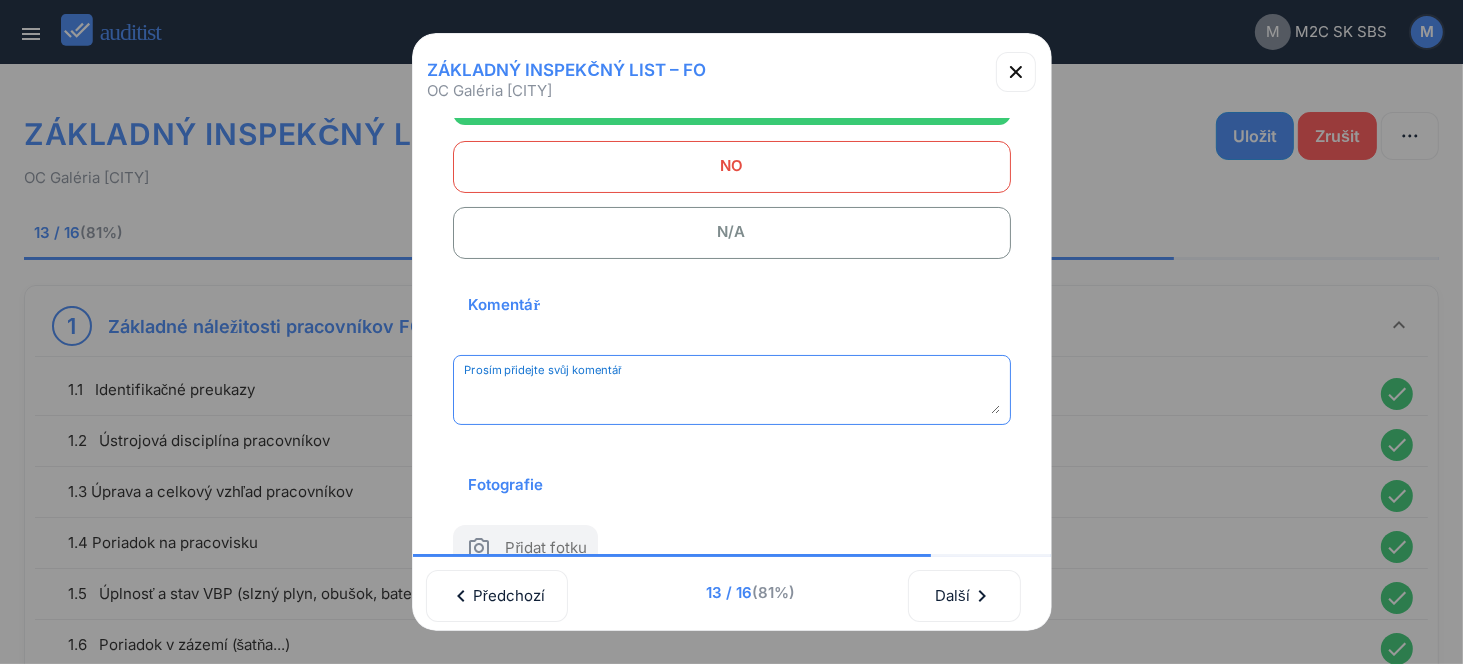 click at bounding box center [732, 397] 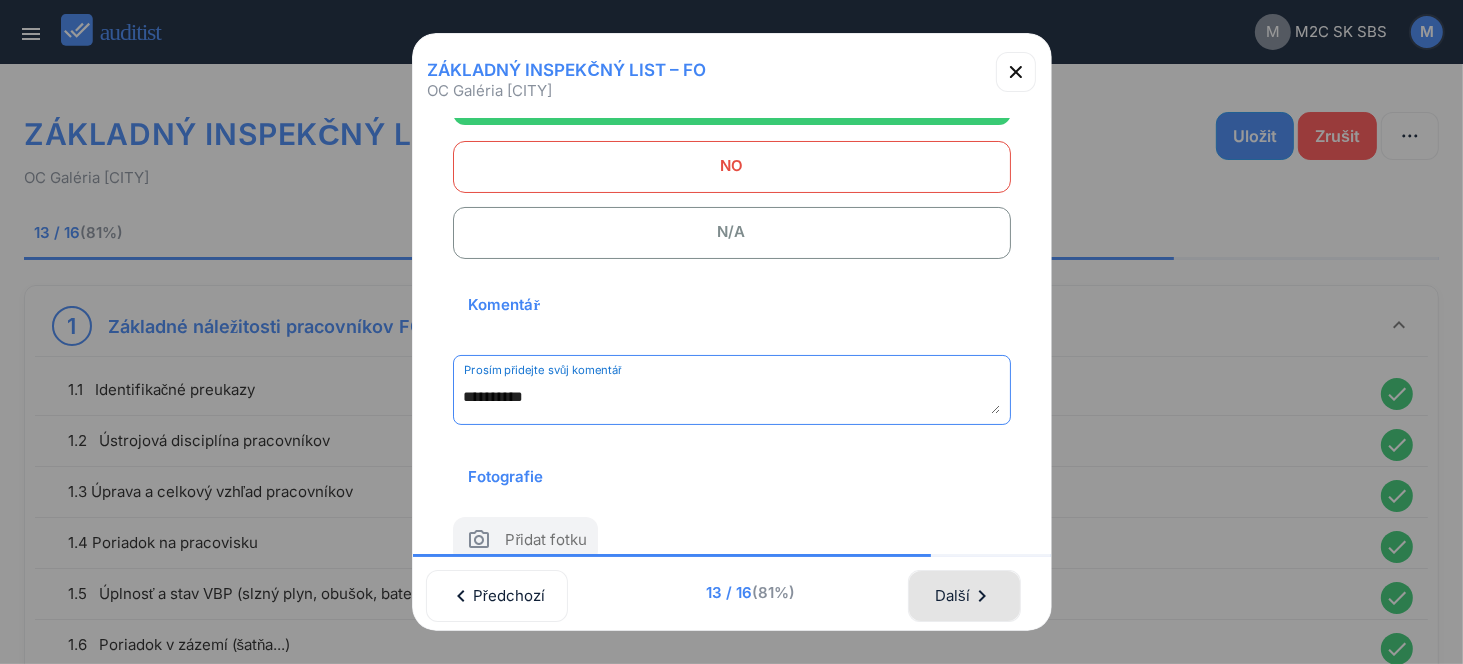 type on "**********" 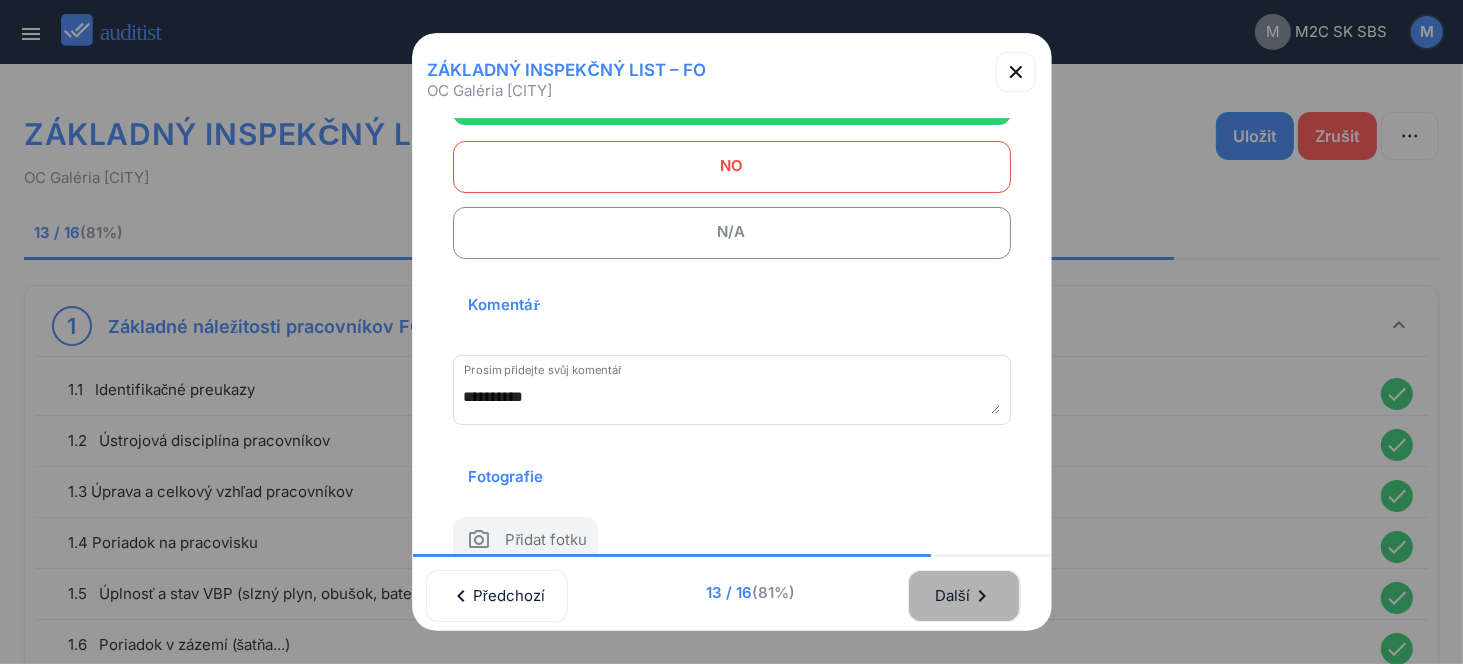 click on "Další
chevron_right" at bounding box center (964, 596) 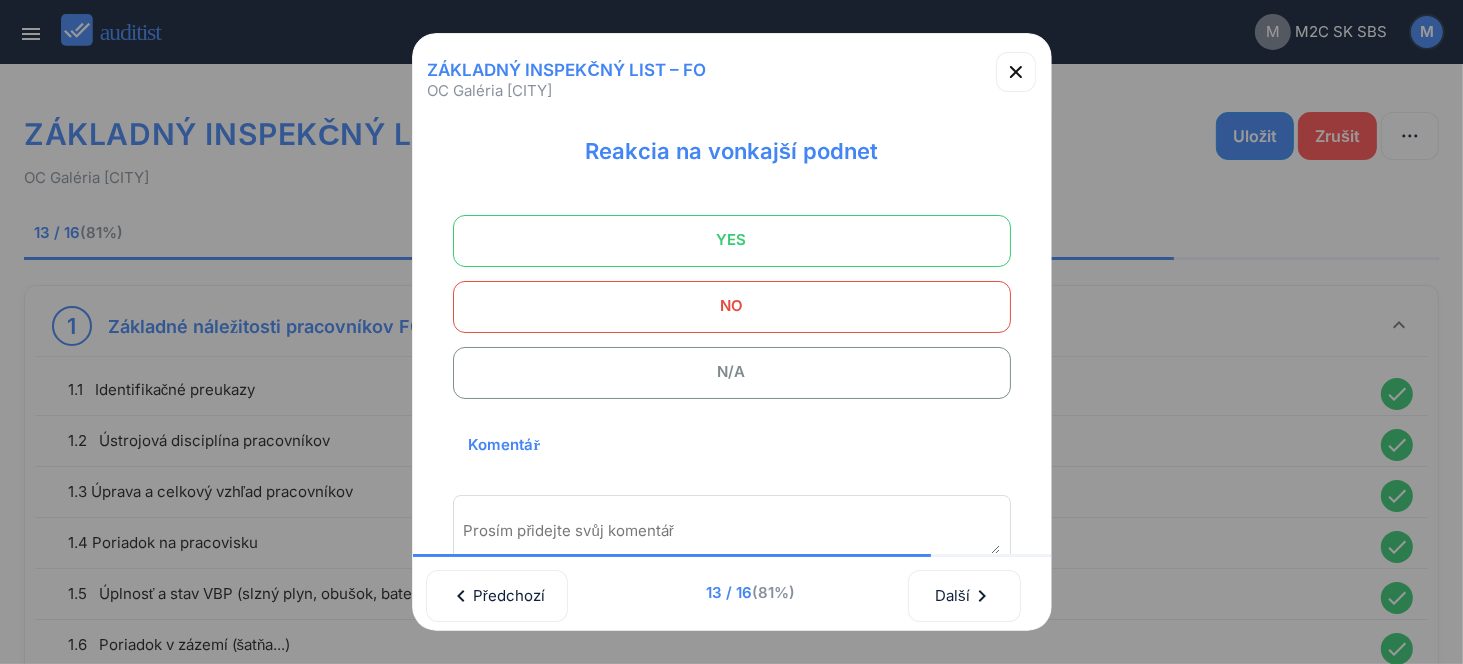 scroll, scrollTop: 0, scrollLeft: 0, axis: both 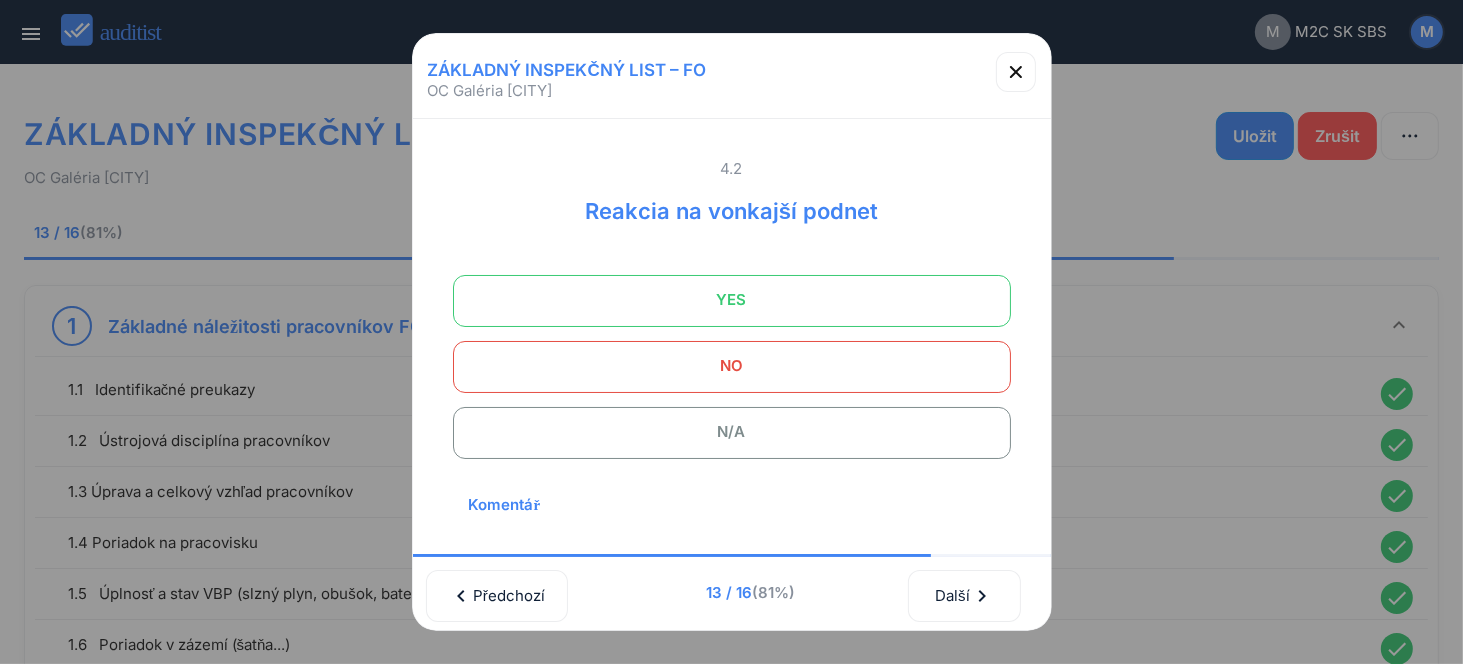 click on "YES" at bounding box center (732, 300) 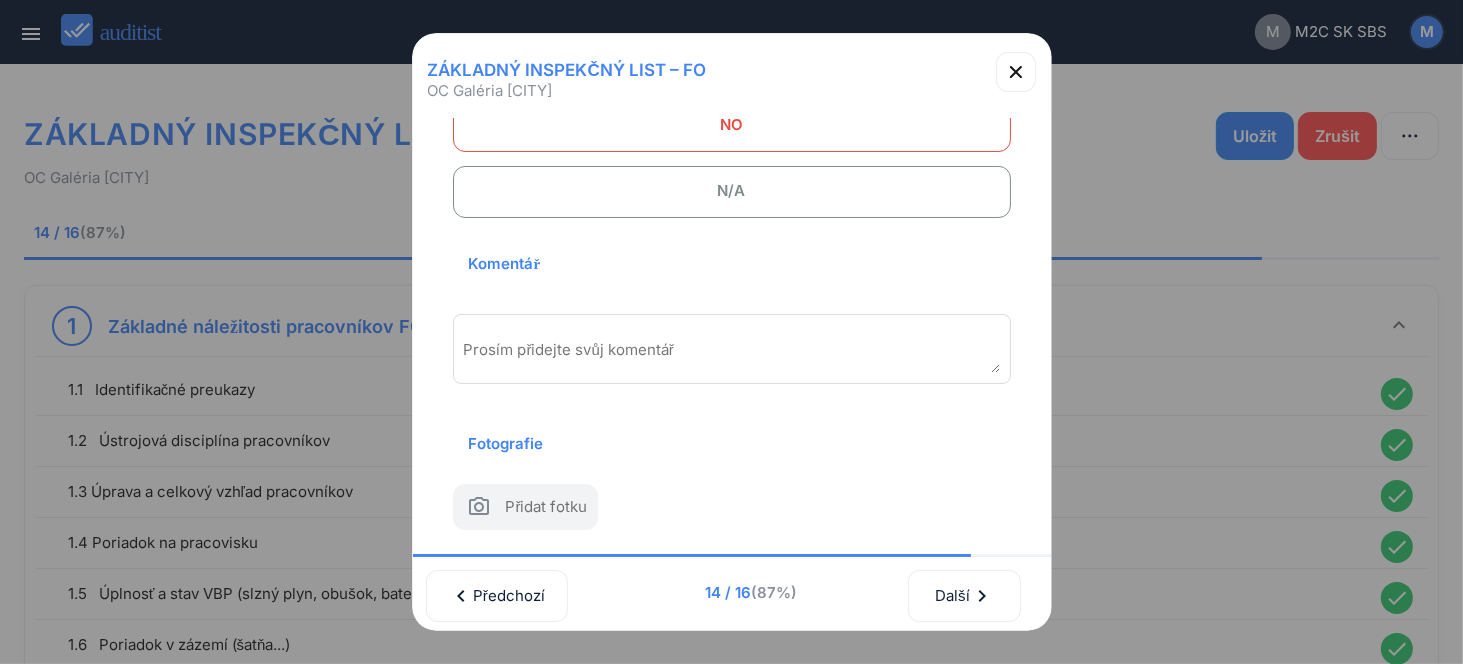 scroll, scrollTop: 270, scrollLeft: 0, axis: vertical 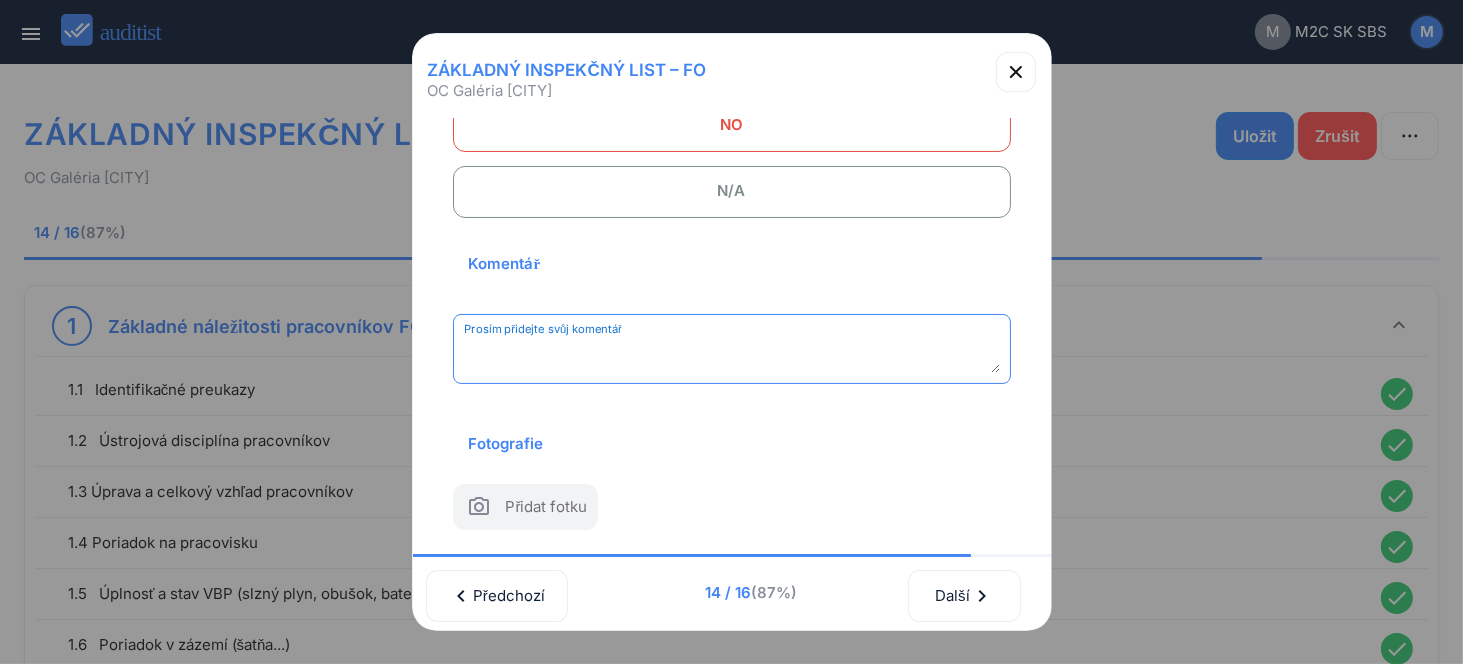 click at bounding box center [732, 356] 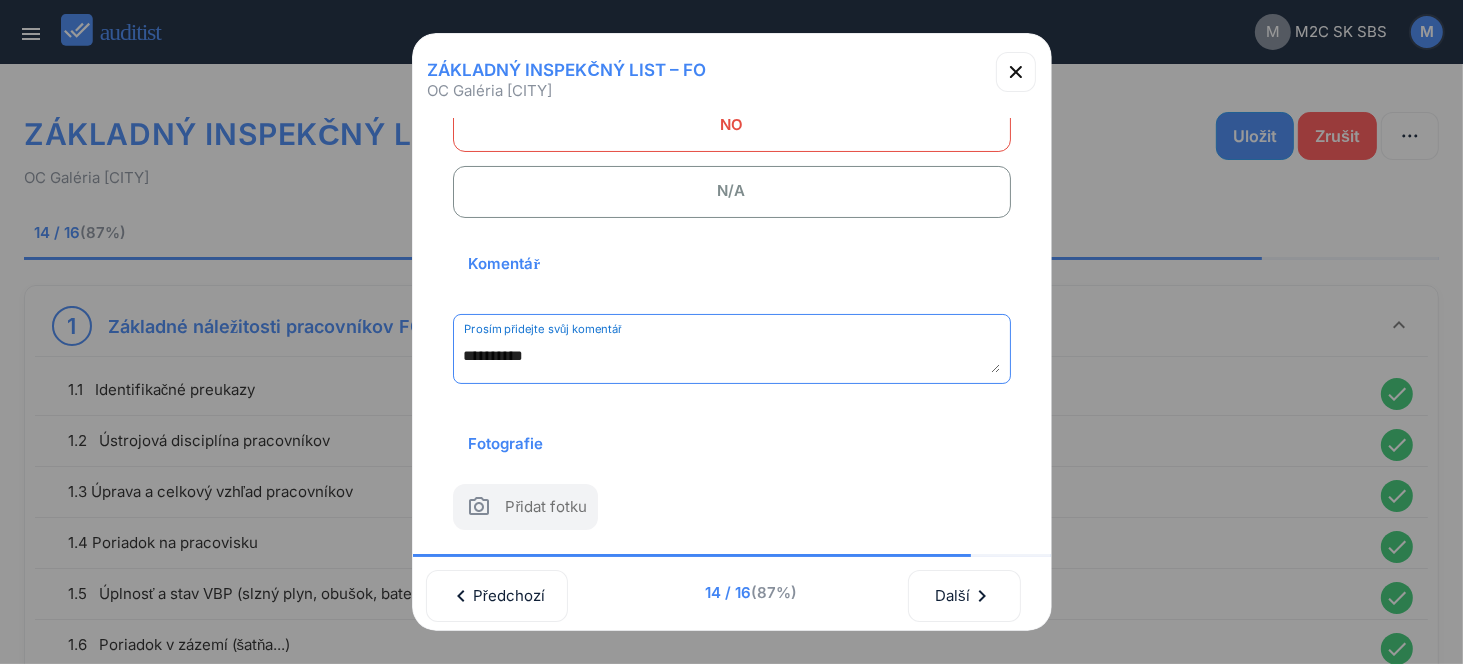 scroll, scrollTop: 262, scrollLeft: 0, axis: vertical 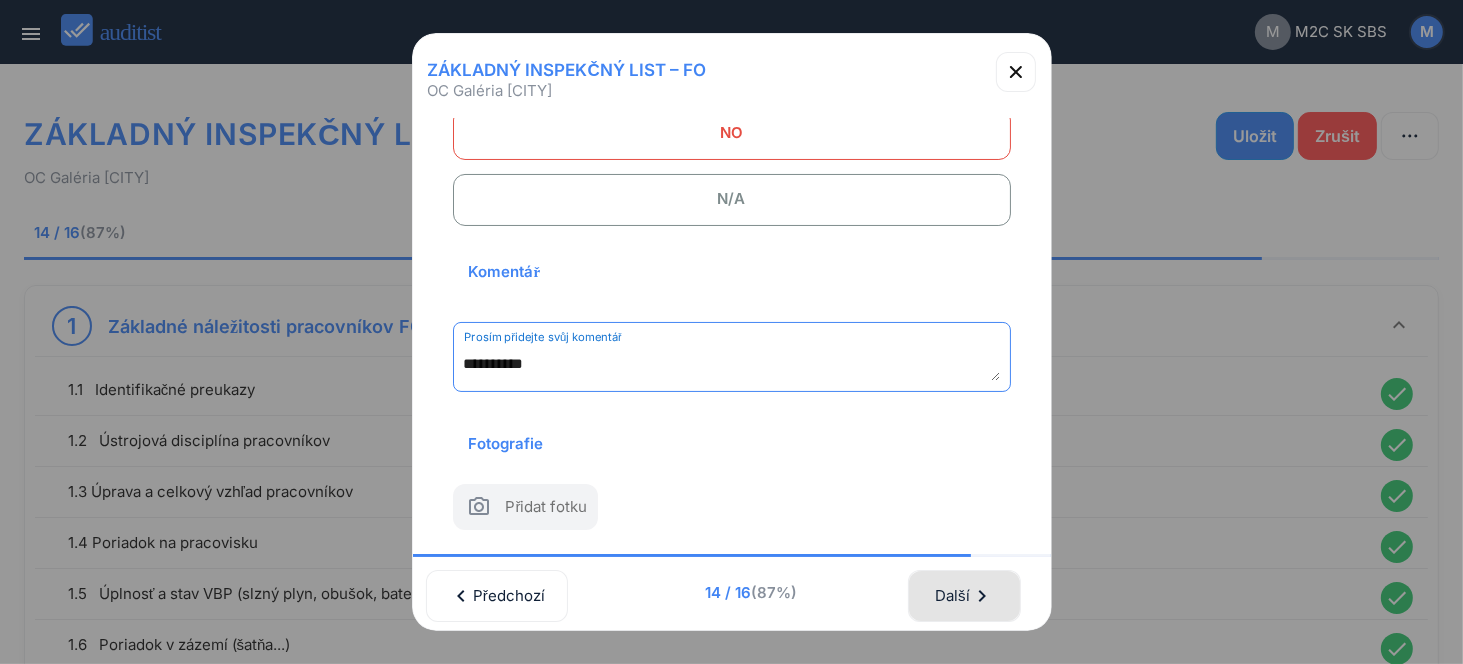 type on "**********" 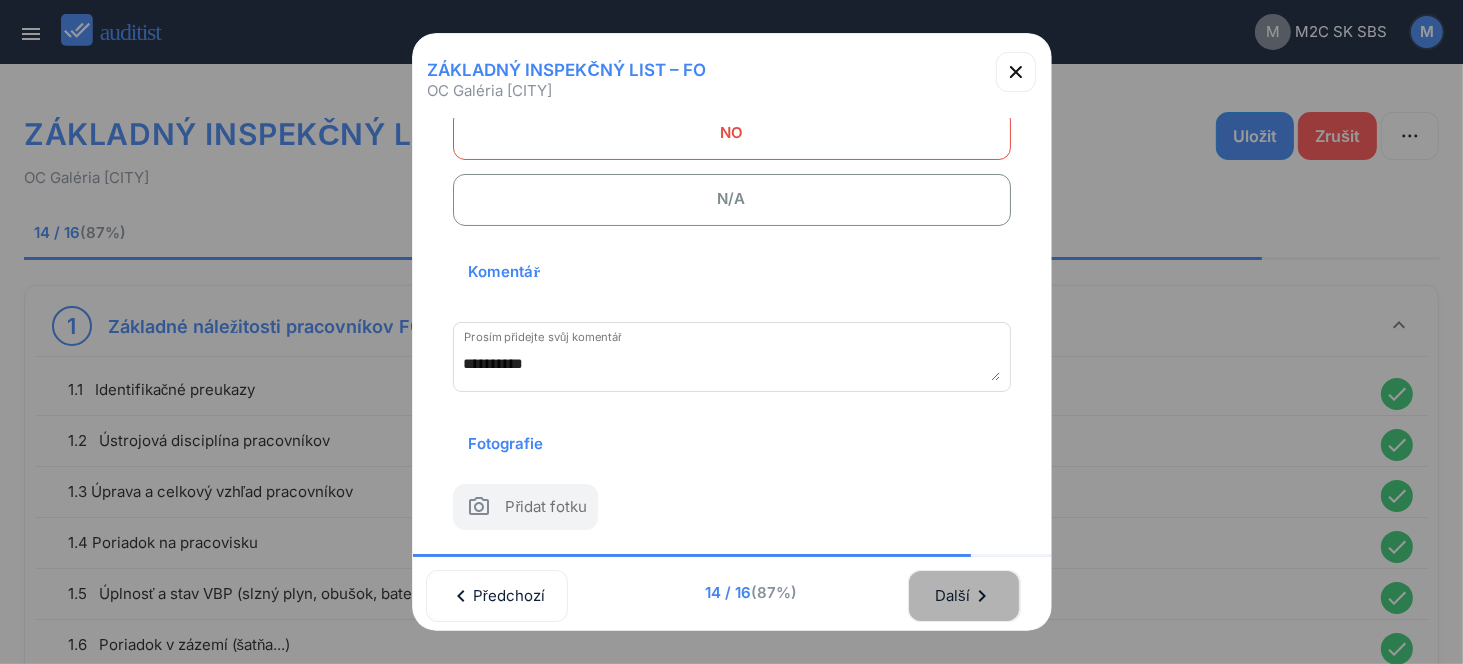 click on "Další
chevron_right" at bounding box center [964, 596] 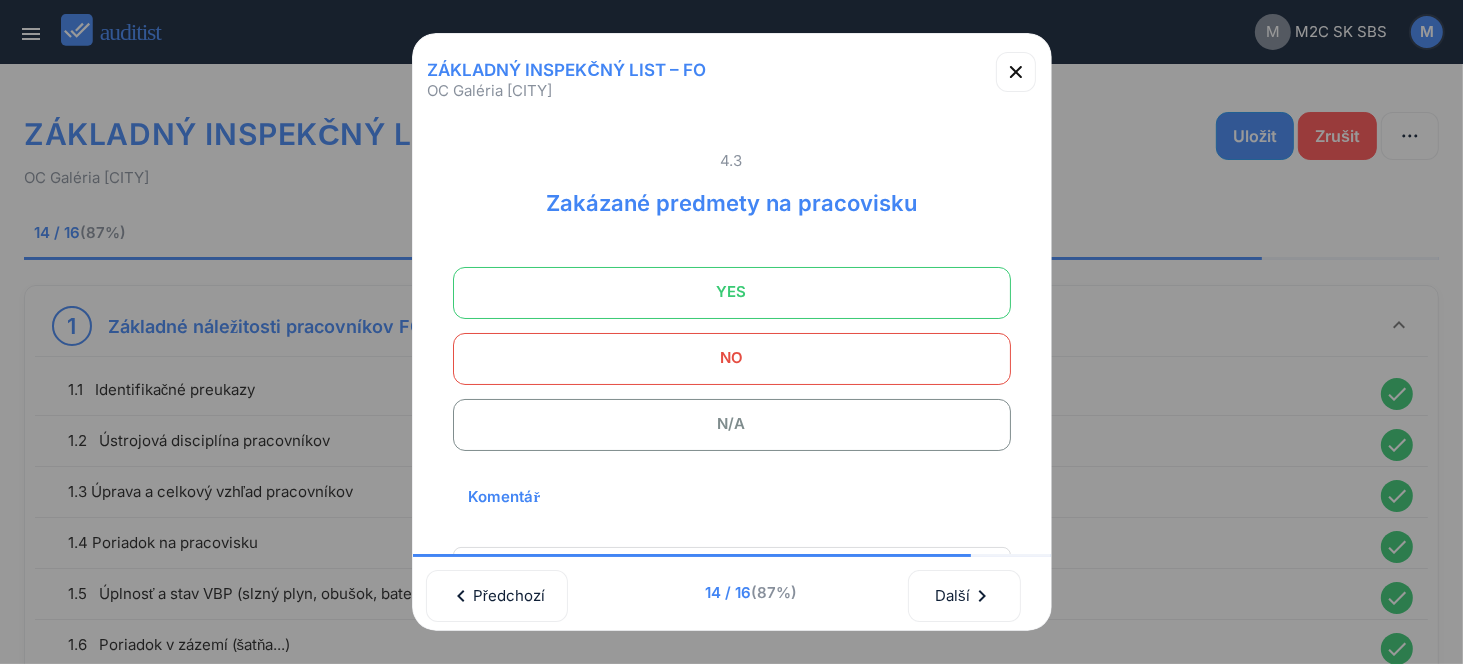 scroll, scrollTop: 0, scrollLeft: 0, axis: both 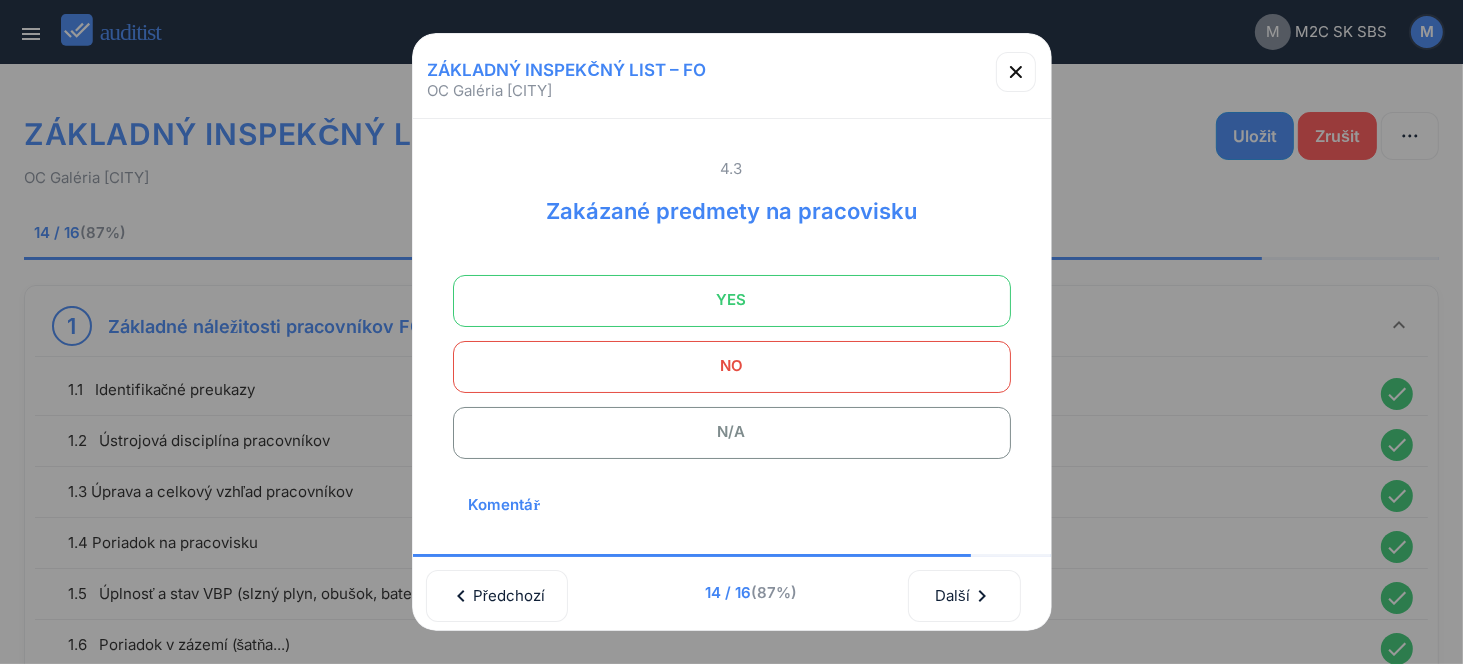 click on "YES" at bounding box center (732, 300) 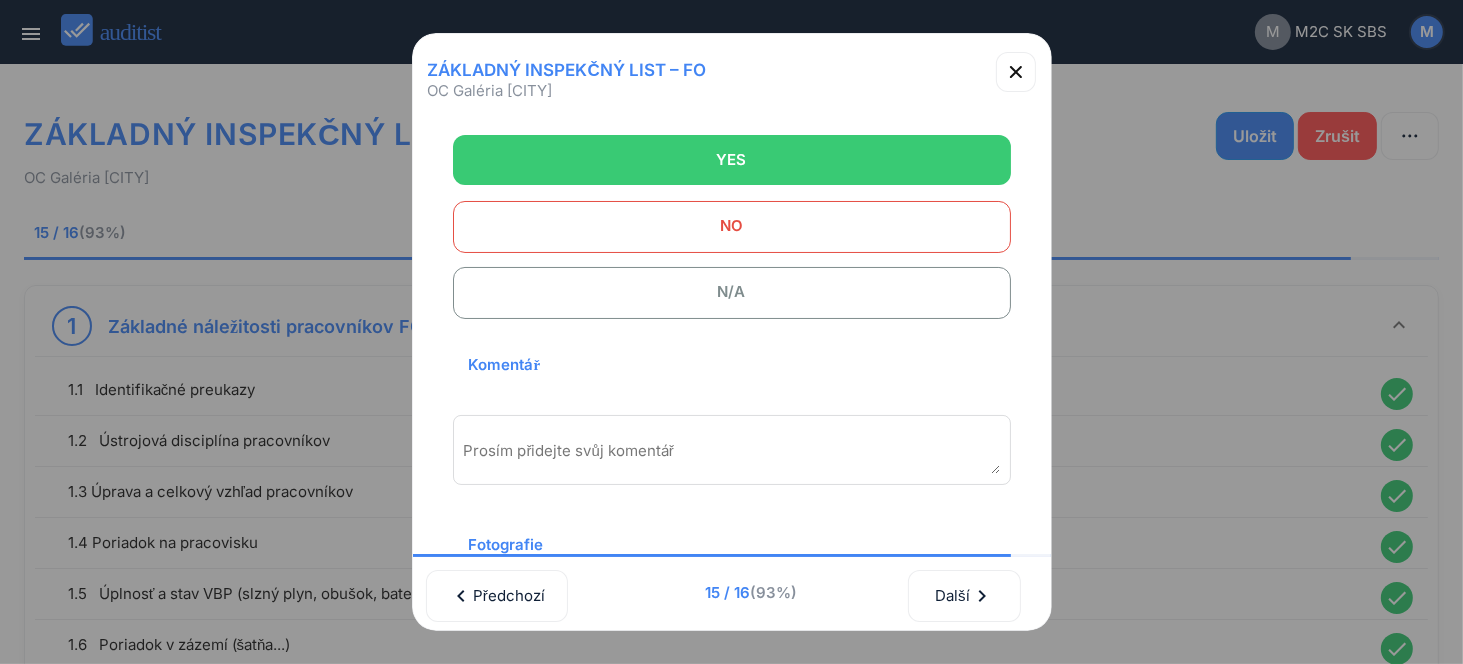 scroll, scrollTop: 270, scrollLeft: 0, axis: vertical 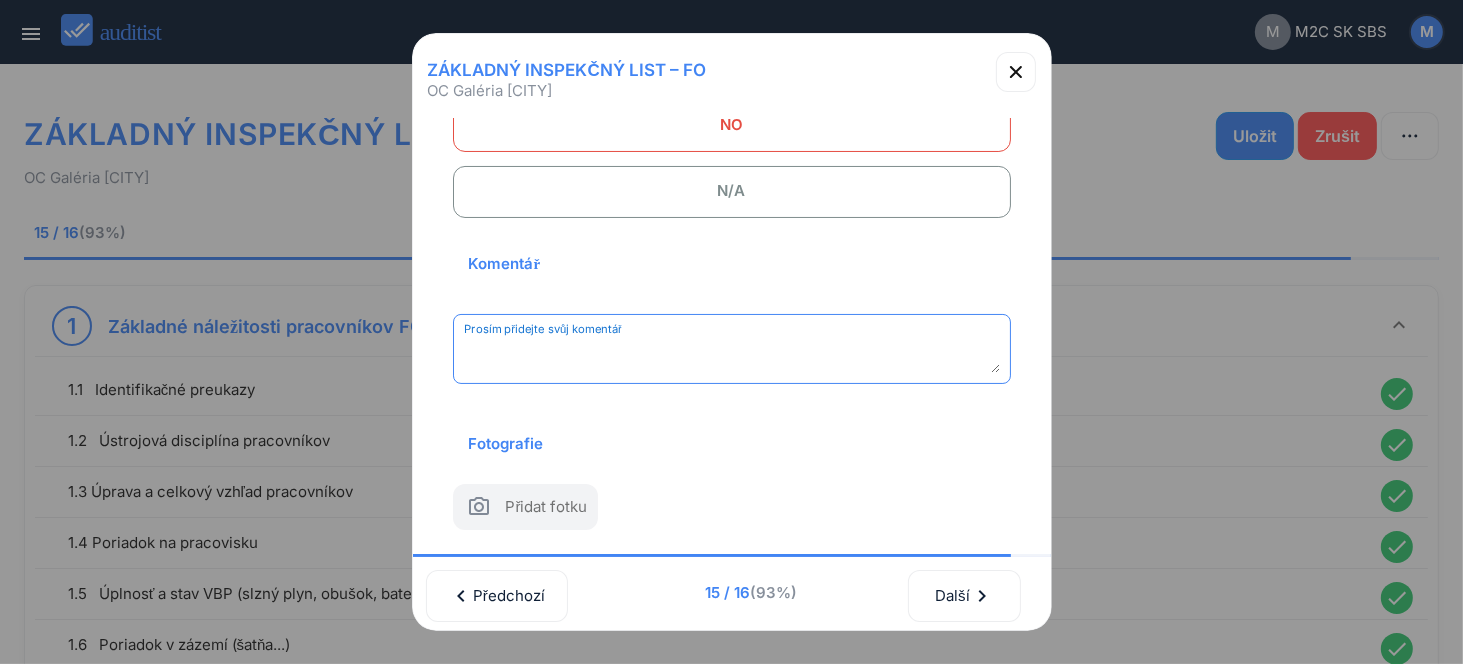 click at bounding box center [732, 356] 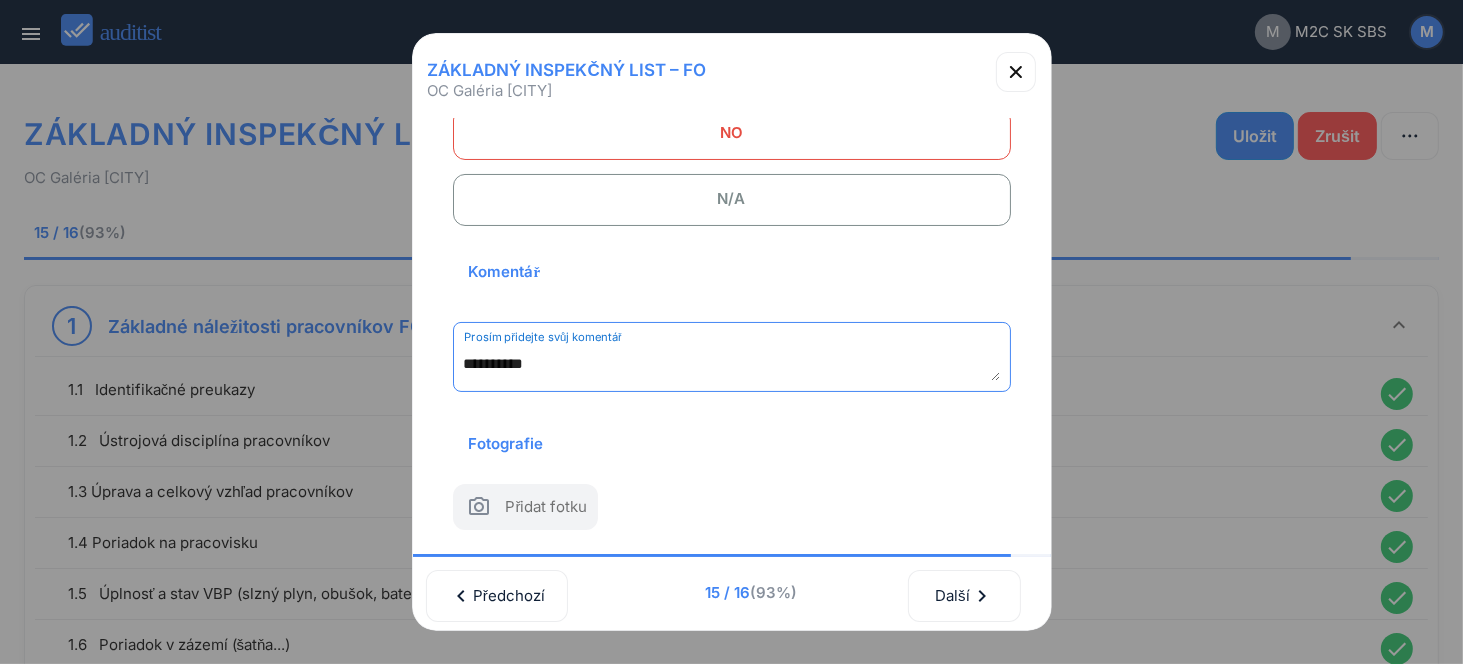 scroll, scrollTop: 262, scrollLeft: 0, axis: vertical 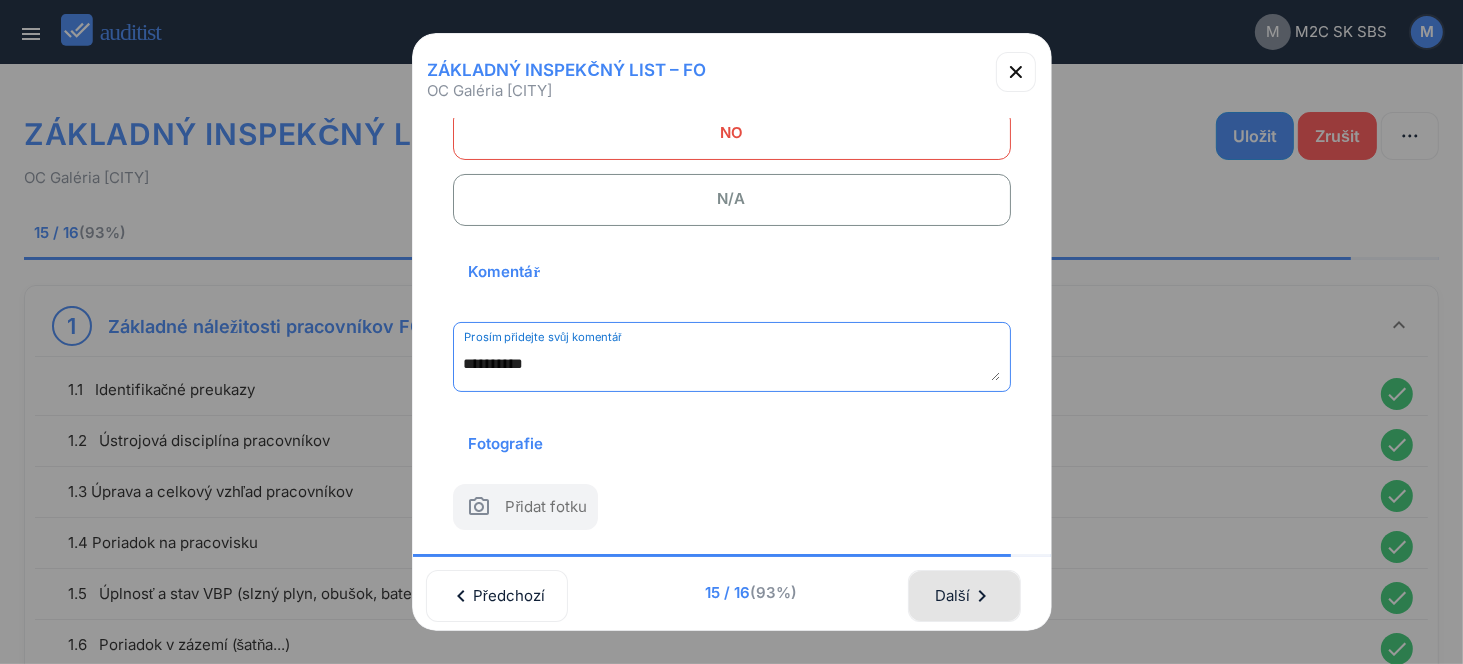 type on "**********" 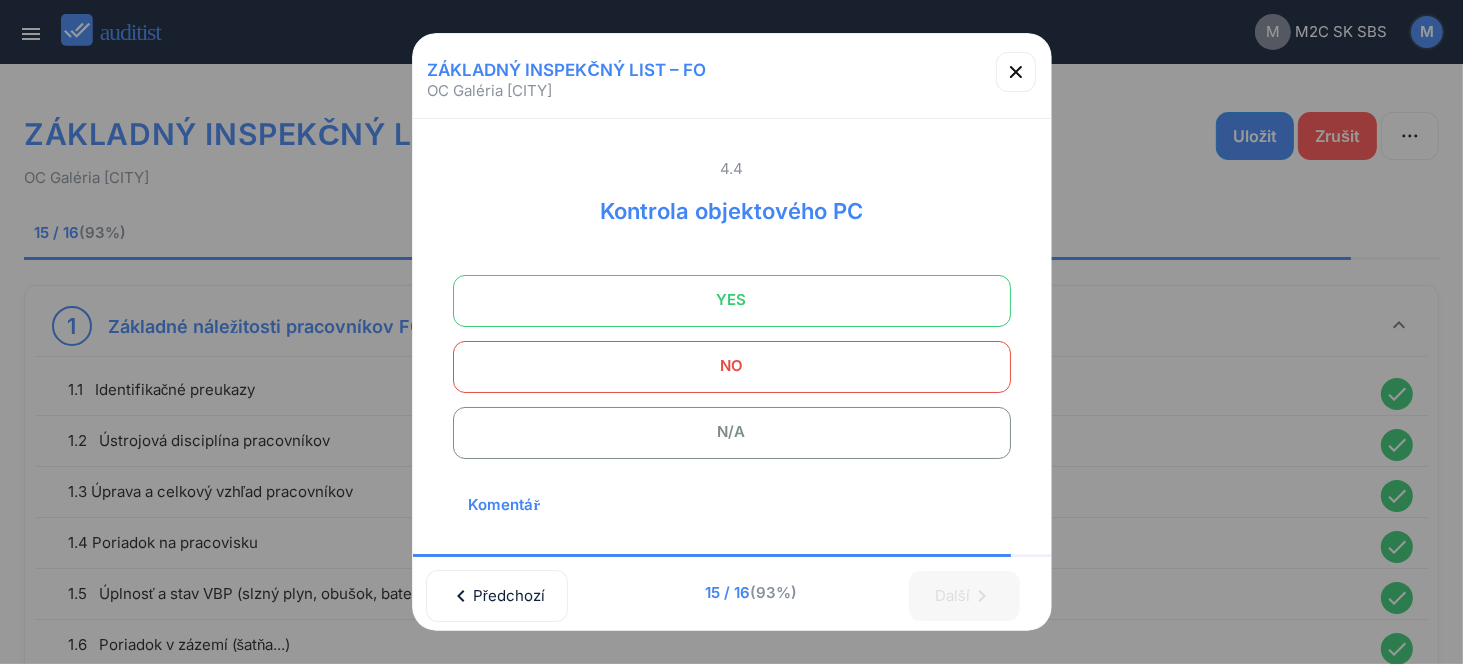 scroll, scrollTop: 270, scrollLeft: 0, axis: vertical 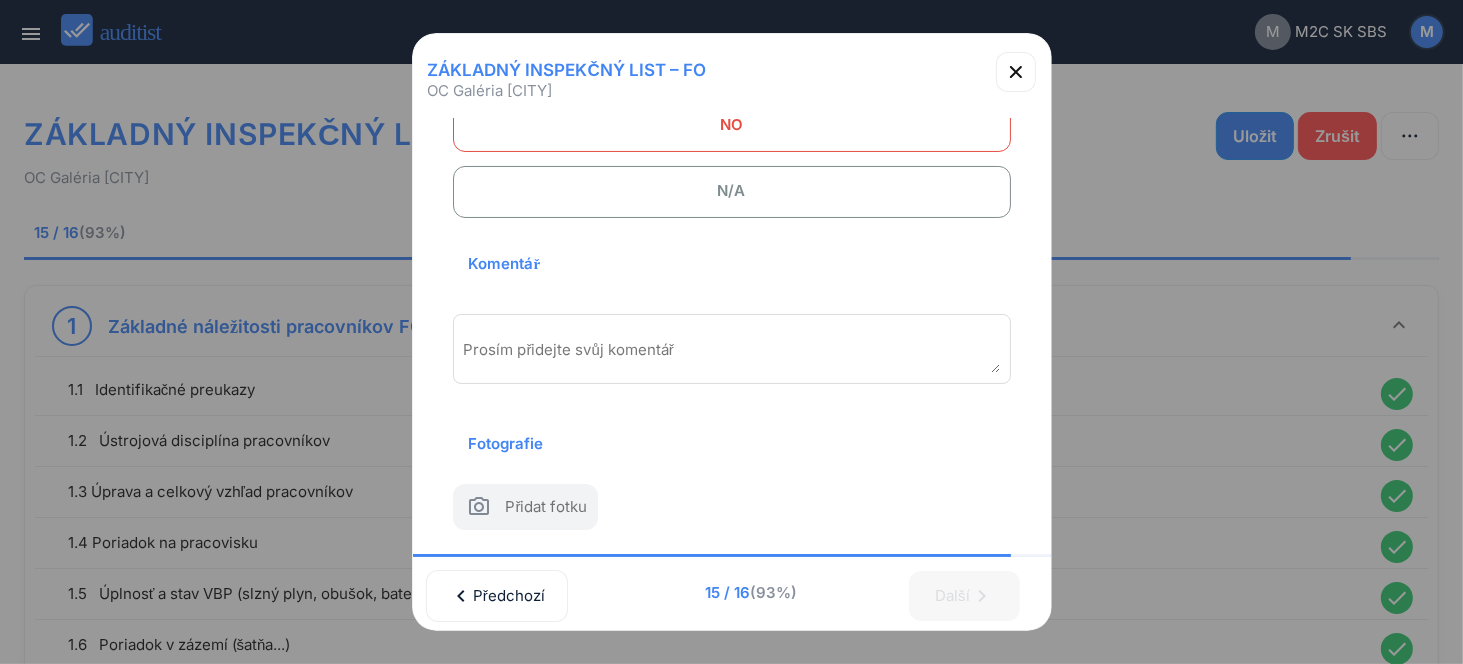 click on "N/A" at bounding box center (732, 191) 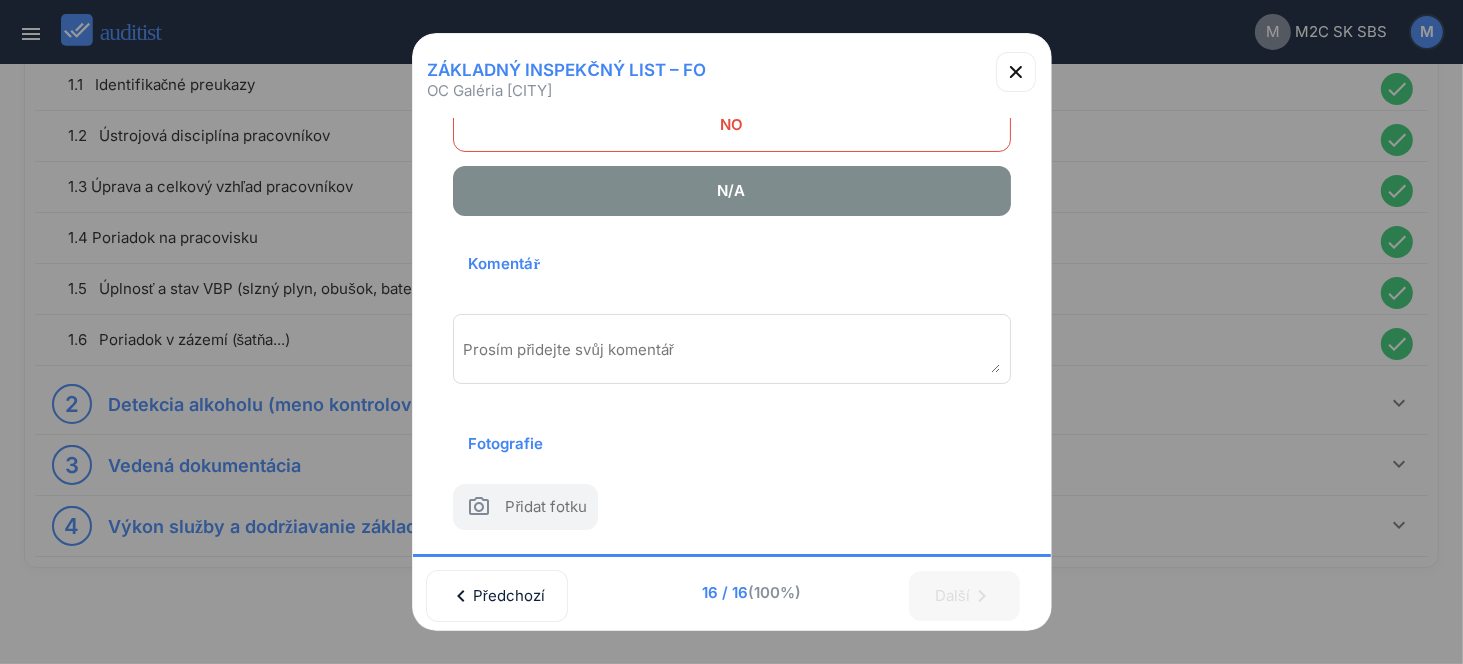 scroll, scrollTop: 312, scrollLeft: 0, axis: vertical 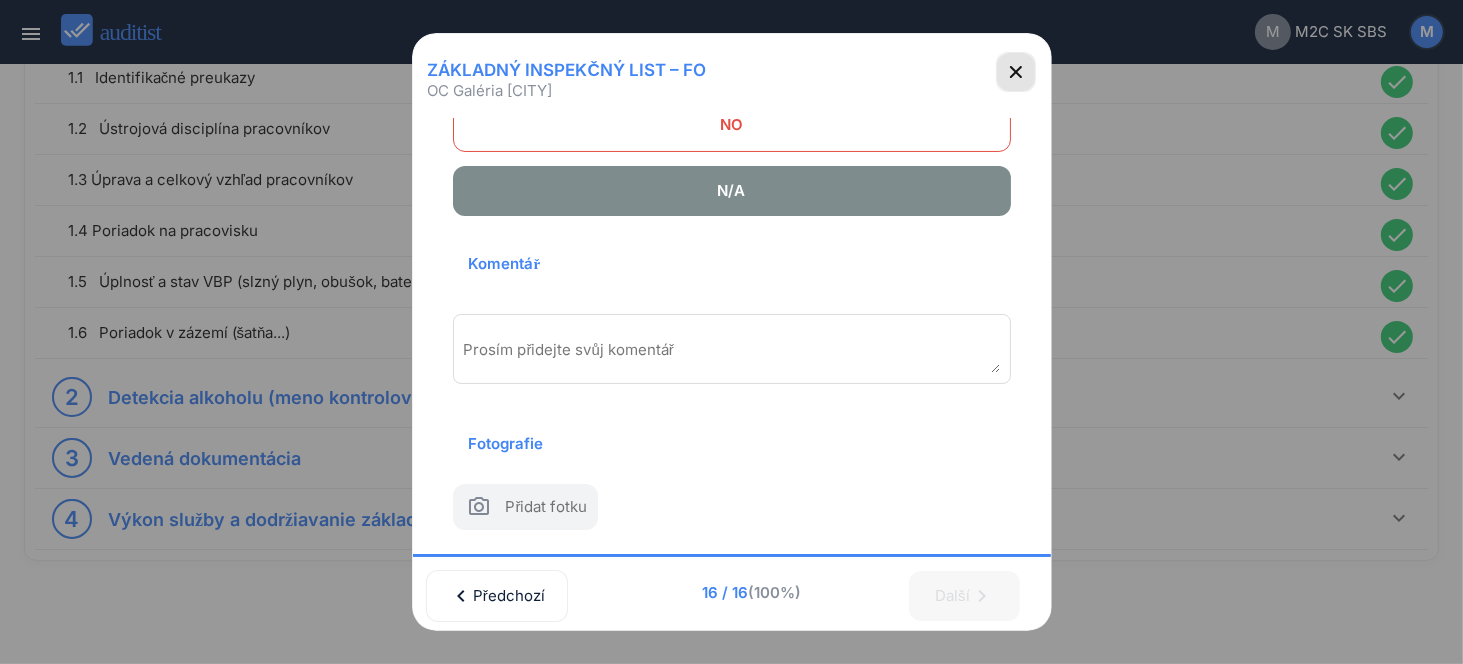 click 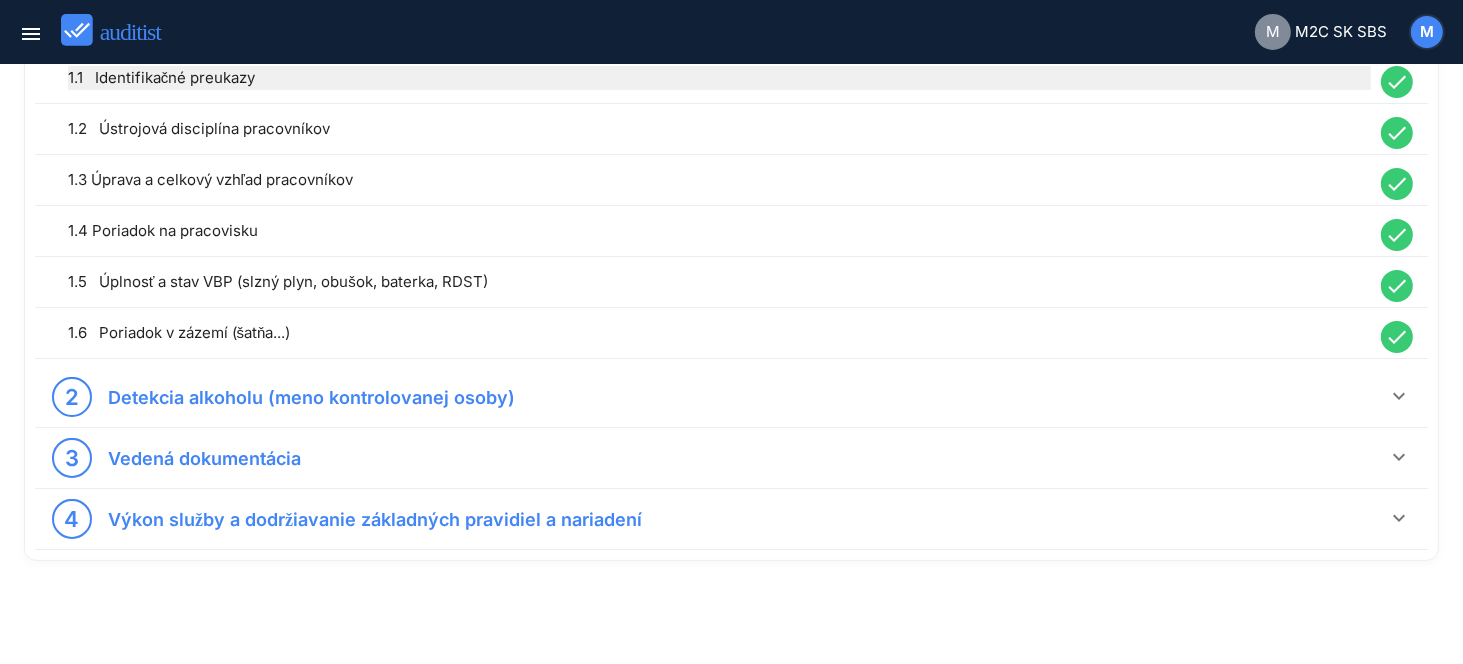 scroll, scrollTop: 262, scrollLeft: 0, axis: vertical 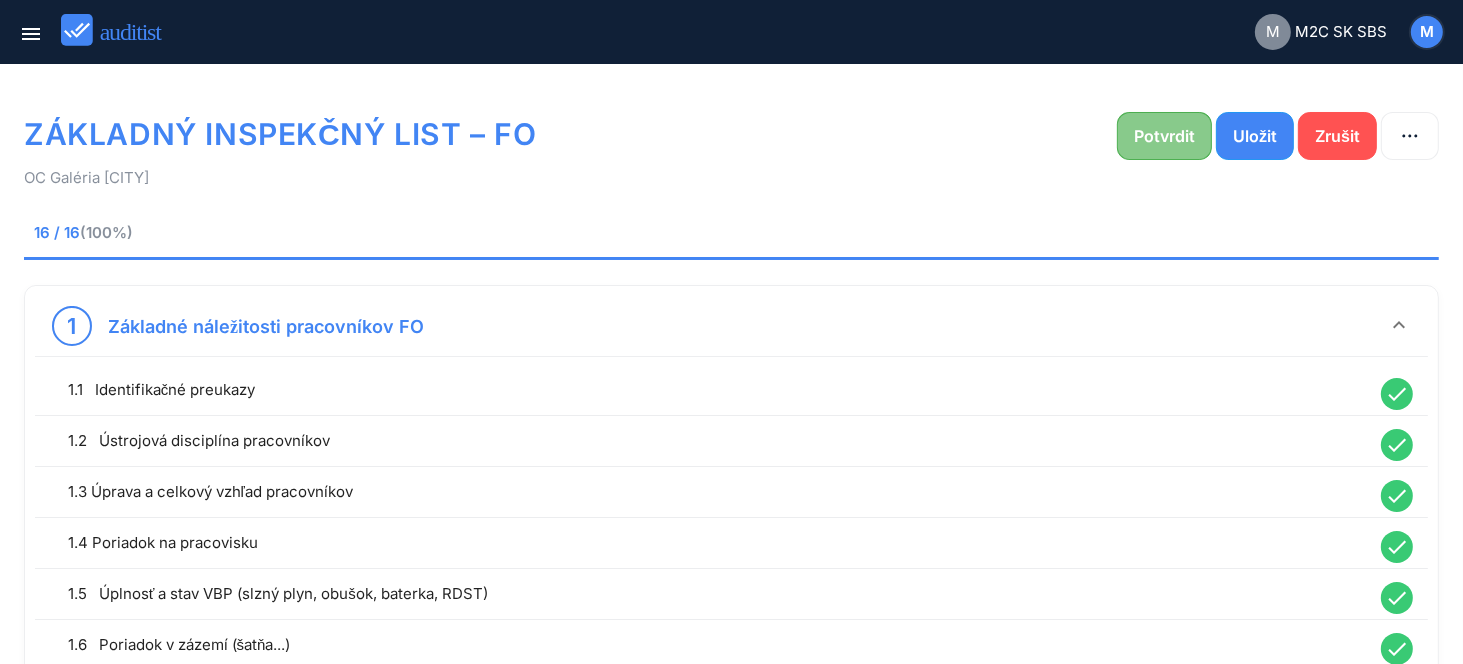 click on "Potvrdit" at bounding box center [1164, 136] 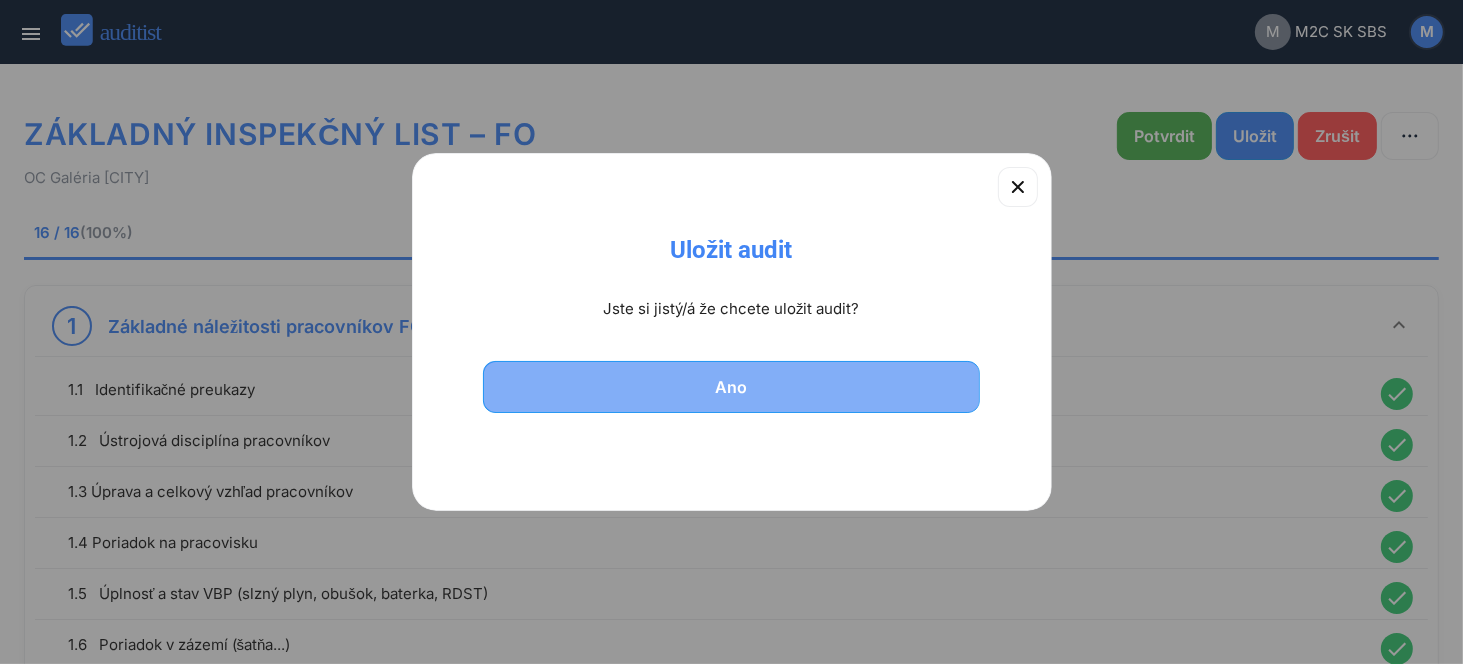 click on "Ano" at bounding box center [732, 387] 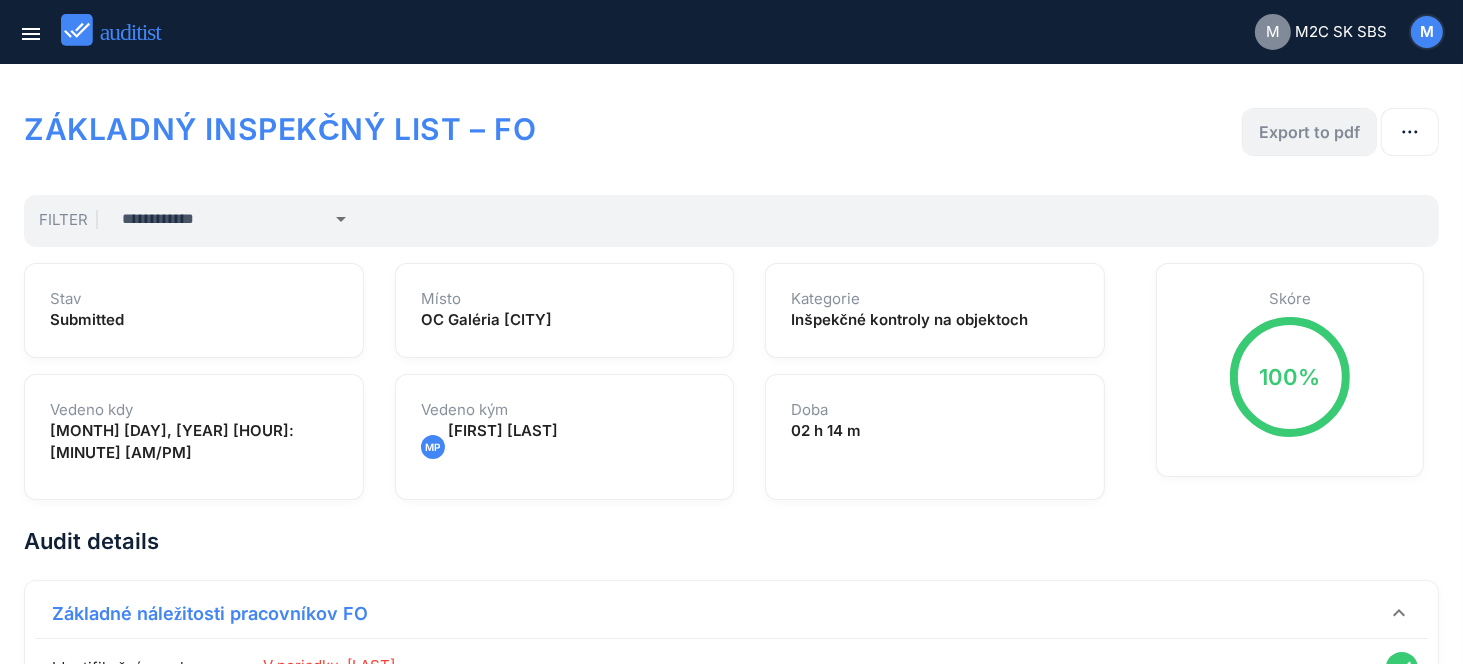 click on "Export to pdf" at bounding box center [1309, 132] 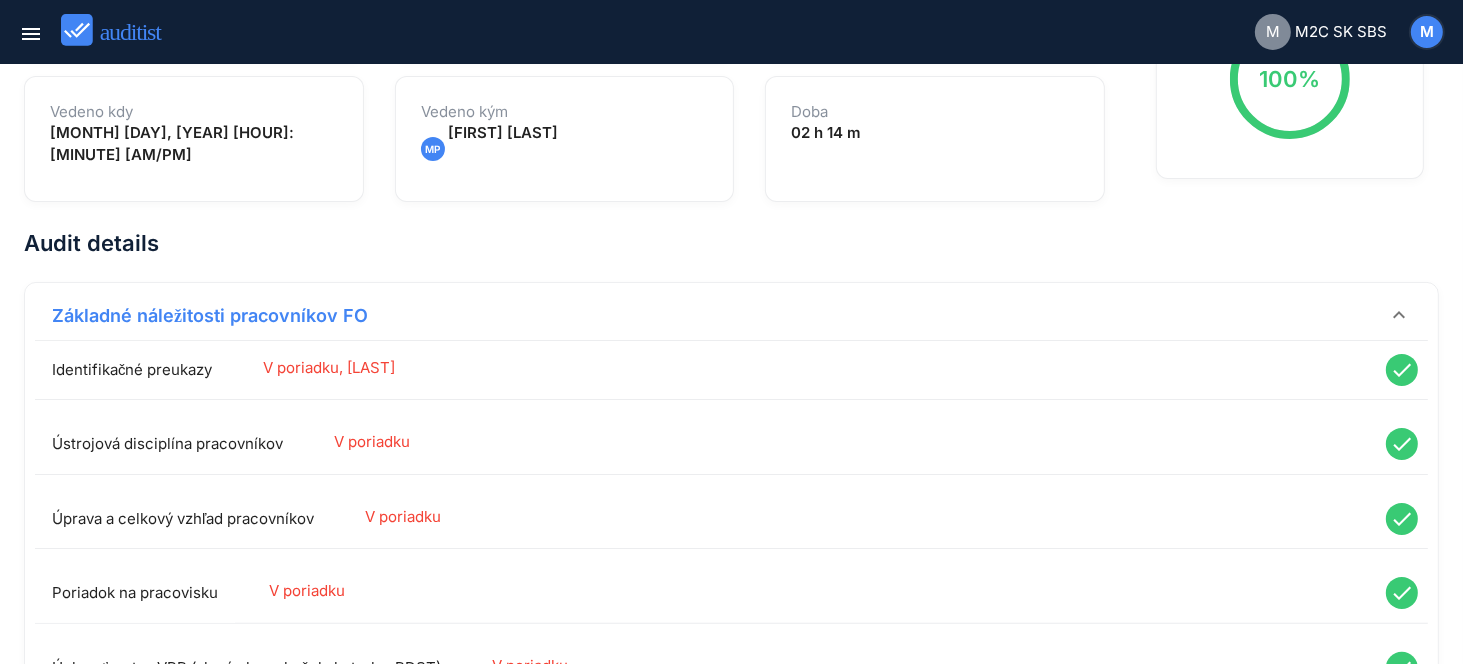 scroll, scrollTop: 300, scrollLeft: 0, axis: vertical 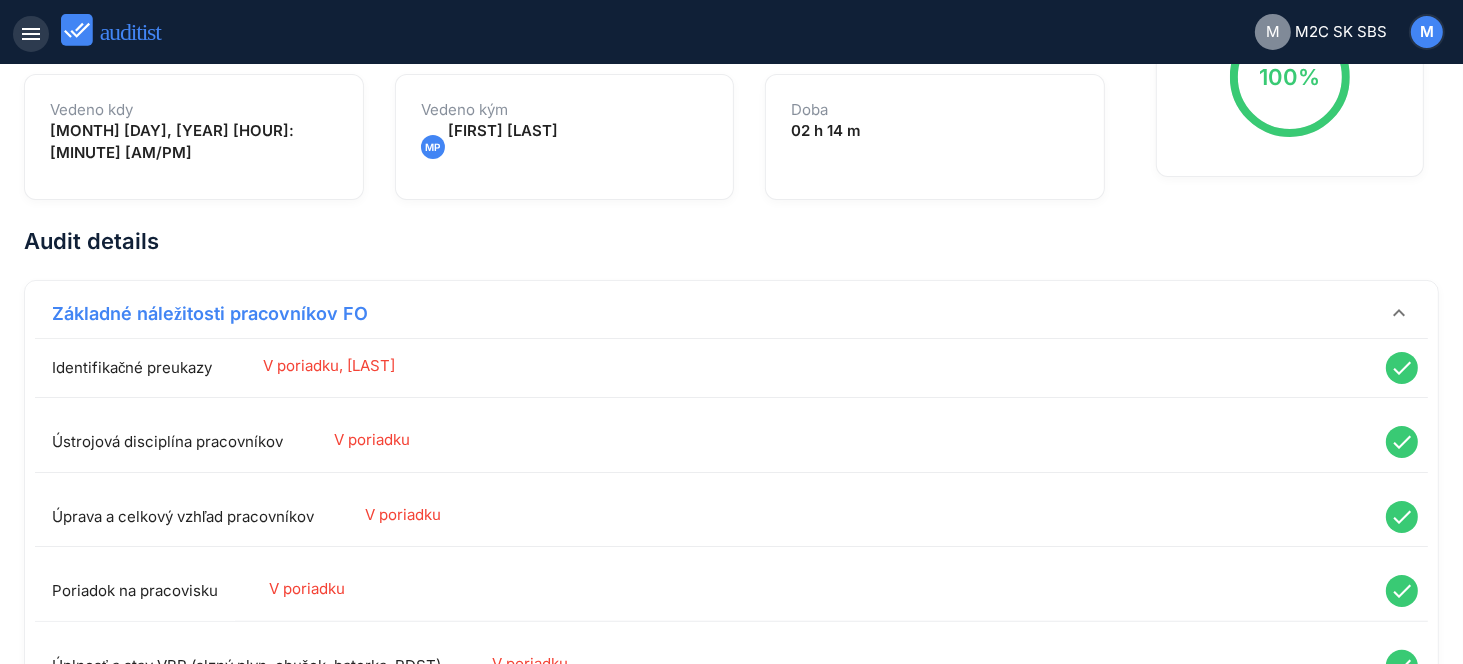 click on "menu" at bounding box center [31, 34] 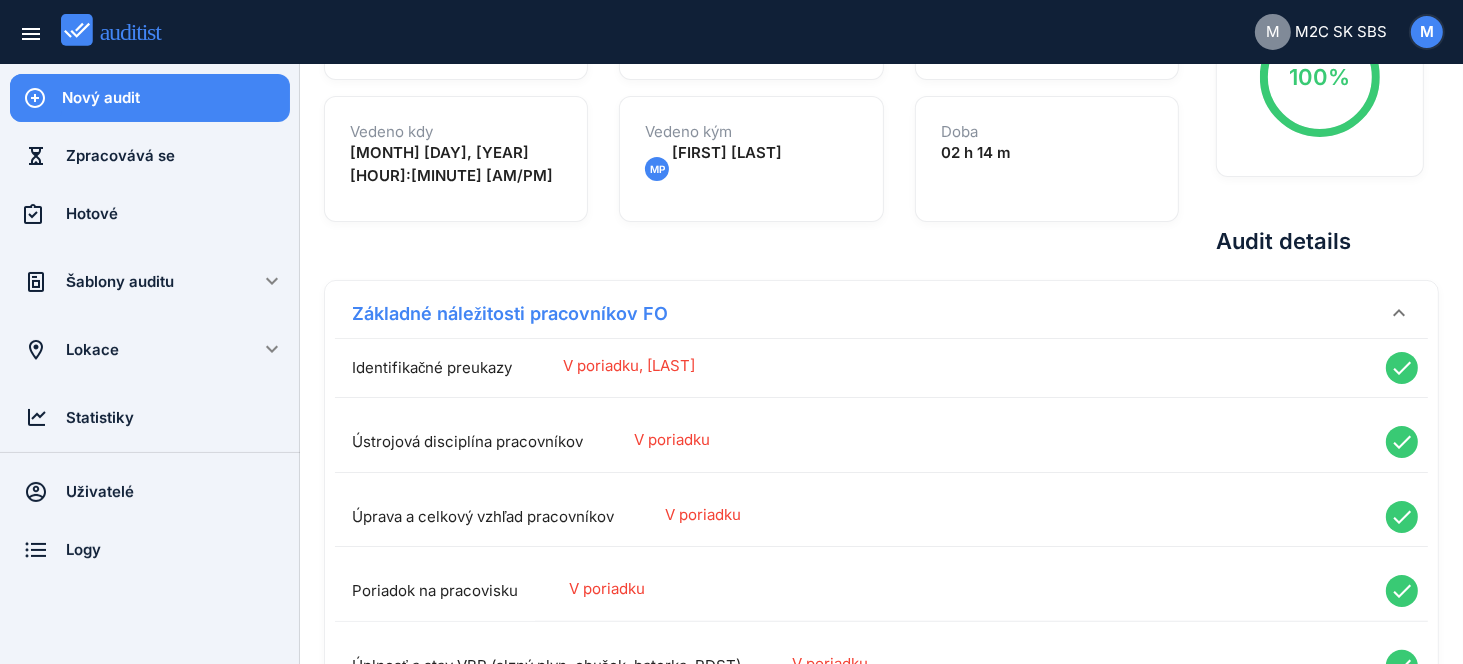 click on "Nový audit" at bounding box center [176, 98] 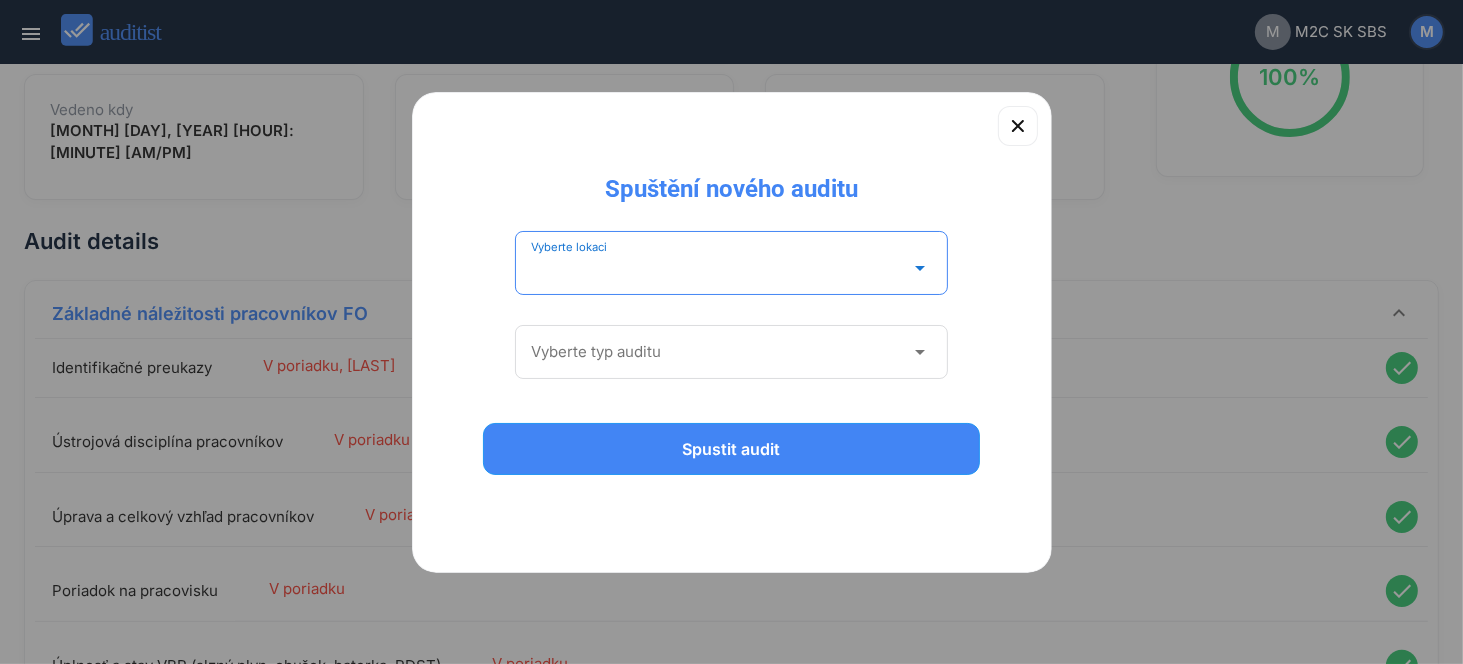 click at bounding box center (718, 268) 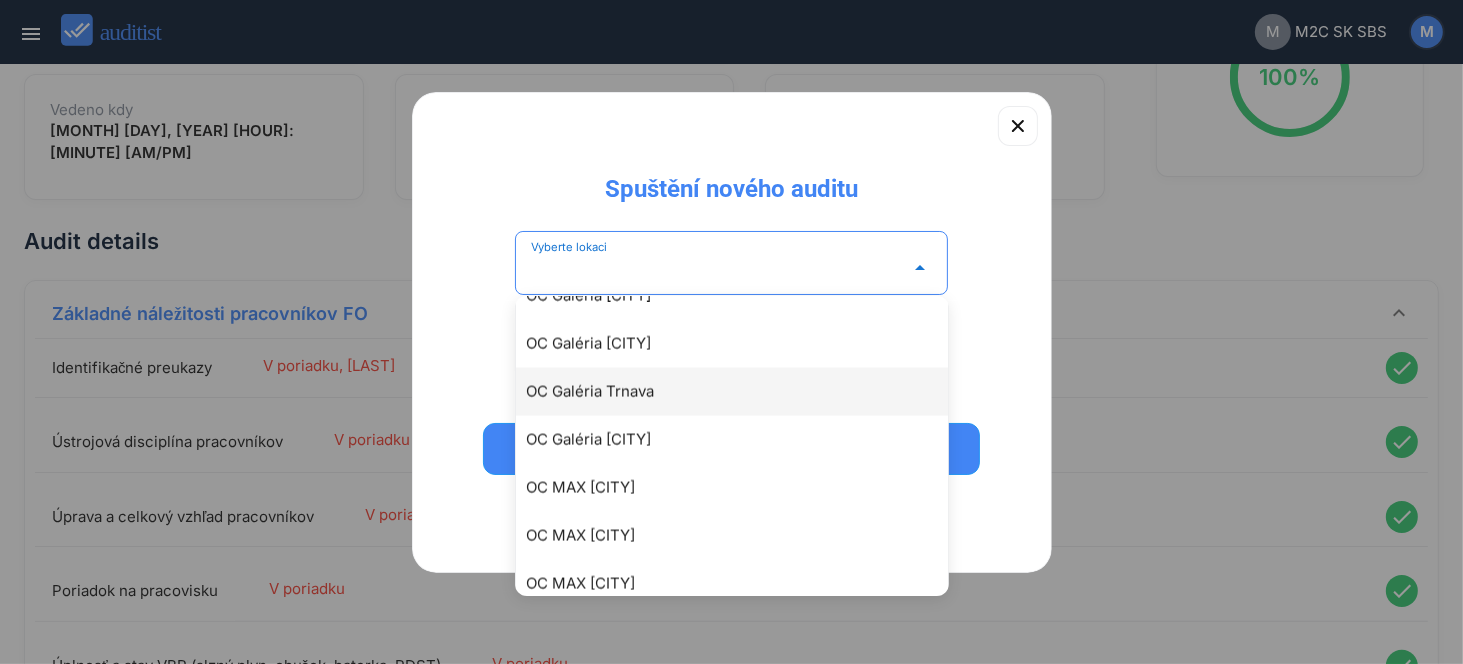 scroll, scrollTop: 3197, scrollLeft: 0, axis: vertical 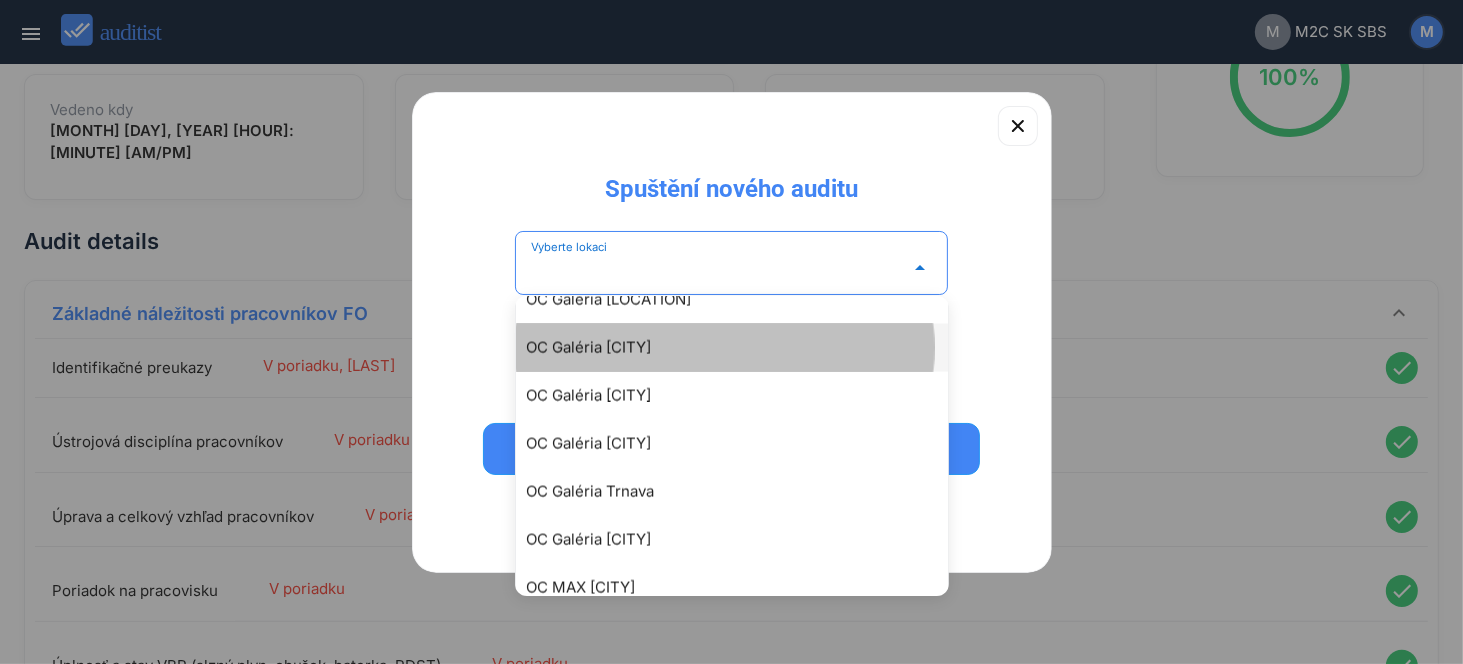 click on "OC Galéria [CITY]" at bounding box center [742, 348] 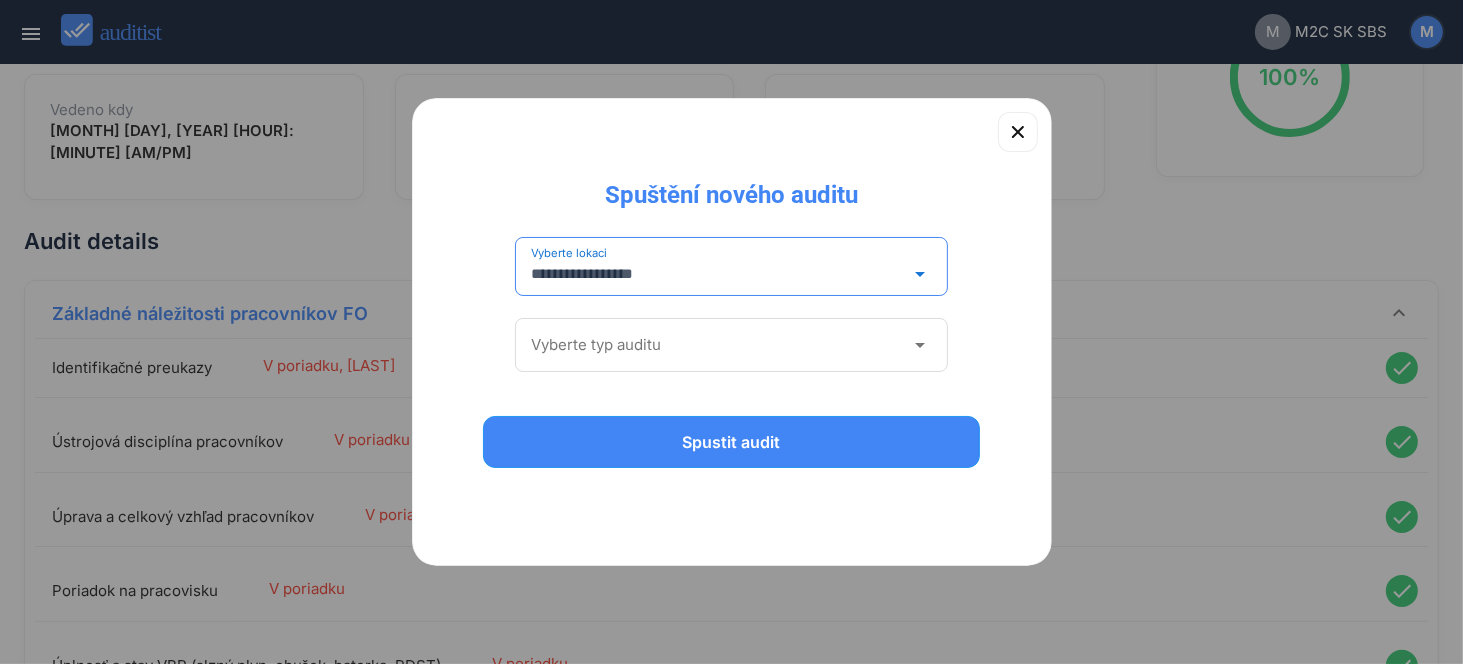 click at bounding box center [718, 345] 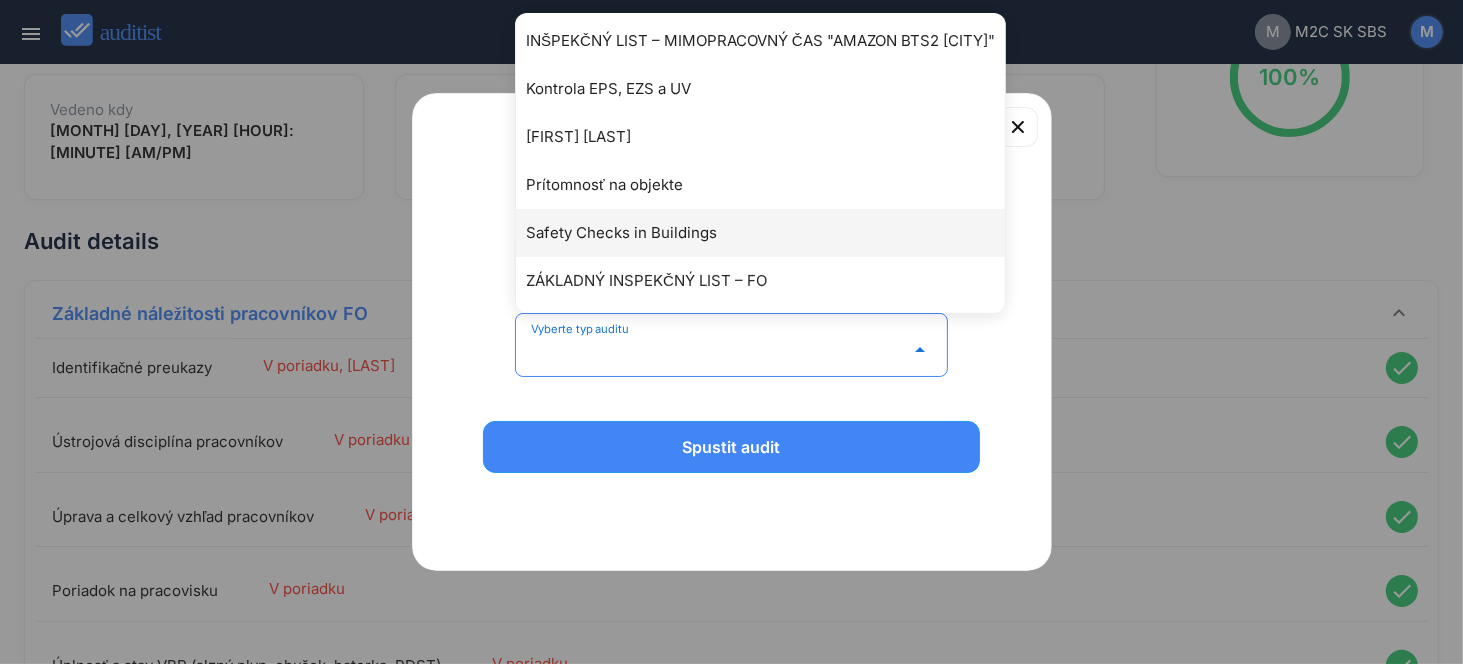 scroll, scrollTop: 400, scrollLeft: 0, axis: vertical 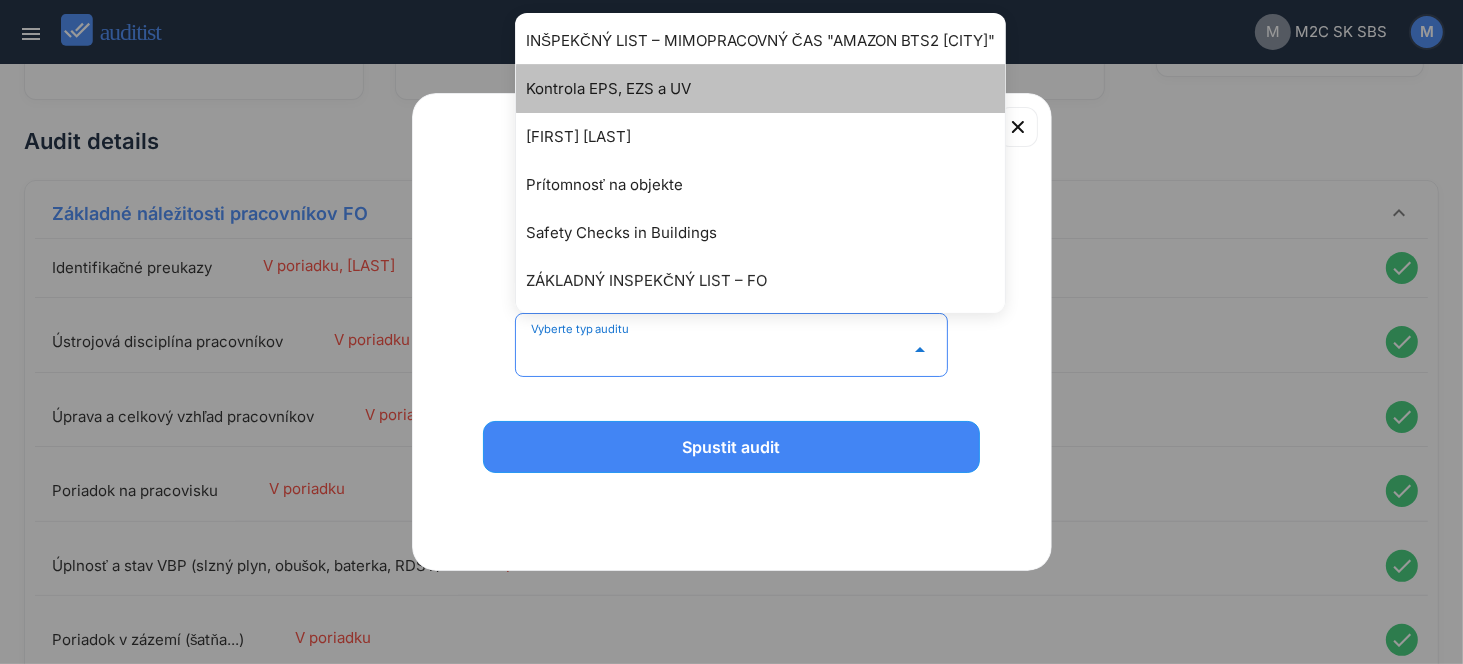 click on "Kontrola EPS, EZS a UV" at bounding box center [770, 89] 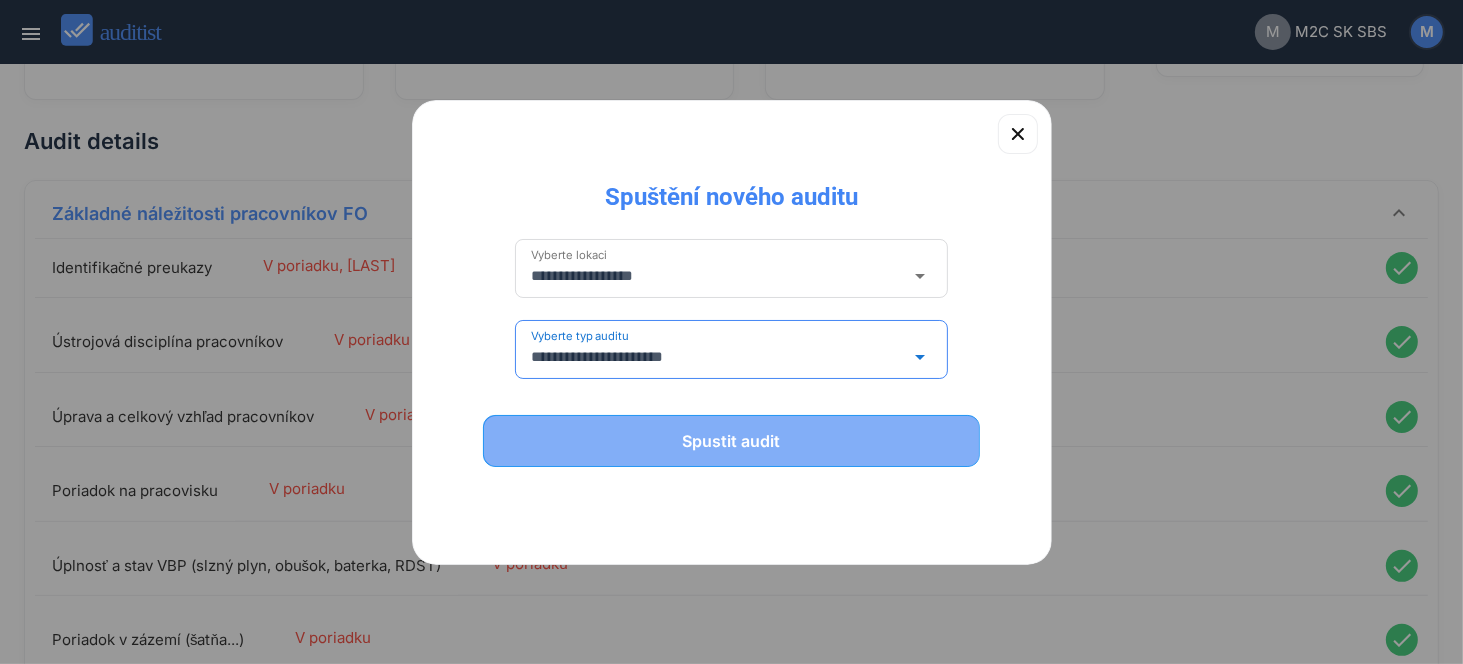 click on "Spustit audit" at bounding box center [732, 441] 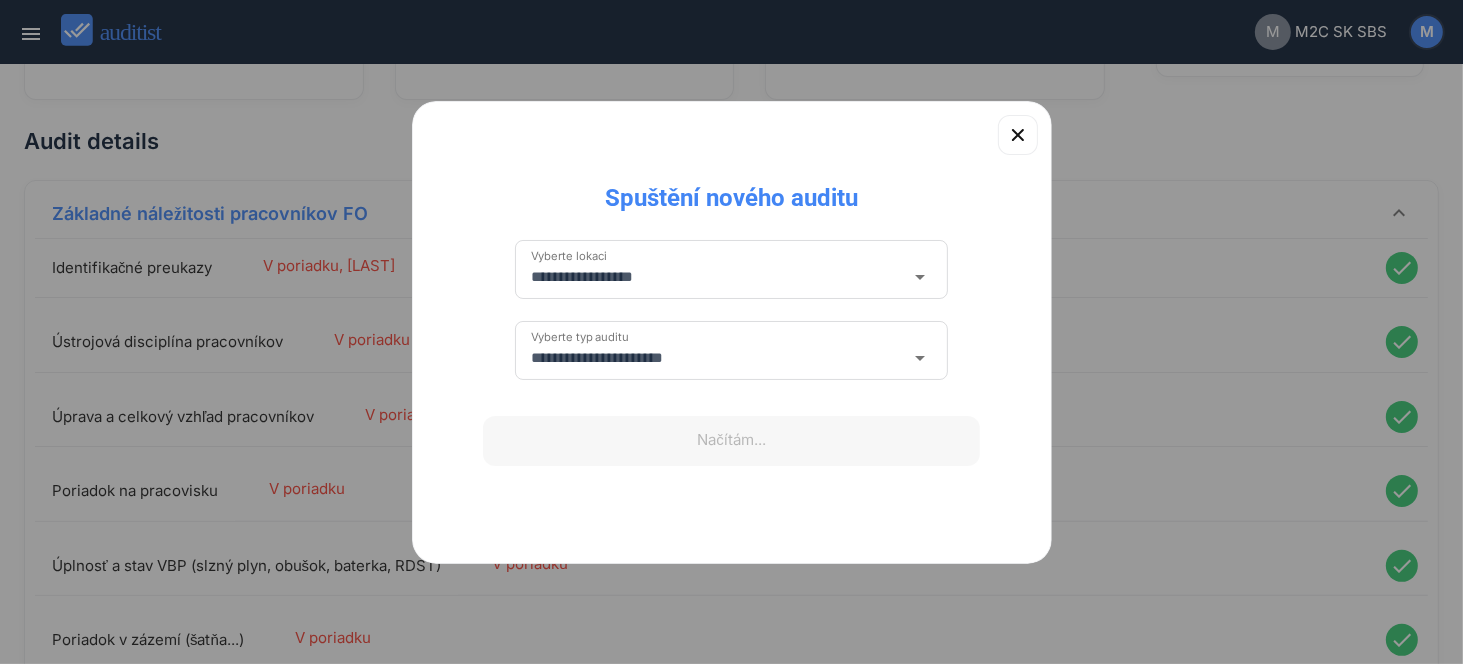 type 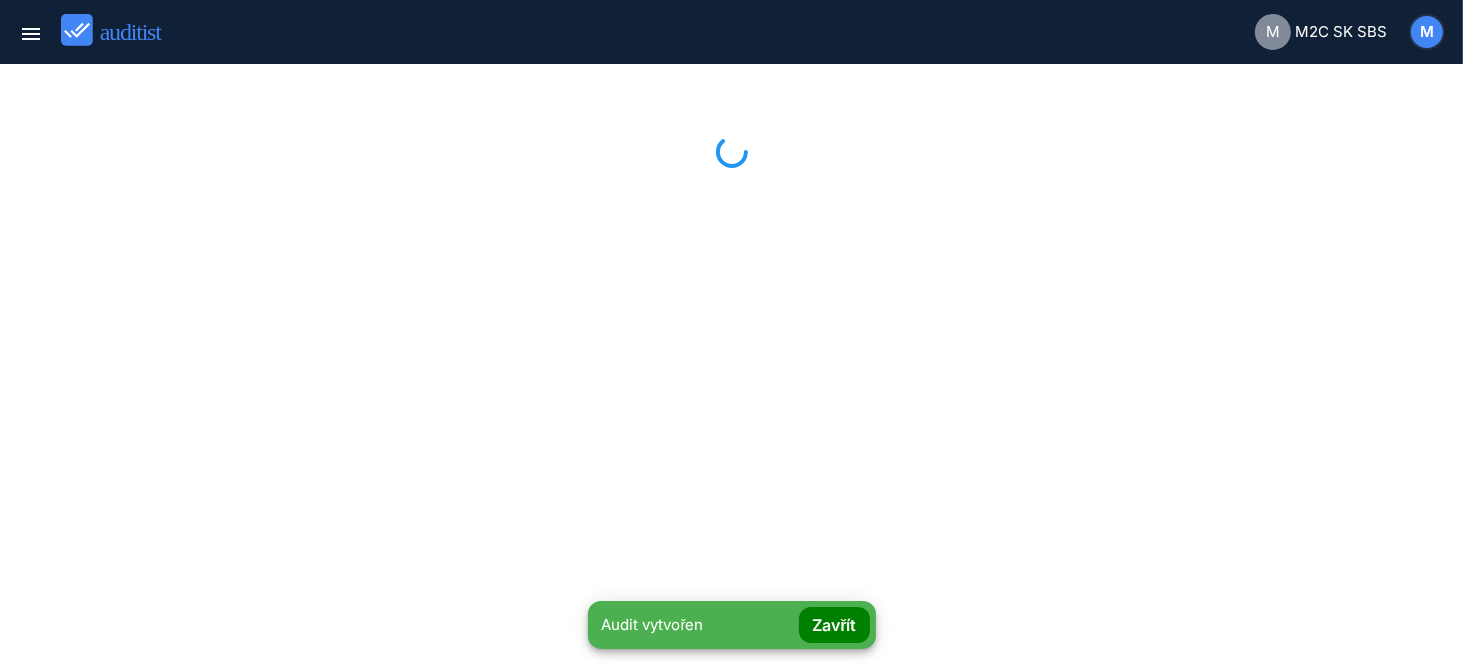 scroll, scrollTop: 0, scrollLeft: 0, axis: both 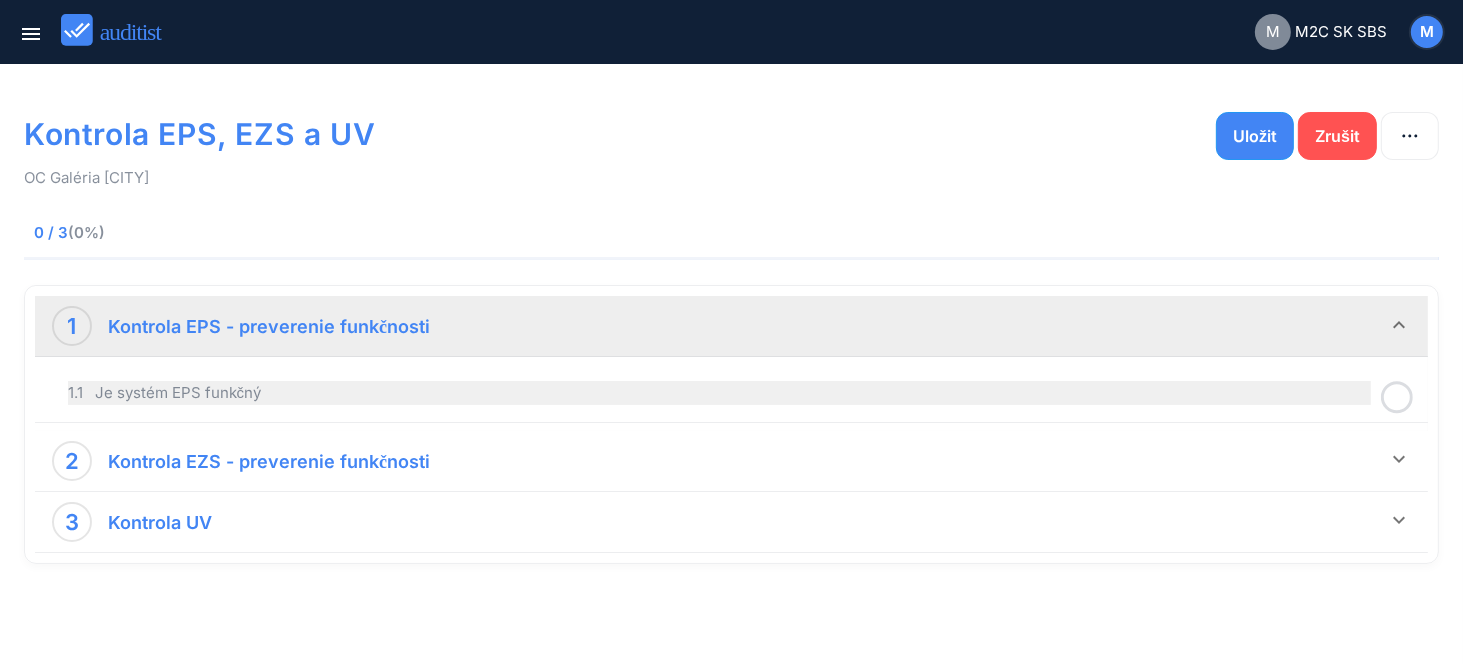 click on "1.1   Je systém EPS funkčný" at bounding box center [719, 393] 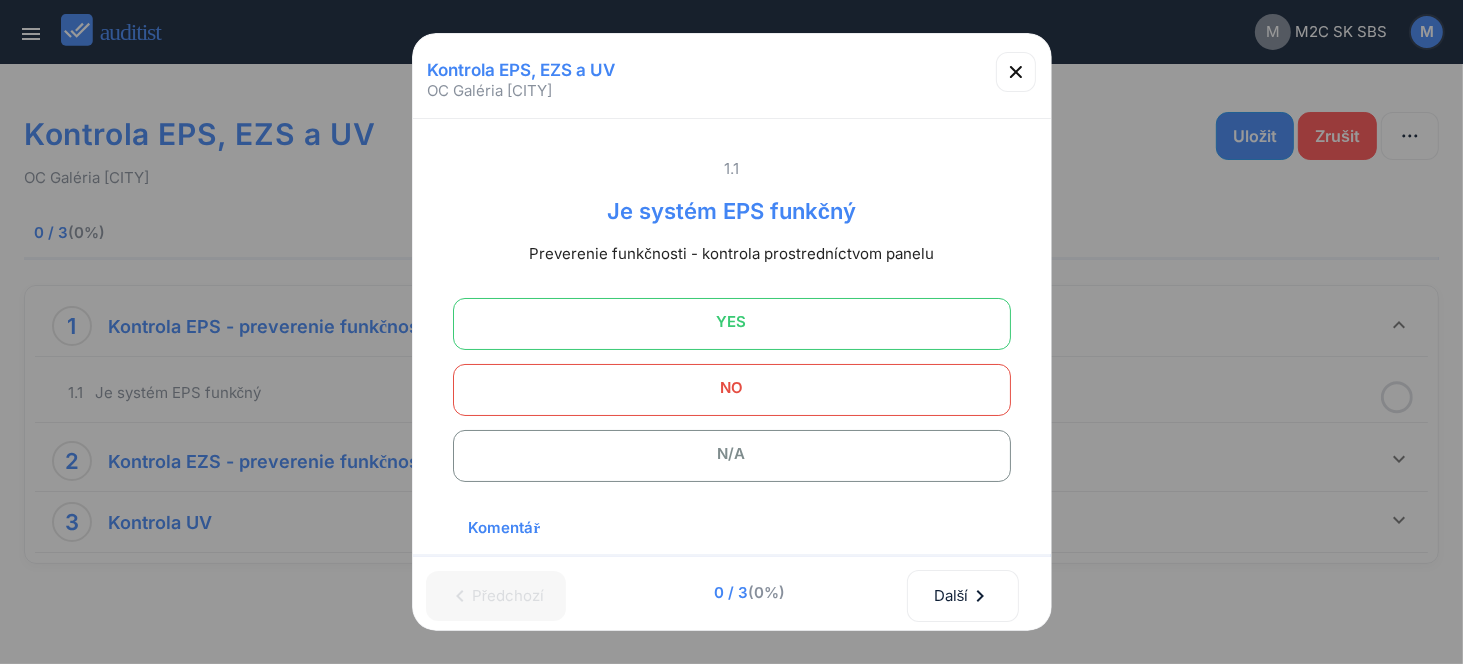 click on "YES" at bounding box center [732, 322] 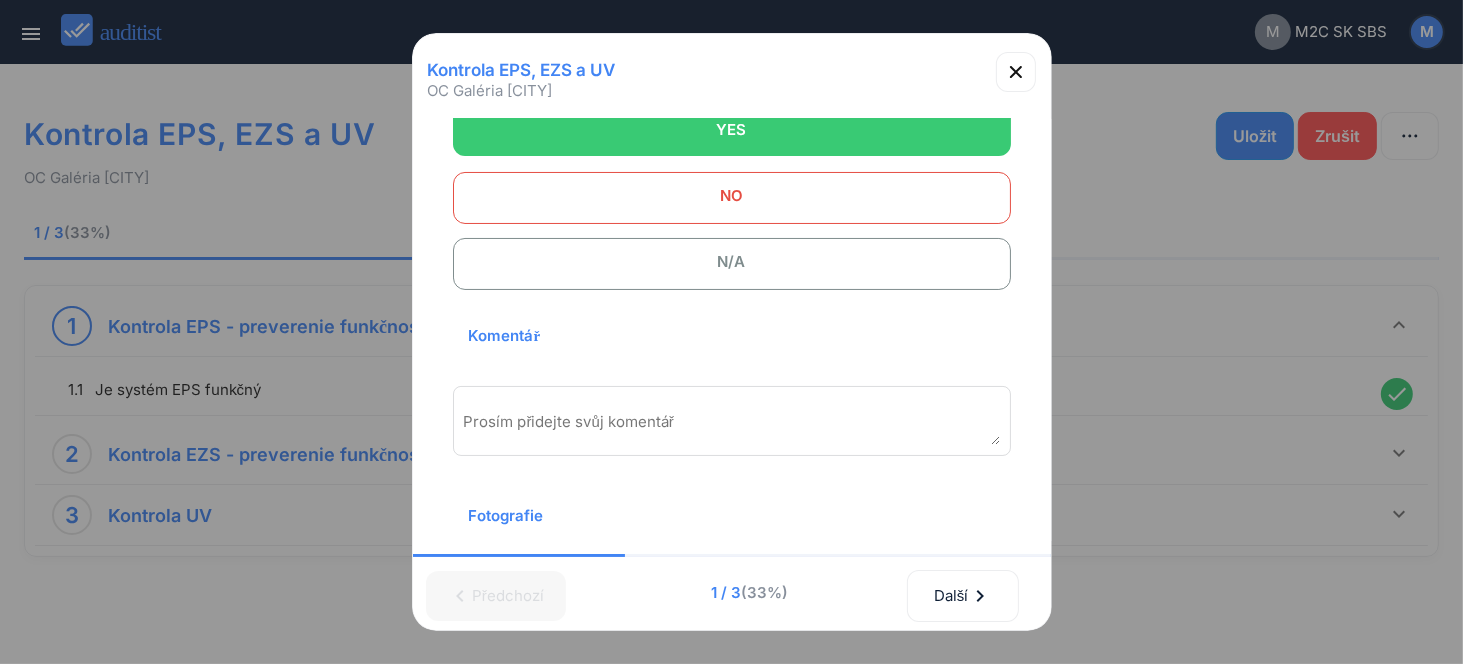 scroll, scrollTop: 292, scrollLeft: 0, axis: vertical 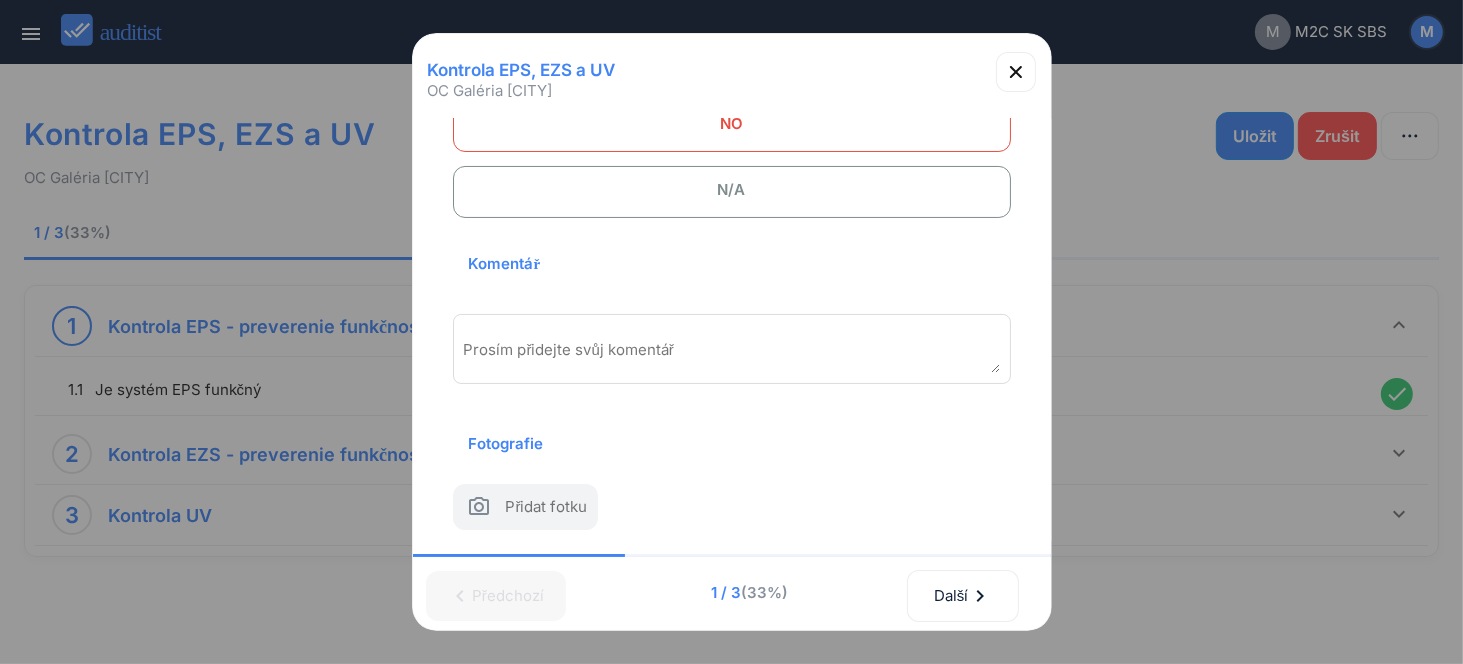click at bounding box center (732, 356) 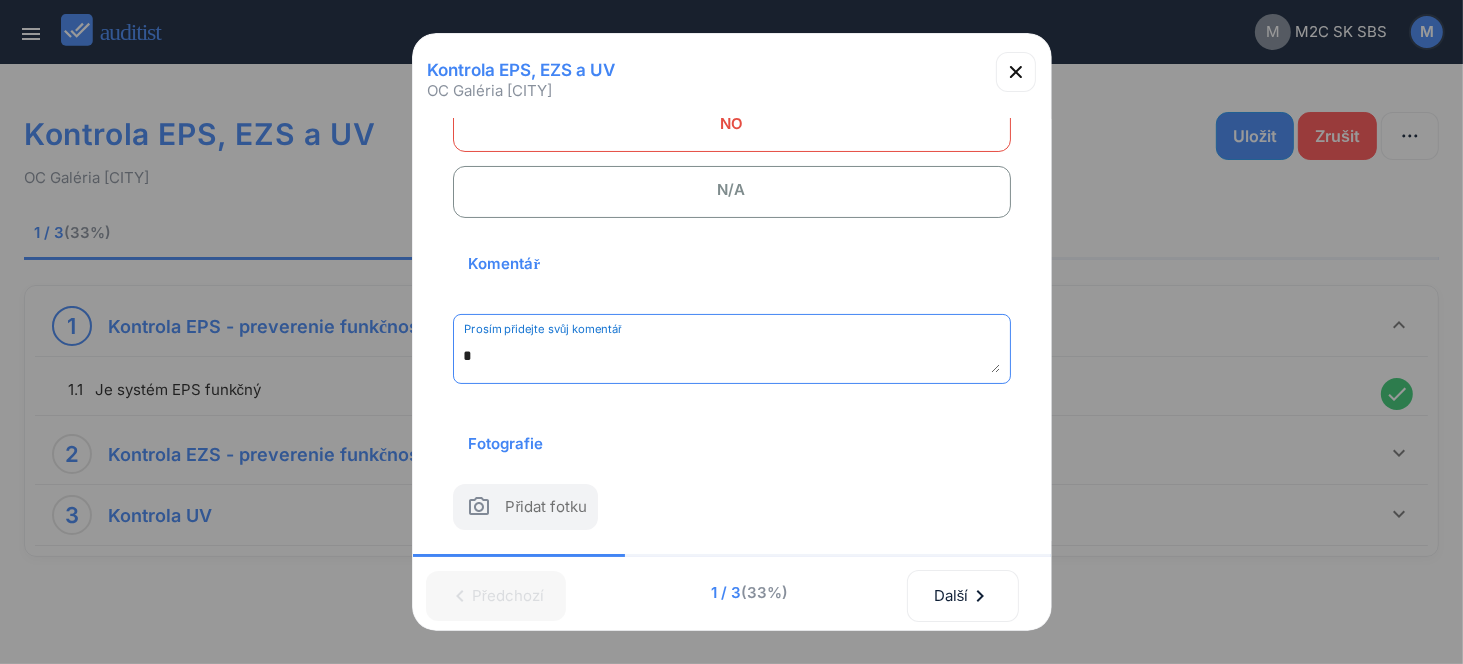 scroll, scrollTop: 284, scrollLeft: 0, axis: vertical 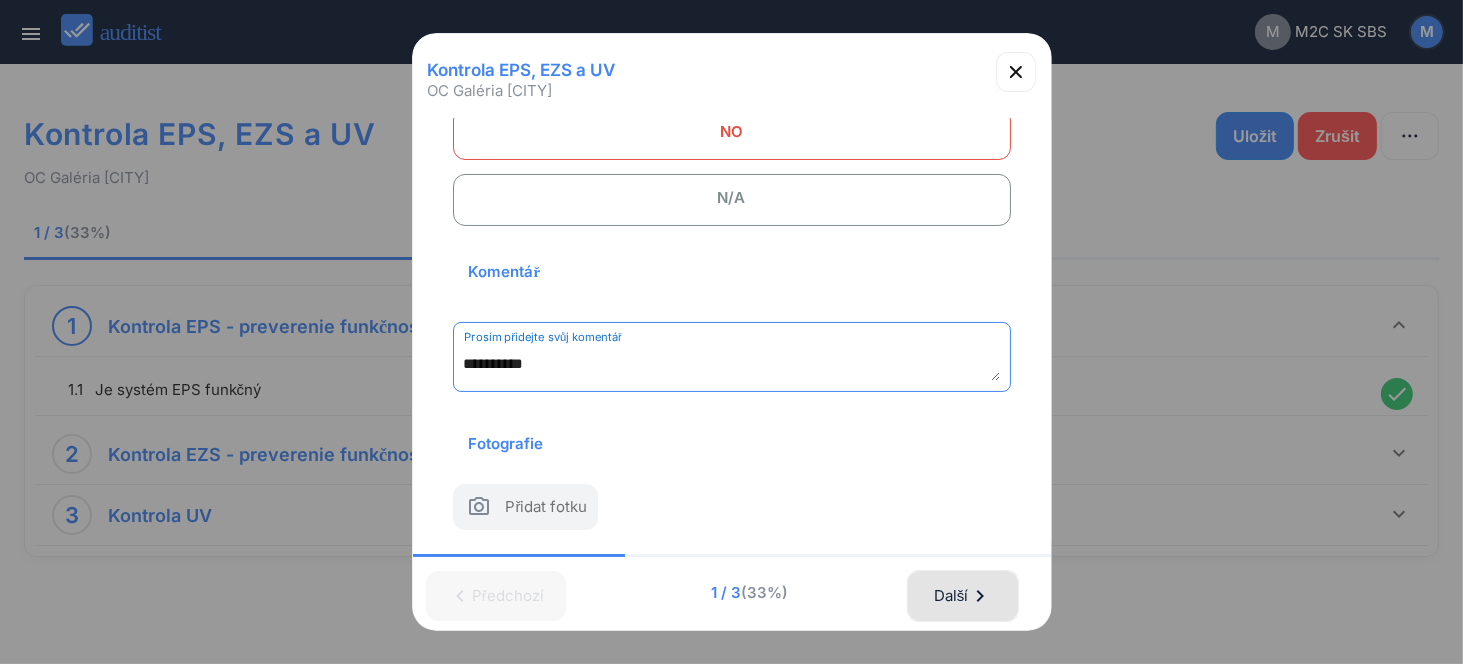 type on "**********" 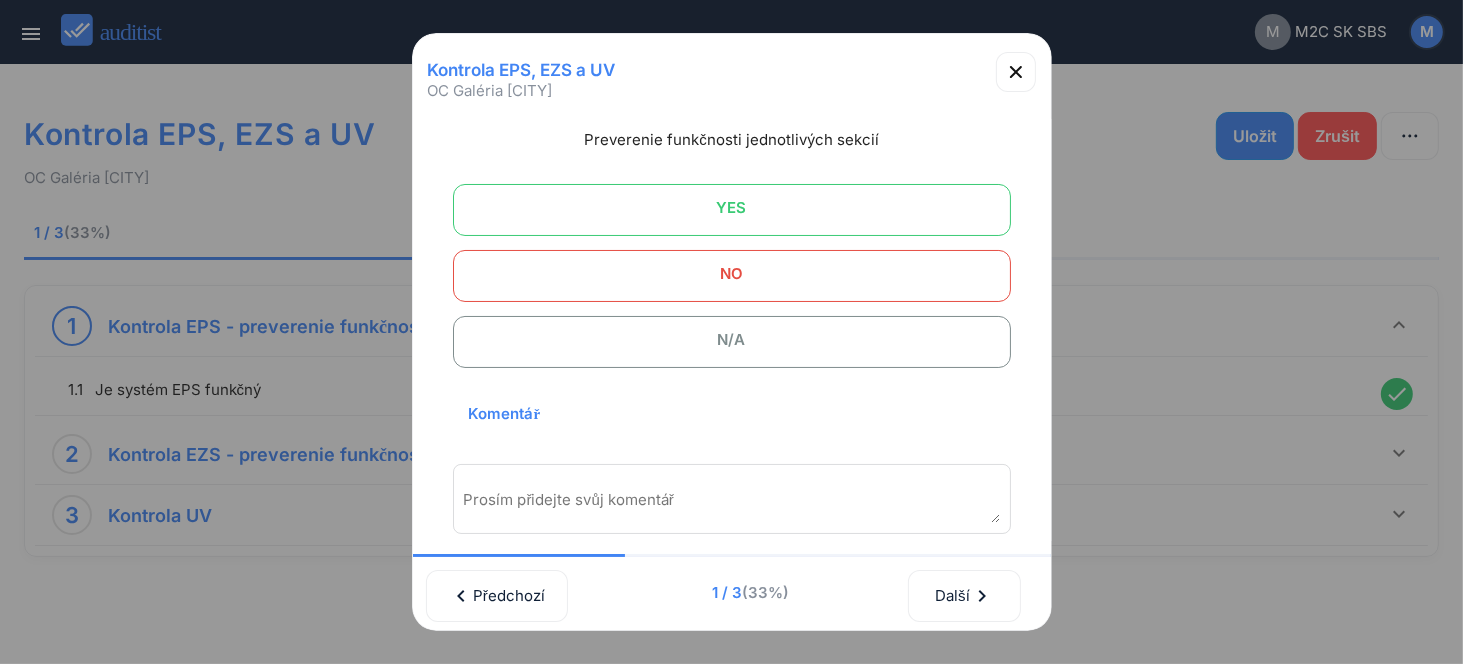scroll, scrollTop: 0, scrollLeft: 0, axis: both 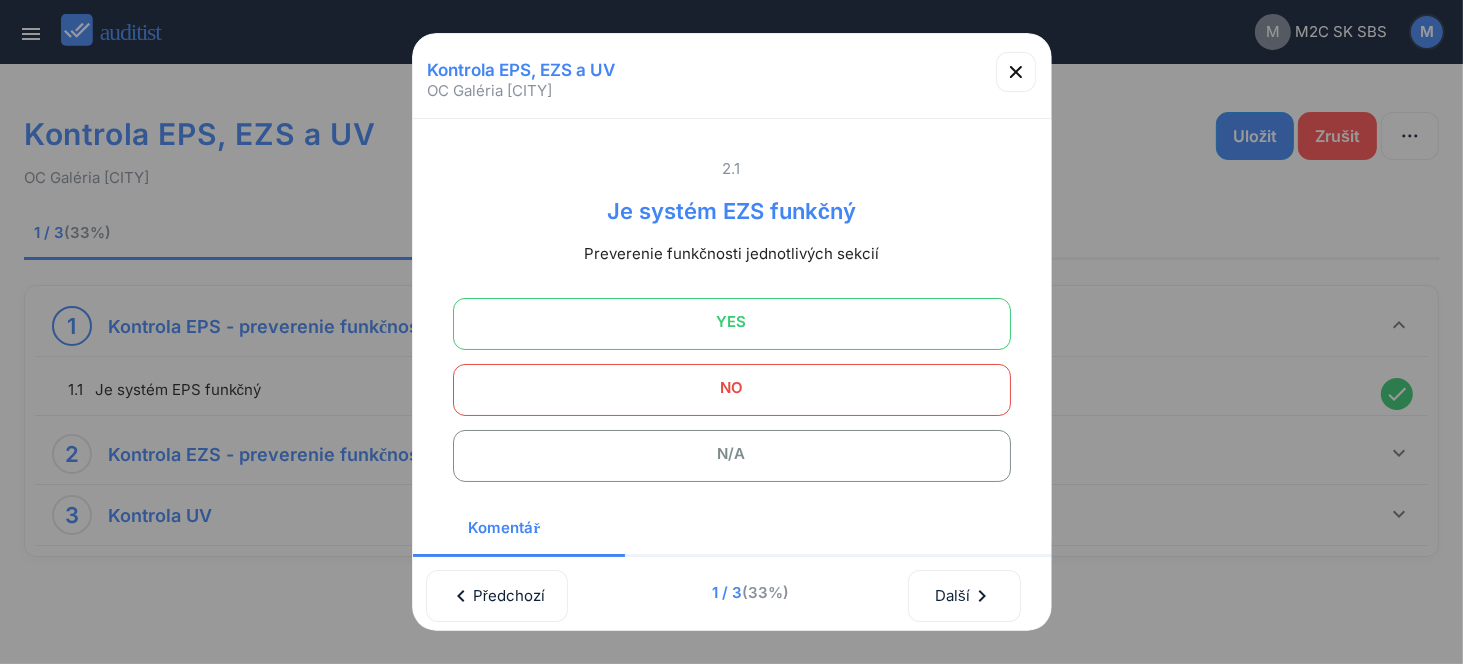 click on "YES" at bounding box center [732, 322] 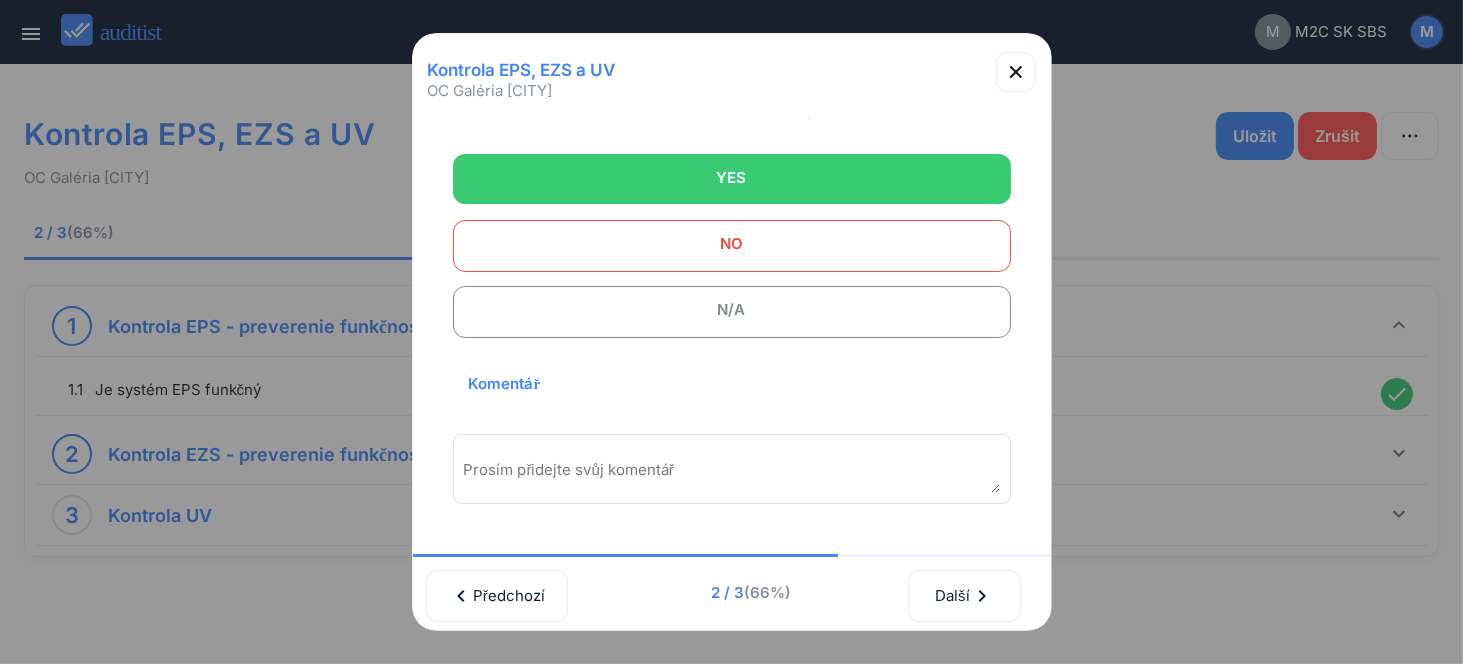 scroll, scrollTop: 292, scrollLeft: 0, axis: vertical 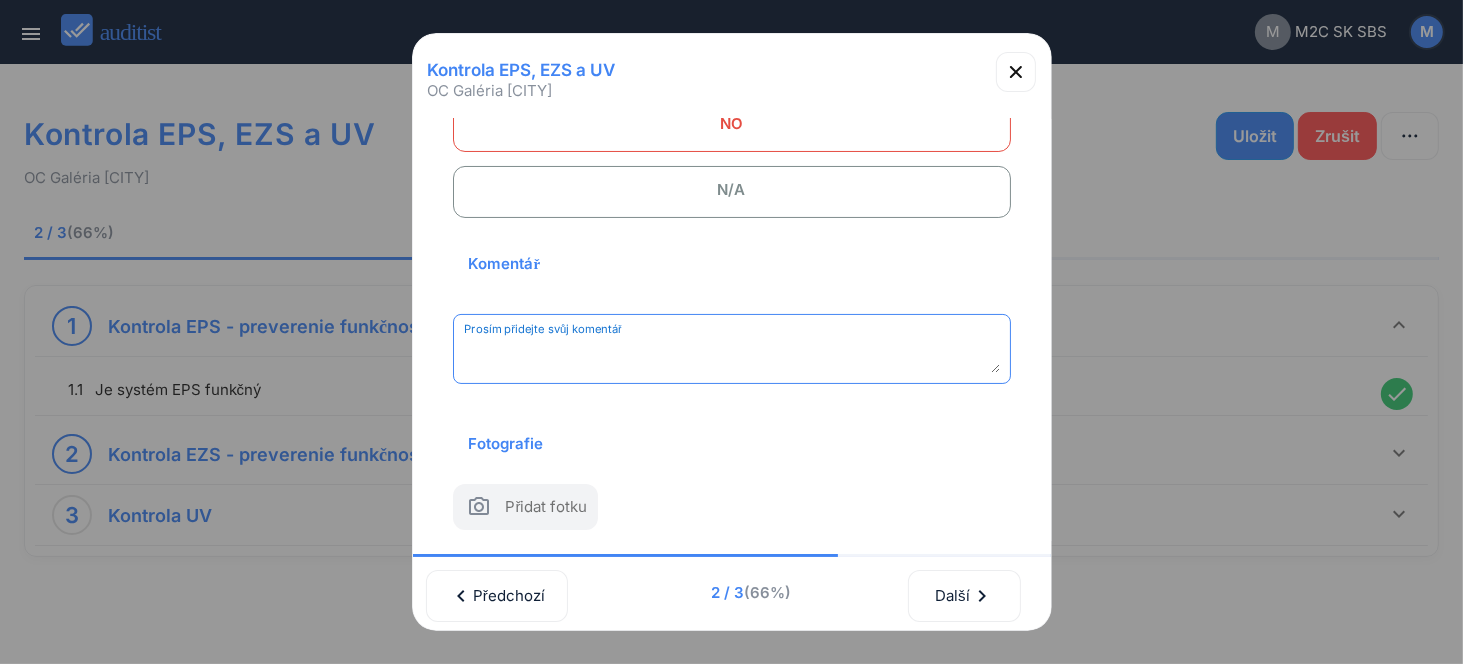 click at bounding box center [732, 356] 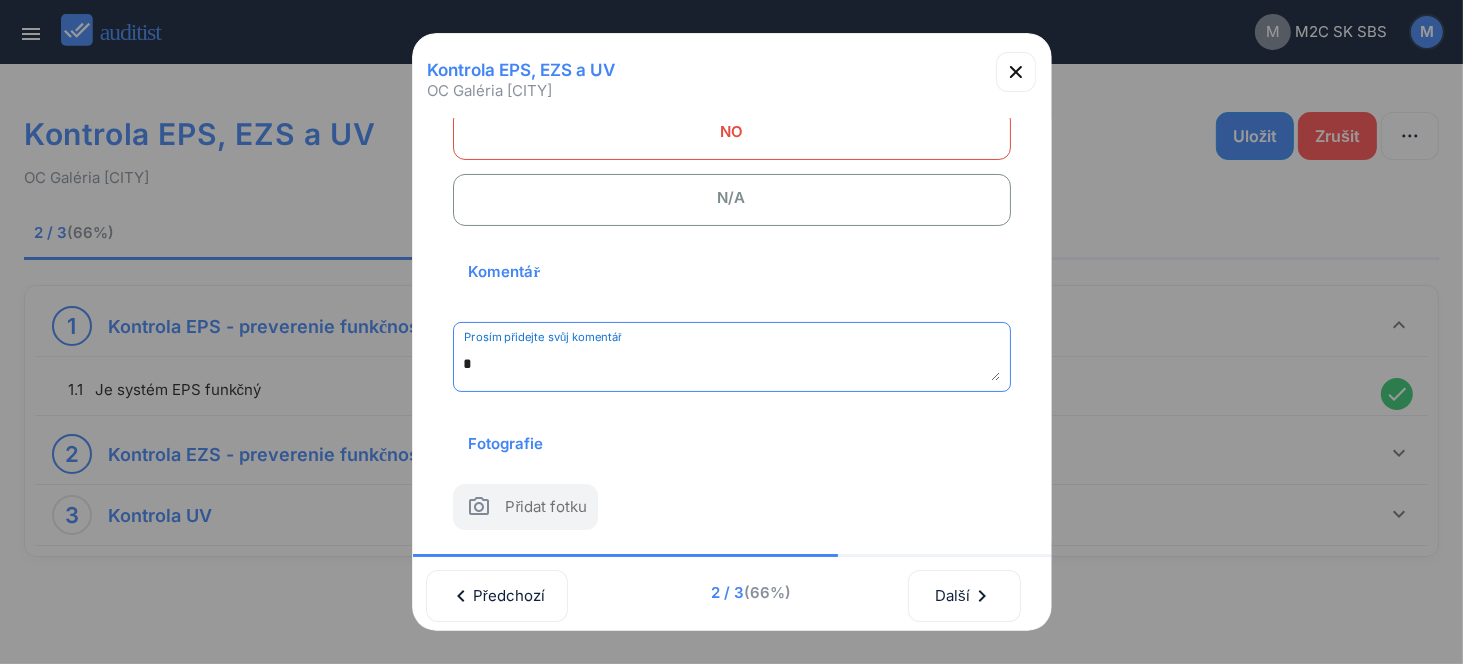 scroll, scrollTop: 284, scrollLeft: 0, axis: vertical 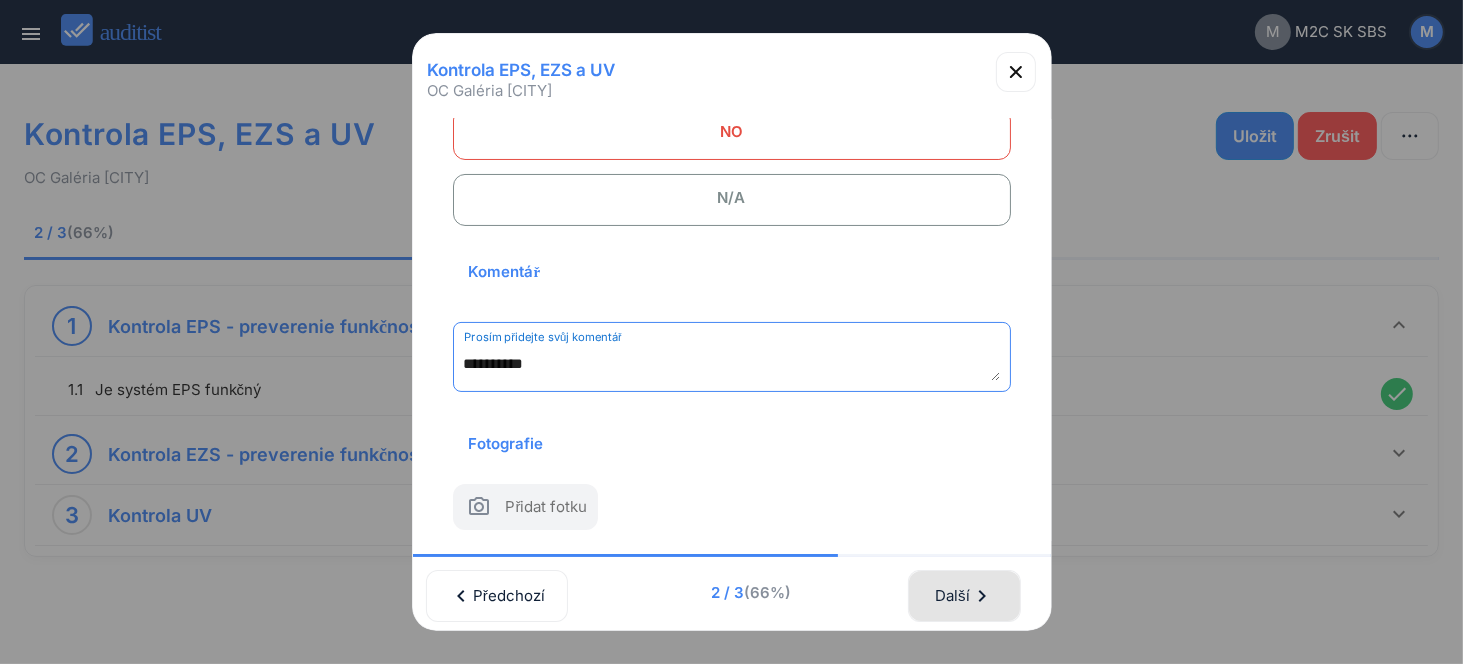 type on "**********" 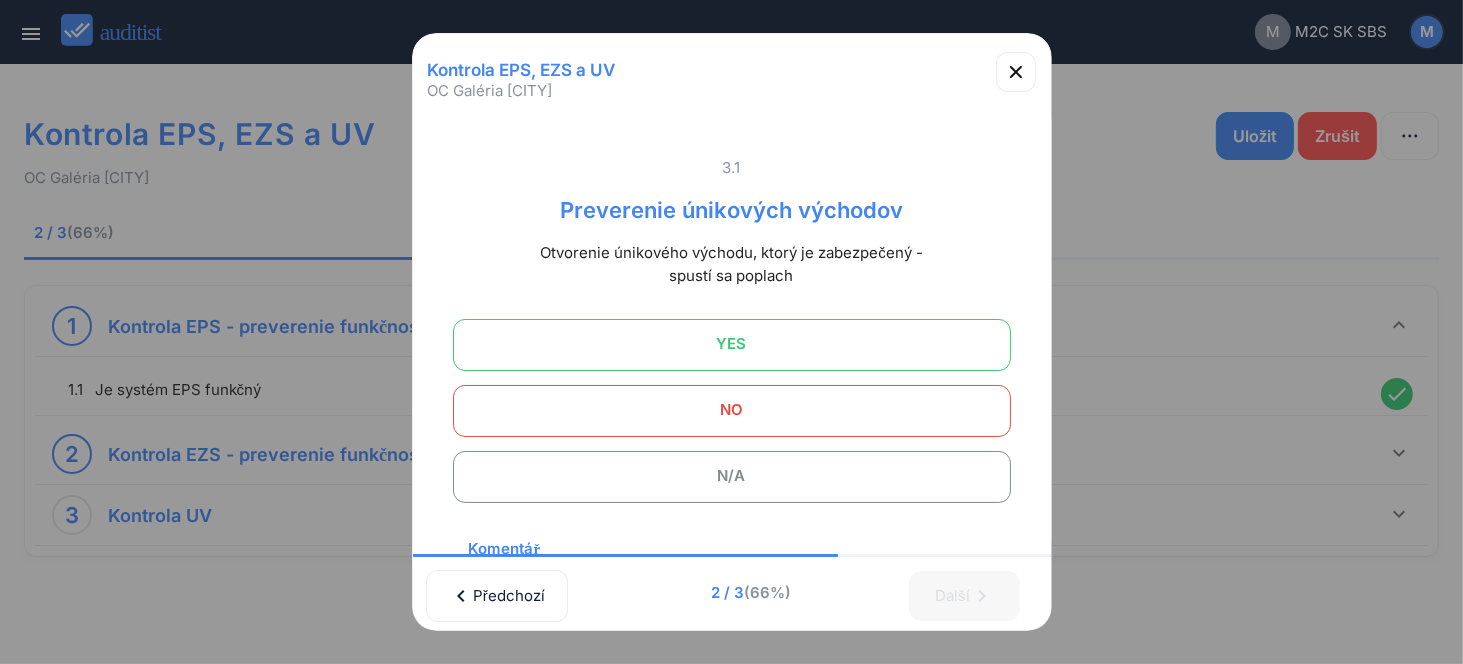 scroll, scrollTop: 0, scrollLeft: 0, axis: both 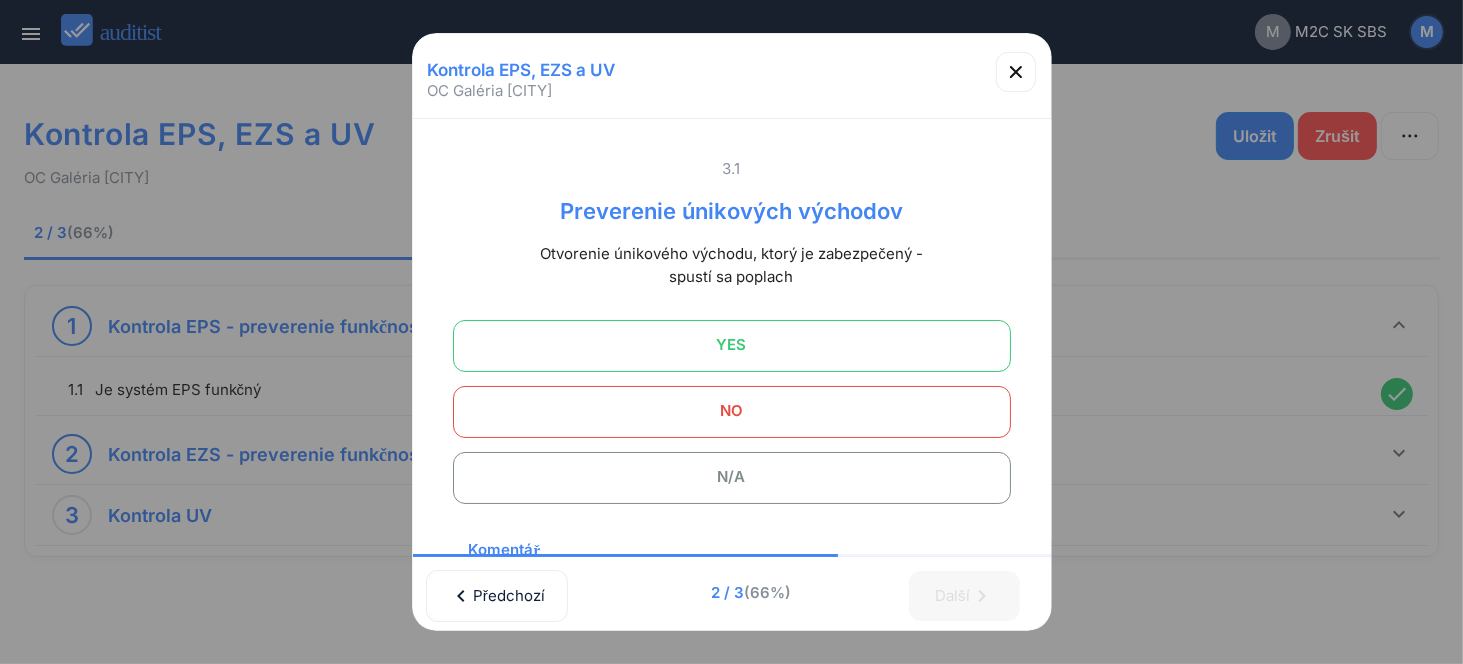 click on "YES" at bounding box center (732, 345) 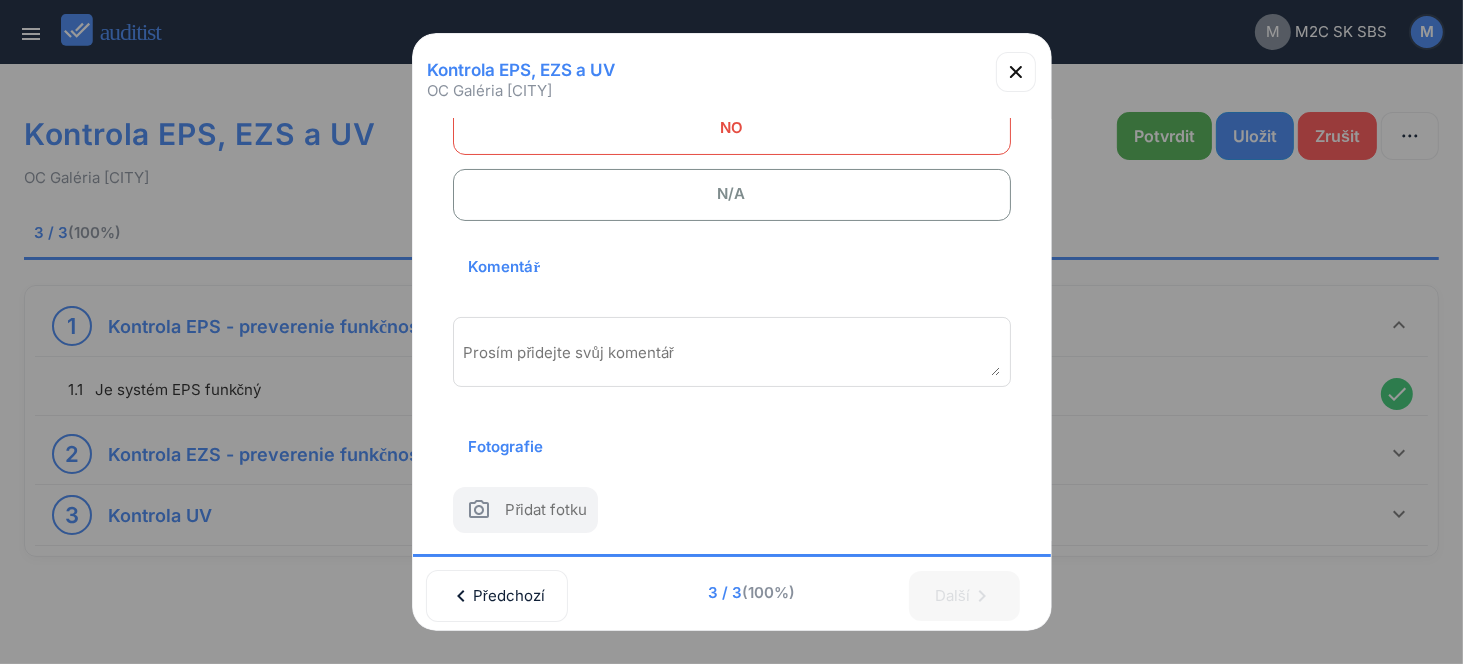 scroll, scrollTop: 300, scrollLeft: 0, axis: vertical 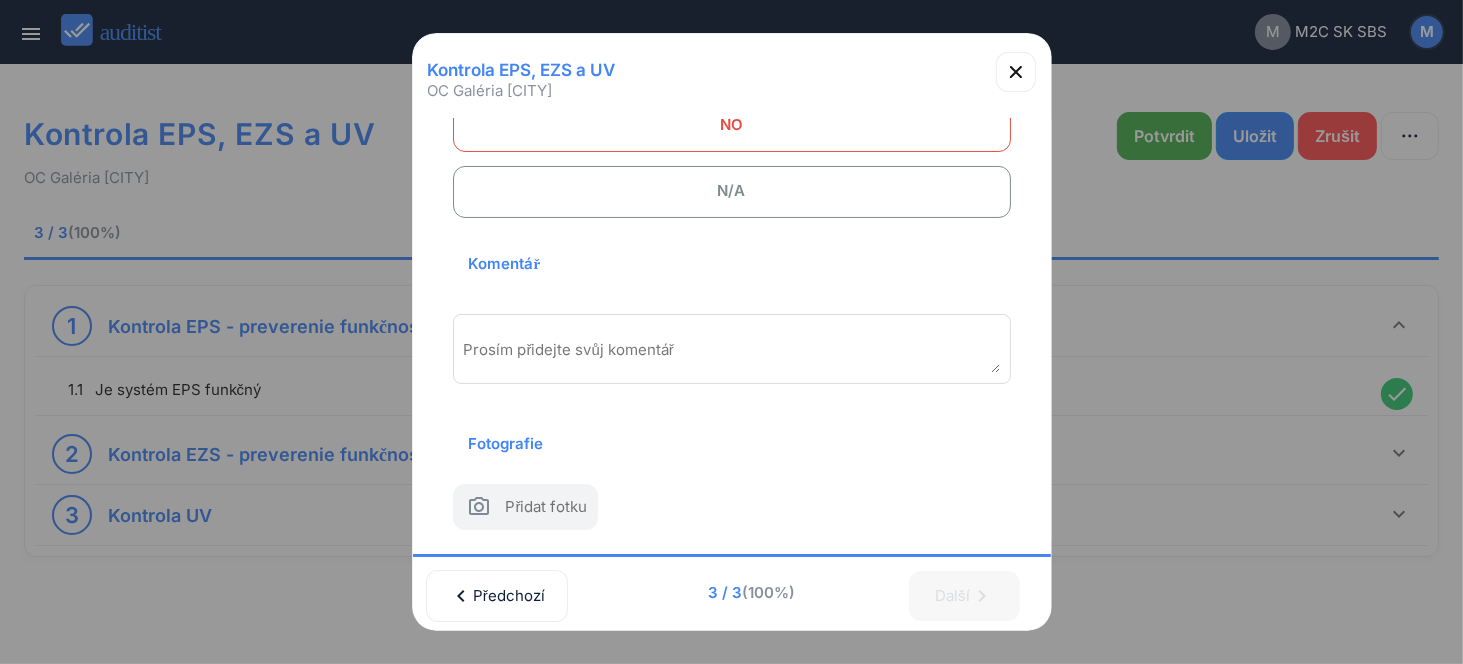 click at bounding box center (732, 356) 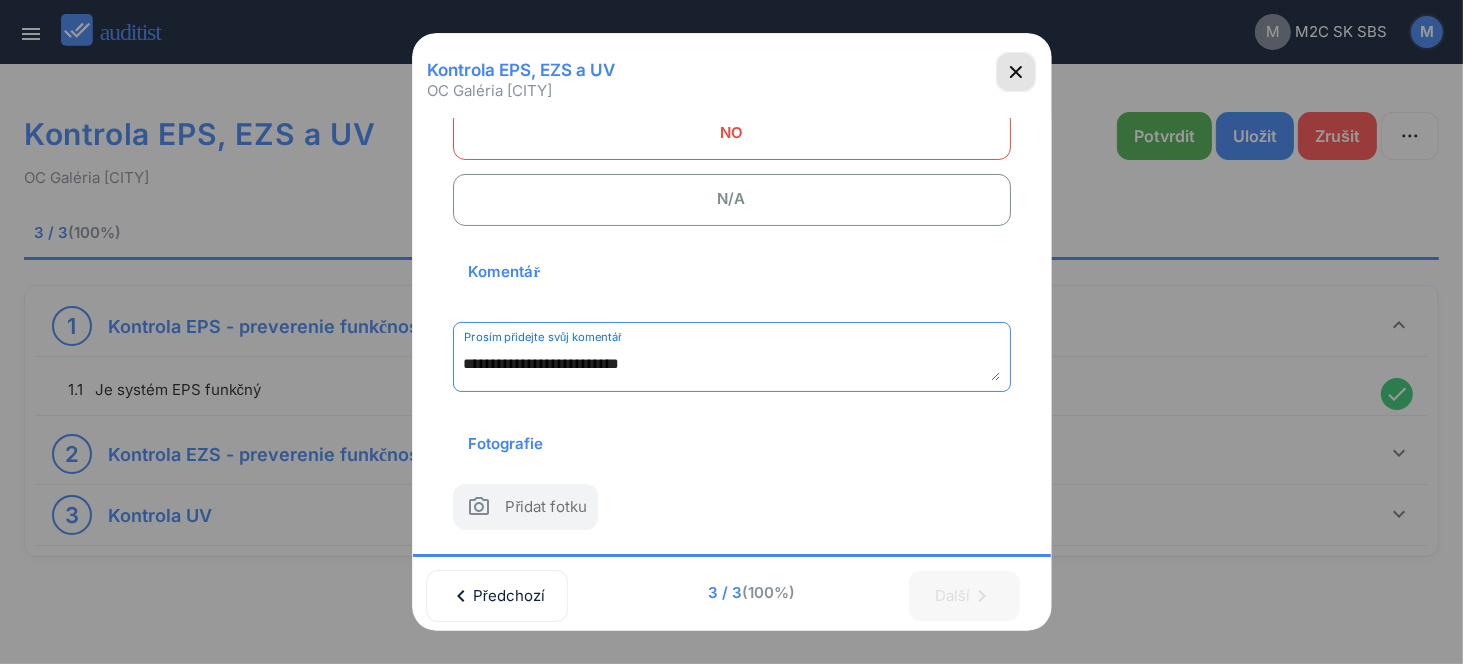 type on "**********" 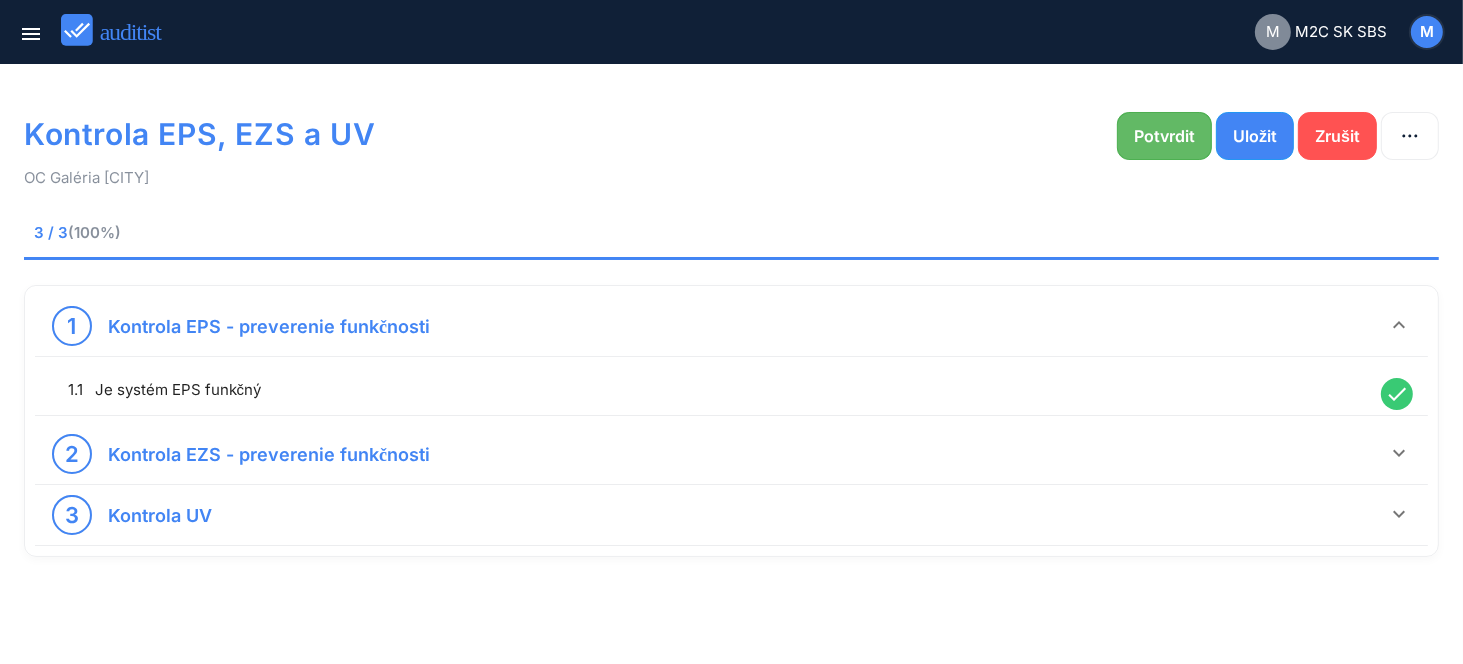 click on "Potvrdit" at bounding box center (1164, 136) 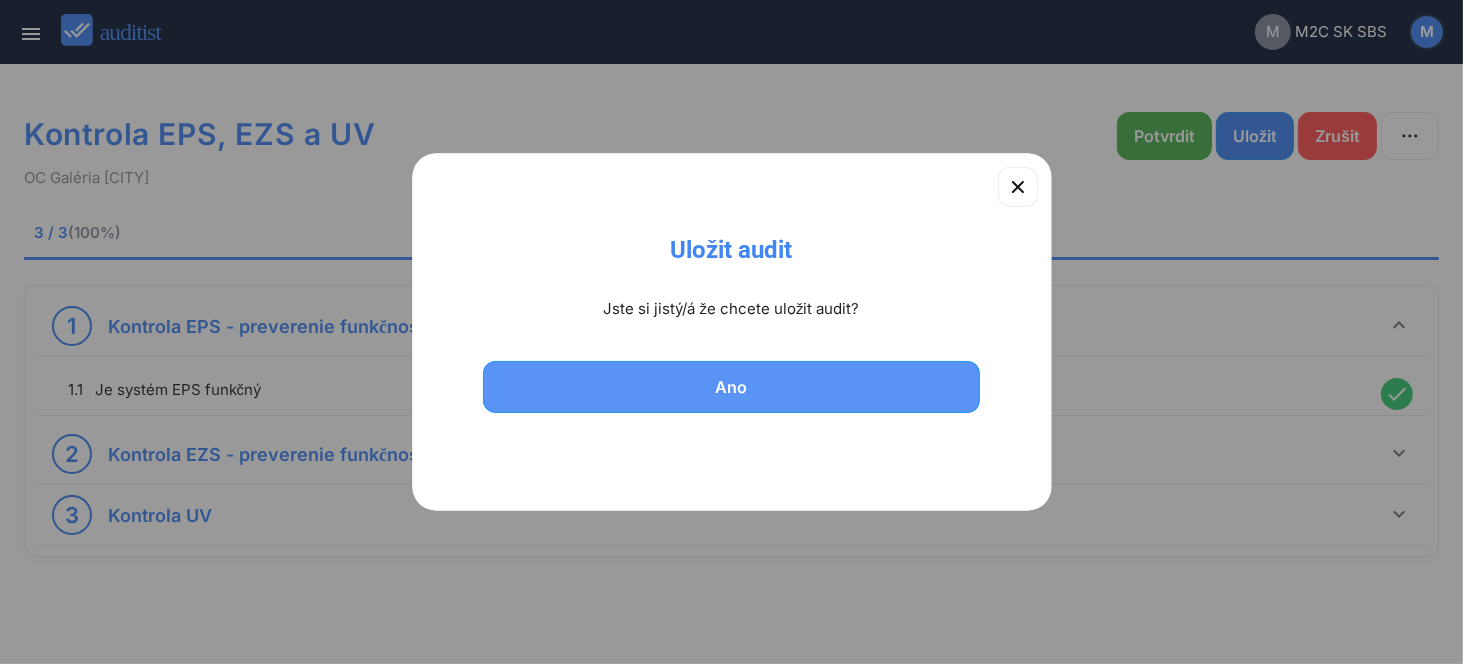 click on "Ano" at bounding box center [732, 387] 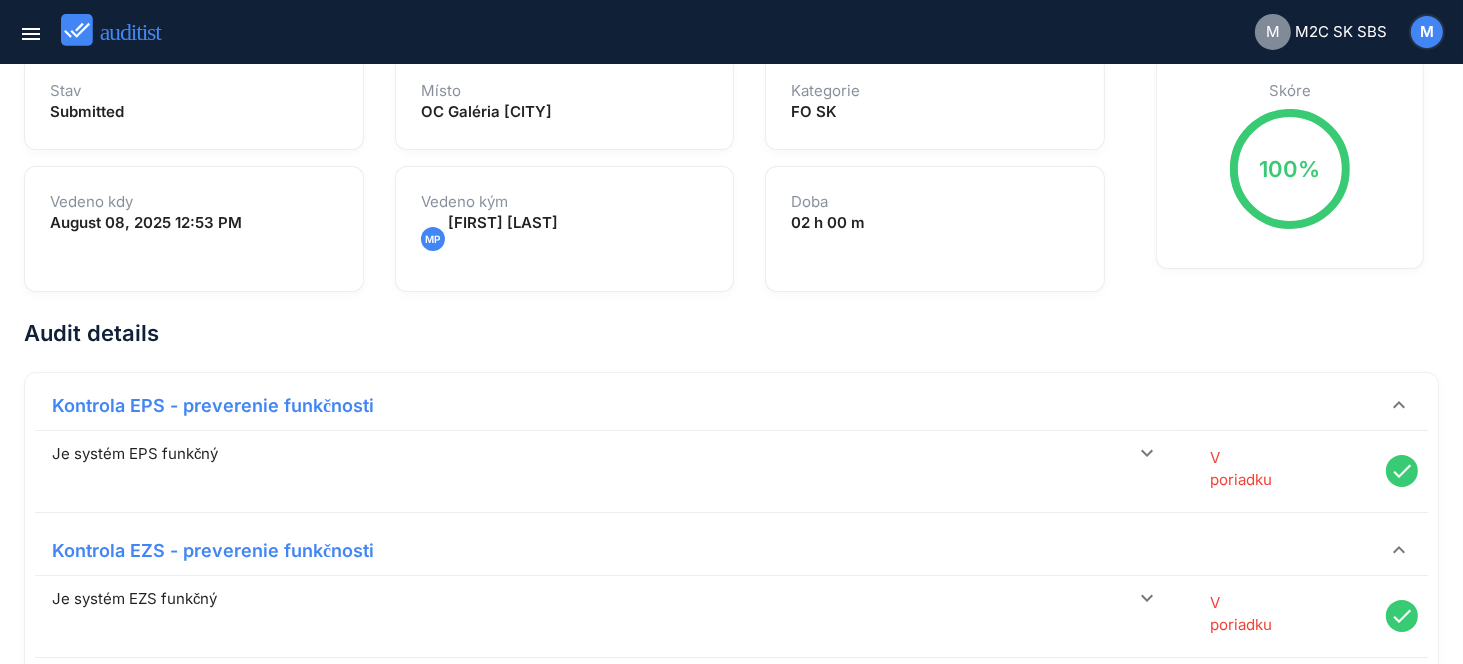 scroll, scrollTop: 0, scrollLeft: 0, axis: both 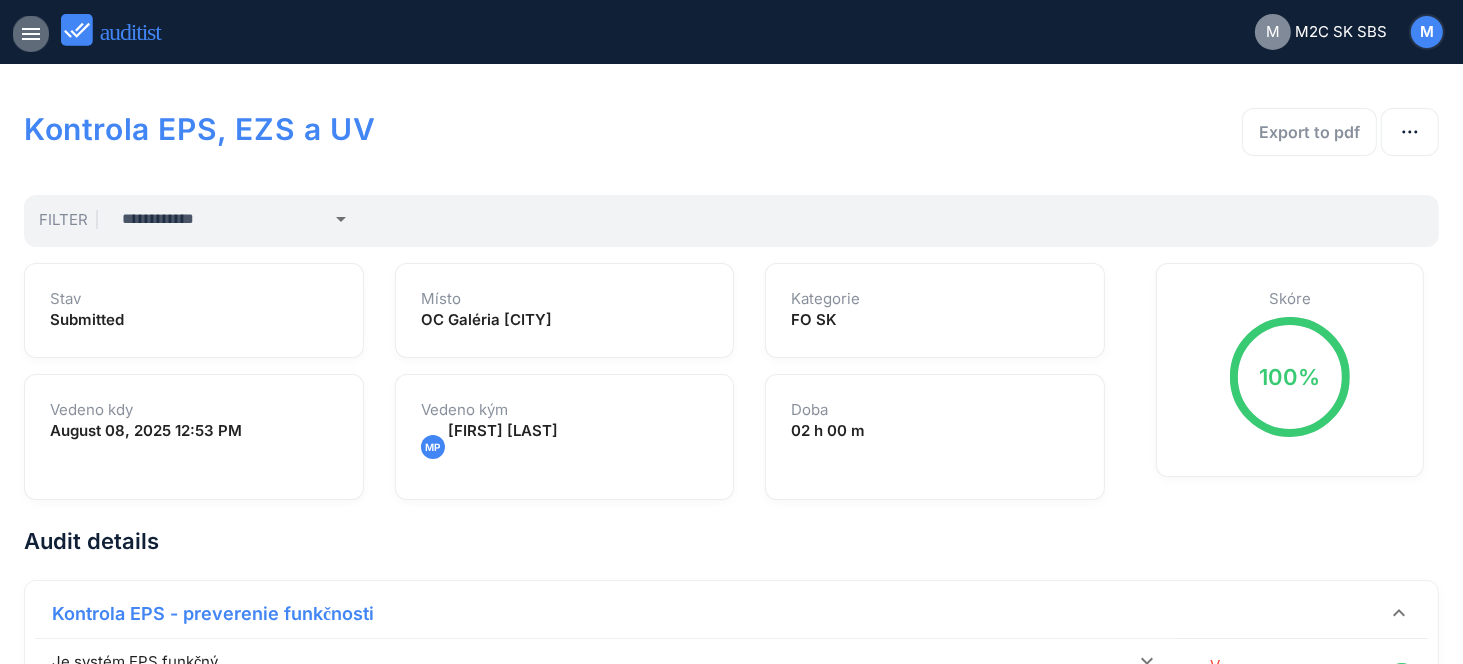 click on "menu" at bounding box center (31, 34) 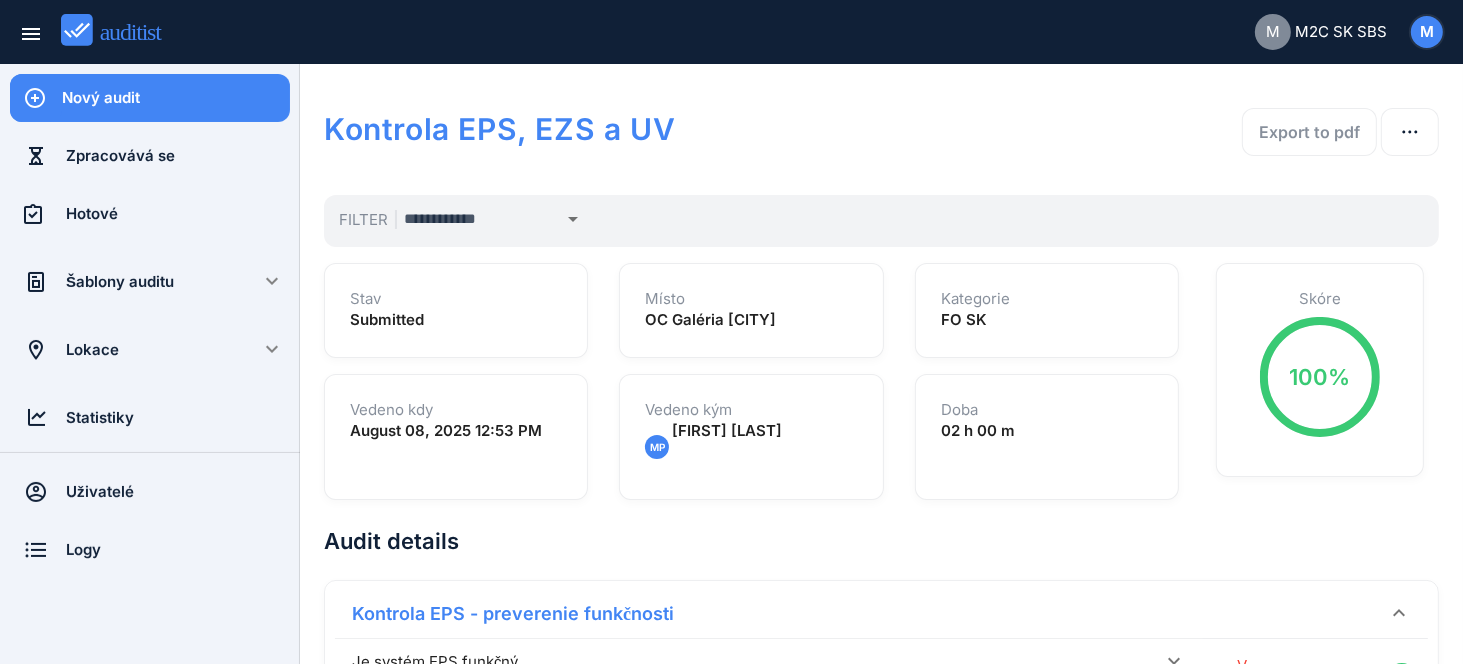 click on "Nový audit" at bounding box center [176, 98] 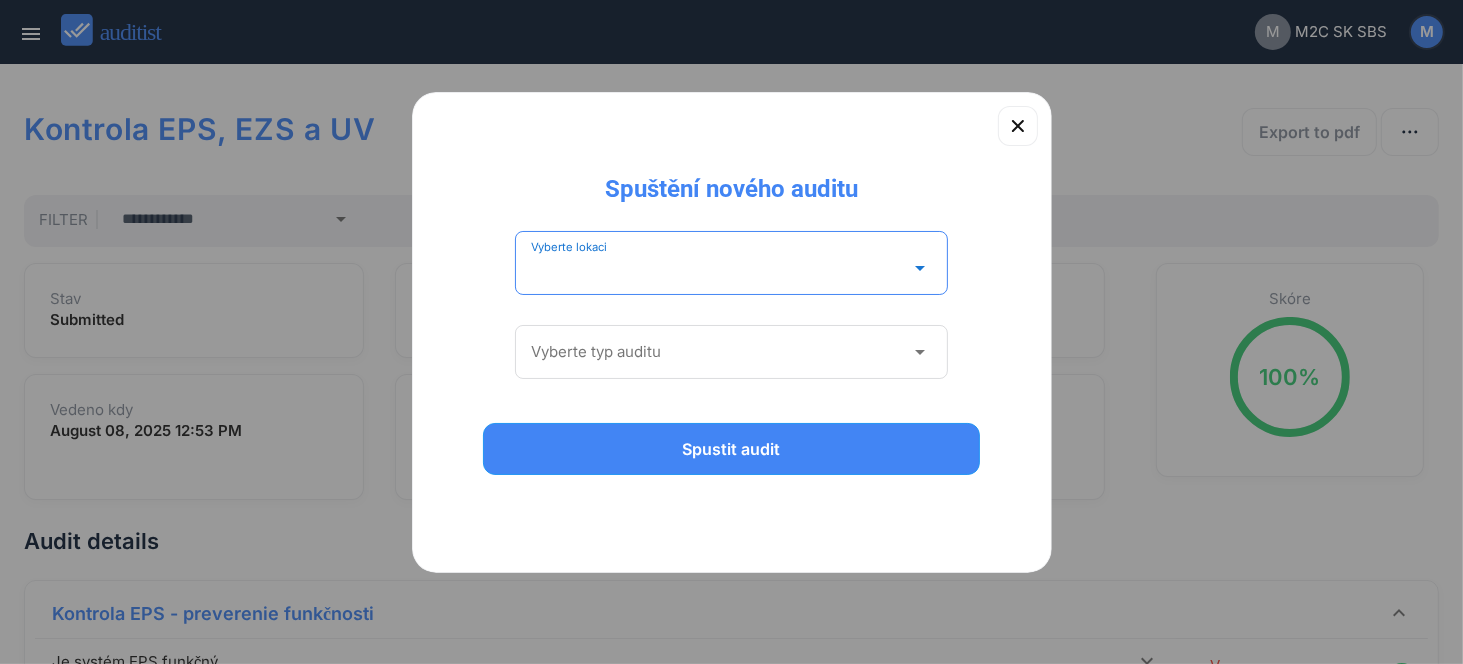 click at bounding box center (718, 268) 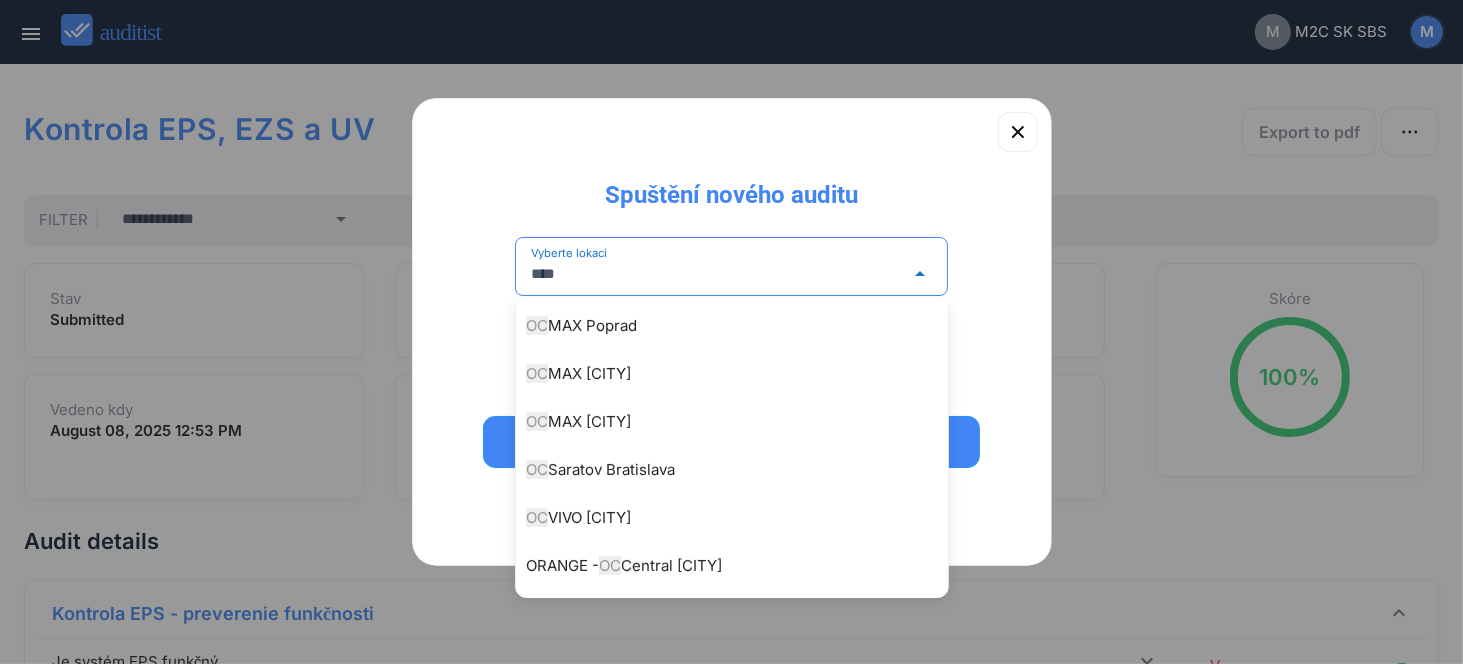 scroll, scrollTop: 101, scrollLeft: 0, axis: vertical 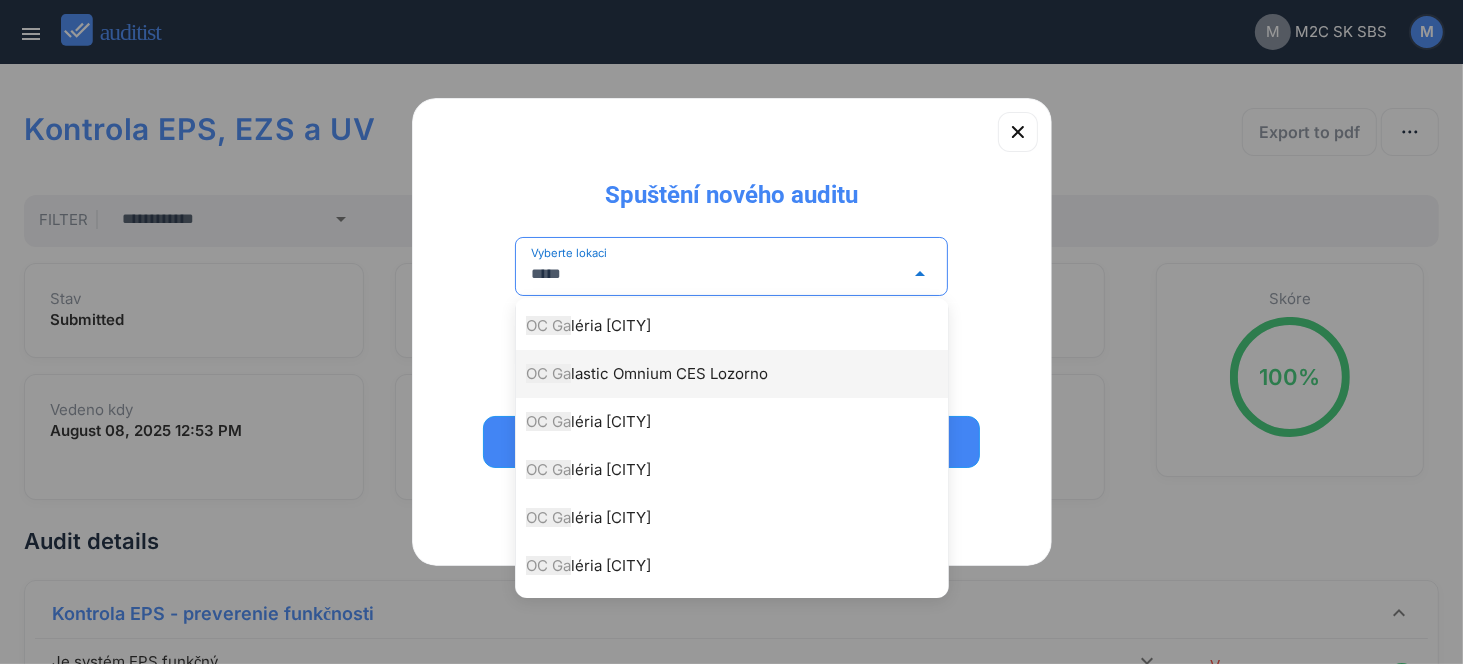 click on "OC Ga léria [CITY]" at bounding box center (742, 374) 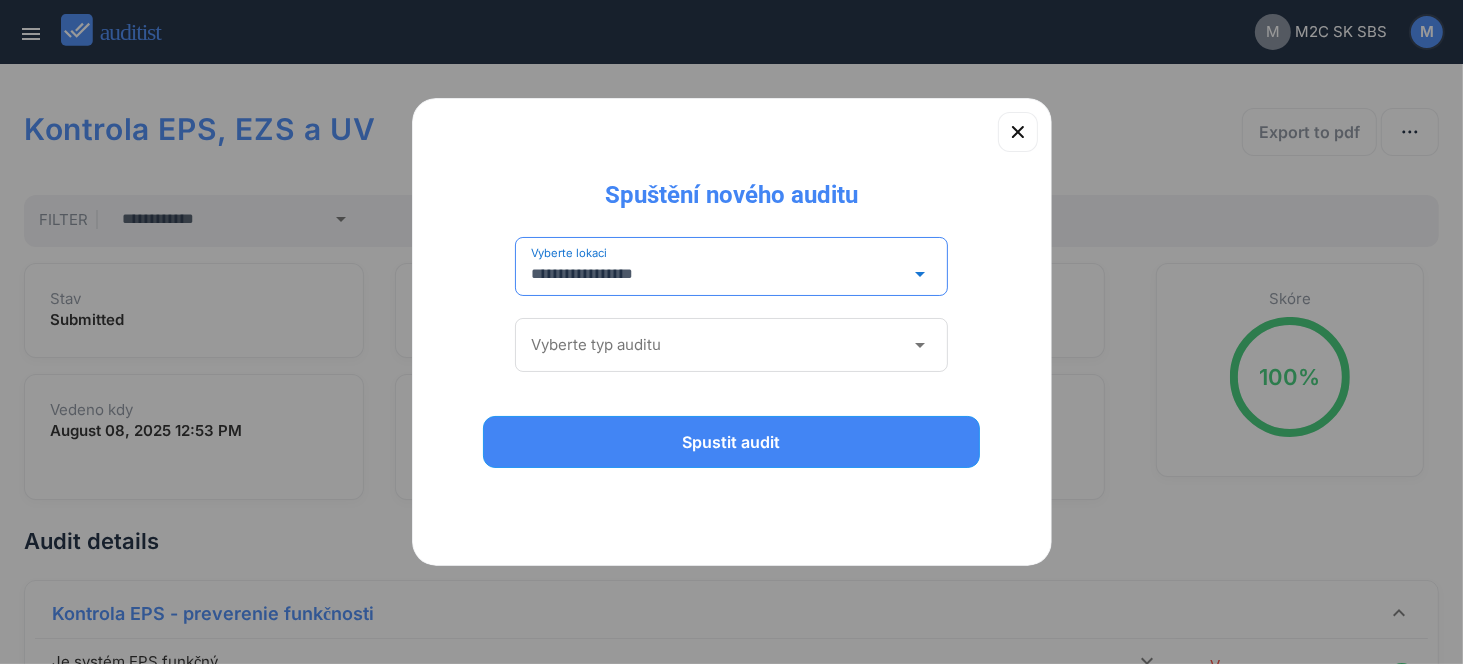 type on "**********" 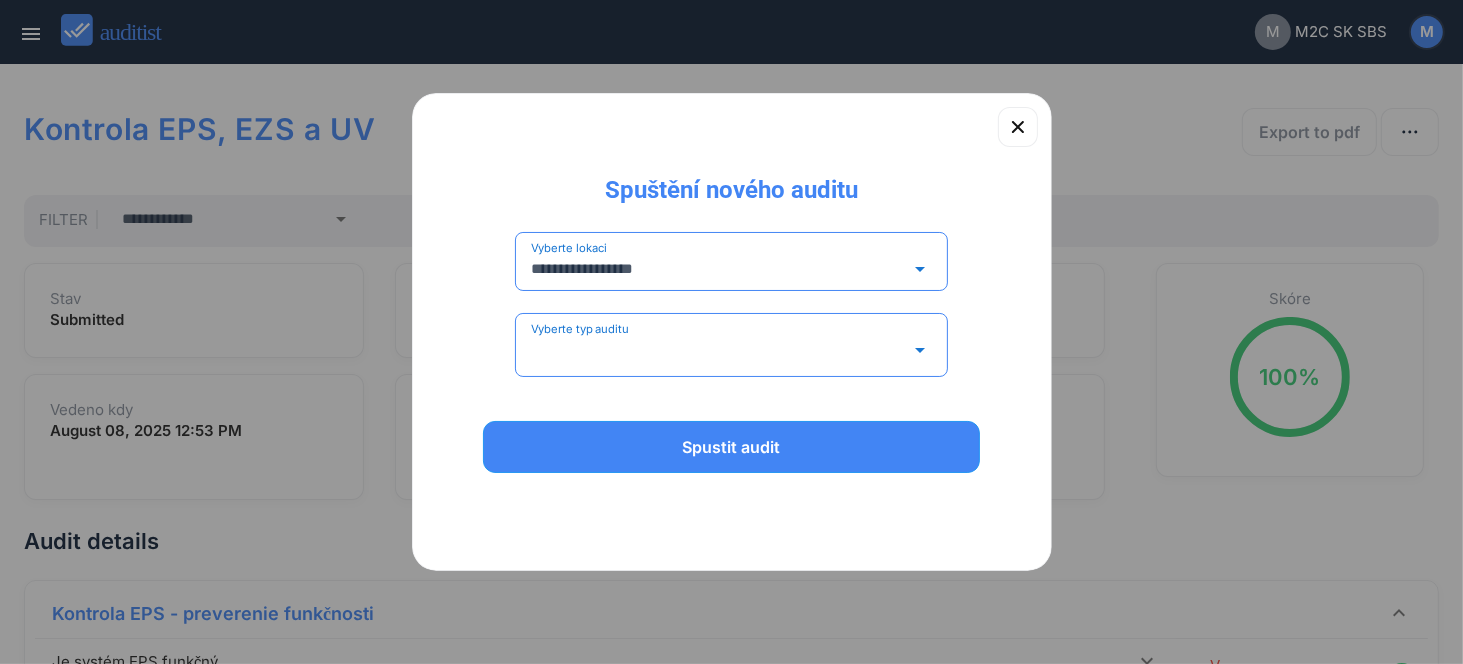 click at bounding box center [718, 350] 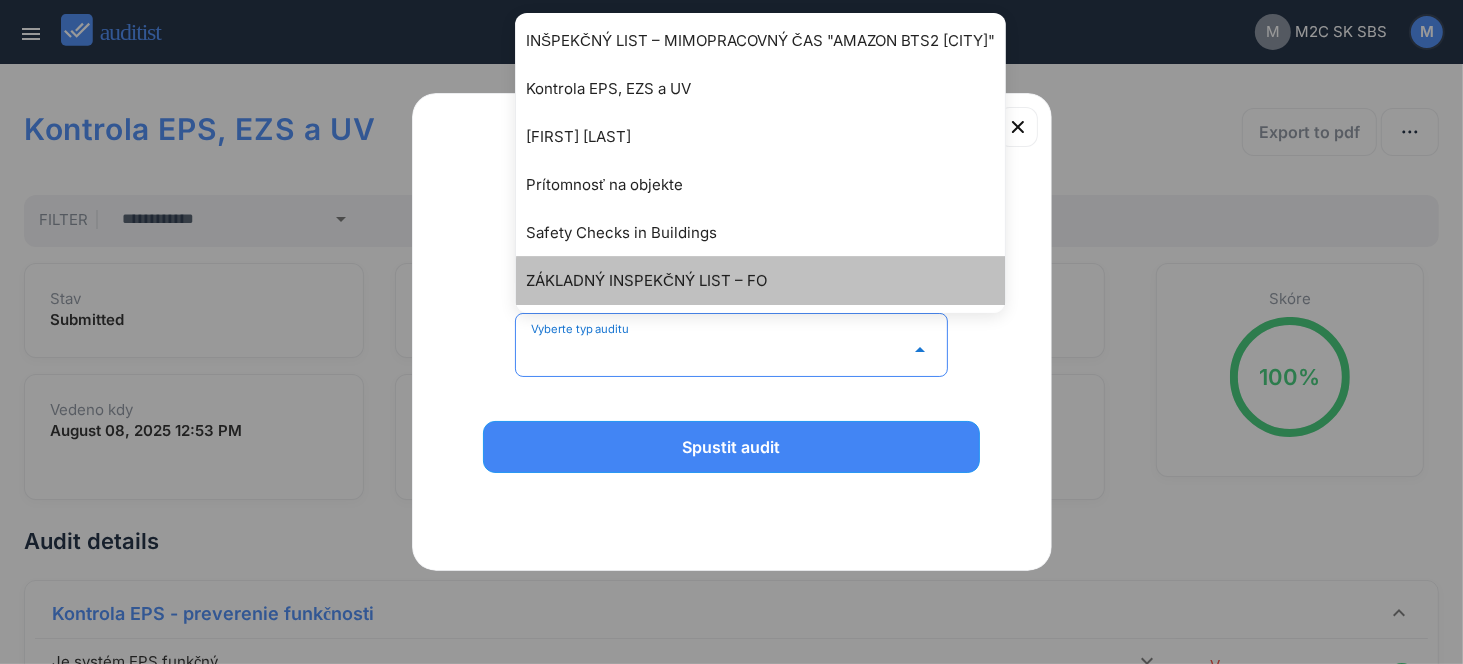 click on "ZÁKLADNÝ INSPEKČNÝ LIST – FO" at bounding box center [760, 281] 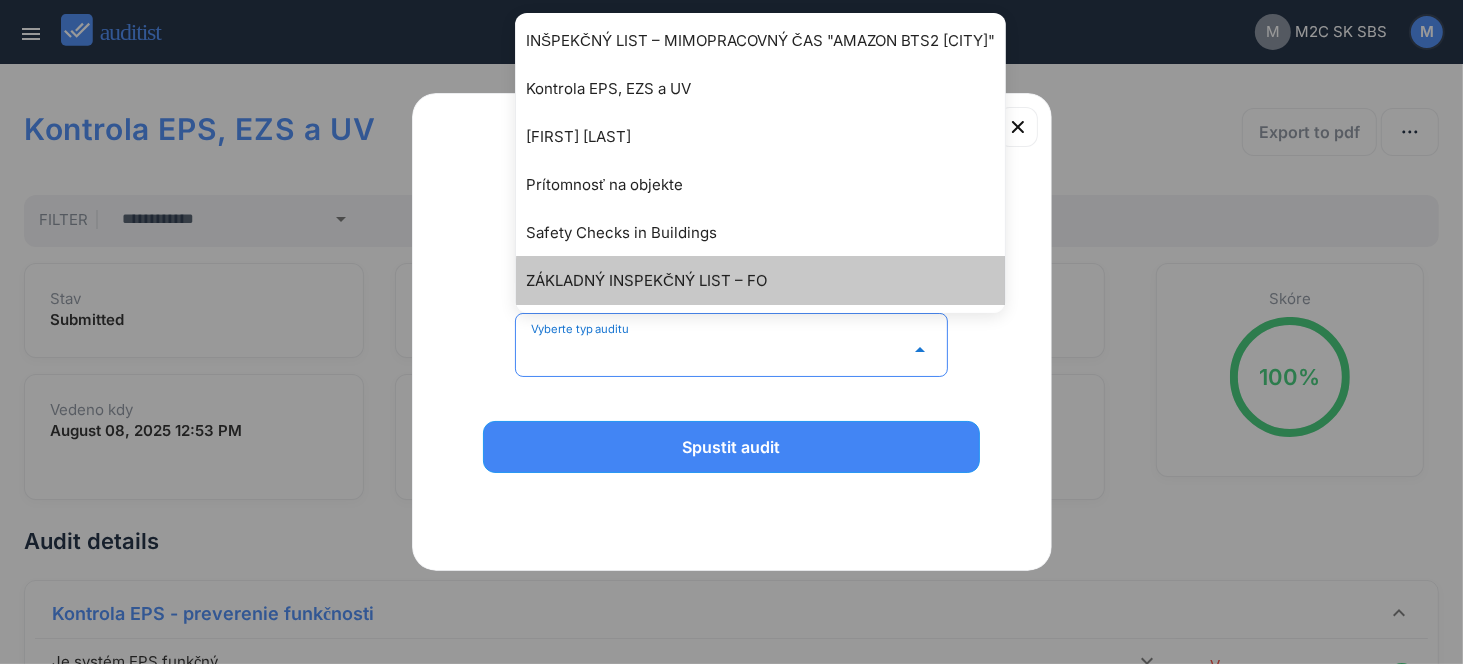 type on "**********" 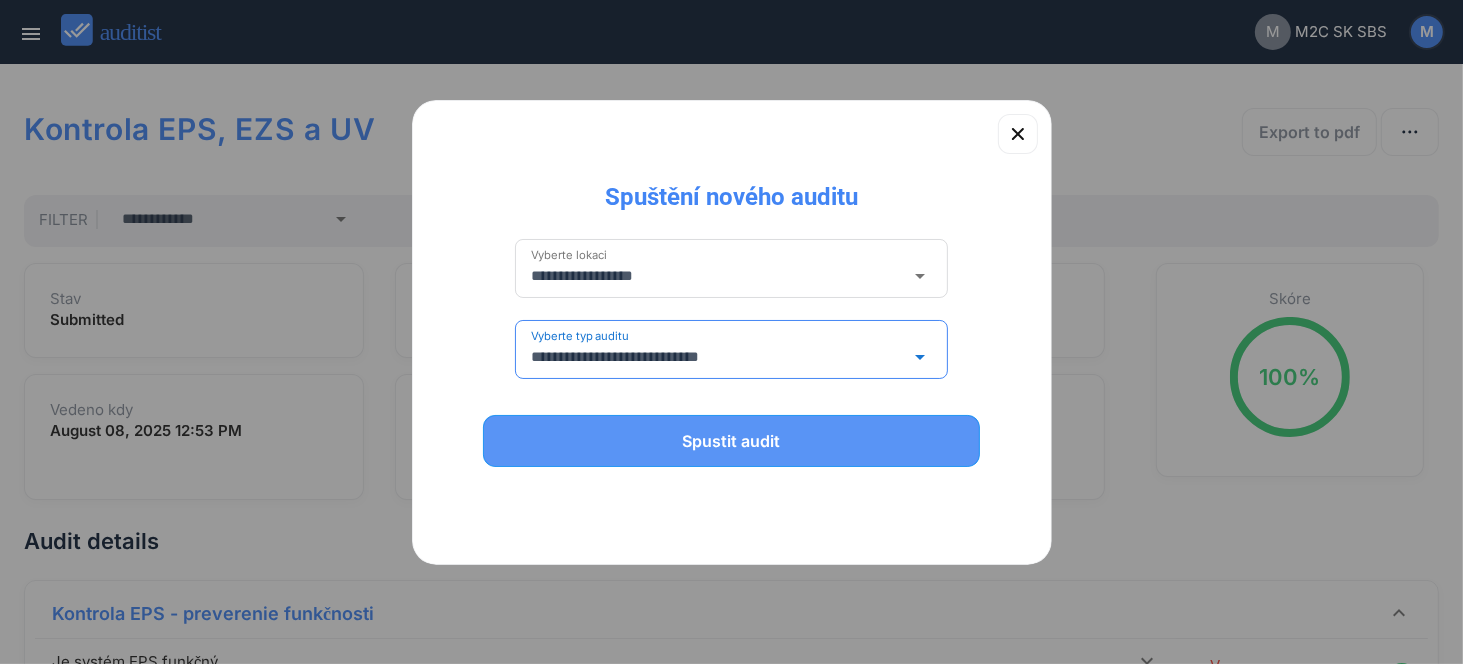 click on "Spustit audit" at bounding box center (732, 441) 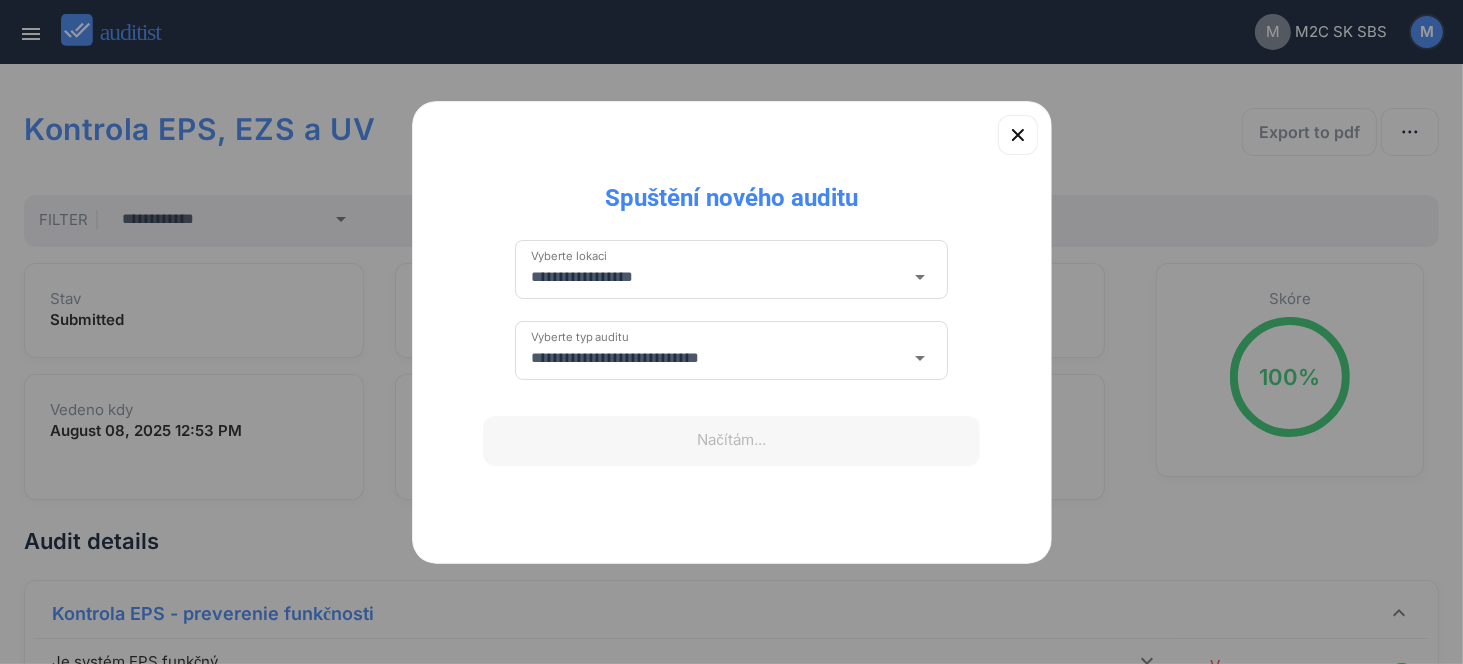 type 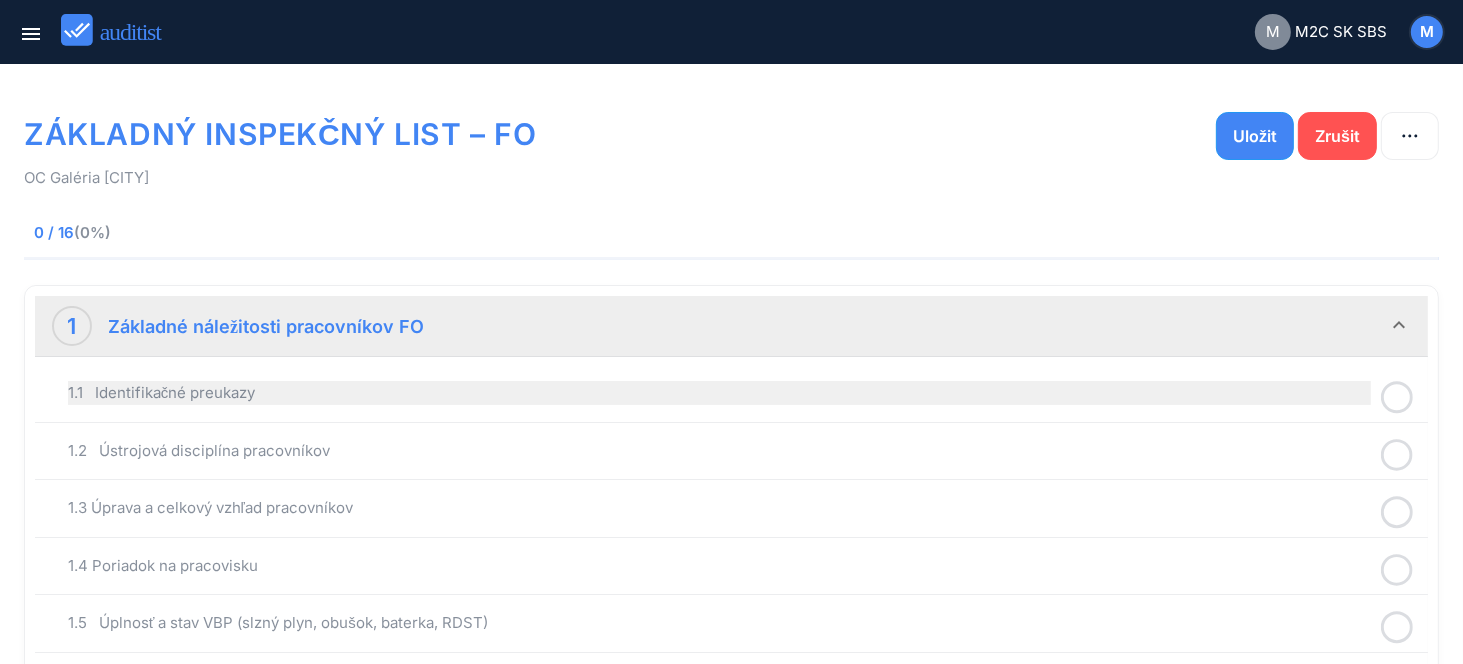 click on "1.1   Identifikačné preukazy" at bounding box center (719, 393) 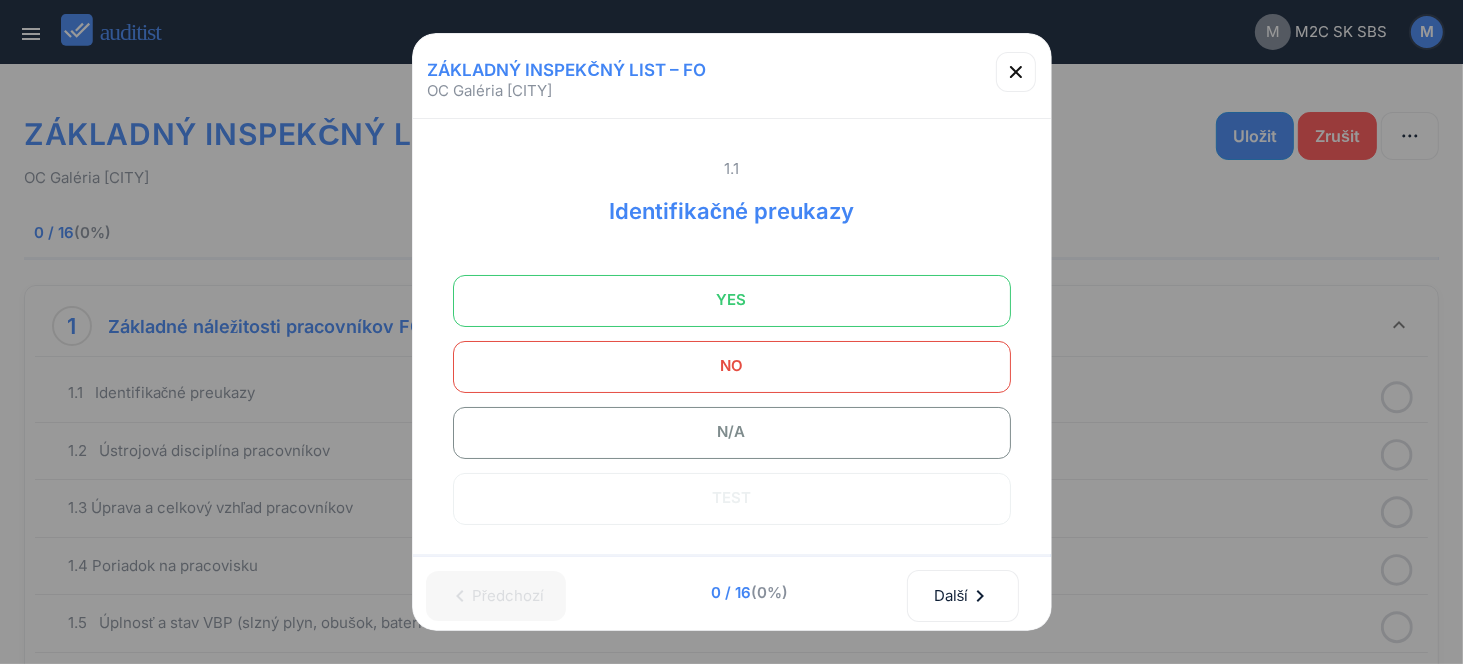 click on "YES" at bounding box center [732, 300] 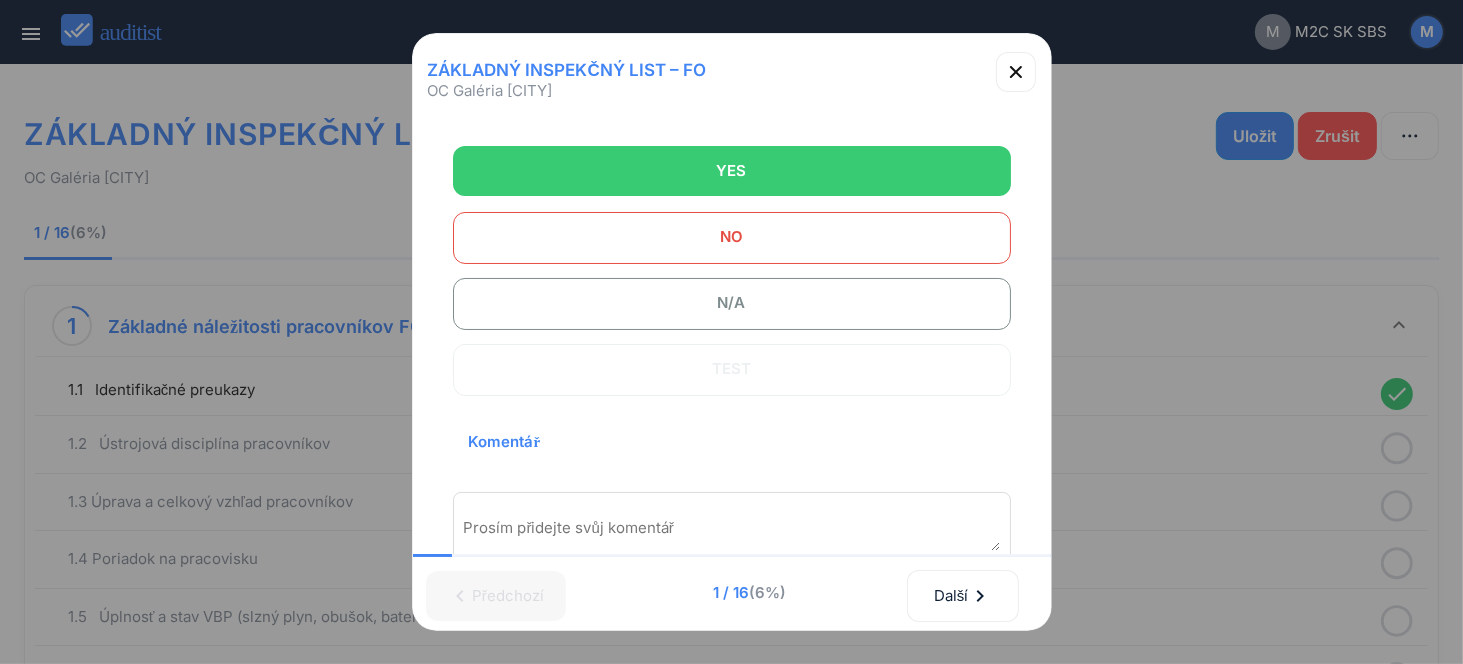 scroll, scrollTop: 300, scrollLeft: 0, axis: vertical 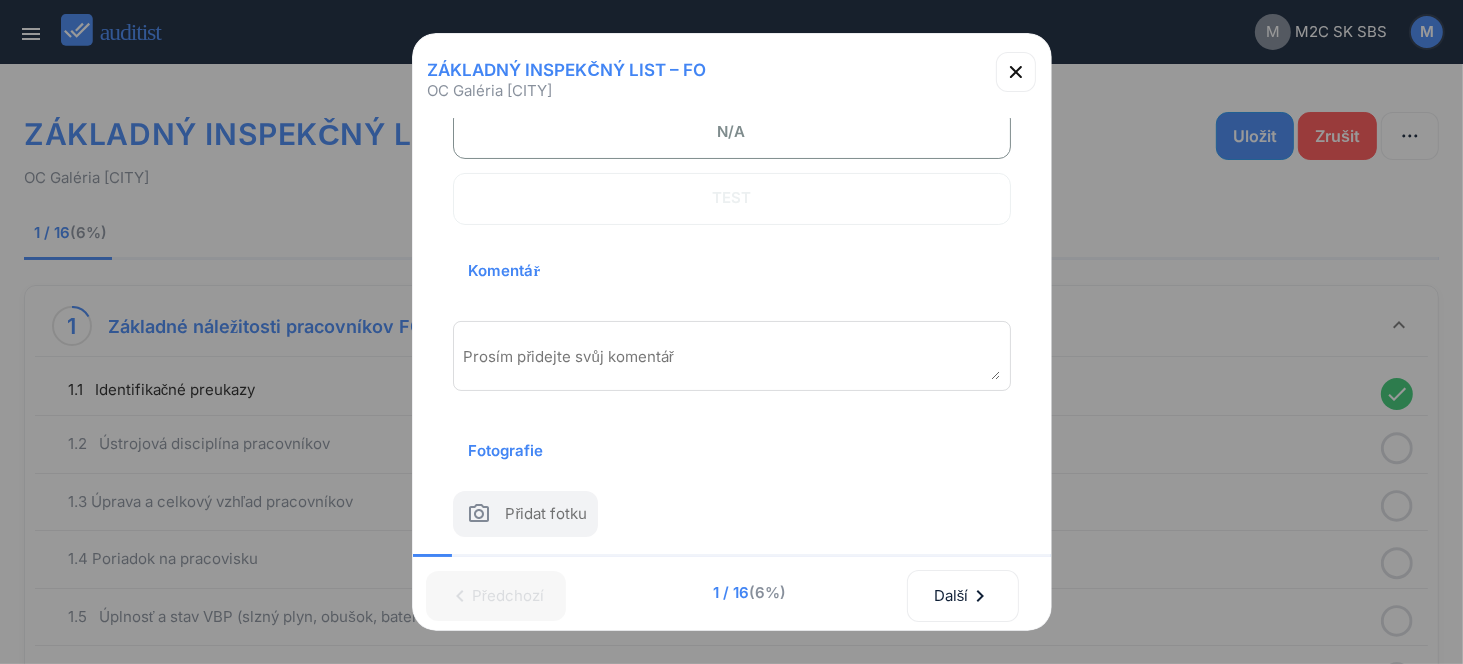 click on "Prosím přidejte svůj komentář" at bounding box center [732, 356] 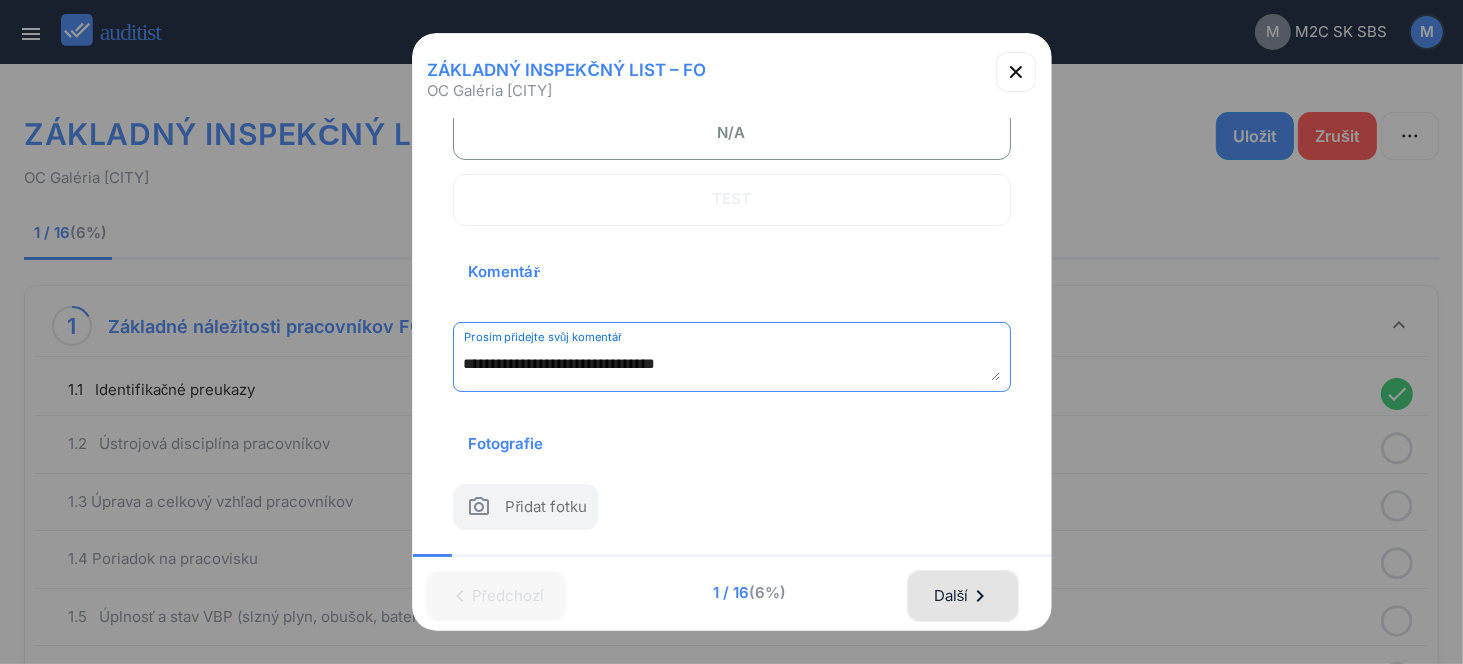 type on "**********" 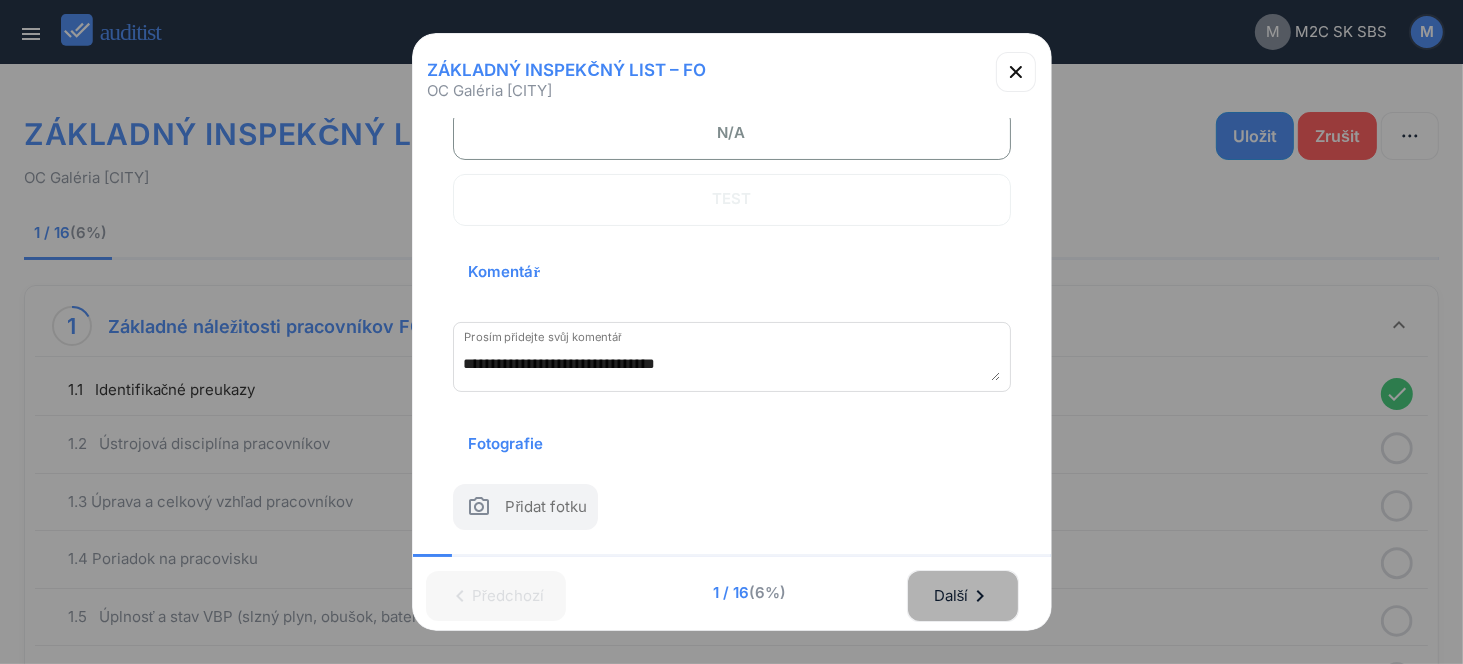 click on "chevron_right" at bounding box center [980, 596] 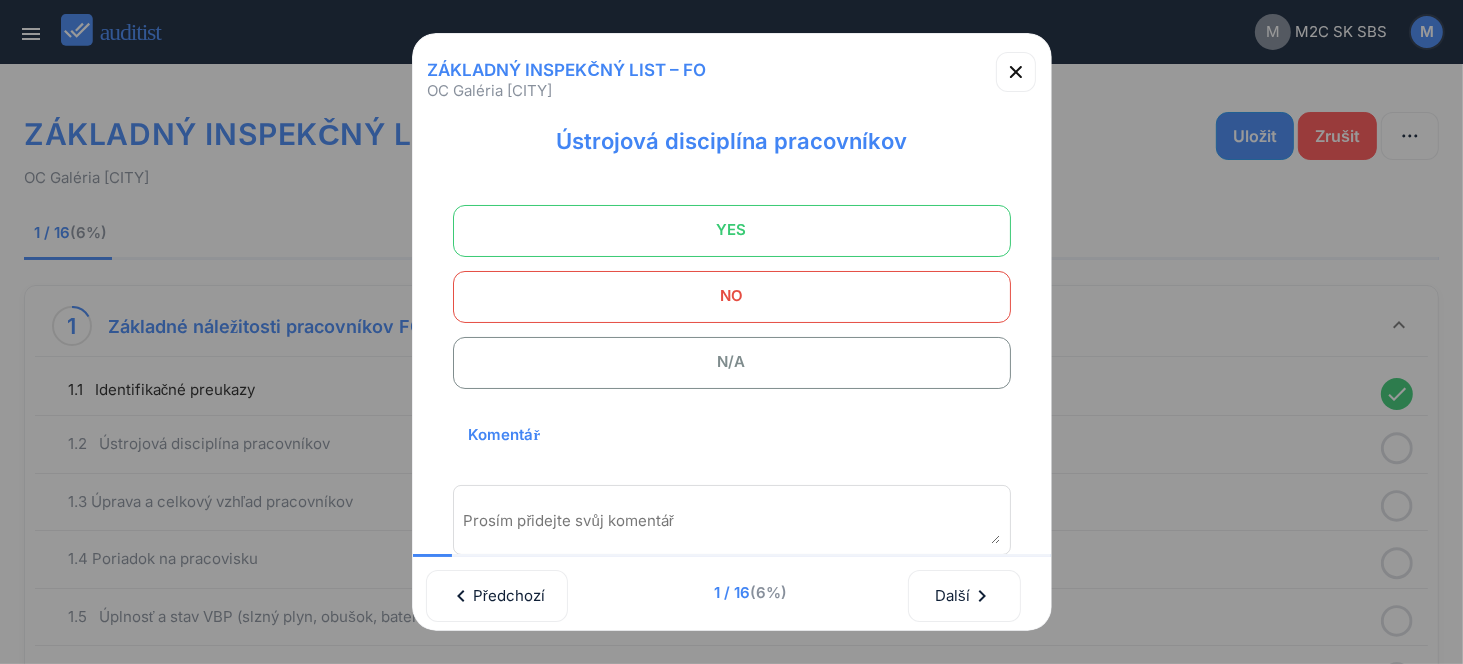 click on "YES" at bounding box center (732, 230) 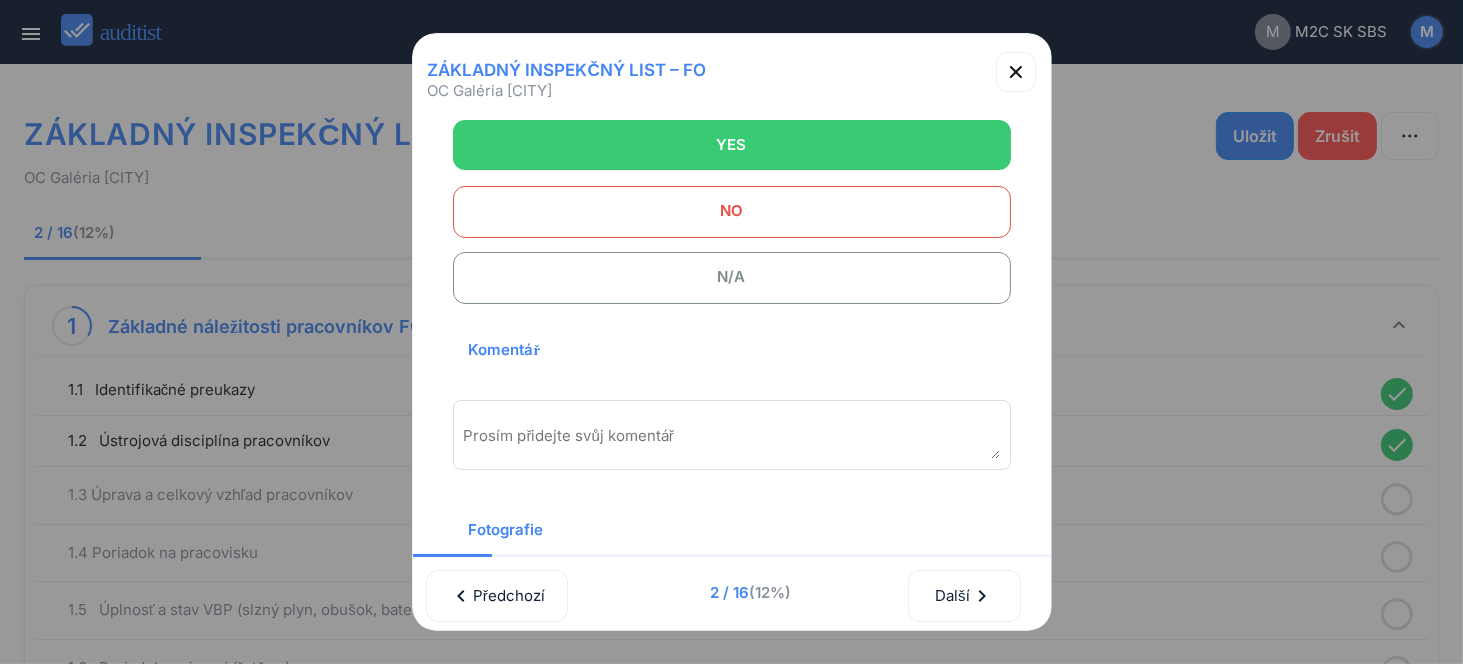 scroll, scrollTop: 270, scrollLeft: 0, axis: vertical 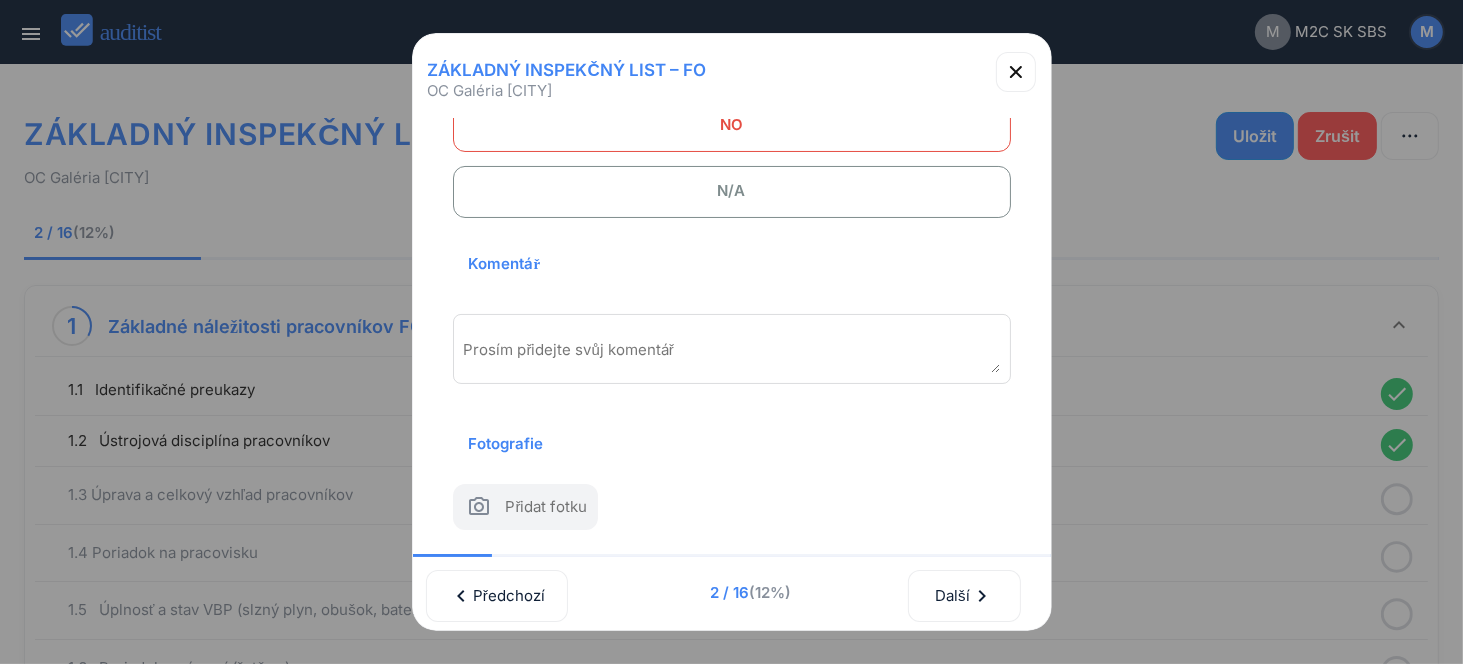click at bounding box center (732, 356) 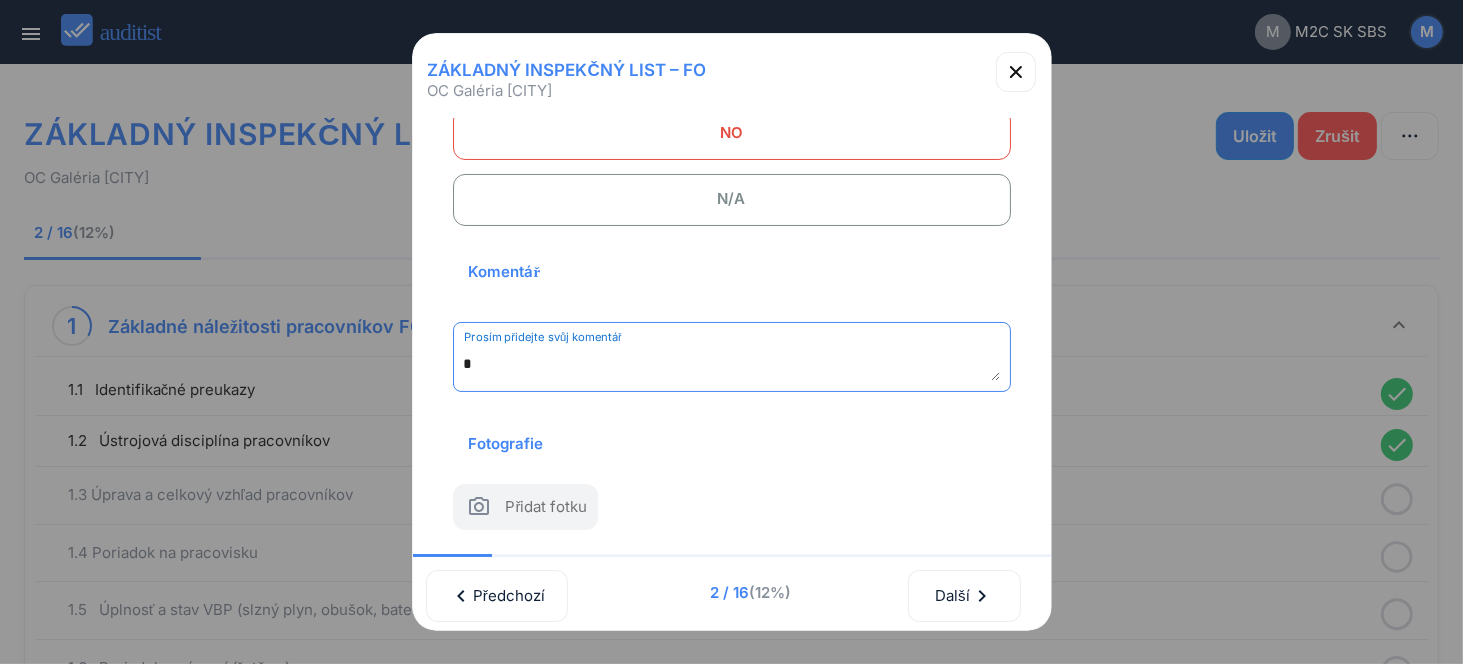 scroll, scrollTop: 262, scrollLeft: 0, axis: vertical 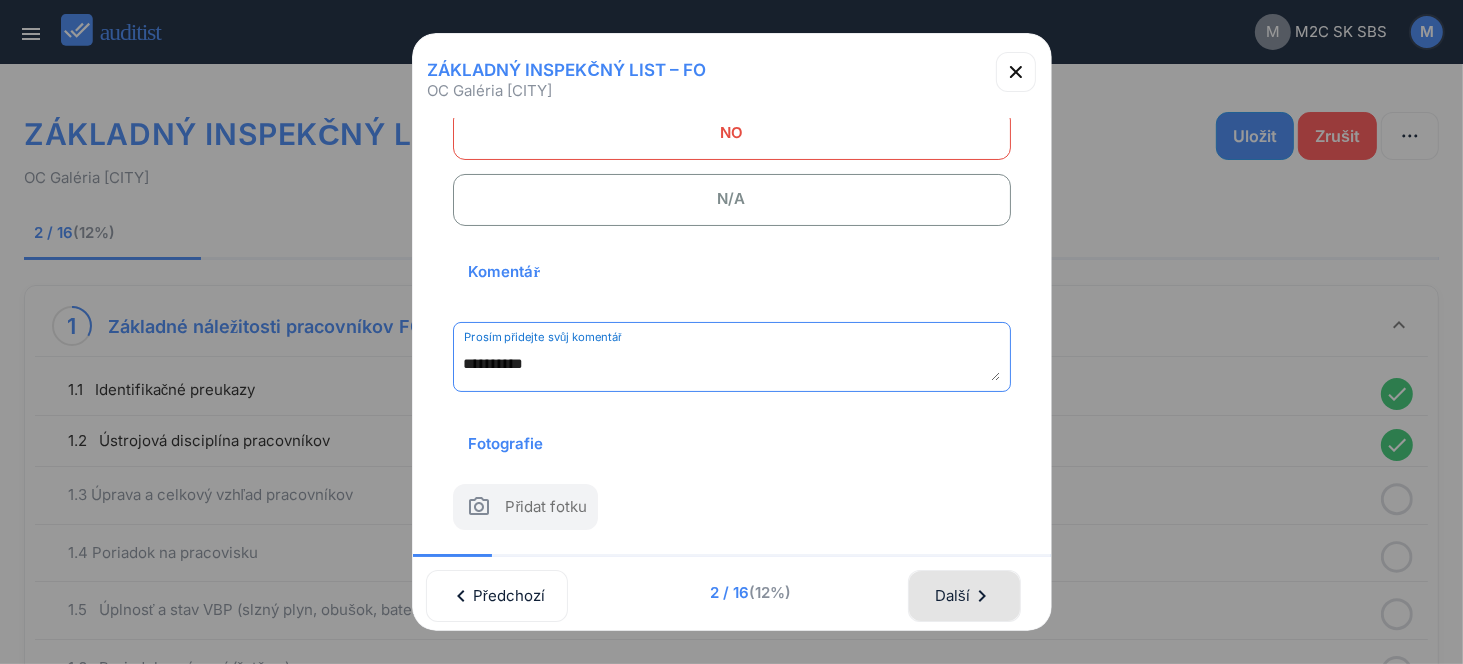 type on "**********" 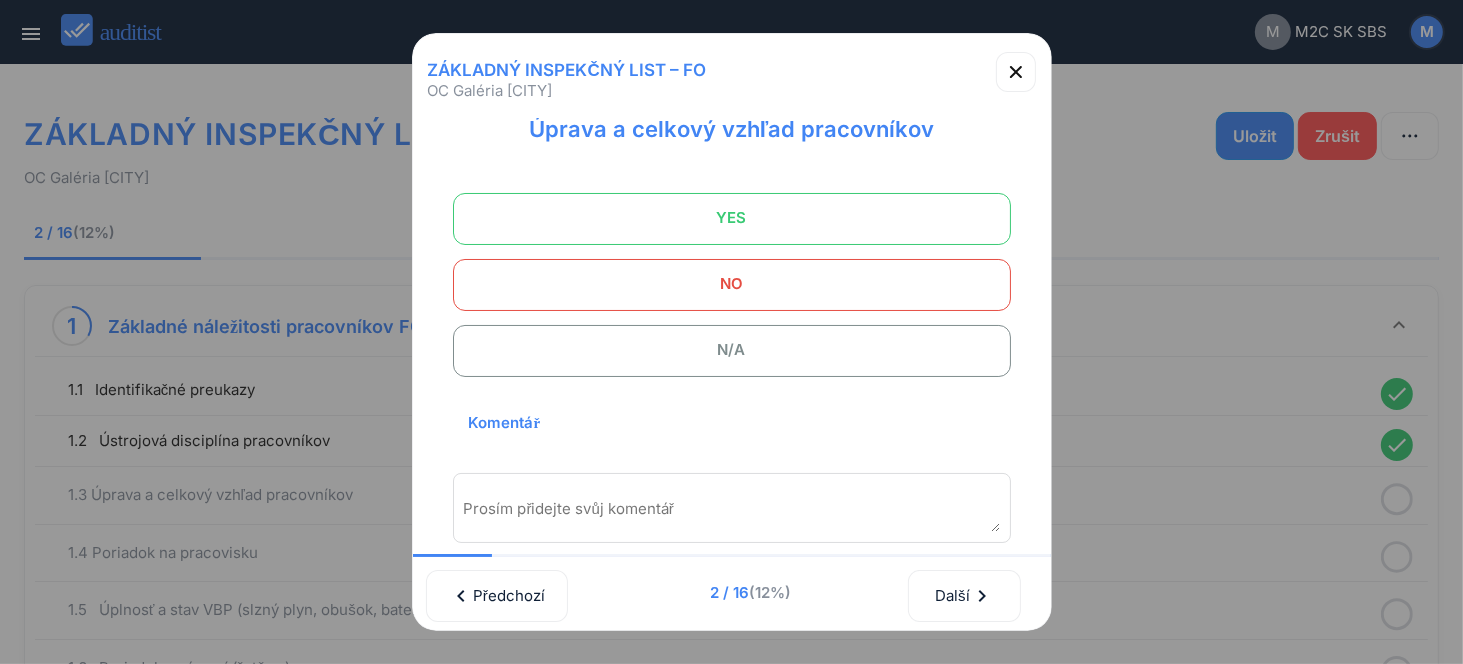 scroll, scrollTop: 0, scrollLeft: 0, axis: both 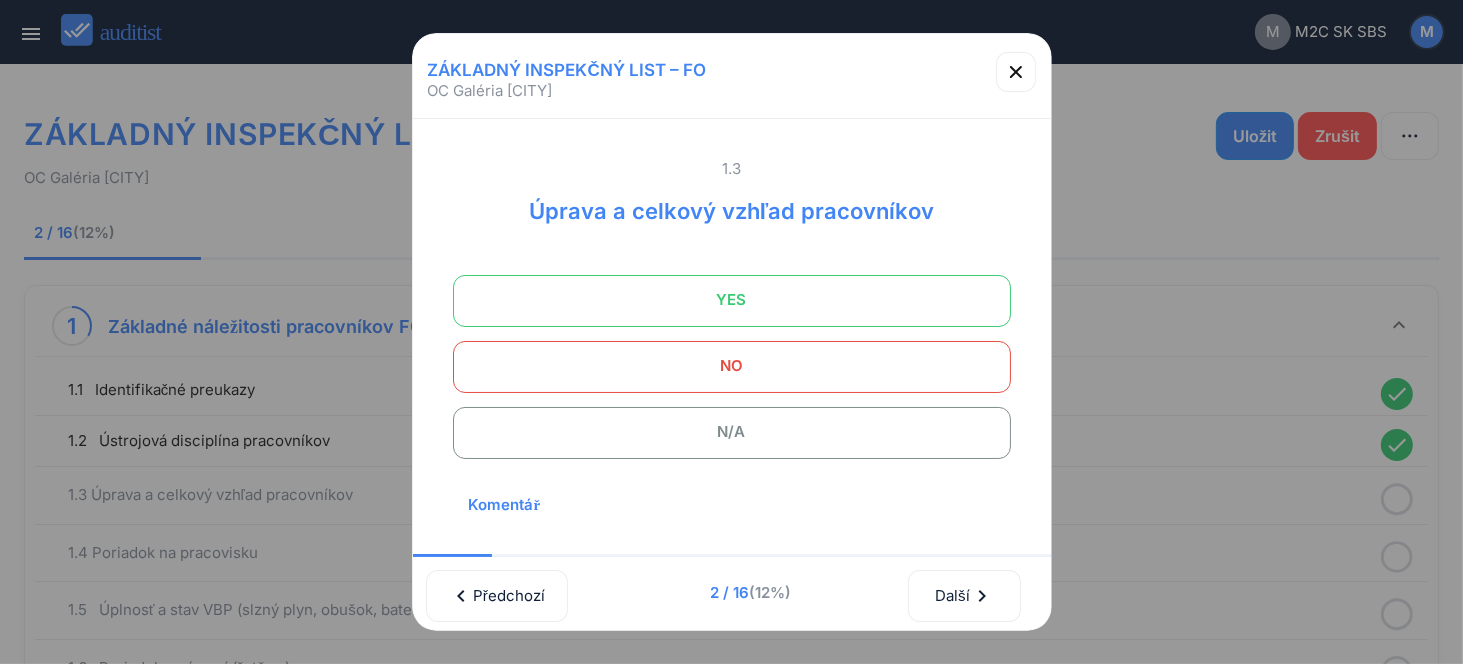 click on "YES" at bounding box center [732, 300] 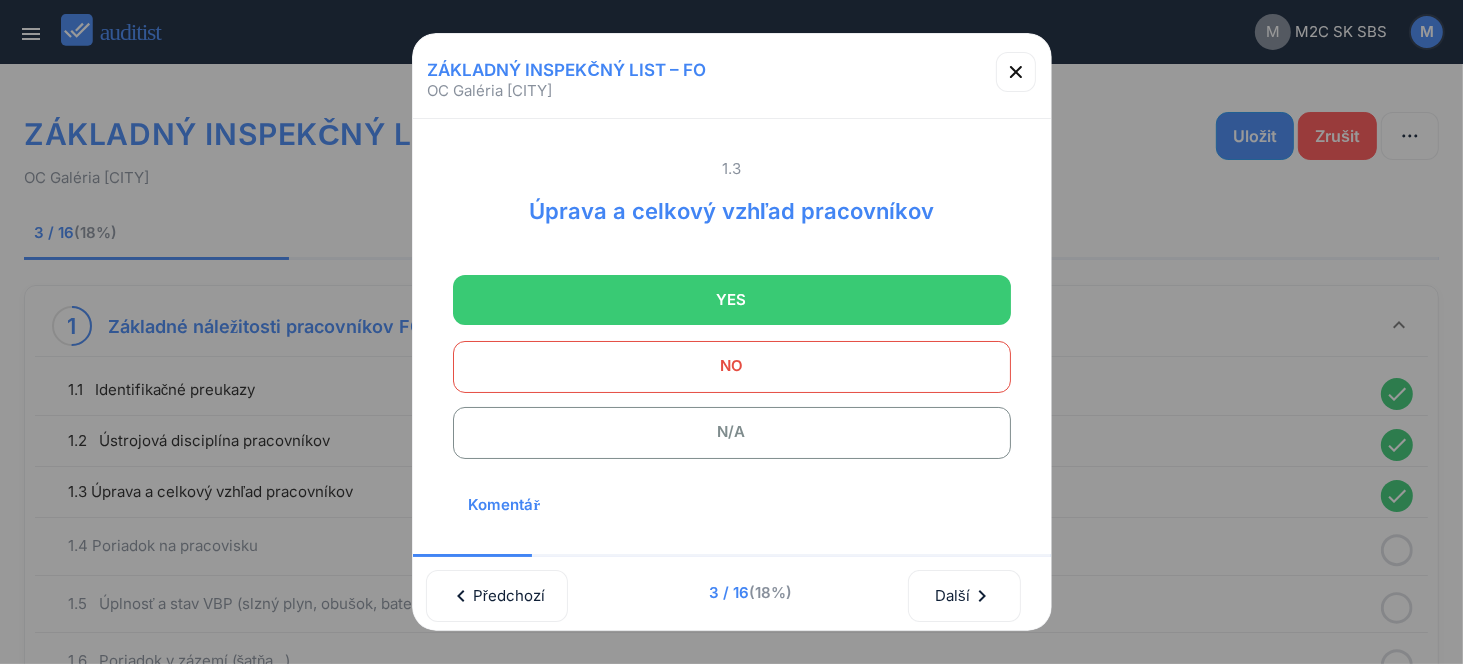 scroll, scrollTop: 270, scrollLeft: 0, axis: vertical 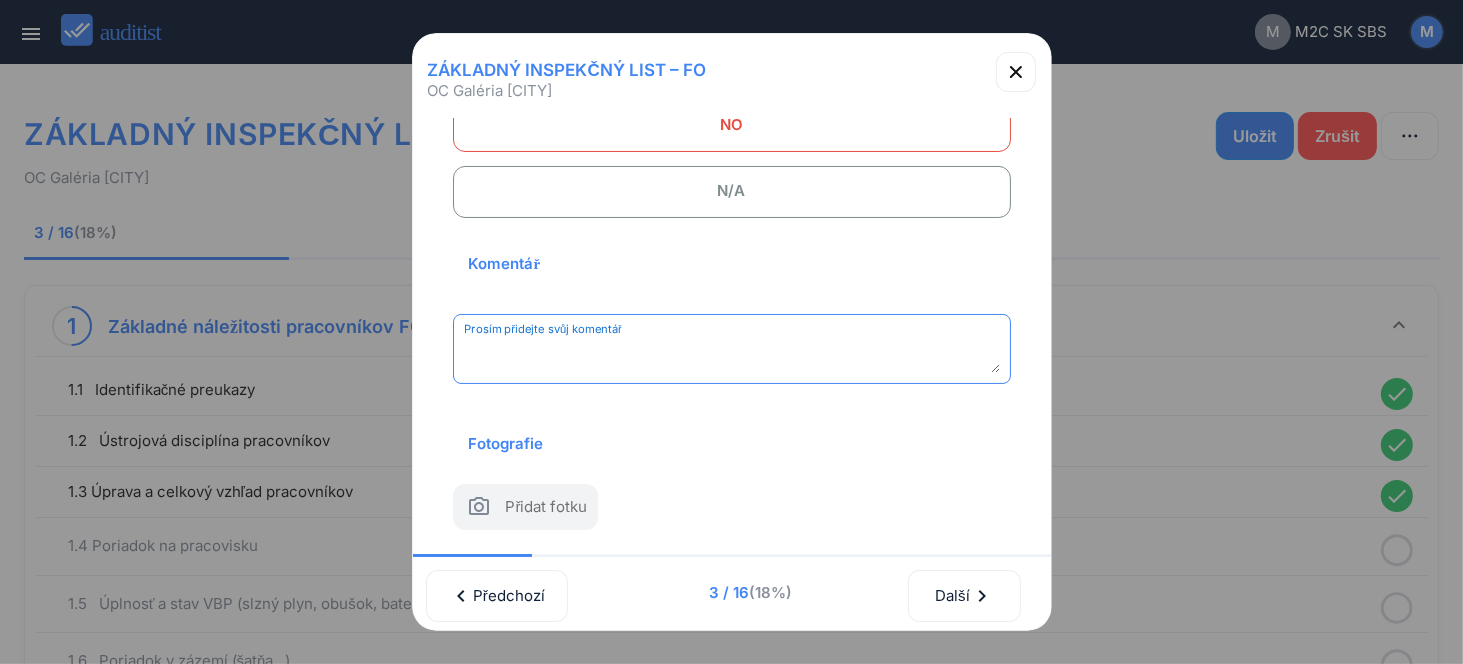 click at bounding box center [732, 356] 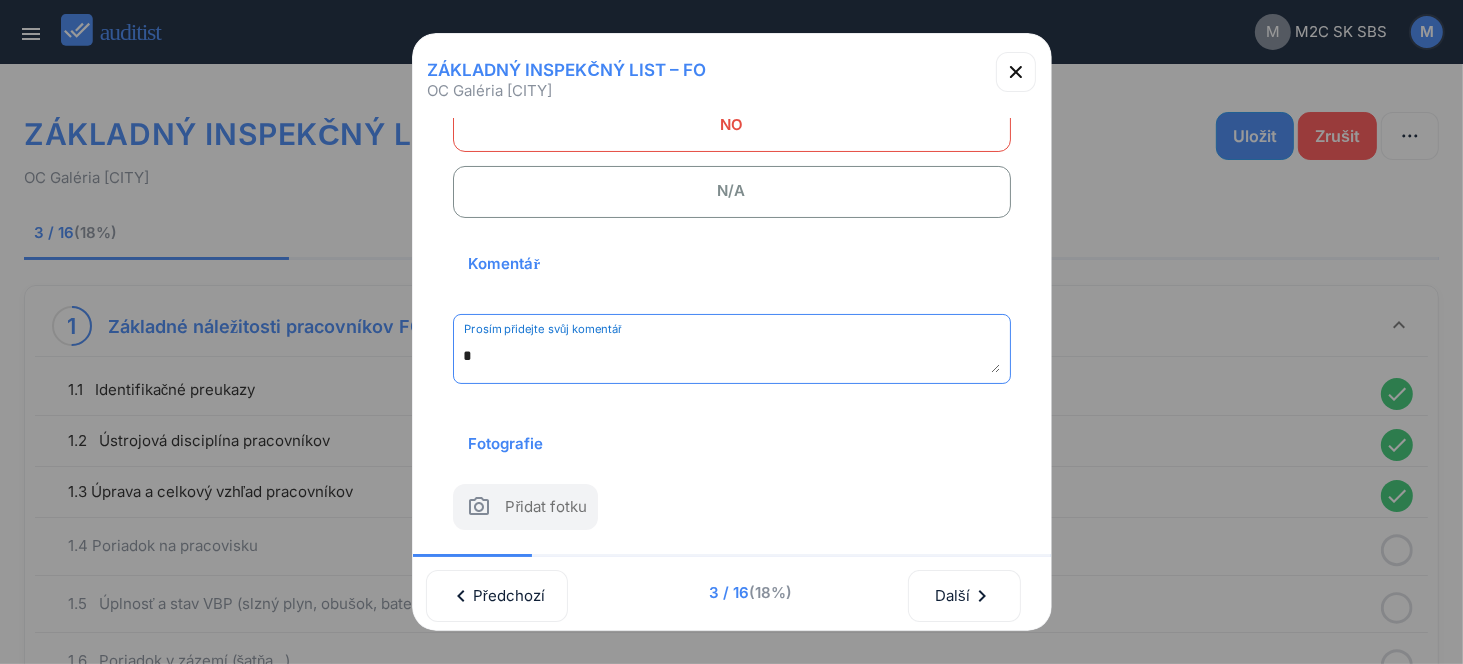 scroll, scrollTop: 262, scrollLeft: 0, axis: vertical 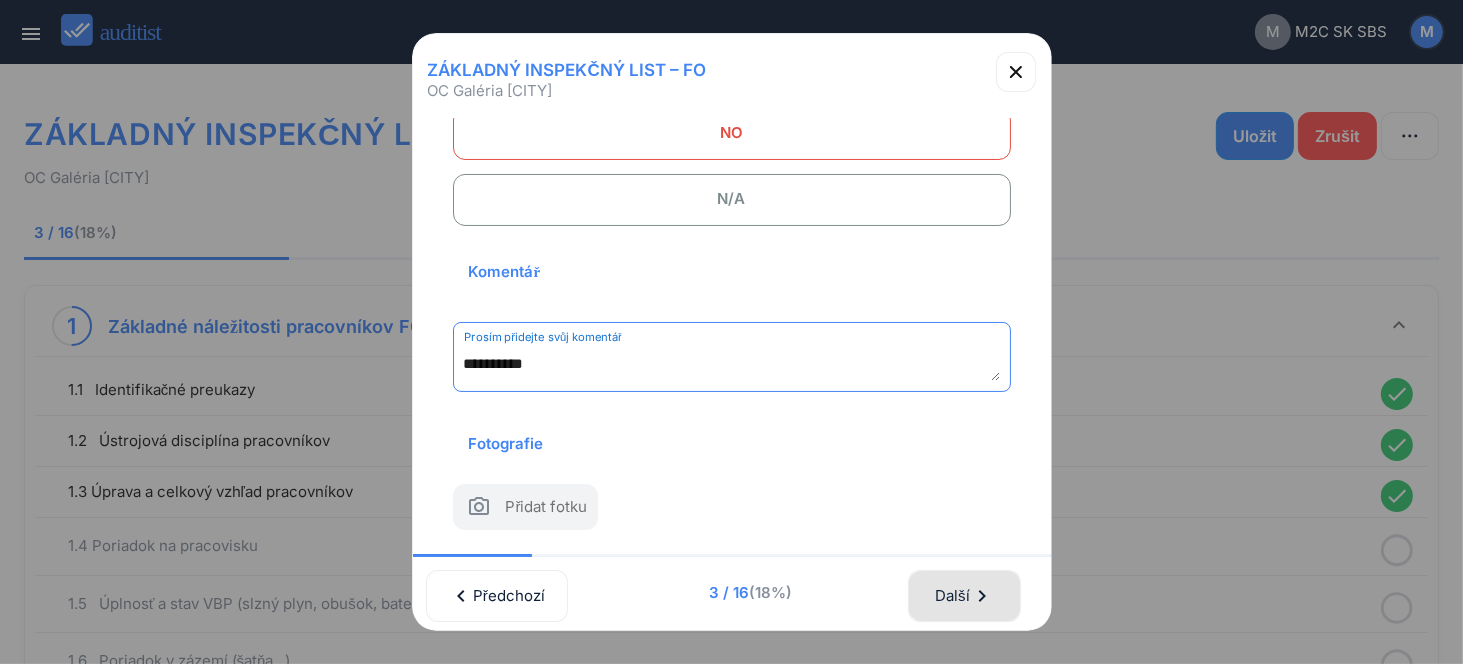type on "**********" 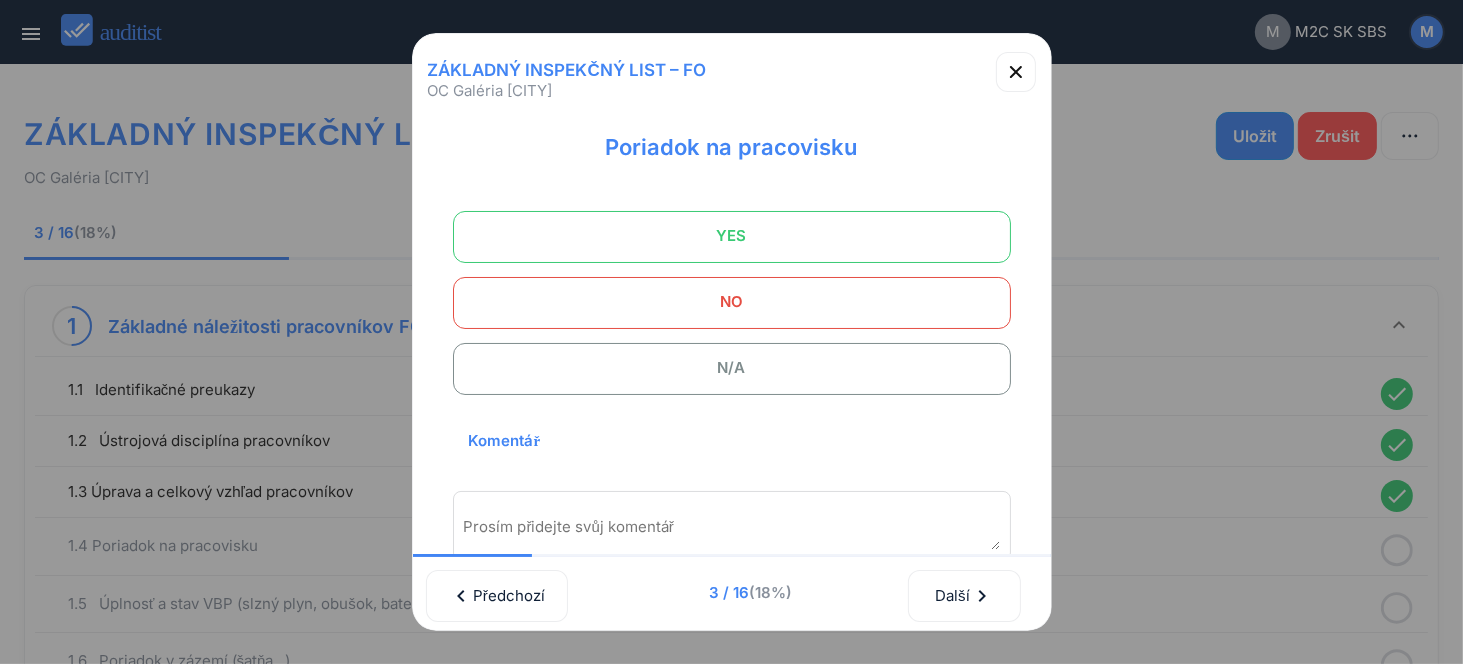 scroll, scrollTop: 62, scrollLeft: 0, axis: vertical 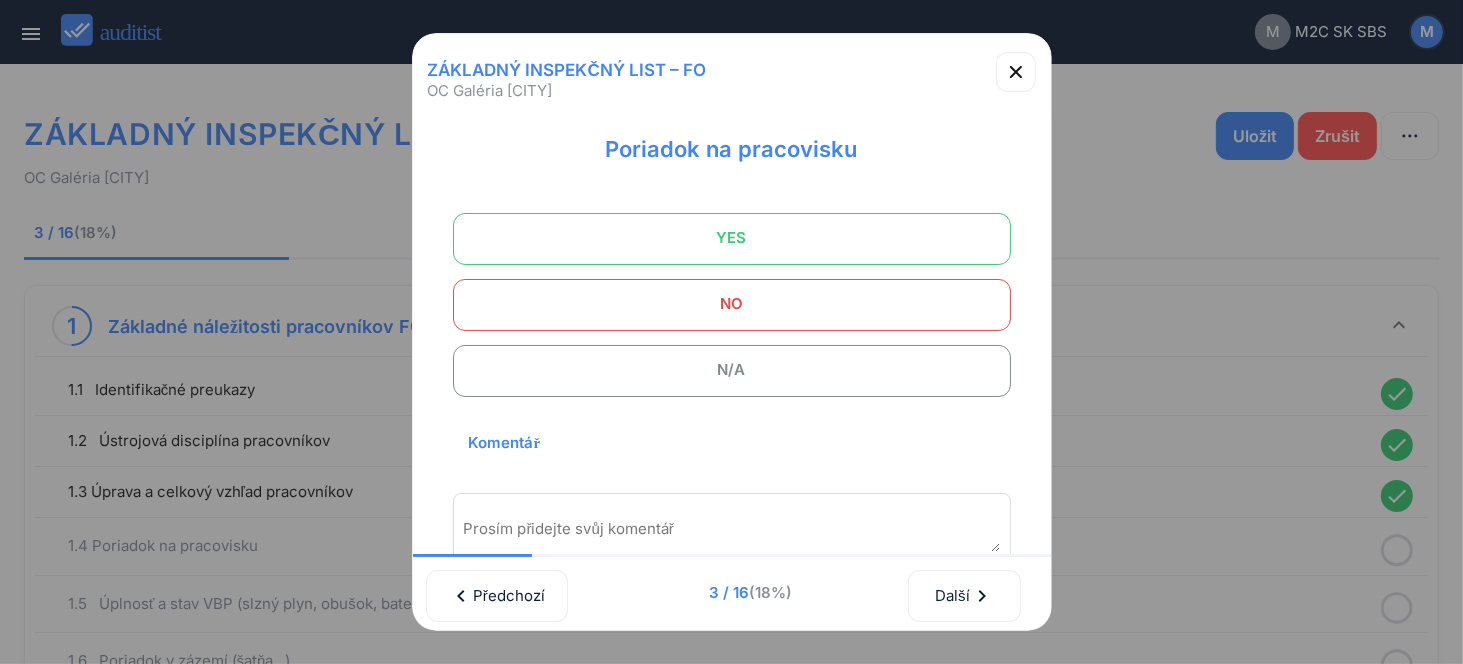 click on "YES" at bounding box center (732, 238) 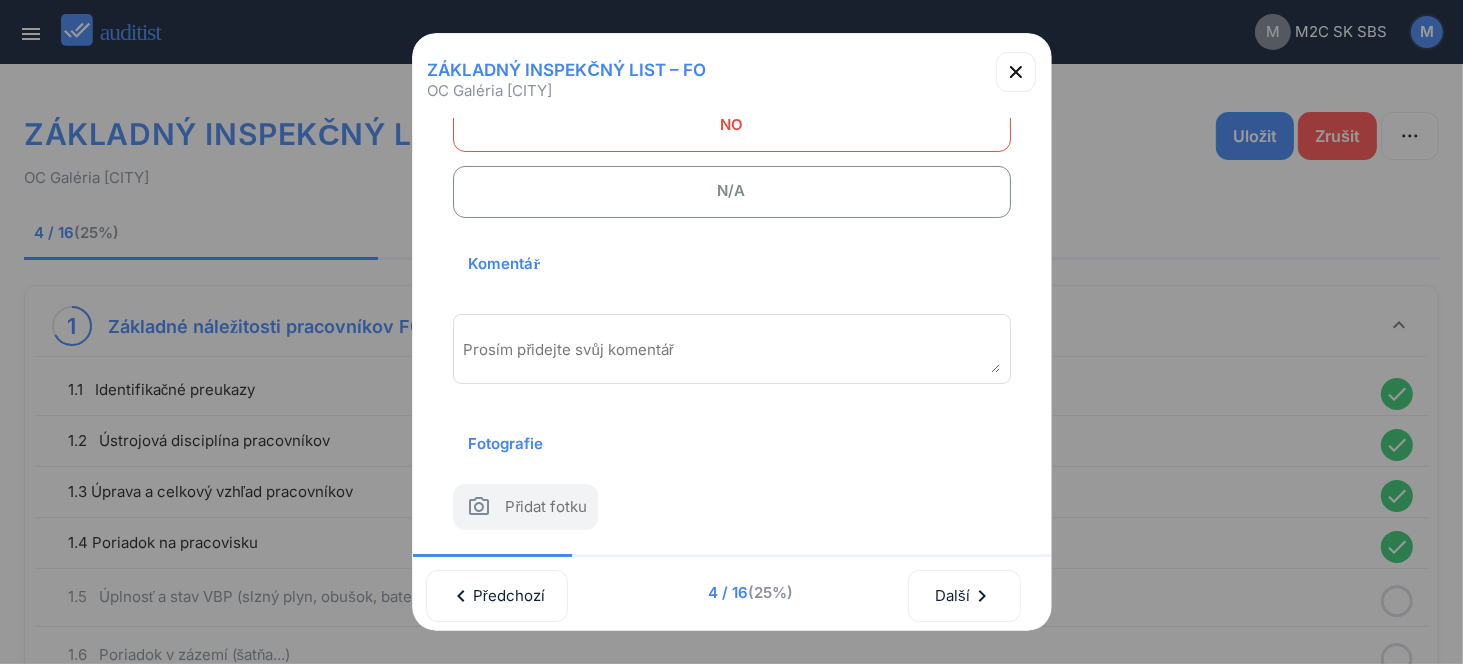 scroll, scrollTop: 262, scrollLeft: 0, axis: vertical 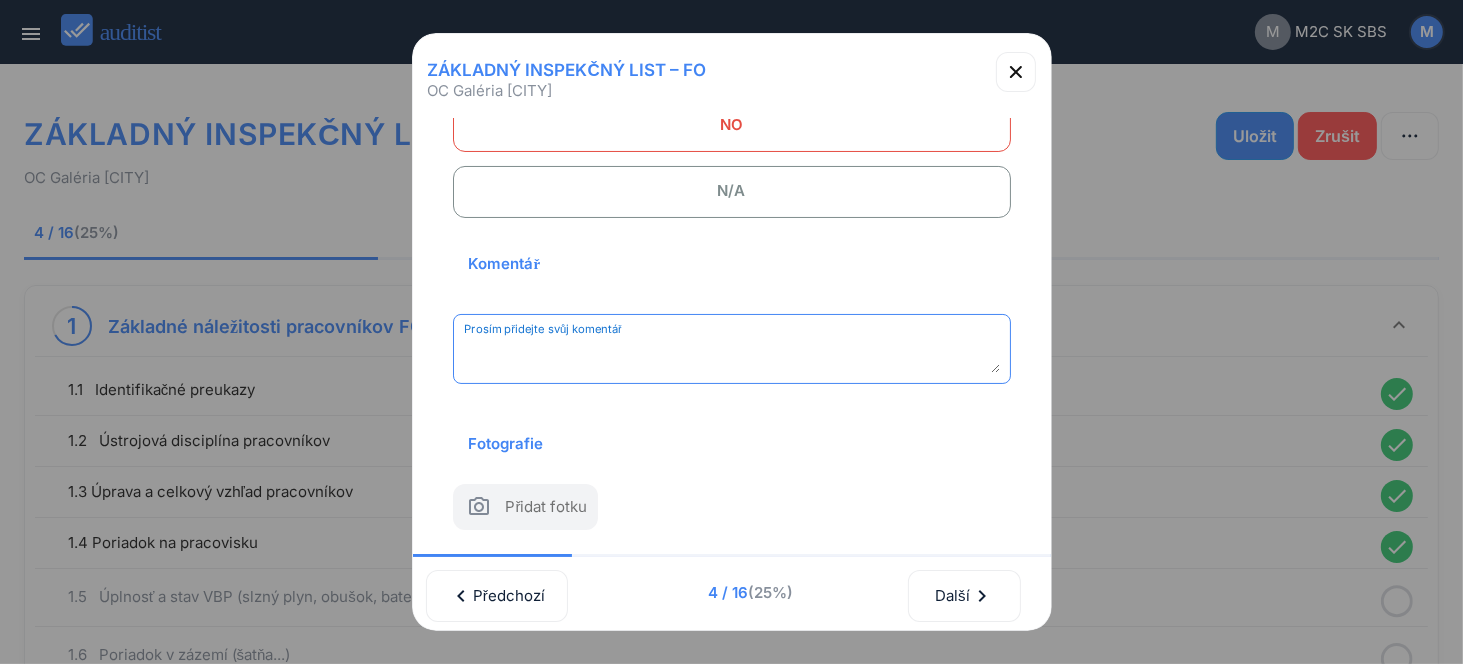 paste on "*********" 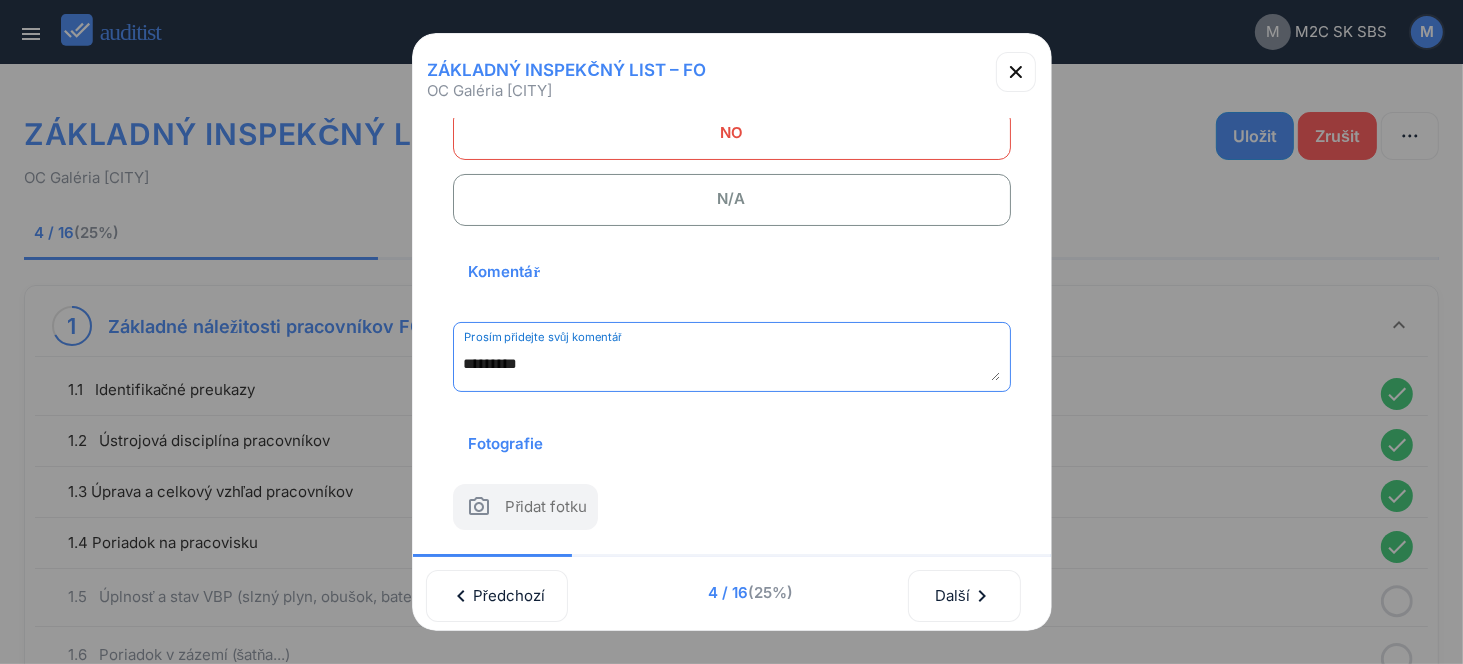 drag, startPoint x: 559, startPoint y: 338, endPoint x: 228, endPoint y: 259, distance: 340.29694 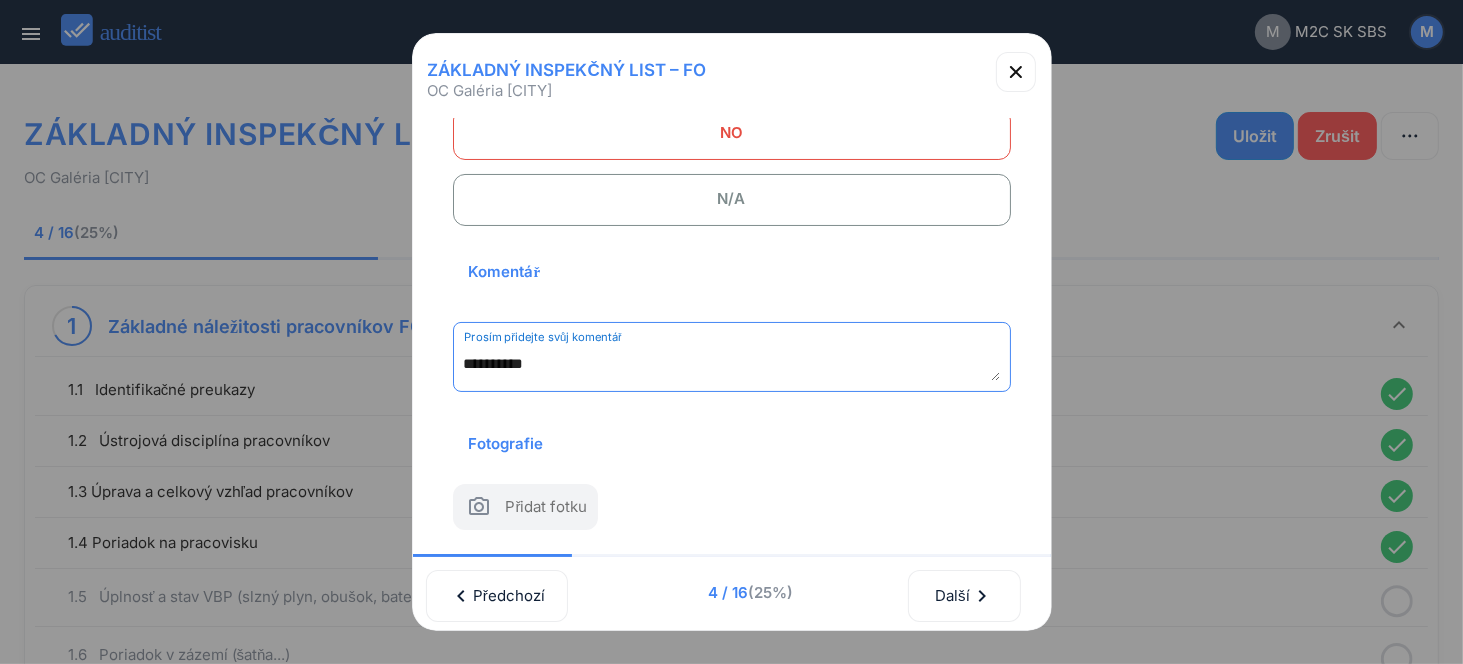 drag, startPoint x: 460, startPoint y: 330, endPoint x: 612, endPoint y: 343, distance: 152.5549 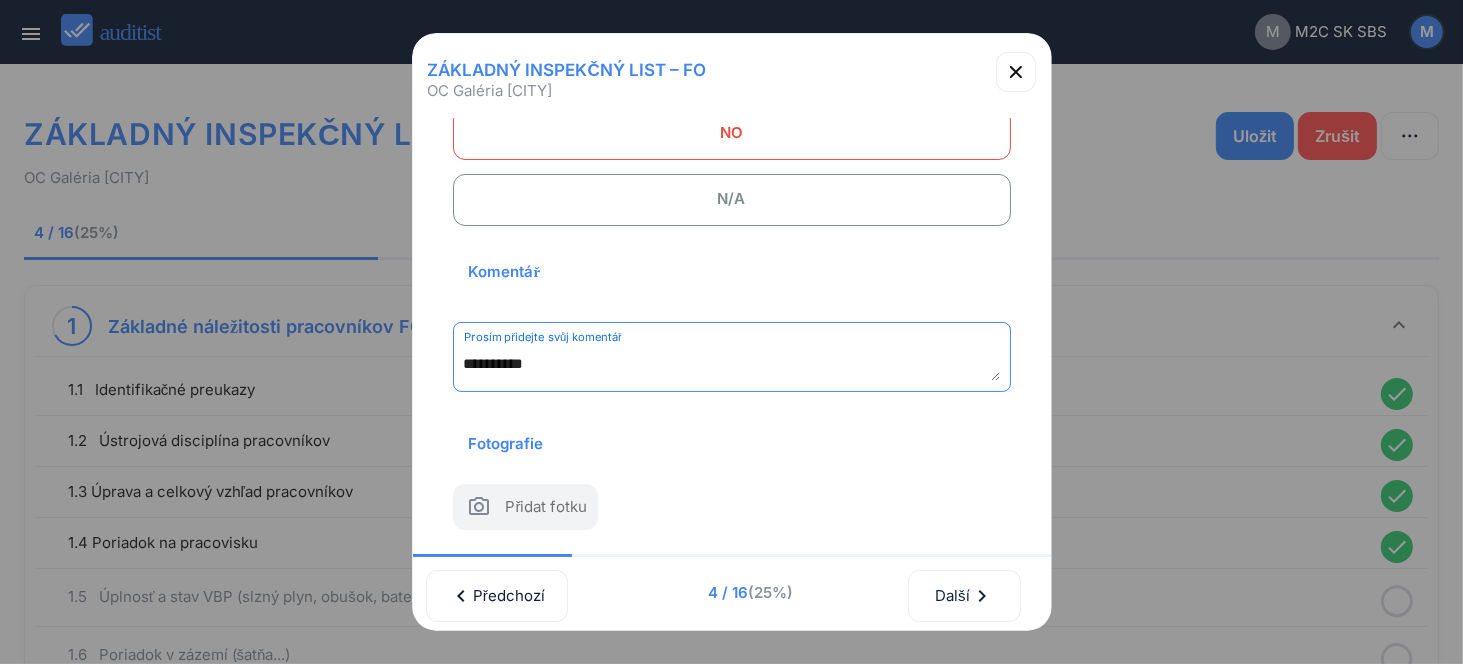 drag, startPoint x: 555, startPoint y: 336, endPoint x: 408, endPoint y: 321, distance: 147.76332 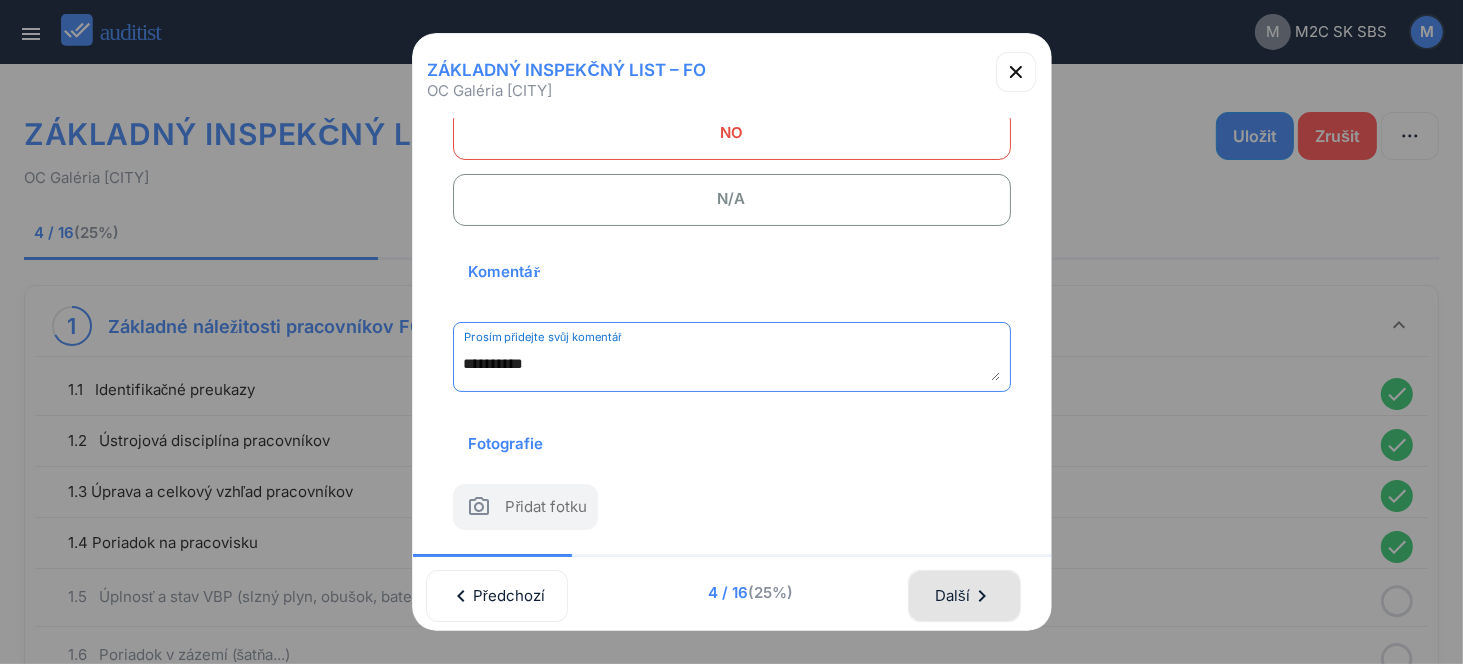 type on "**********" 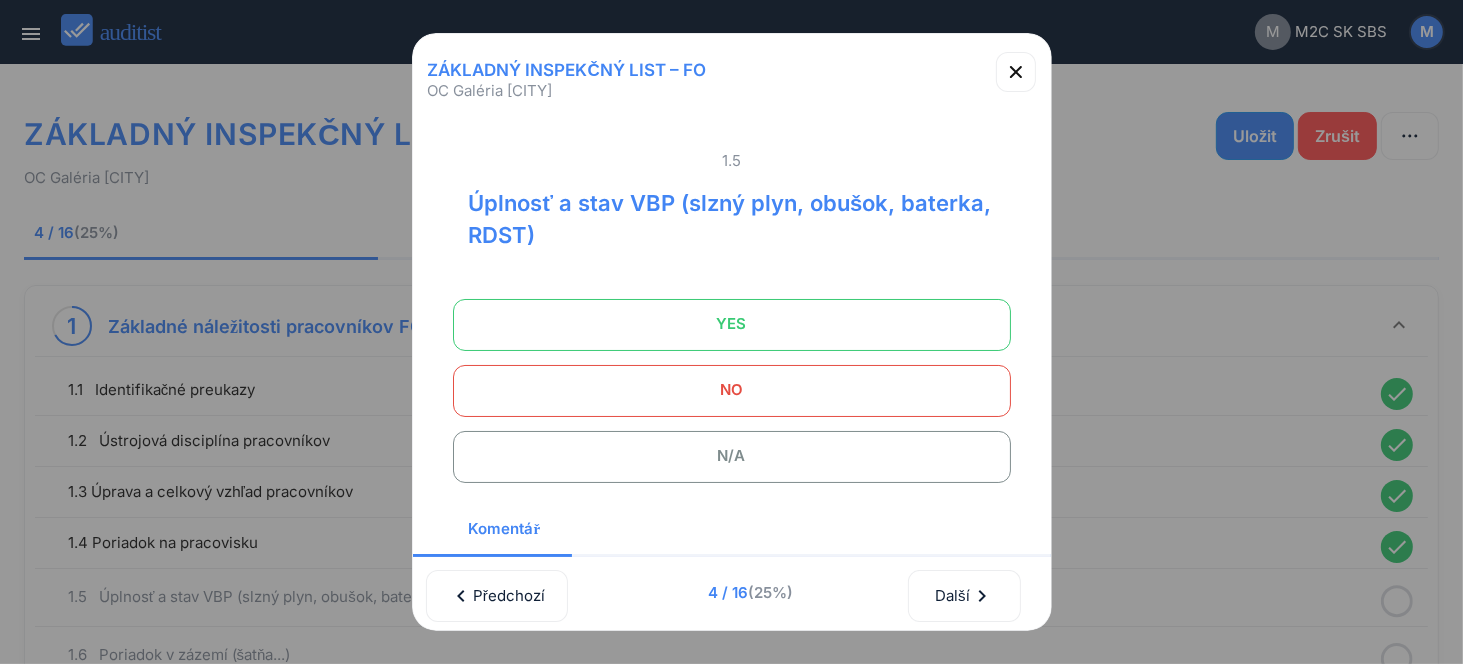 scroll, scrollTop: 0, scrollLeft: 0, axis: both 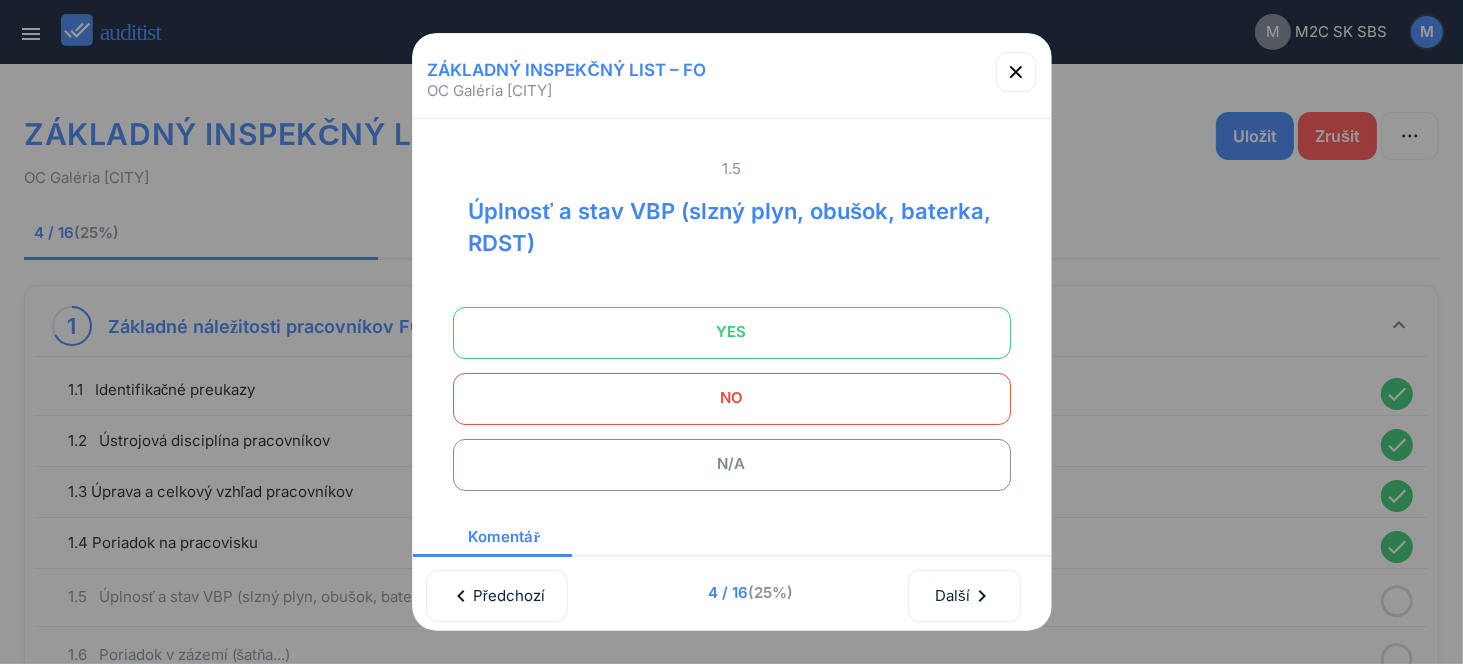 click on "YES" at bounding box center [732, 332] 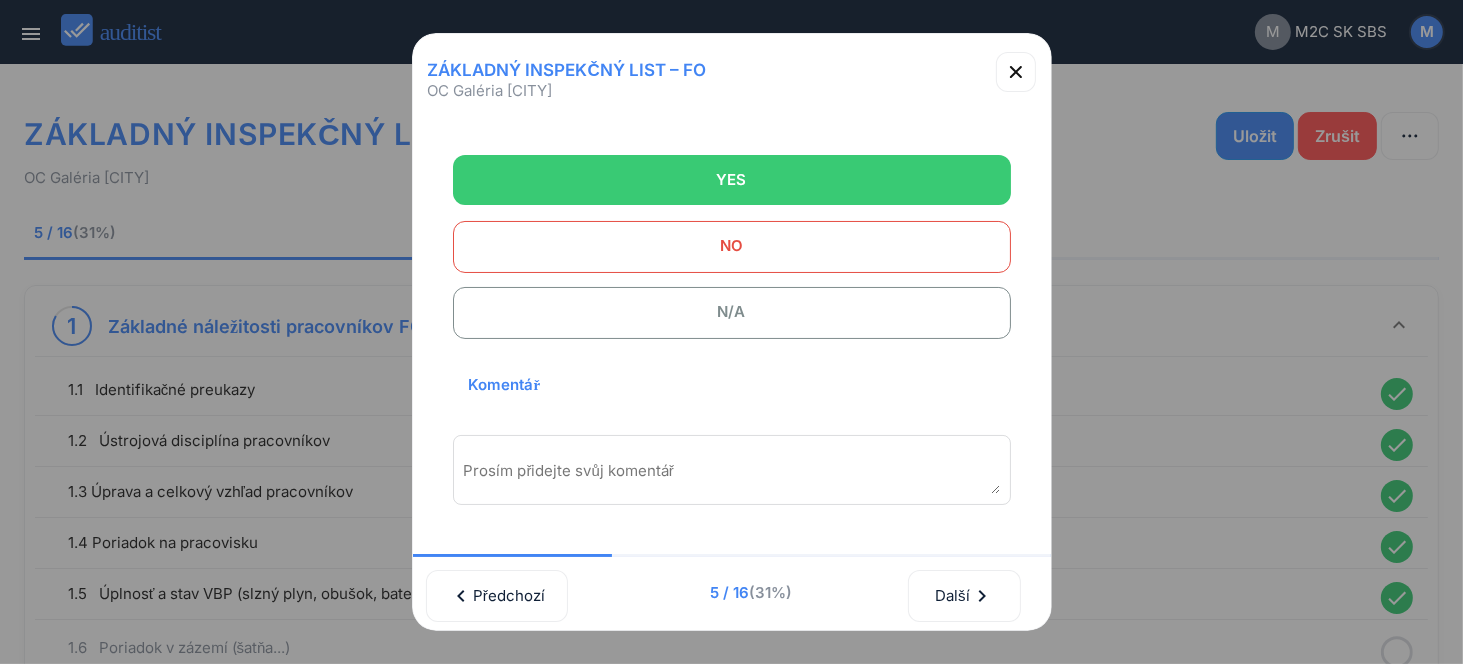 scroll, scrollTop: 300, scrollLeft: 0, axis: vertical 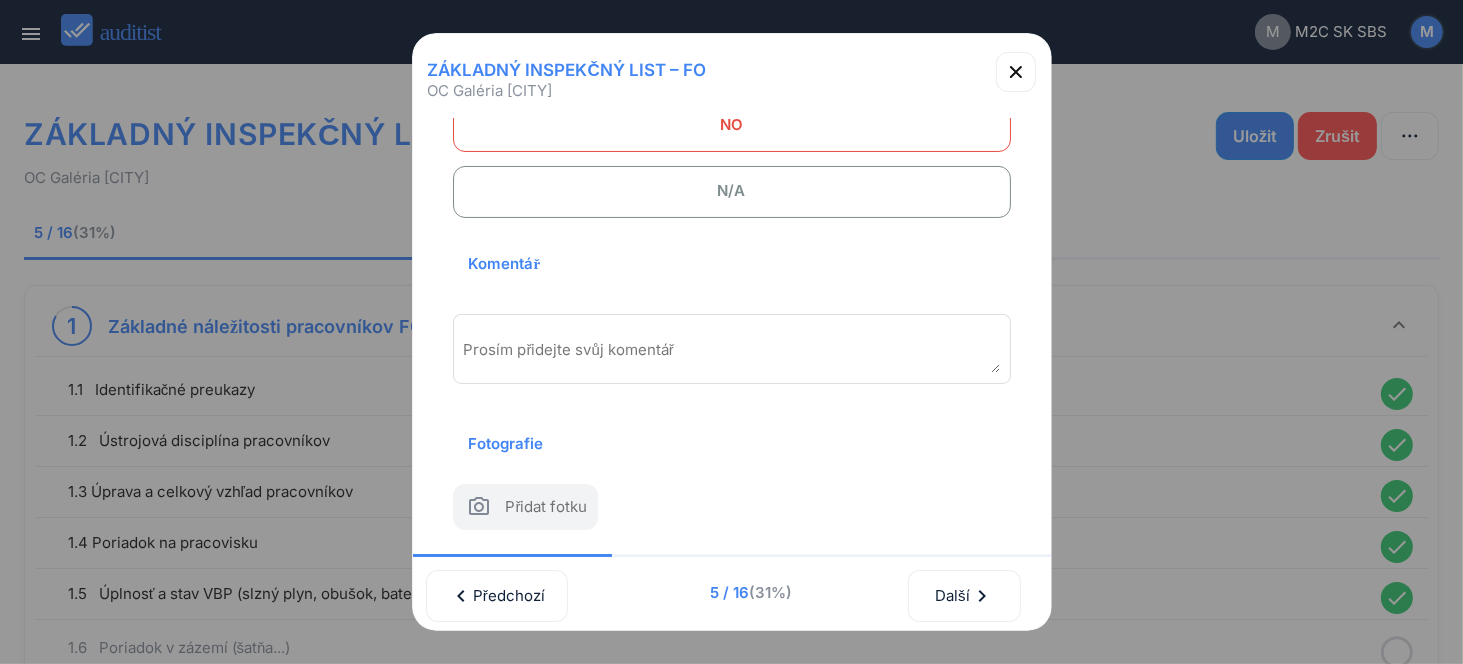 click at bounding box center (732, 356) 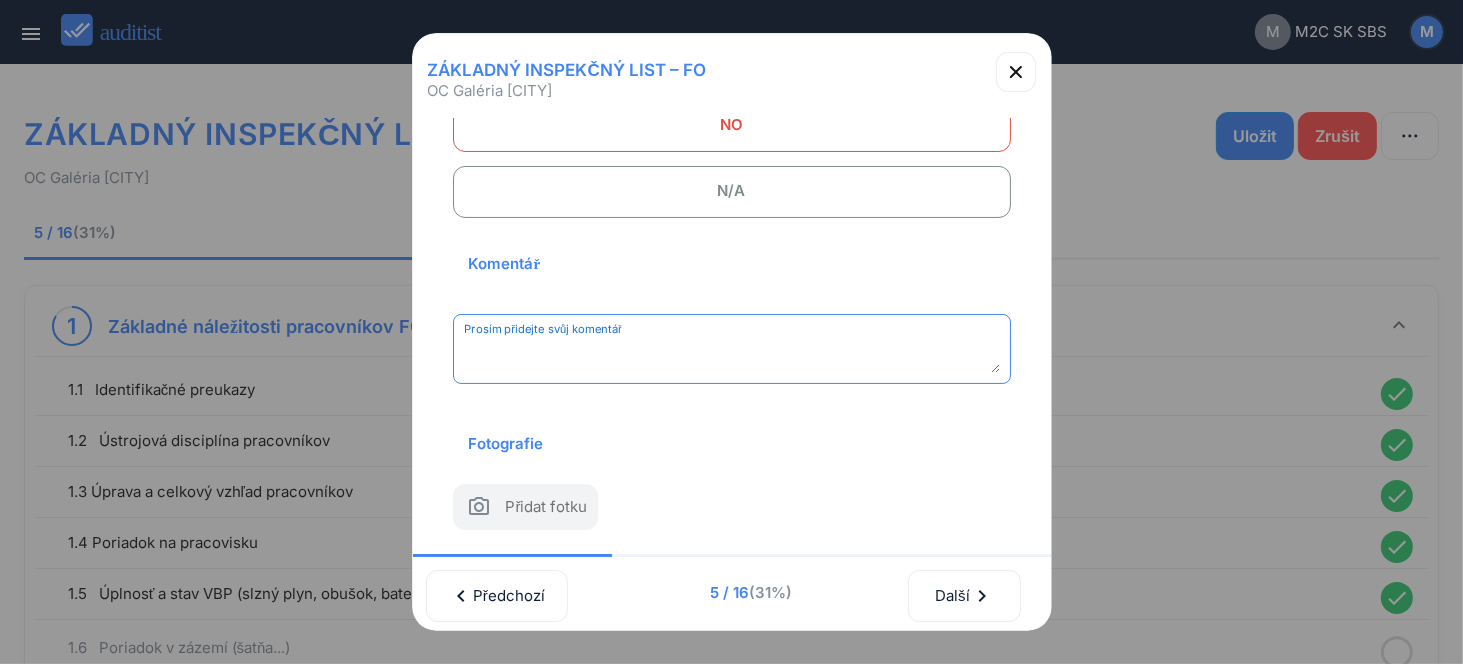 paste on "**********" 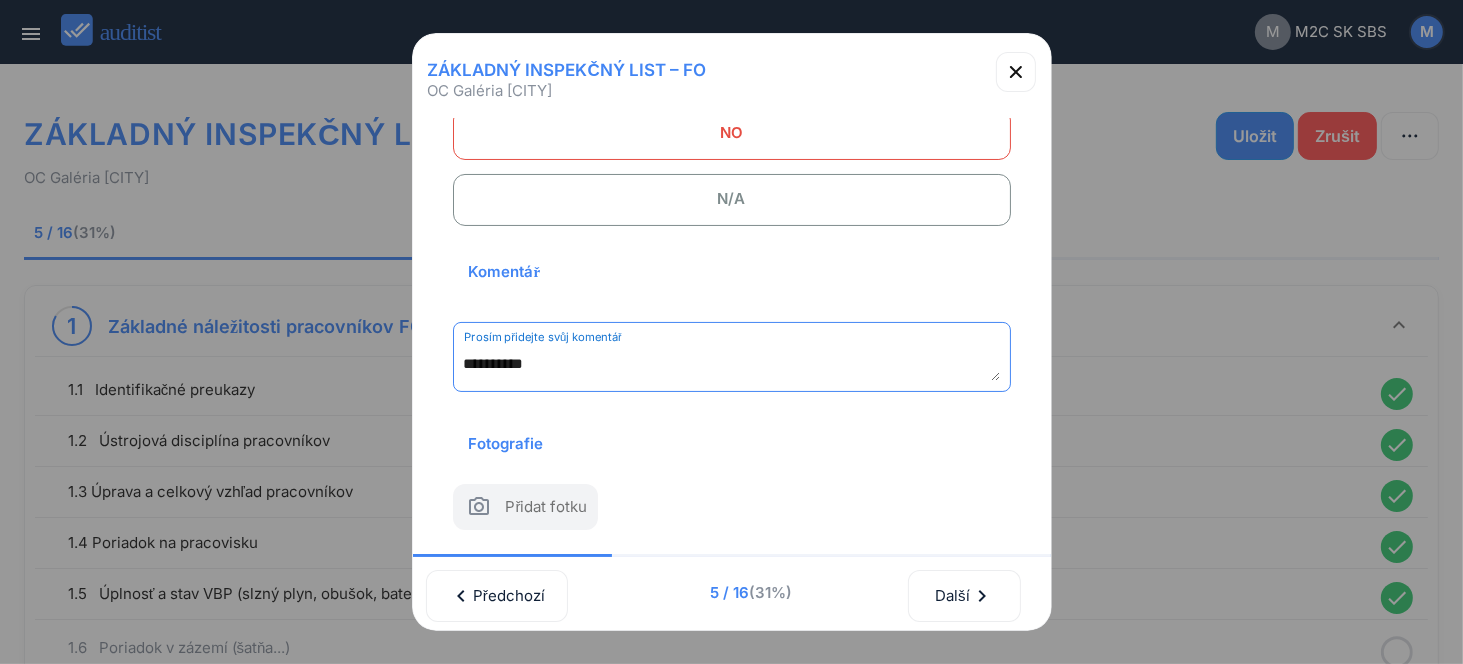 scroll, scrollTop: 294, scrollLeft: 0, axis: vertical 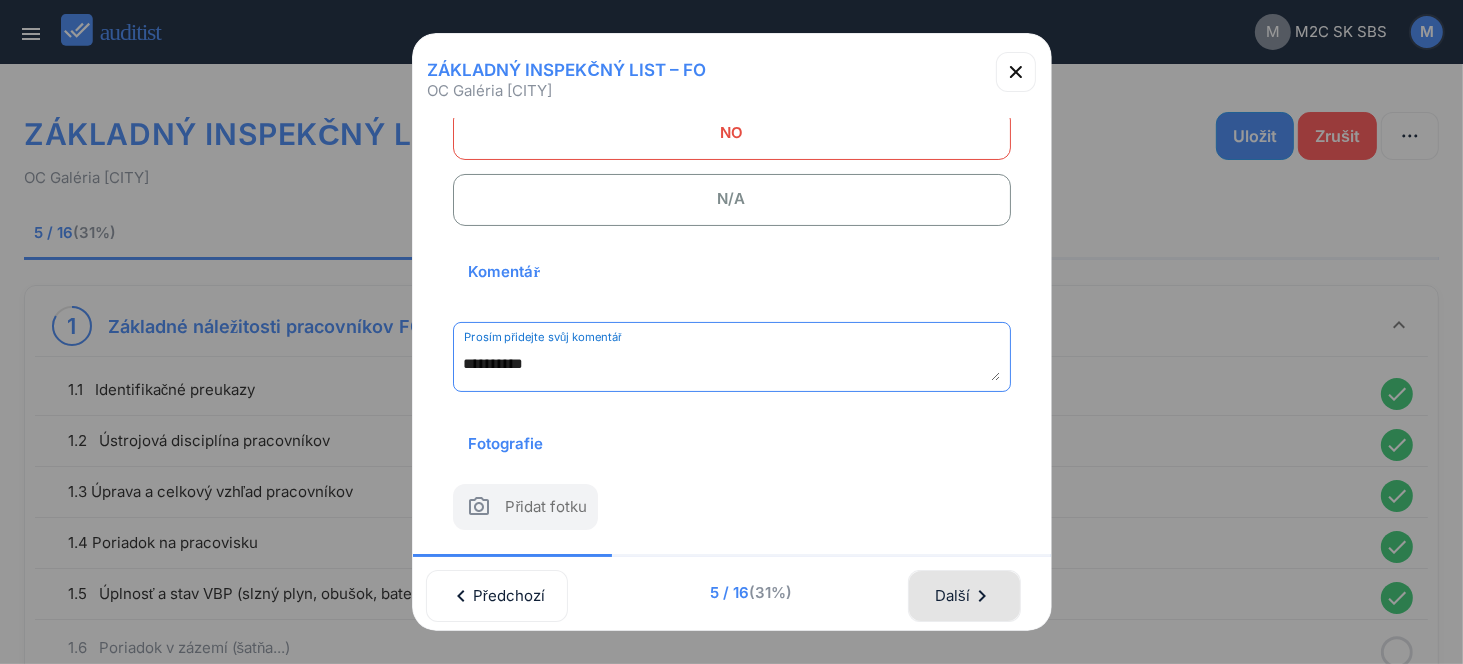 type on "**********" 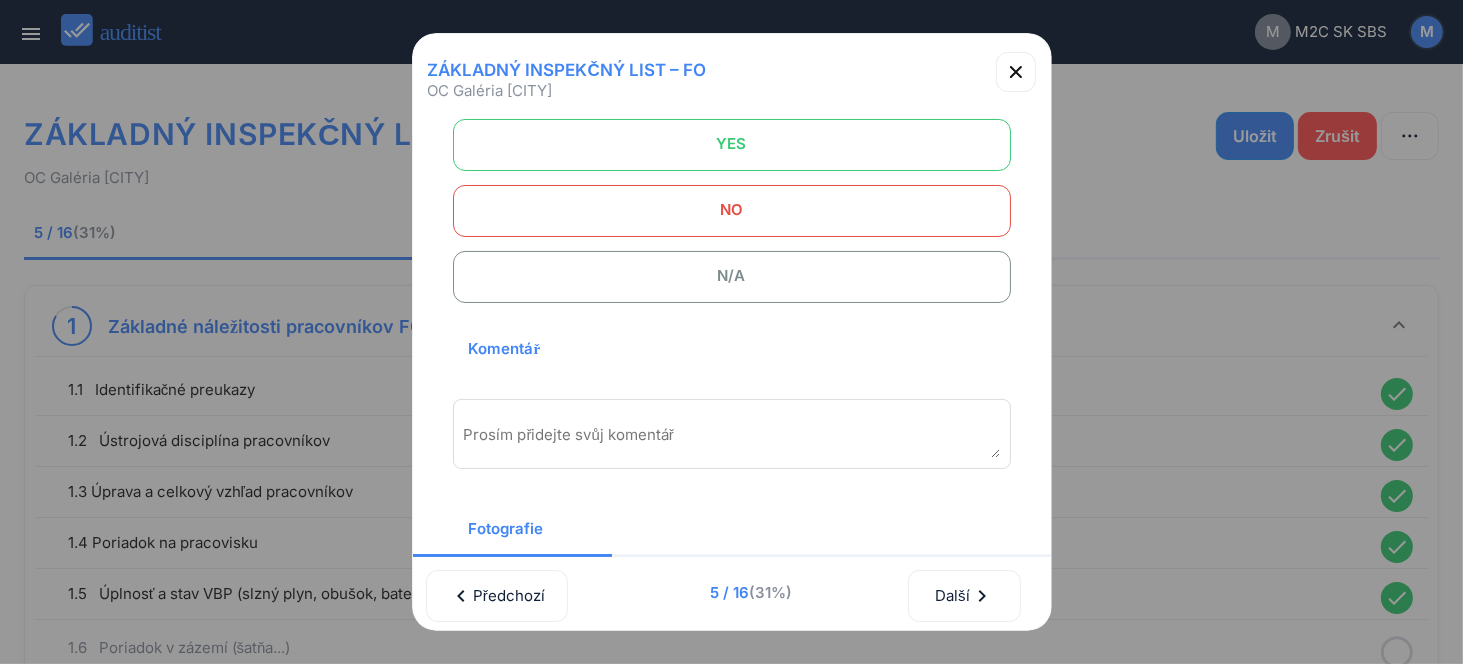 scroll, scrollTop: 0, scrollLeft: 0, axis: both 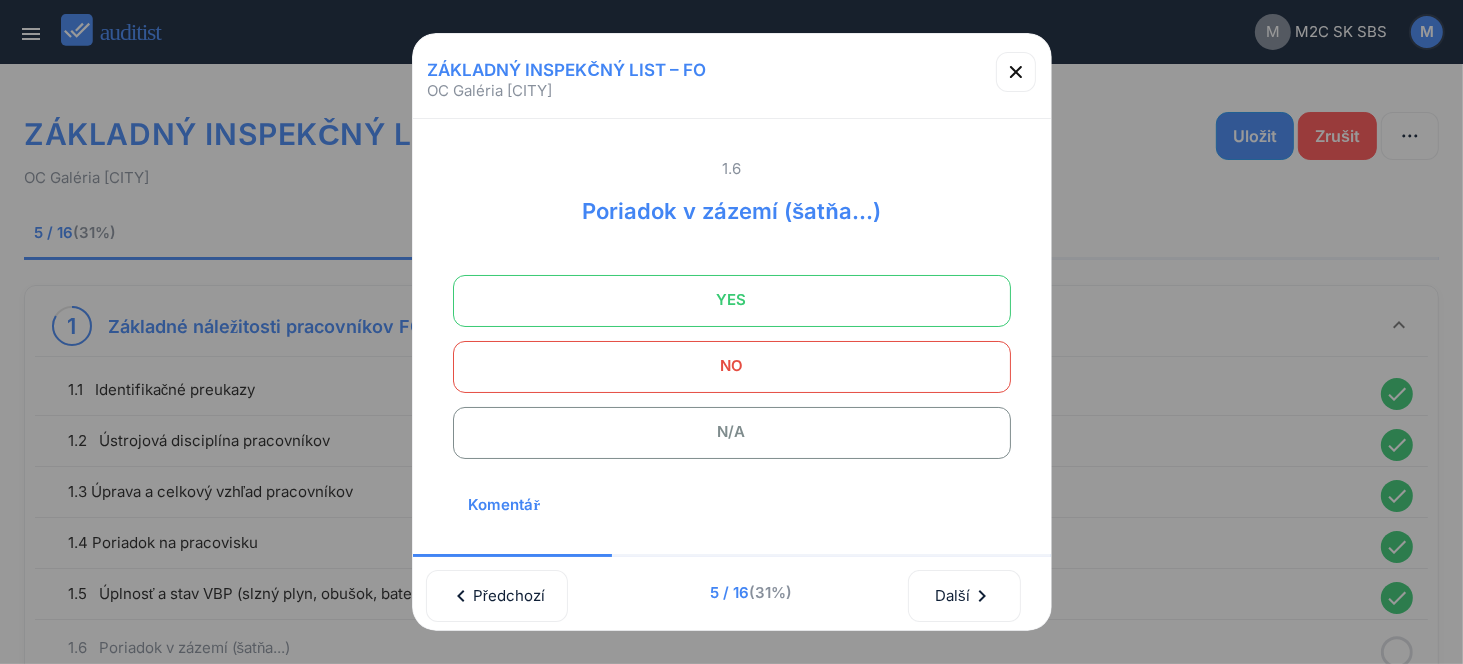 click on "YES" at bounding box center [732, 300] 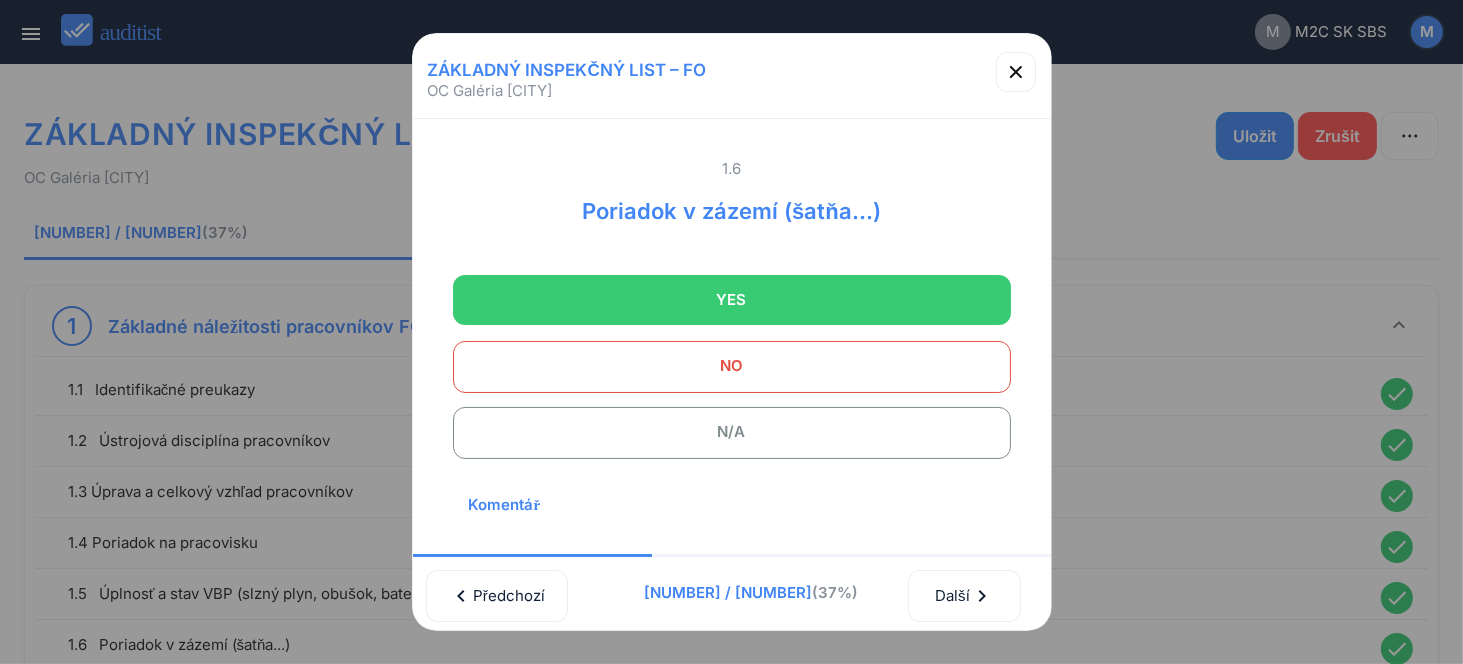 click on "N/A" at bounding box center (732, 432) 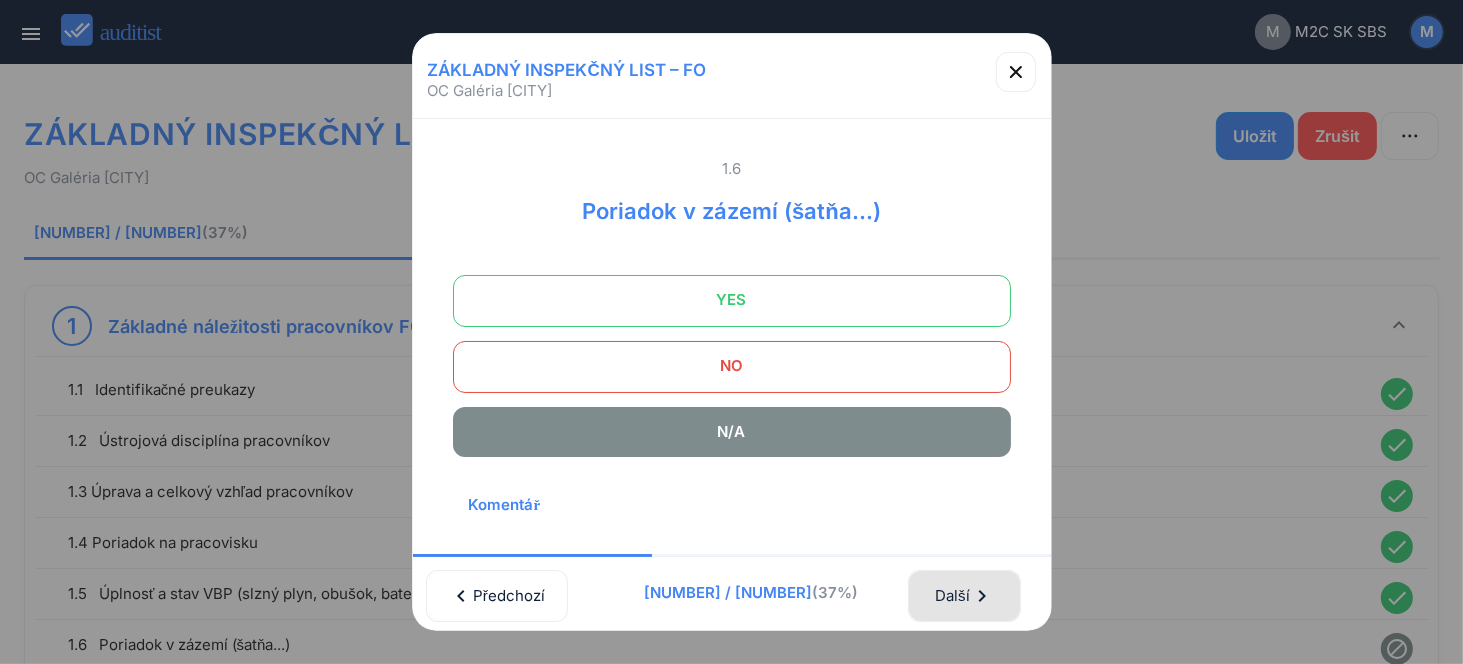 click on "chevron_right" at bounding box center (982, 596) 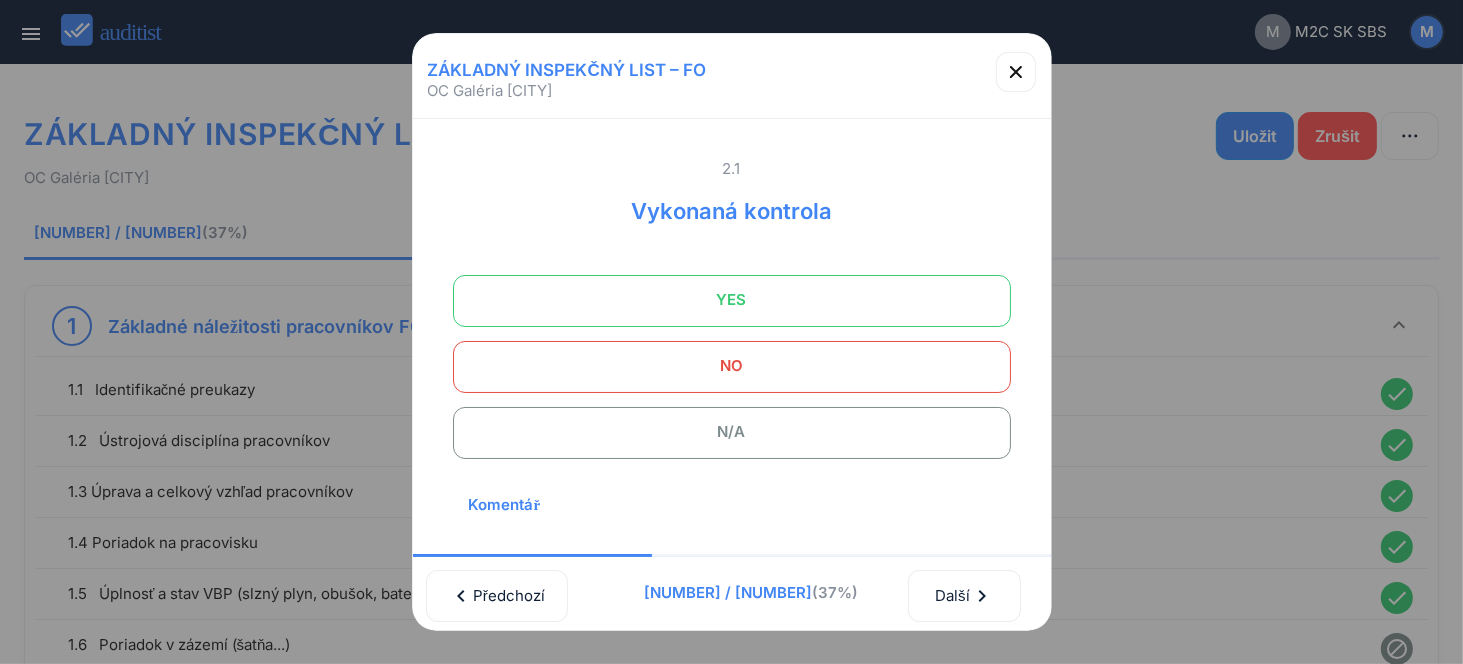 click on "N/A" at bounding box center [732, 432] 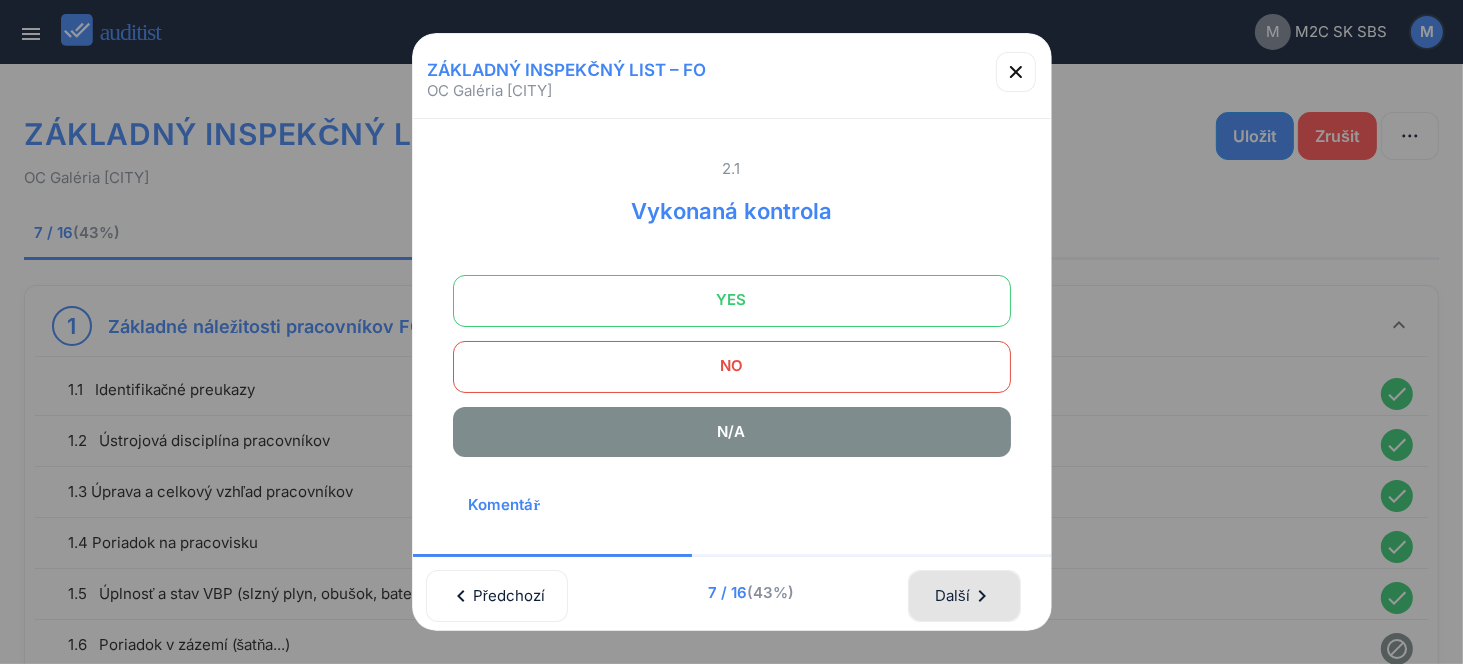 click on "Další
chevron_right" at bounding box center (964, 596) 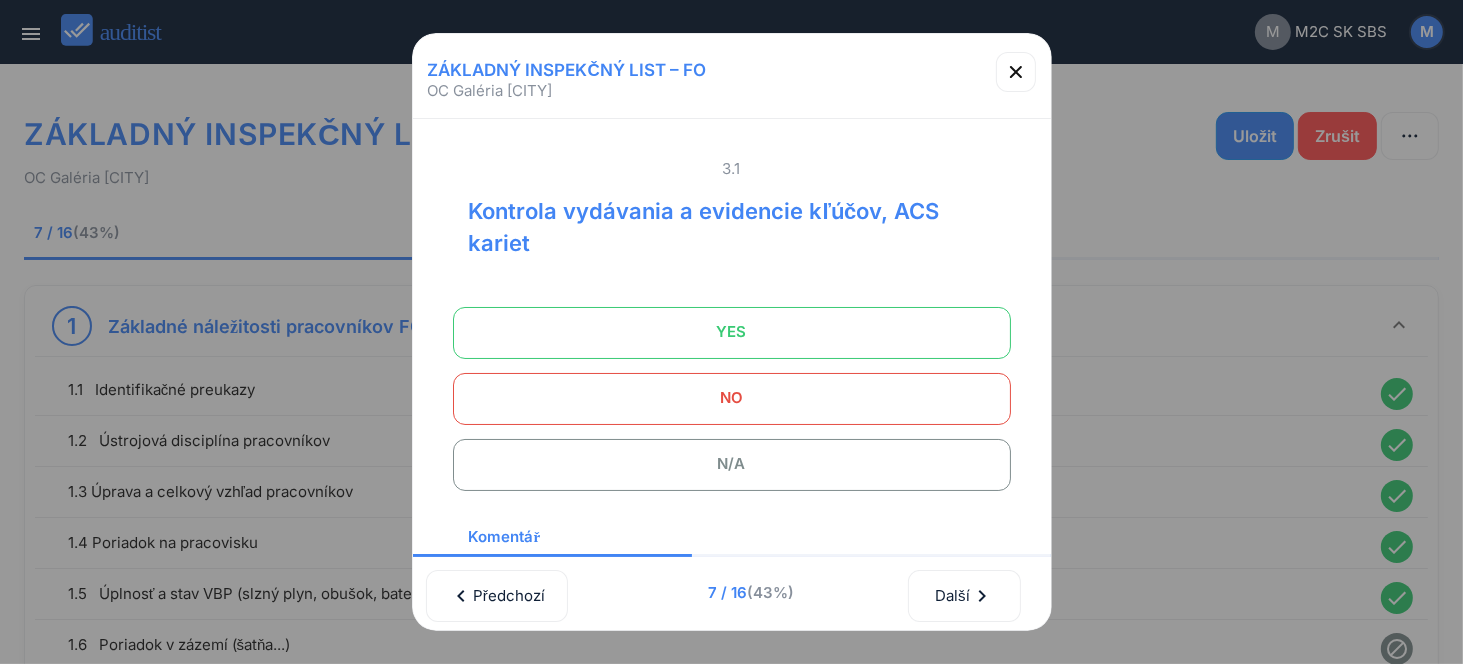 click on "YES" at bounding box center (732, 332) 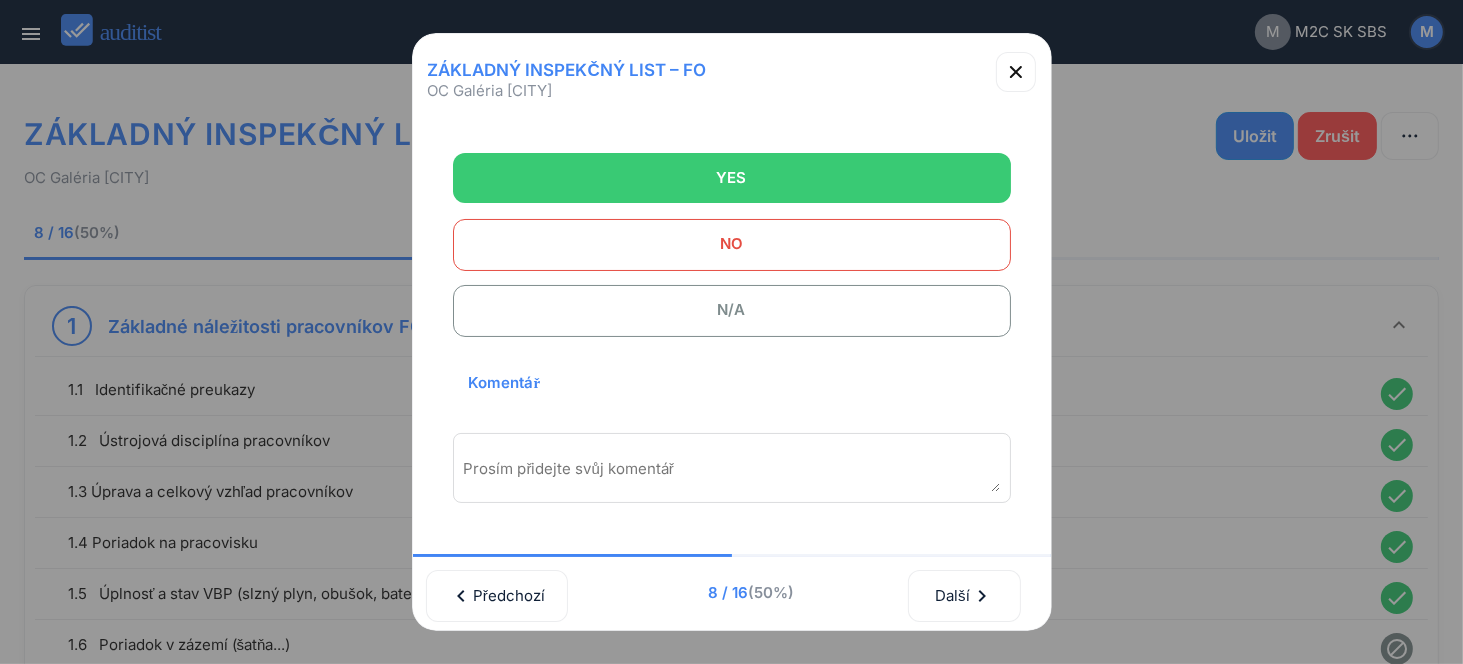 scroll, scrollTop: 300, scrollLeft: 0, axis: vertical 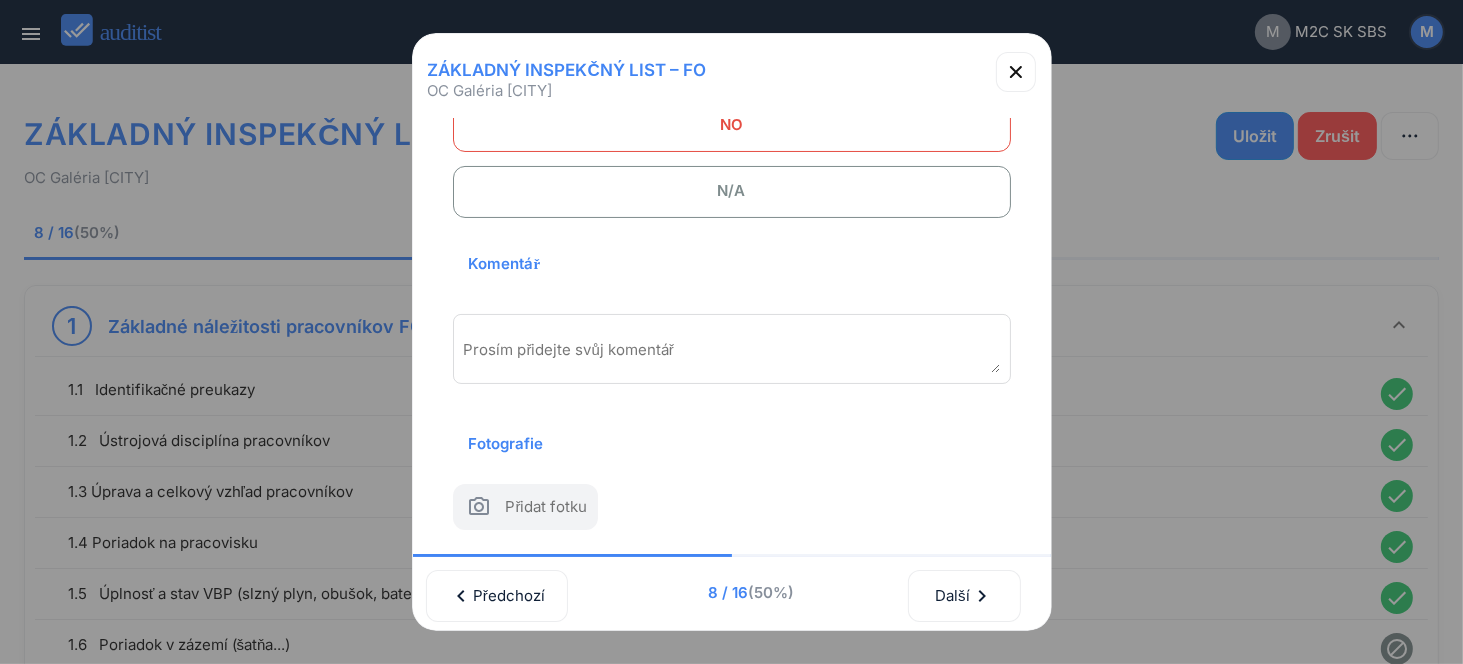 click on "Prosím přidejte svůj komentář" at bounding box center [732, 349] 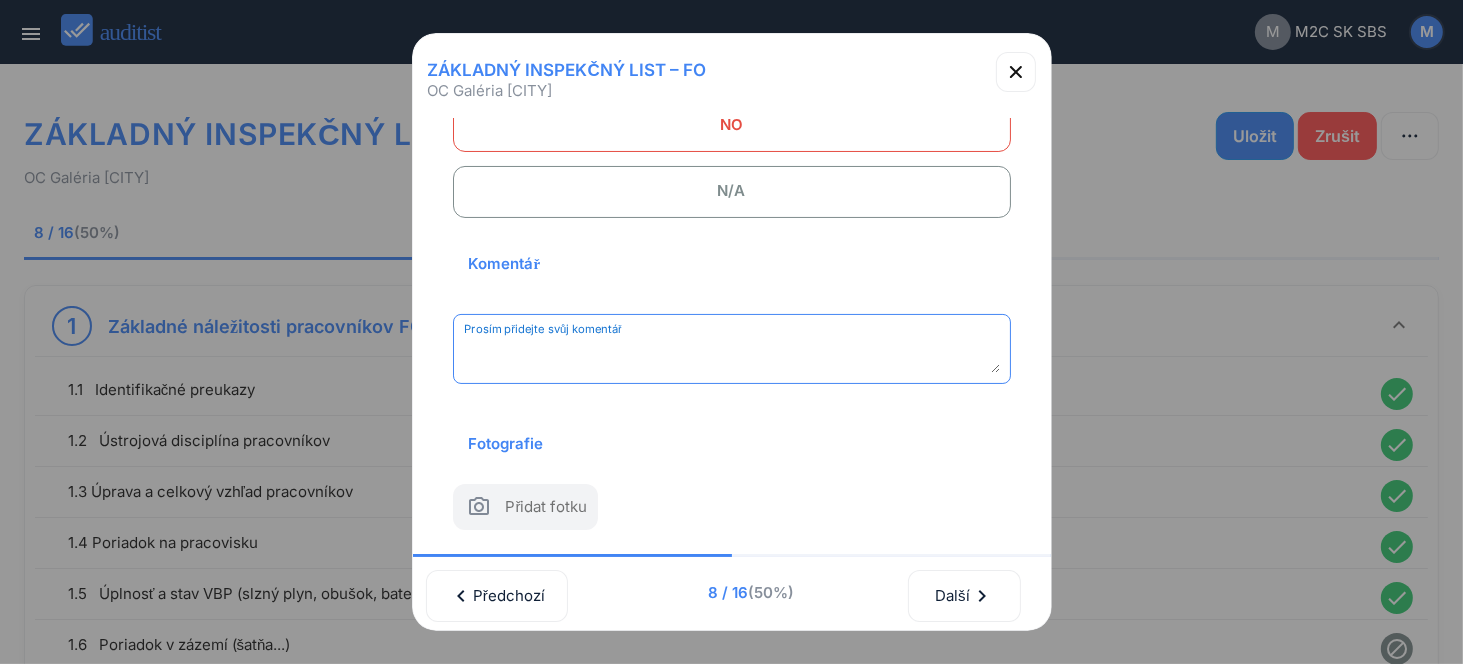 paste on "**********" 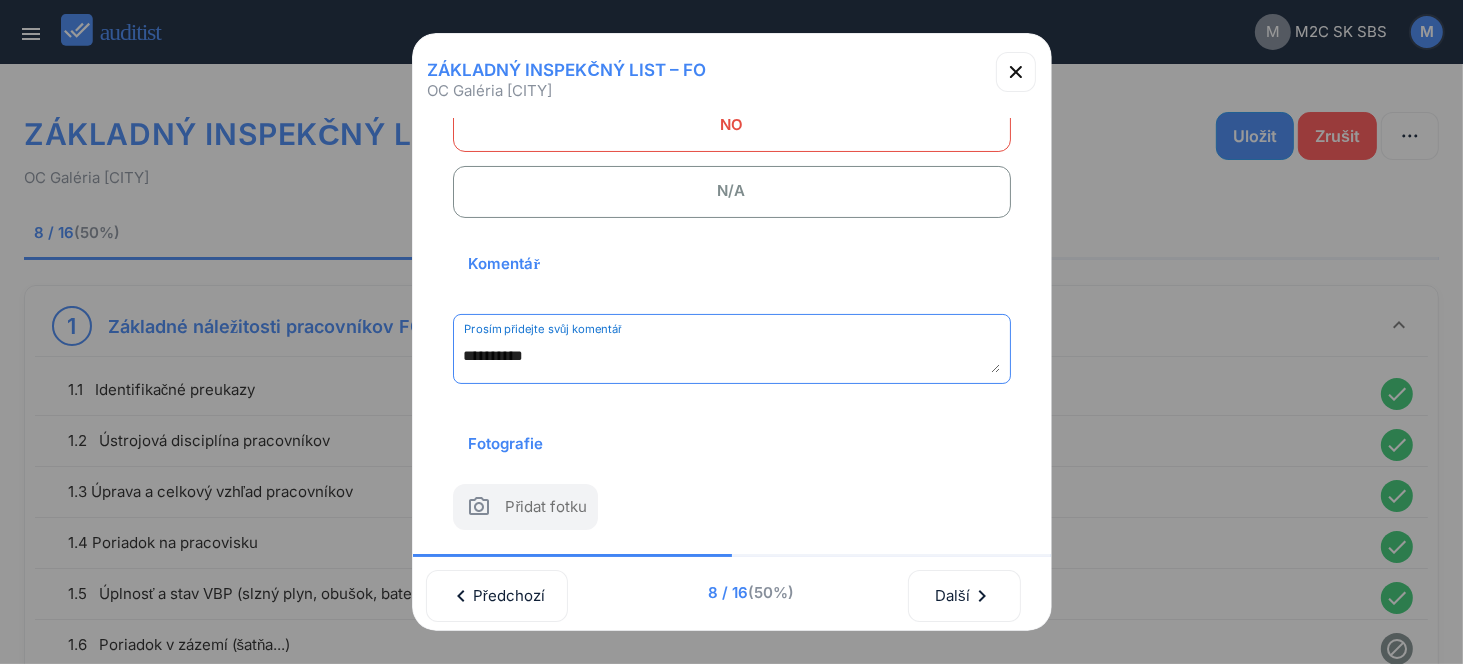 scroll, scrollTop: 294, scrollLeft: 0, axis: vertical 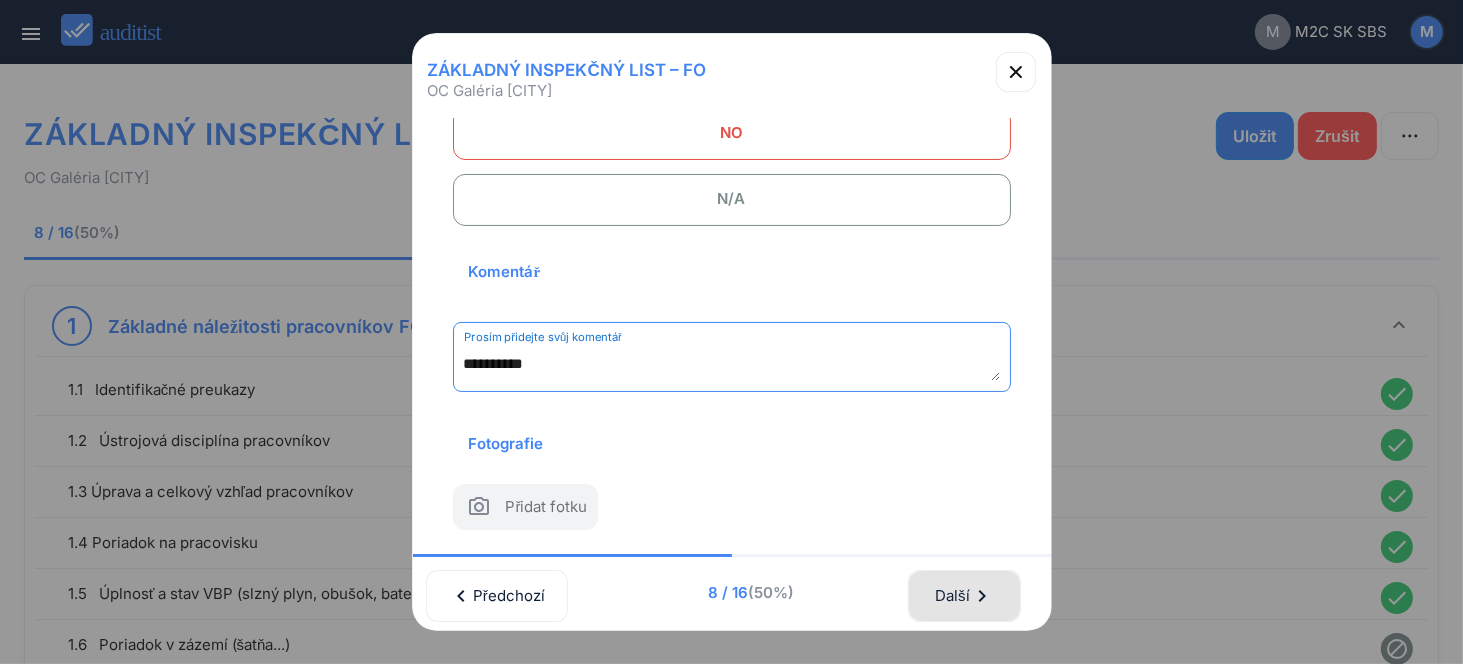 type on "**********" 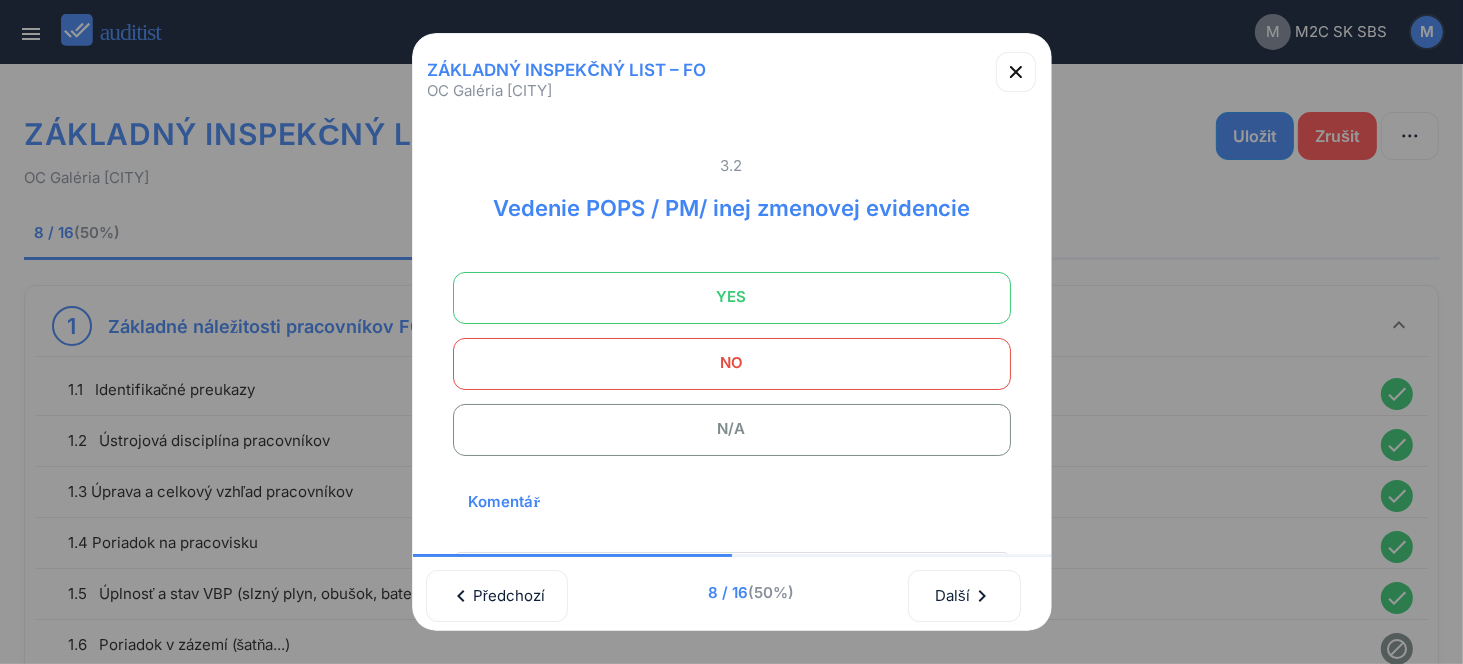 scroll, scrollTop: 0, scrollLeft: 0, axis: both 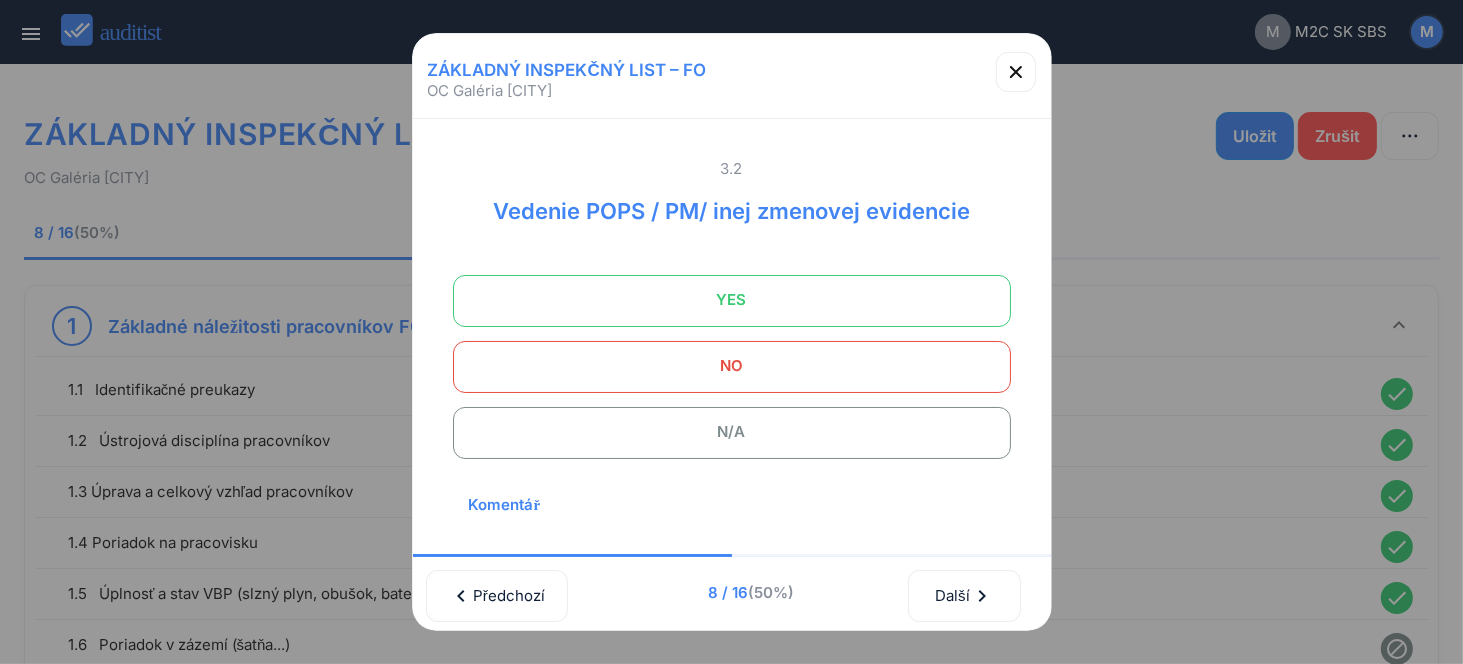 click on "YES" at bounding box center [732, 300] 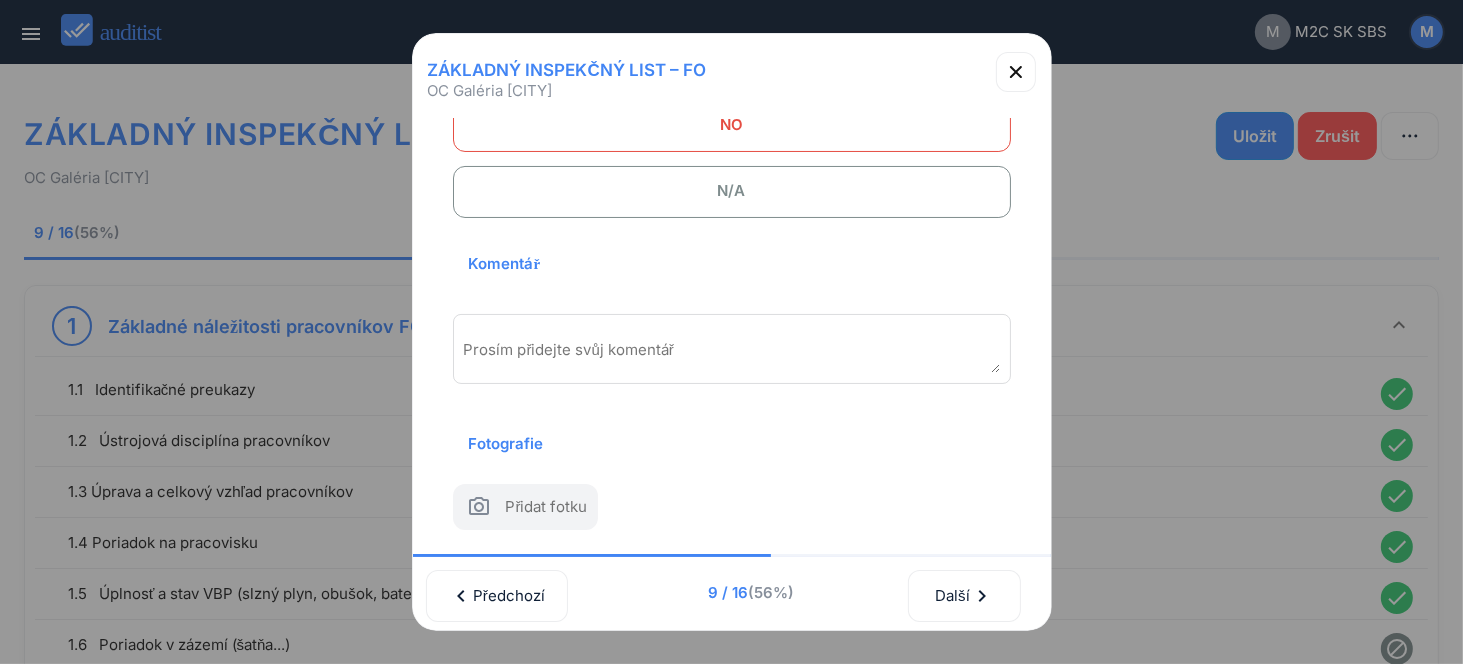 click at bounding box center [732, 356] 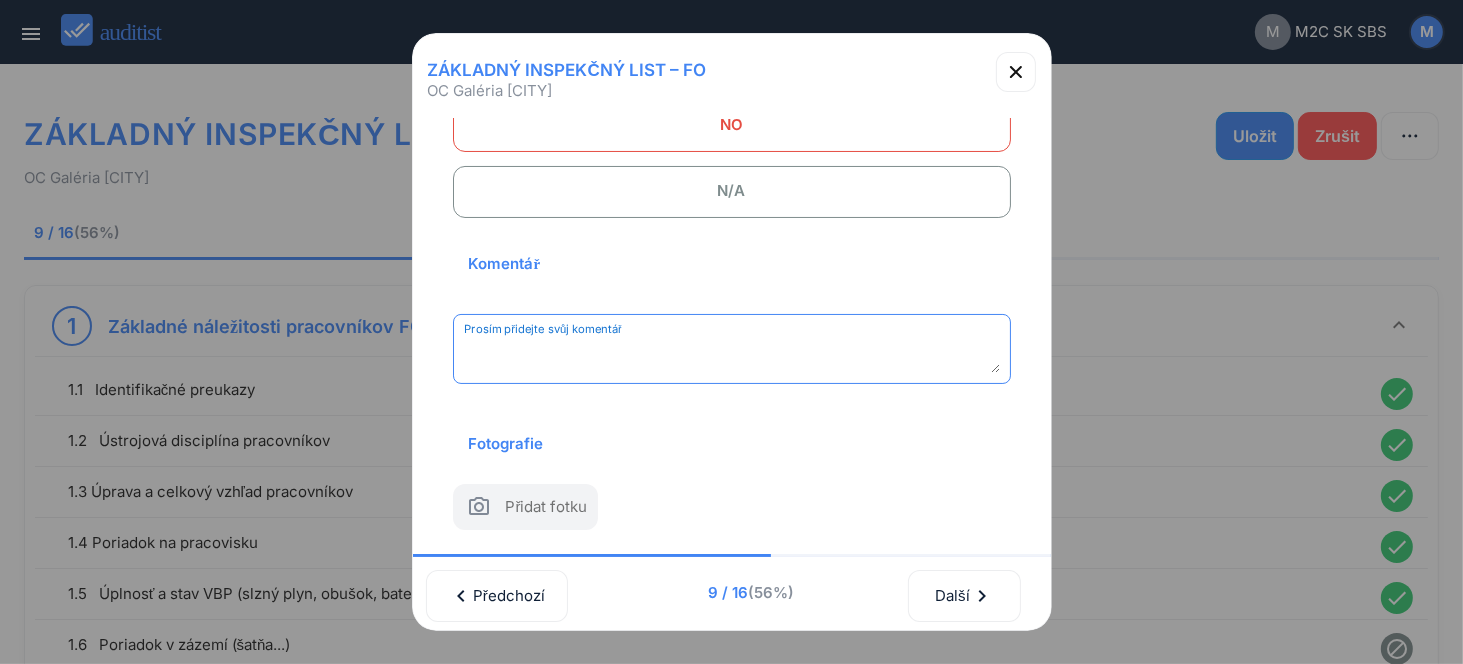 paste on "**********" 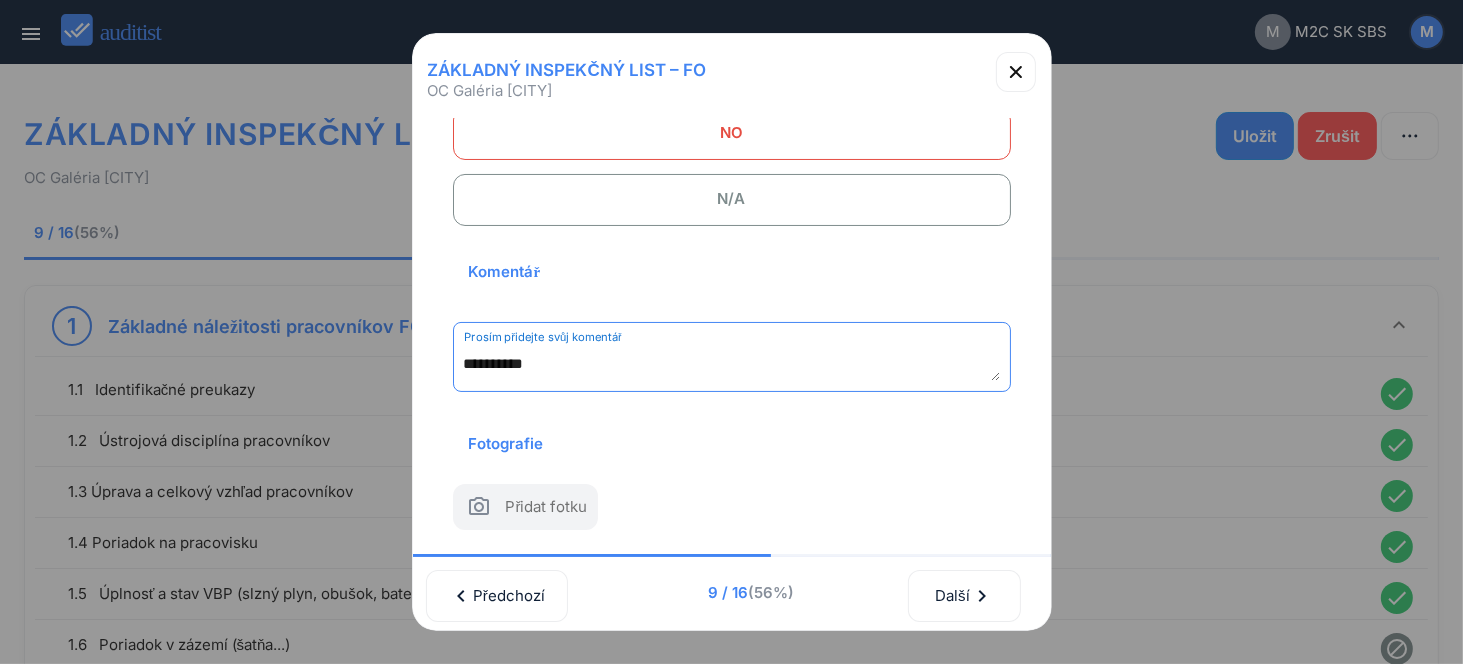 scroll, scrollTop: 262, scrollLeft: 0, axis: vertical 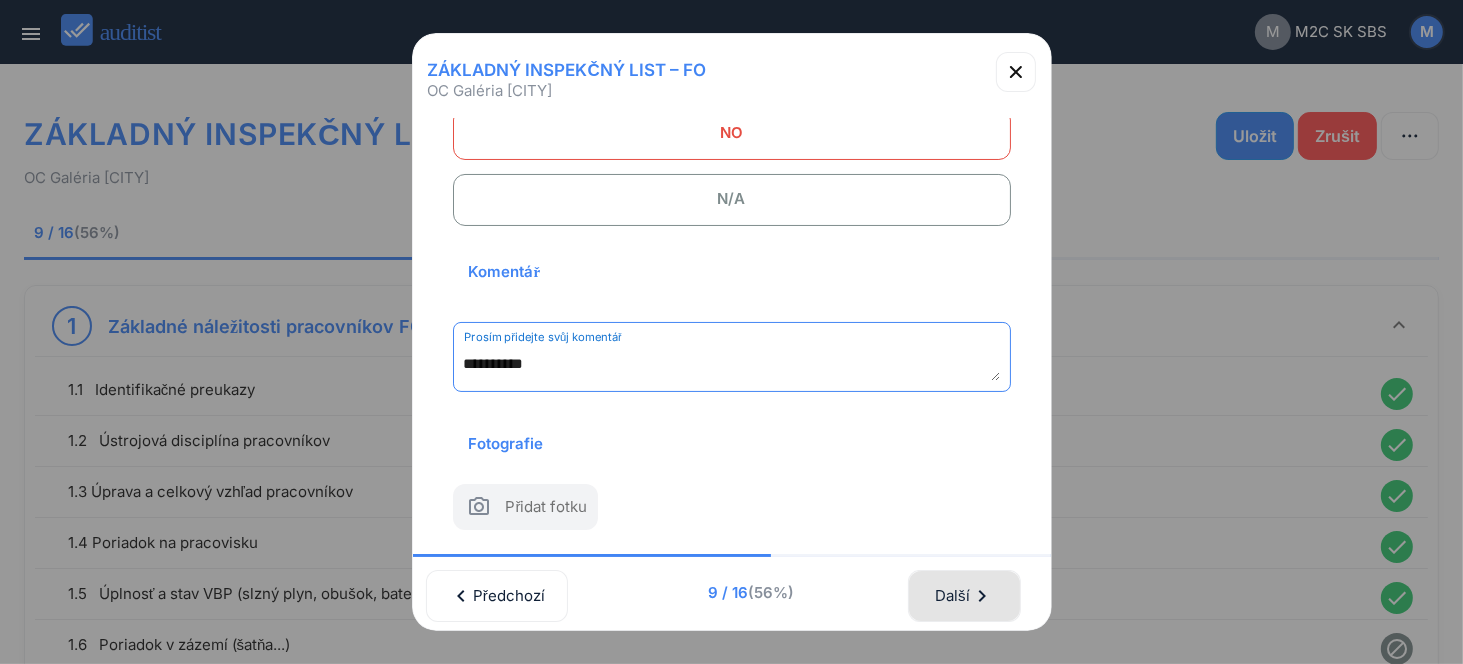 type on "**********" 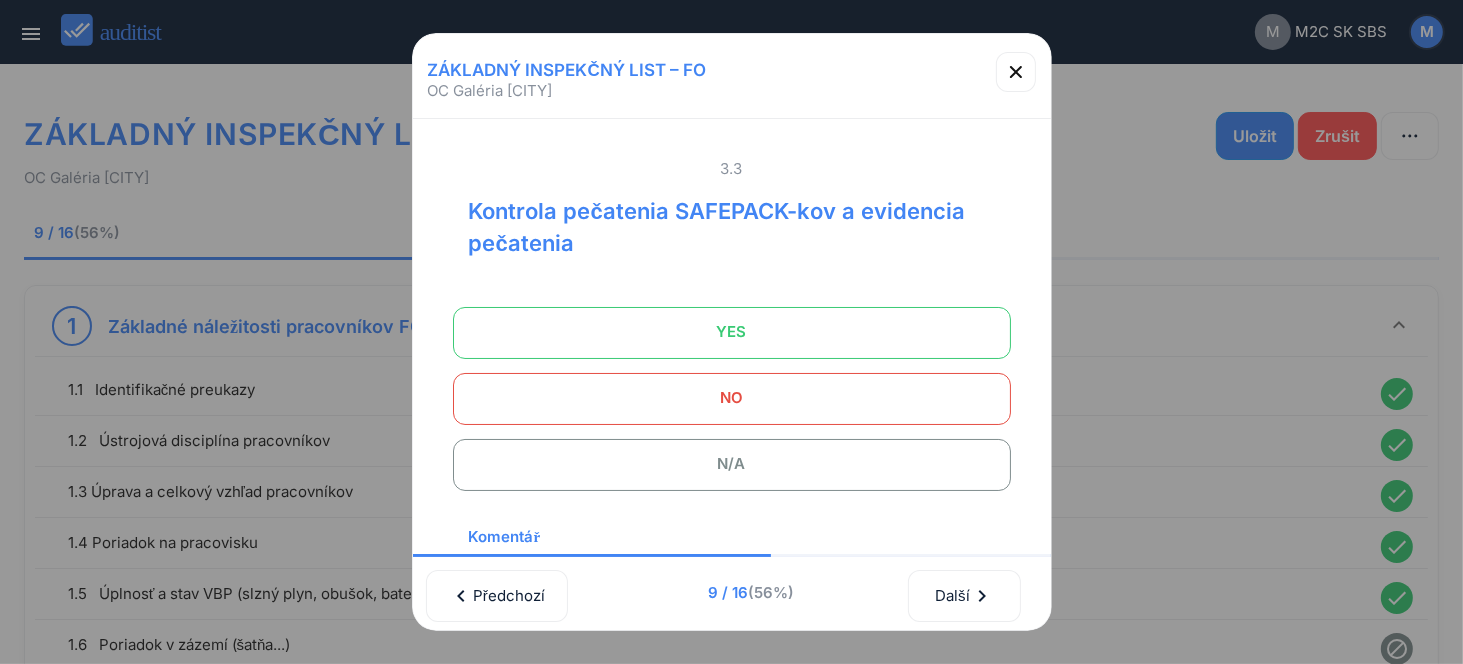 scroll, scrollTop: 0, scrollLeft: 0, axis: both 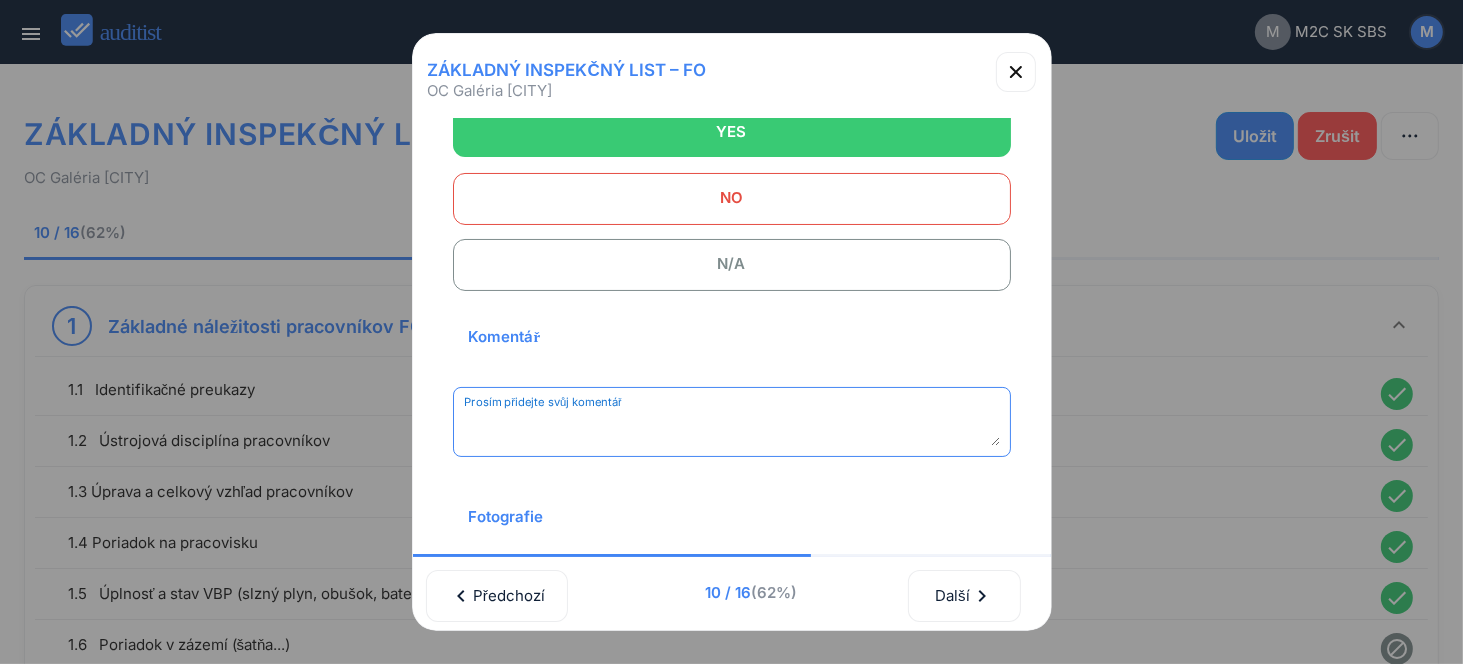 click at bounding box center (732, 429) 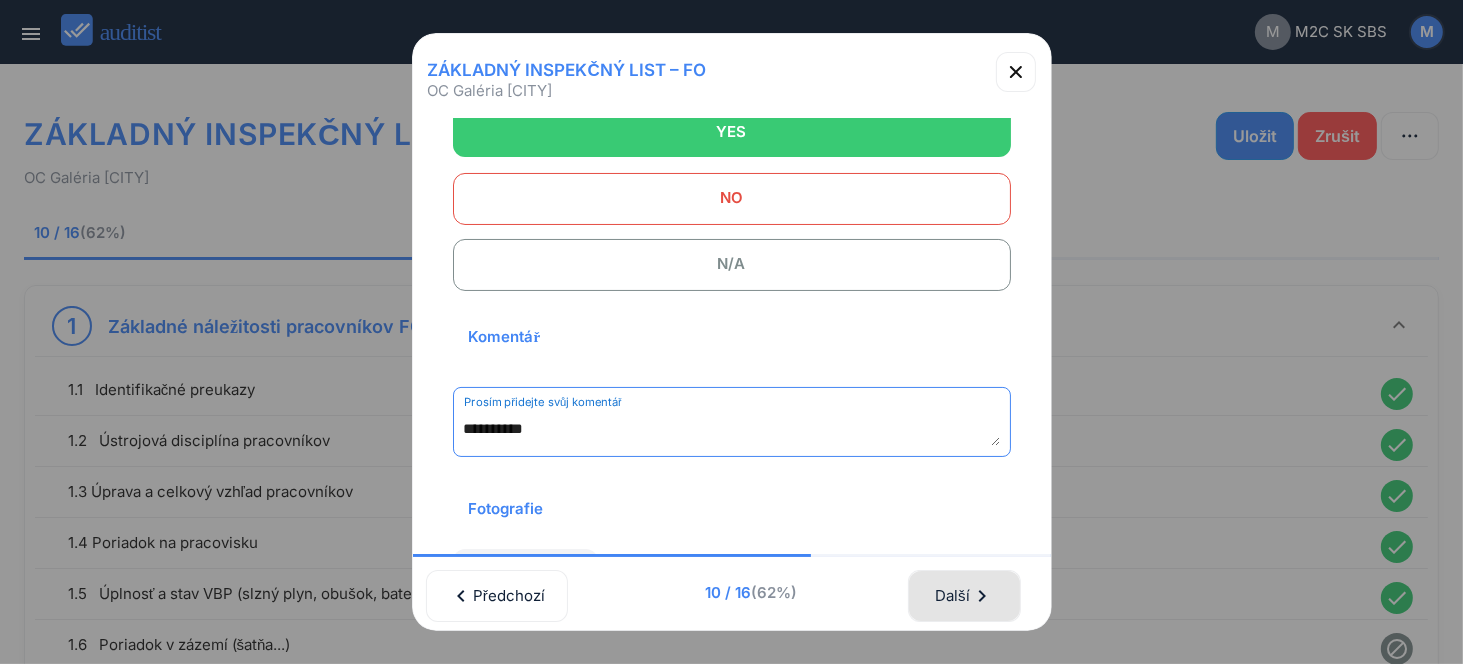 type on "**********" 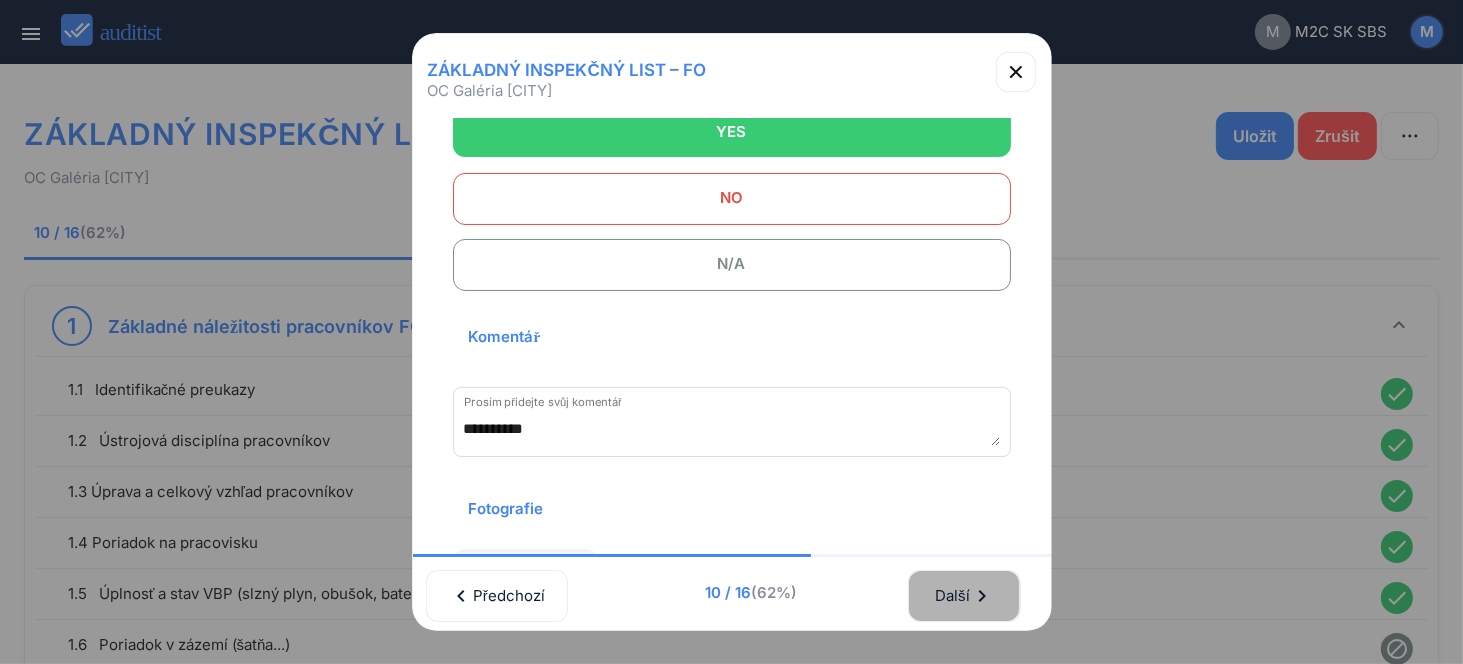 click on "Další
chevron_right" at bounding box center [964, 596] 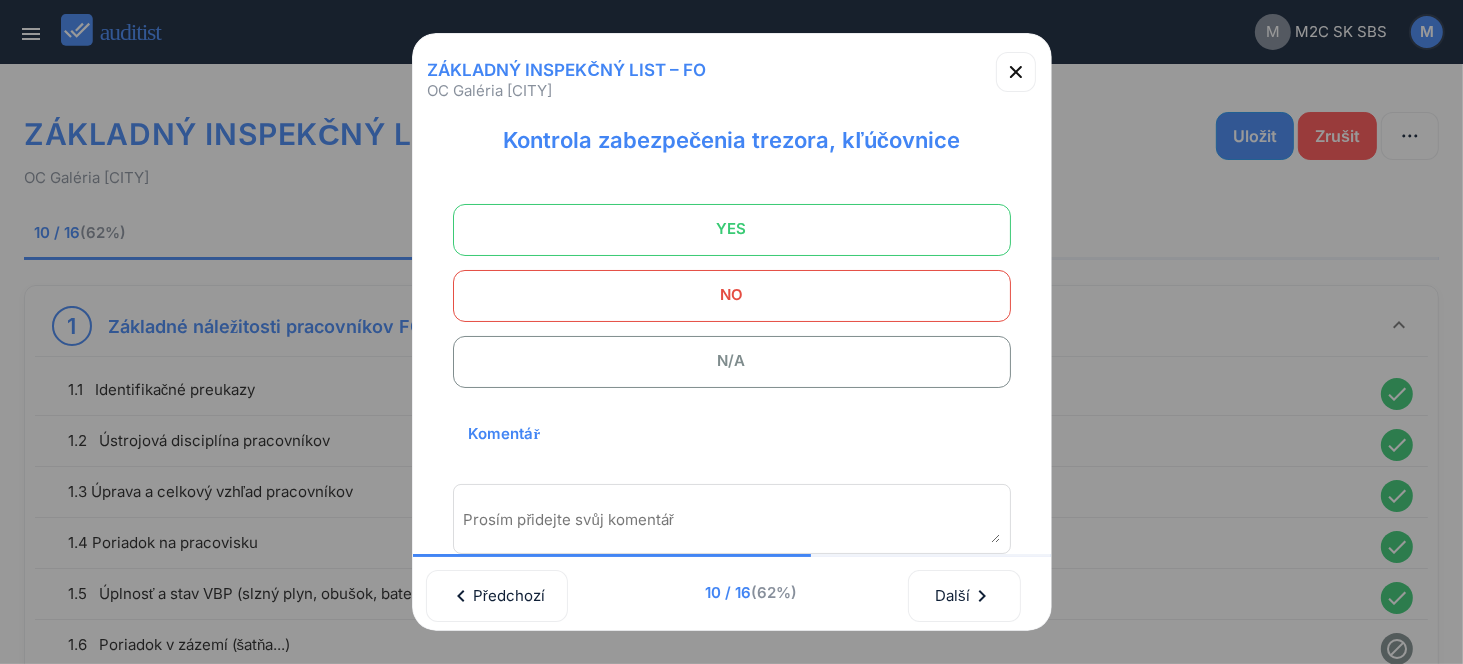 scroll, scrollTop: 0, scrollLeft: 0, axis: both 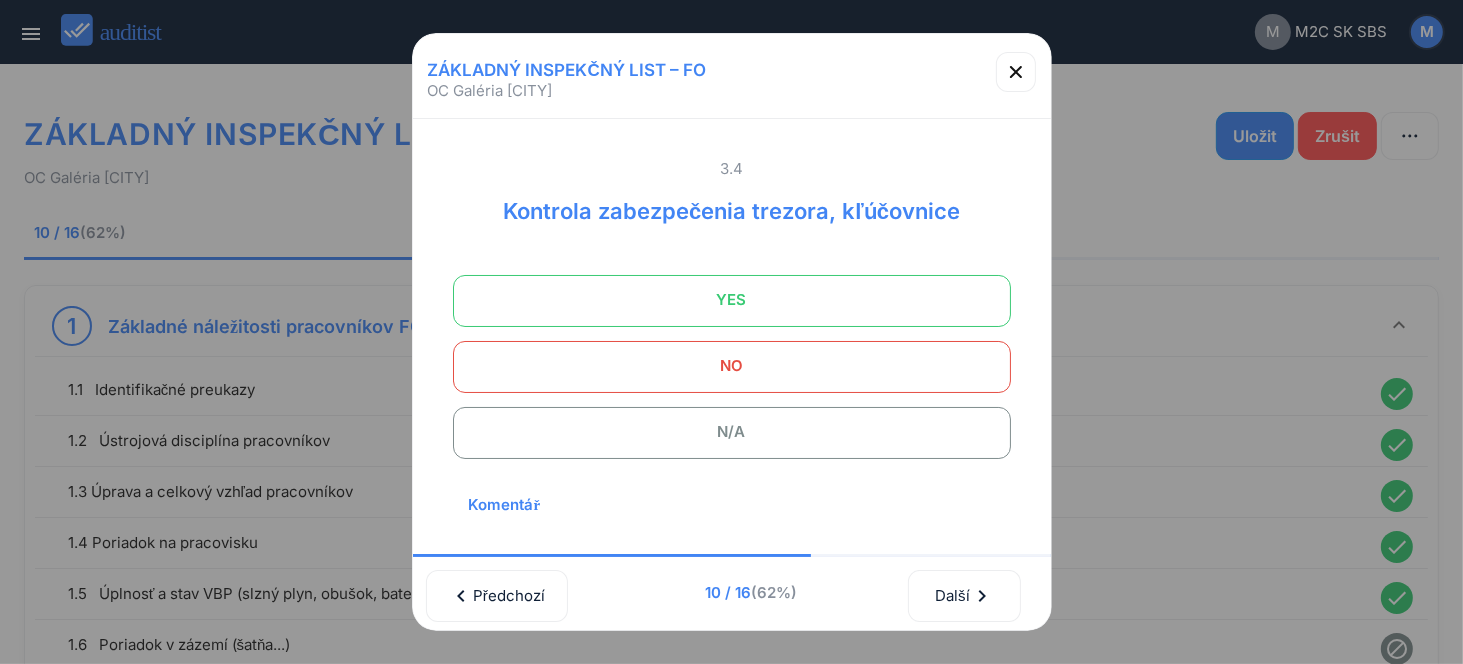 click on "YES" at bounding box center (732, 300) 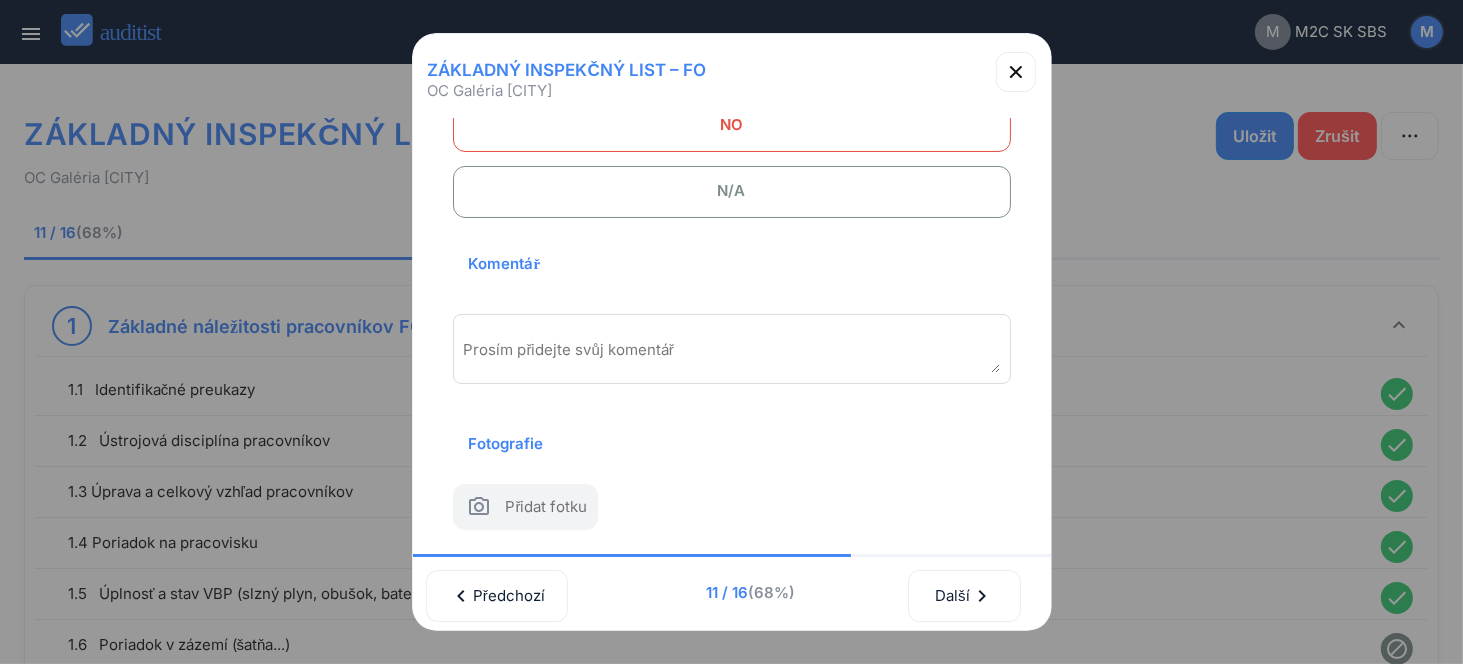click at bounding box center [732, 356] 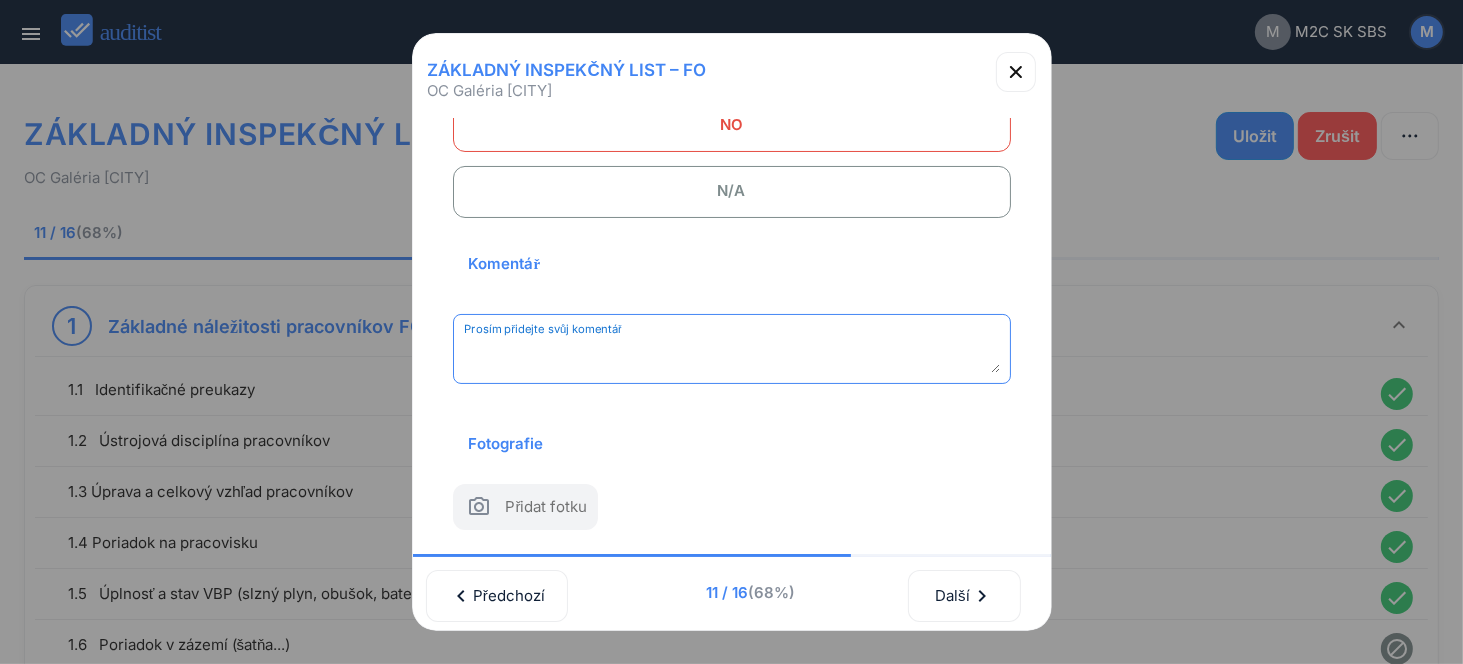 paste on "**********" 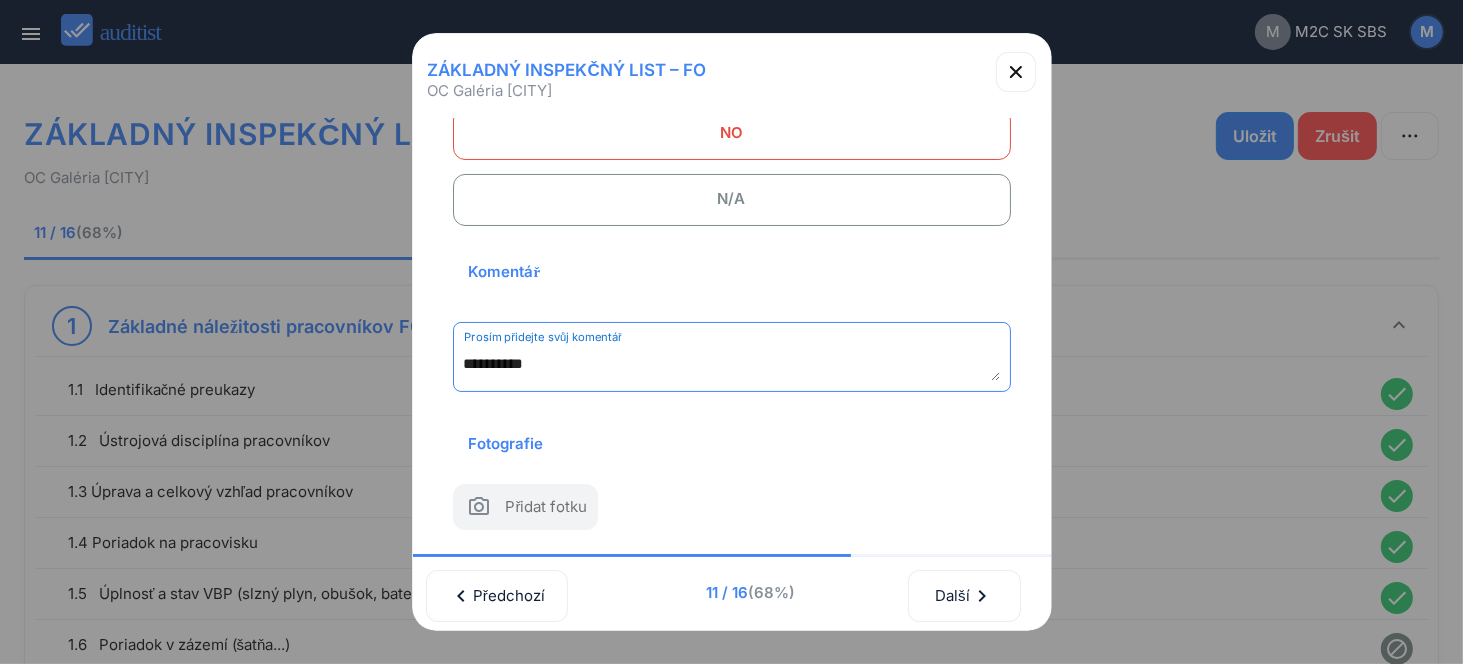 scroll, scrollTop: 262, scrollLeft: 0, axis: vertical 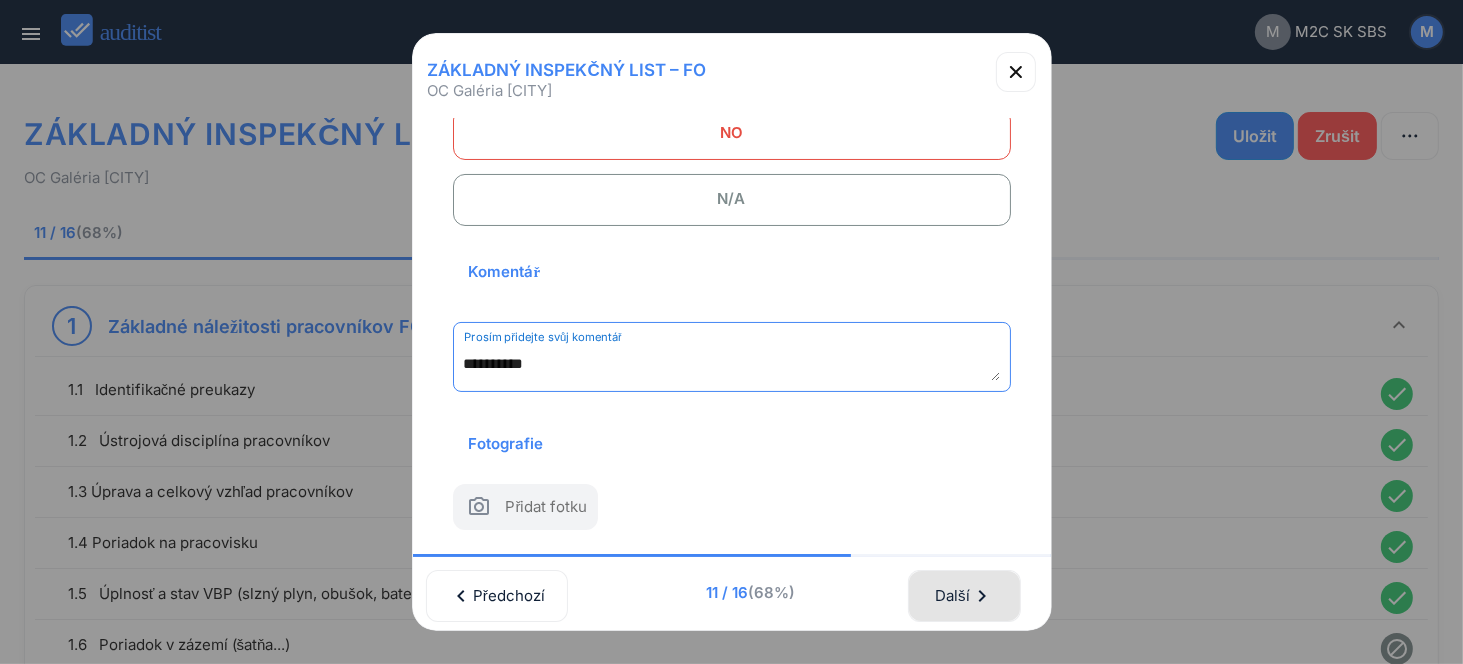 type on "**********" 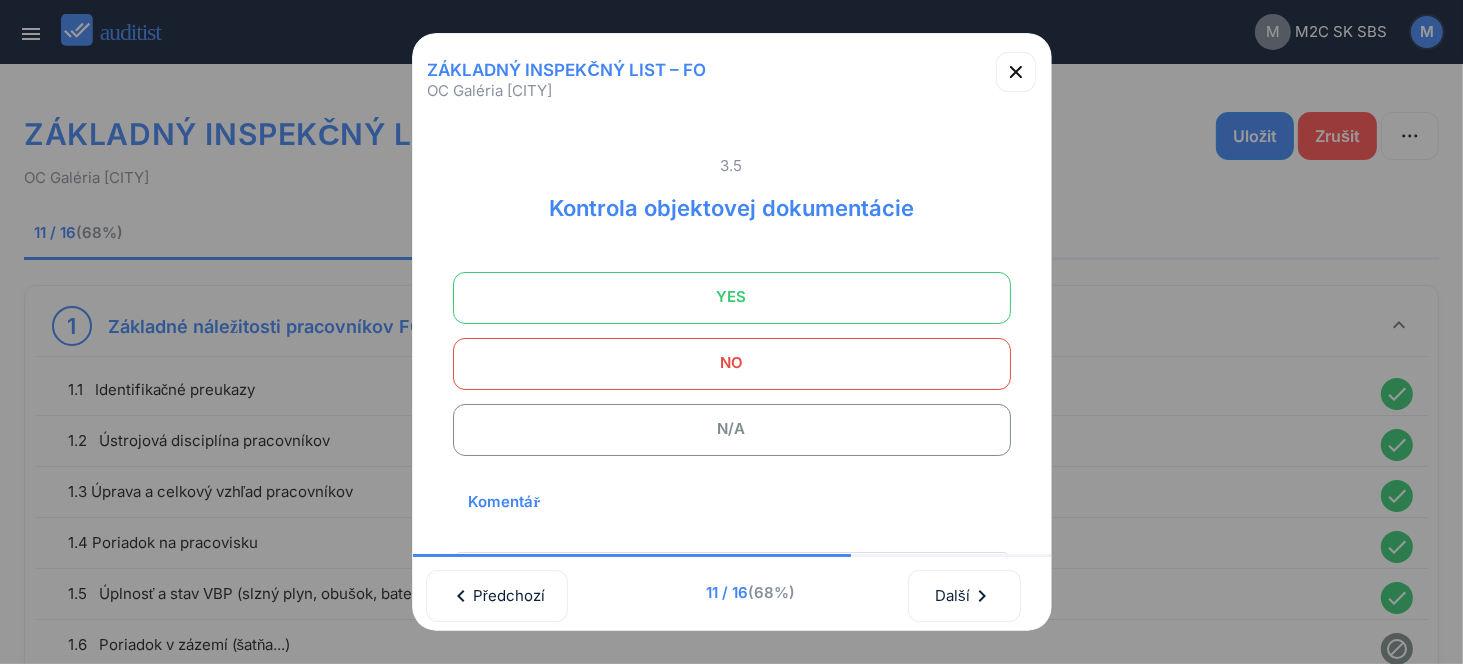 scroll, scrollTop: 0, scrollLeft: 0, axis: both 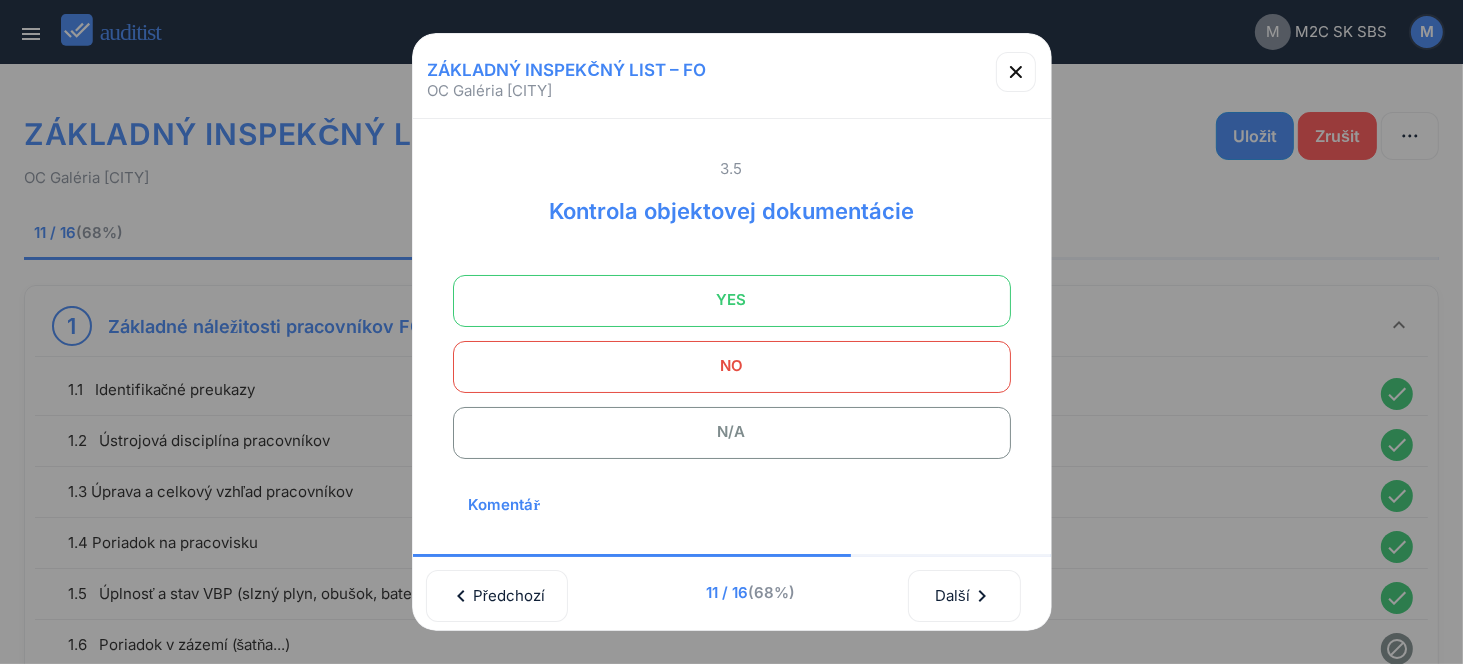 click on "N/A" at bounding box center (732, 432) 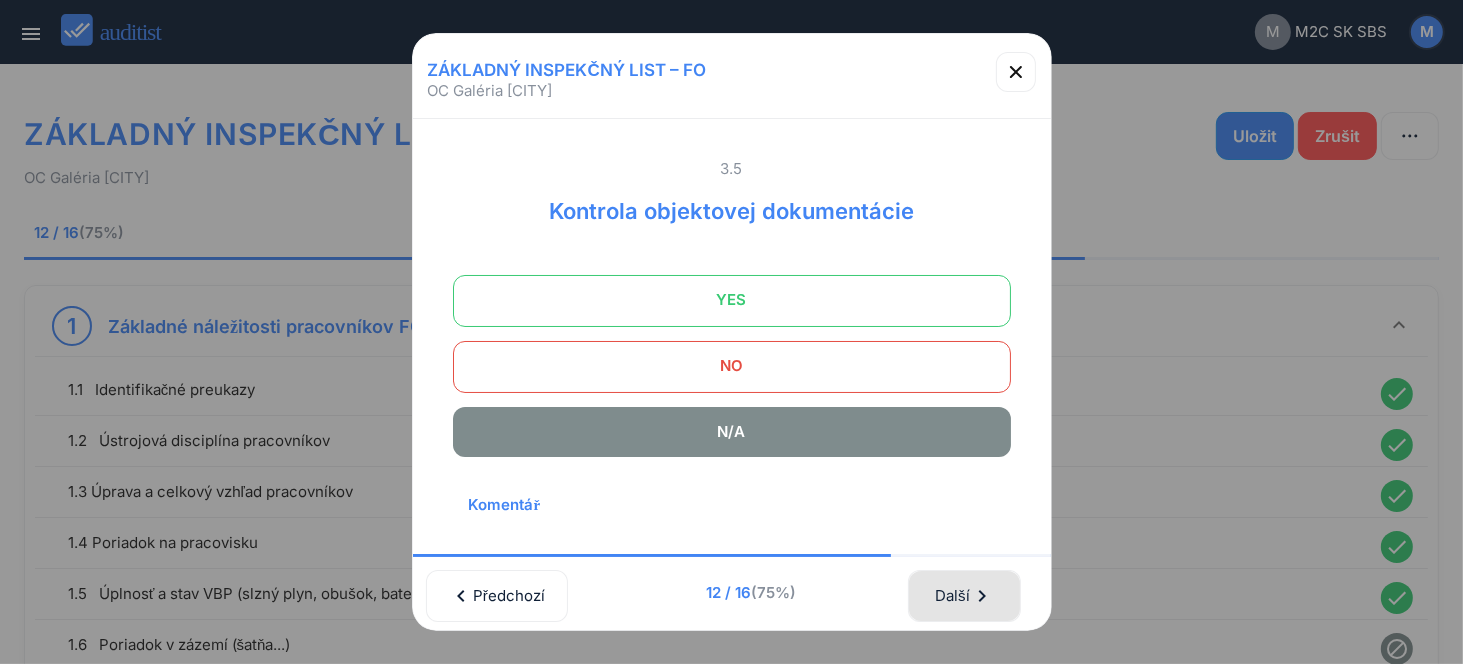 click on "chevron_right" at bounding box center [982, 596] 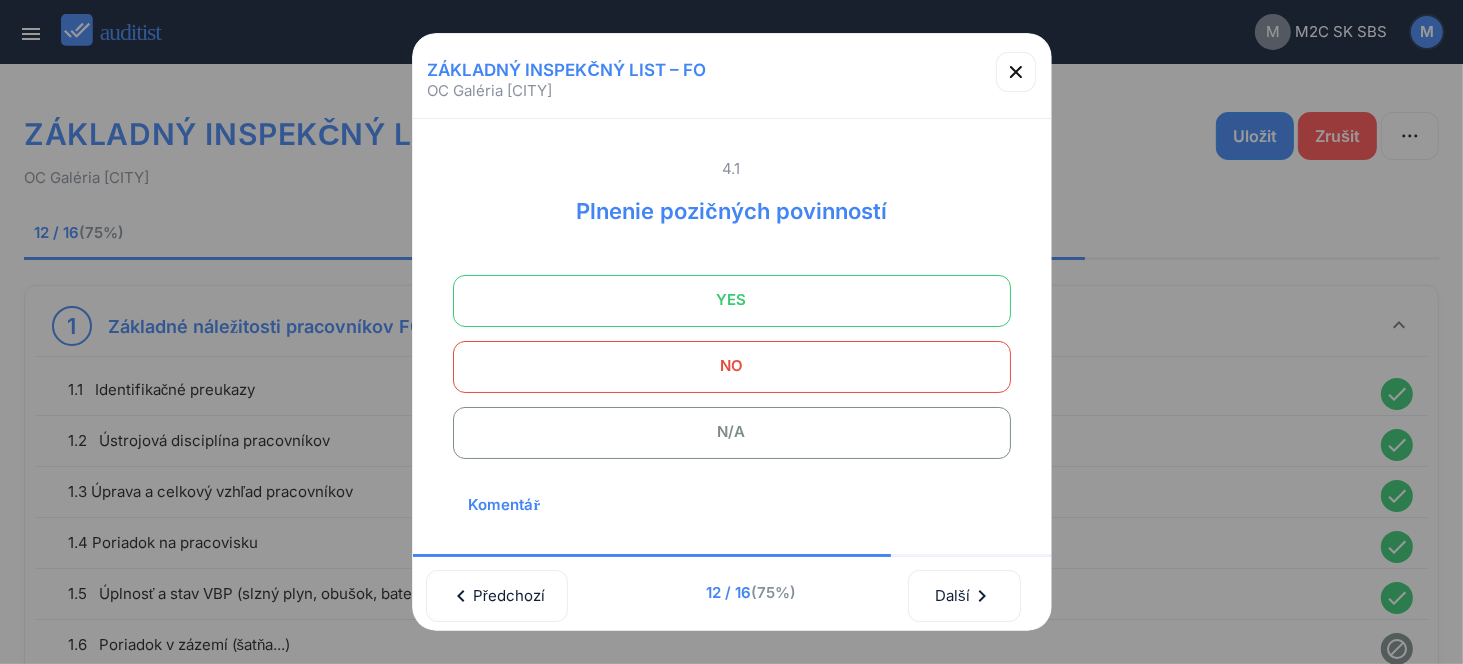 click on "YES" at bounding box center (732, 300) 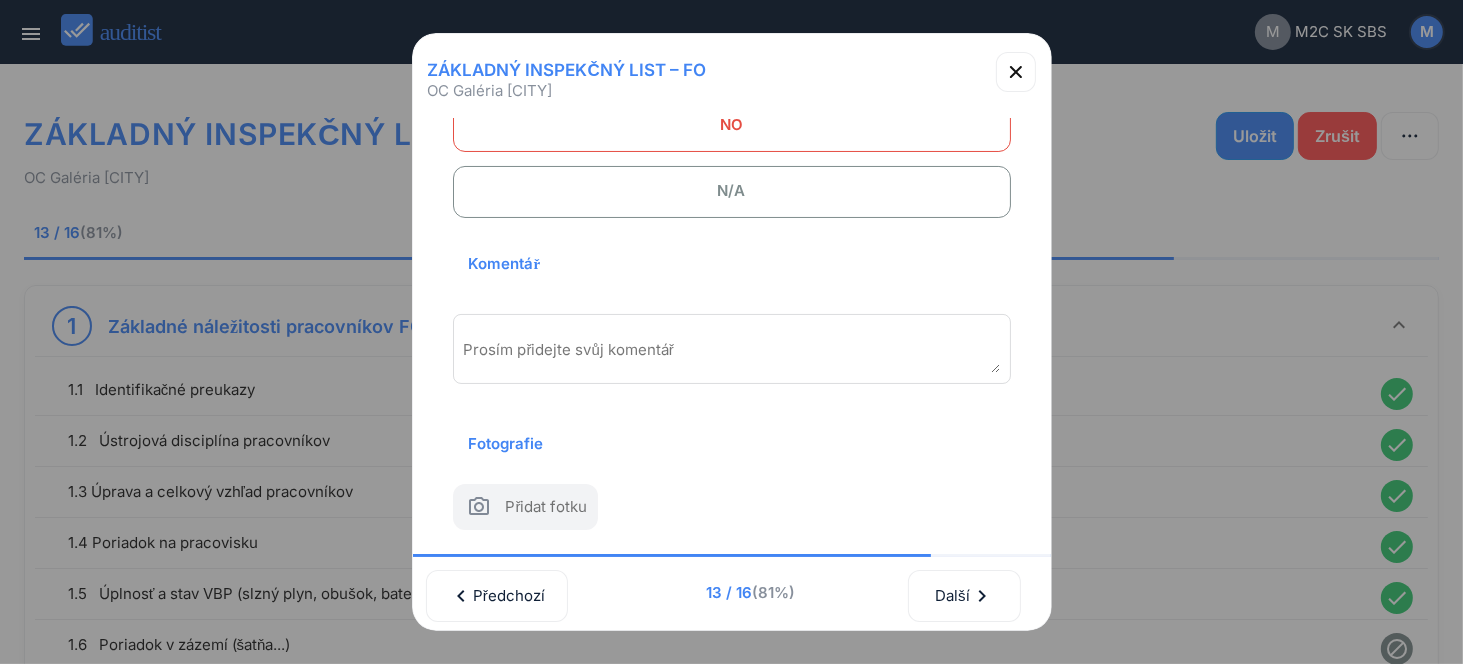 click at bounding box center (732, 356) 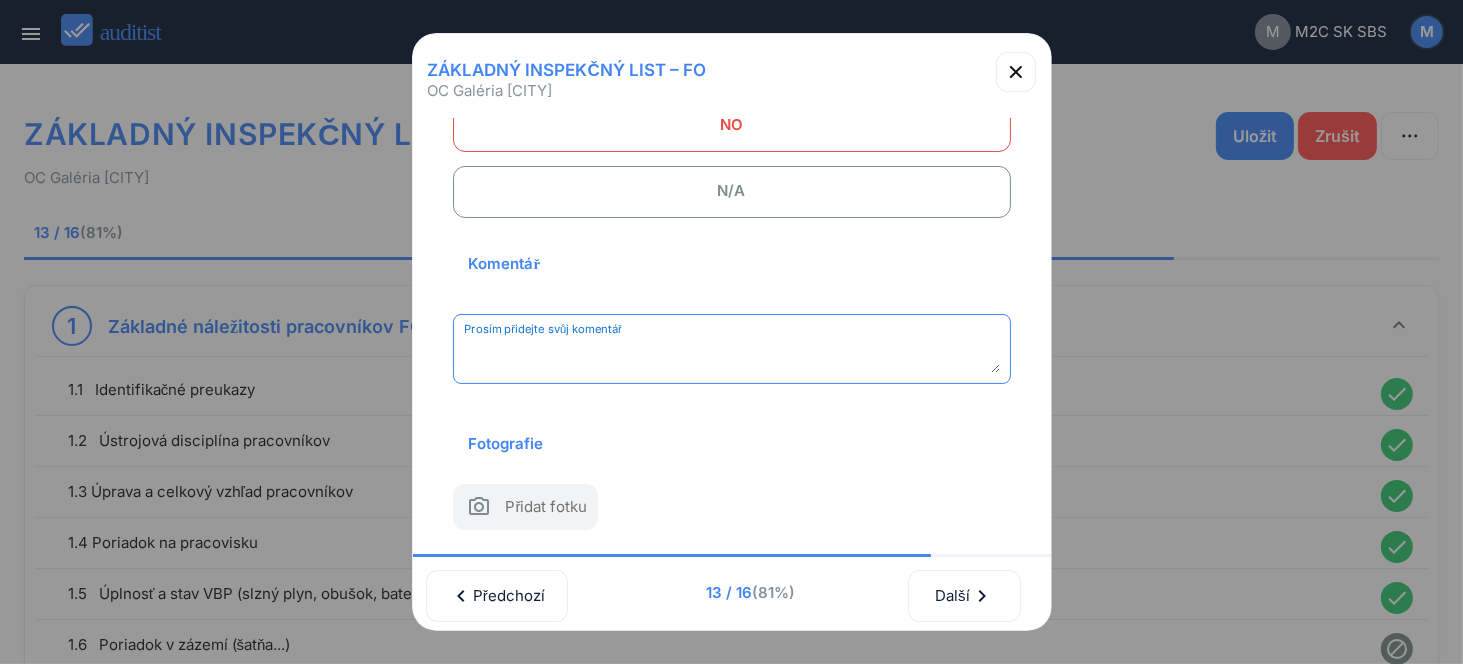 paste on "**********" 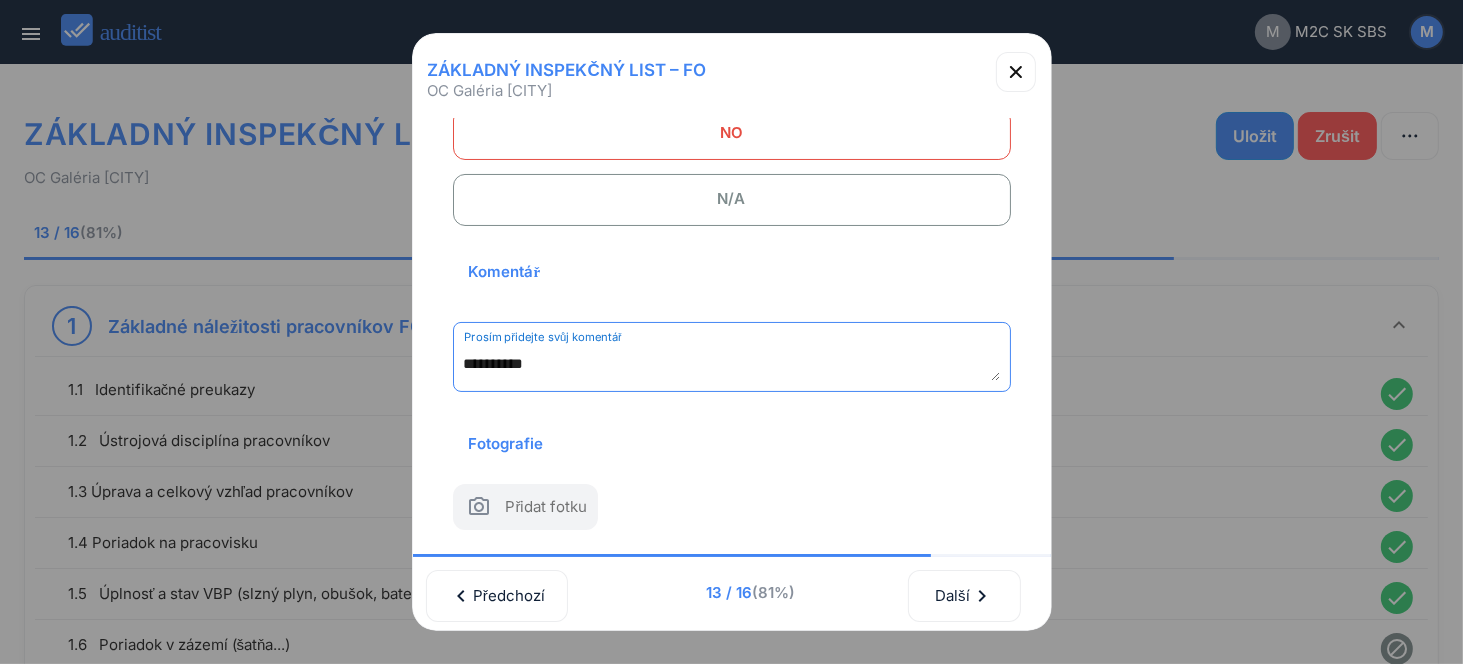 scroll, scrollTop: 262, scrollLeft: 0, axis: vertical 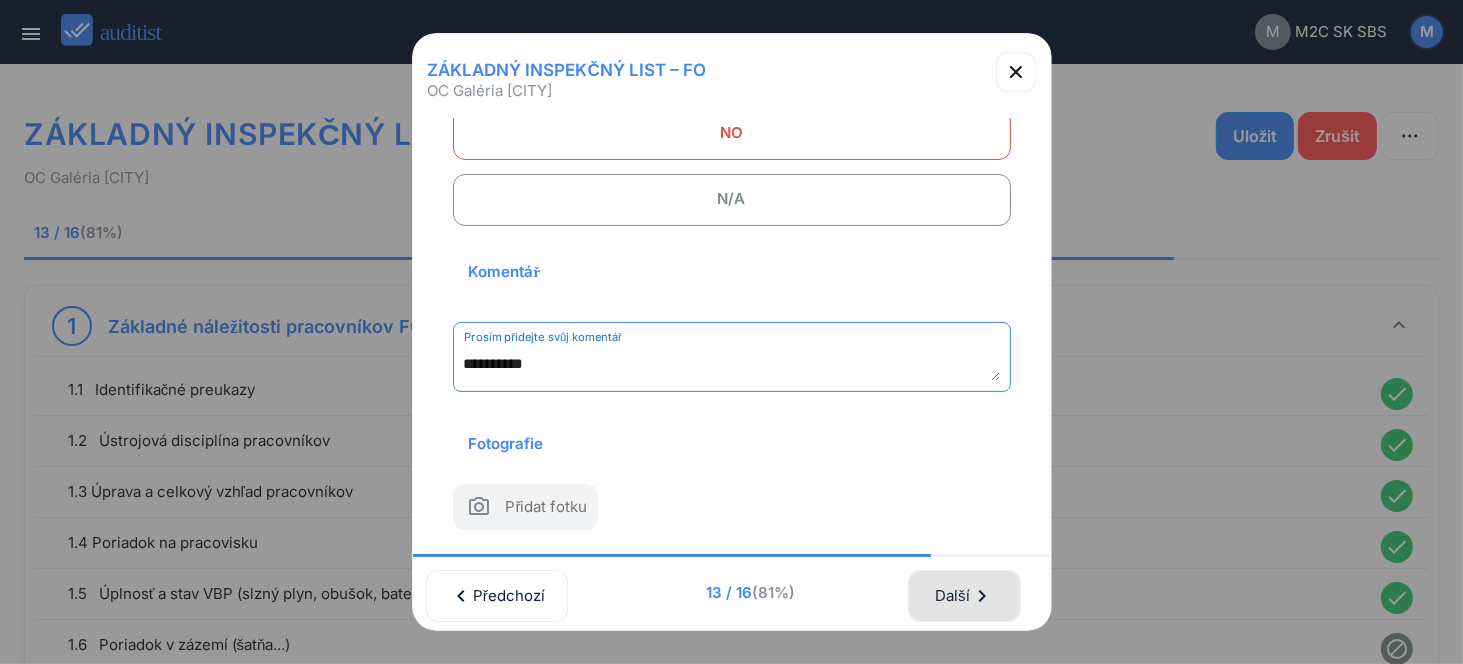 type on "**********" 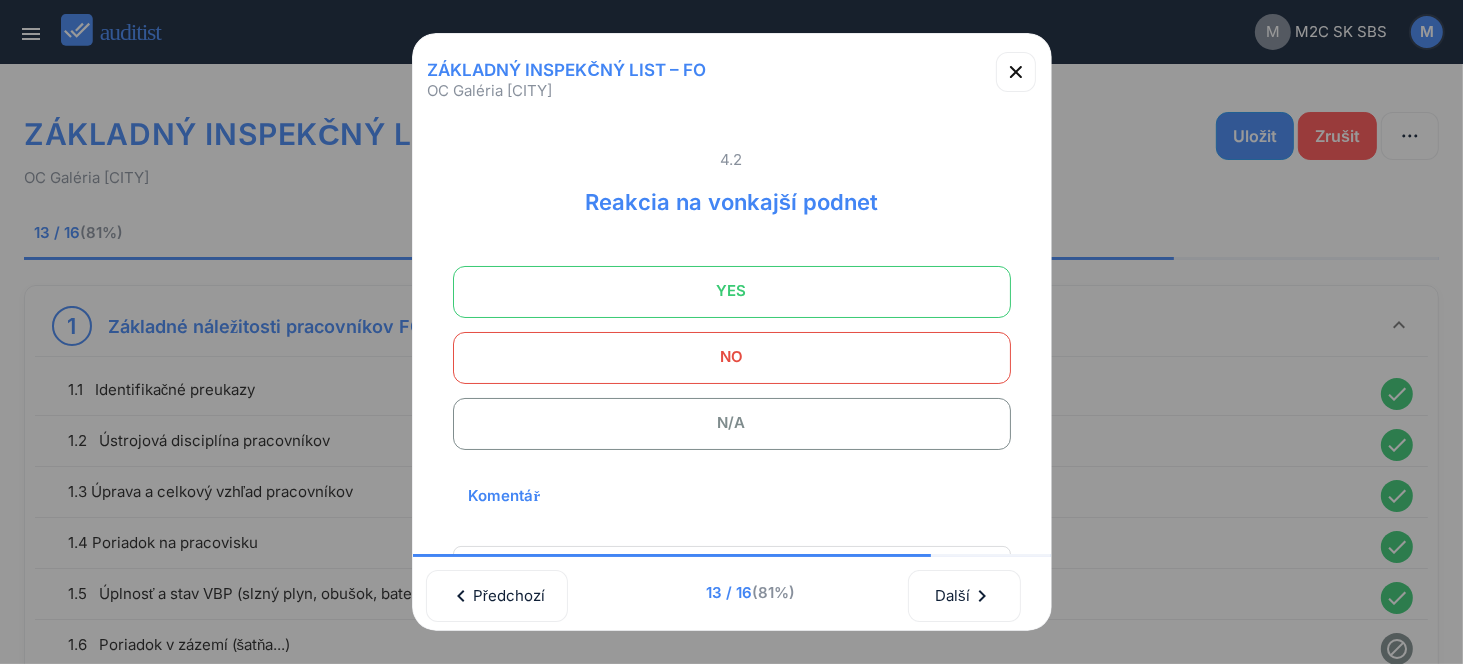 scroll, scrollTop: 0, scrollLeft: 0, axis: both 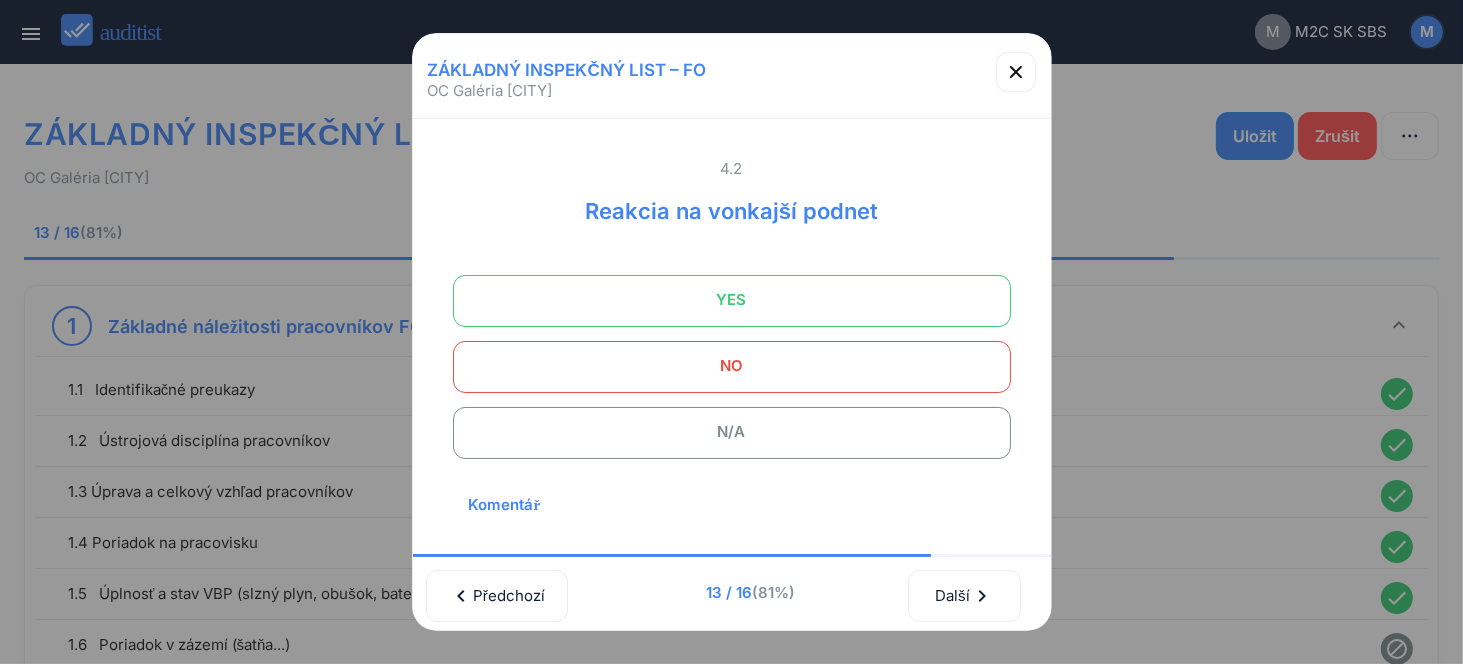 click on "YES" at bounding box center [732, 300] 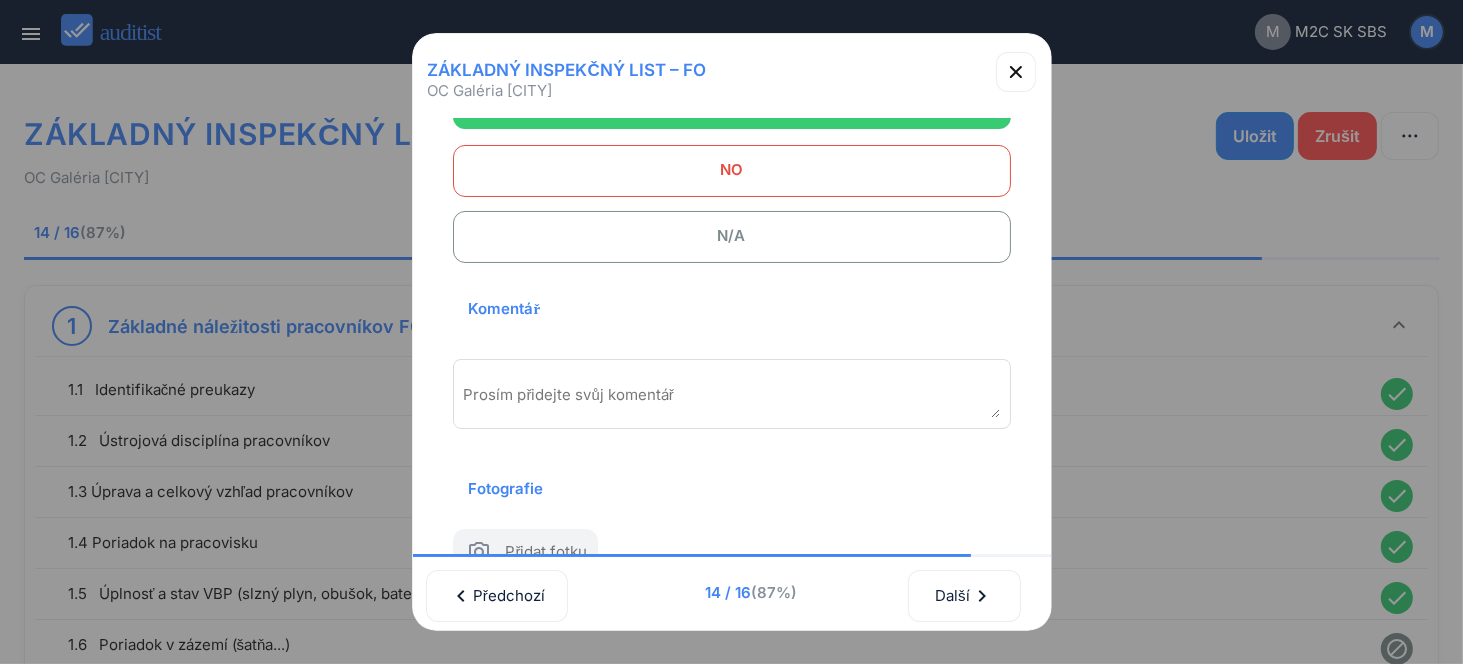 scroll, scrollTop: 200, scrollLeft: 0, axis: vertical 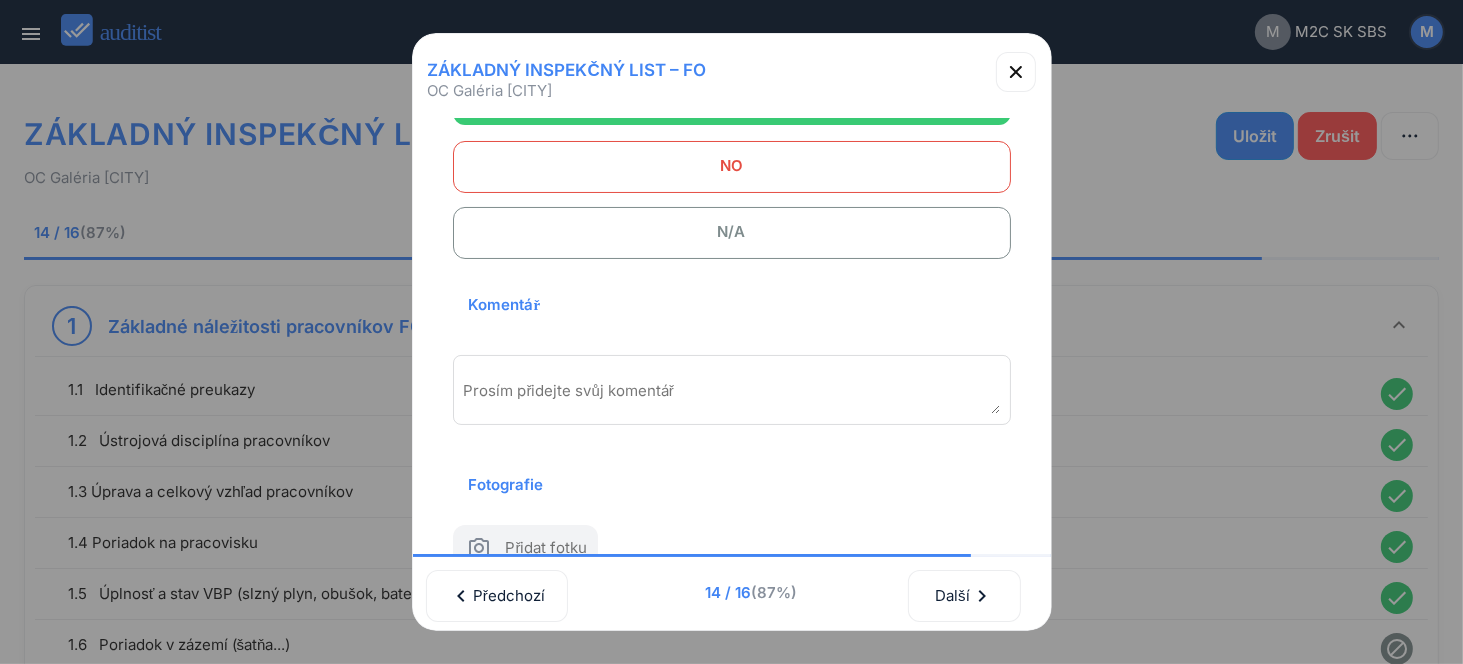 click at bounding box center [732, 397] 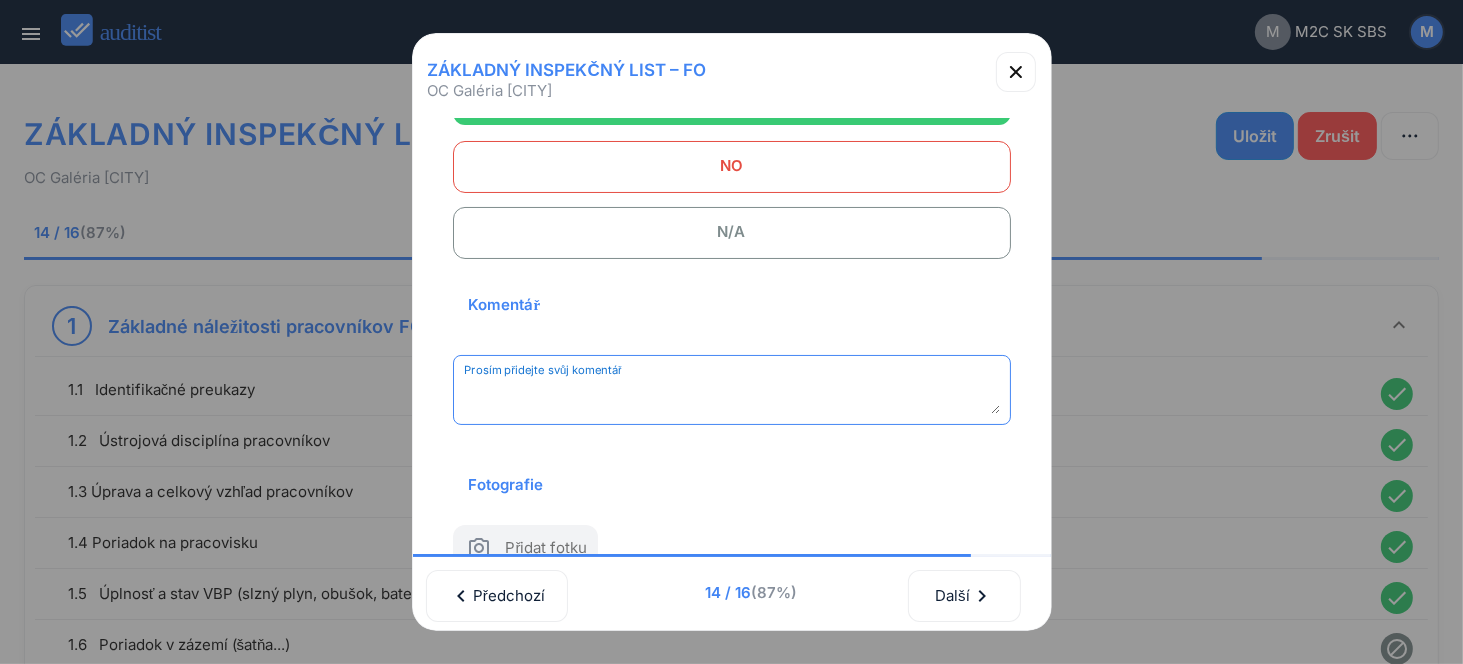 paste on "**********" 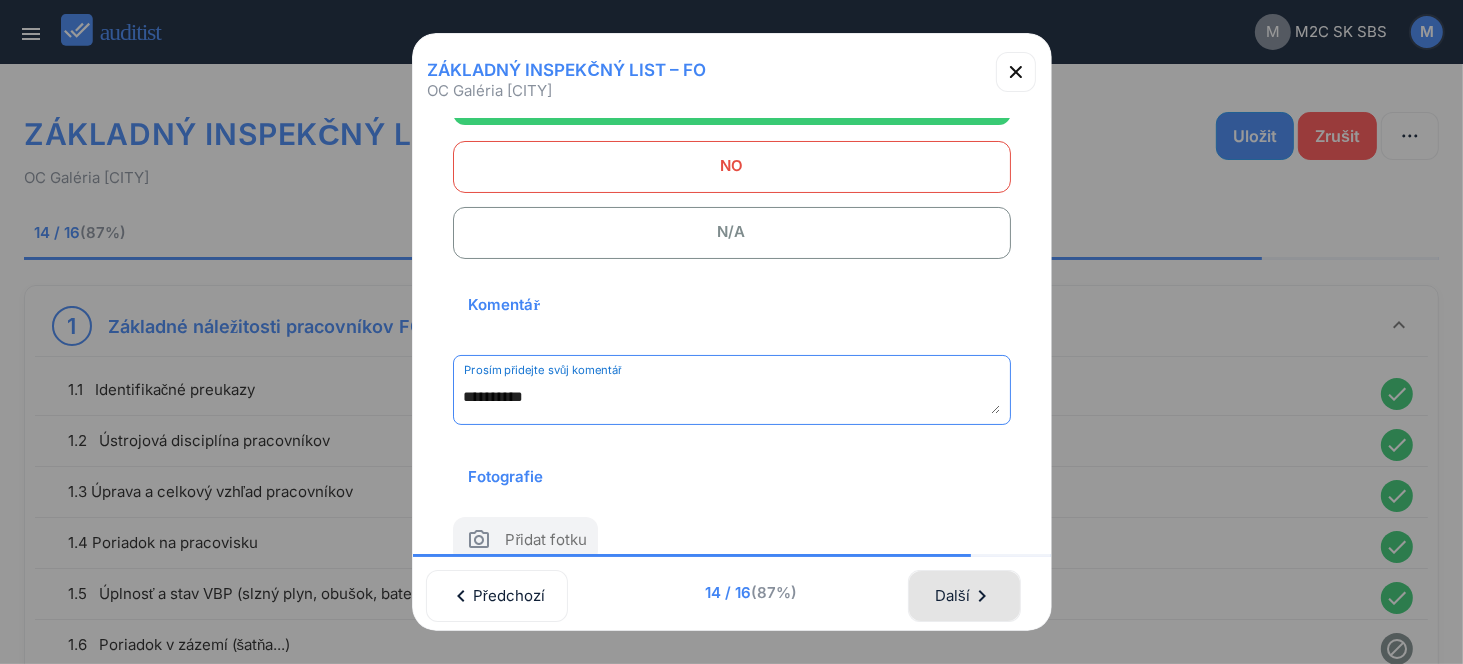 type on "**********" 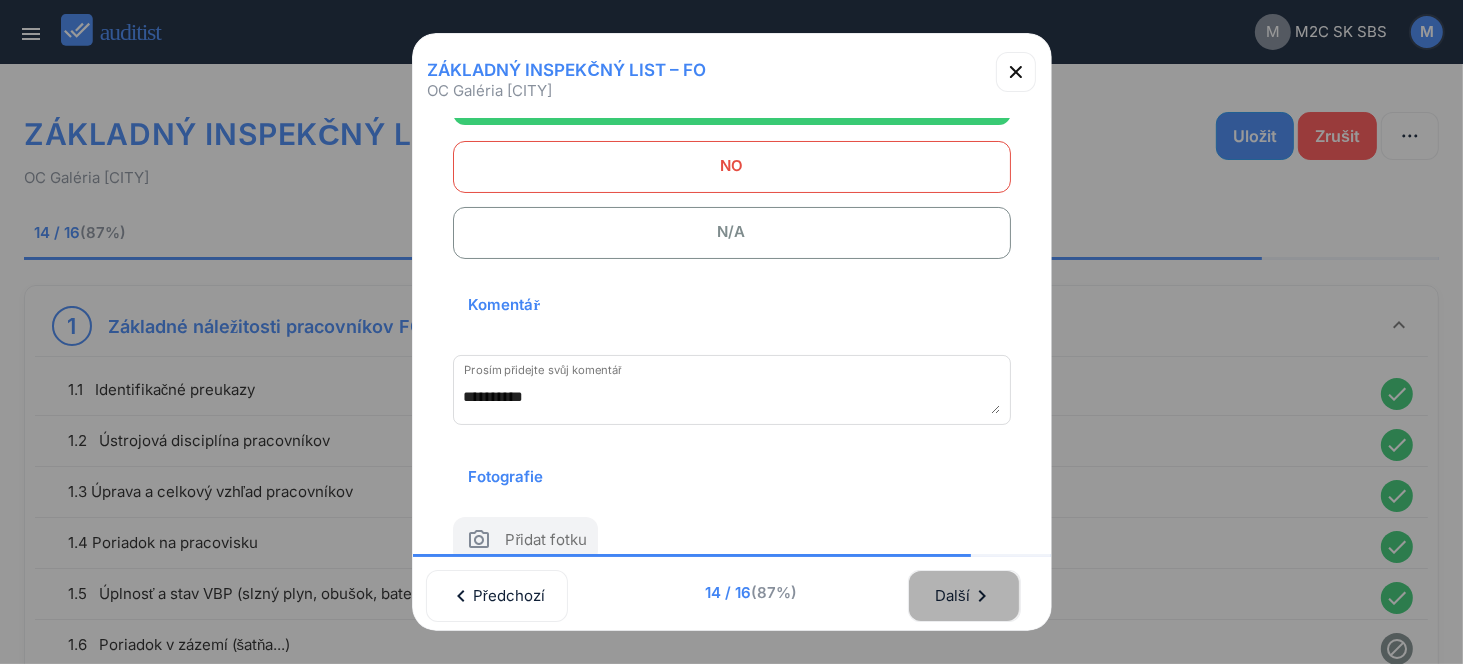 click on "Další
chevron_right" at bounding box center (964, 596) 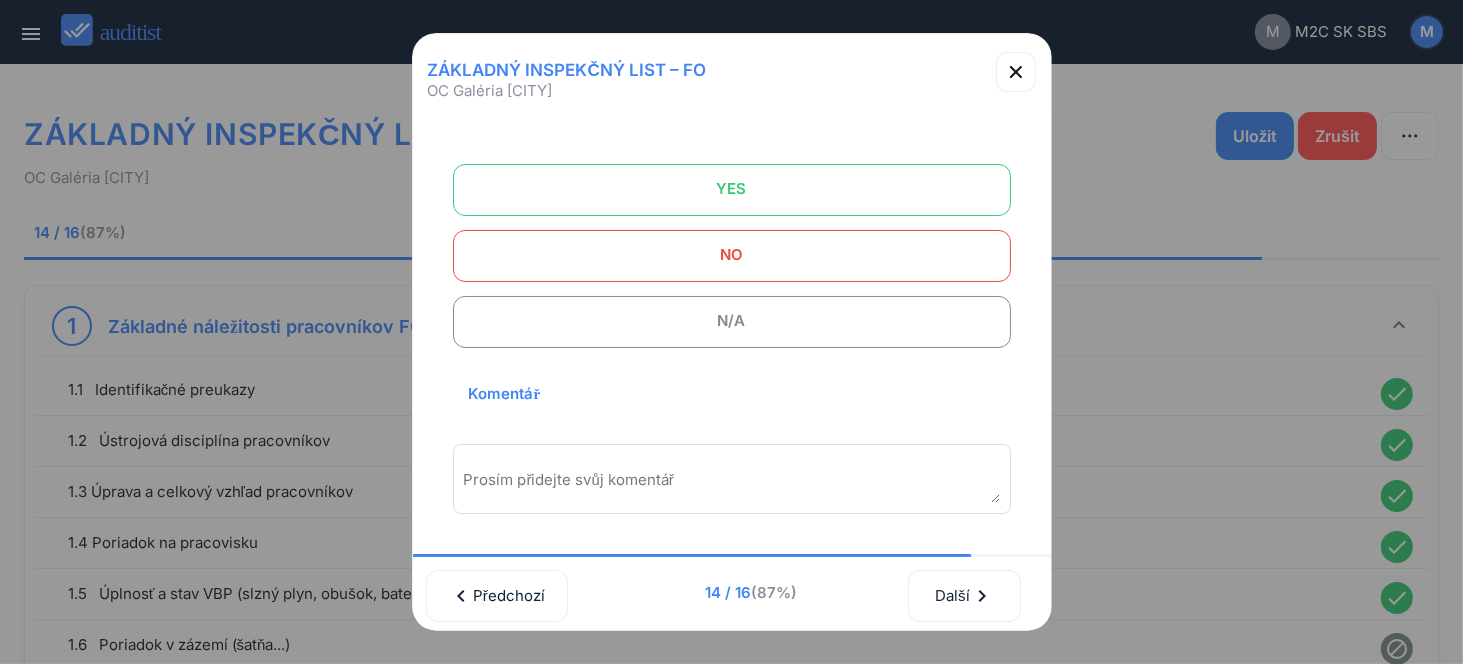 scroll, scrollTop: 0, scrollLeft: 0, axis: both 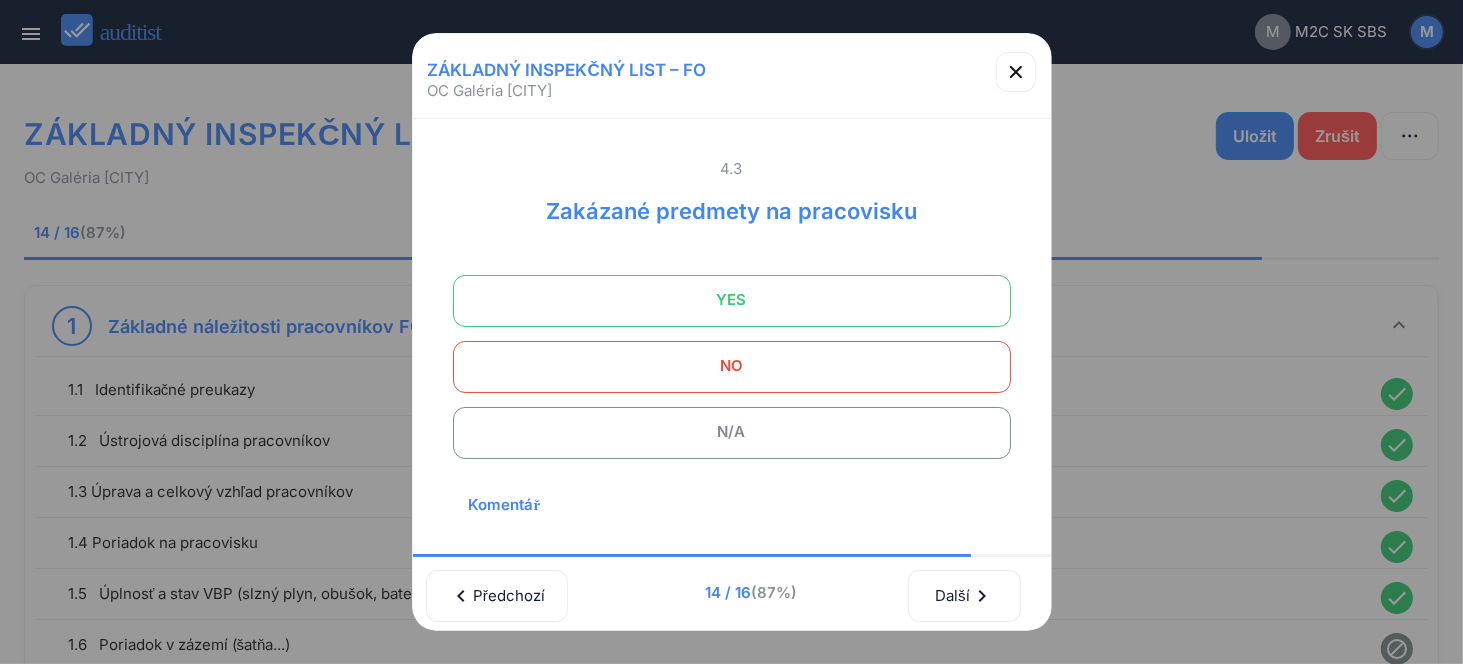click on "YES" at bounding box center [732, 300] 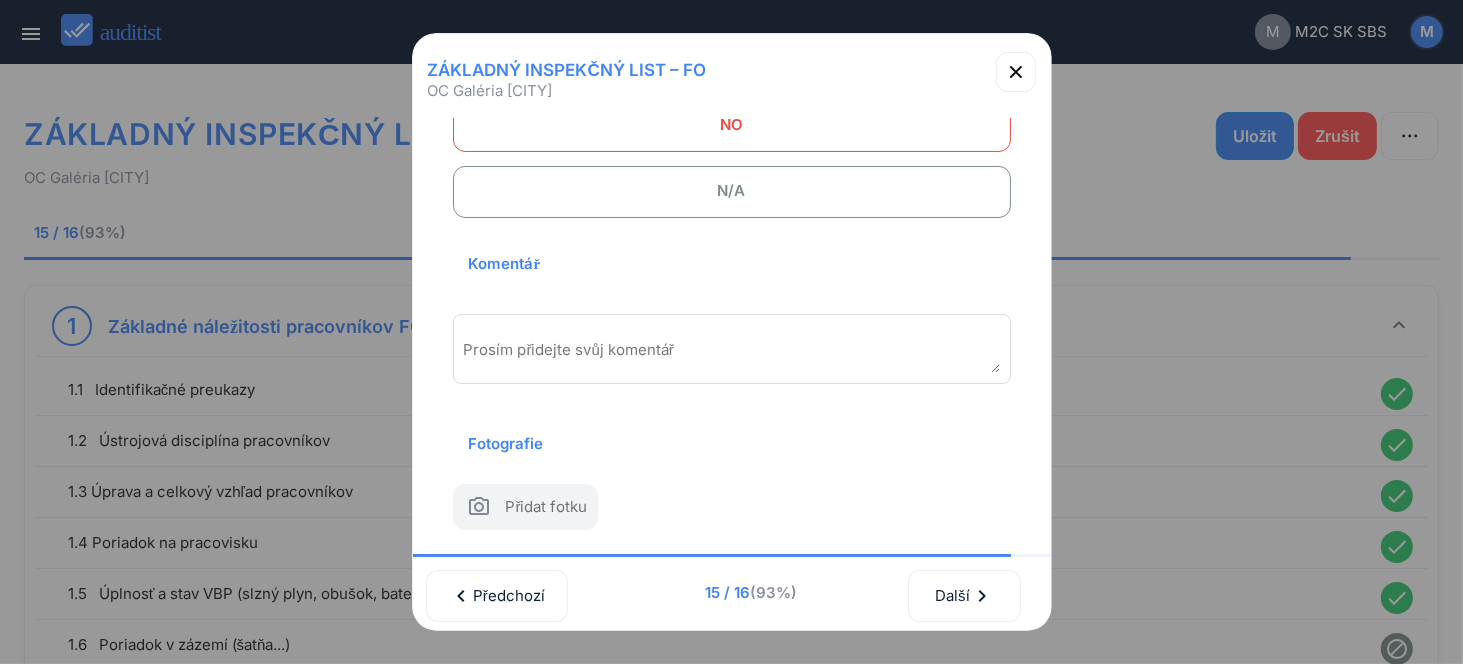 click at bounding box center [732, 356] 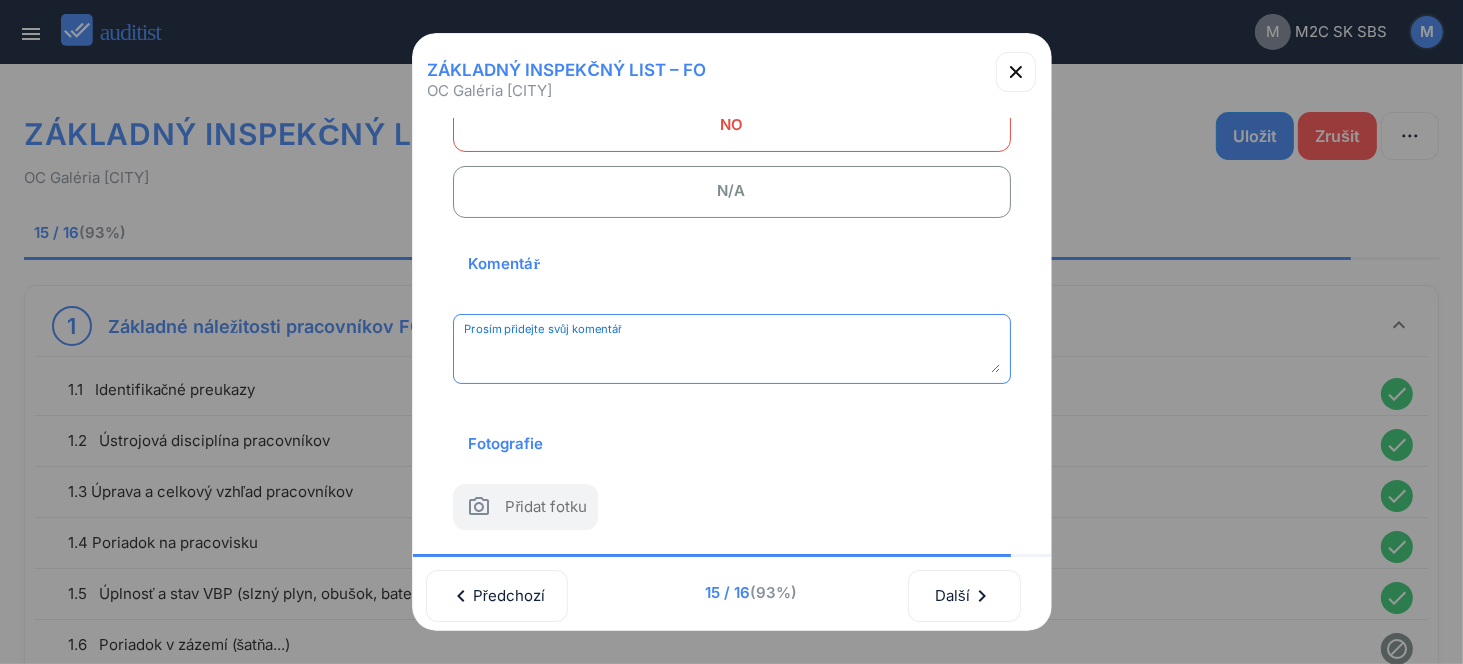 paste on "**********" 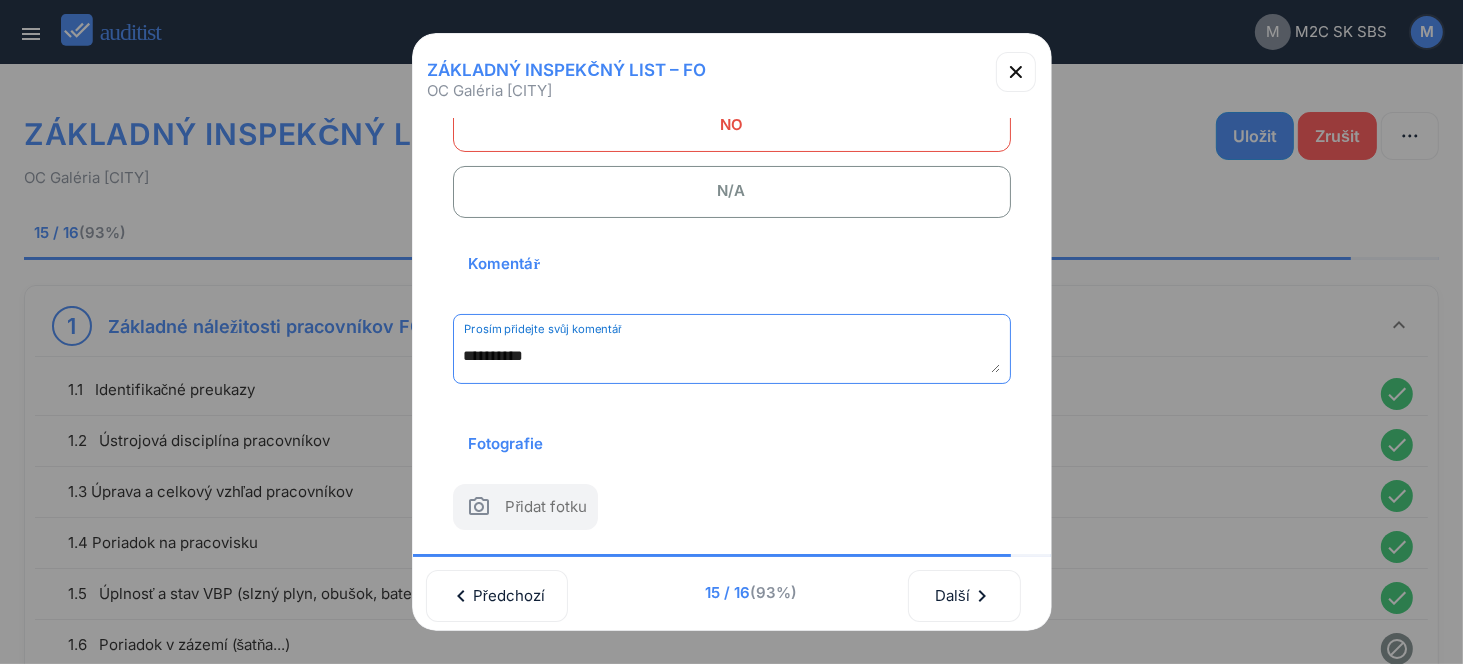 scroll, scrollTop: 262, scrollLeft: 0, axis: vertical 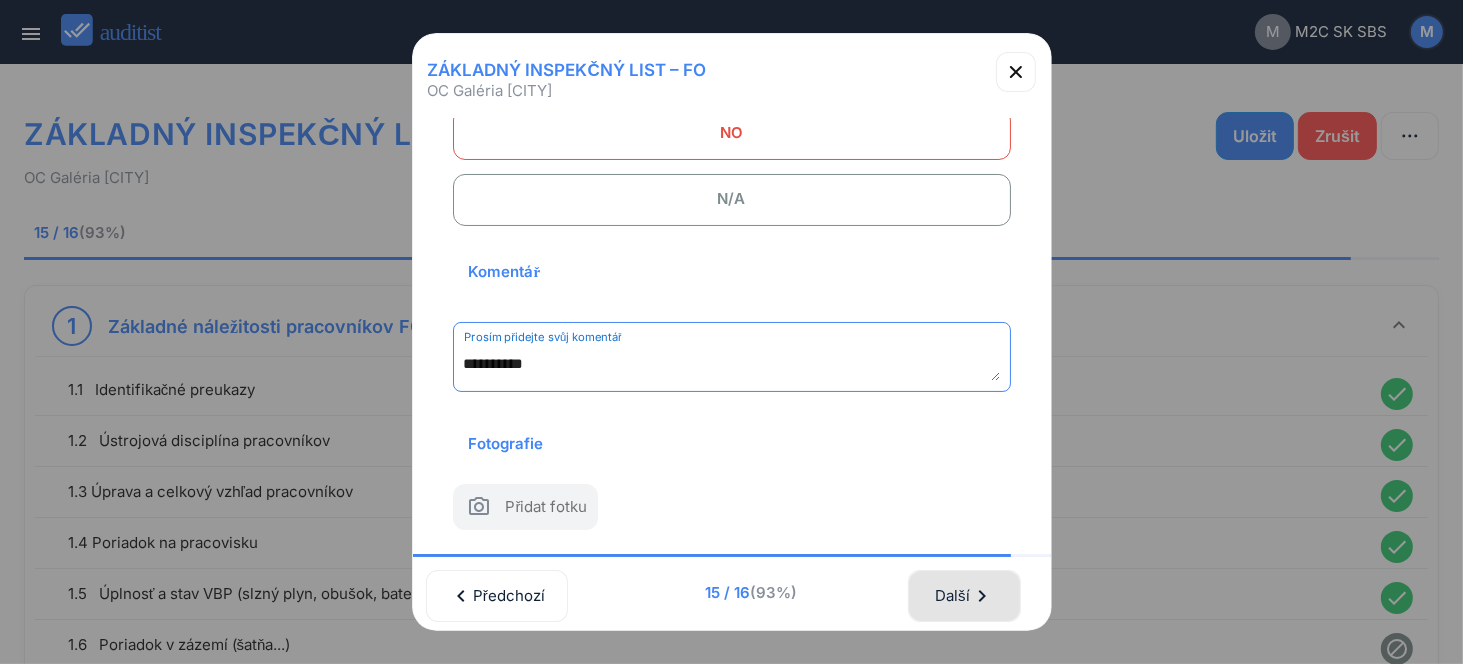 type on "**********" 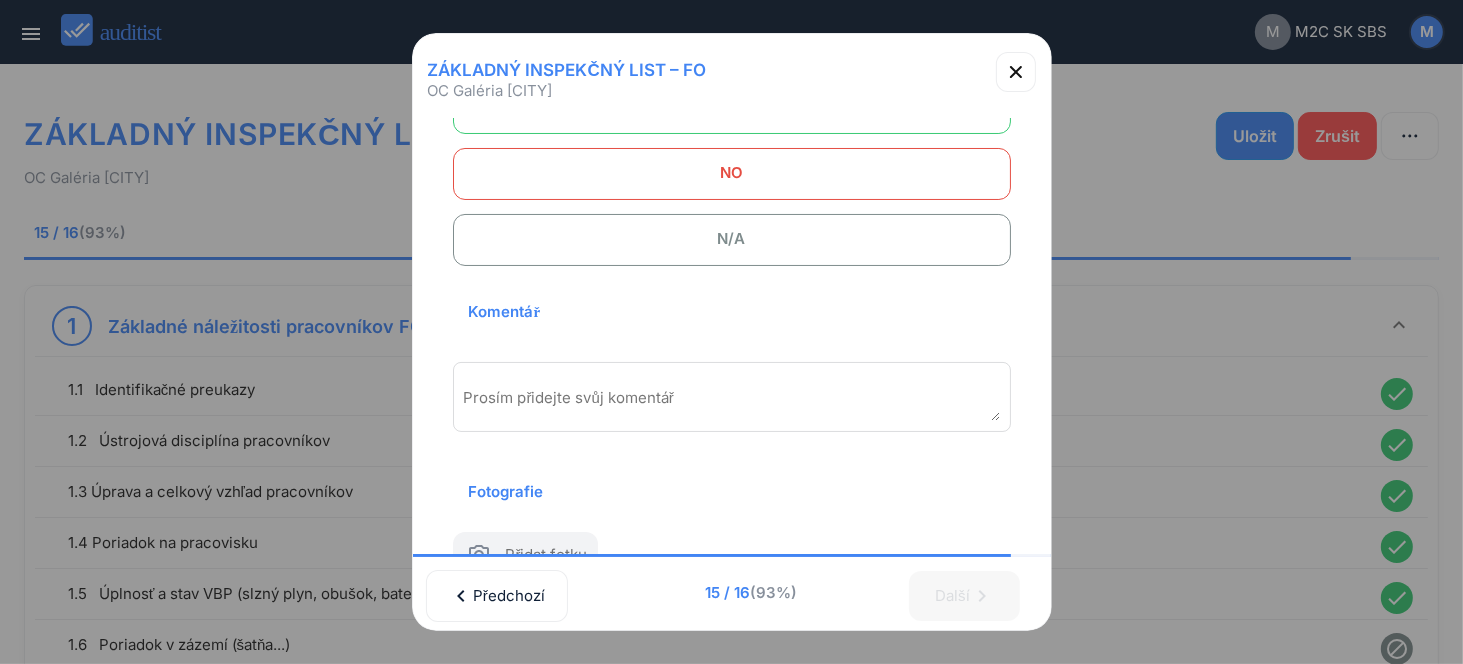 scroll, scrollTop: 162, scrollLeft: 0, axis: vertical 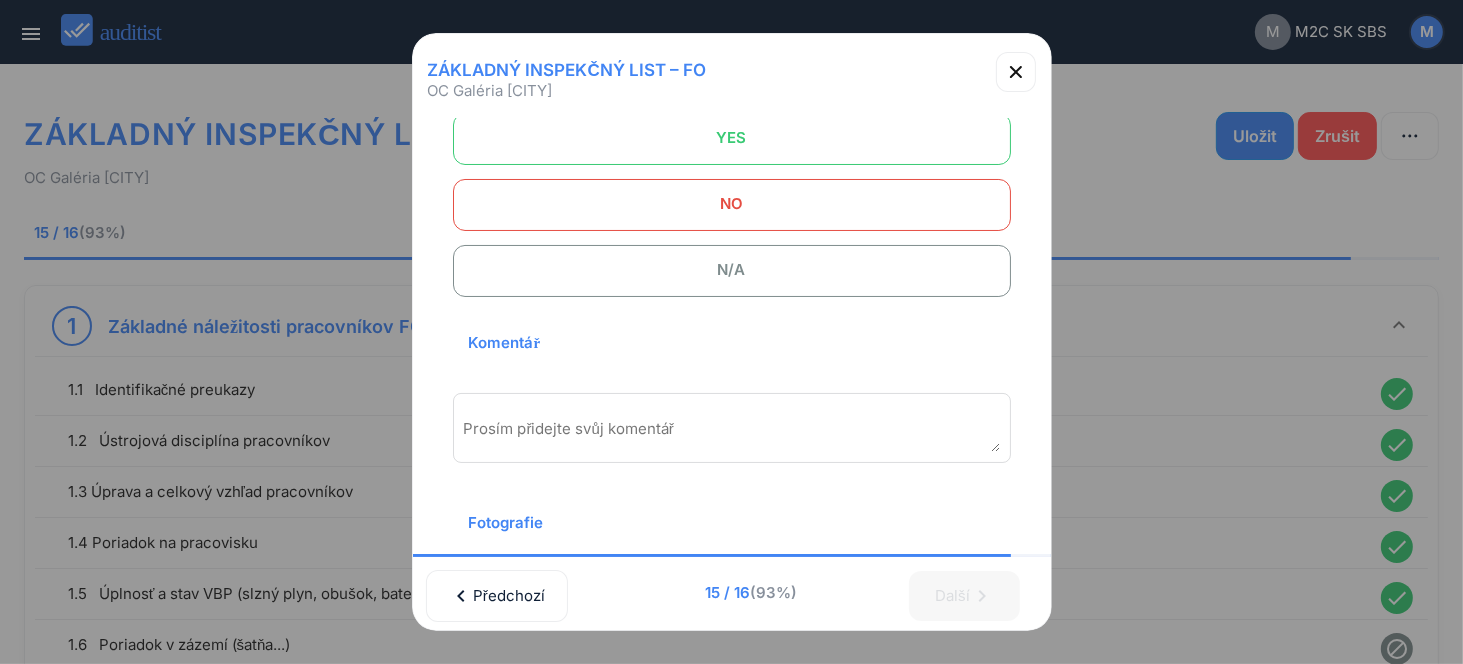 click on "YES" at bounding box center (732, 138) 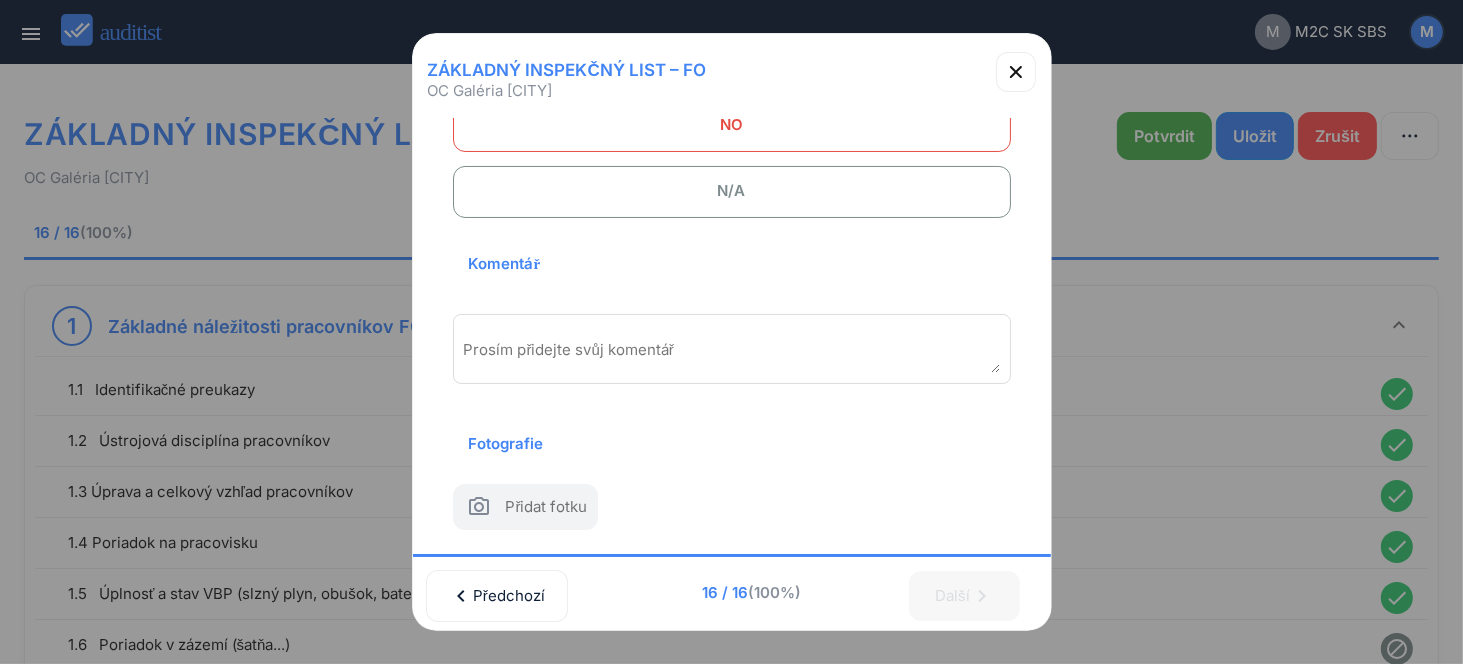 click at bounding box center (732, 356) 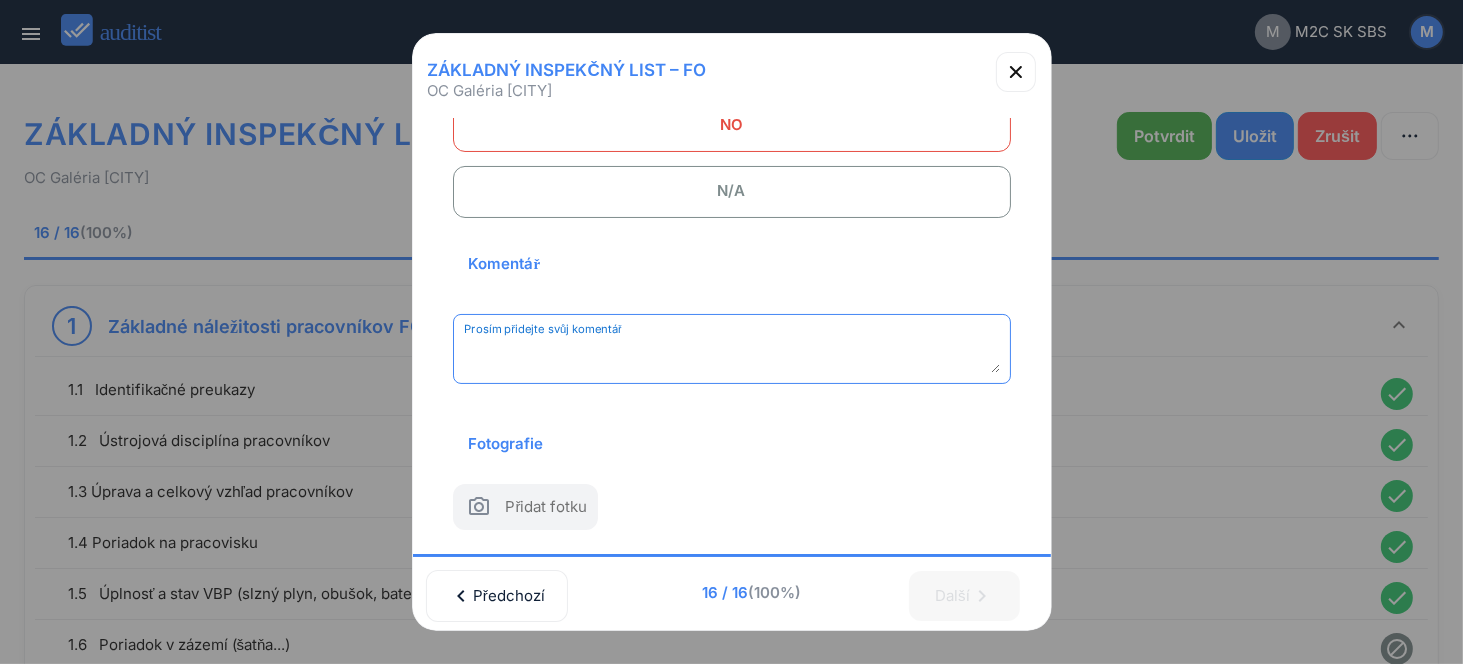 paste on "**********" 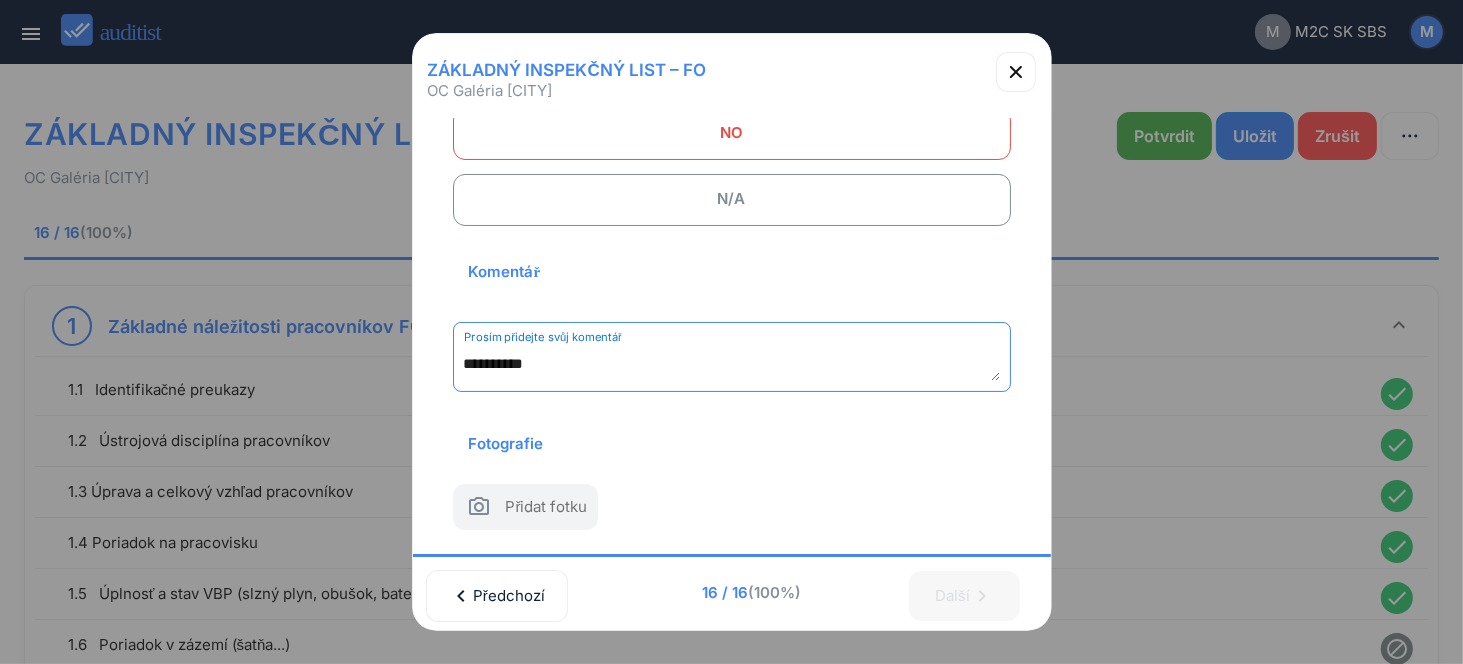 scroll, scrollTop: 262, scrollLeft: 0, axis: vertical 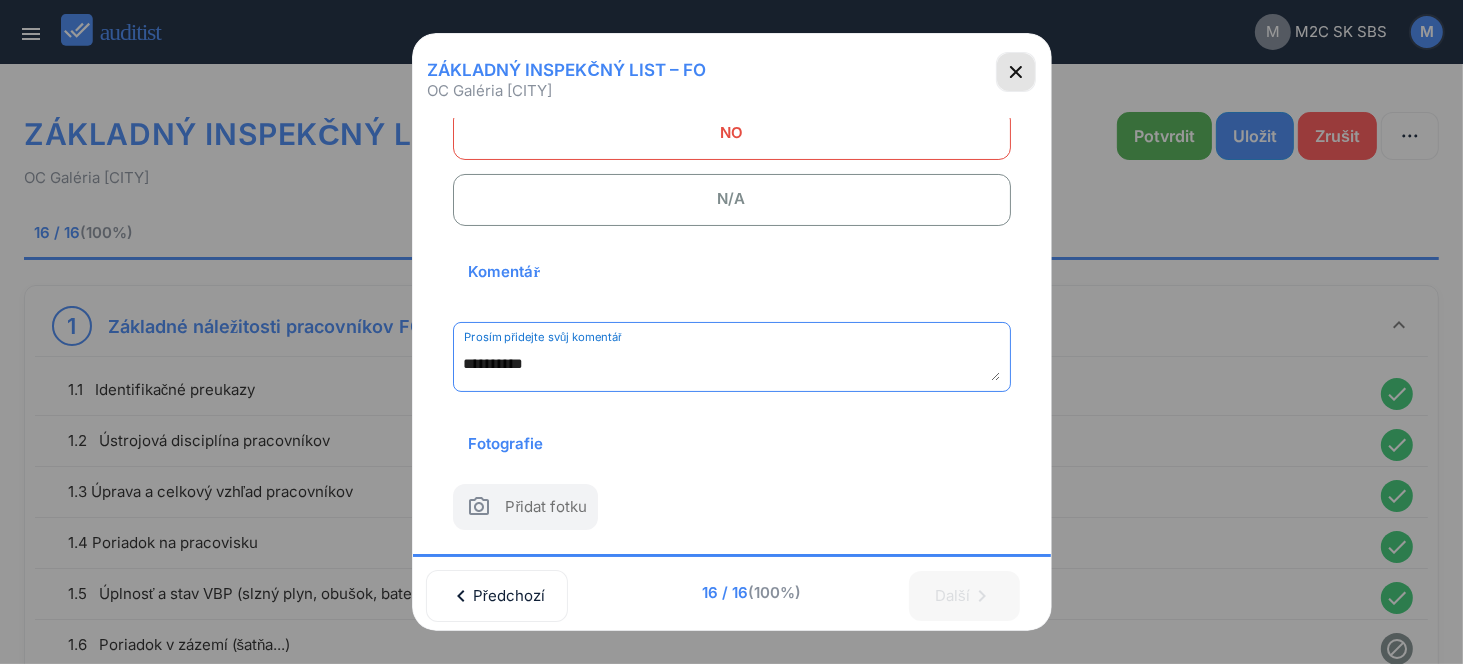 type on "**********" 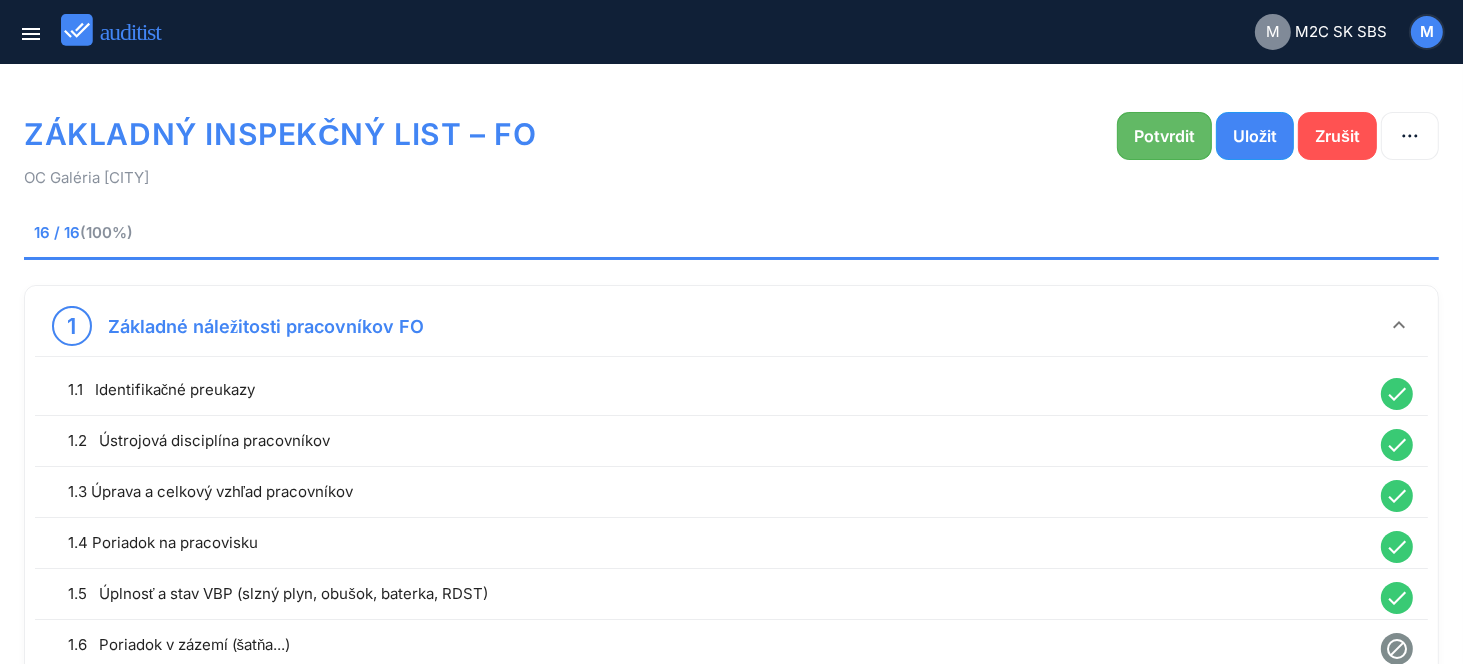 click on "Potvrdit" at bounding box center [1164, 136] 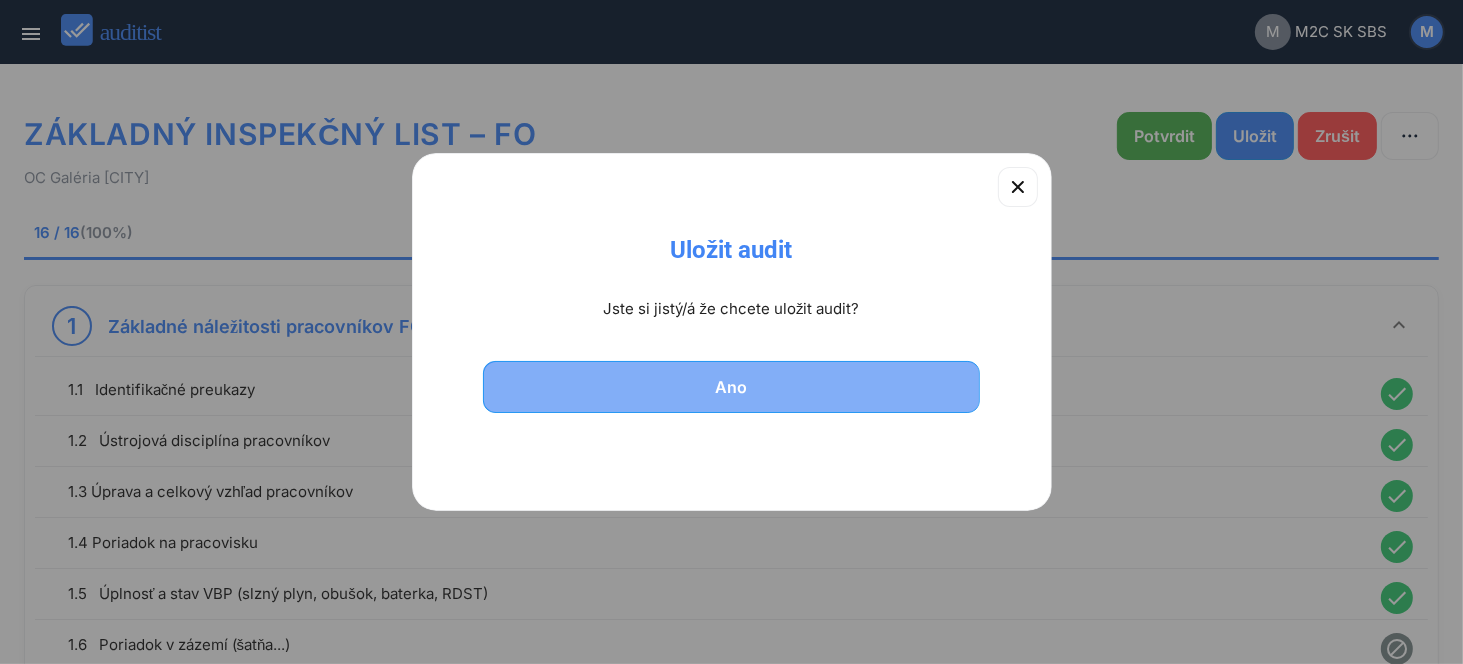 click on "Ano" at bounding box center (732, 387) 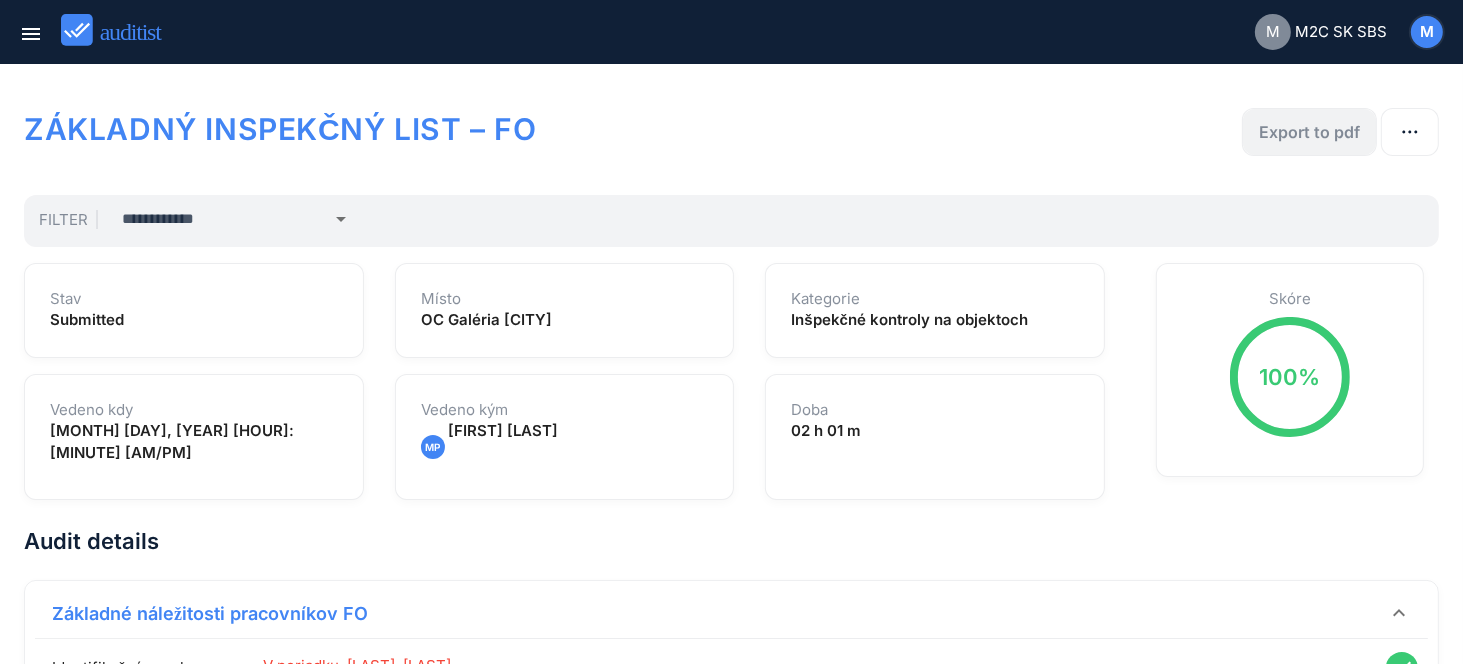 click on "Export to pdf" at bounding box center [1309, 132] 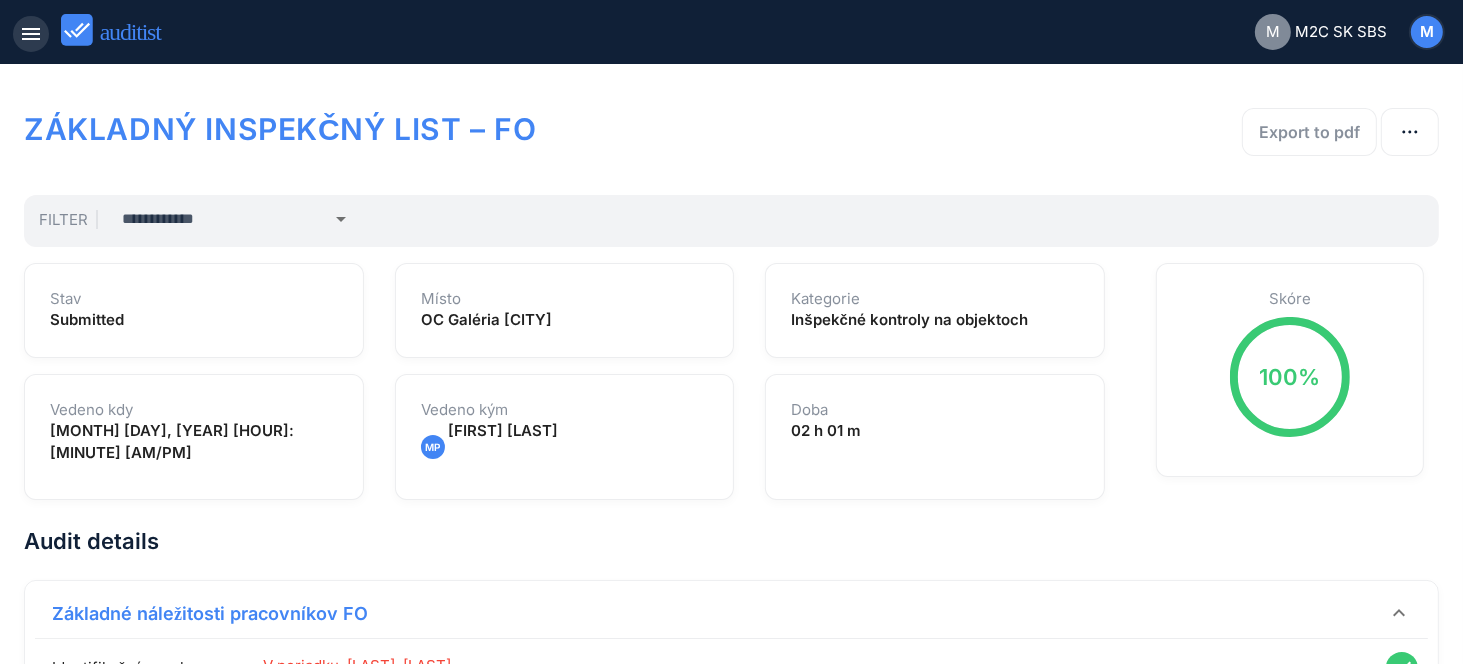 click on "menu" at bounding box center [31, 34] 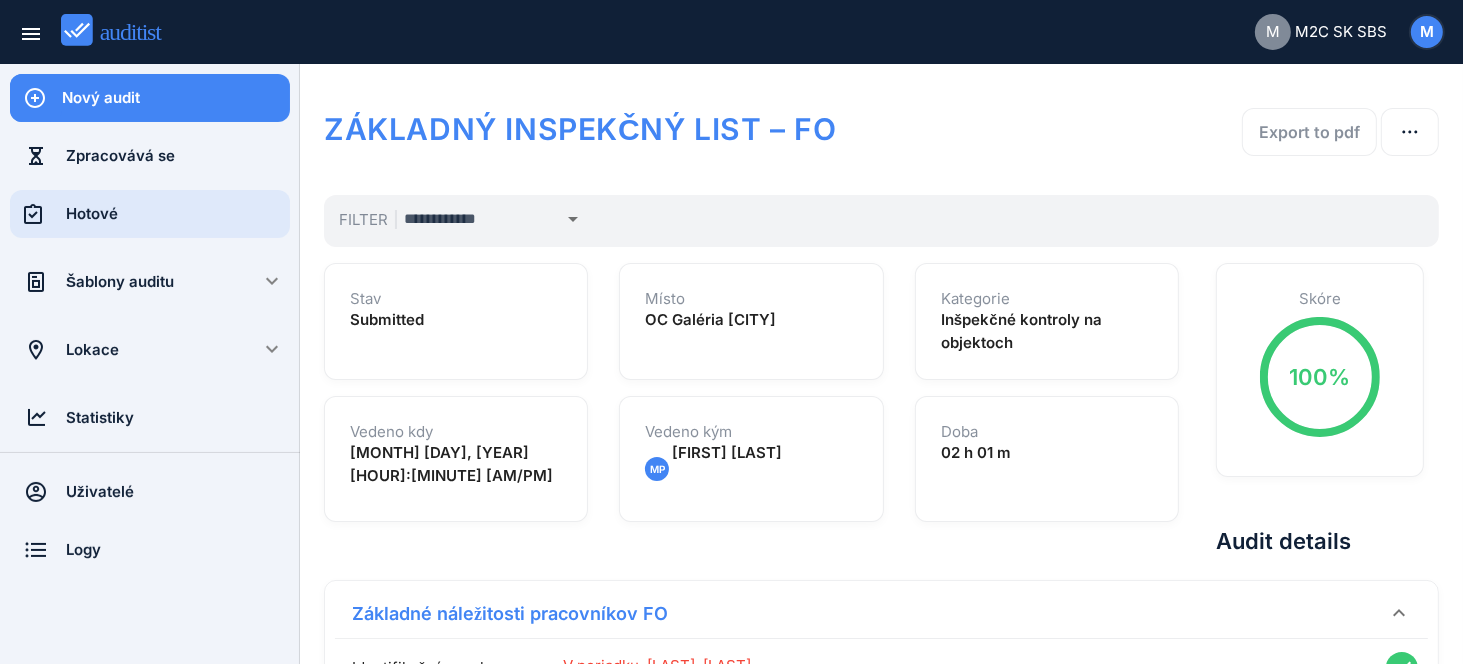 click on "Hotové" at bounding box center [178, 214] 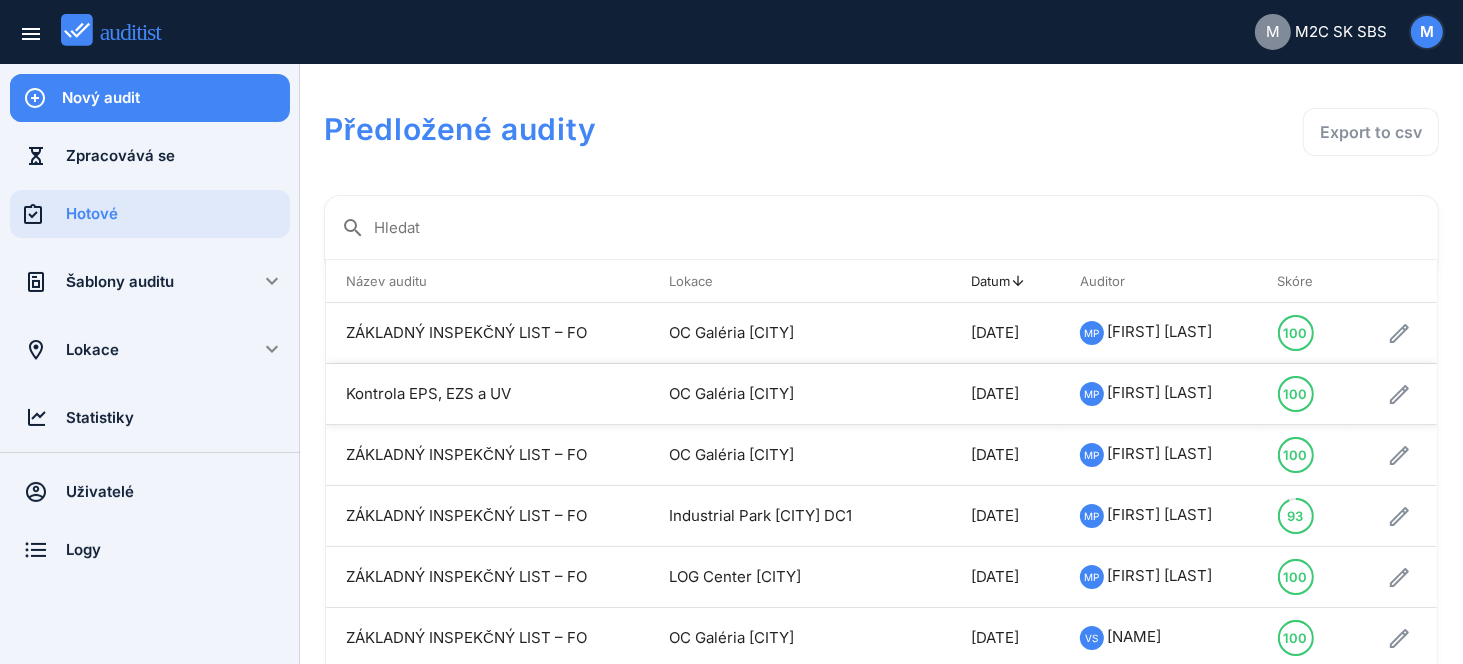 click on "OC Galéria [CITY]" at bounding box center (777, 394) 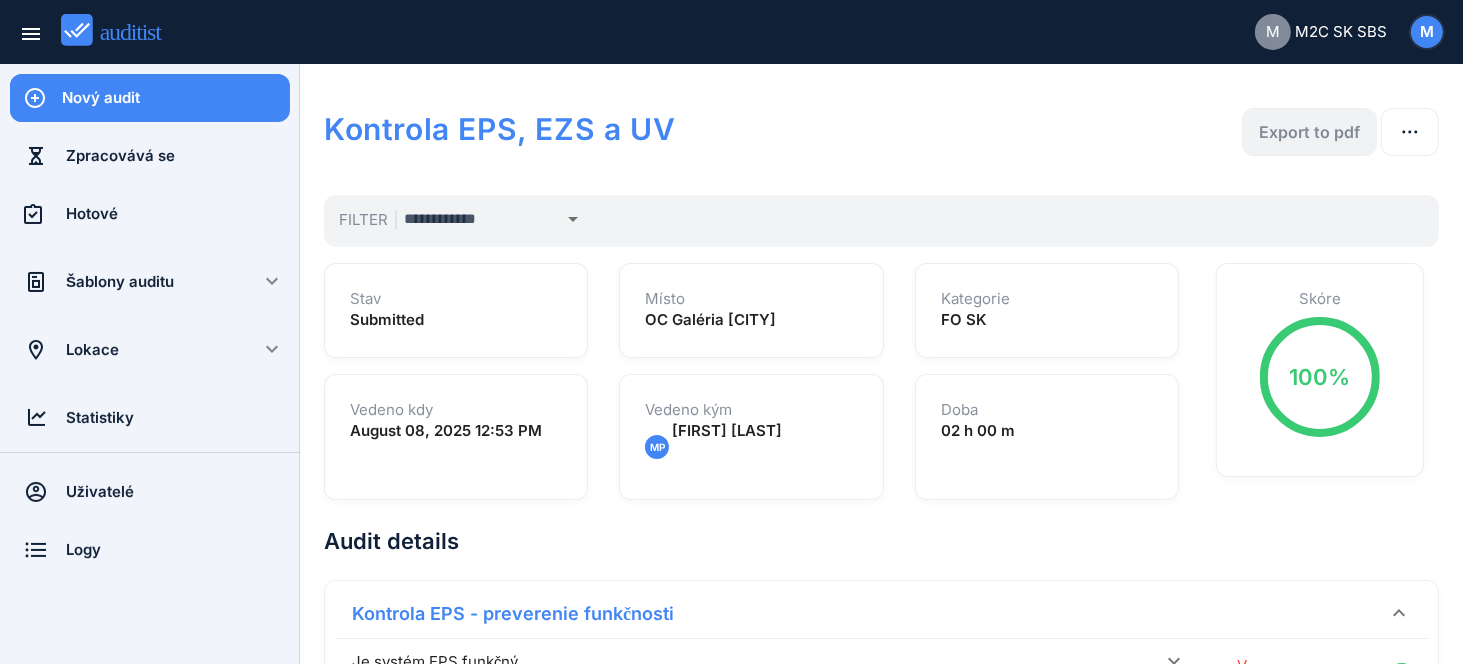 click on "Export to pdf" at bounding box center [1309, 132] 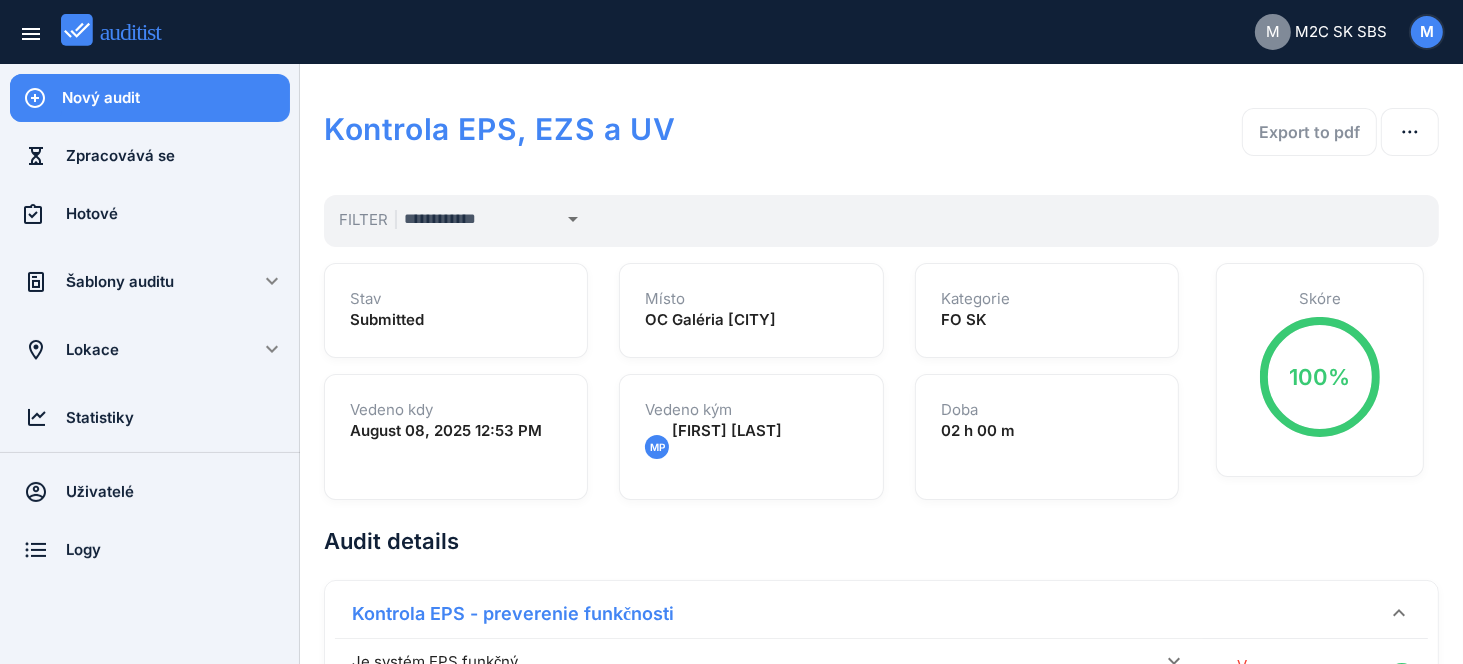 click 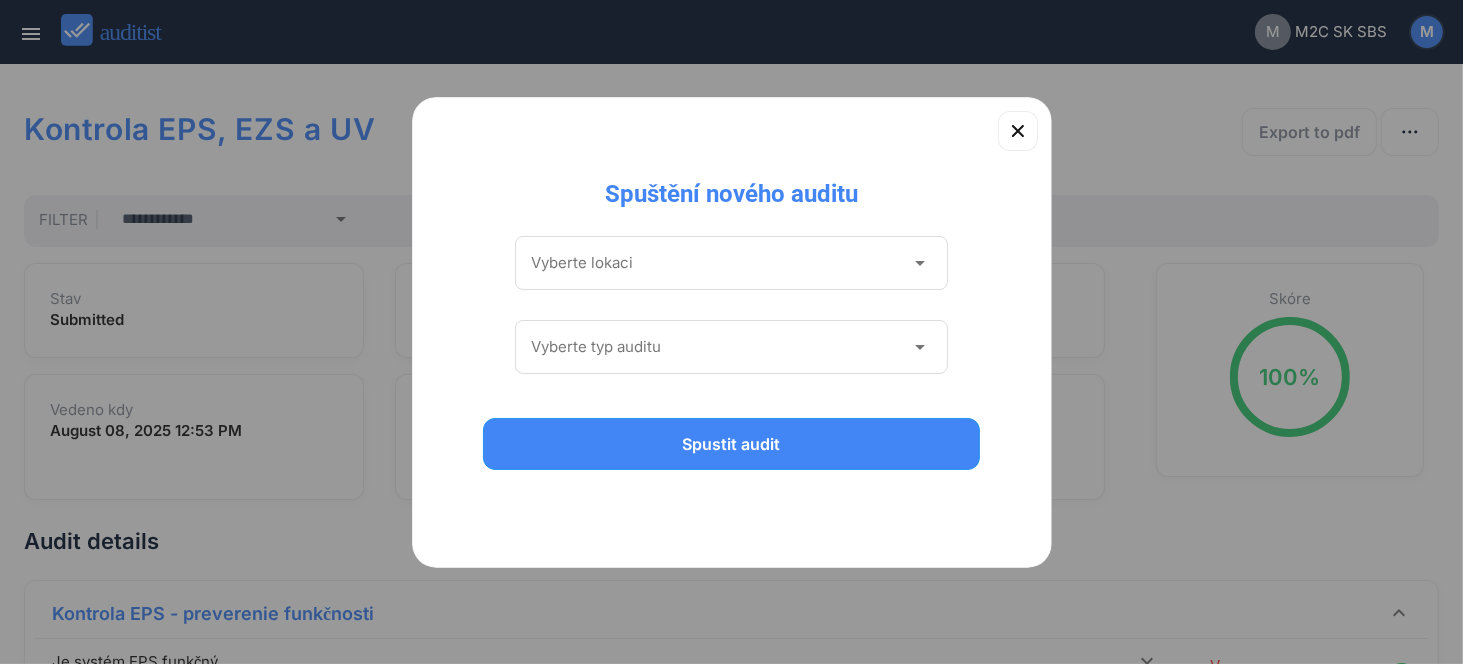 click at bounding box center [718, 263] 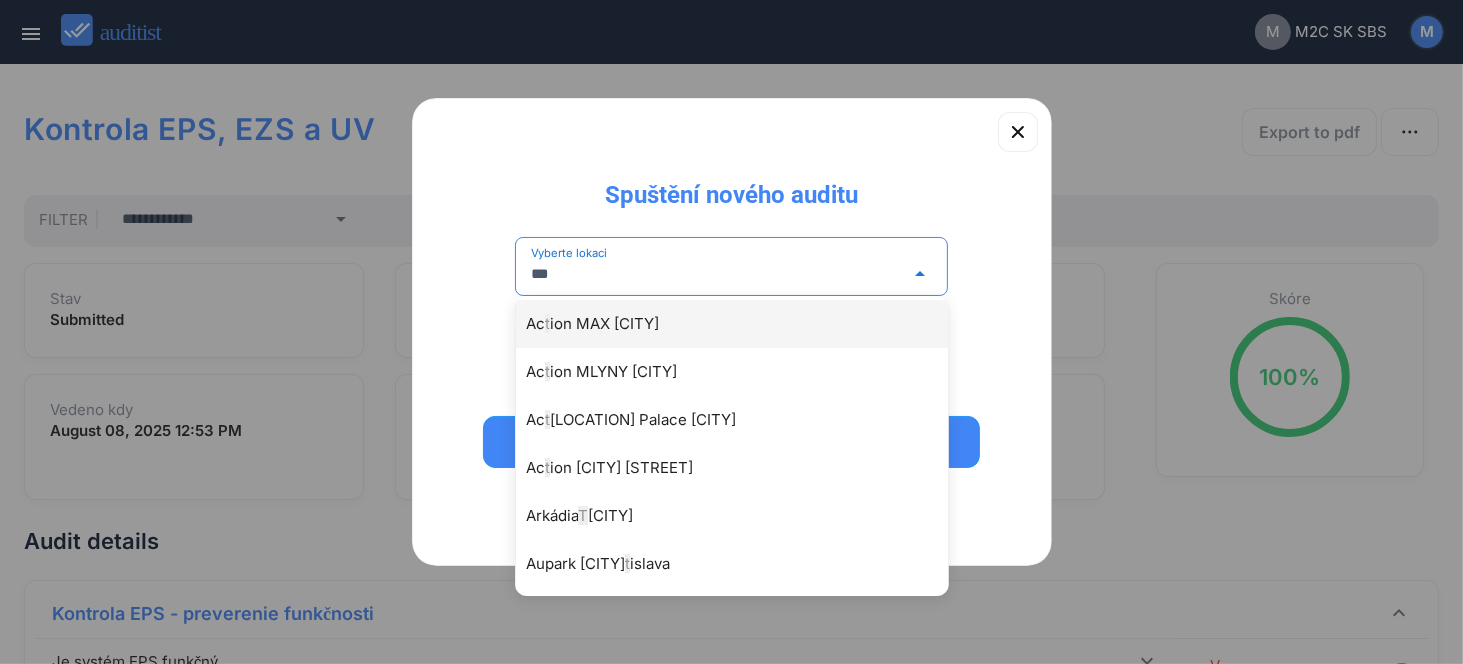 scroll, scrollTop: 0, scrollLeft: 0, axis: both 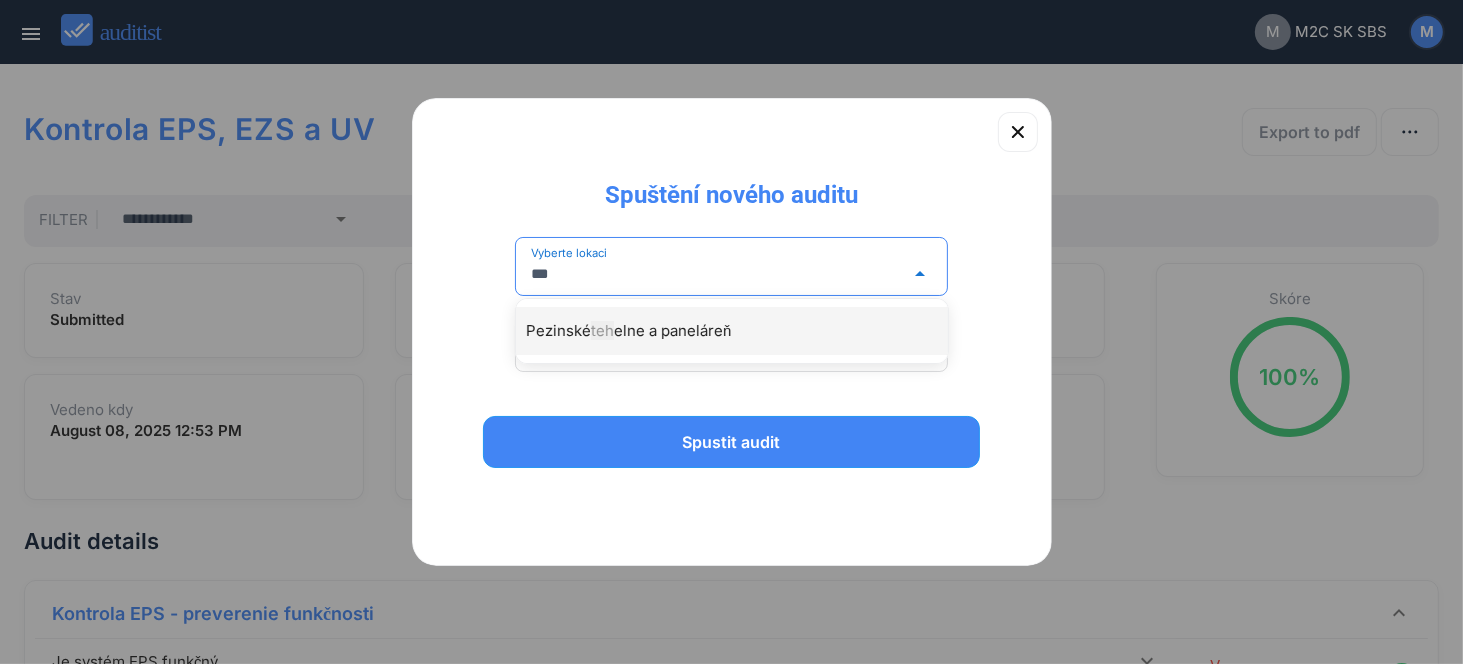 click on "Pezinské  teh elne a paneláreň" at bounding box center (742, 331) 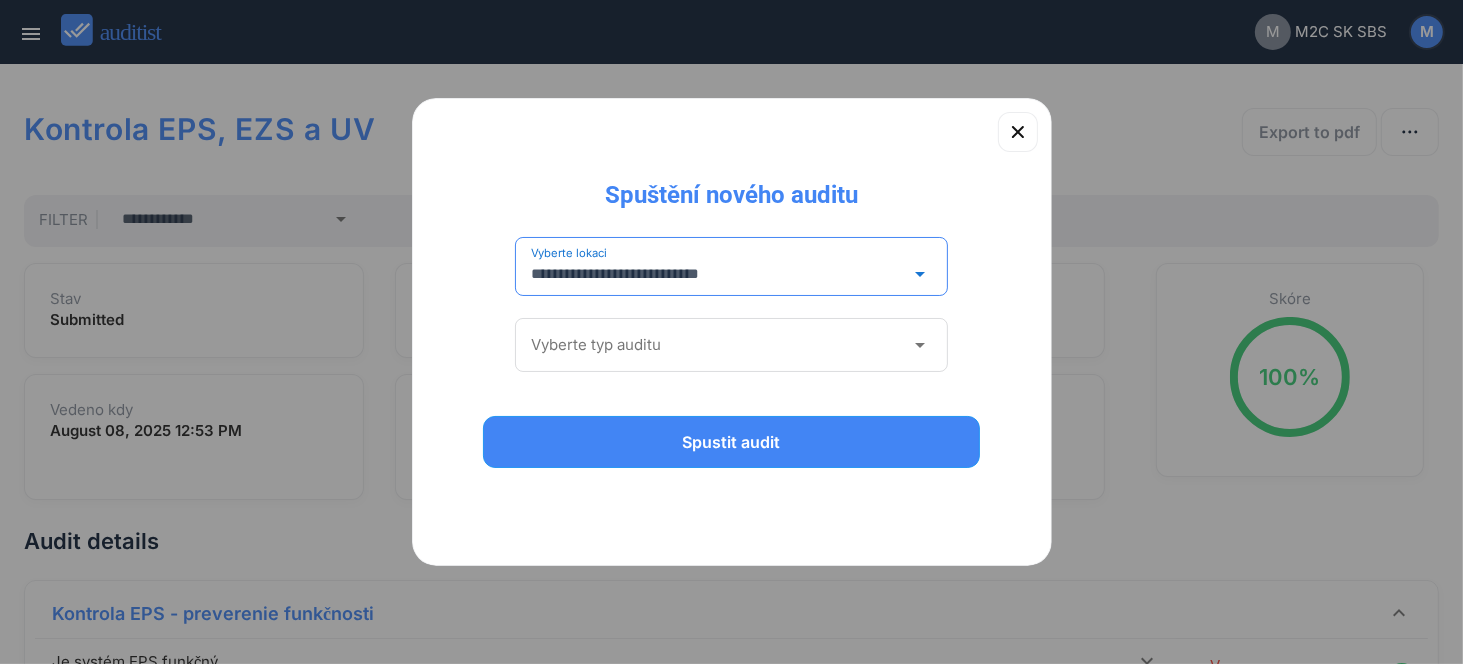 click on "**********" at bounding box center [732, 274] 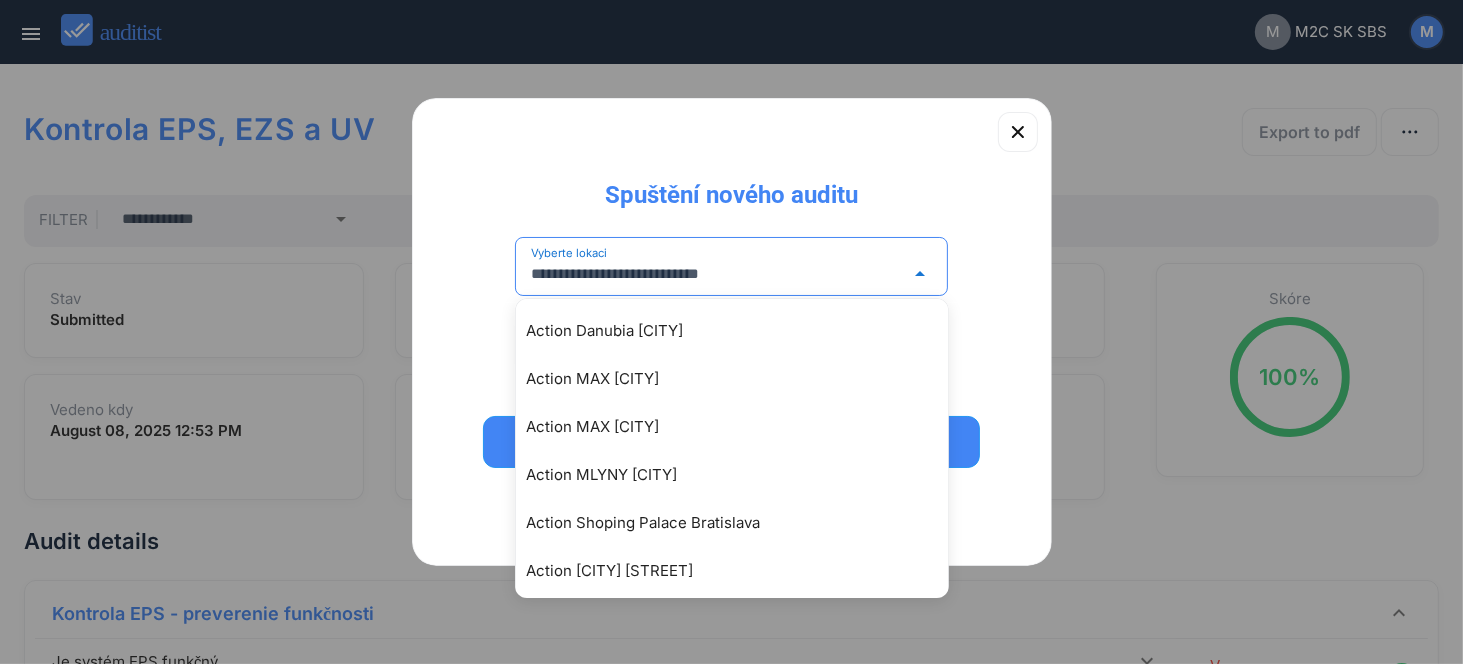 click on "**********" at bounding box center (732, 266) 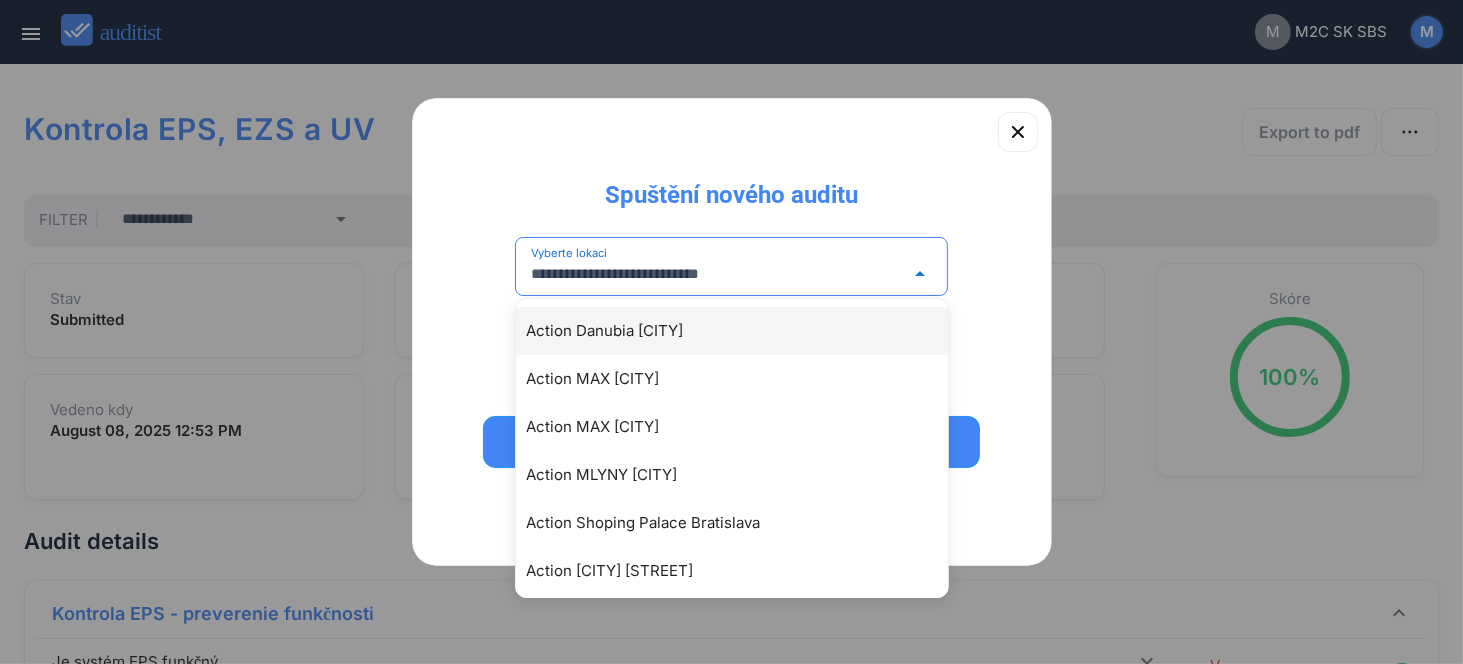 drag, startPoint x: 540, startPoint y: 279, endPoint x: 874, endPoint y: 310, distance: 335.43555 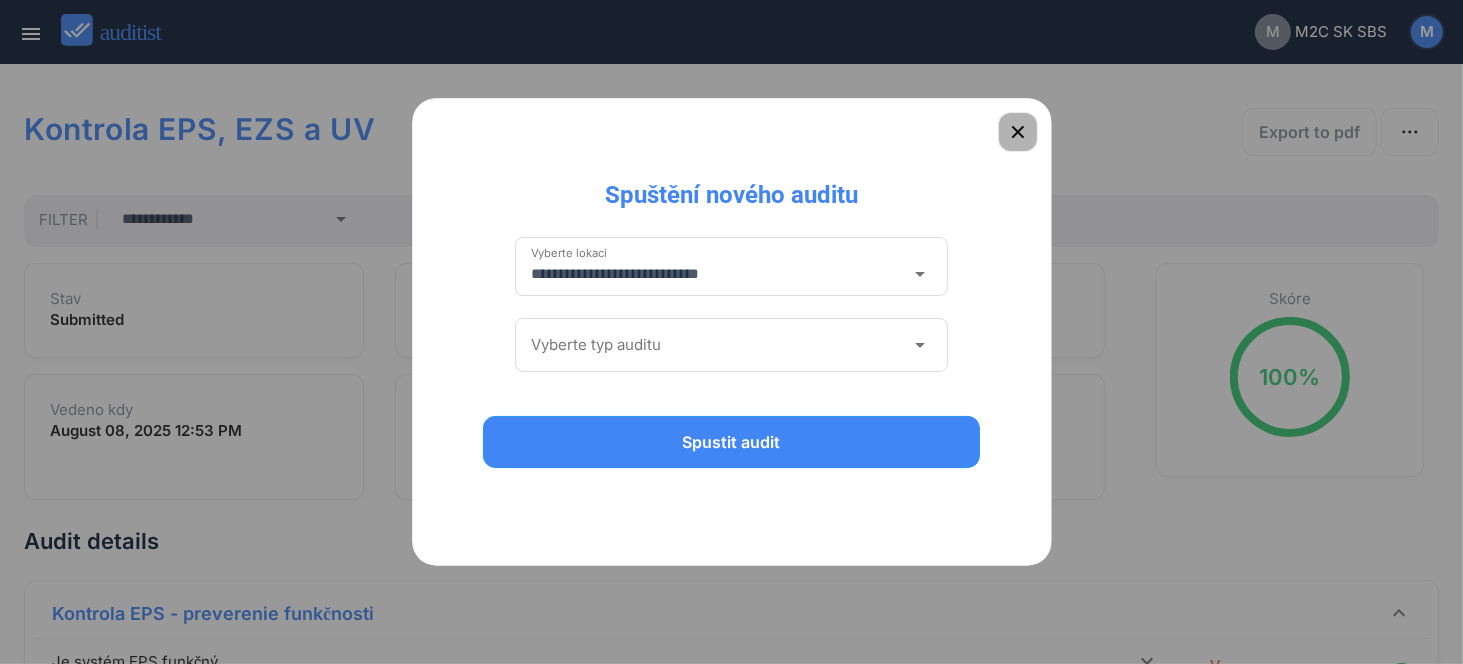 click 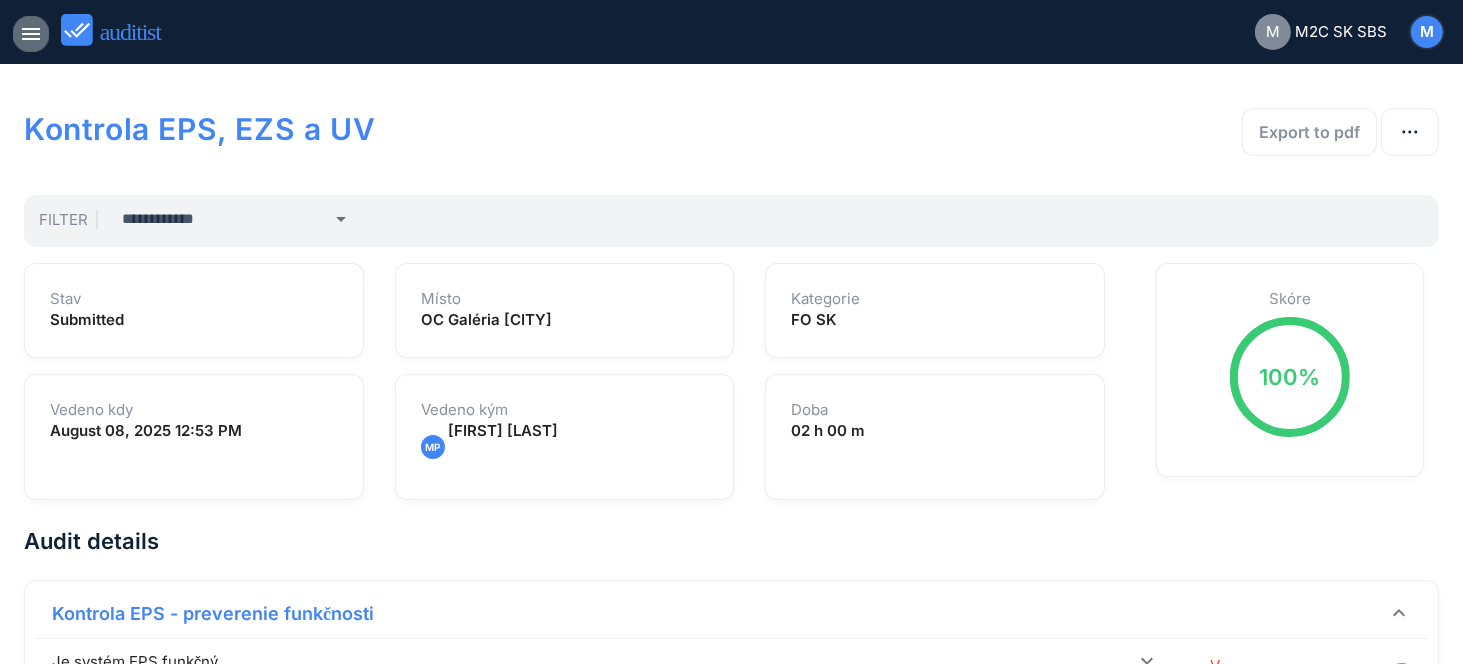 click on "menu" at bounding box center (31, 34) 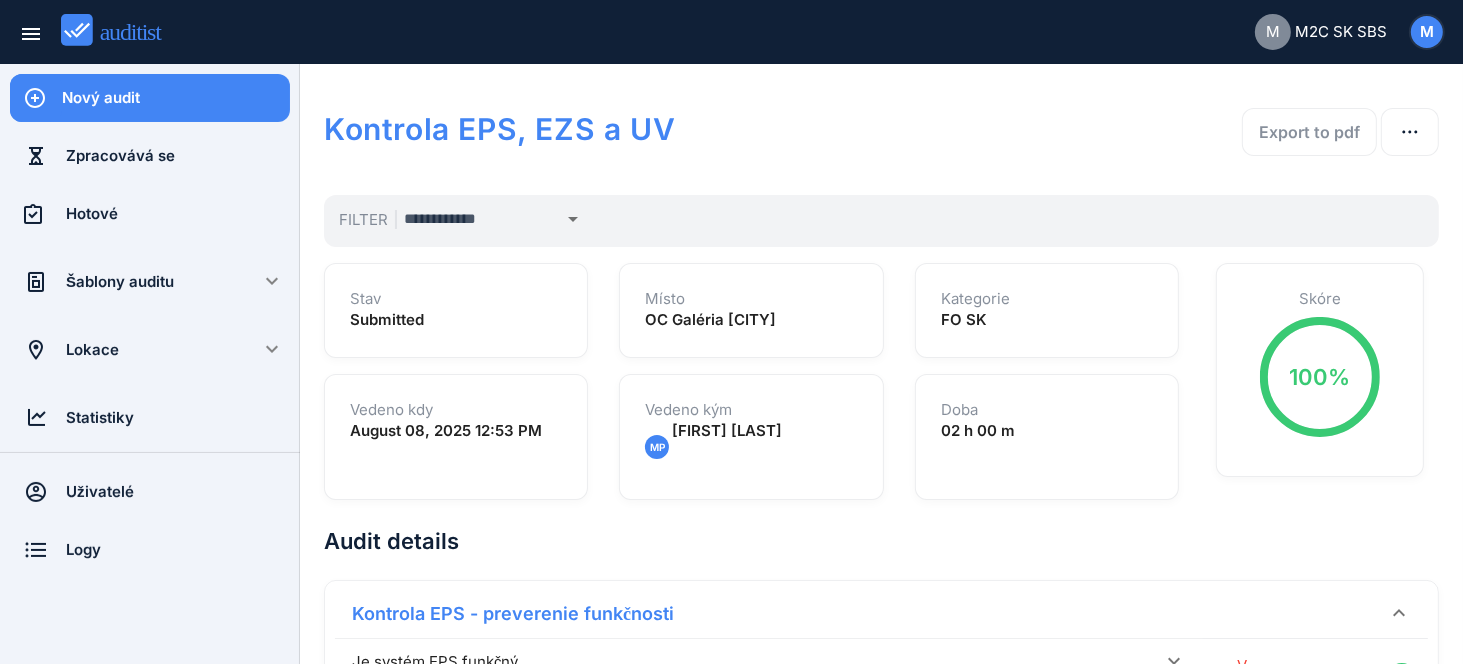 click on "Nový audit" at bounding box center [176, 98] 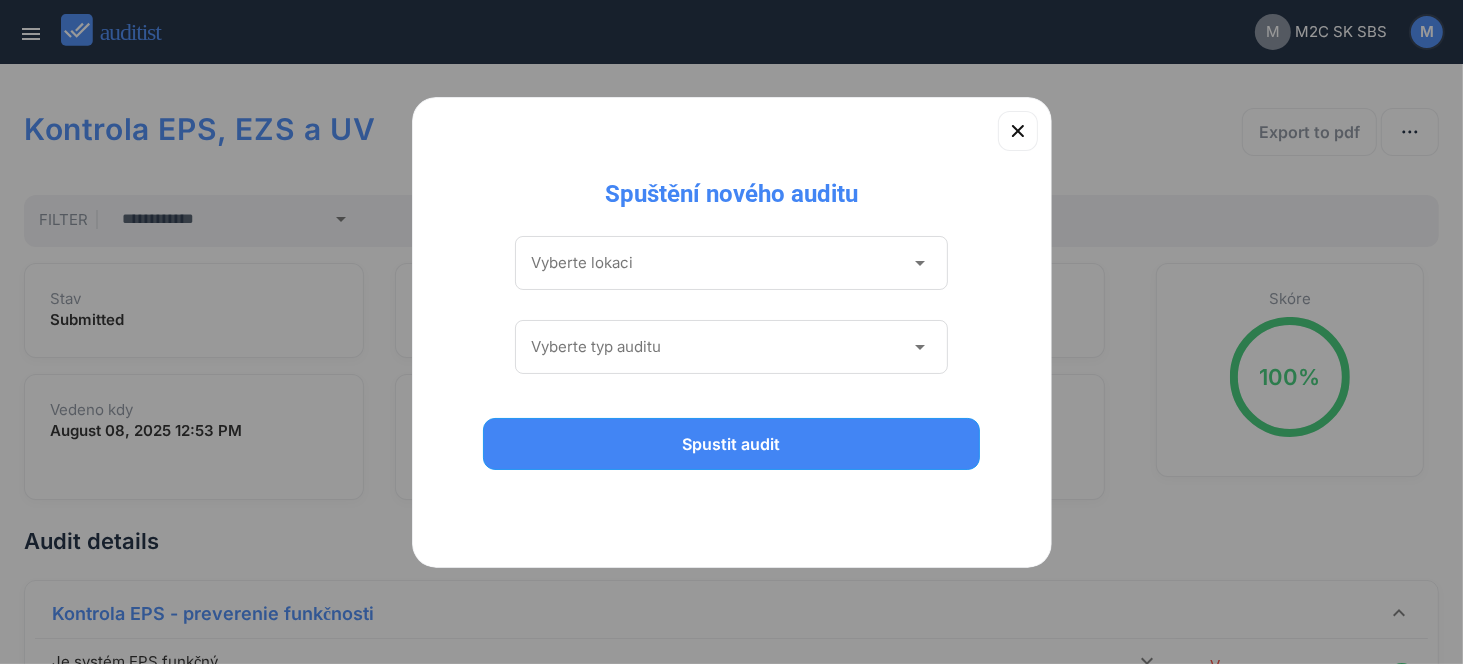 click at bounding box center [718, 263] 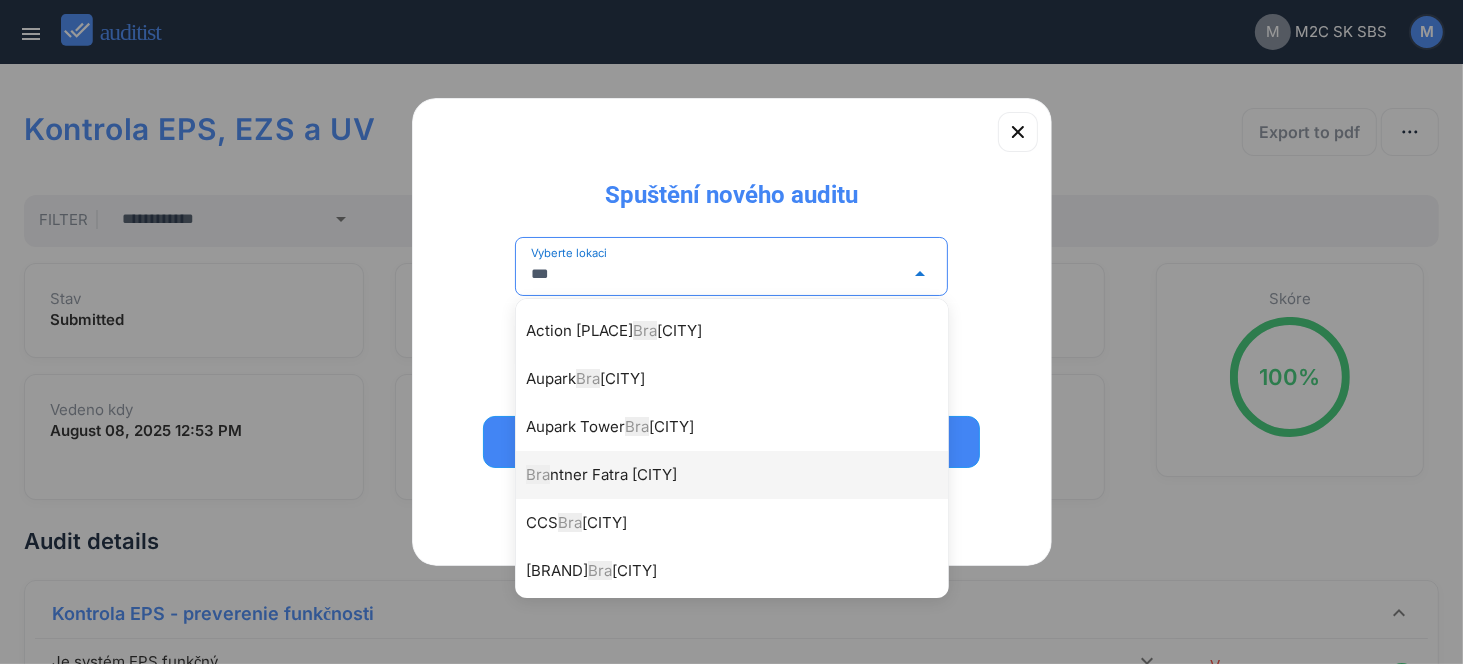 click on "Bra ntner Fatra Martin" at bounding box center [742, 475] 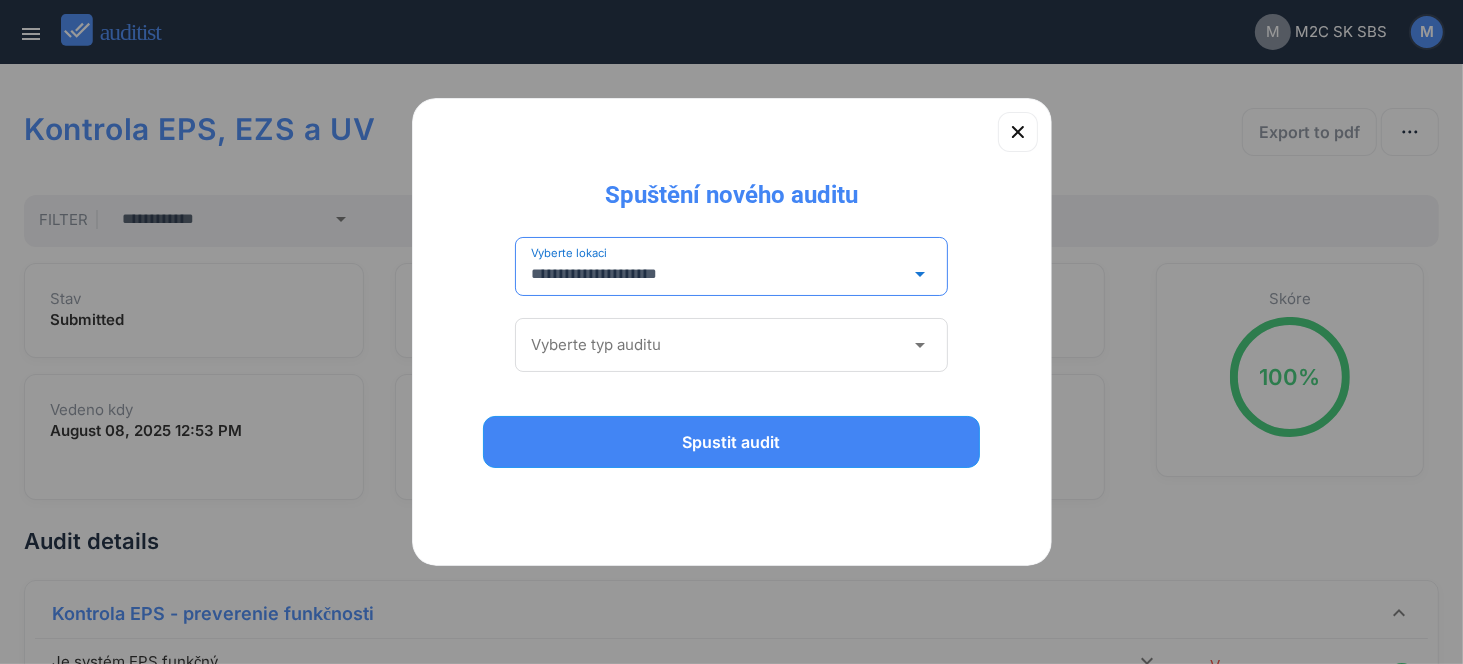 type on "**********" 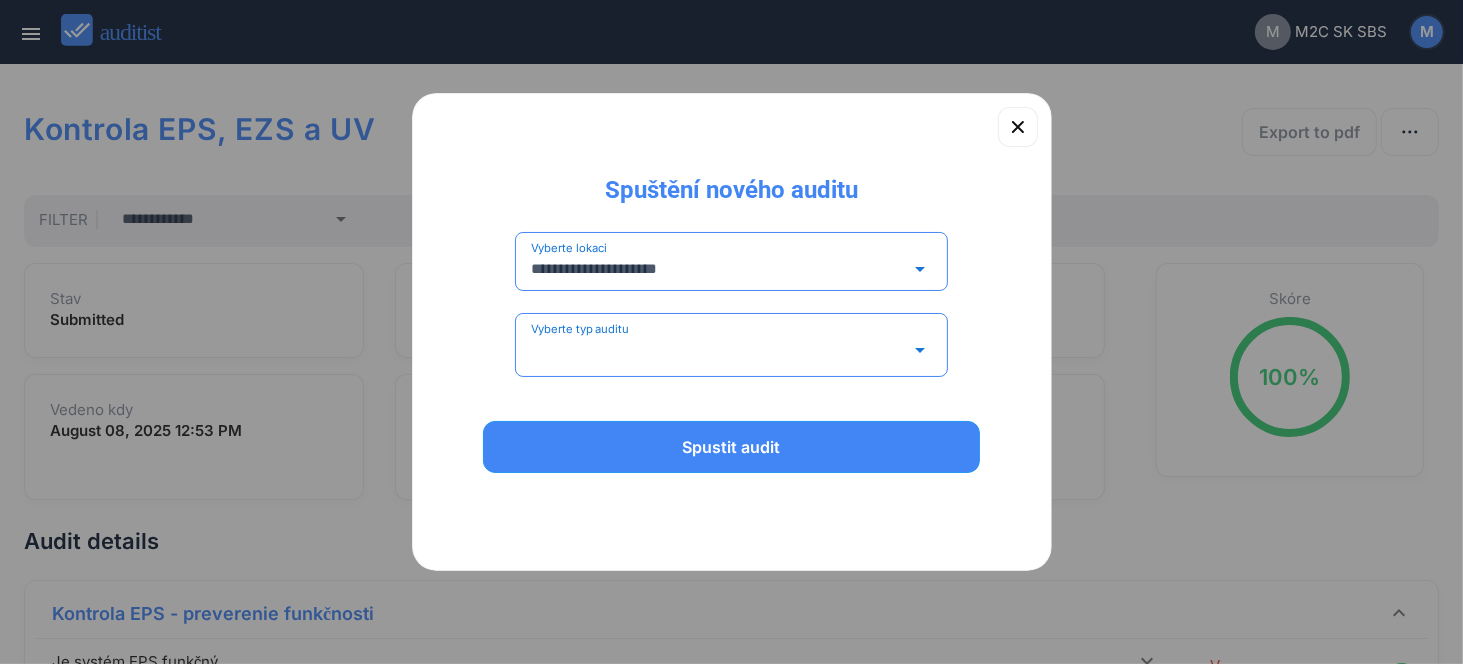 click at bounding box center [718, 350] 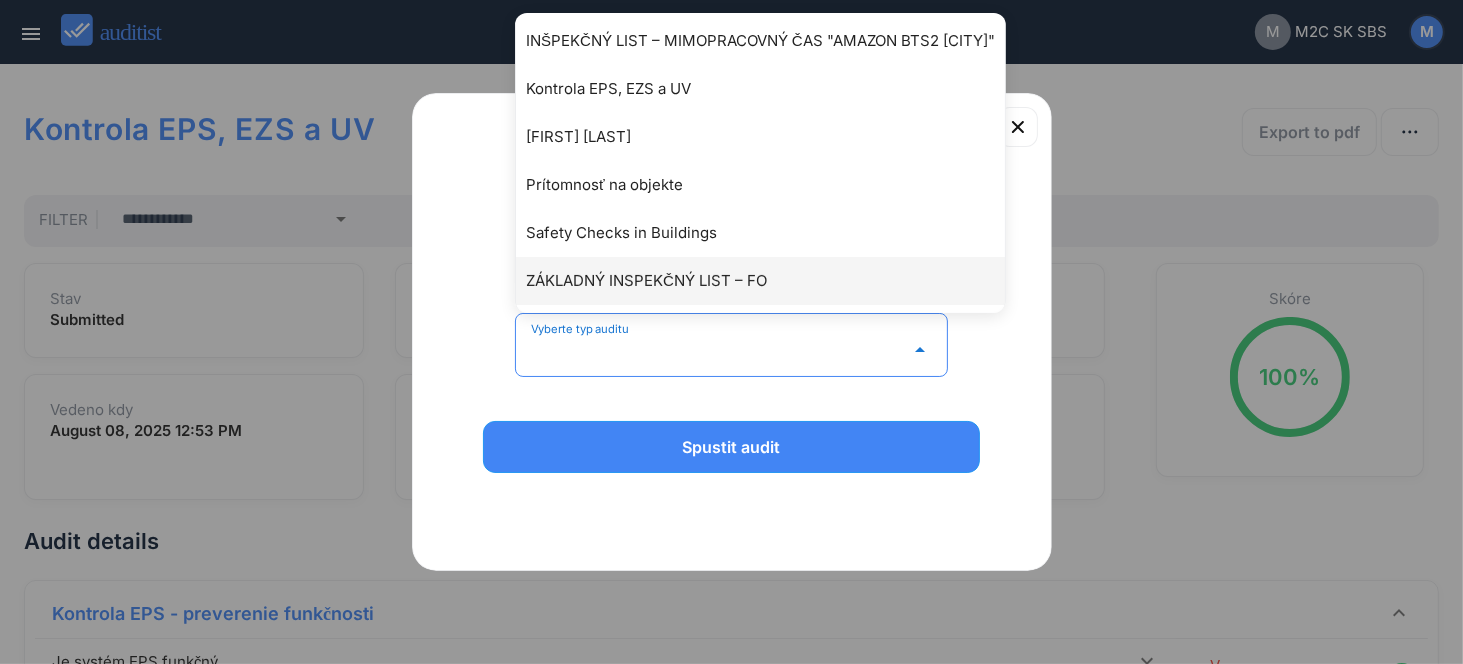 click on "ZÁKLADNÝ INSPEKČNÝ LIST – FO" at bounding box center [760, 281] 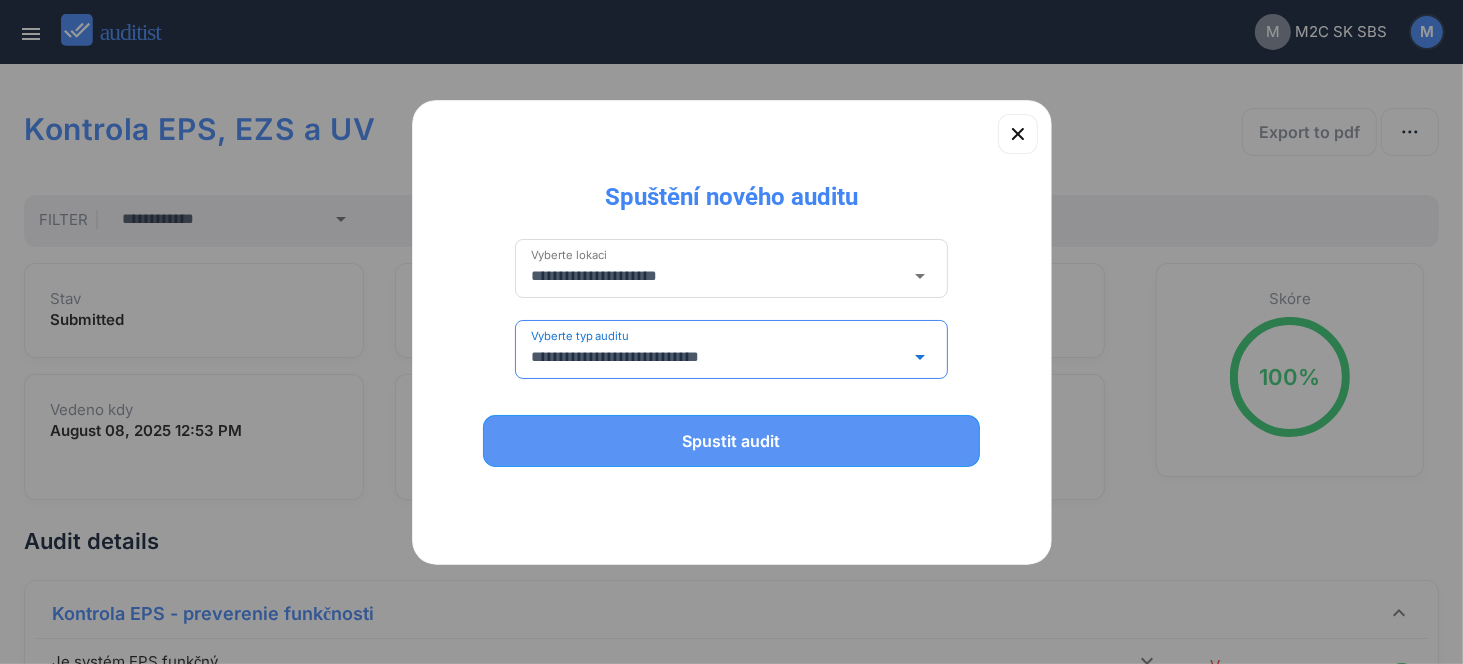 click on "Spustit audit" at bounding box center (732, 441) 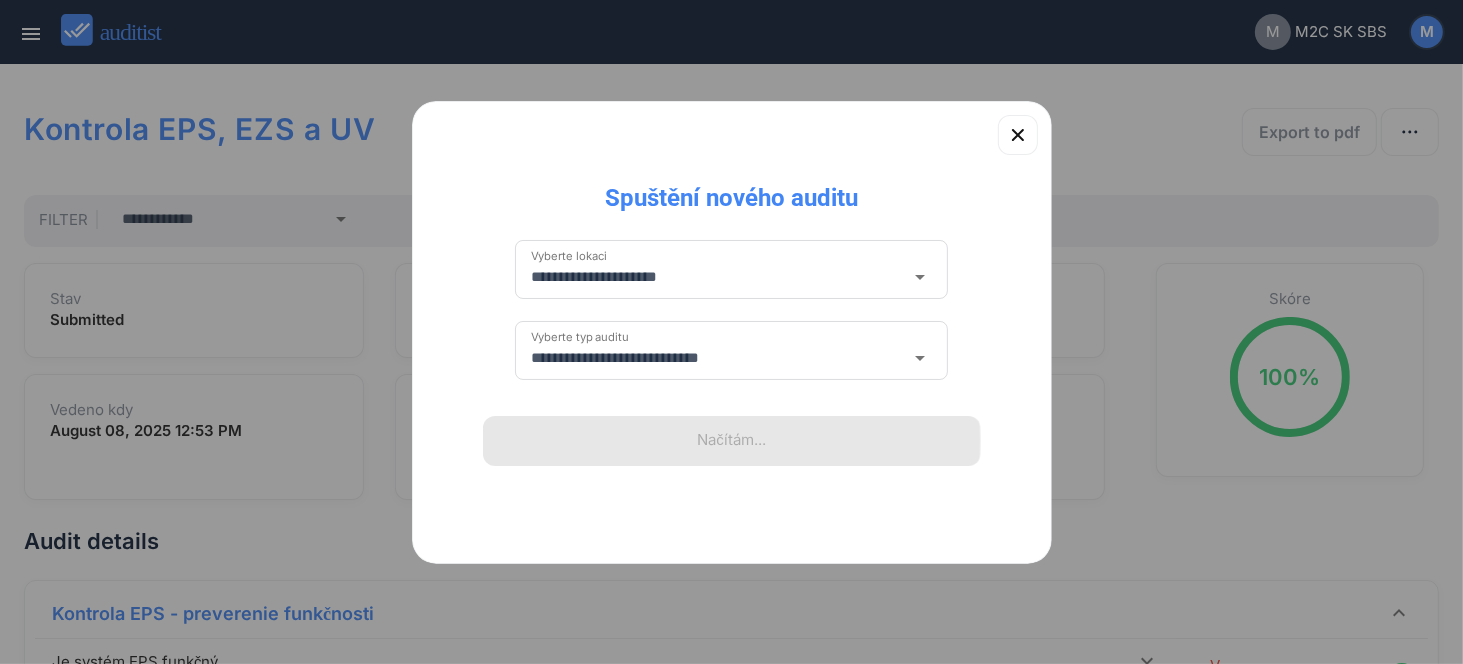 type 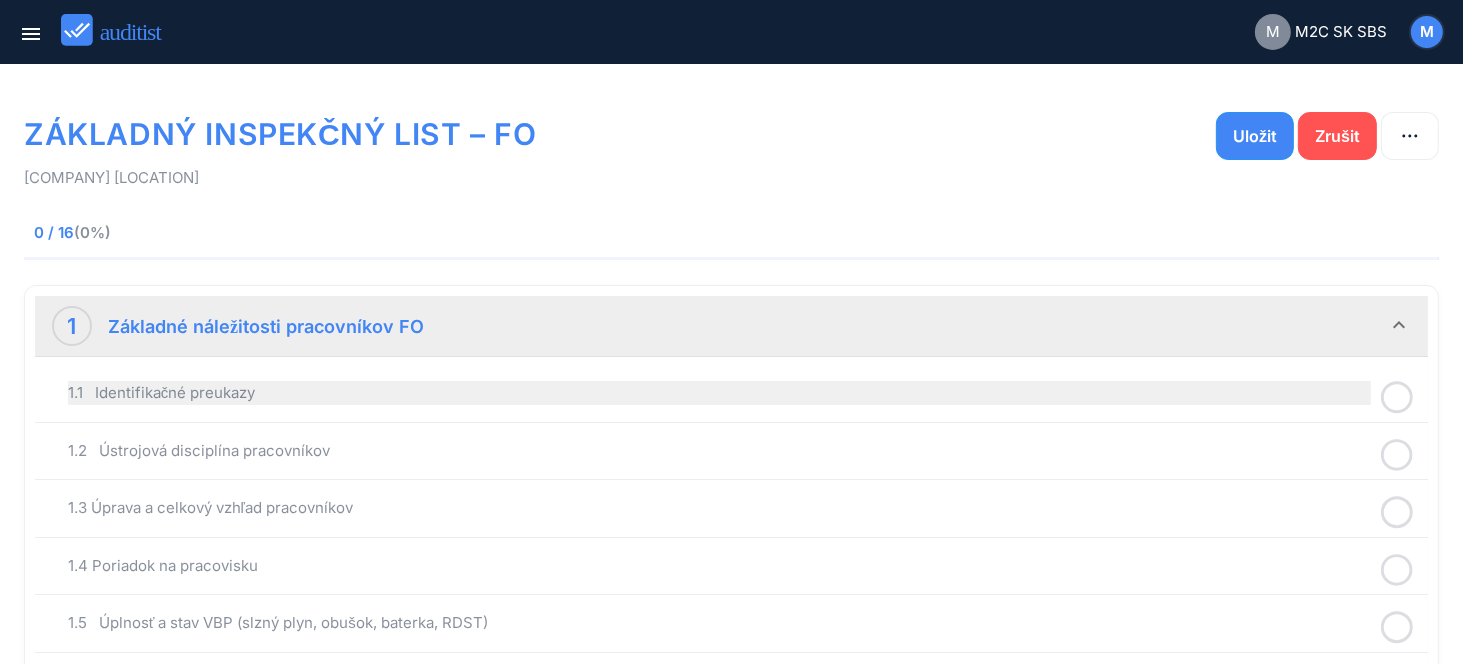 click on "1.1   Identifikačné preukazy" at bounding box center [719, 393] 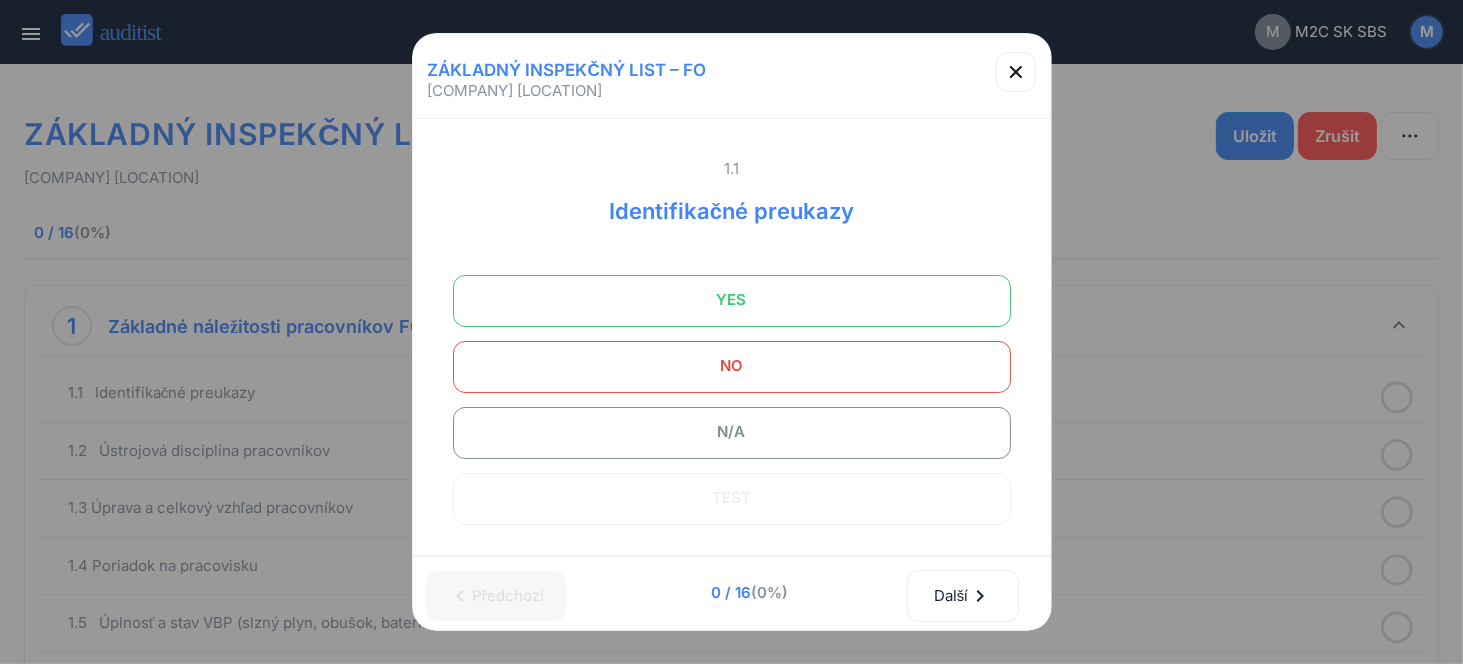 click on "YES" at bounding box center (732, 300) 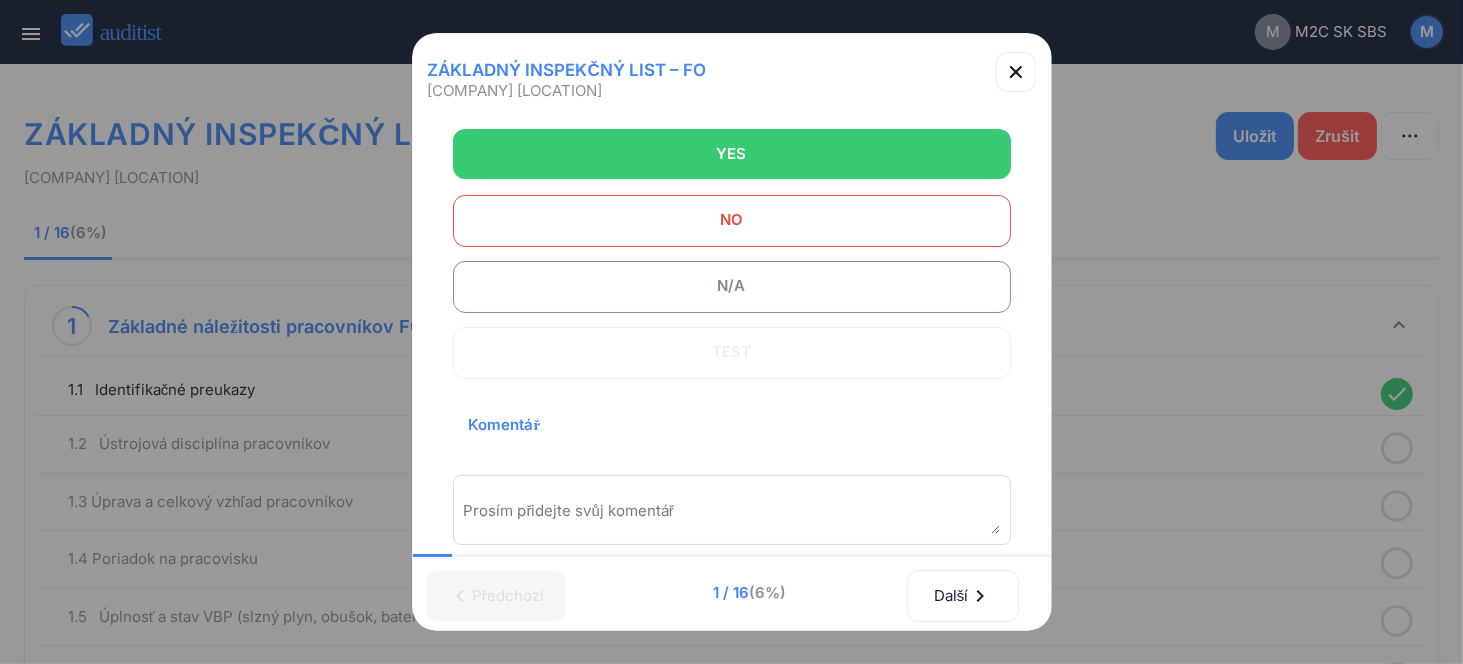 scroll, scrollTop: 300, scrollLeft: 0, axis: vertical 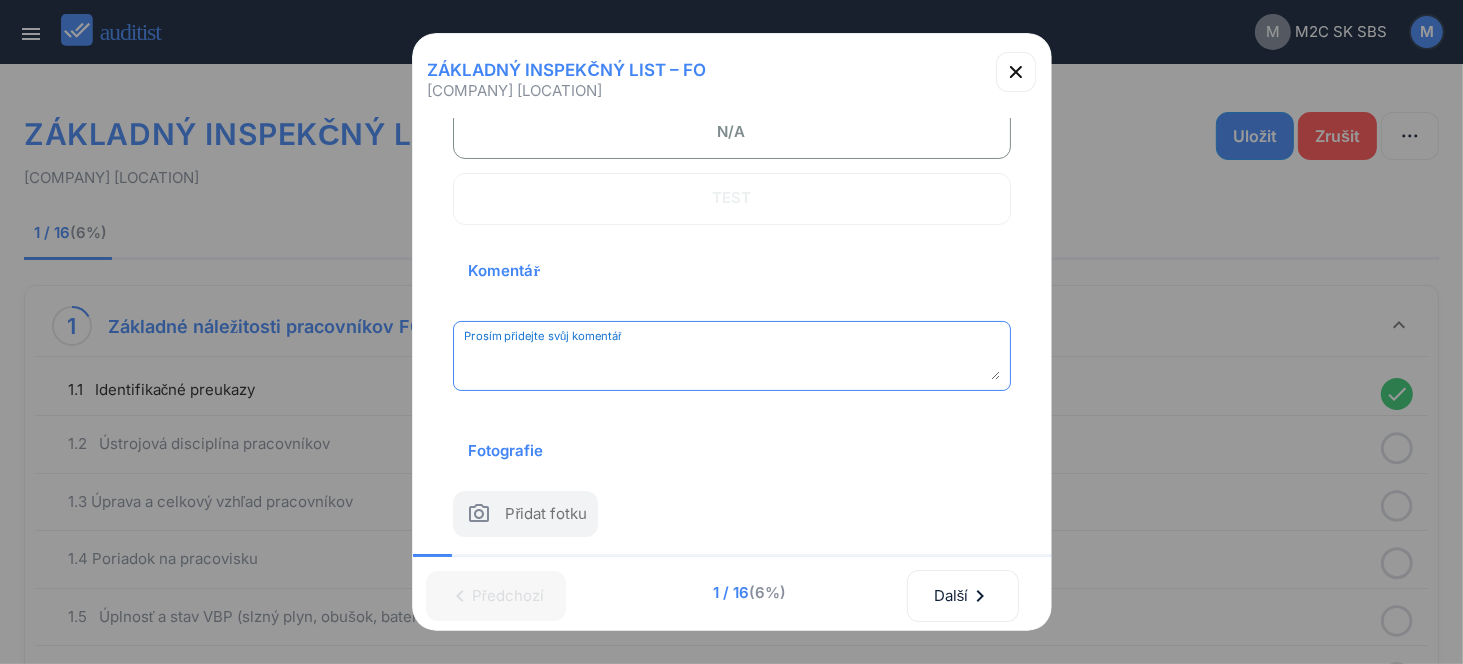 click at bounding box center (732, 363) 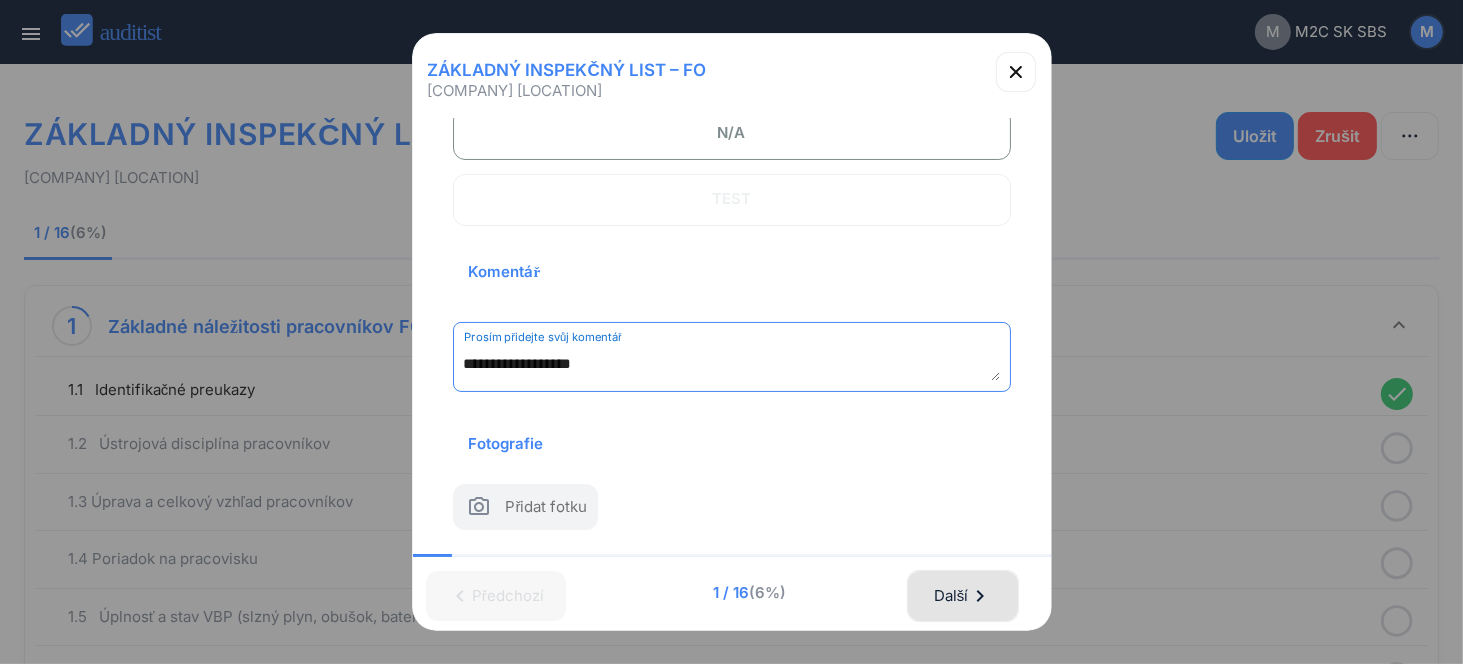 type on "**********" 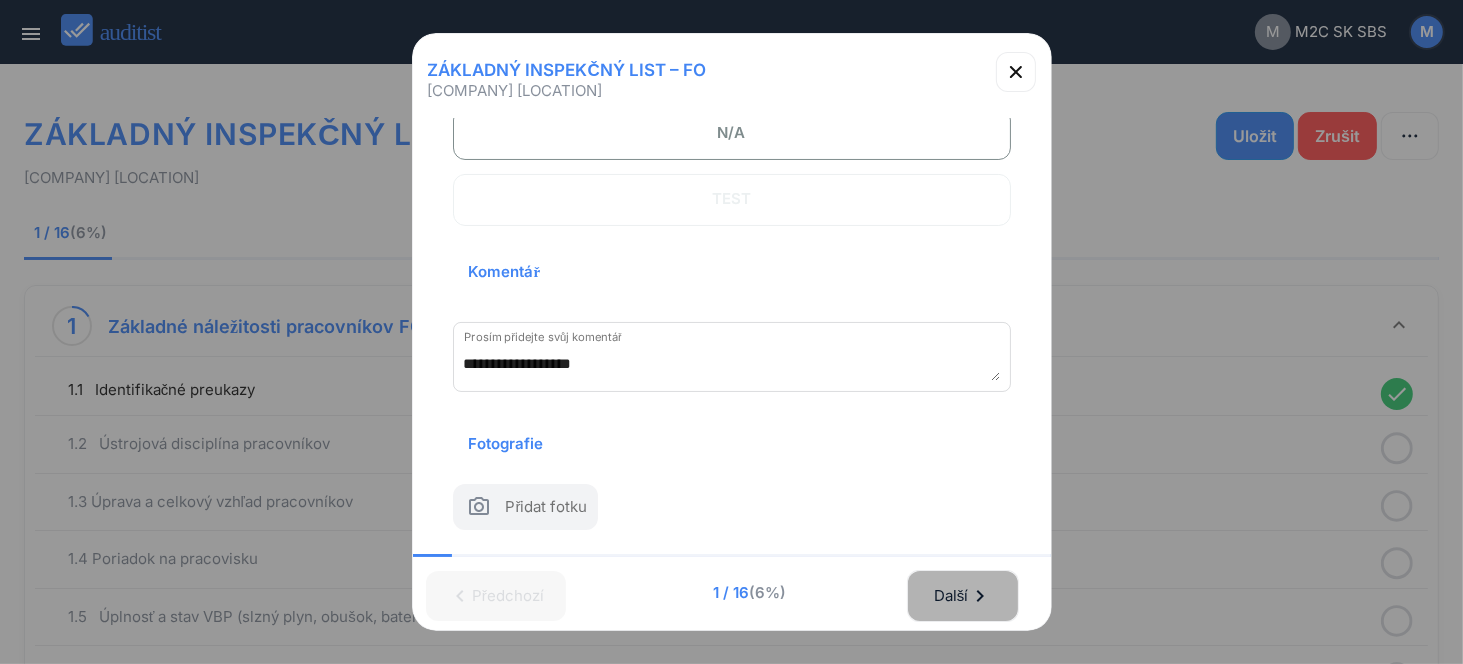 click on "Další
chevron_right" at bounding box center (963, 596) 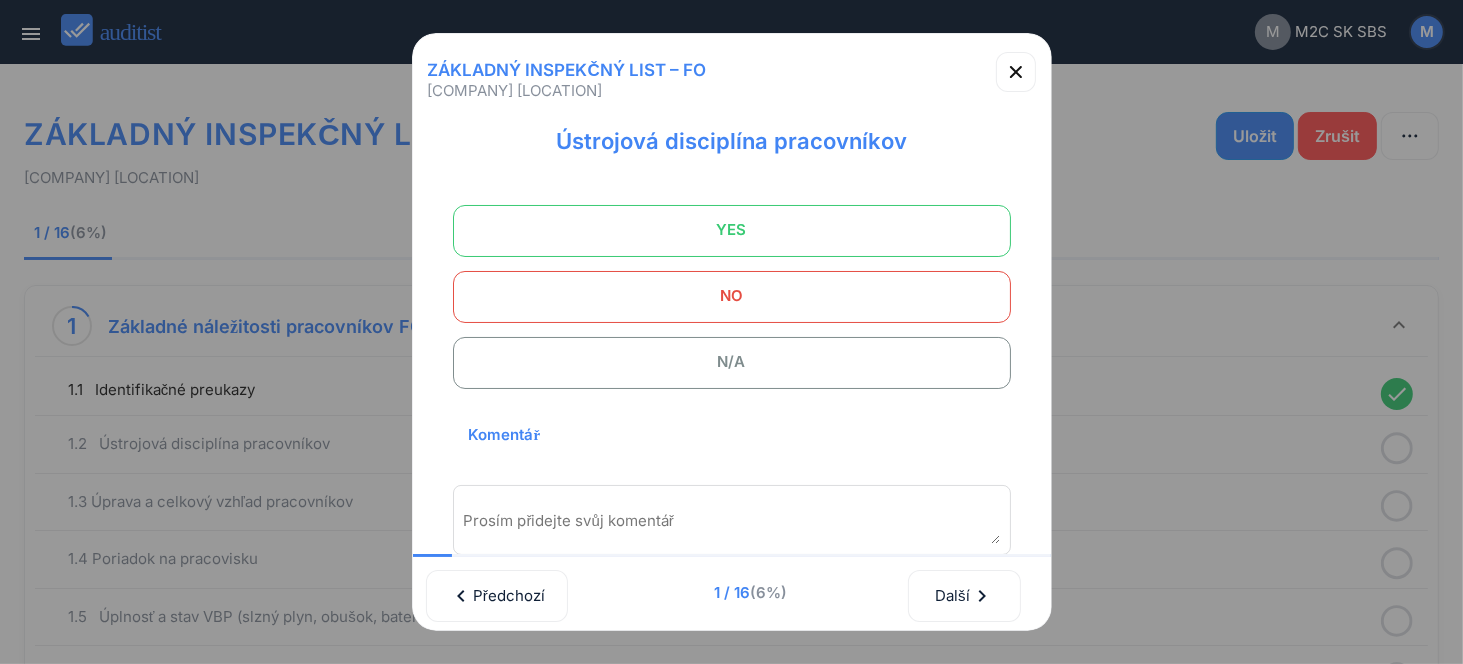 click on "YES" at bounding box center (732, 230) 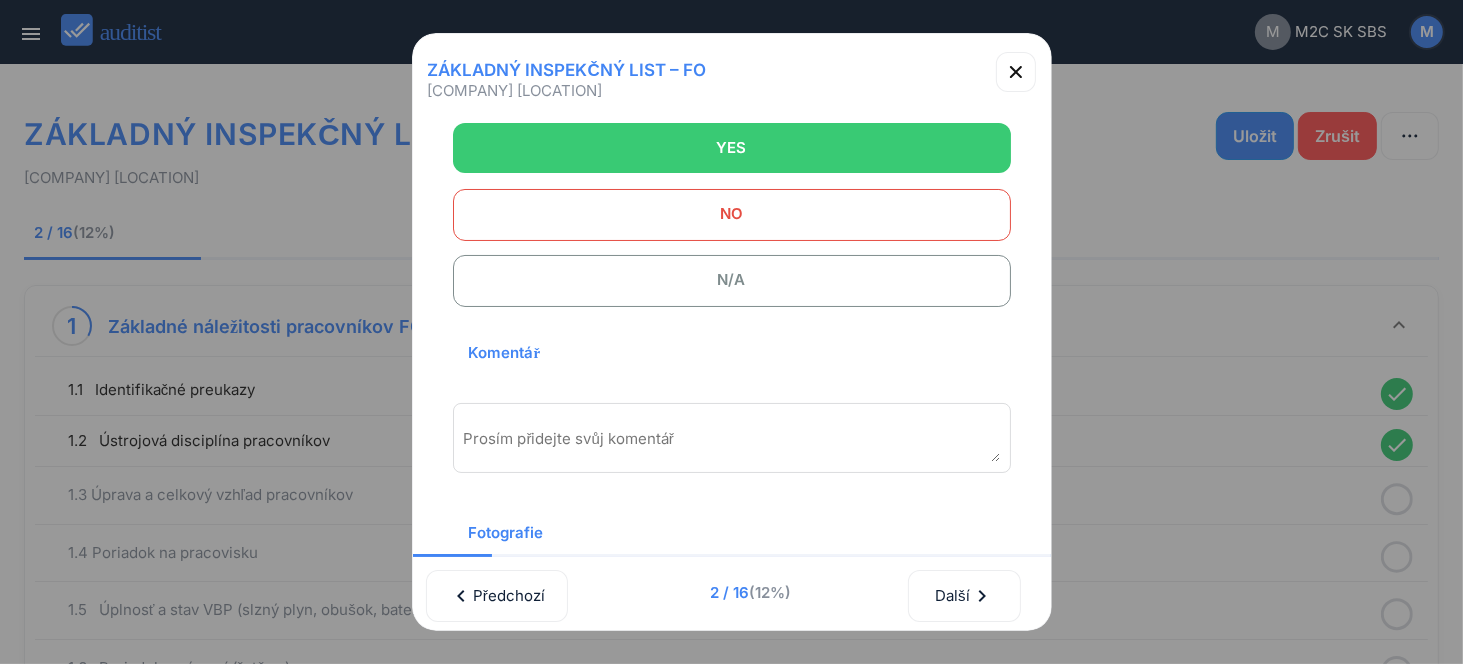 scroll, scrollTop: 270, scrollLeft: 0, axis: vertical 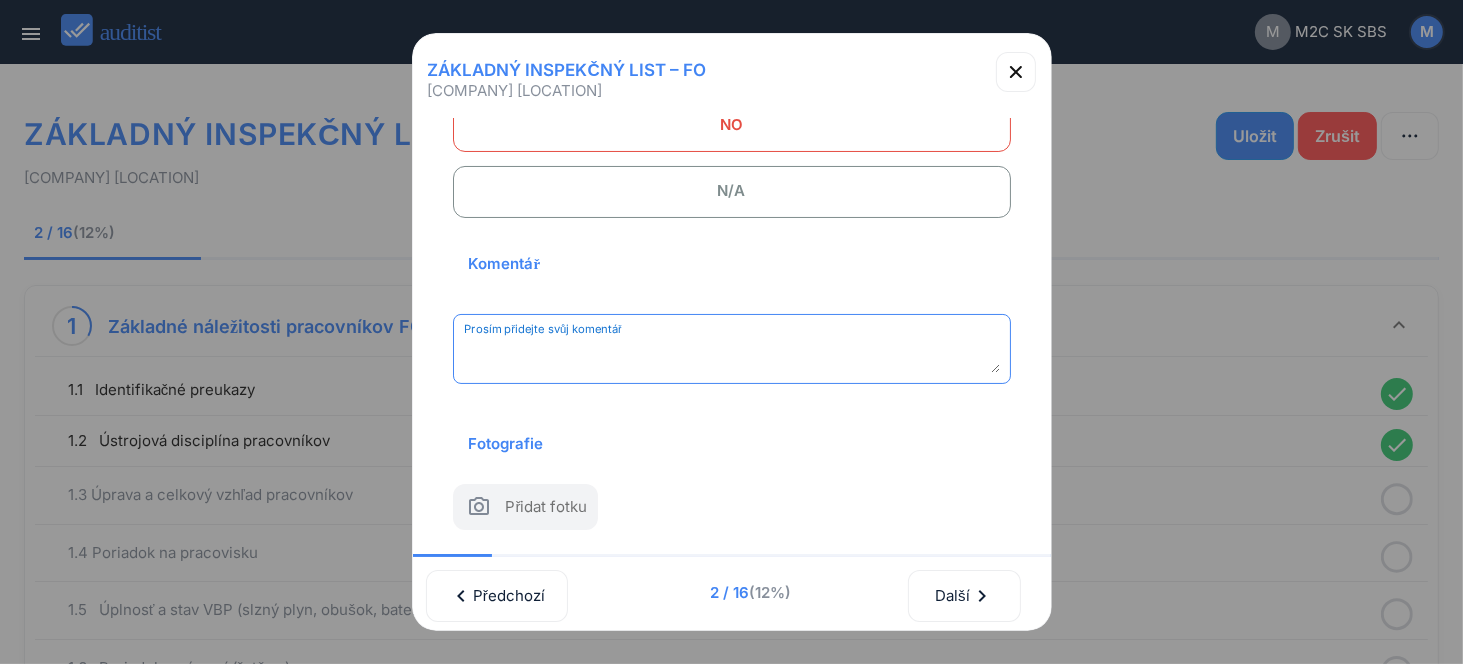 click at bounding box center [732, 356] 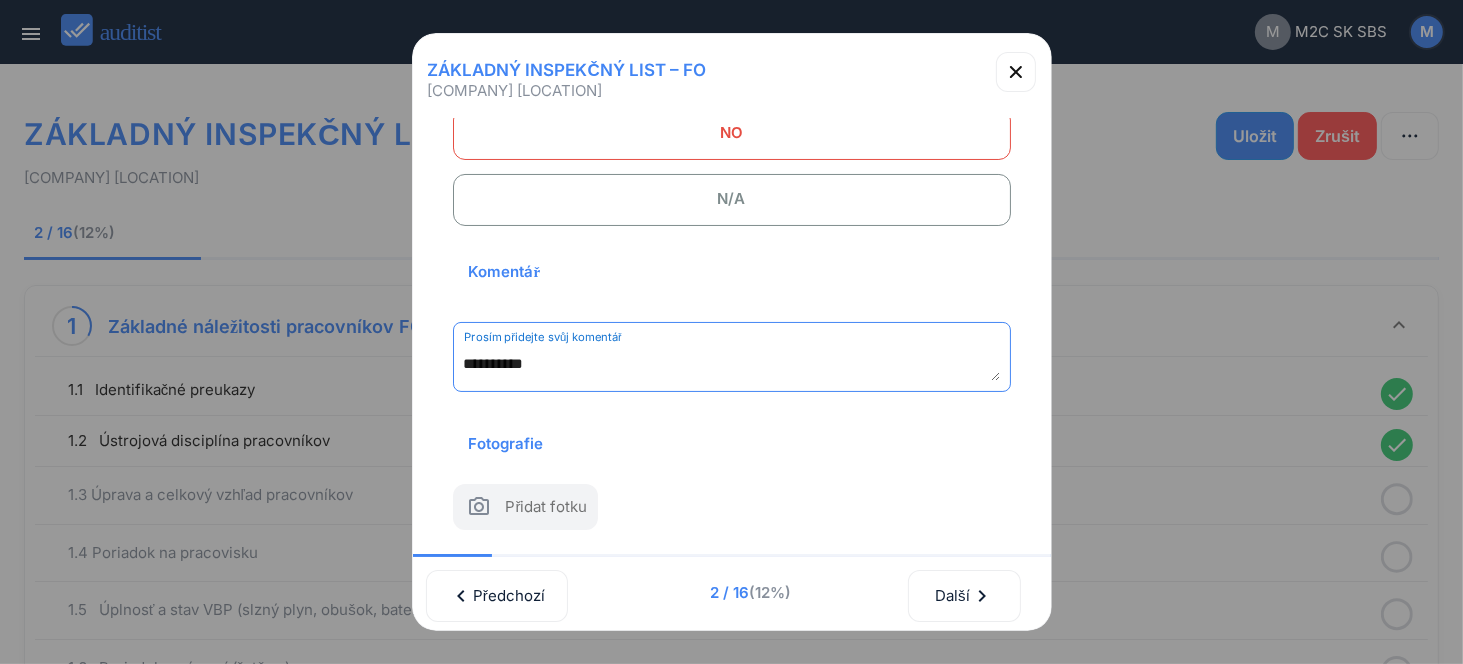 scroll, scrollTop: 262, scrollLeft: 0, axis: vertical 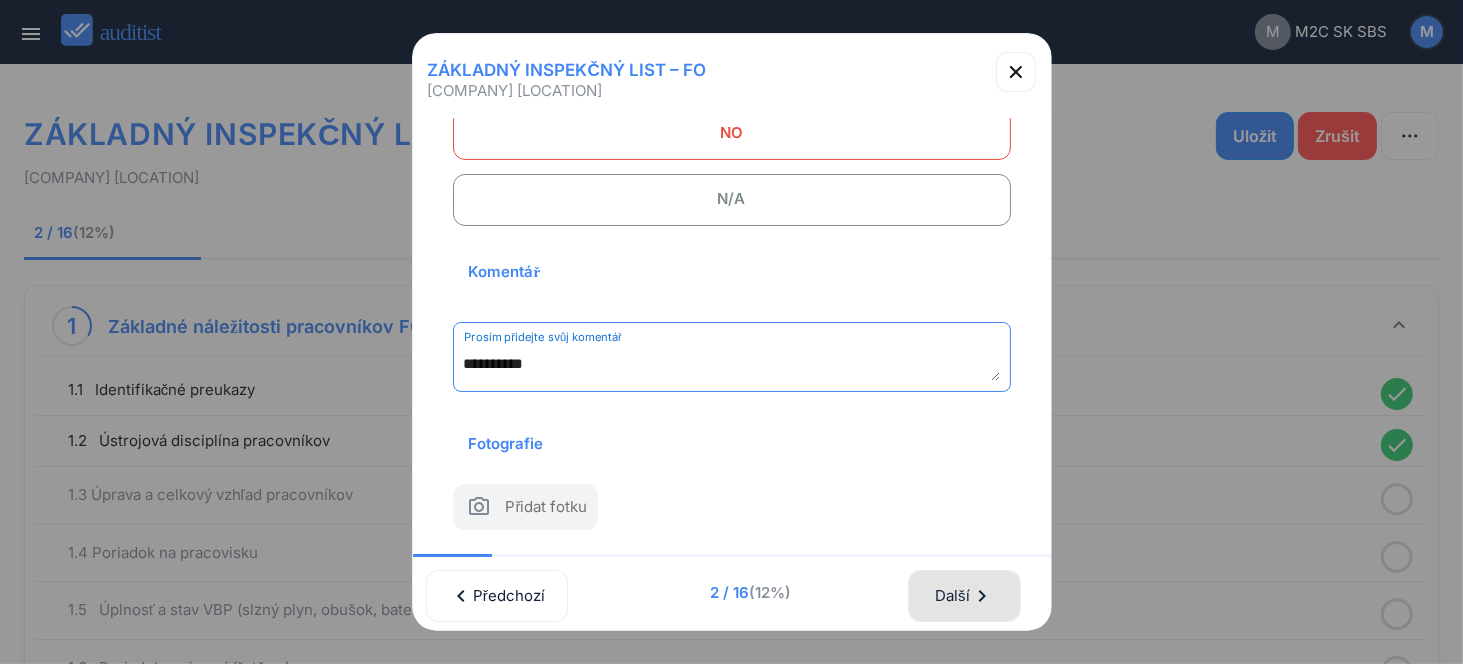 type on "**********" 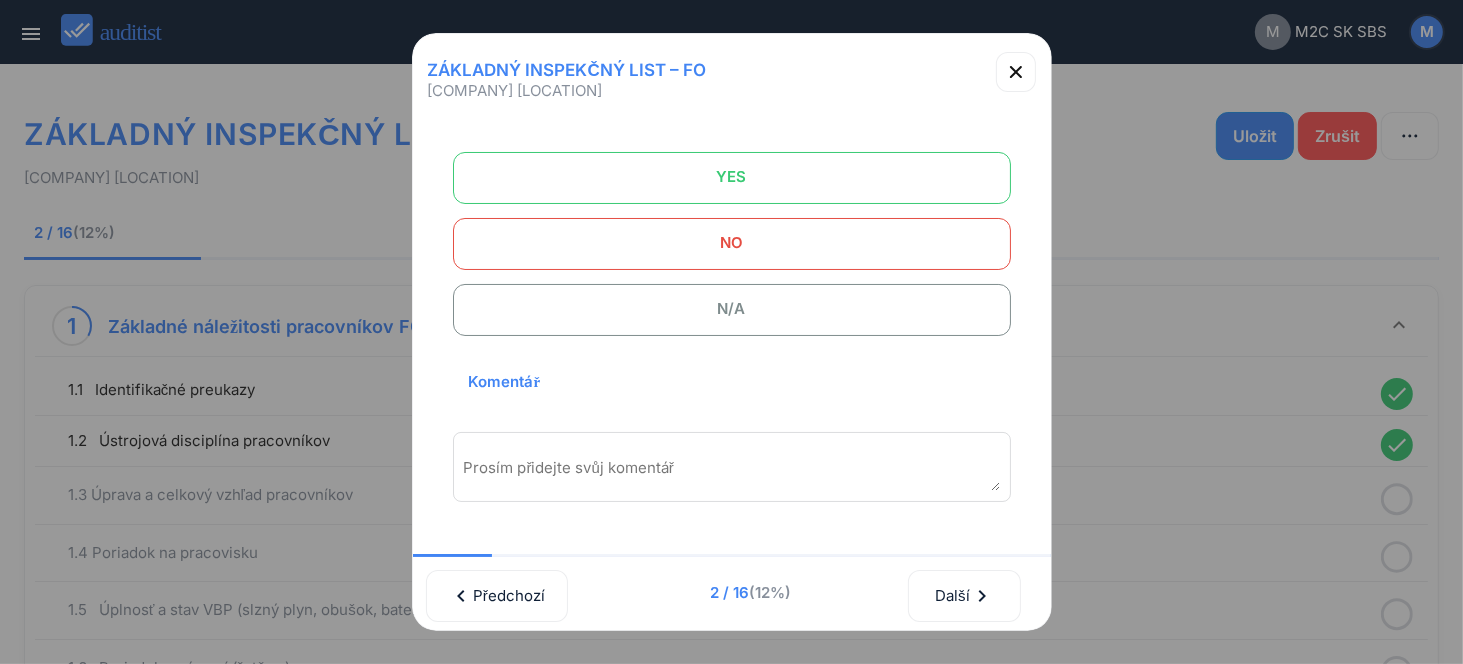 scroll, scrollTop: 0, scrollLeft: 0, axis: both 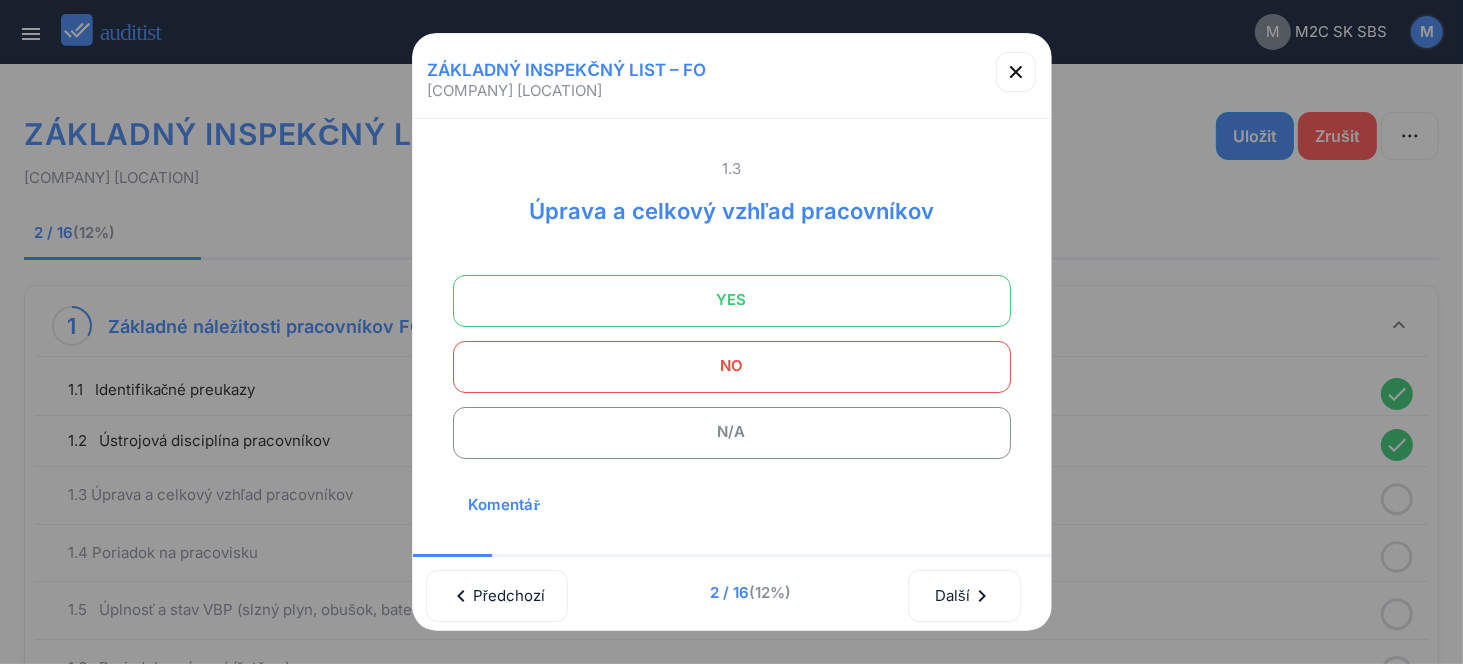 click on "YES" at bounding box center [732, 300] 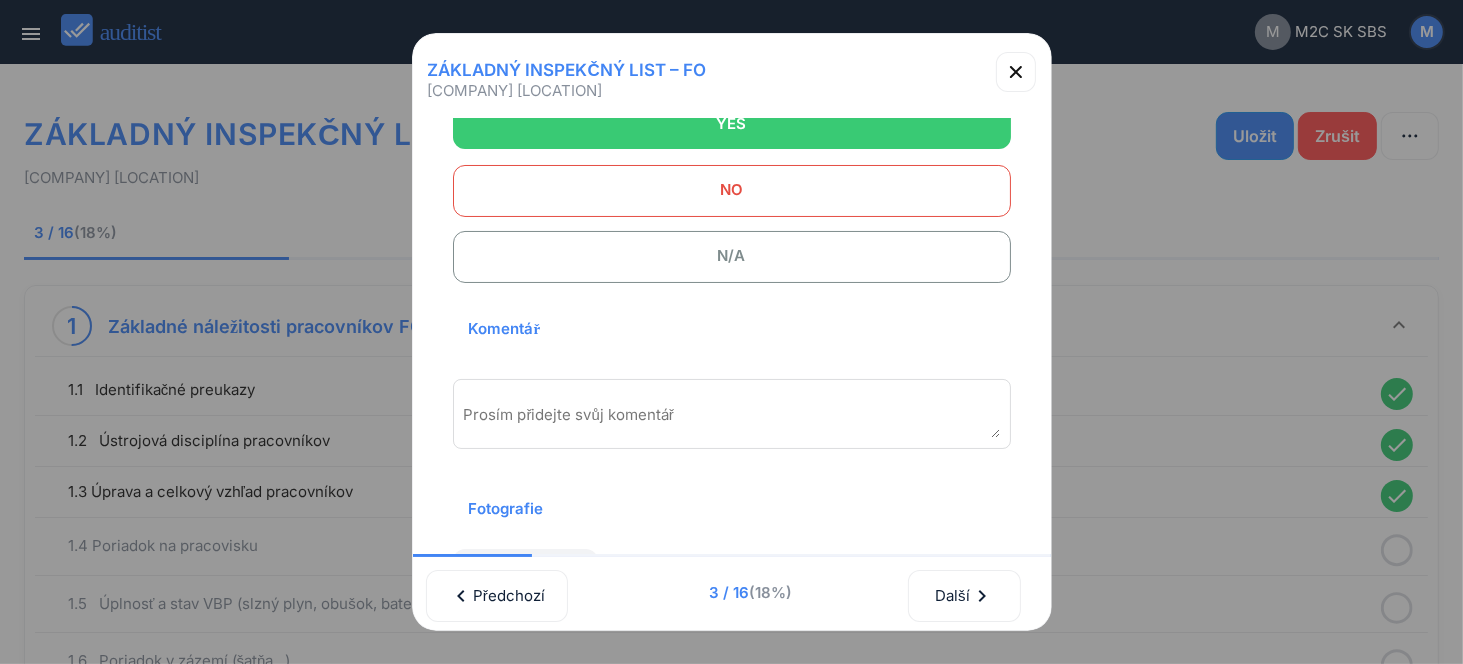 scroll, scrollTop: 270, scrollLeft: 0, axis: vertical 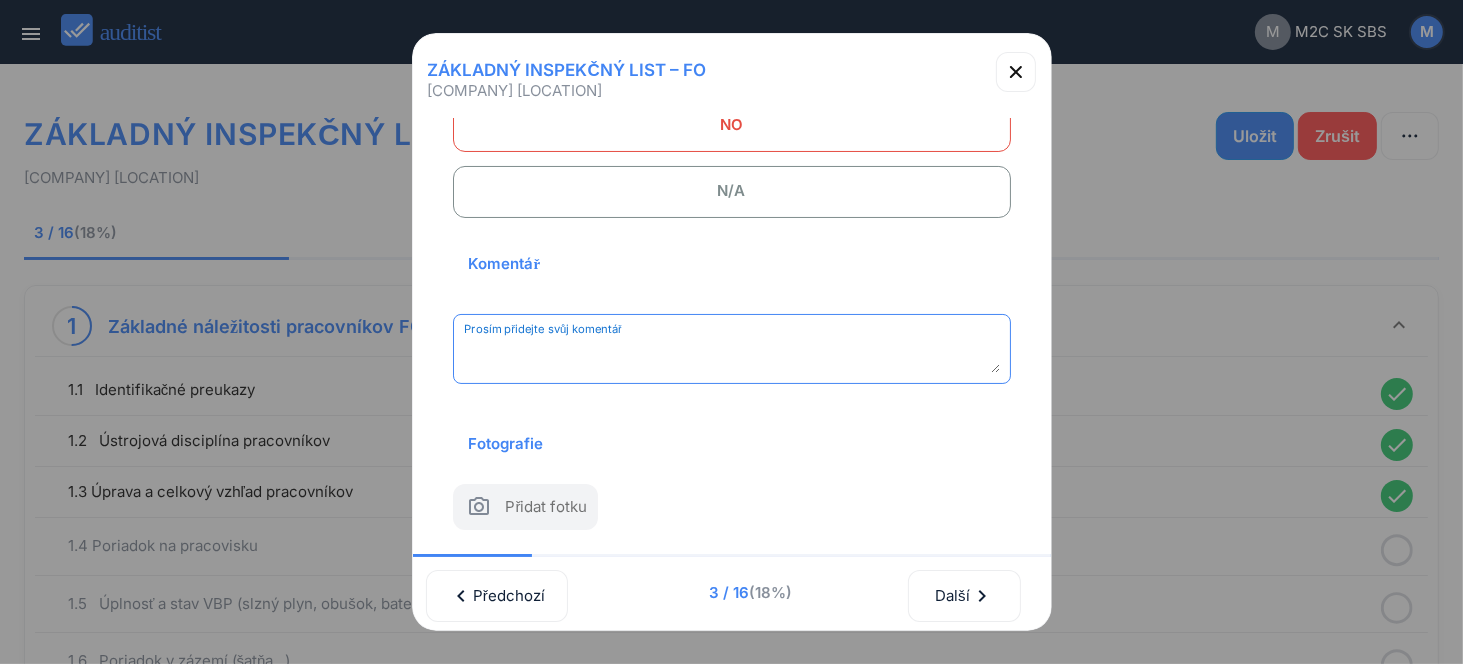 click at bounding box center [732, 356] 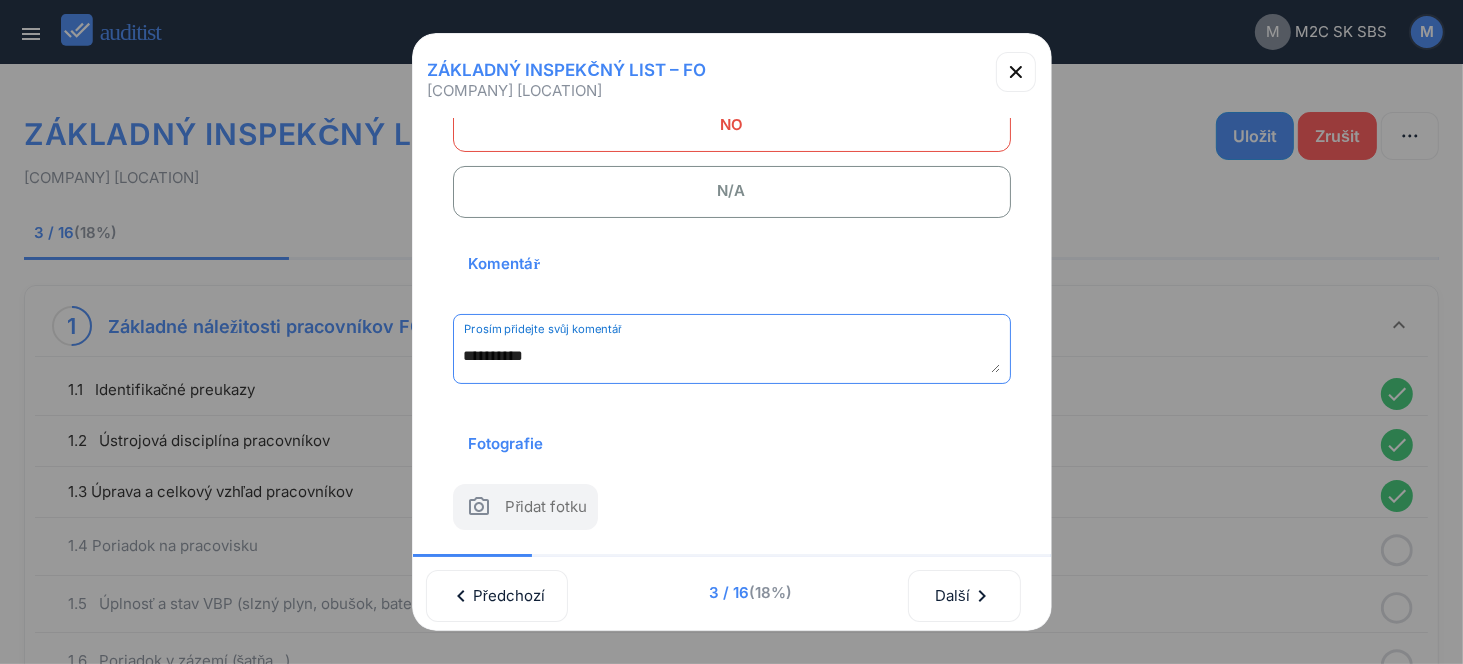 scroll, scrollTop: 262, scrollLeft: 0, axis: vertical 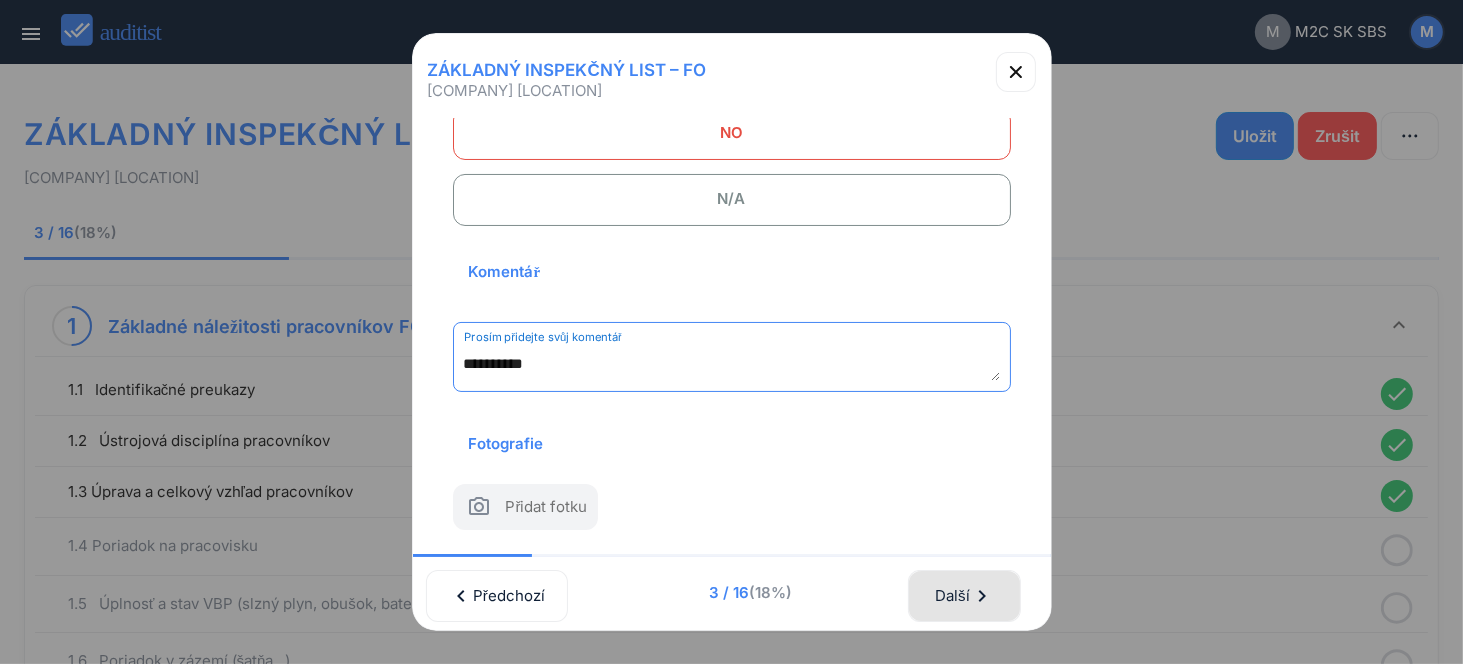 type on "**********" 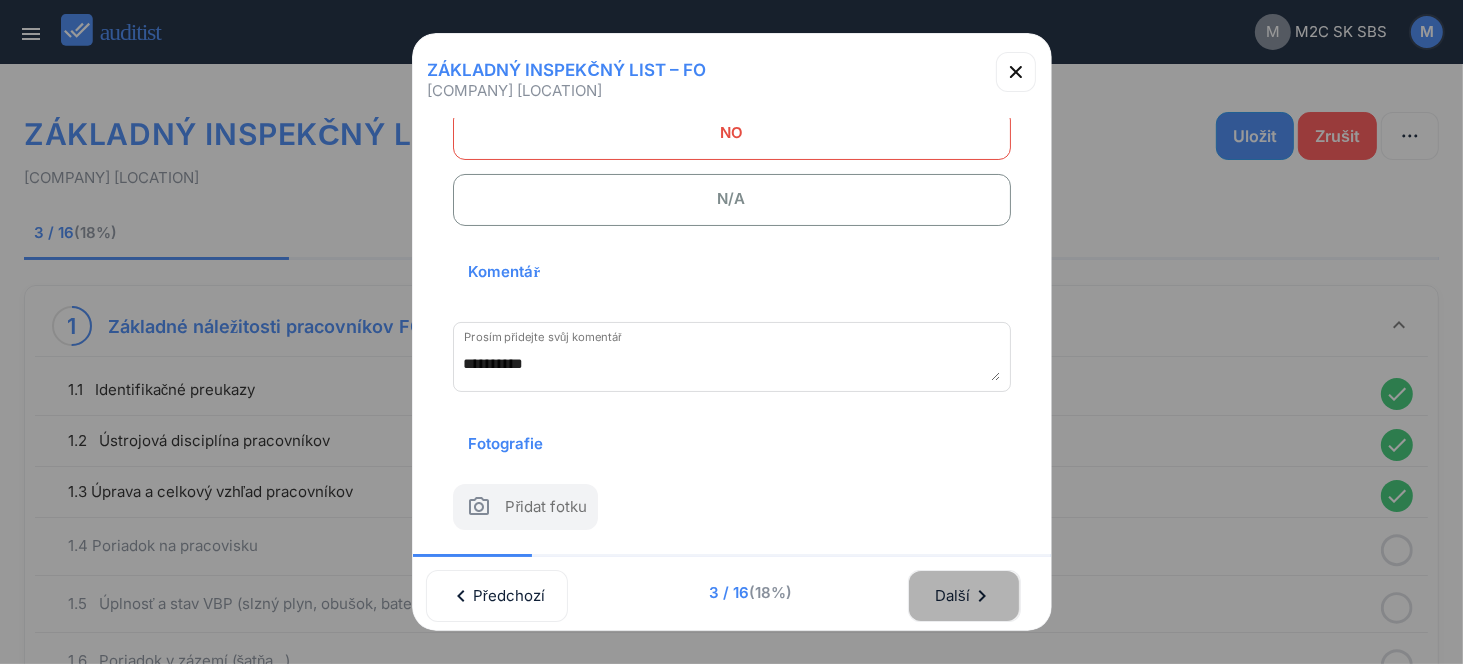 click on "Další
chevron_right" at bounding box center (964, 596) 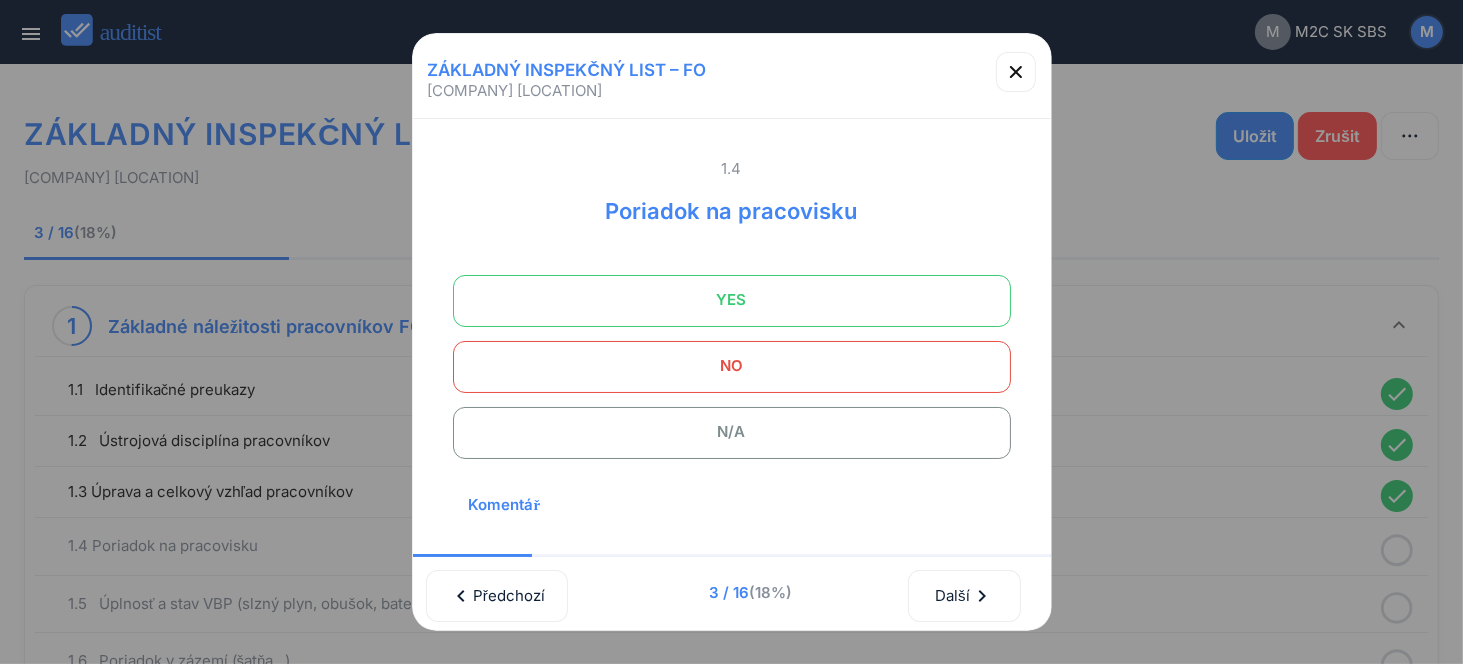 scroll, scrollTop: 0, scrollLeft: 0, axis: both 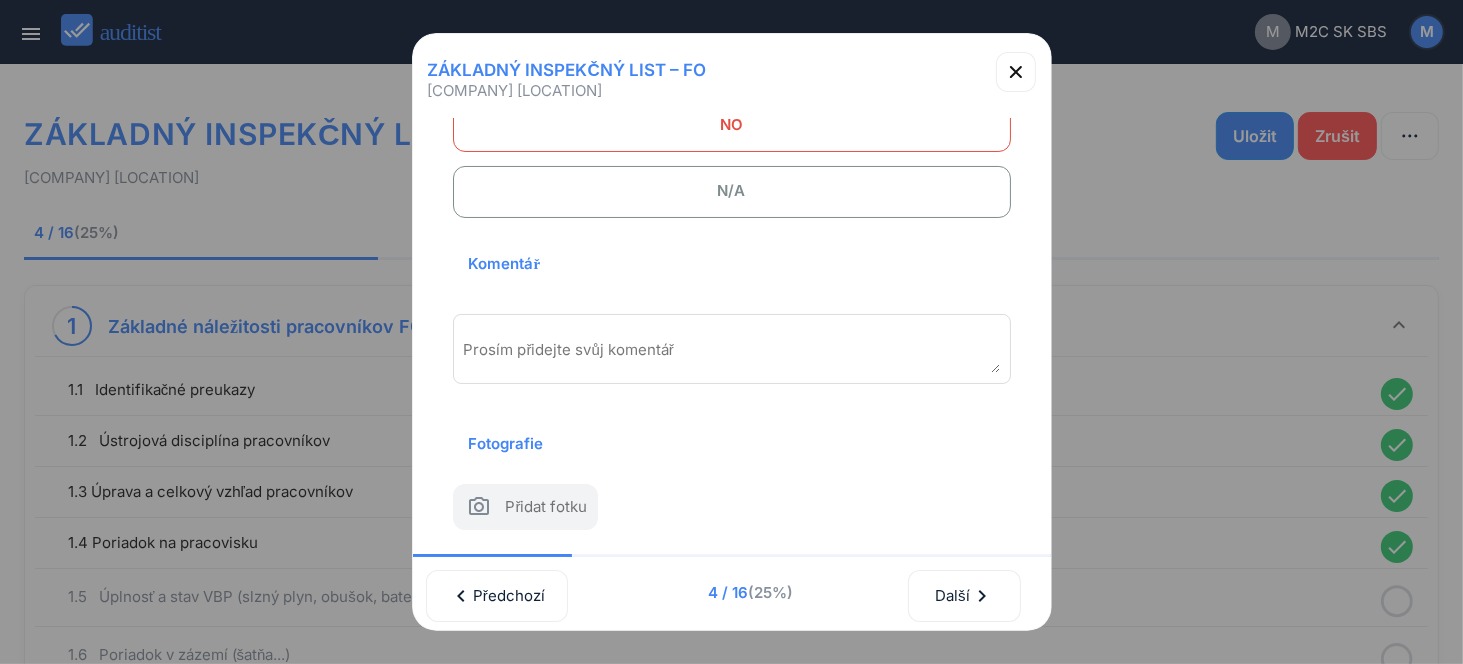 click at bounding box center (732, 356) 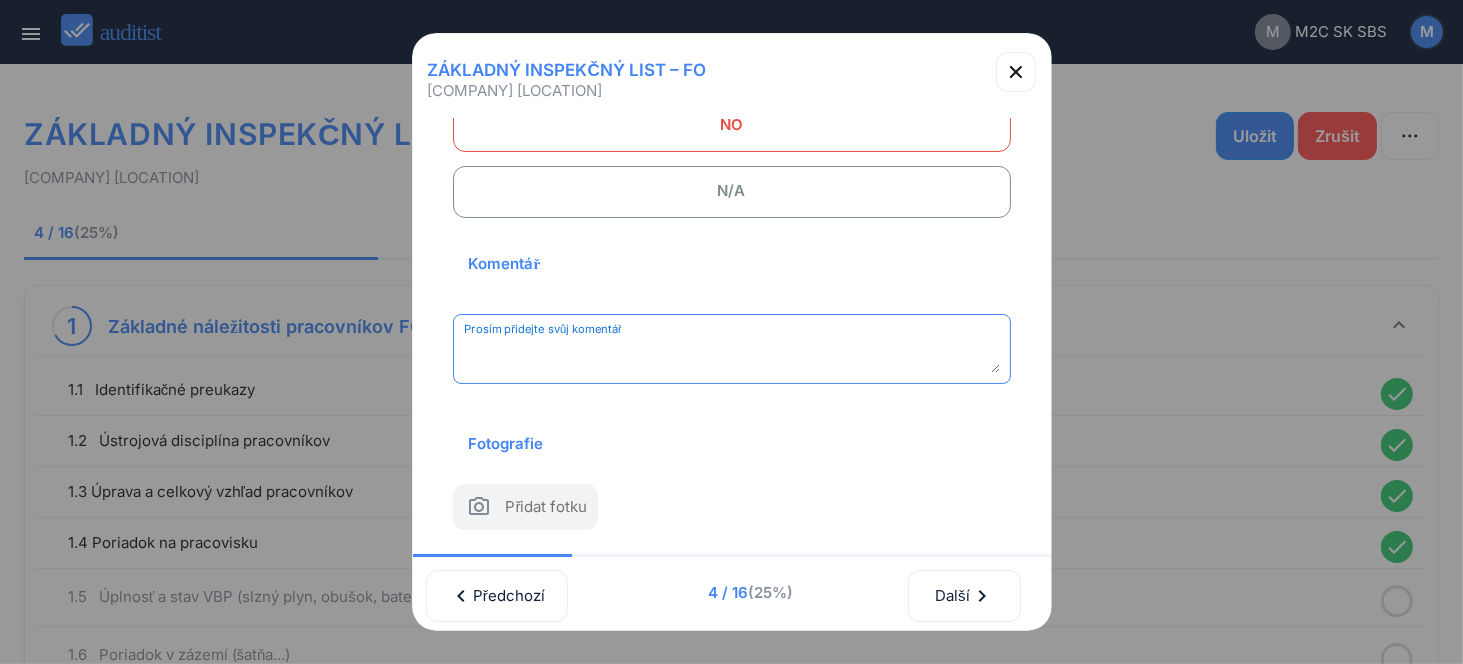 paste on "**********" 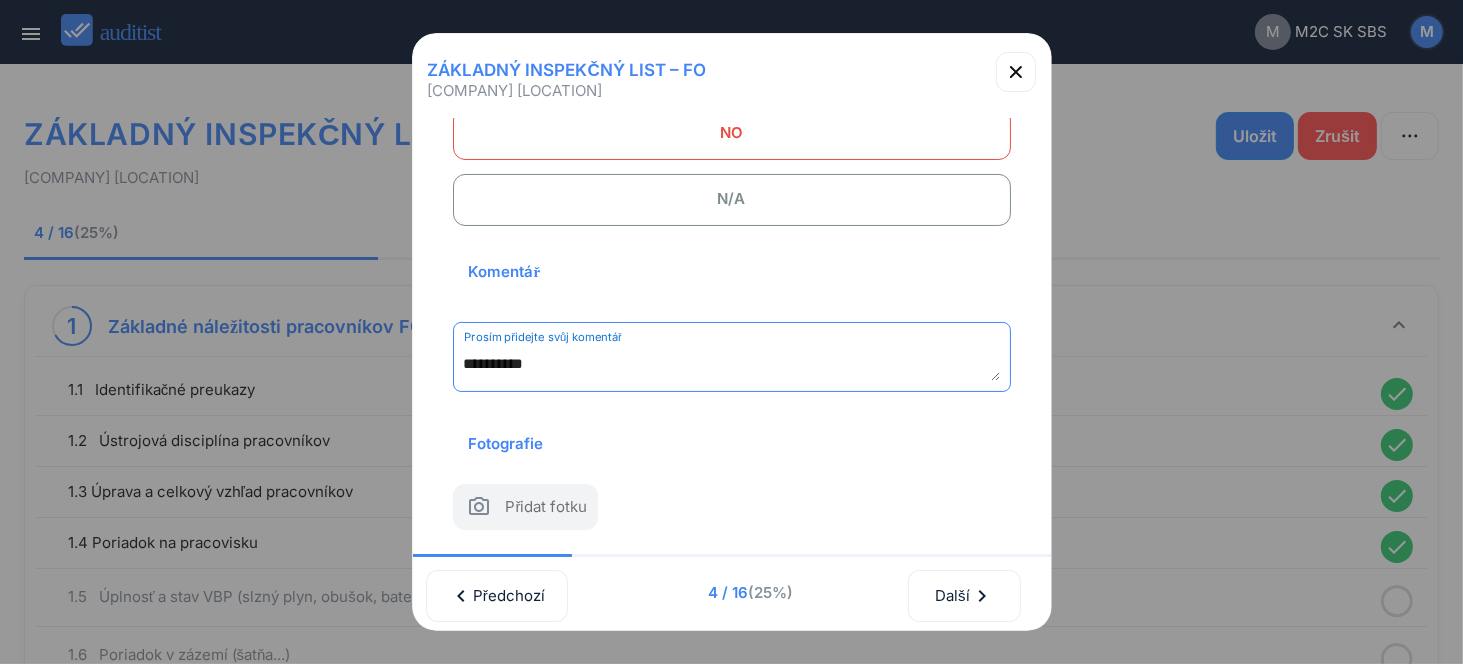 scroll, scrollTop: 262, scrollLeft: 0, axis: vertical 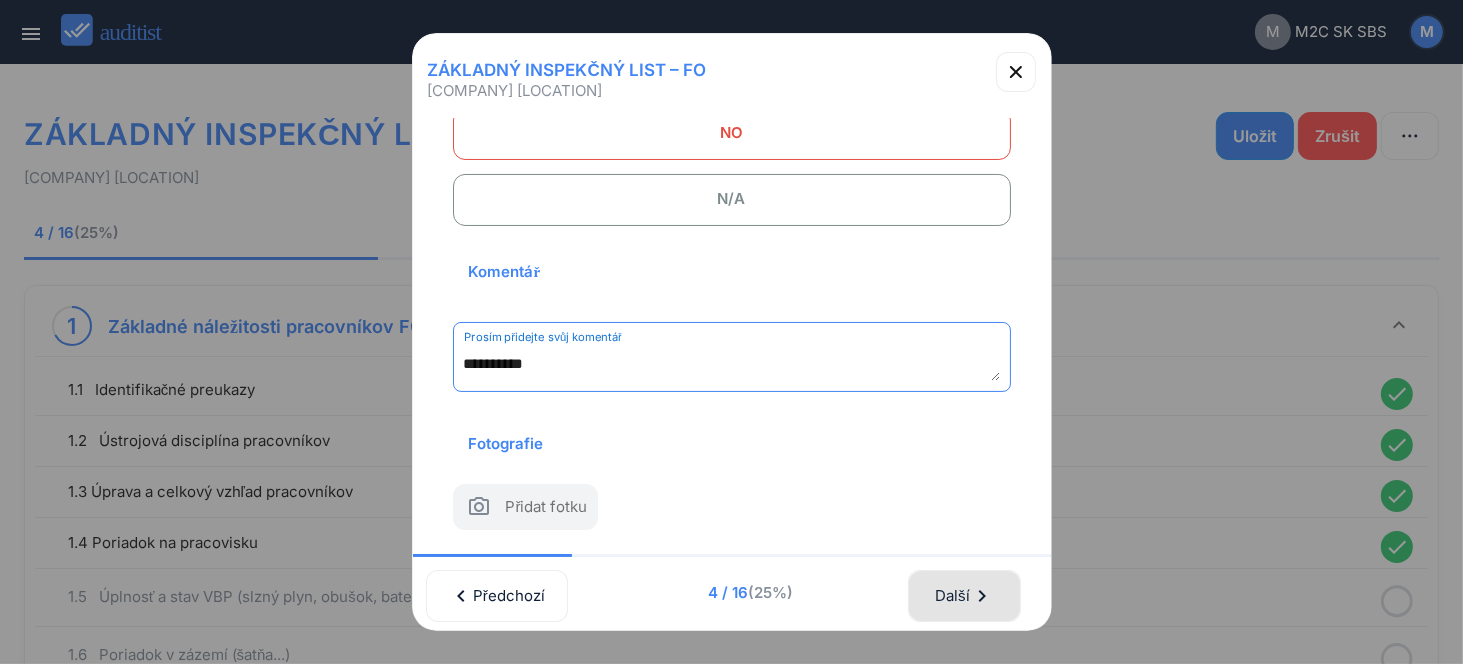type on "**********" 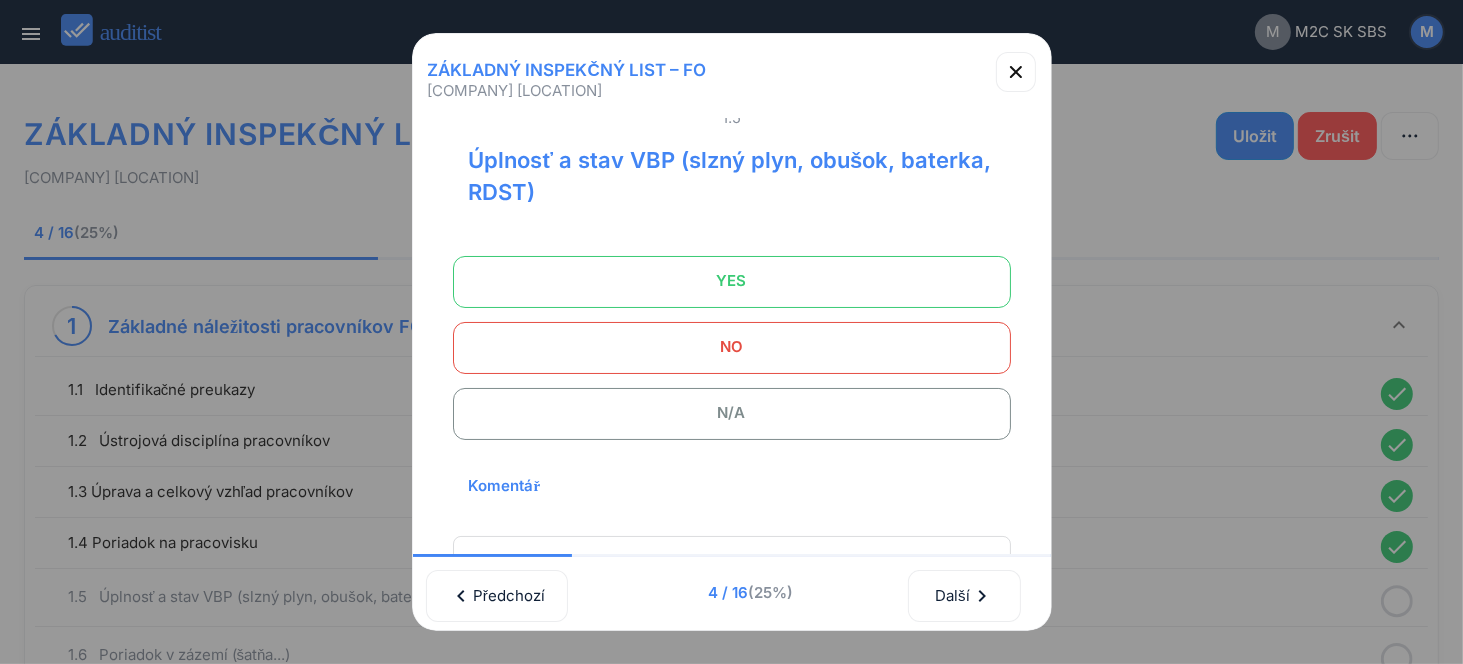 scroll, scrollTop: 0, scrollLeft: 0, axis: both 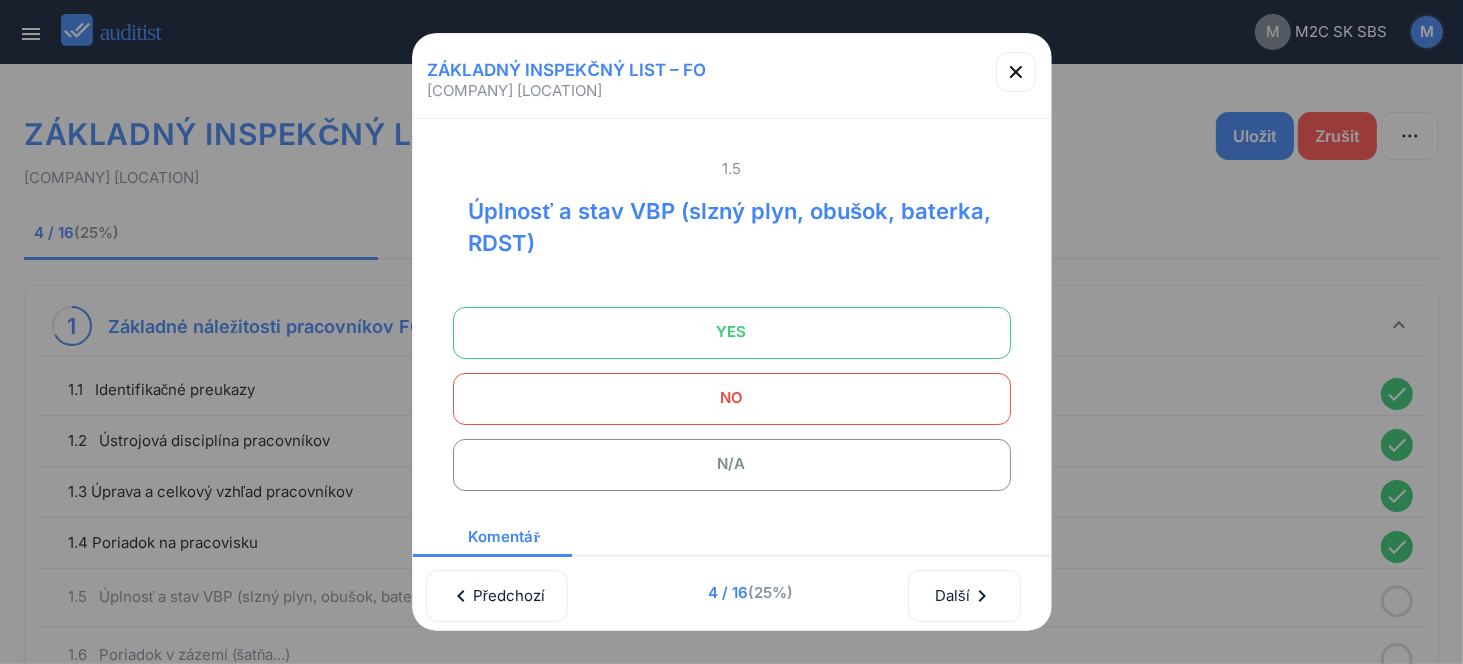 click on "YES" at bounding box center [732, 332] 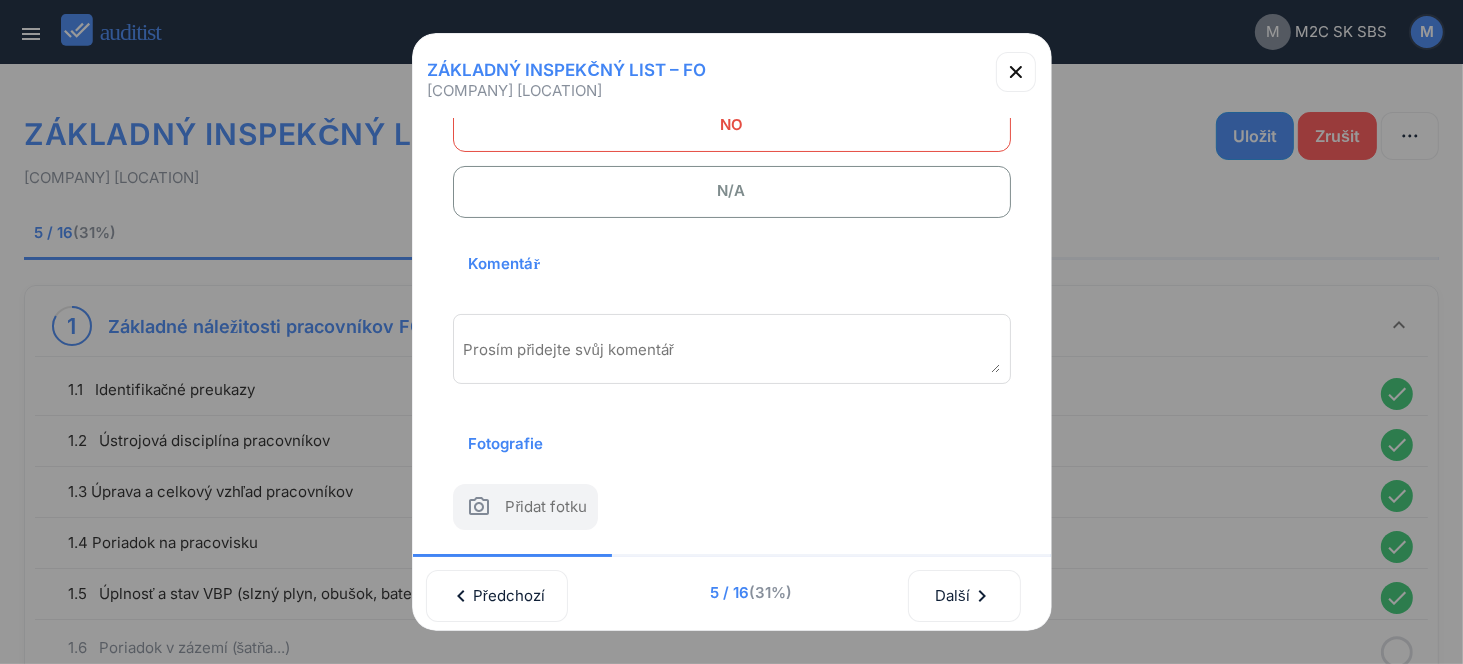 click at bounding box center [732, 356] 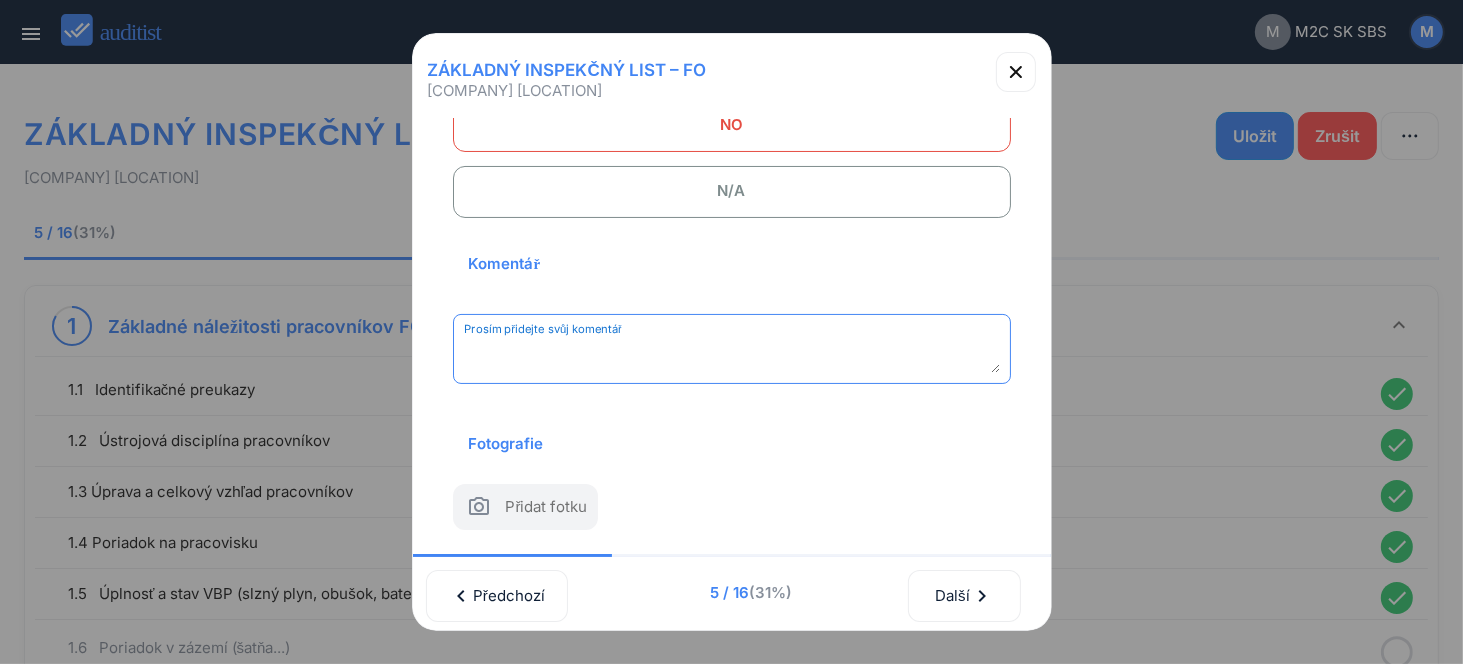 paste on "**********" 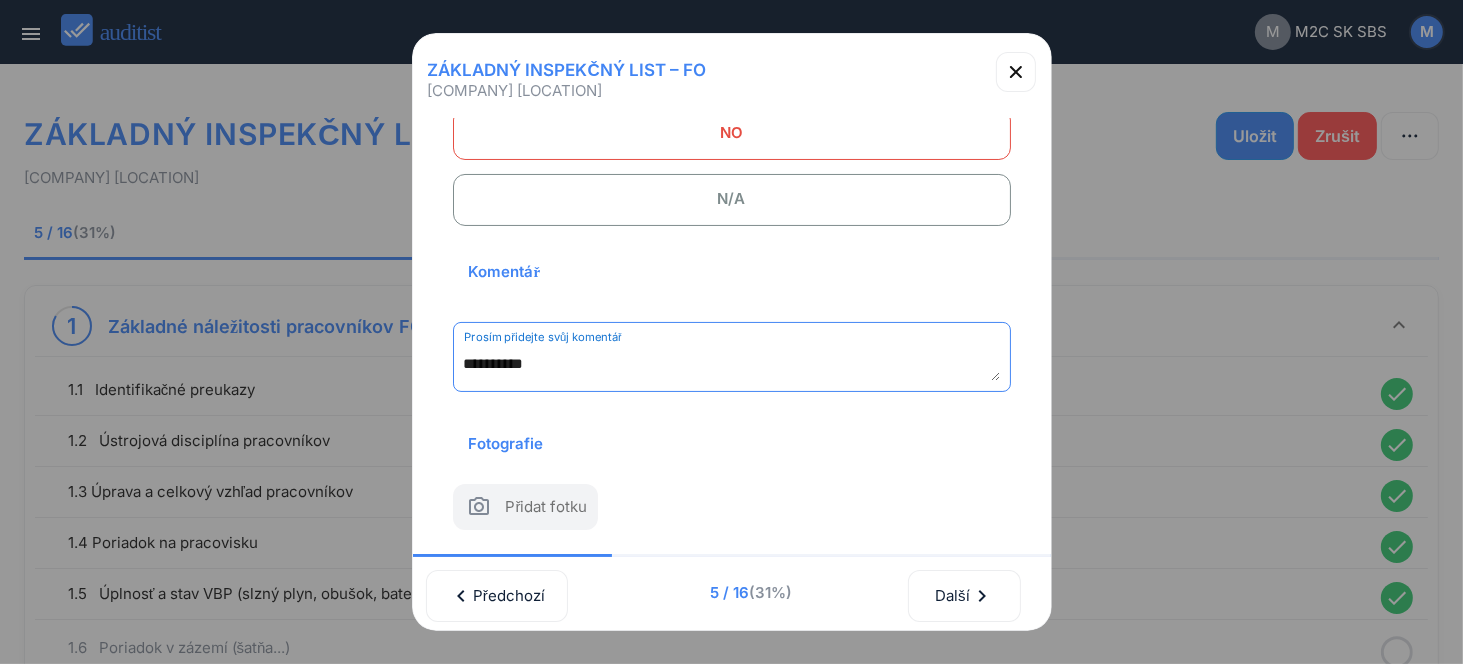 scroll, scrollTop: 294, scrollLeft: 0, axis: vertical 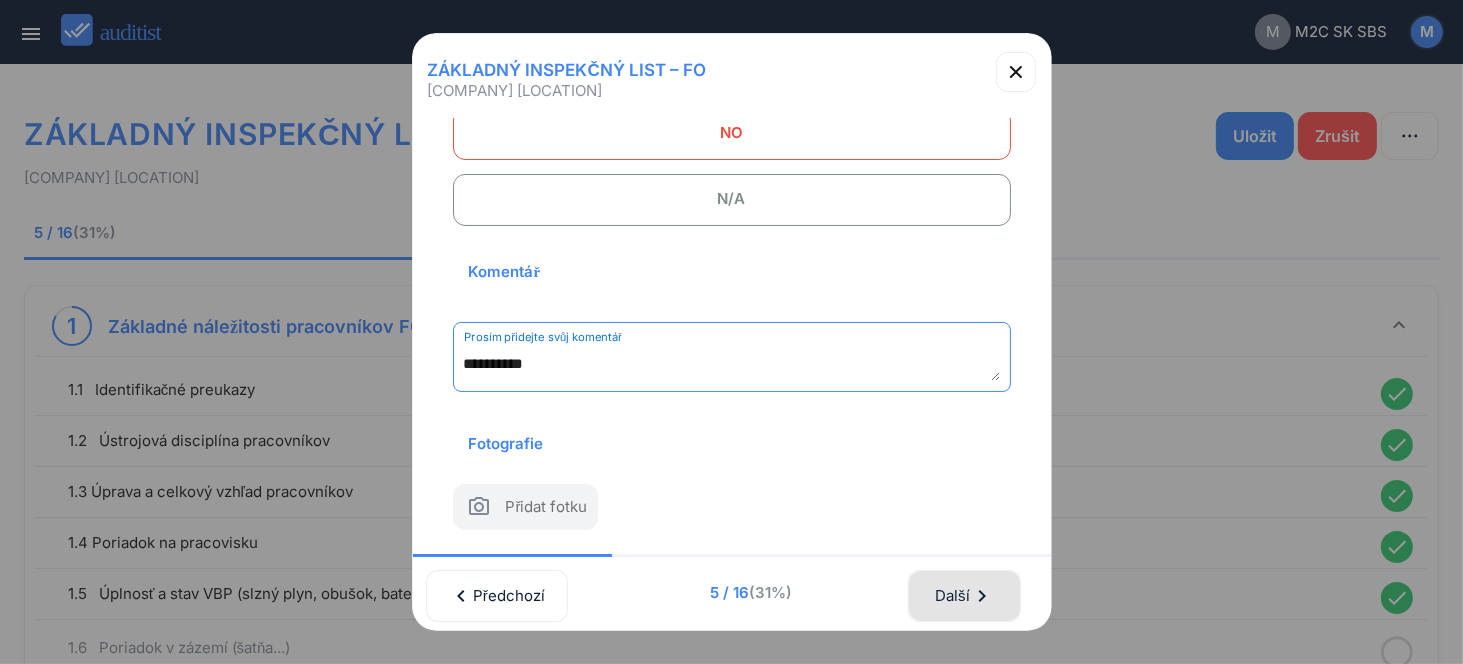 type on "**********" 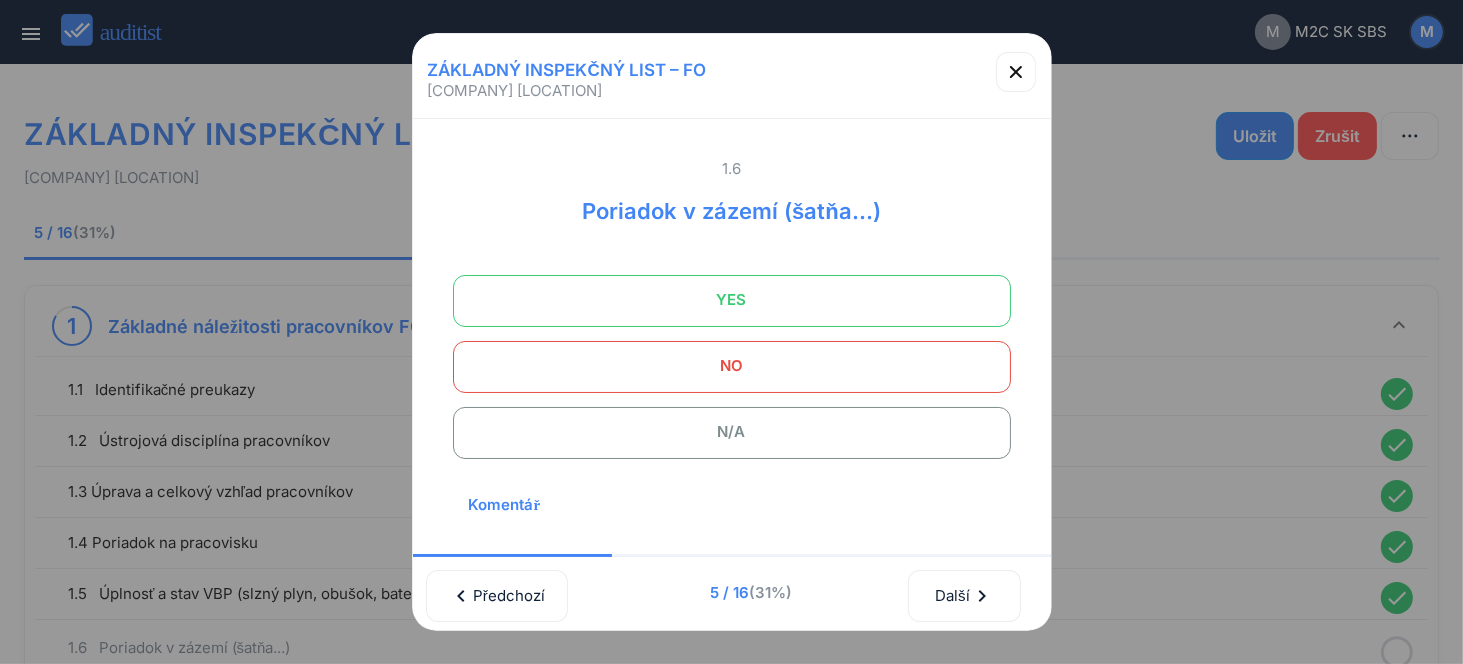 scroll, scrollTop: 0, scrollLeft: 0, axis: both 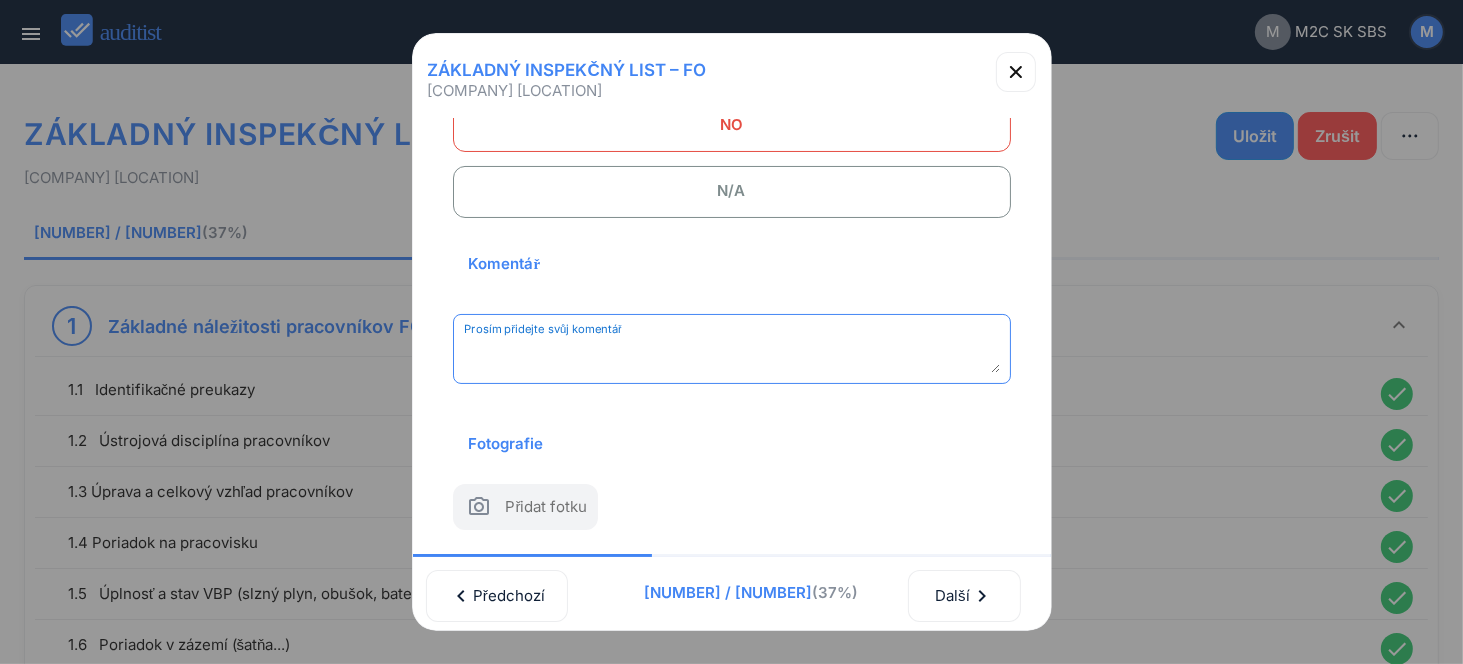 click at bounding box center [732, 356] 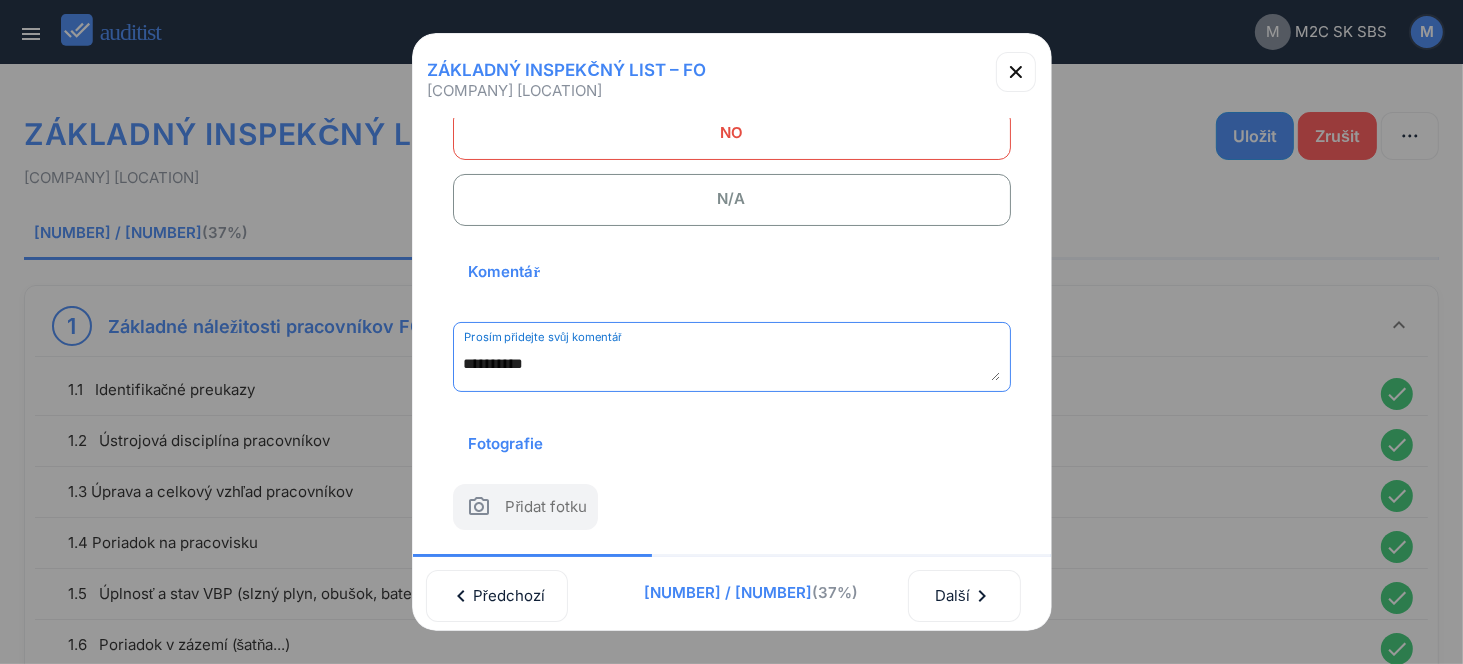 scroll, scrollTop: 262, scrollLeft: 0, axis: vertical 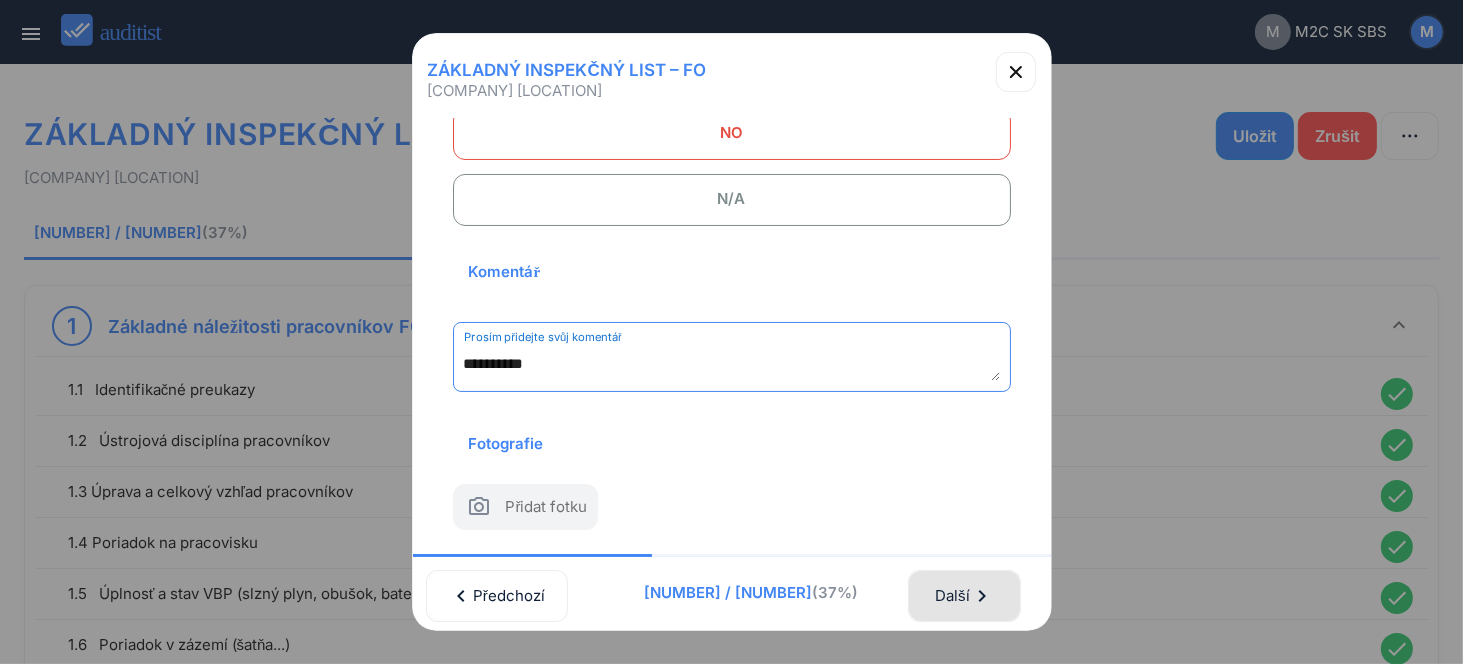 type on "**********" 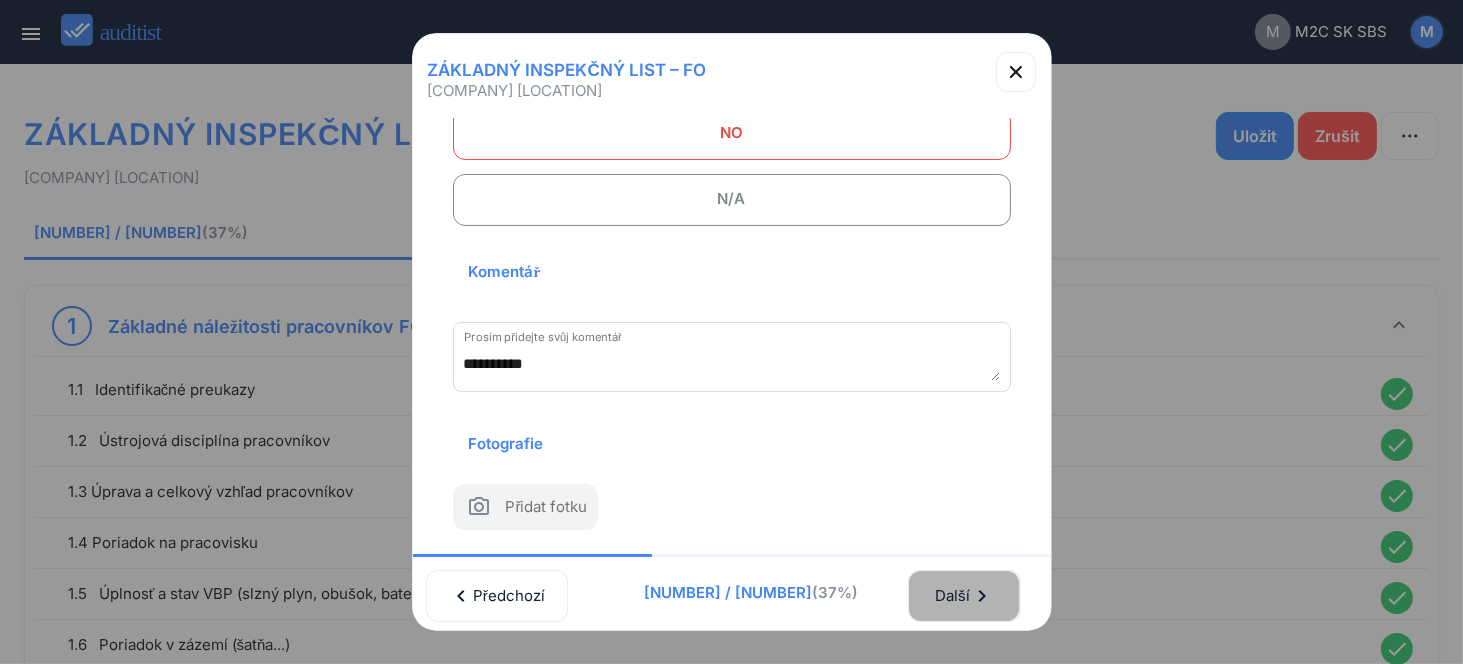 click on "Další
chevron_right" at bounding box center [964, 596] 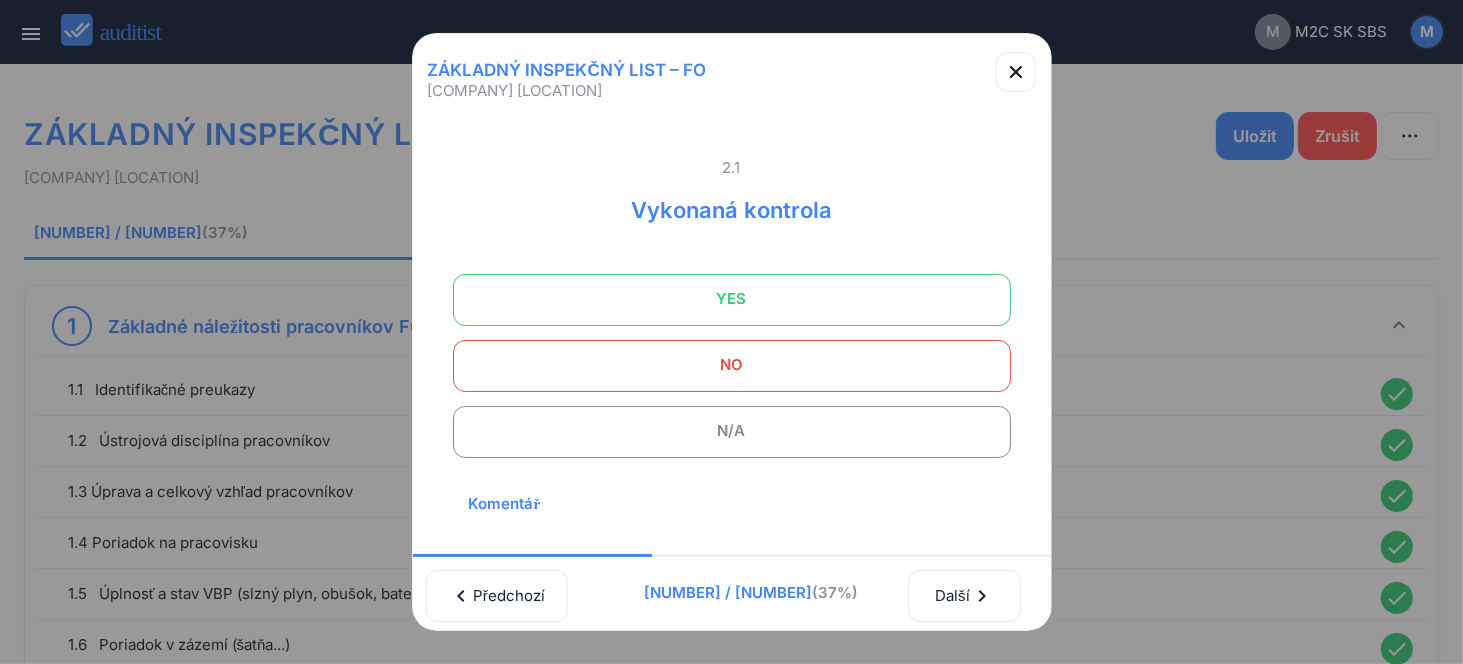 scroll, scrollTop: 0, scrollLeft: 0, axis: both 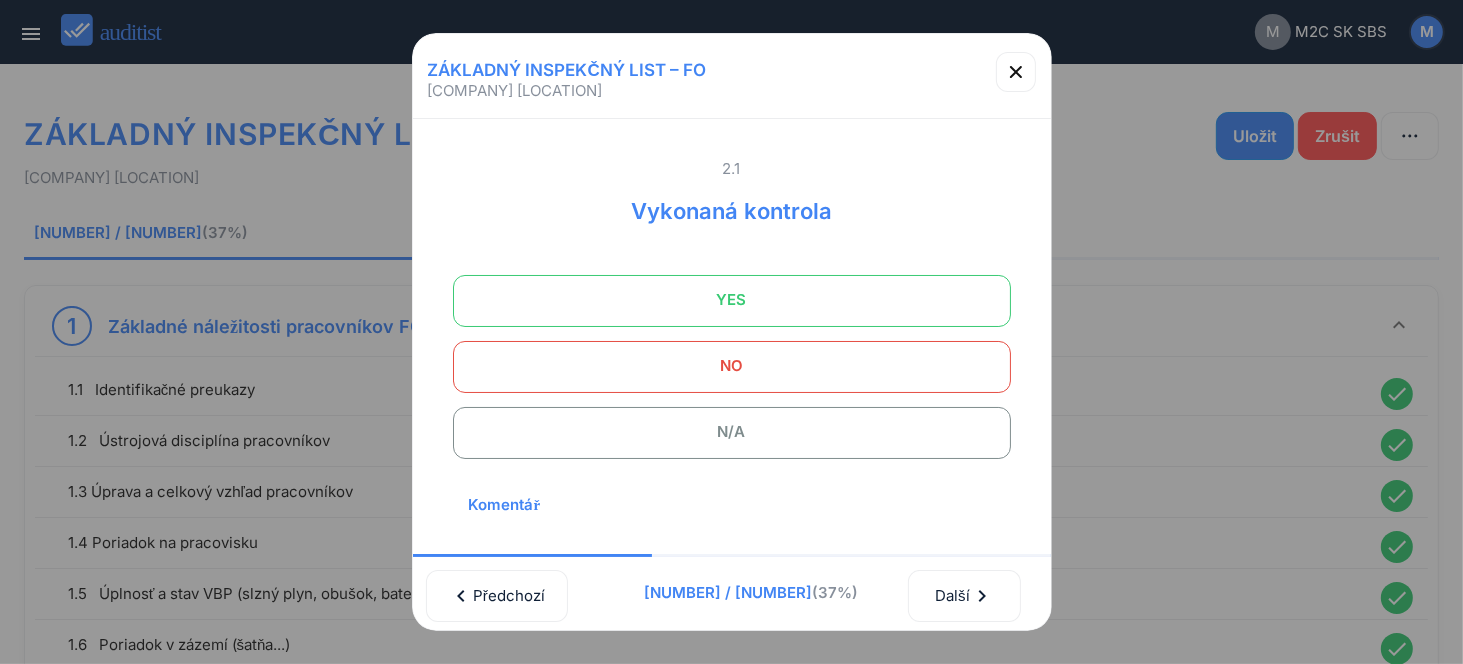 click on "YES" at bounding box center [732, 300] 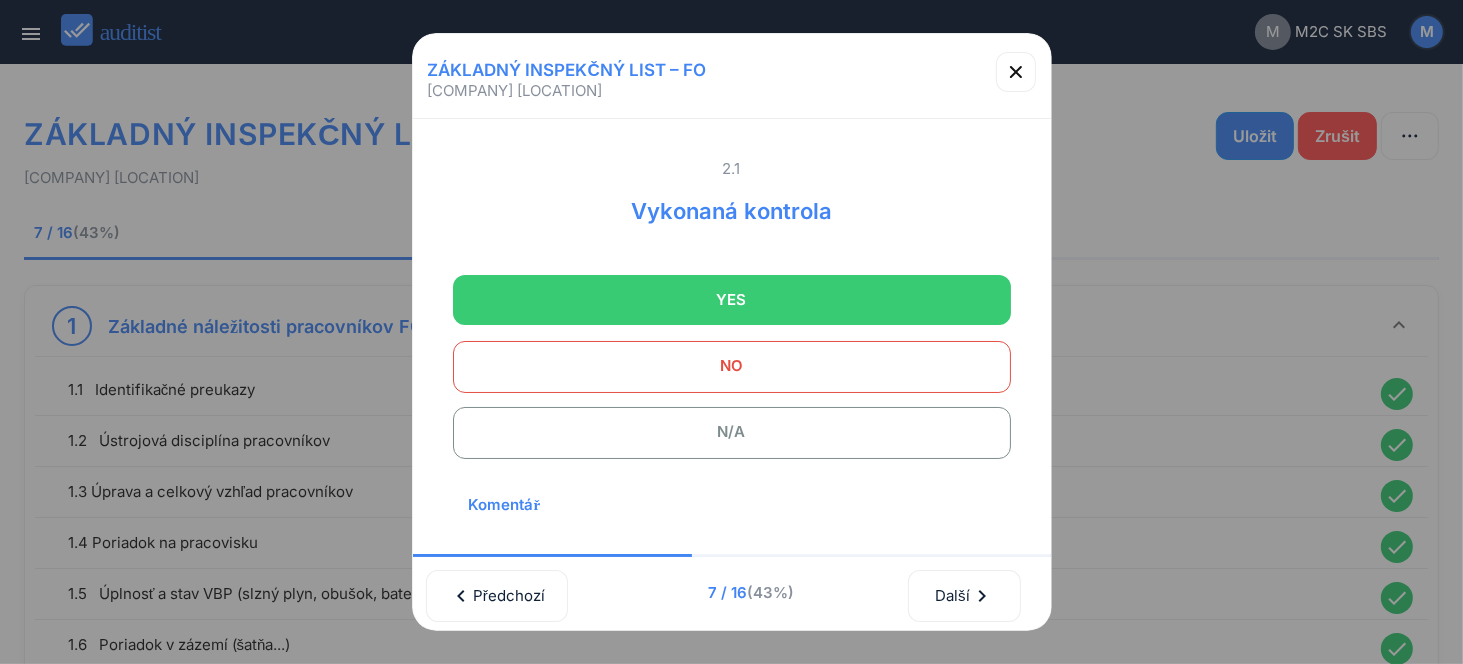 click on "N/A" at bounding box center (732, 432) 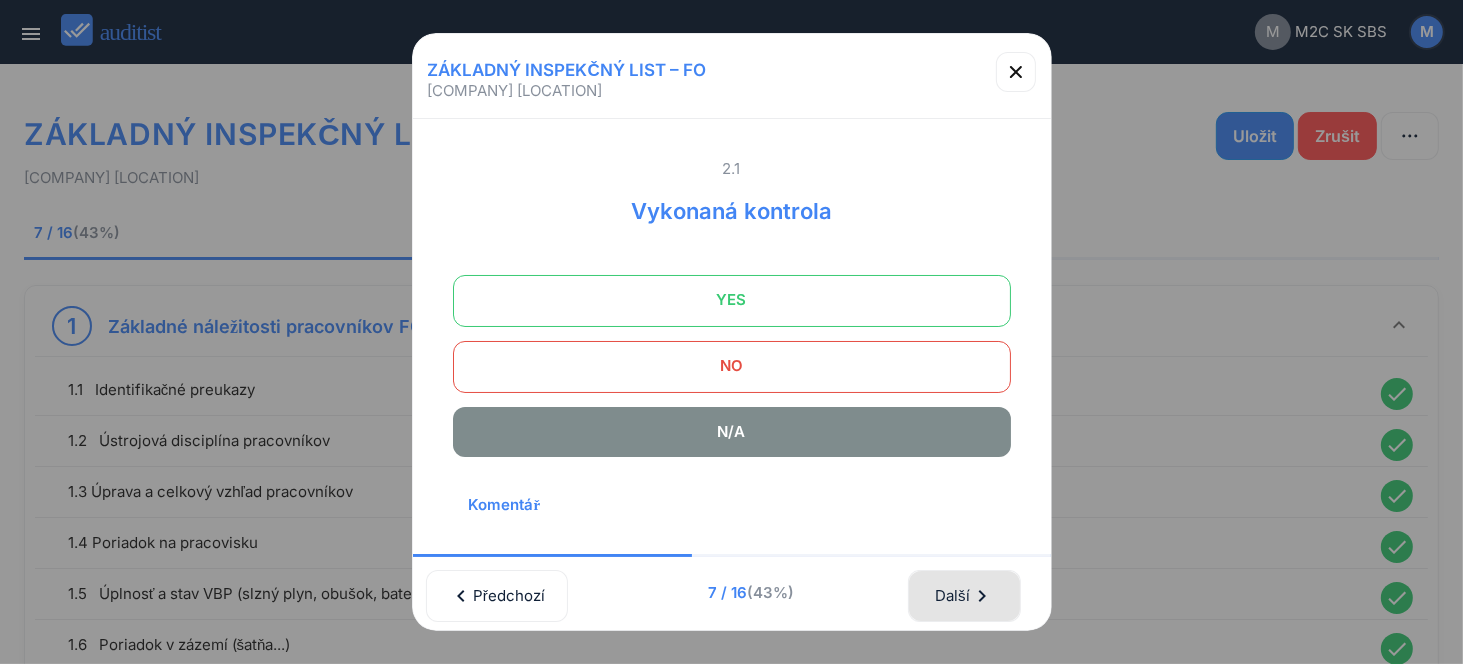click on "Další
chevron_right" at bounding box center (964, 596) 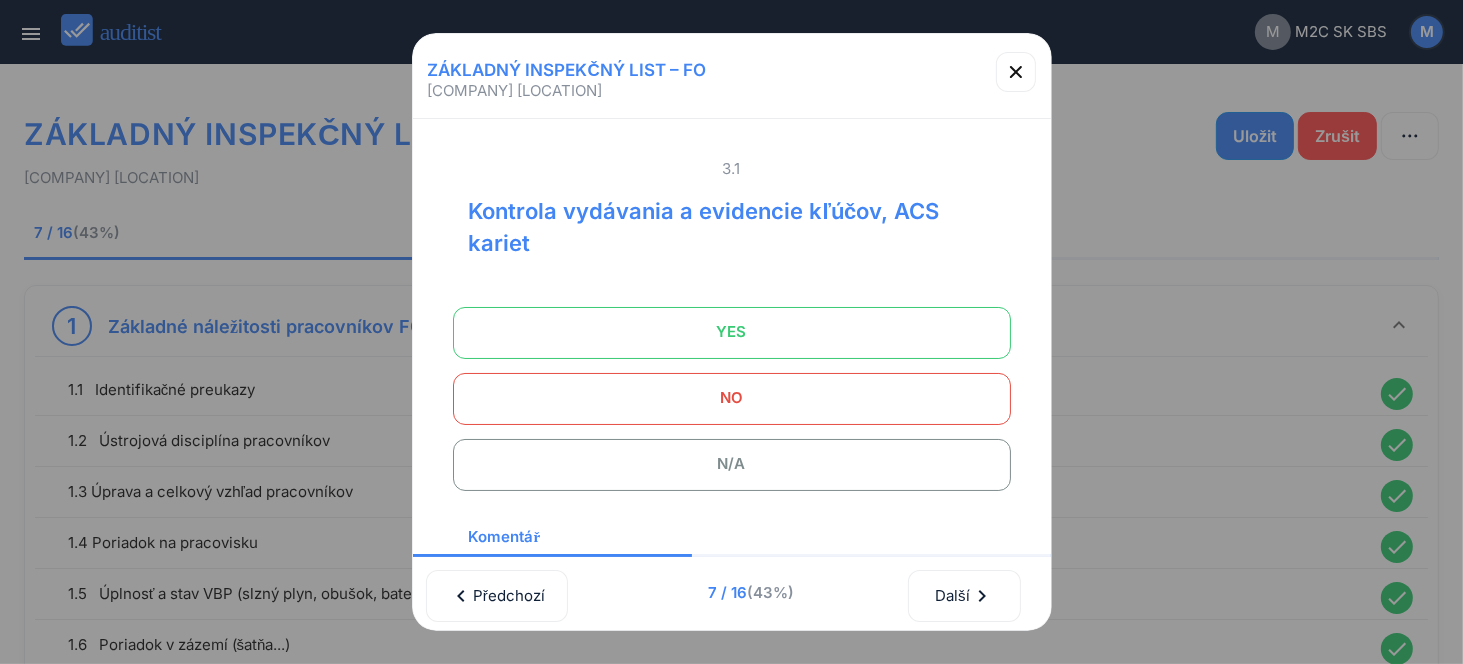 click on "N/A" at bounding box center [732, 464] 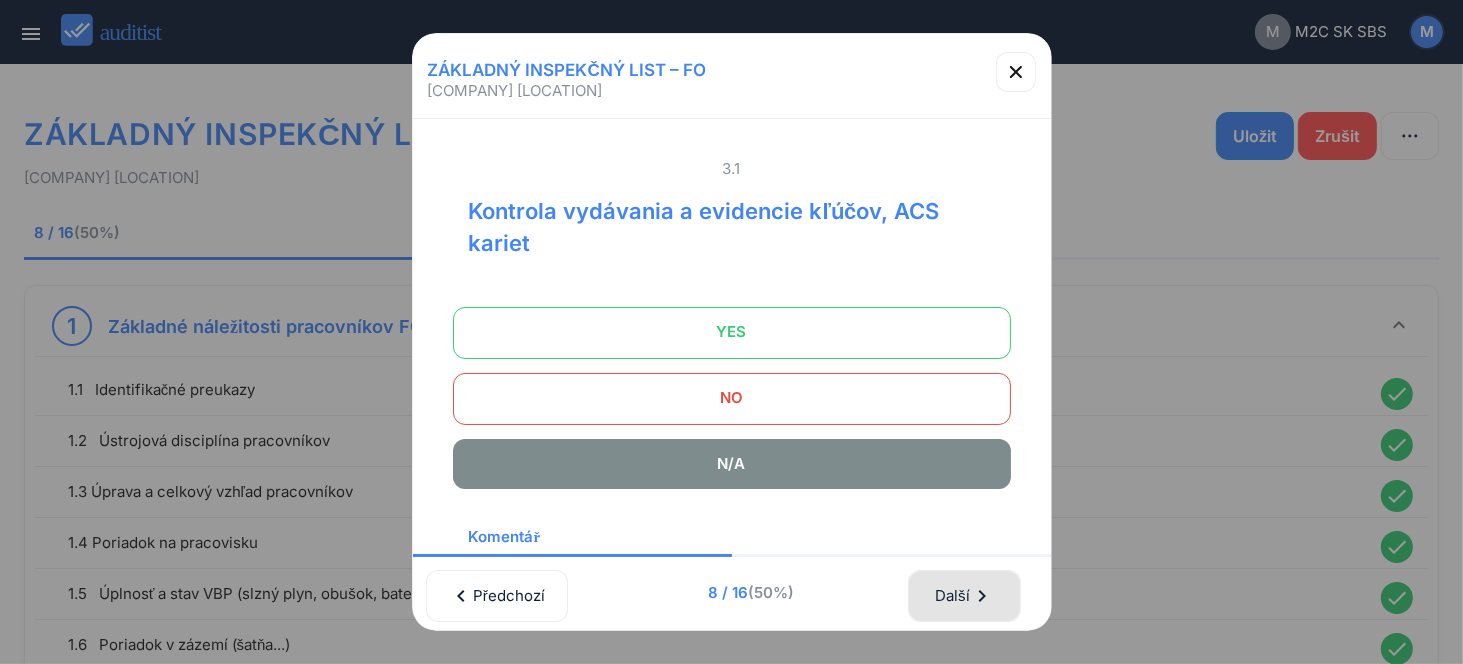 click on "Další
chevron_right" at bounding box center (964, 596) 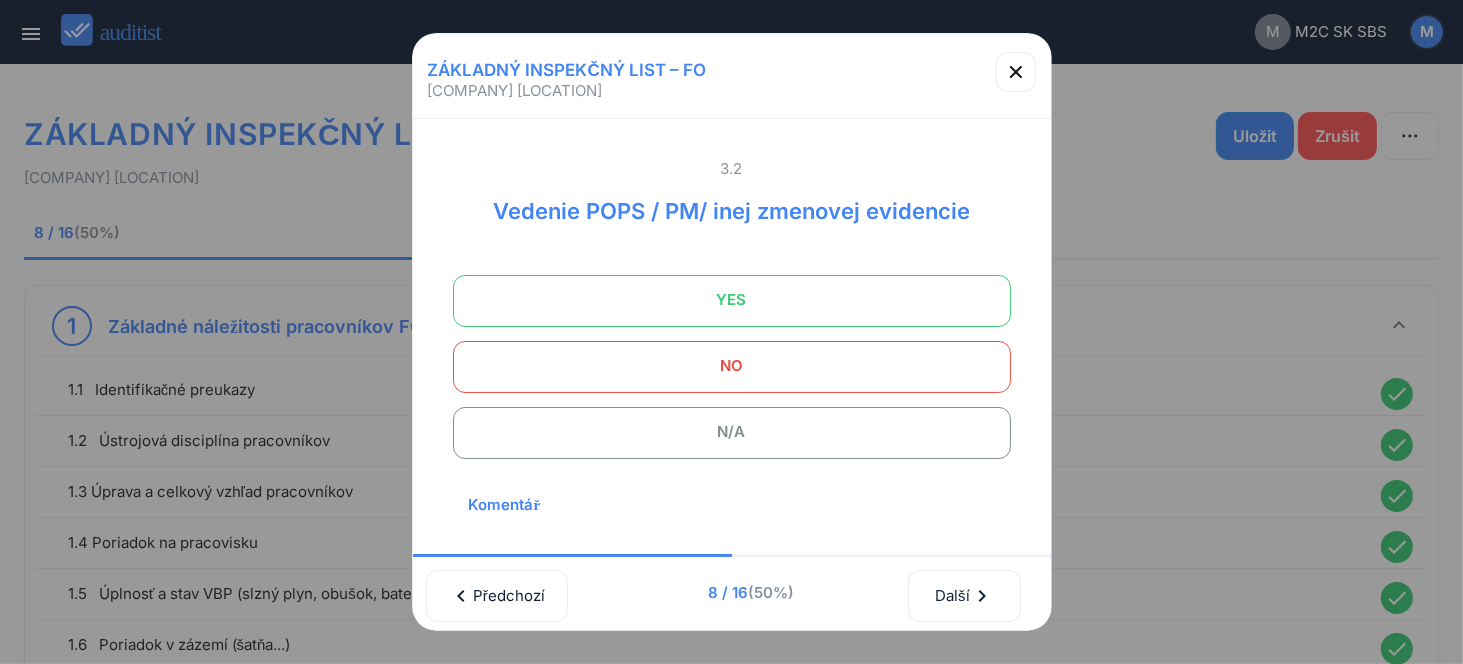 click on "YES" at bounding box center (732, 300) 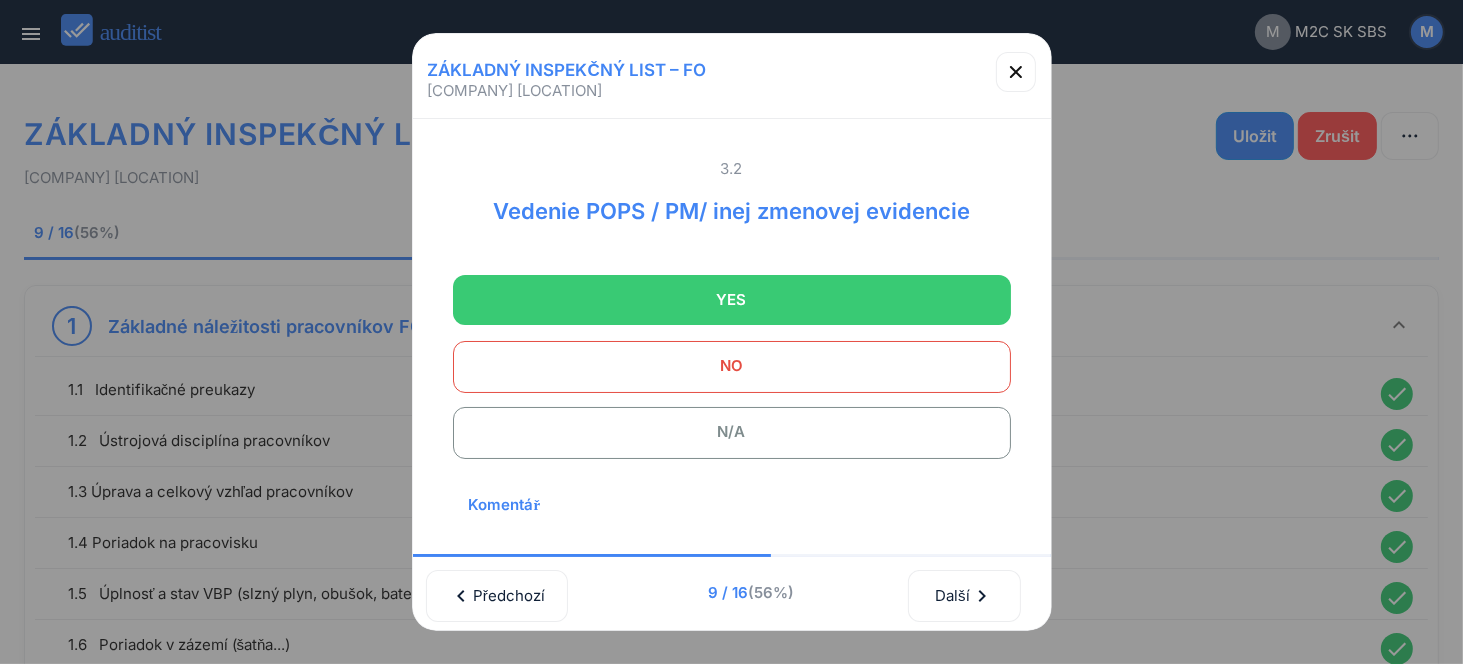scroll, scrollTop: 270, scrollLeft: 0, axis: vertical 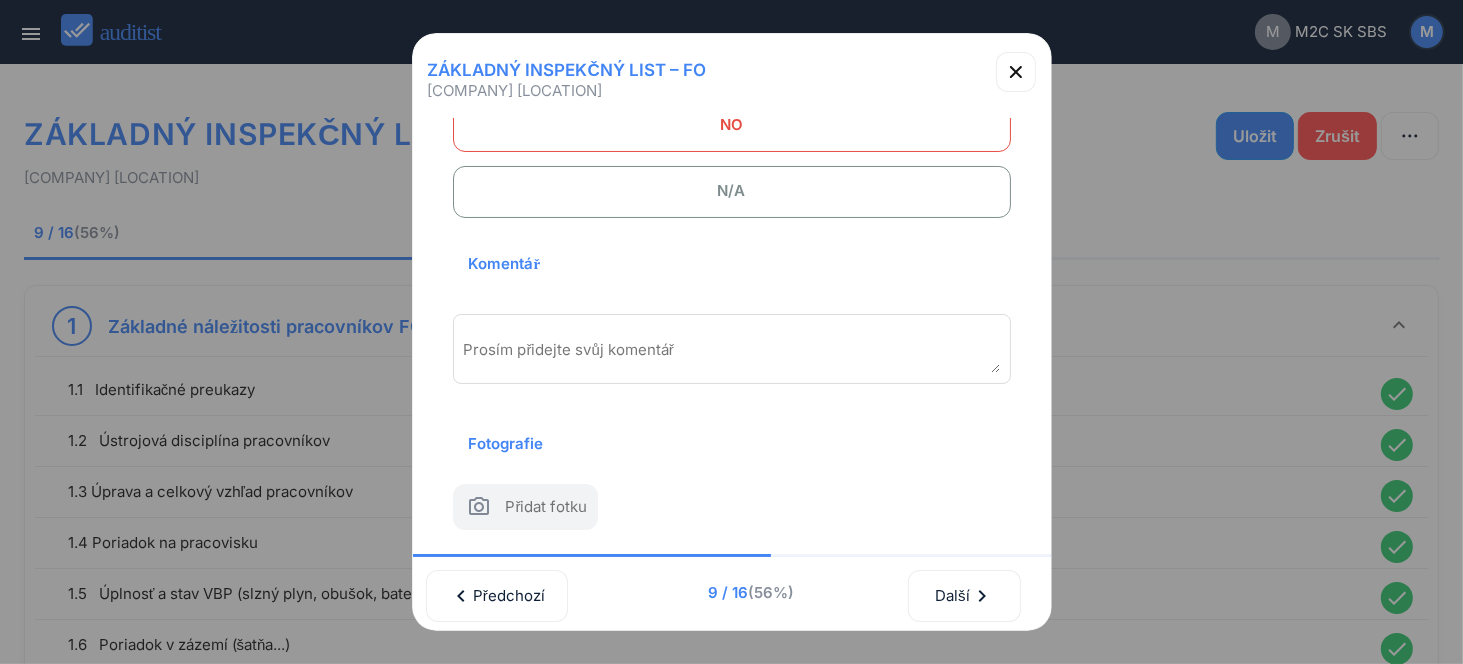 click at bounding box center [732, 356] 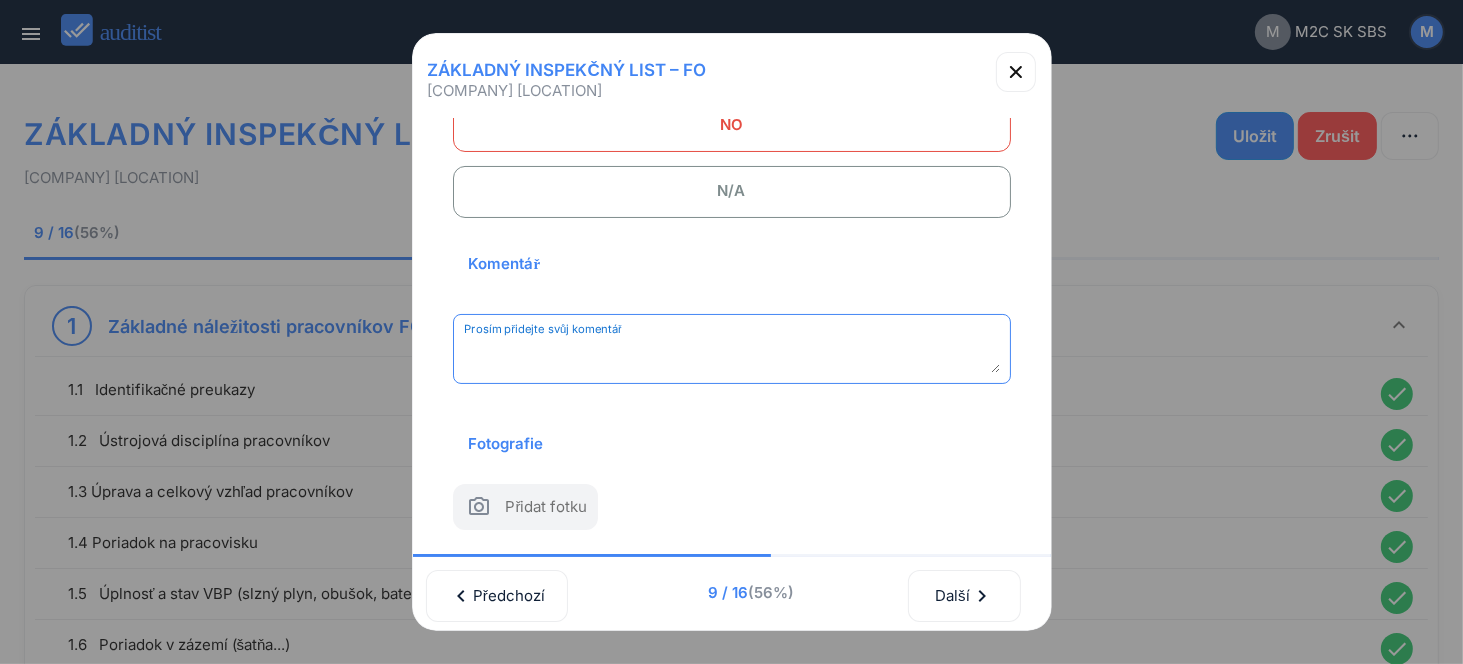 paste on "**********" 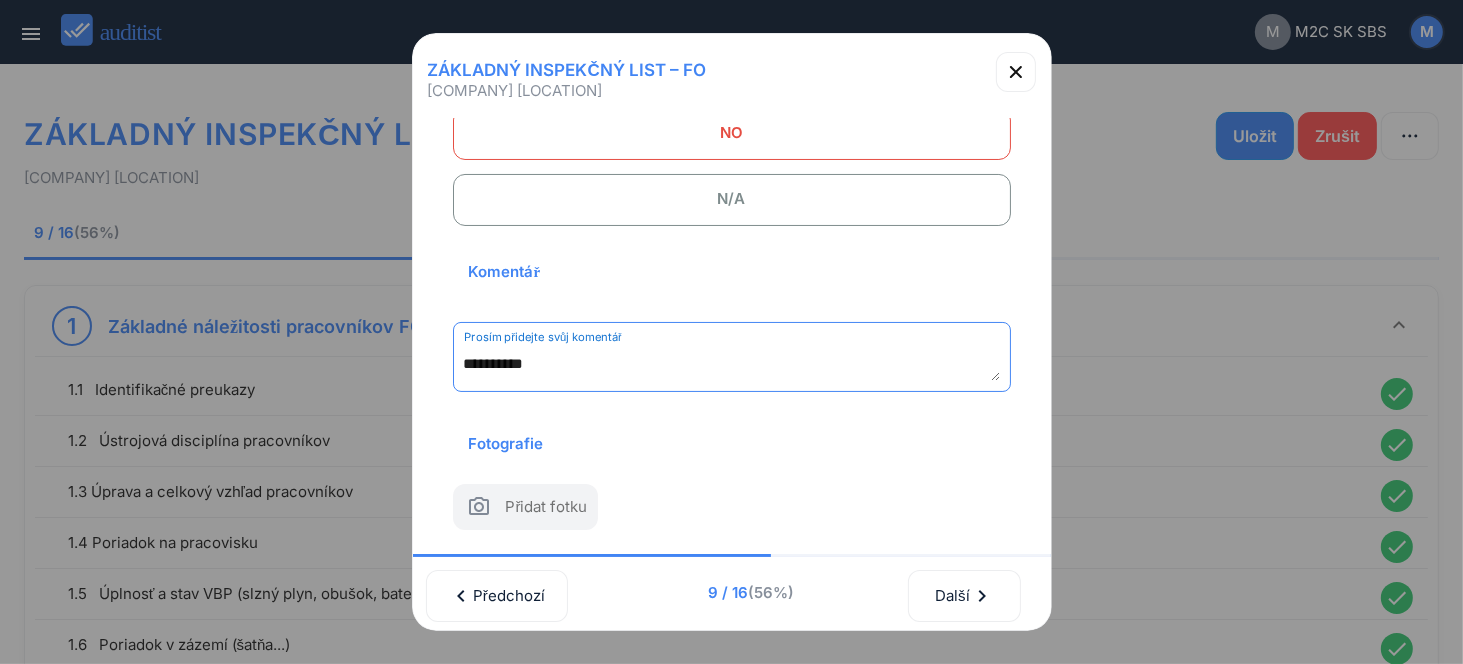 scroll, scrollTop: 262, scrollLeft: 0, axis: vertical 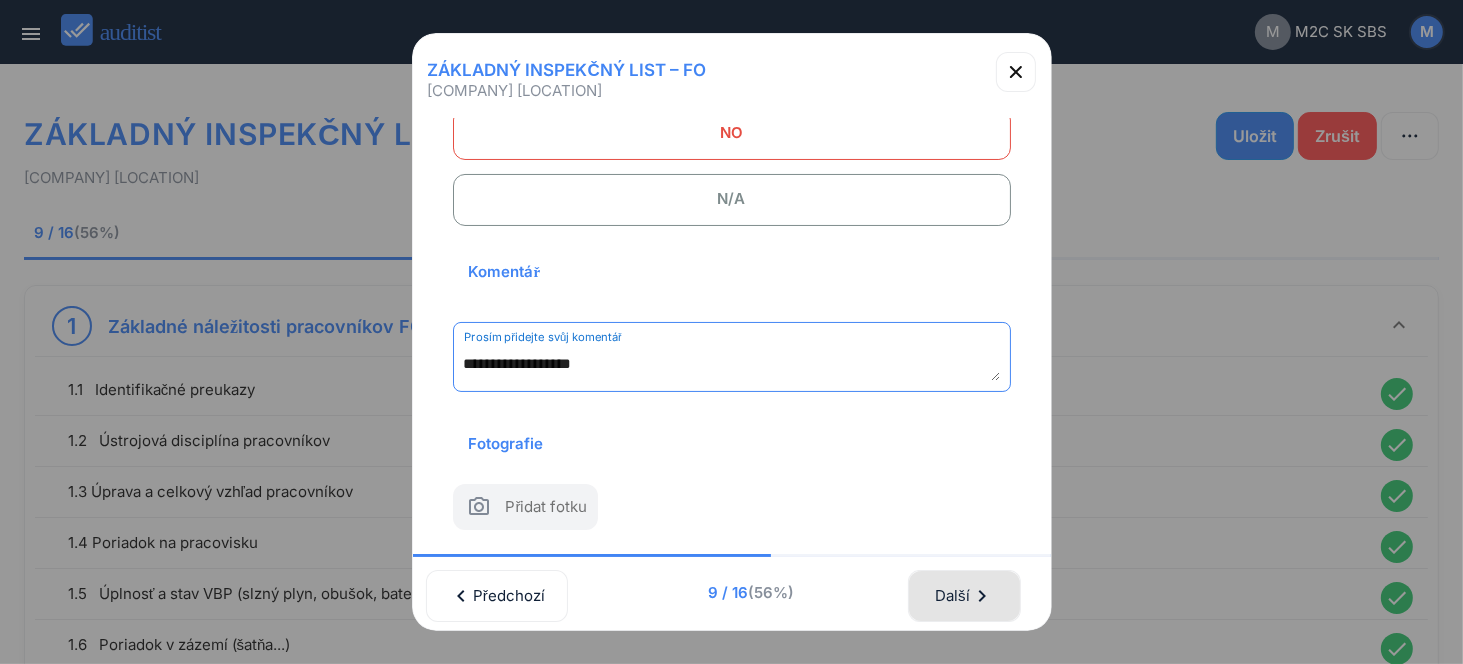 type on "**********" 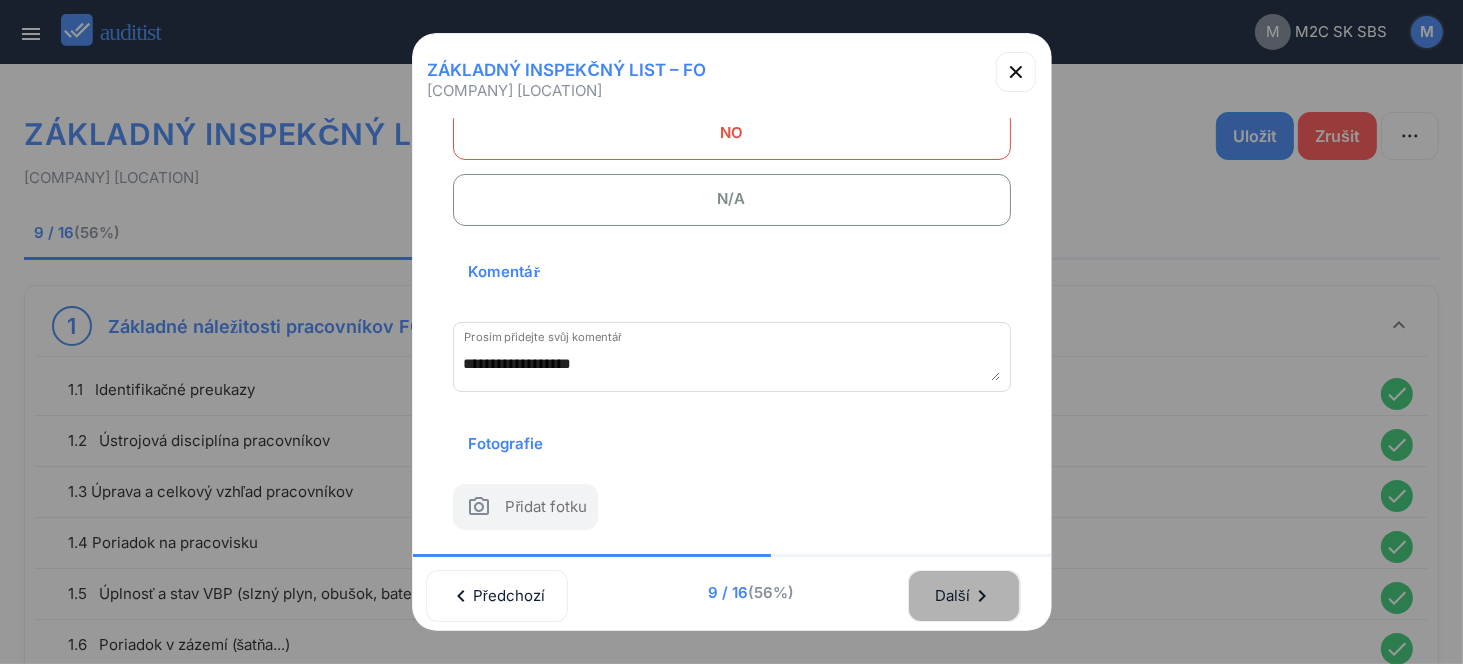 click on "Další
chevron_right" at bounding box center [964, 596] 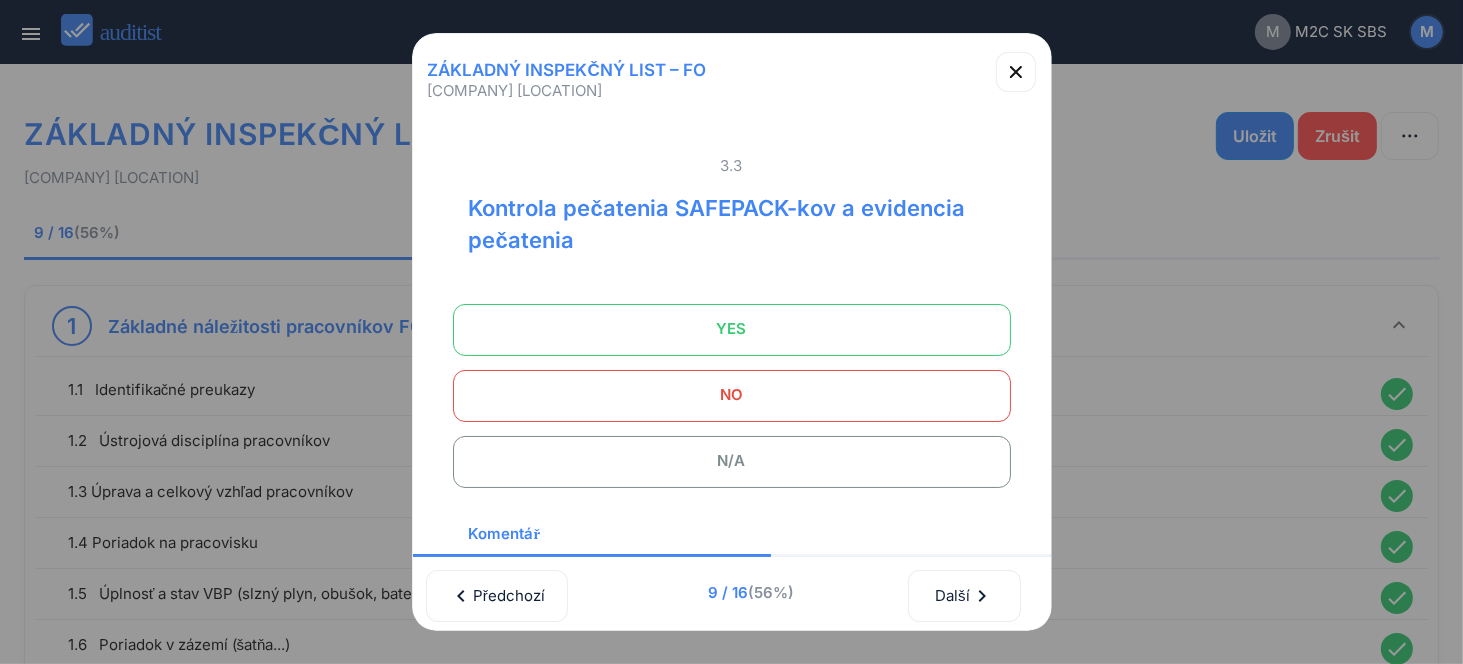 scroll, scrollTop: 0, scrollLeft: 0, axis: both 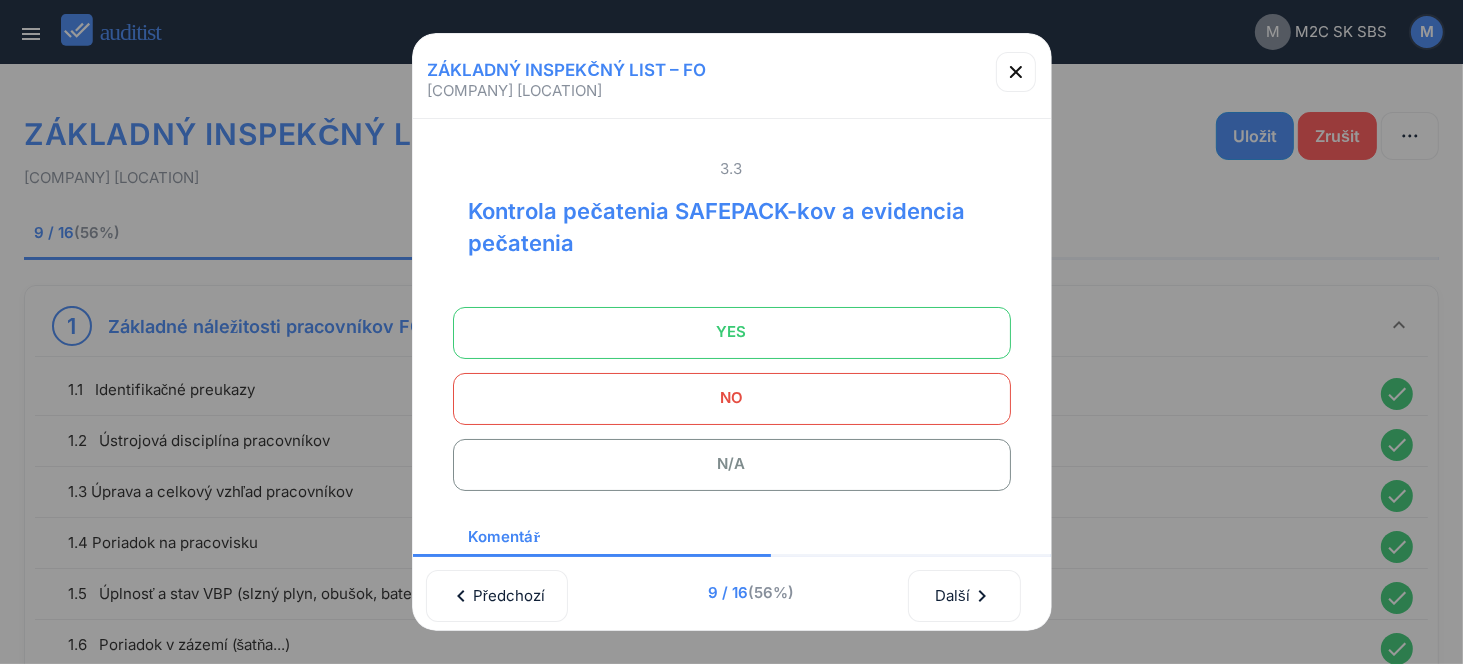 click on "N/A" at bounding box center [732, 464] 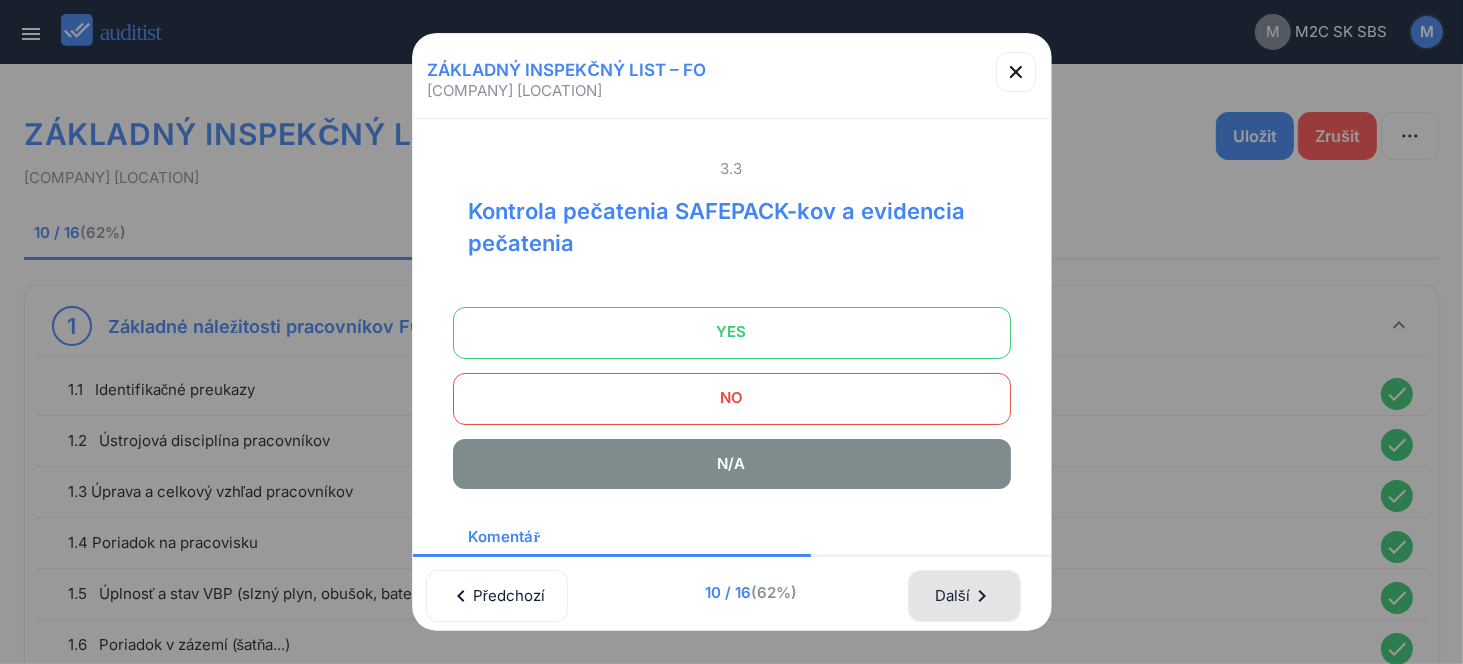 click on "Další
chevron_right" at bounding box center [964, 596] 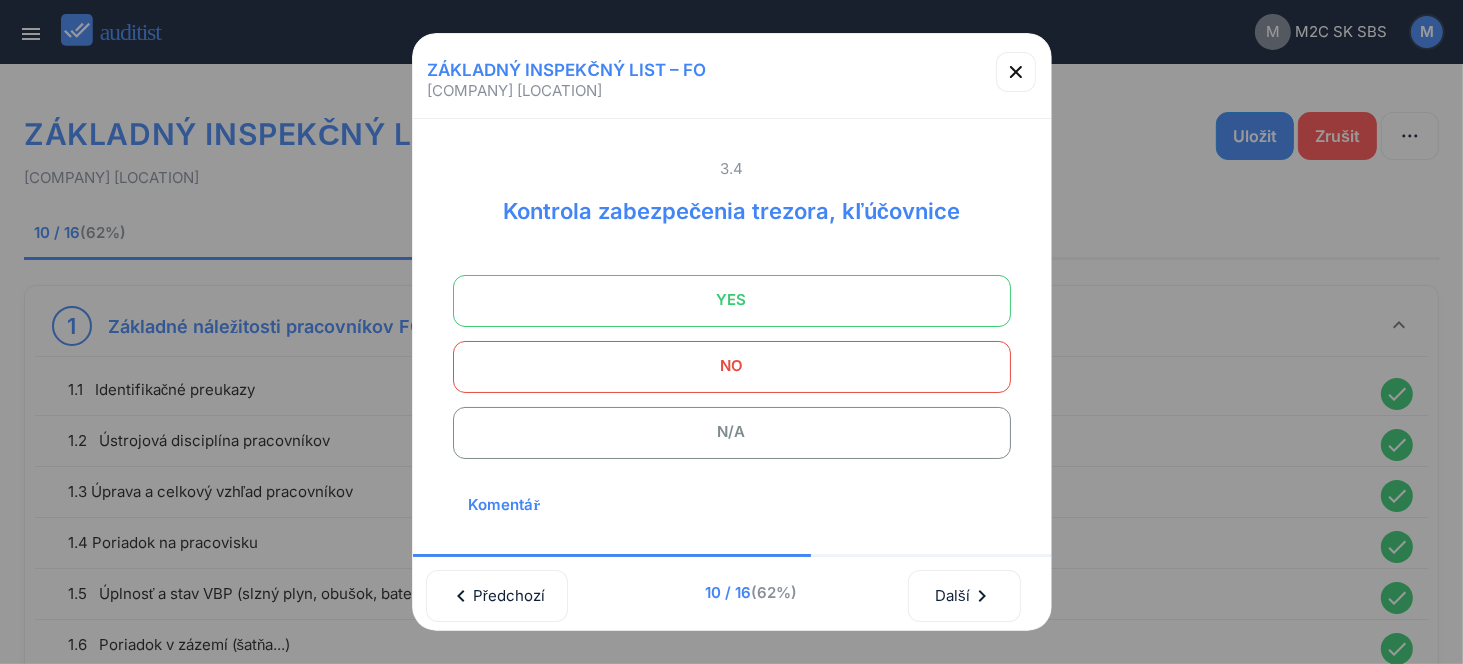 click on "N/A" at bounding box center (732, 432) 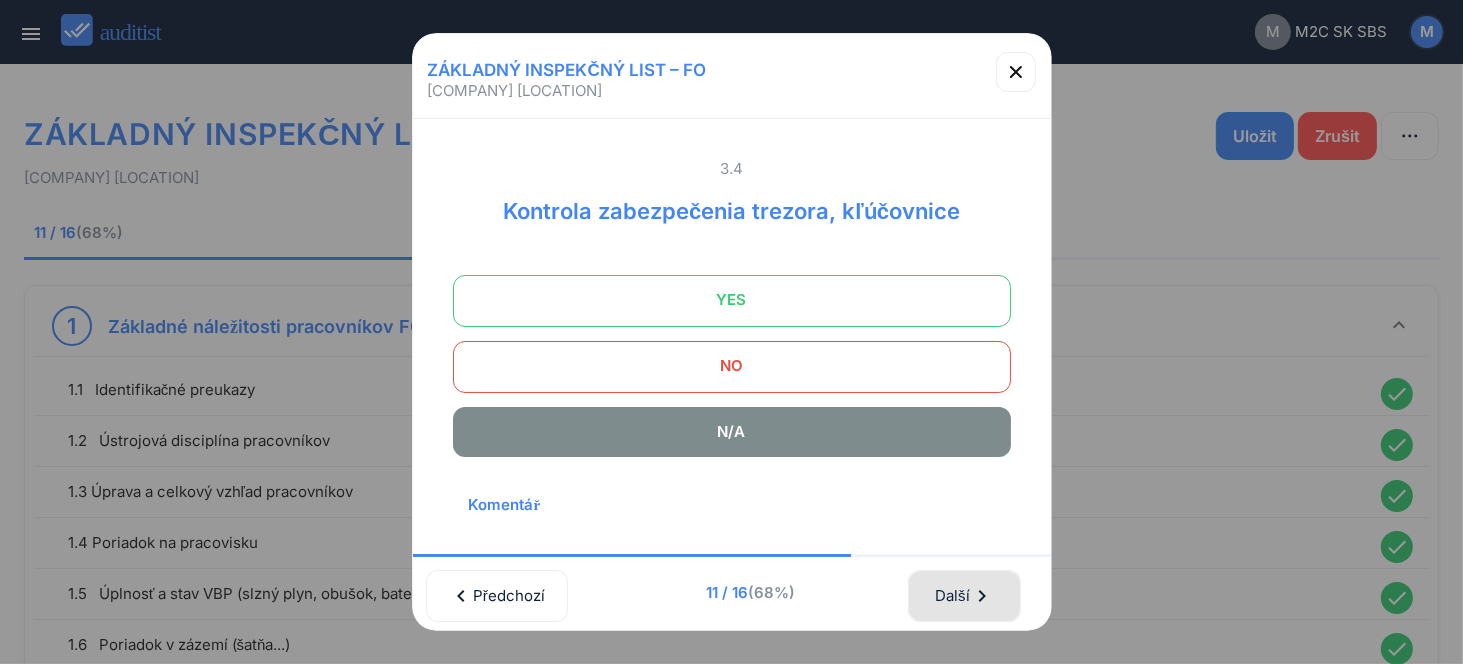 click on "chevron_right" at bounding box center (982, 596) 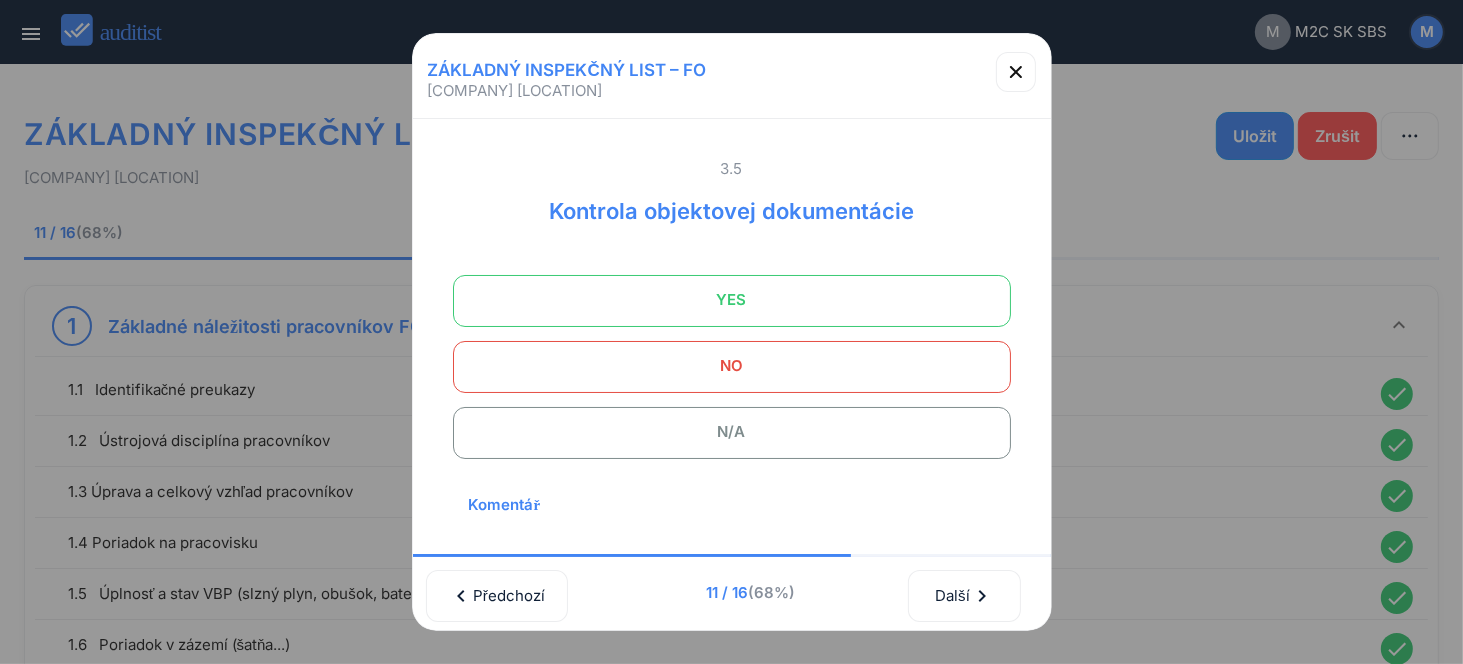 click on "N/A" at bounding box center (732, 432) 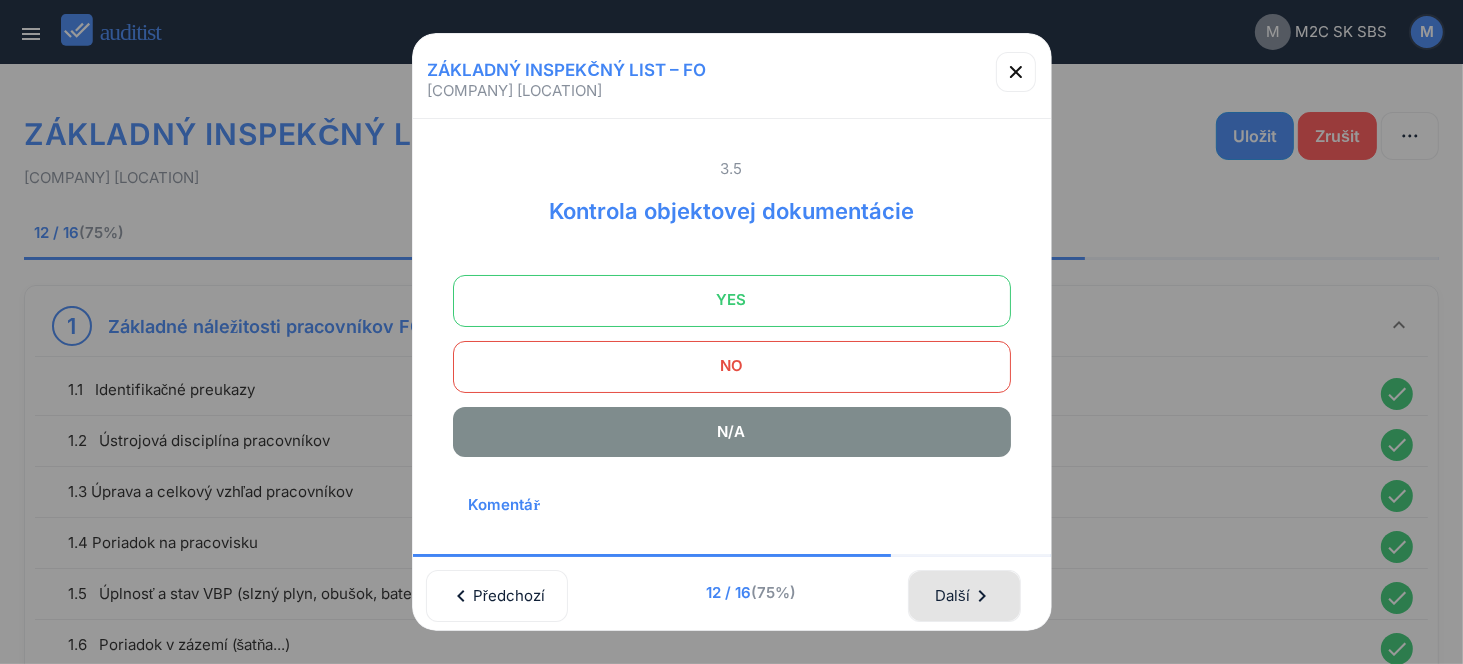 click on "Další
chevron_right" at bounding box center [964, 596] 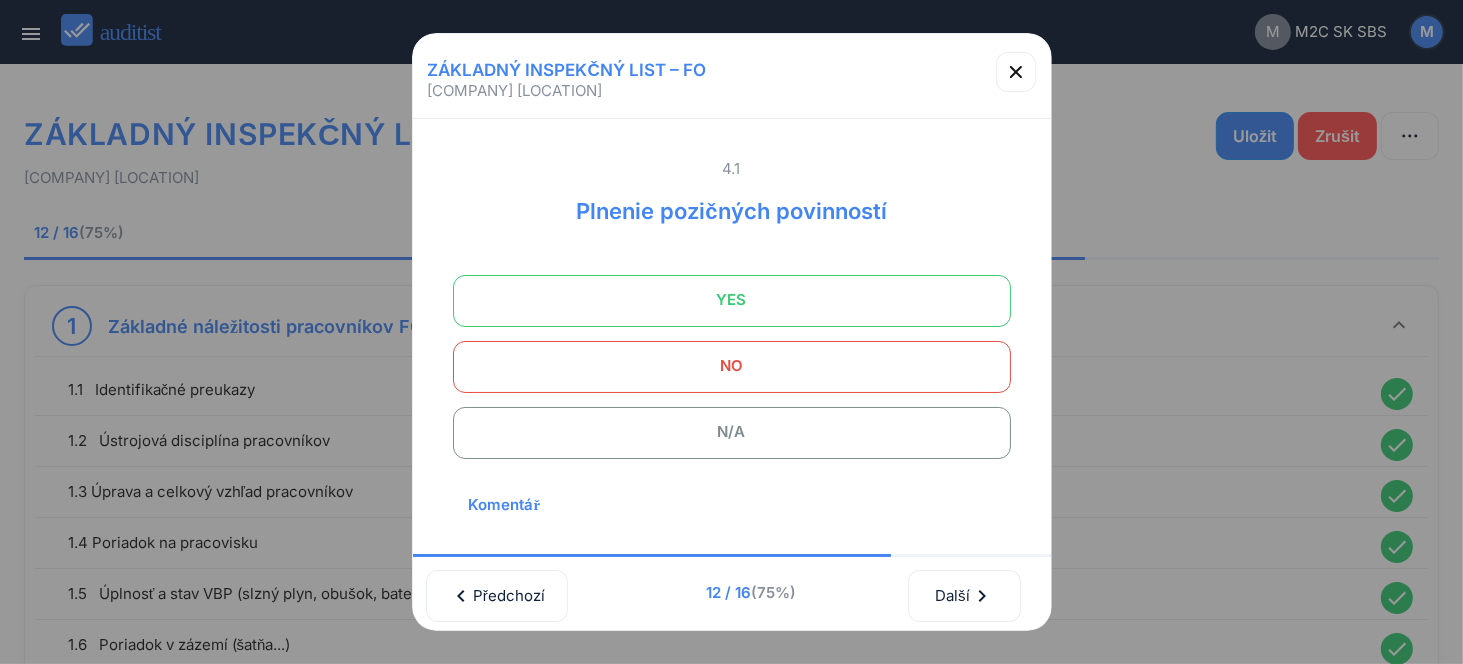 click on "YES" at bounding box center (732, 300) 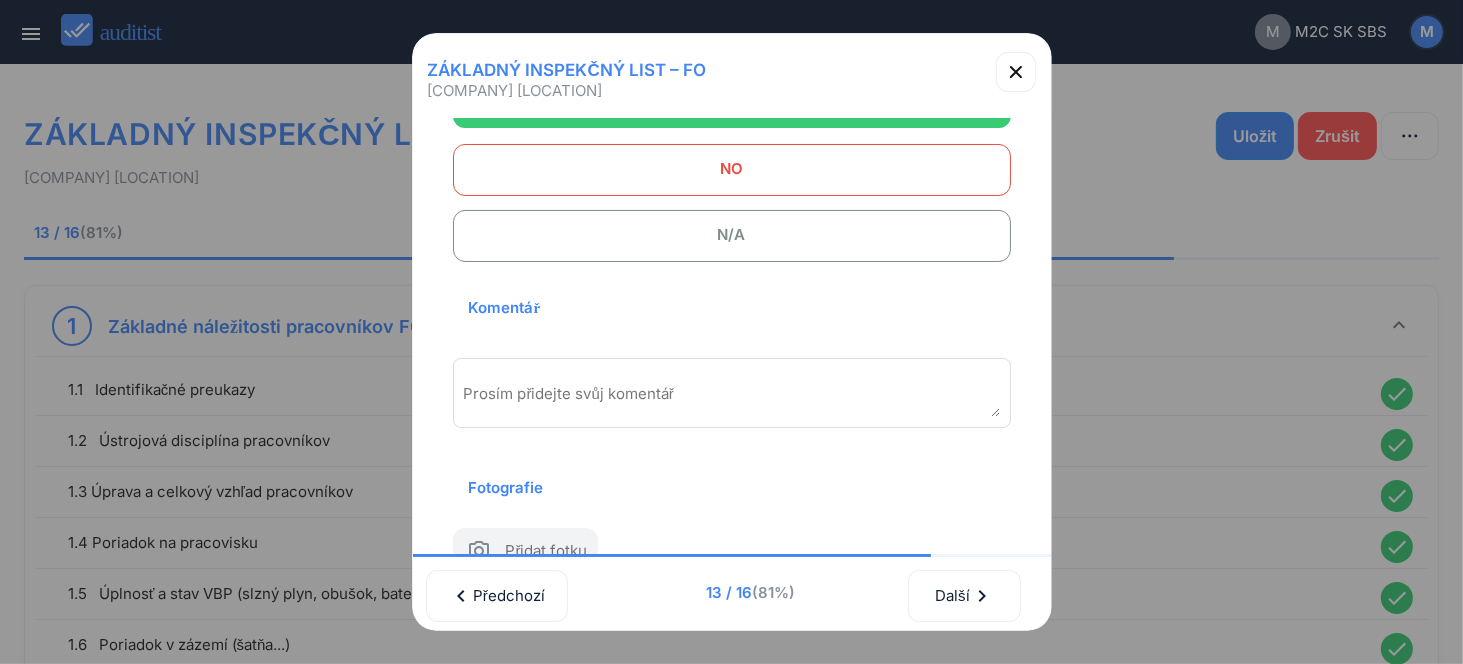 scroll, scrollTop: 200, scrollLeft: 0, axis: vertical 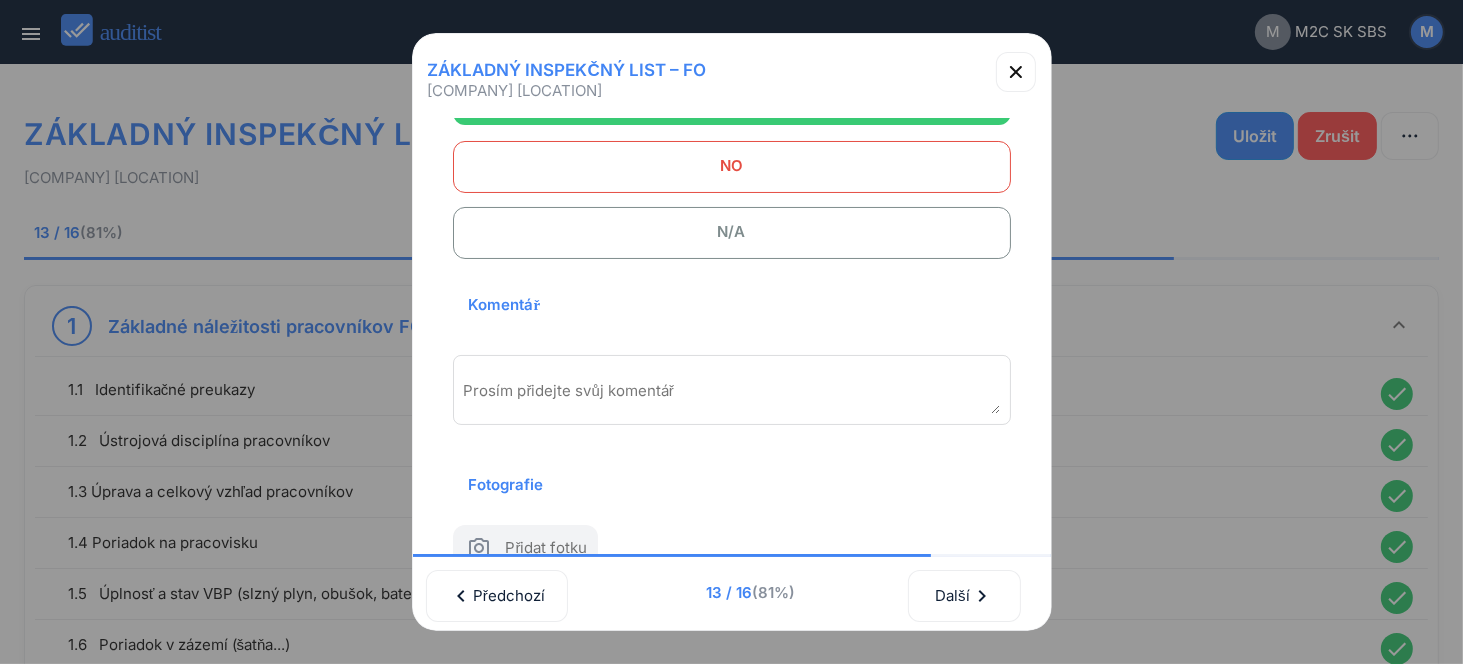 click on "Prosím přidejte svůj komentář" at bounding box center [732, 390] 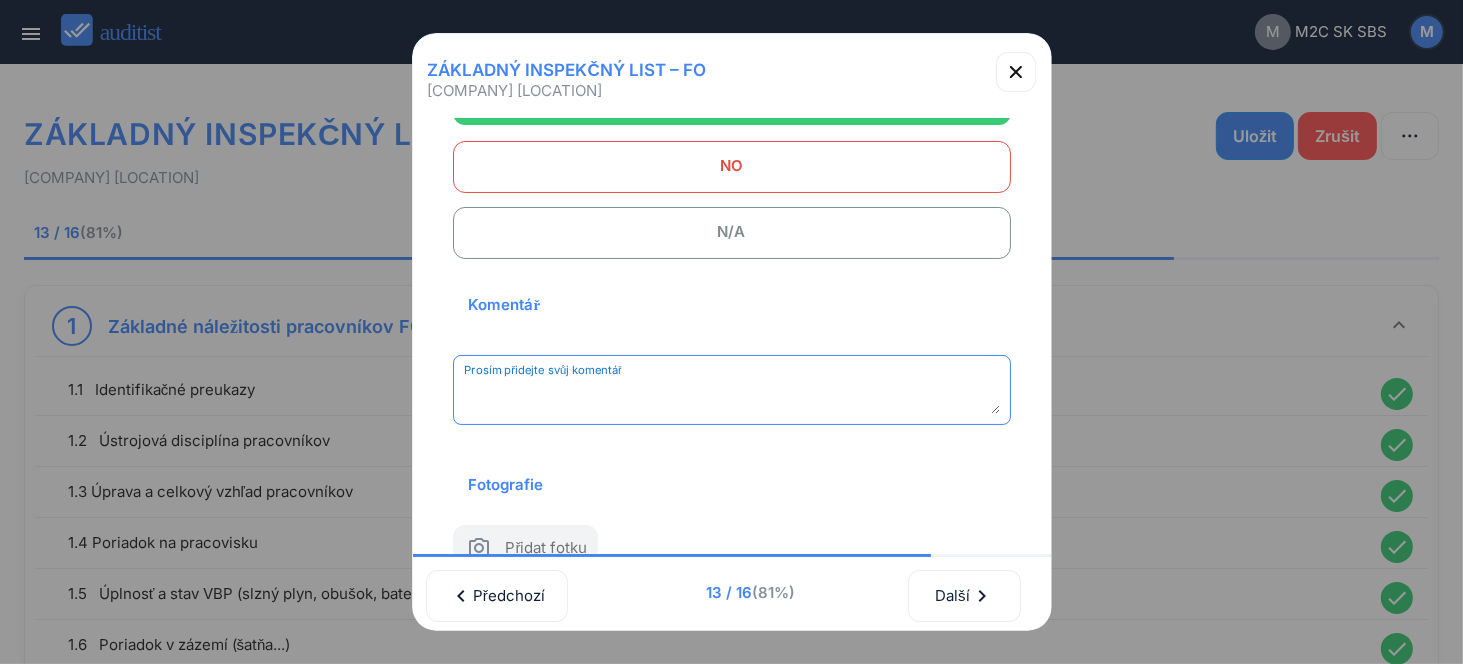paste on "**********" 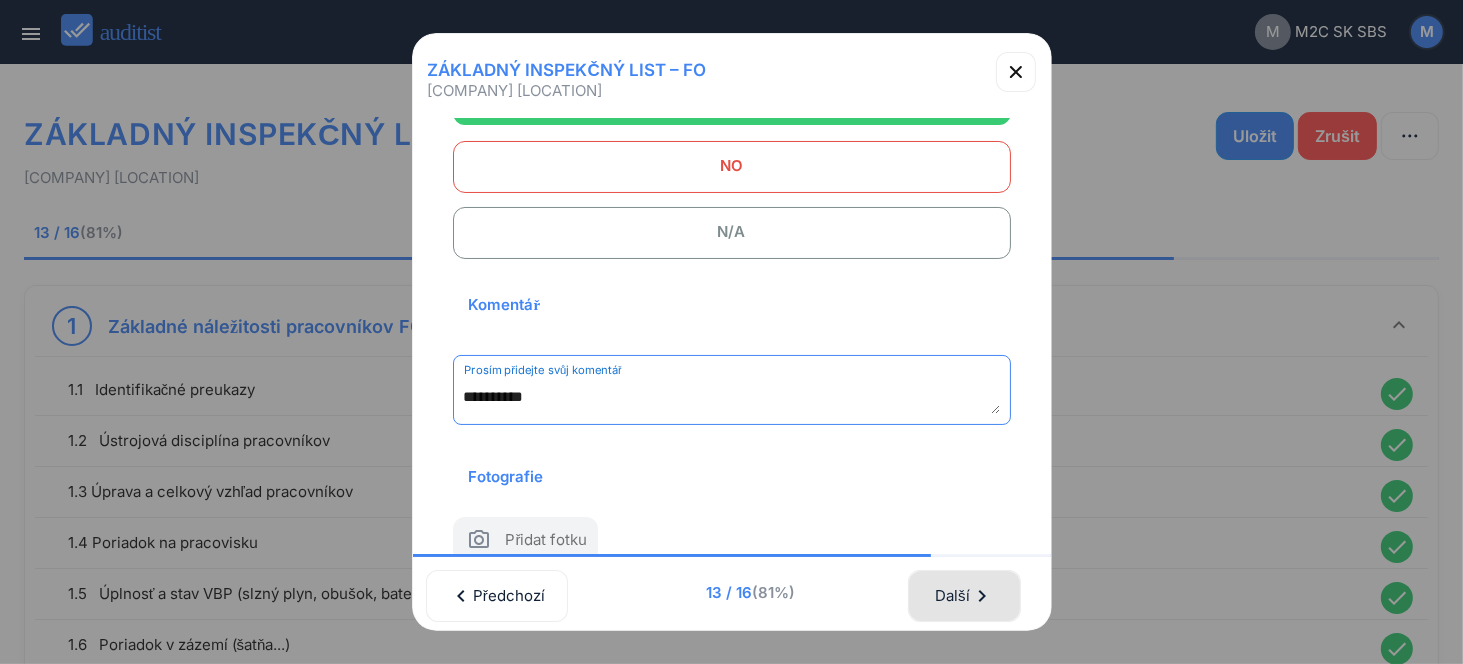 type on "**********" 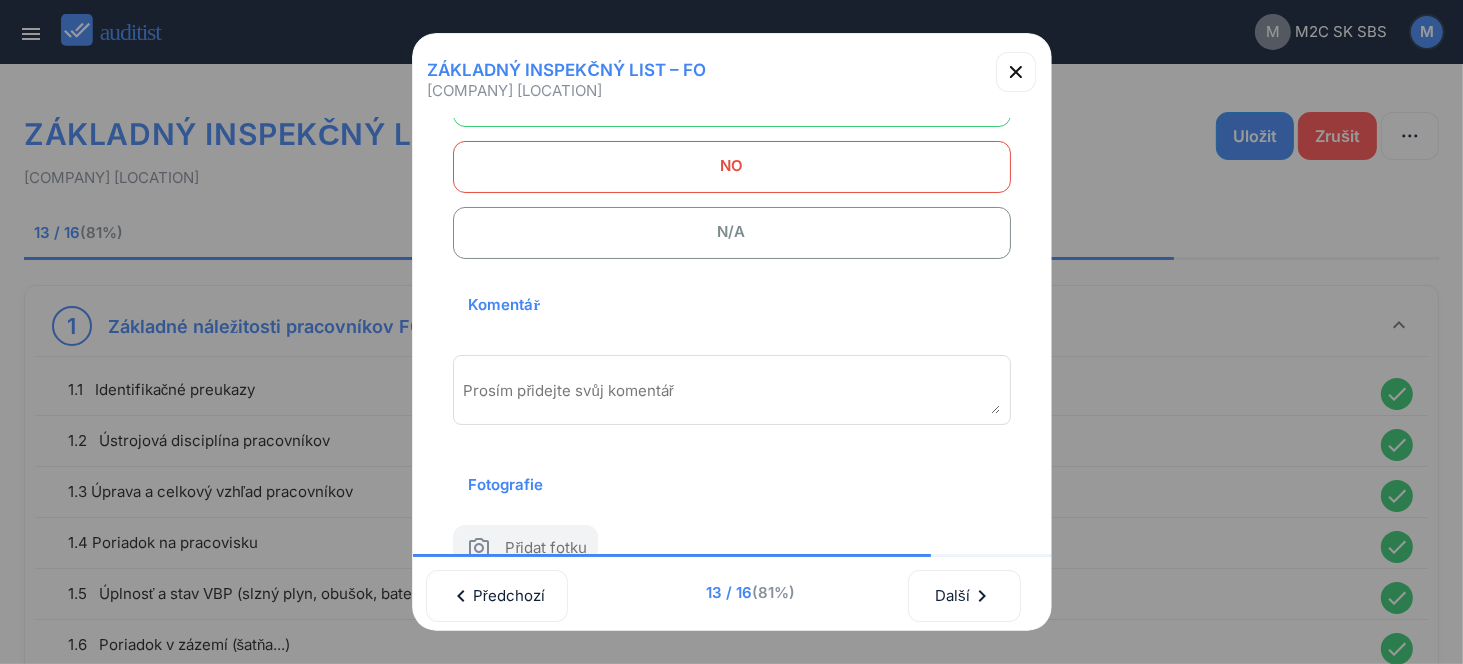 scroll, scrollTop: 0, scrollLeft: 0, axis: both 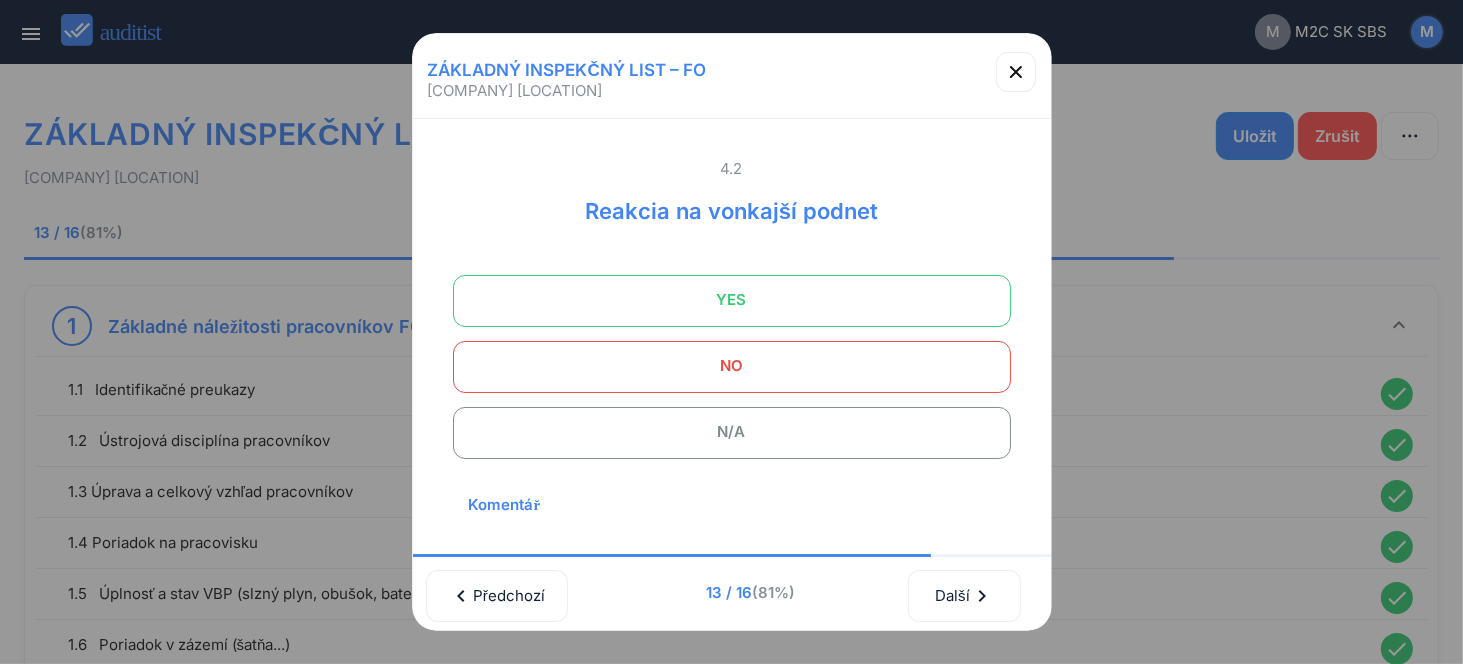 click on "YES" at bounding box center (732, 300) 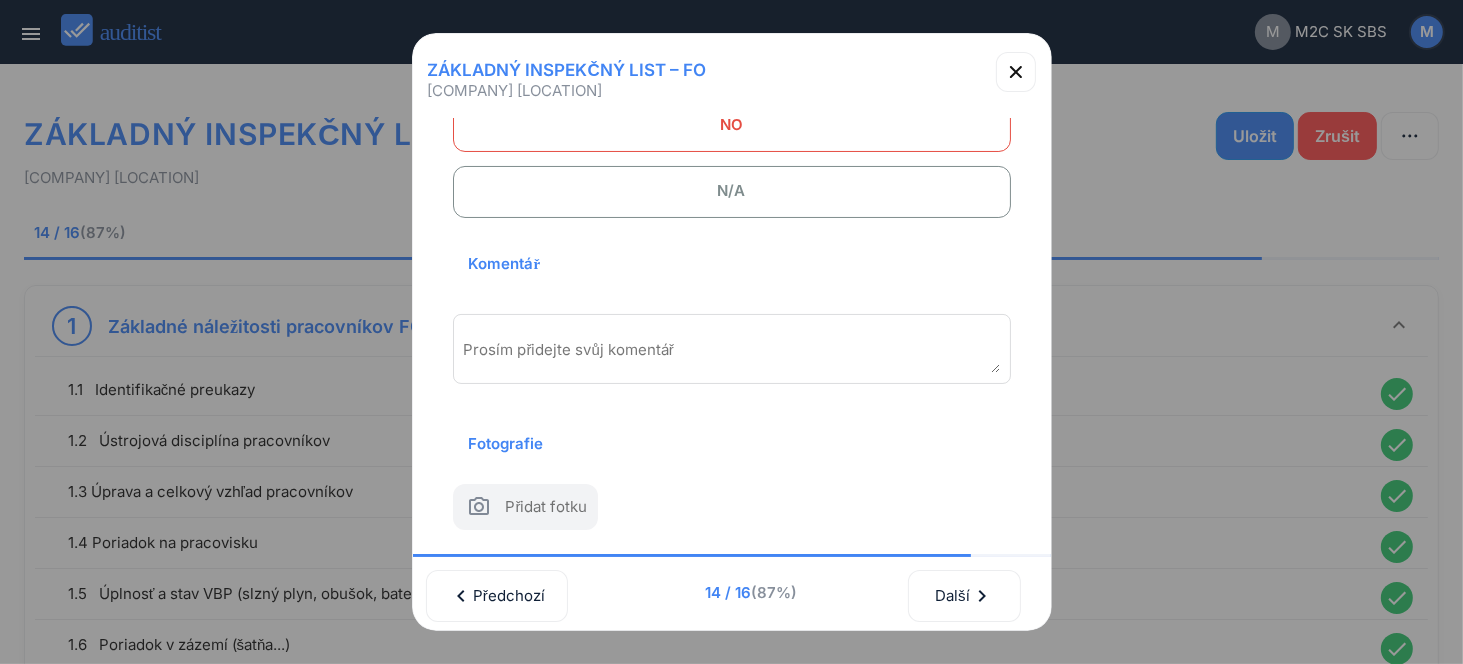 scroll, scrollTop: 270, scrollLeft: 0, axis: vertical 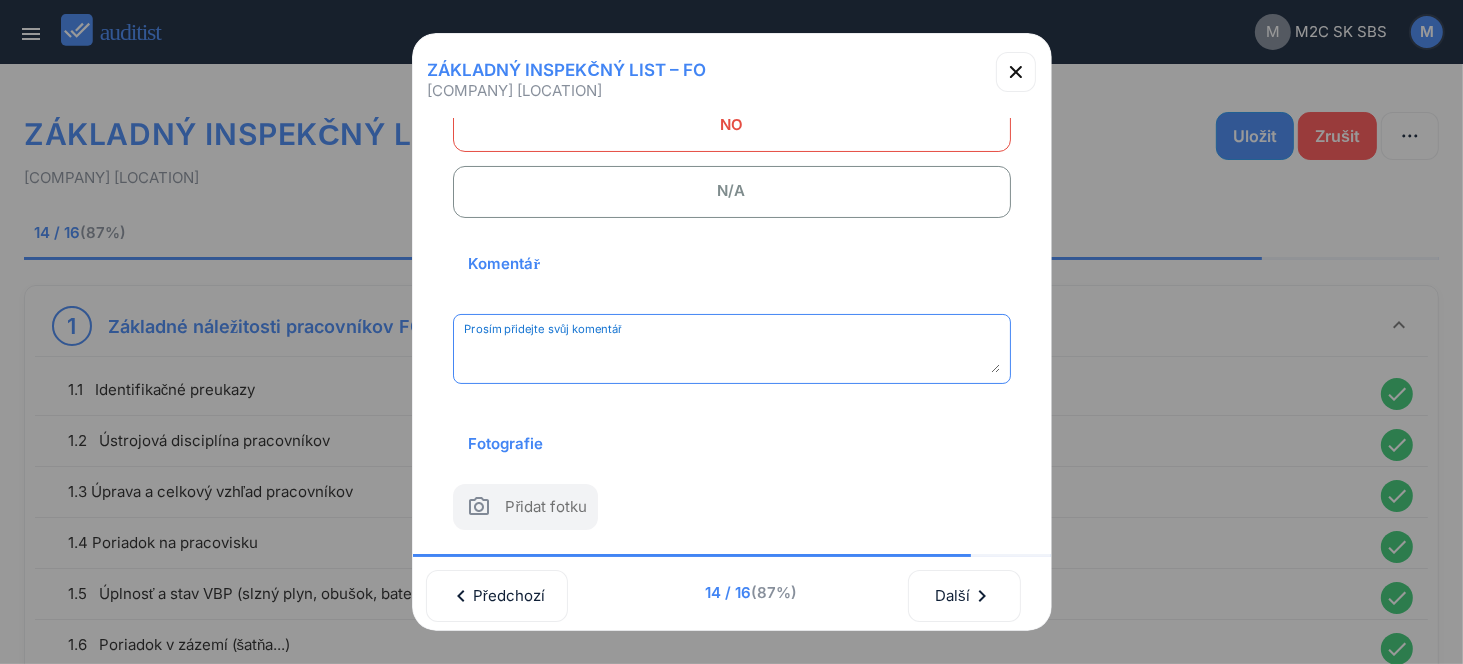 paste on "**********" 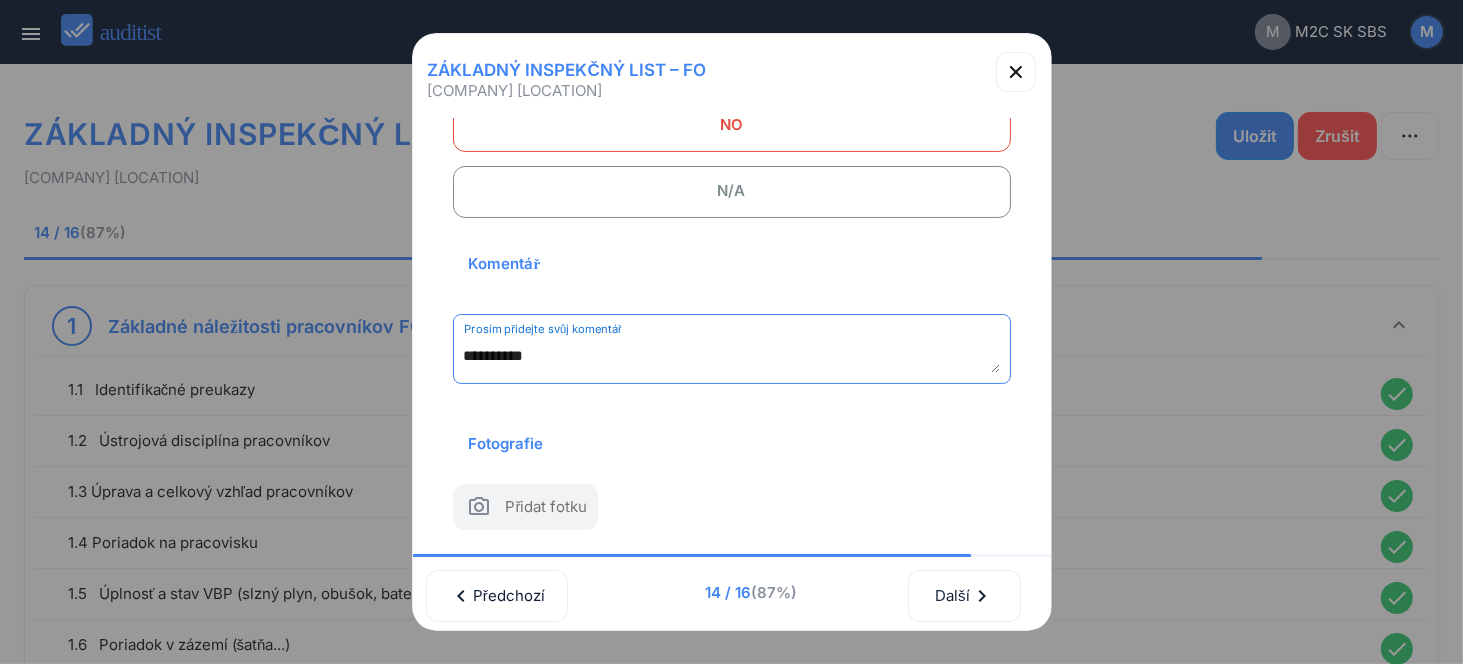 scroll, scrollTop: 262, scrollLeft: 0, axis: vertical 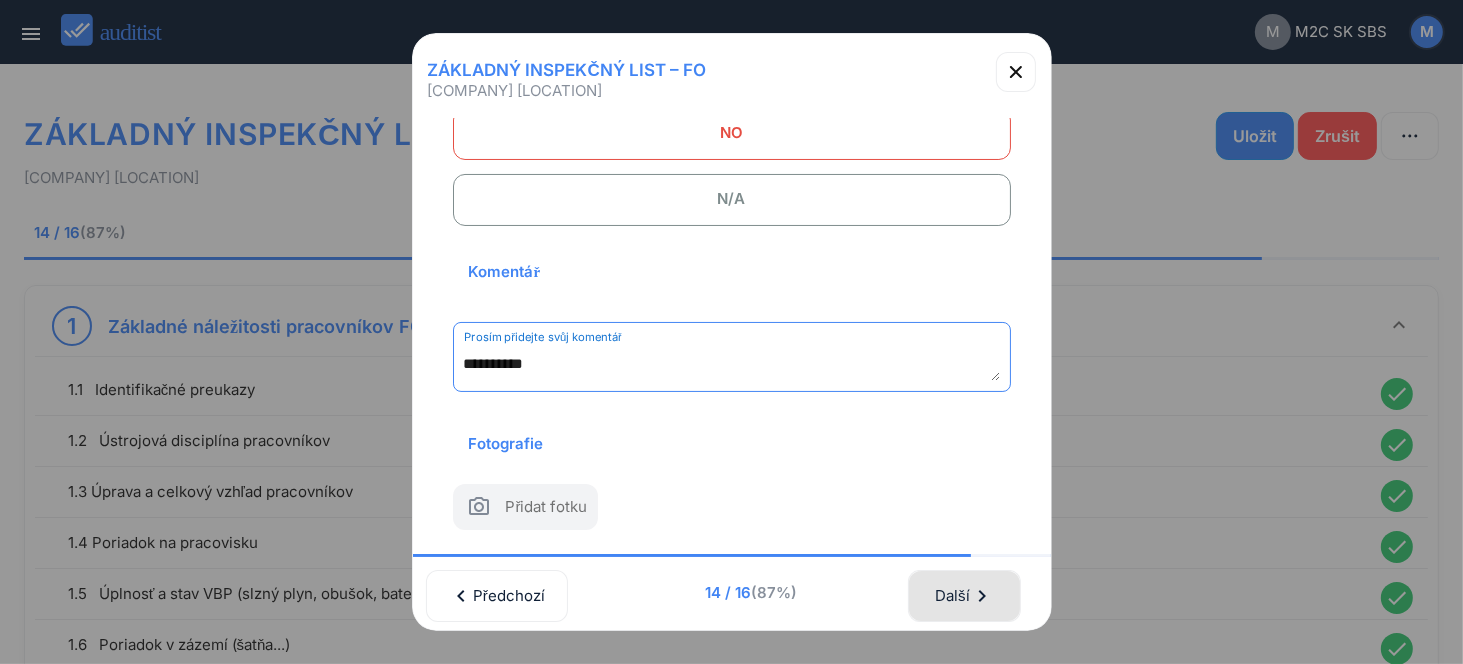 type on "**********" 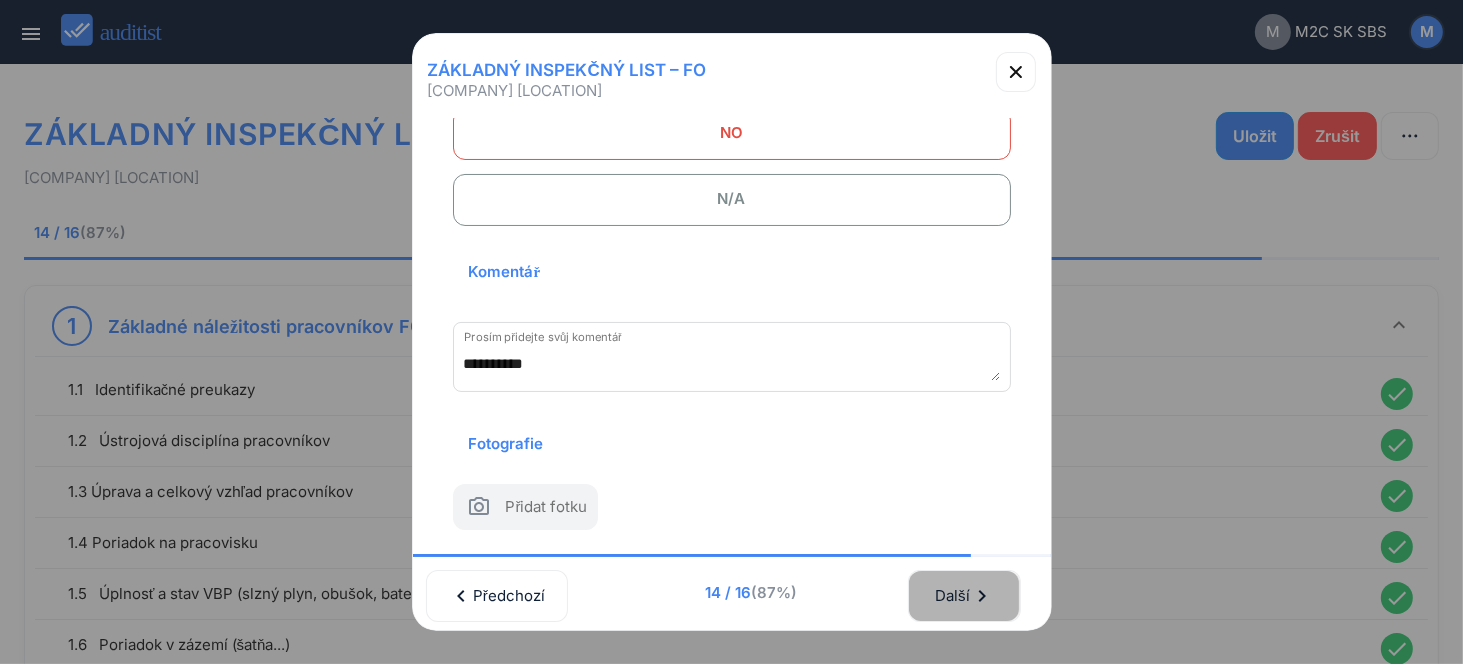 click on "Další
chevron_right" at bounding box center [964, 596] 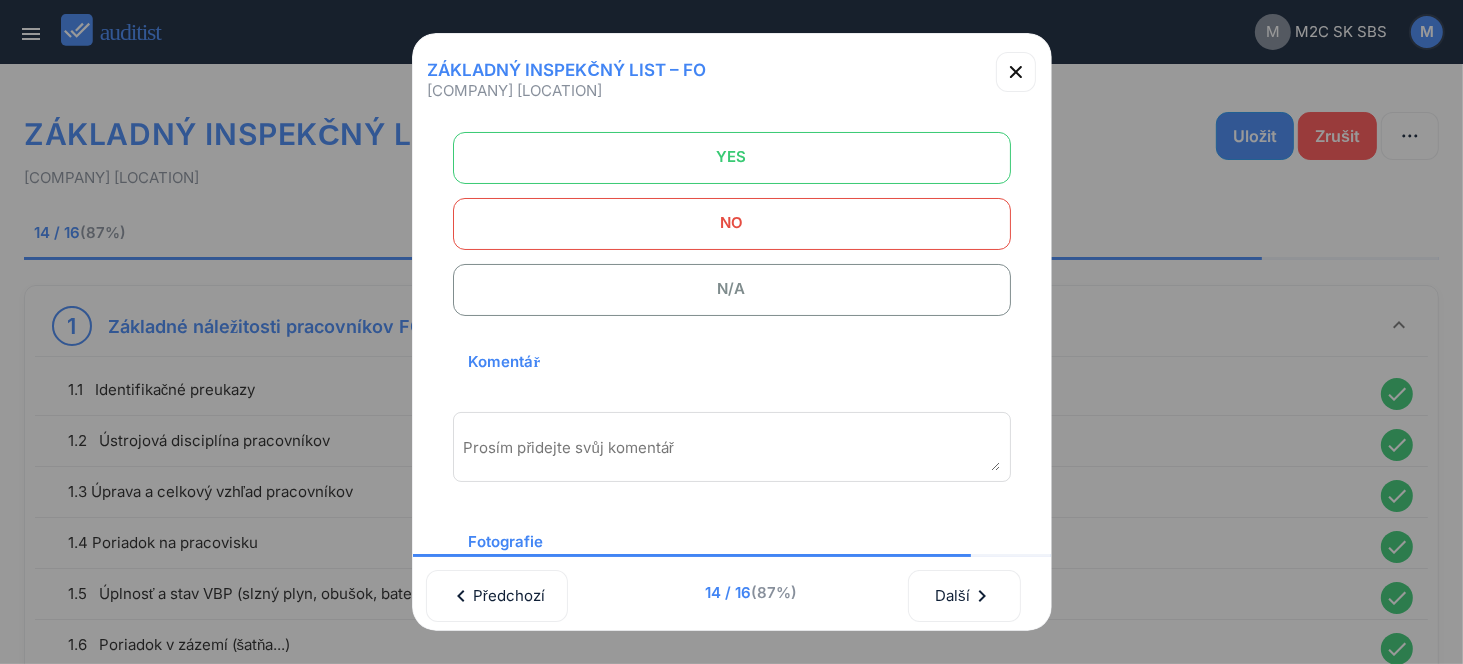 scroll, scrollTop: 0, scrollLeft: 0, axis: both 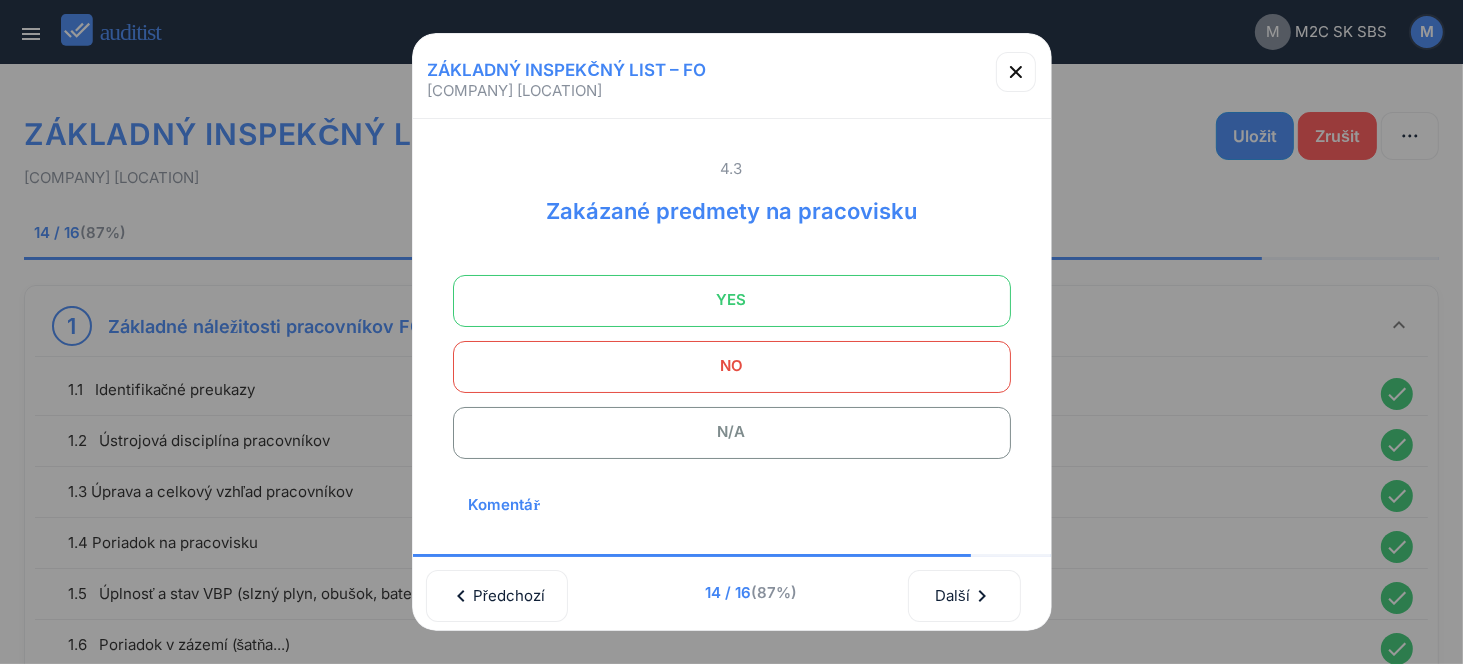 click on "YES" at bounding box center [732, 300] 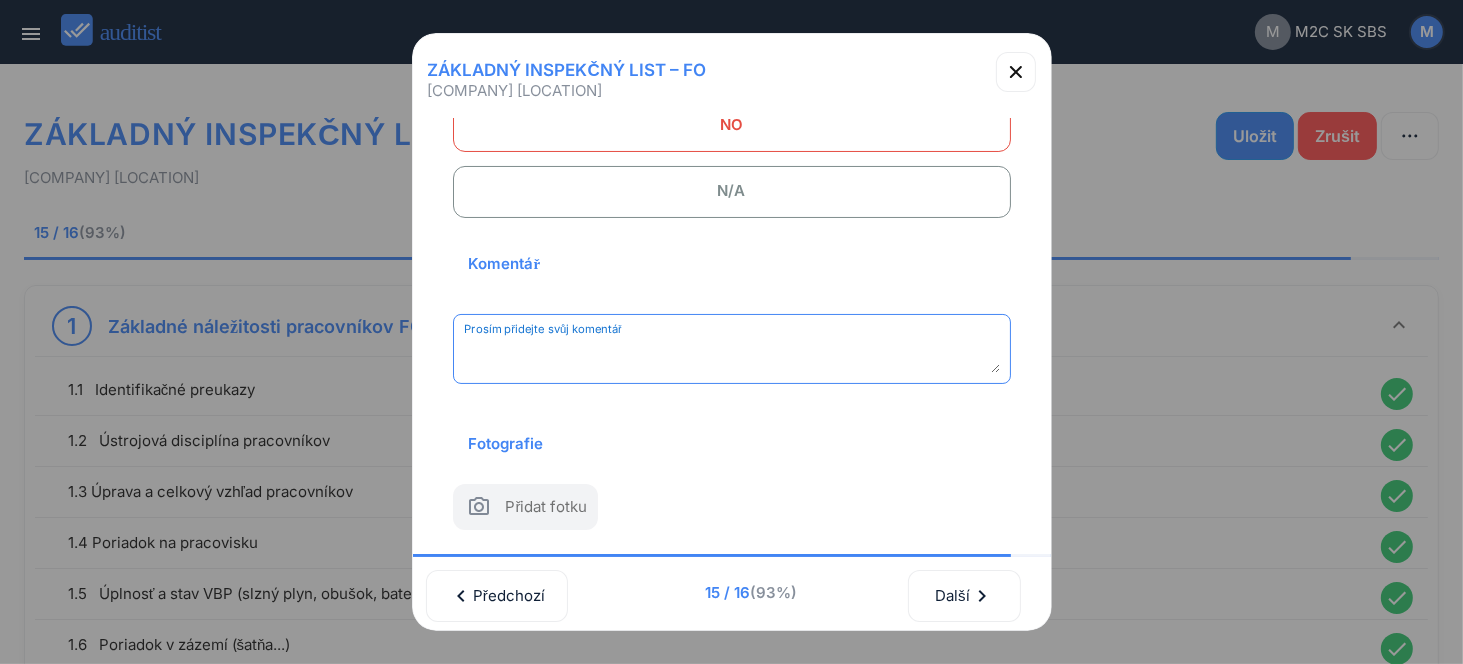 click at bounding box center (732, 356) 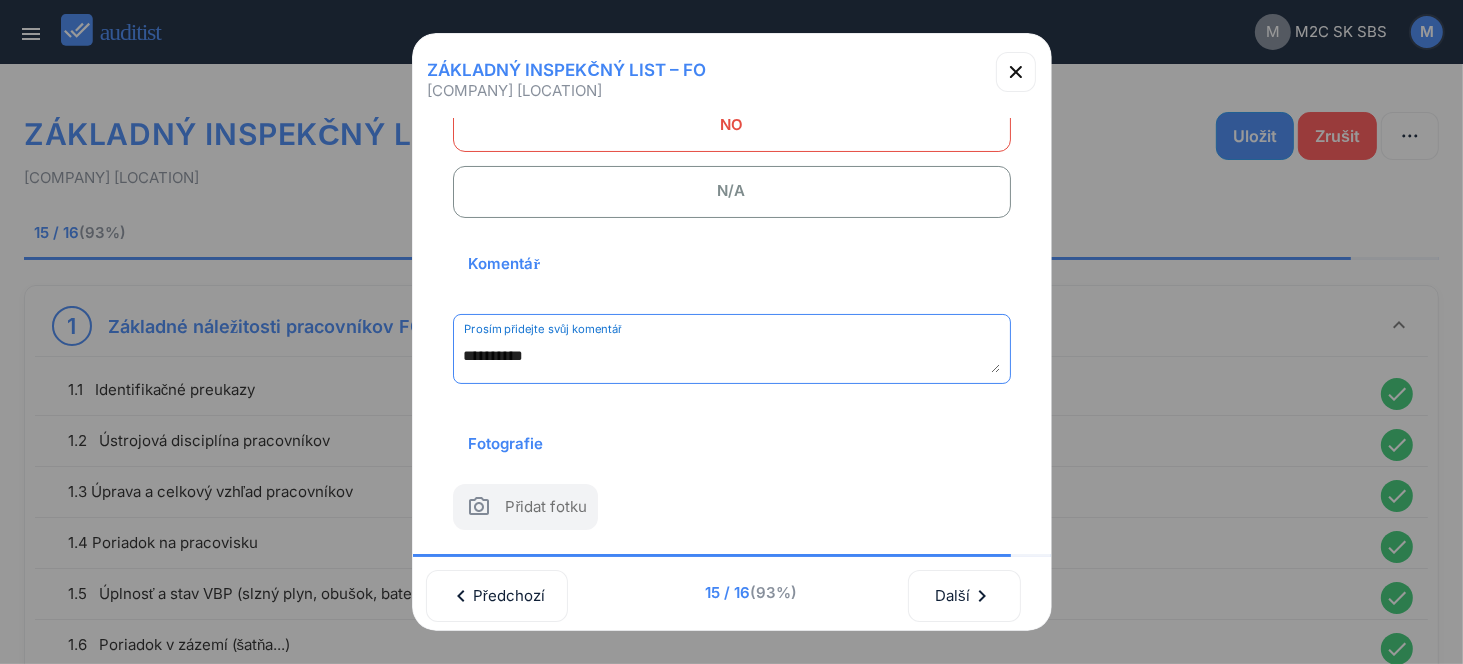 scroll, scrollTop: 262, scrollLeft: 0, axis: vertical 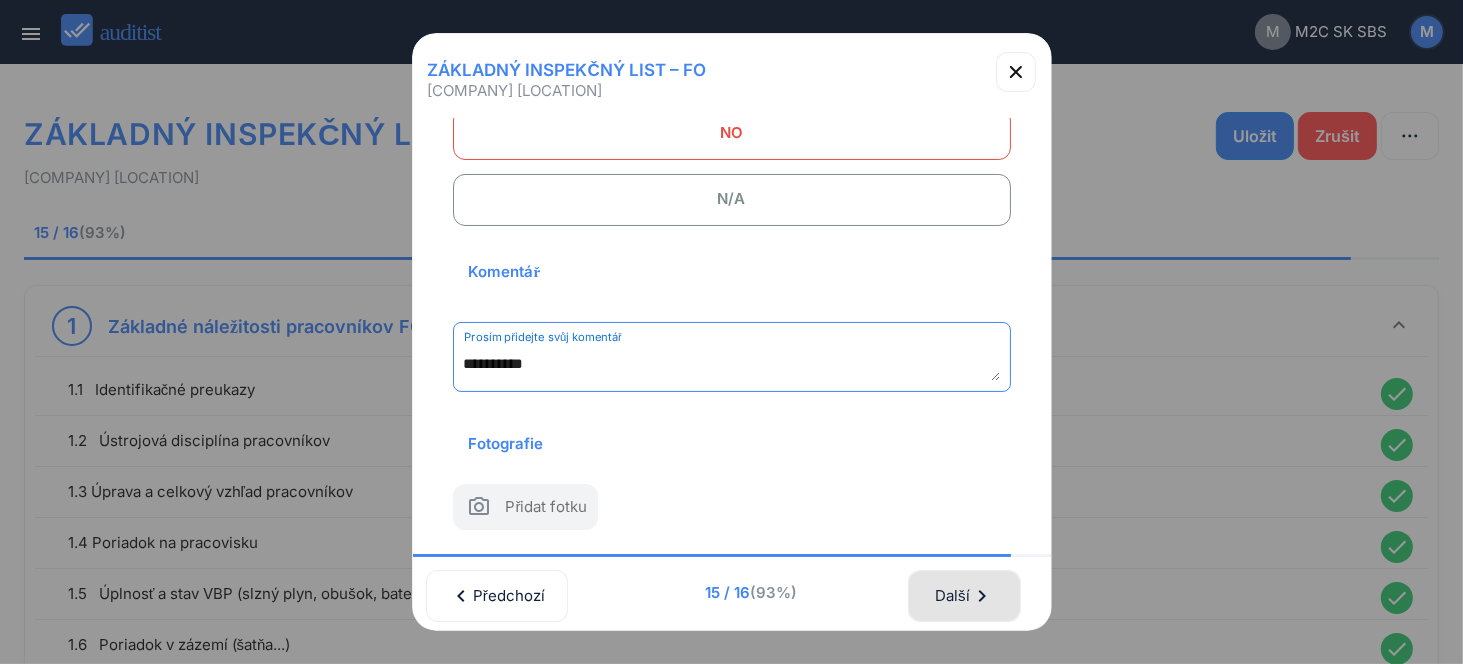 type on "**********" 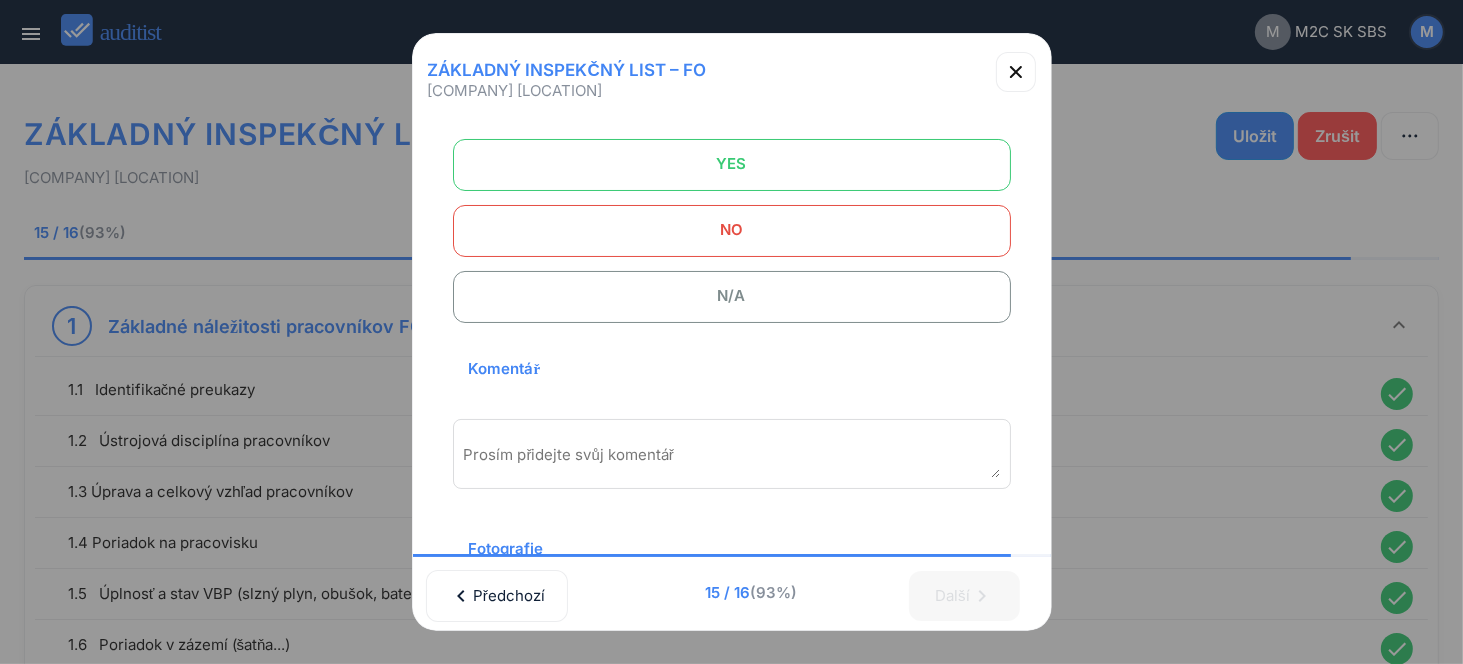 scroll, scrollTop: 0, scrollLeft: 0, axis: both 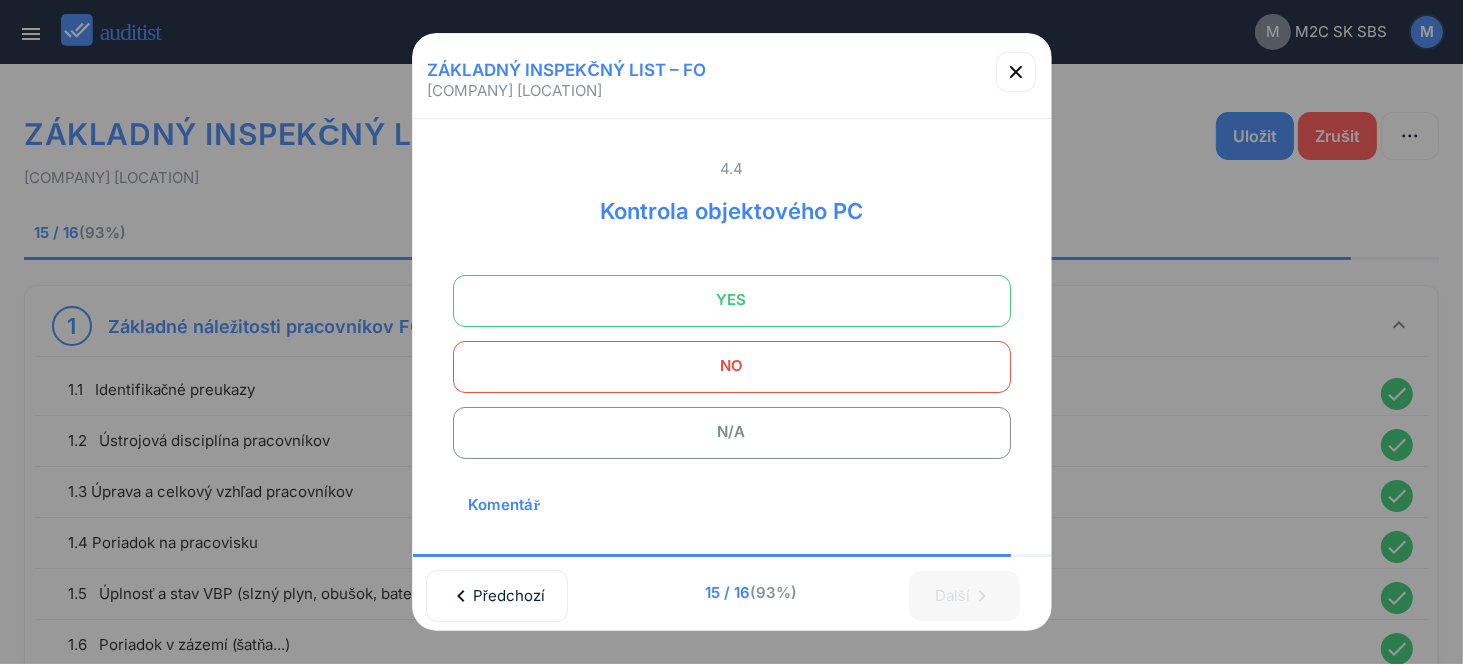 click on "N/A" at bounding box center [732, 432] 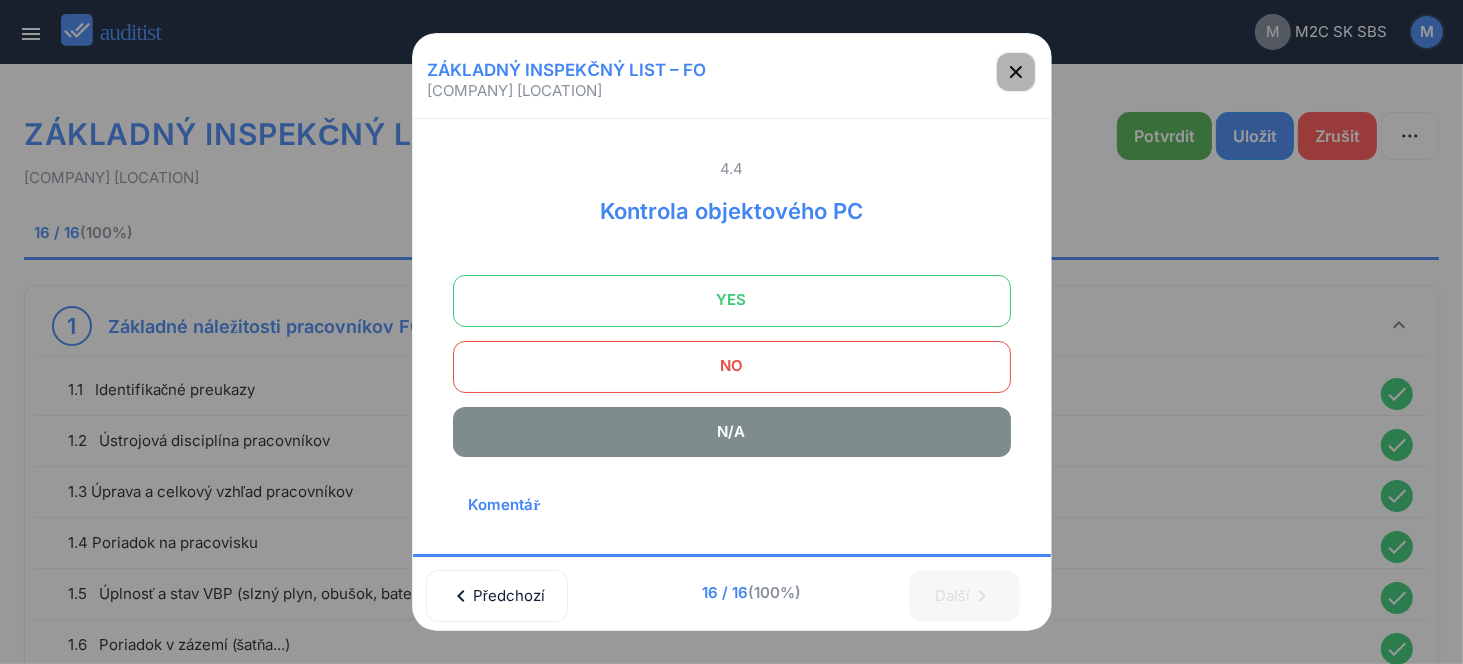 click 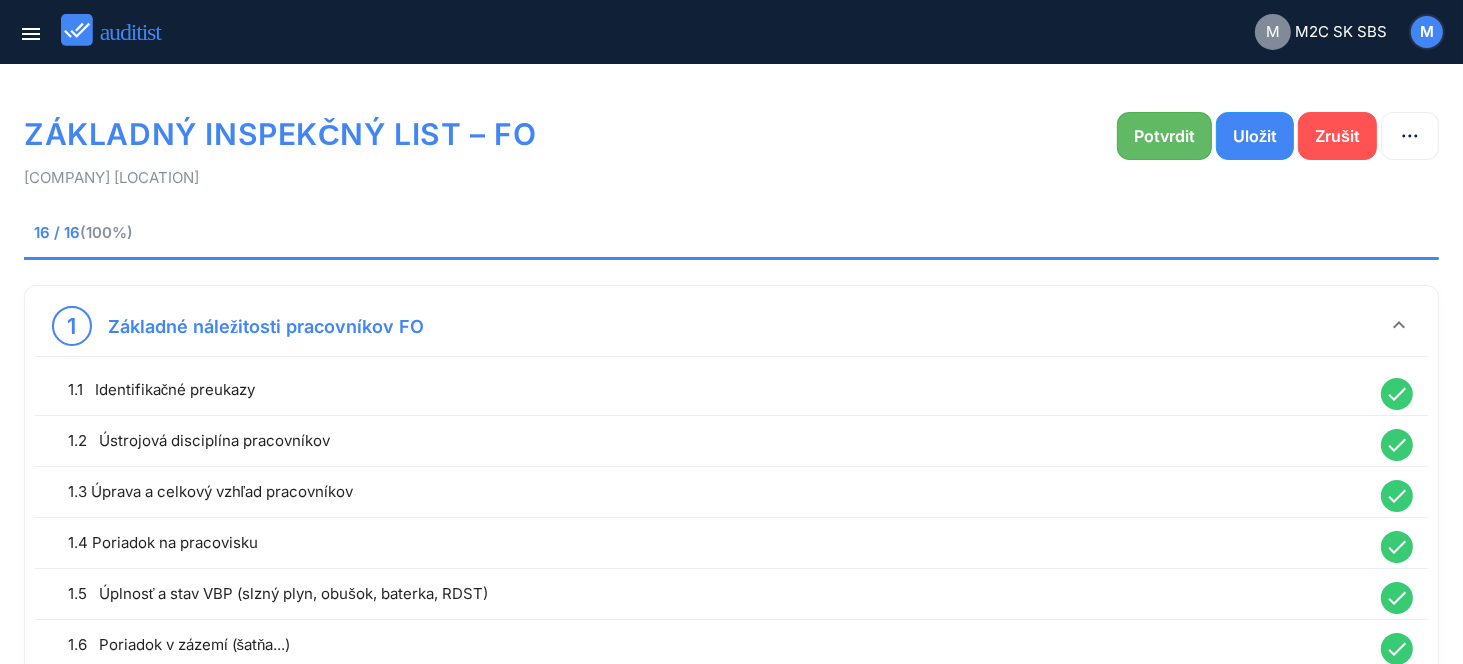 click on "Potvrdit" at bounding box center [1164, 136] 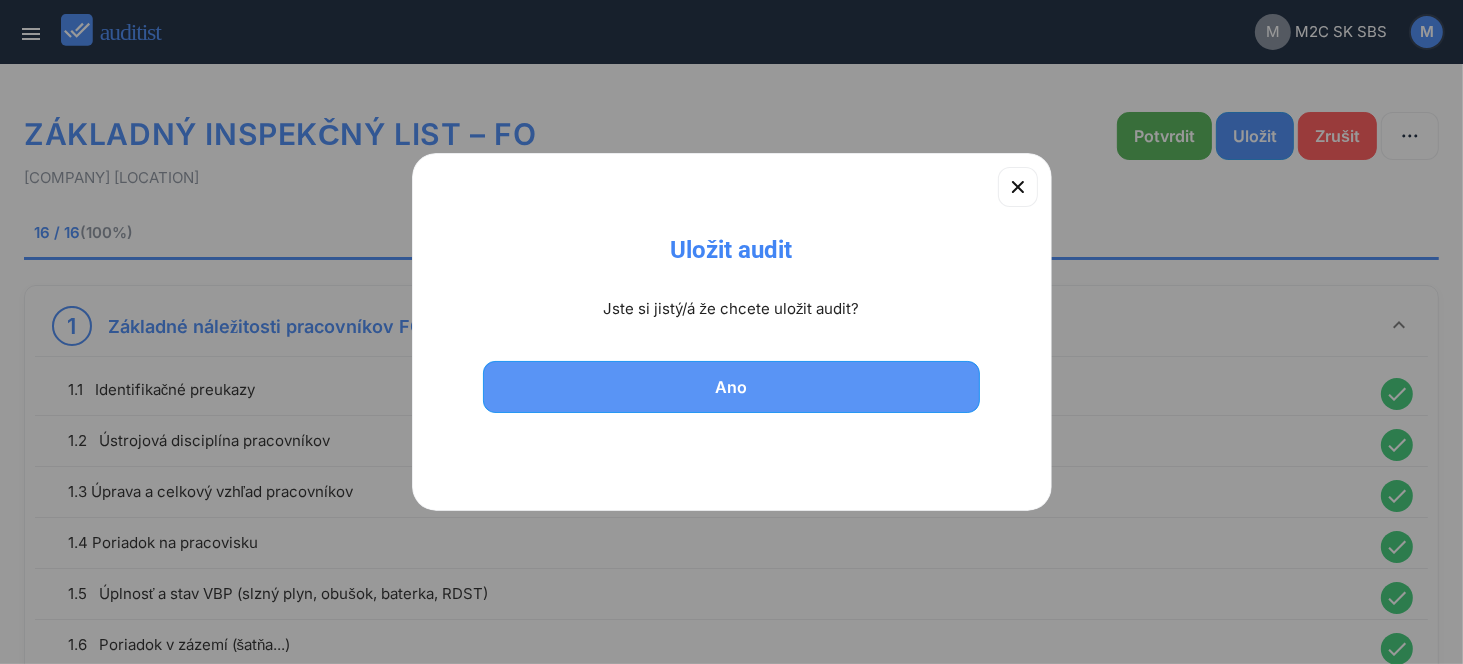 click on "Ano" at bounding box center (732, 387) 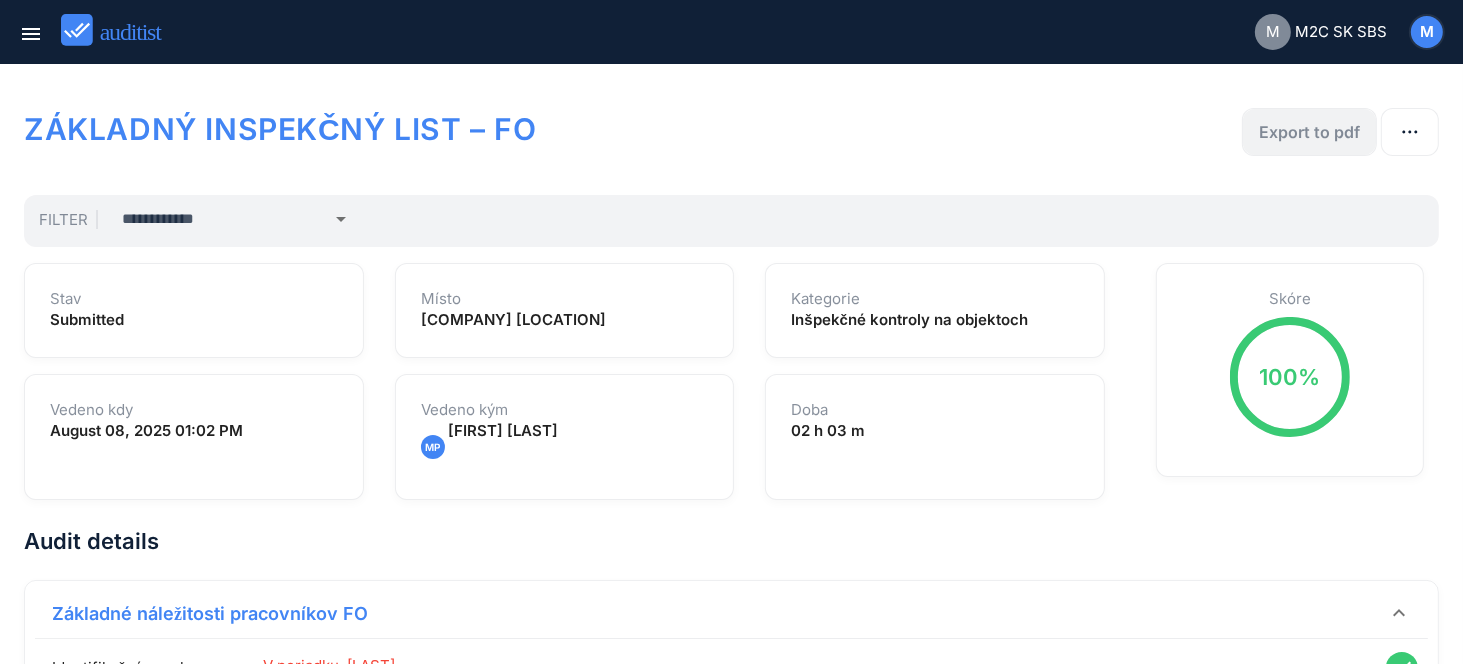 click on "Export to pdf" at bounding box center [1309, 132] 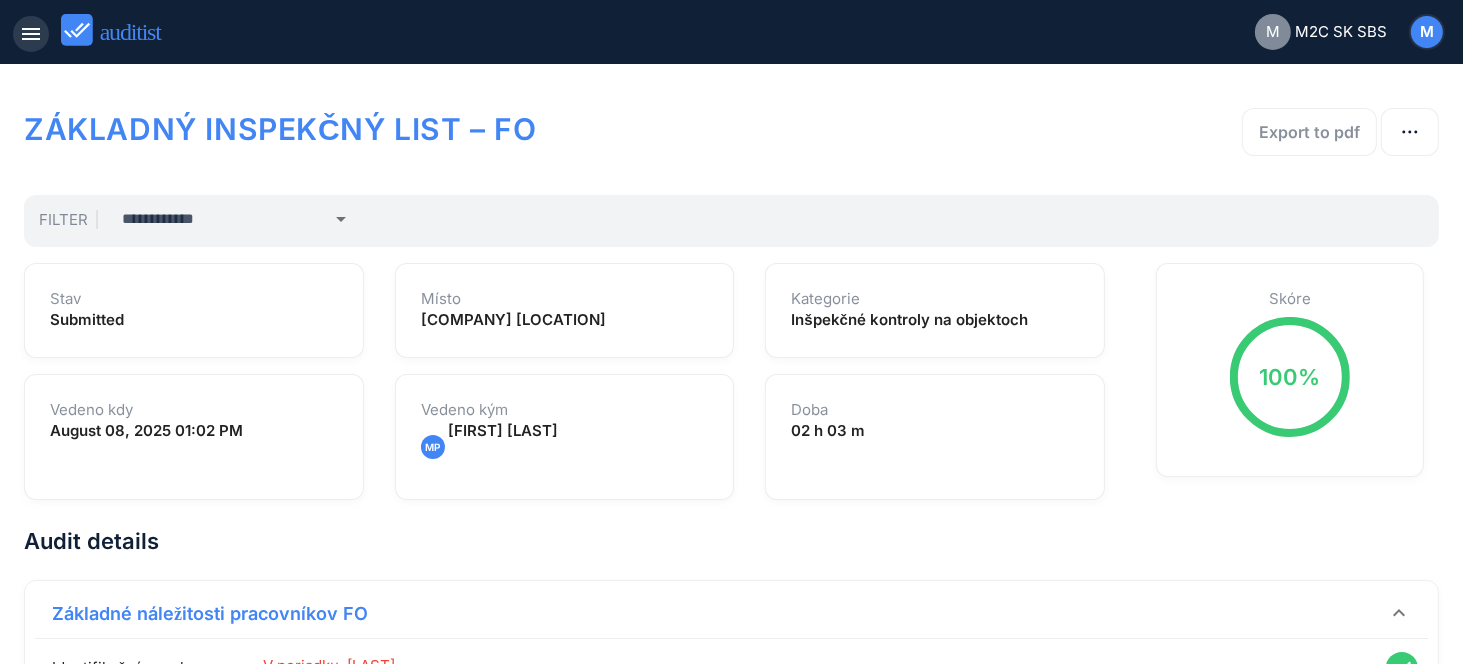 click on "menu" at bounding box center [31, 34] 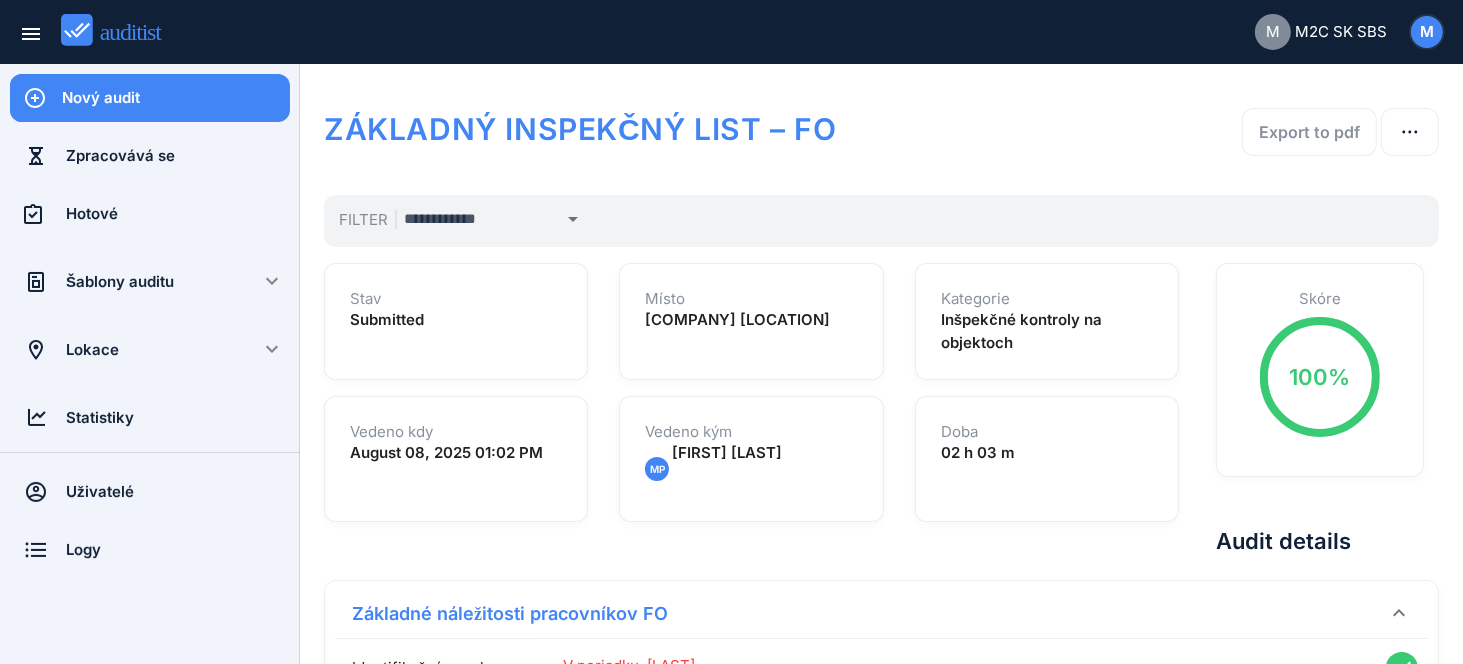 click on "Nový audit" at bounding box center [176, 98] 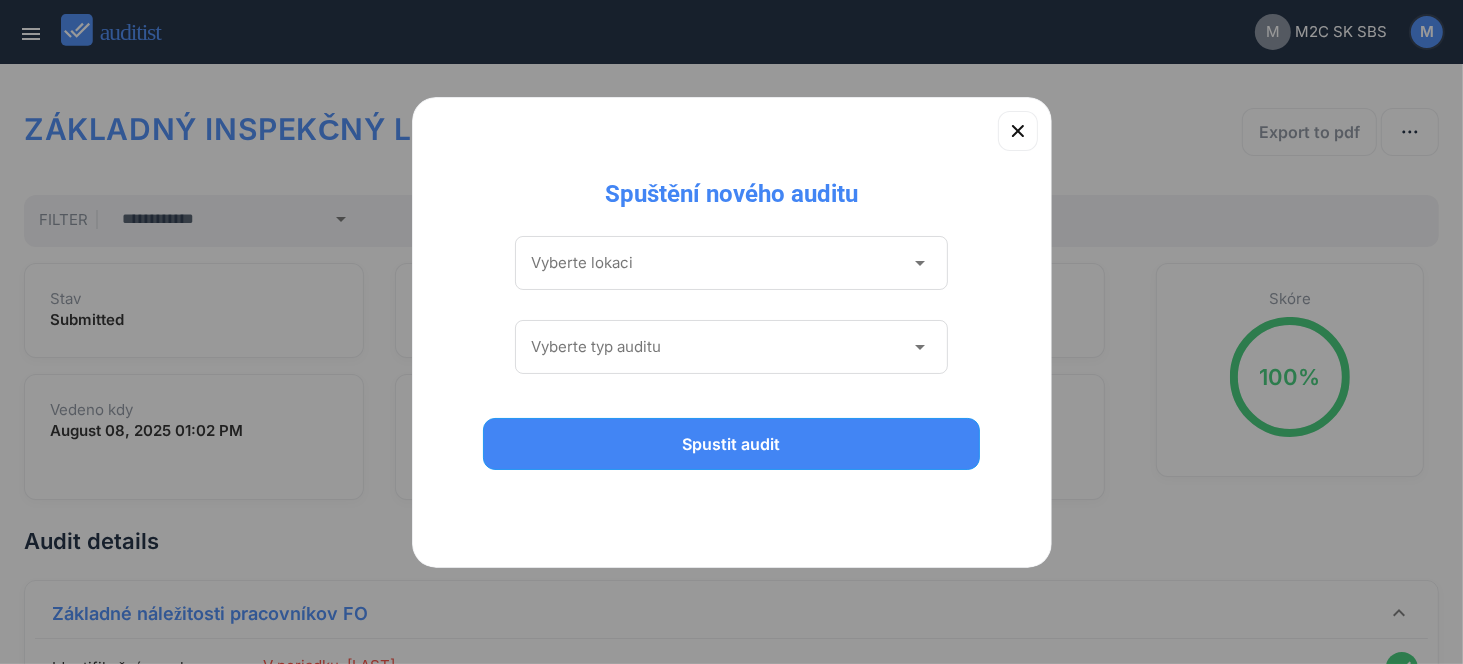click at bounding box center [718, 263] 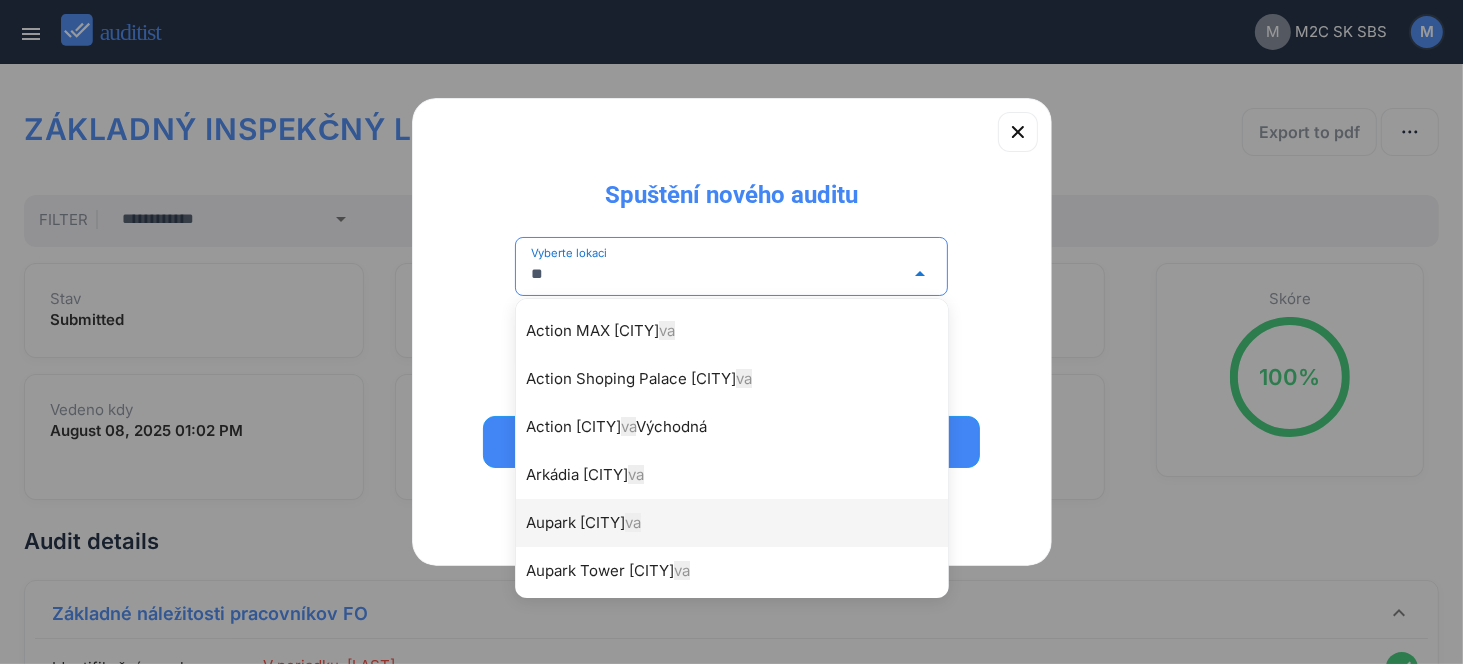 type on "*" 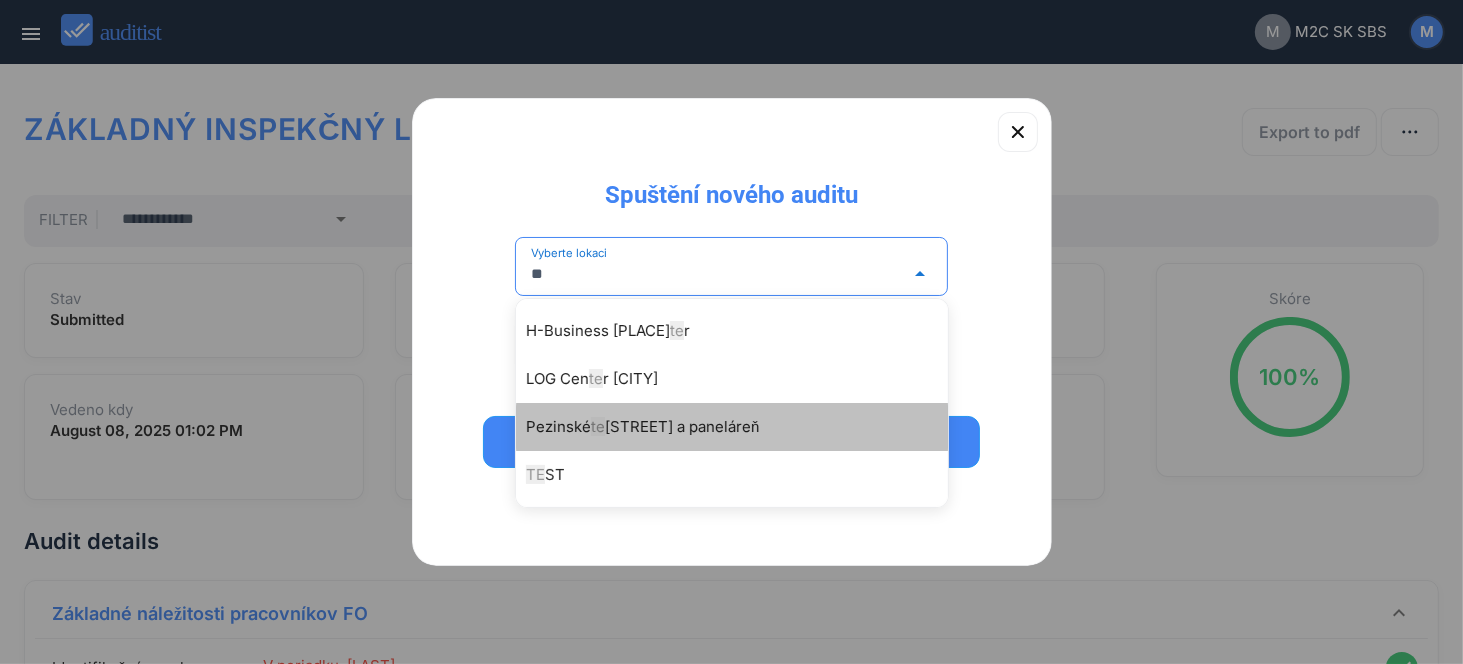 click on "[COMPANY]" at bounding box center (732, 427) 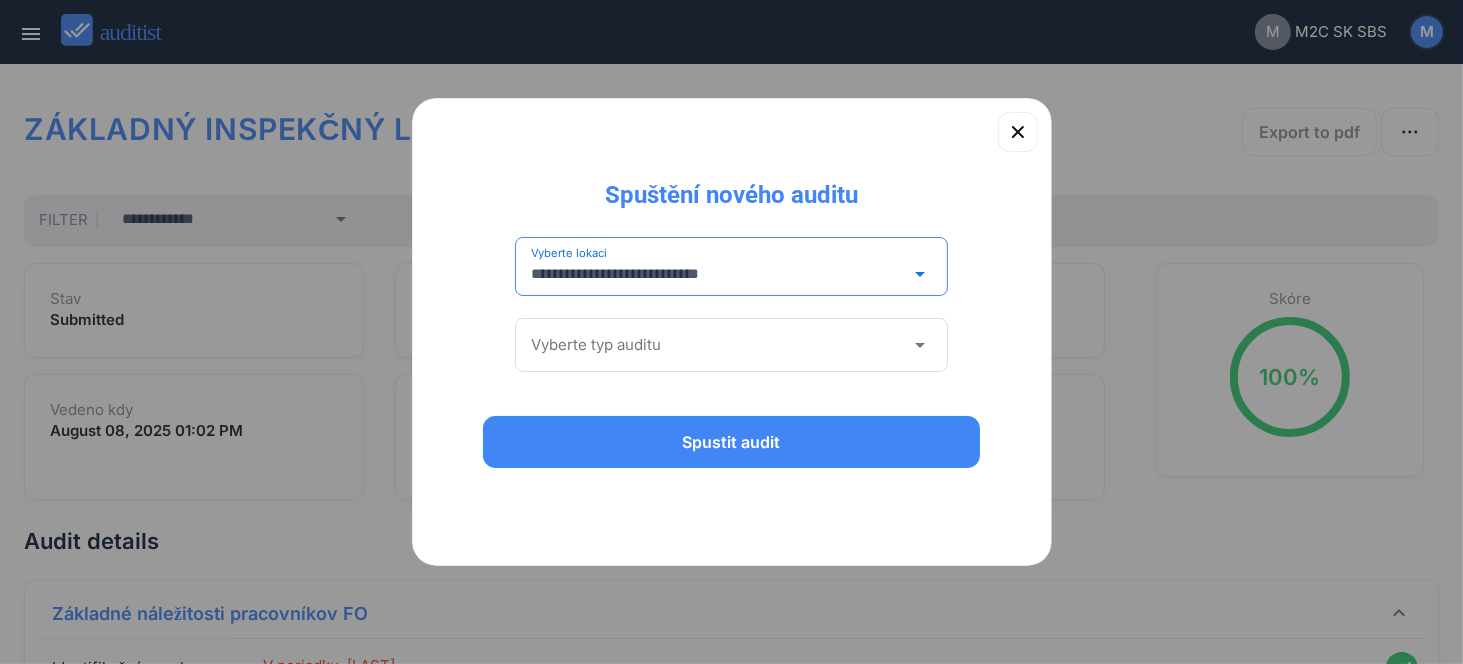 type on "**********" 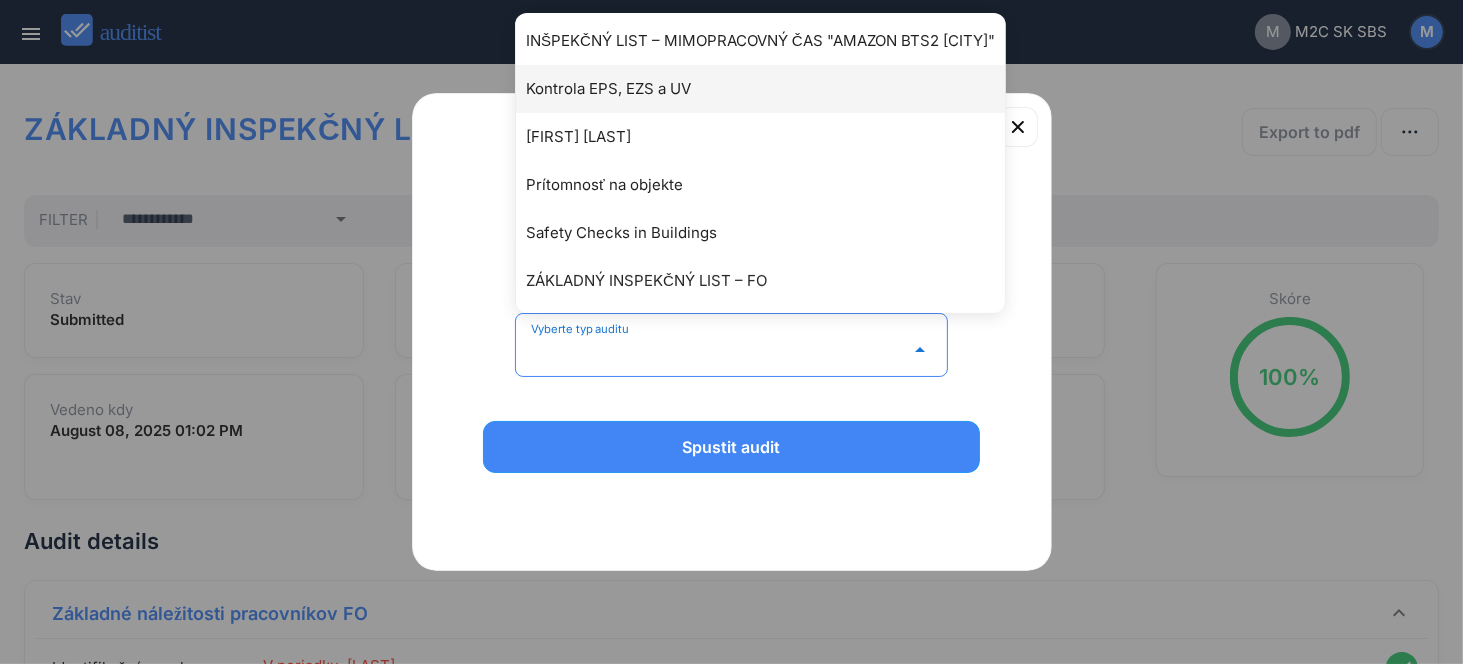 click on "Kontrola EPS, EZS a UV" at bounding box center (770, 89) 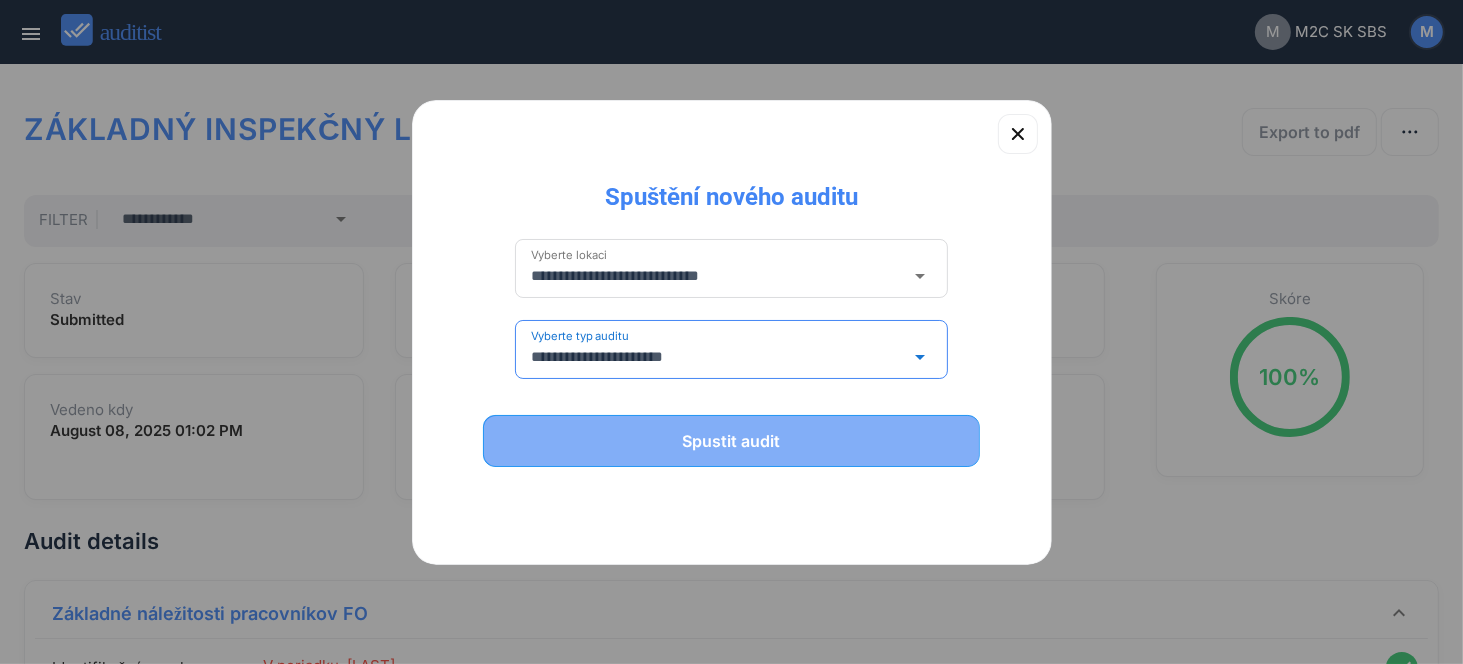 click on "Spustit audit" at bounding box center [732, 441] 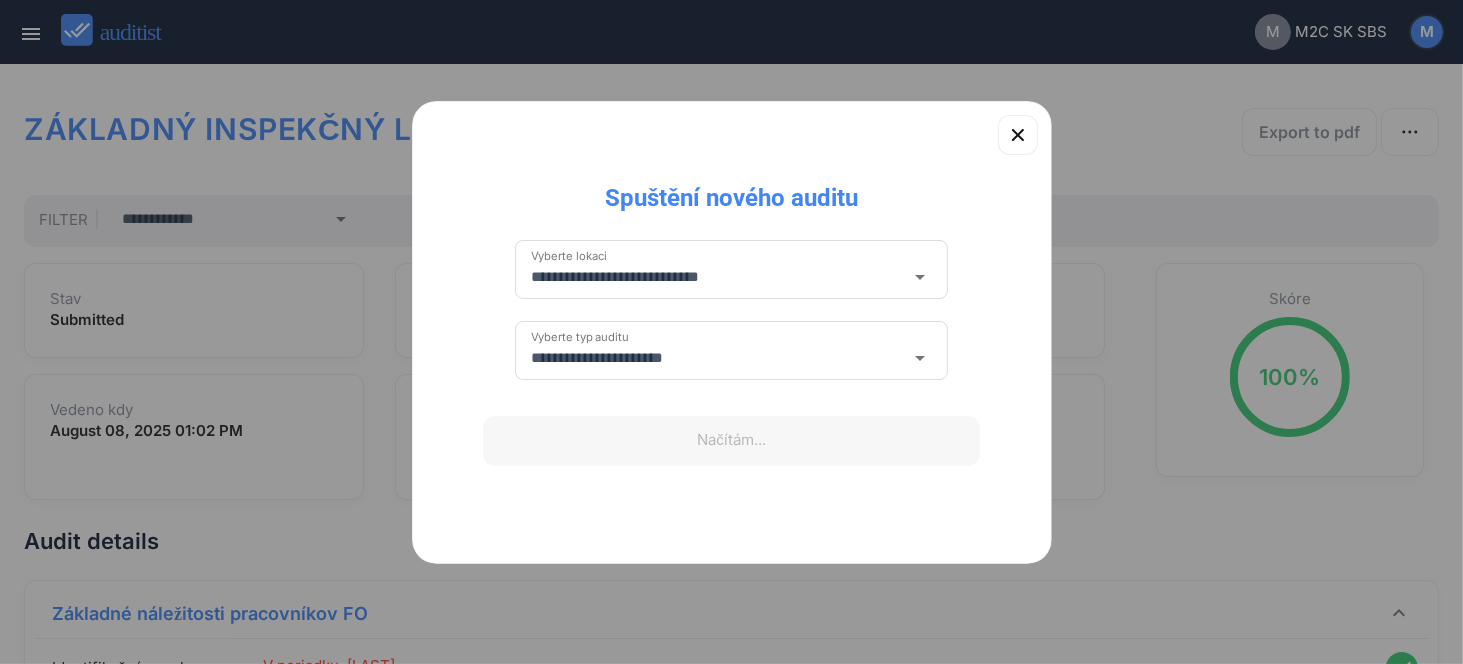 type 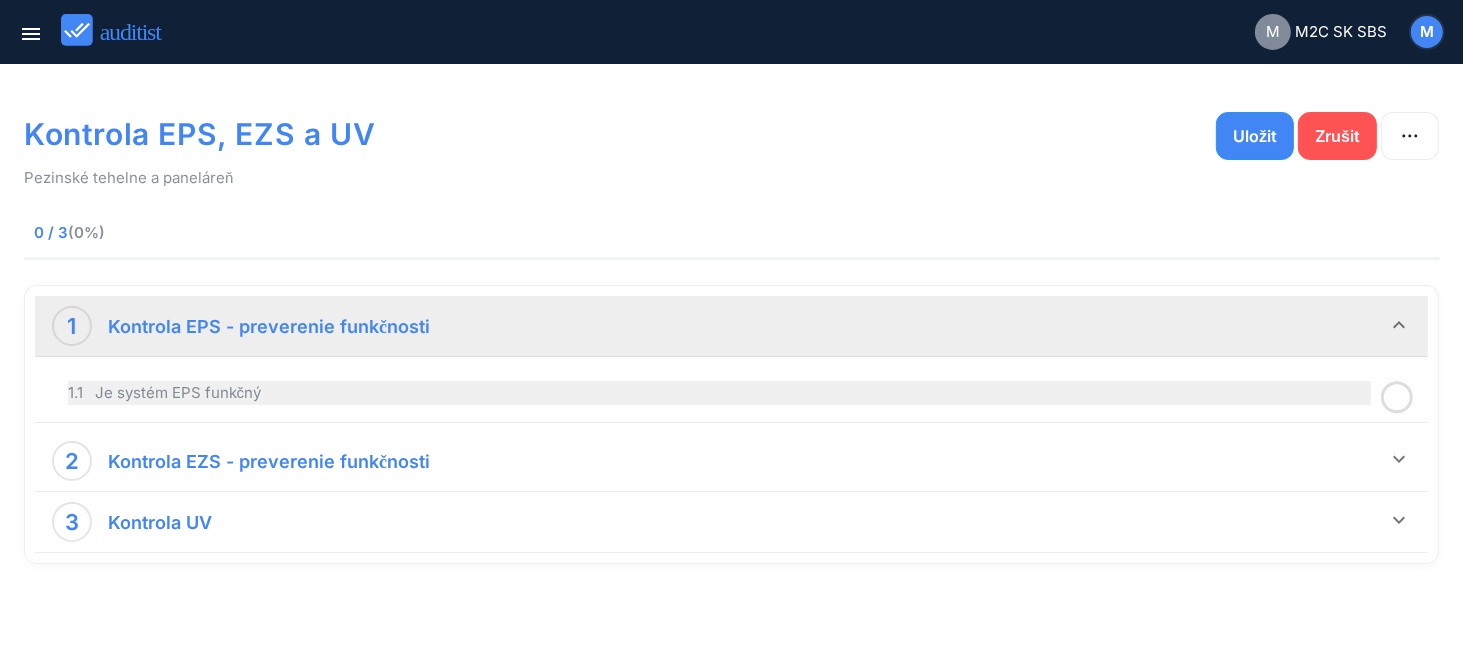 click on "1.1   Je systém EPS funkčný" at bounding box center (719, 393) 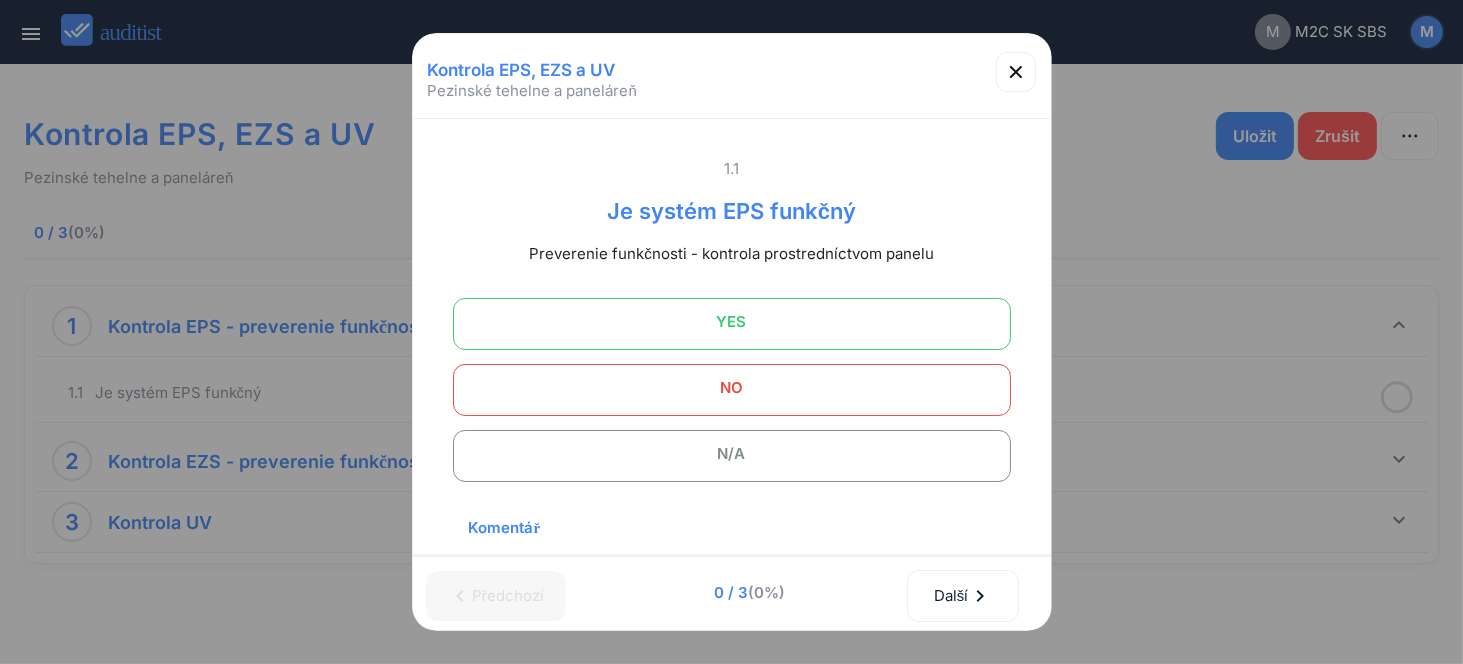 click at bounding box center (732, 456) 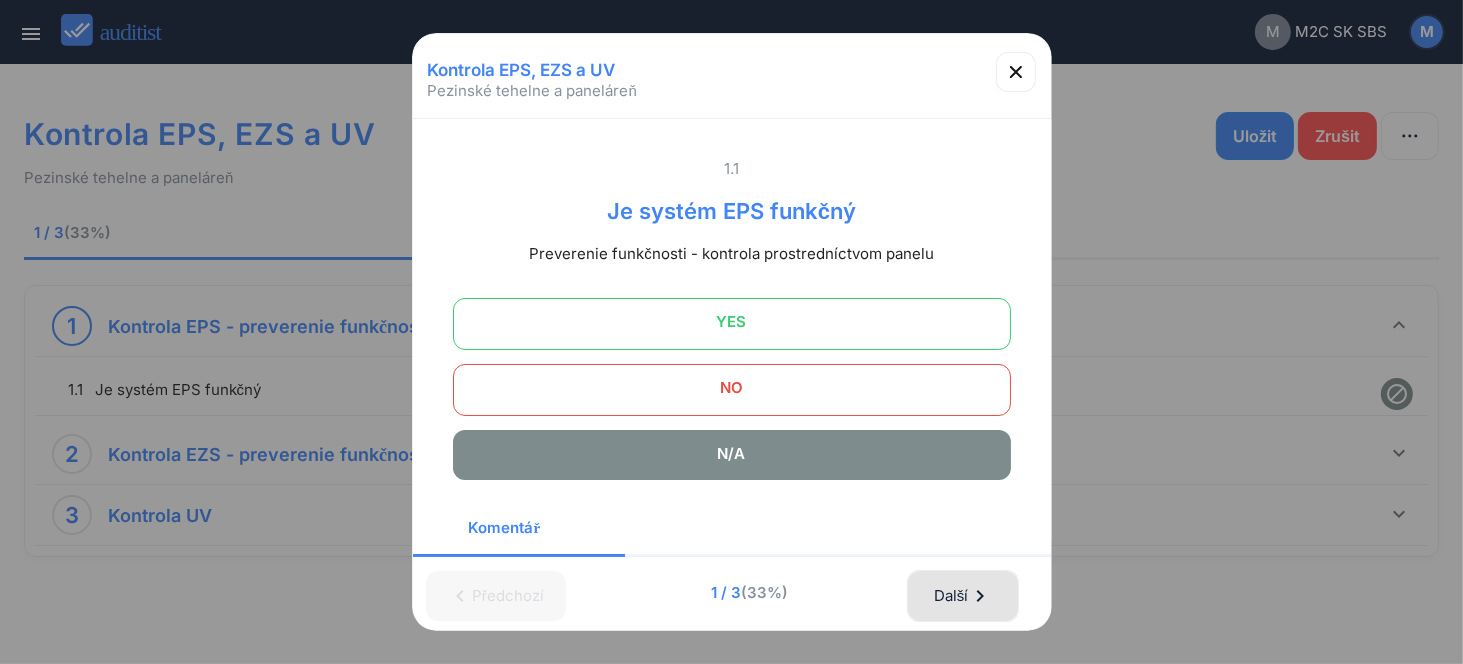 click on "Další
chevron_right" at bounding box center (963, 596) 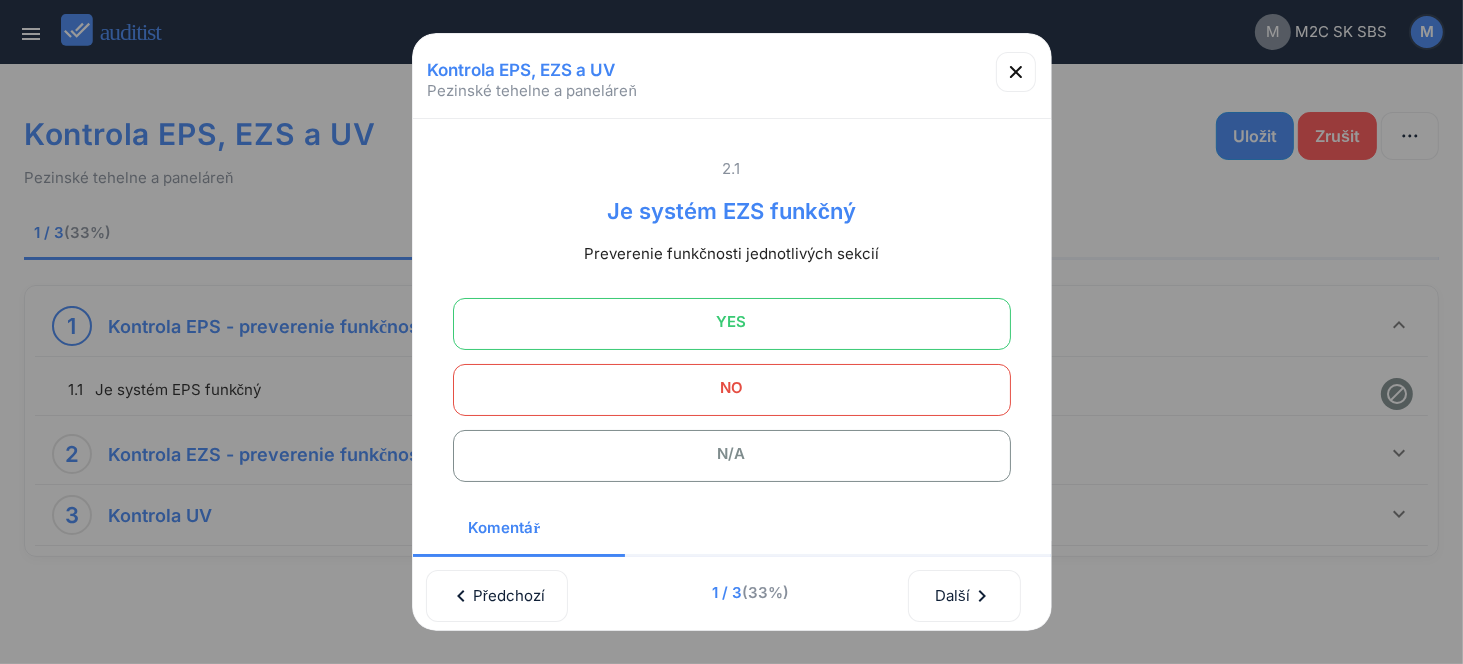 click on "YES" at bounding box center (732, 322) 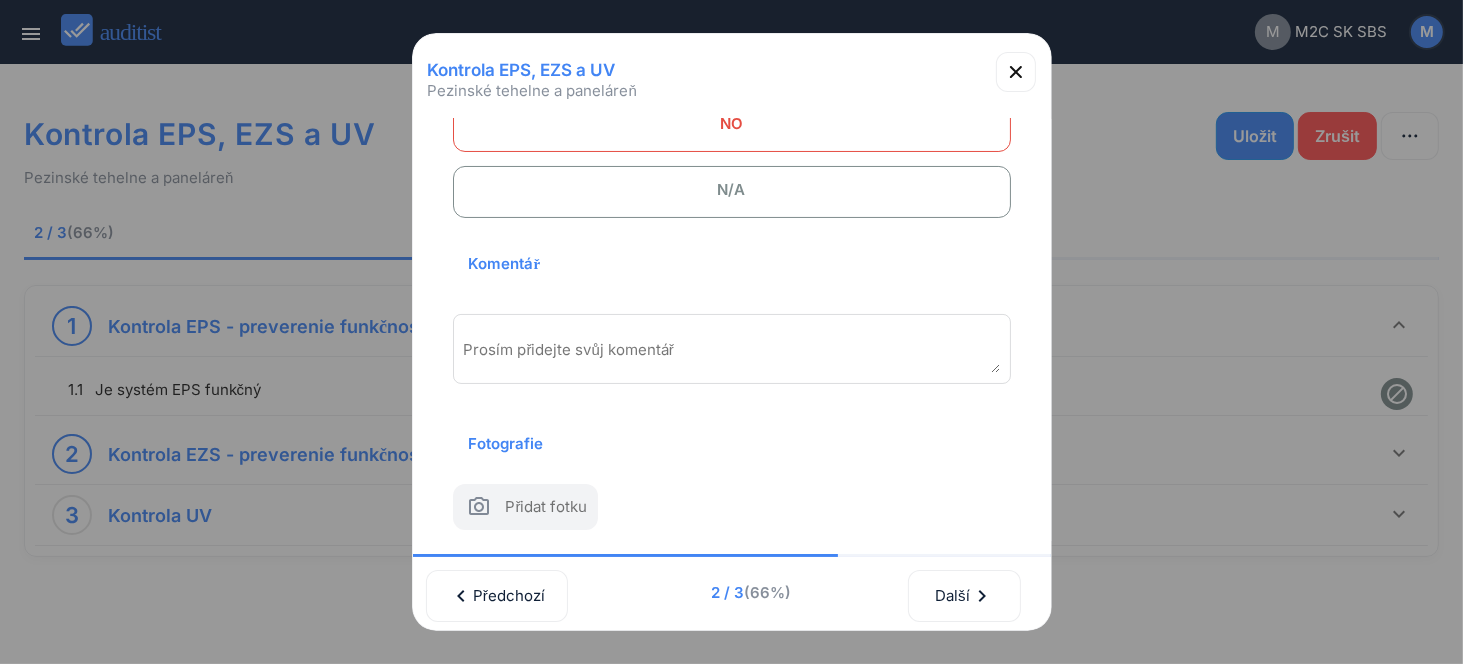 scroll, scrollTop: 292, scrollLeft: 0, axis: vertical 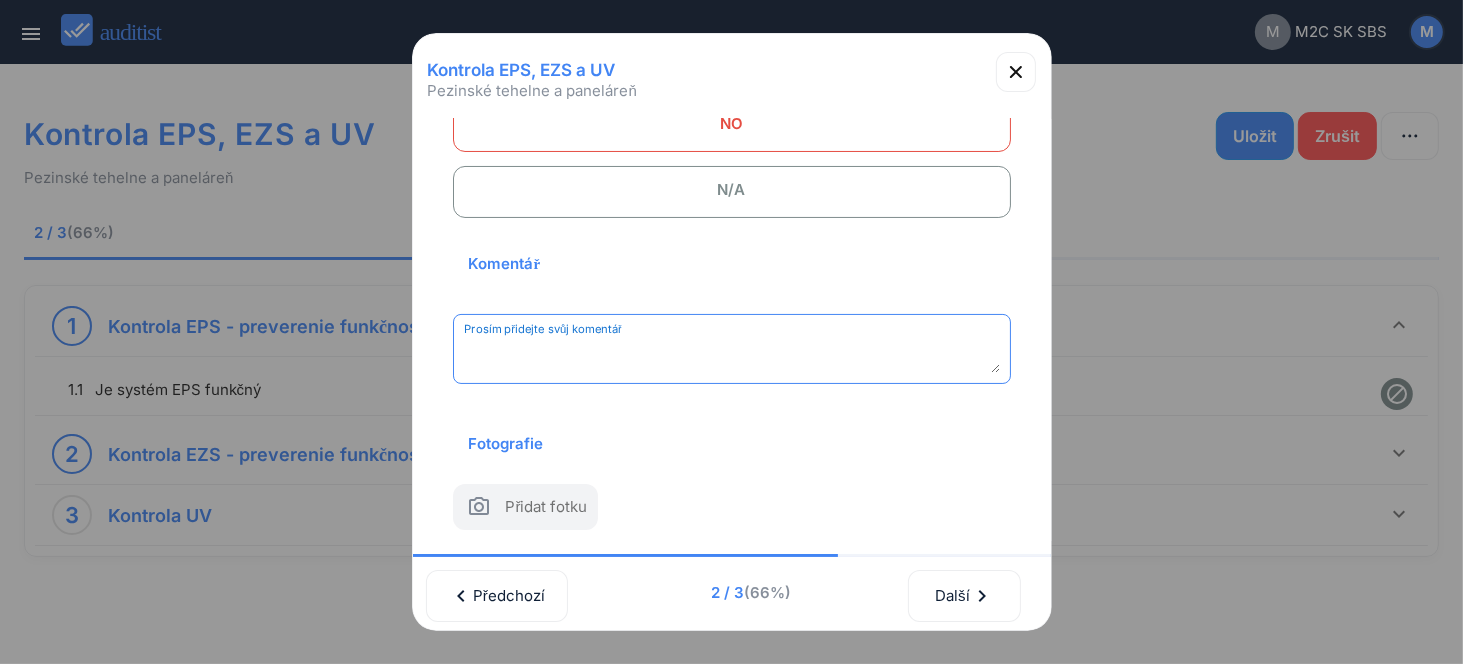 paste on "**********" 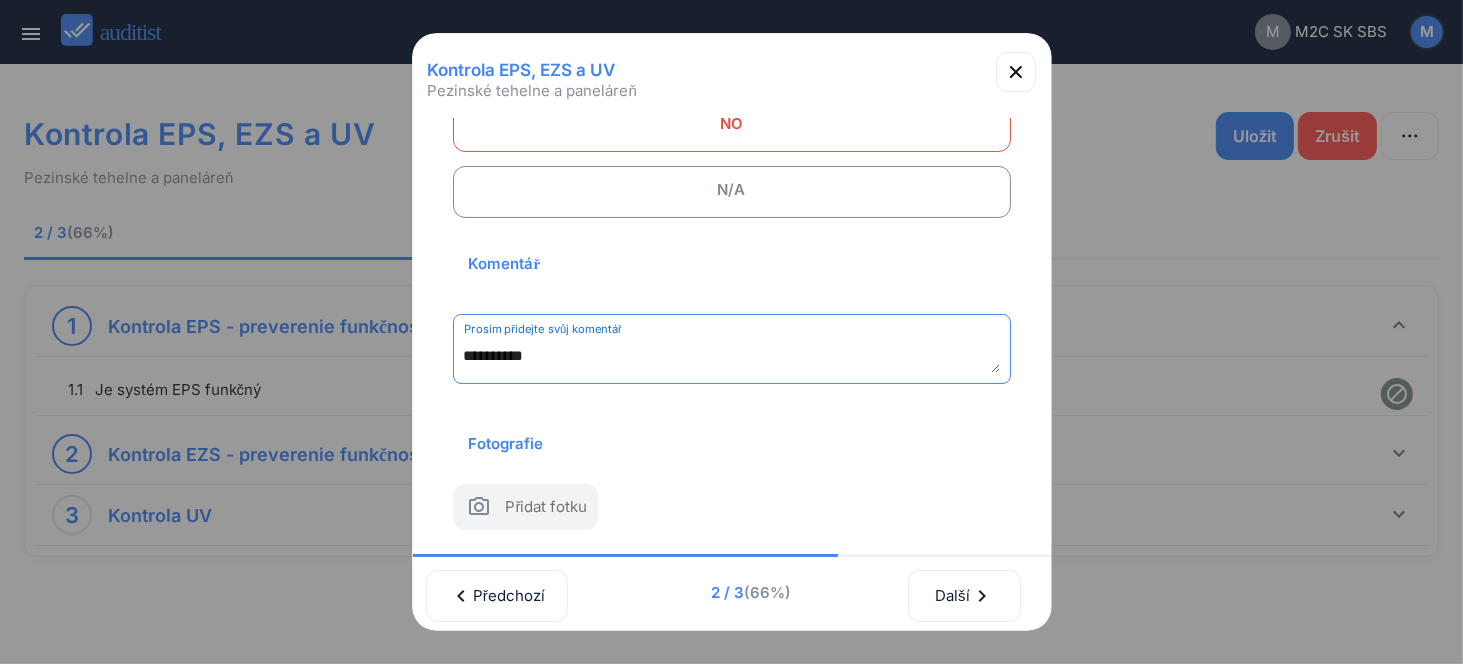 scroll, scrollTop: 284, scrollLeft: 0, axis: vertical 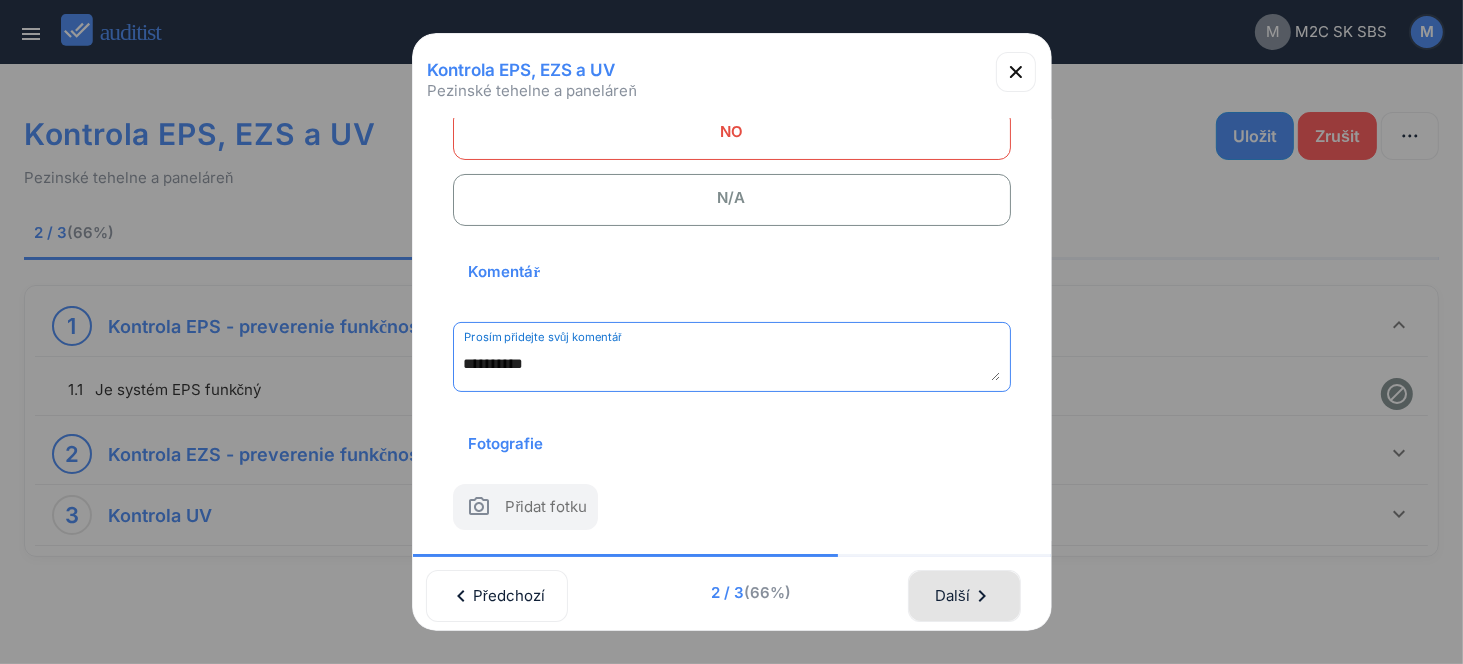 type on "**********" 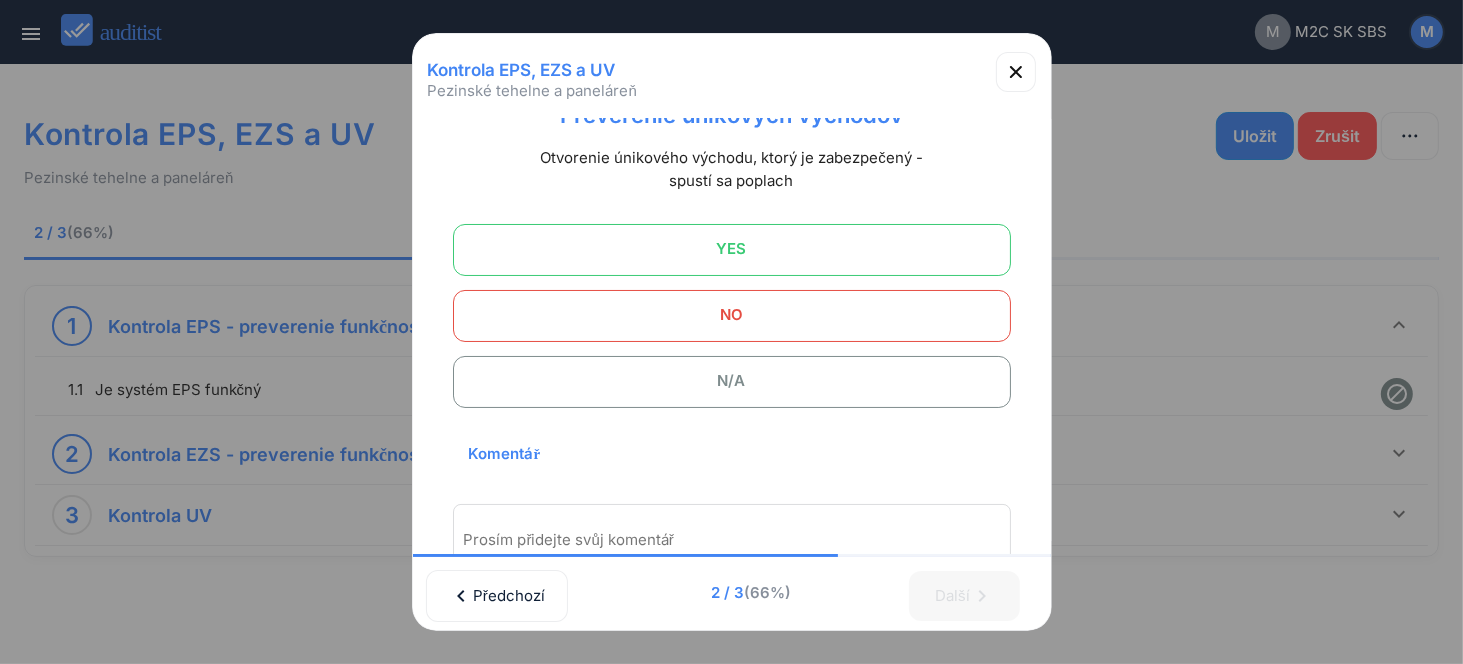 scroll, scrollTop: 84, scrollLeft: 0, axis: vertical 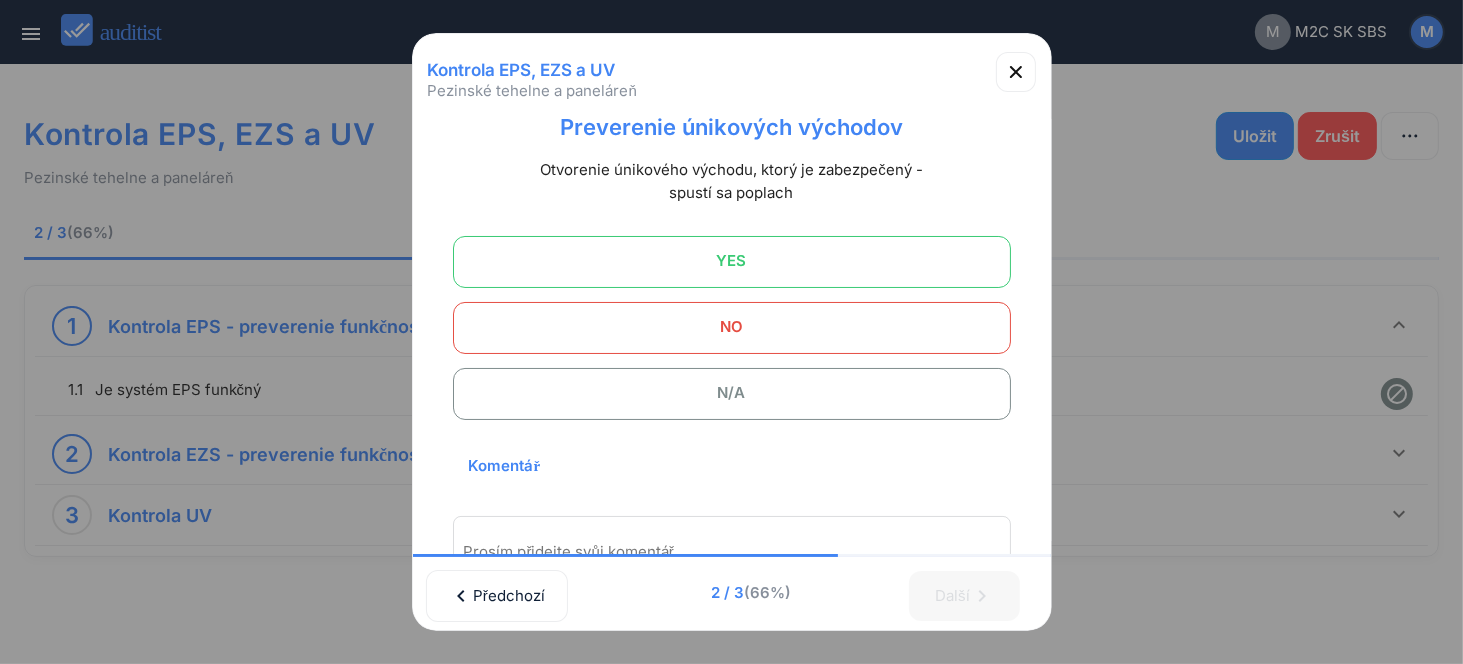 click on "YES" at bounding box center (732, 261) 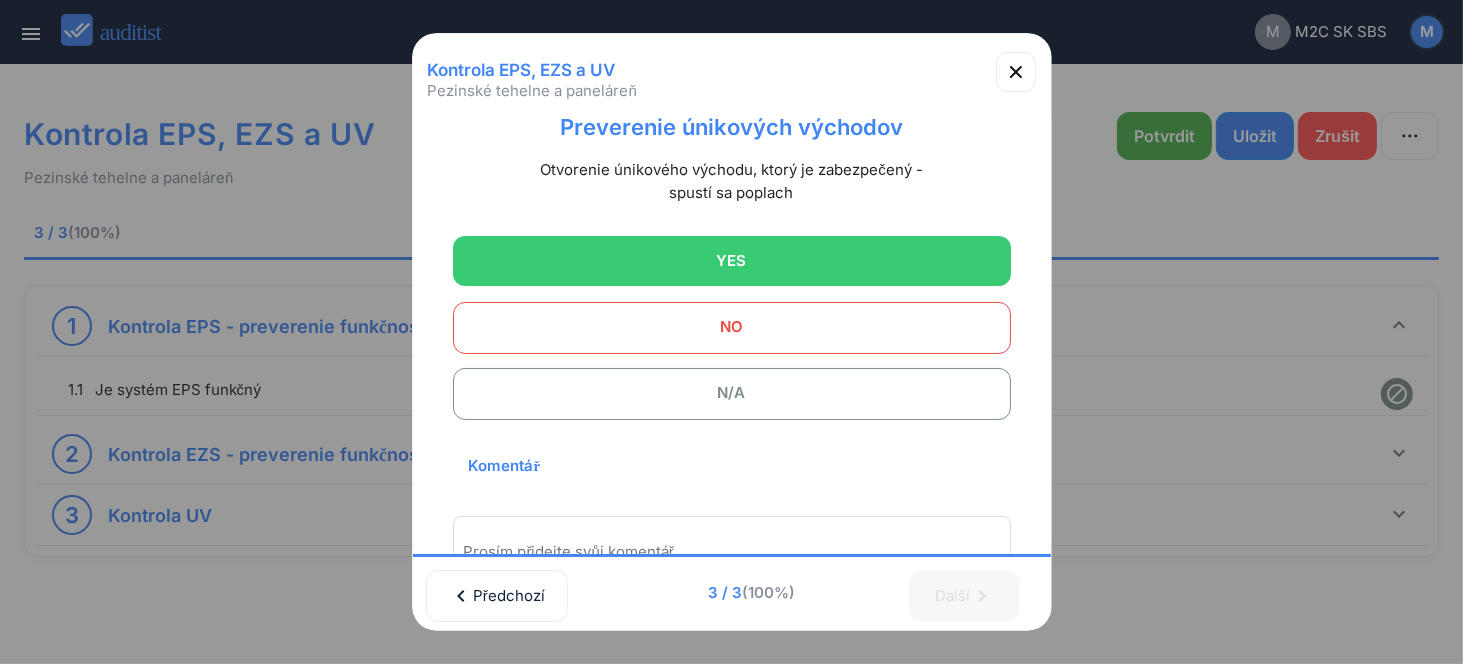 scroll, scrollTop: 284, scrollLeft: 0, axis: vertical 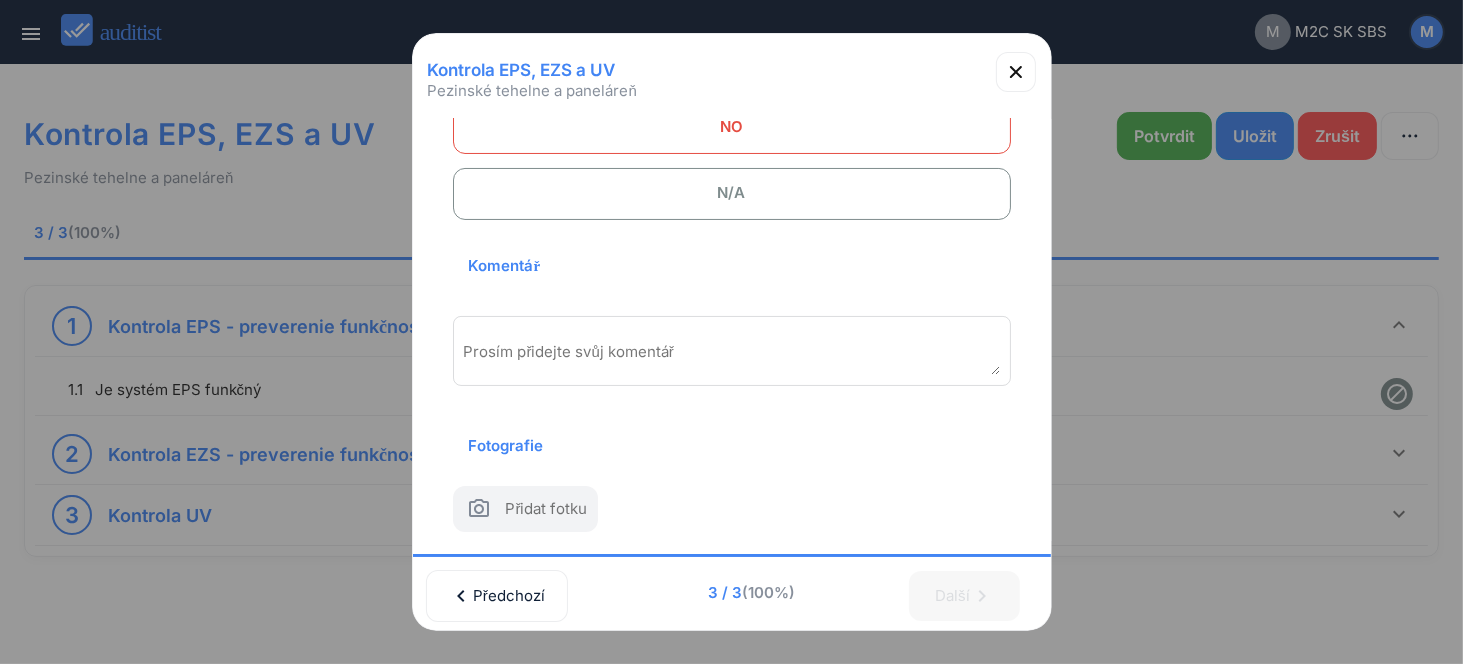 click at bounding box center [732, 358] 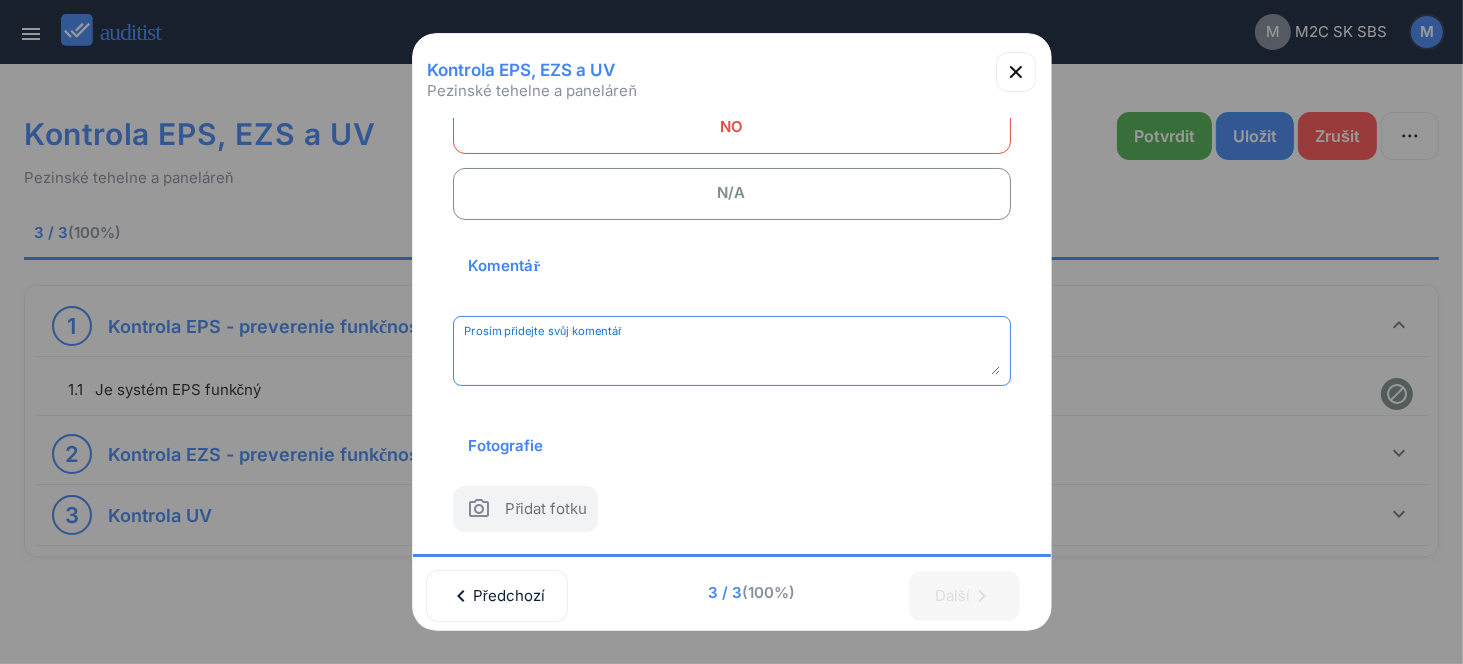 type on "*" 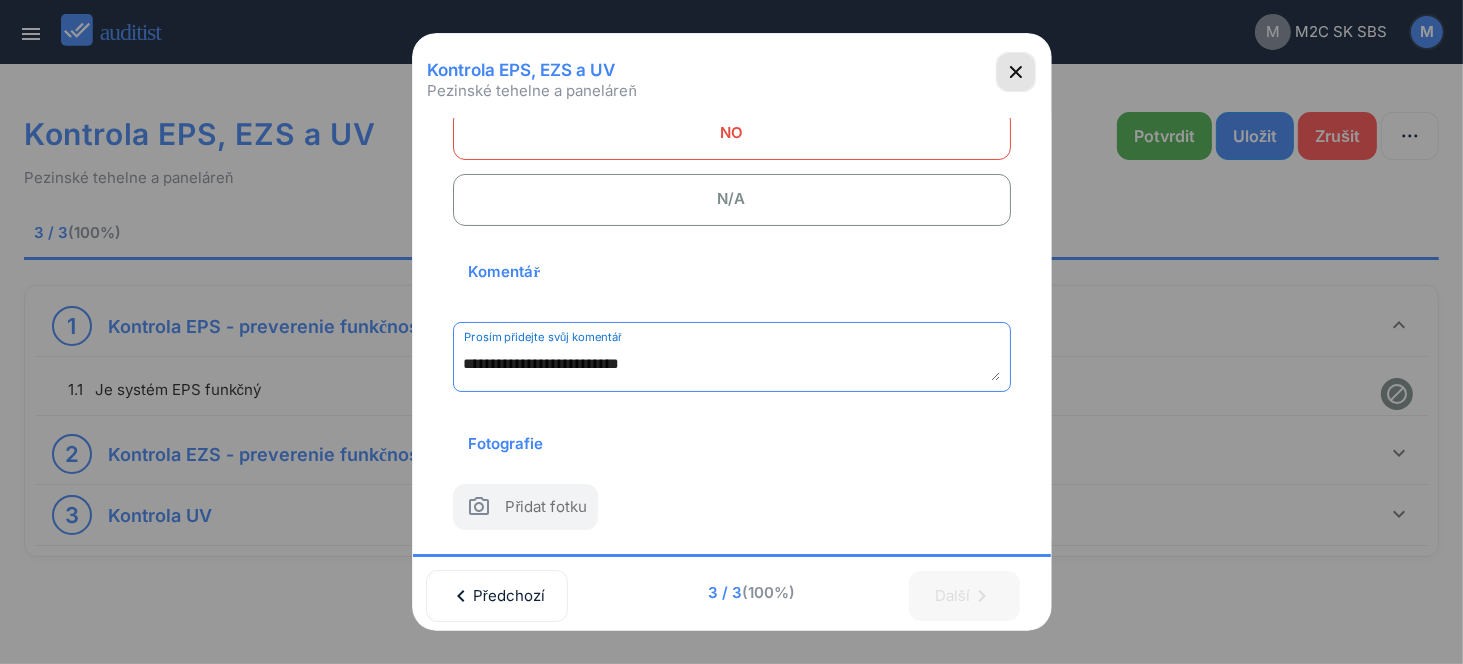 type on "**********" 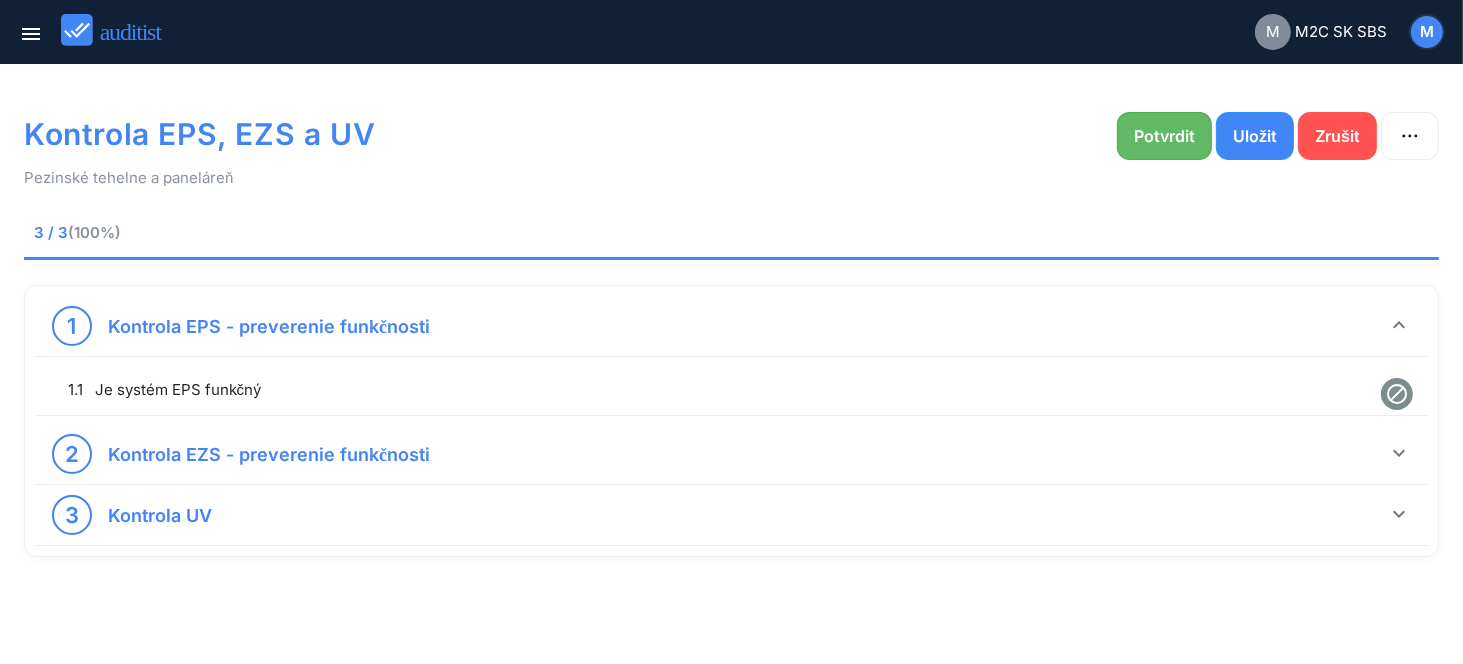 click on "Potvrdit" at bounding box center (1164, 136) 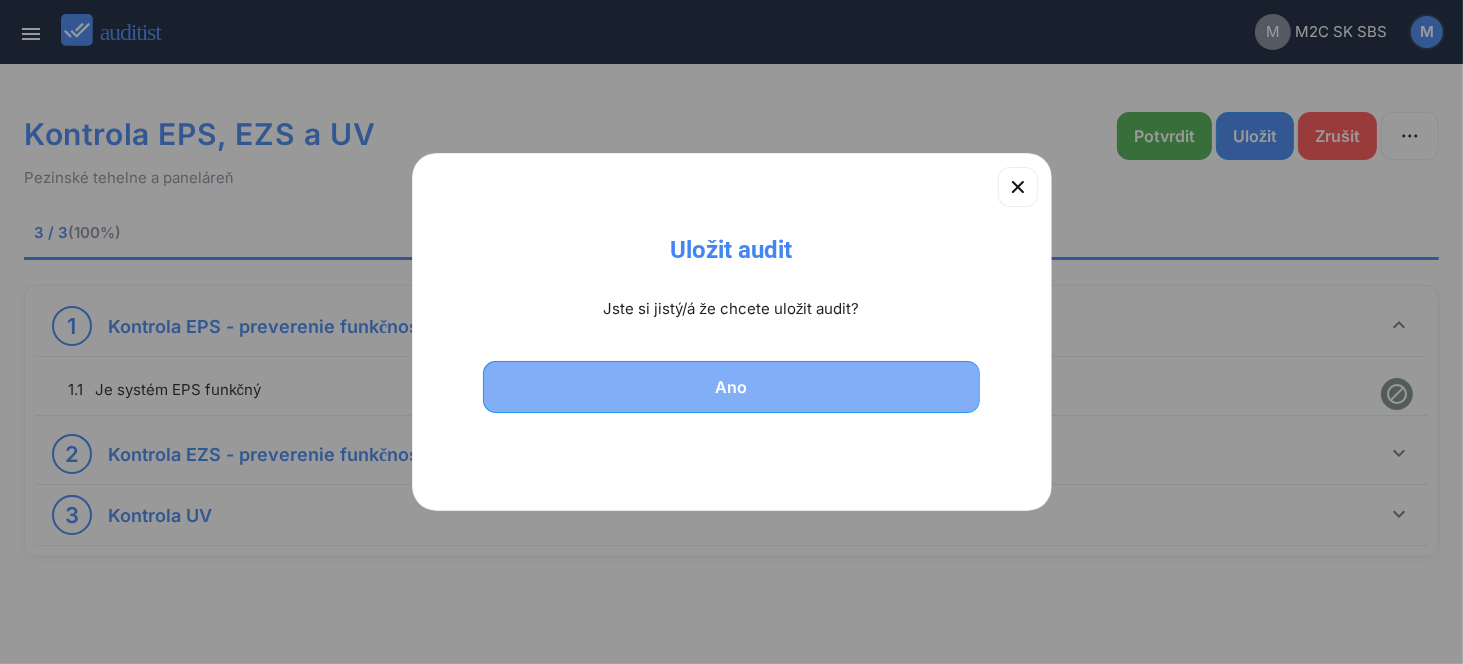 click on "Ano" at bounding box center [732, 387] 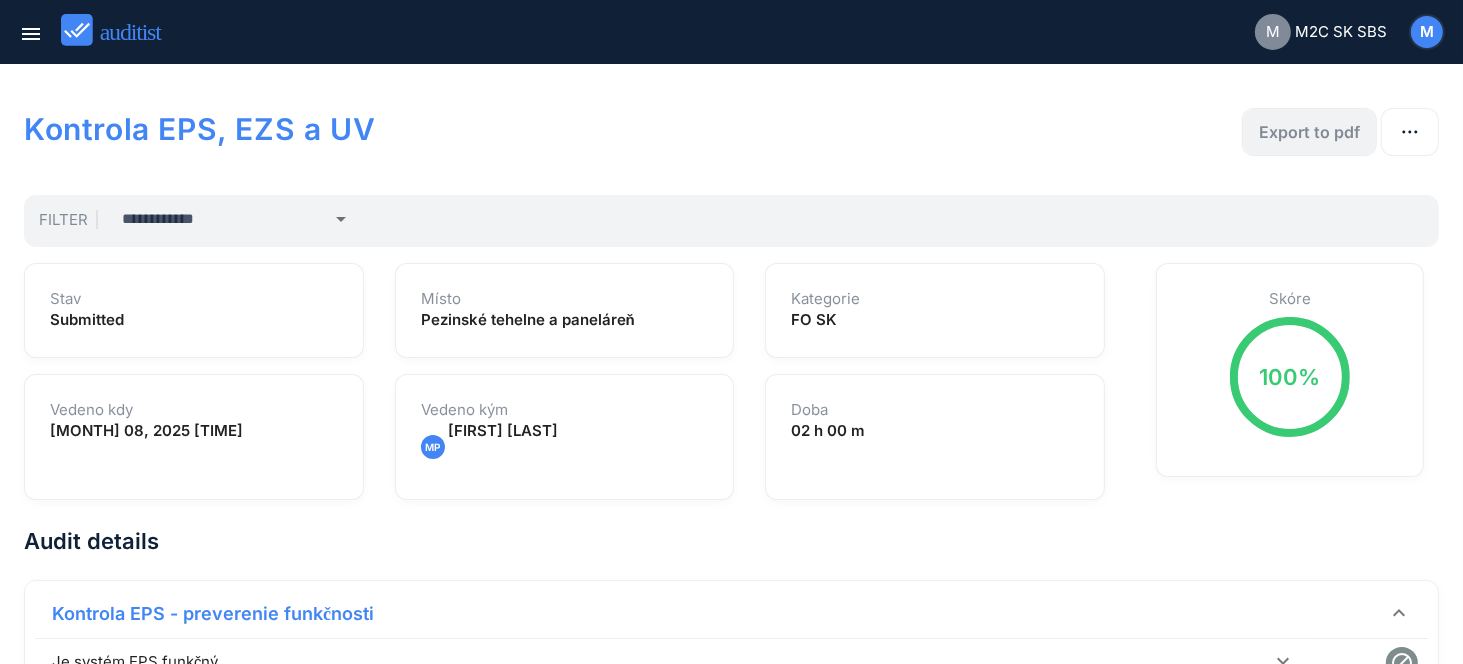 click on "Export to pdf" at bounding box center (1309, 132) 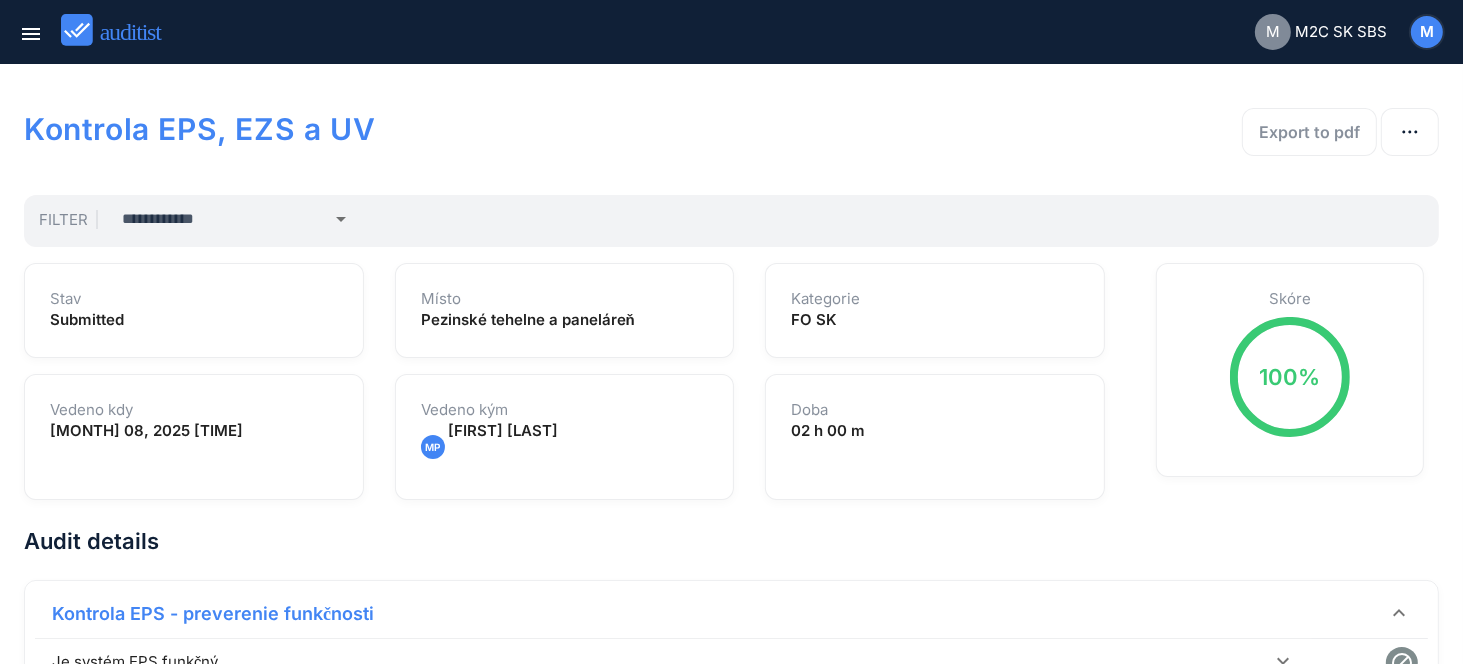 click on "Export to pdf" at bounding box center [1156, 144] 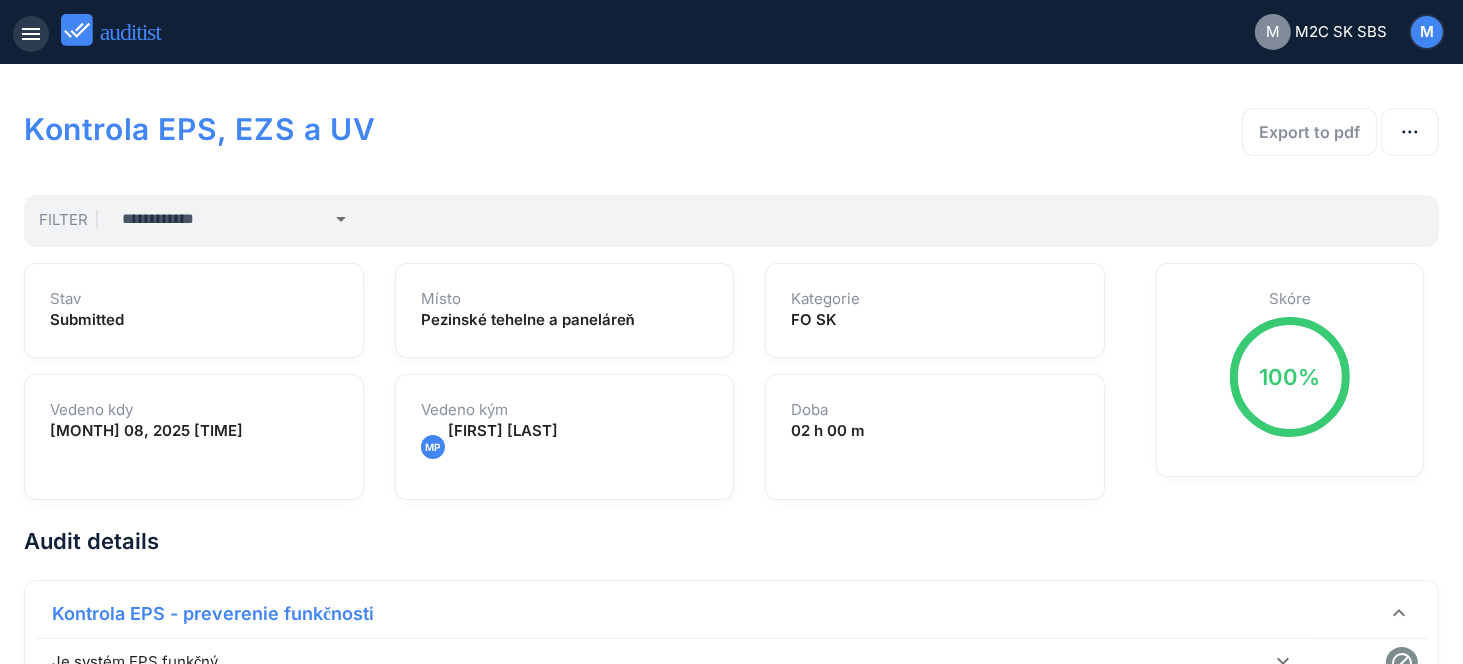 click on "menu" at bounding box center (31, 34) 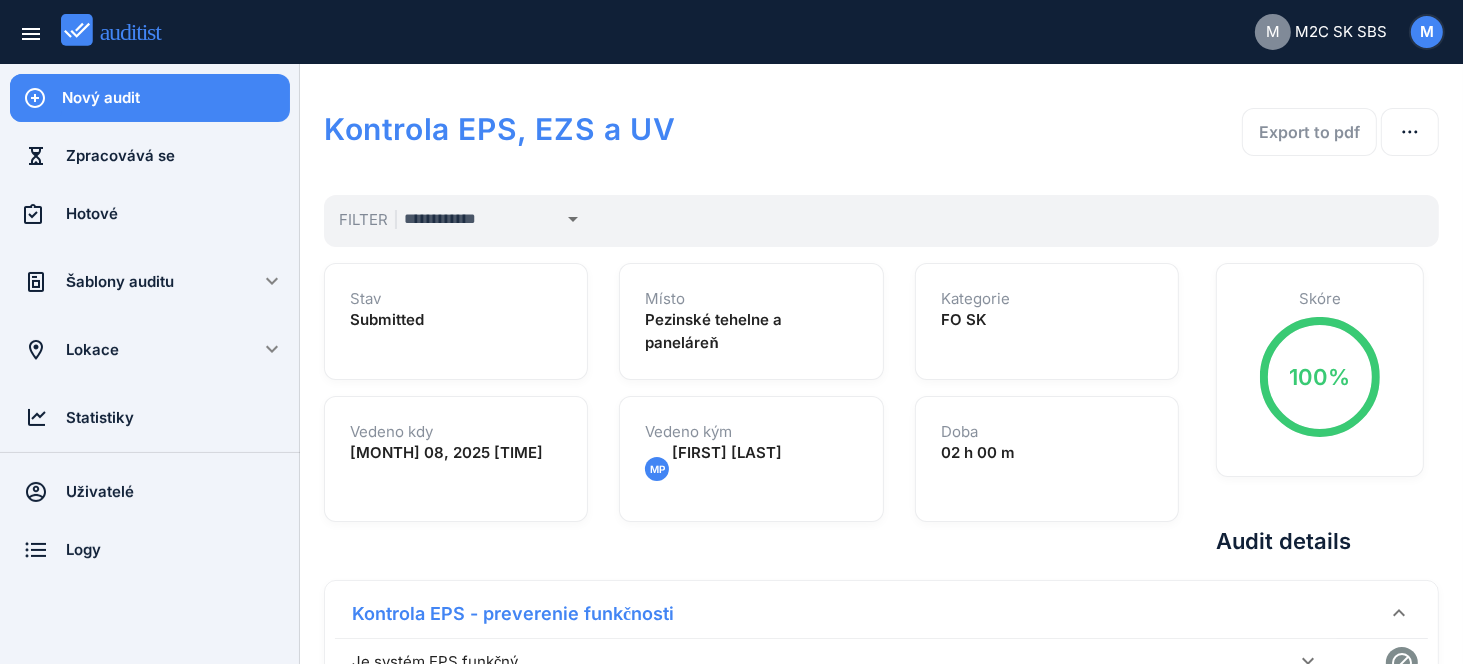 click on "Nový audit" at bounding box center (176, 98) 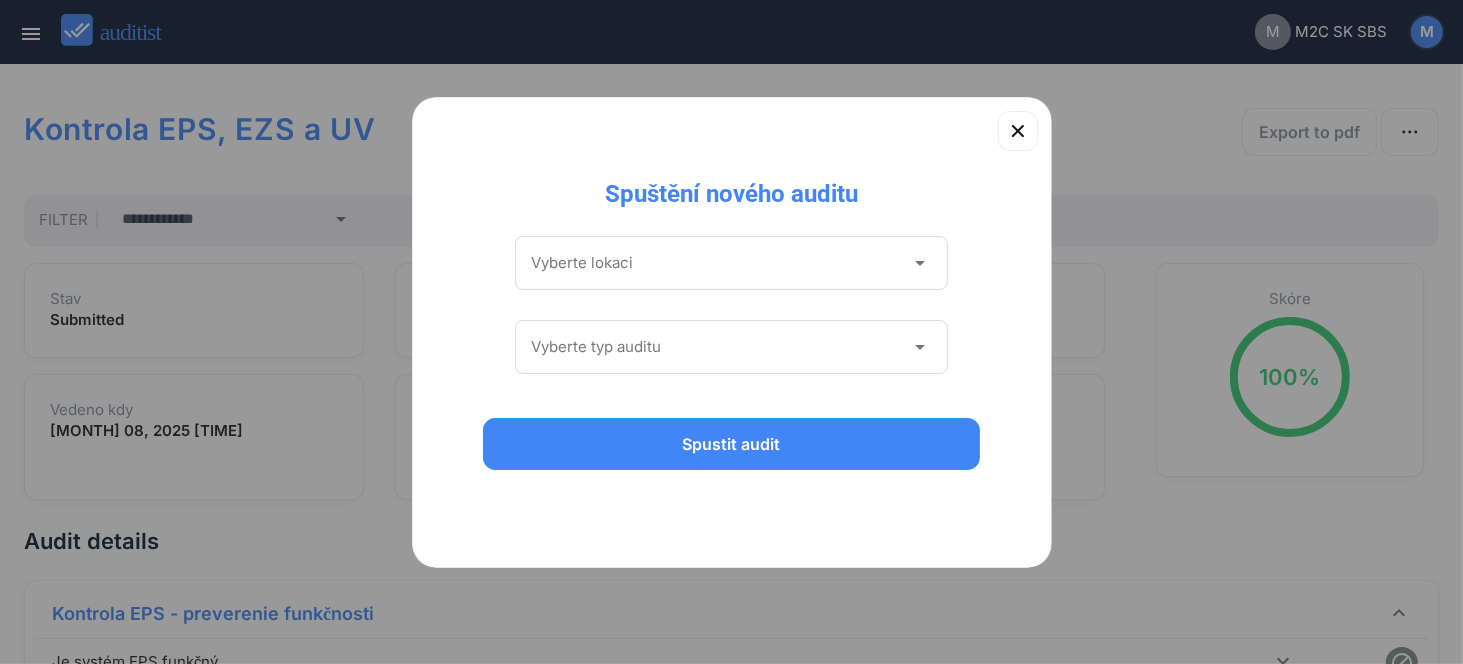 click at bounding box center [718, 263] 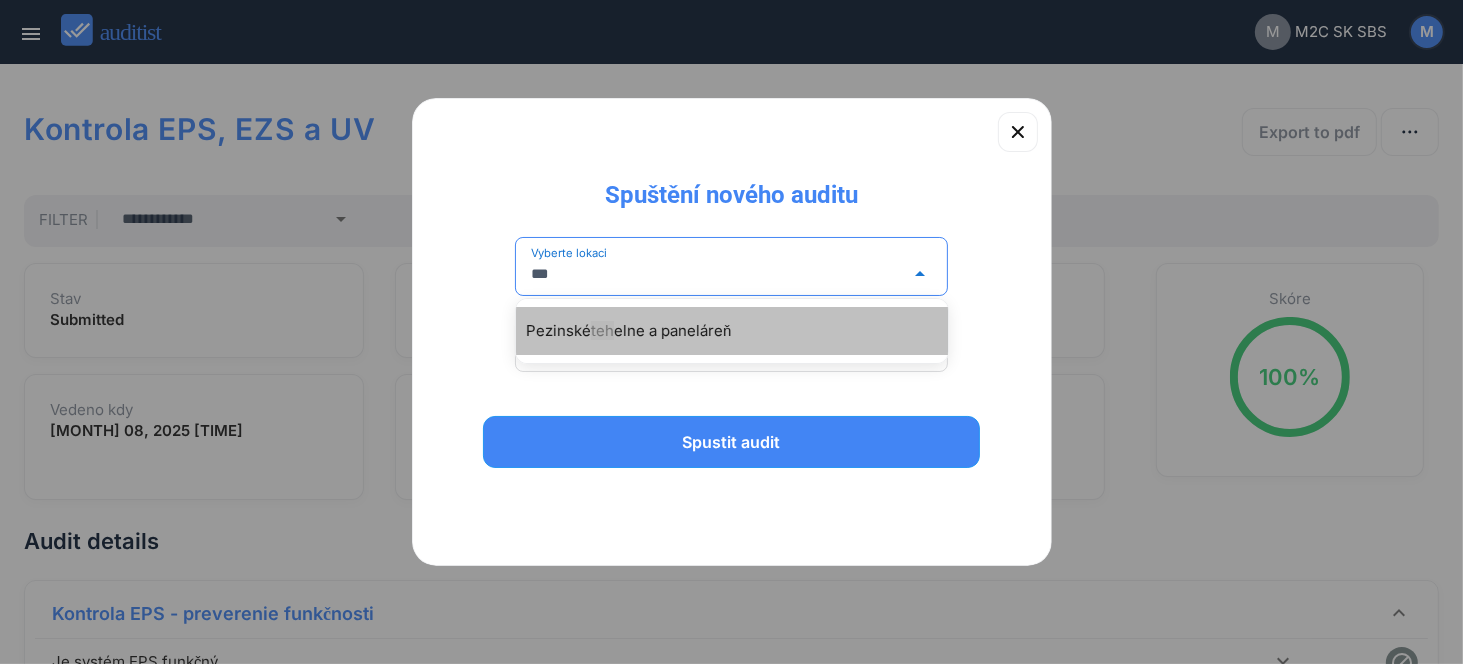 click on "teh" at bounding box center [602, 330] 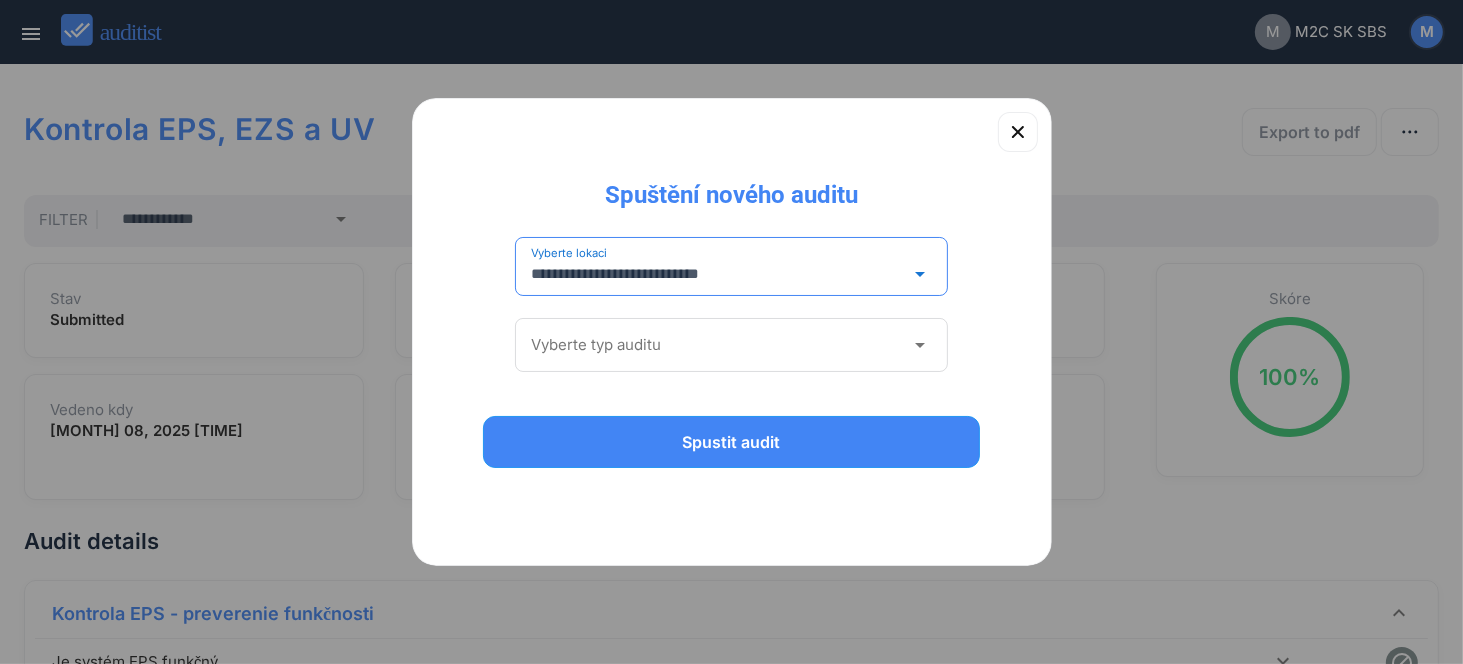 type on "**********" 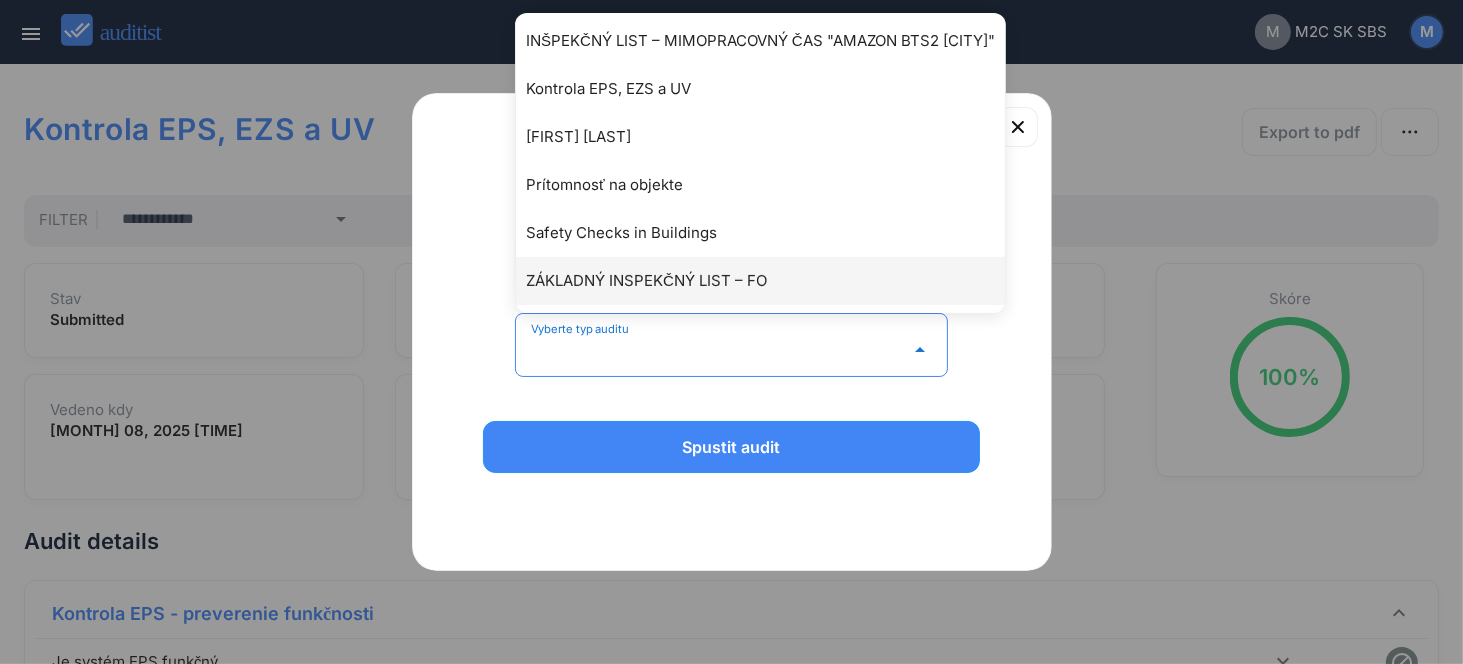 click on "ZÁKLADNÝ INSPEKČNÝ LIST – FO" at bounding box center (760, 281) 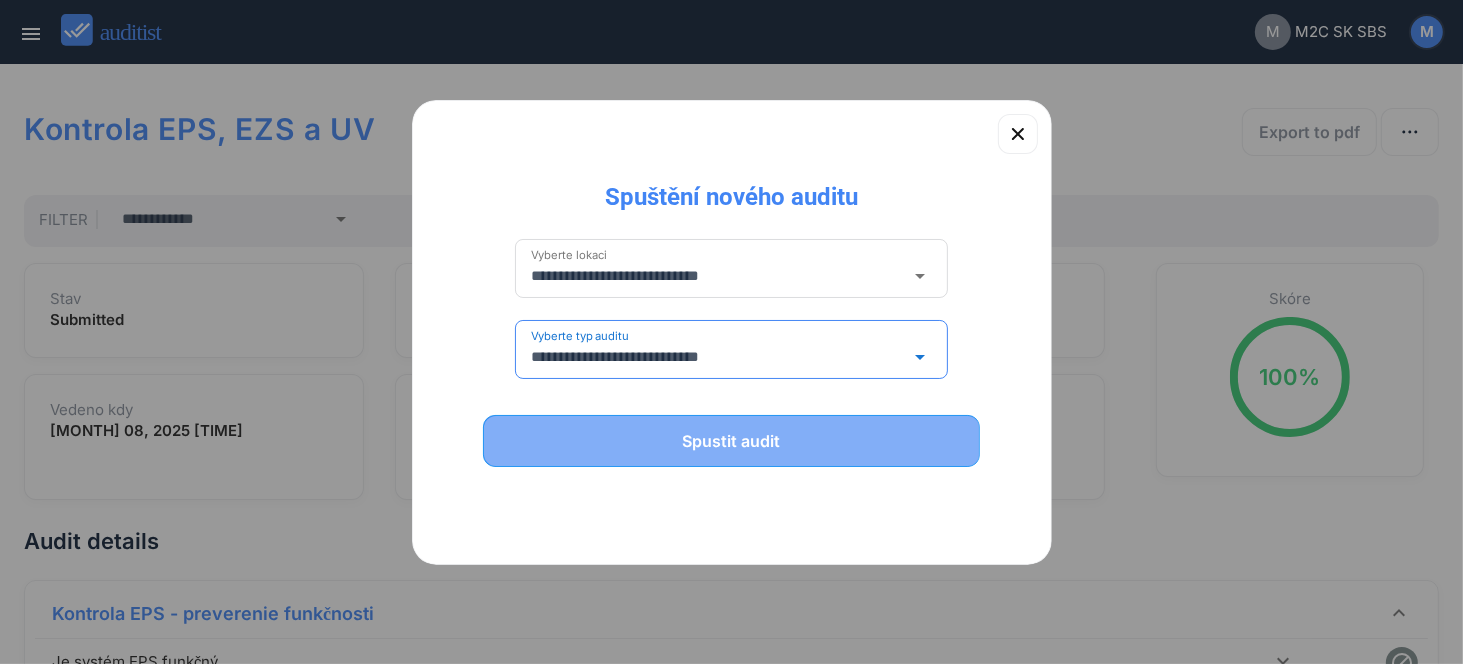 click on "Spustit audit" at bounding box center (732, 441) 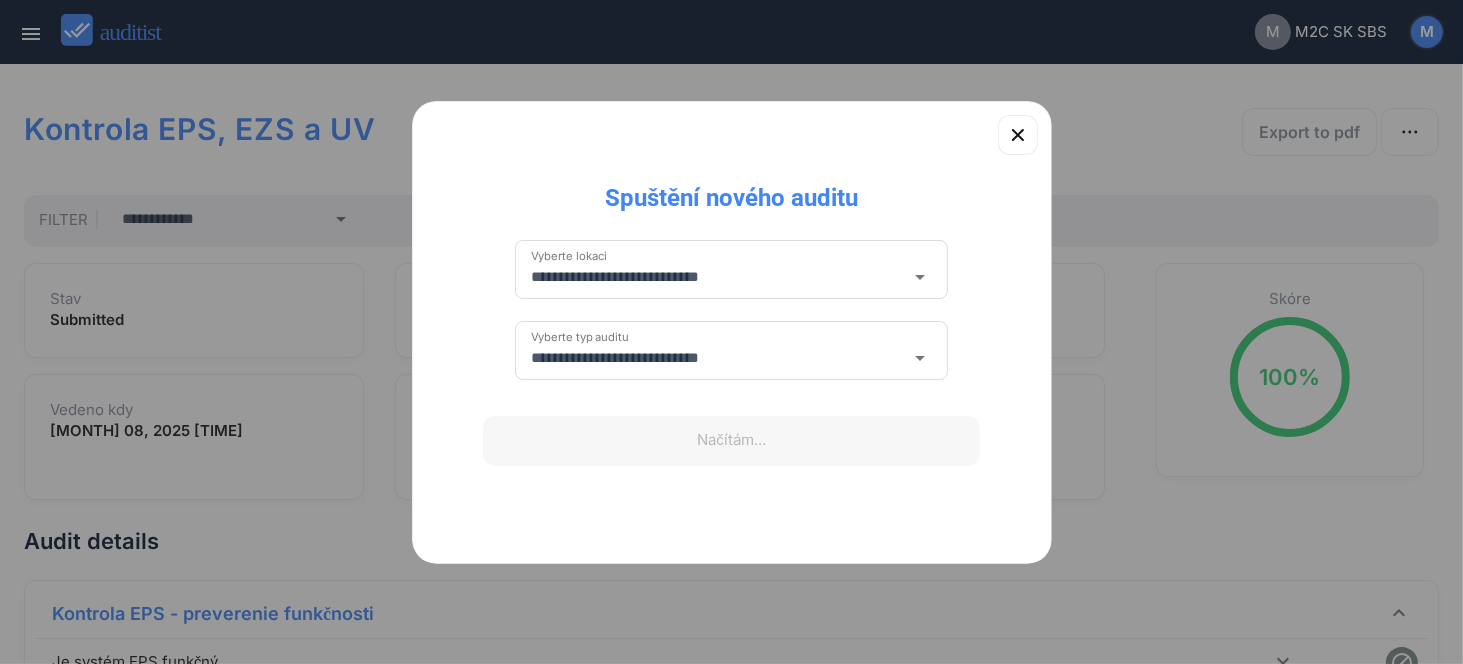 type 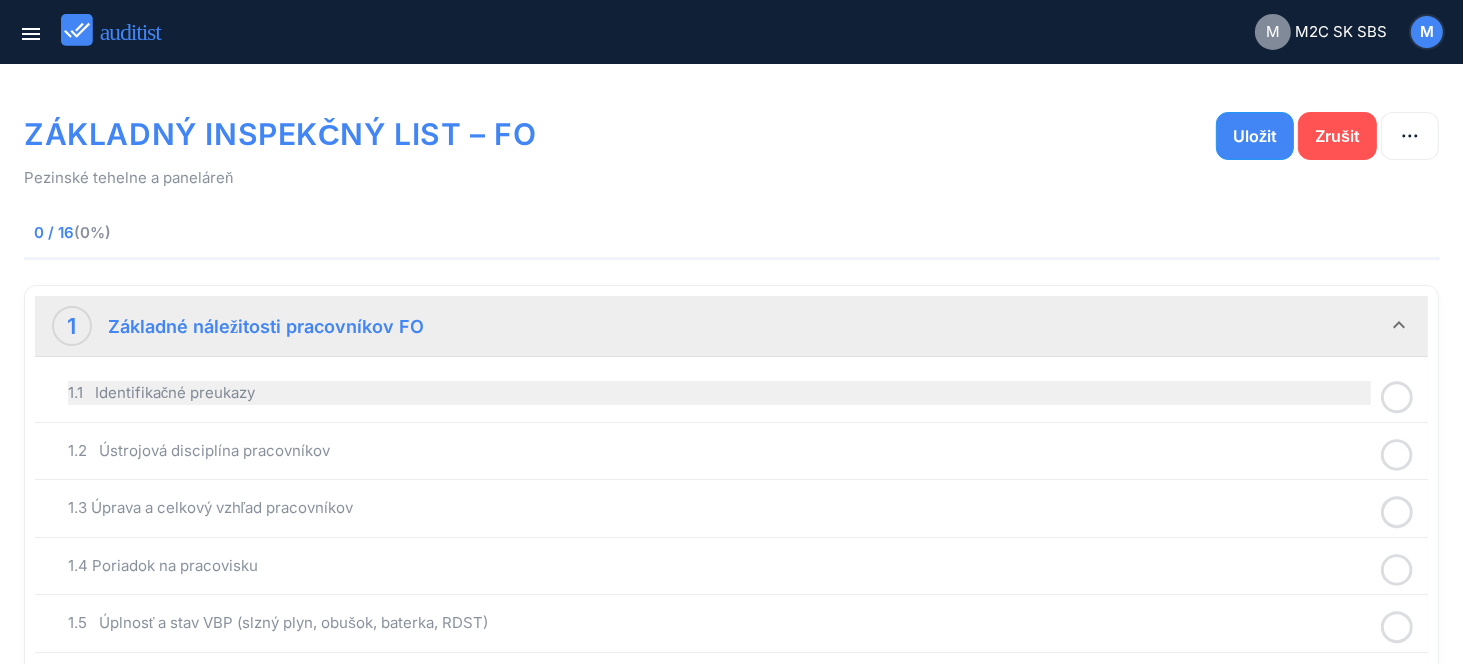 click on "1.1   Identifikačné preukazy" at bounding box center [719, 393] 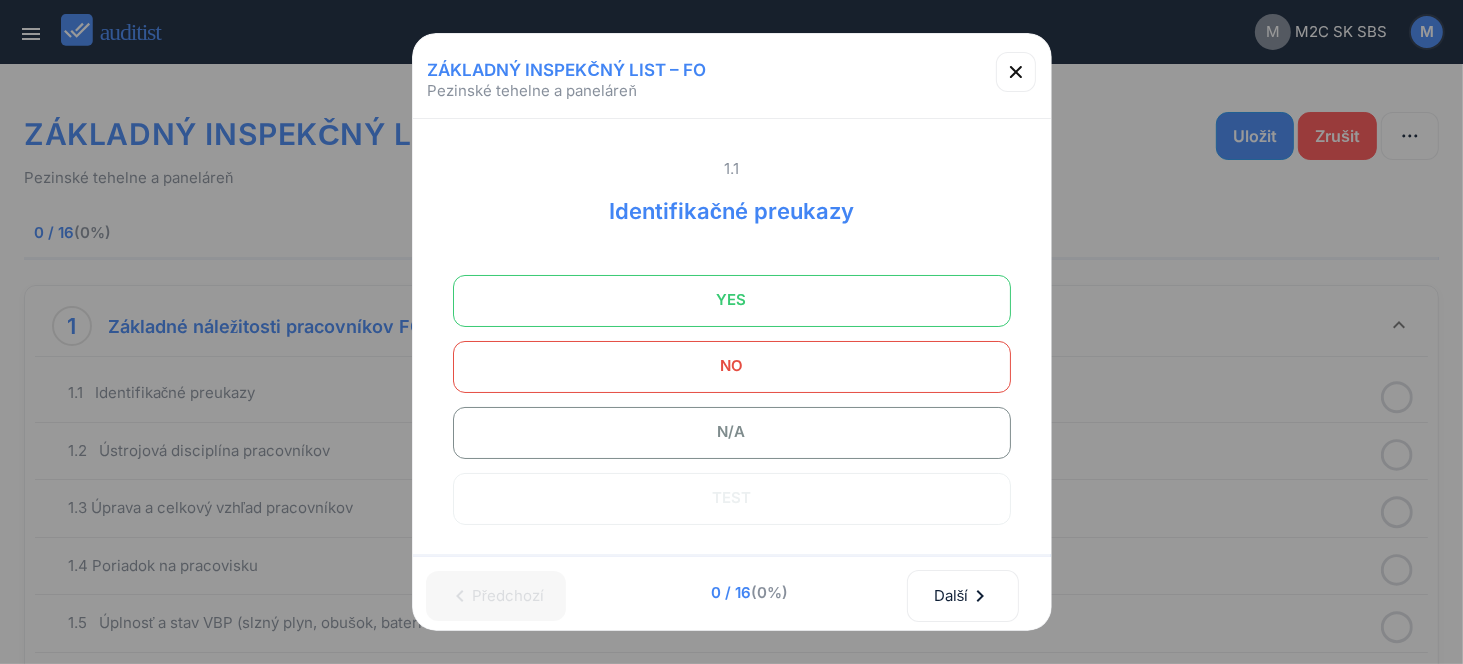 click on "YES" at bounding box center [732, 300] 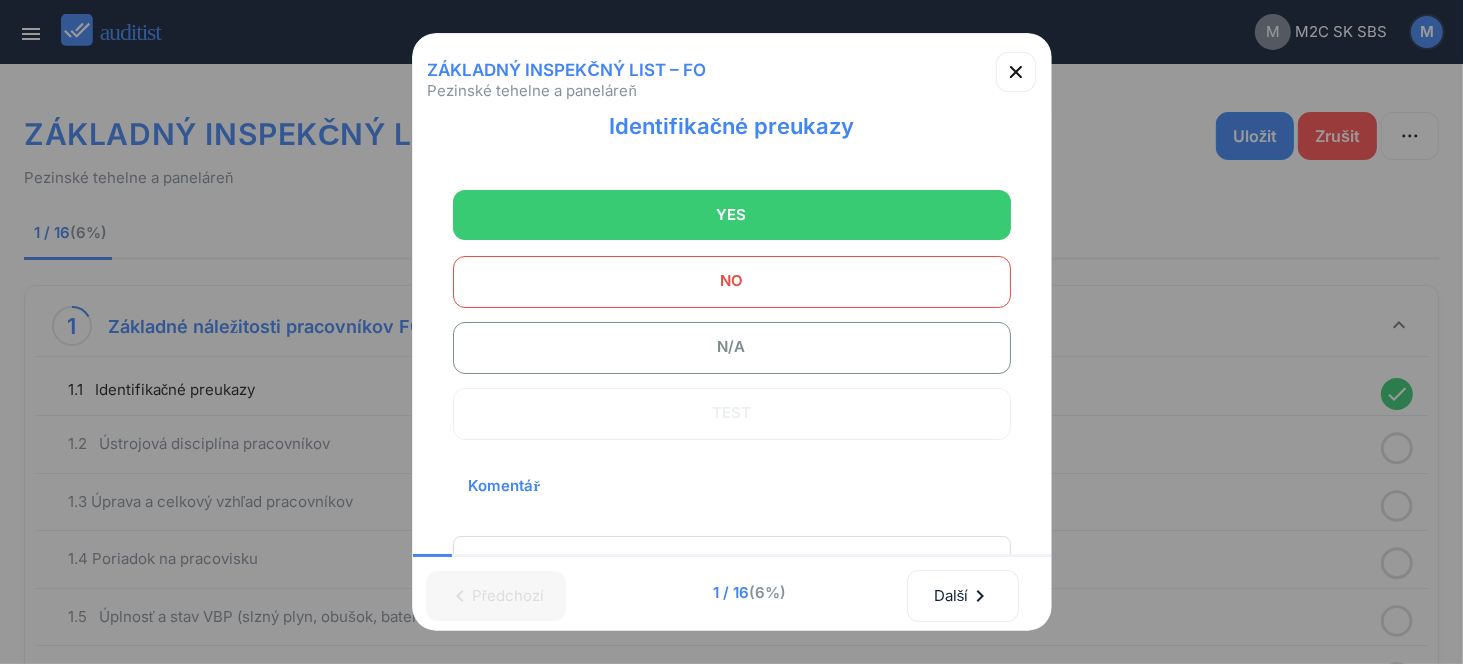 scroll, scrollTop: 200, scrollLeft: 0, axis: vertical 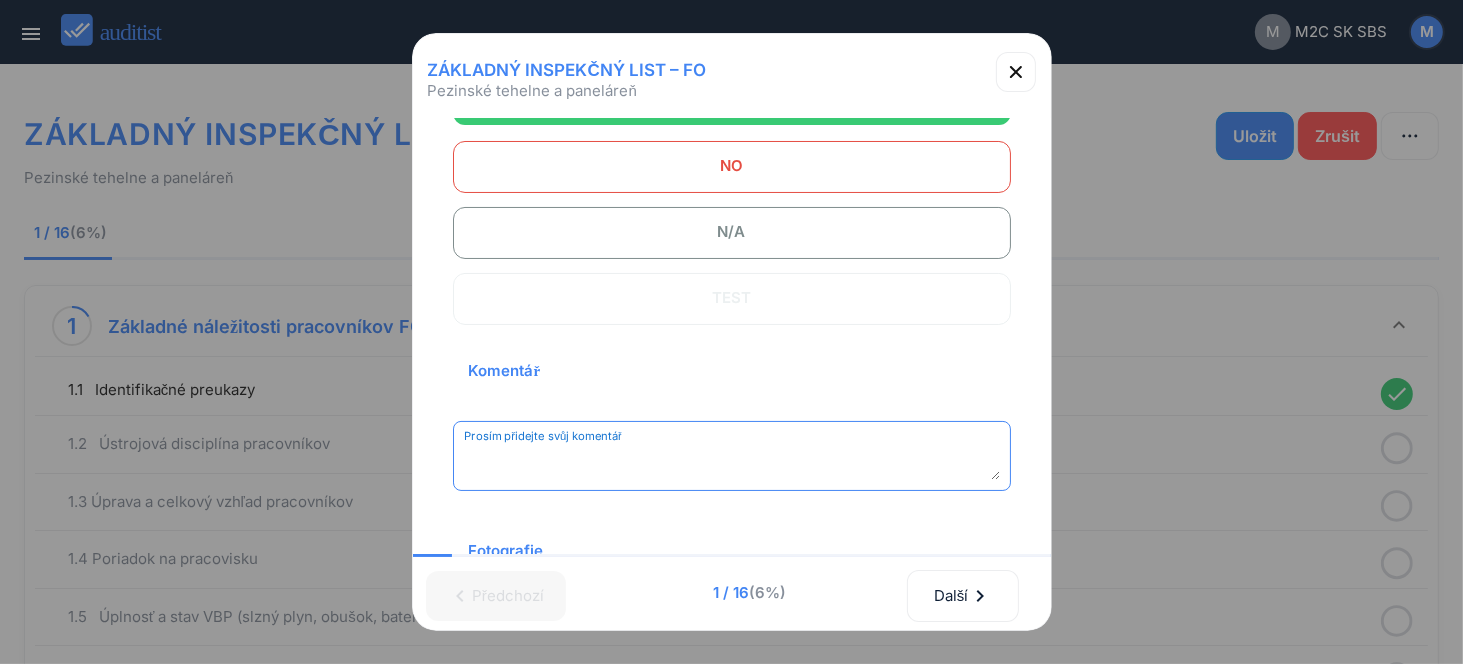click at bounding box center [732, 463] 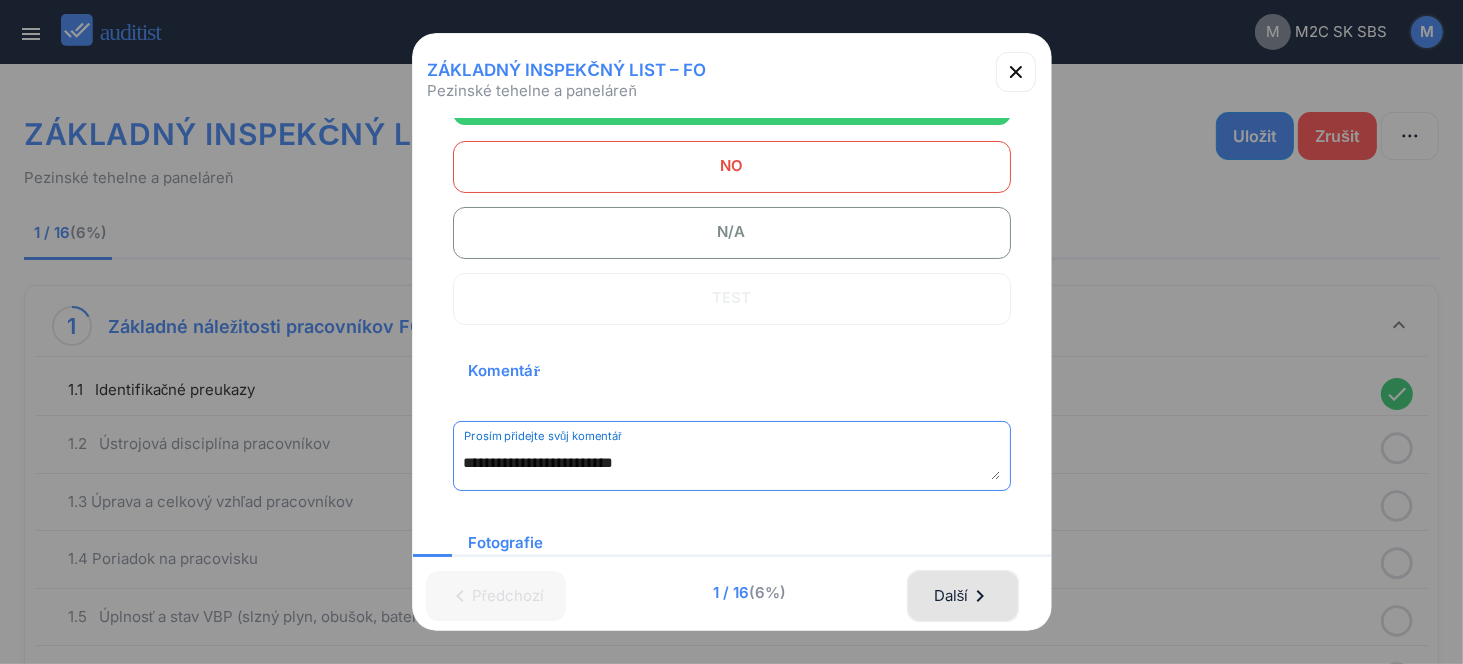 type on "**********" 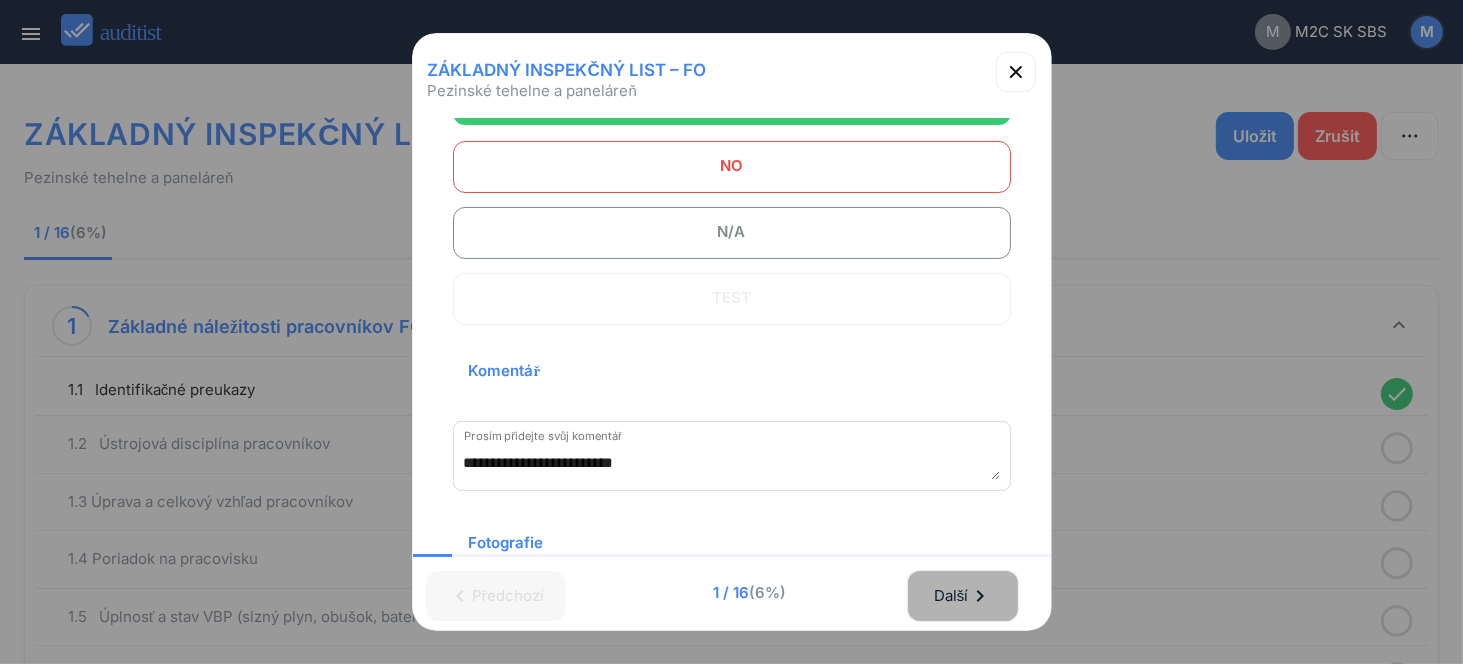 click on "Další
chevron_right" at bounding box center (963, 596) 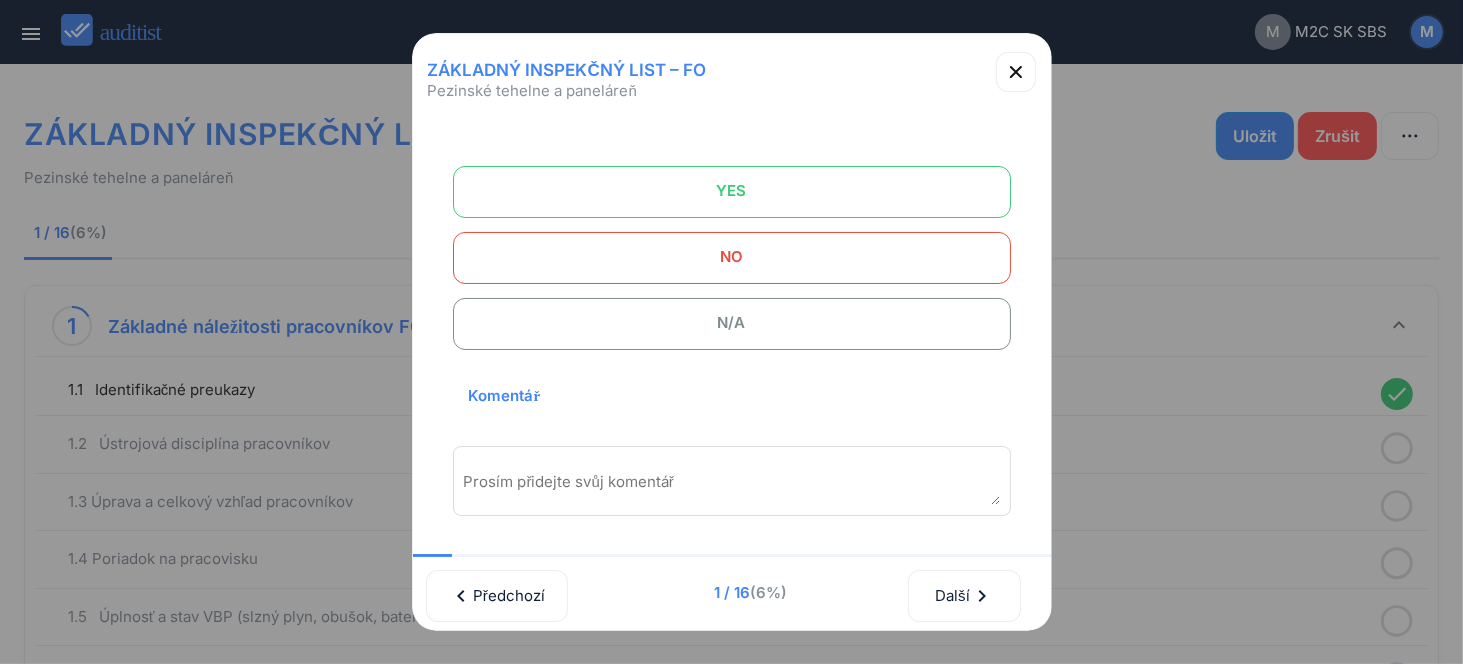 scroll, scrollTop: 0, scrollLeft: 0, axis: both 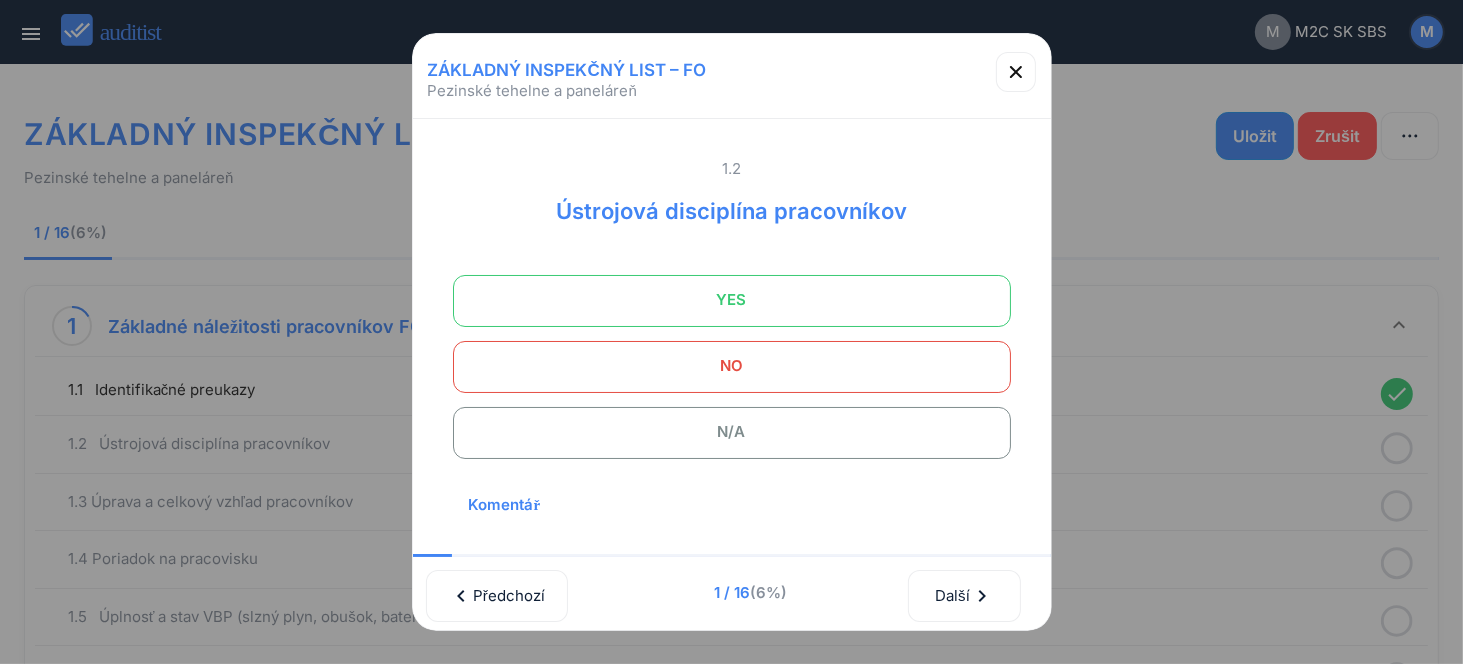 click on "YES" at bounding box center (732, 300) 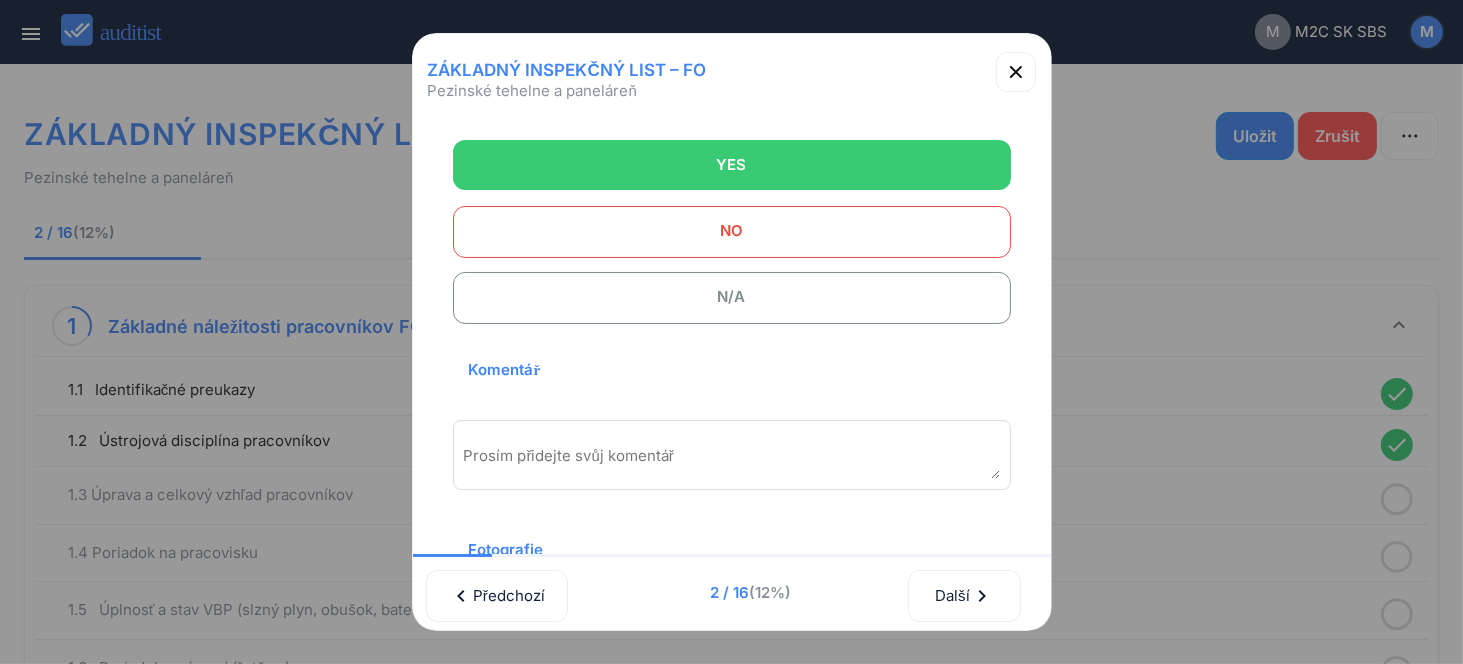 scroll, scrollTop: 270, scrollLeft: 0, axis: vertical 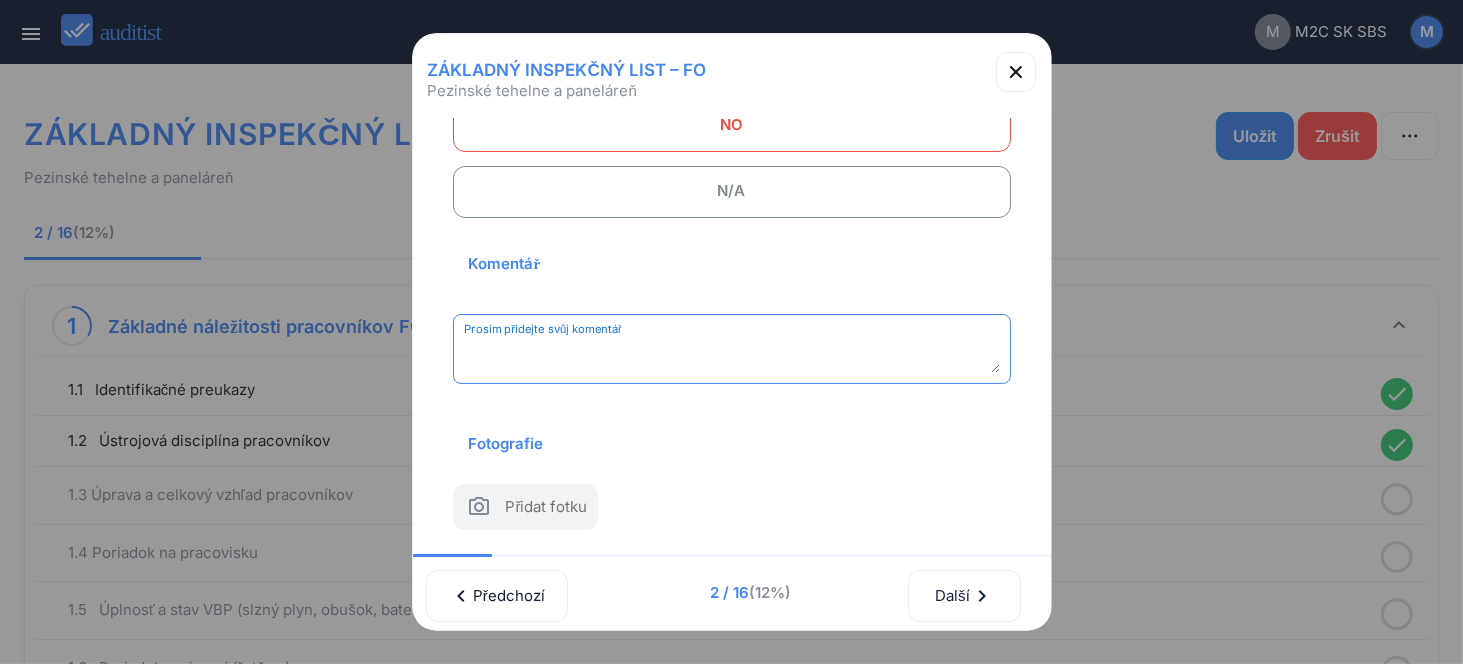click at bounding box center (732, 356) 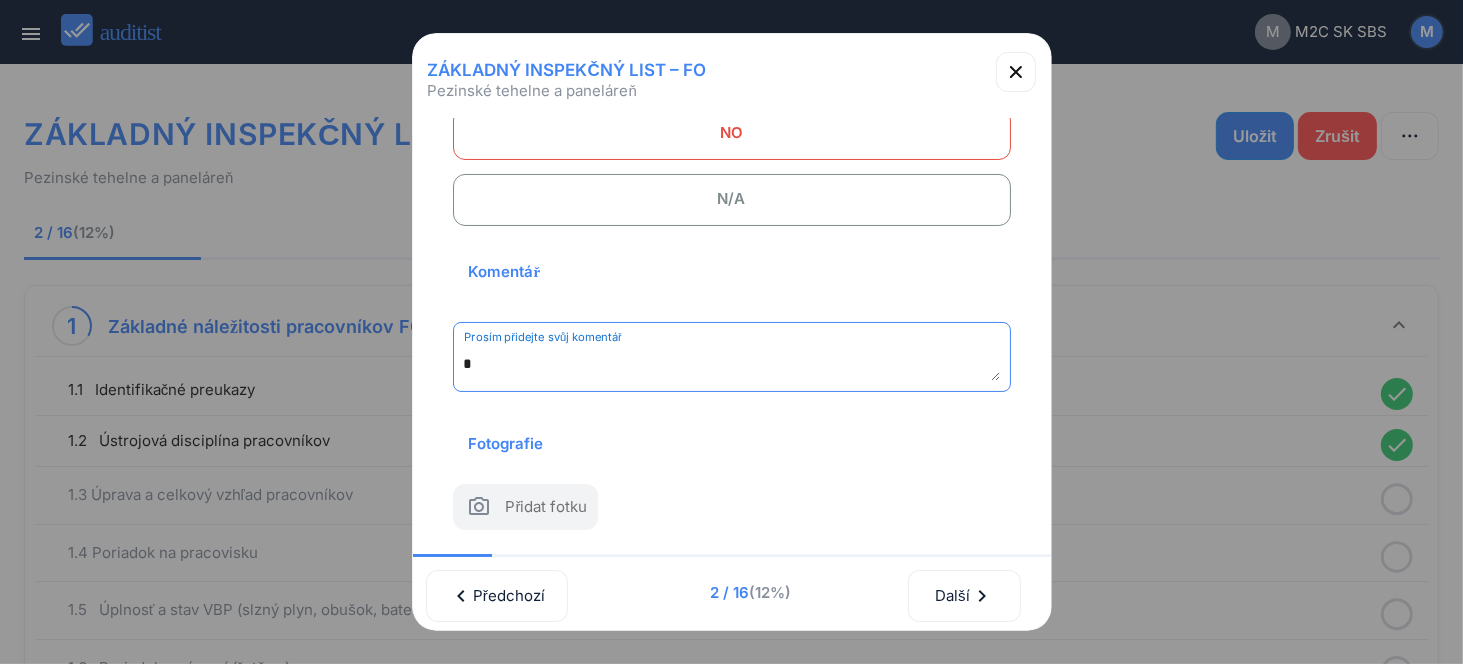 scroll, scrollTop: 262, scrollLeft: 0, axis: vertical 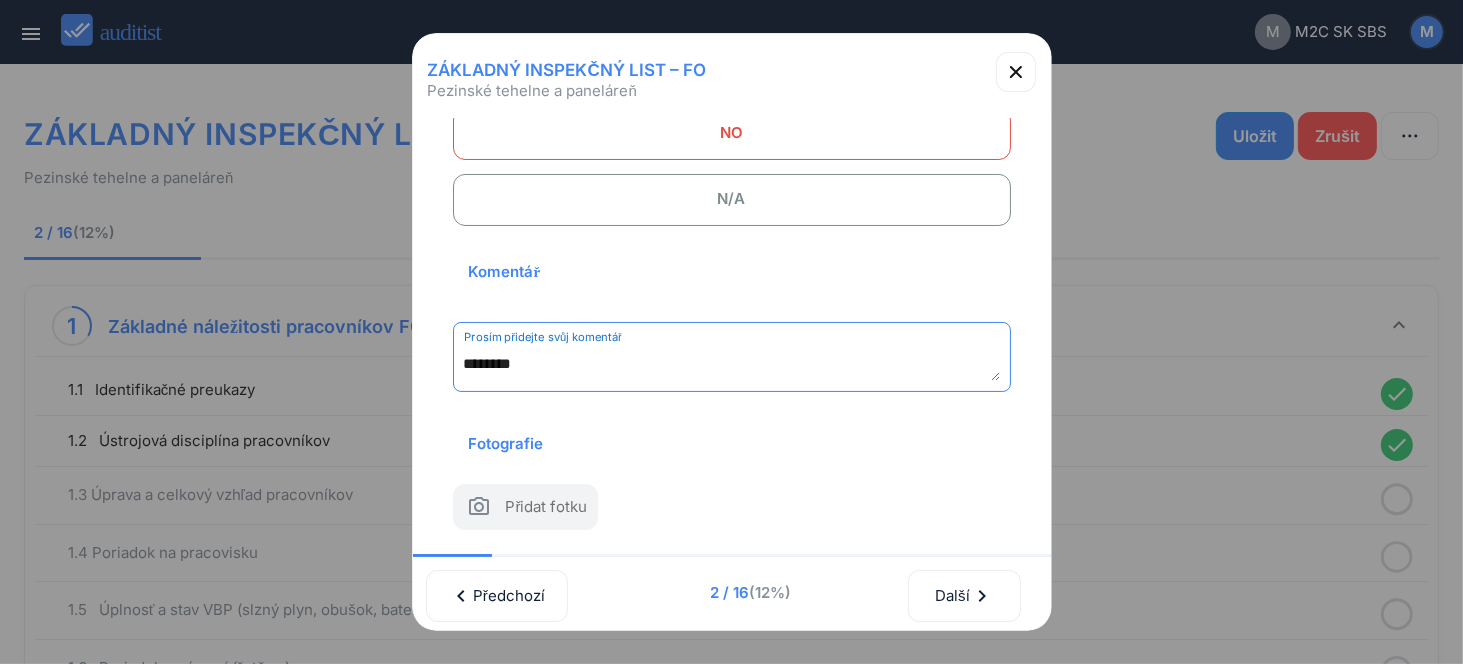 paste on "**********" 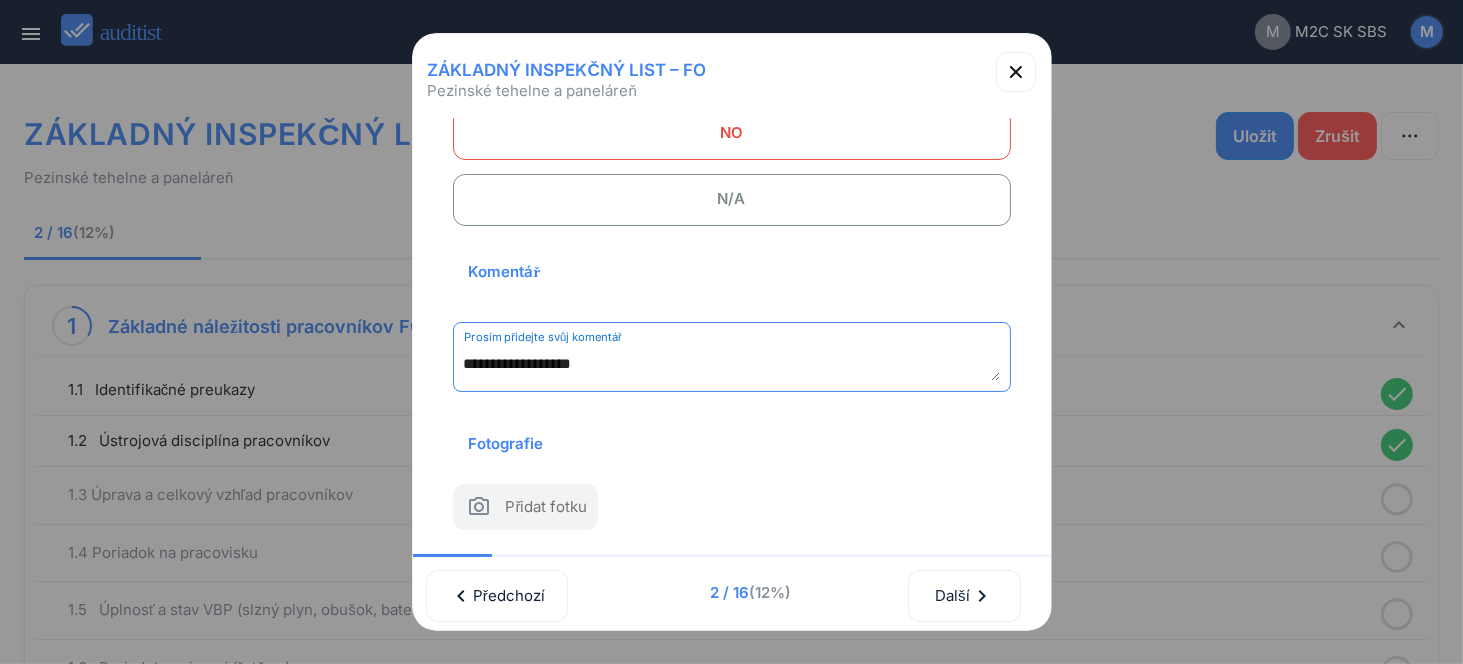 click on "**********" at bounding box center [732, 364] 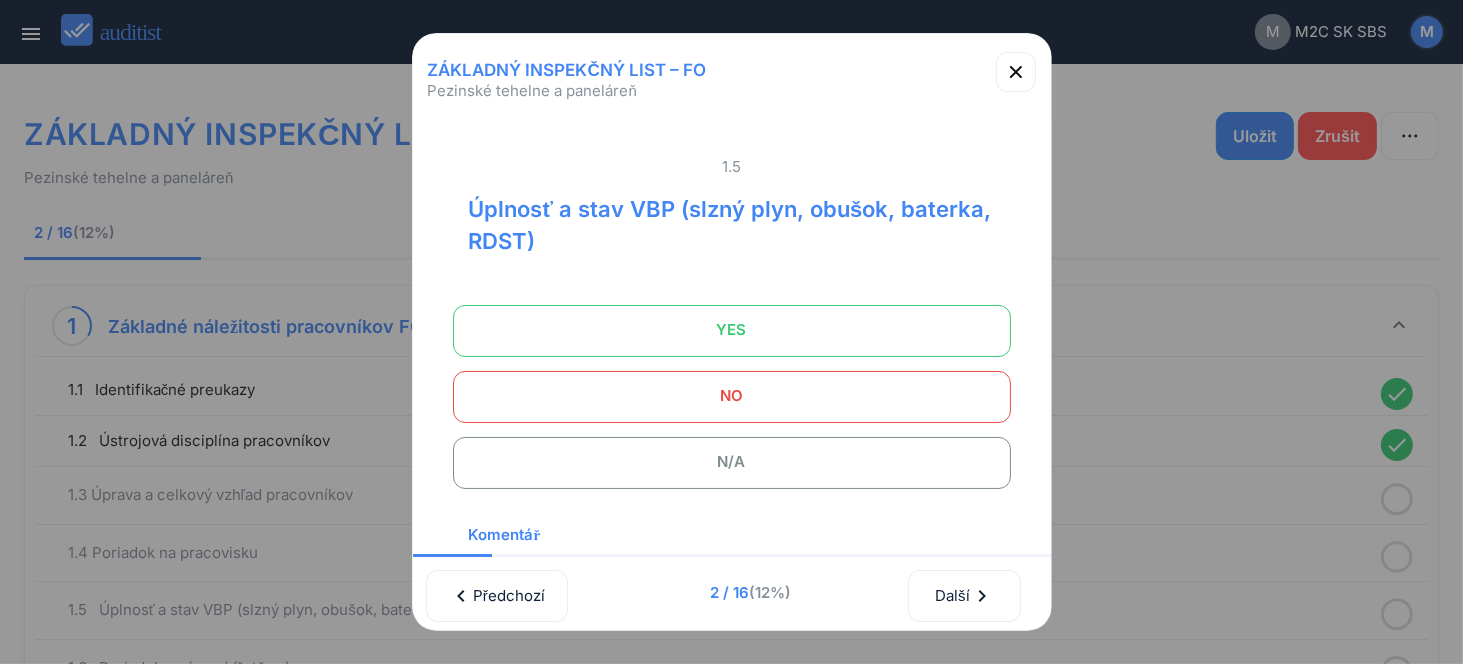 scroll, scrollTop: 0, scrollLeft: 0, axis: both 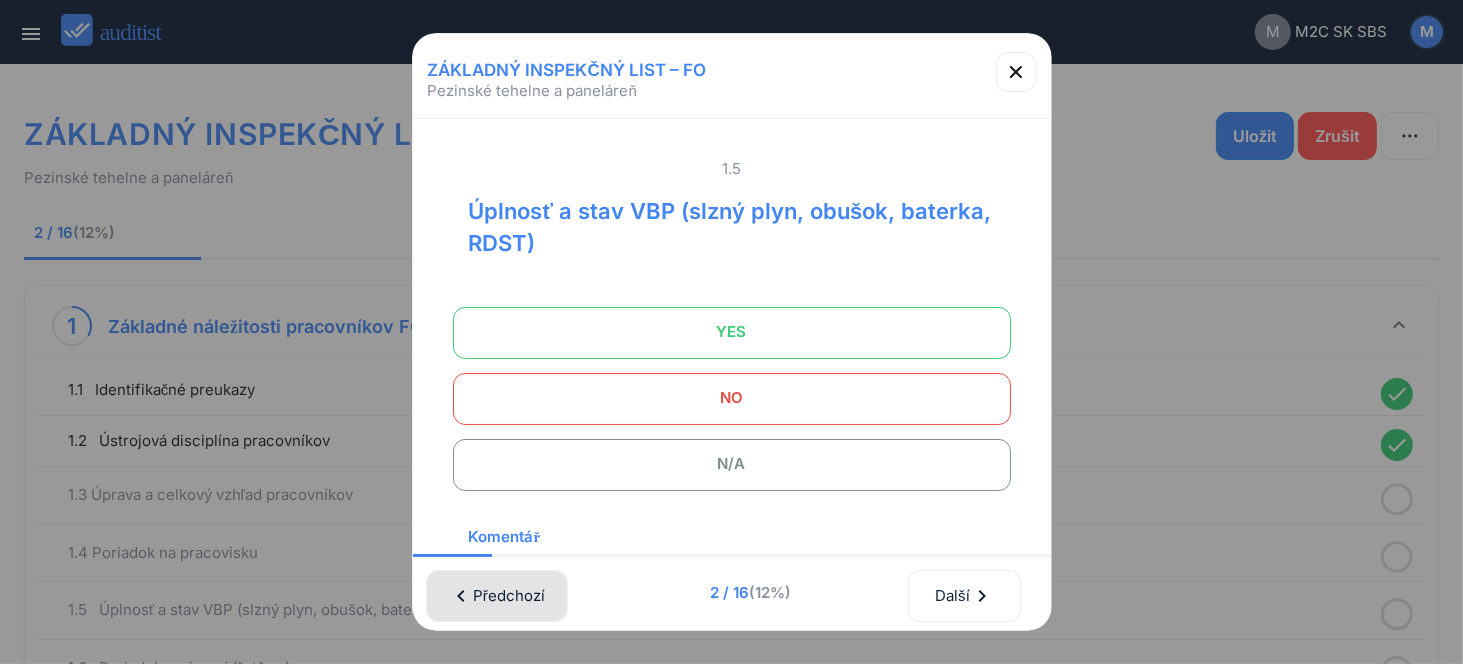 click on "chevron_left" at bounding box center [461, 596] 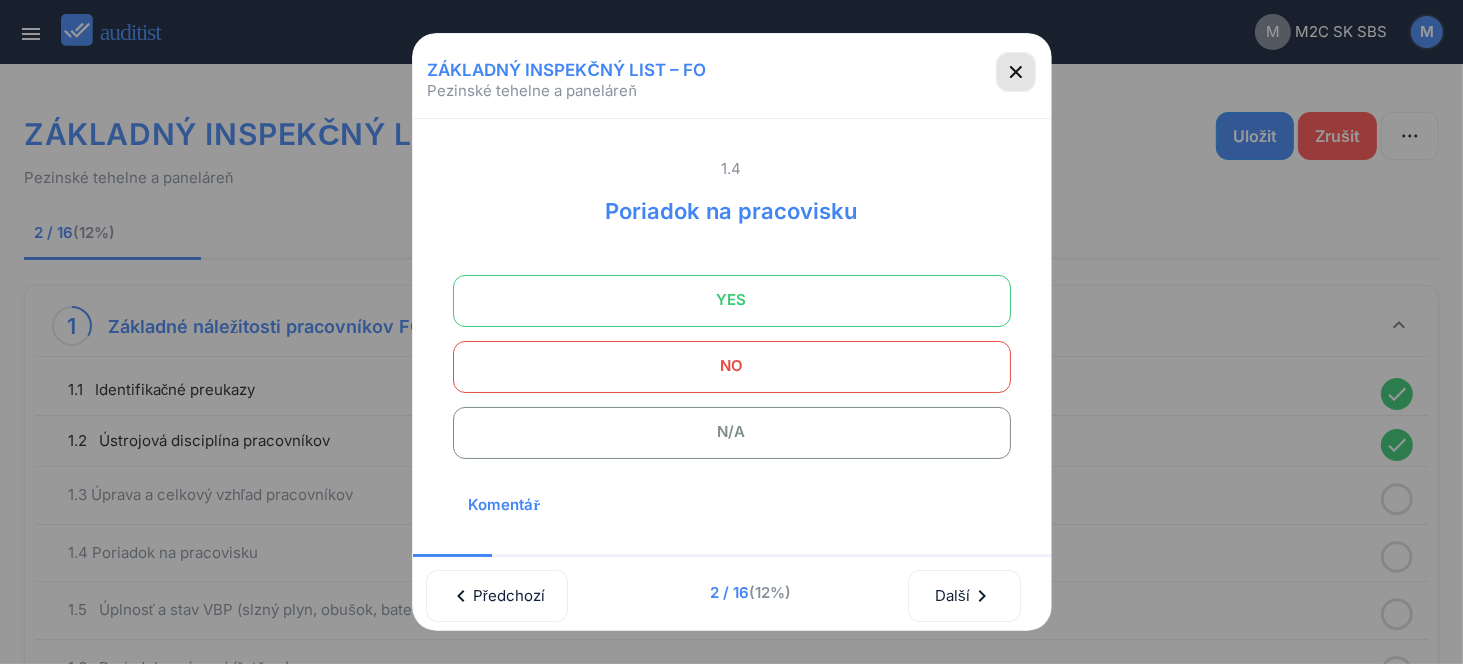 click 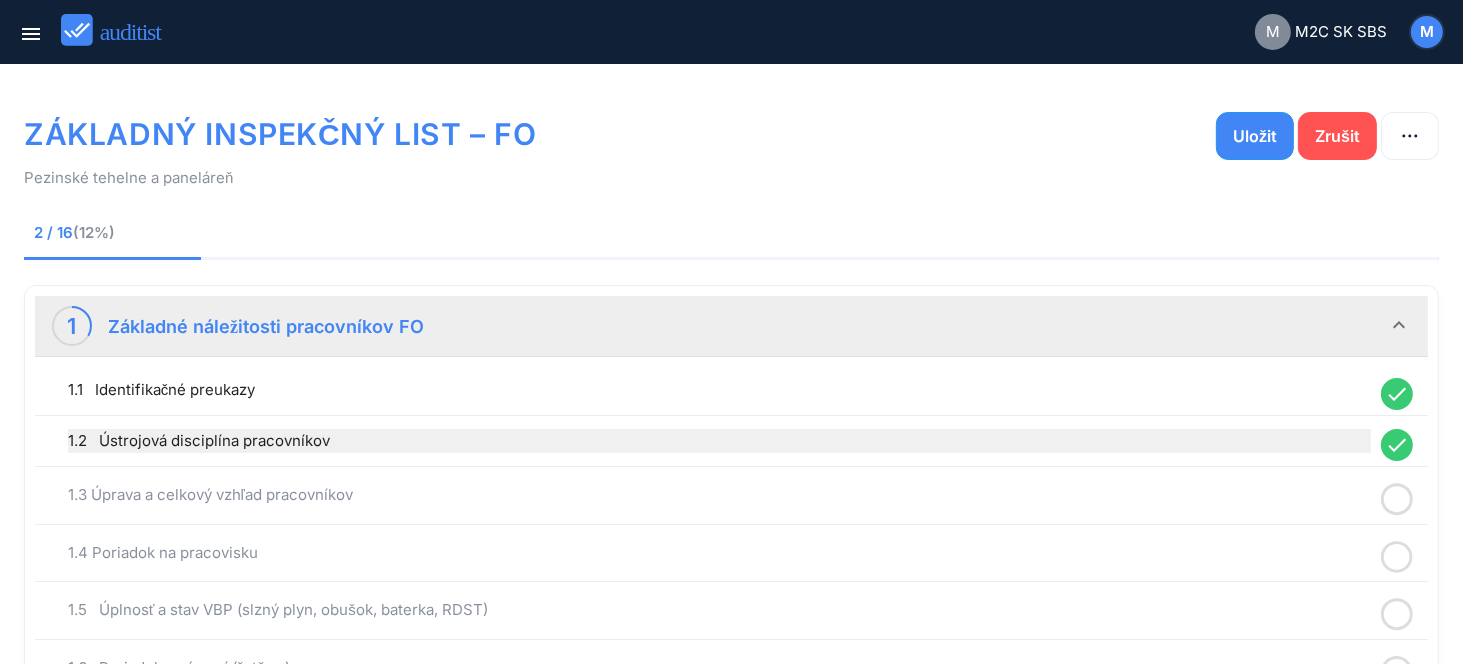 click on "1.2   Ústrojová disciplína pracovníkov" at bounding box center [719, 441] 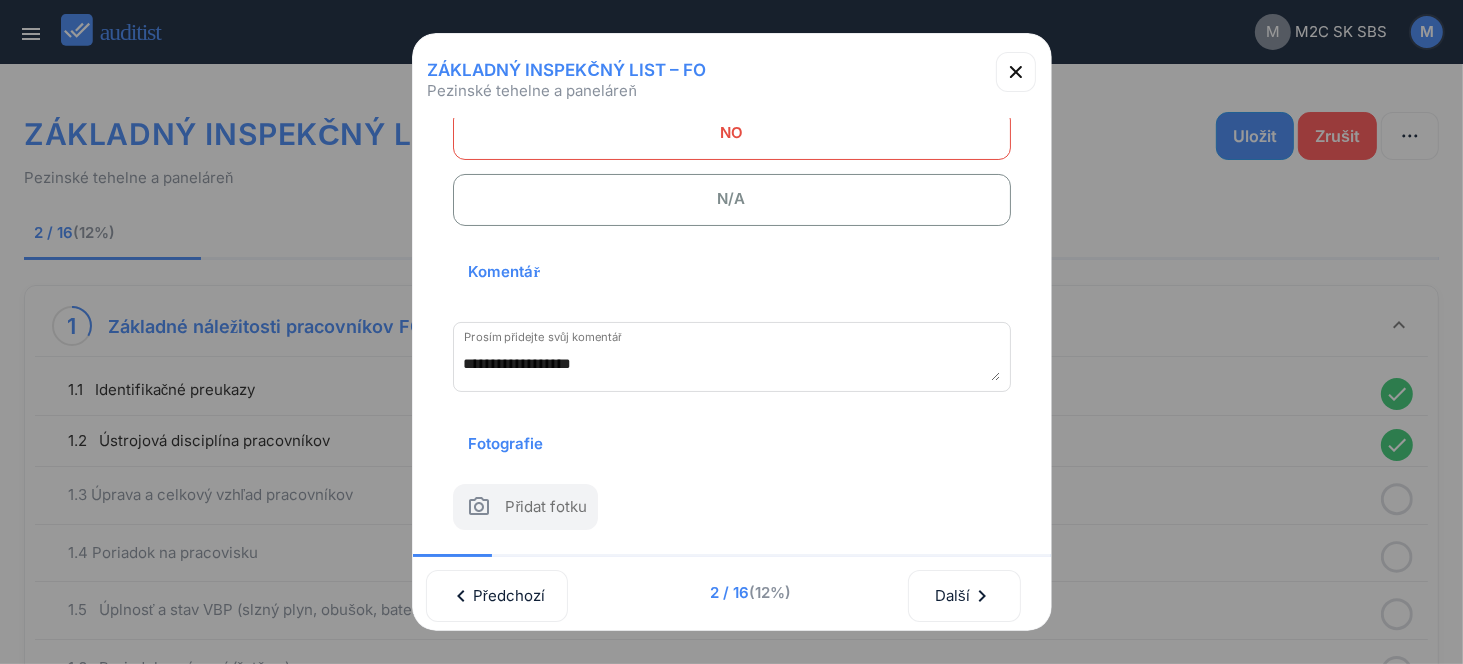 scroll, scrollTop: 262, scrollLeft: 0, axis: vertical 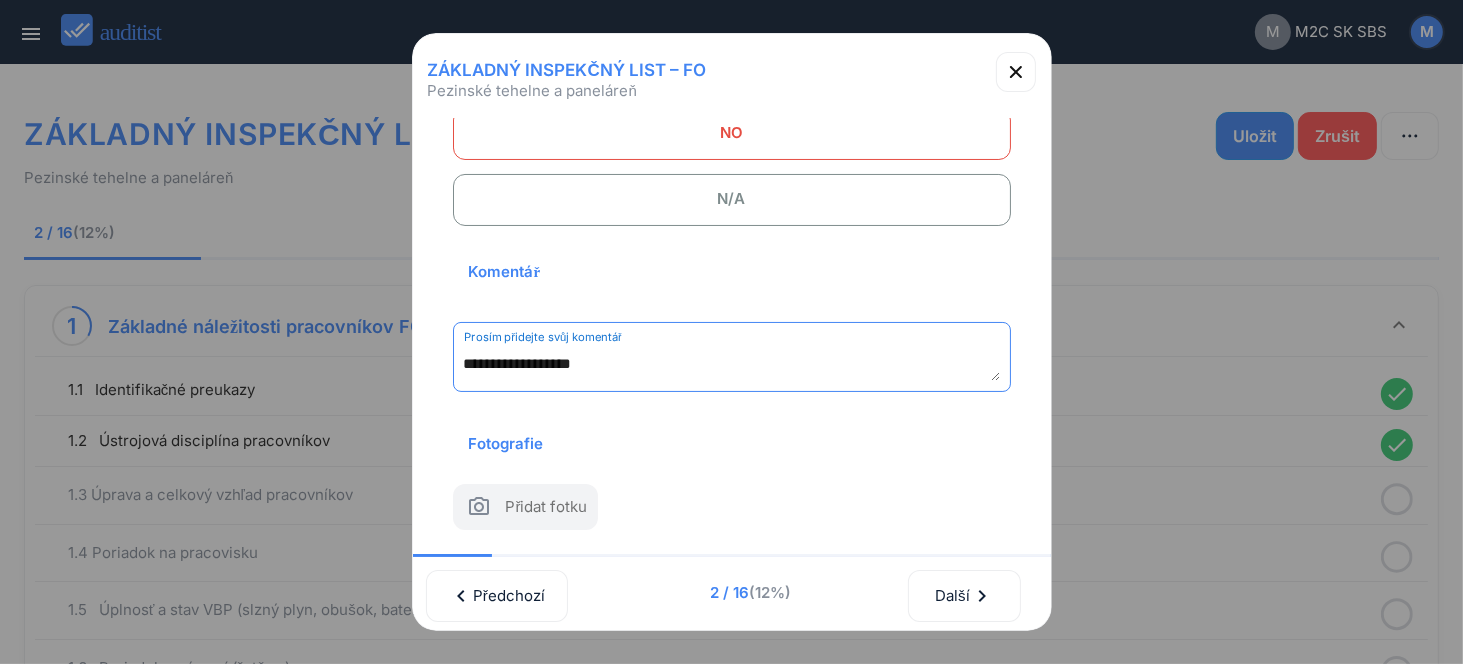 click on "**********" at bounding box center (732, 364) 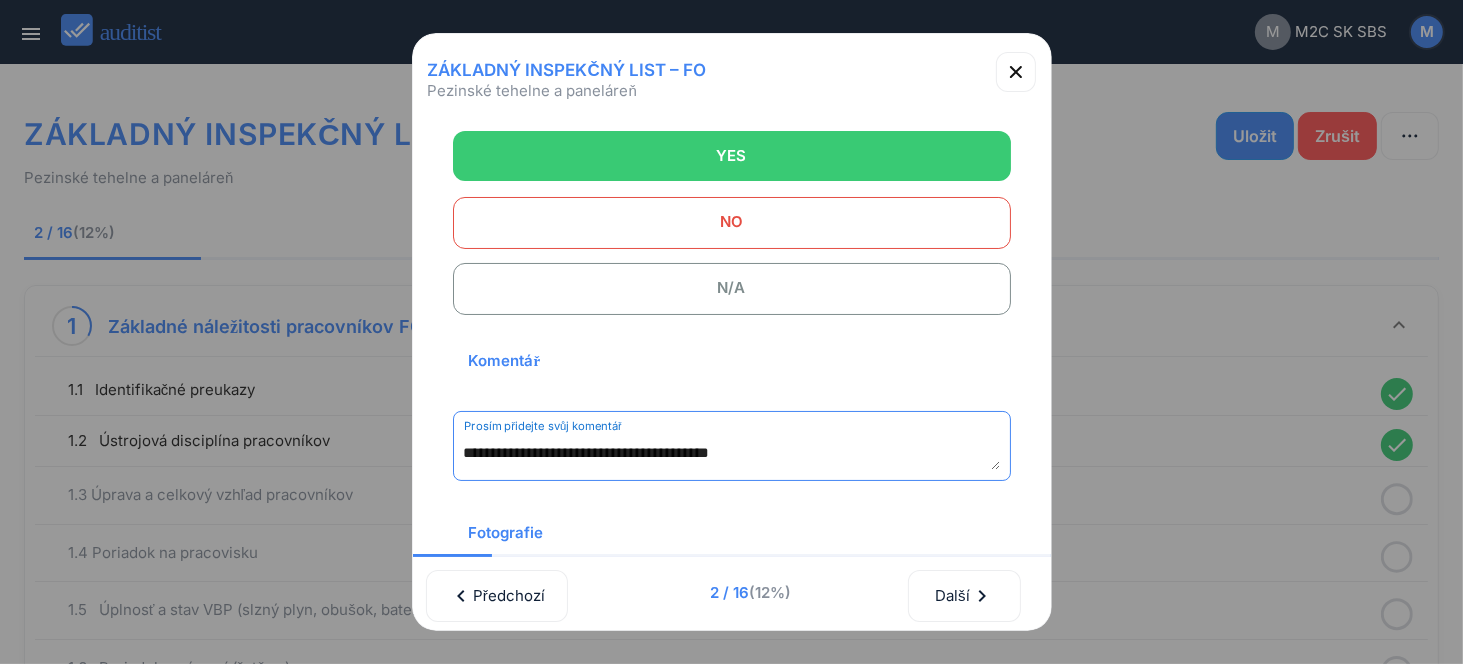scroll, scrollTop: 262, scrollLeft: 0, axis: vertical 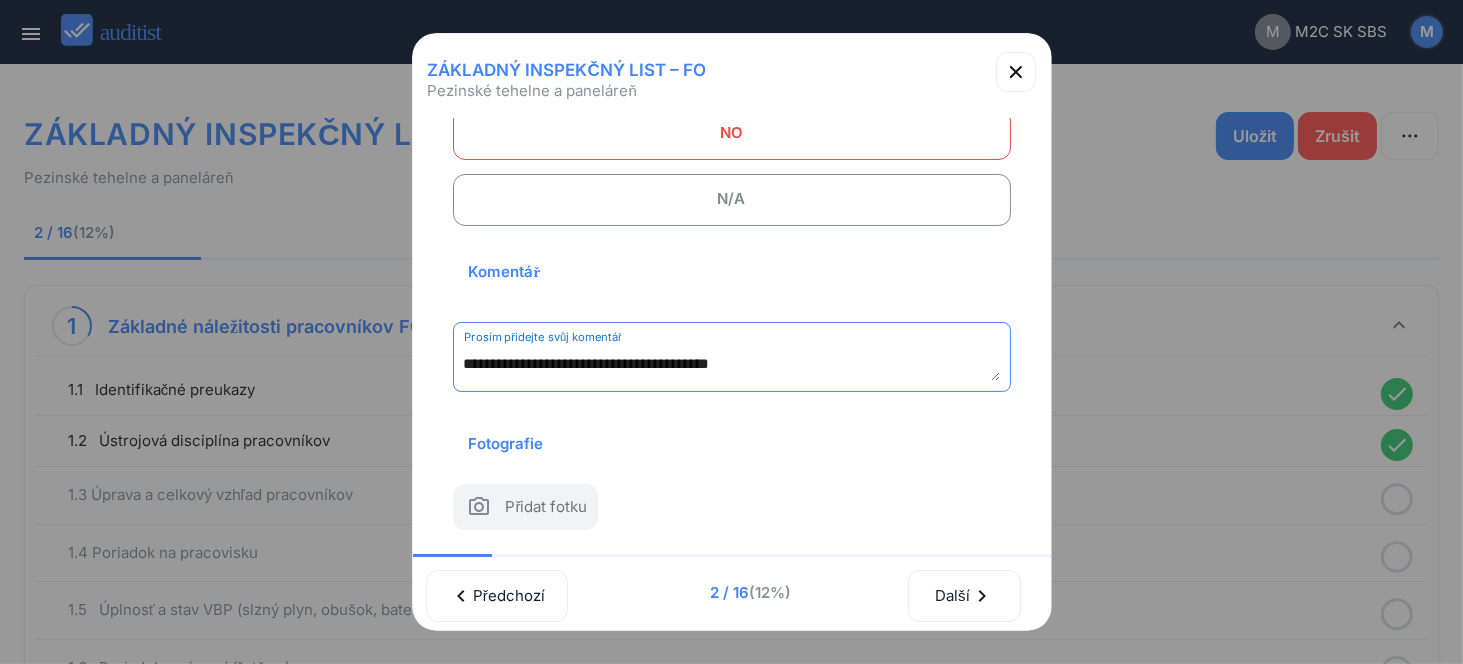 click on "**********" at bounding box center (732, 364) 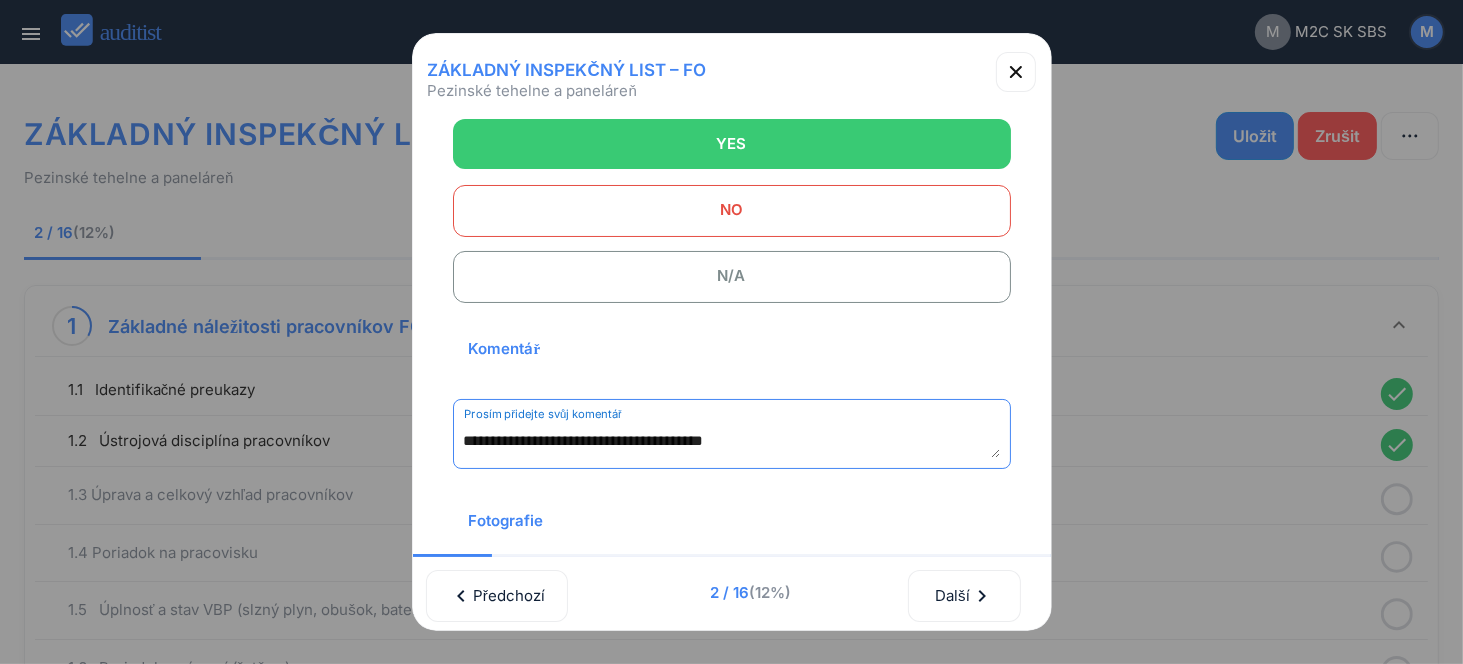 scroll, scrollTop: 0, scrollLeft: 0, axis: both 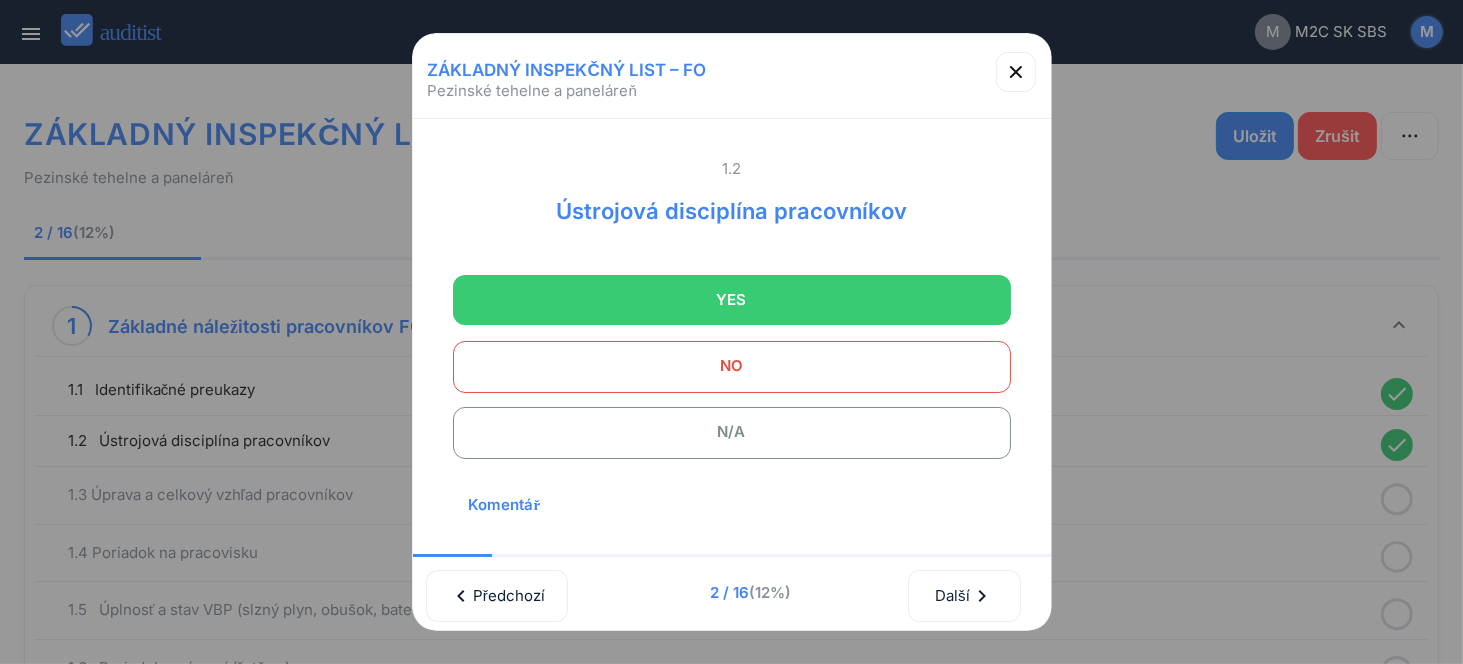 type on "**********" 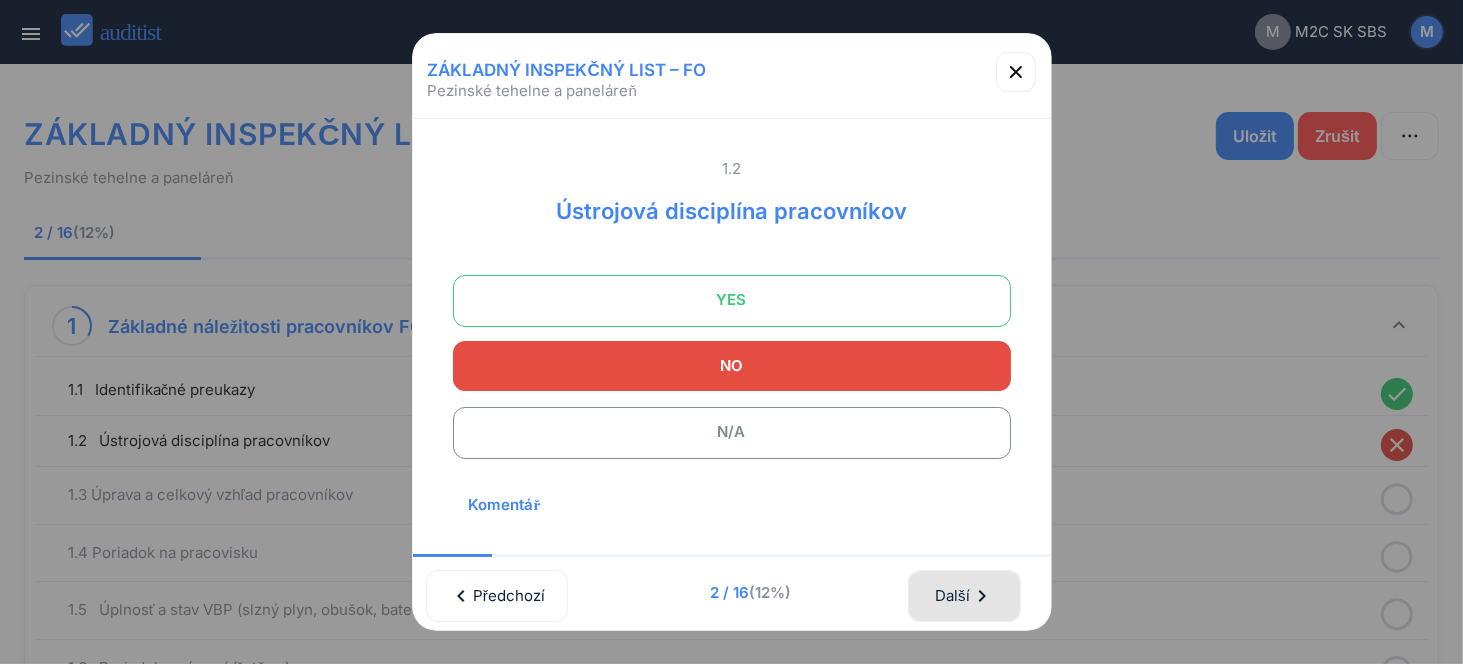 click on "Další
chevron_right" at bounding box center [964, 596] 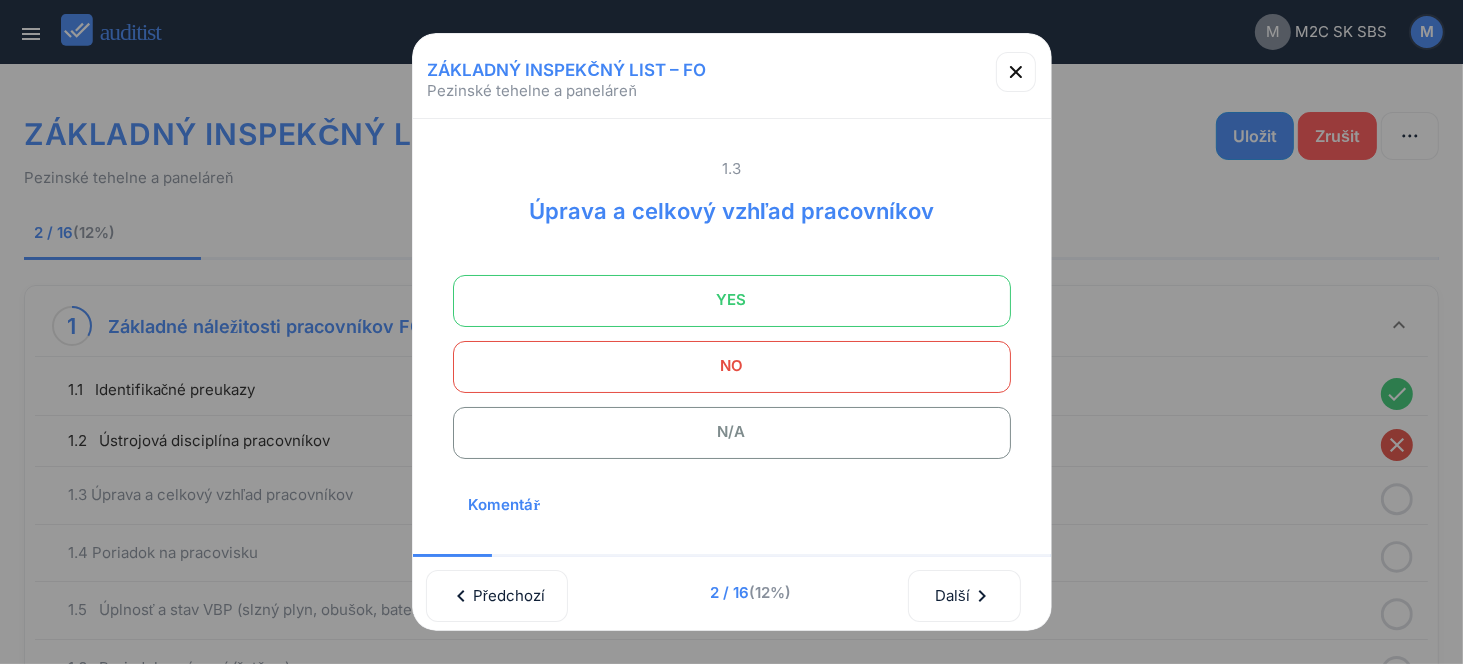 click on "1.3    Úprava a celkový vzhľad pracovníkov           YES       NO       N/A     Komentář   Prosím přidejte svůj komentář   Fotografie     Přidat fotku" at bounding box center [732, 469] 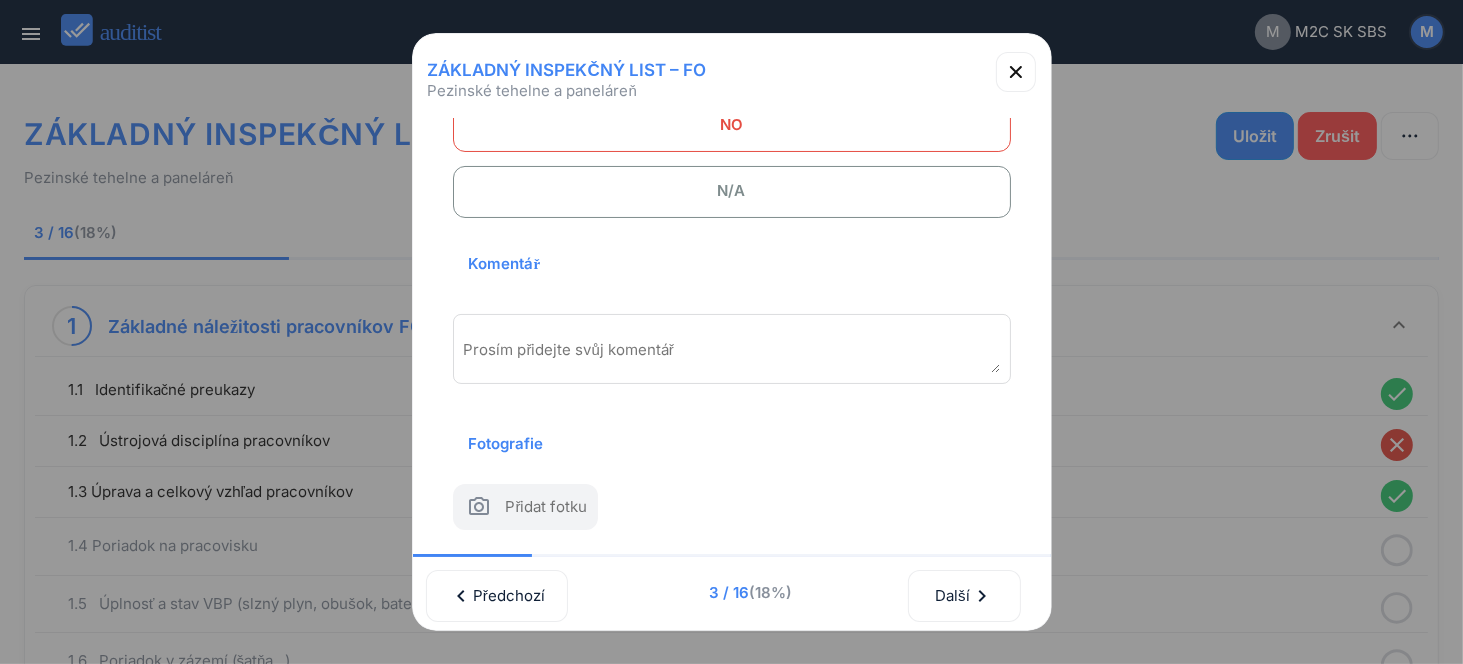 scroll, scrollTop: 270, scrollLeft: 0, axis: vertical 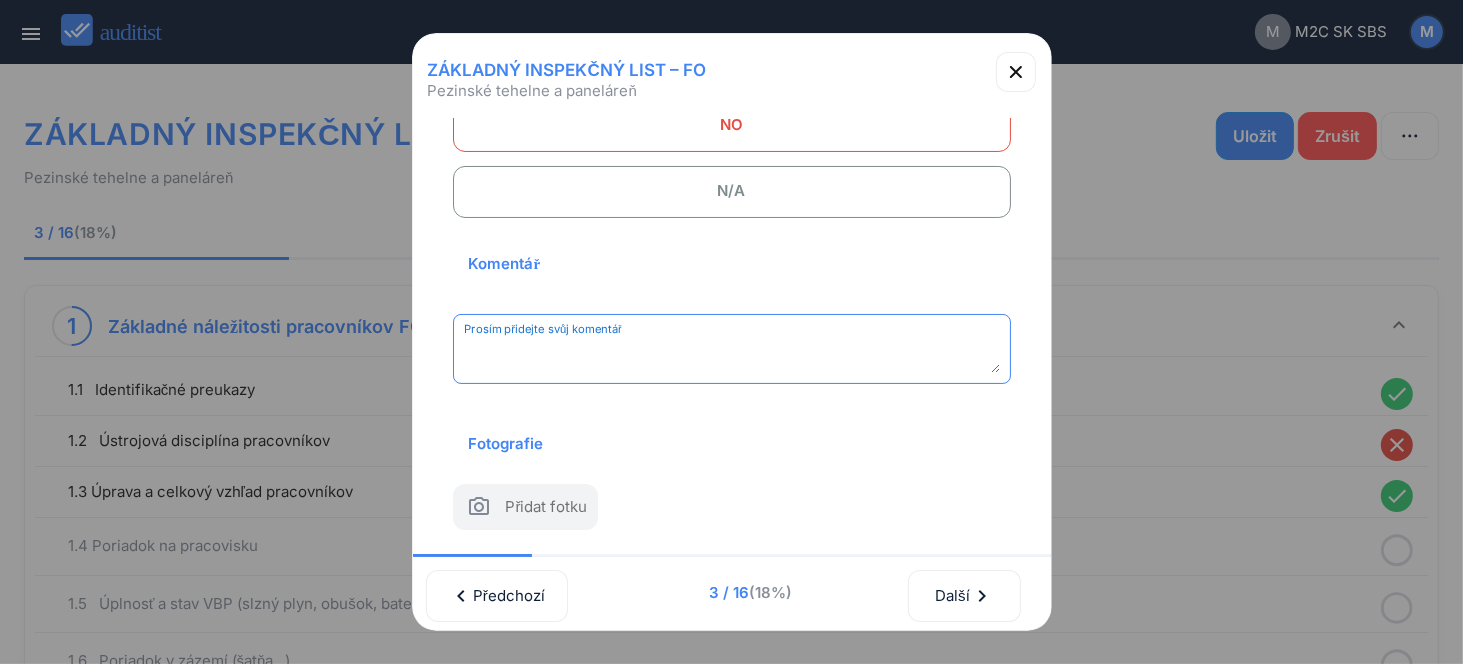 click at bounding box center [732, 356] 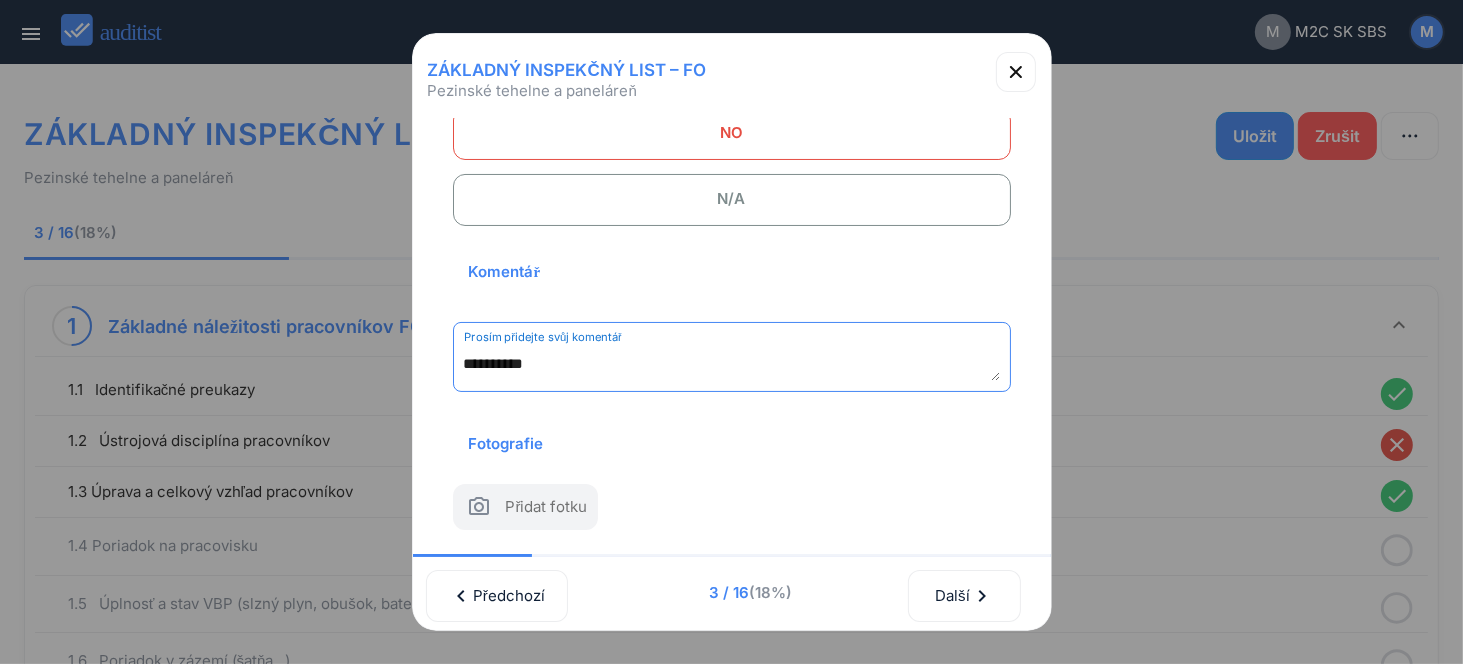 scroll, scrollTop: 262, scrollLeft: 0, axis: vertical 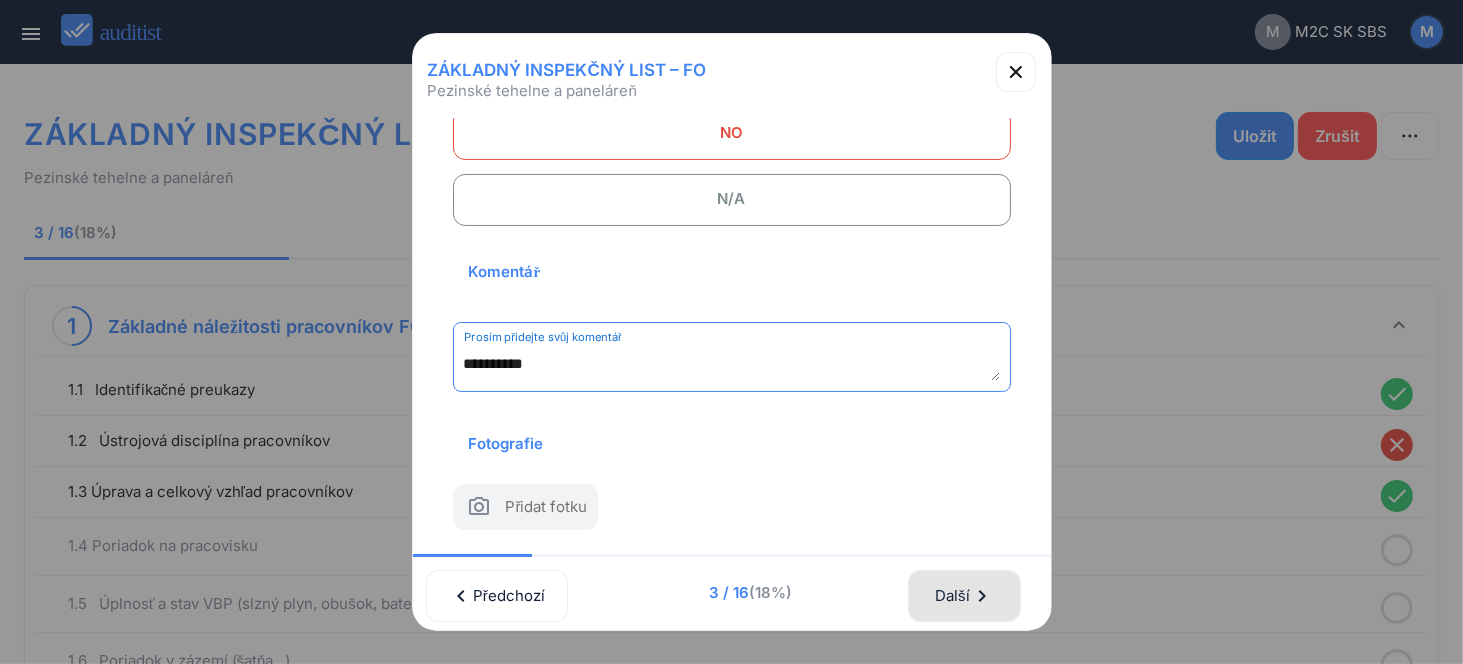 type on "**********" 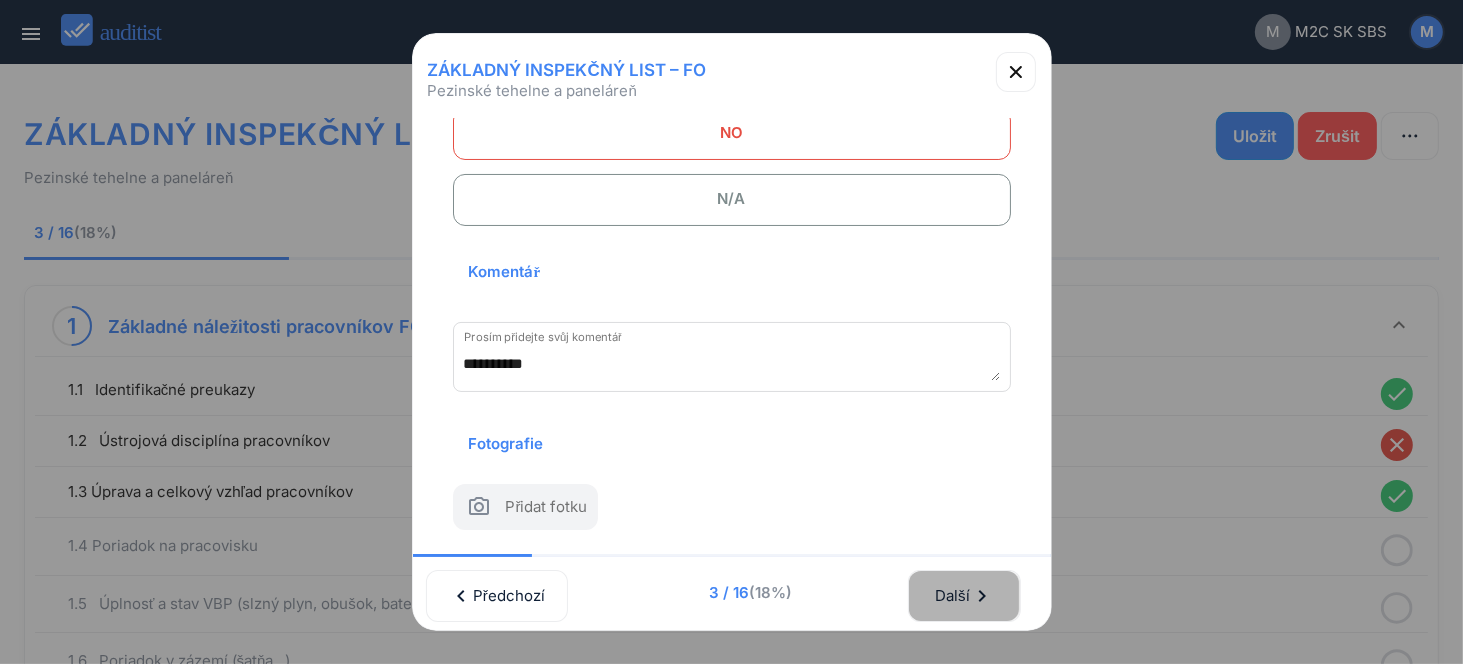 click on "Další
chevron_right" at bounding box center (964, 596) 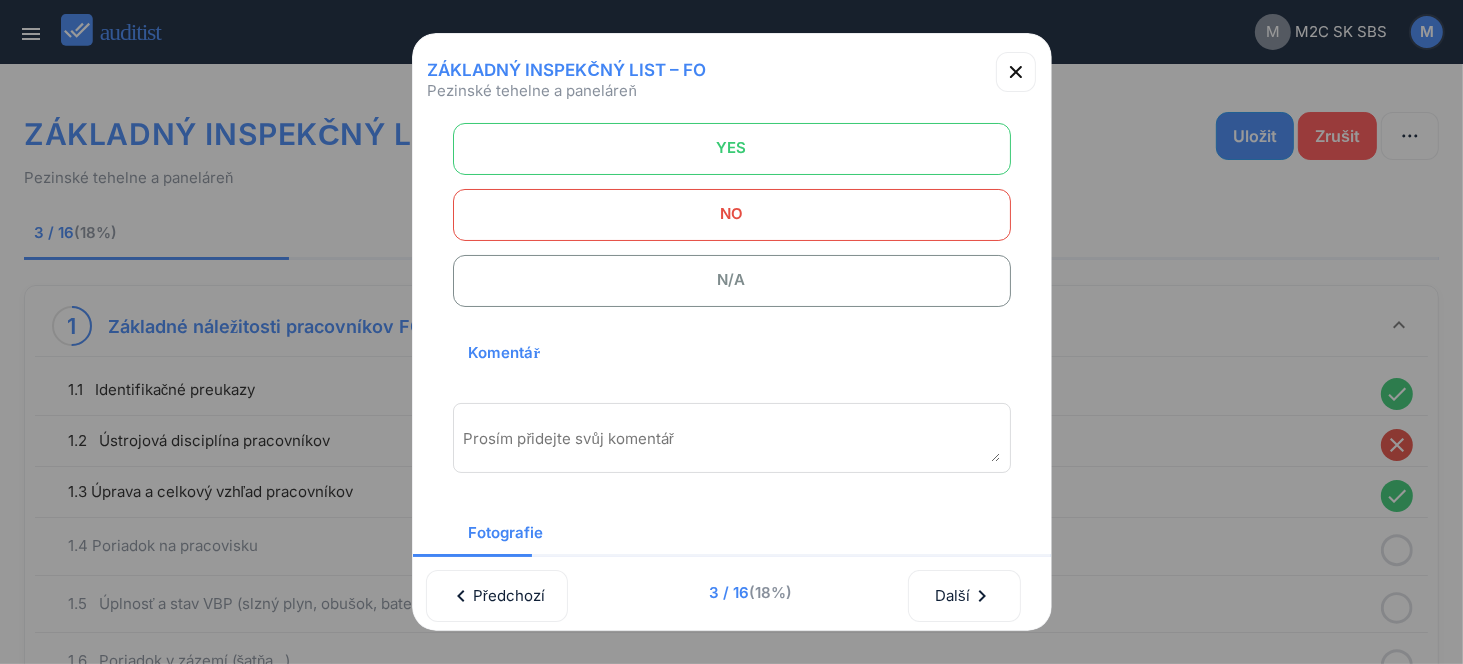 scroll, scrollTop: 62, scrollLeft: 0, axis: vertical 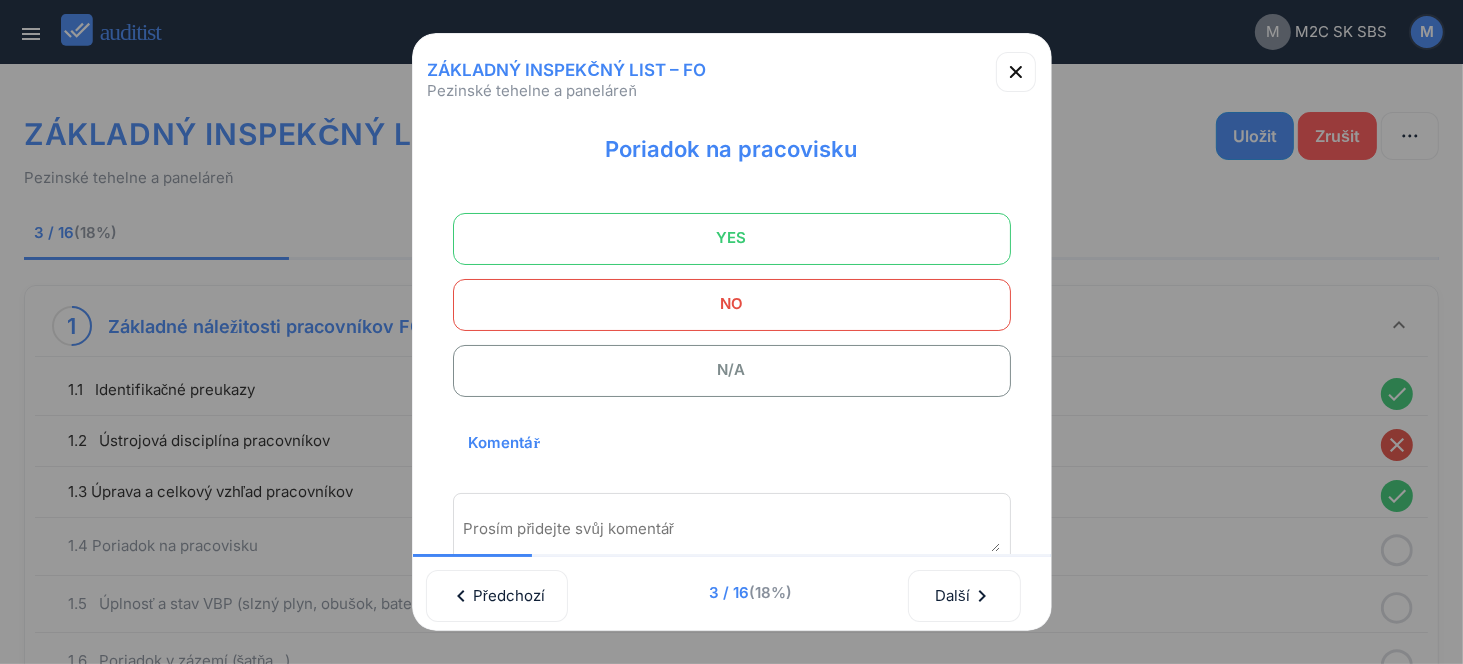 click on "YES" at bounding box center (732, 238) 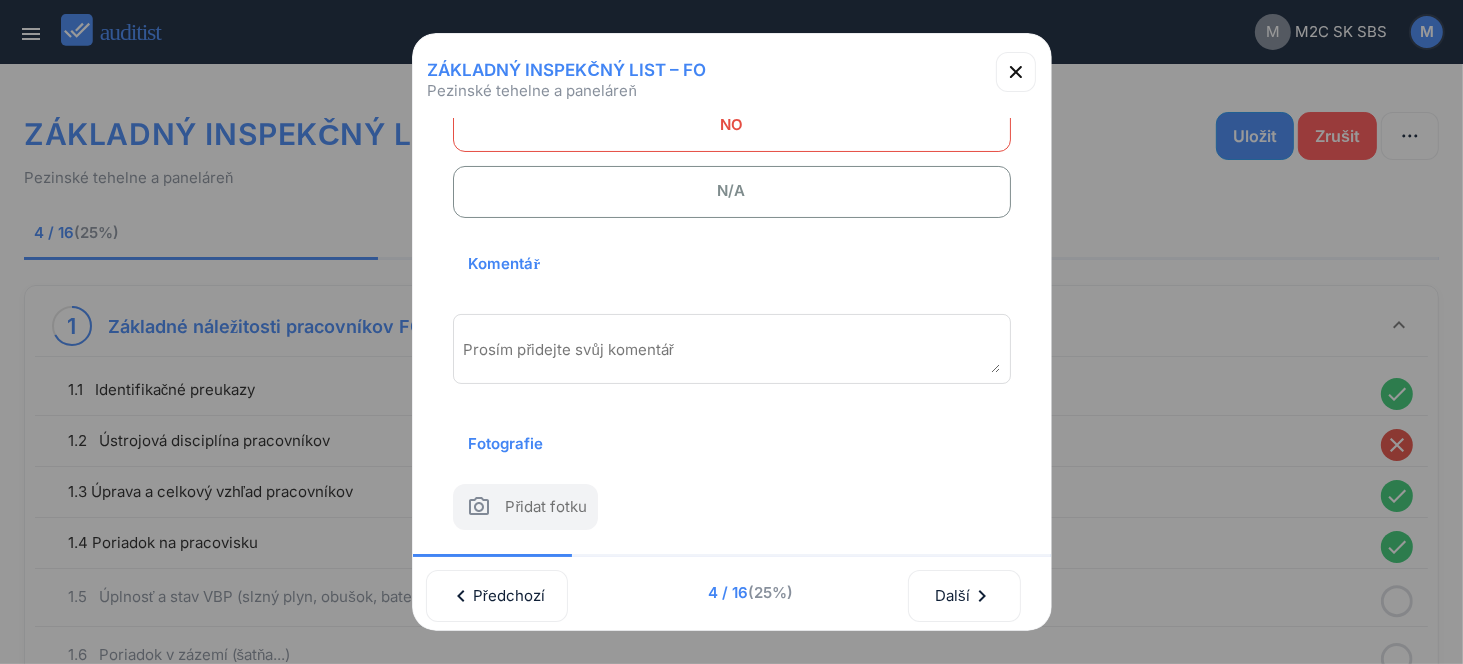 click at bounding box center (732, 356) 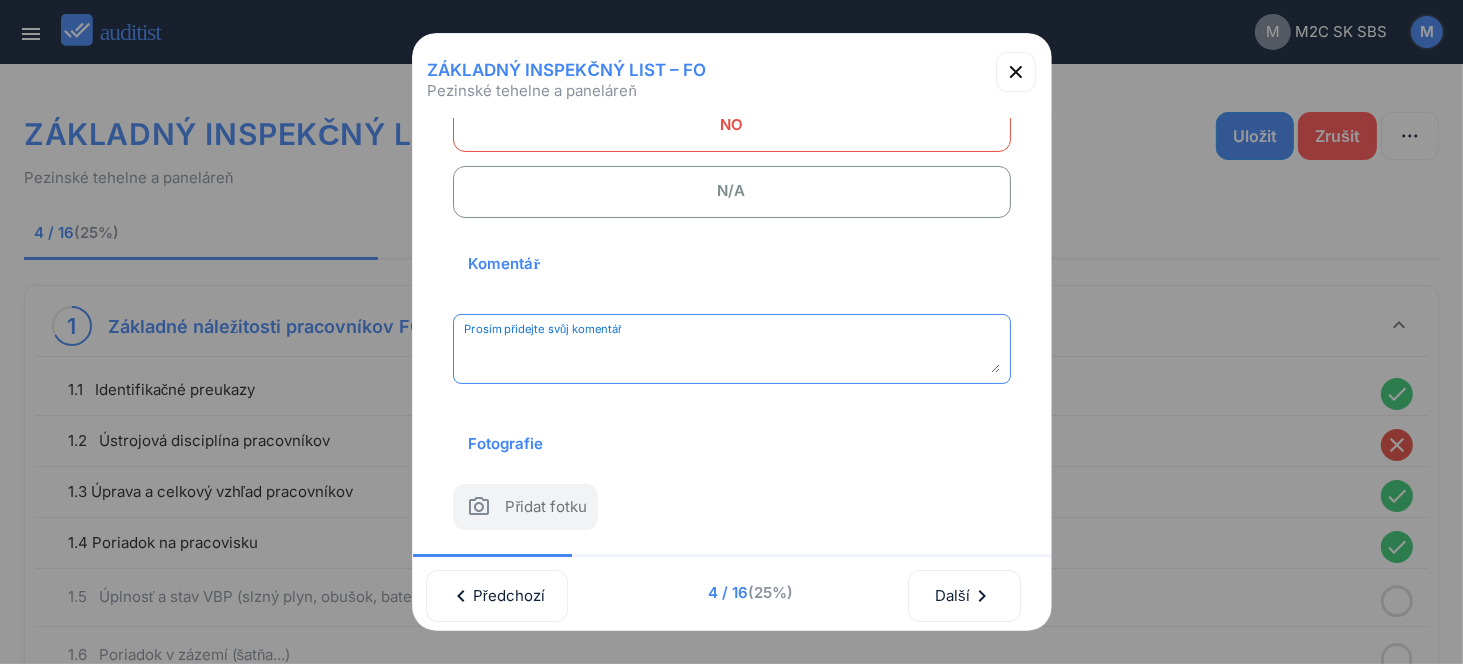 paste on "**********" 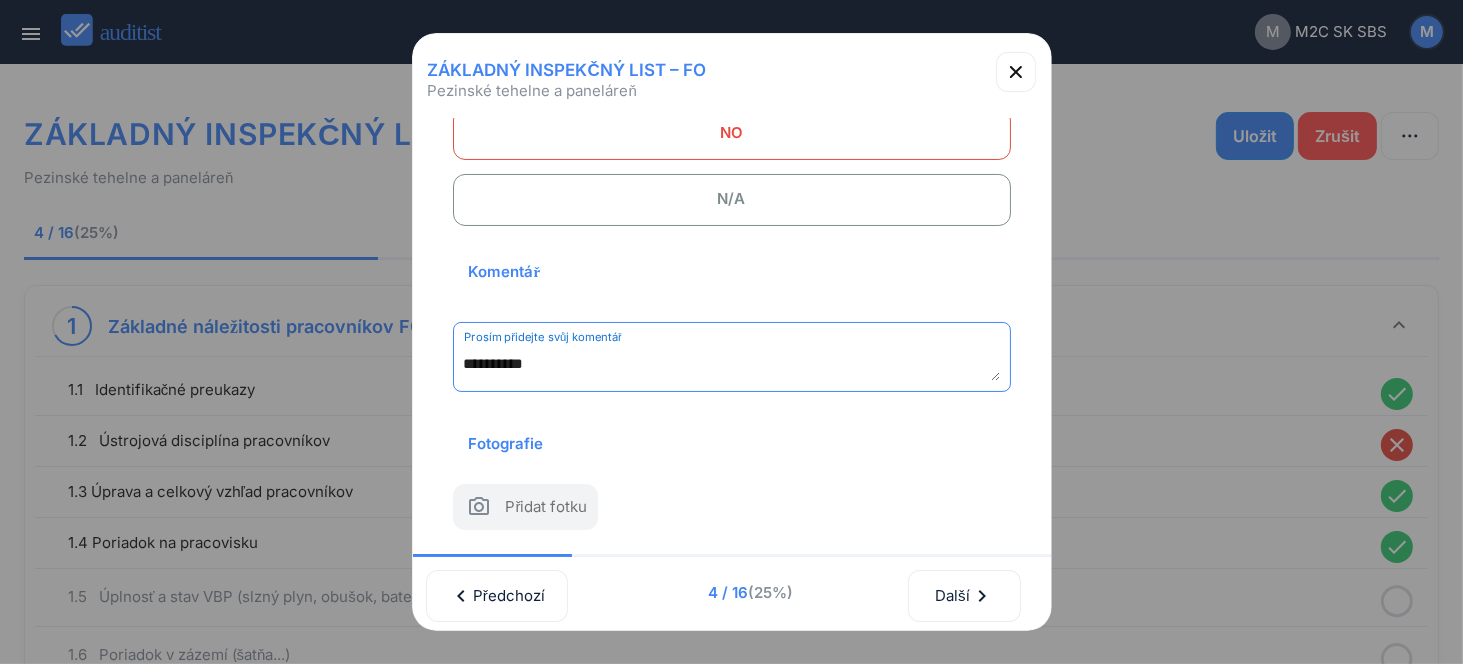 scroll, scrollTop: 262, scrollLeft: 0, axis: vertical 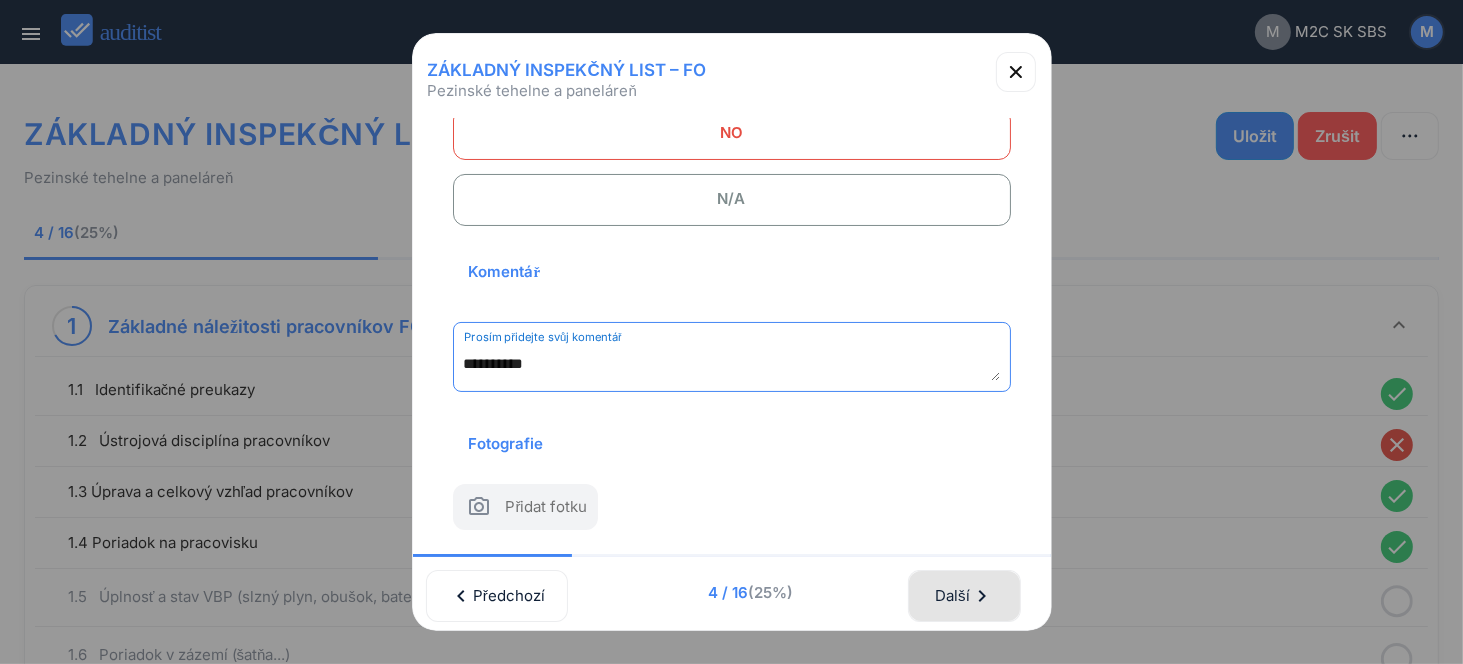 type on "**********" 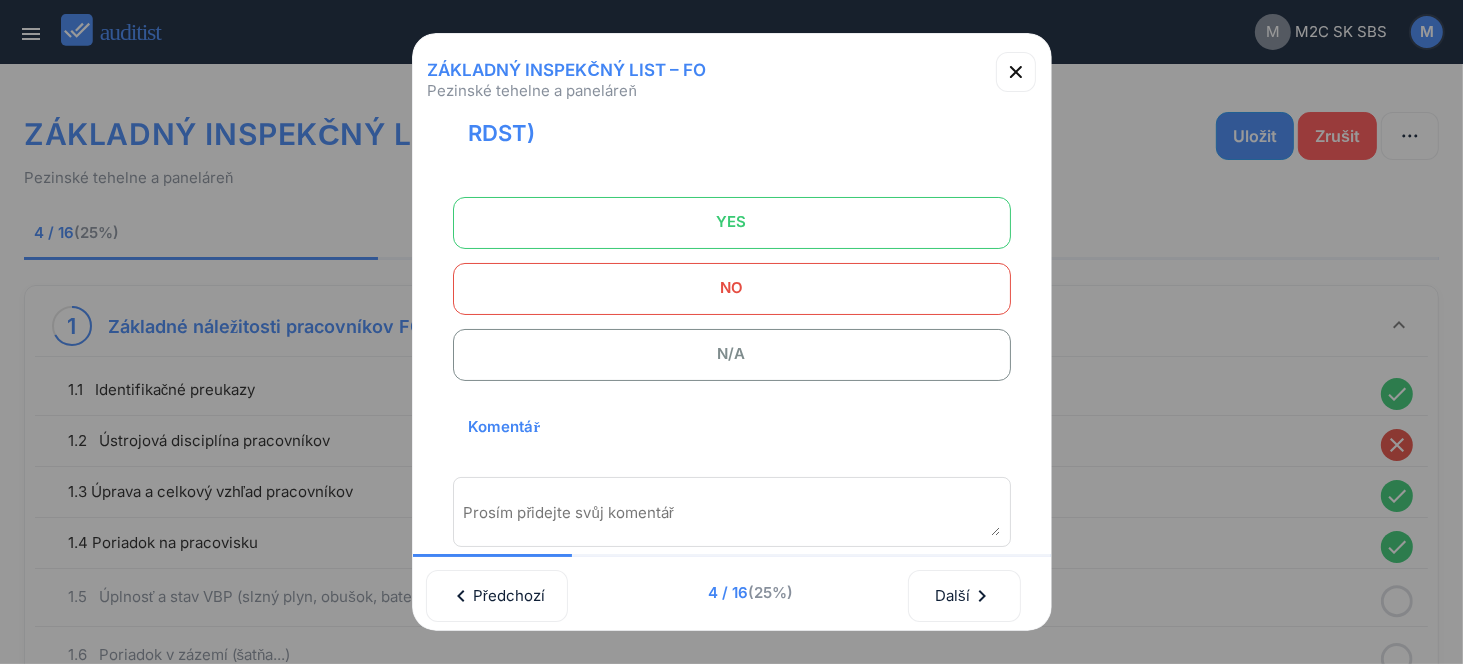 scroll, scrollTop: 0, scrollLeft: 0, axis: both 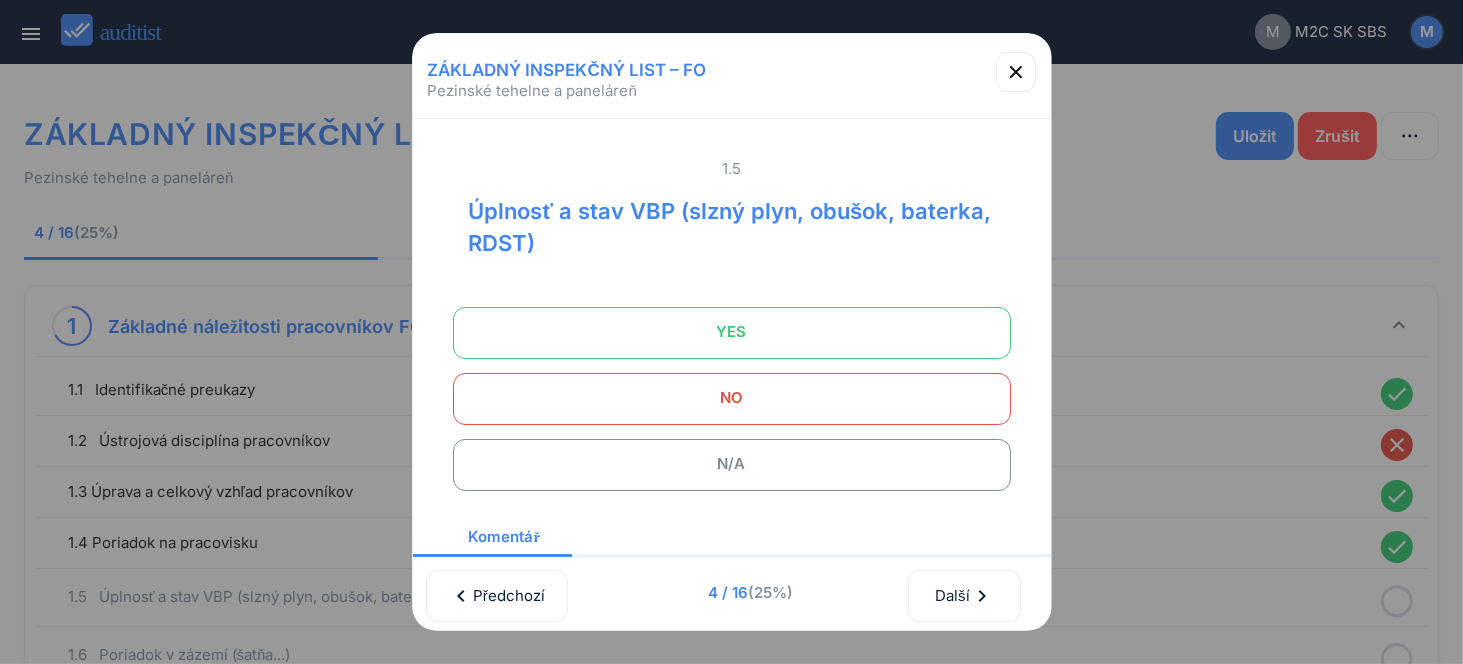 click on "YES" at bounding box center [732, 332] 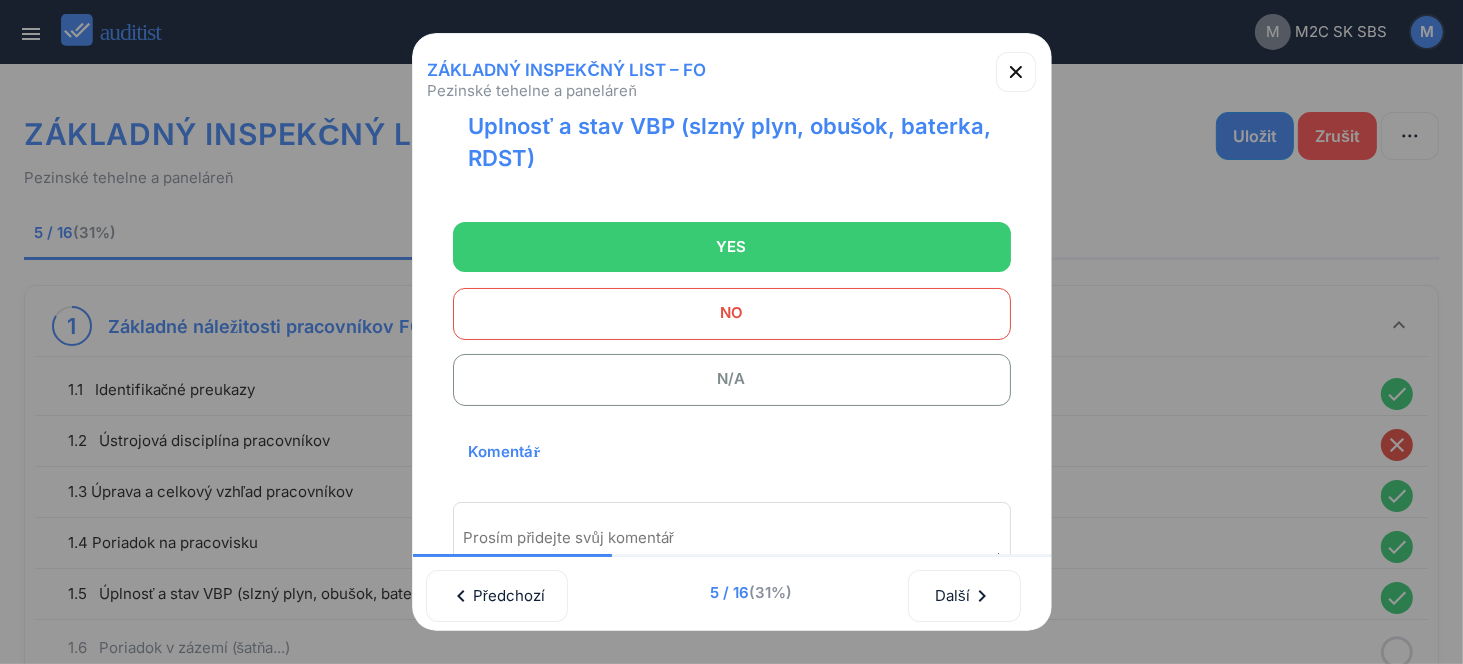 scroll, scrollTop: 200, scrollLeft: 0, axis: vertical 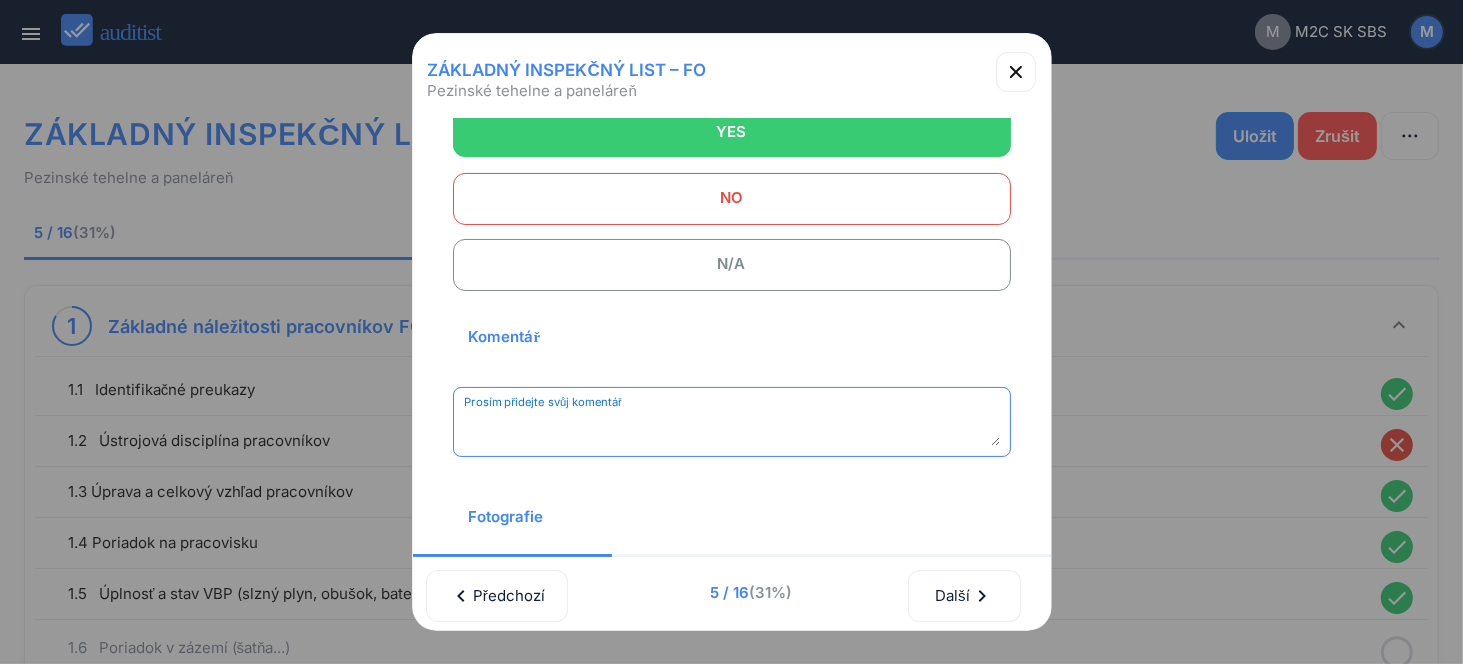 click at bounding box center (732, 429) 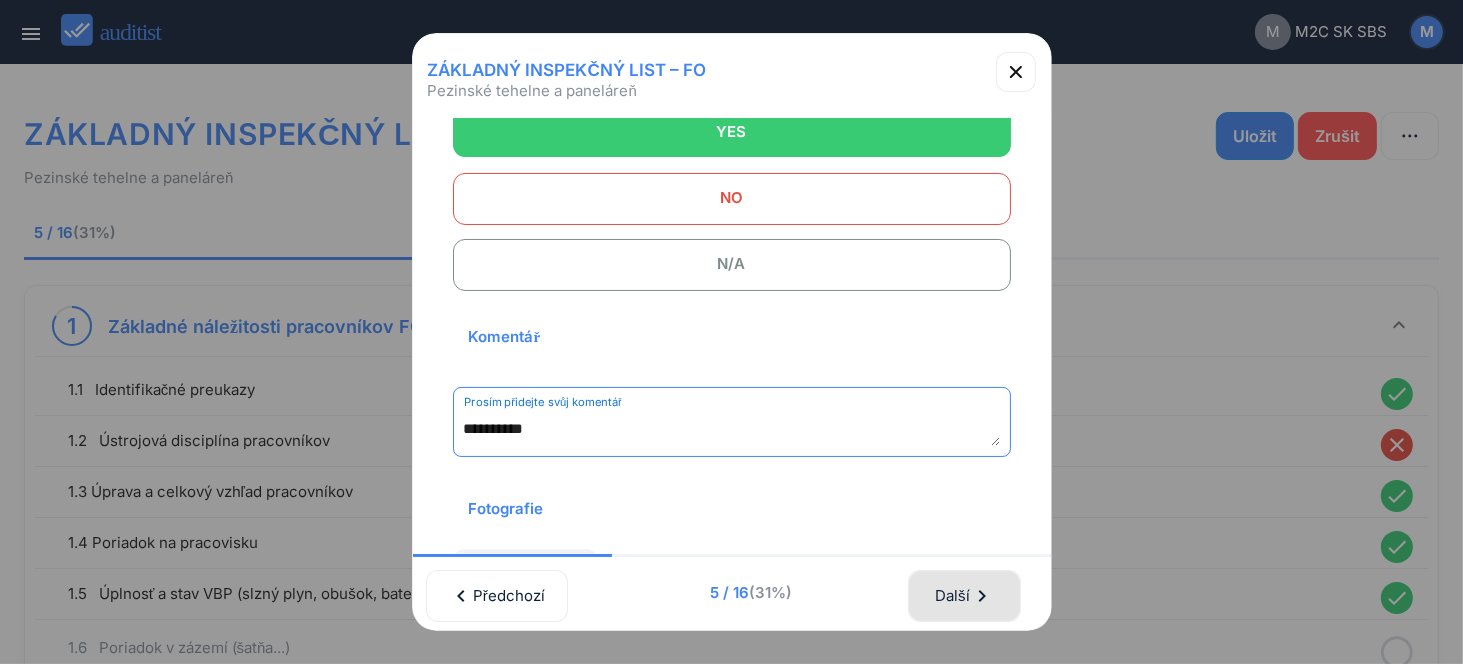 type on "**********" 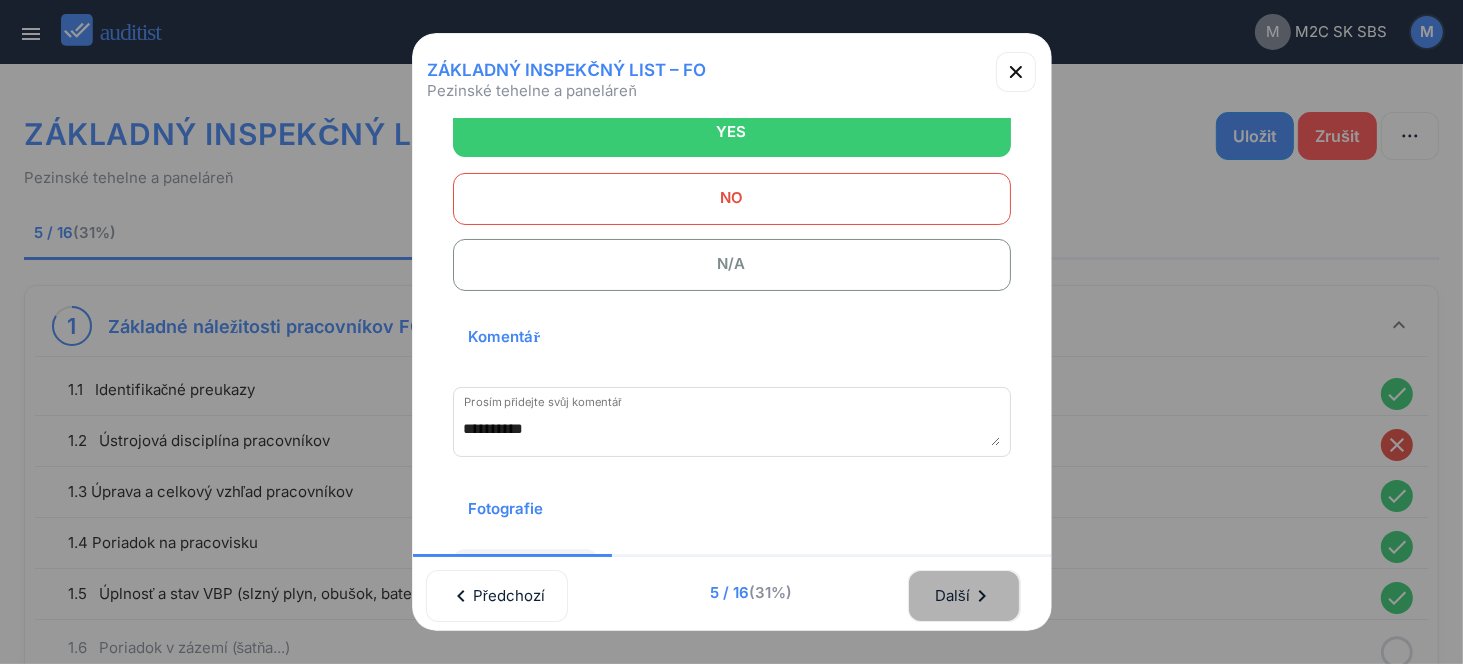 click on "Další
chevron_right" at bounding box center (964, 596) 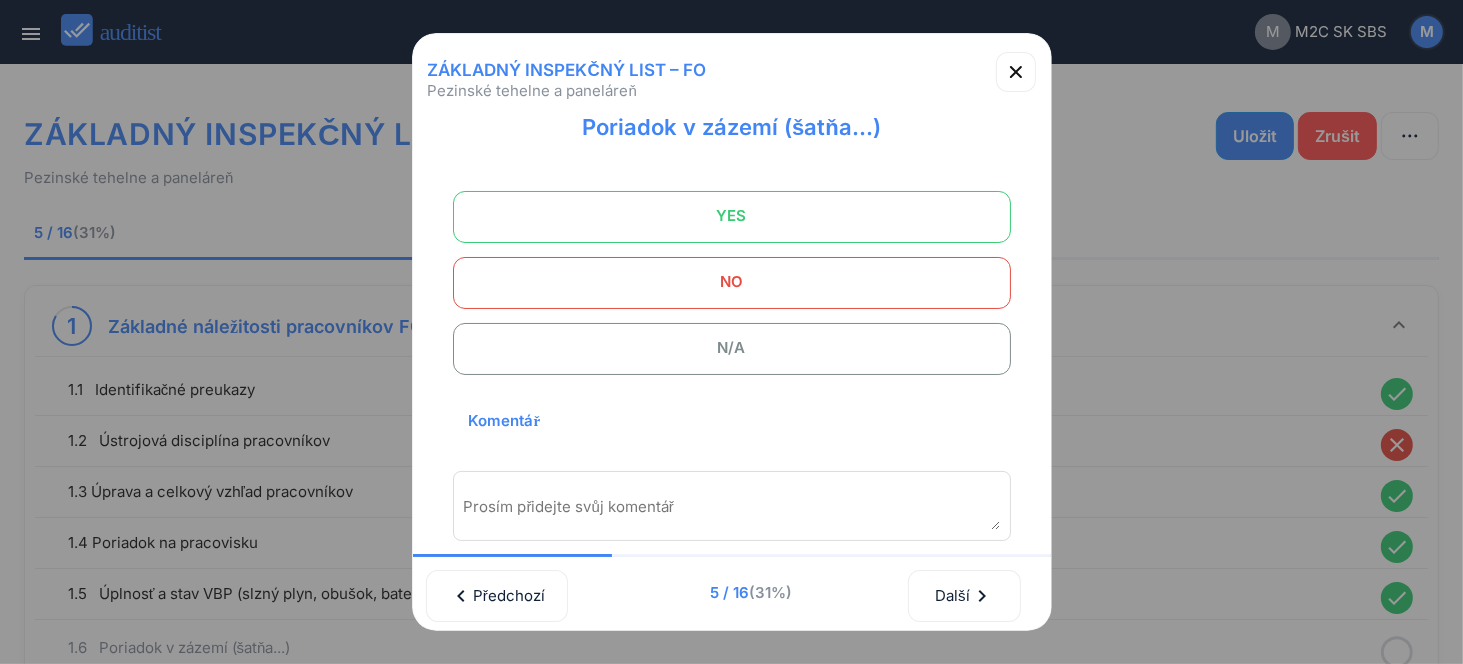 scroll, scrollTop: 0, scrollLeft: 0, axis: both 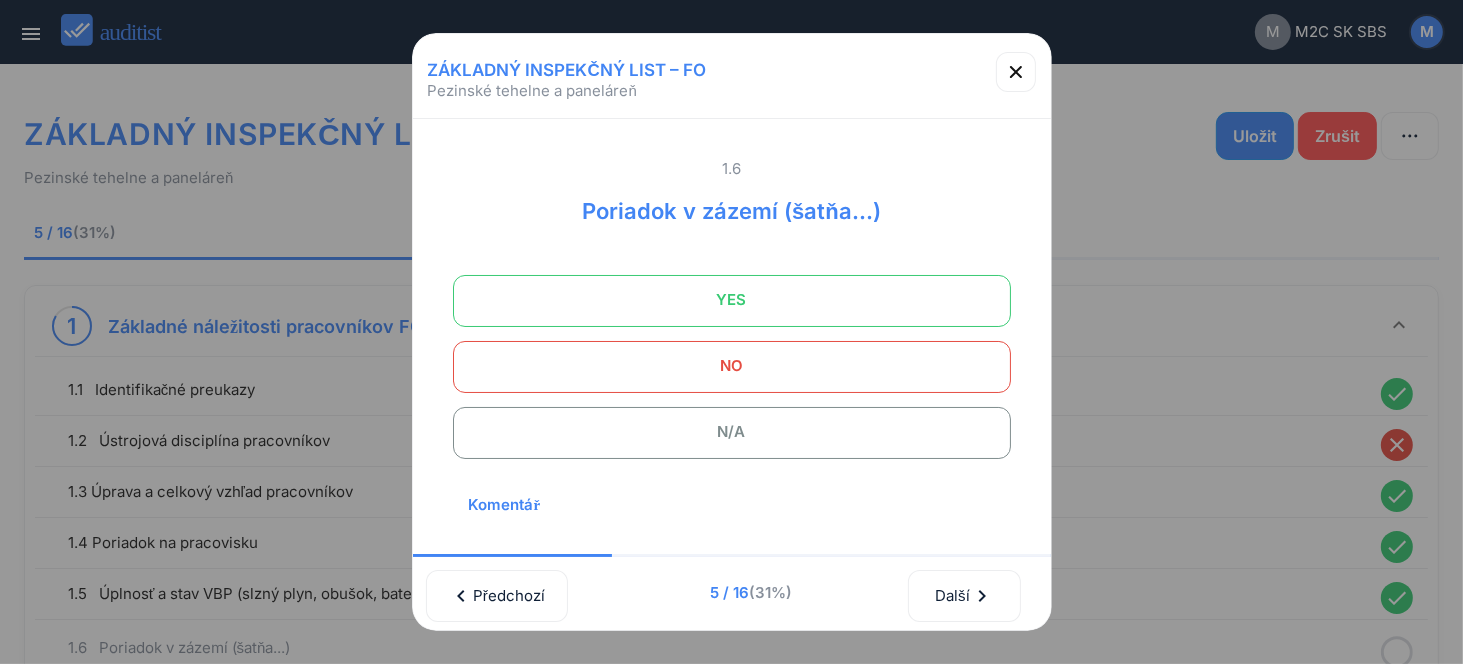 click on "YES" at bounding box center [732, 300] 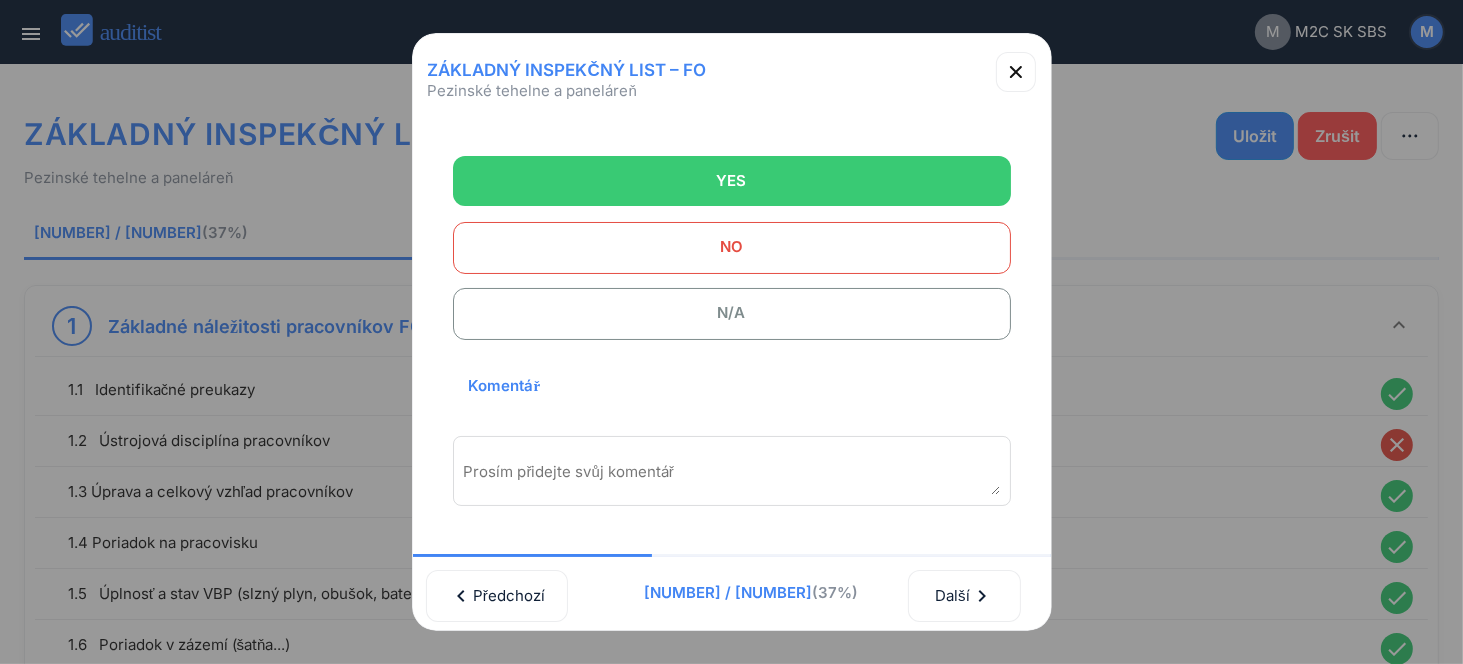 scroll, scrollTop: 270, scrollLeft: 0, axis: vertical 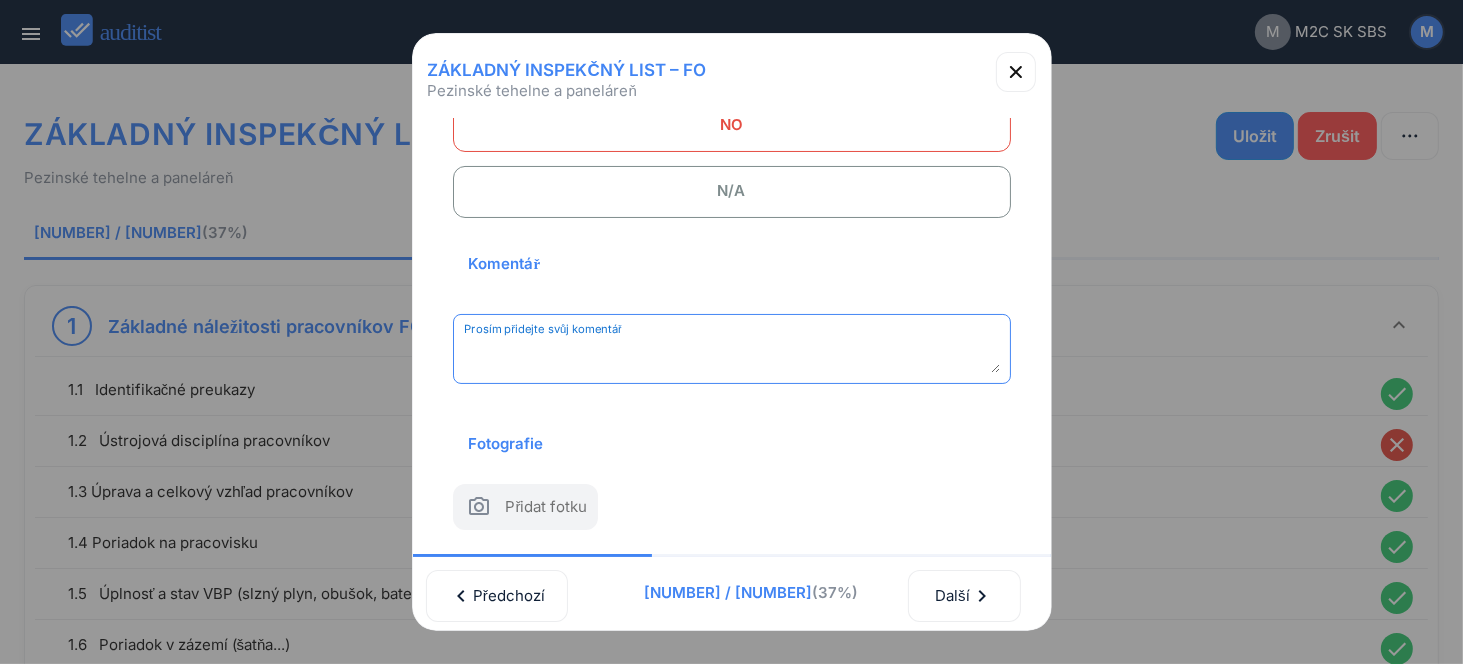 click at bounding box center (732, 356) 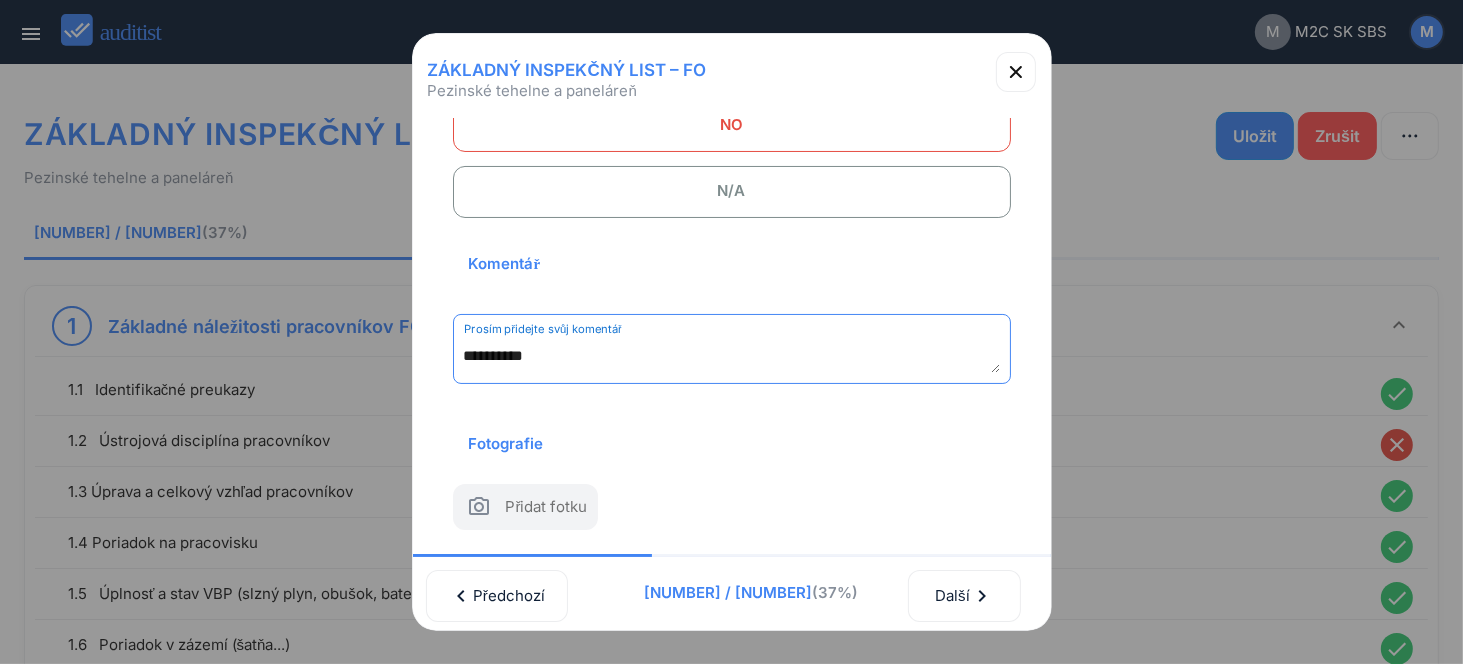 scroll, scrollTop: 262, scrollLeft: 0, axis: vertical 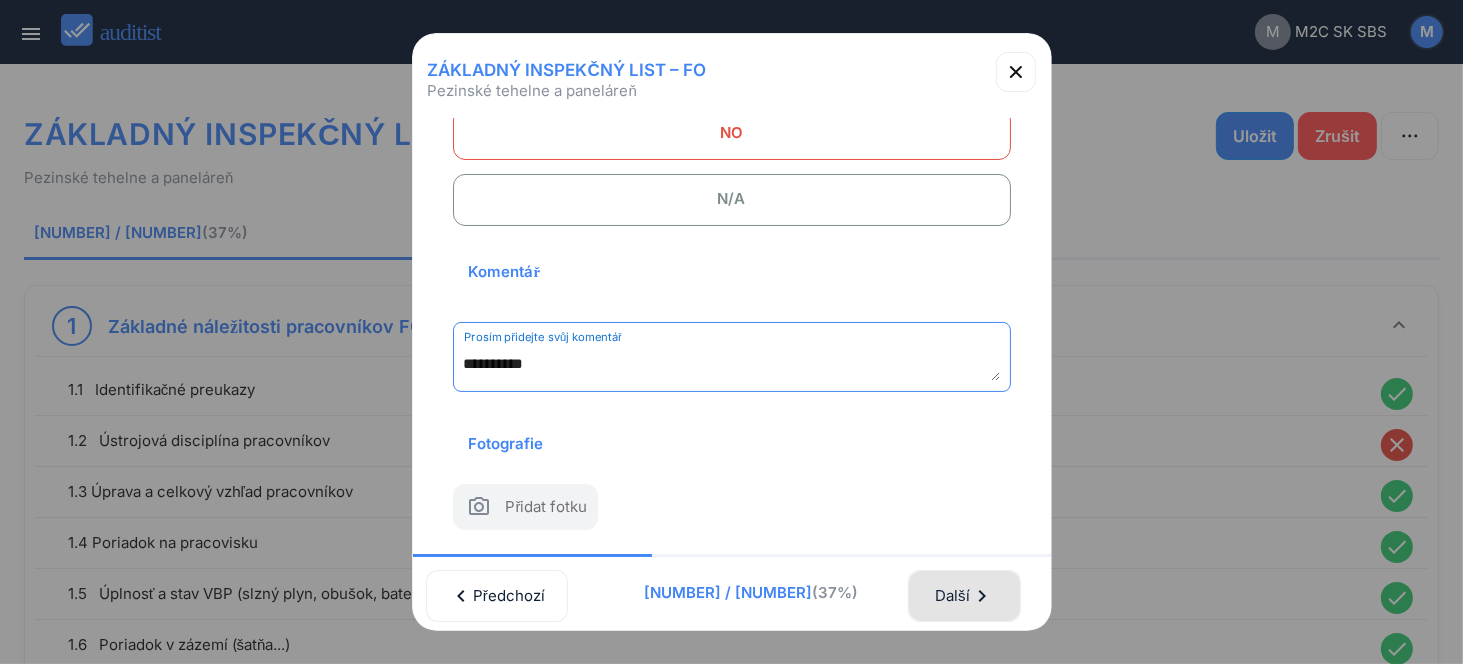 type on "**********" 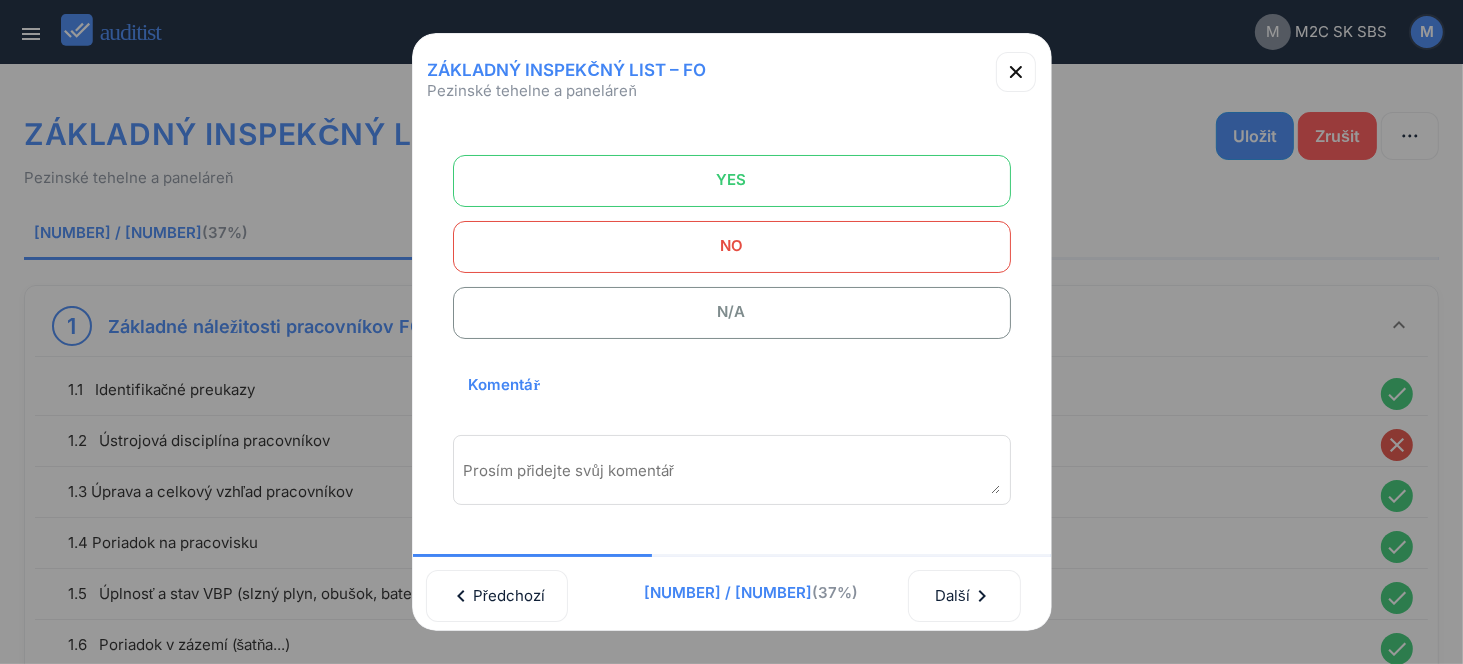 scroll, scrollTop: 0, scrollLeft: 0, axis: both 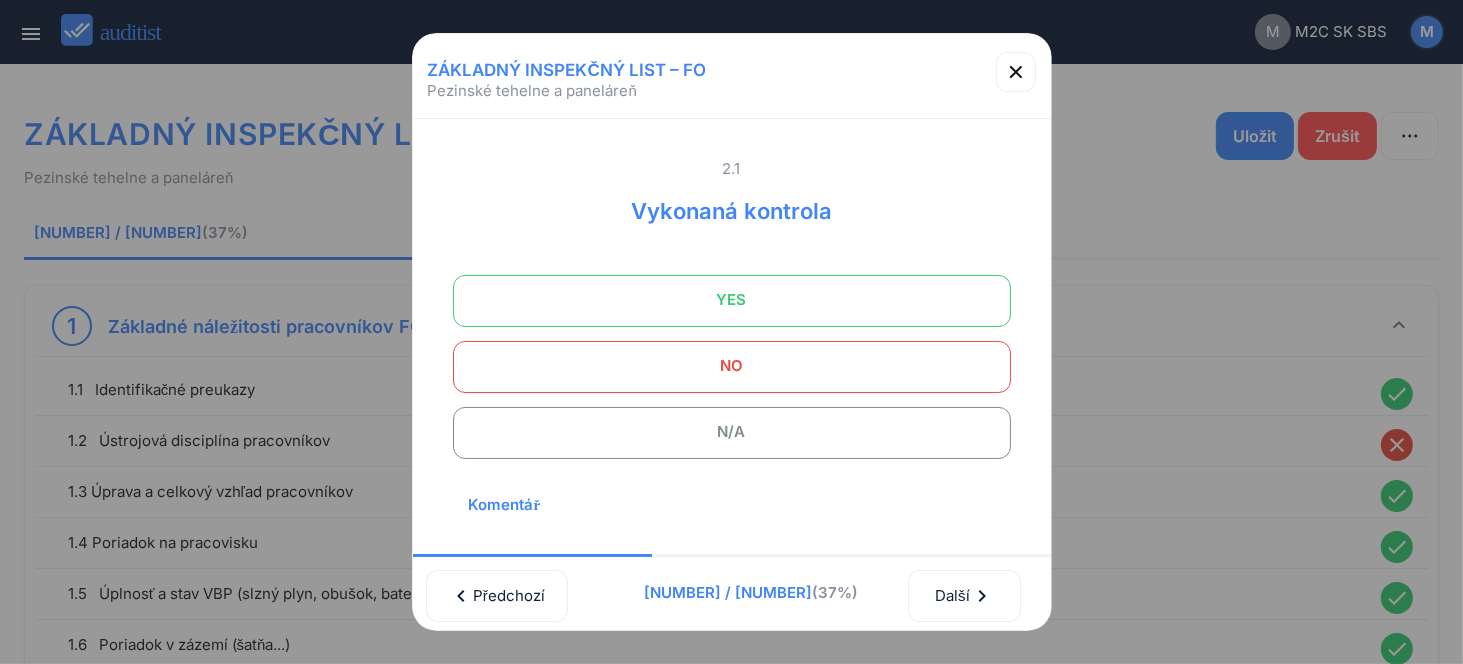 click on "N/A" at bounding box center [732, 432] 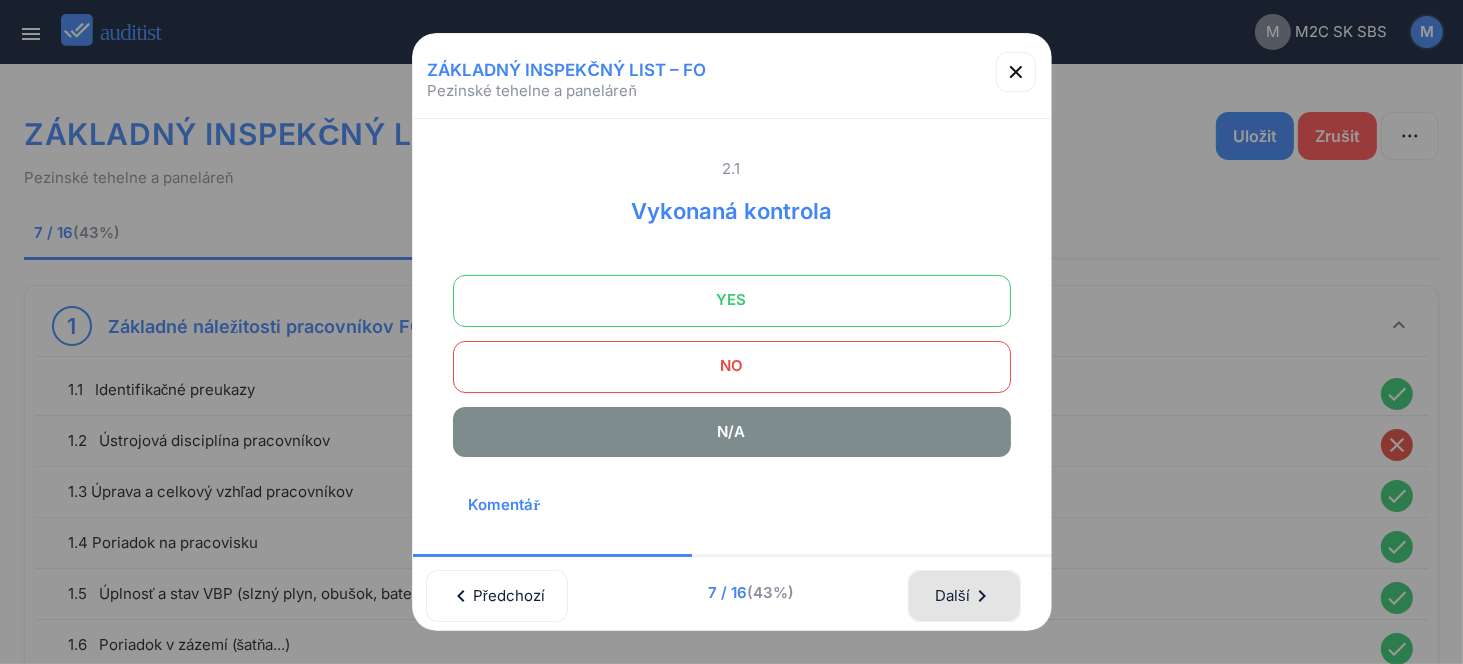 click on "Další
chevron_right" at bounding box center (964, 596) 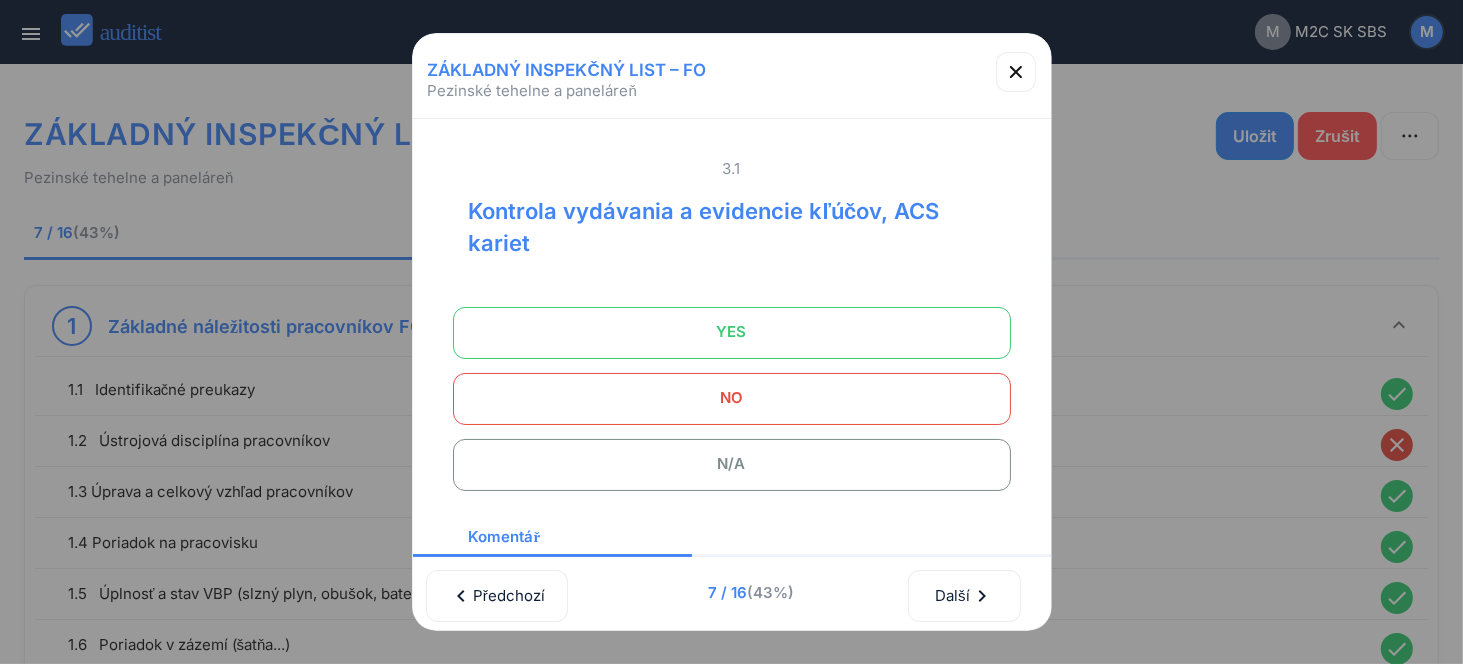 click on "YES" at bounding box center [732, 332] 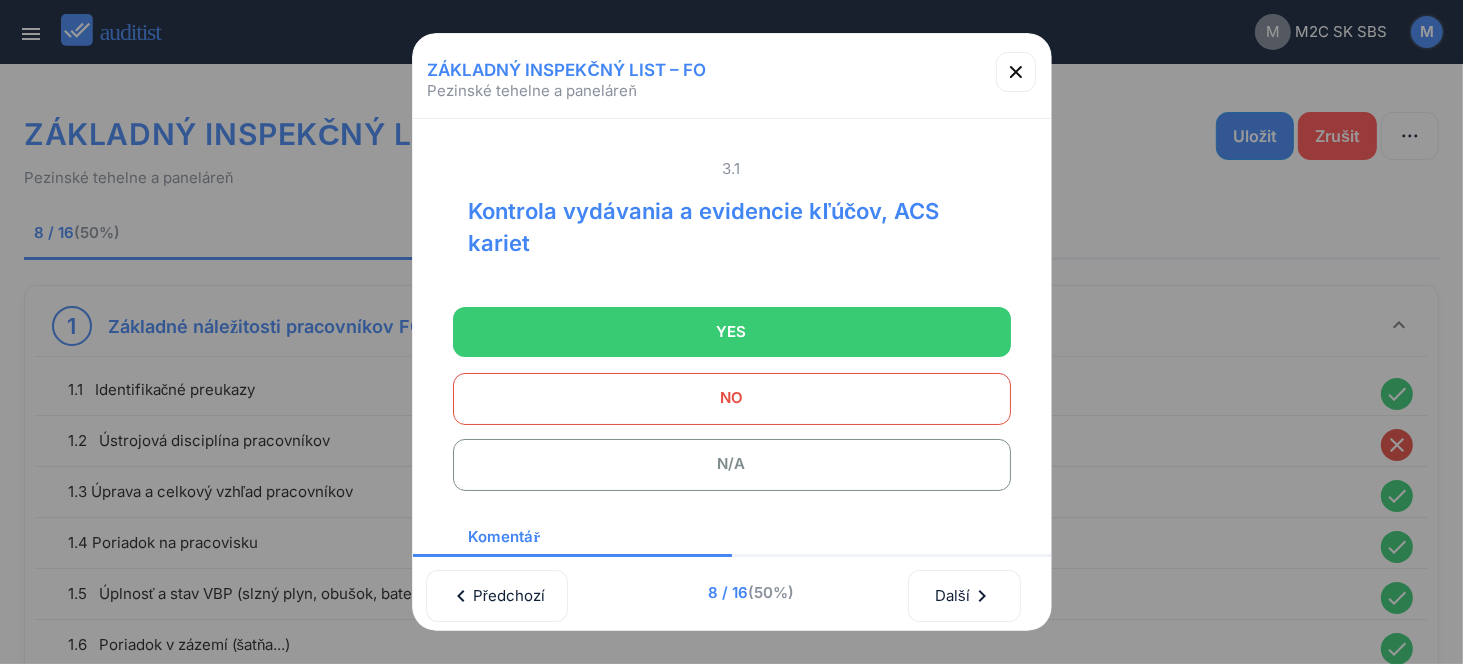 scroll, scrollTop: 300, scrollLeft: 0, axis: vertical 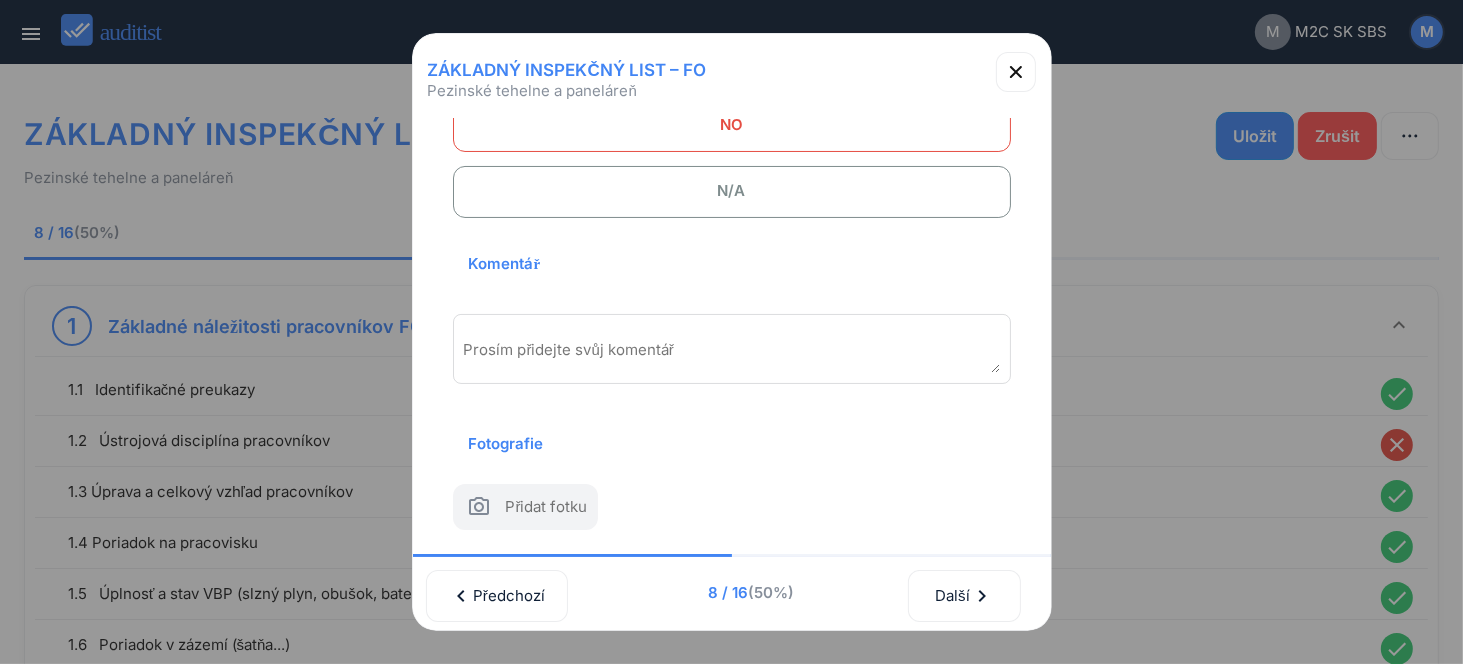 click on "Prosím přidejte svůj komentář" at bounding box center (732, 349) 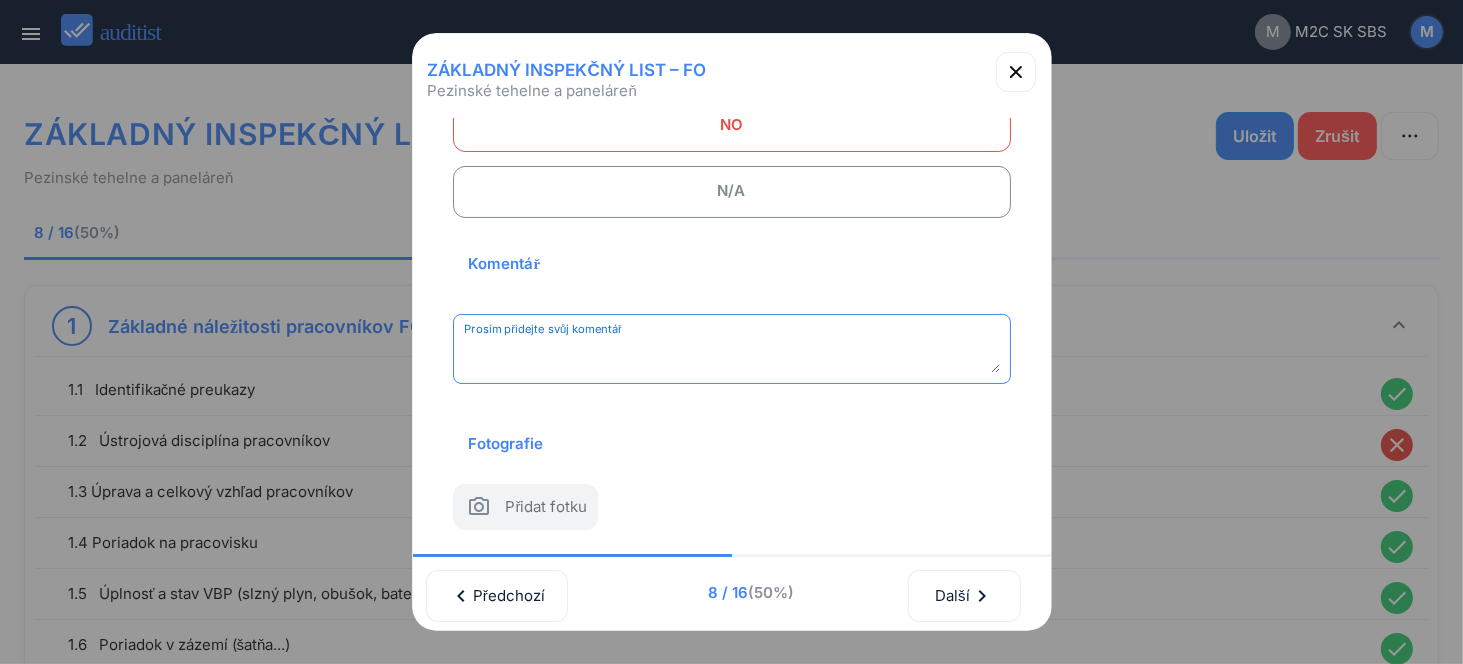 paste on "**********" 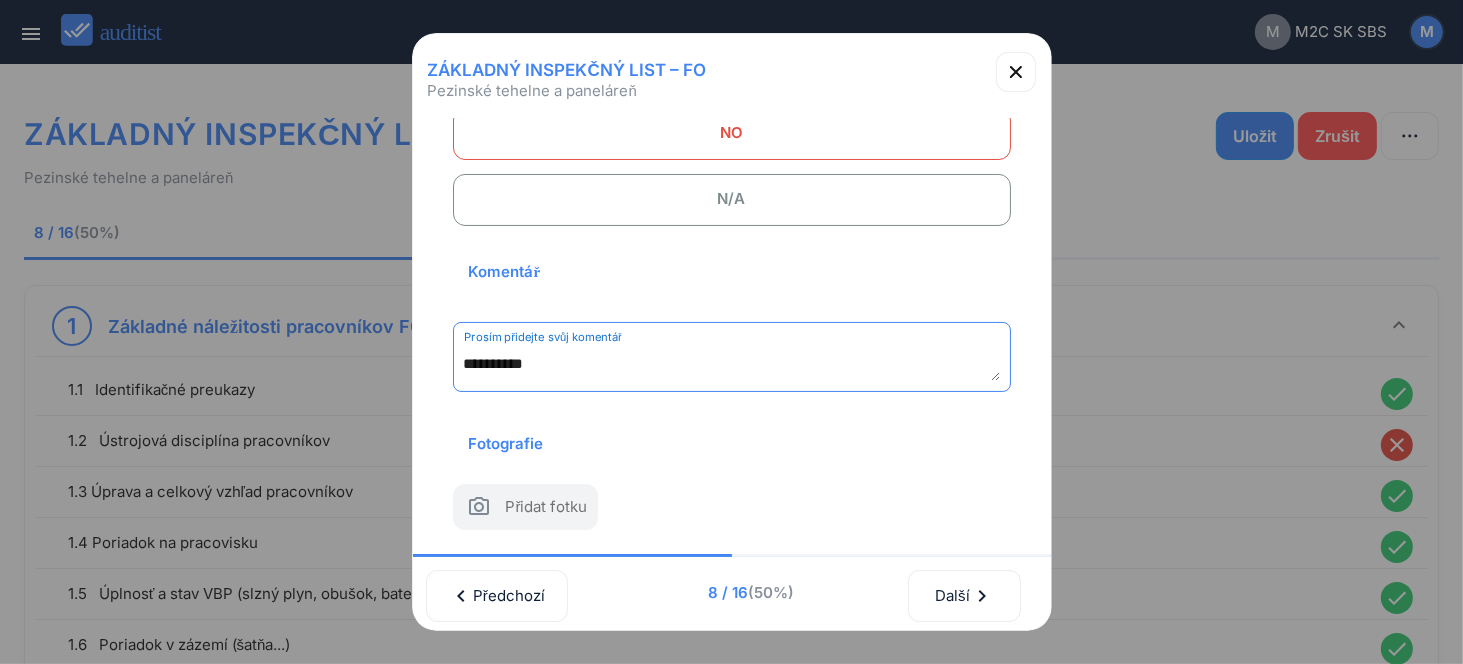 scroll, scrollTop: 294, scrollLeft: 0, axis: vertical 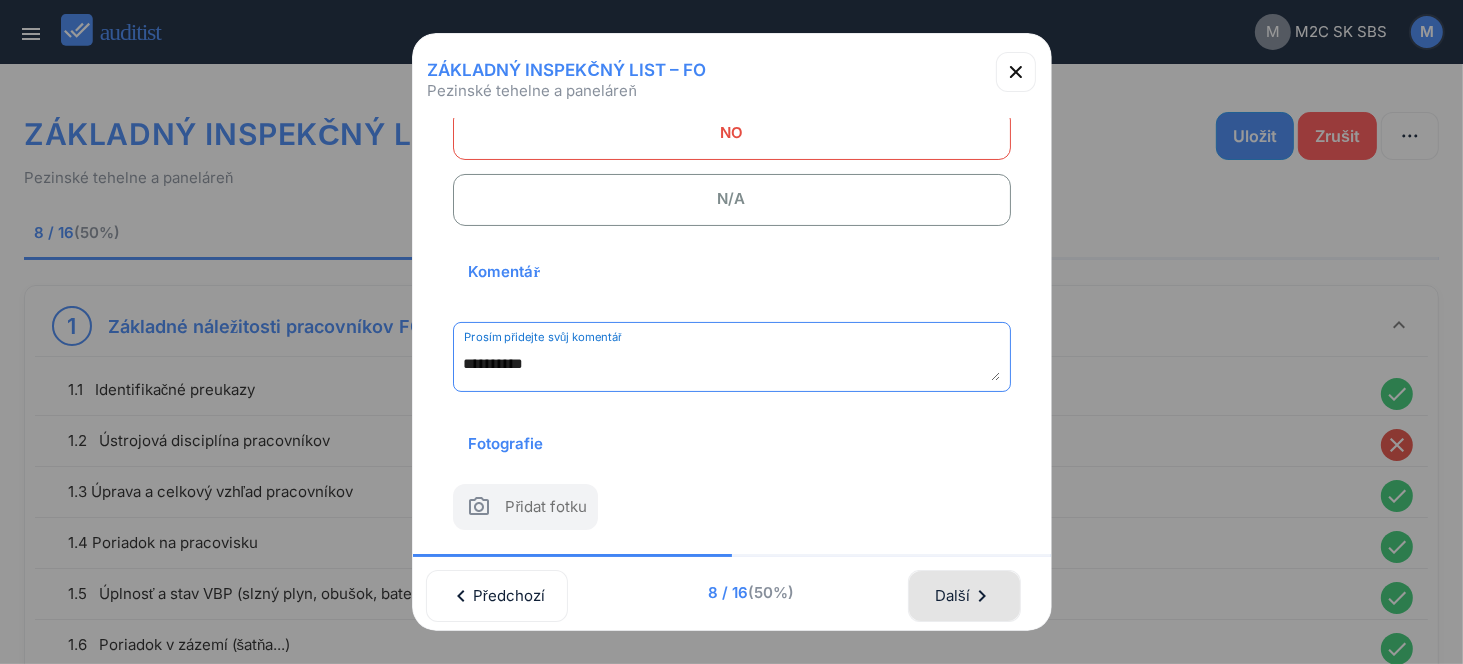 type on "**********" 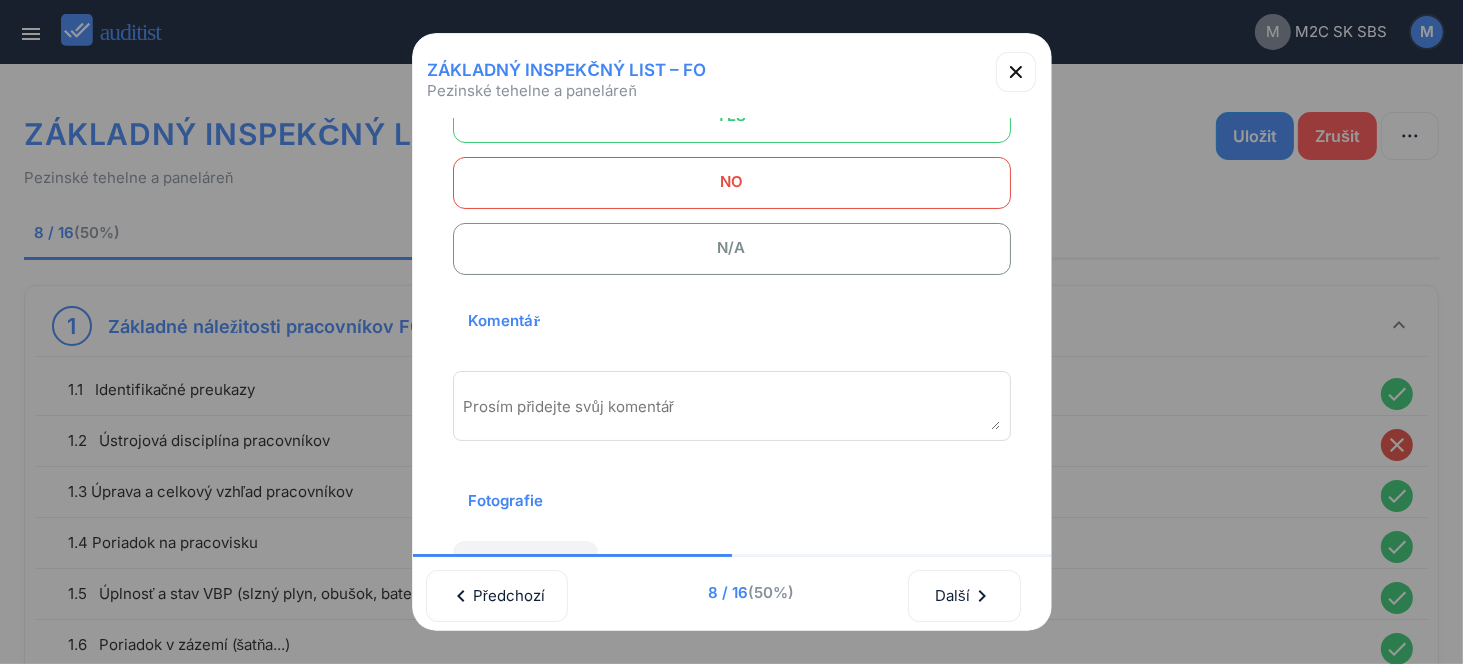 scroll, scrollTop: 70, scrollLeft: 0, axis: vertical 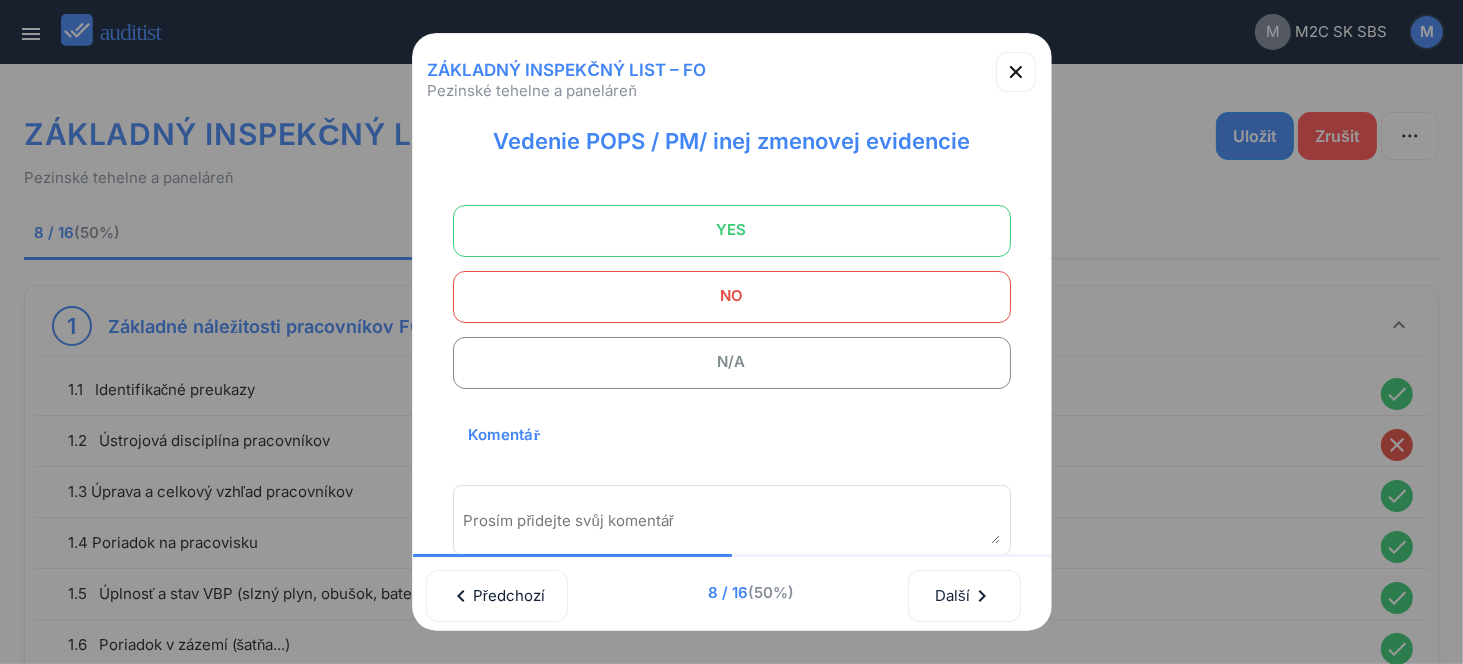 click on "YES" at bounding box center [732, 230] 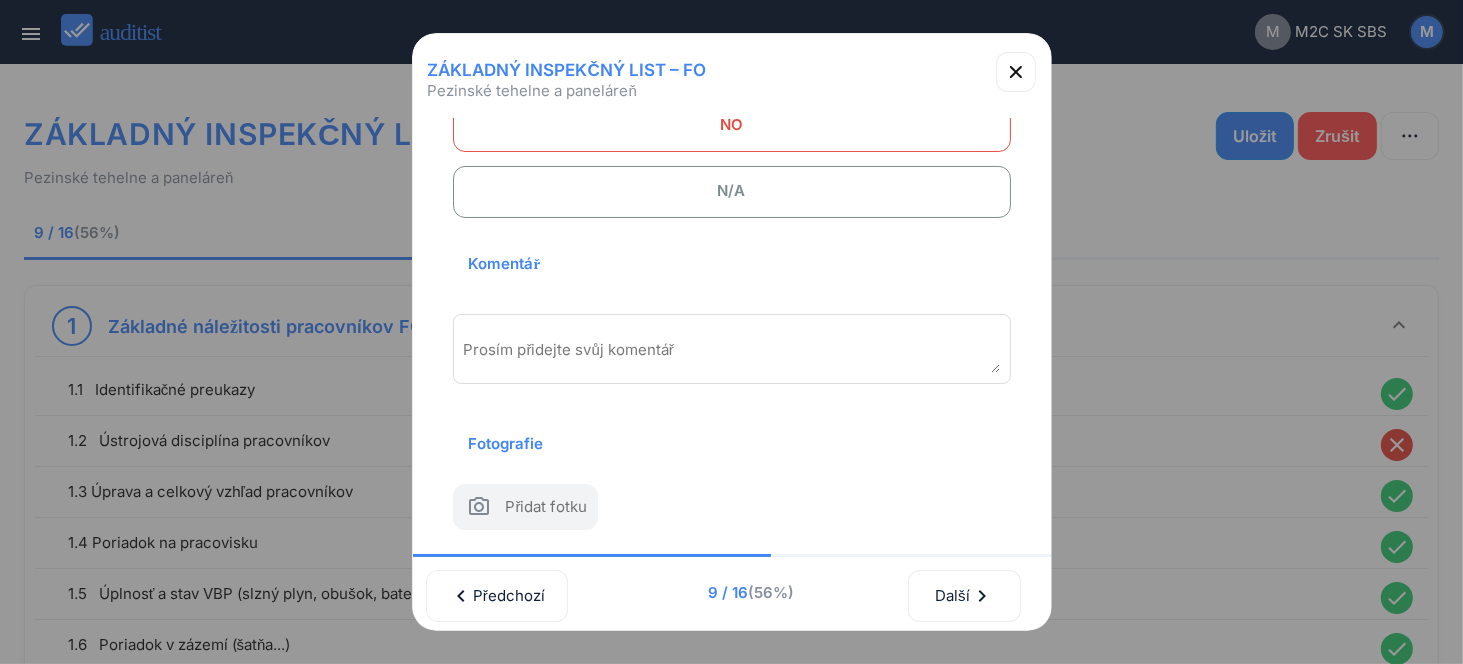 scroll, scrollTop: 270, scrollLeft: 0, axis: vertical 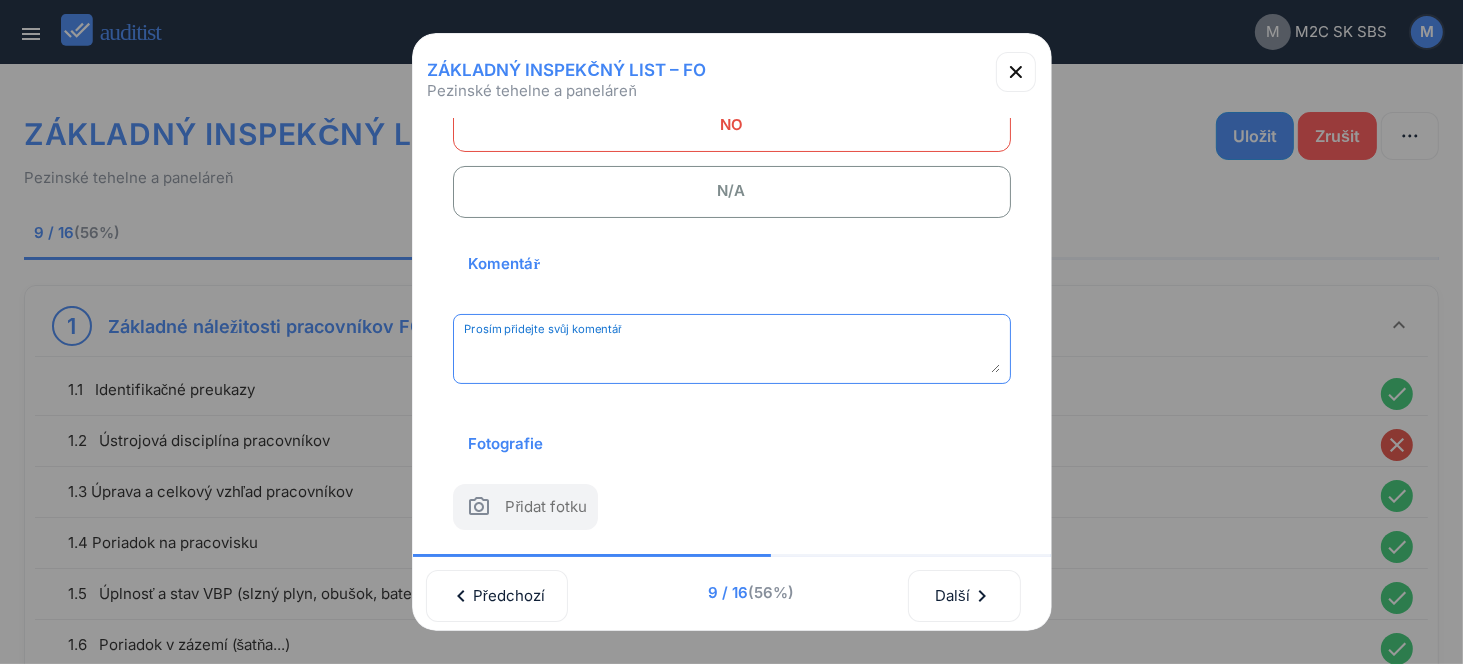 paste on "**********" 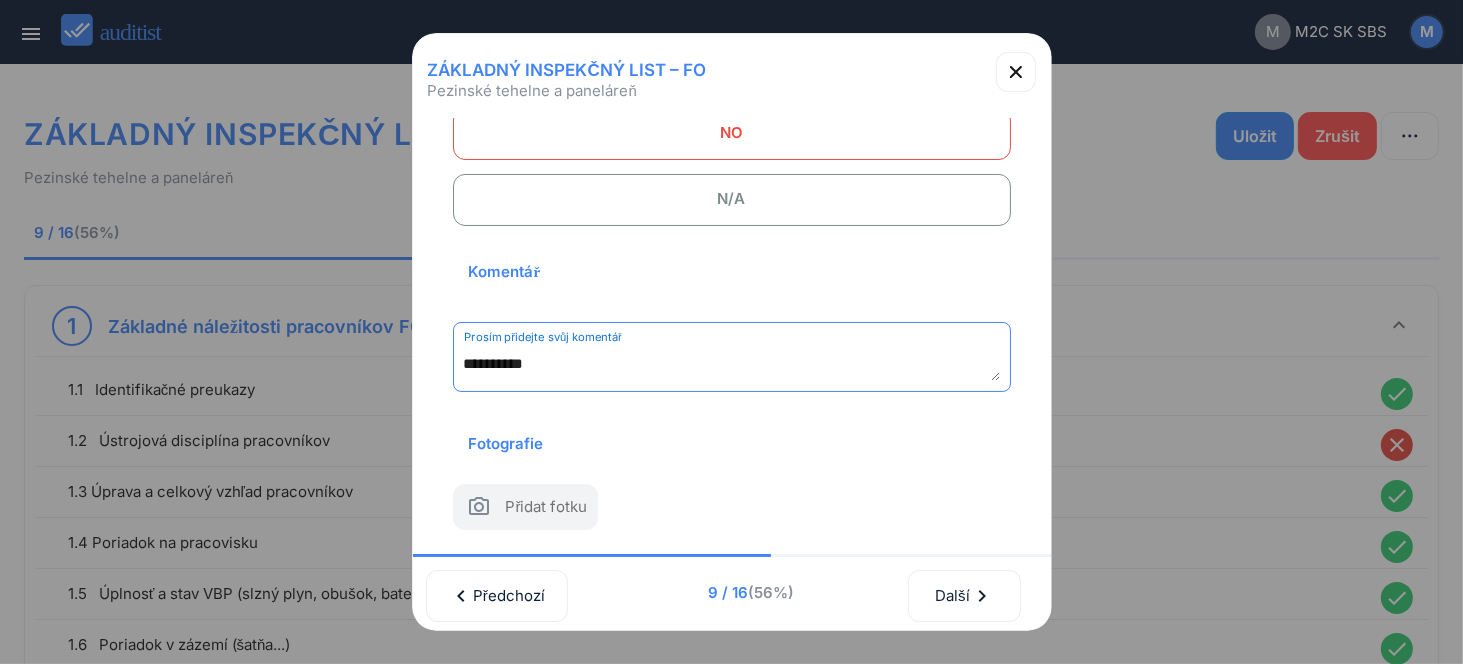 scroll, scrollTop: 262, scrollLeft: 0, axis: vertical 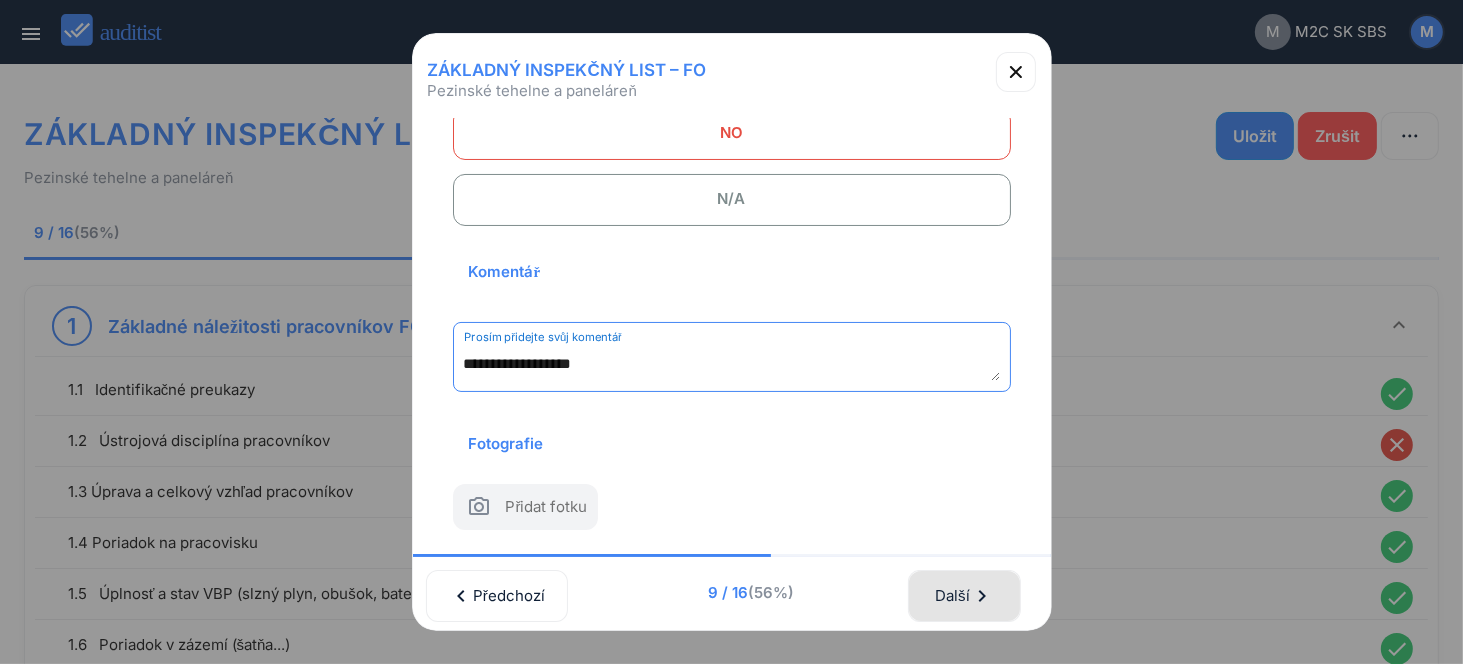type on "**********" 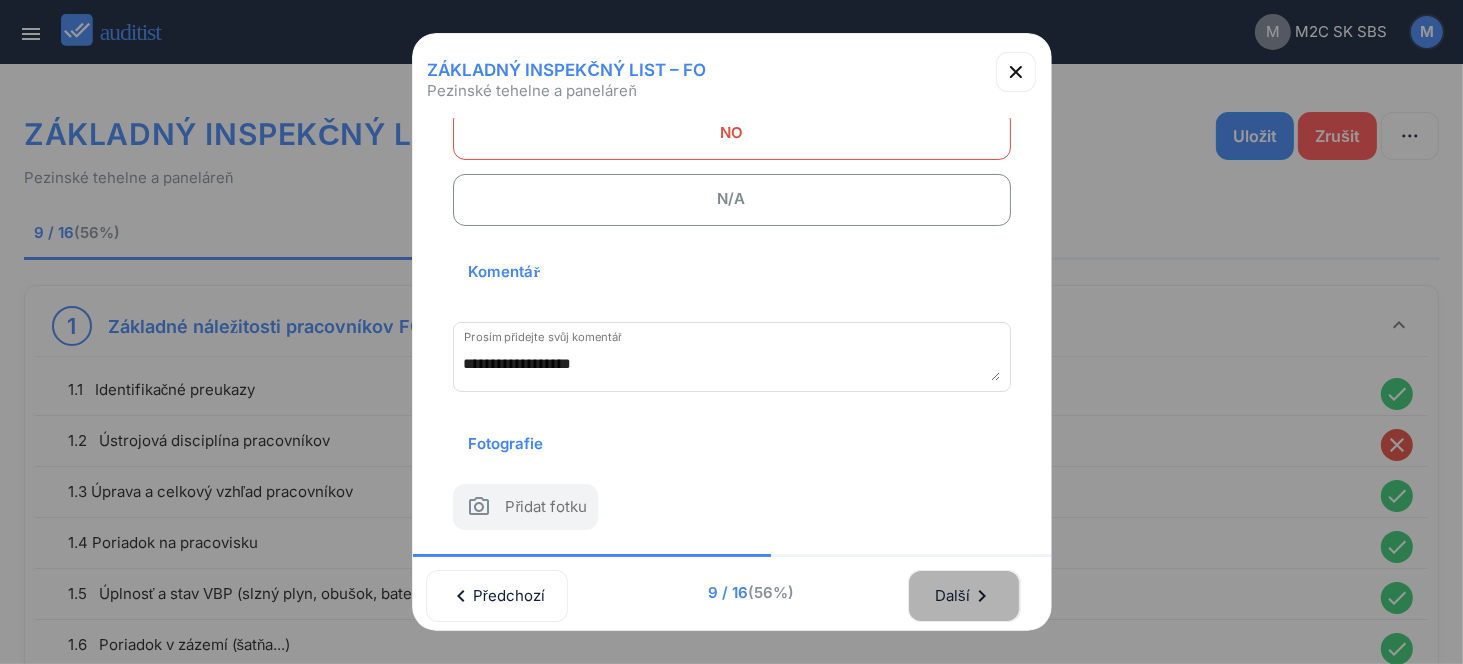 click on "Další
chevron_right" at bounding box center (964, 596) 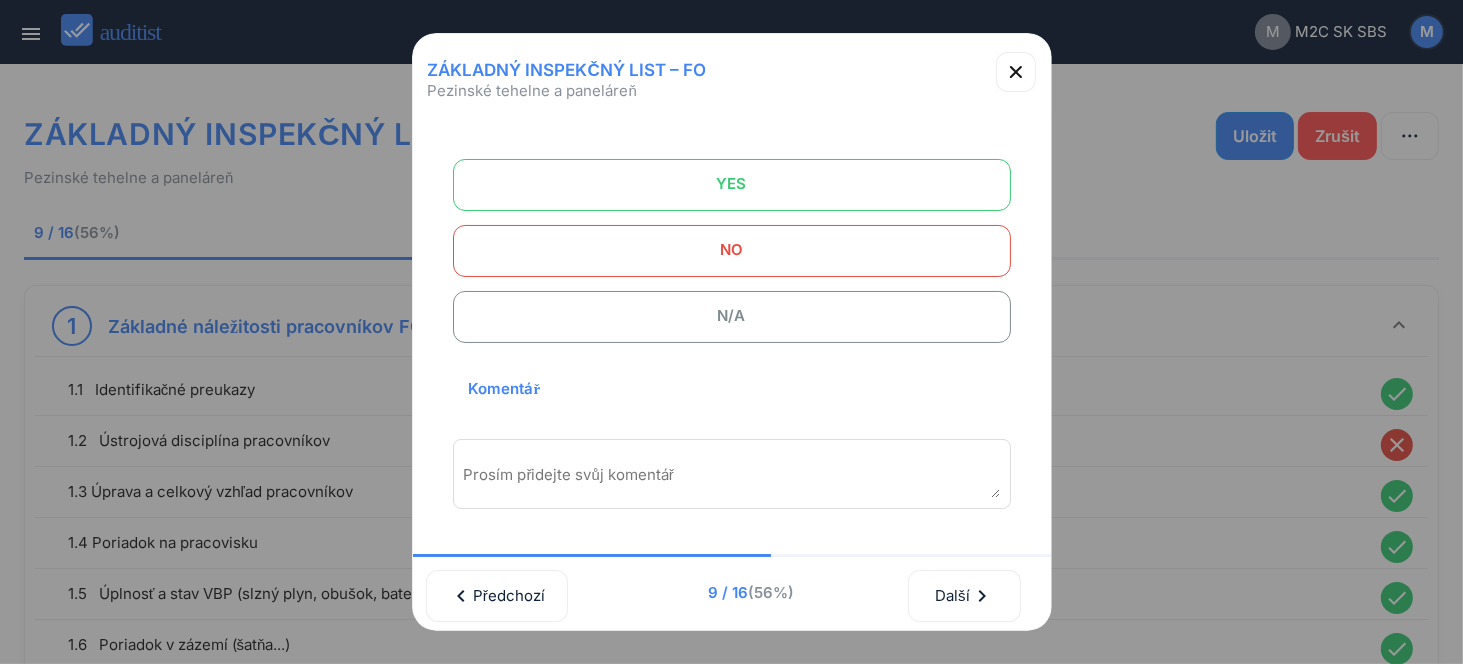 scroll, scrollTop: 0, scrollLeft: 0, axis: both 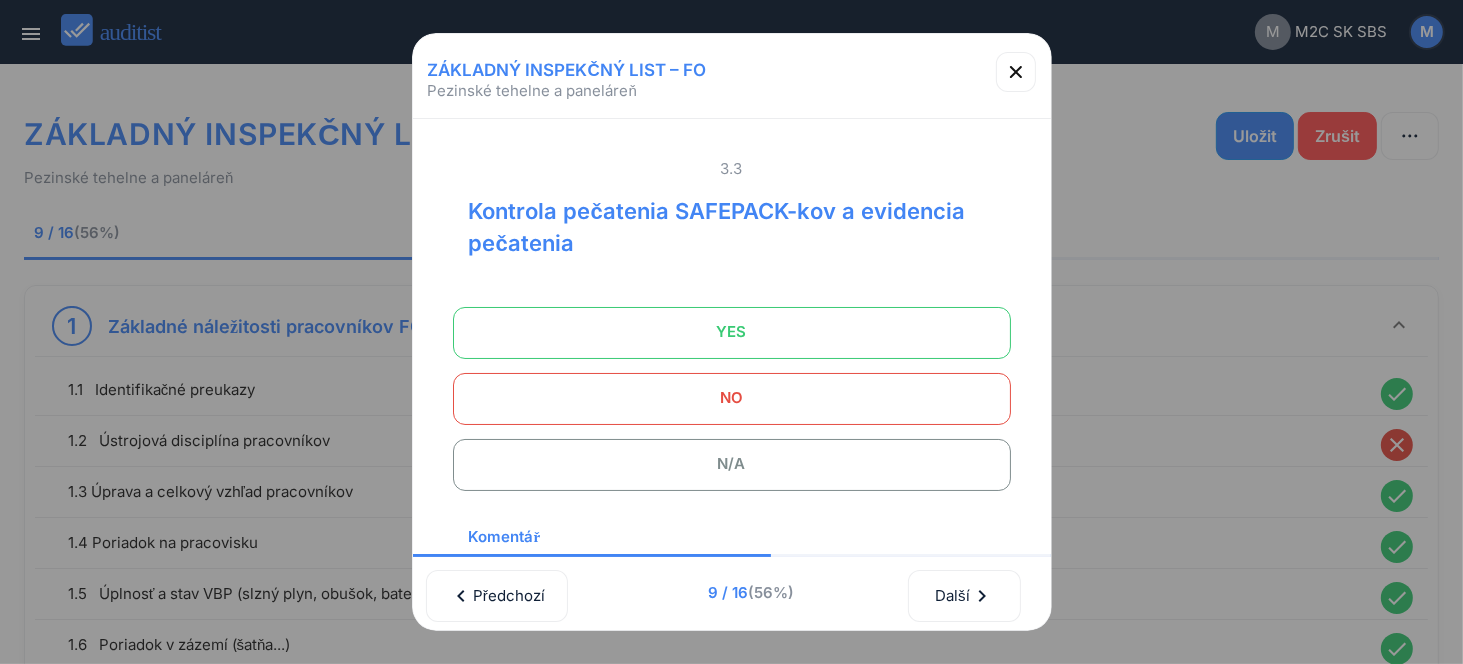 click on "N/A" at bounding box center (732, 464) 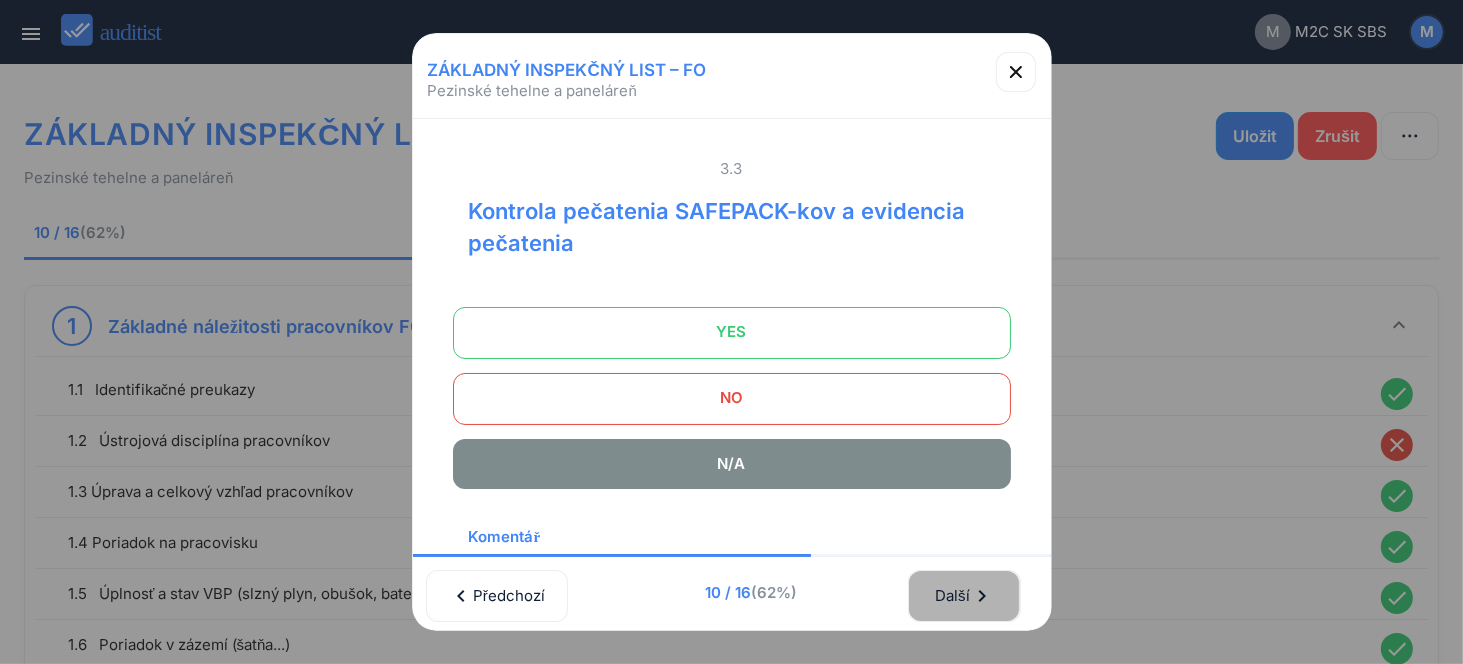 click on "chevron_right" at bounding box center [982, 596] 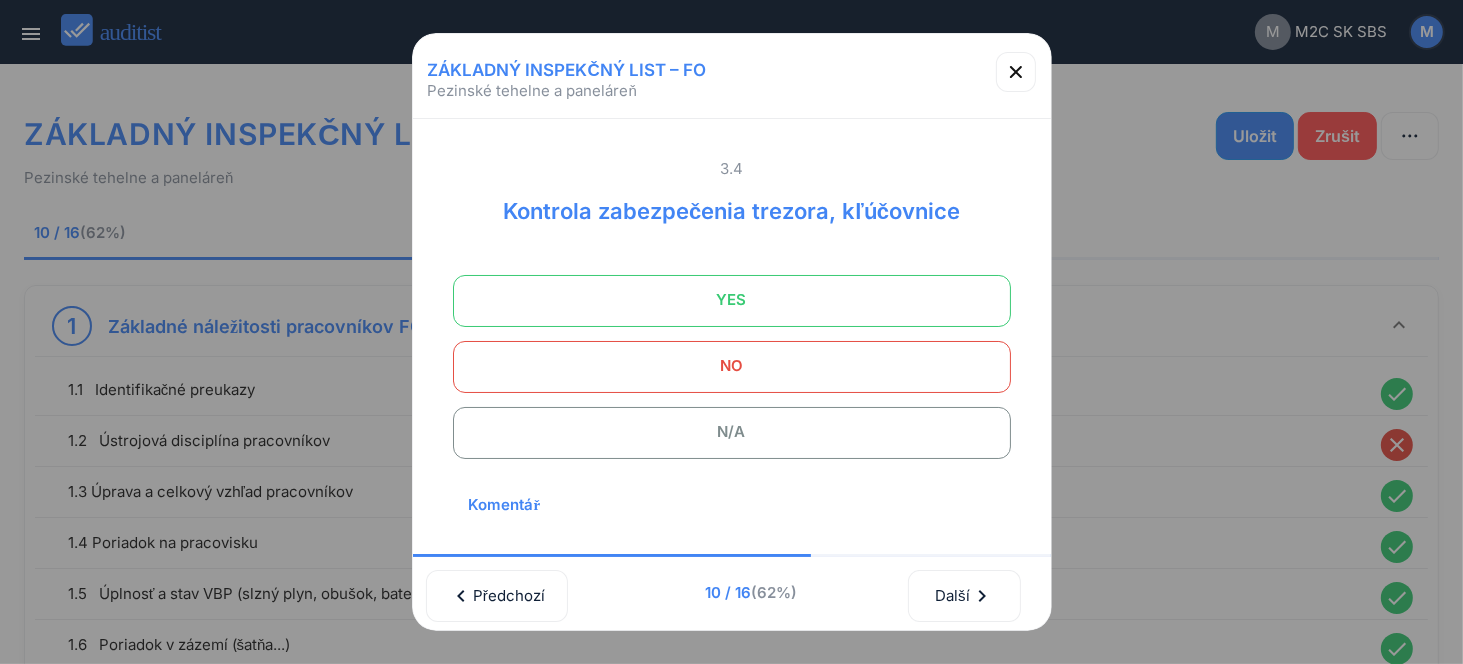 click on "N/A" at bounding box center (732, 432) 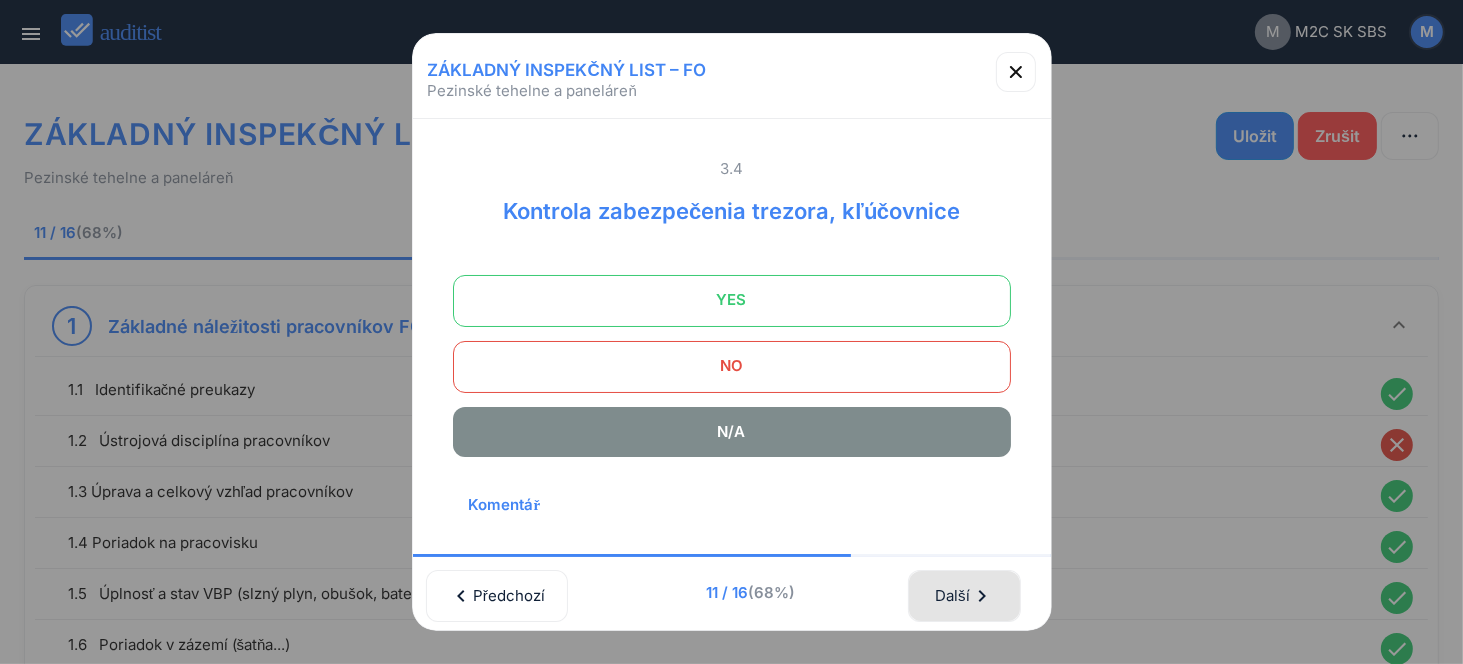 click on "Další
chevron_right" at bounding box center (964, 596) 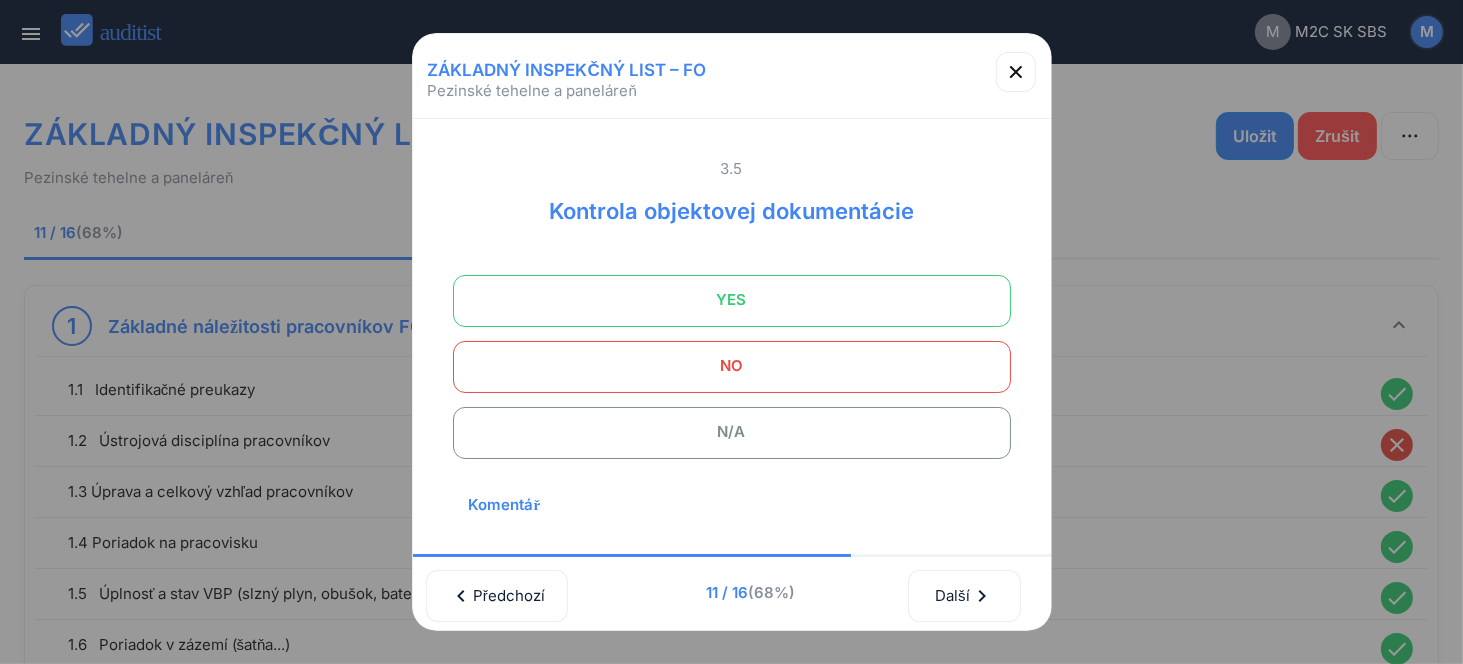 click on "N/A" at bounding box center (732, 432) 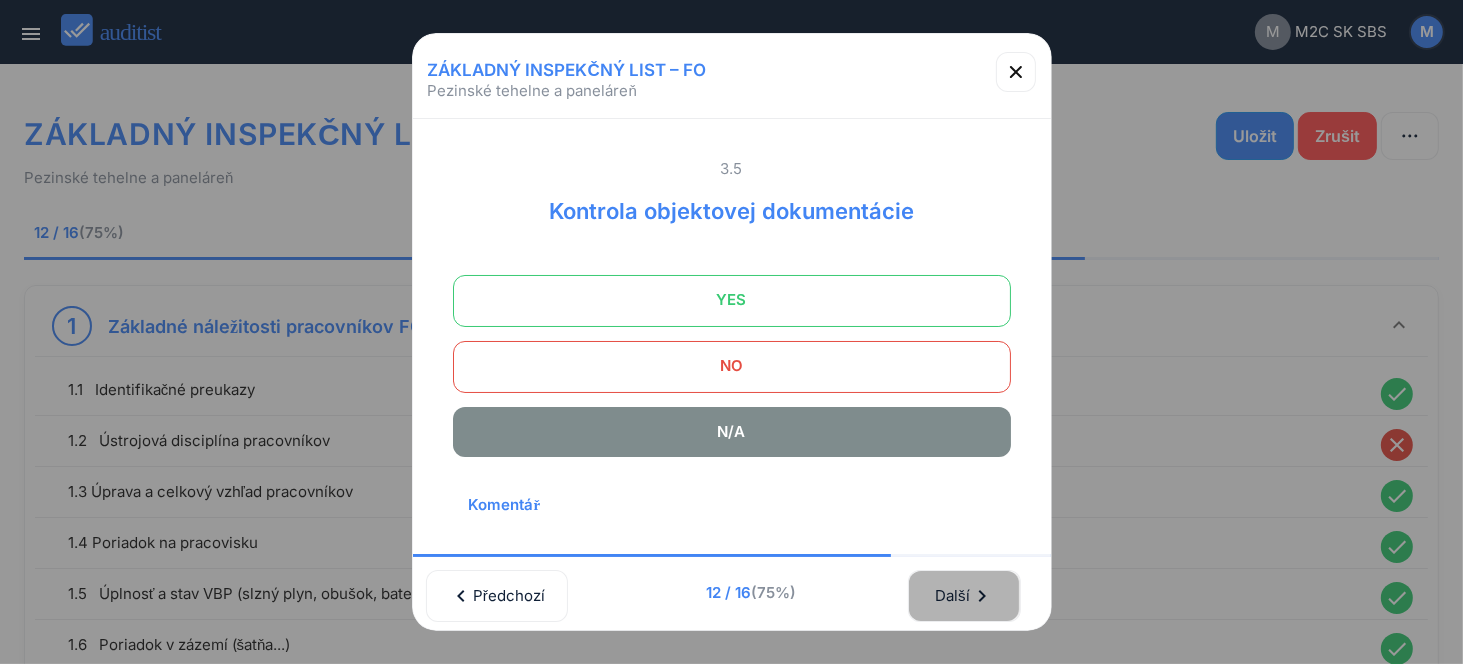 click on "Další
chevron_right" at bounding box center (964, 596) 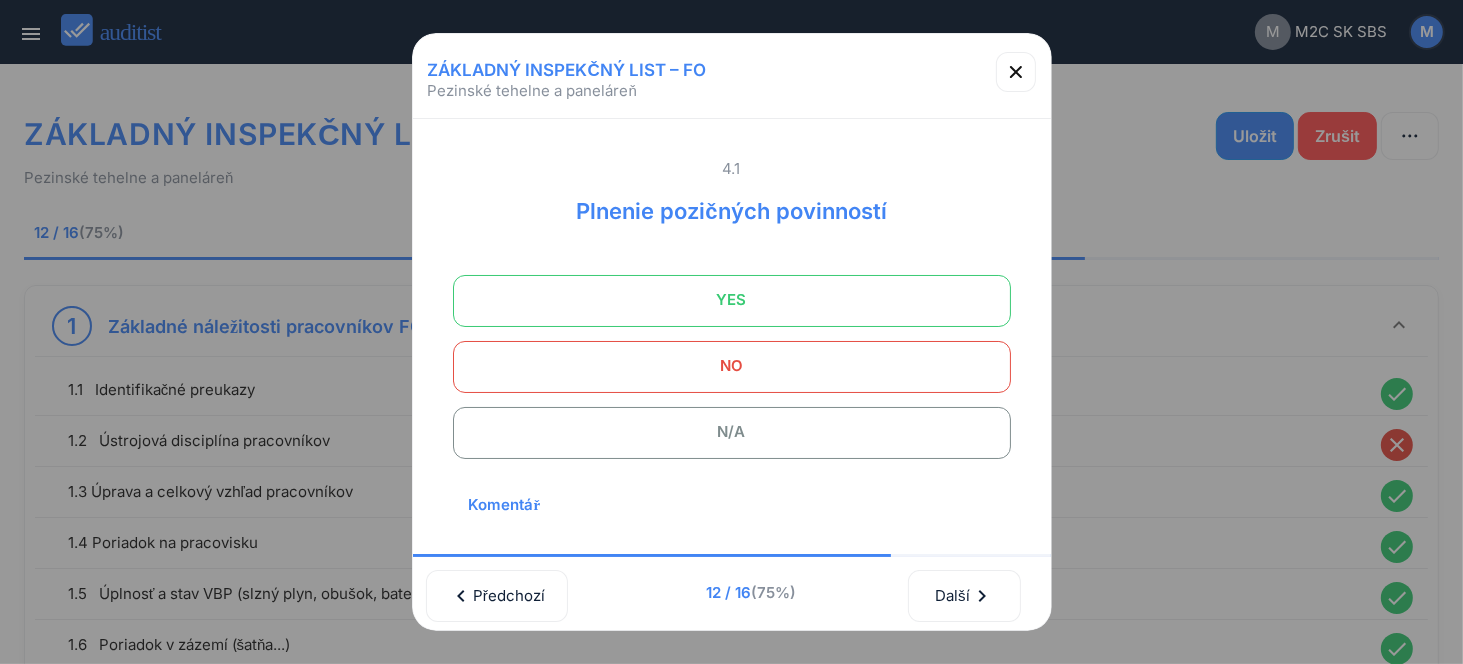 click on "YES" at bounding box center (732, 300) 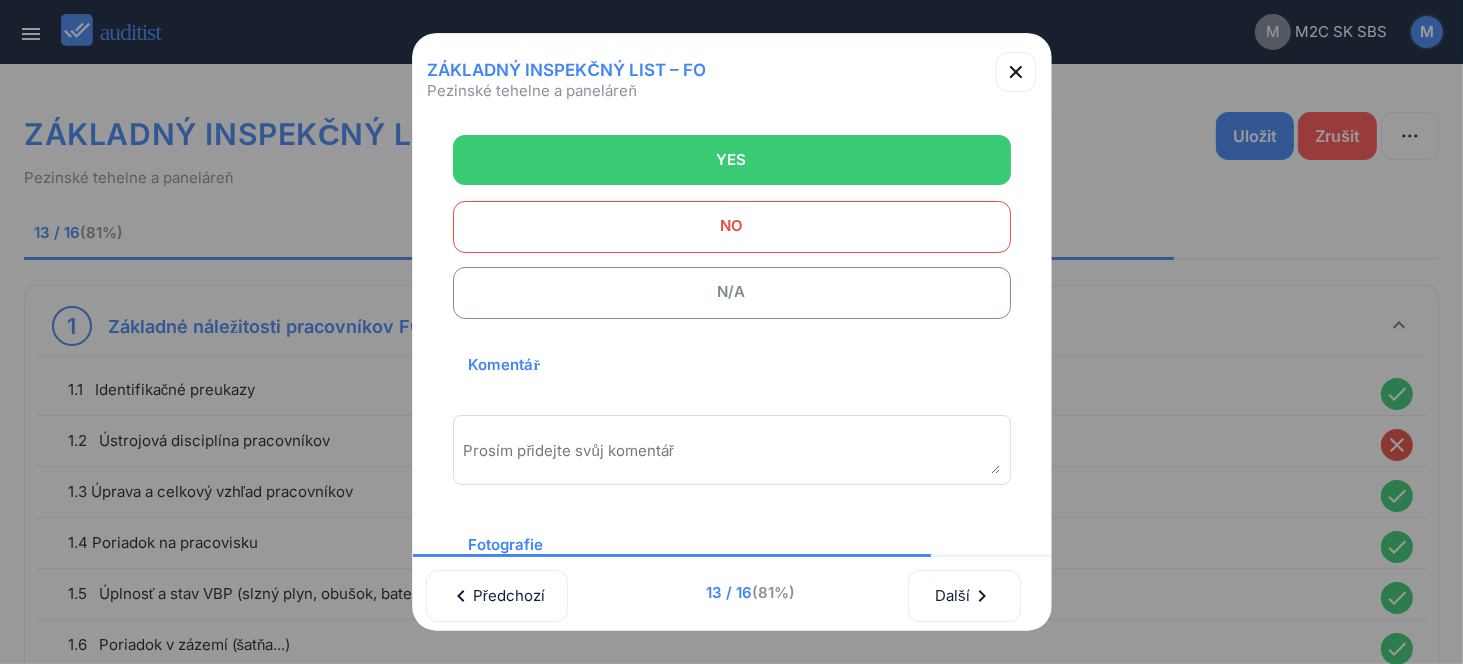 scroll, scrollTop: 270, scrollLeft: 0, axis: vertical 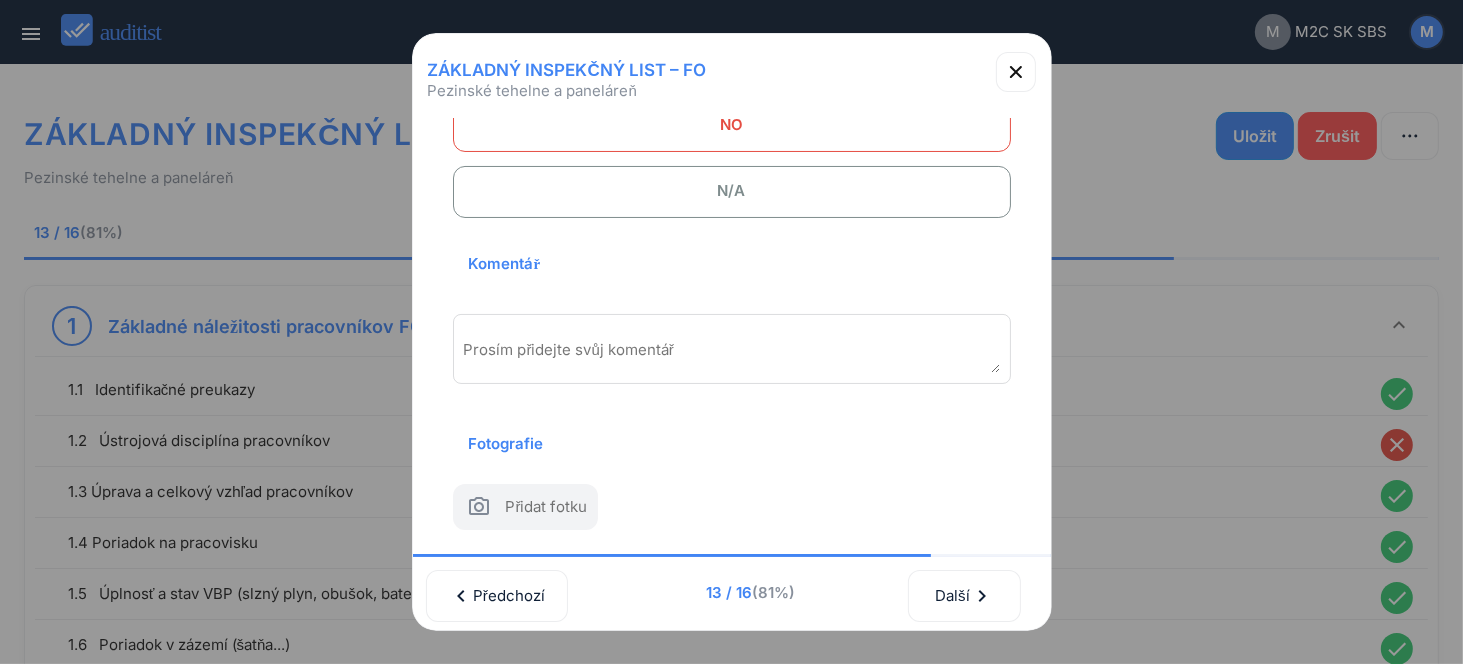 click on "Prosím přidejte svůj komentář" at bounding box center (732, 349) 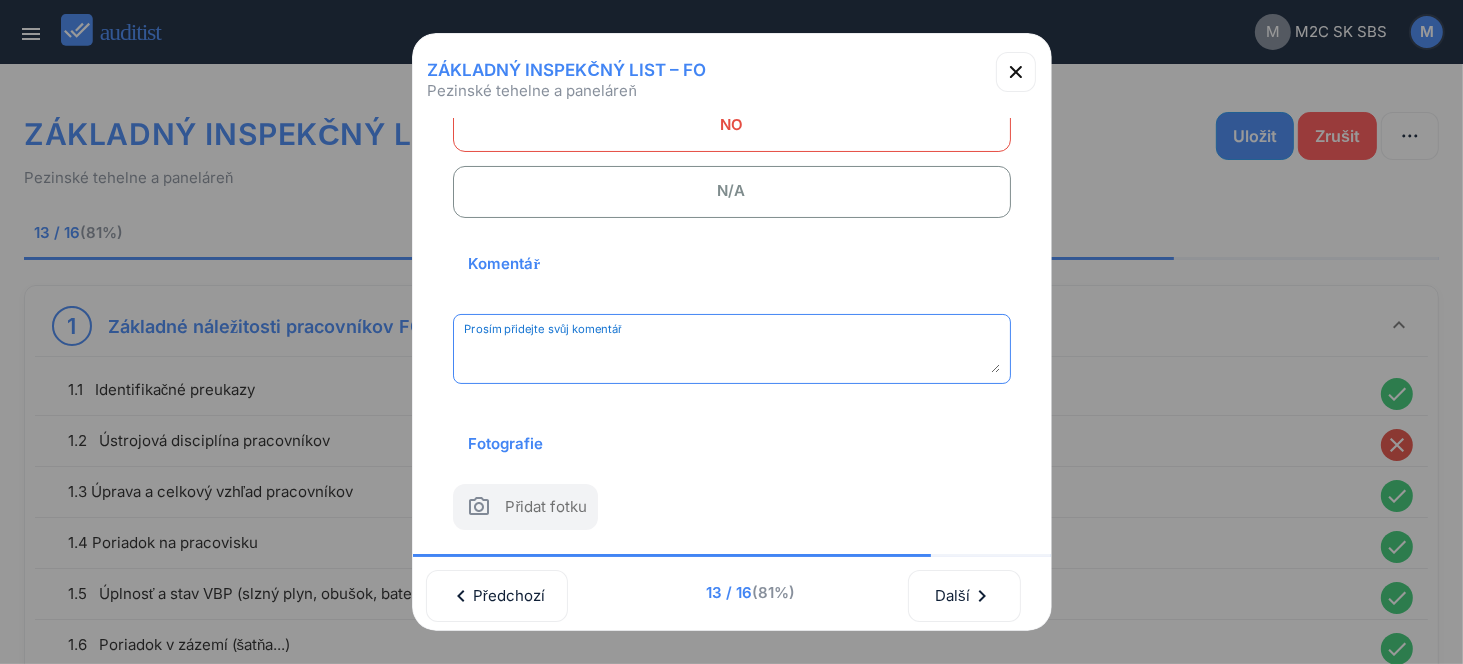 paste on "**********" 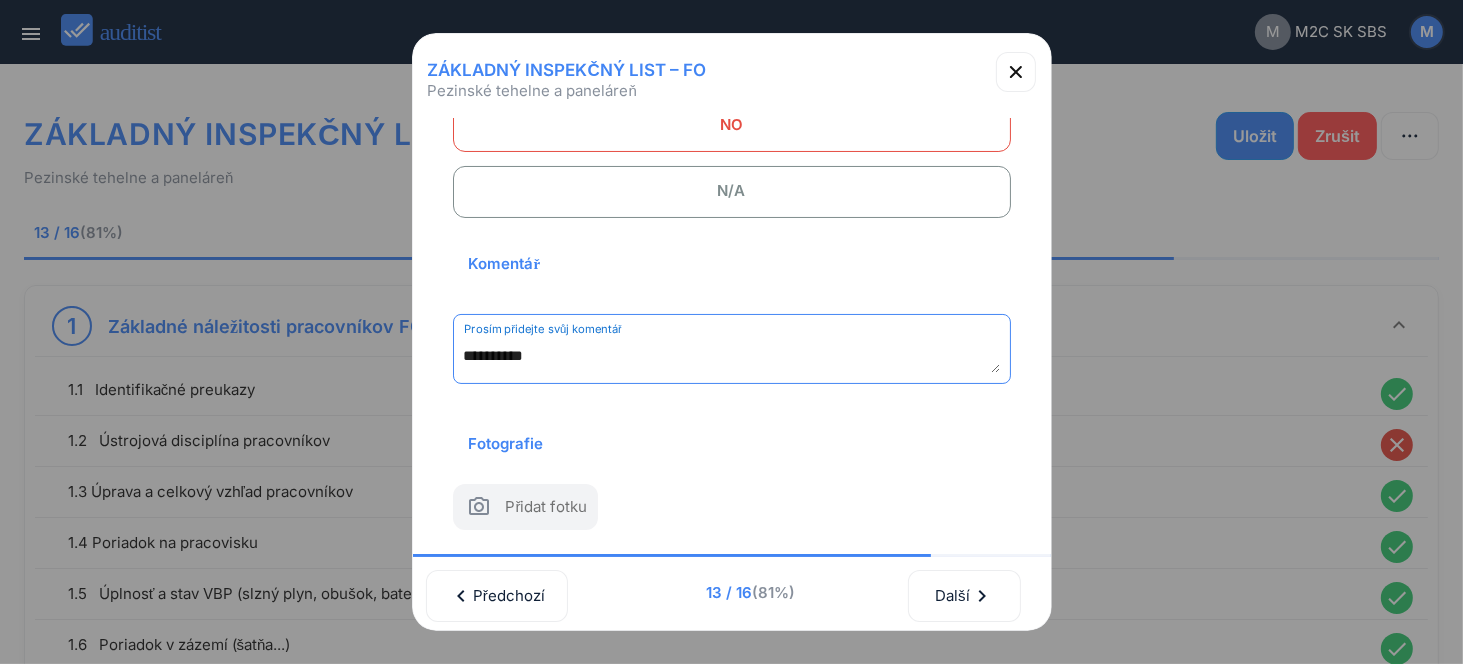 scroll, scrollTop: 262, scrollLeft: 0, axis: vertical 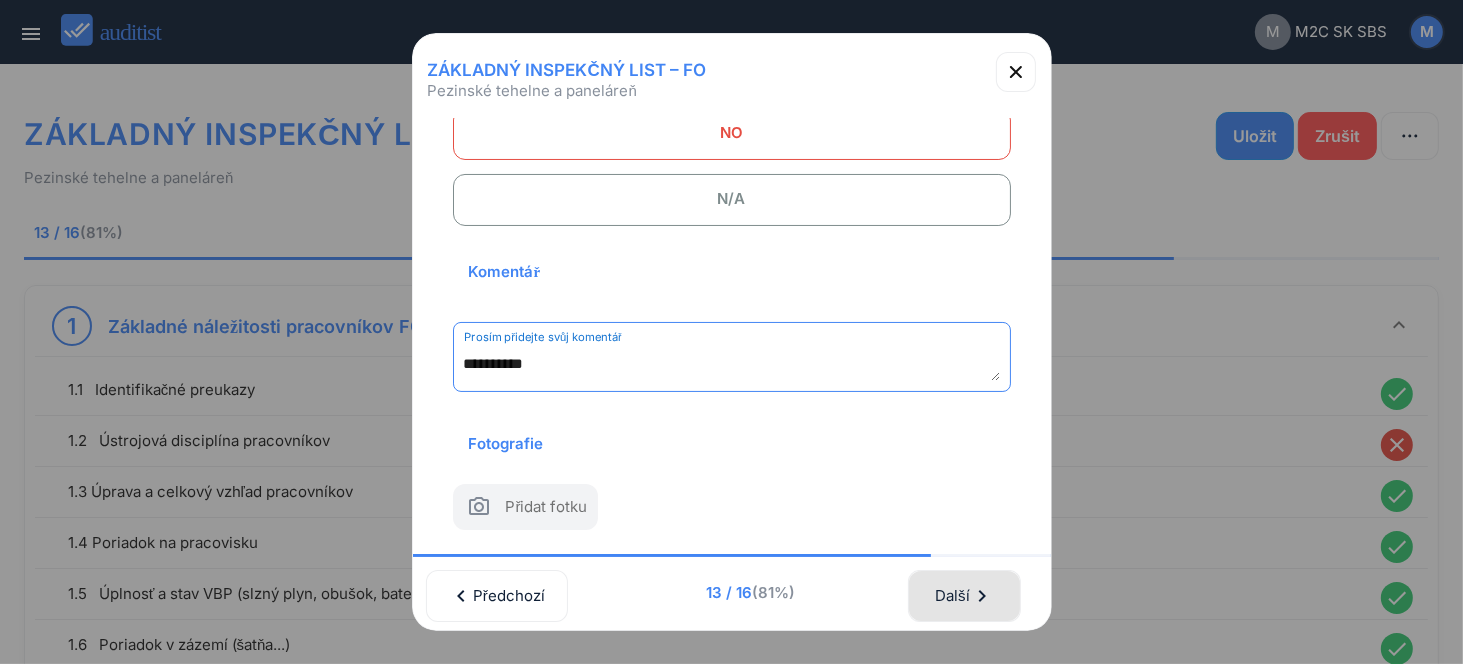 type on "**********" 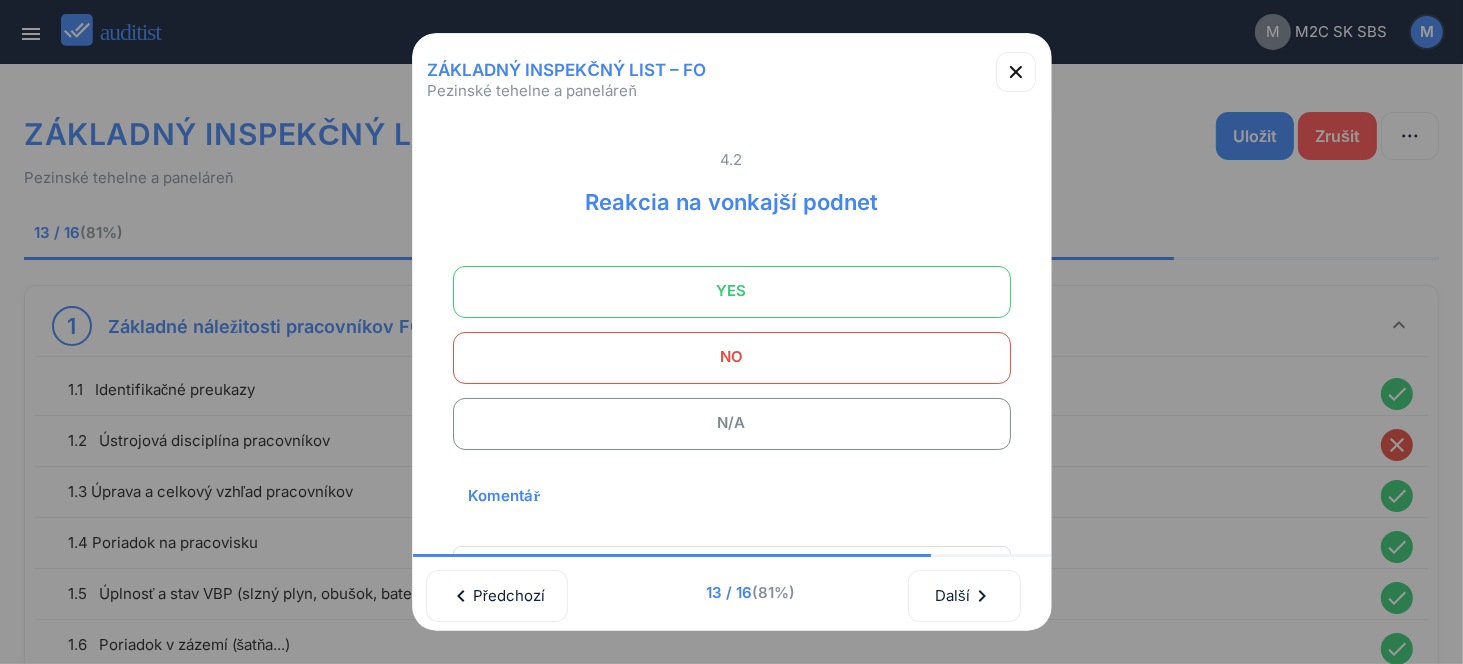 scroll, scrollTop: 0, scrollLeft: 0, axis: both 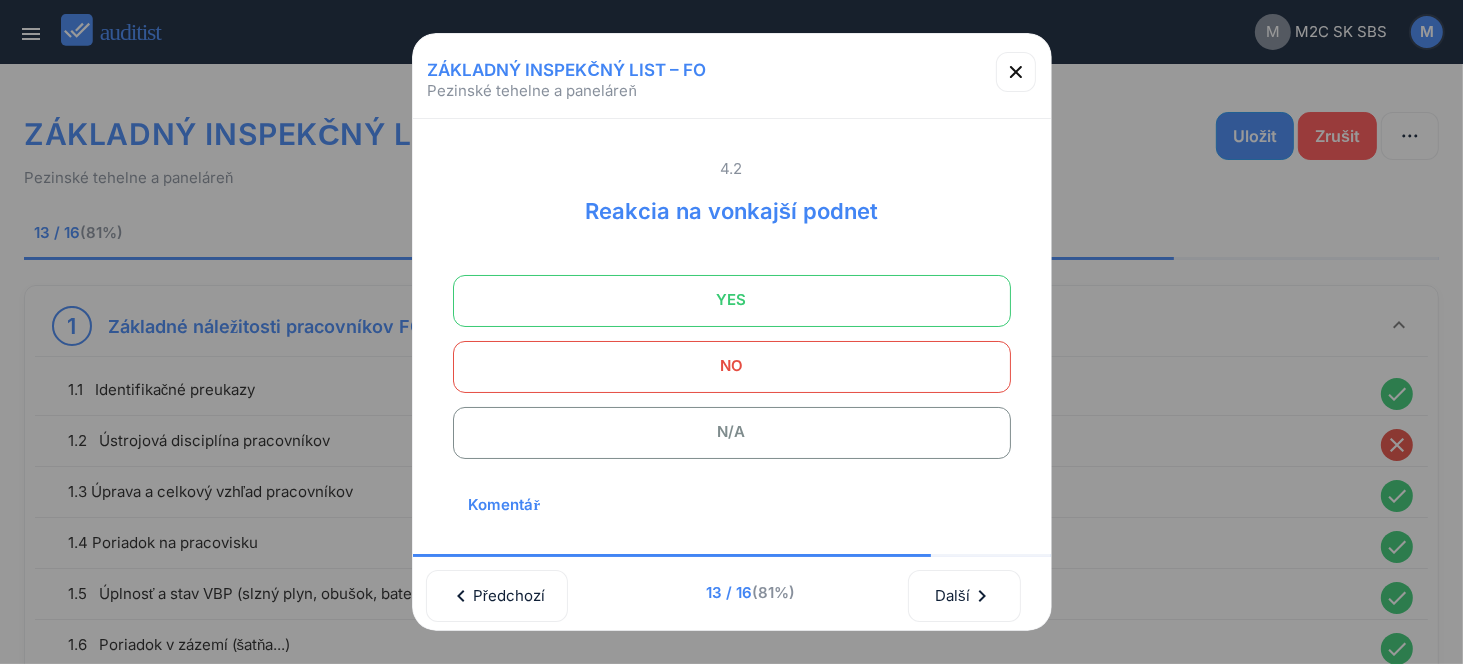 click on "YES" at bounding box center (732, 300) 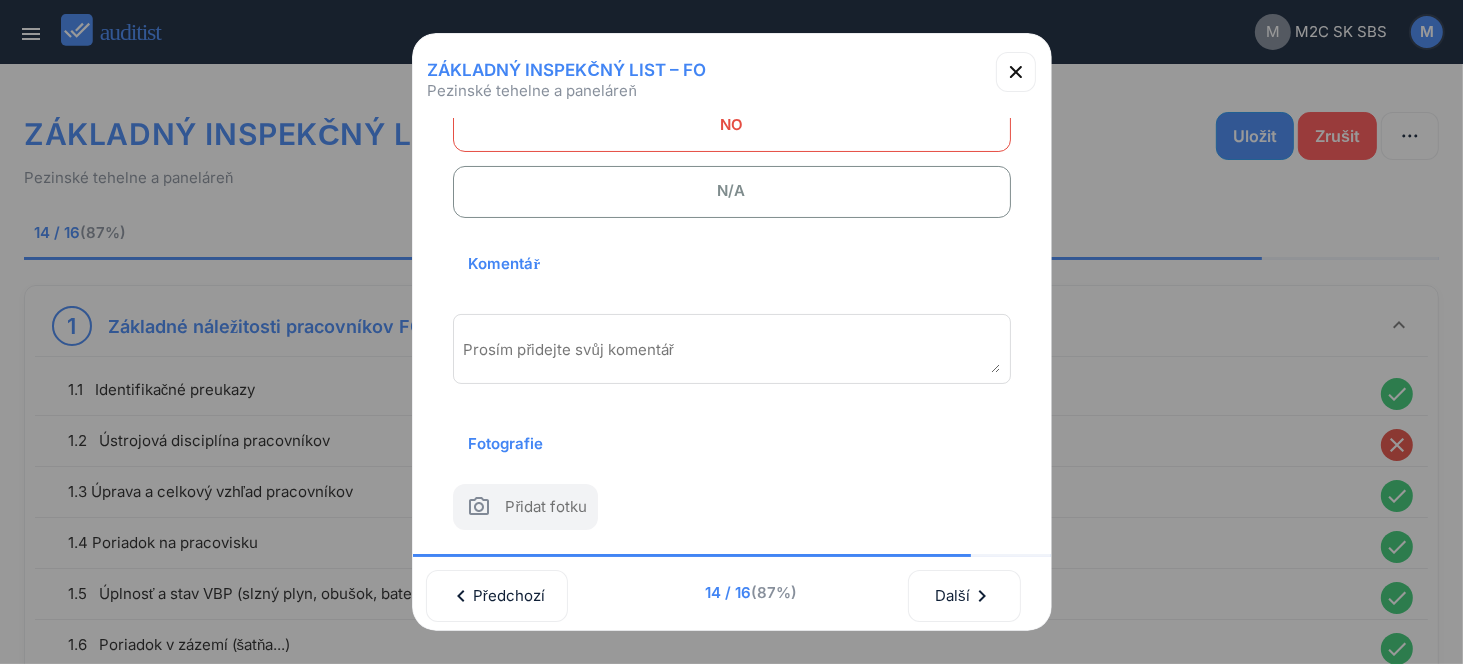 click at bounding box center (732, 356) 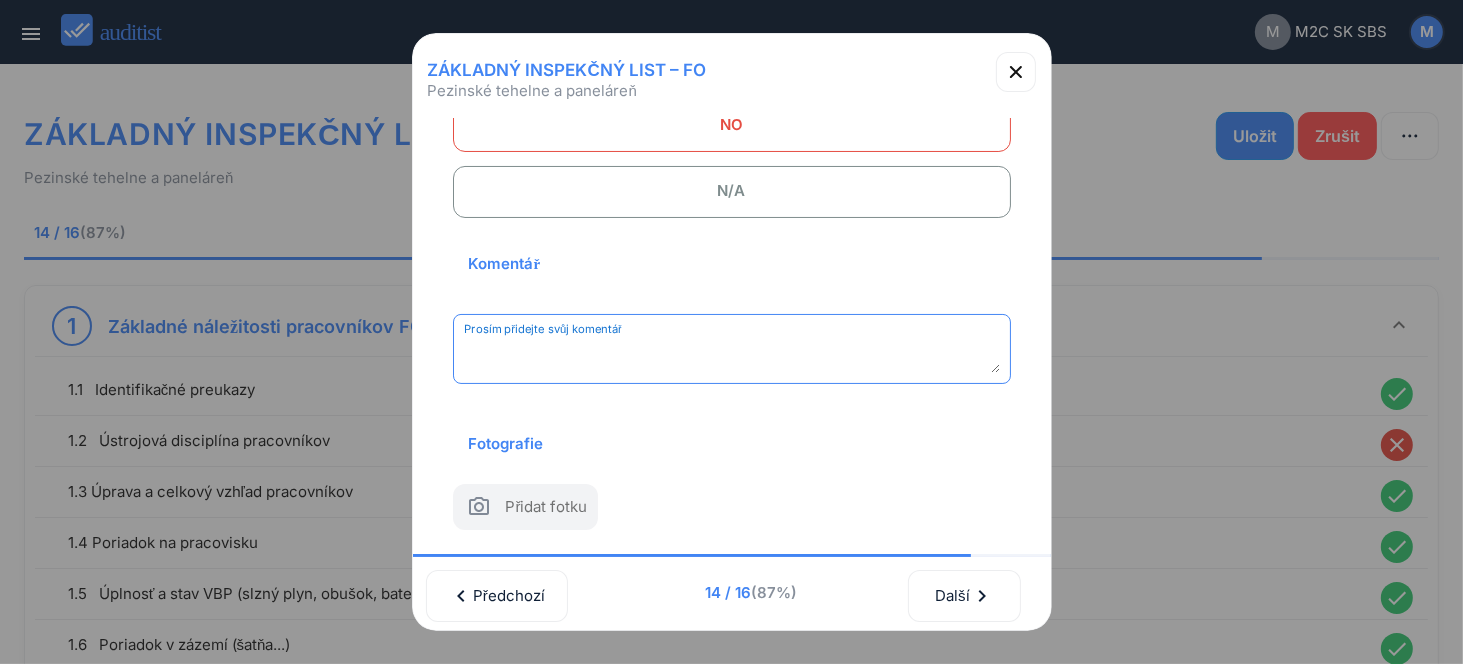 paste on "**********" 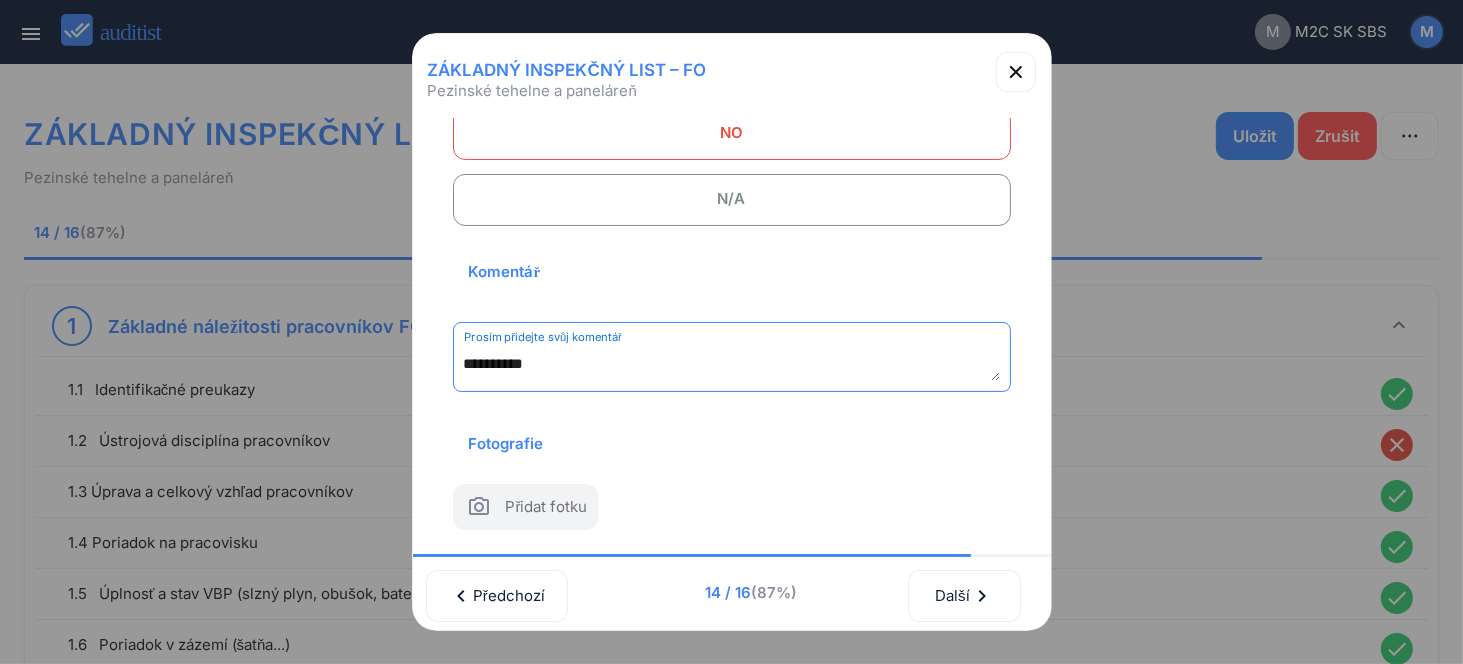 scroll, scrollTop: 262, scrollLeft: 0, axis: vertical 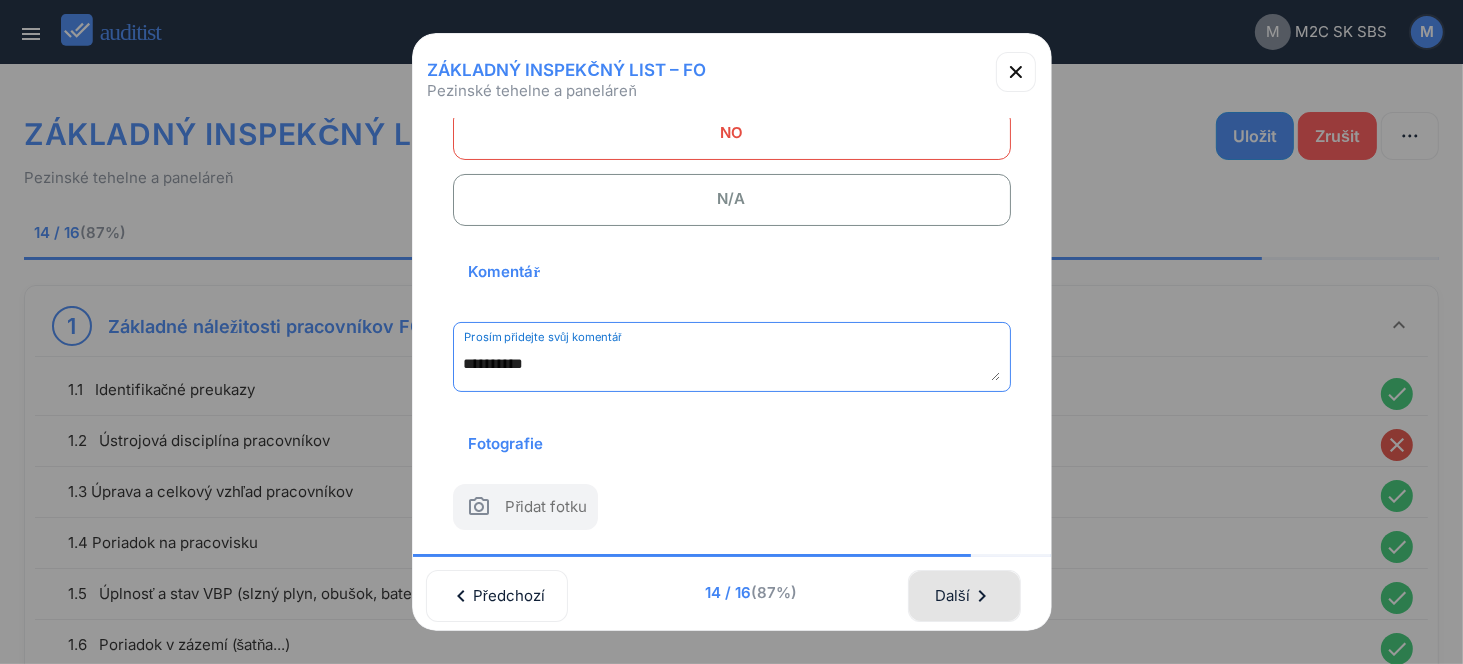 type on "**********" 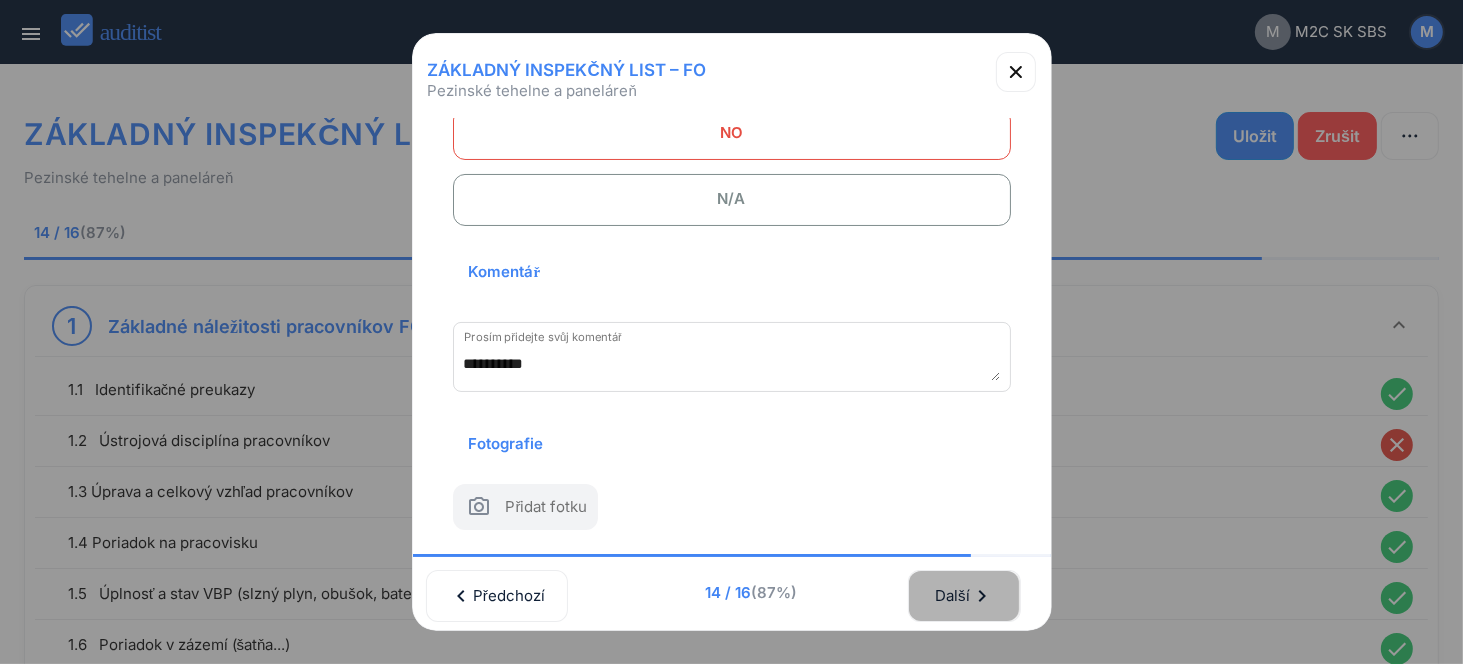 click on "Další
chevron_right" at bounding box center [964, 596] 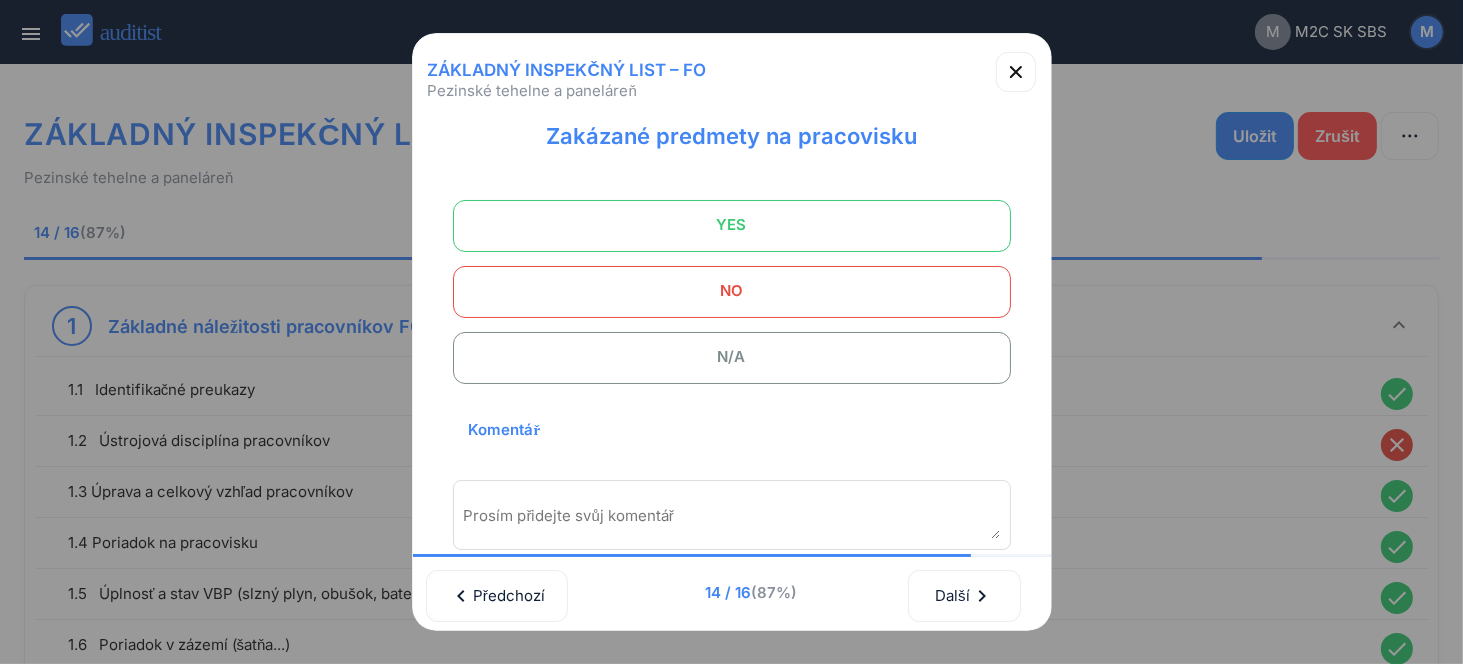 scroll, scrollTop: 62, scrollLeft: 0, axis: vertical 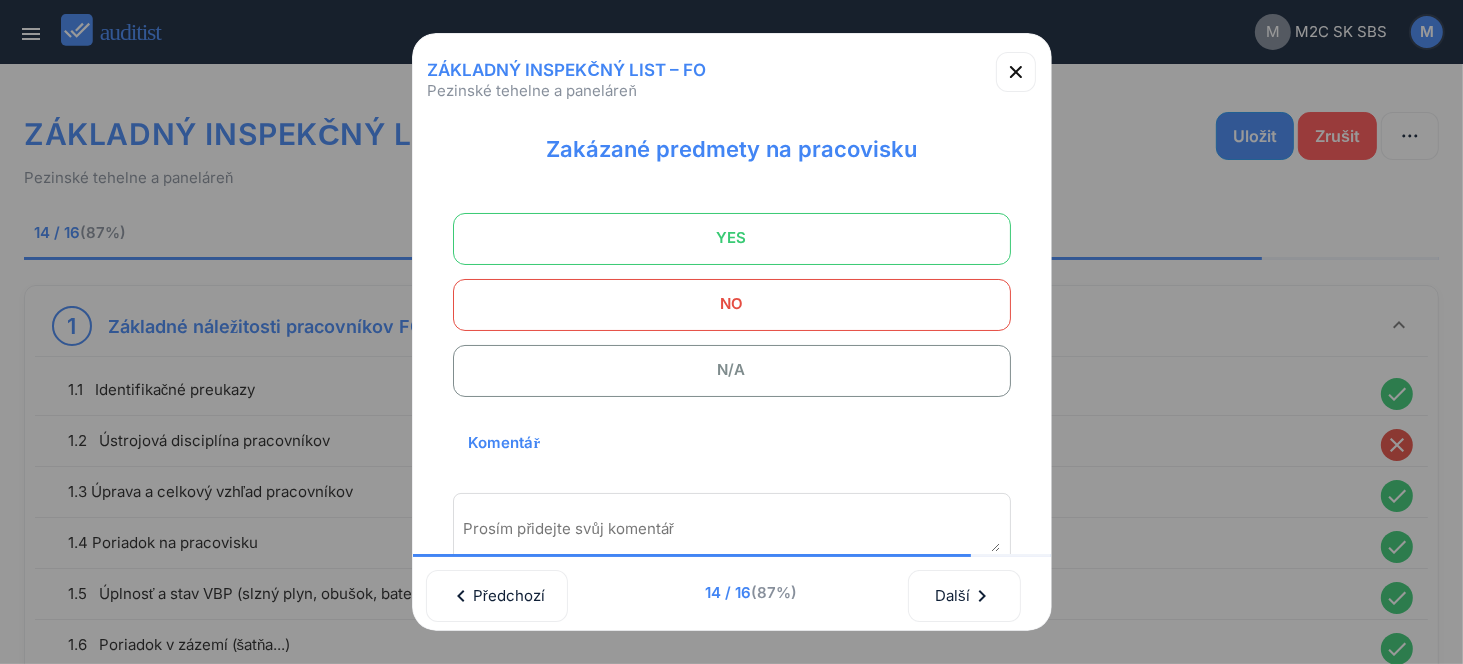 click on "YES" at bounding box center [732, 238] 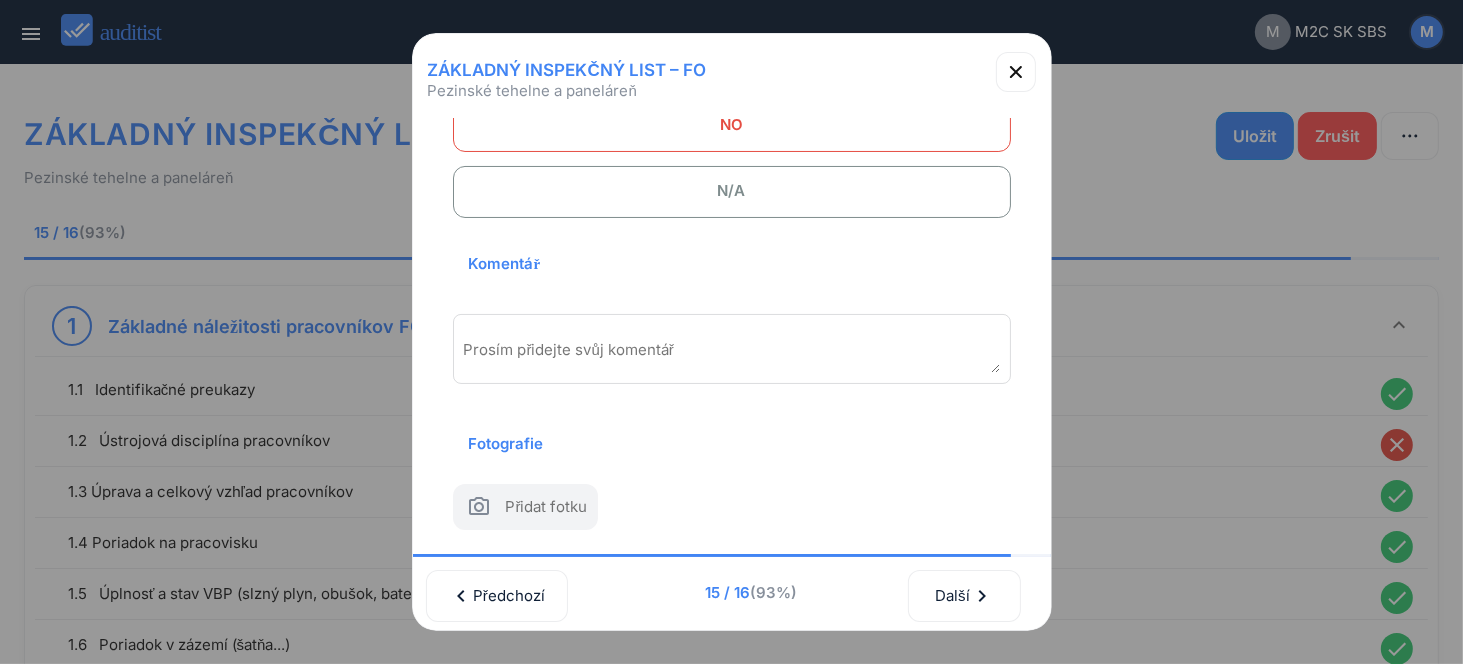 scroll, scrollTop: 262, scrollLeft: 0, axis: vertical 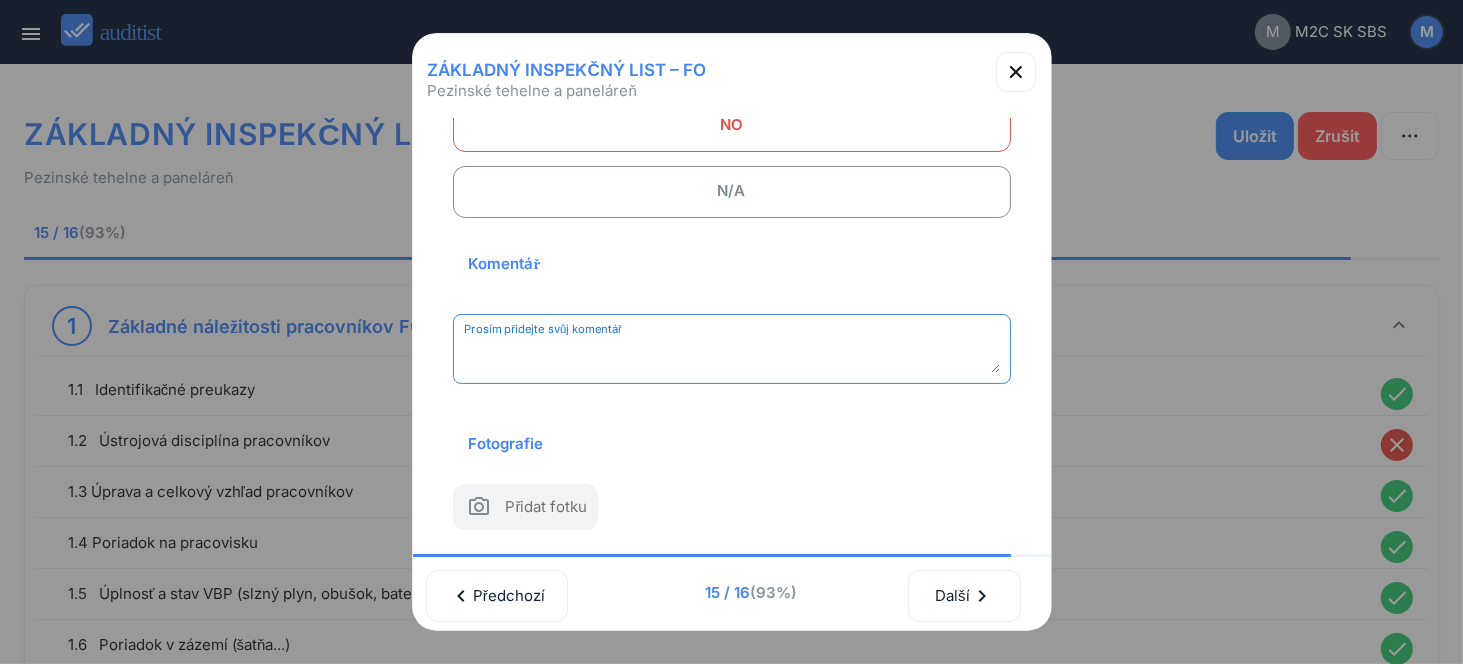 click at bounding box center (732, 356) 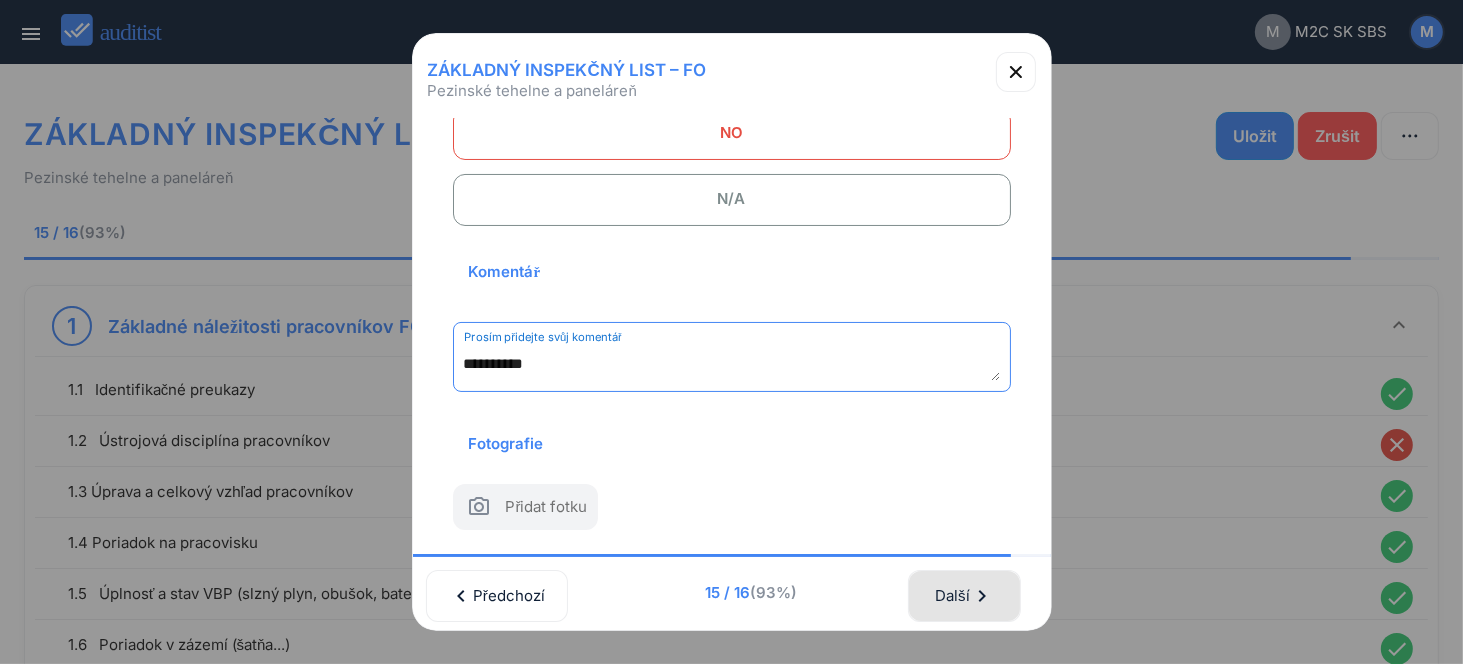 type on "**********" 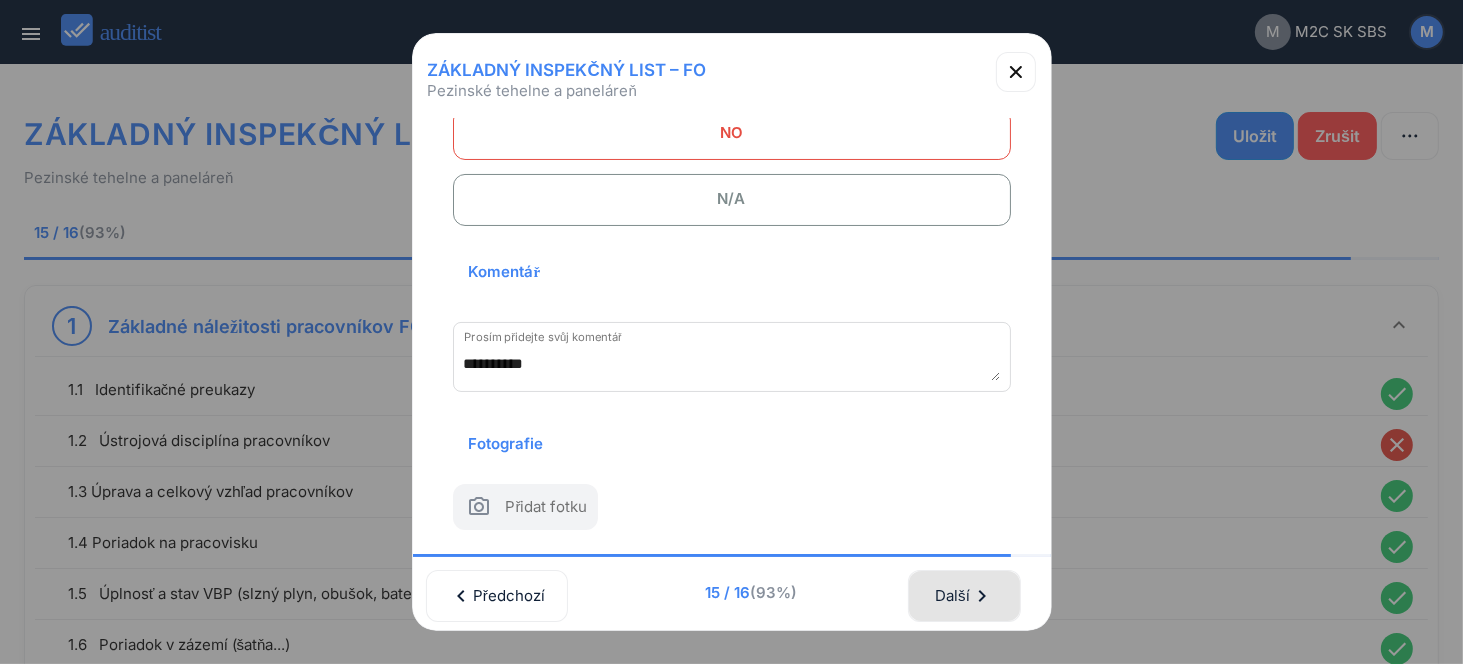 click on "Další
chevron_right" at bounding box center (964, 596) 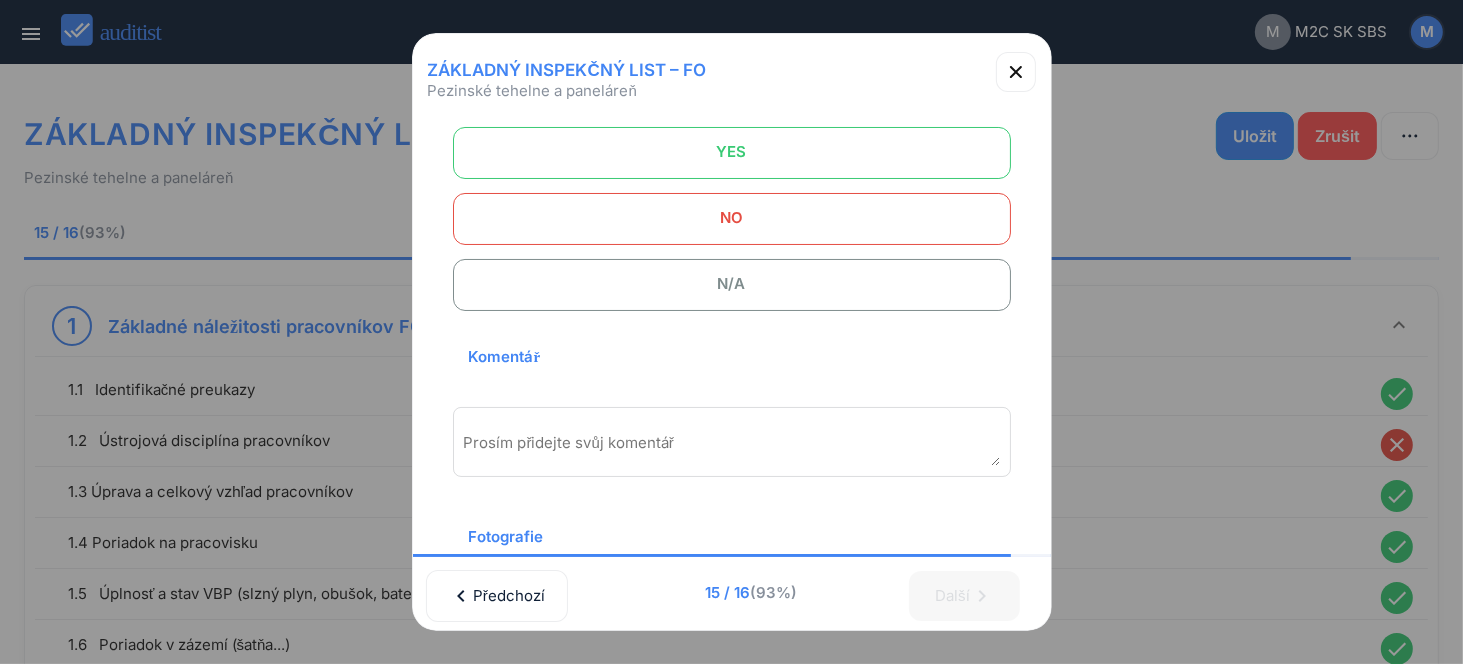 scroll, scrollTop: 0, scrollLeft: 0, axis: both 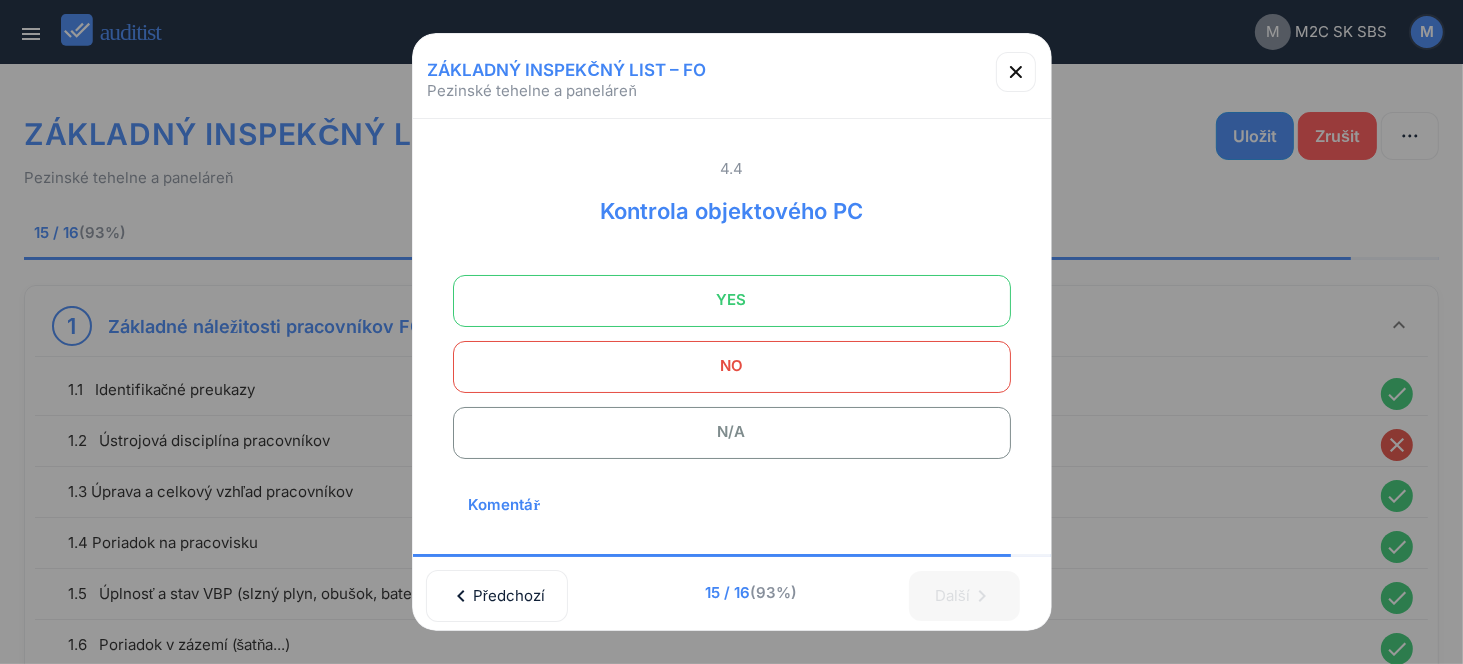 click on "N/A" at bounding box center (732, 432) 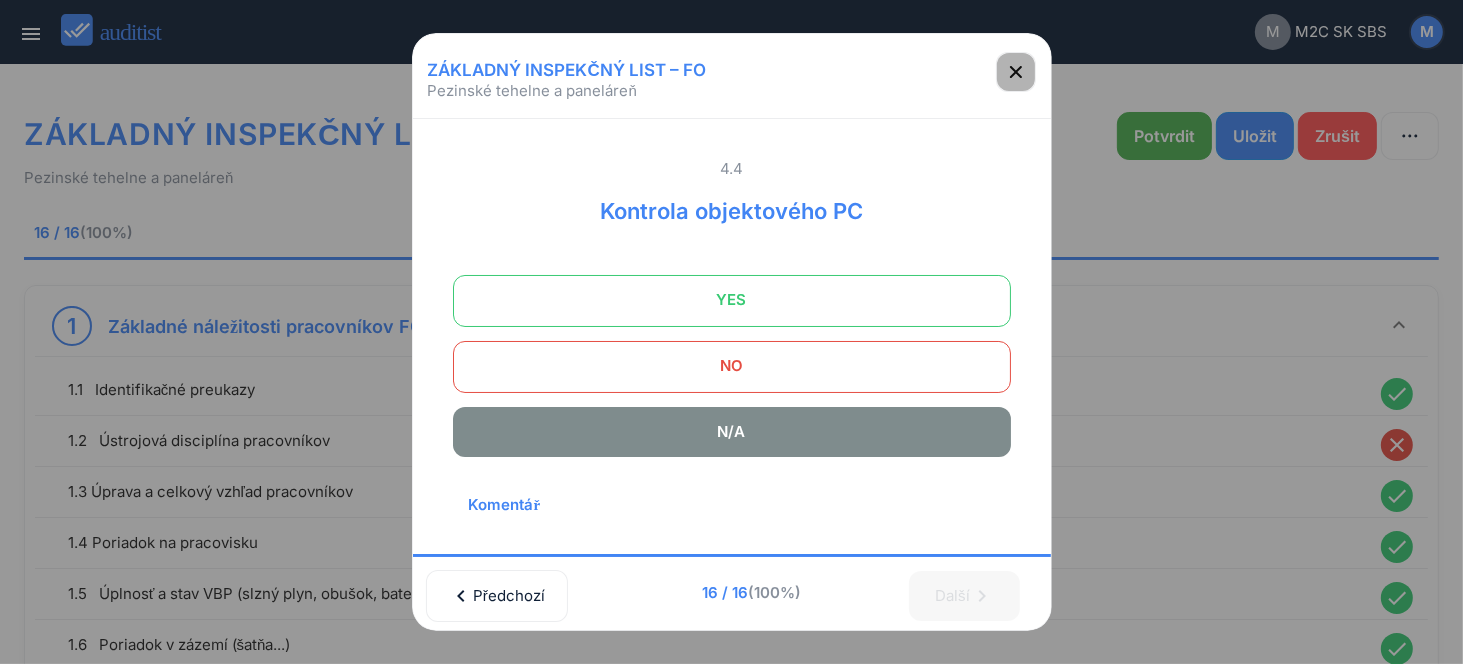 click 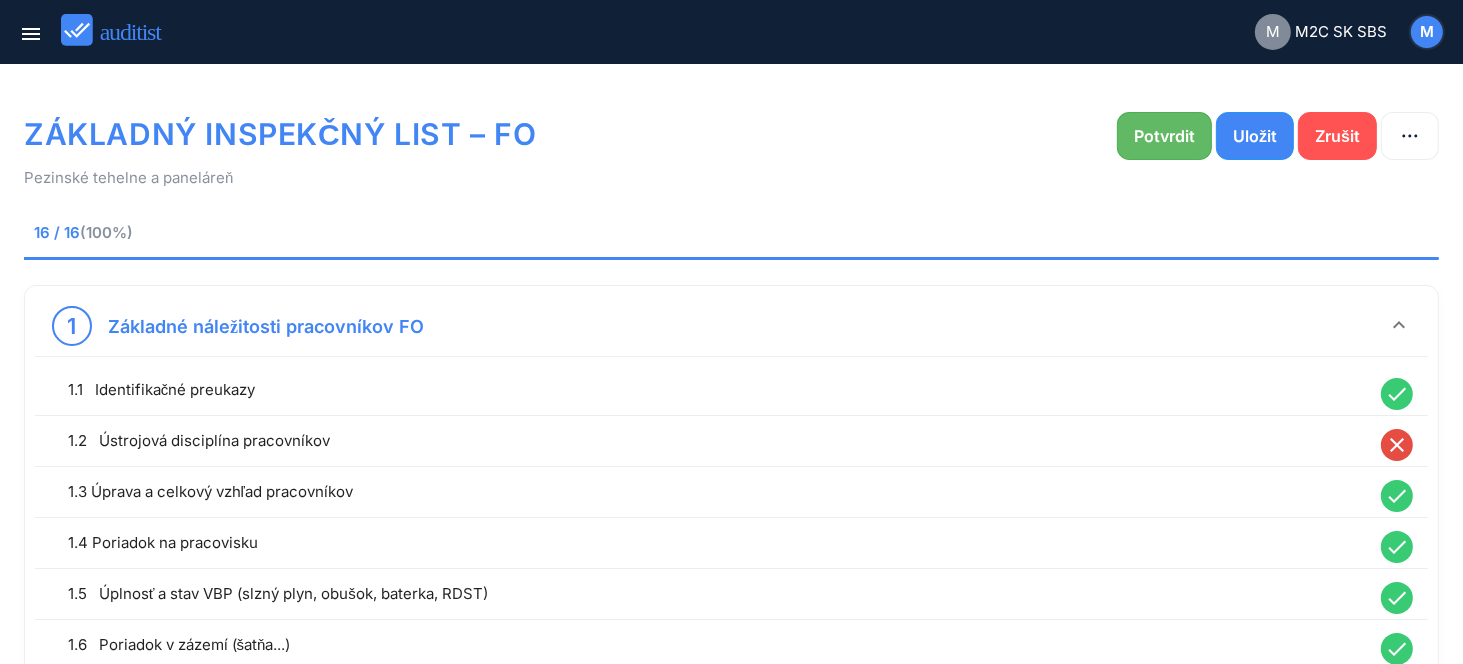 click on "Potvrdit" at bounding box center [1164, 136] 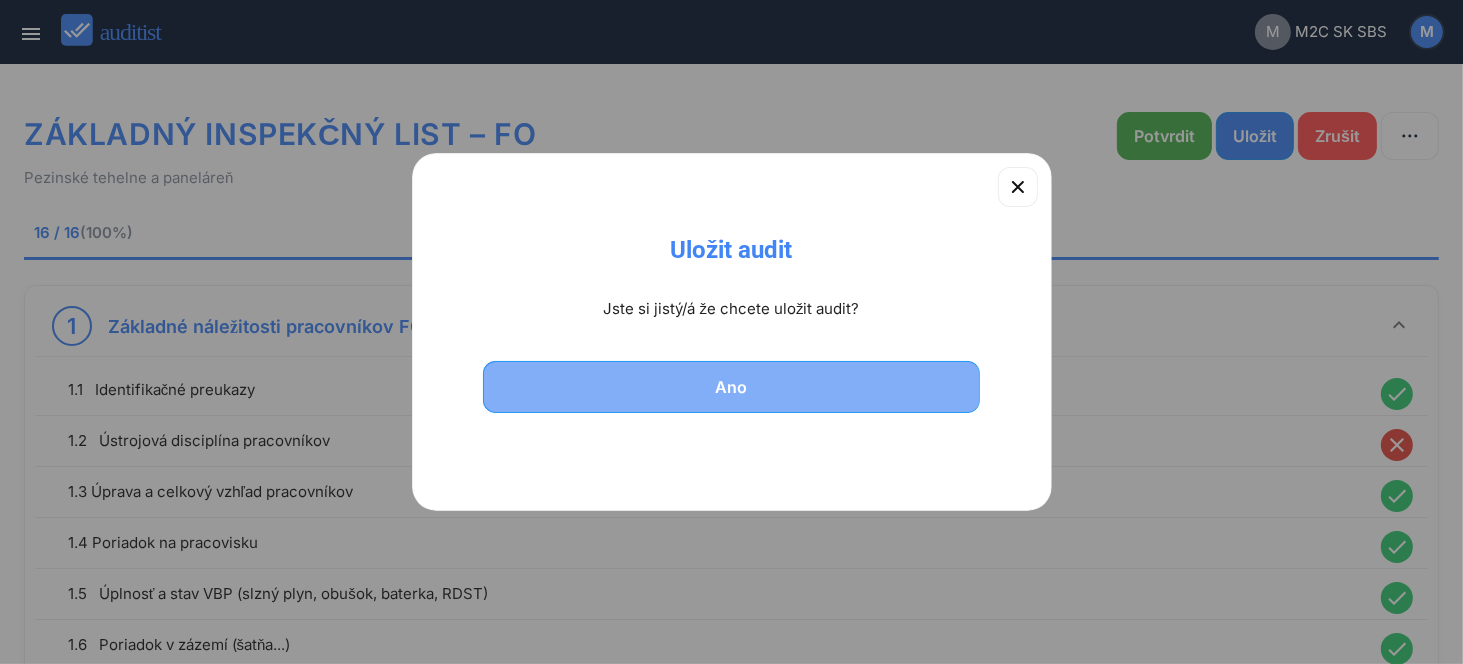 click on "Ano" at bounding box center (732, 387) 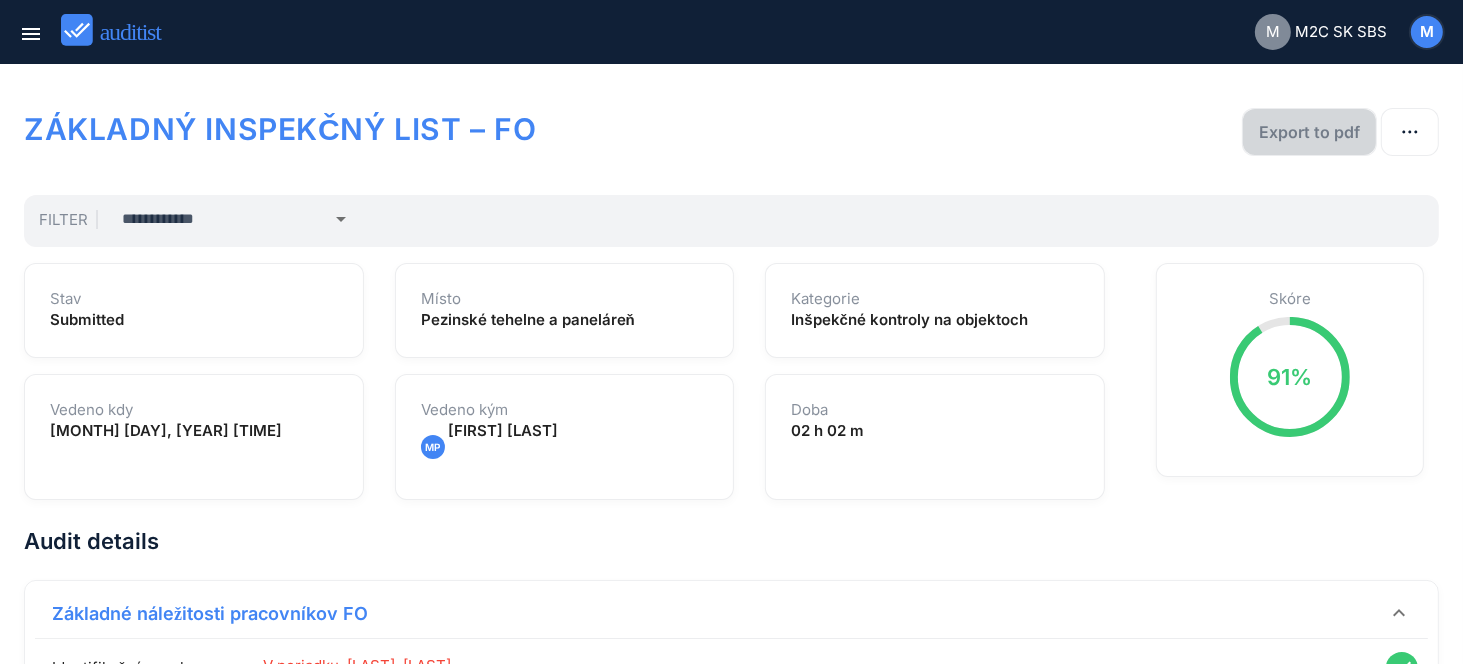 click on "Export to pdf" at bounding box center [1309, 132] 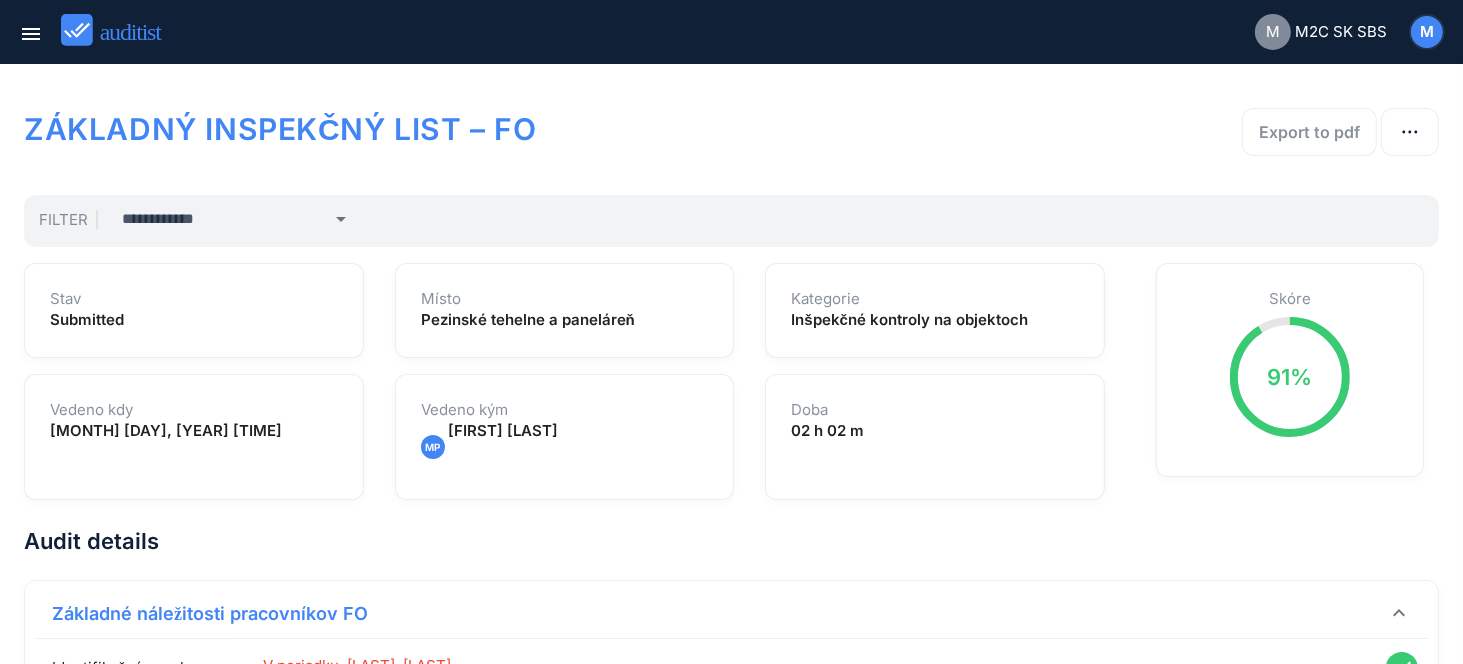 click on "ZÁKLADNÝ INSPEKČNÝ LIST – FO   Export to pdf
Filter   arrow_drop_down   Stav   Submitted   Místo   Pezinské tehelne a paneláreň   Kategorie   Inšpekčné kontroly na objektoch   Vedeno kdy   August 08, 2025 01:07 PM   Vedeno kým   MP    [FIRST] [LAST]
Doba   02 h 02 m     Skóre   91%
Audit details     Základné náležitosti pracovníkov FO keyboard_arrow_down
Identifikačné preukazy
V poriadku, [LAST], [LAST]
done
Ústrojová disciplína pracovníkov
[LAST] v poriadku, [LAST] krátke nohavice
close
Úprava a celkový vzhľad pracovníkov
V poriadku
done
Poriadok na pracovisku
done           done" at bounding box center (731, 1015) 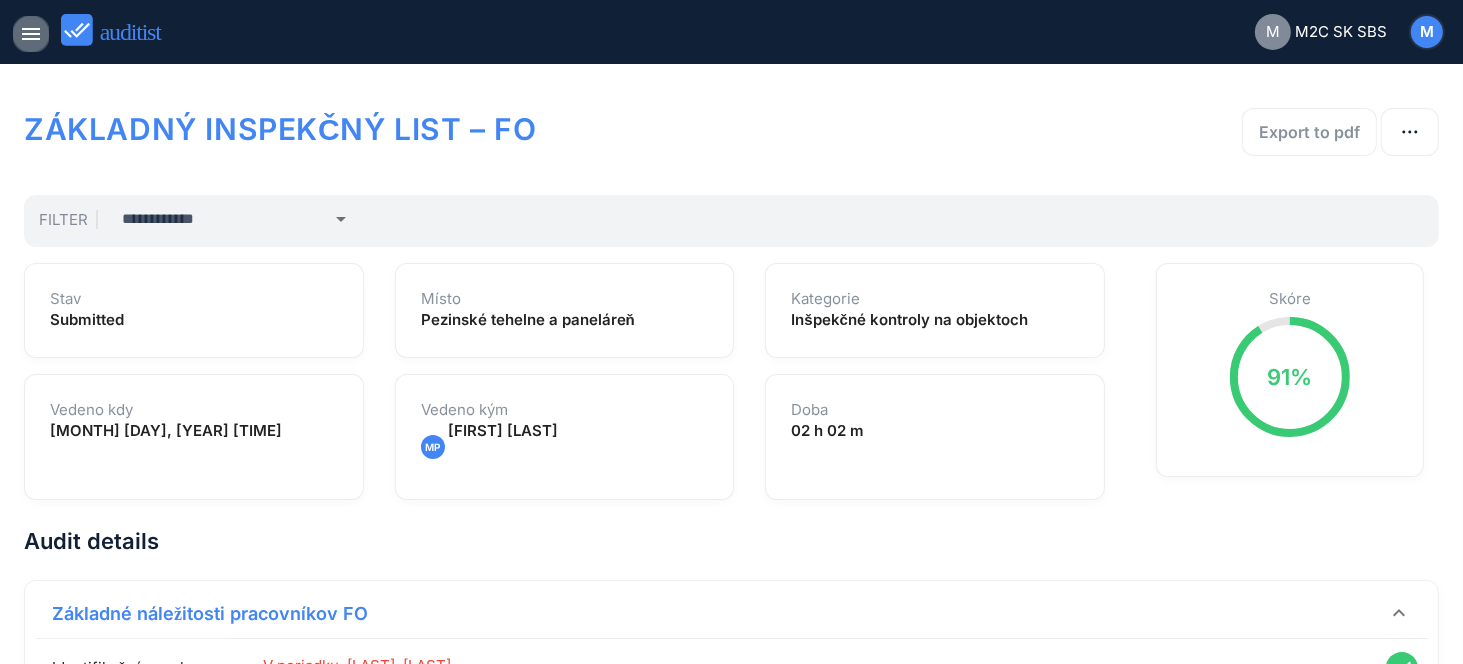 click on "menu" at bounding box center [31, 34] 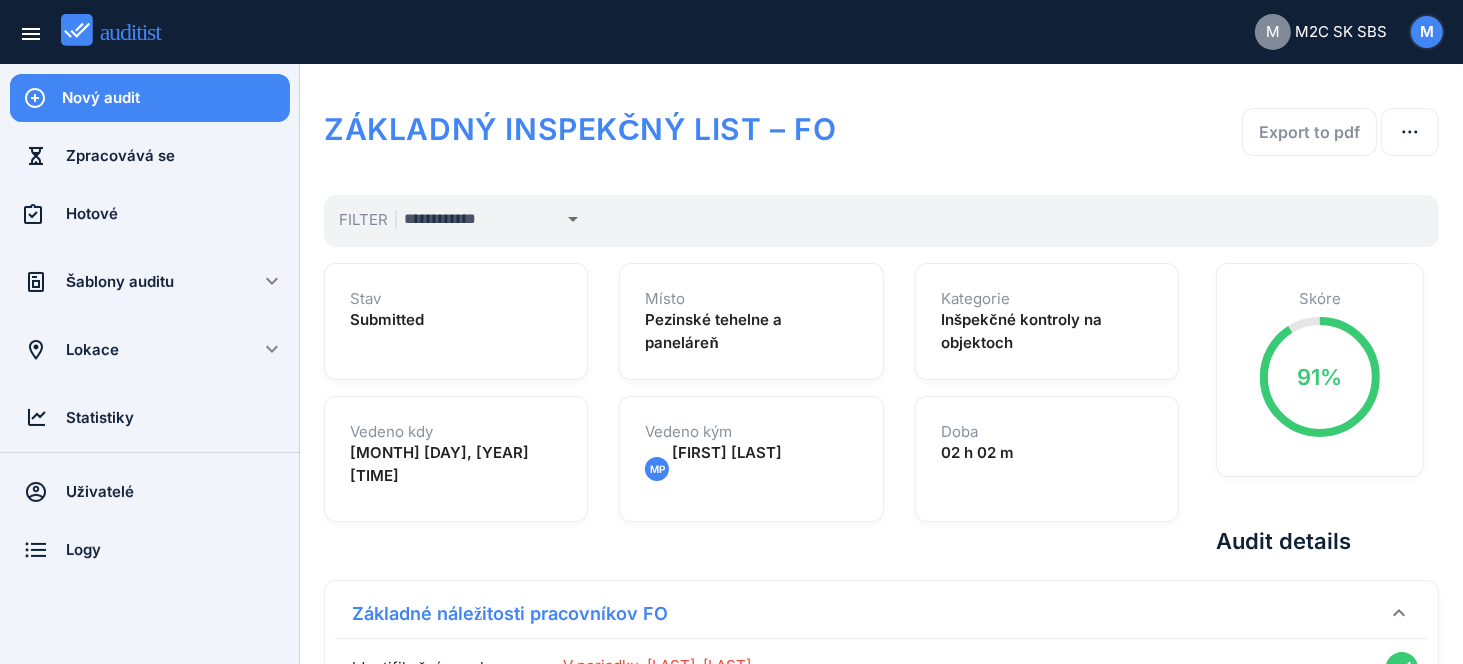click on "Nový audit" at bounding box center (176, 98) 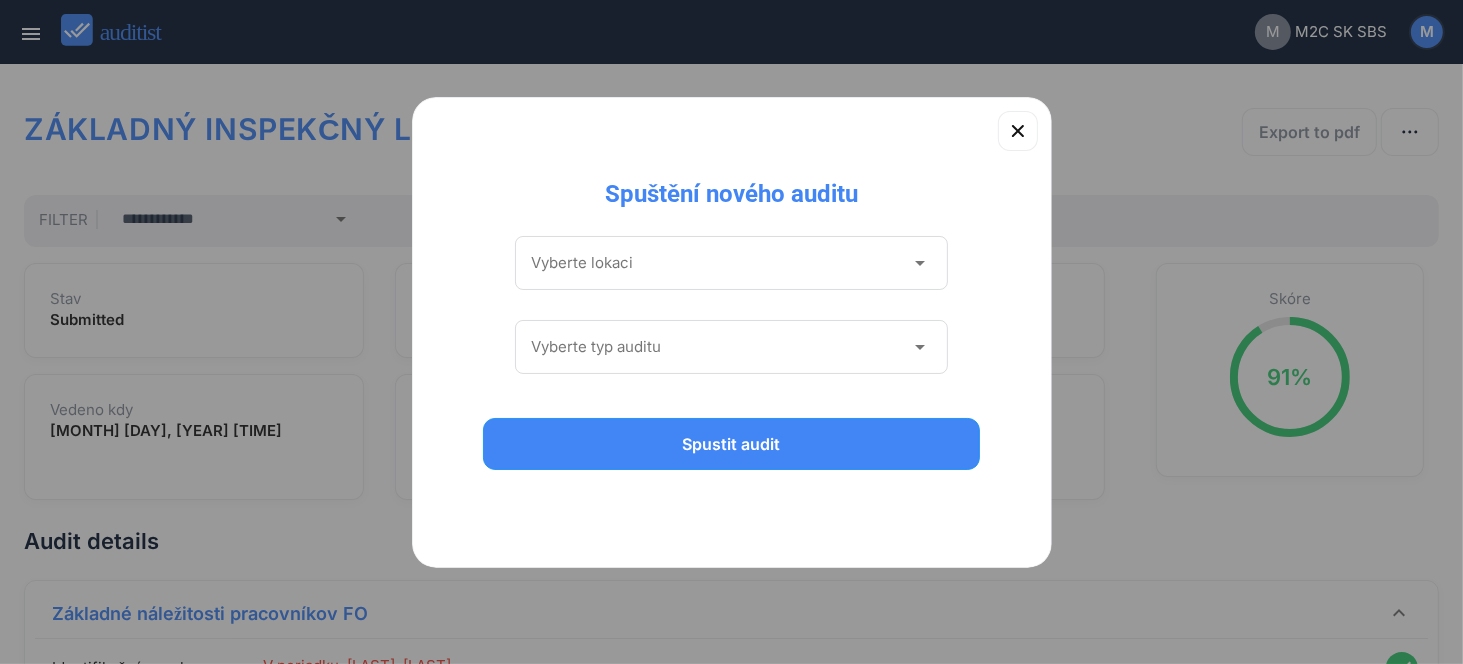 click on "Vyberte lokaci arrow_drop_down" at bounding box center (732, 263) 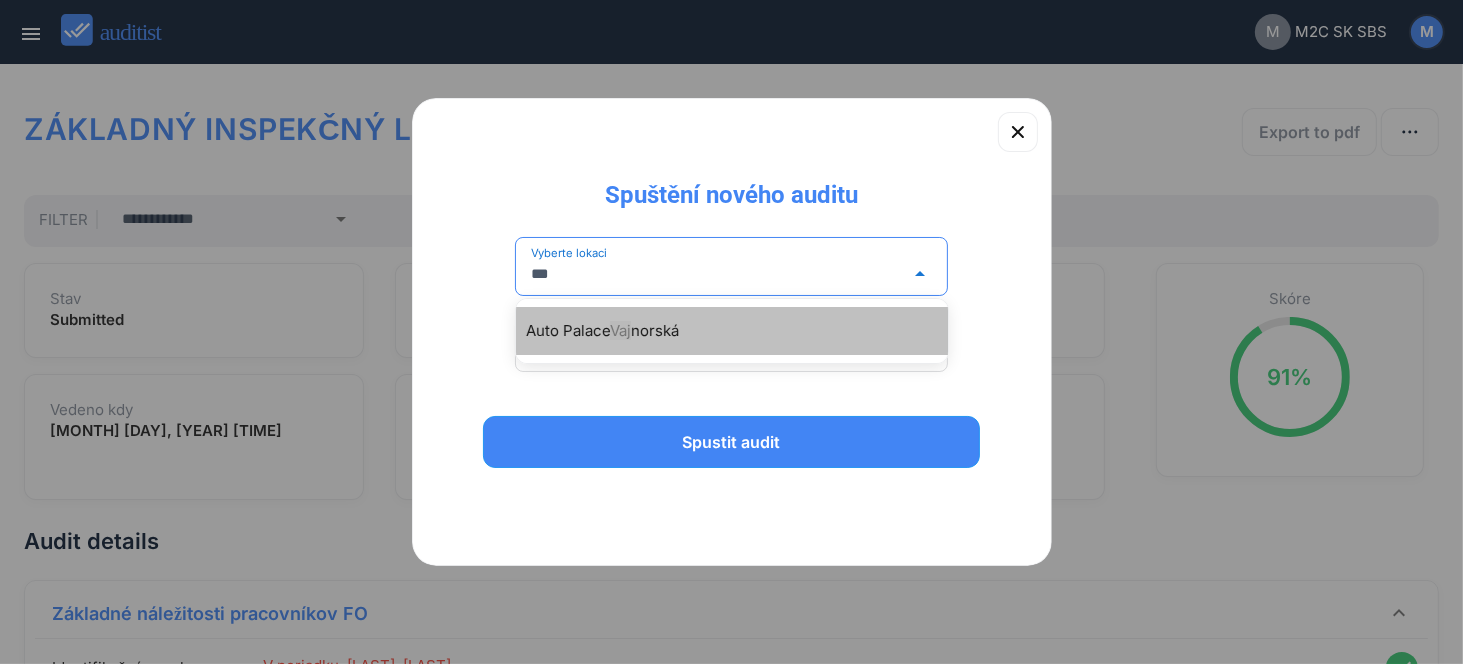 click on "Auto Palace [LOCATION]" at bounding box center (742, 331) 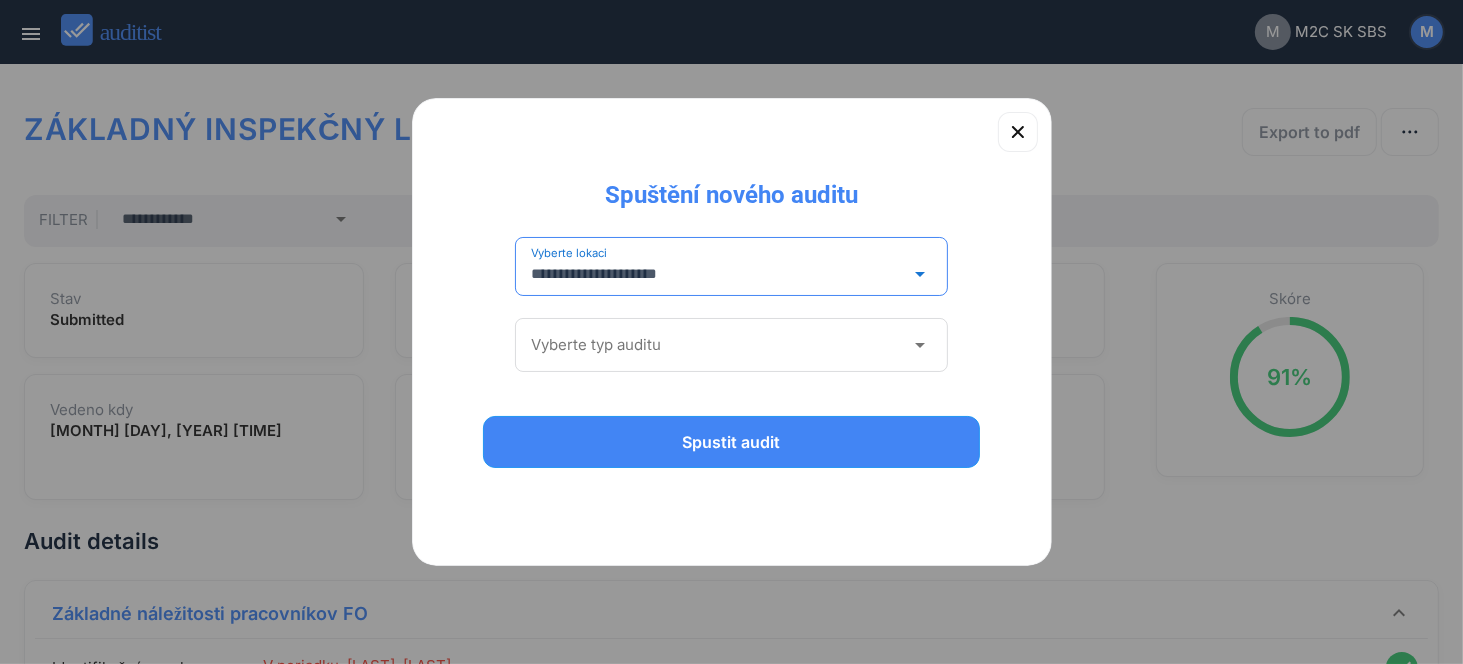 type on "**********" 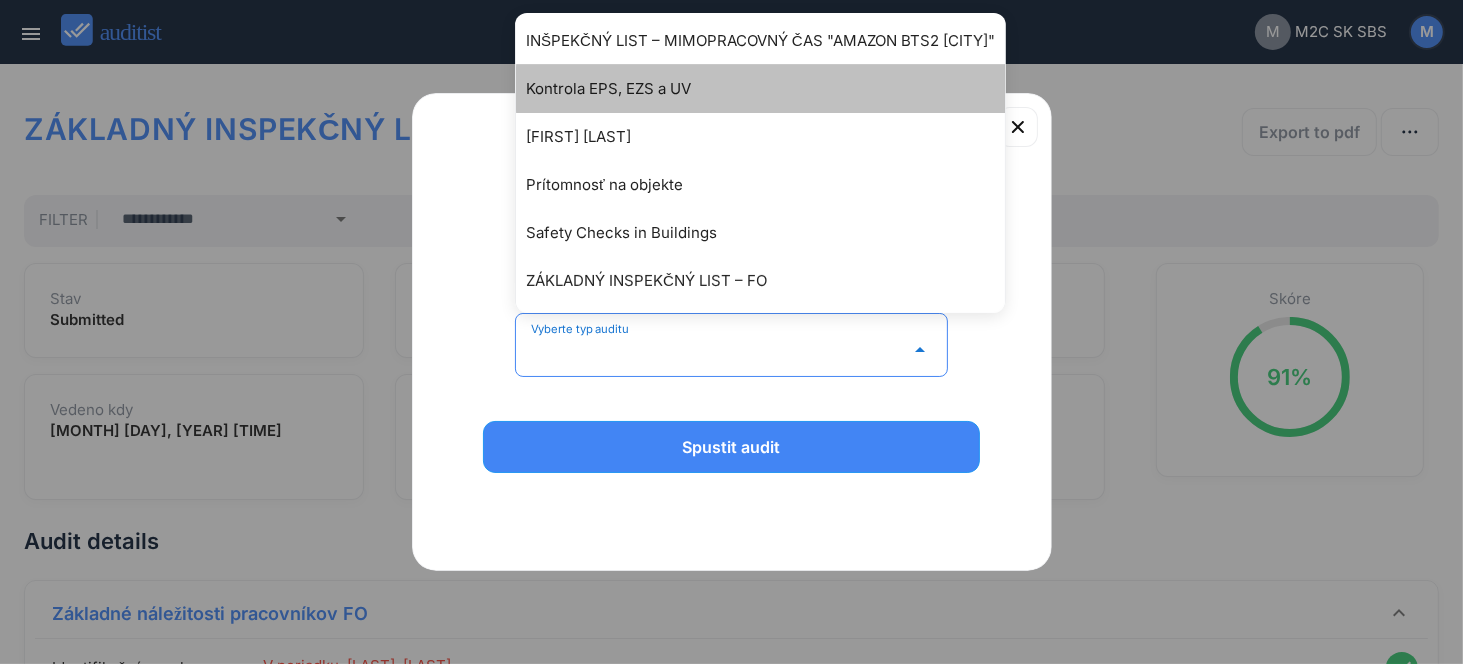 click on "Kontrola EPS, EZS a UV" at bounding box center [770, 89] 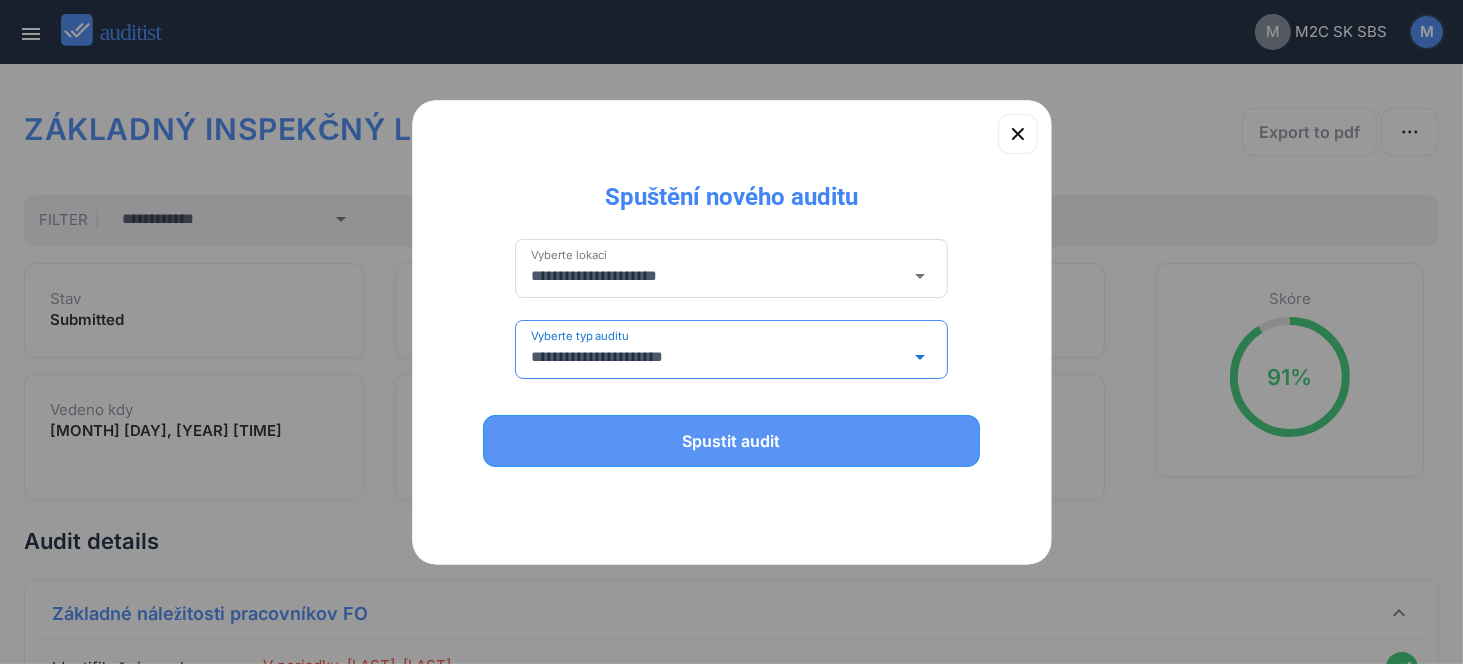 click on "Spustit audit" at bounding box center [732, 441] 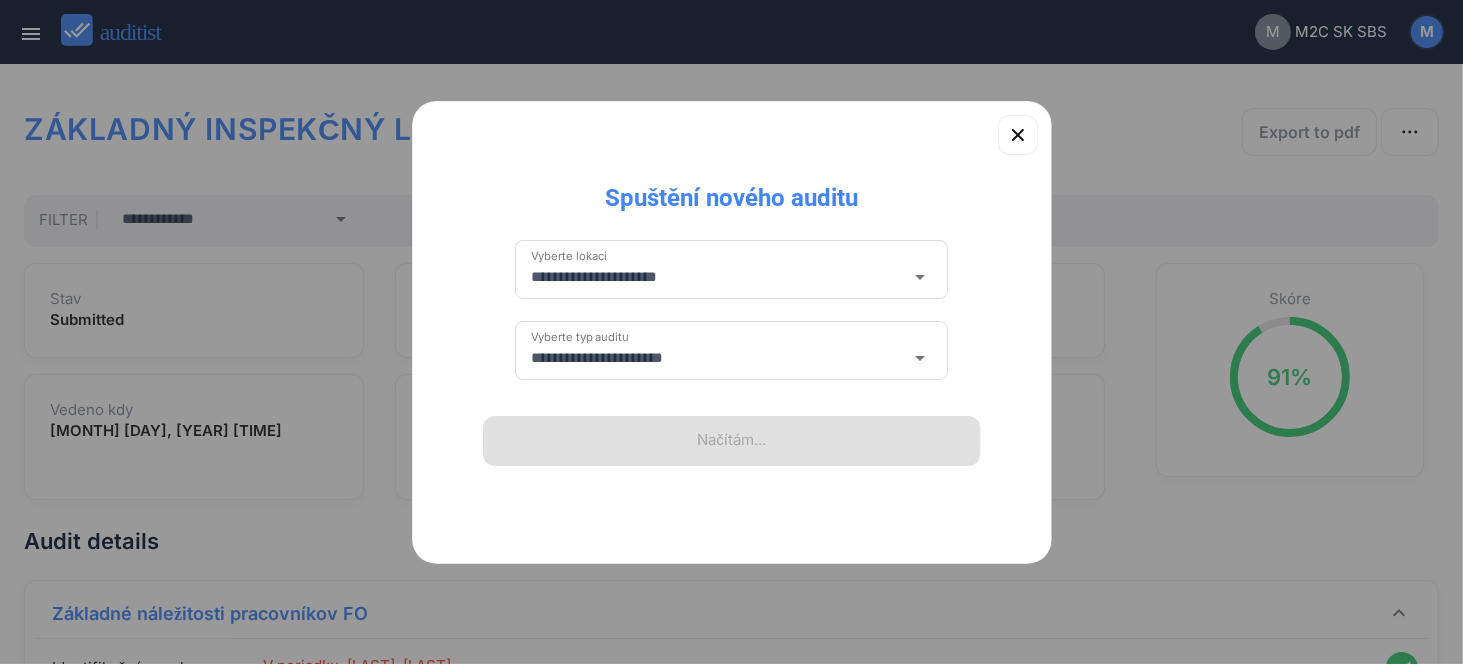 type 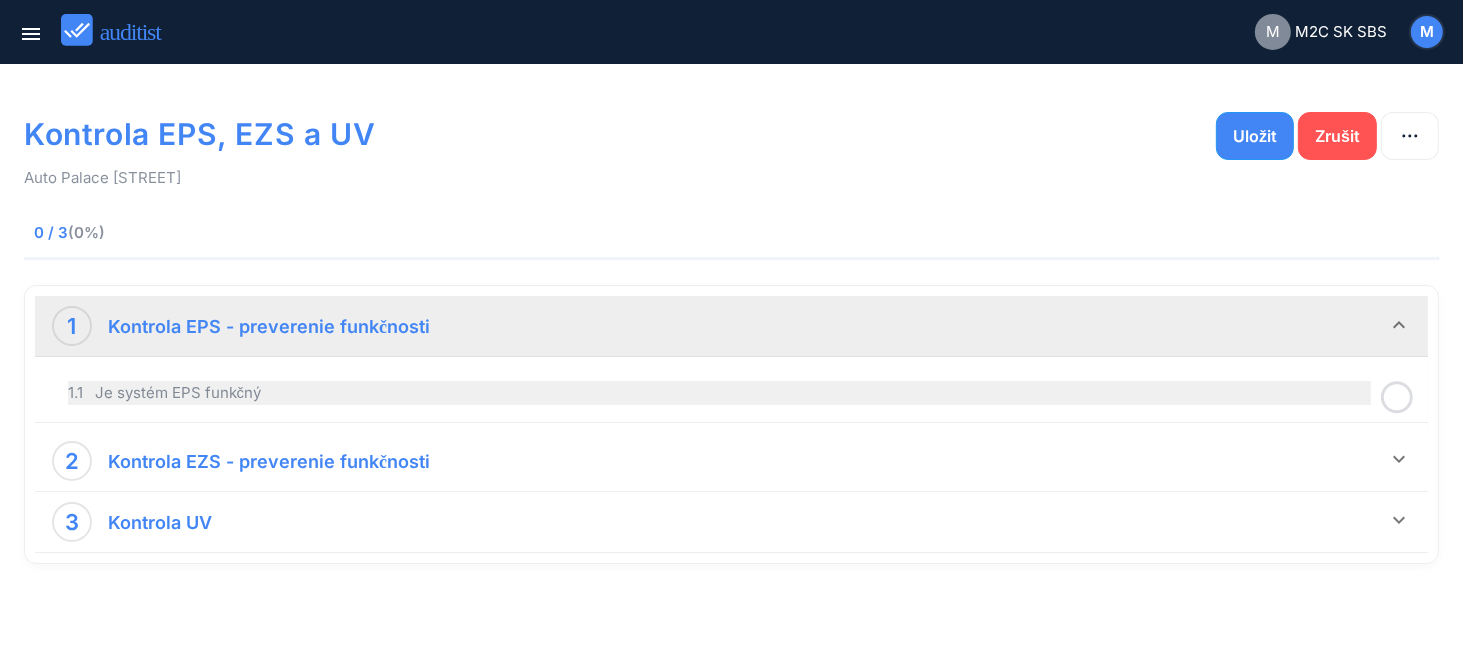click on "1.1   Je systém EPS funkčný" at bounding box center [719, 393] 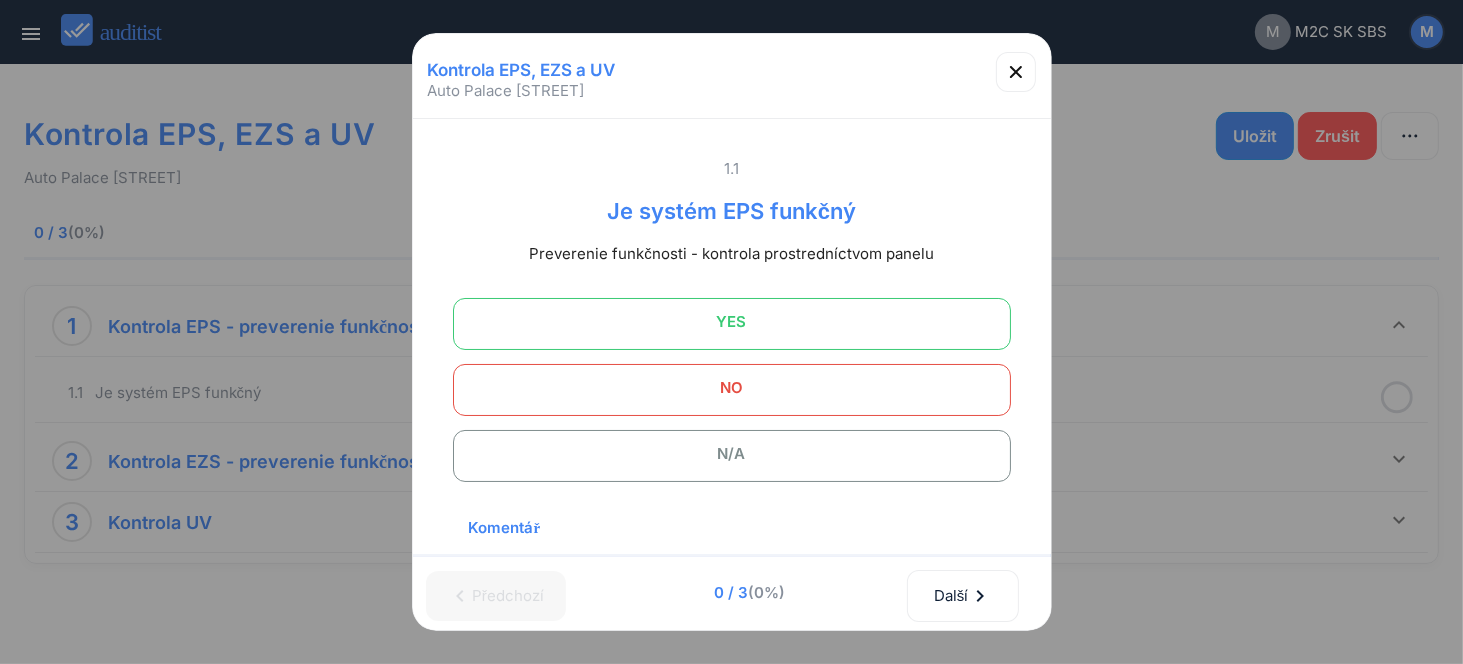 click on "YES" at bounding box center (732, 322) 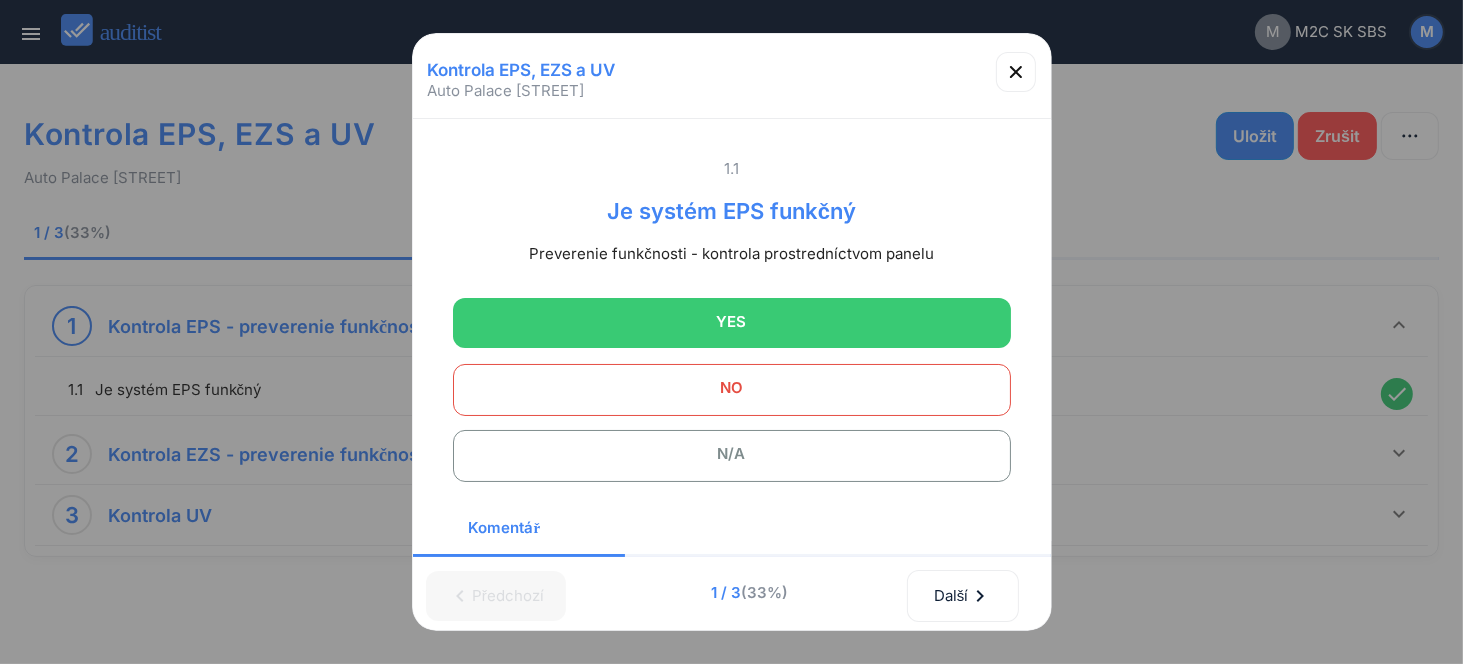 scroll, scrollTop: 292, scrollLeft: 0, axis: vertical 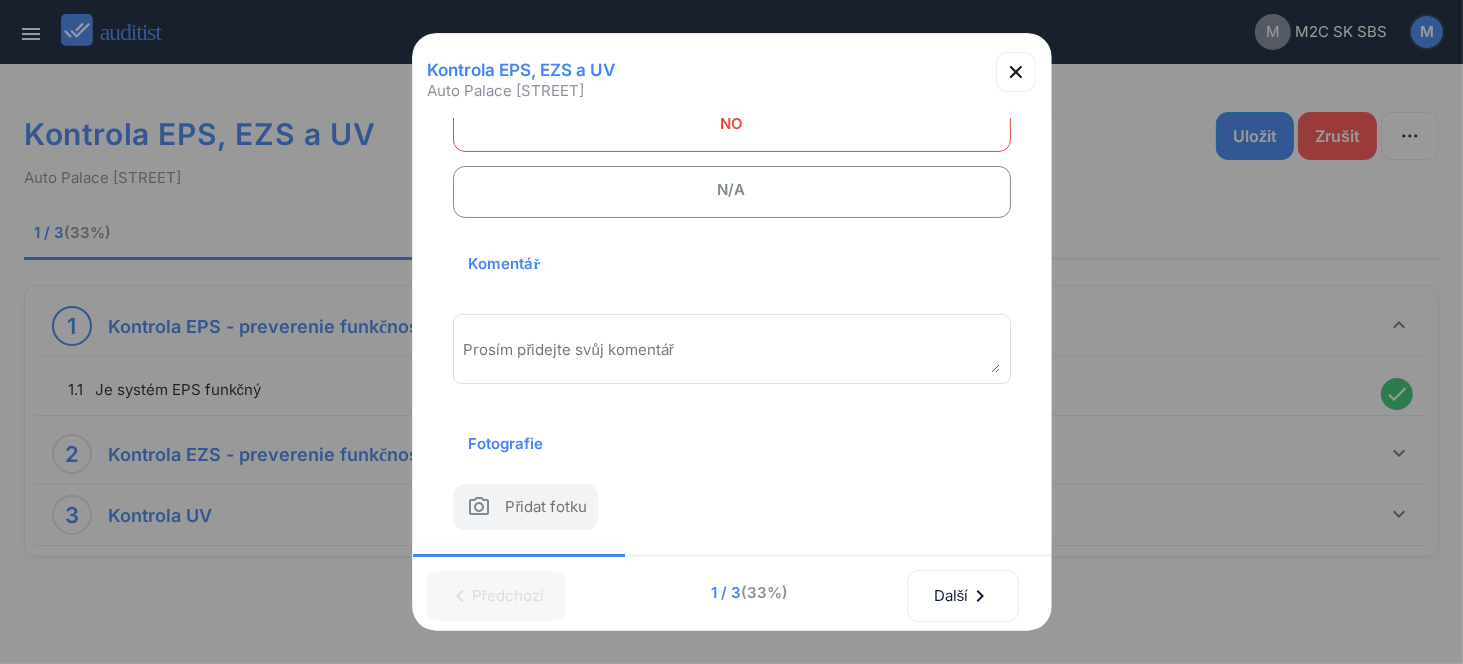 click on "Prosím přidejte svůj komentář" at bounding box center [732, 349] 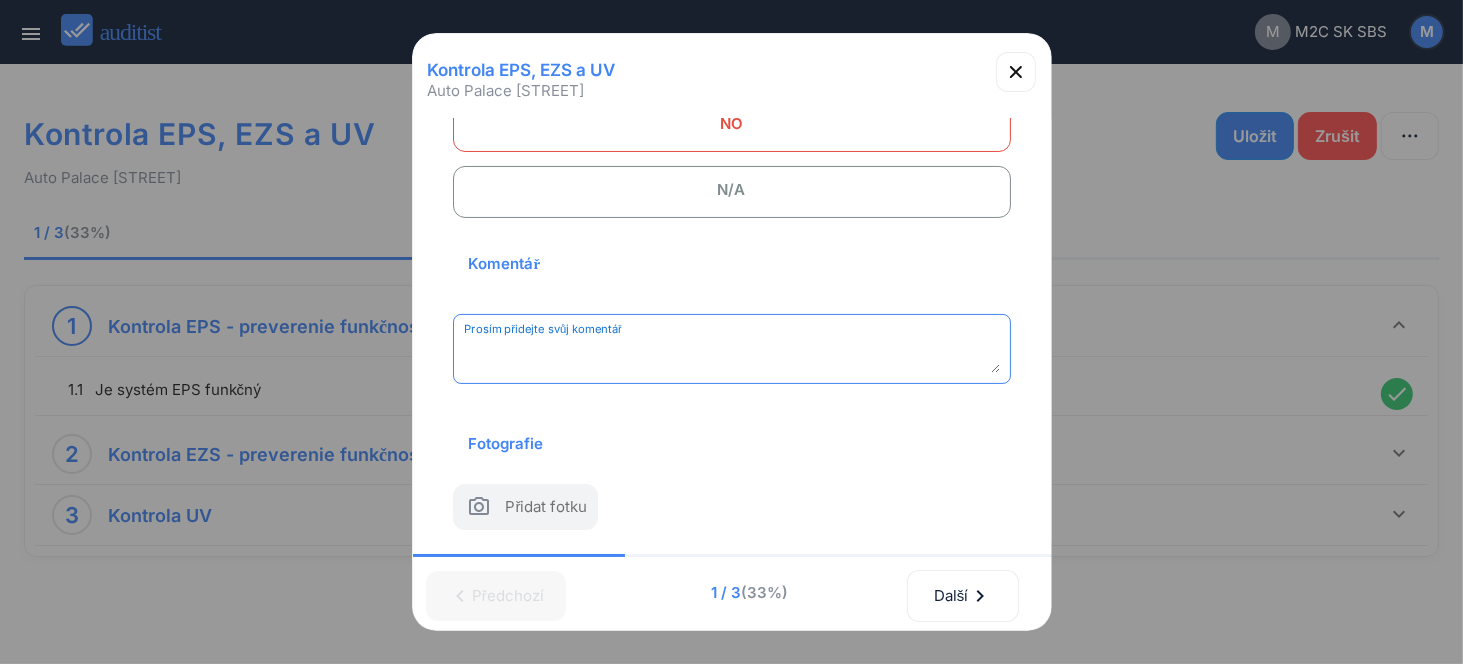 paste on "**********" 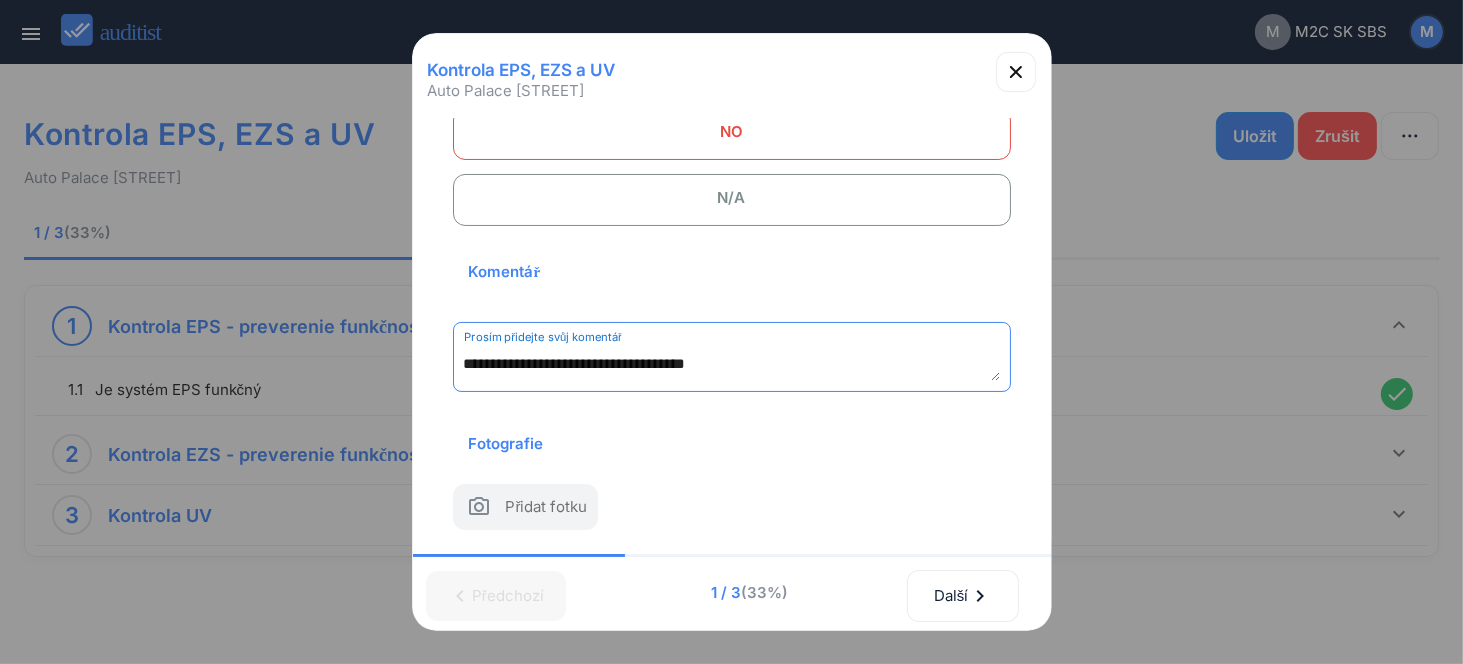 scroll, scrollTop: 284, scrollLeft: 0, axis: vertical 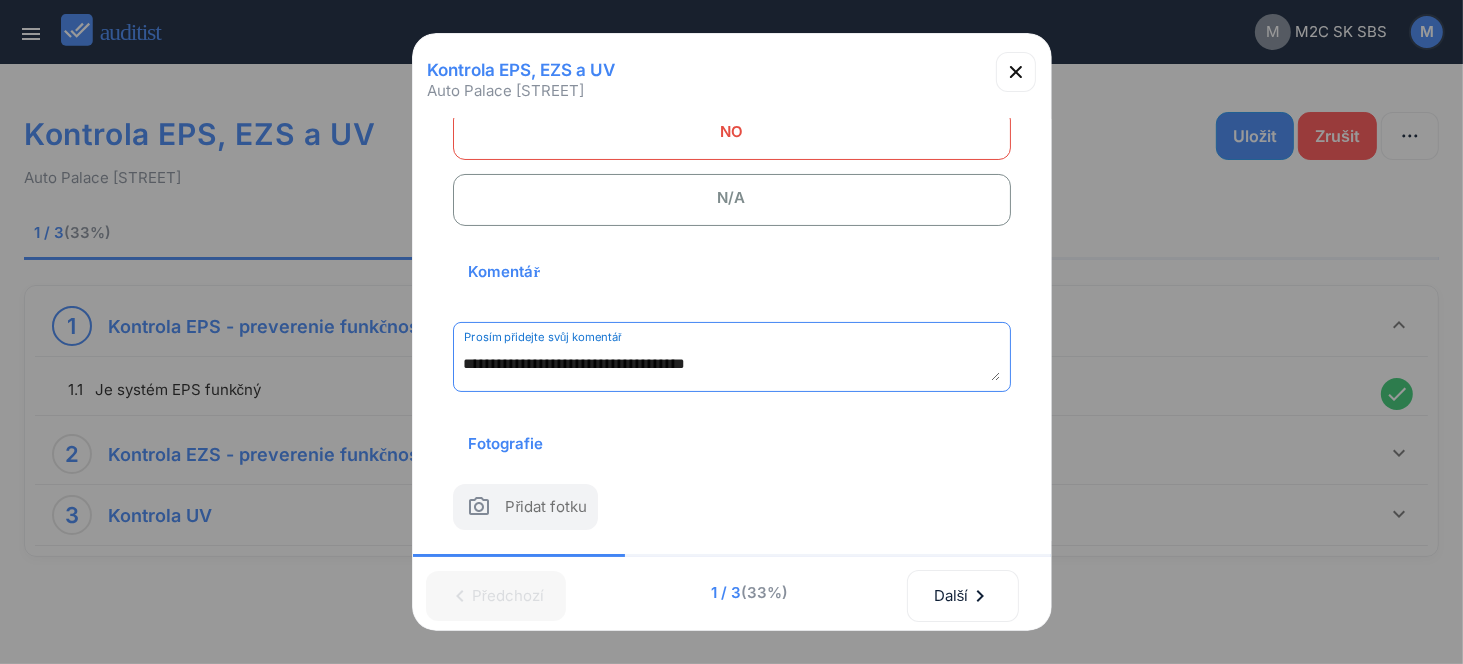 drag, startPoint x: 771, startPoint y: 331, endPoint x: 303, endPoint y: 304, distance: 468.7782 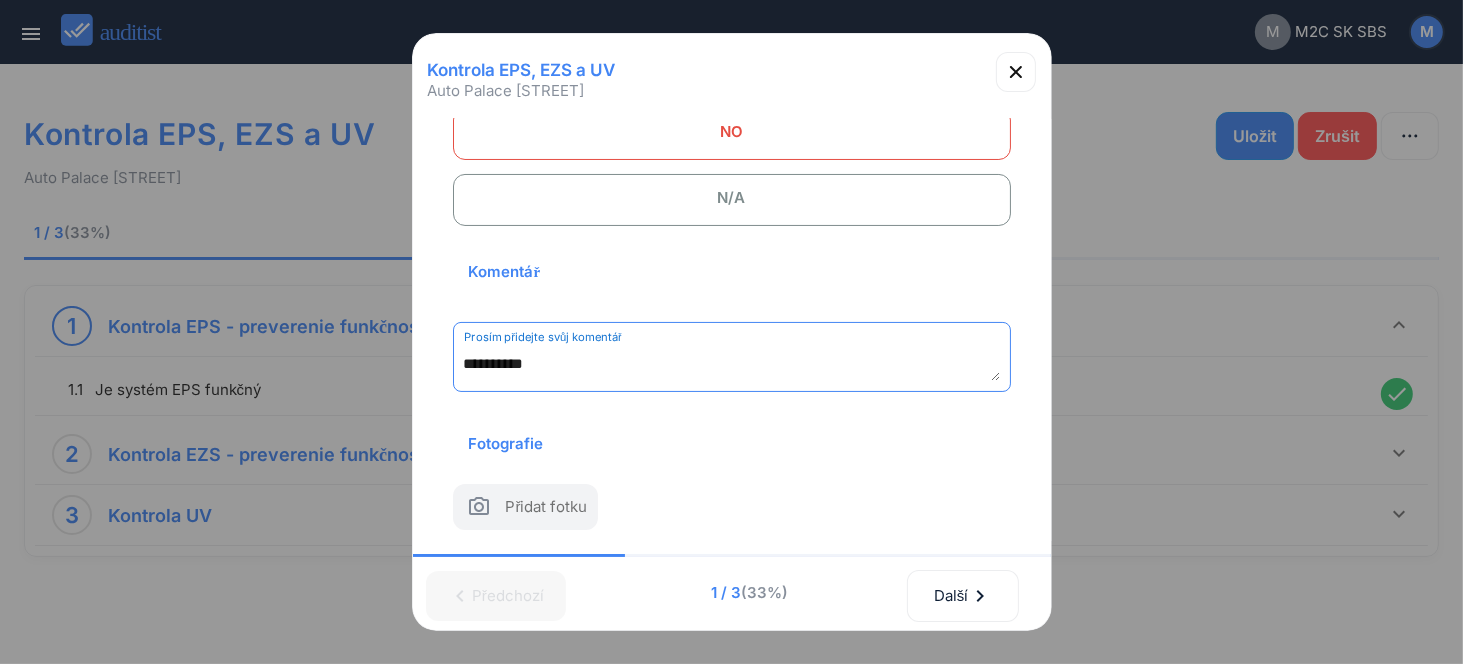 drag, startPoint x: 459, startPoint y: 331, endPoint x: 557, endPoint y: 340, distance: 98.4124 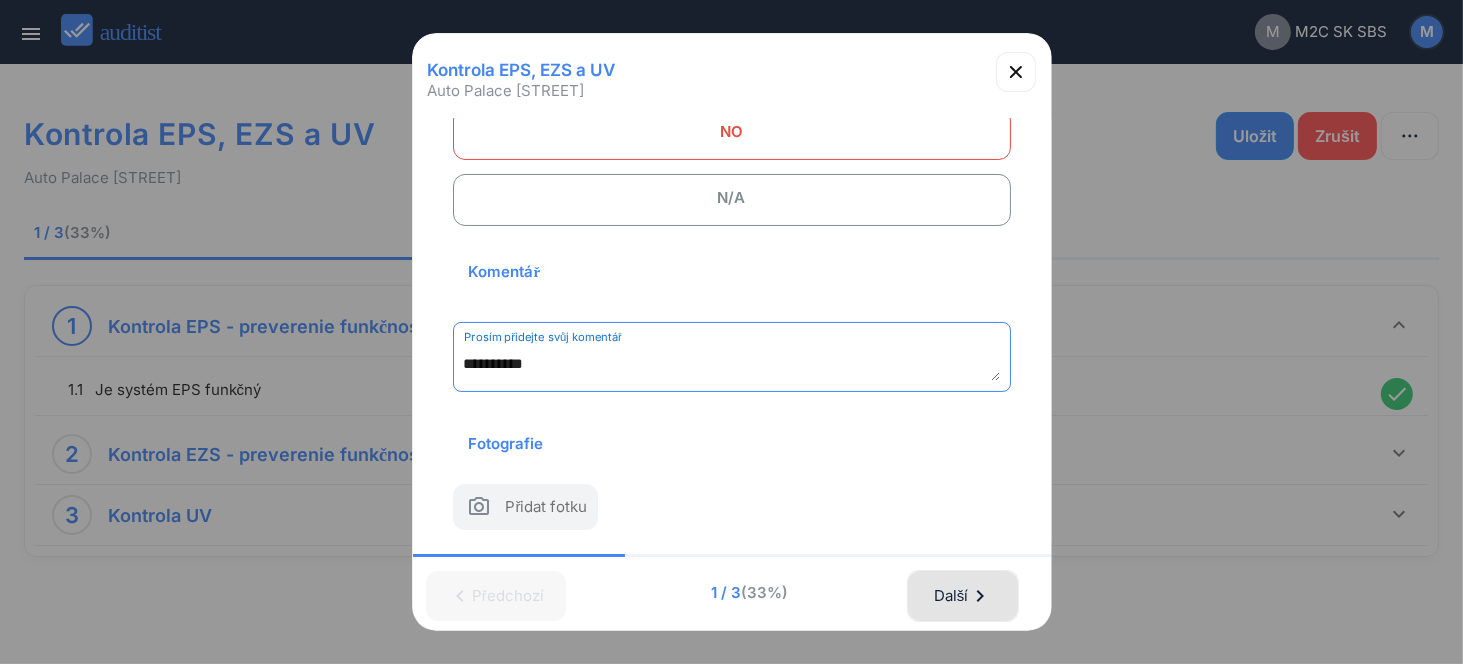 type on "**********" 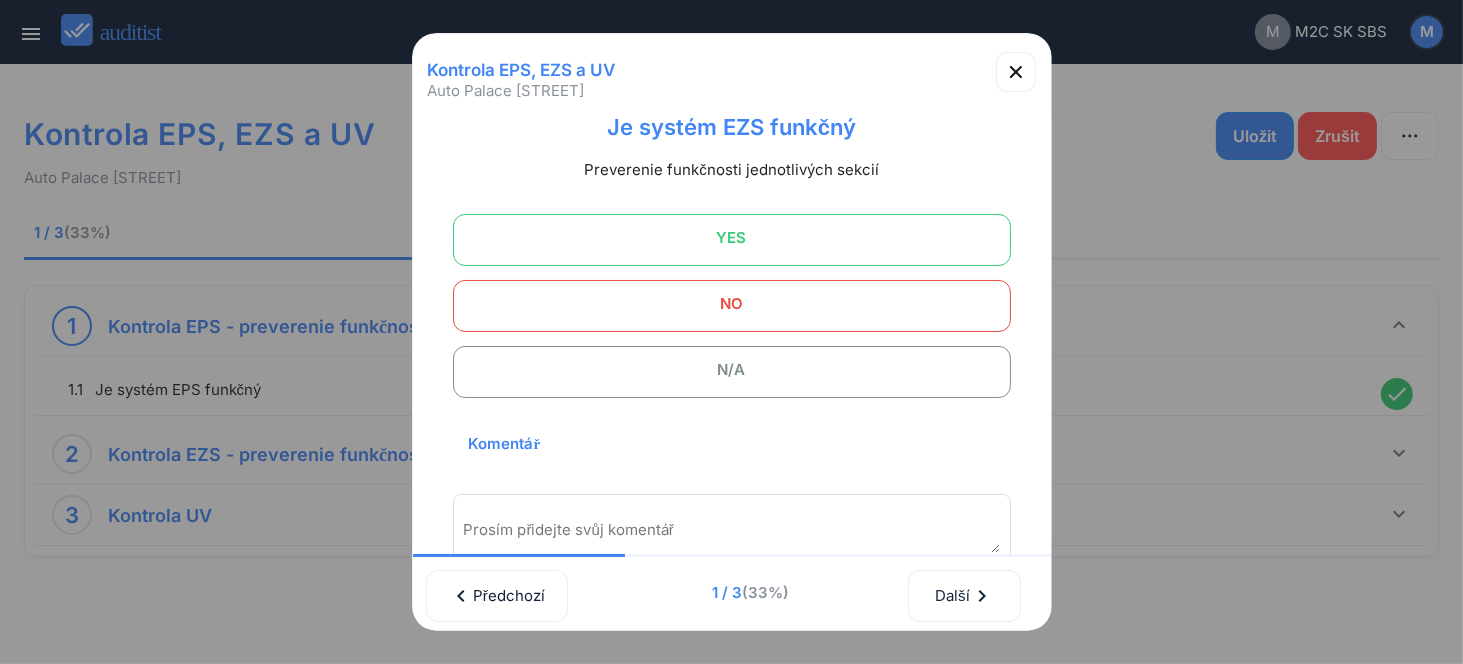 click on "YES" at bounding box center (732, 238) 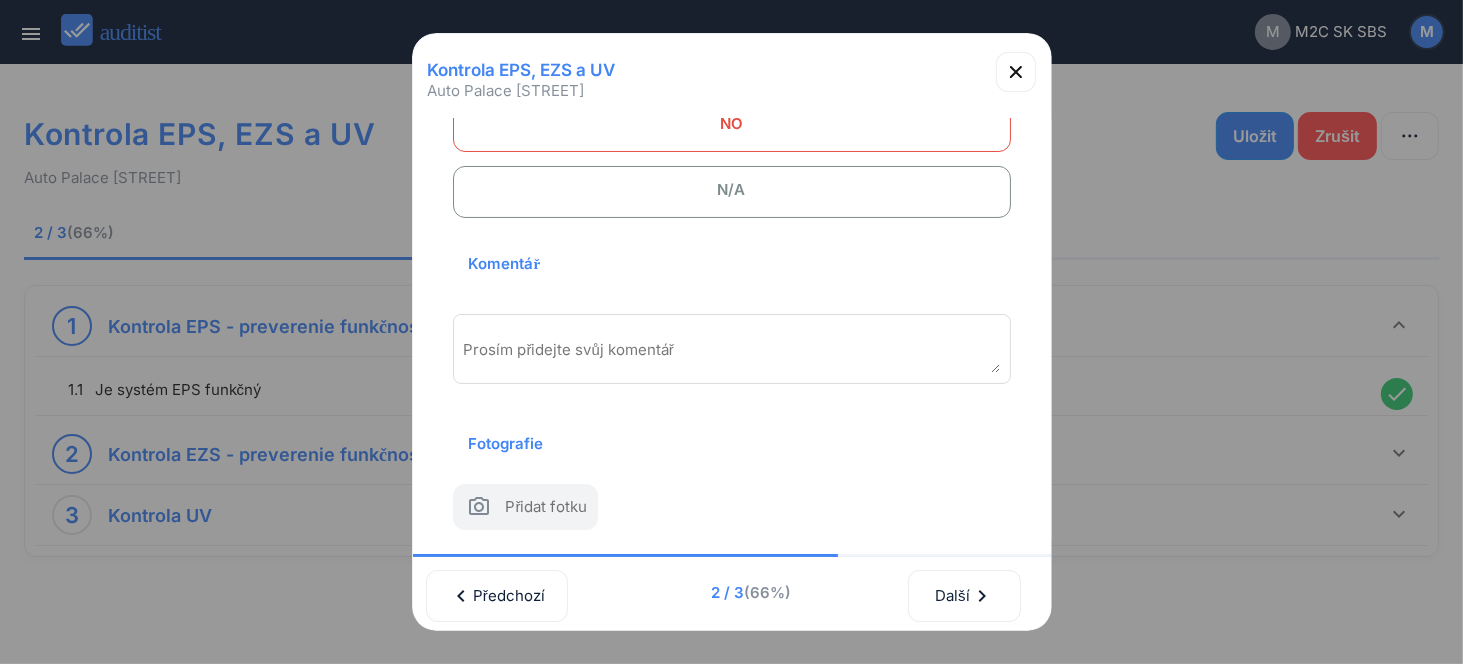 scroll, scrollTop: 292, scrollLeft: 0, axis: vertical 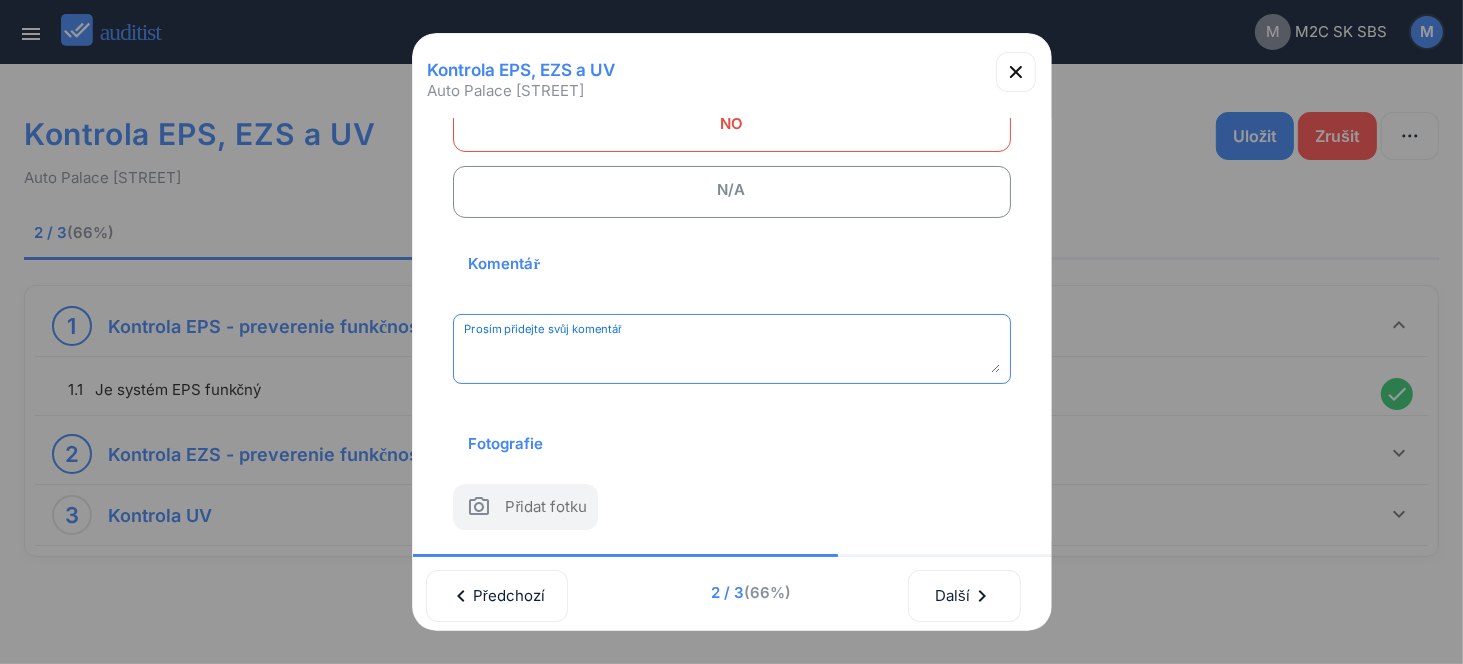 click at bounding box center (732, 356) 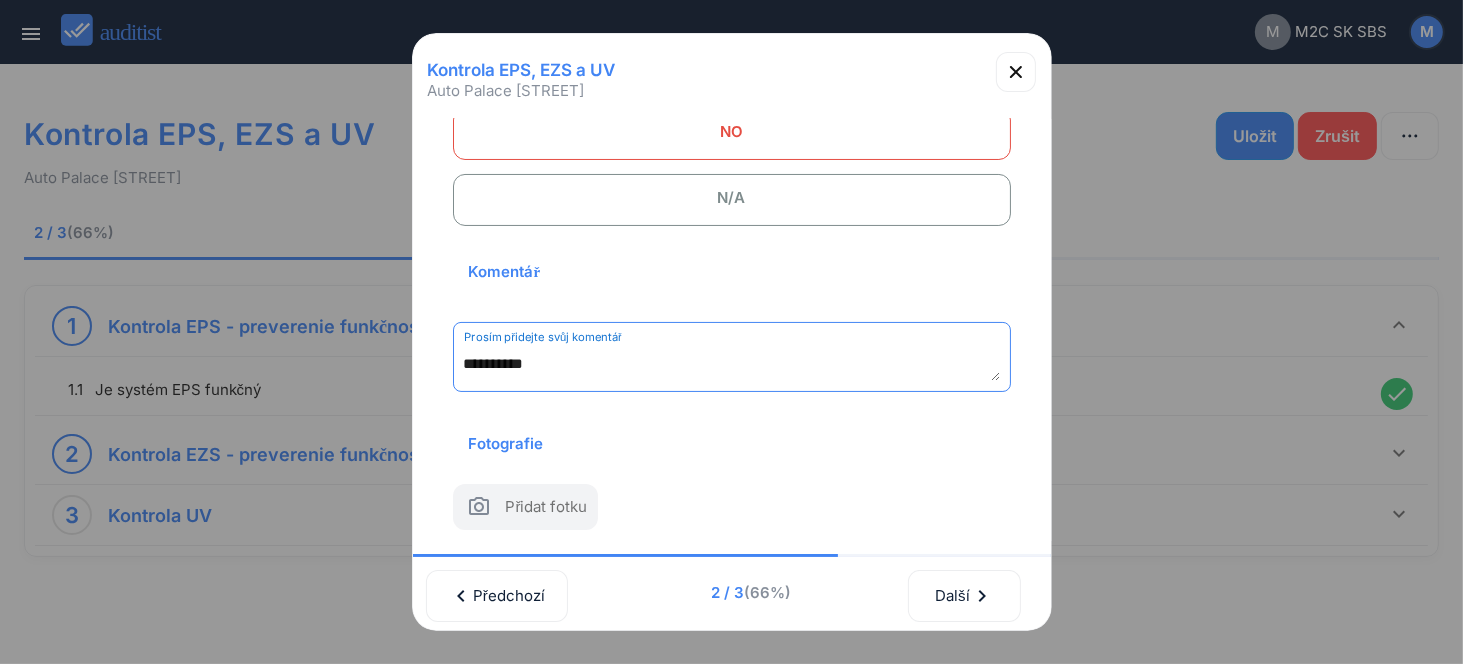 scroll, scrollTop: 284, scrollLeft: 0, axis: vertical 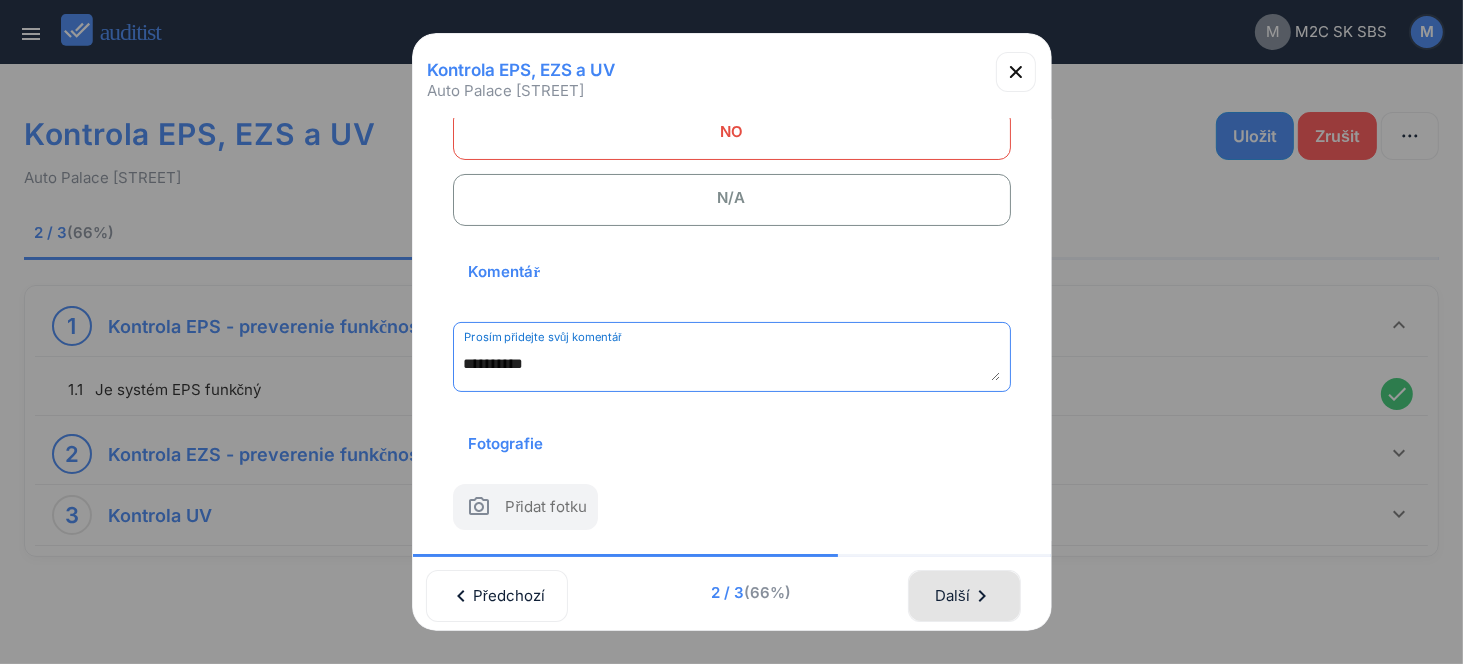type on "**********" 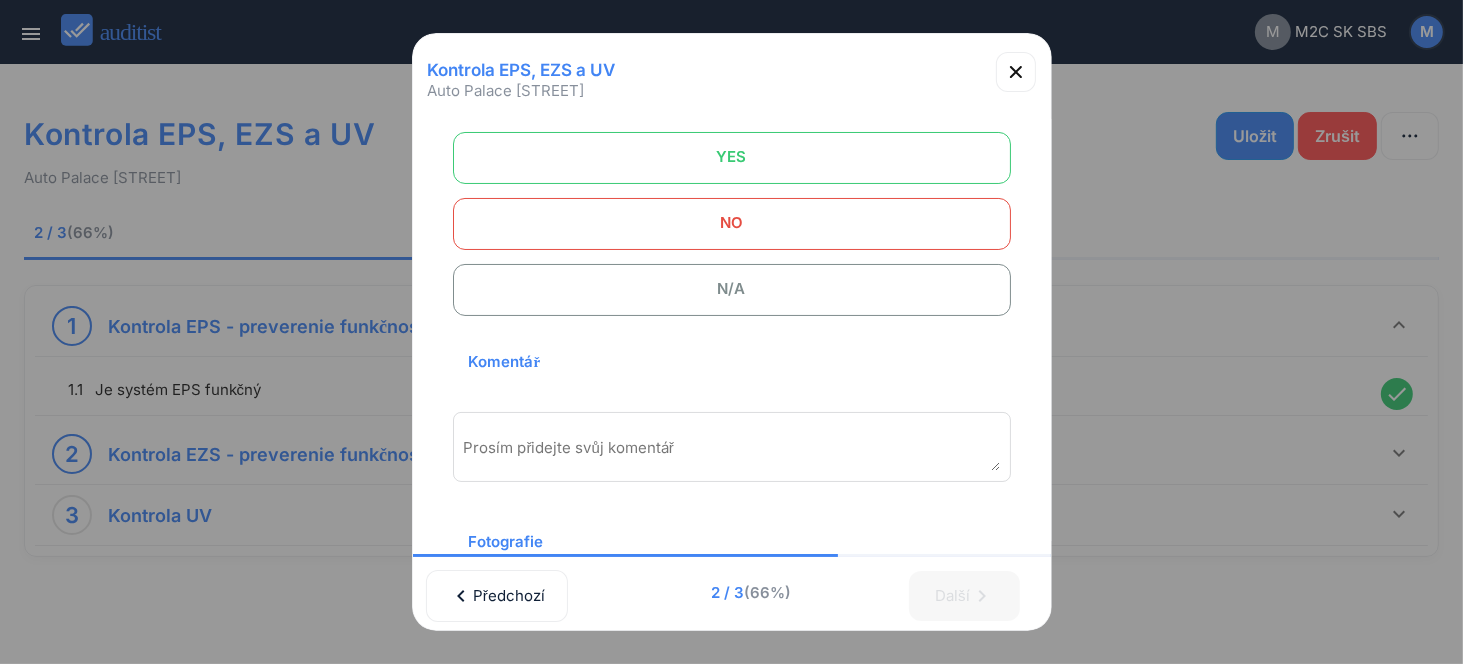 scroll, scrollTop: 84, scrollLeft: 0, axis: vertical 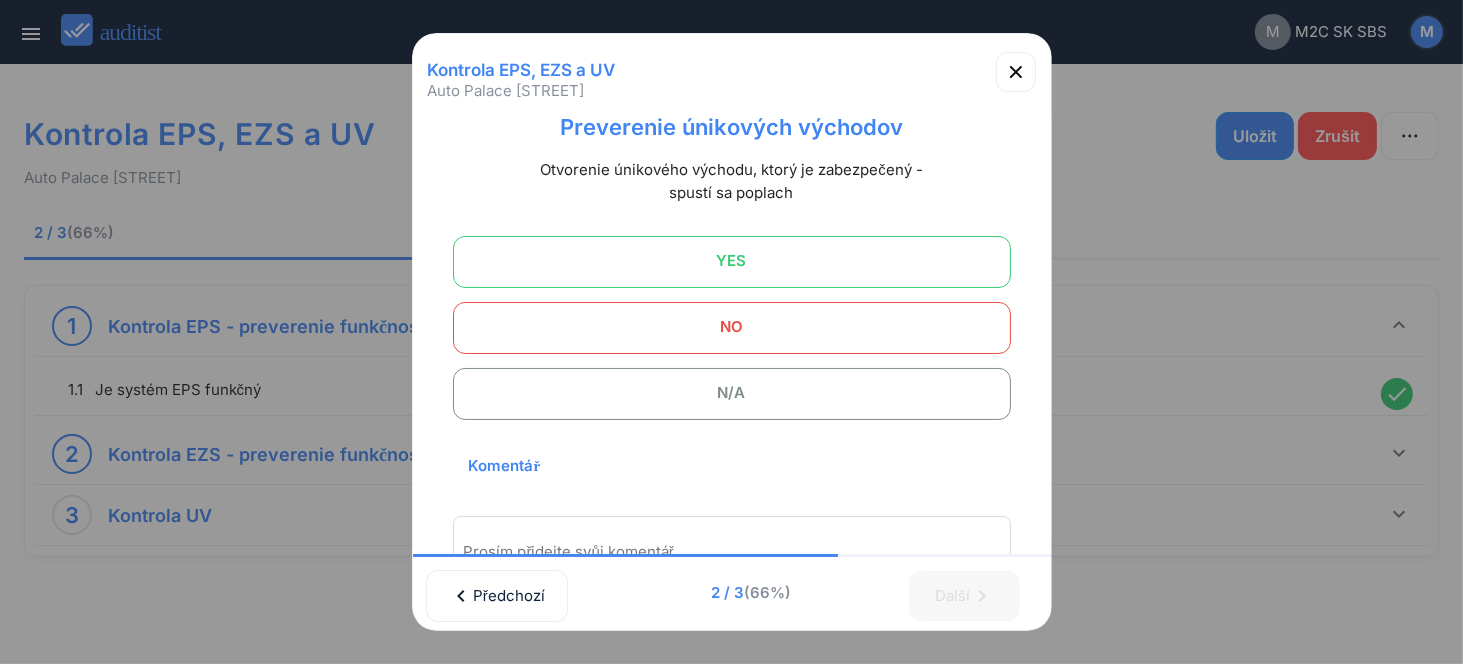 click at bounding box center (732, 262) 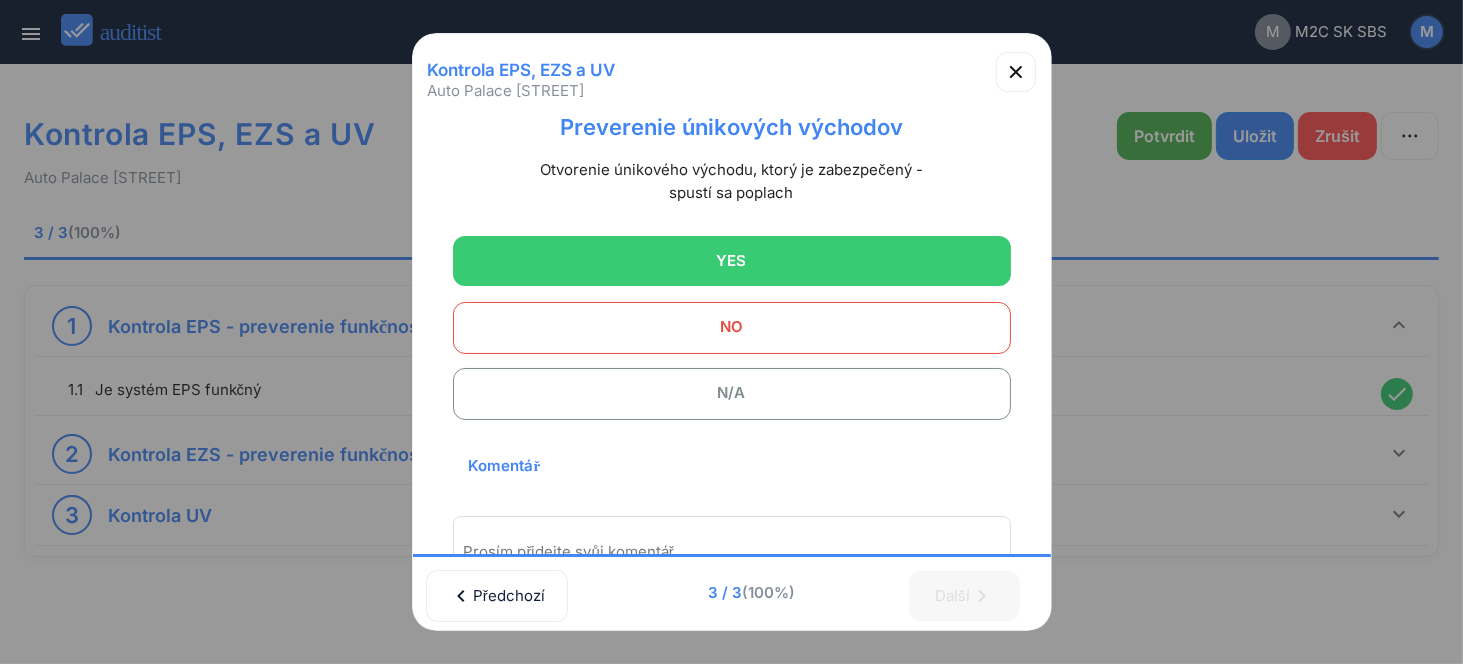 scroll, scrollTop: 315, scrollLeft: 0, axis: vertical 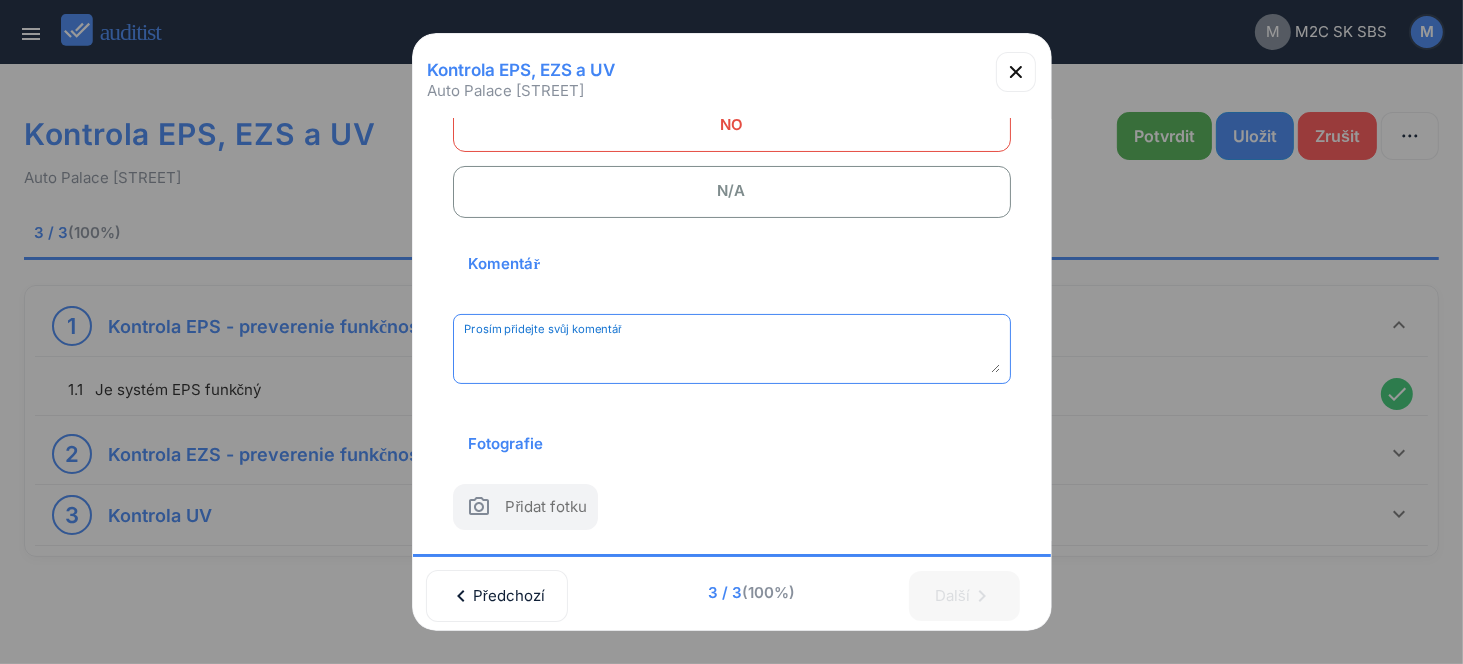 click at bounding box center (732, 356) 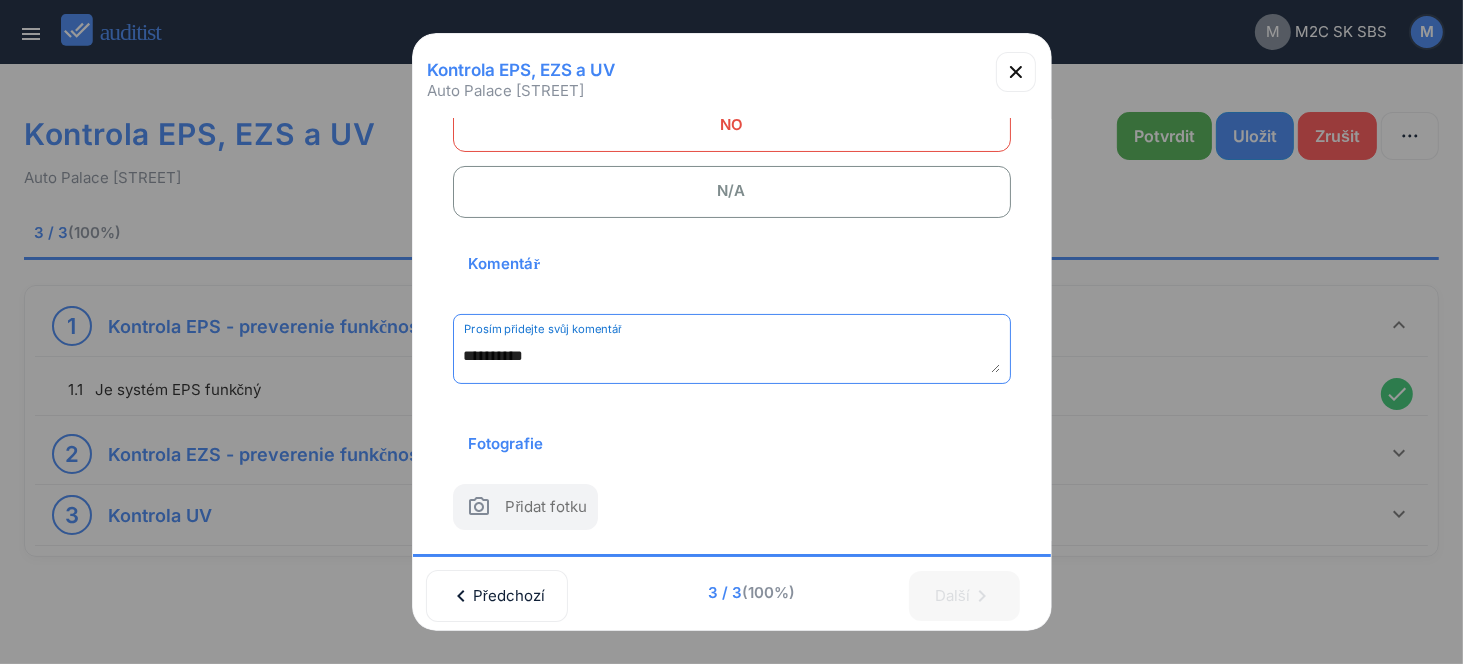 scroll, scrollTop: 307, scrollLeft: 0, axis: vertical 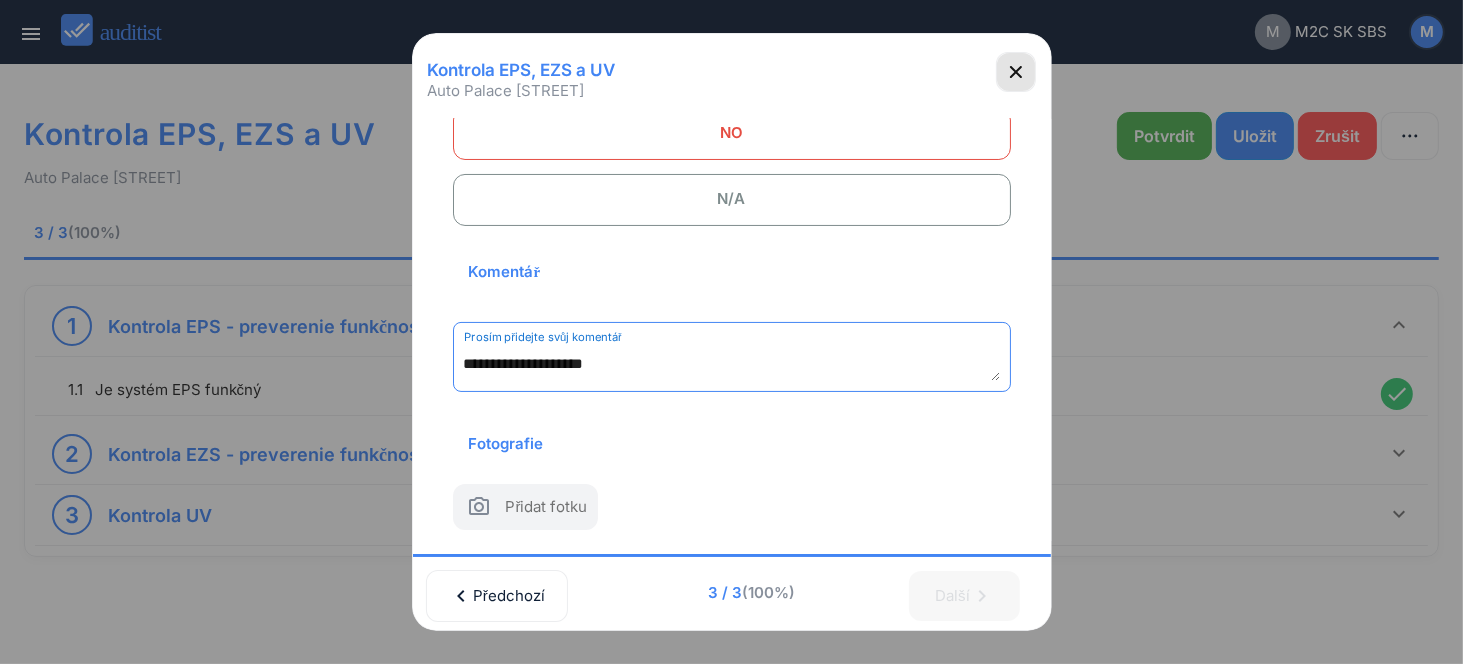 type on "**********" 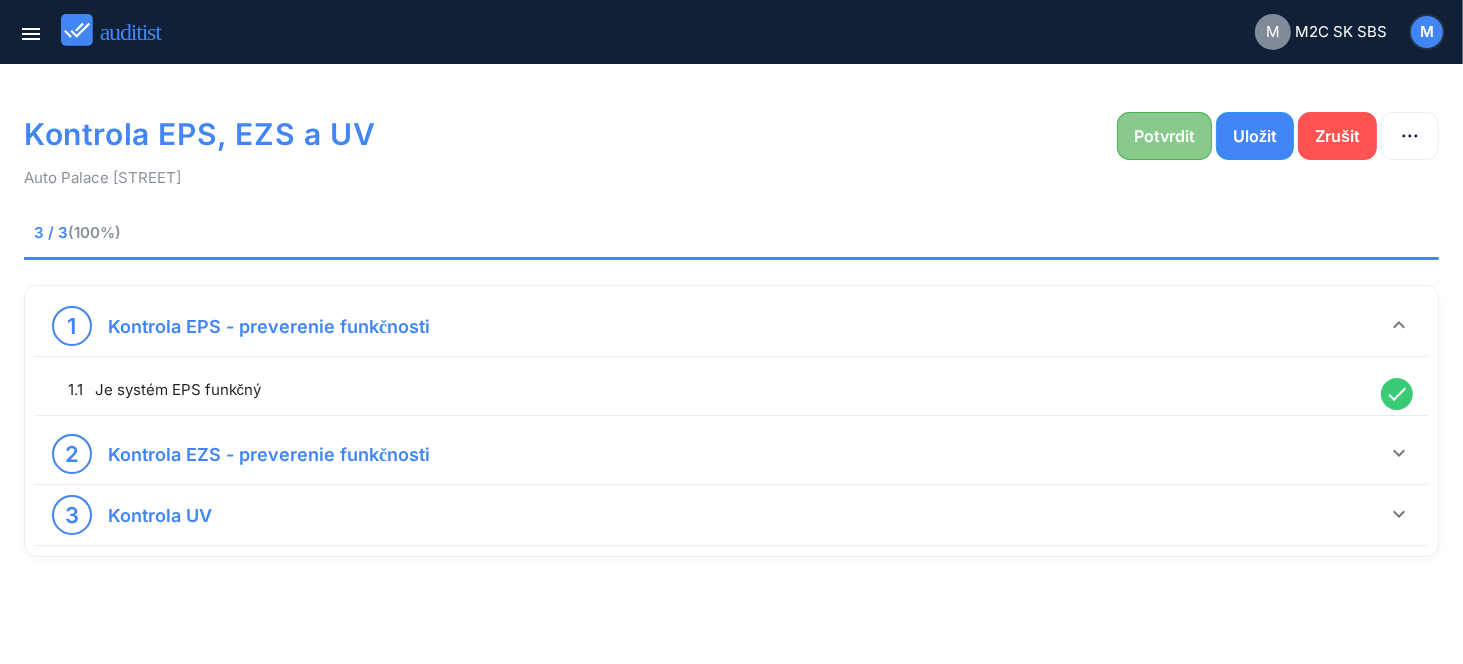 click on "Potvrdit" at bounding box center [1164, 136] 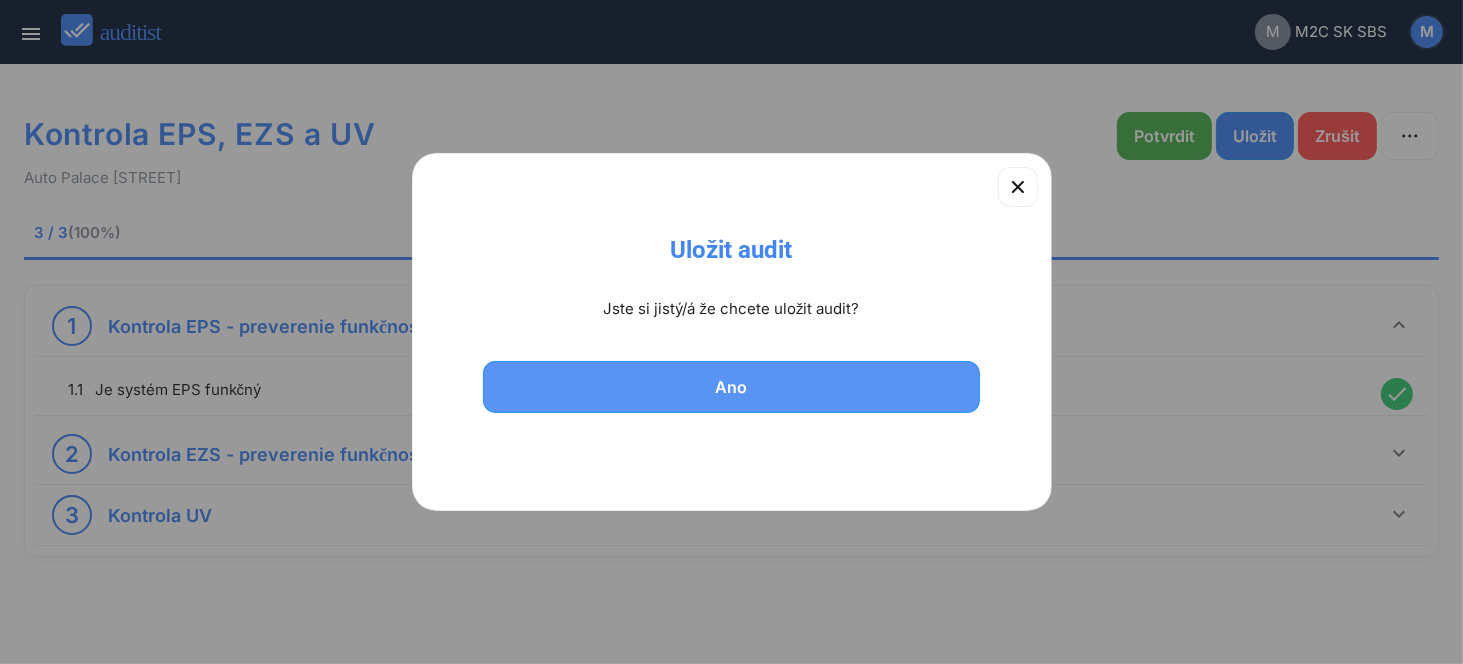 click on "Ano" at bounding box center (732, 387) 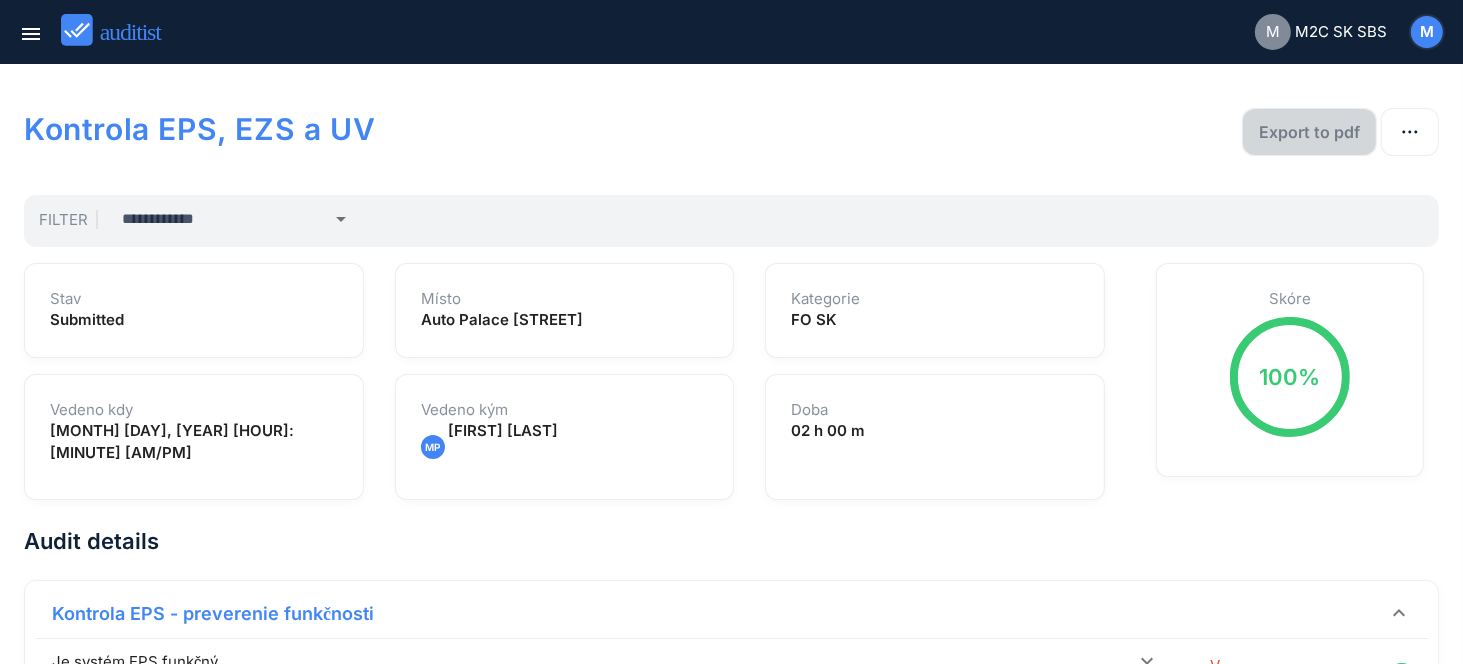click on "Export to pdf" at bounding box center [1309, 132] 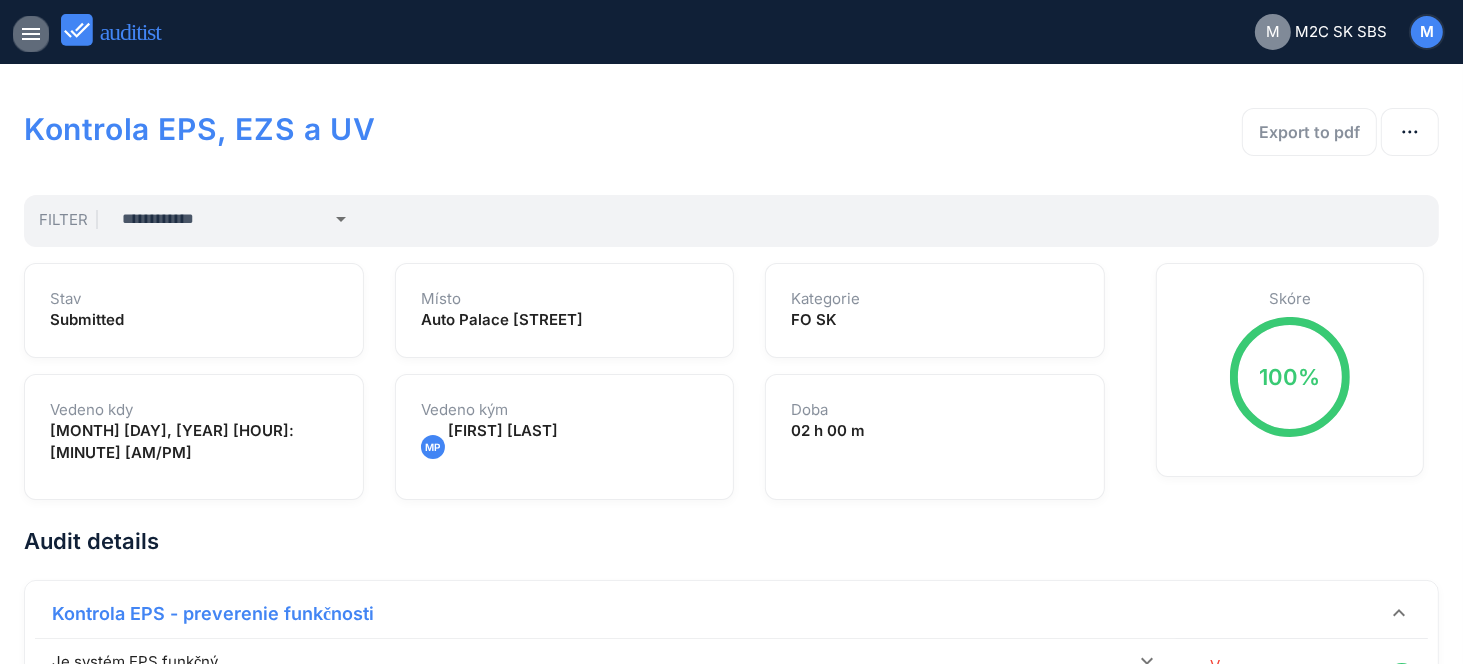 click on "menu" at bounding box center (31, 34) 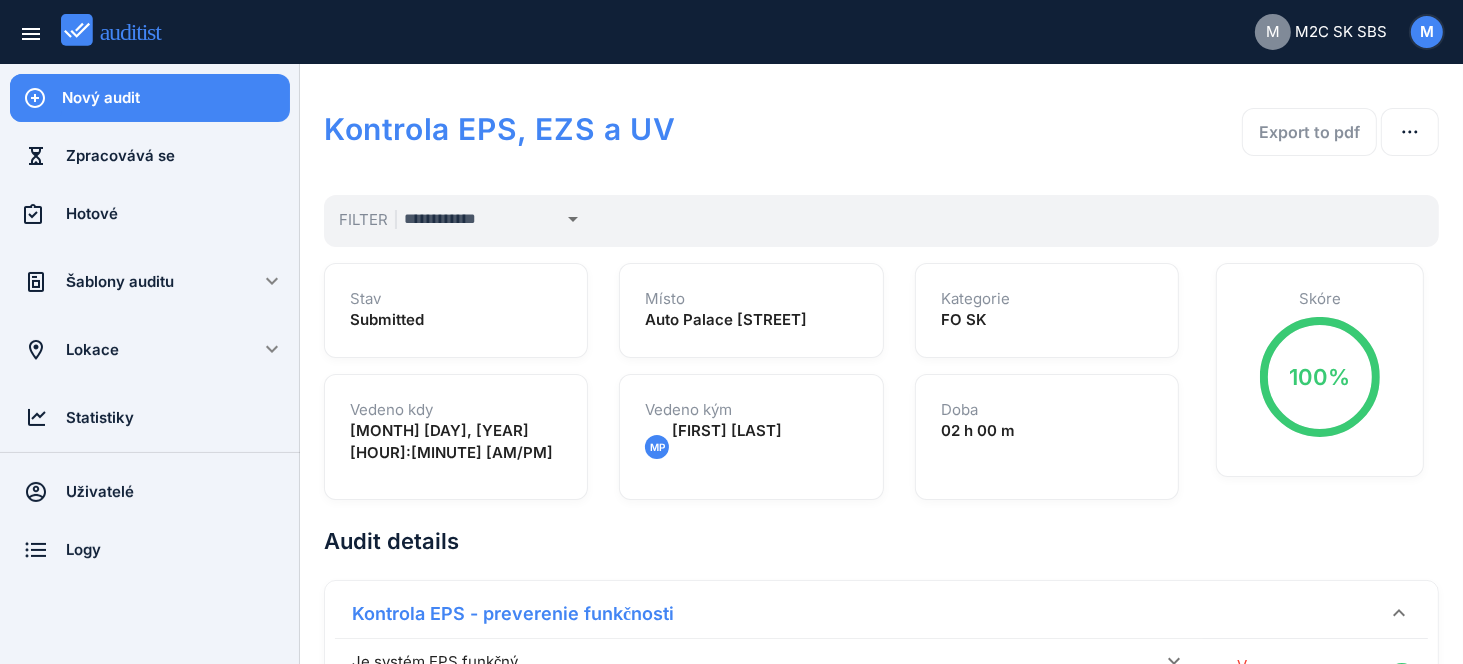 click on "Nový audit" at bounding box center [176, 98] 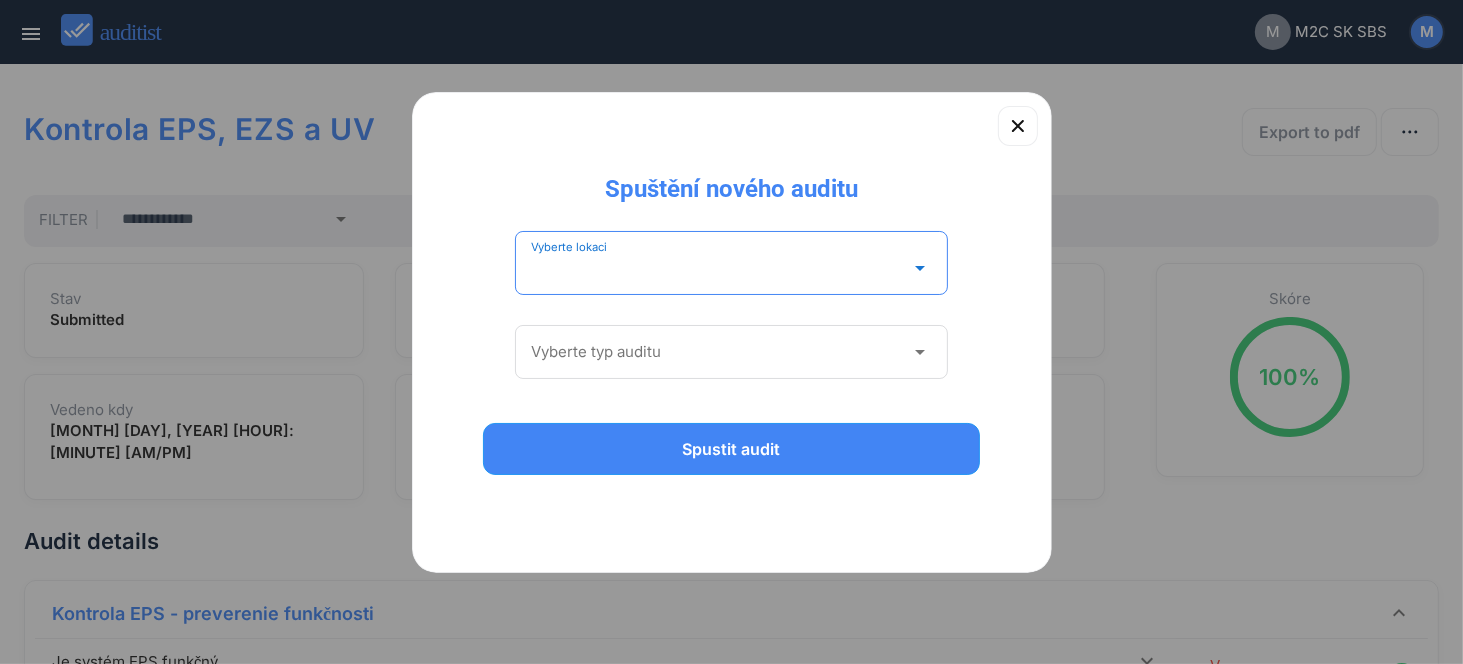 click at bounding box center (718, 268) 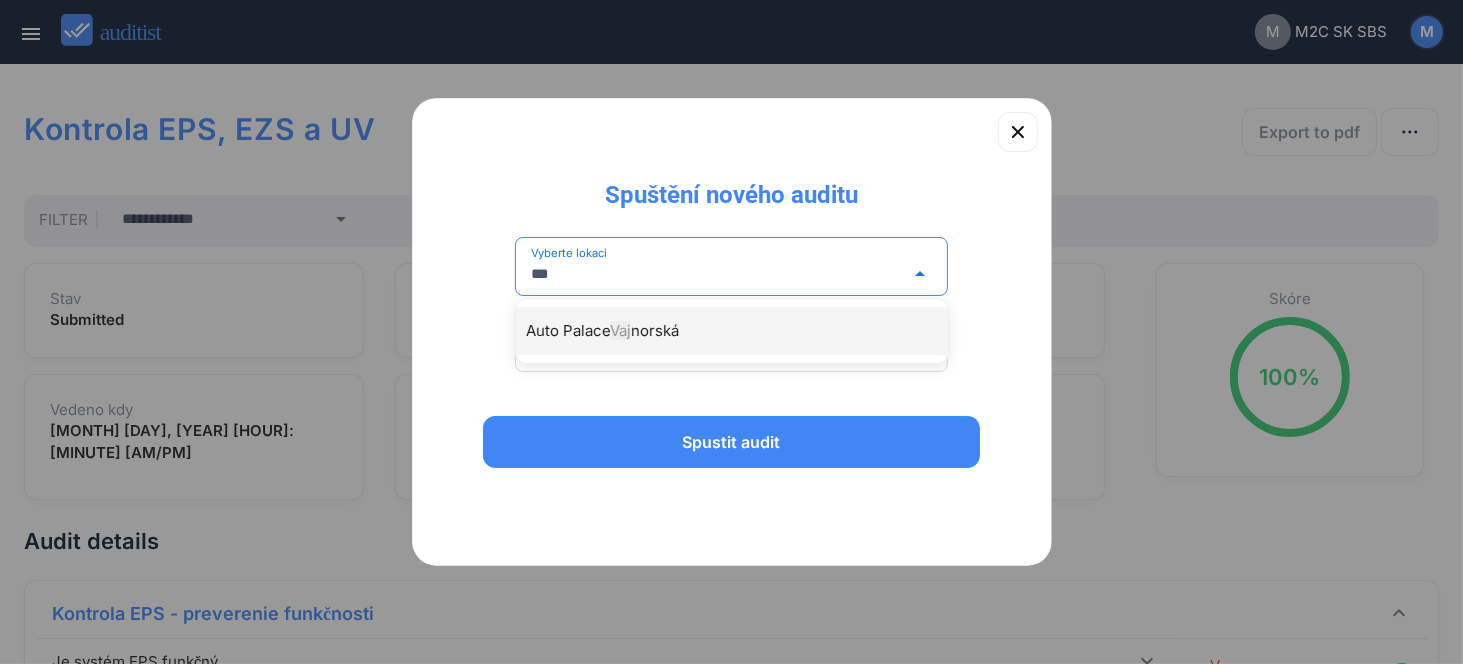 click on "Auto Palace [LOCATION]" at bounding box center (742, 331) 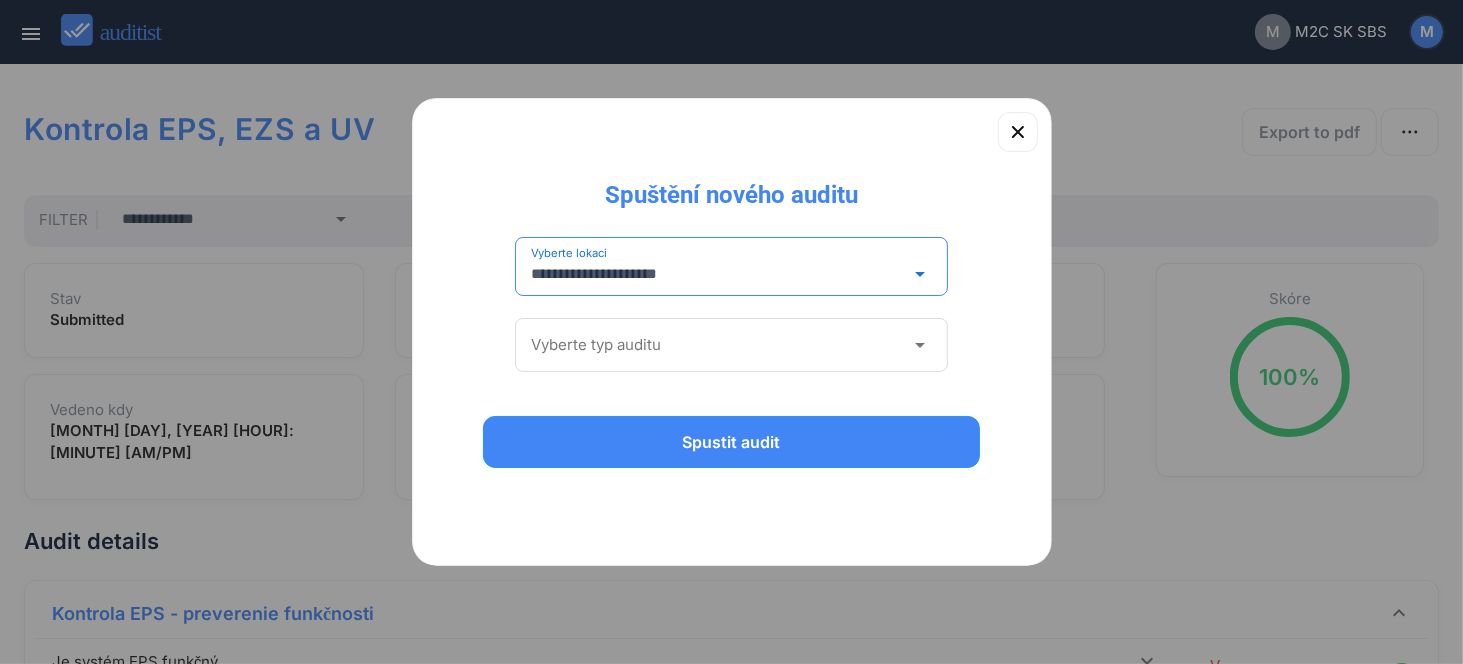 type on "**********" 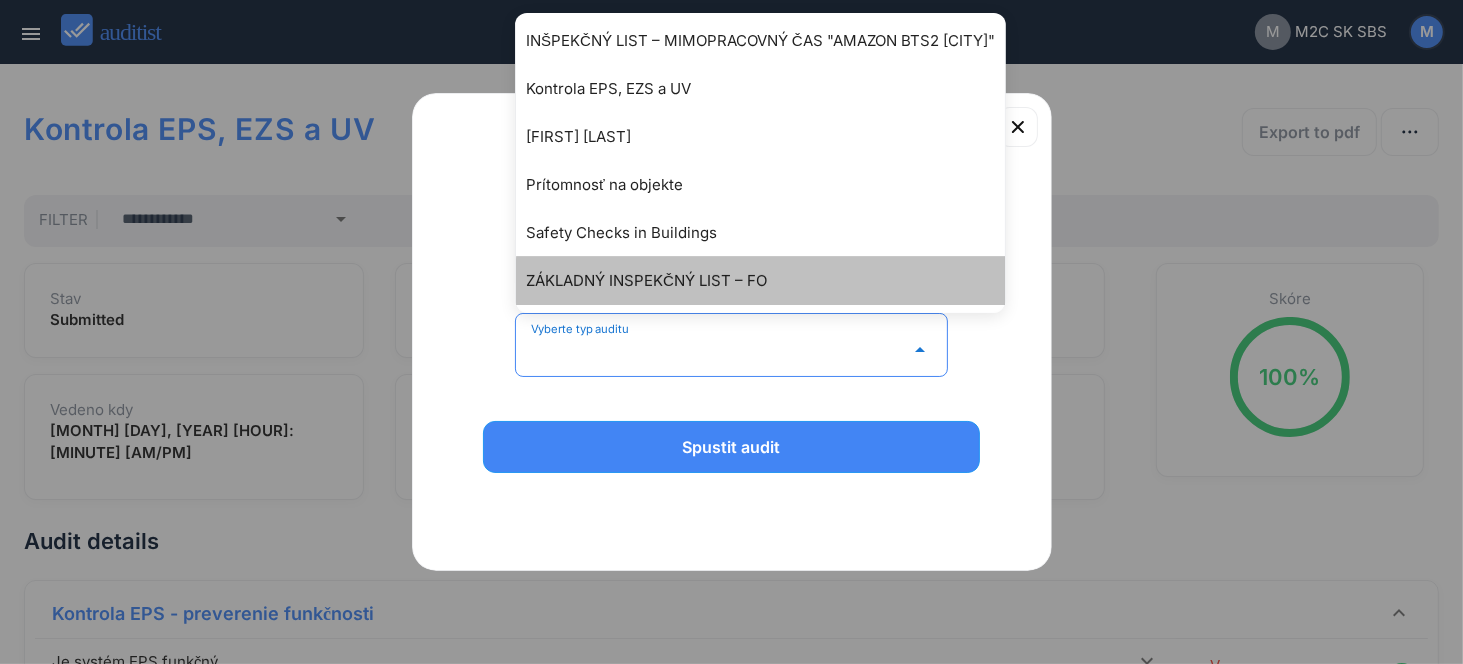 click on "ZÁKLADNÝ INSPEKČNÝ LIST – FO" at bounding box center [770, 281] 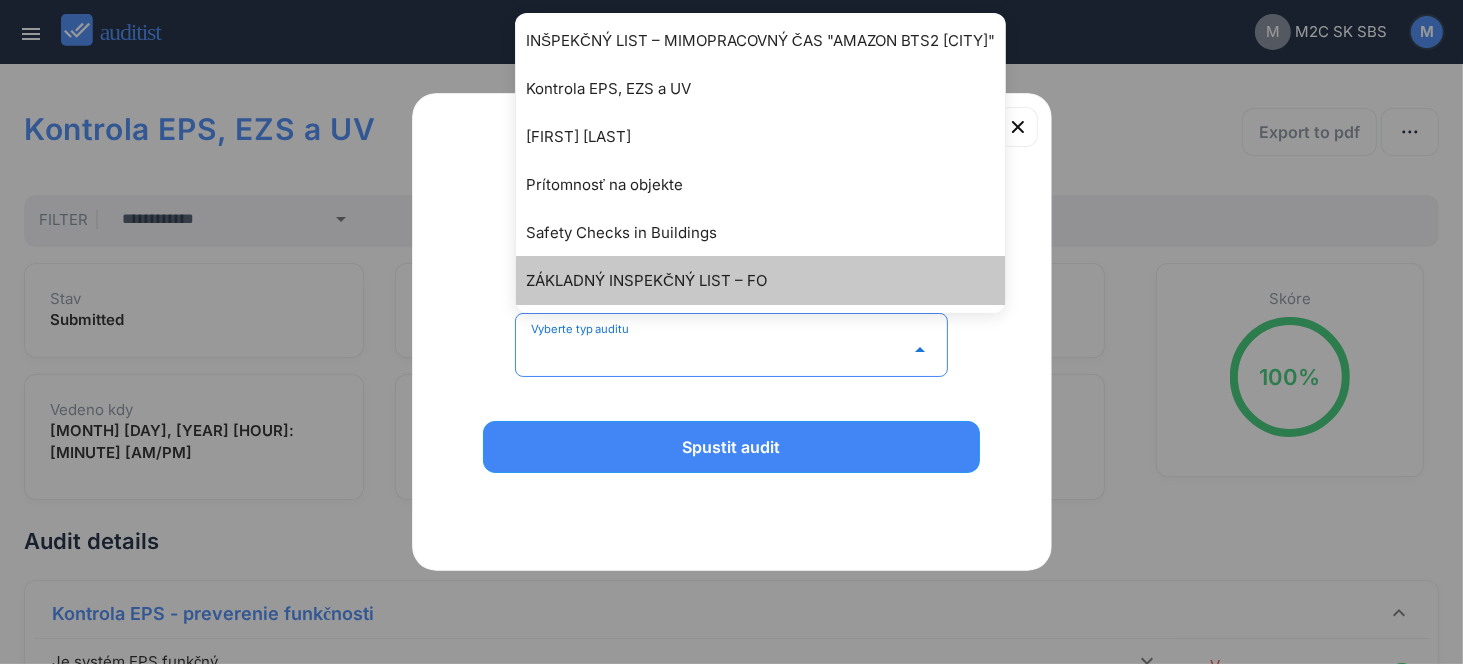 type on "**********" 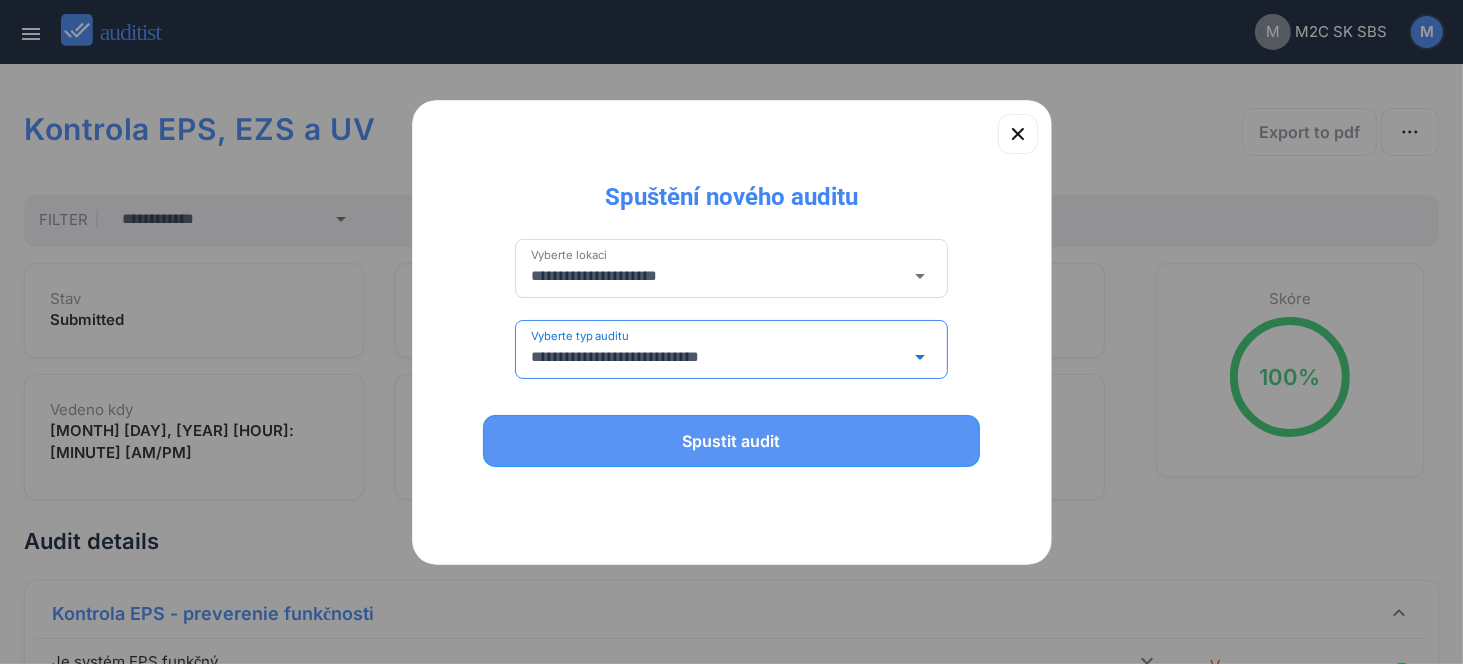 click on "Spustit audit" at bounding box center (732, 441) 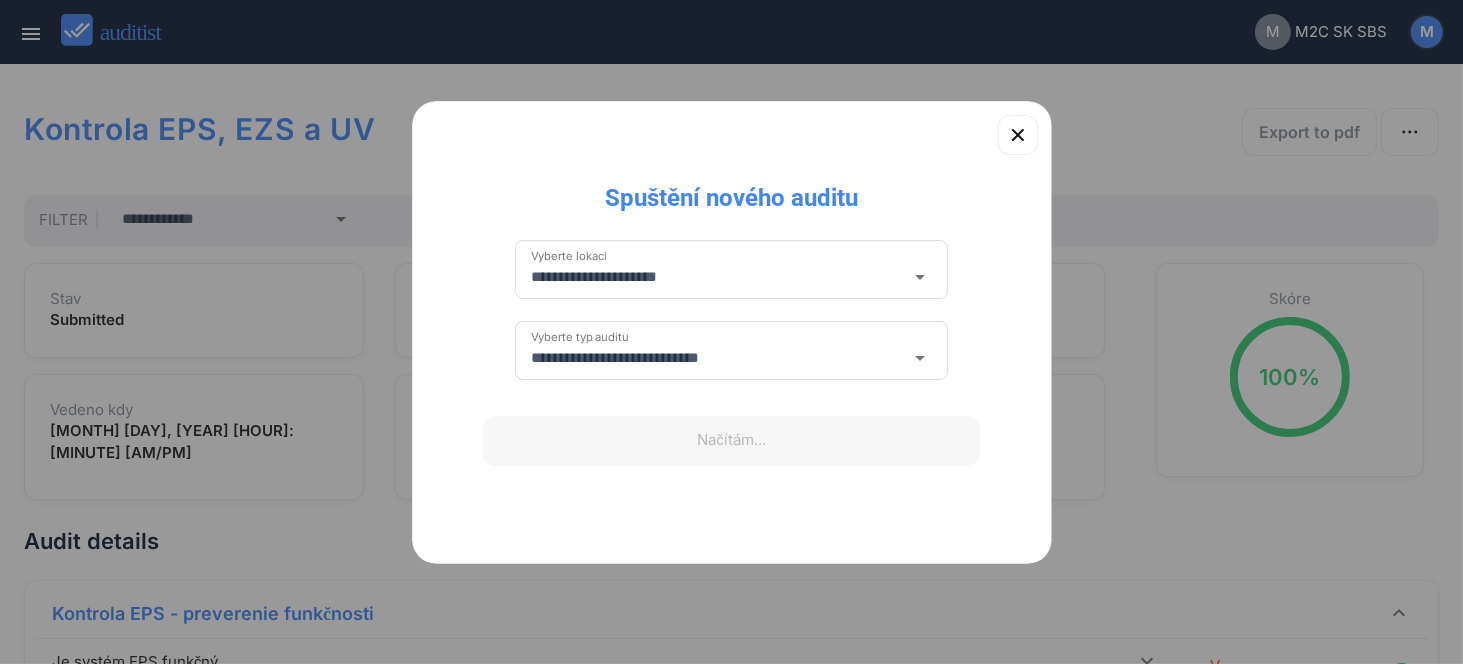 type 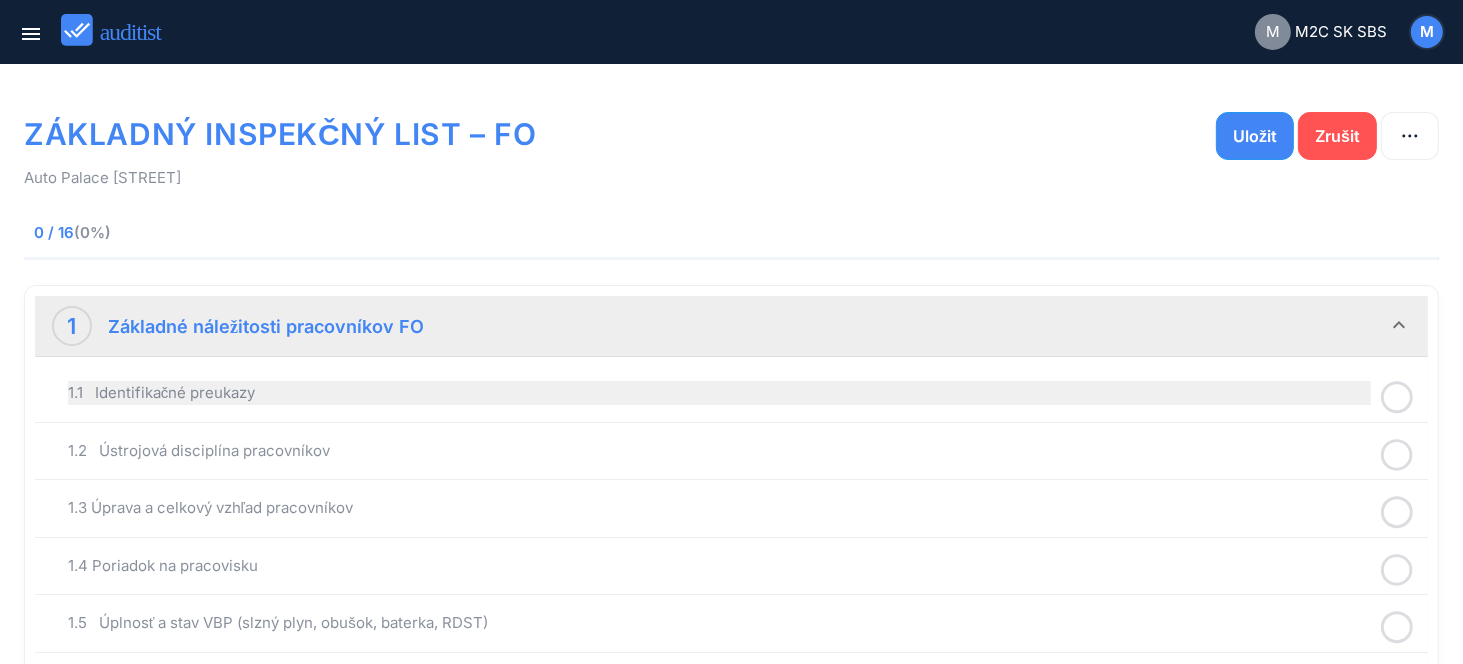 click on "1.1   Identifikačné preukazy" at bounding box center [719, 393] 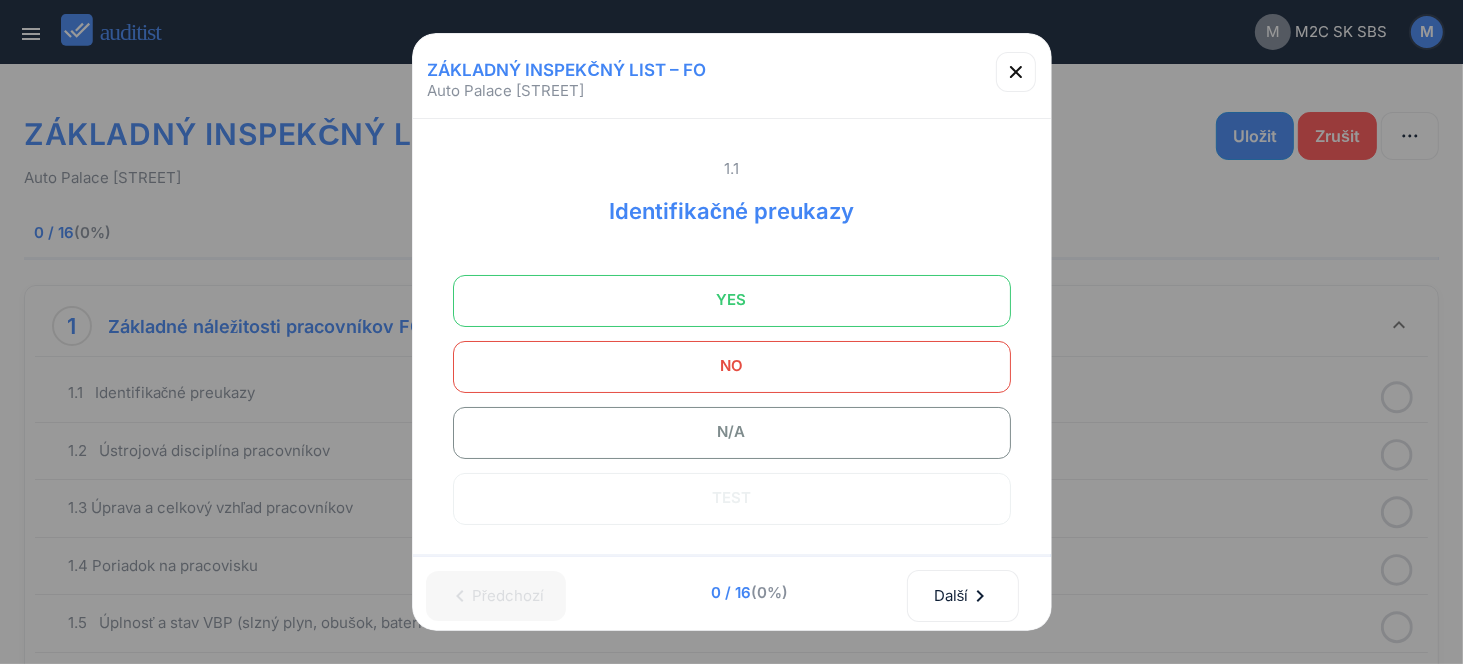 click on "YES" at bounding box center [732, 300] 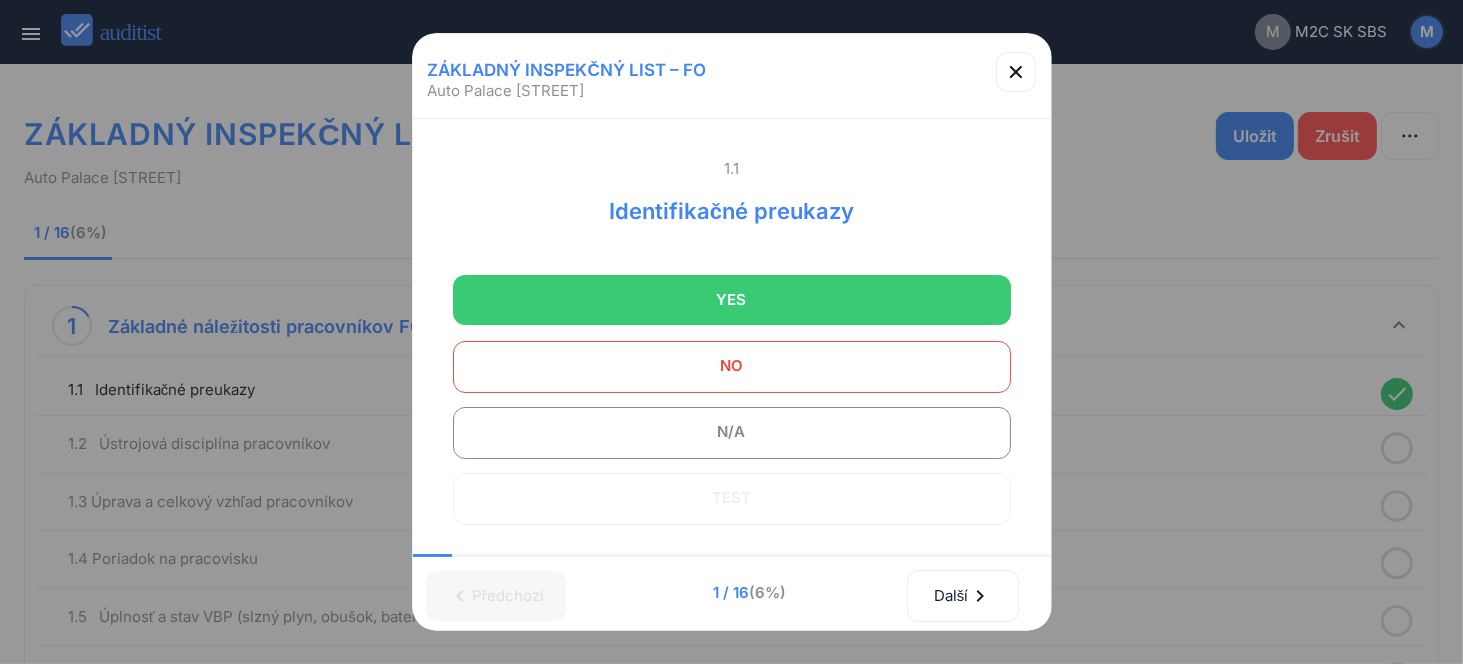 scroll, scrollTop: 300, scrollLeft: 0, axis: vertical 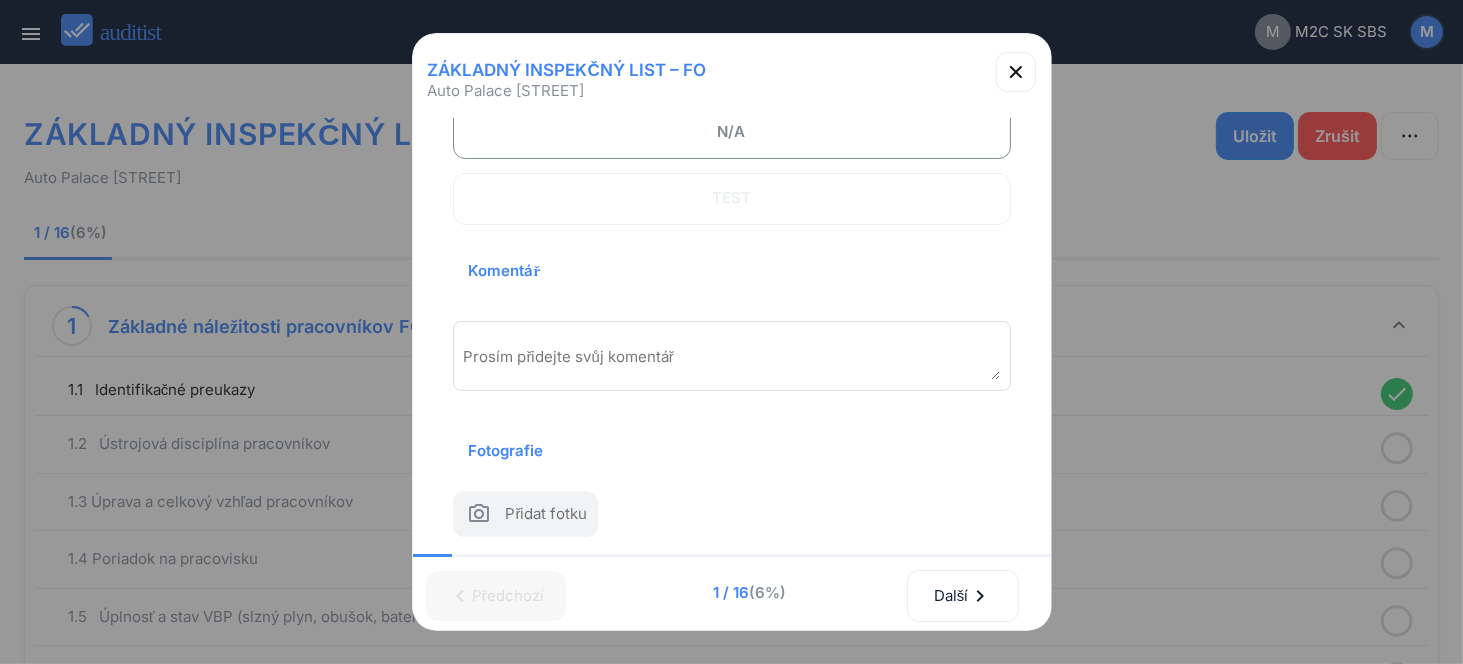 click on "Prosím přidejte svůj komentář" at bounding box center (732, 356) 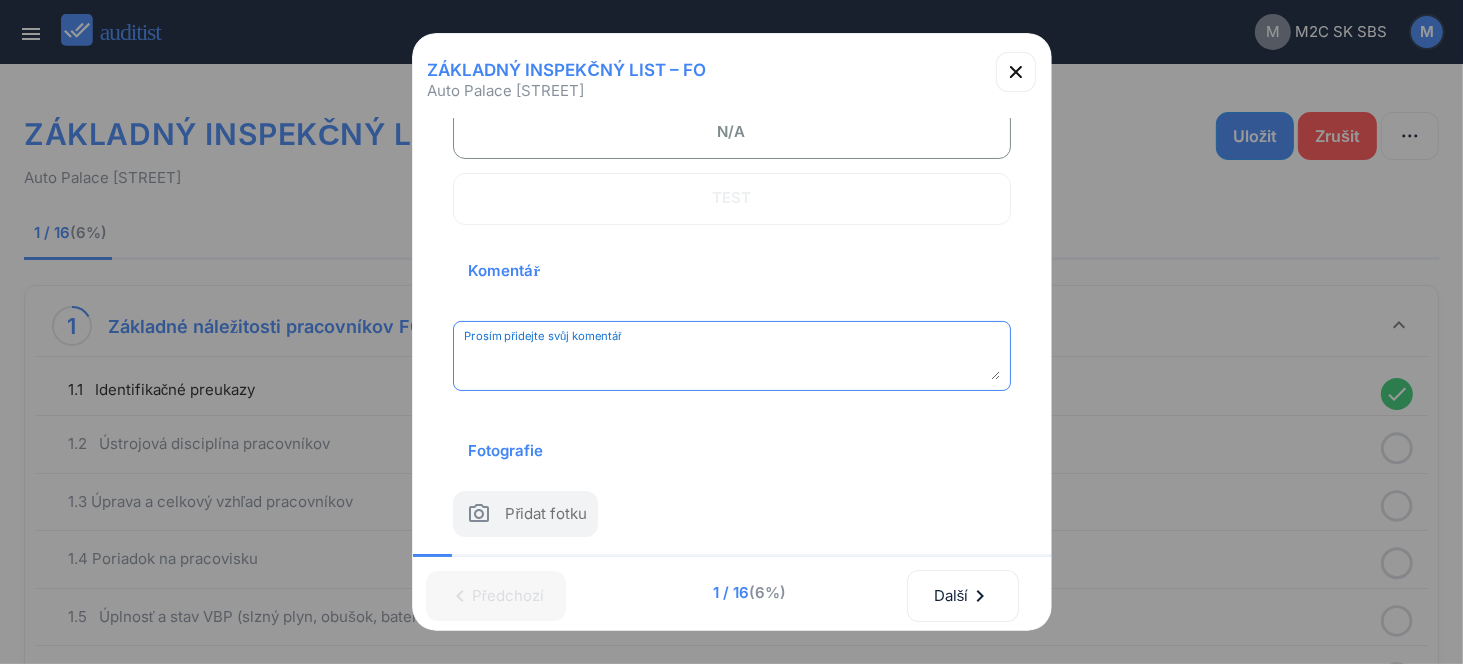 paste on "**********" 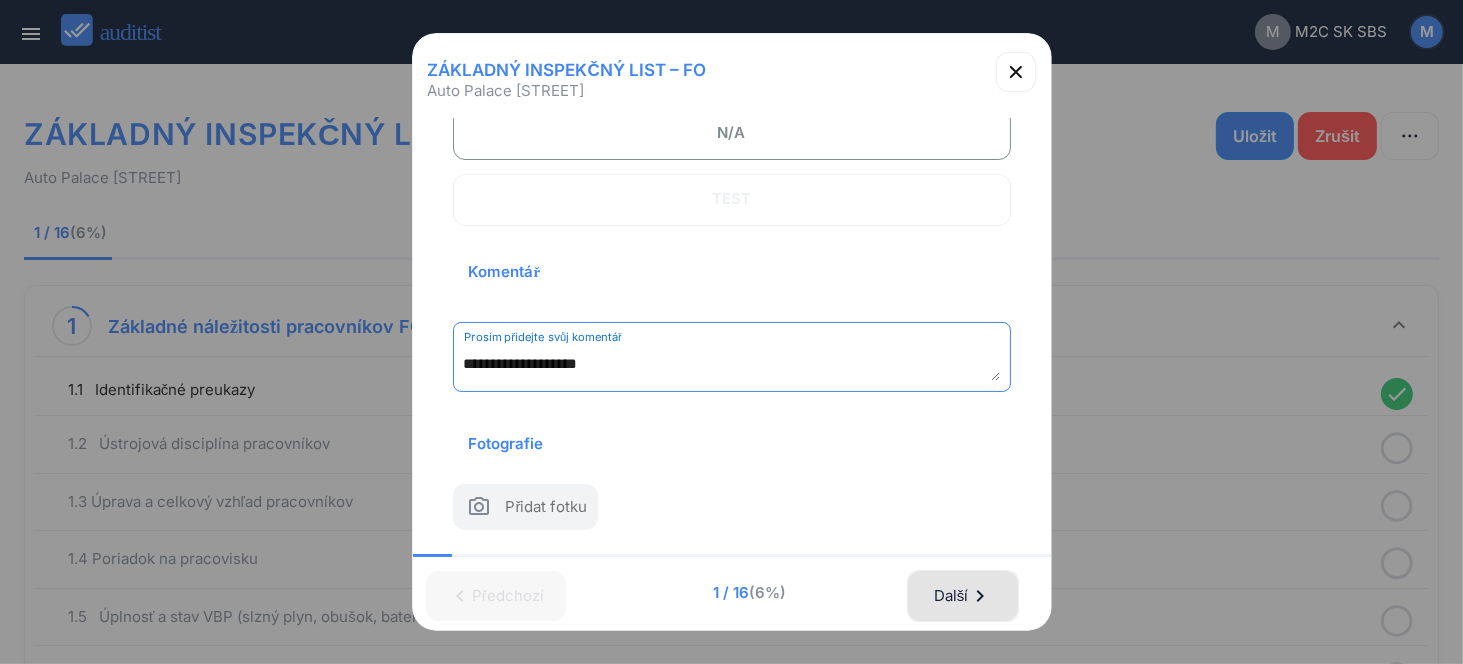 type on "**********" 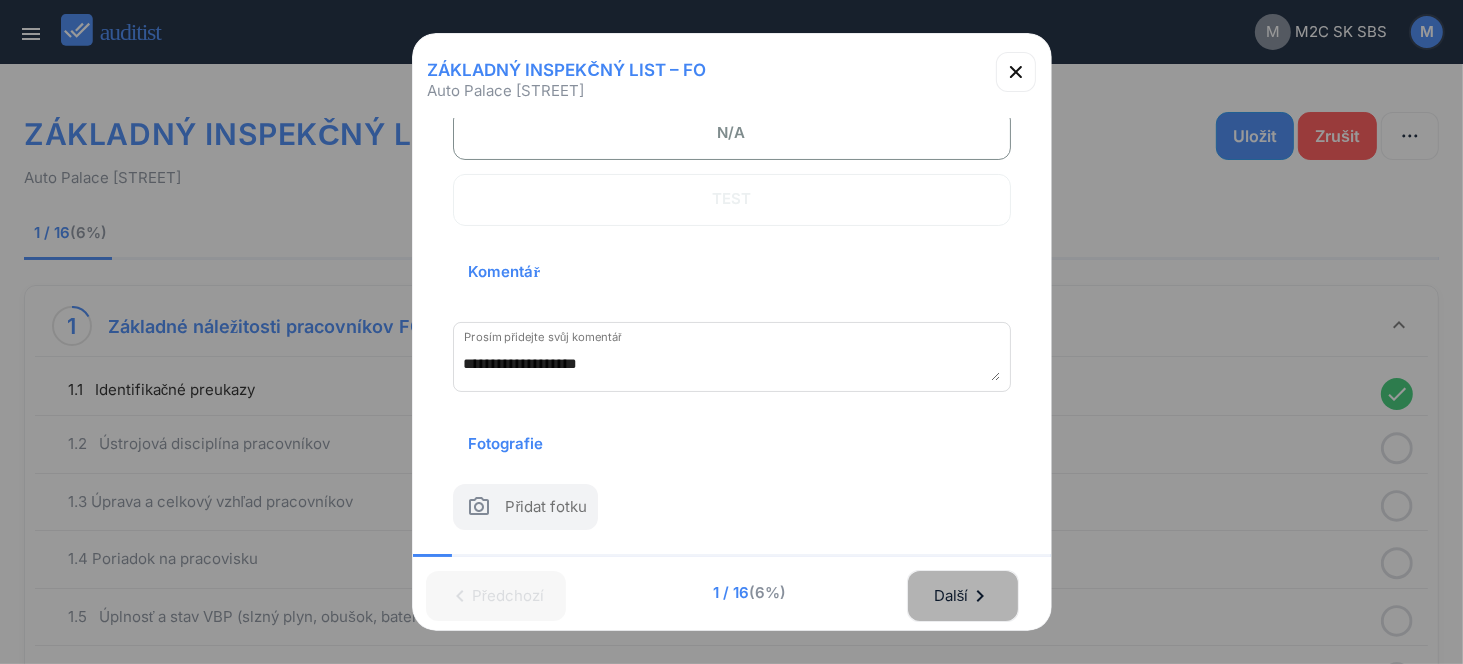 click on "Další
chevron_right" at bounding box center (963, 596) 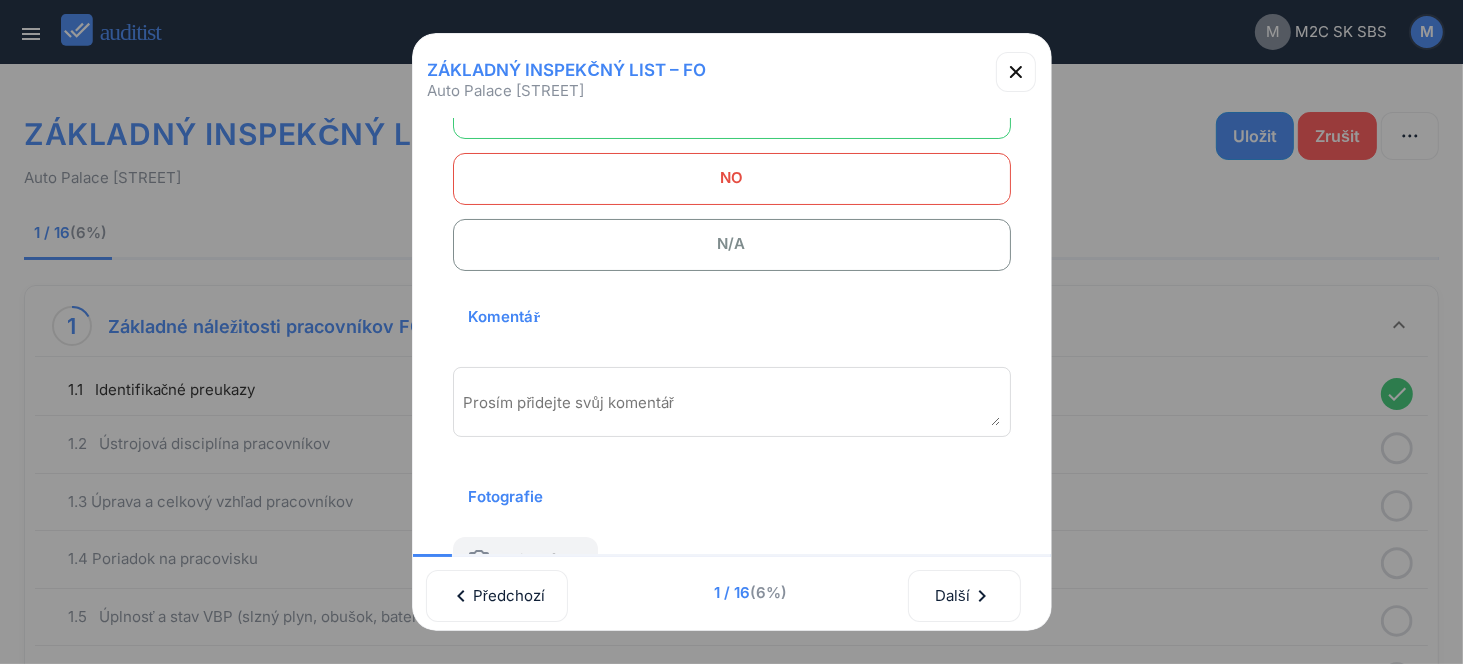 scroll, scrollTop: 70, scrollLeft: 0, axis: vertical 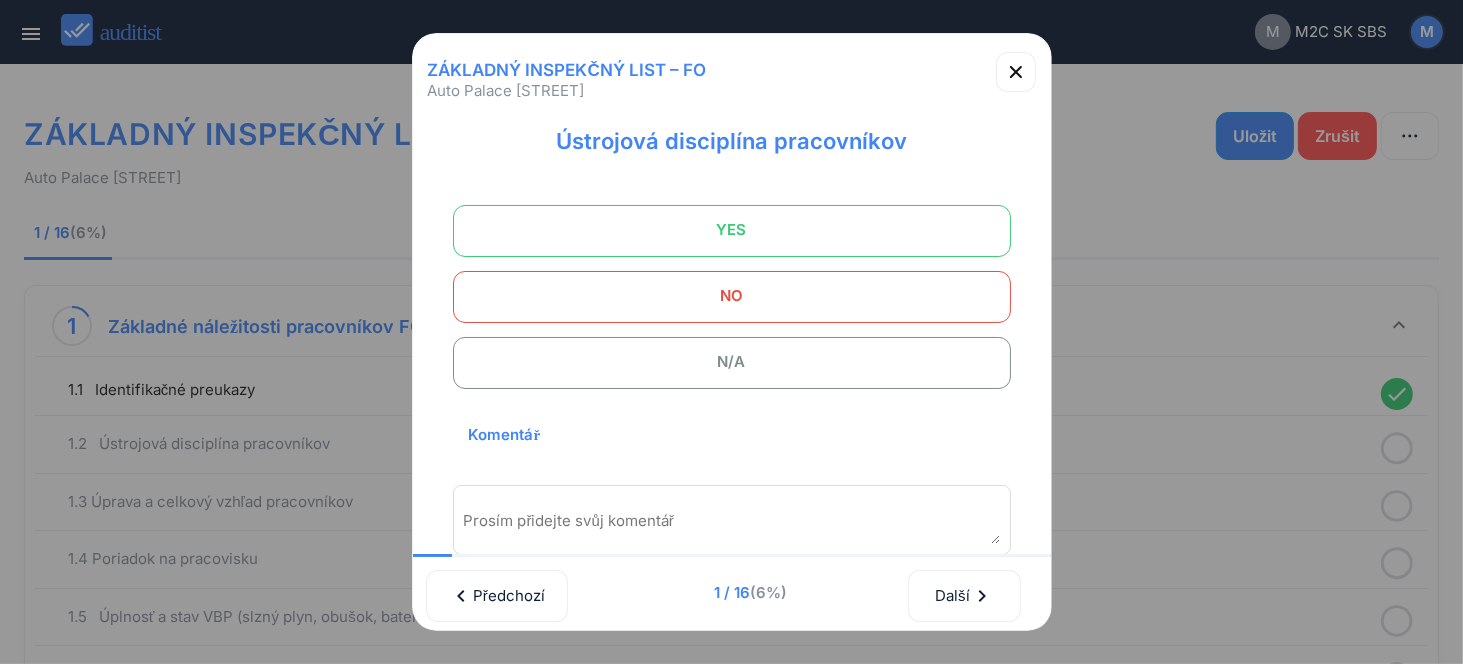 click on "YES" at bounding box center (732, 230) 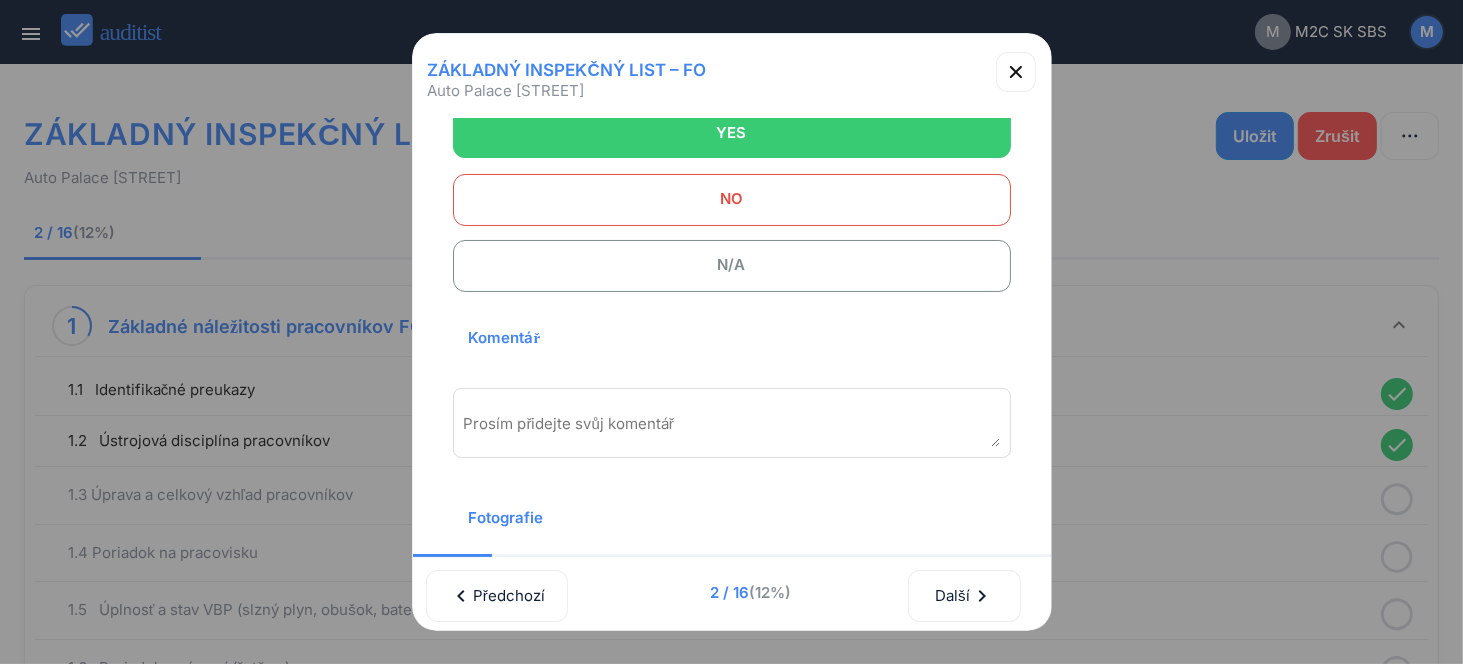 scroll, scrollTop: 270, scrollLeft: 0, axis: vertical 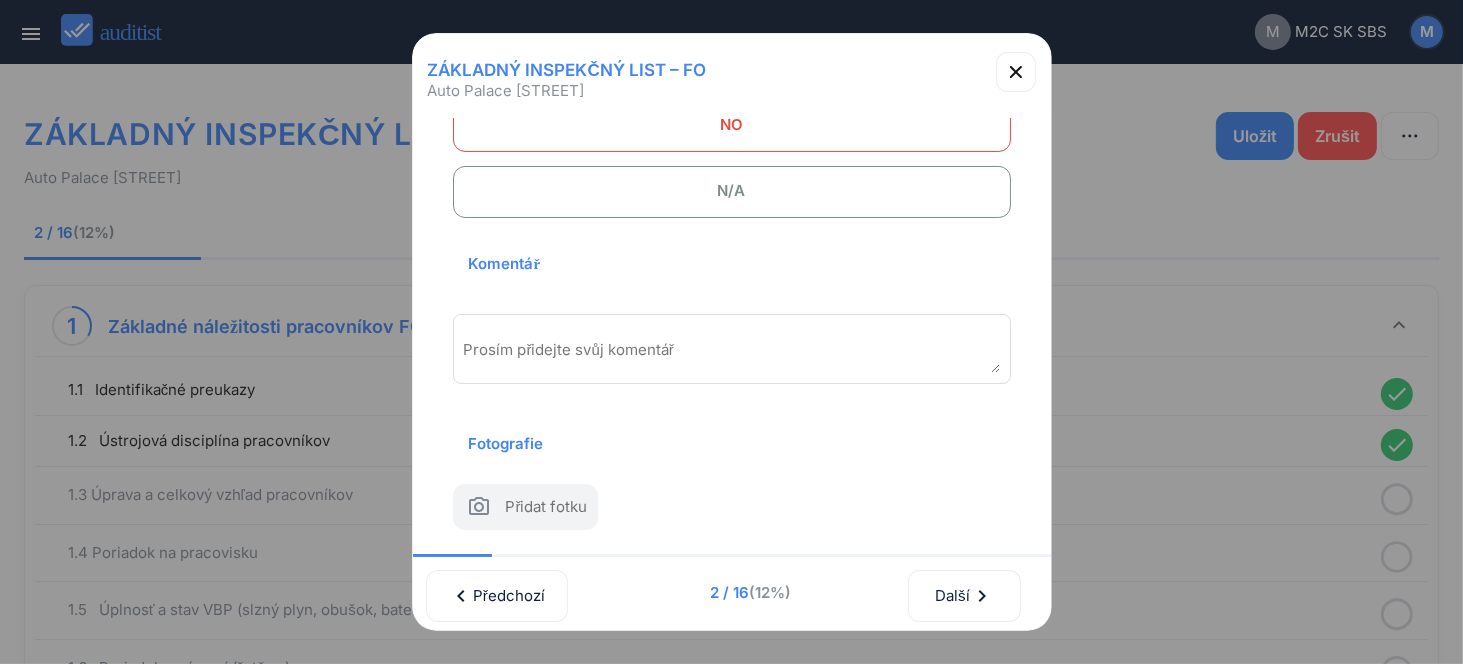 click at bounding box center (732, 356) 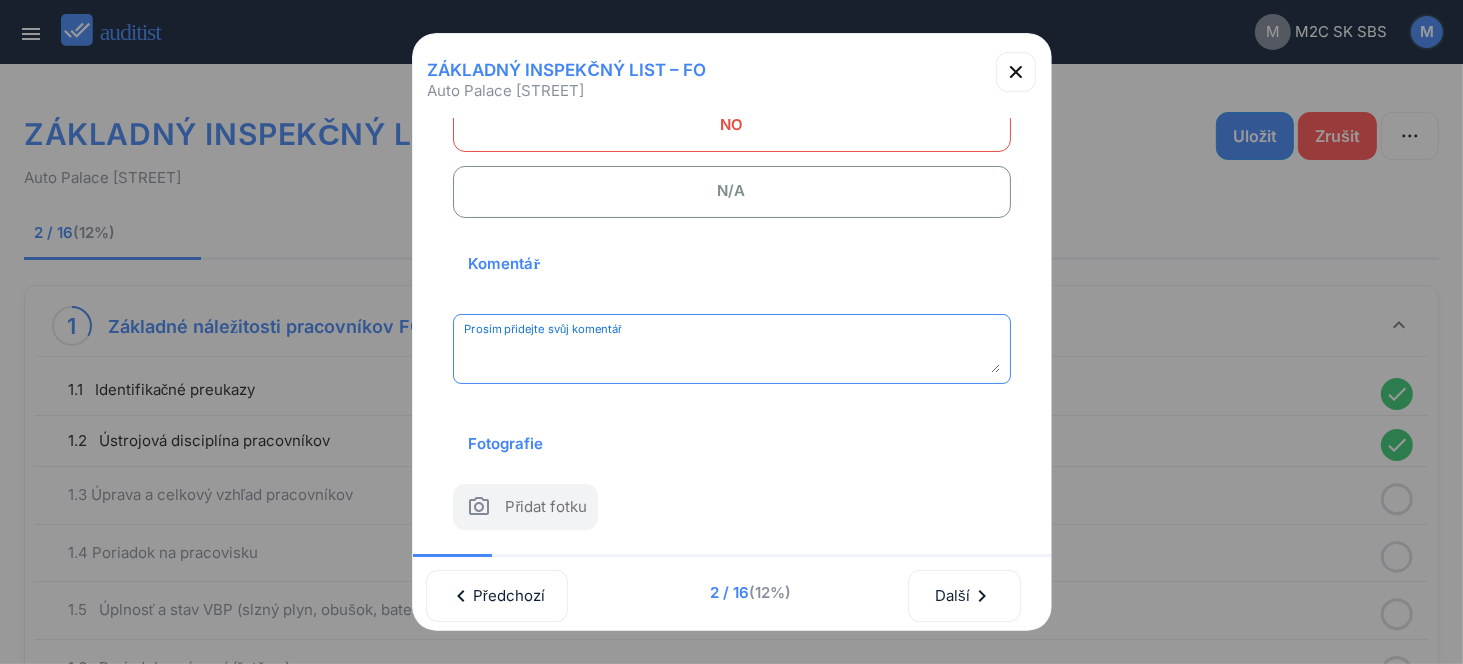 paste on "**********" 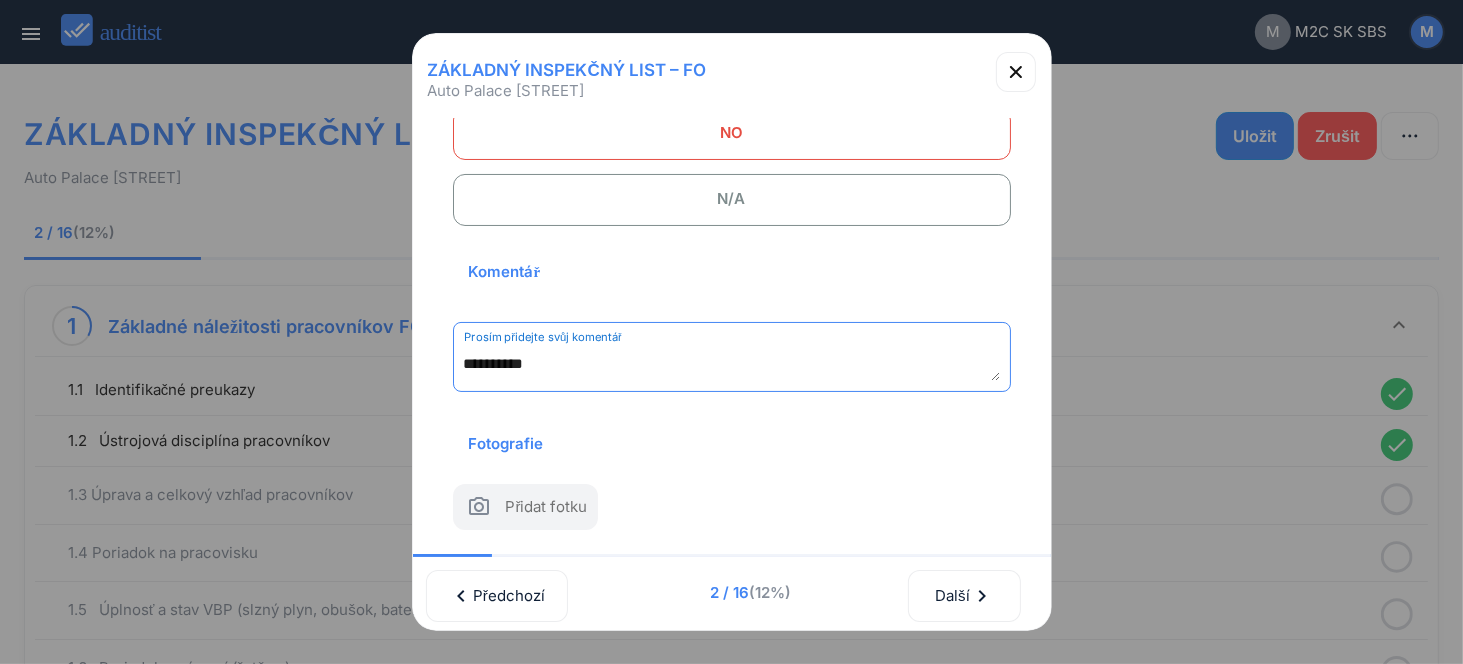 scroll, scrollTop: 262, scrollLeft: 0, axis: vertical 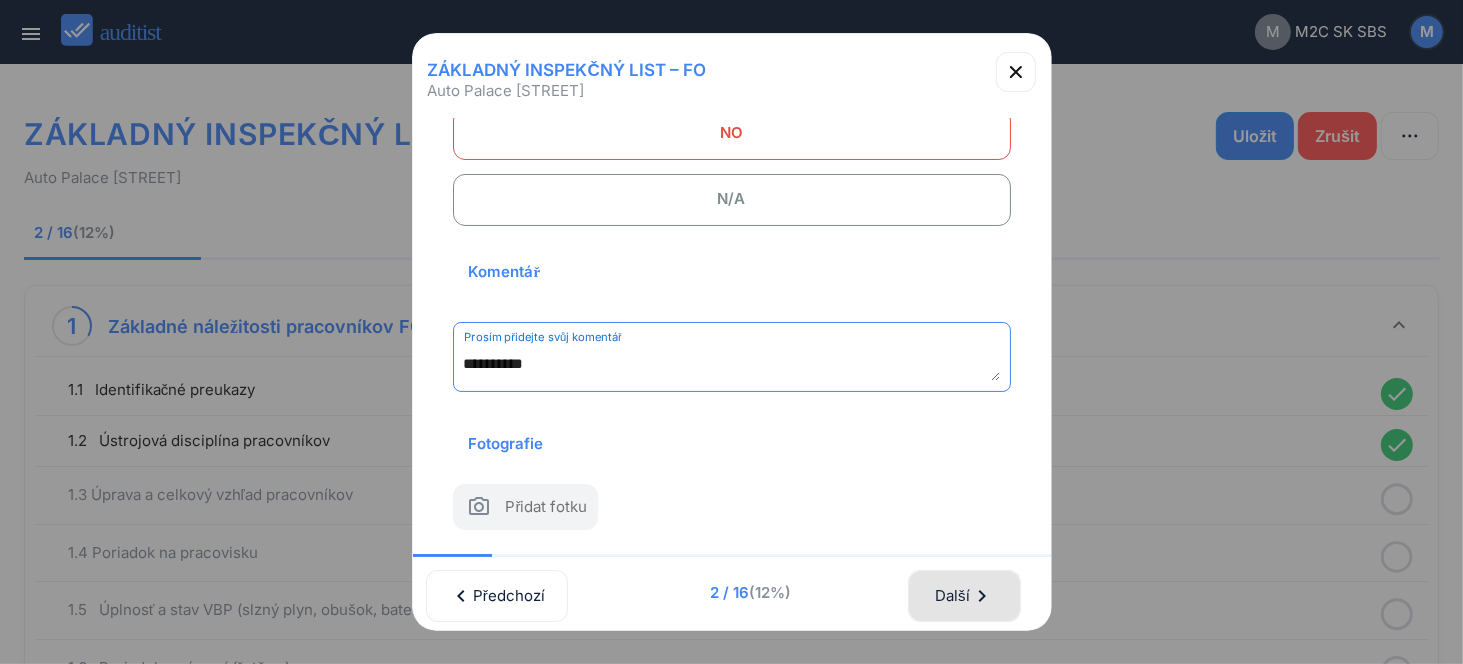 type on "**********" 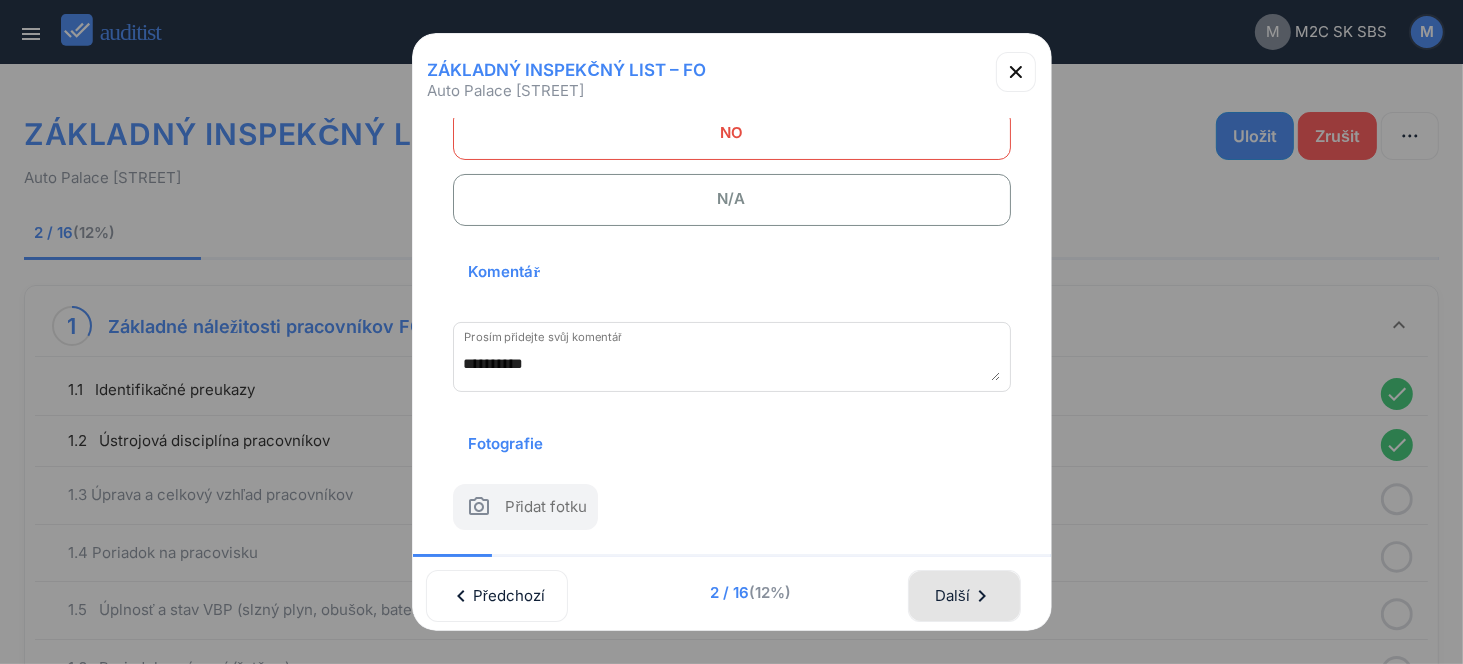click on "Další
chevron_right" at bounding box center (964, 596) 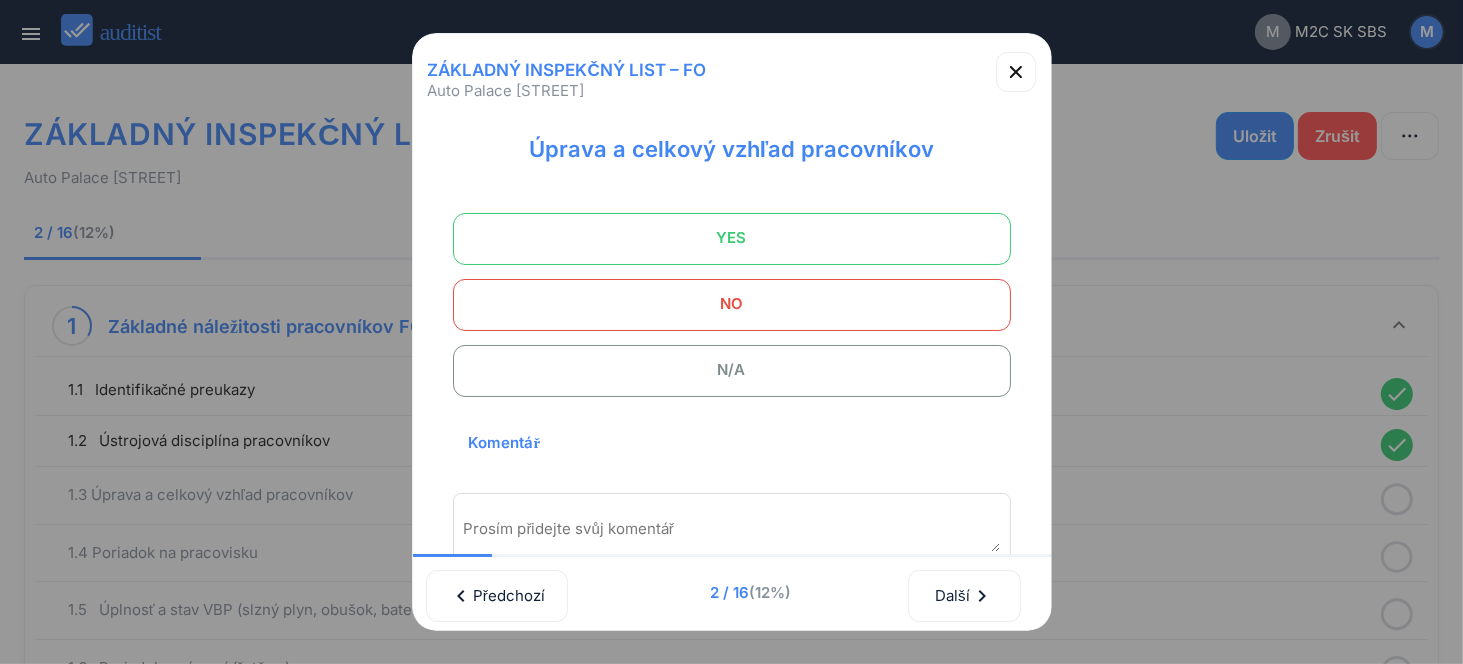 click on "YES" at bounding box center (732, 238) 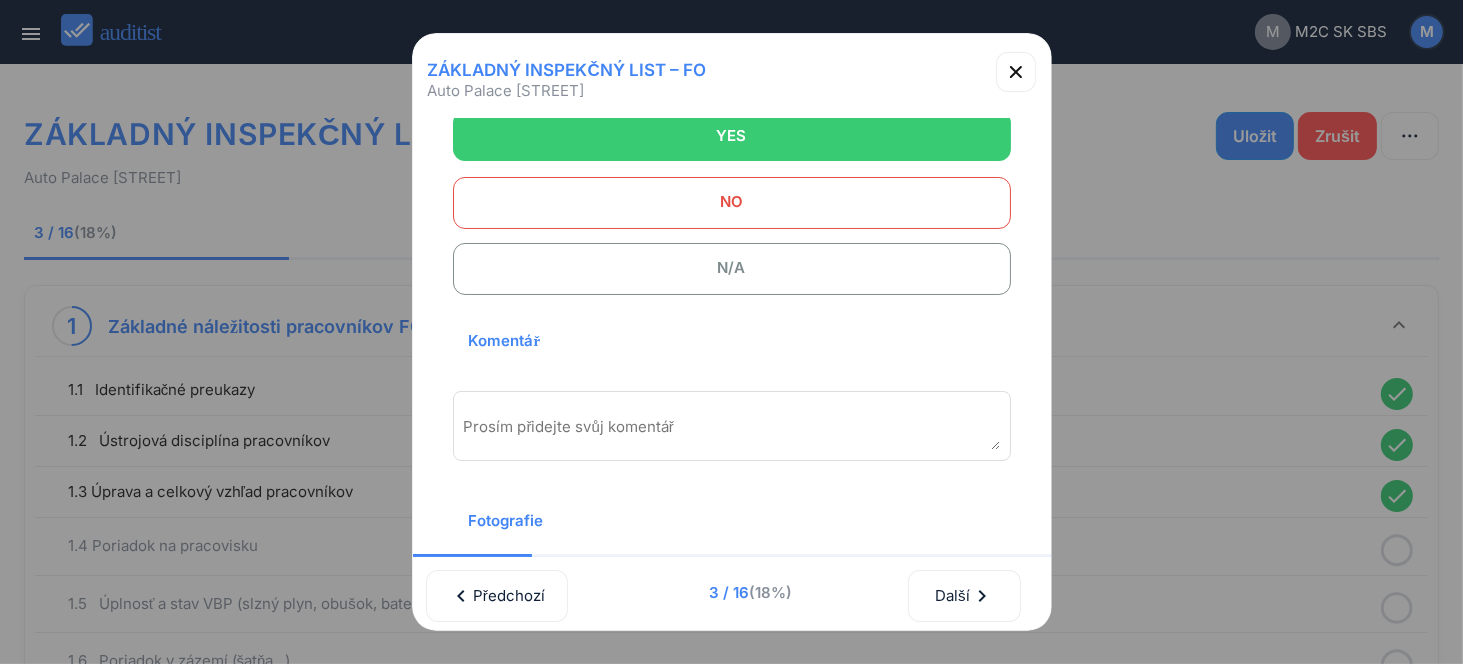 scroll, scrollTop: 262, scrollLeft: 0, axis: vertical 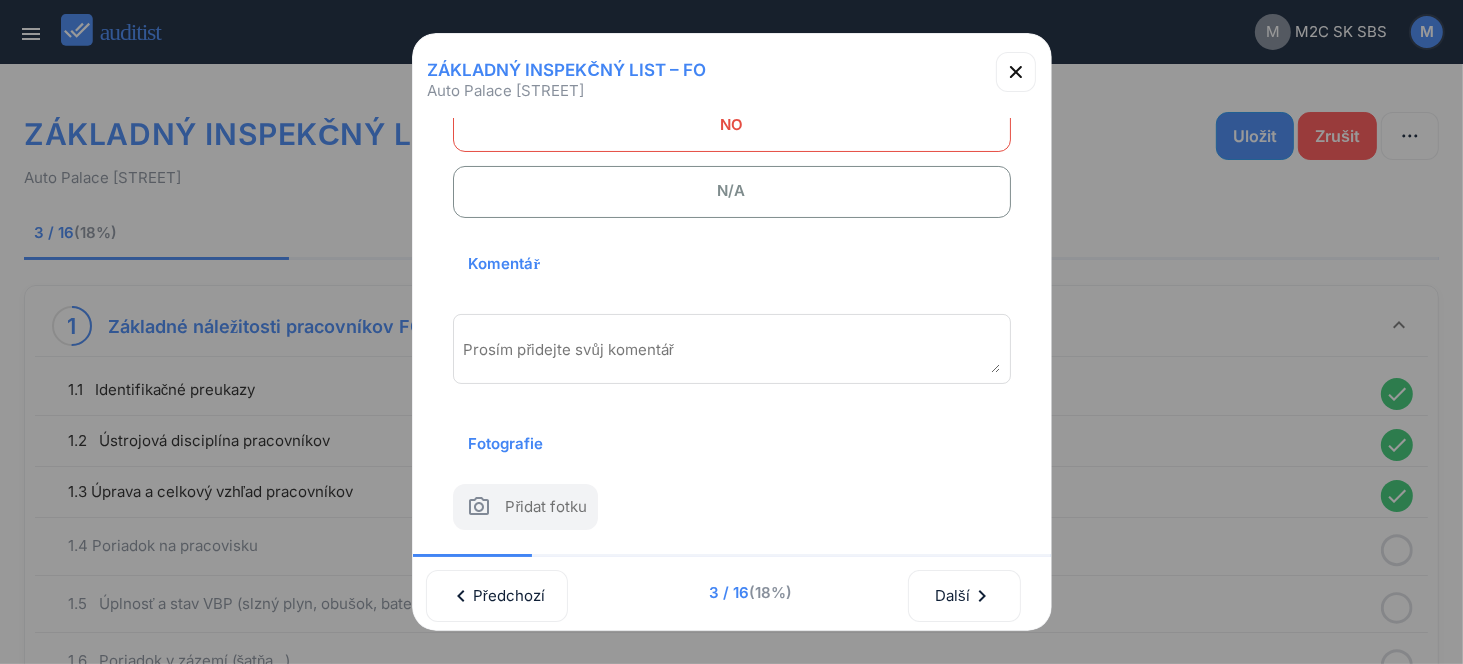 click at bounding box center (732, 356) 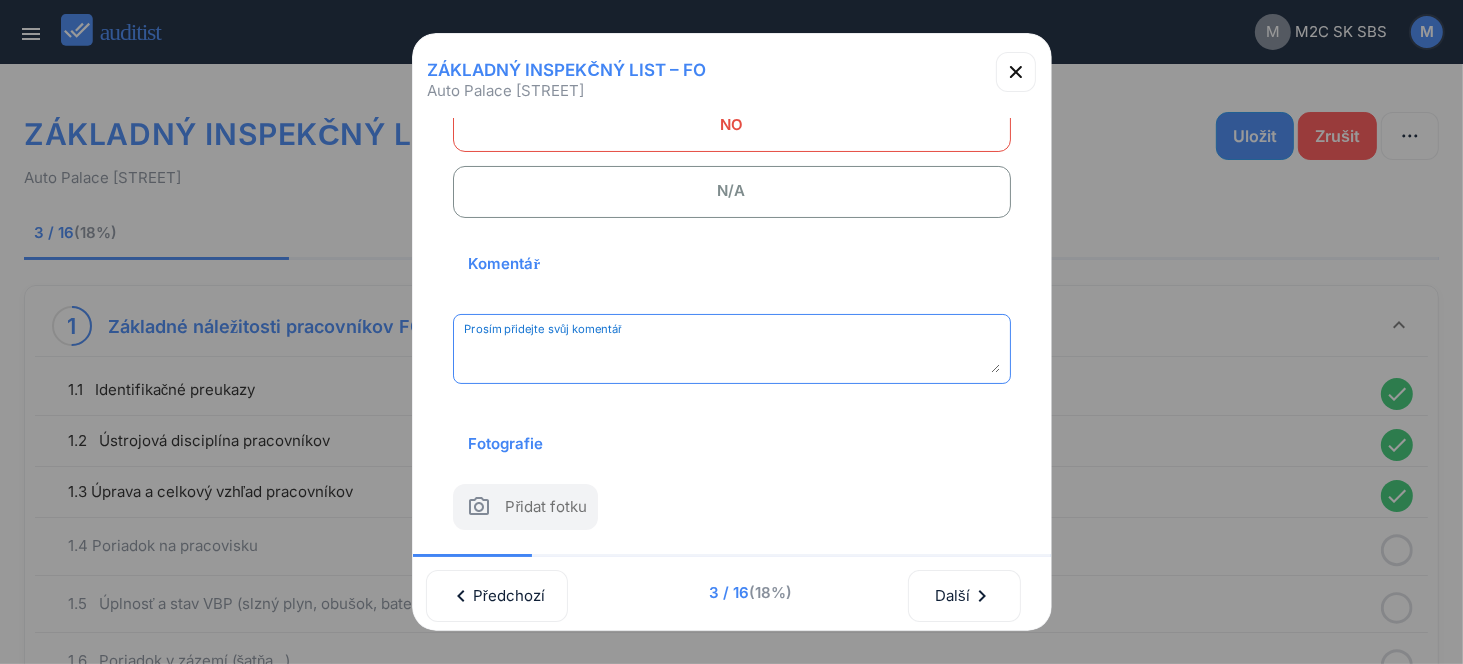 paste on "**********" 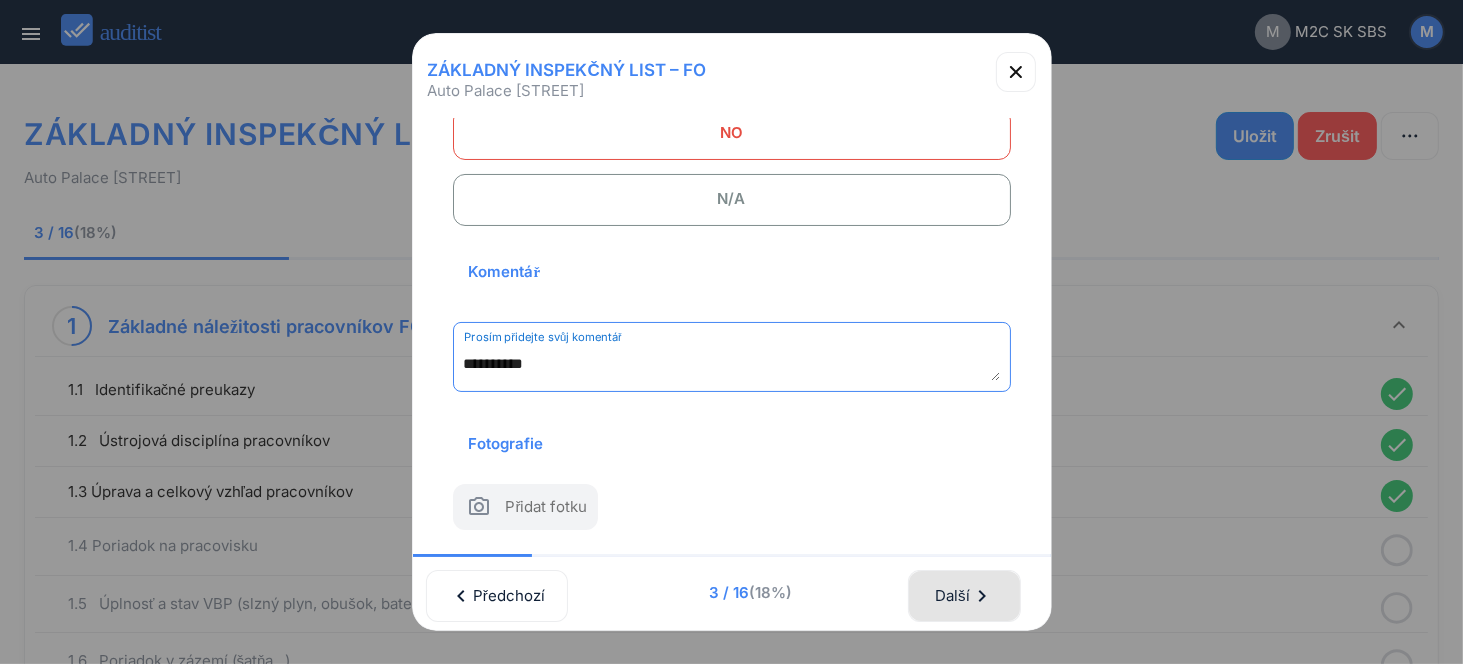 type on "**********" 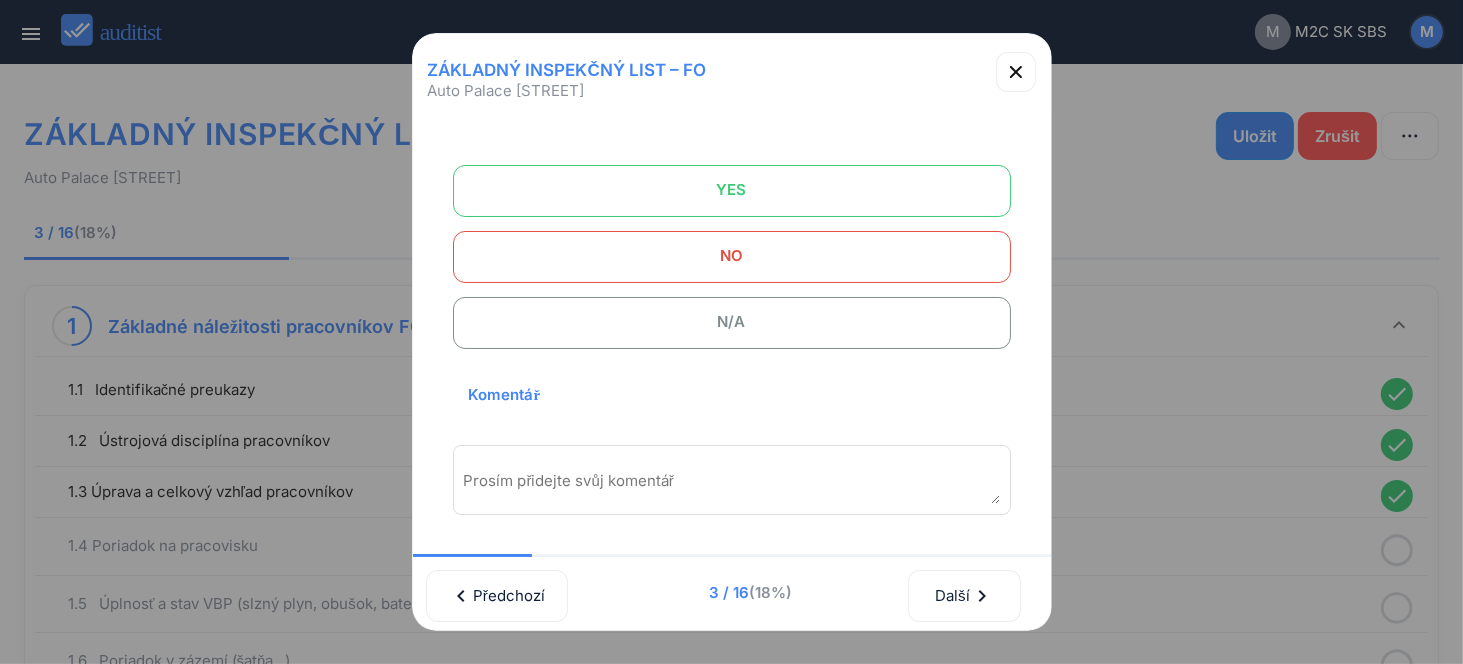 scroll, scrollTop: 62, scrollLeft: 0, axis: vertical 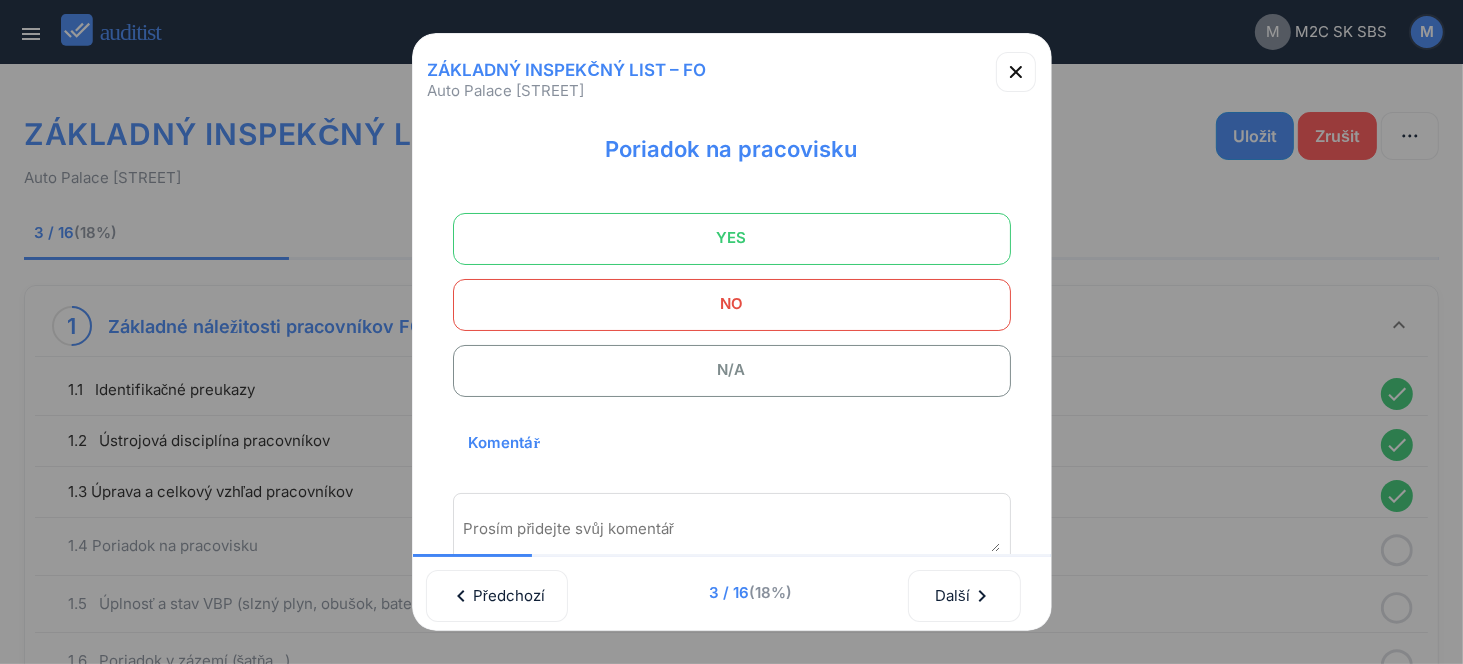 click on "YES" at bounding box center (732, 238) 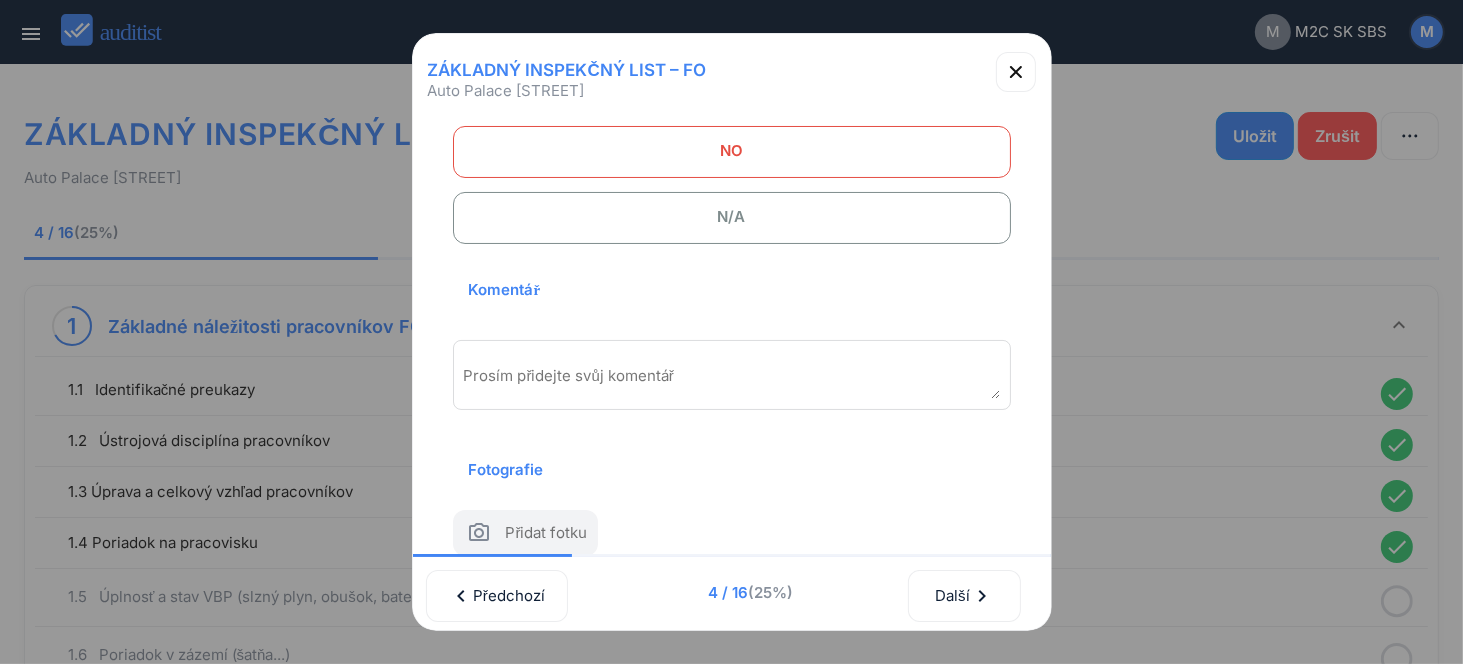 scroll, scrollTop: 270, scrollLeft: 0, axis: vertical 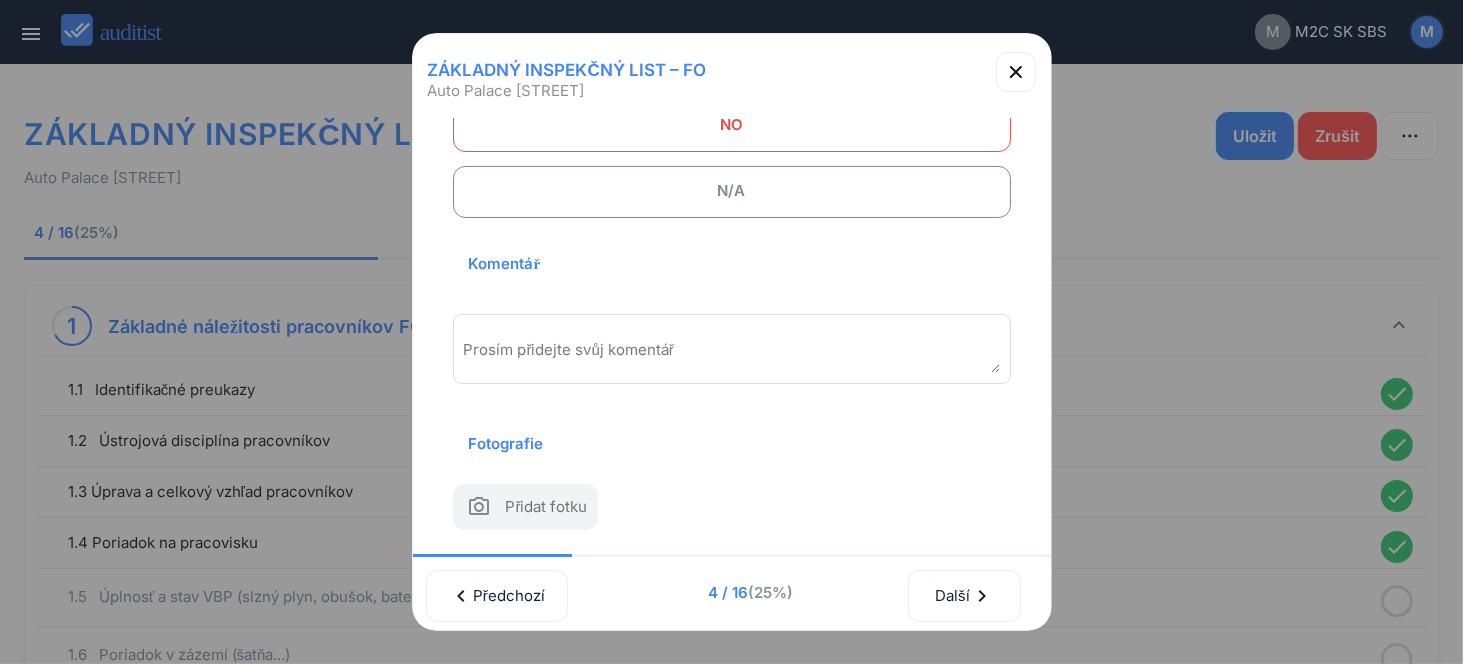 click on "Prosím přidejte svůj komentář" at bounding box center (732, 349) 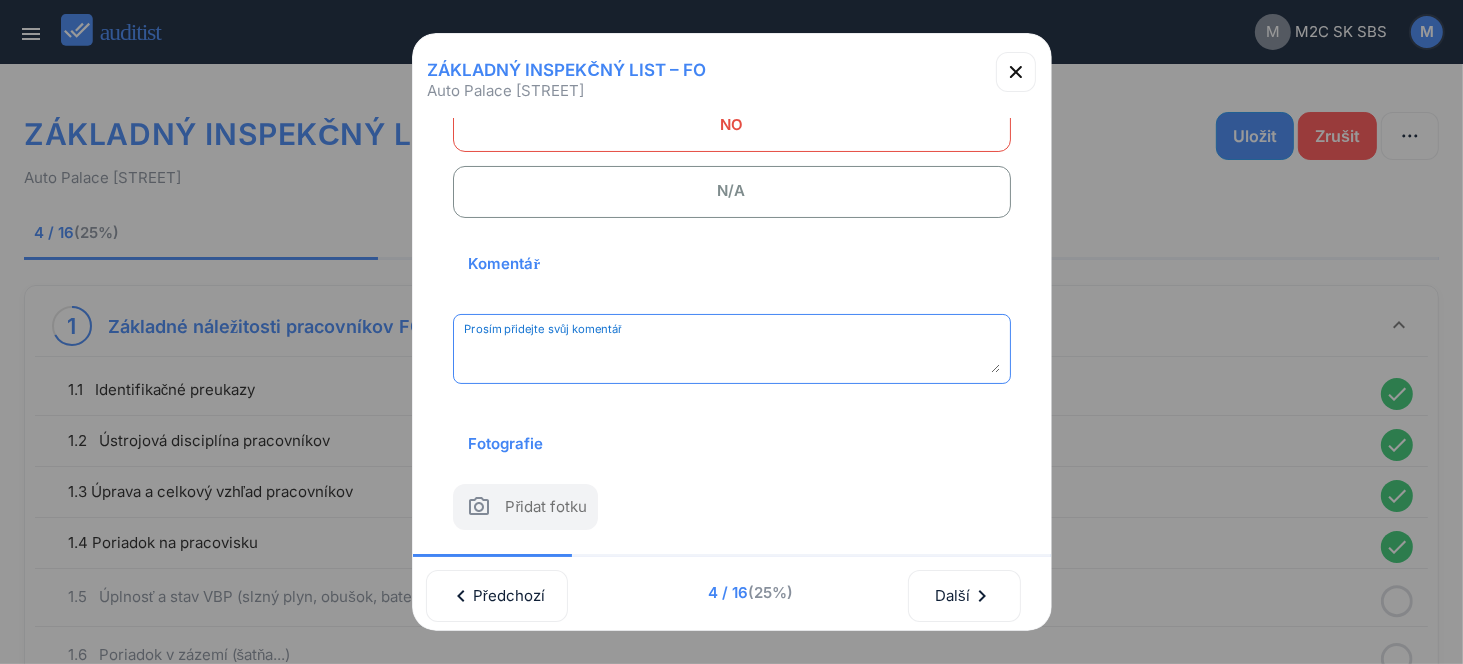 paste on "**********" 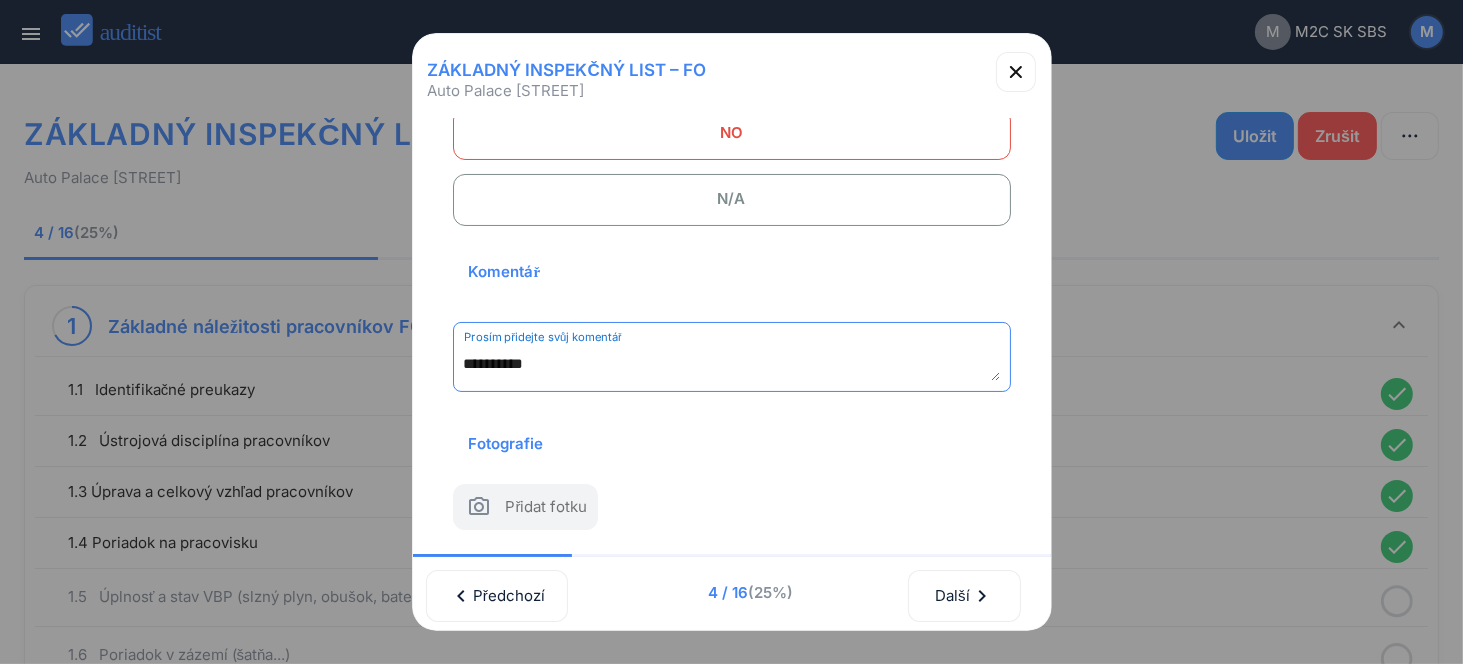 scroll, scrollTop: 262, scrollLeft: 0, axis: vertical 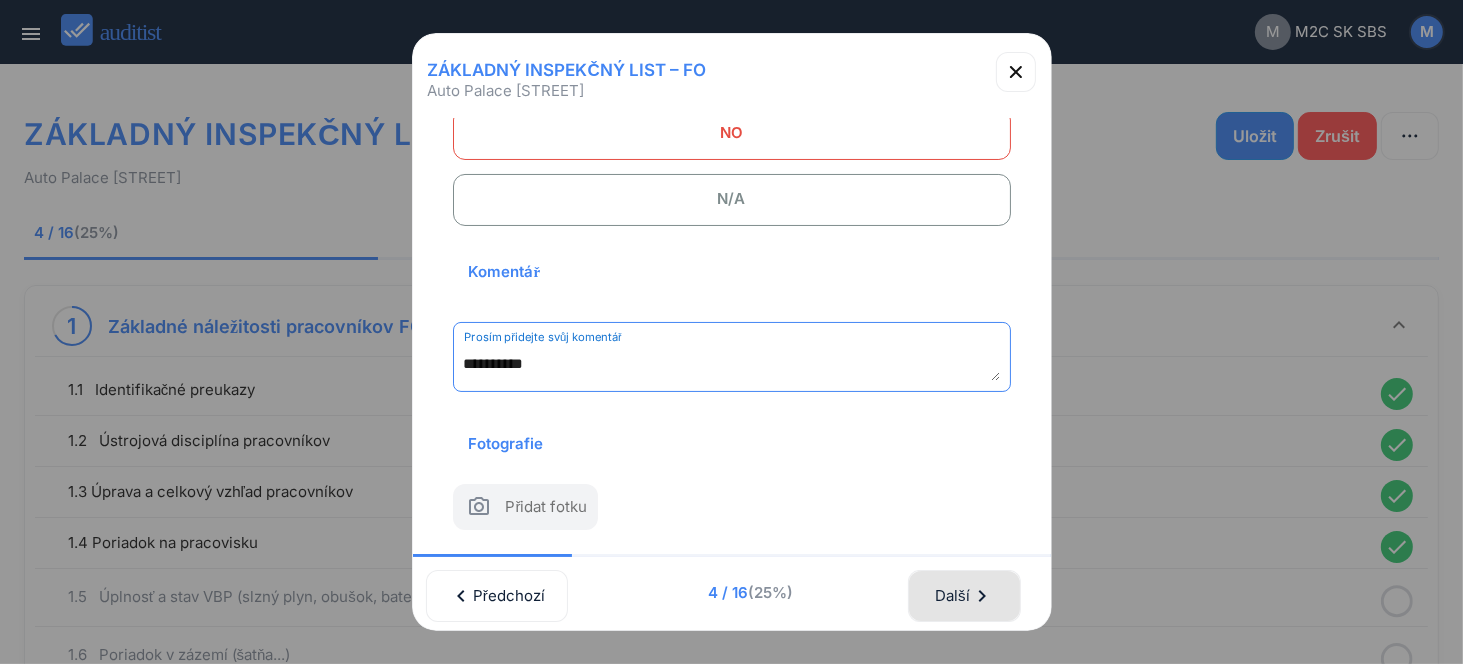 type on "**********" 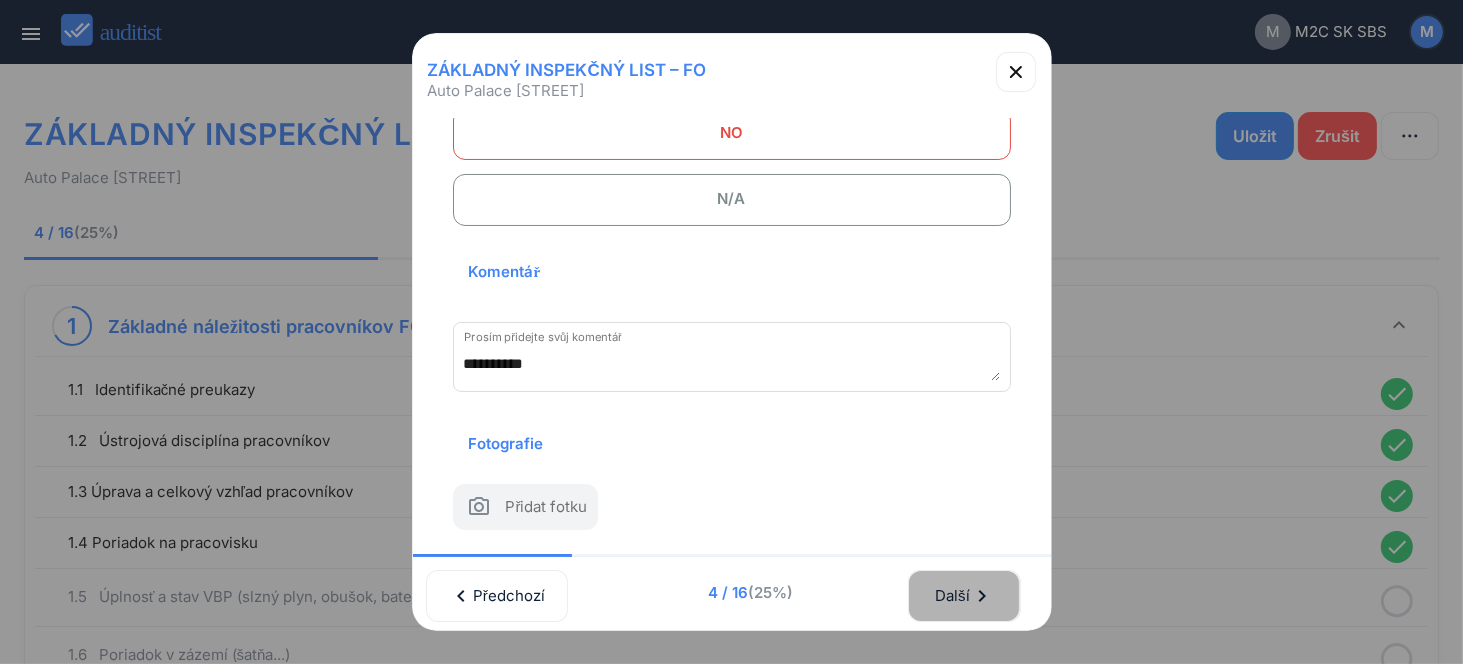click on "Další
chevron_right" at bounding box center (964, 596) 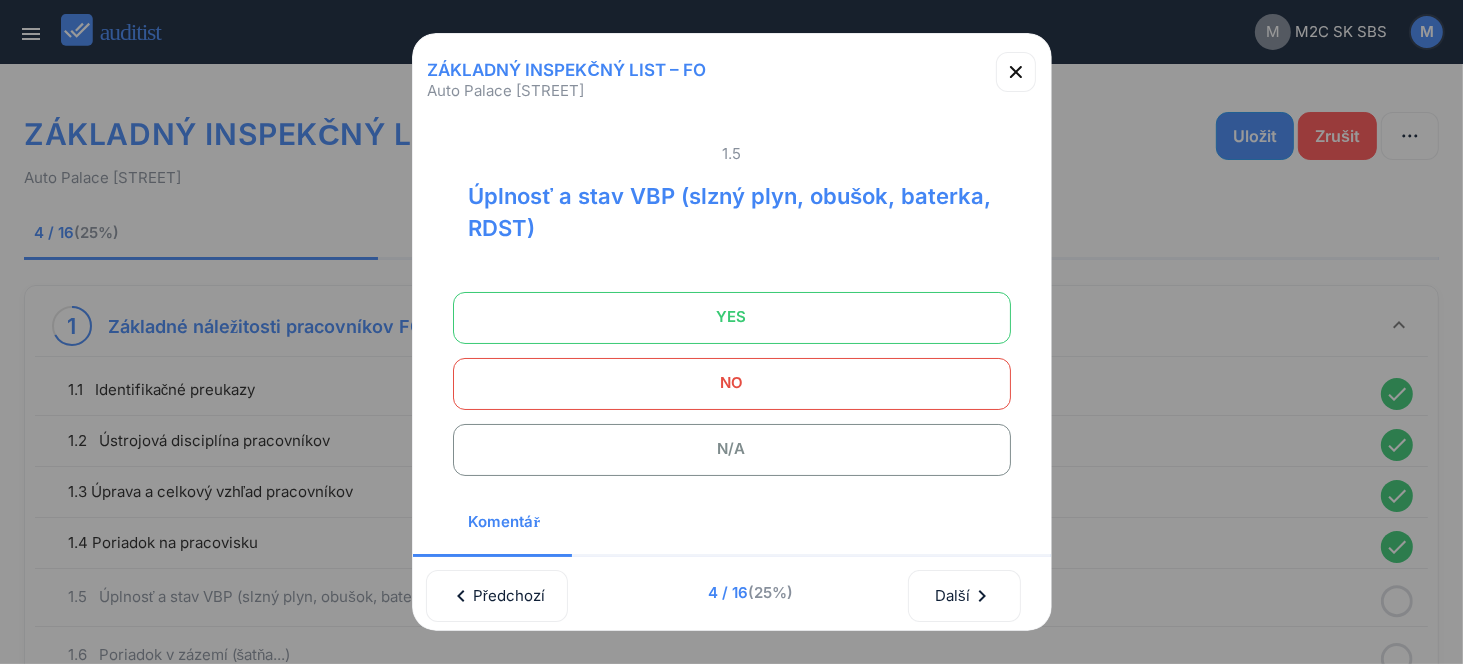 scroll, scrollTop: 0, scrollLeft: 0, axis: both 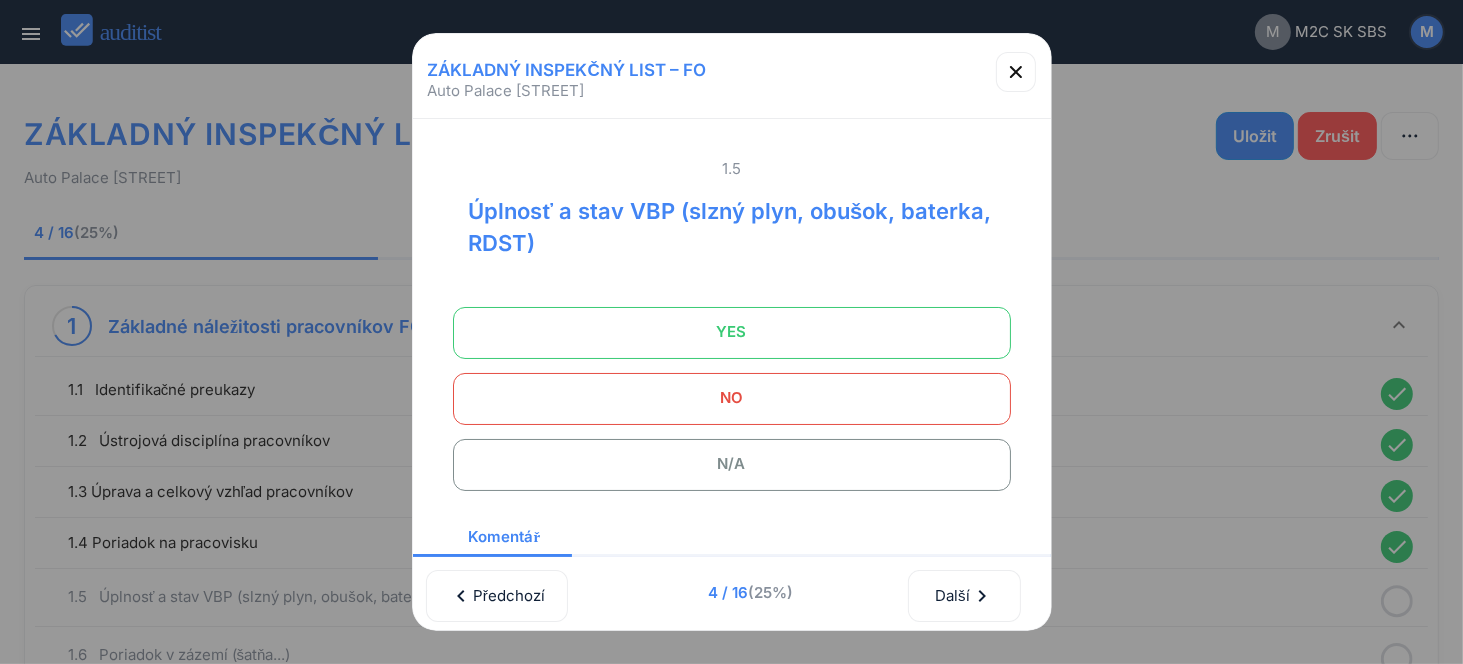 click on "YES" at bounding box center [732, 332] 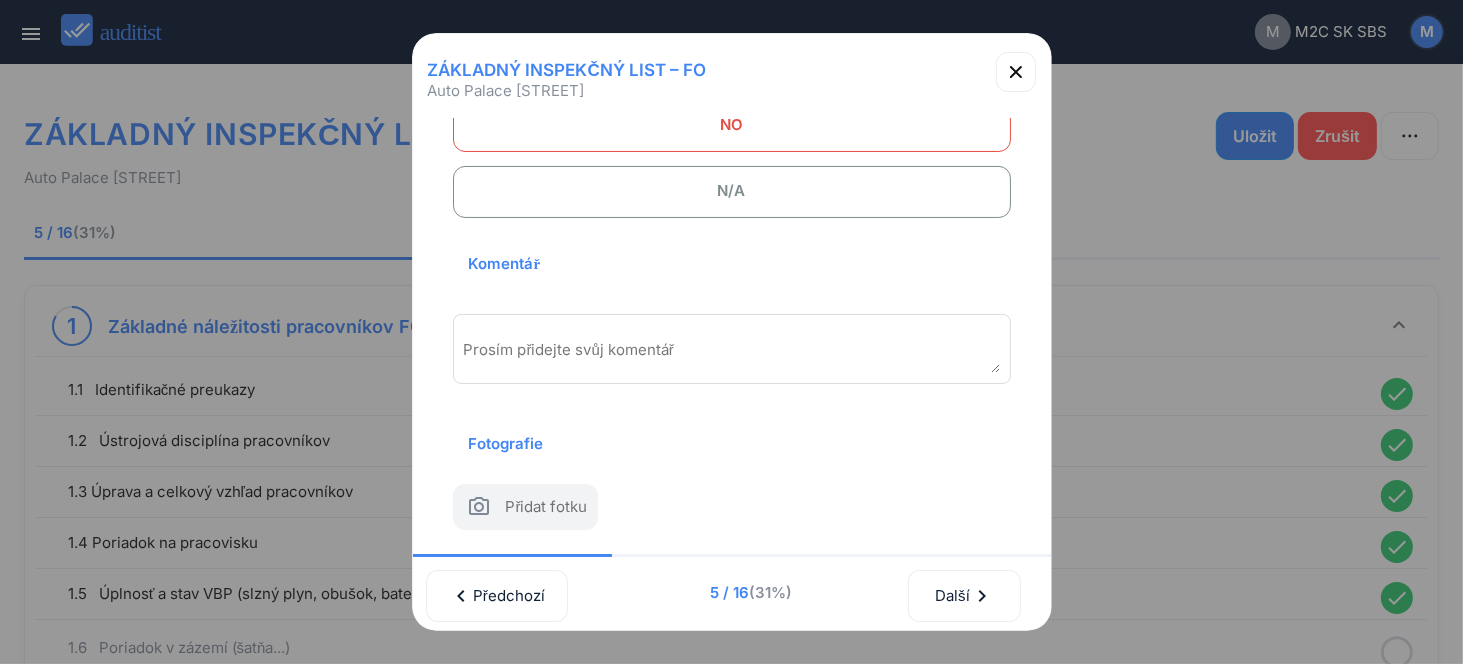 click at bounding box center (732, 356) 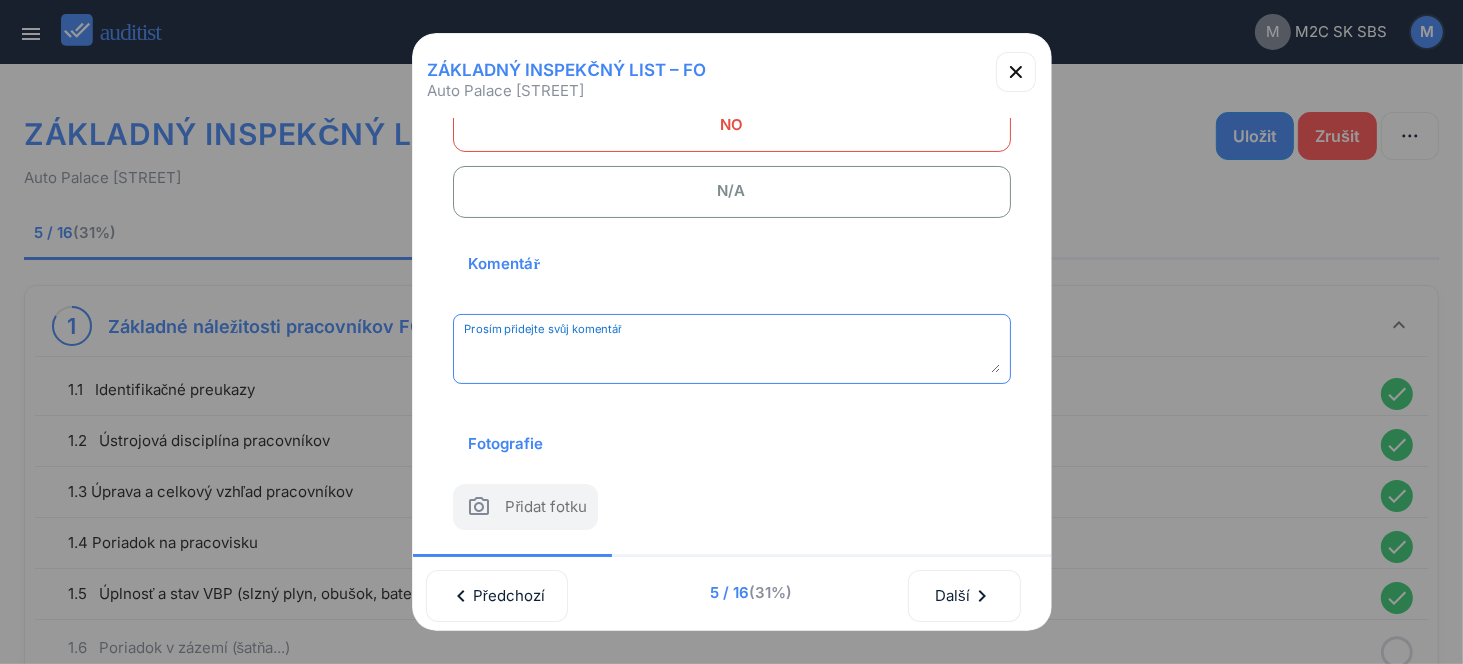 paste on "**********" 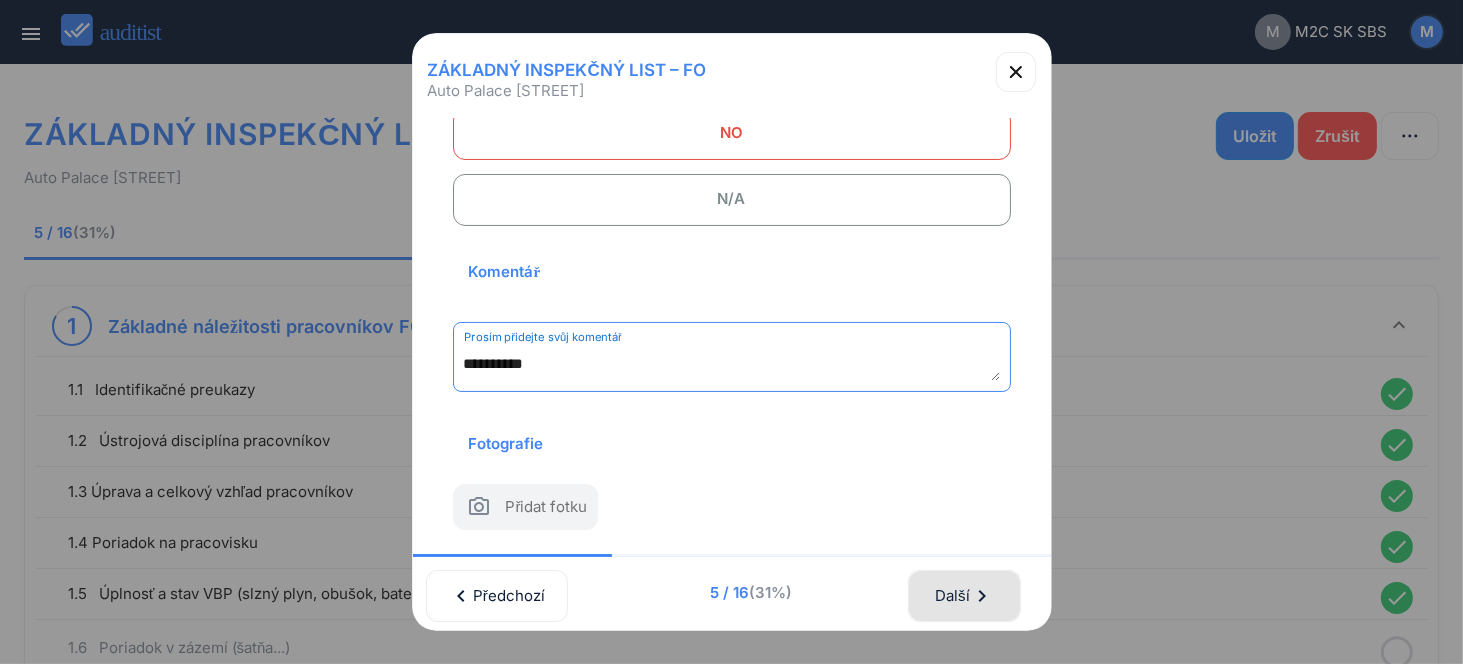 type on "**********" 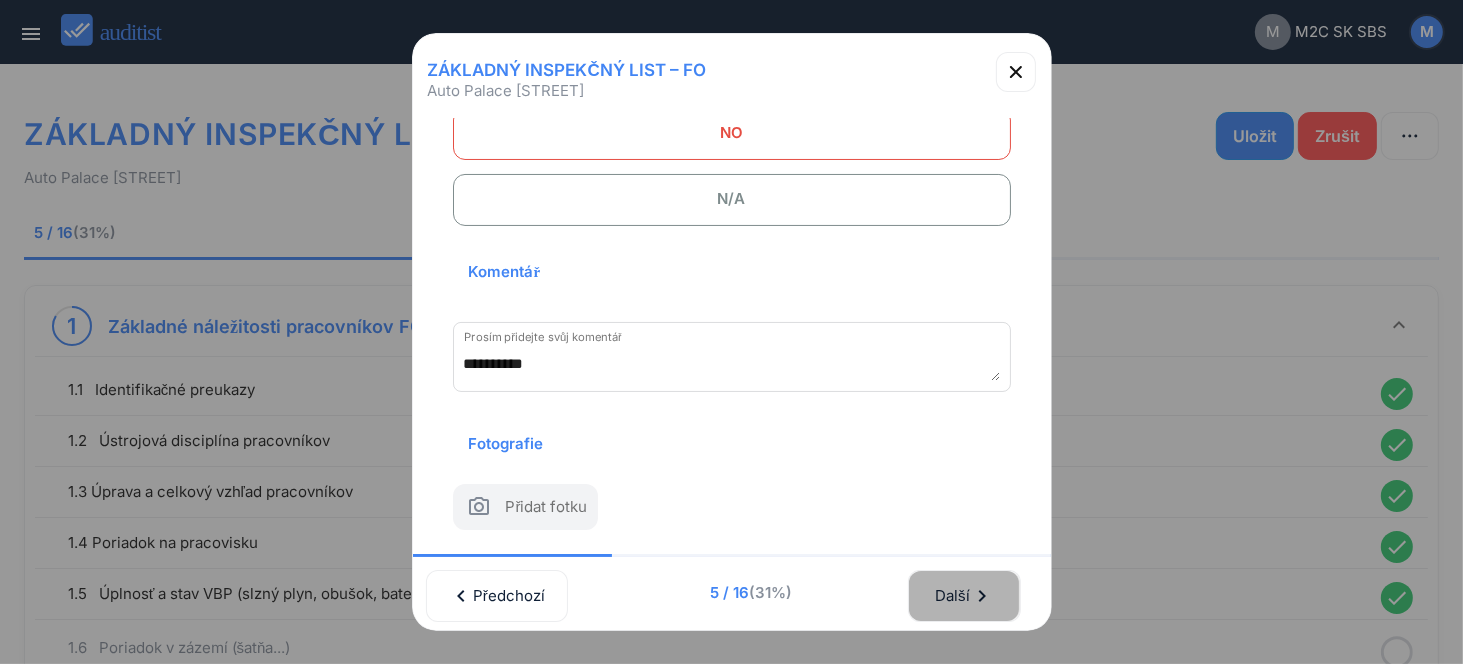 click on "Další
chevron_right" at bounding box center [964, 596] 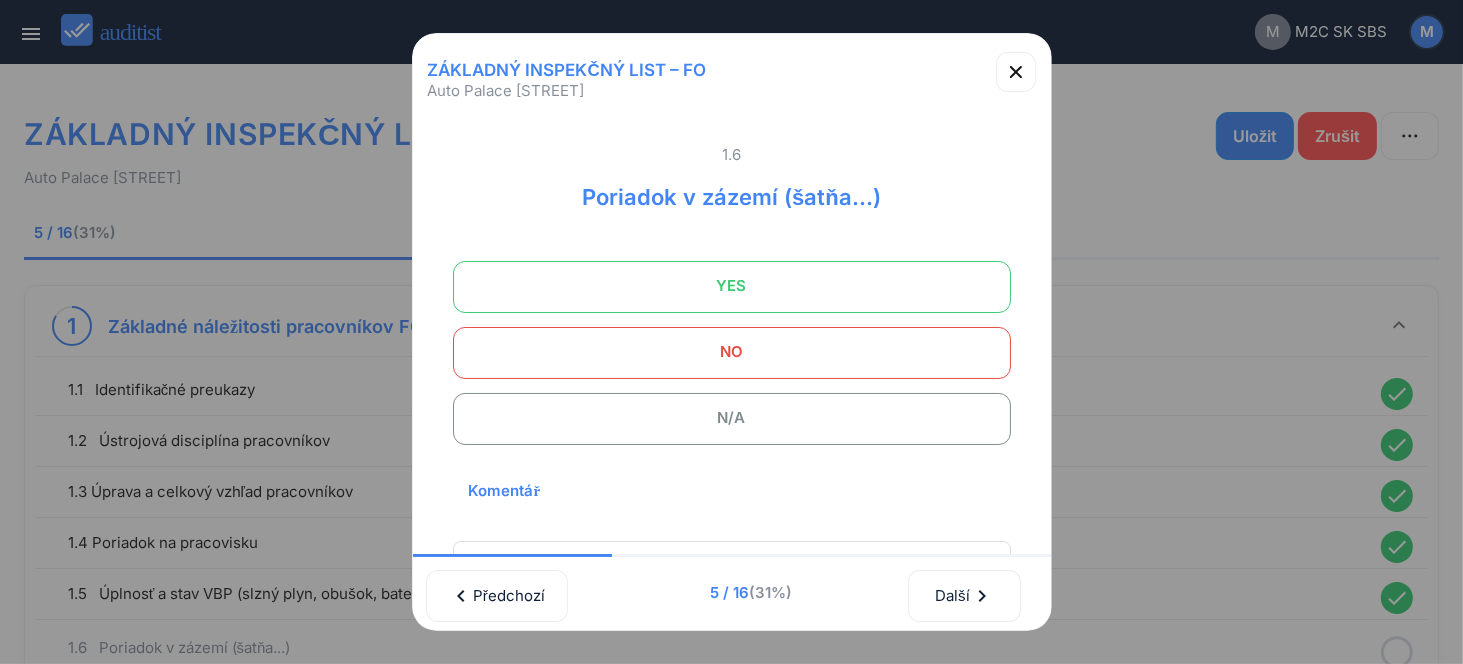 scroll, scrollTop: 0, scrollLeft: 0, axis: both 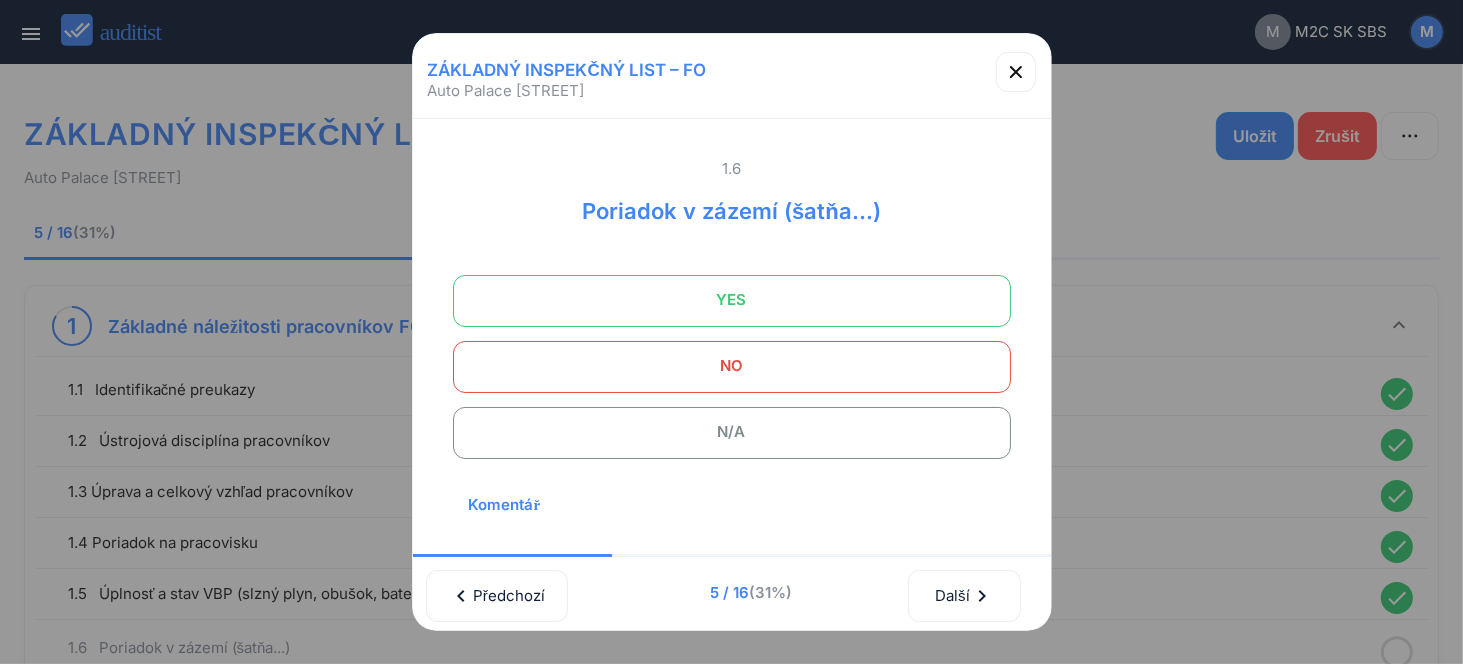 click on "YES" at bounding box center [732, 300] 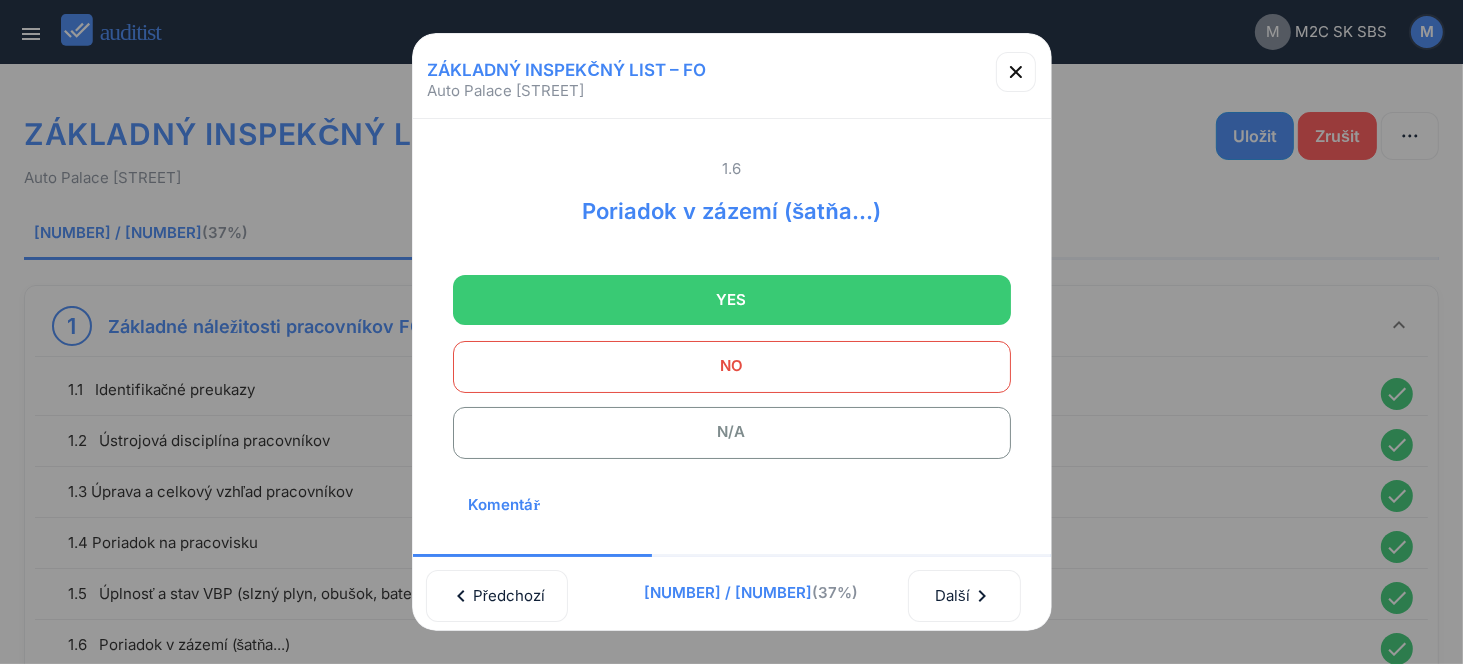 click on "N/A" at bounding box center [732, 432] 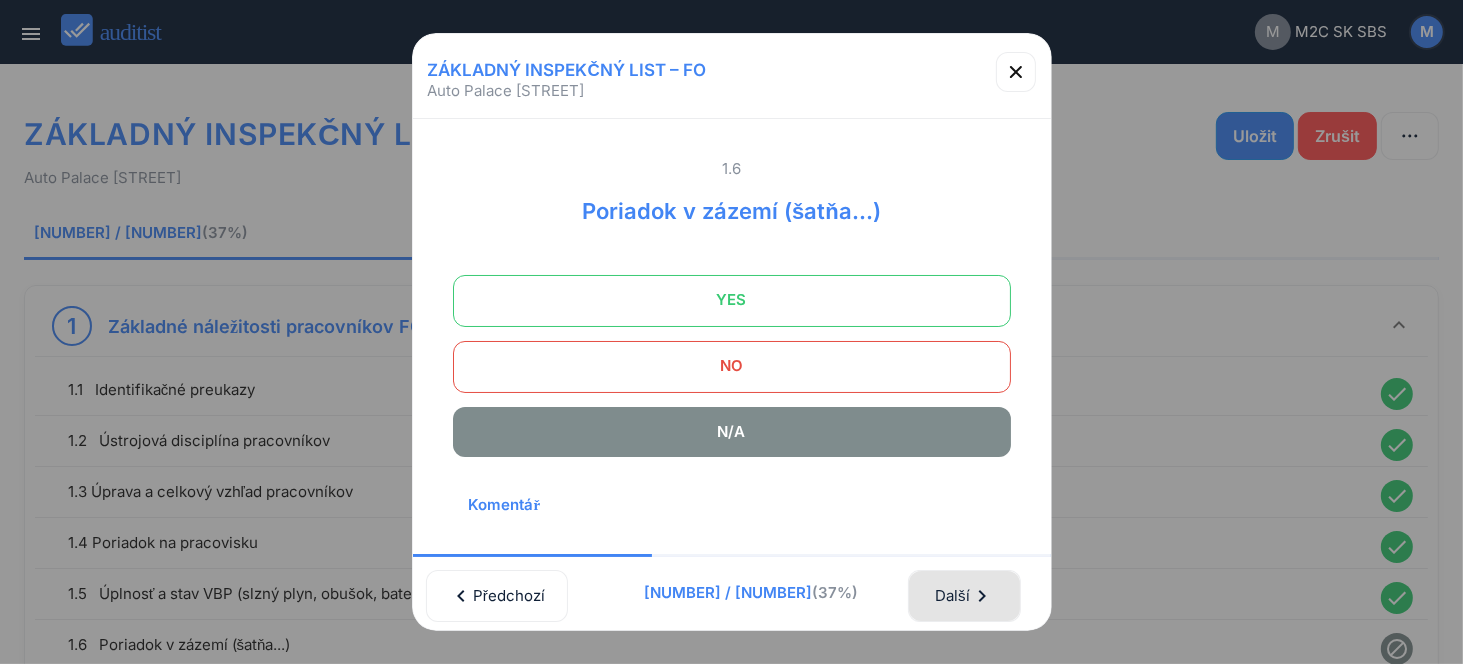 click on "Další
chevron_right" at bounding box center (964, 596) 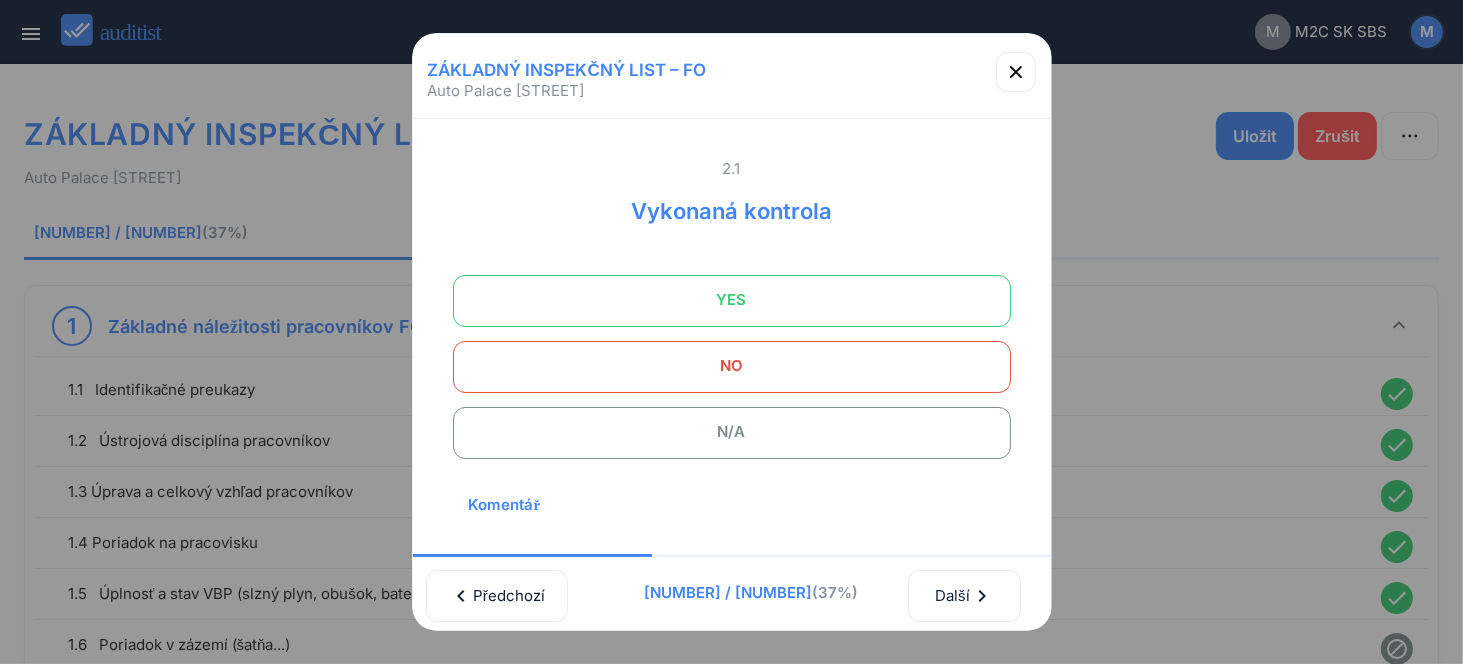 click on "N/A" at bounding box center [732, 432] 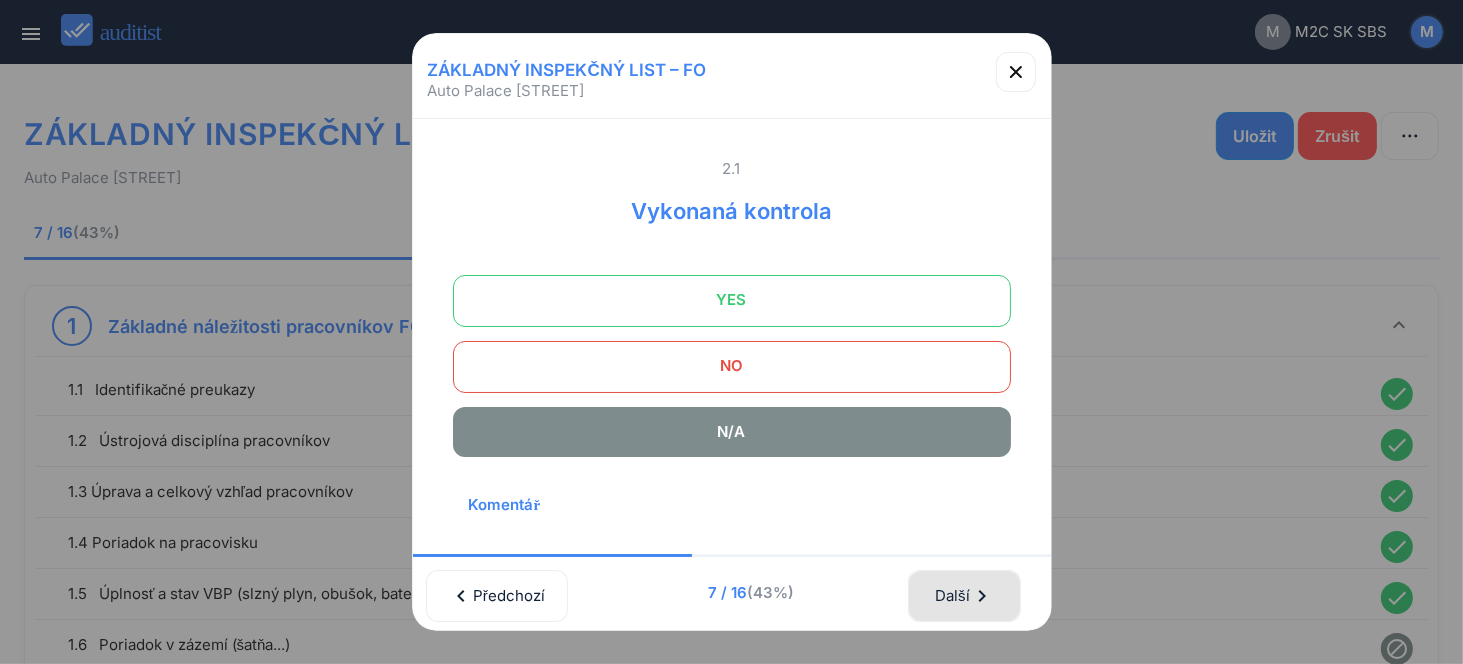 click on "Další
chevron_right" at bounding box center (964, 596) 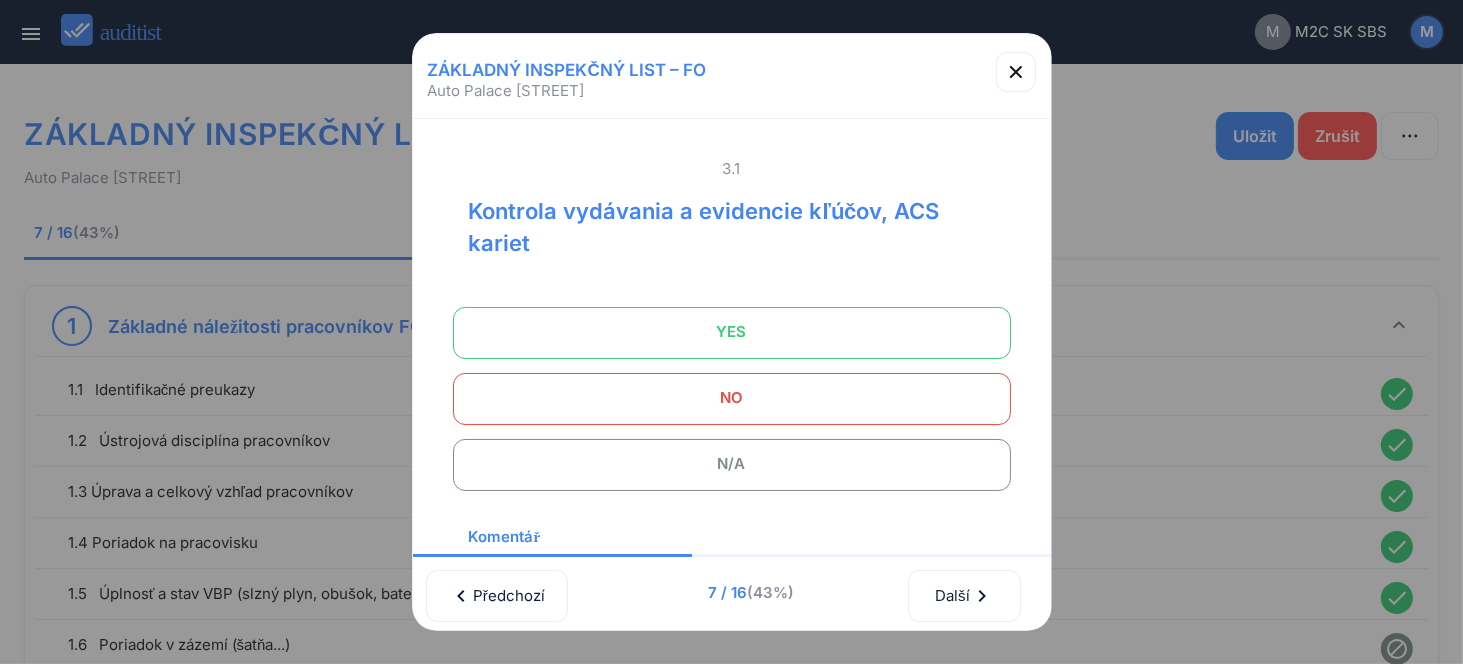 click on "N/A" at bounding box center [732, 464] 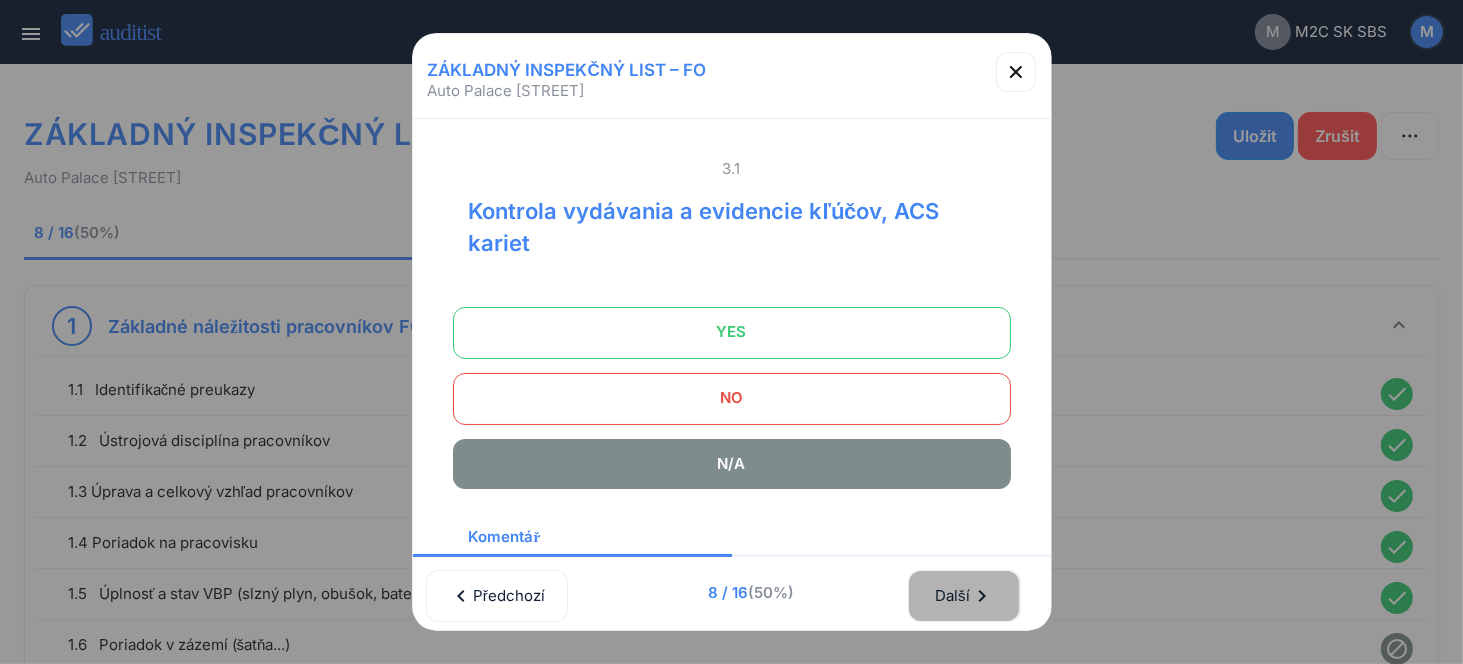 click on "Další
chevron_right" at bounding box center (964, 596) 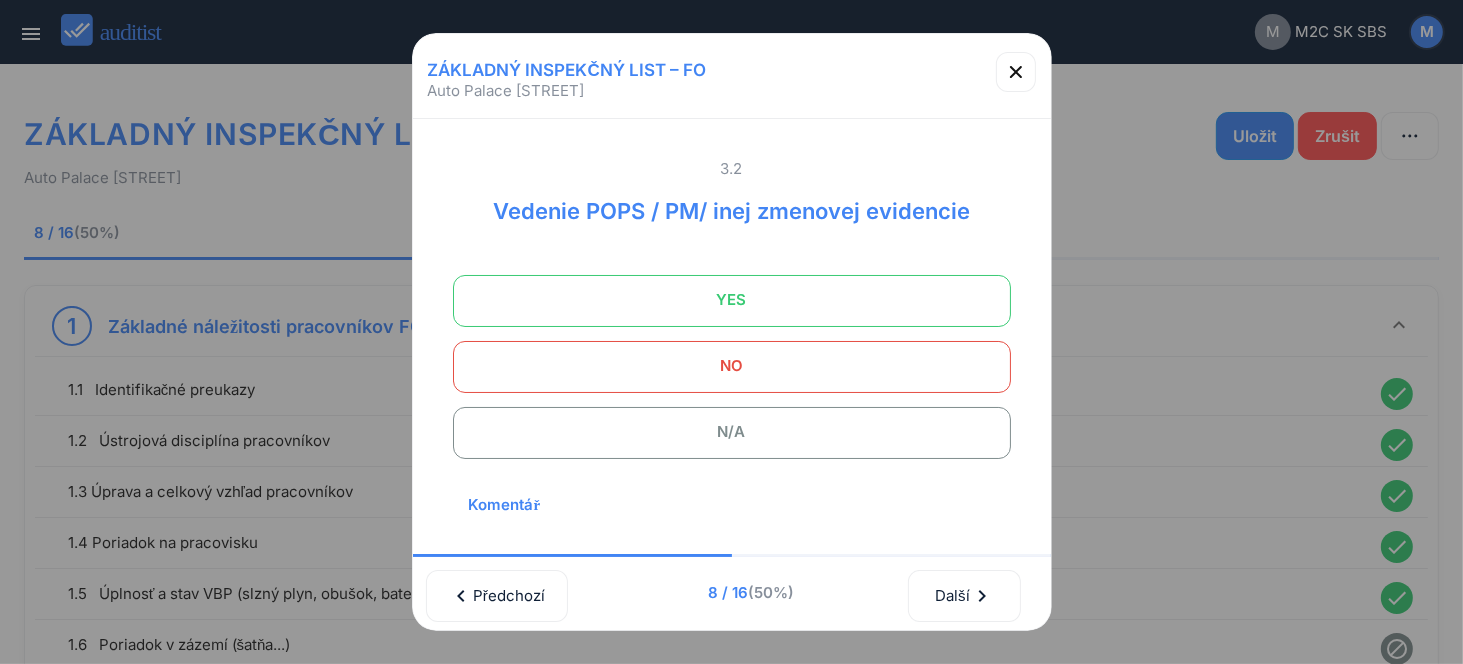 click on "YES" at bounding box center [732, 300] 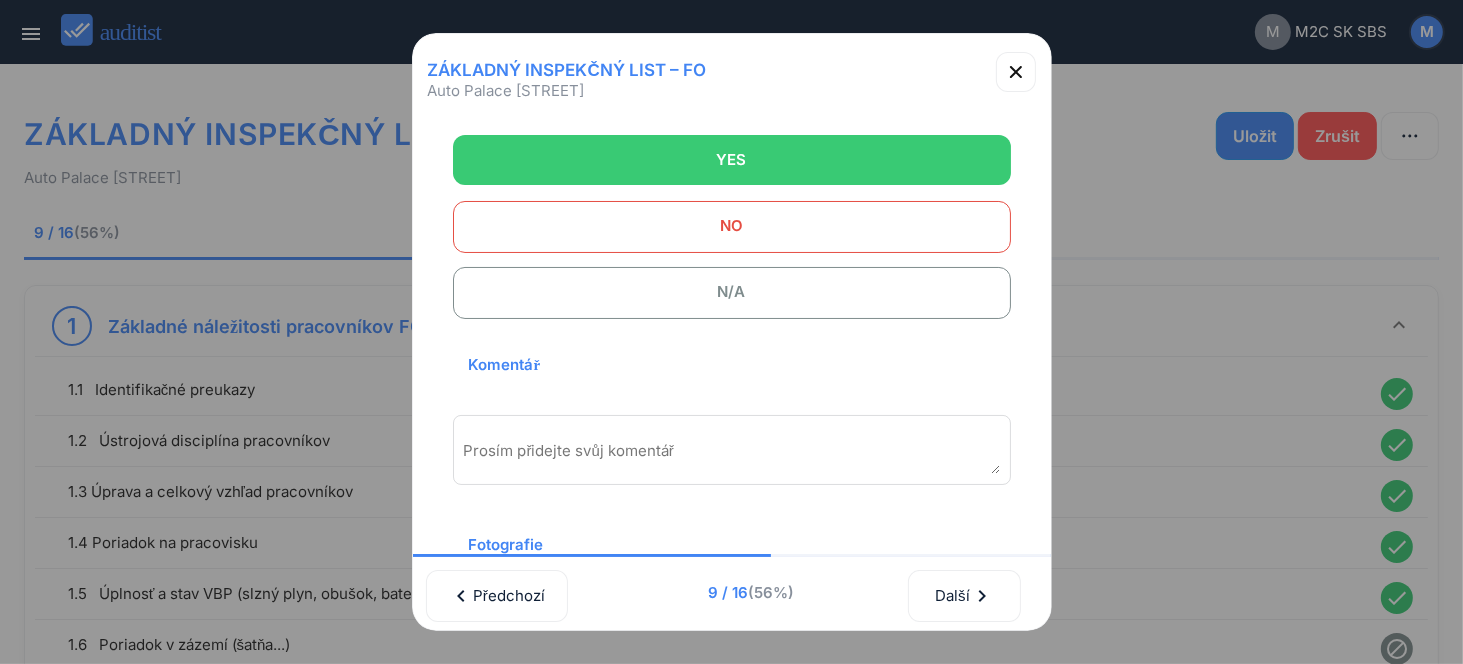 scroll, scrollTop: 270, scrollLeft: 0, axis: vertical 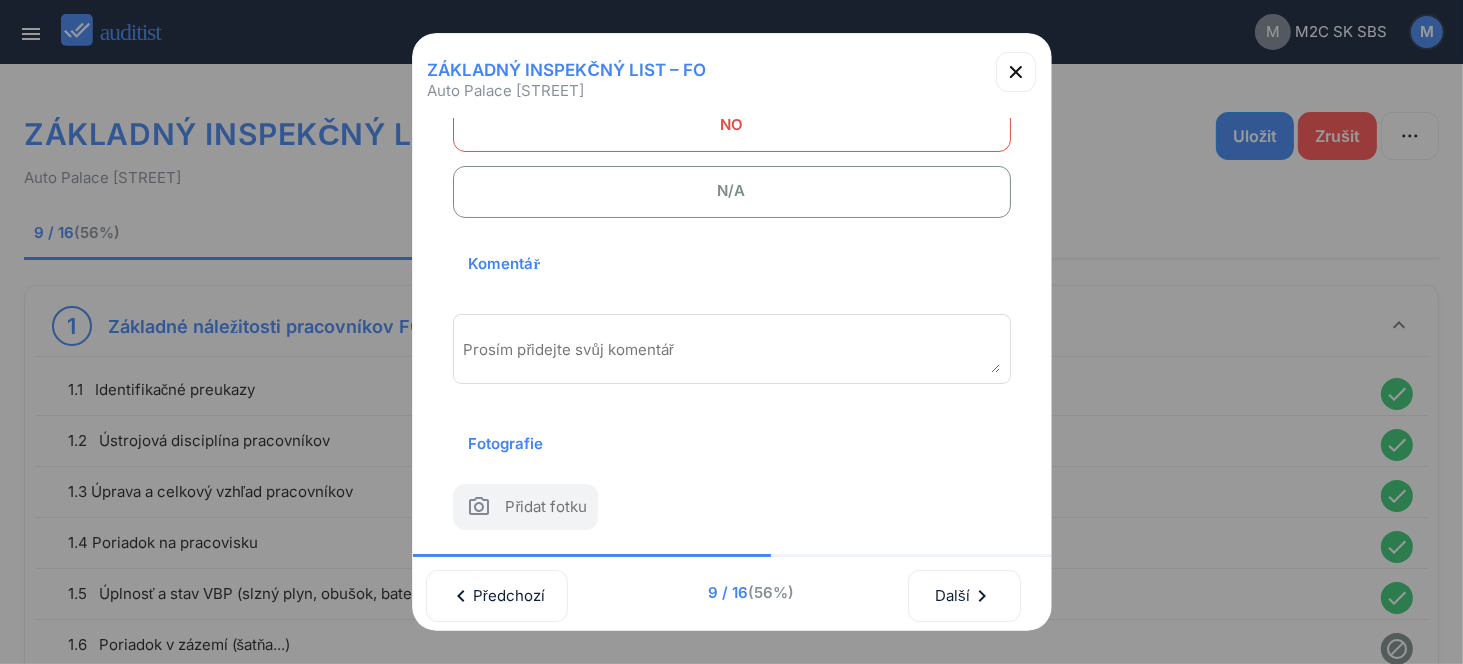 click on "Prosím přidejte svůj komentář" at bounding box center [732, 359] 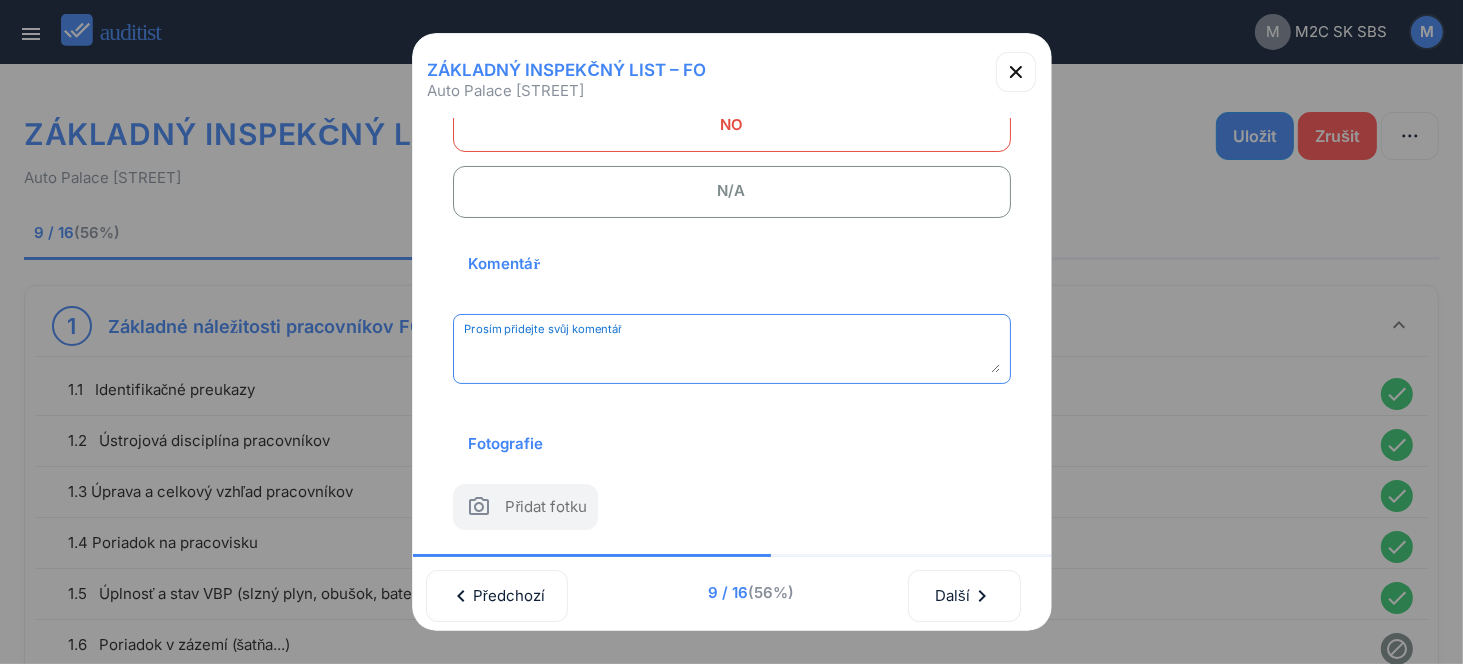 click at bounding box center [732, 356] 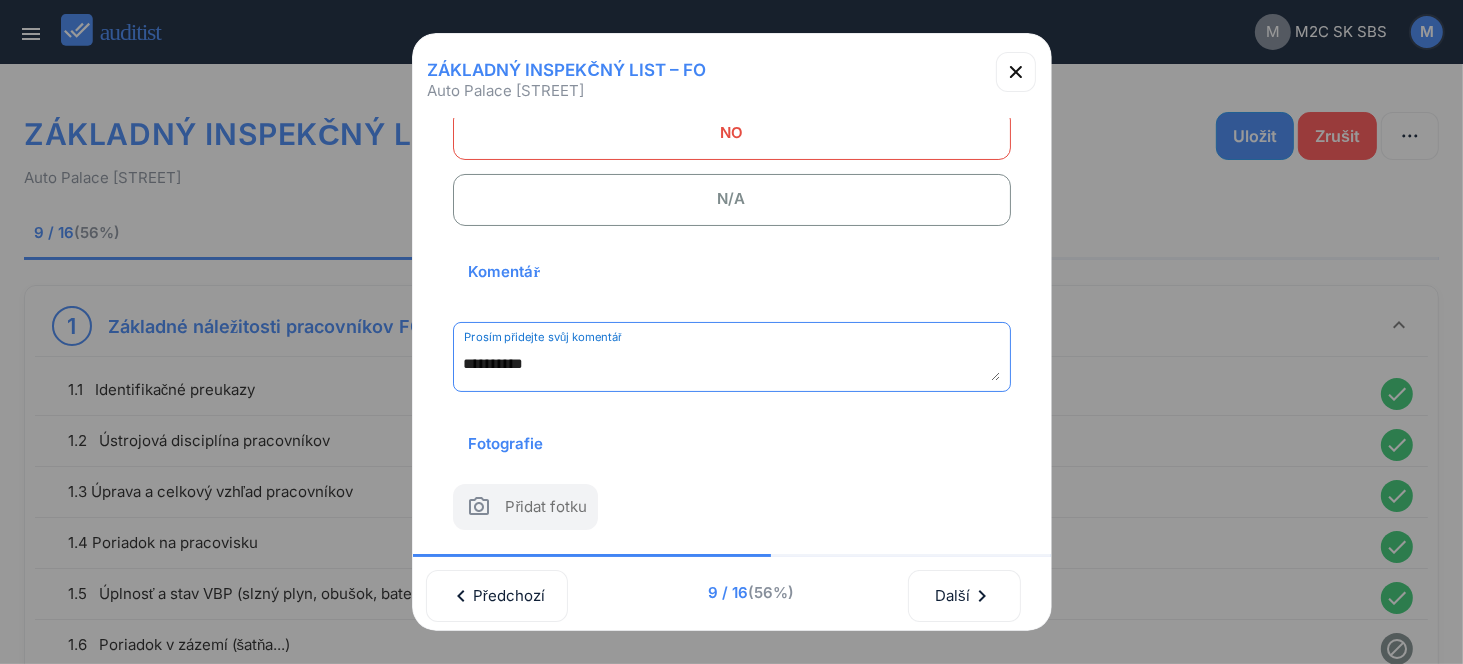 scroll, scrollTop: 262, scrollLeft: 0, axis: vertical 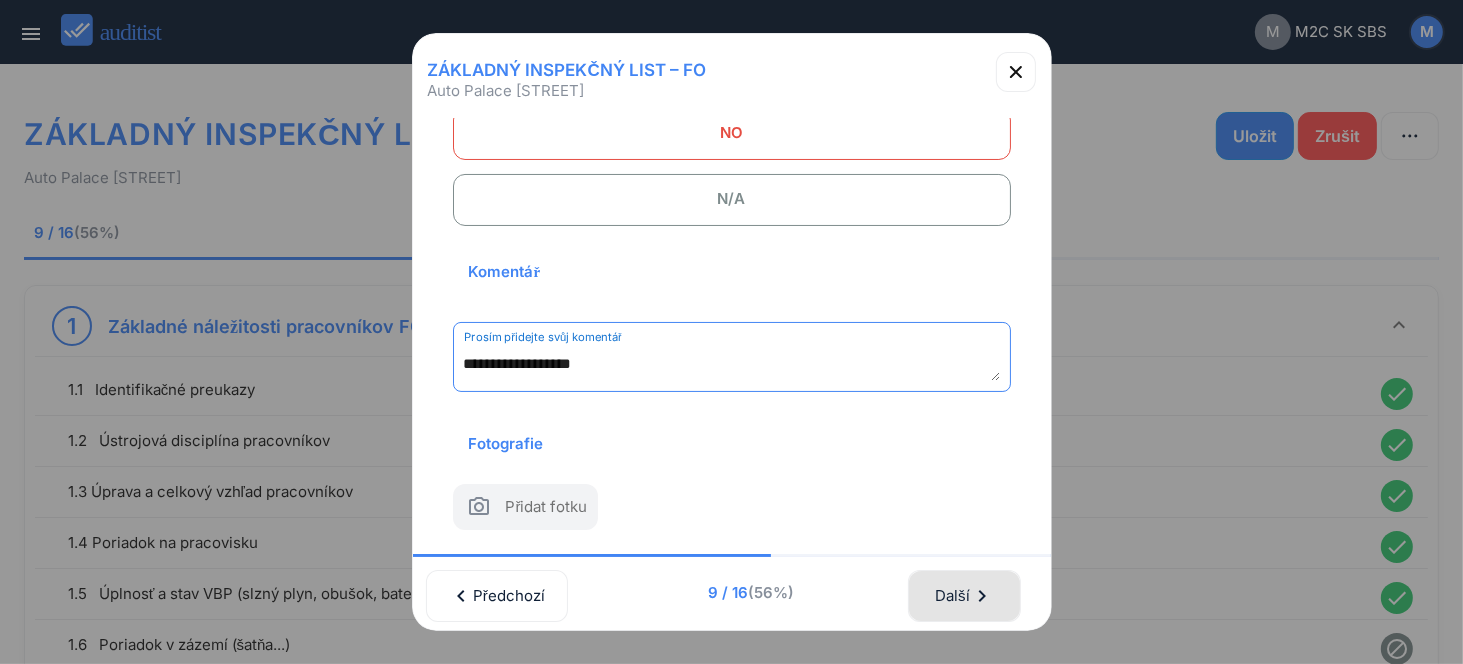 type on "**********" 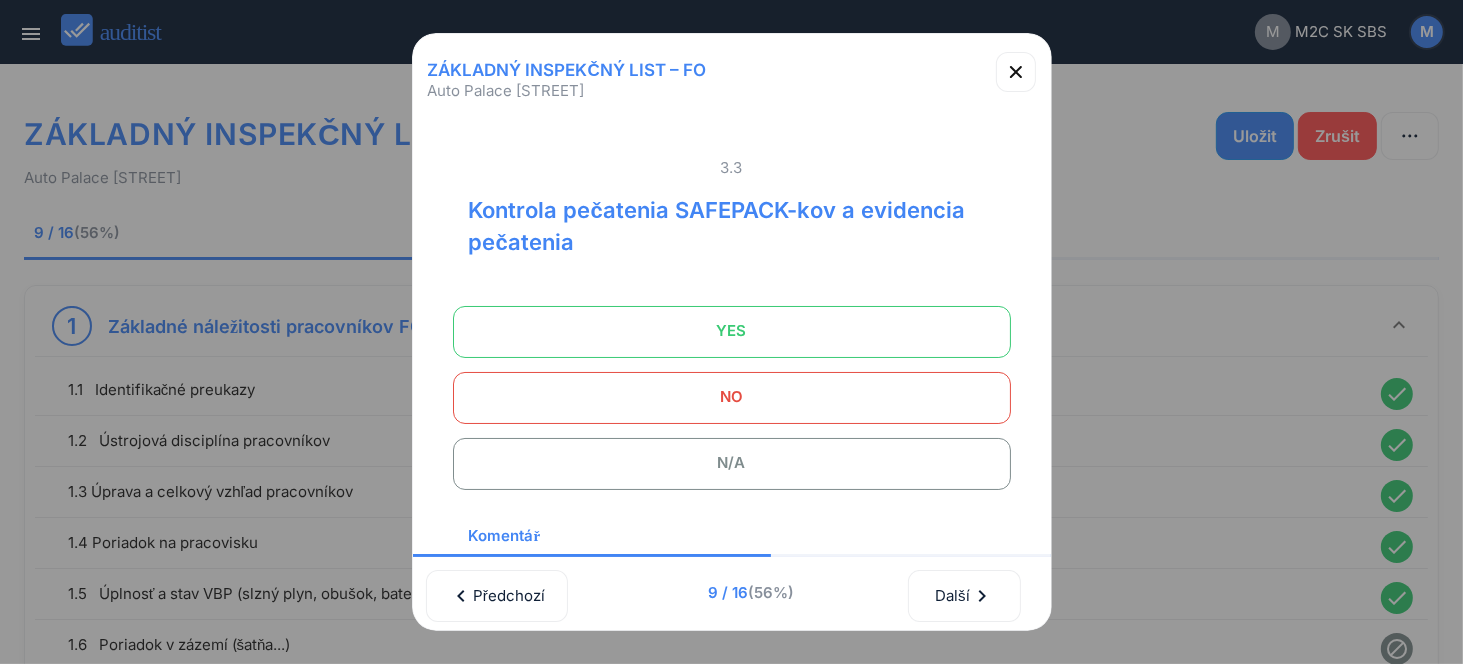 scroll, scrollTop: 0, scrollLeft: 0, axis: both 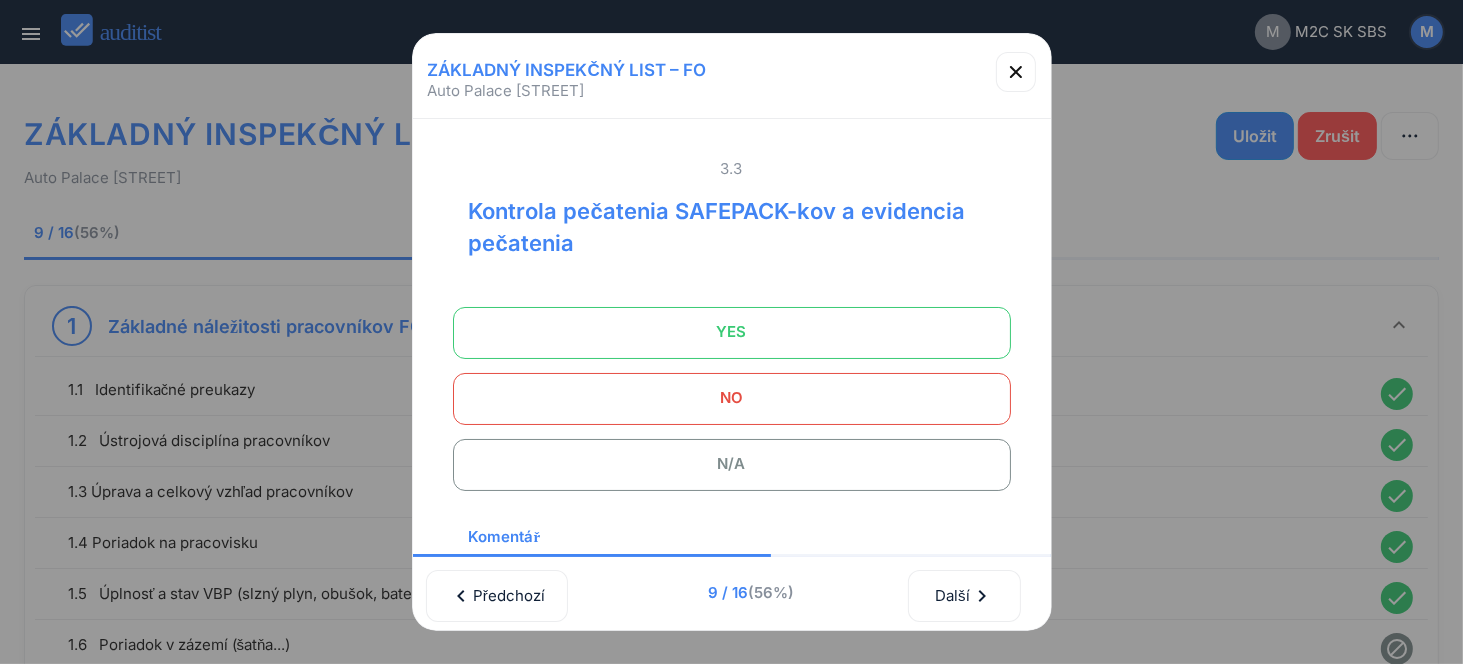 click on "N/A" at bounding box center (732, 464) 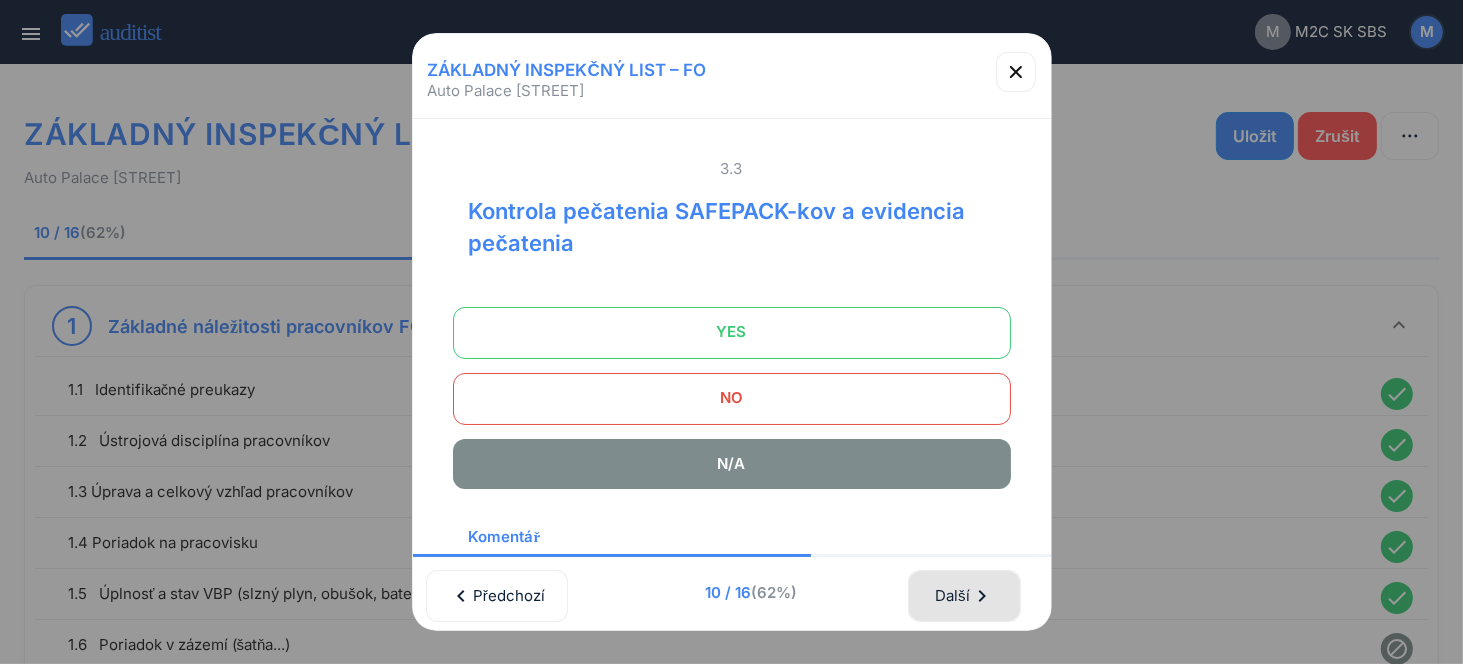 click on "Další
chevron_right" at bounding box center [964, 596] 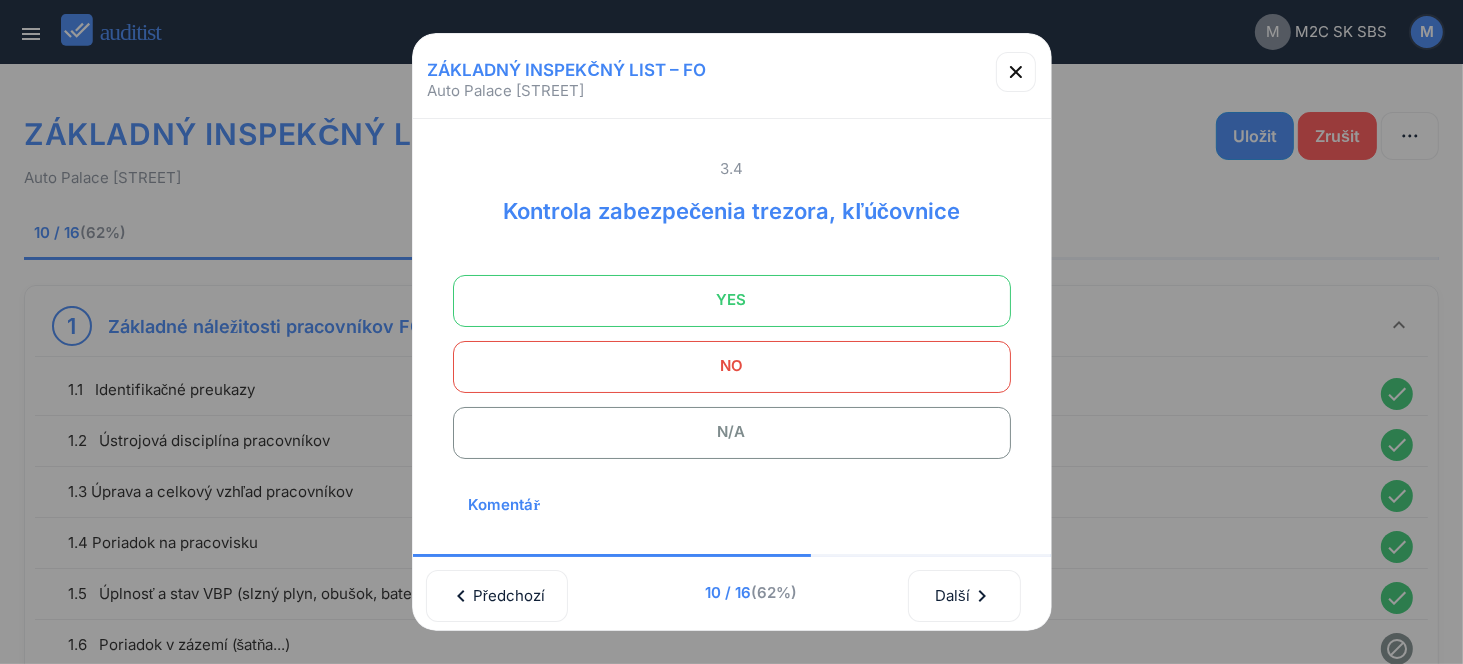 click on "N/A" at bounding box center [732, 432] 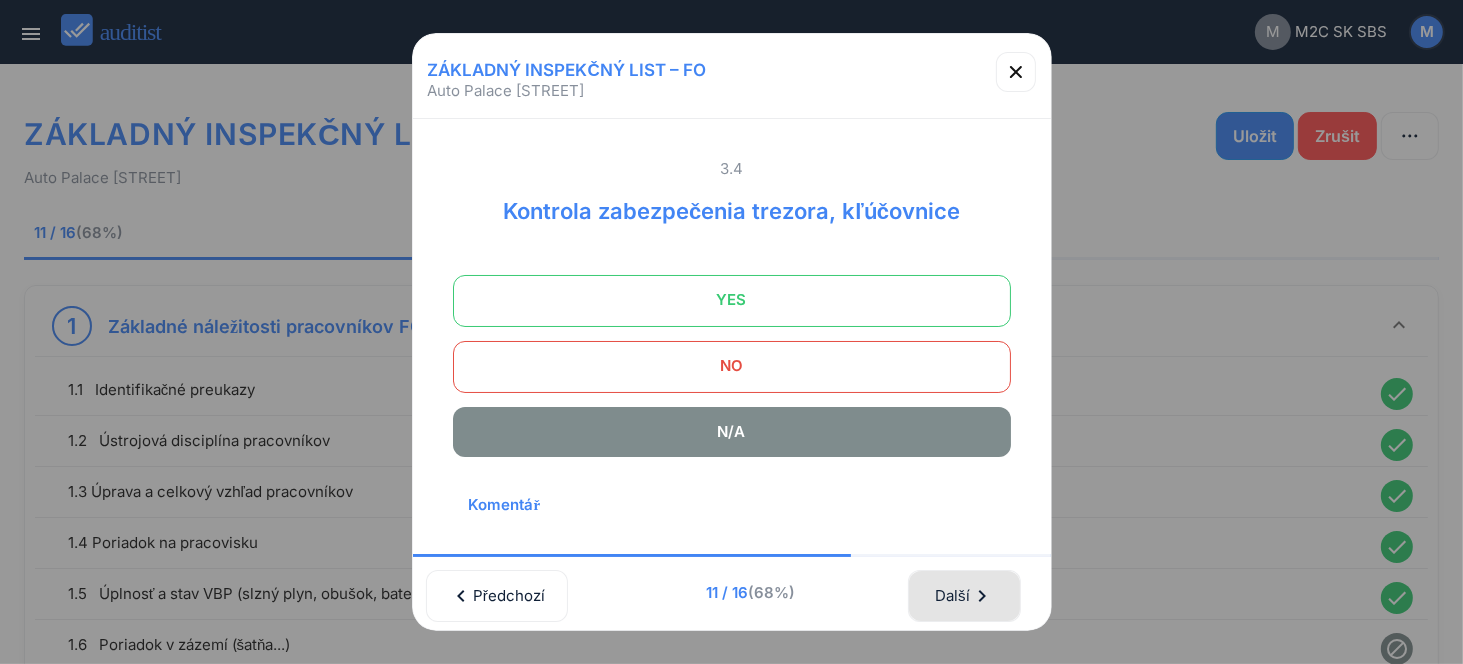 click on "Další
chevron_right" at bounding box center [964, 596] 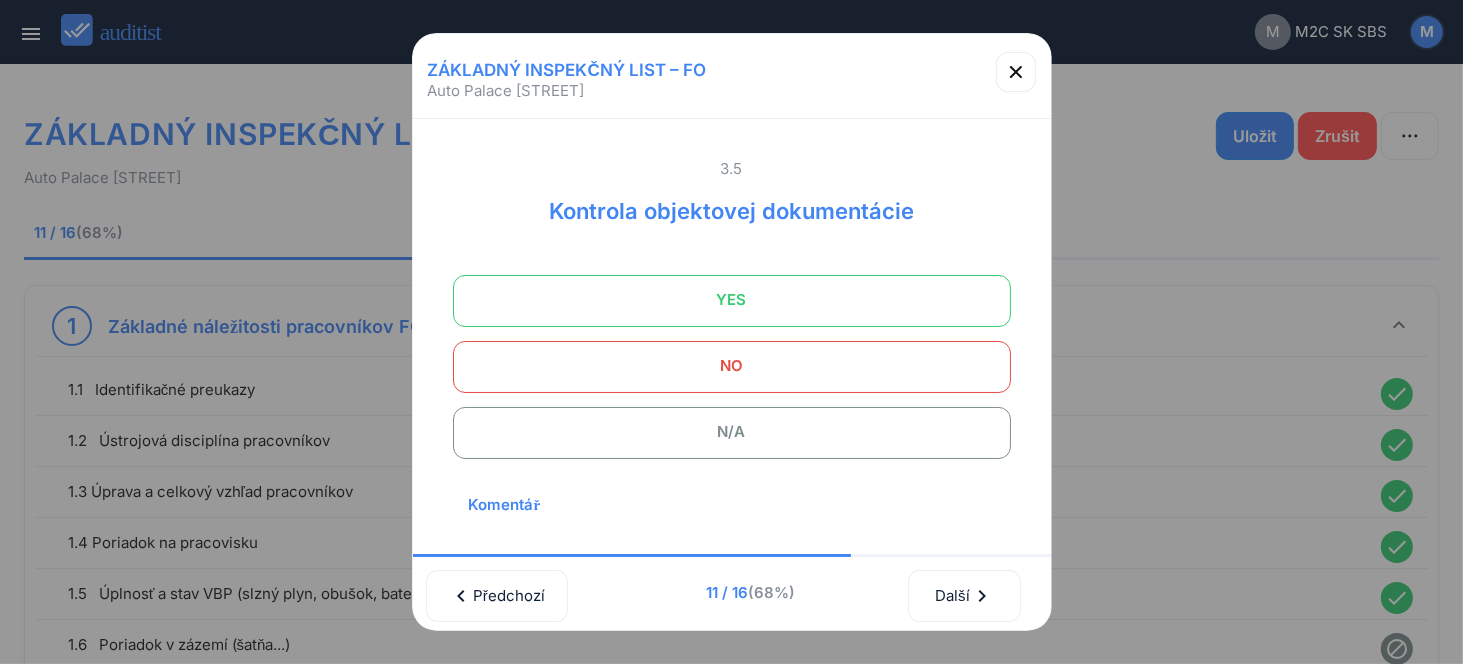 click at bounding box center (732, 433) 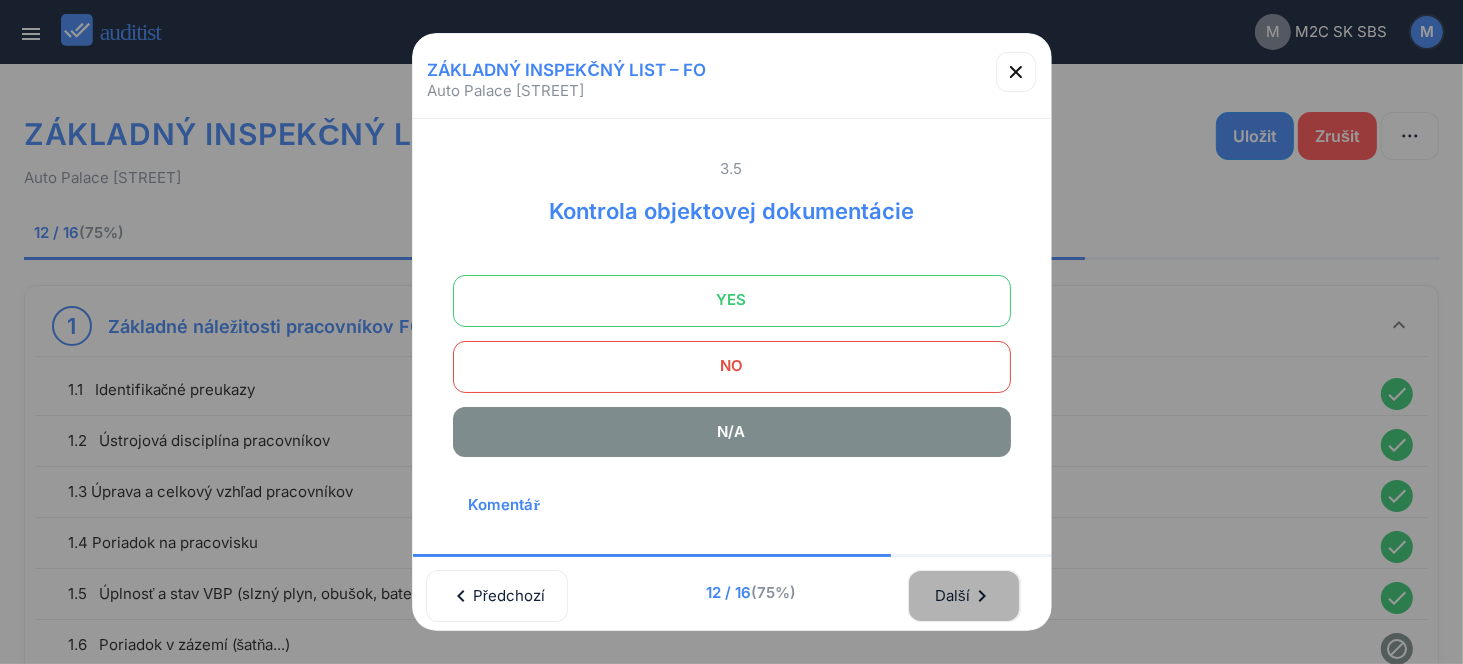 click on "Další
chevron_right" at bounding box center (964, 596) 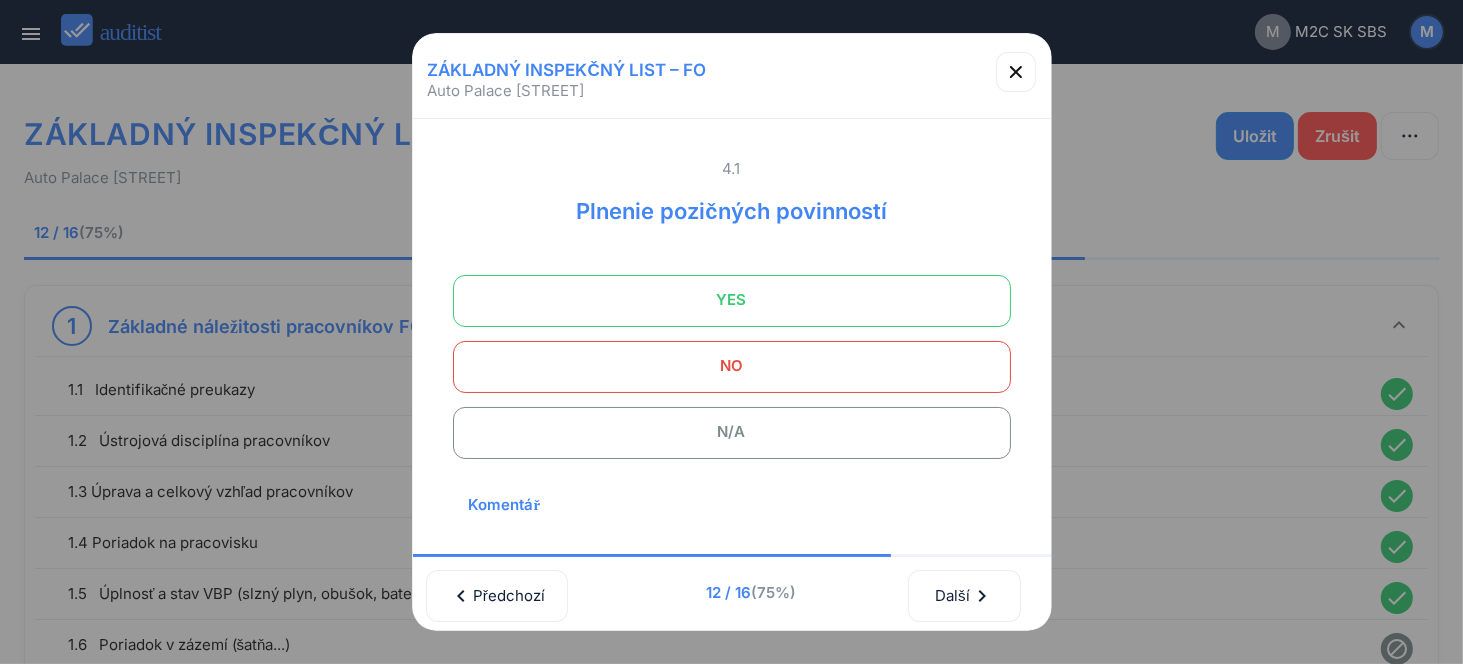 click on "YES" at bounding box center [732, 300] 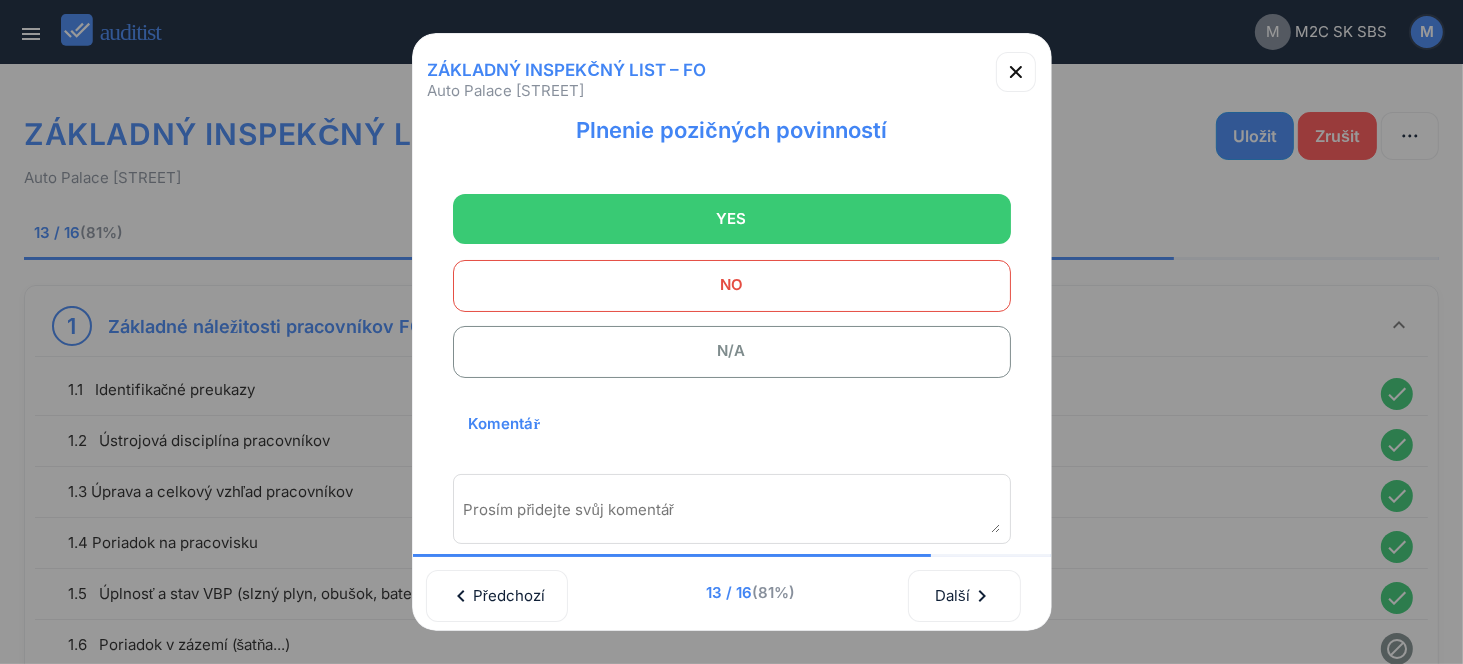 scroll, scrollTop: 200, scrollLeft: 0, axis: vertical 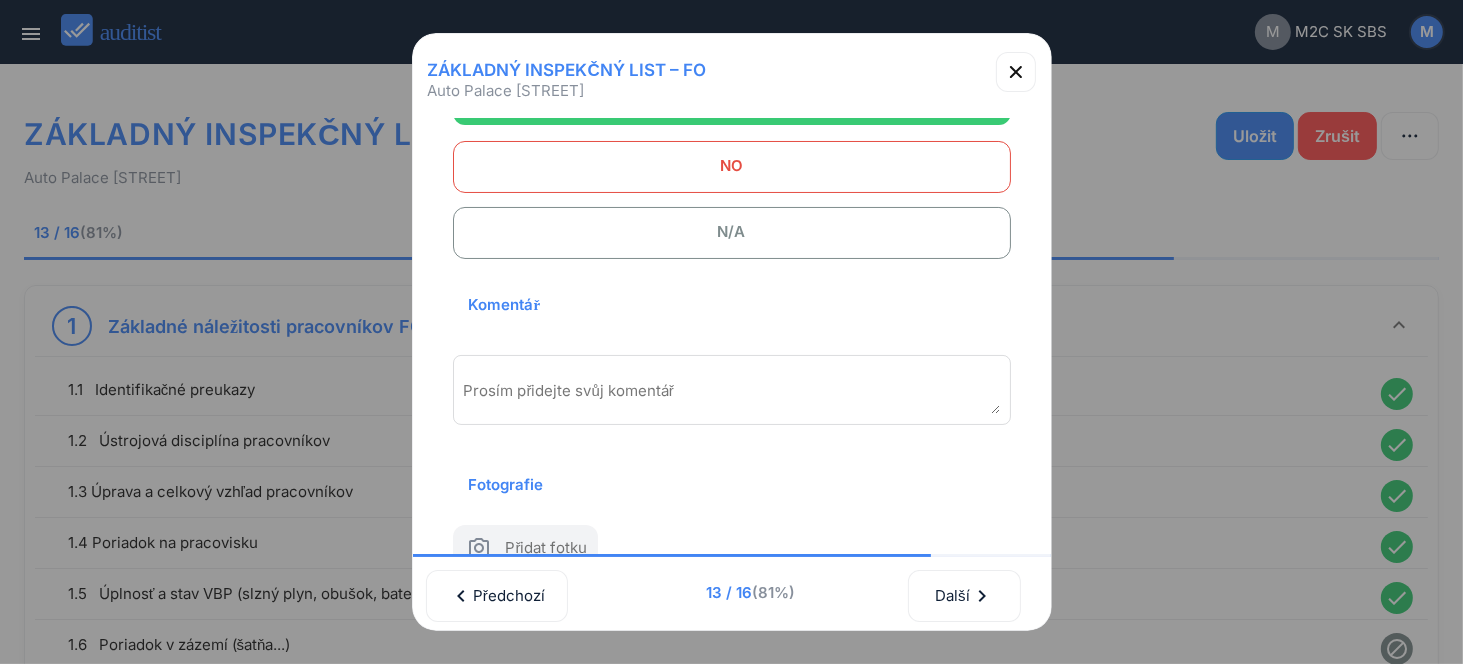 click on "Prosím přidejte svůj komentář" at bounding box center [732, 390] 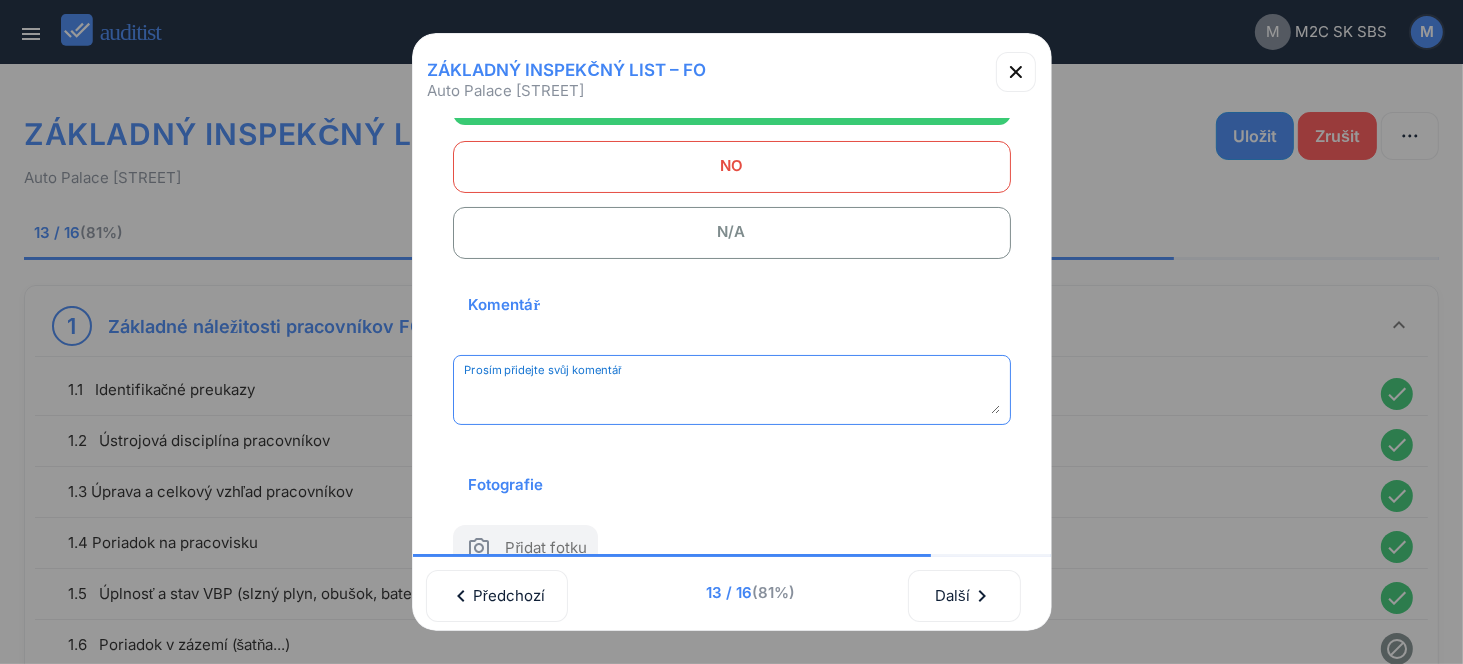 paste on "**********" 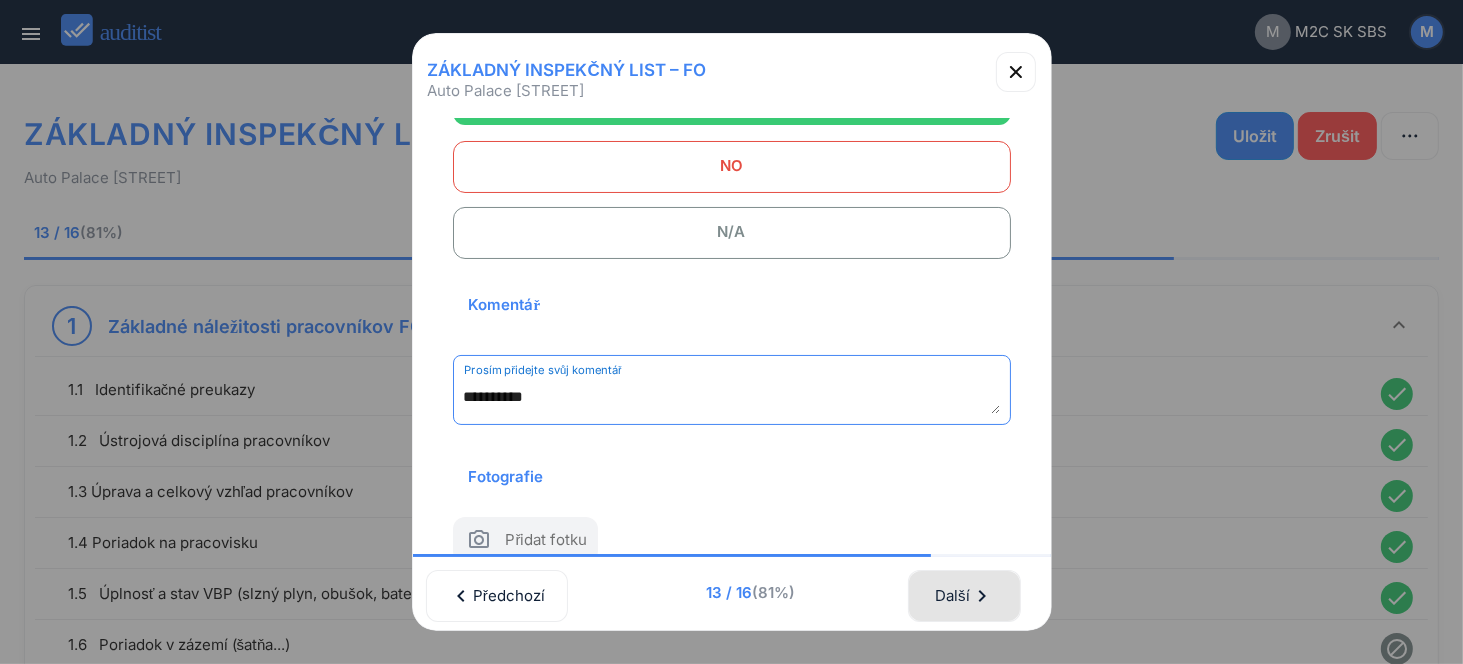 type on "**********" 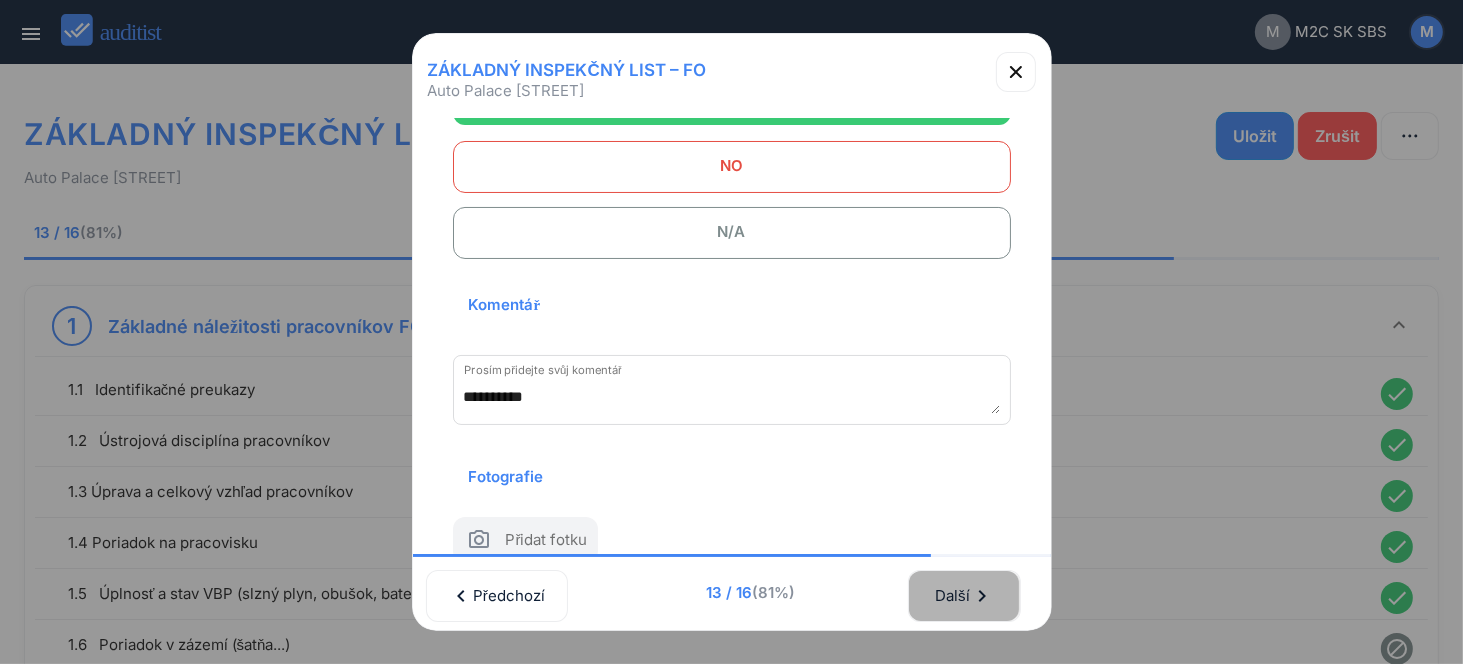 click on "Další
chevron_right" at bounding box center [964, 596] 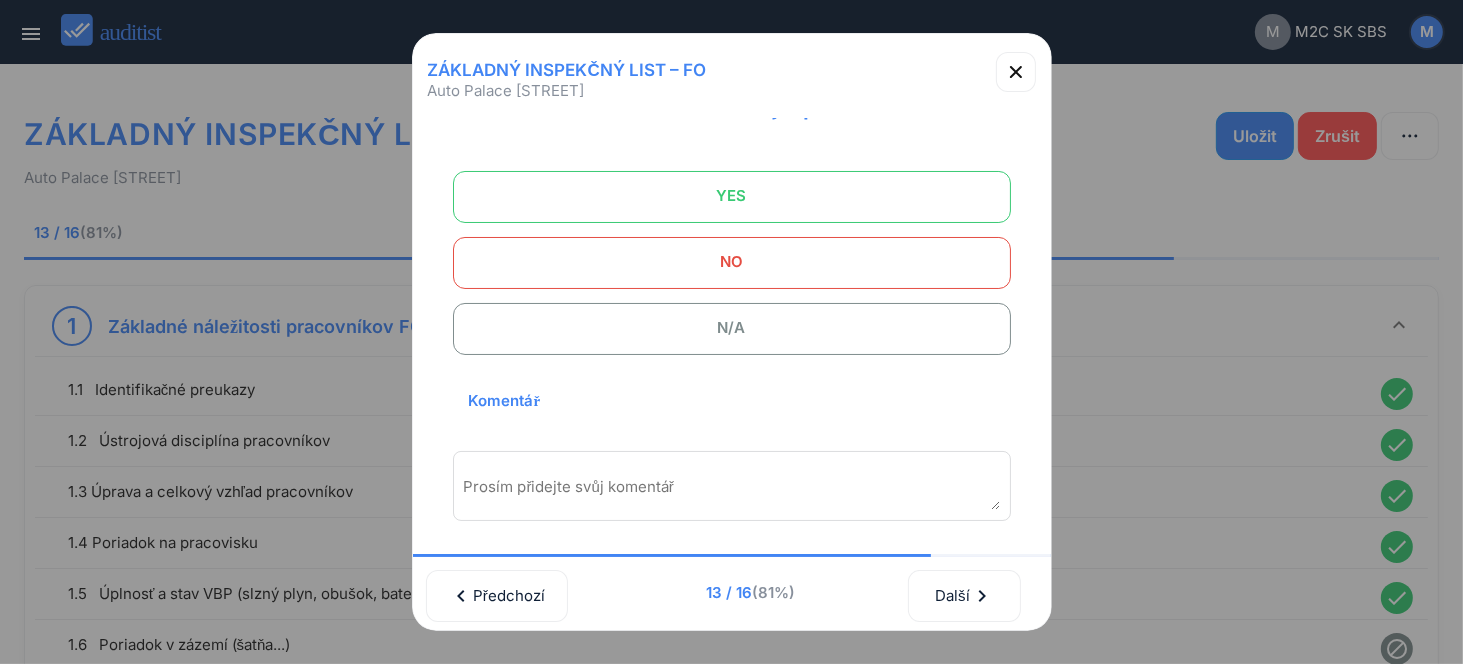 scroll, scrollTop: 0, scrollLeft: 0, axis: both 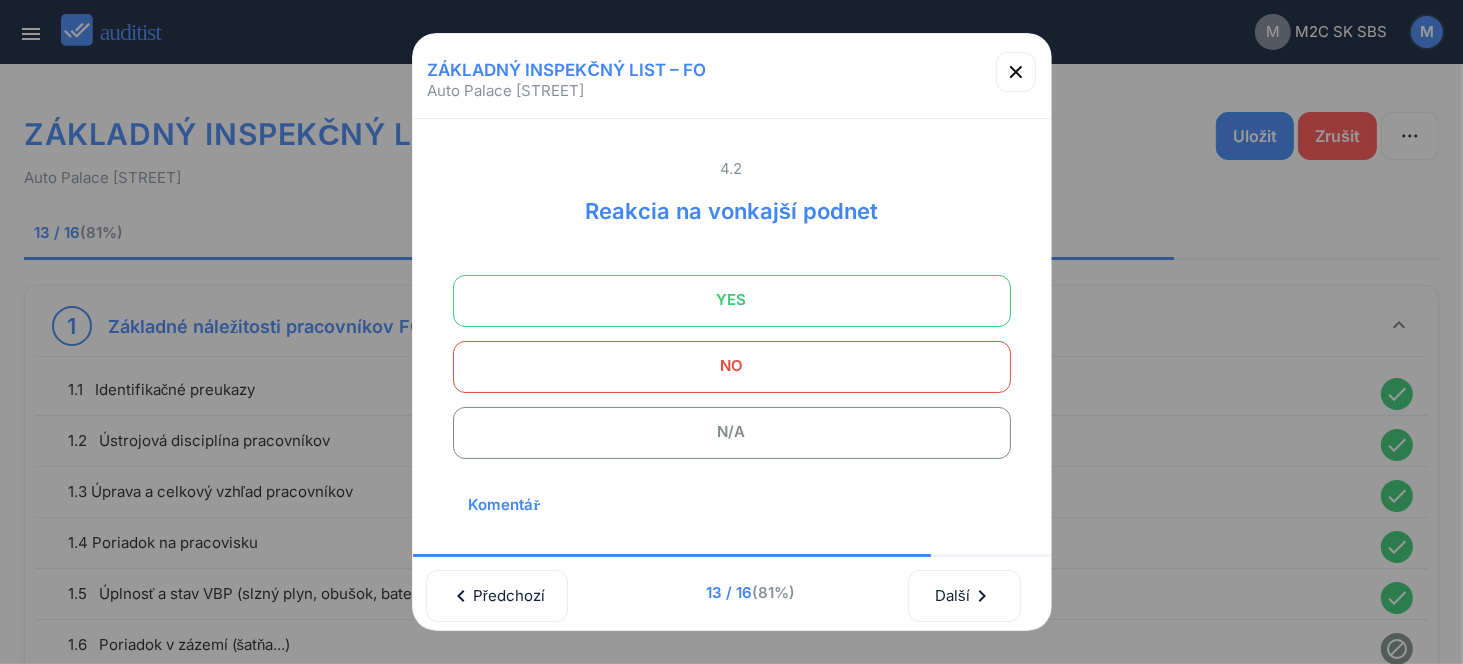 click on "YES" at bounding box center [732, 300] 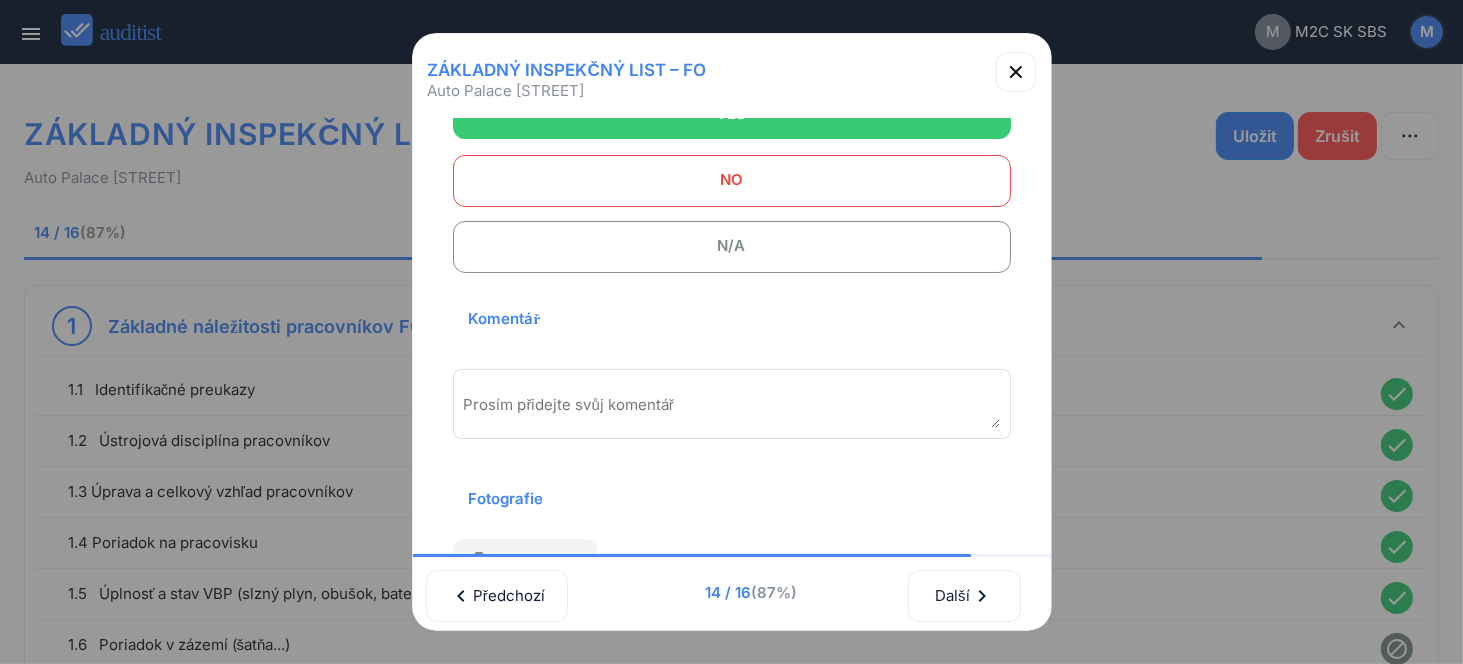 scroll, scrollTop: 200, scrollLeft: 0, axis: vertical 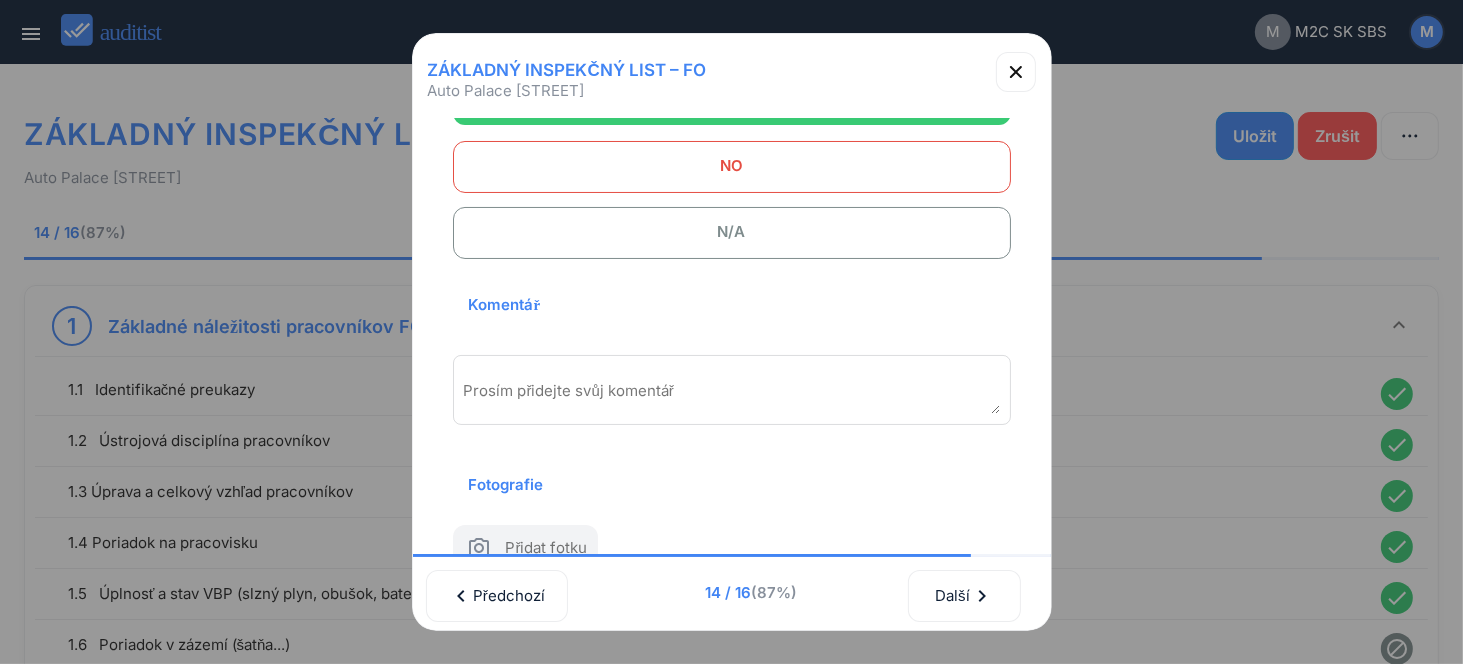 click on "Prosím přidejte svůj komentář" at bounding box center (732, 390) 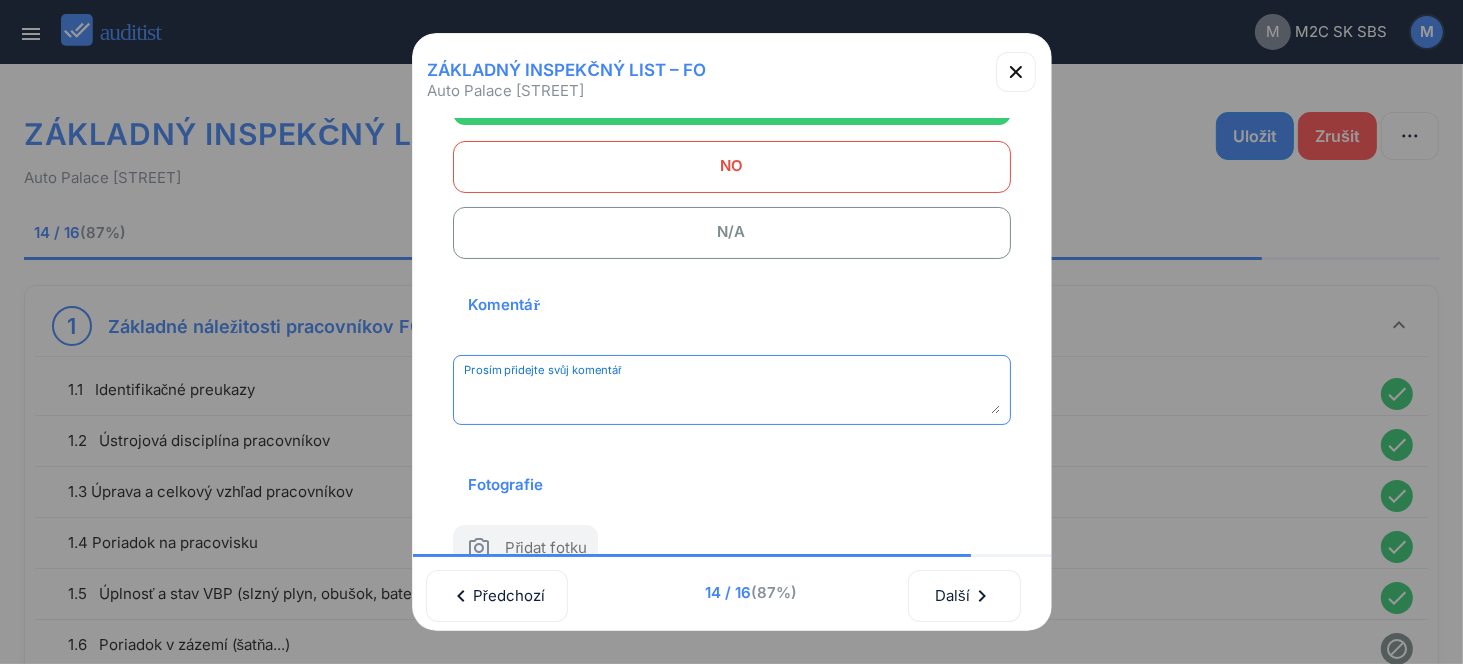 paste on "**********" 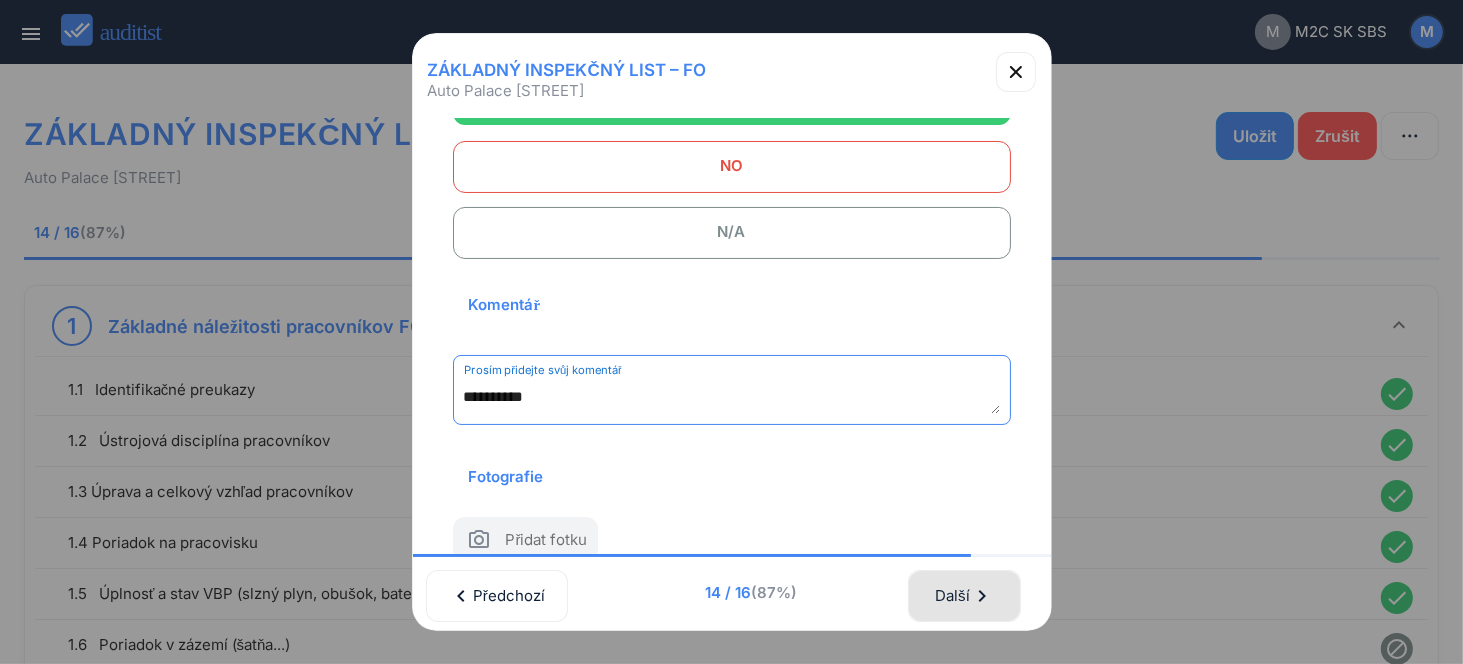 type on "**********" 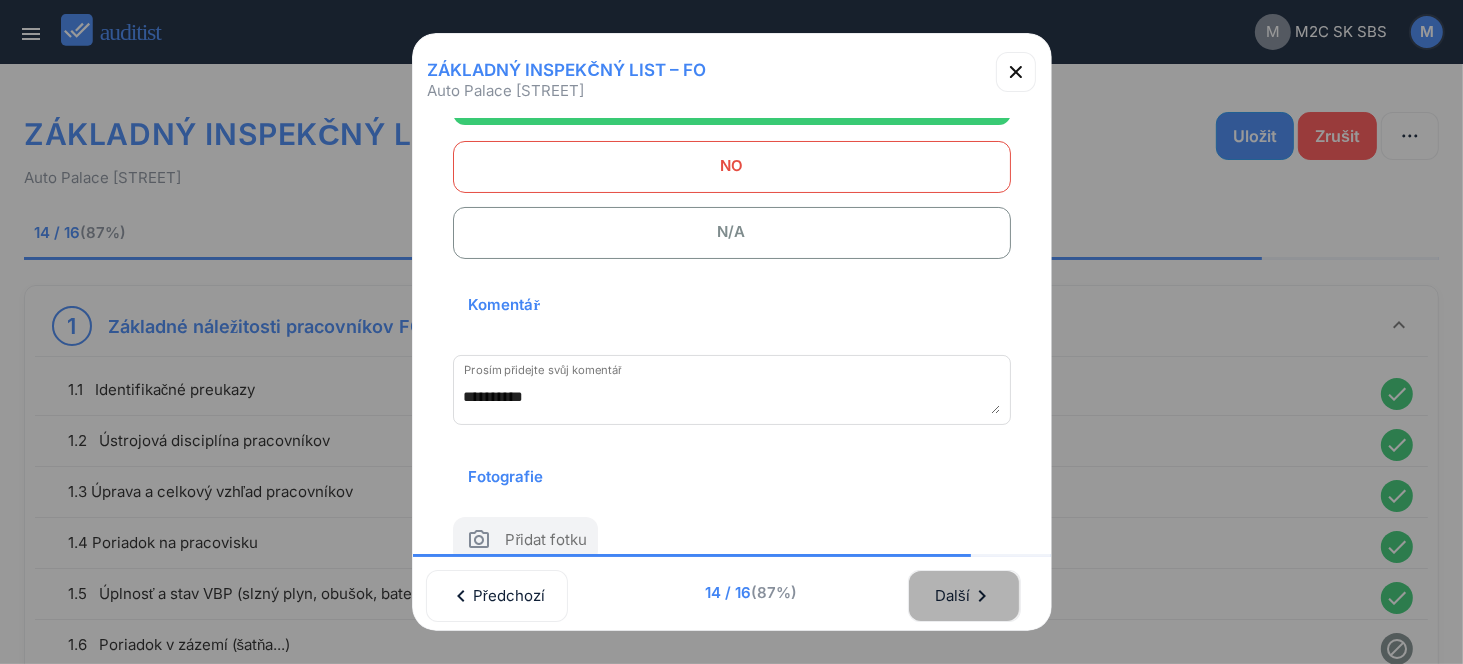 click on "Další
chevron_right" at bounding box center (964, 596) 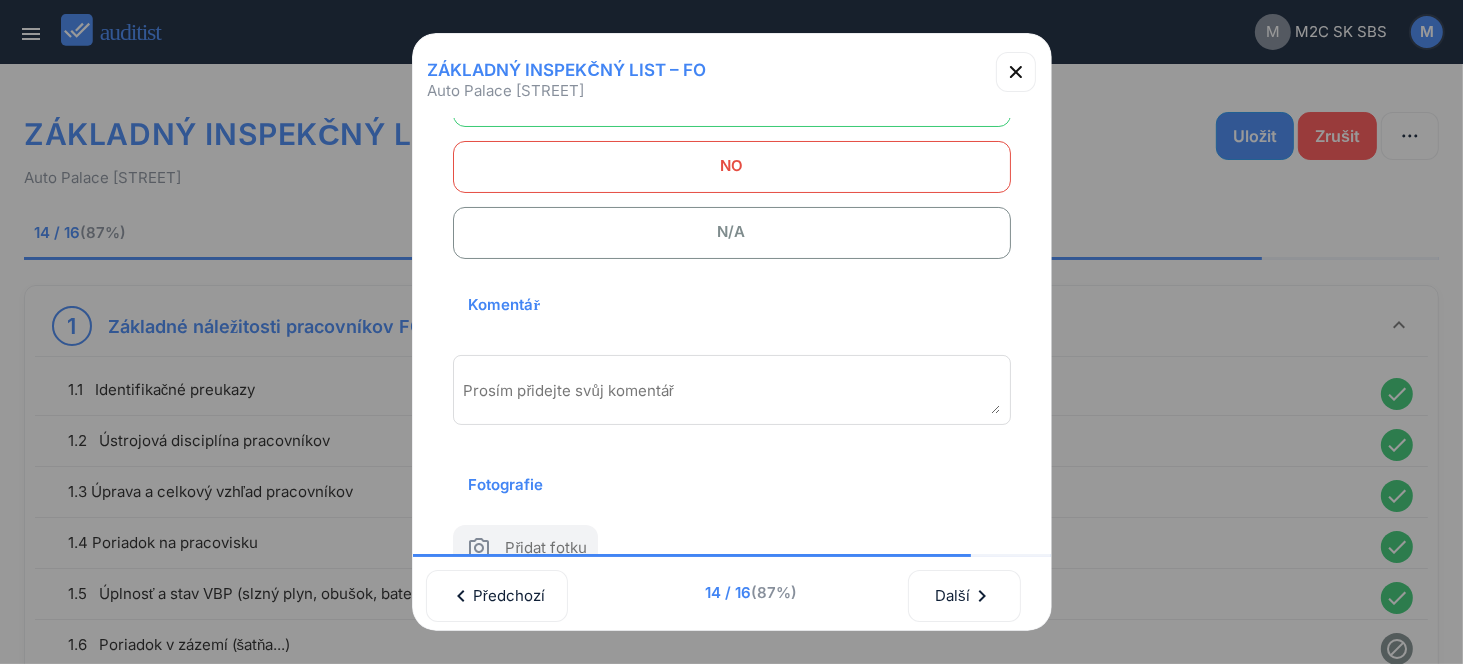 scroll, scrollTop: 0, scrollLeft: 0, axis: both 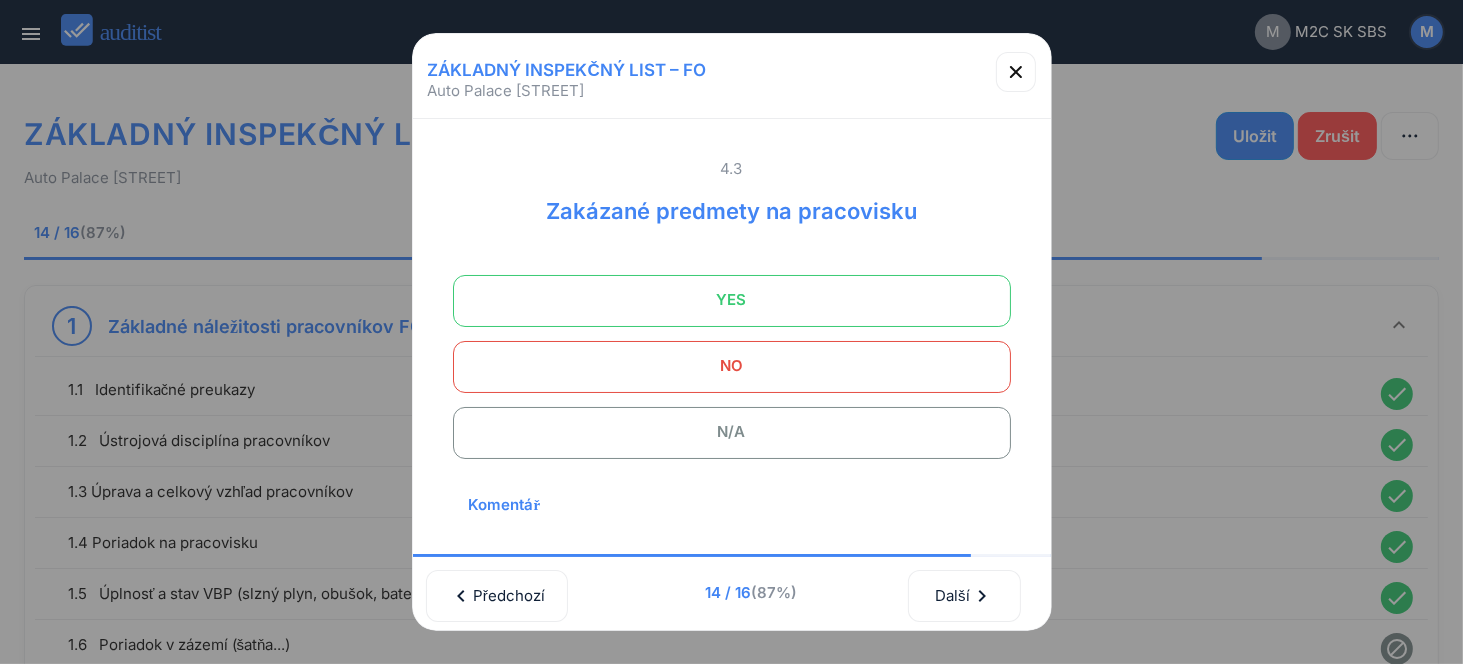 click on "YES" at bounding box center (732, 300) 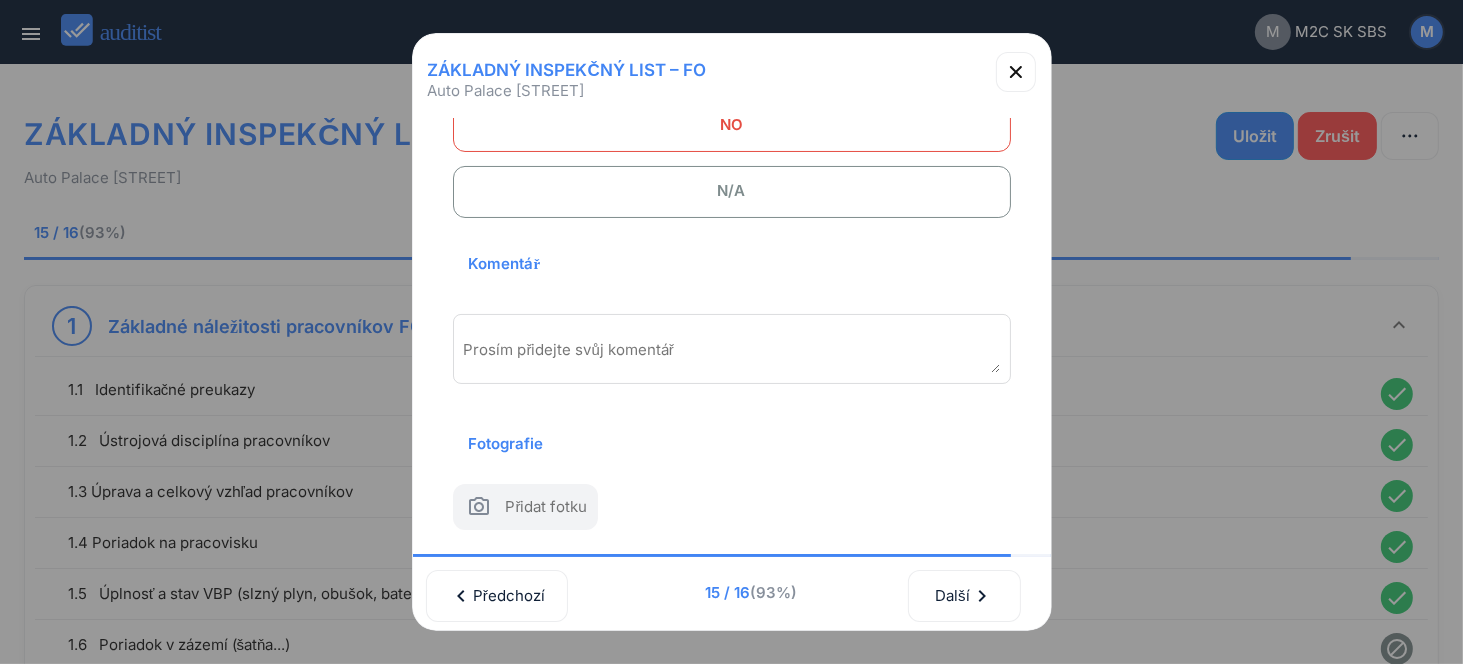 click at bounding box center [732, 356] 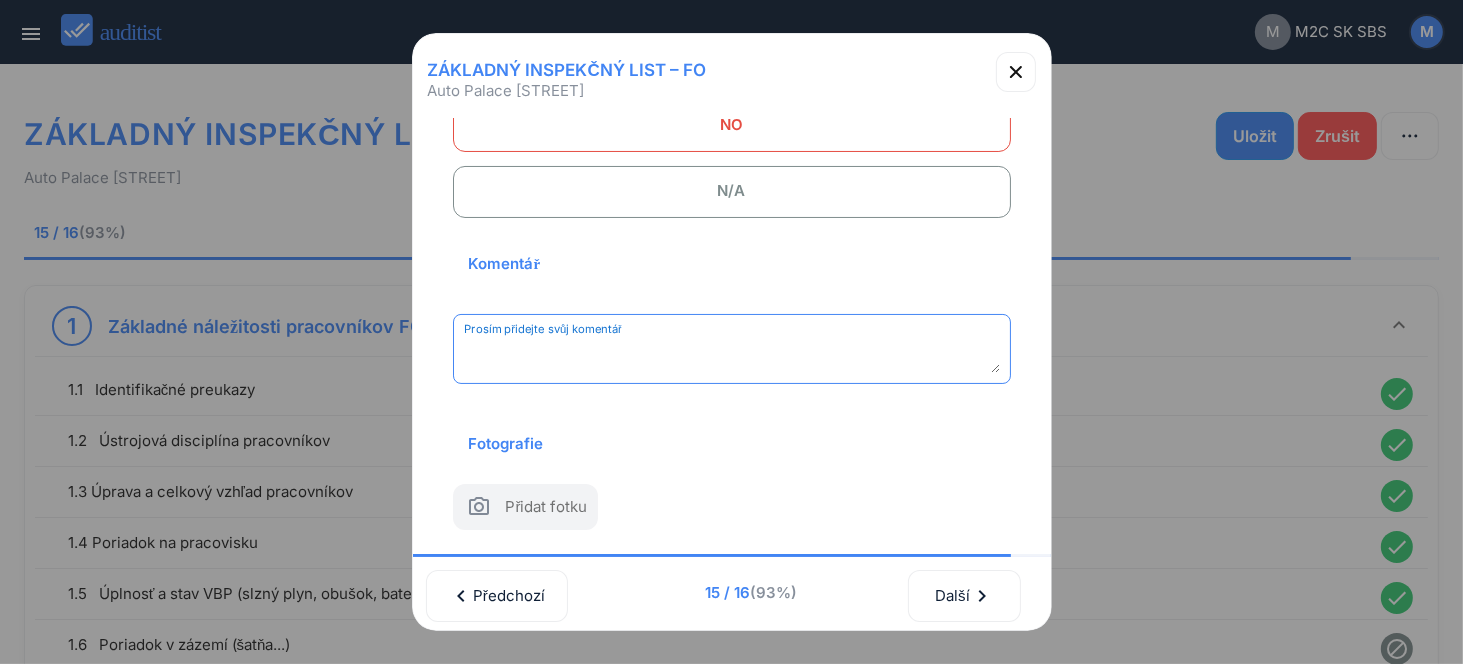 paste on "**********" 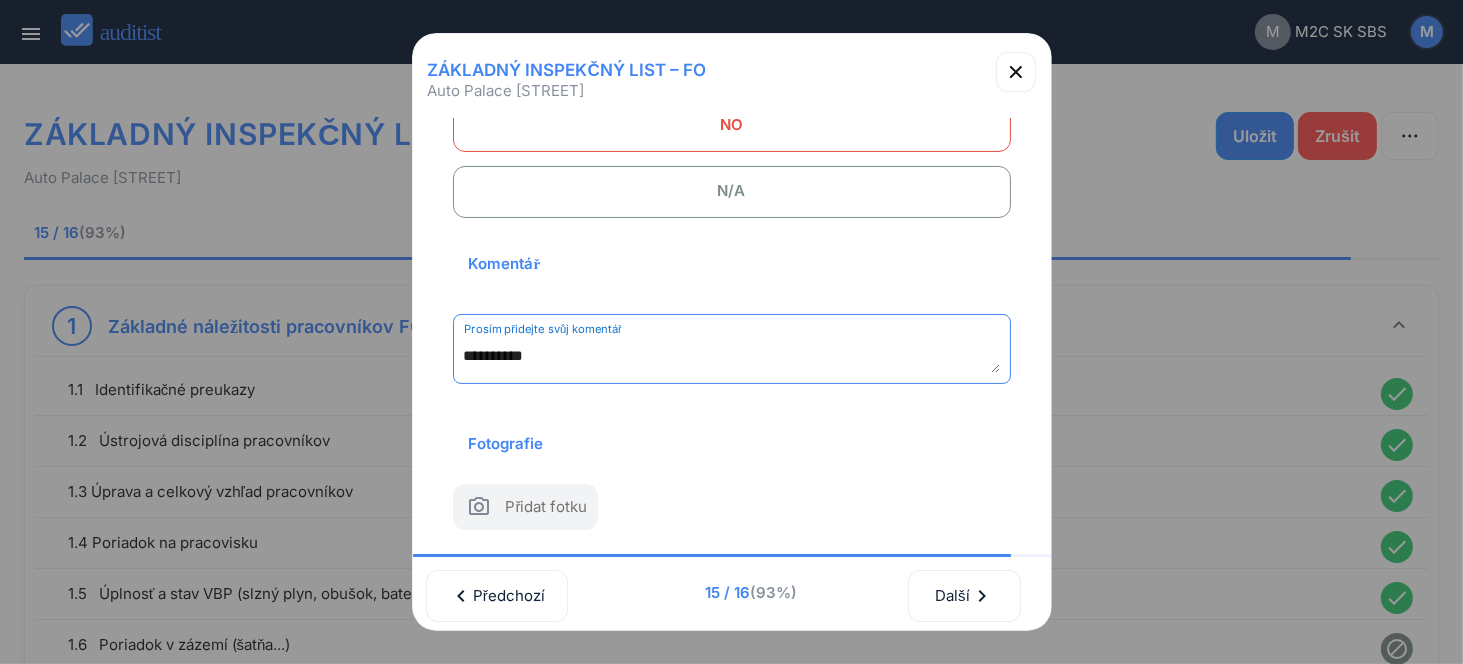 scroll, scrollTop: 262, scrollLeft: 0, axis: vertical 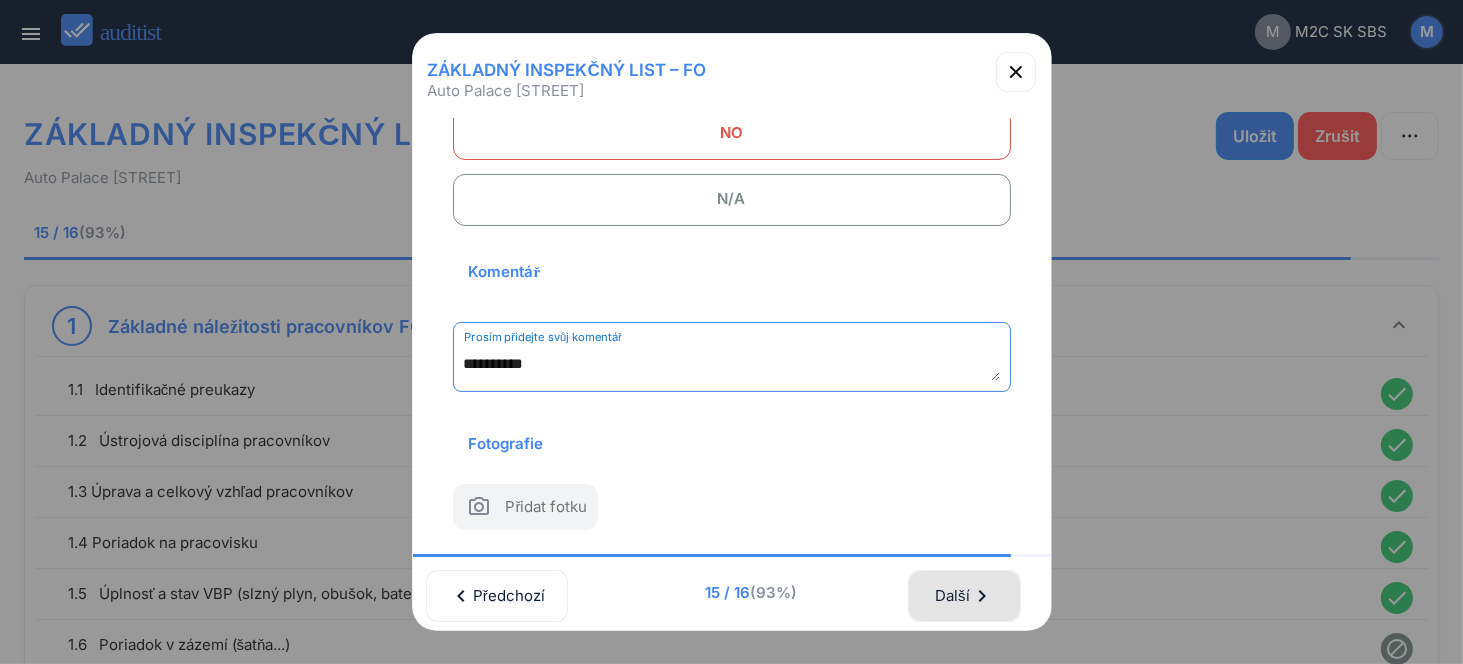 type on "**********" 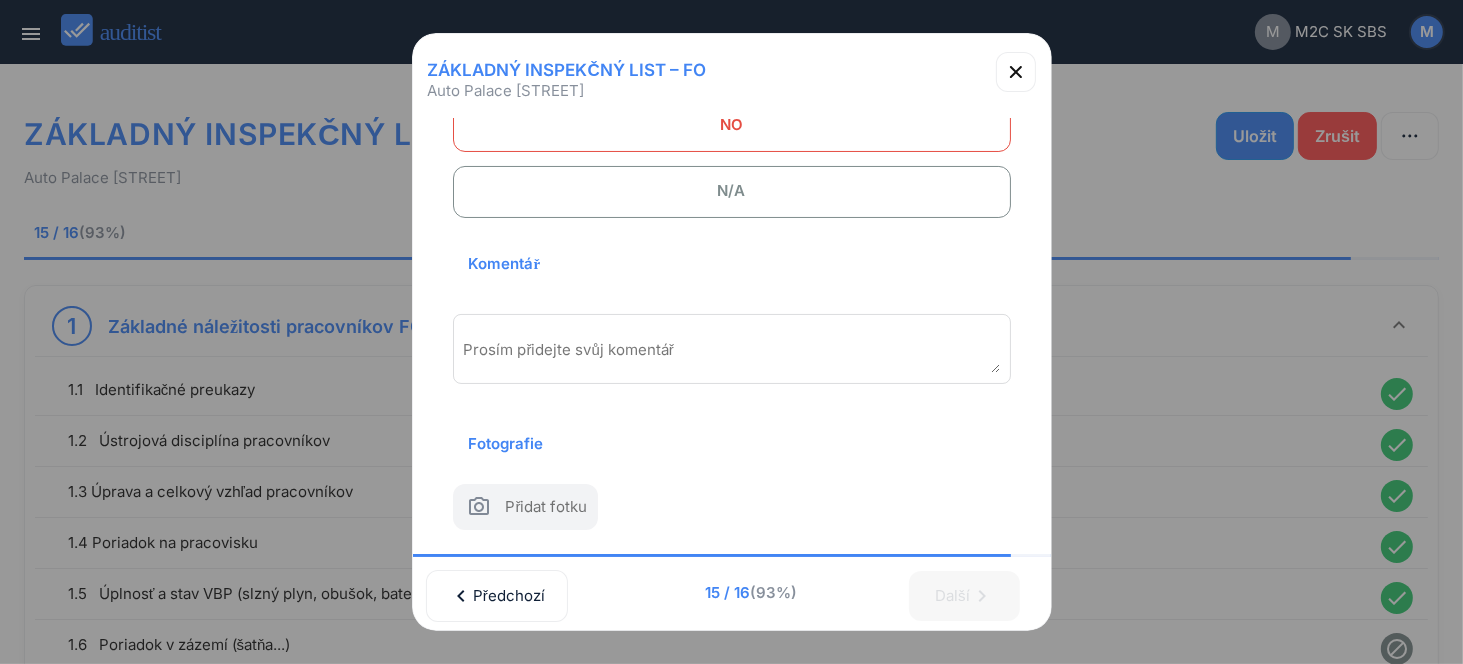 click on "N/A" at bounding box center (732, 191) 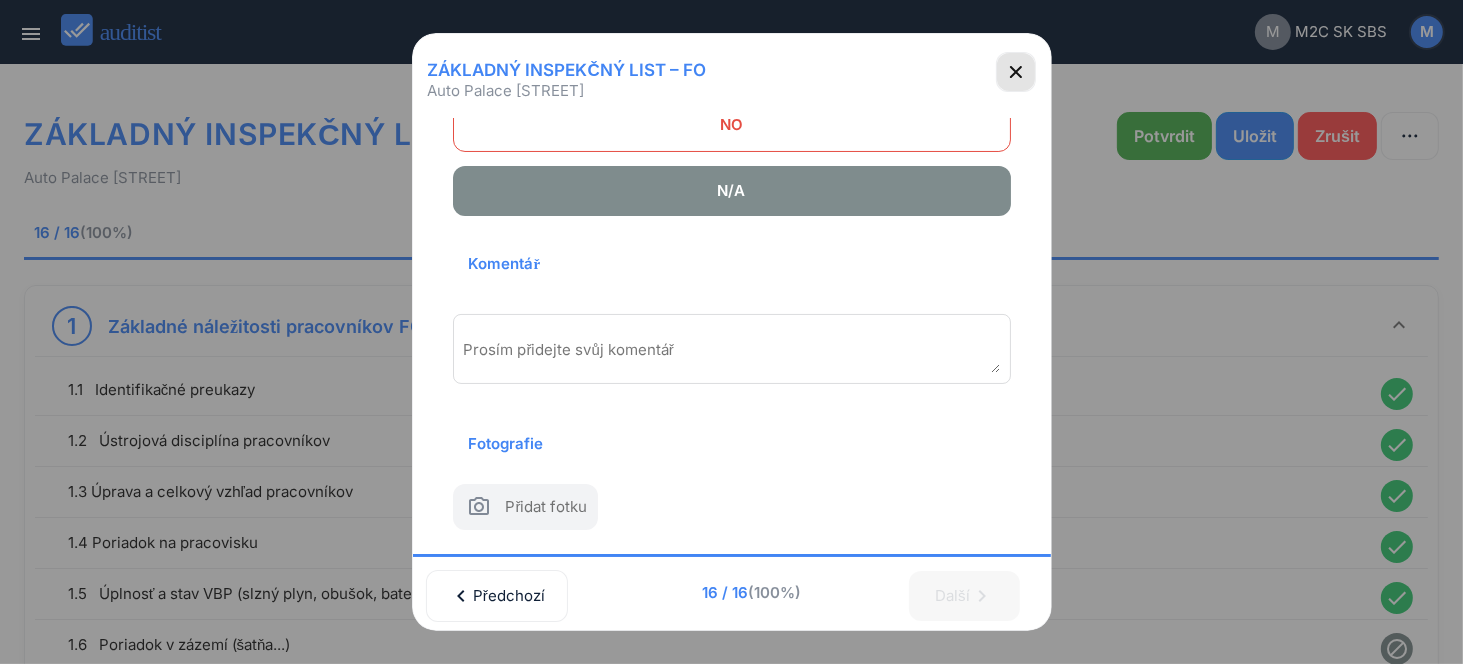 click 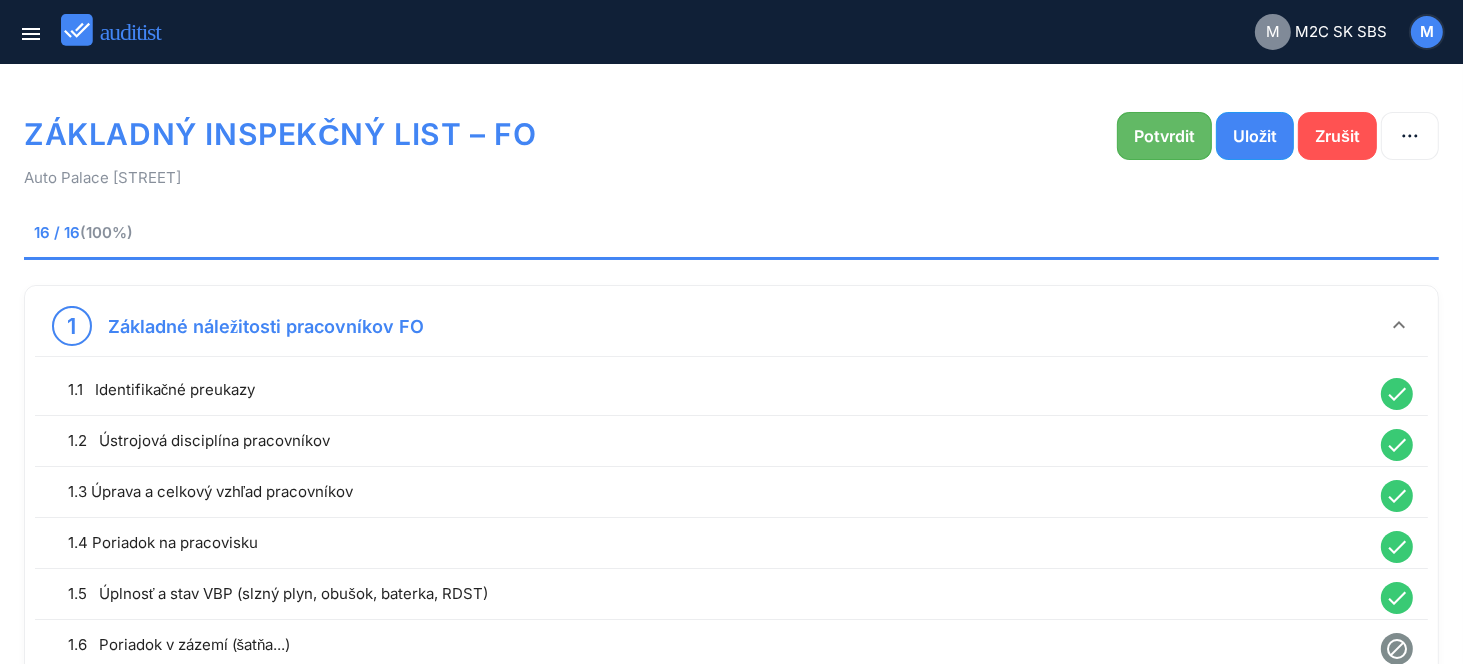 click on "Potvrdit" at bounding box center [1164, 136] 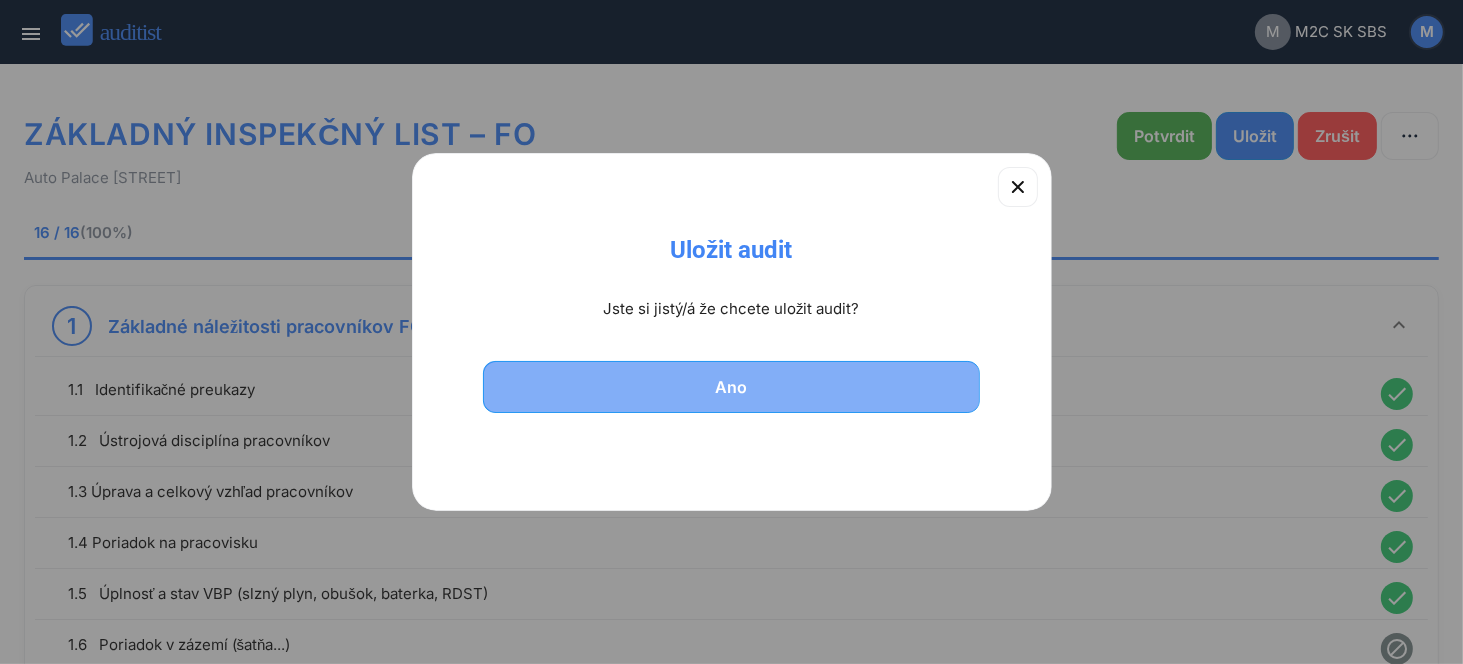 click on "Ano" at bounding box center (732, 387) 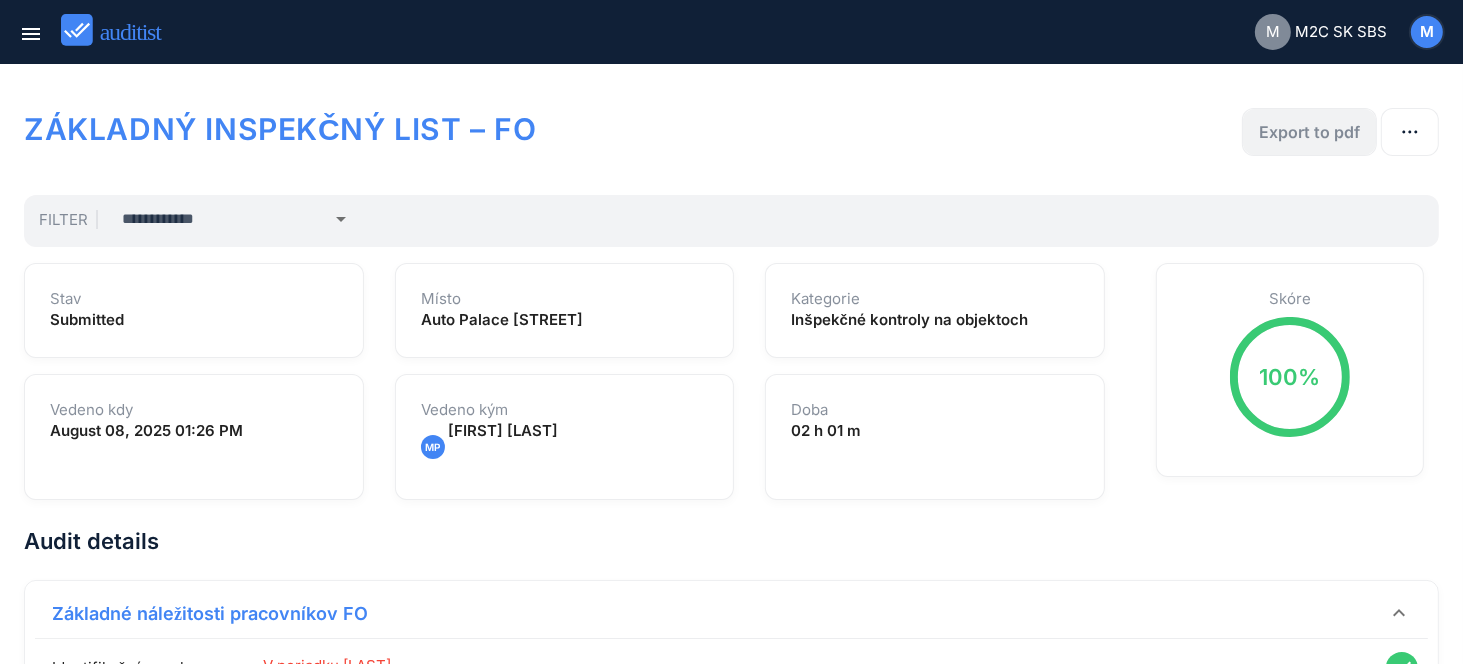 click on "Export to pdf" at bounding box center (1309, 132) 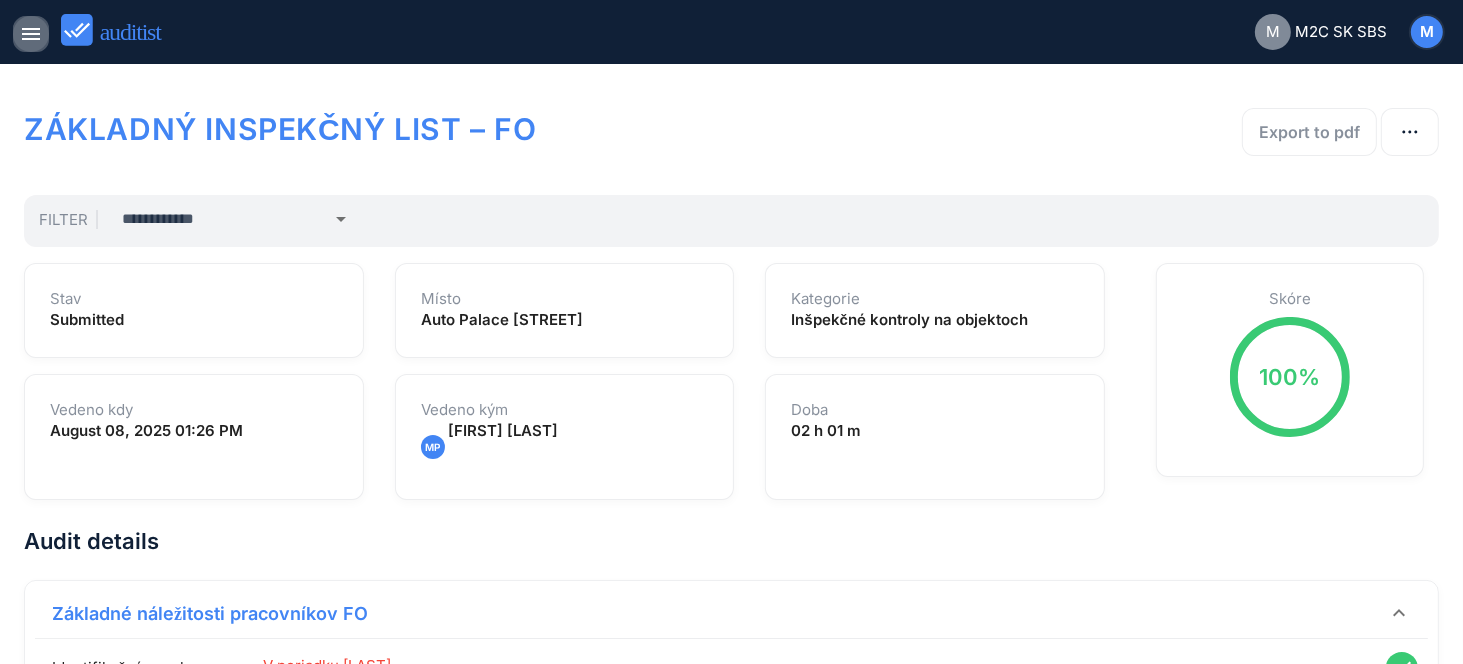 click on "menu" at bounding box center [31, 34] 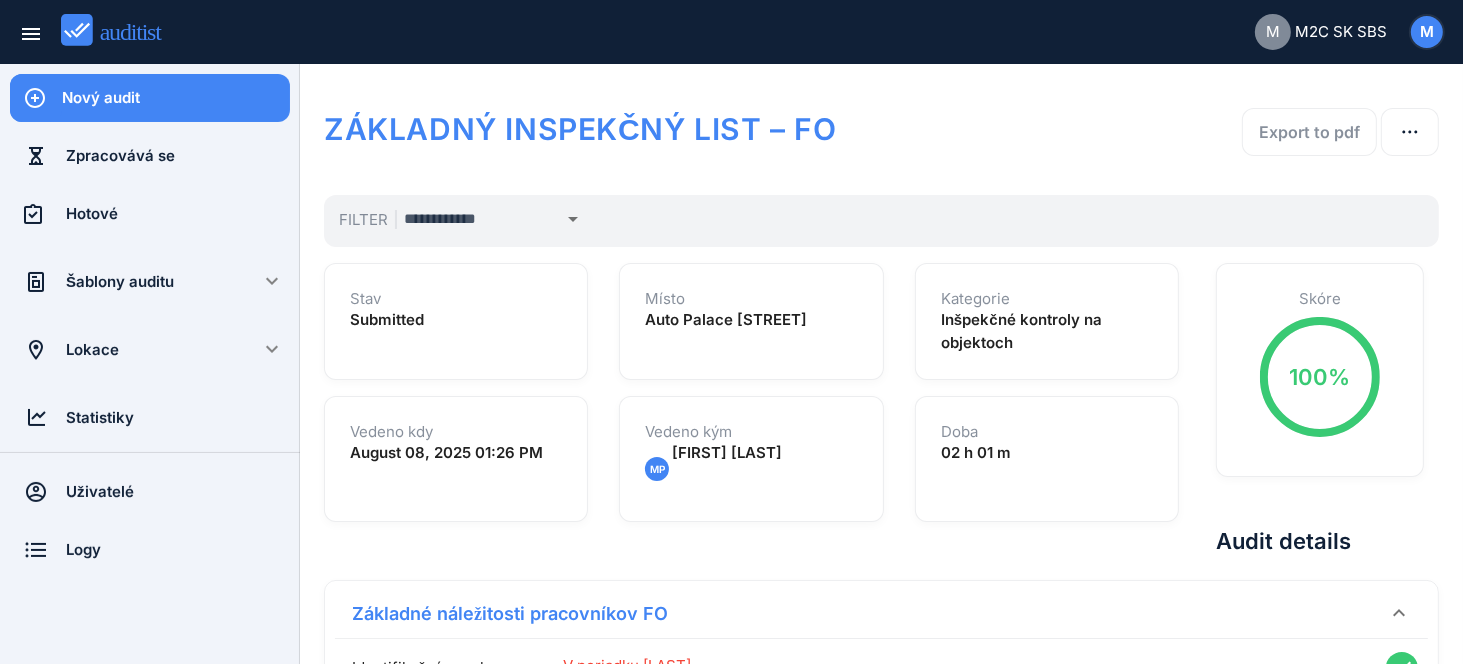click on "Nový audit" at bounding box center (176, 98) 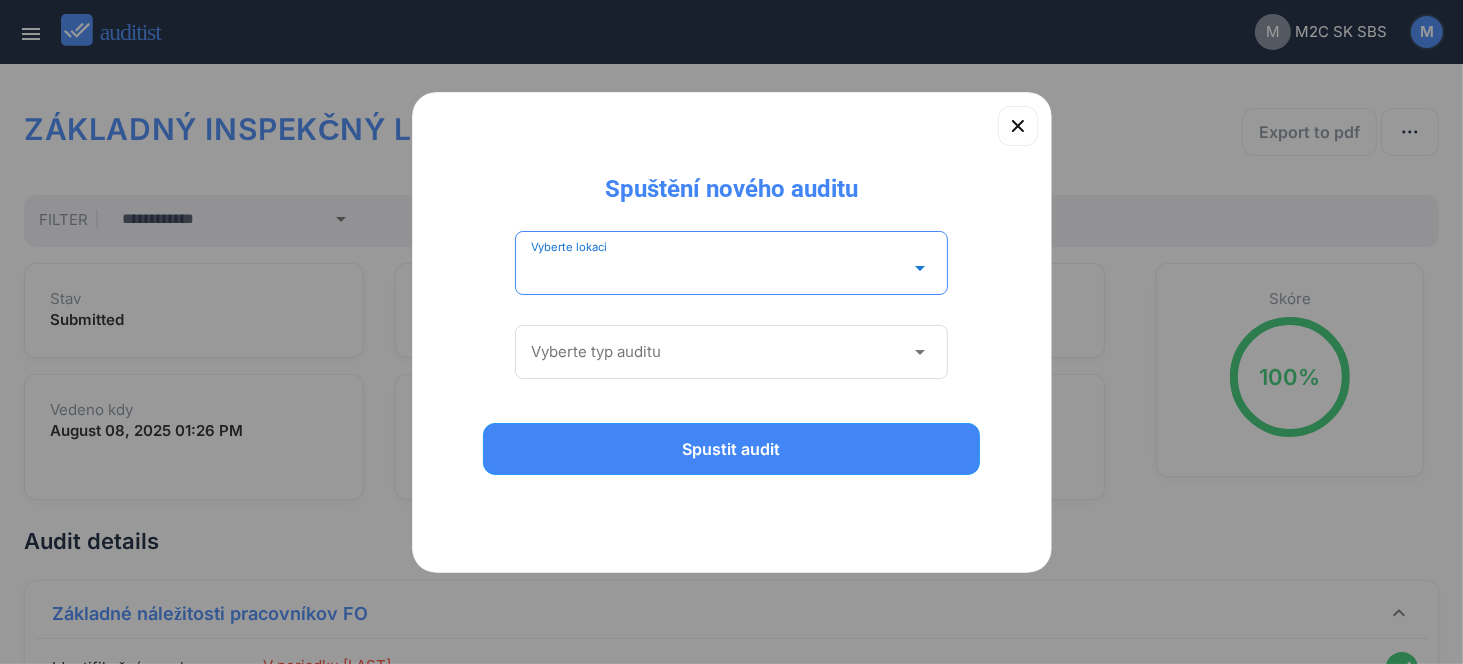 click at bounding box center (718, 268) 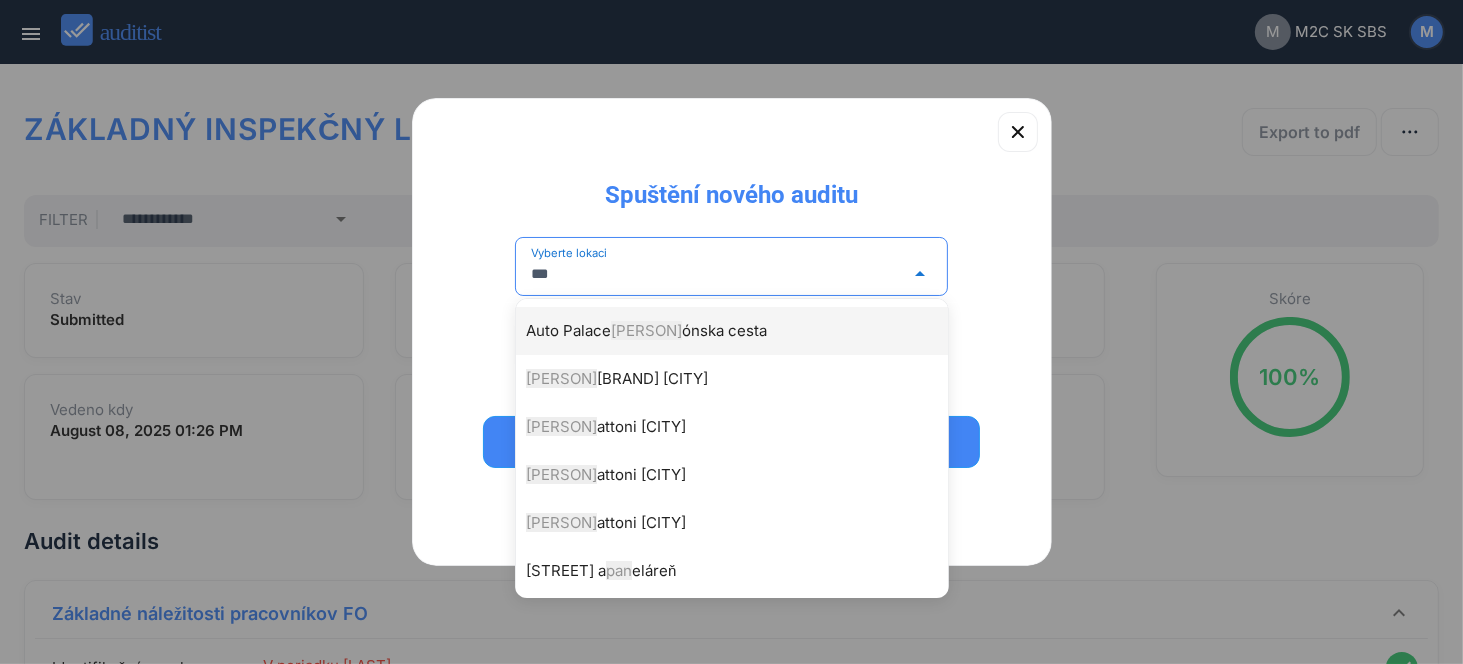 click on "Auto Palace [STREET], [CITY]" at bounding box center [742, 331] 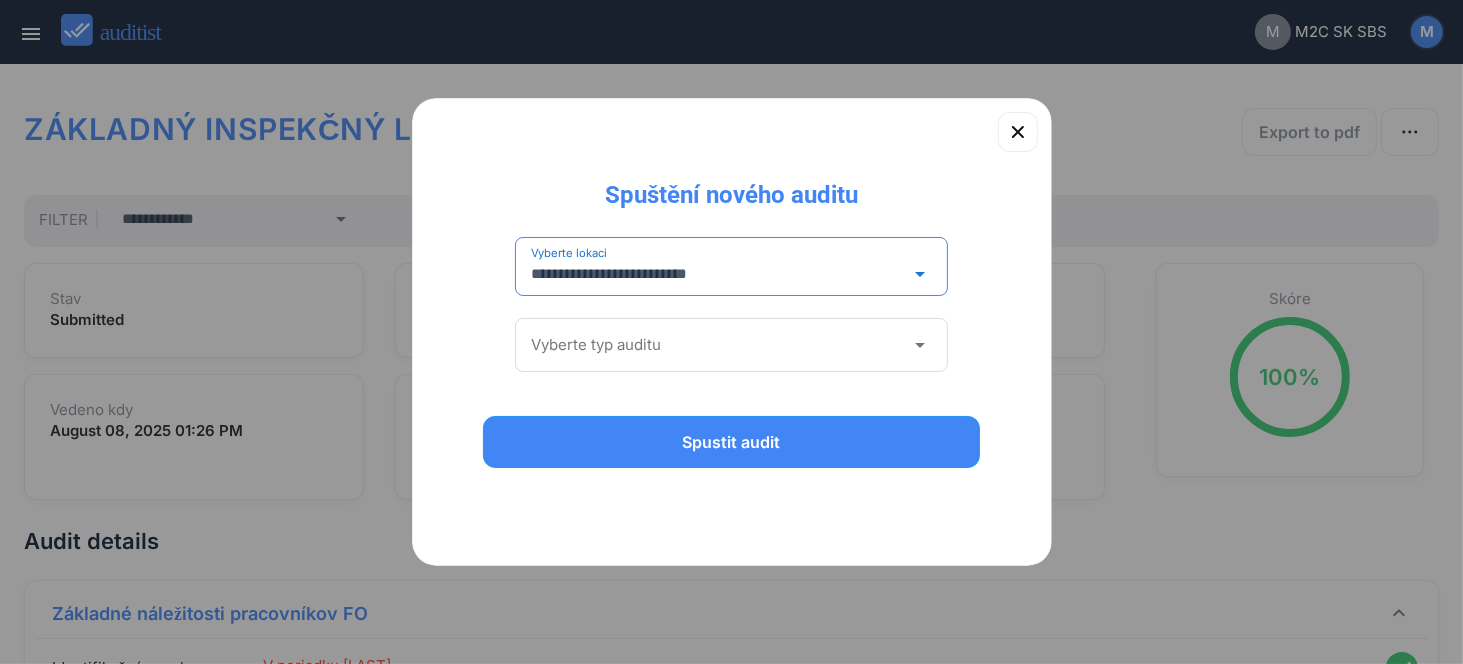 type on "**********" 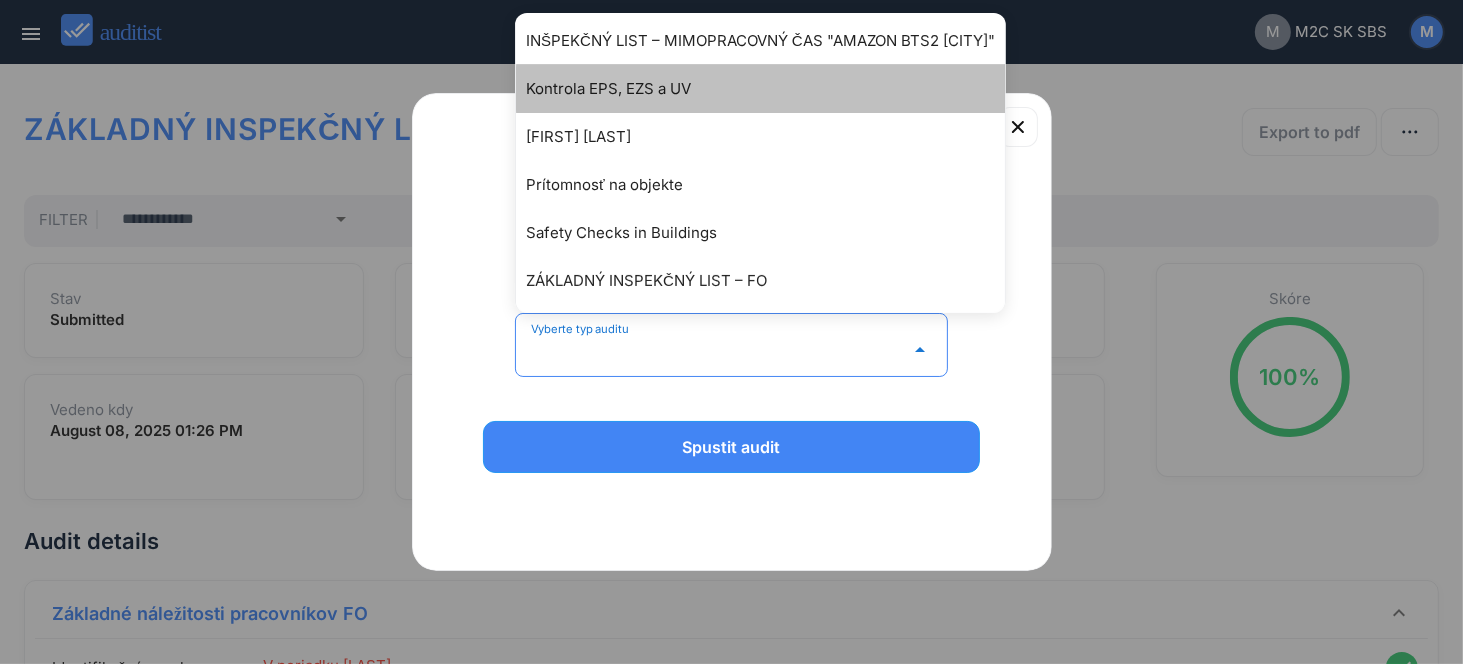 click on "Kontrola EPS, EZS a UV" at bounding box center [770, 89] 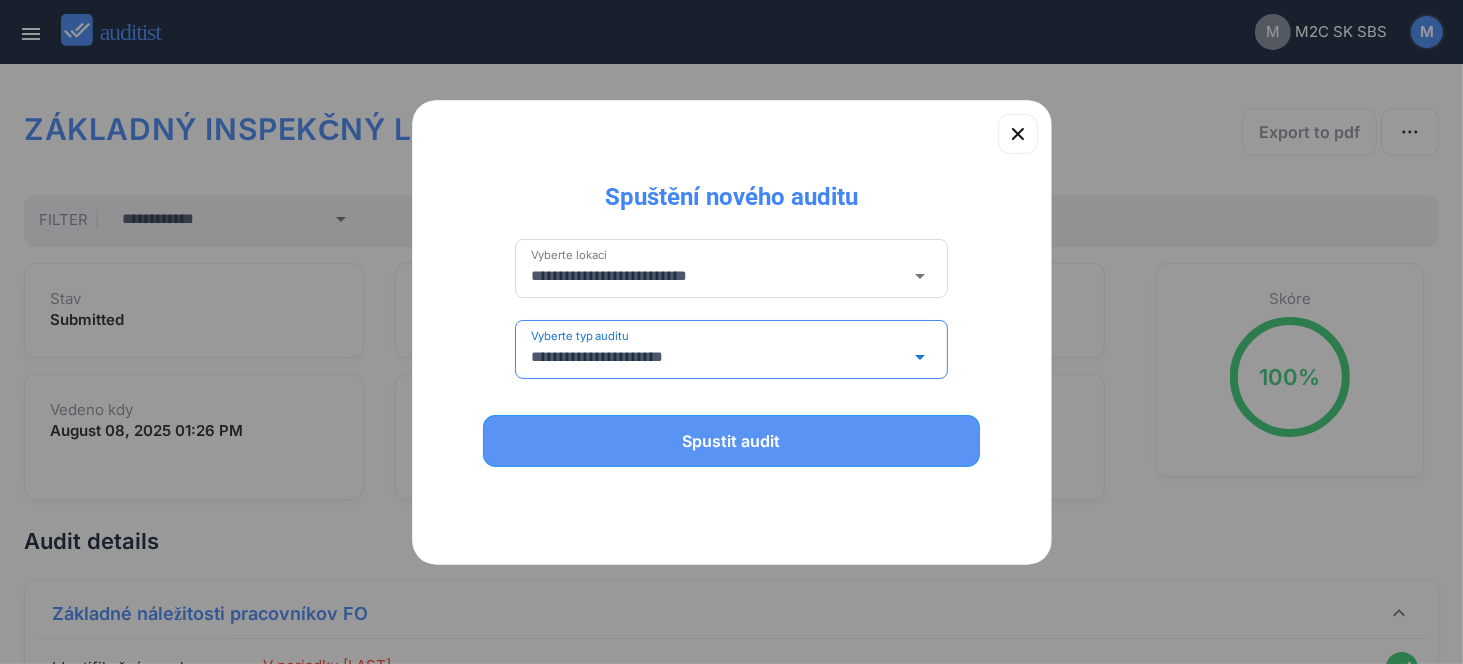 click on "Spustit audit" at bounding box center (732, 441) 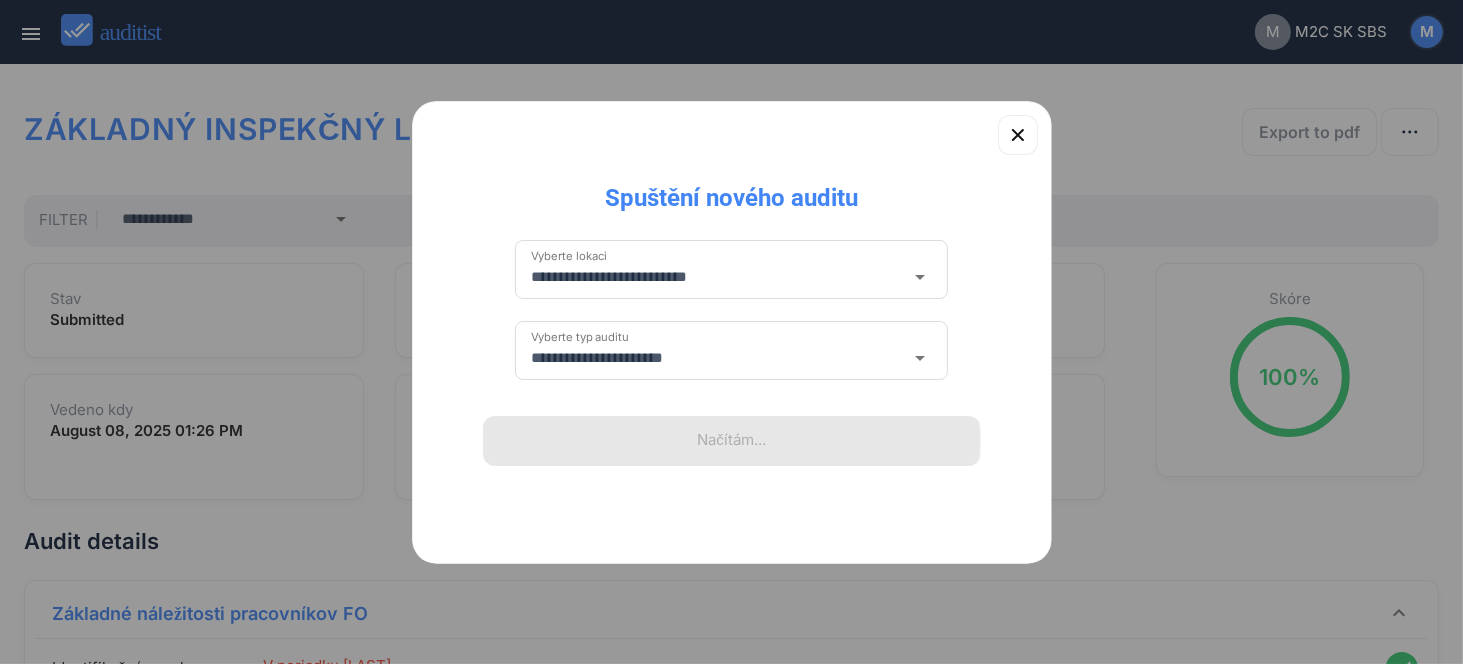 type 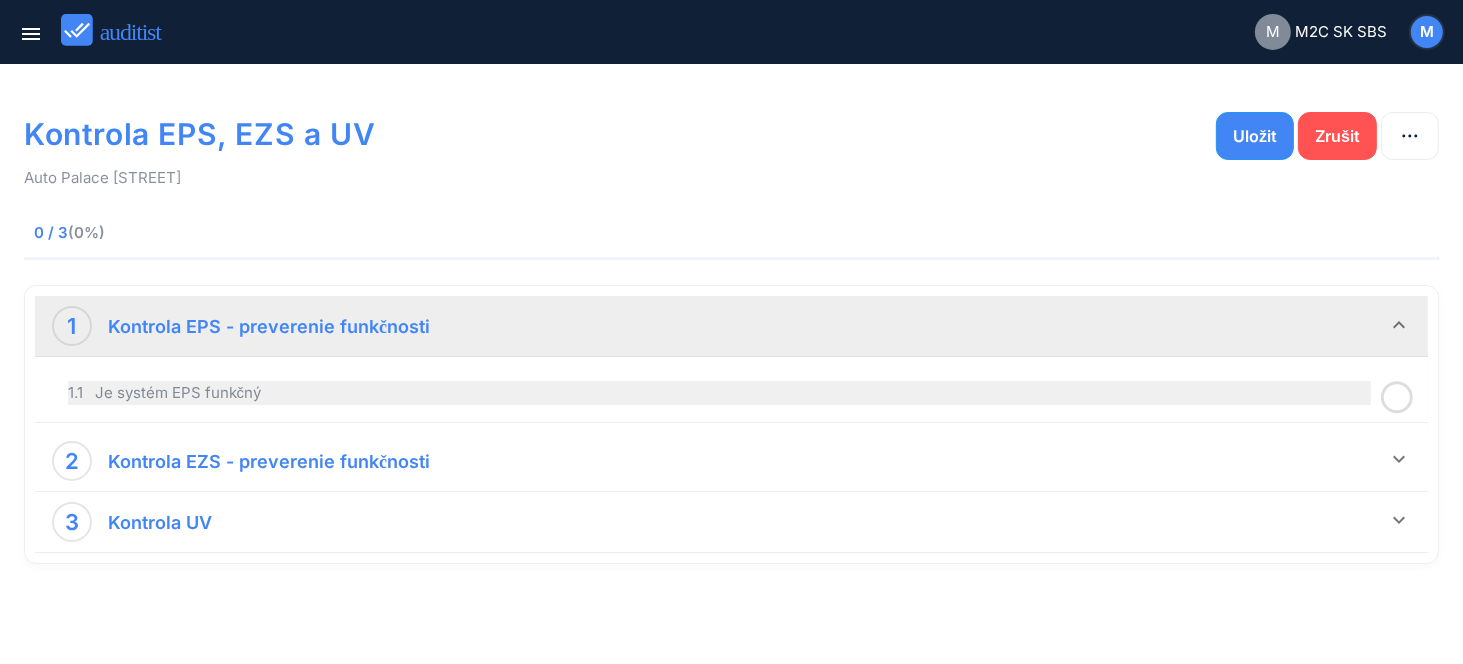 click on "1.1   Je systém EPS funkčný" at bounding box center (719, 393) 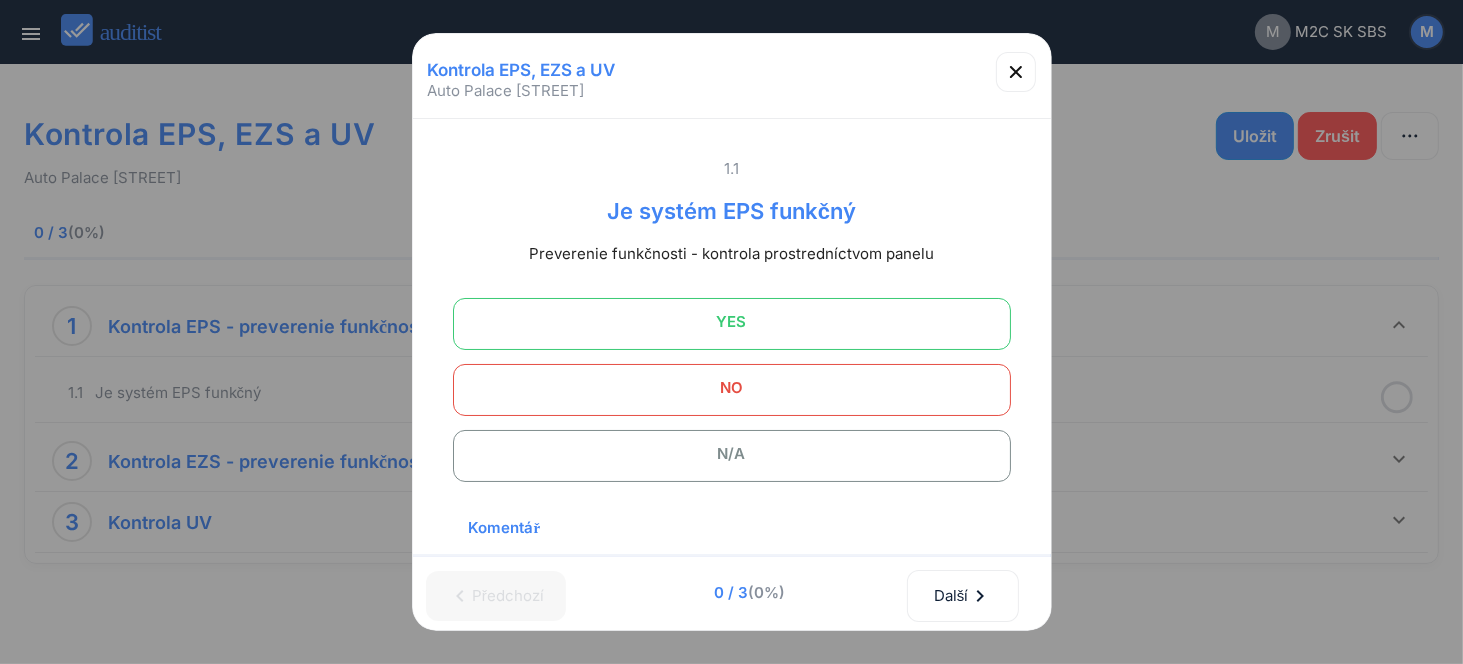 click on "YES       NO       N/A" at bounding box center (732, 389) 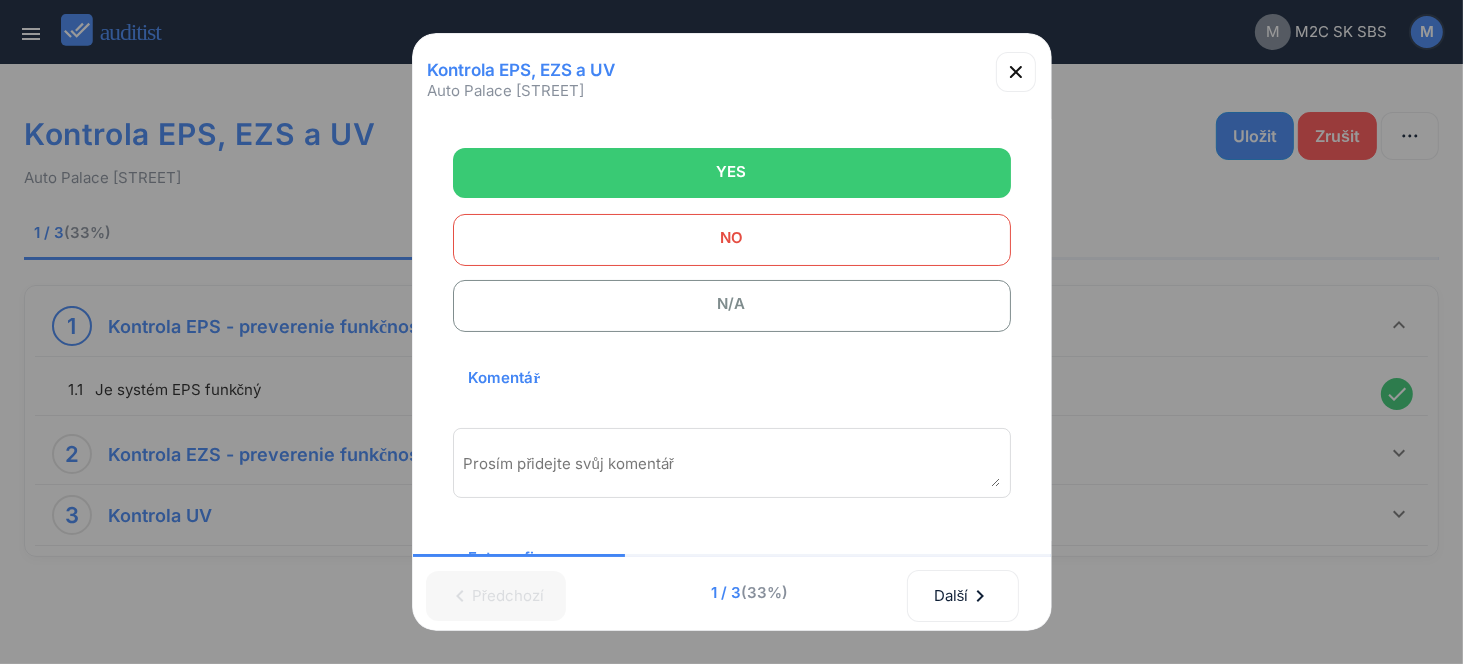 scroll, scrollTop: 292, scrollLeft: 0, axis: vertical 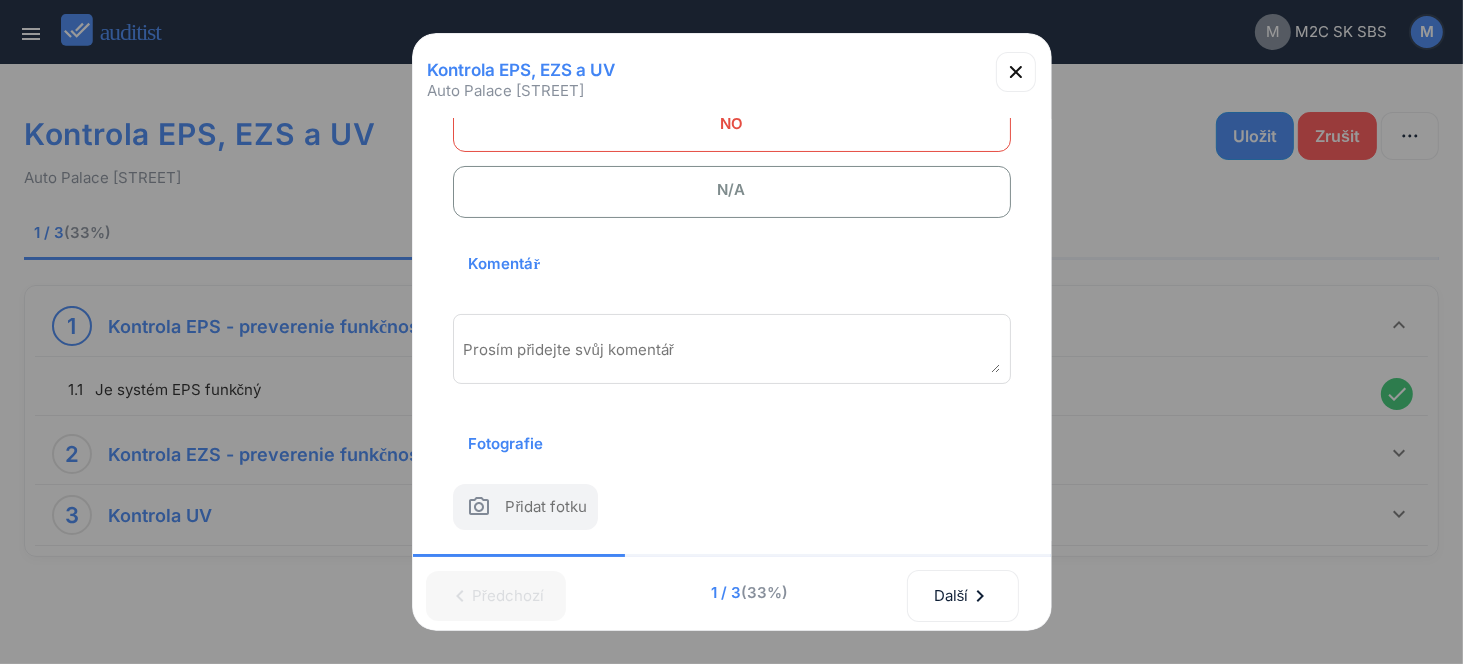 click at bounding box center (732, 356) 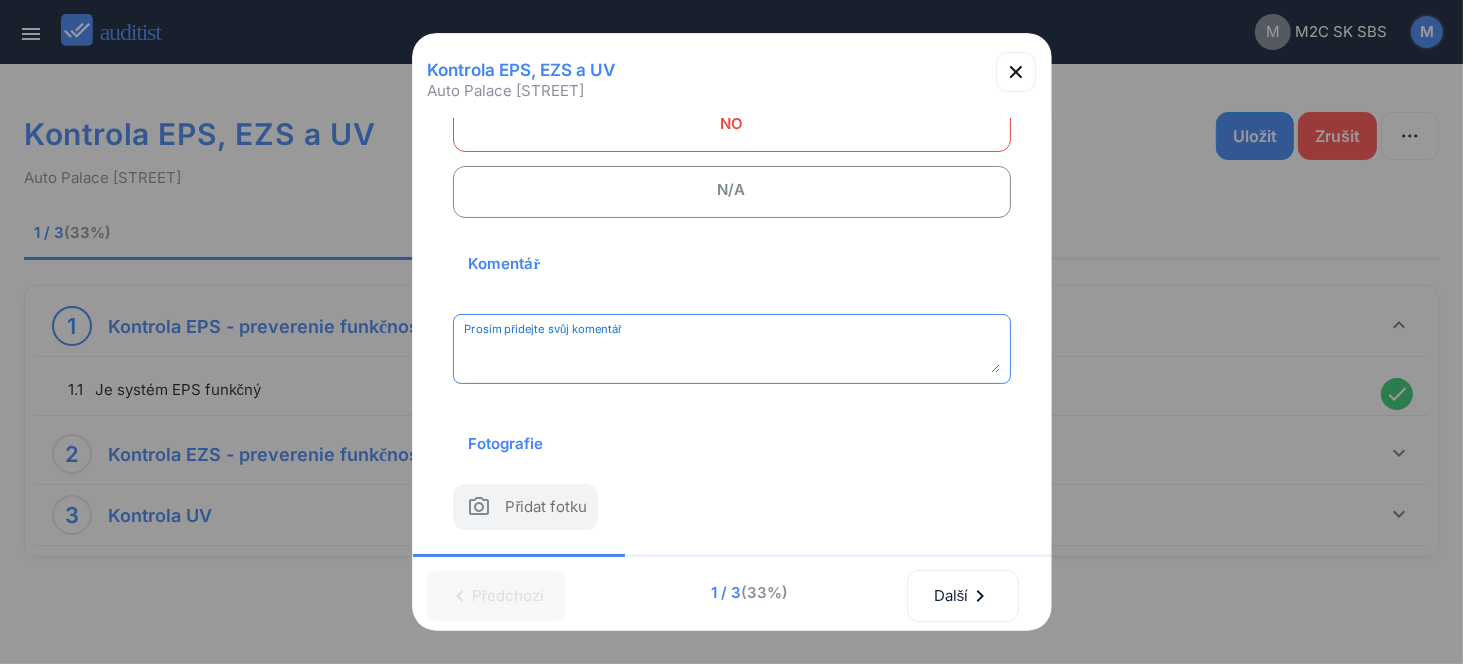 paste on "**********" 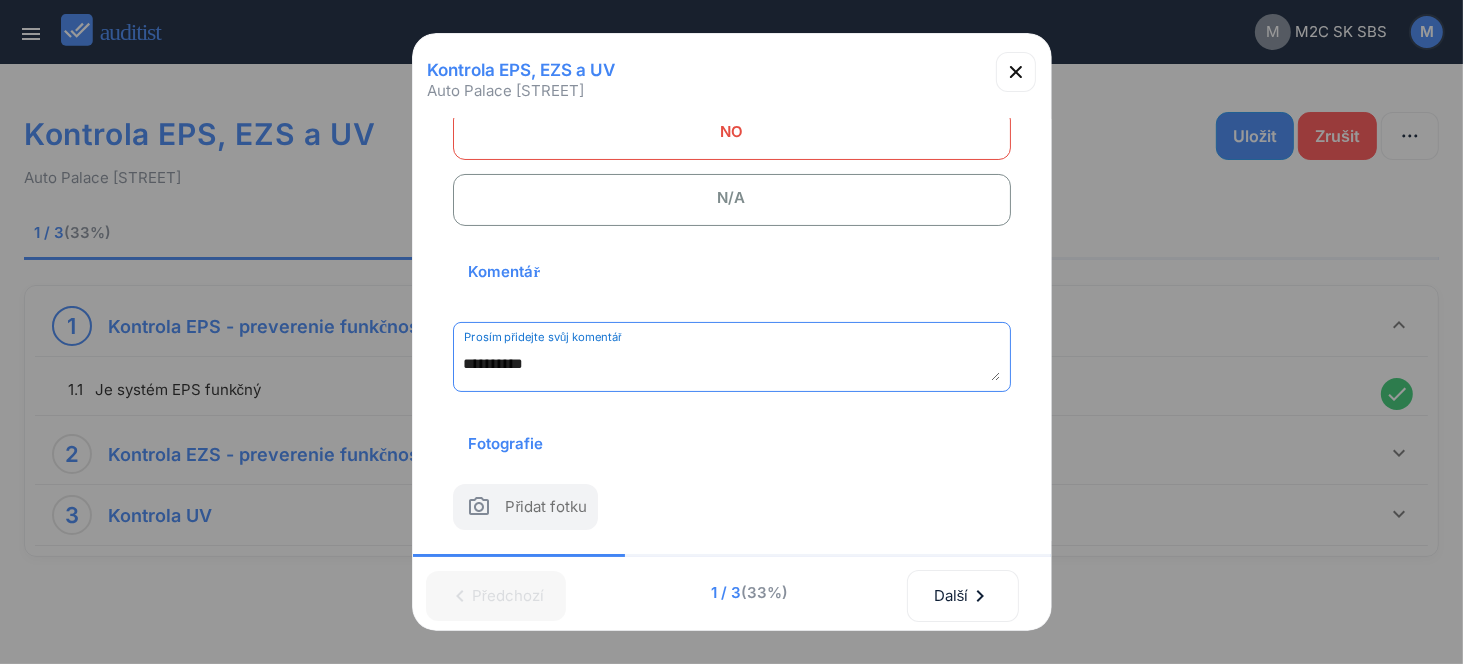 scroll, scrollTop: 284, scrollLeft: 0, axis: vertical 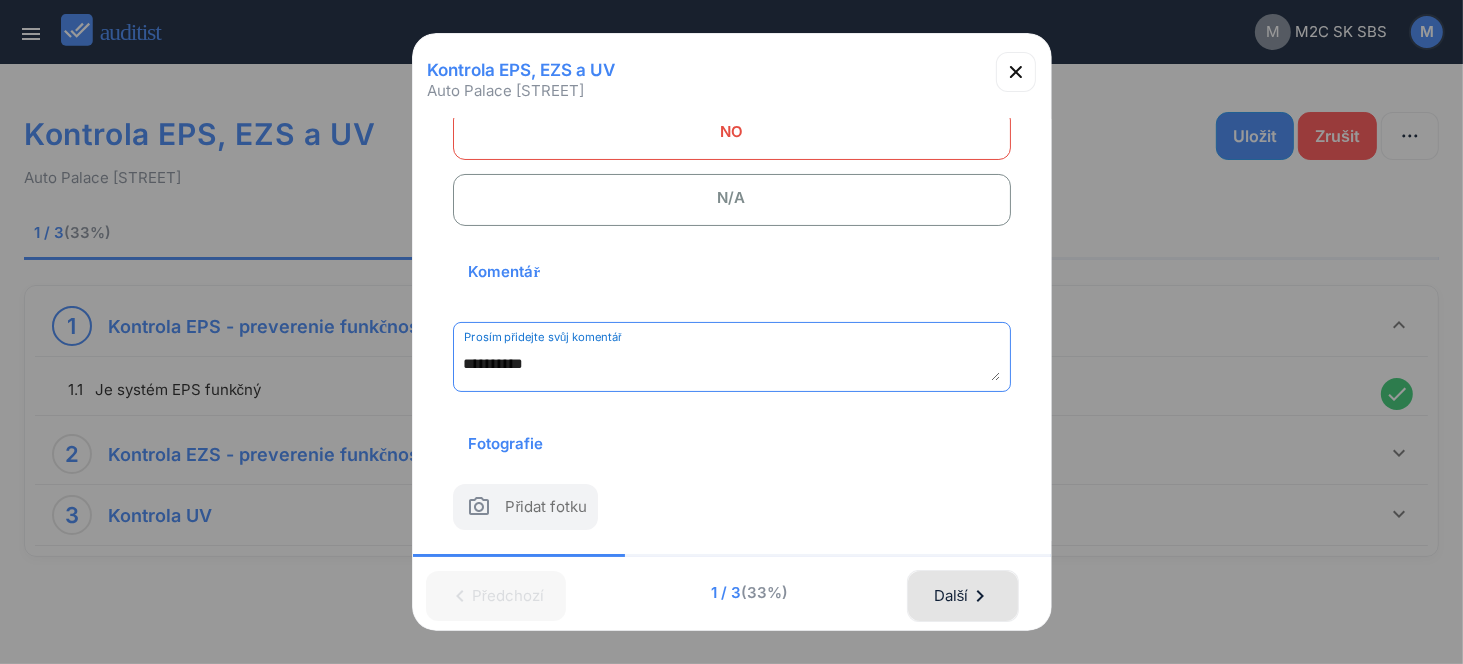 type on "**********" 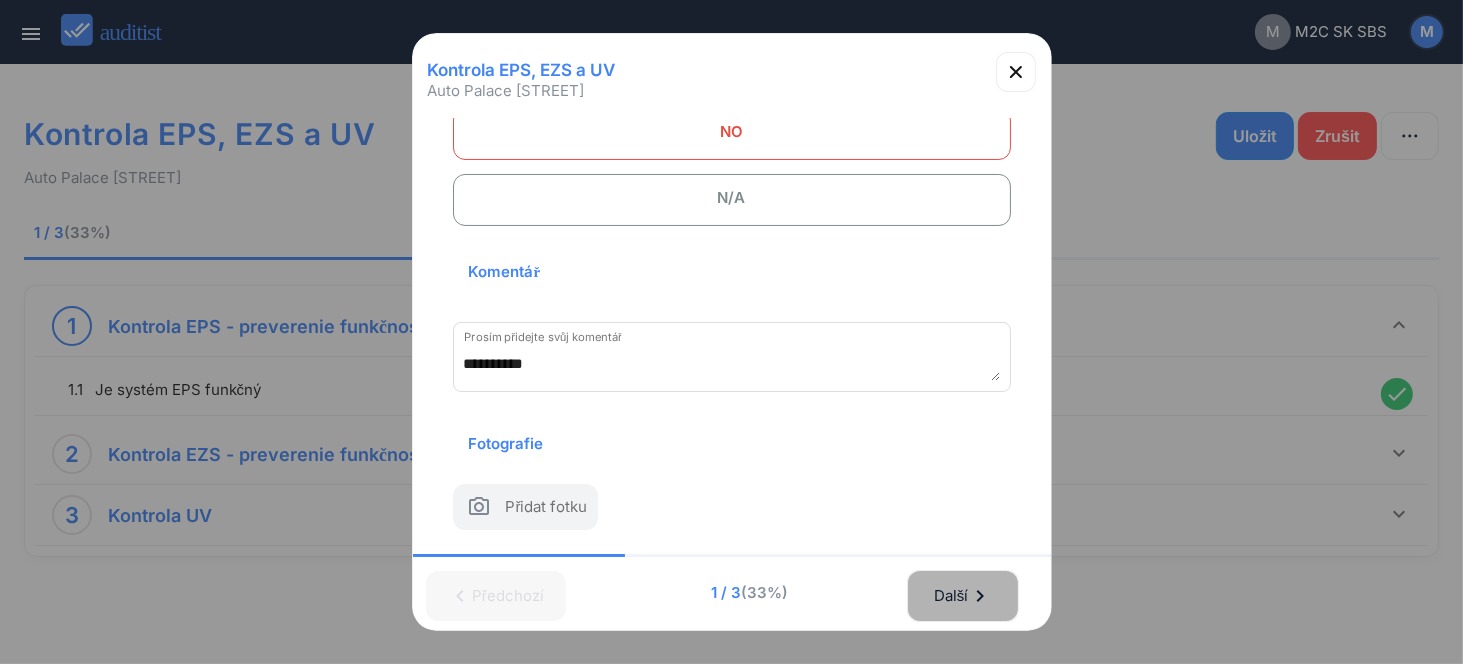 click on "Další
chevron_right" at bounding box center [963, 596] 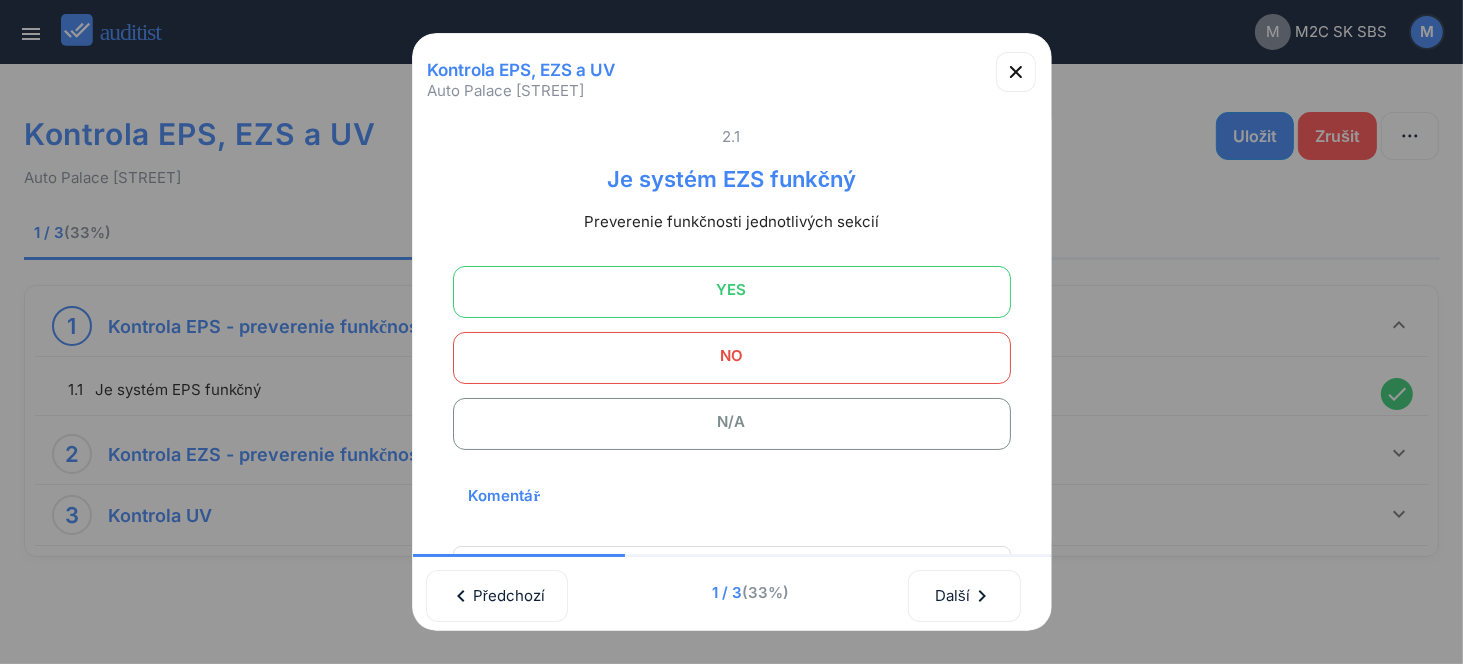 scroll, scrollTop: 0, scrollLeft: 0, axis: both 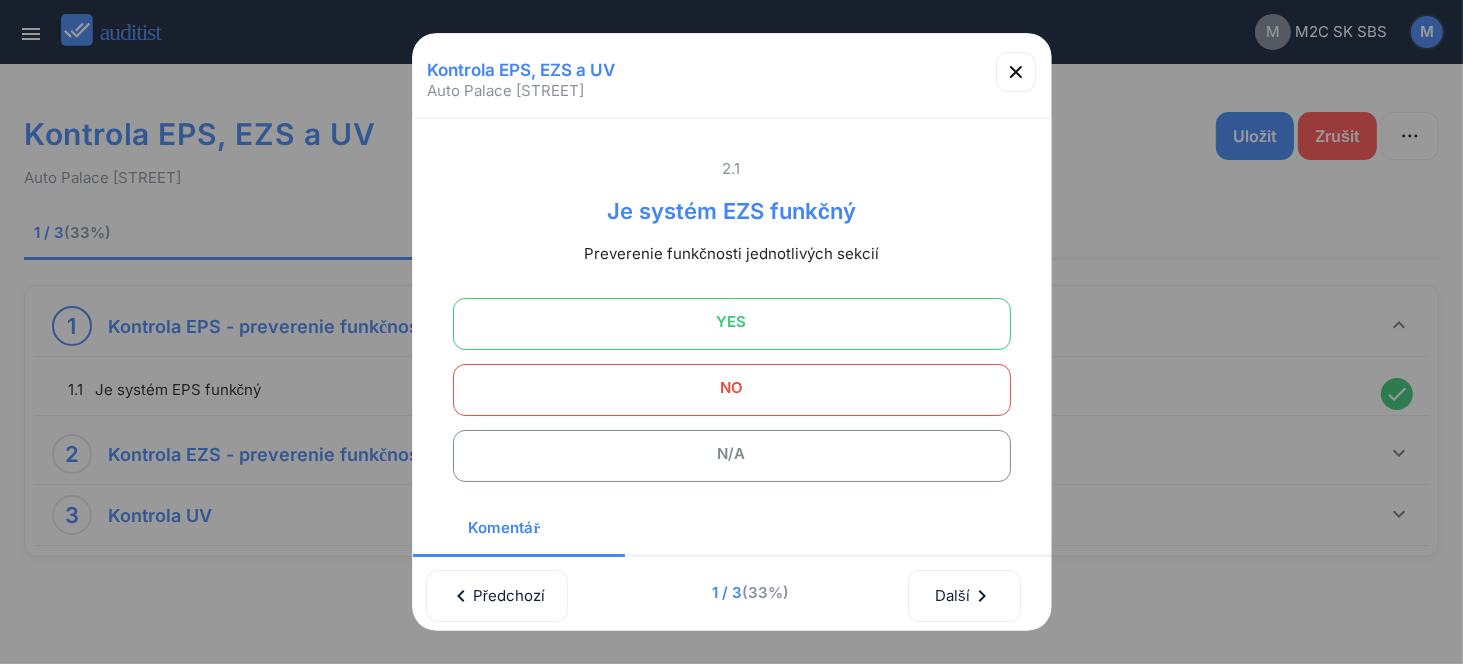 click on "YES" at bounding box center [732, 322] 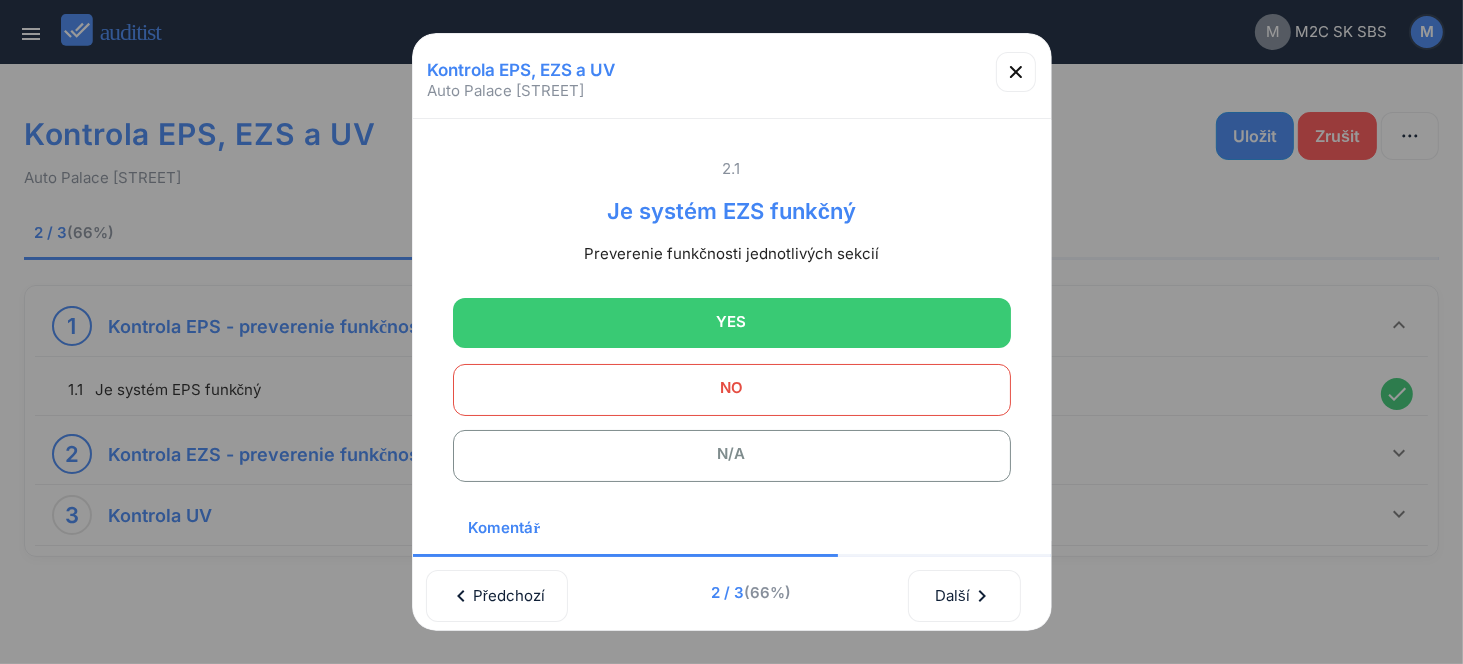 scroll, scrollTop: 292, scrollLeft: 0, axis: vertical 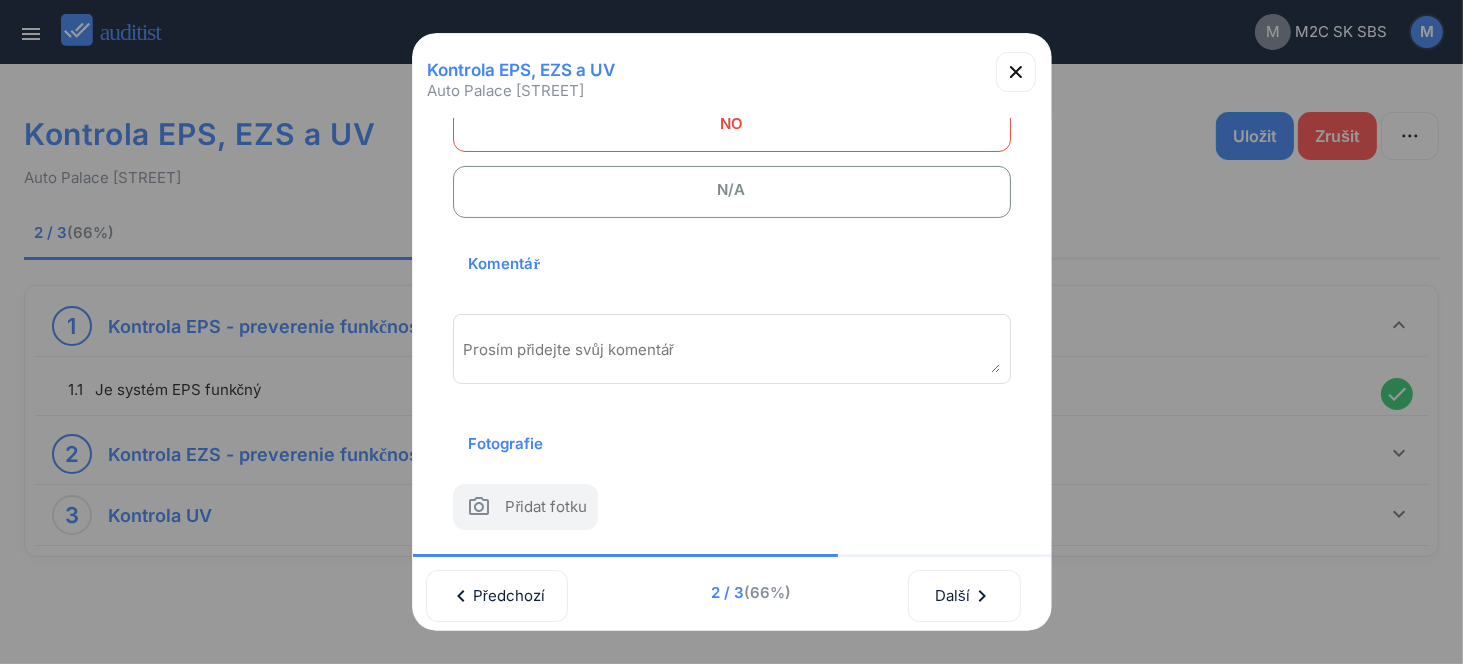 click at bounding box center [732, 356] 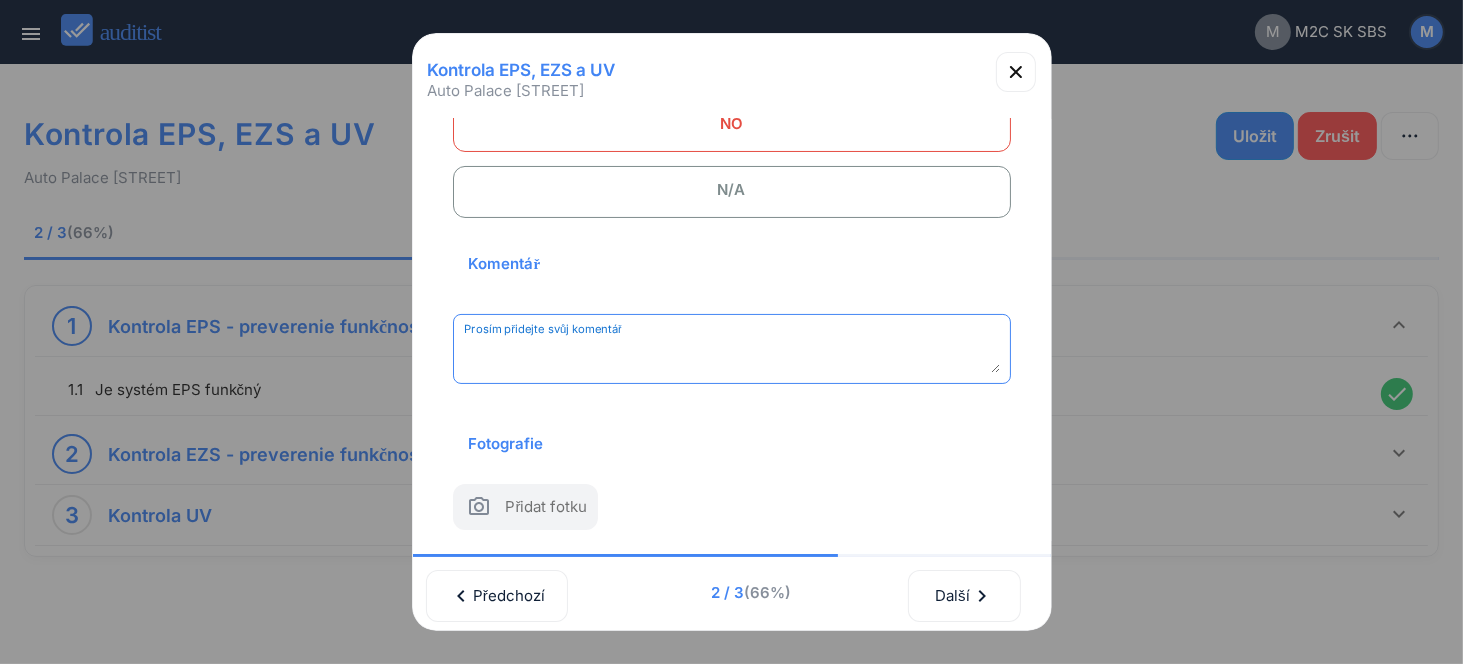 paste on "**********" 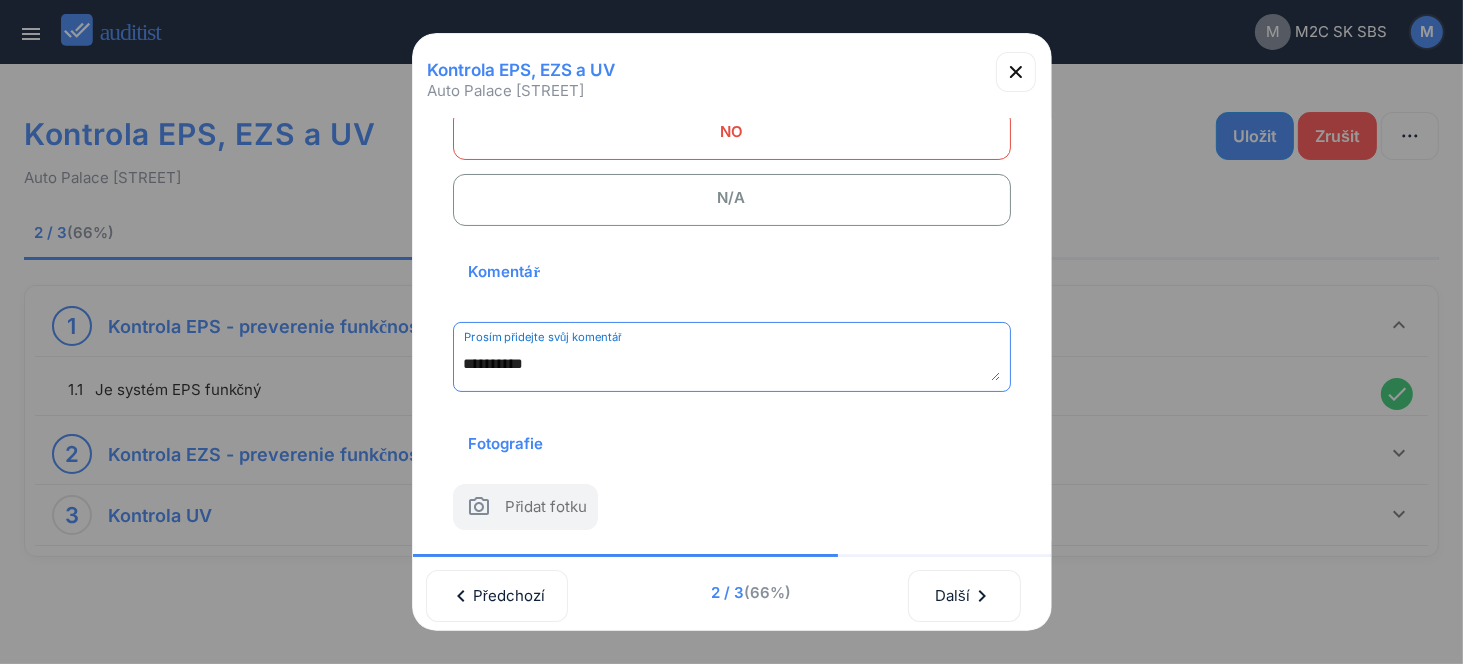 scroll, scrollTop: 284, scrollLeft: 0, axis: vertical 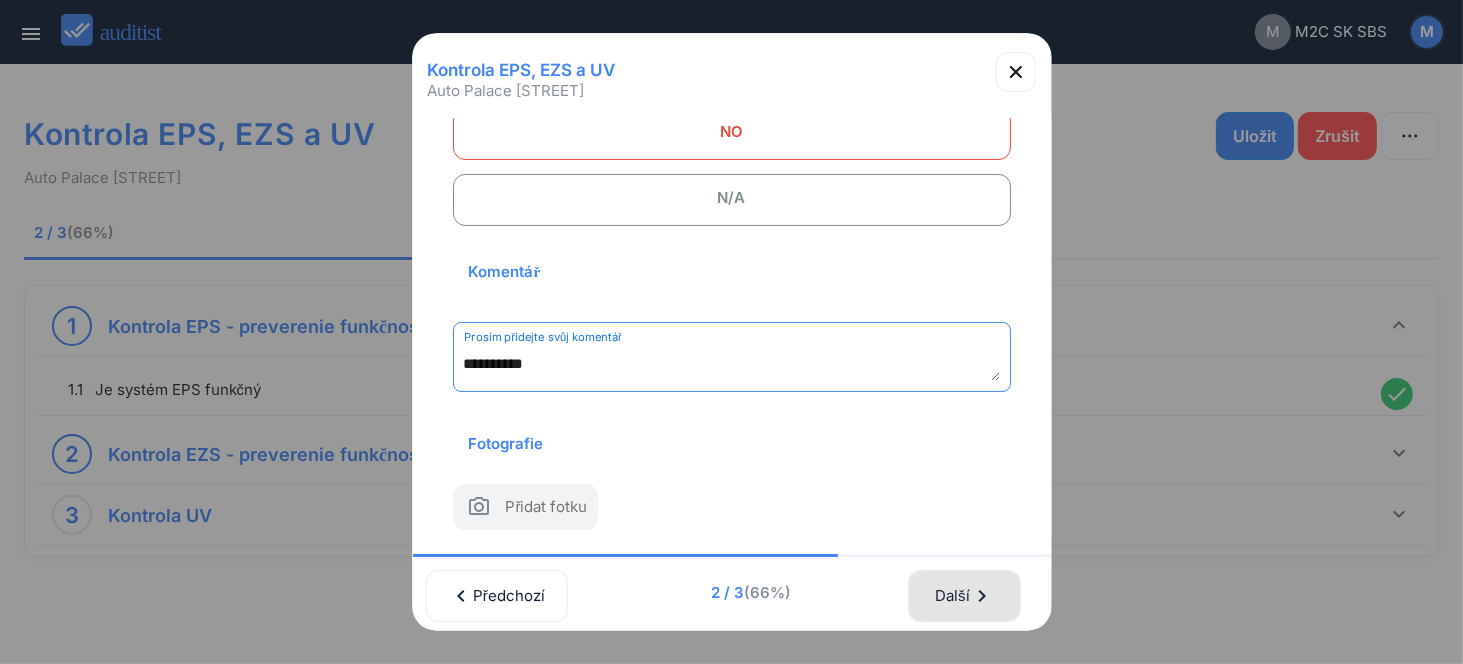 type on "**********" 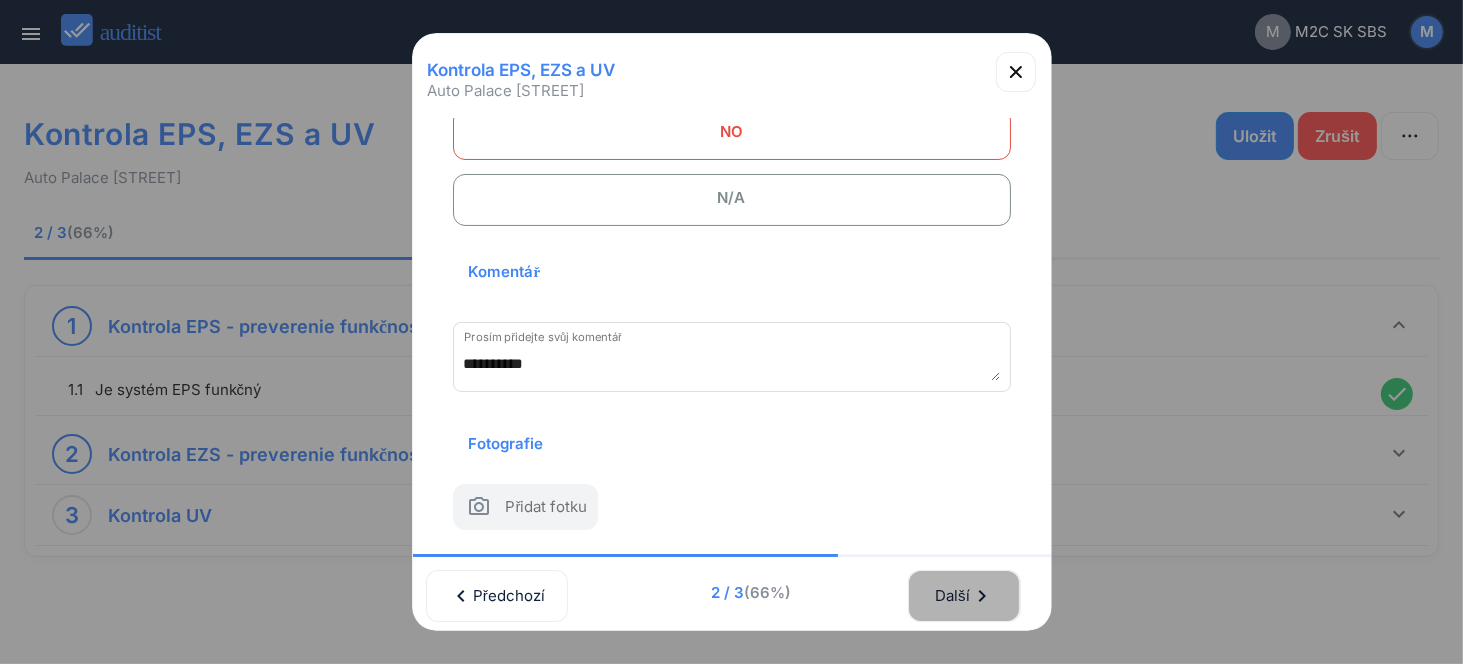 click on "Další
chevron_right" at bounding box center [964, 596] 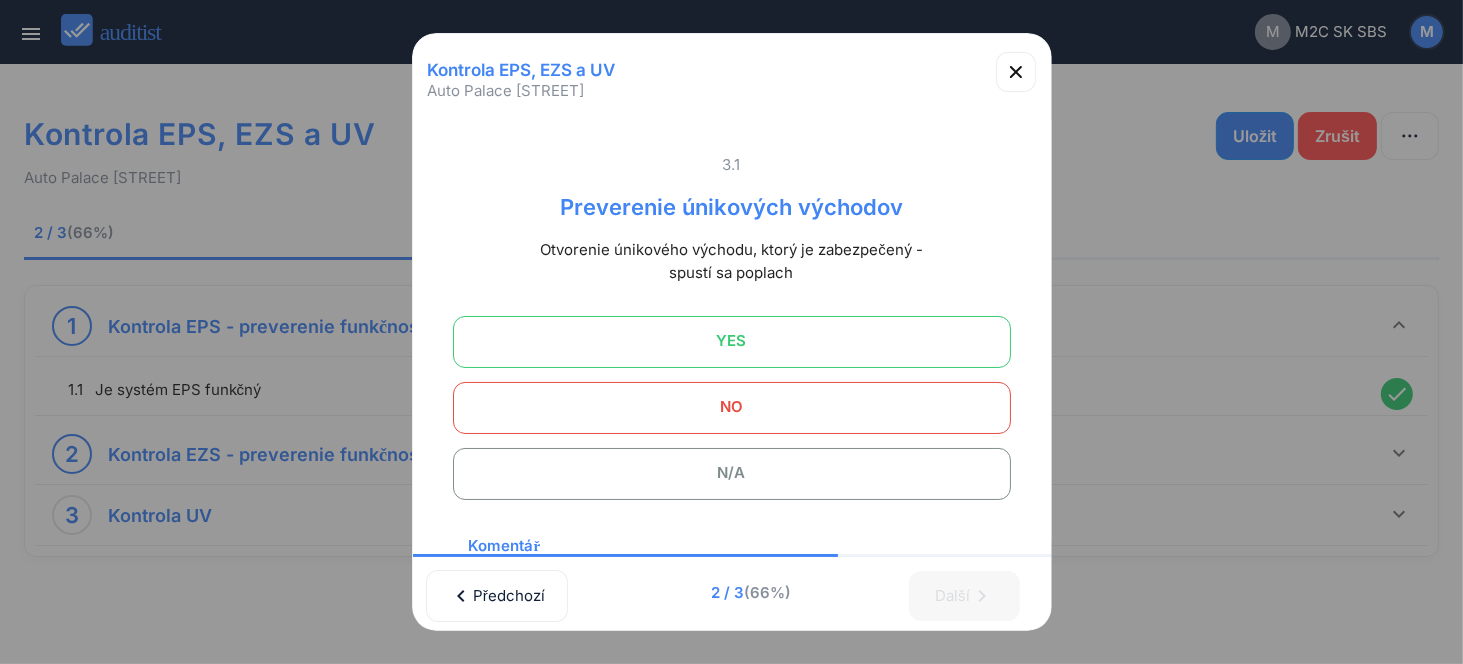 scroll, scrollTop: 0, scrollLeft: 0, axis: both 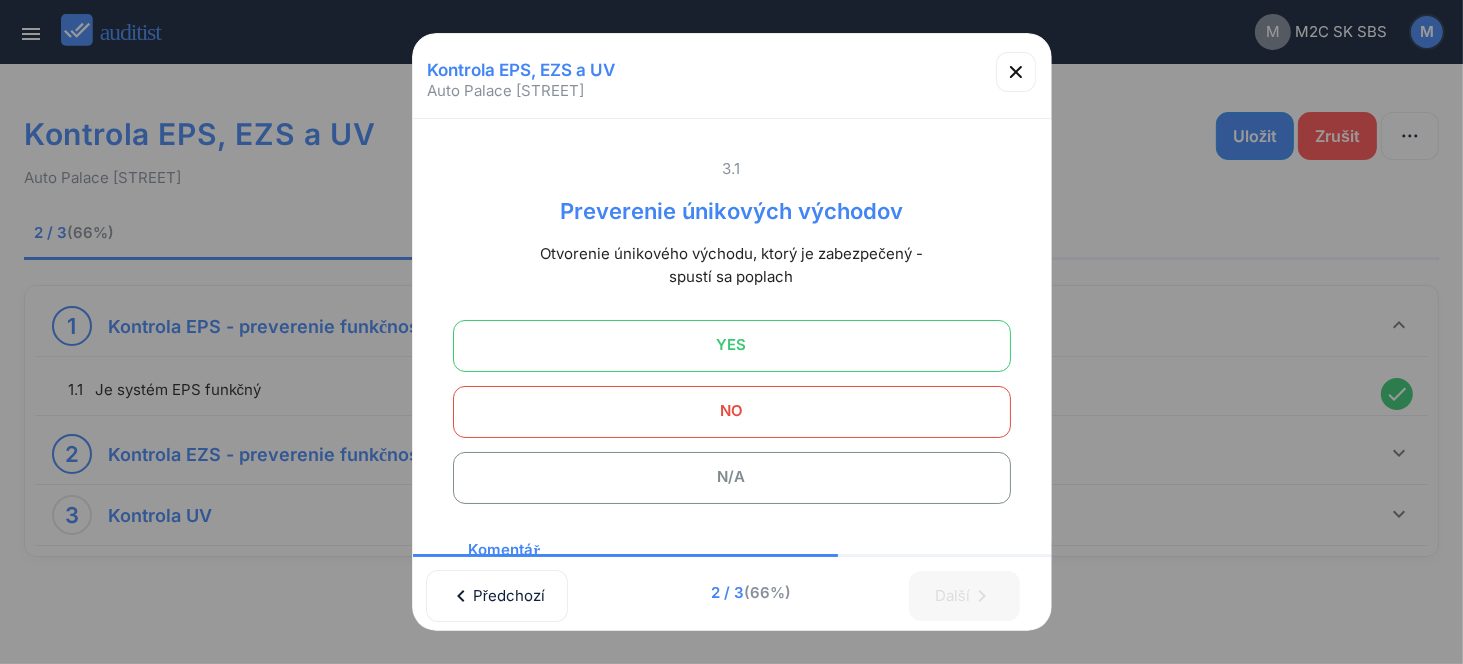 click on "YES" at bounding box center (732, 345) 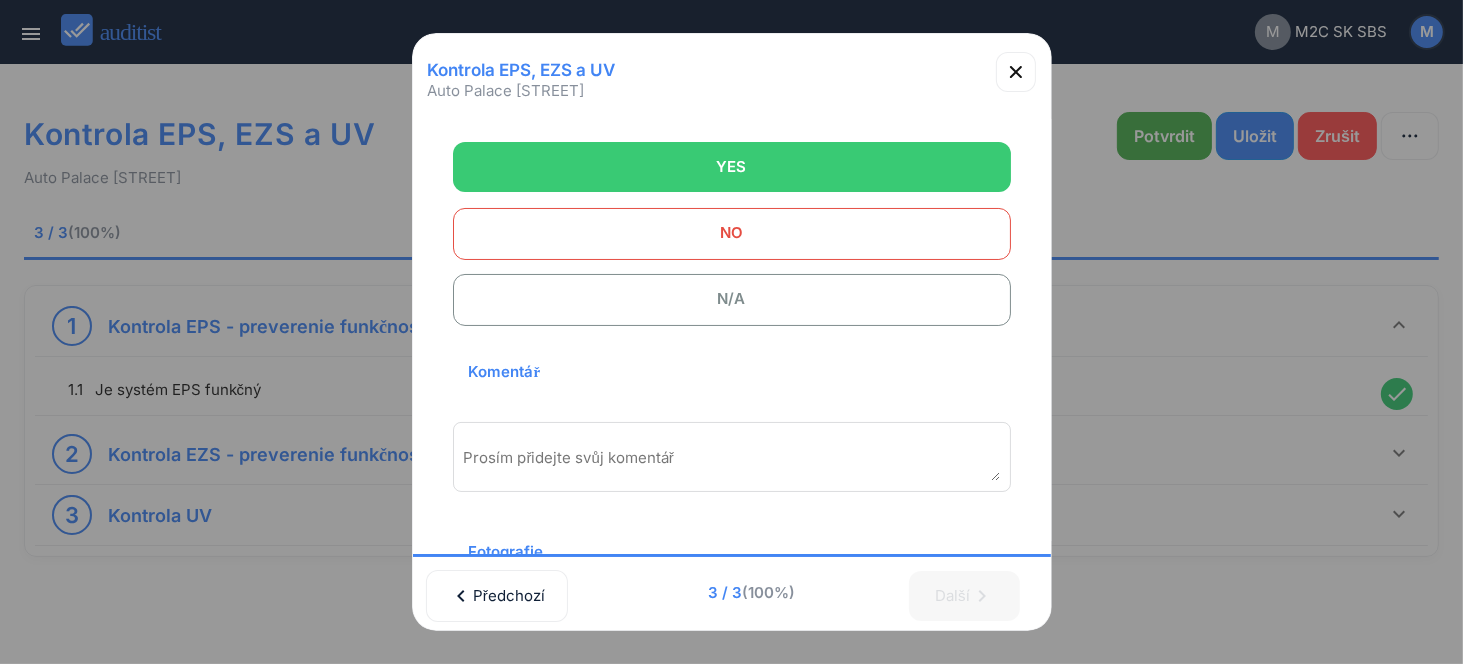 scroll, scrollTop: 200, scrollLeft: 0, axis: vertical 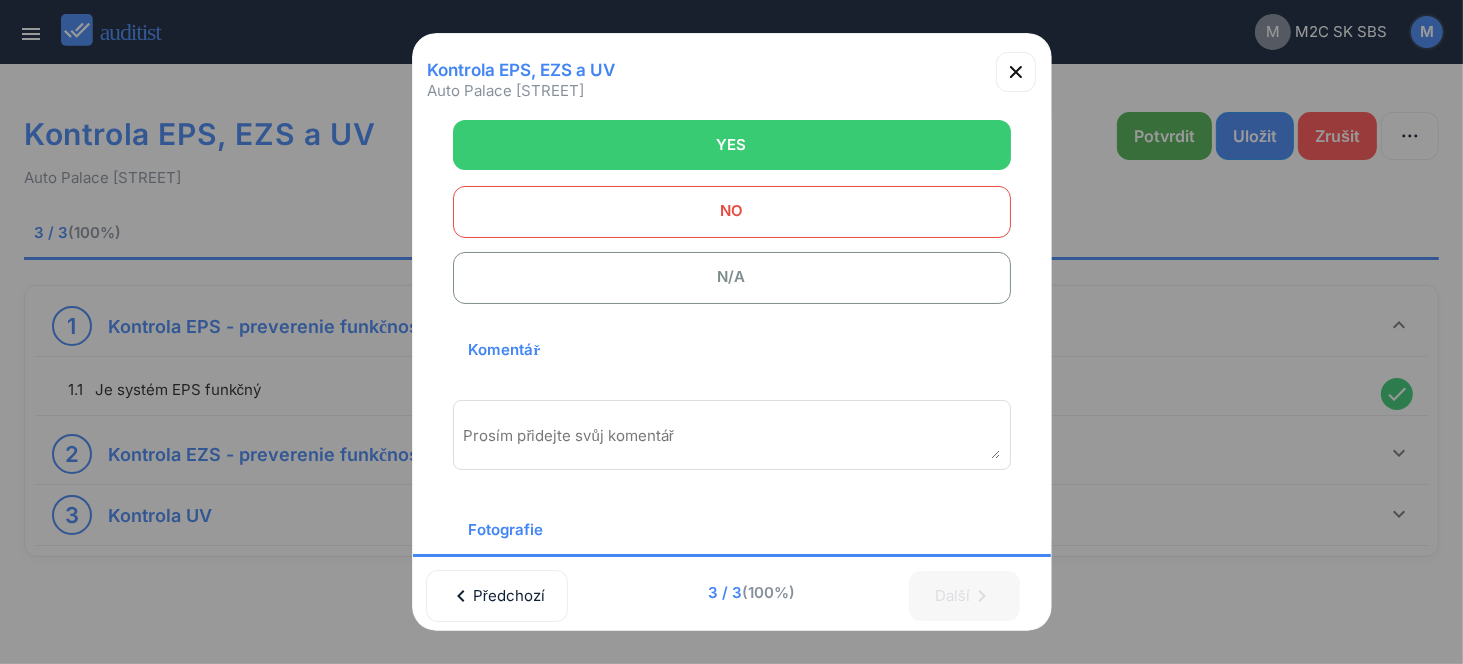 click on "Prosím přidejte svůj komentář" at bounding box center (732, 435) 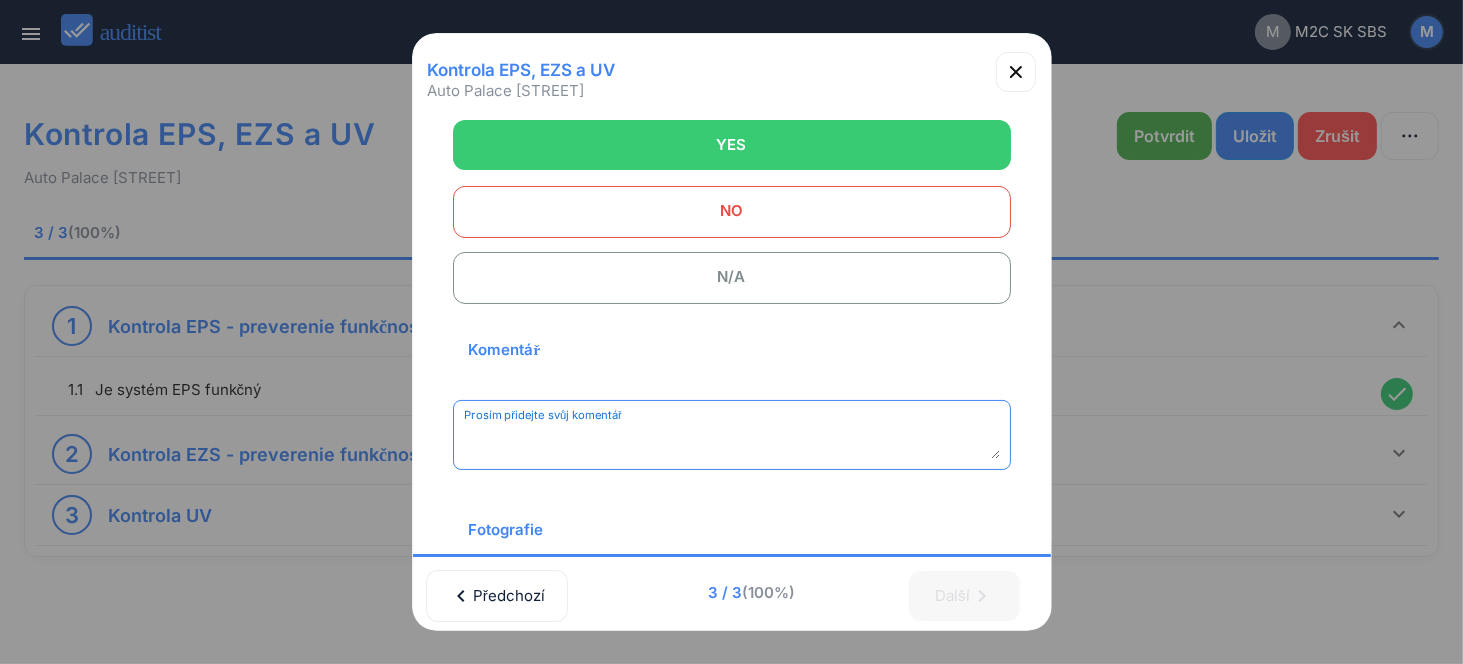 paste on "**********" 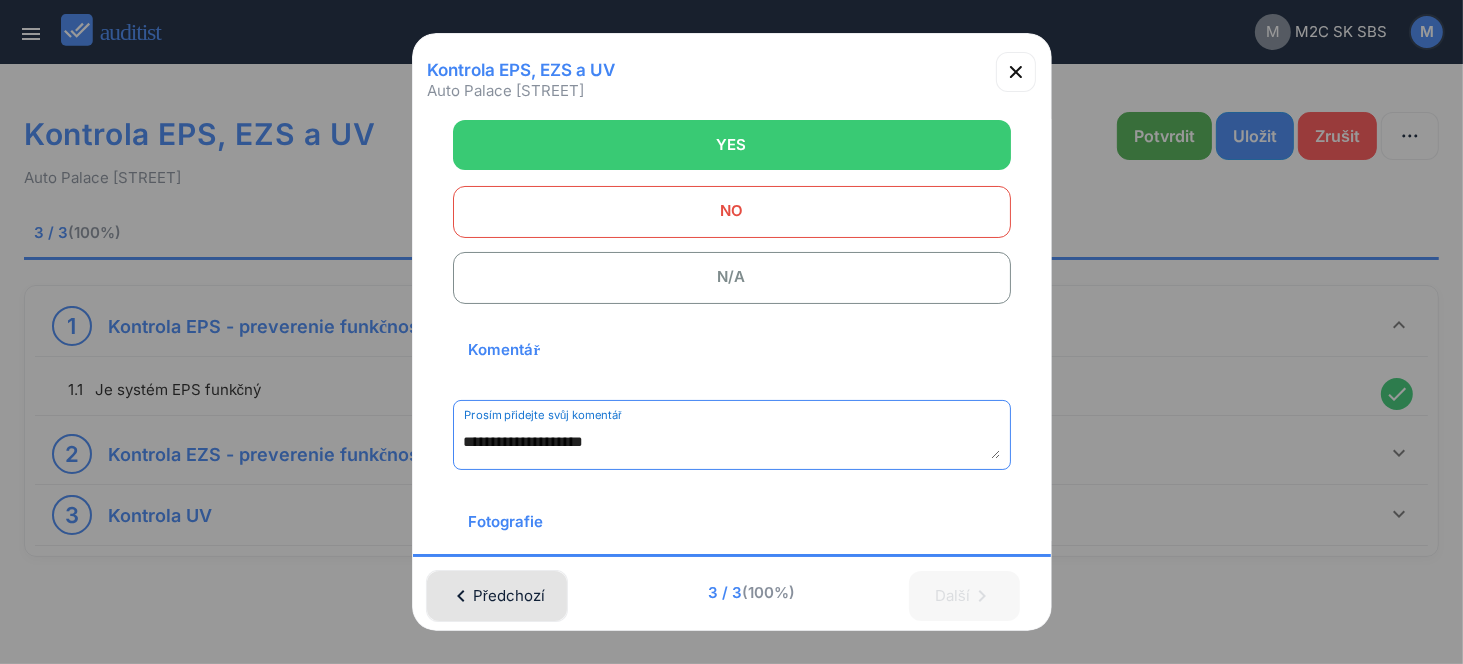 type on "**********" 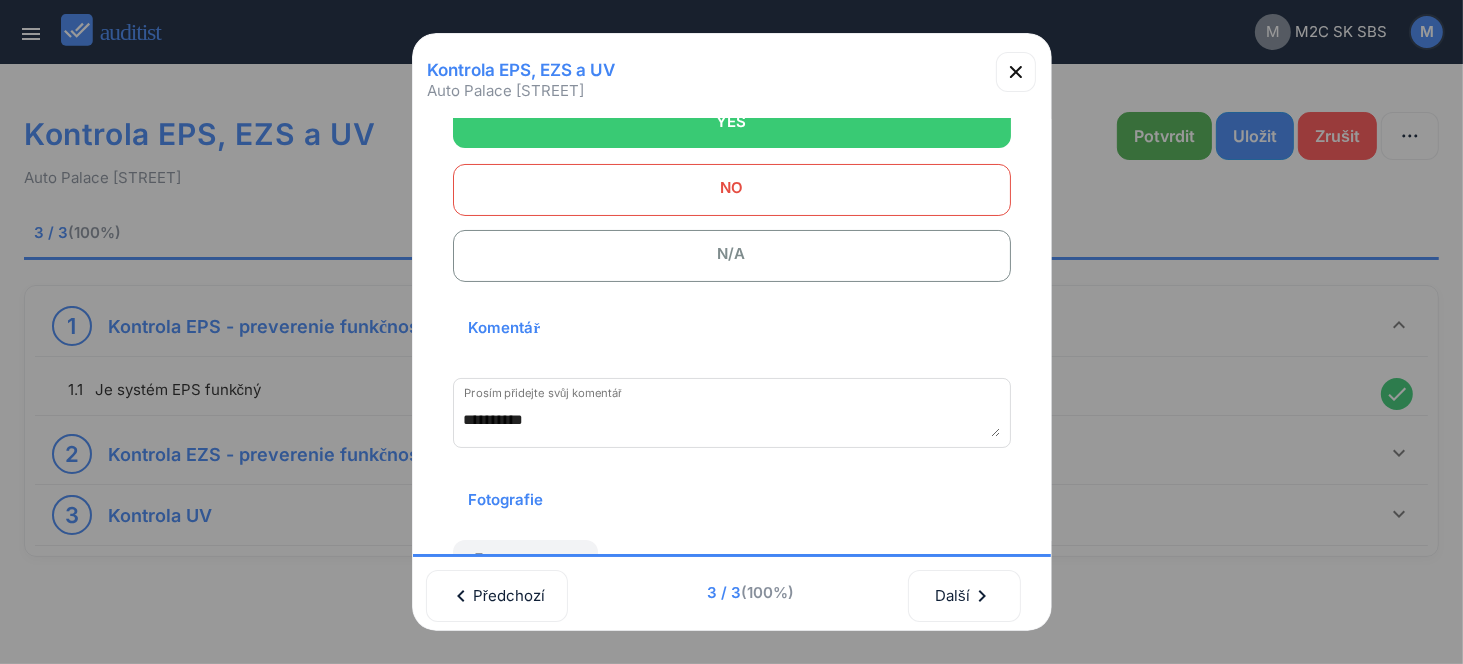click on "**********" at bounding box center [732, 420] 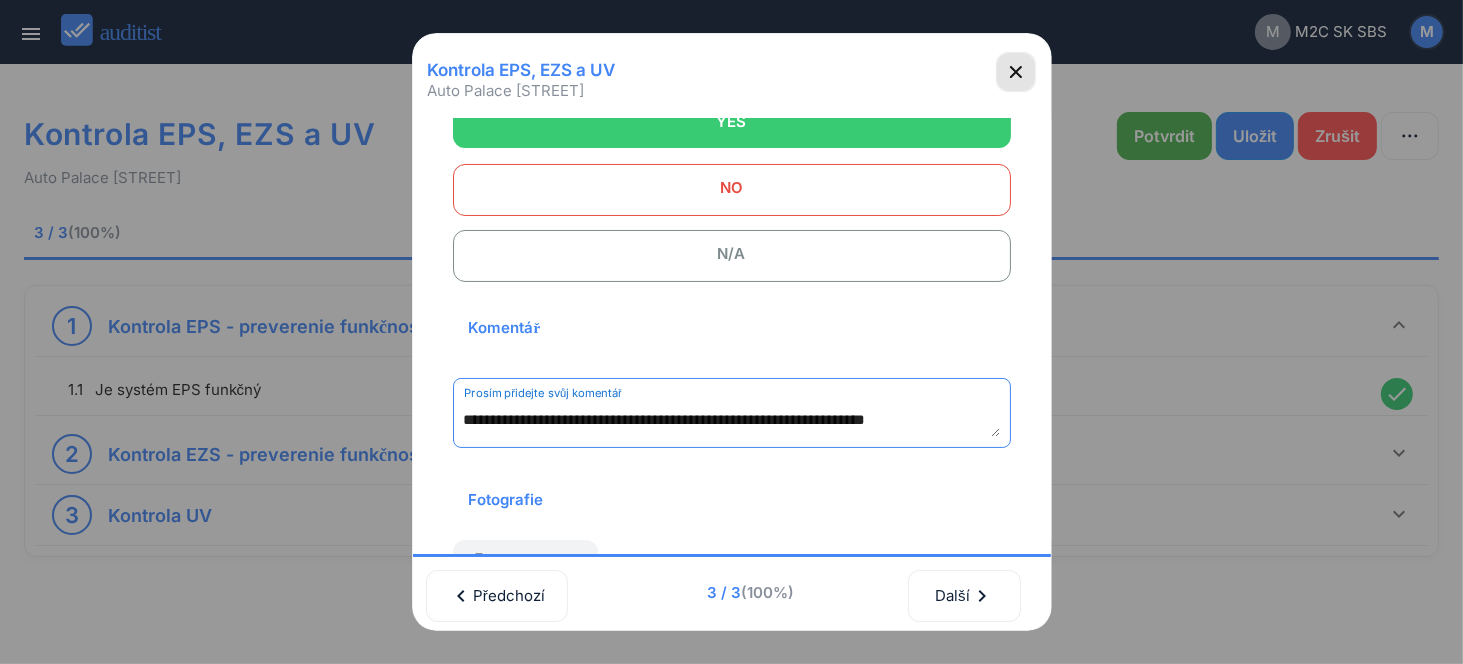 type on "**********" 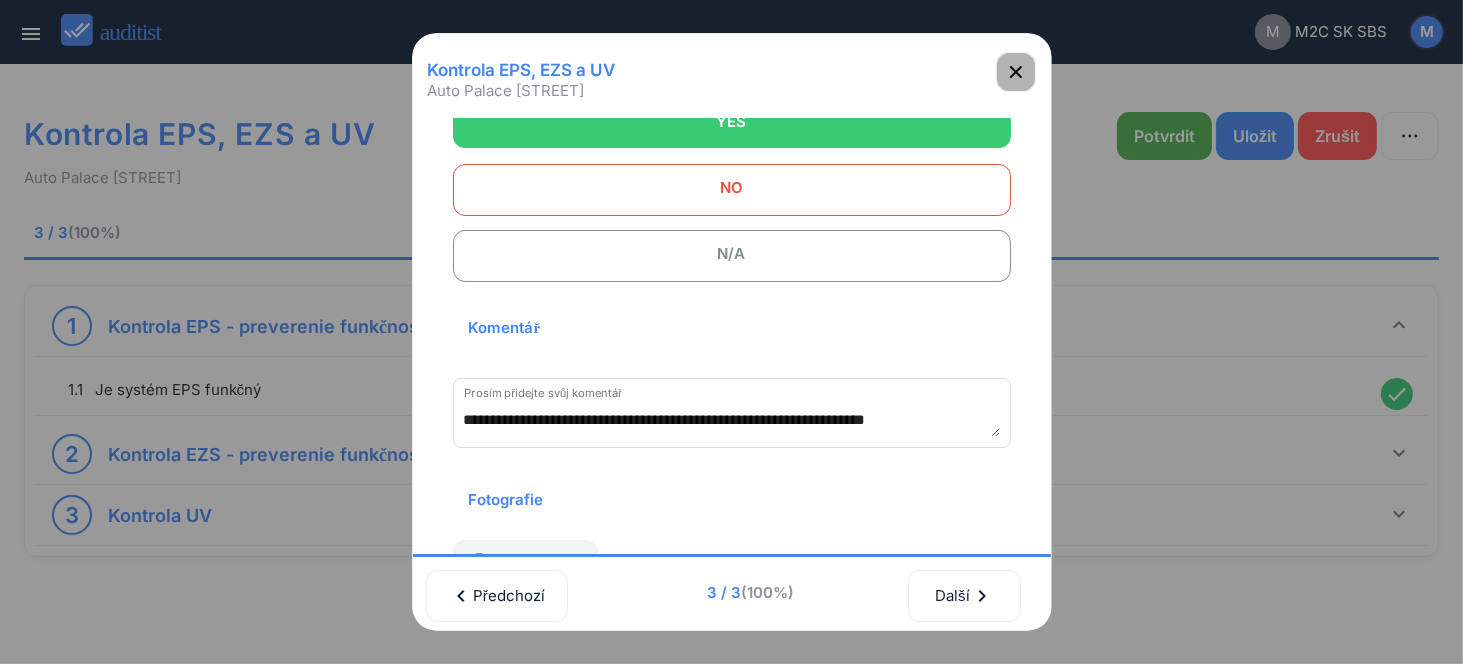 click at bounding box center [1016, 72] 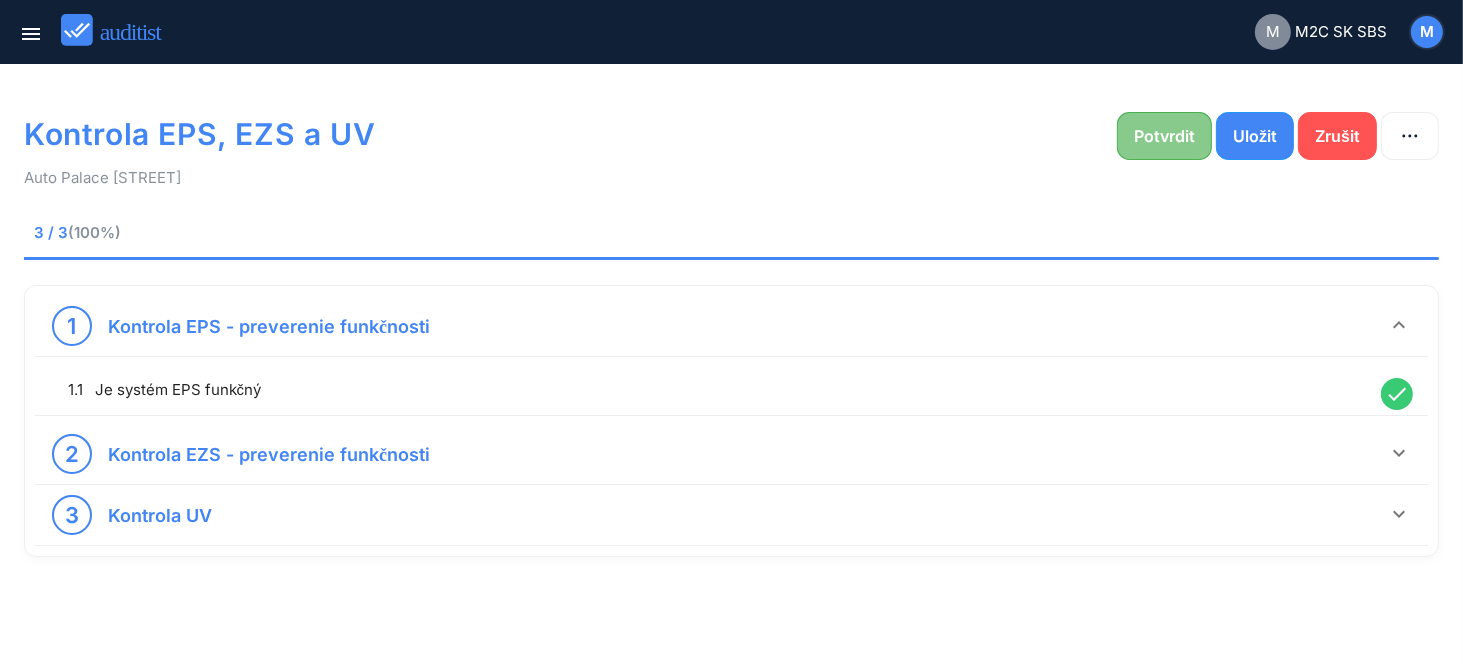 click on "Potvrdit" at bounding box center (1164, 136) 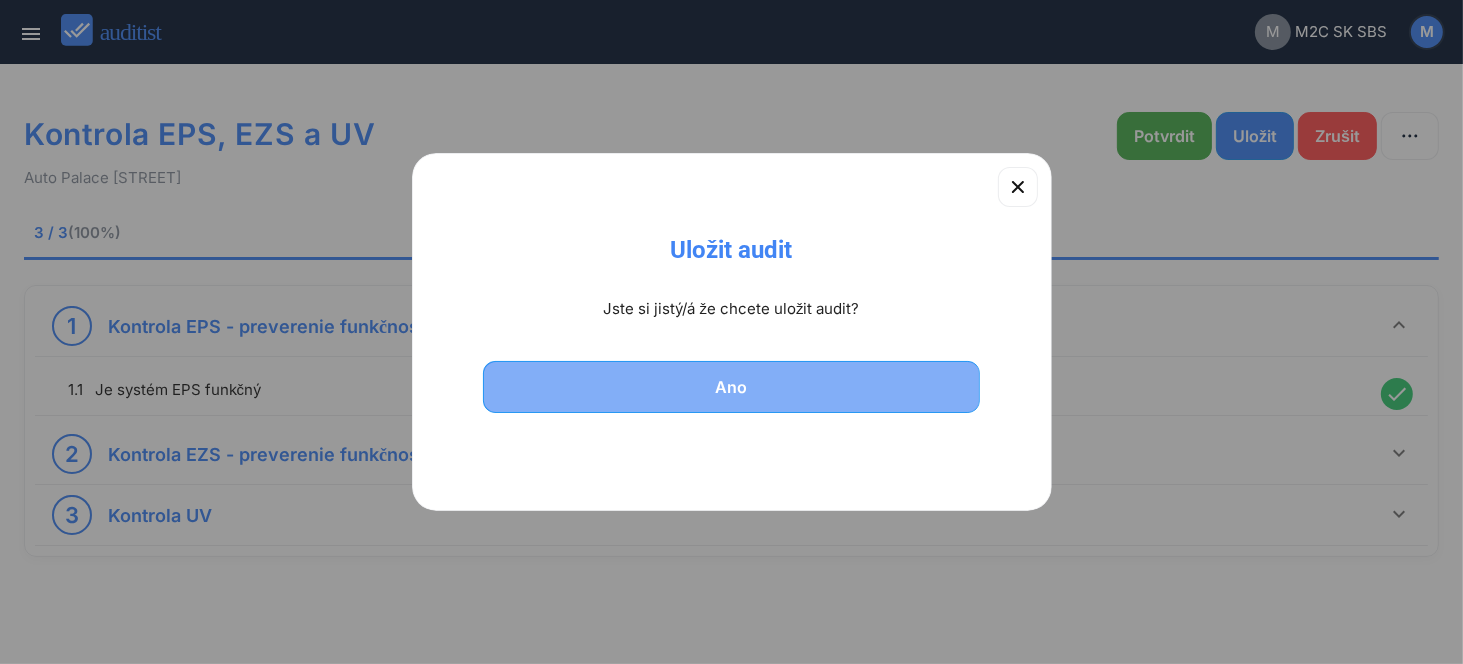 click on "Ano" at bounding box center [732, 387] 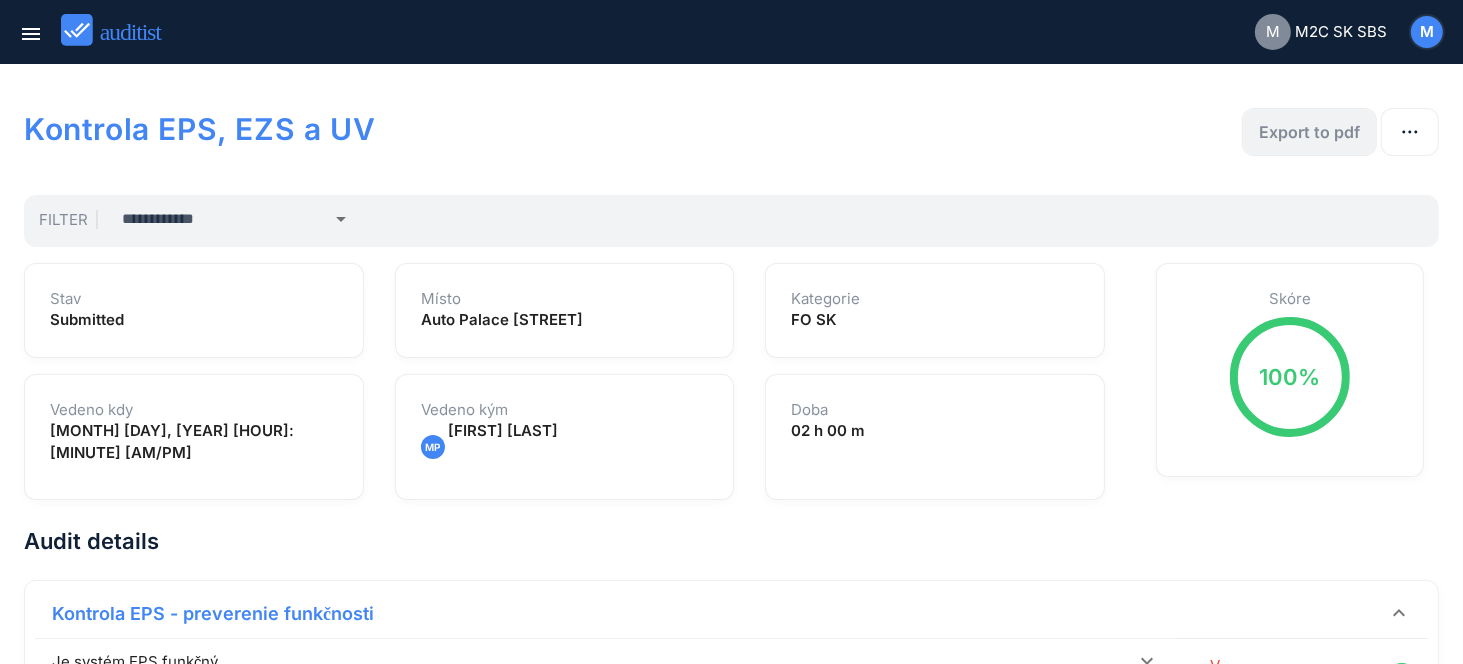 click on "Export to pdf" at bounding box center [1309, 132] 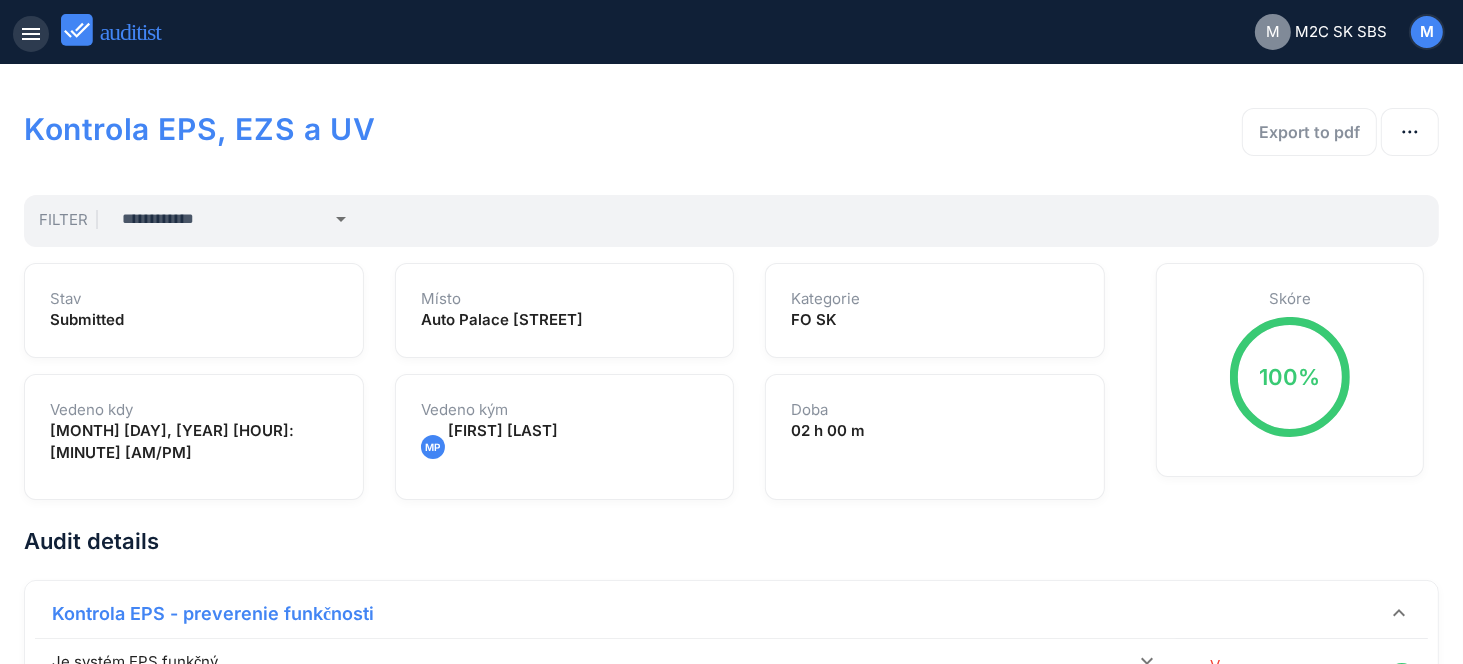 click on "menu" at bounding box center (31, 34) 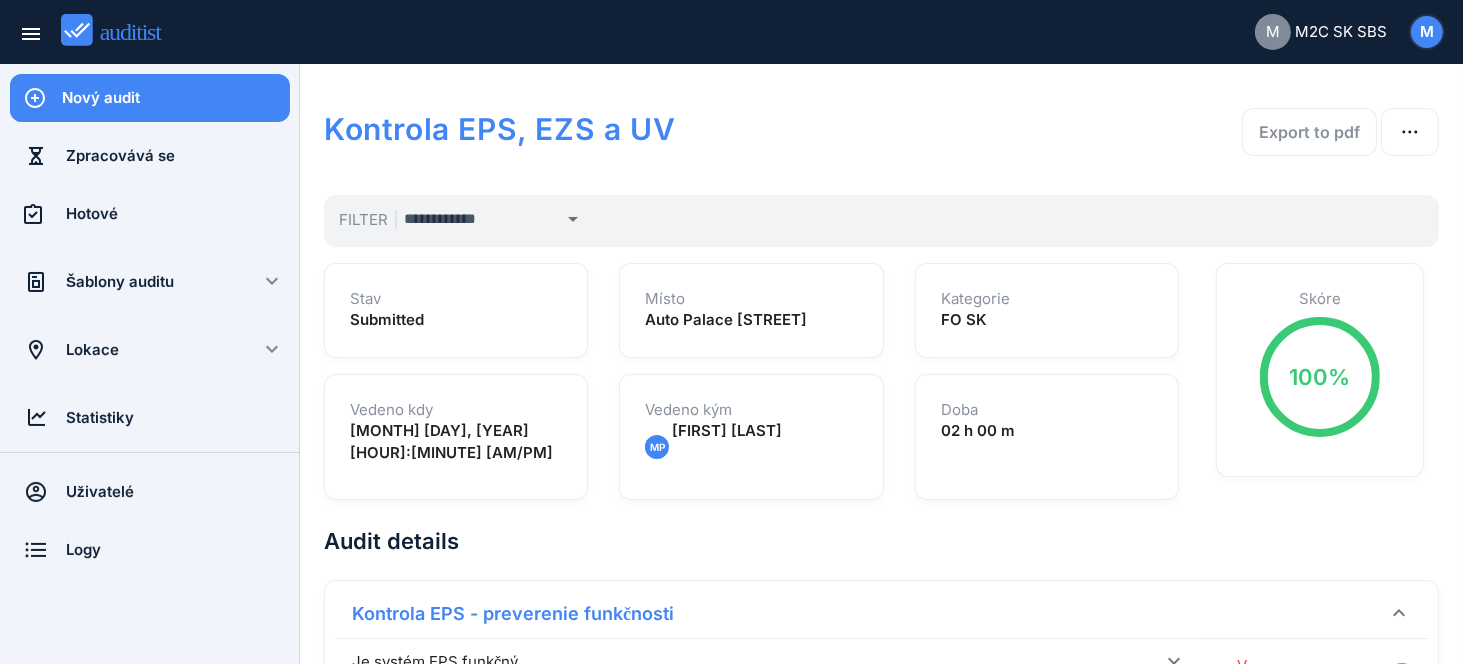 click on "Nový audit" at bounding box center [176, 98] 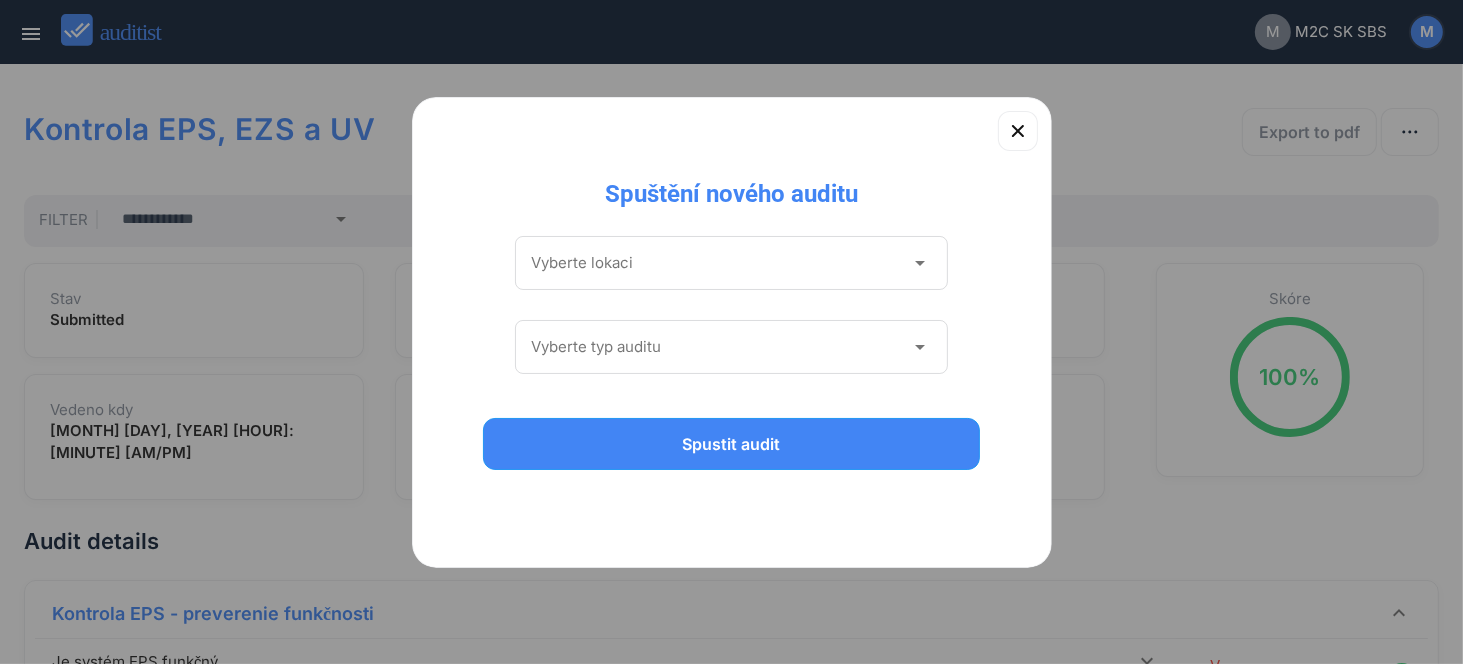 click at bounding box center [718, 263] 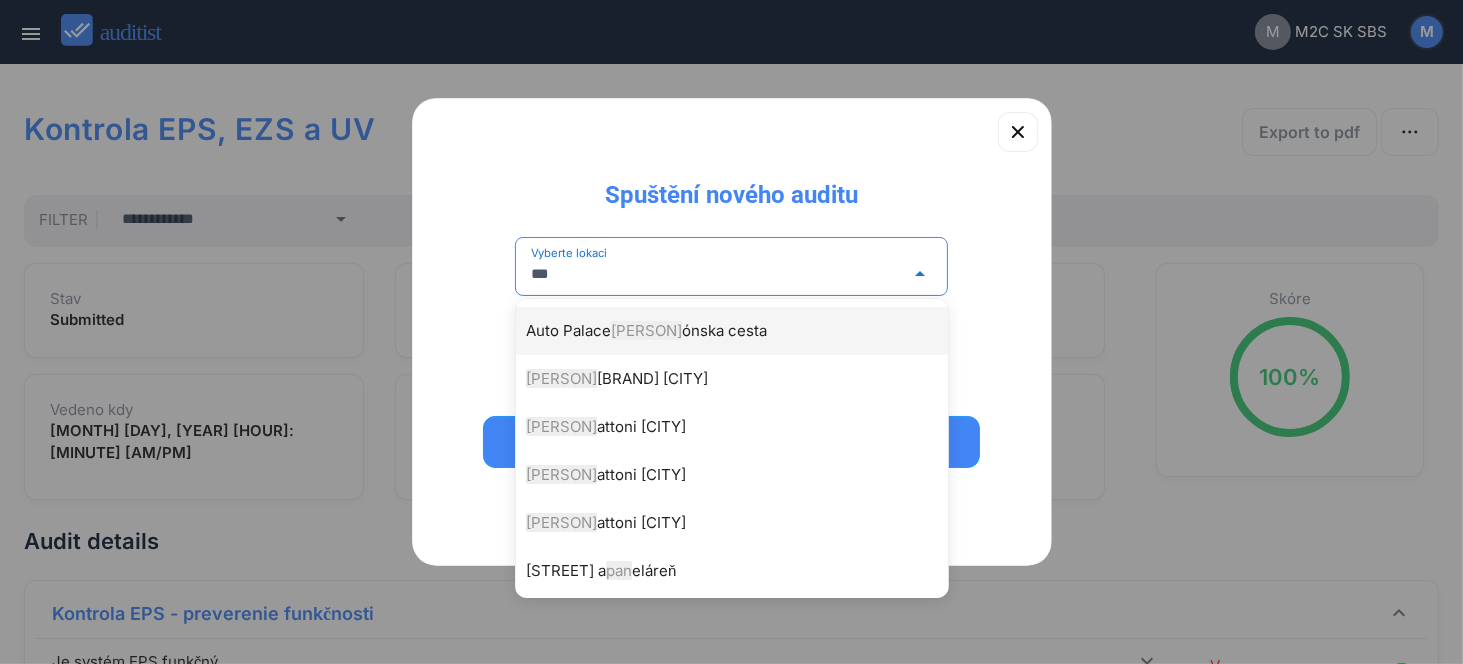 click on "Auto Palace [STREET], [CITY]" at bounding box center (742, 331) 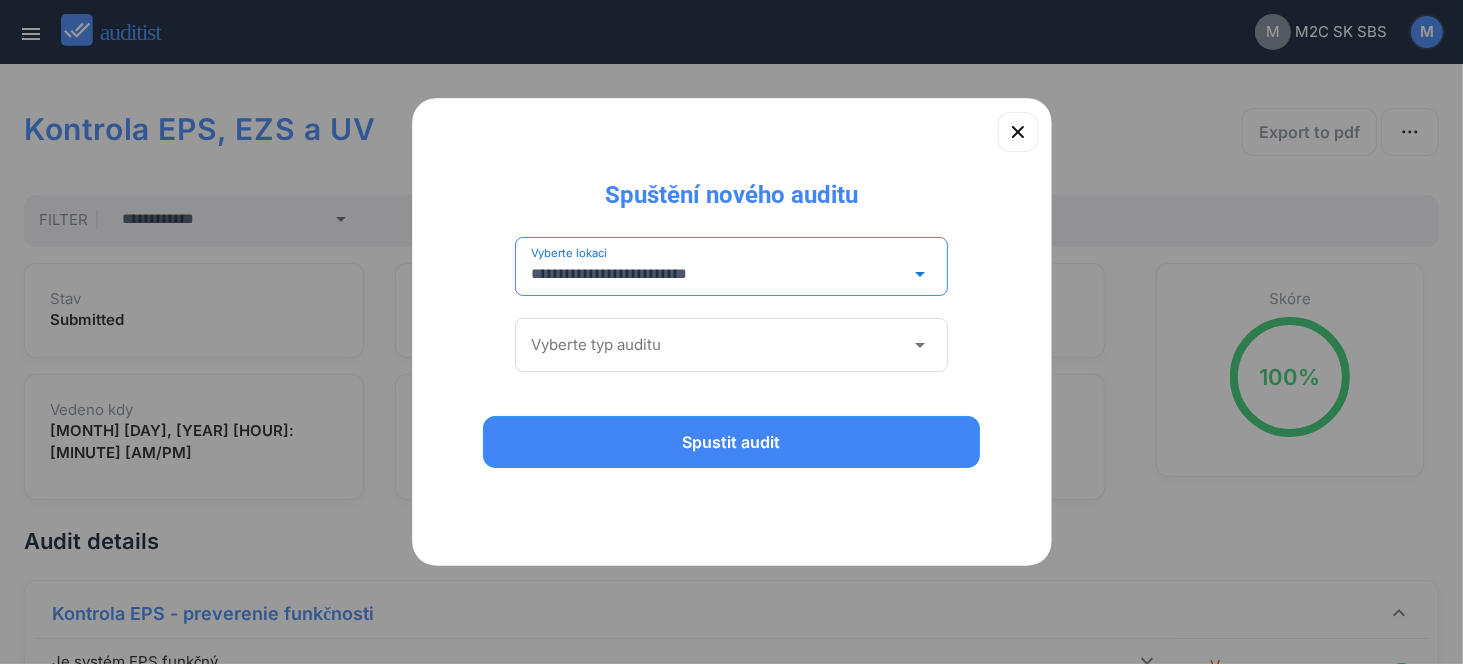 type on "**********" 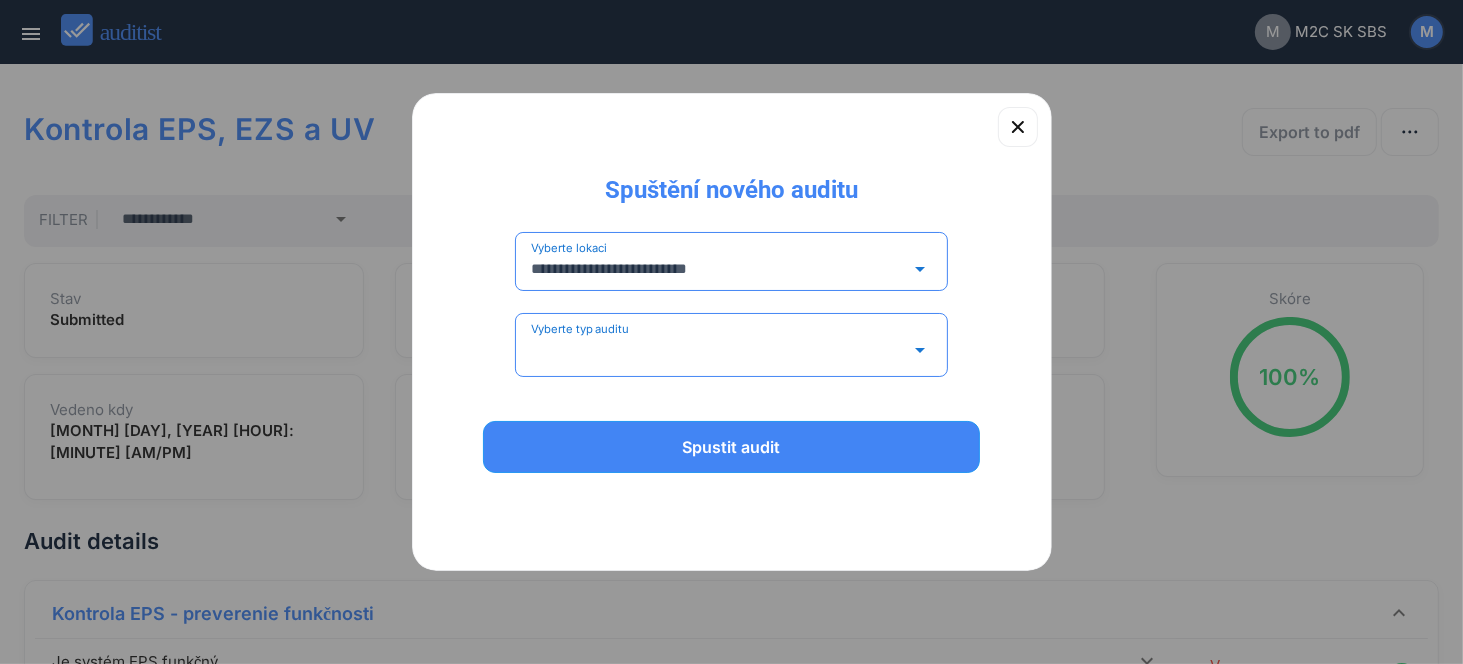 click at bounding box center (718, 350) 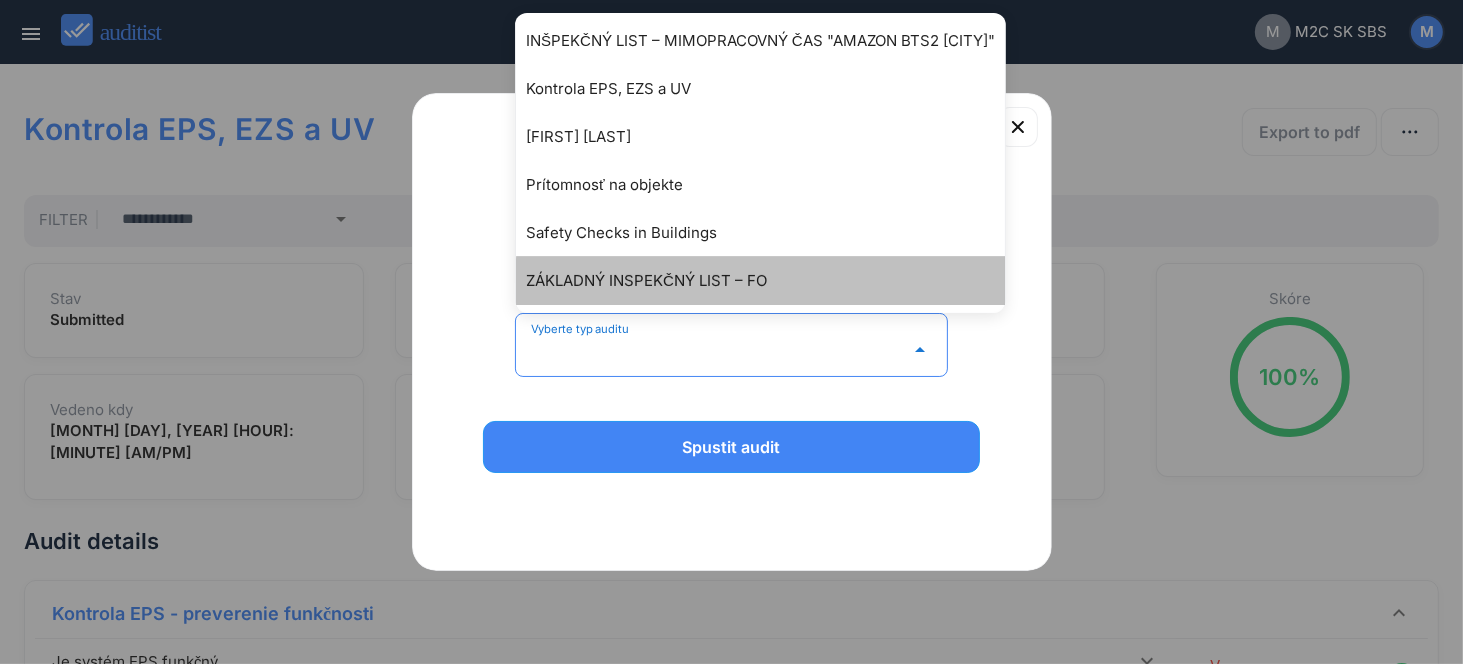 click on "ZÁKLADNÝ INSPEKČNÝ LIST – FO" at bounding box center [770, 281] 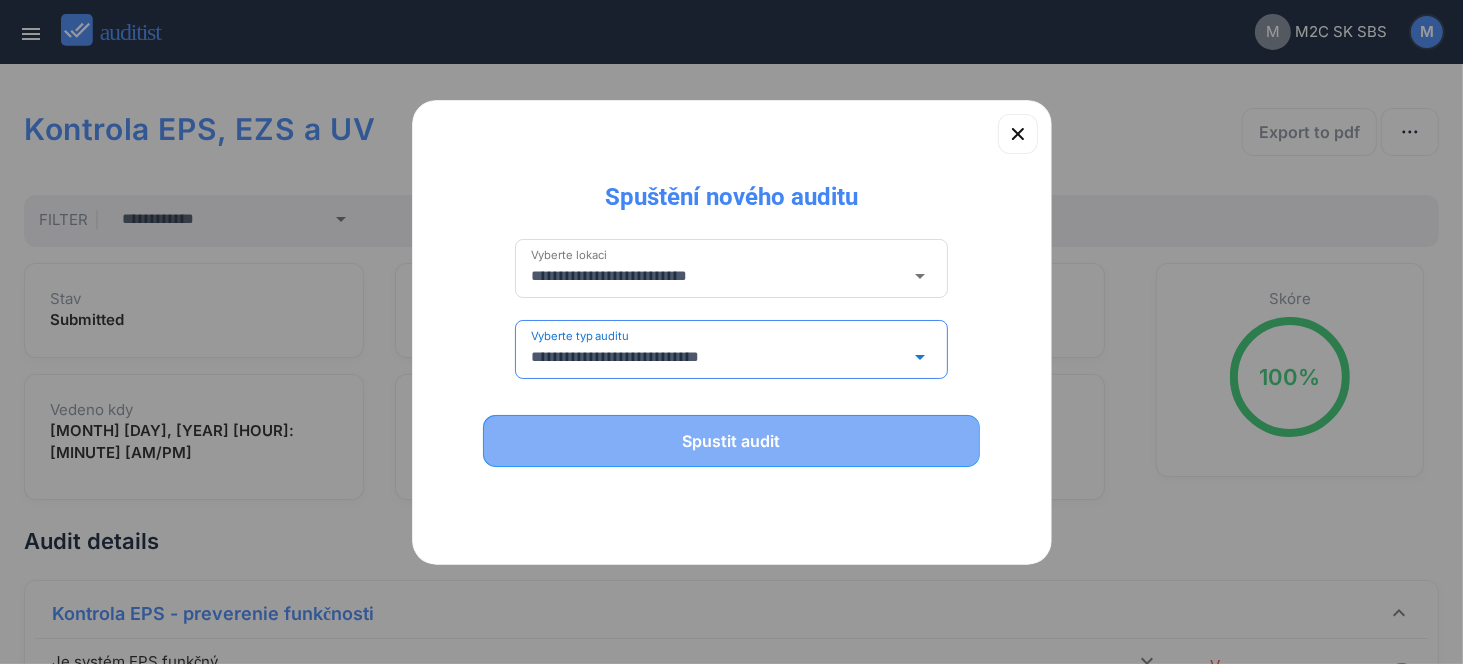 click on "Spustit audit" at bounding box center [732, 441] 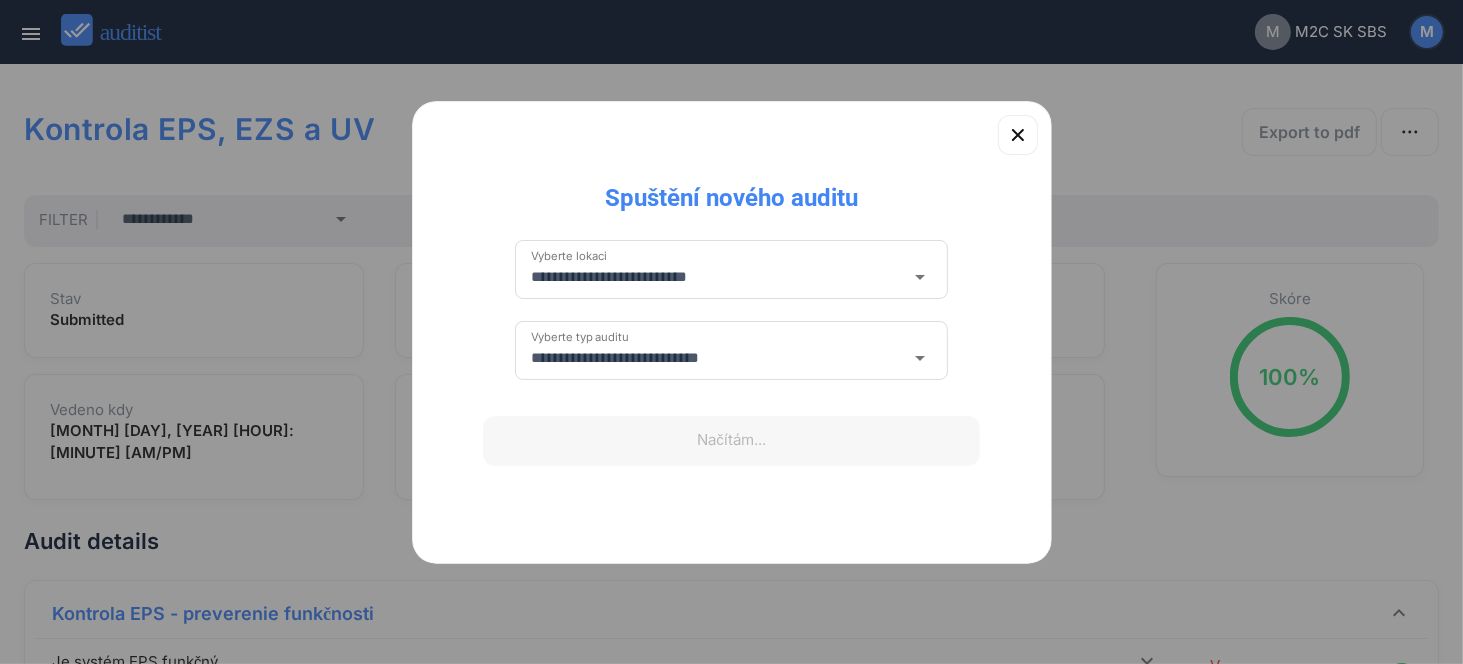 type 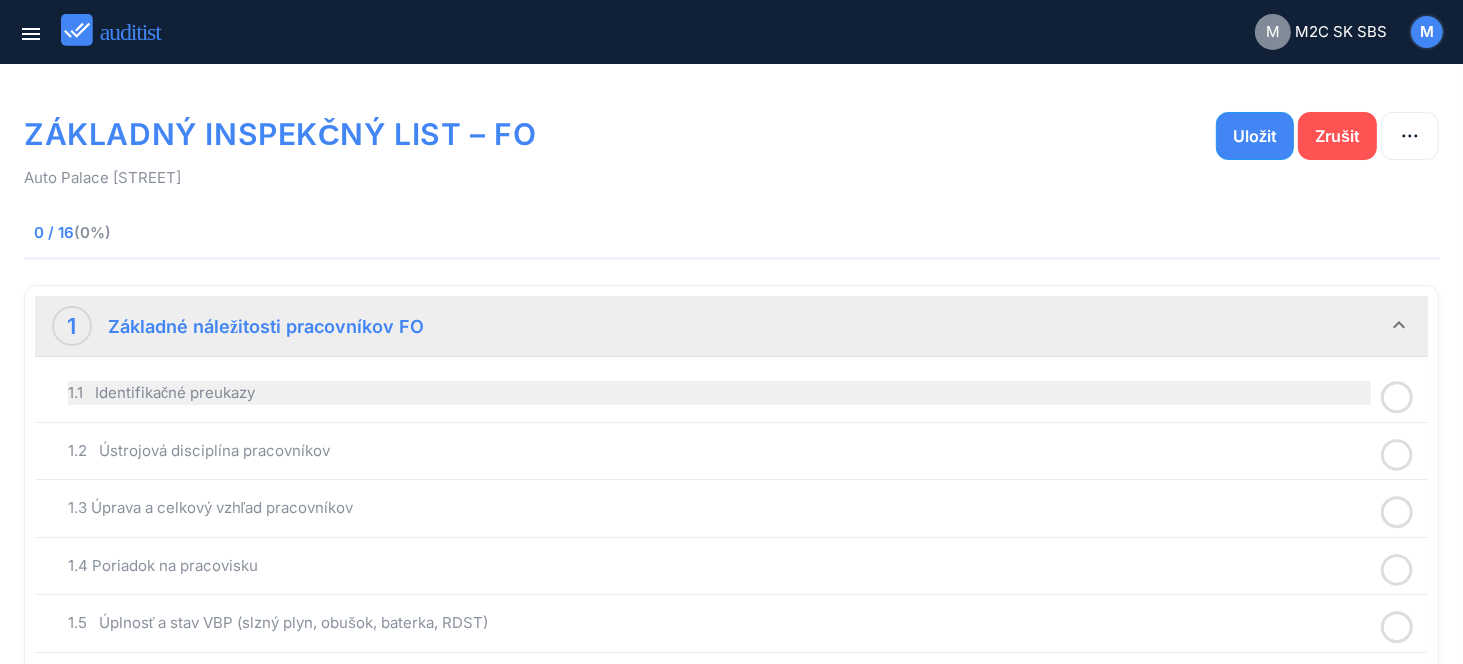 click on "1.1   Identifikačné preukazy" at bounding box center [719, 393] 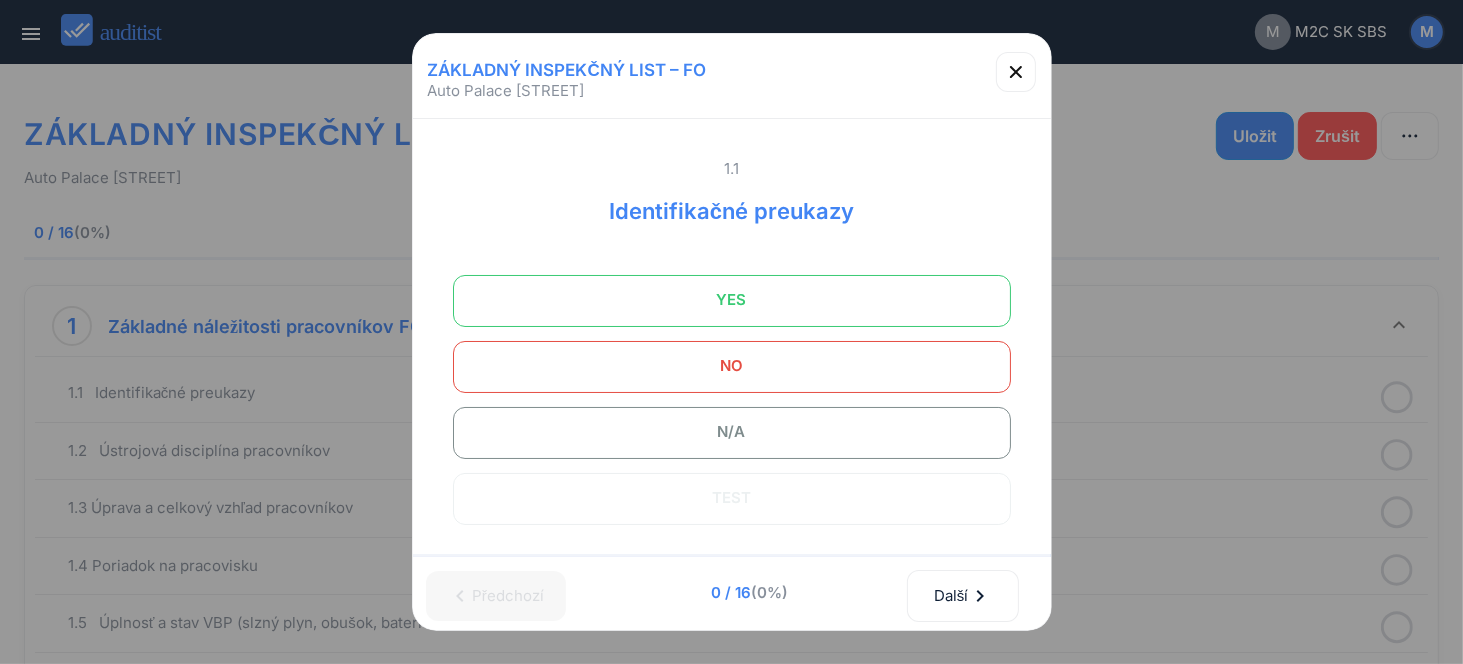 click on "YES" at bounding box center [732, 300] 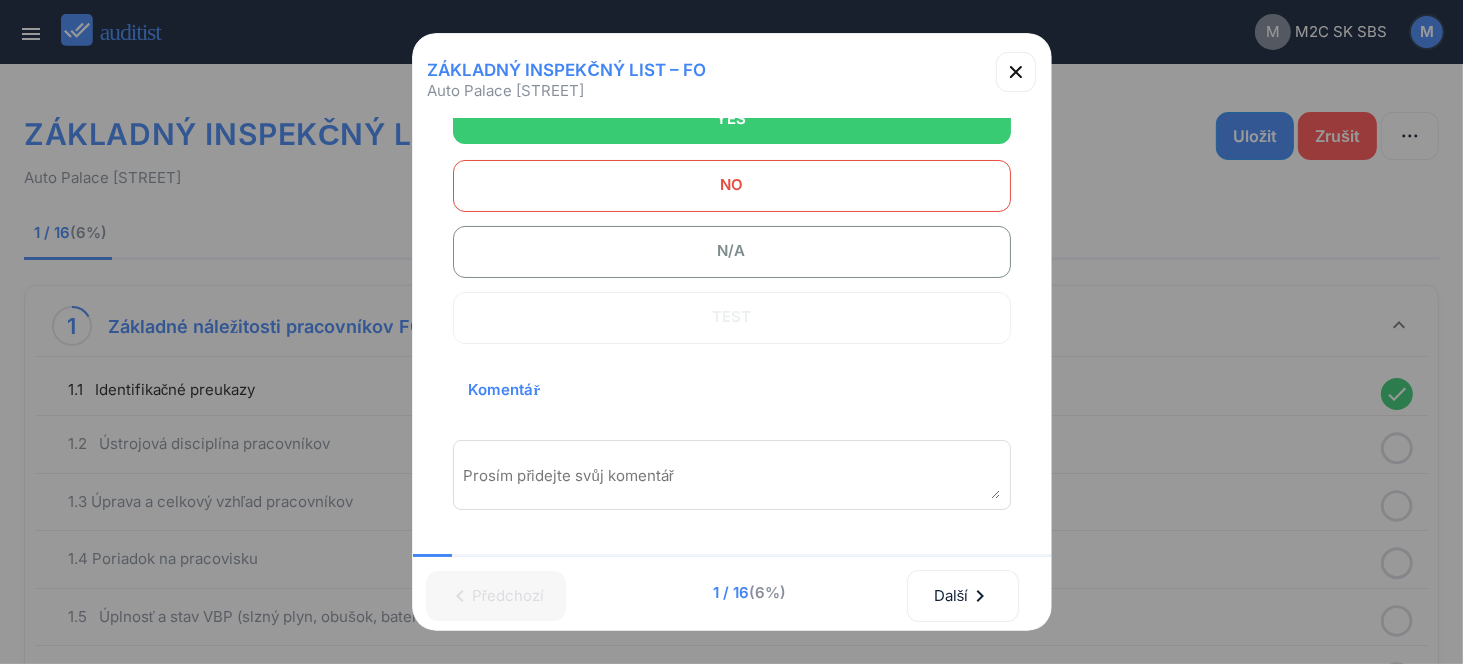 scroll, scrollTop: 300, scrollLeft: 0, axis: vertical 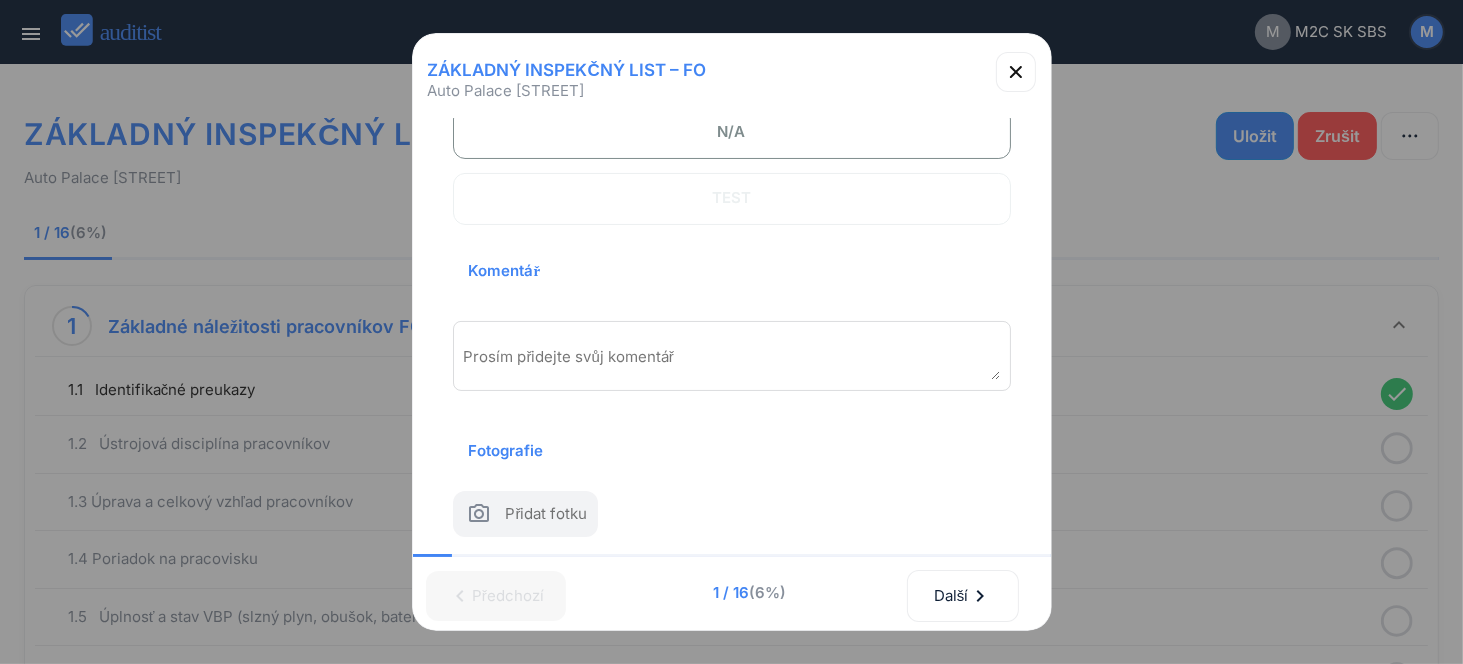 click at bounding box center (732, 363) 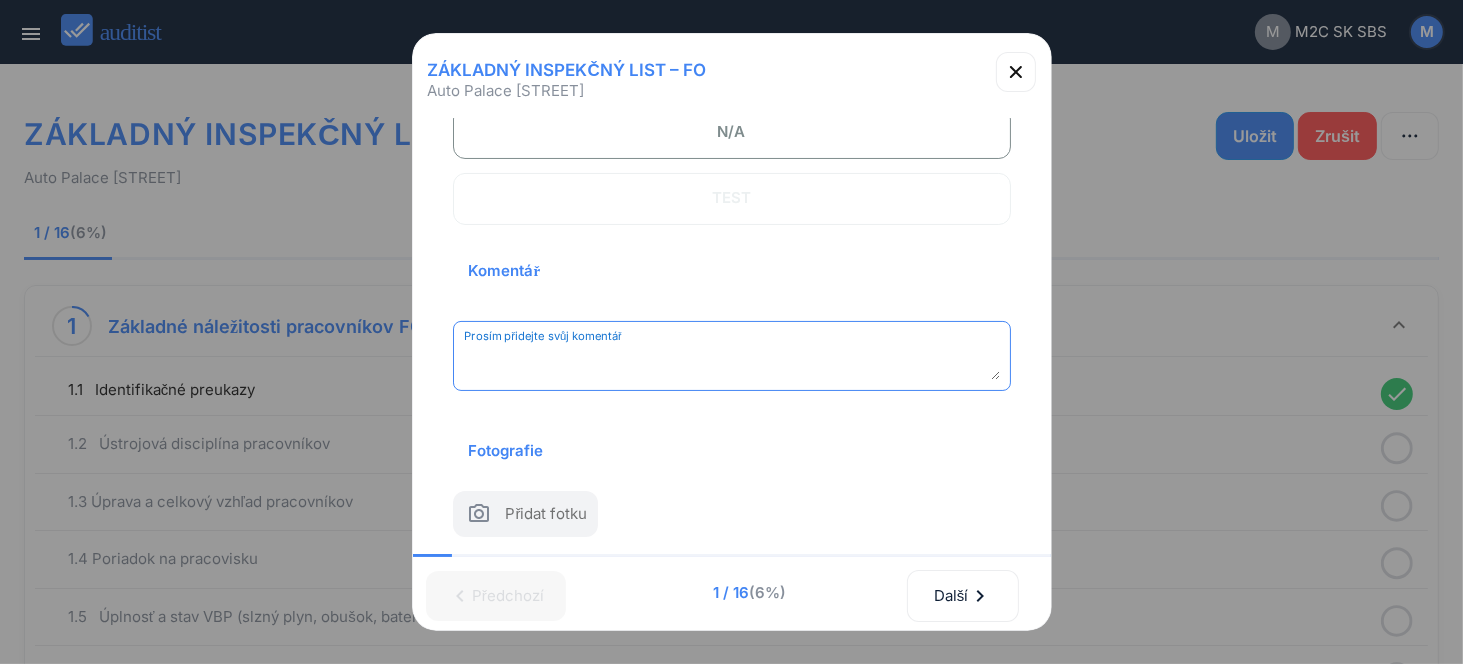 paste on "**********" 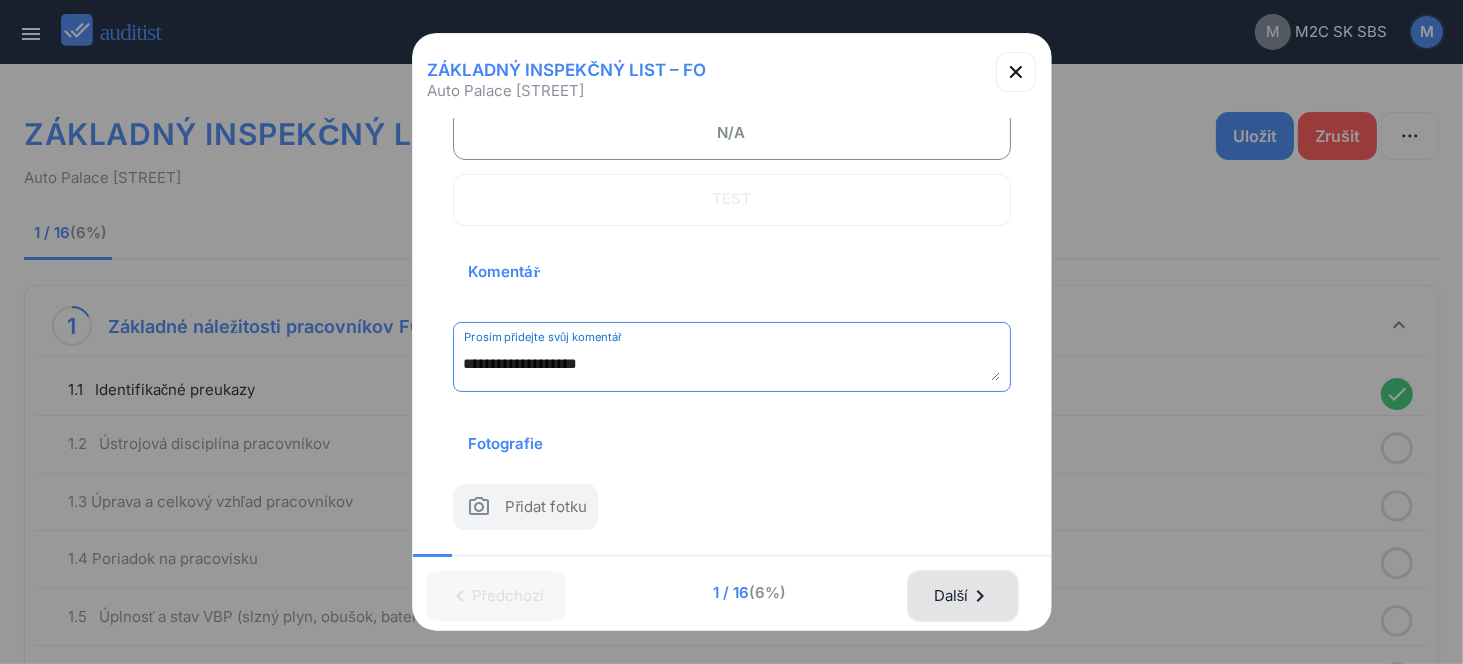 type on "**********" 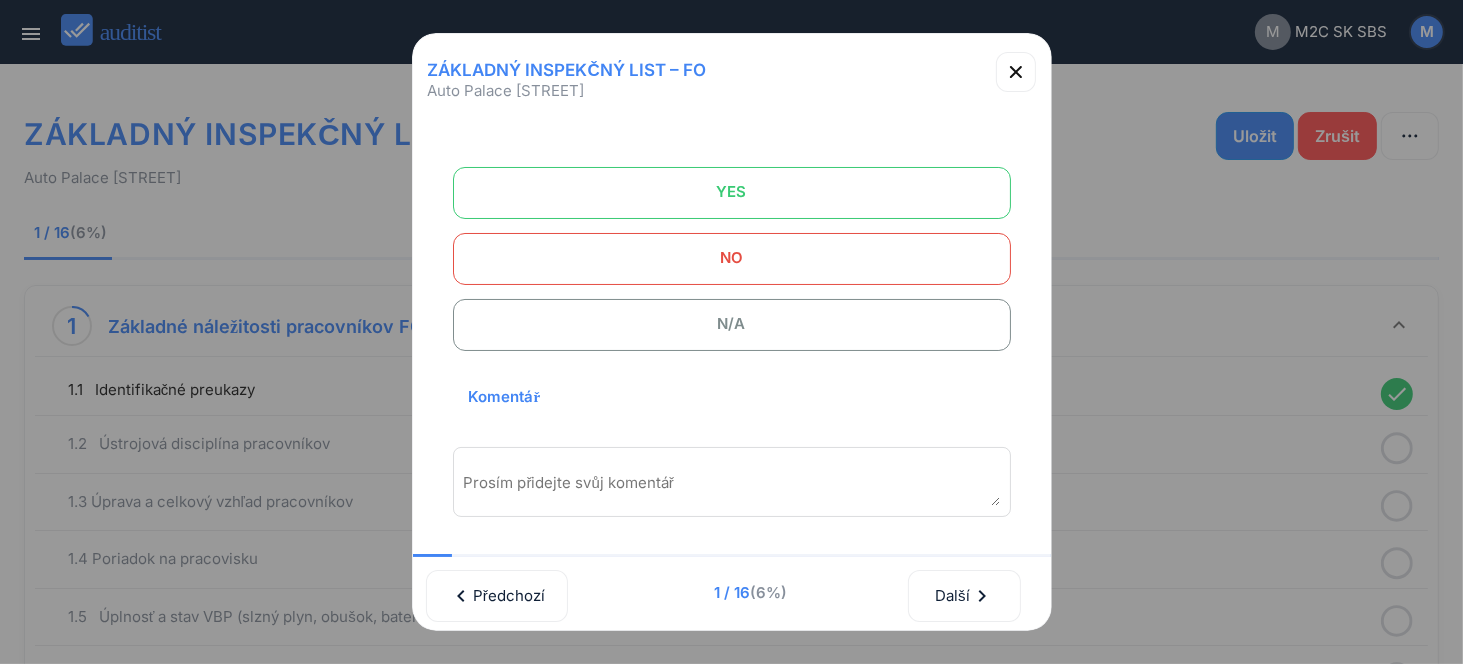 scroll, scrollTop: 70, scrollLeft: 0, axis: vertical 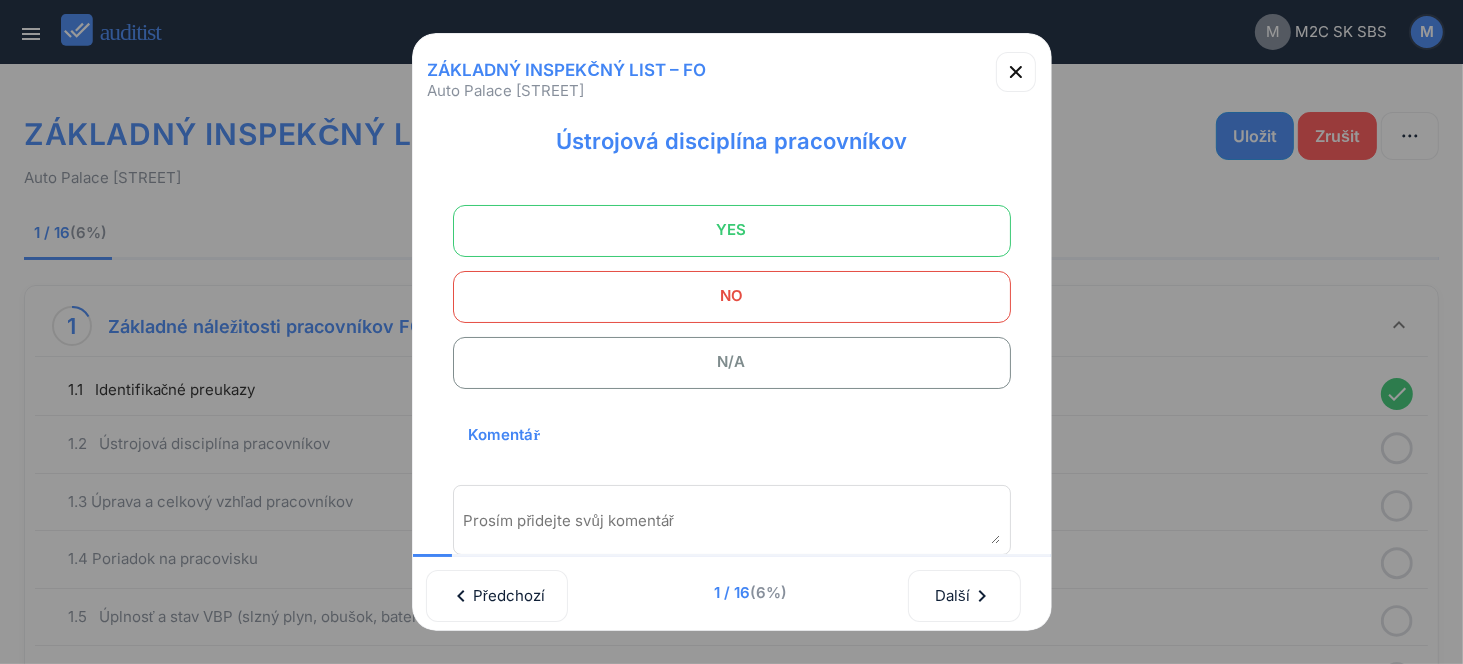 click on "YES" at bounding box center [732, 230] 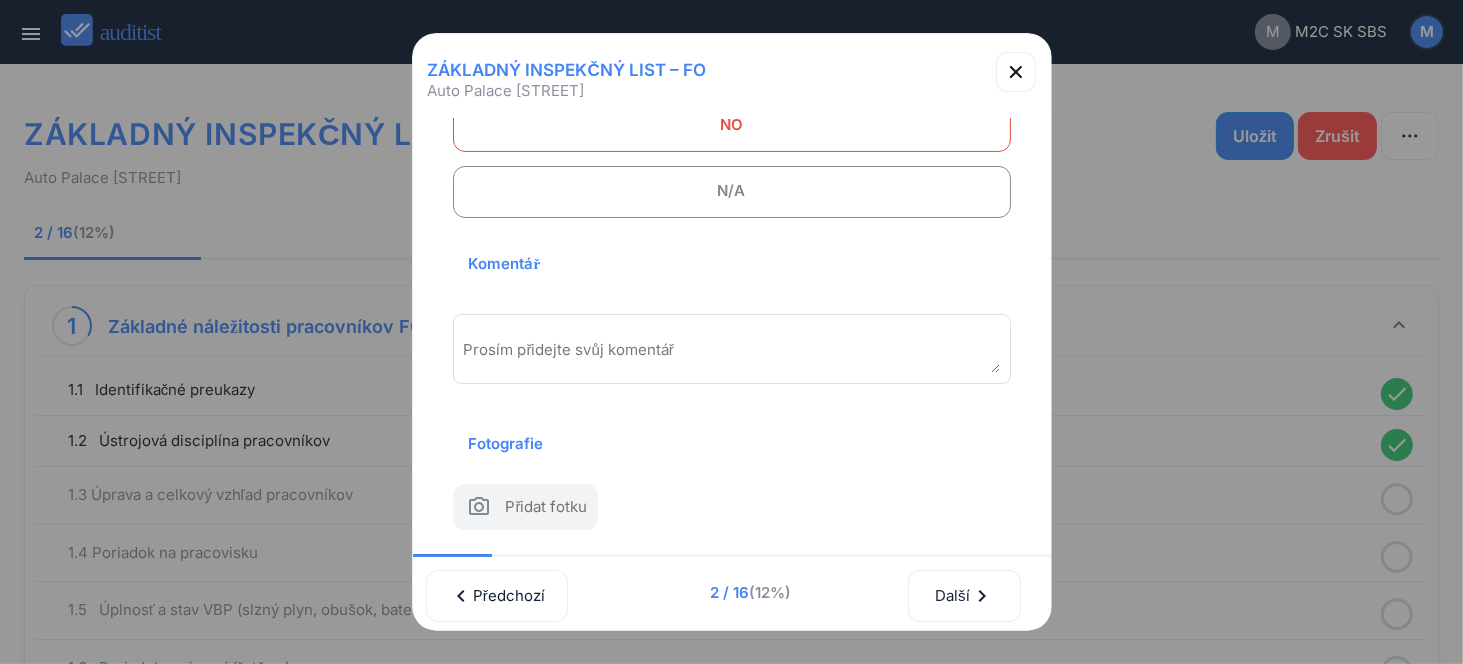 scroll, scrollTop: 270, scrollLeft: 0, axis: vertical 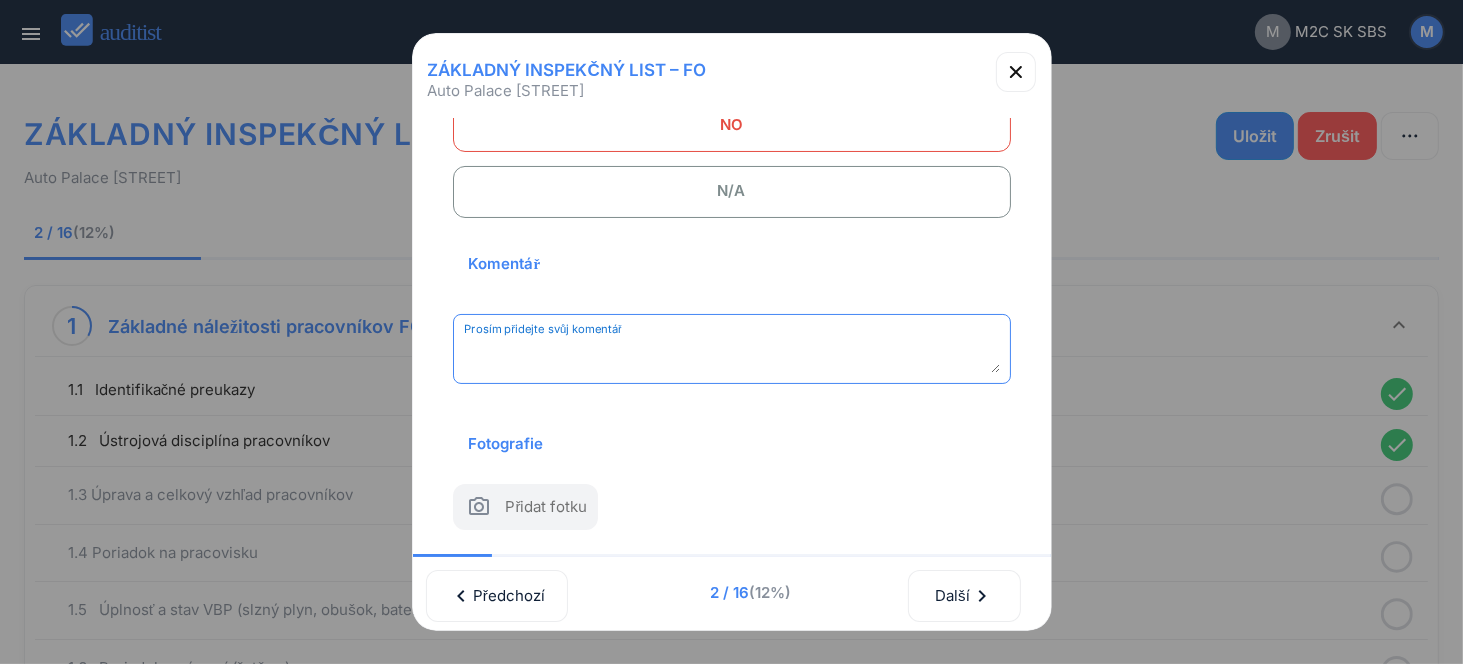 paste on "**********" 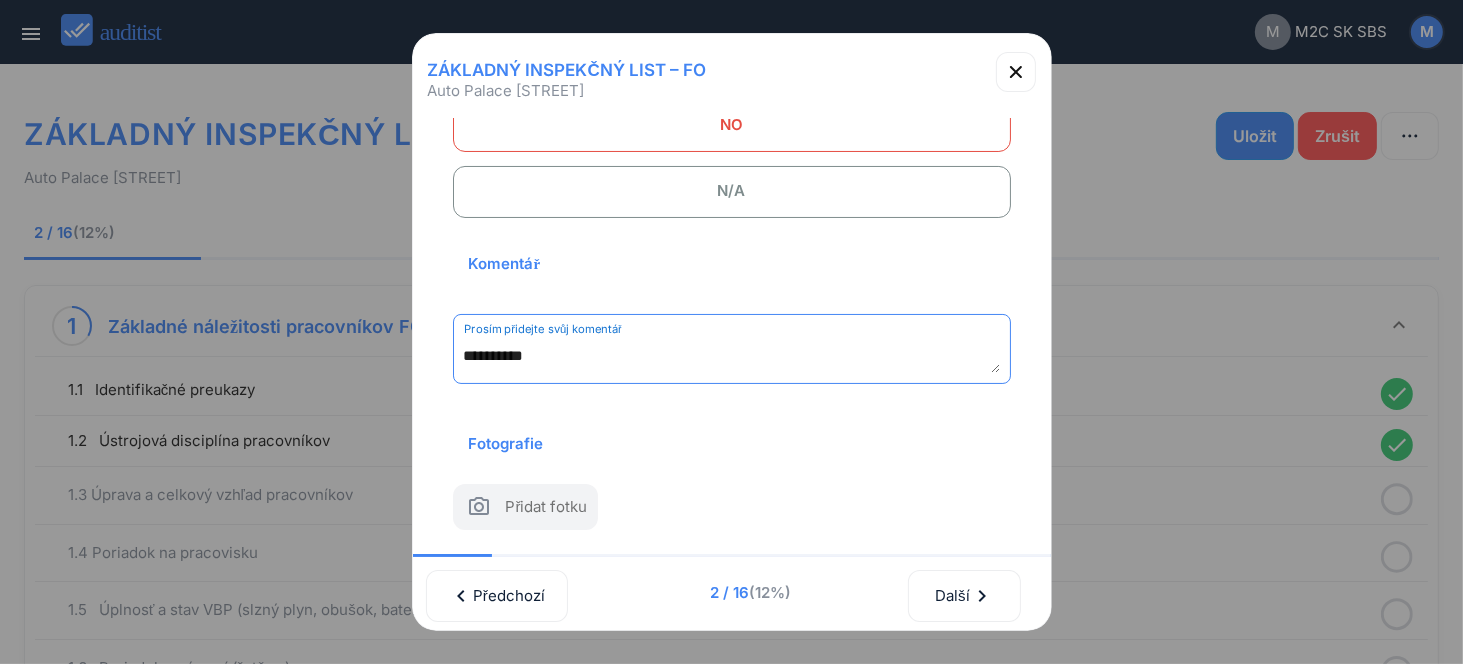 scroll, scrollTop: 262, scrollLeft: 0, axis: vertical 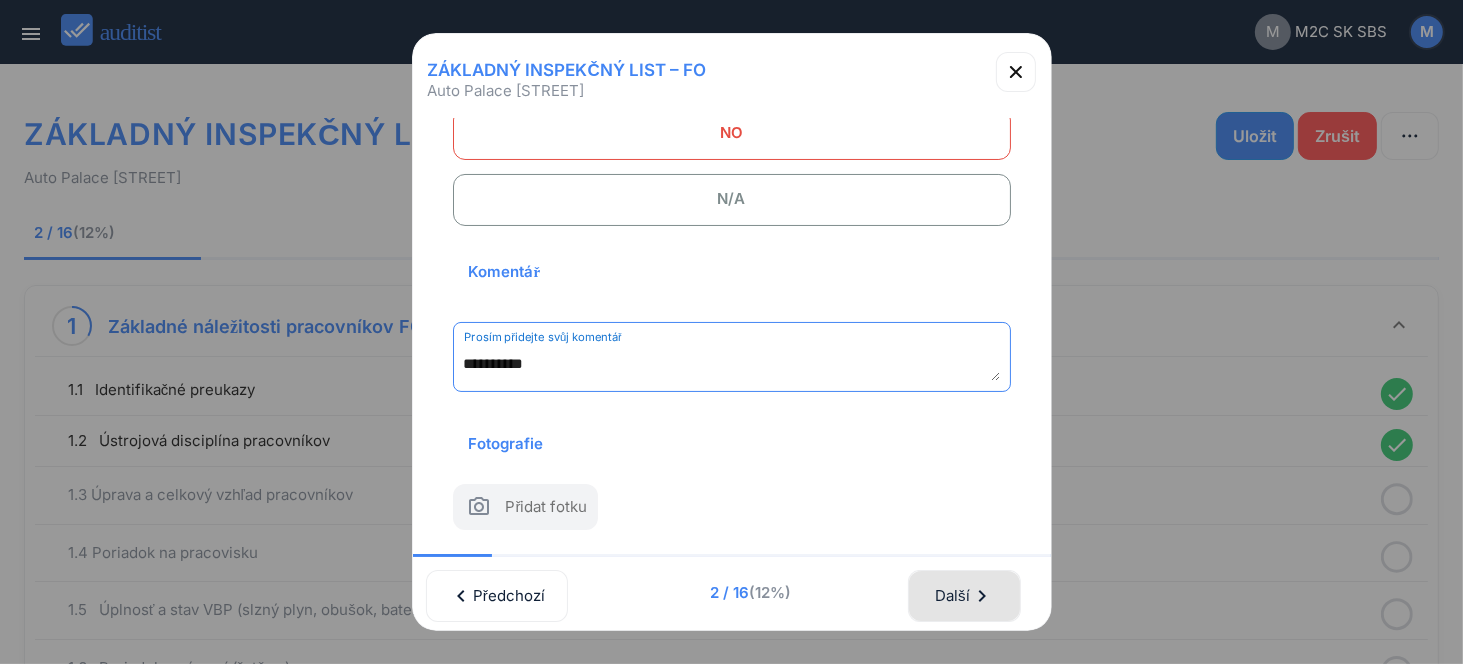 type on "**********" 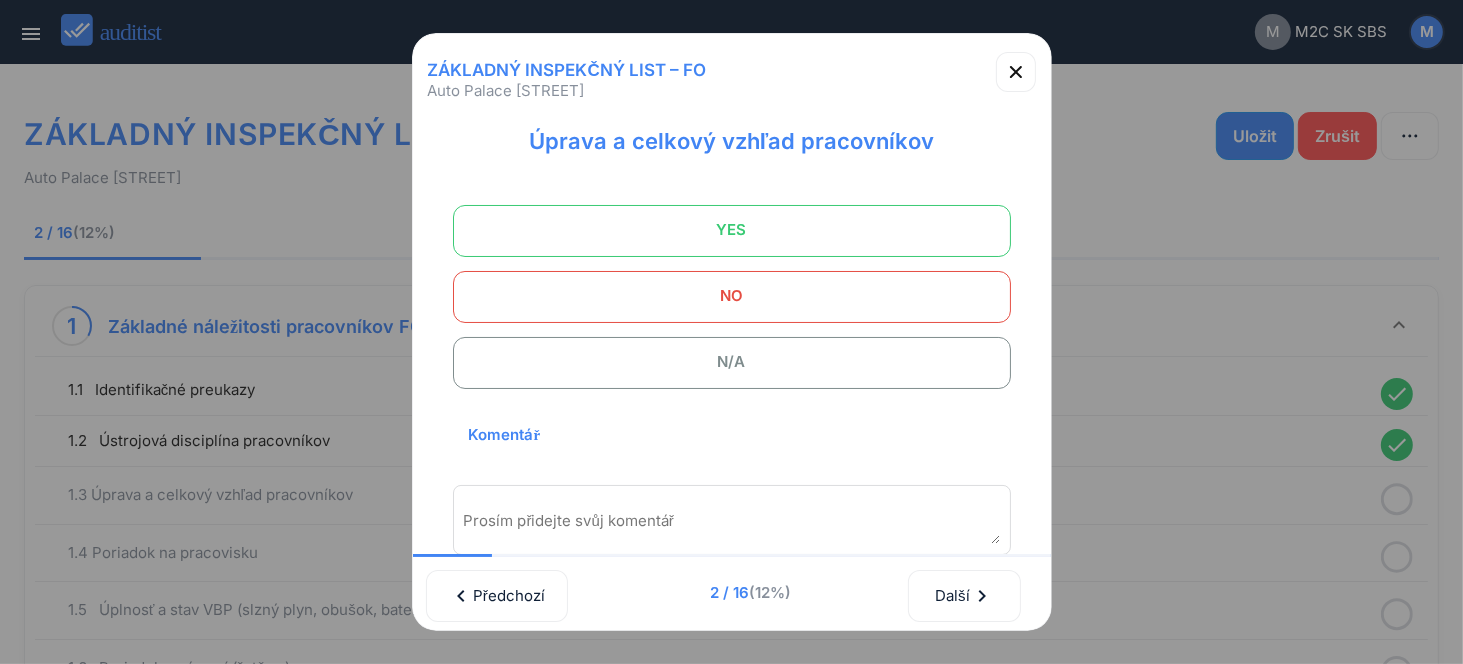 scroll, scrollTop: 62, scrollLeft: 0, axis: vertical 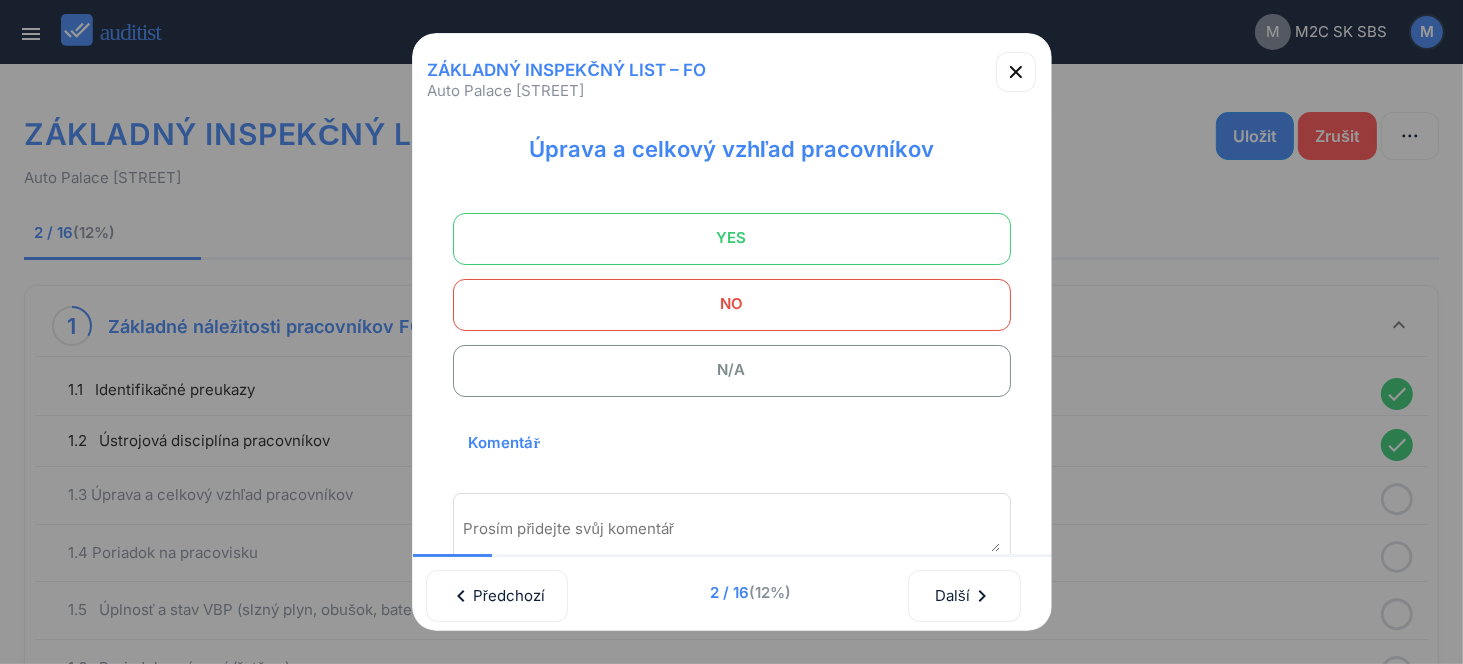 click on "YES" at bounding box center [732, 238] 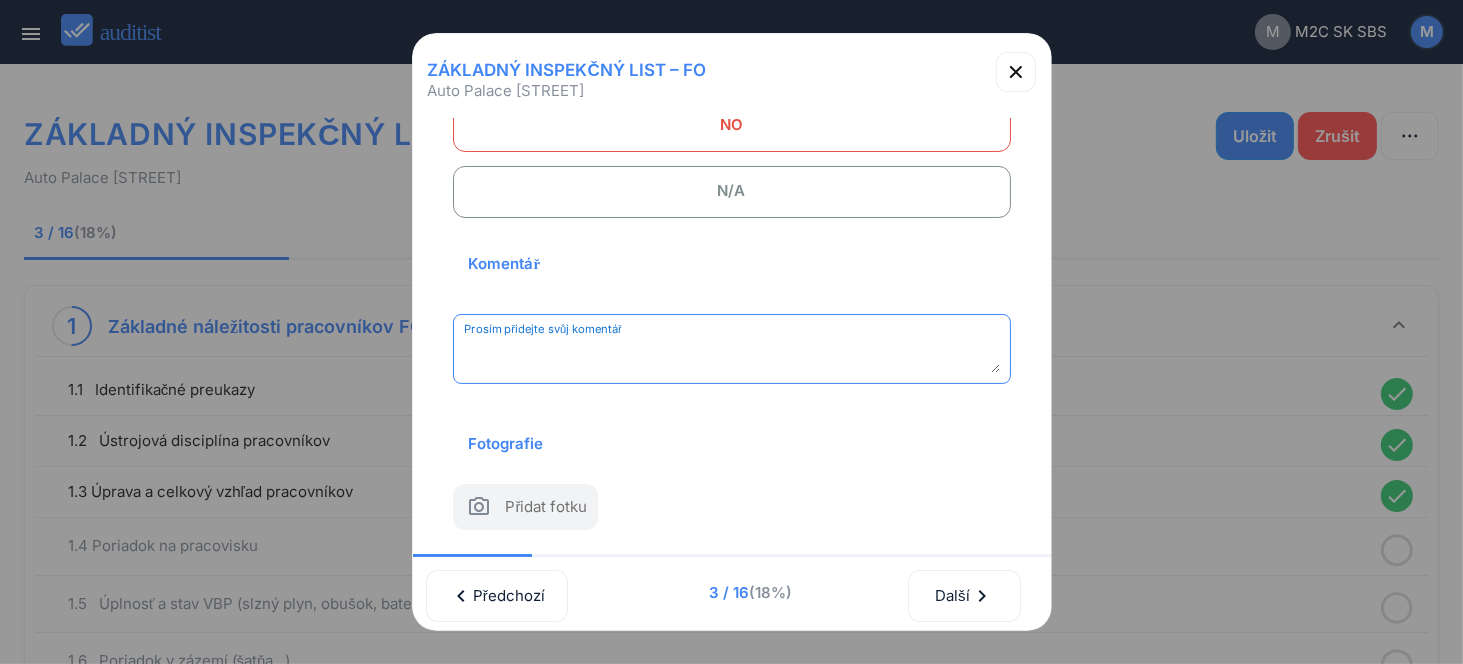 click at bounding box center [732, 356] 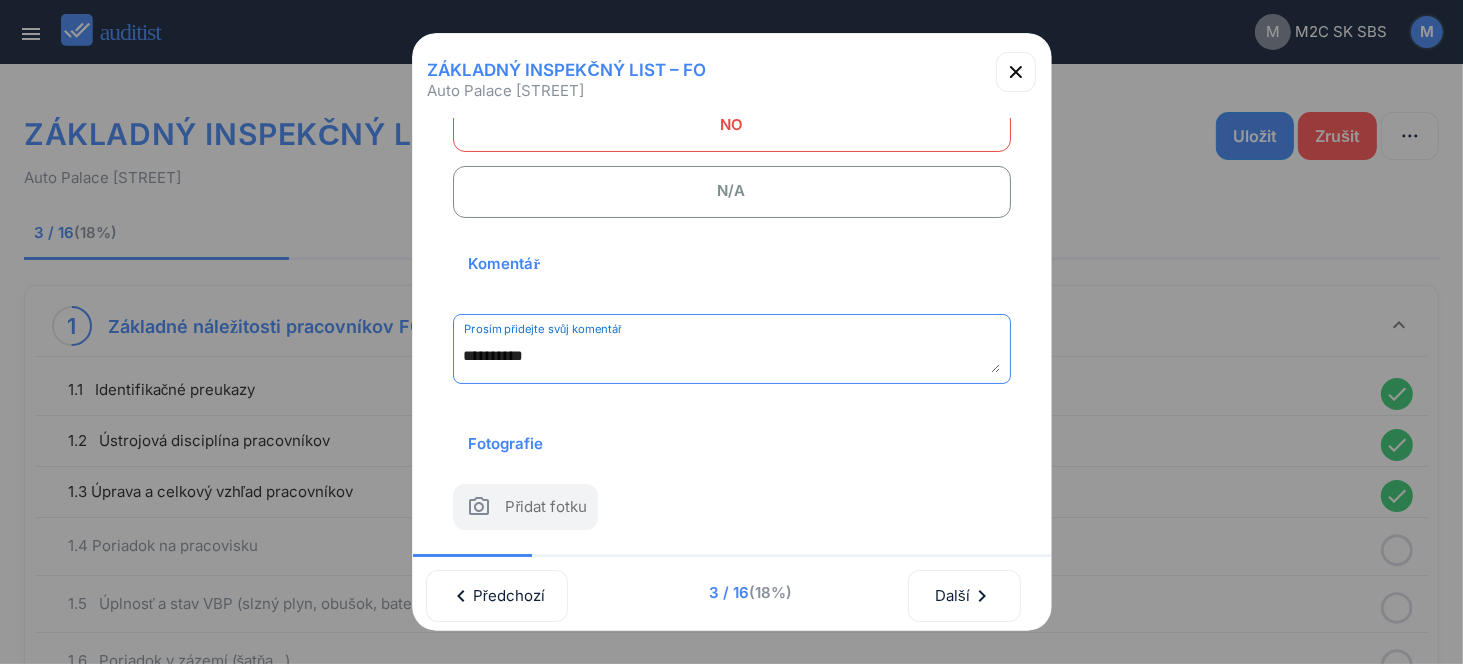 scroll, scrollTop: 262, scrollLeft: 0, axis: vertical 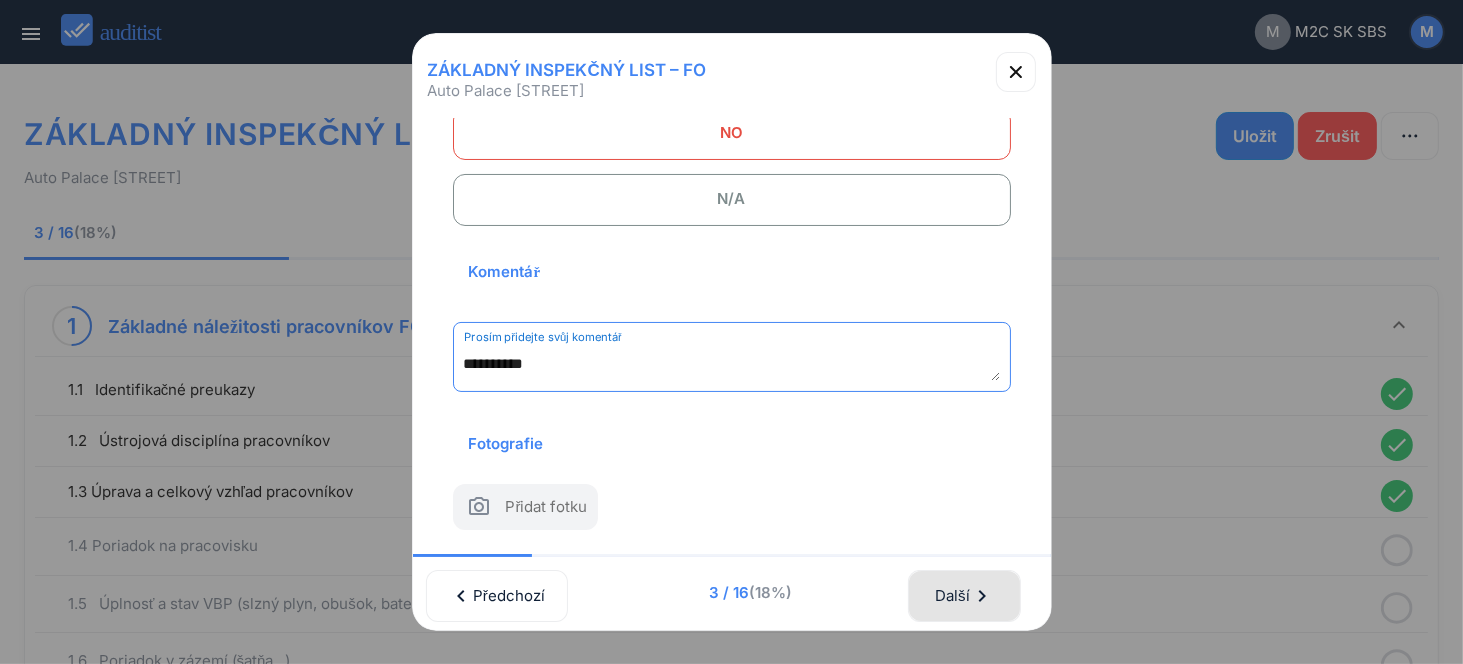 type on "**********" 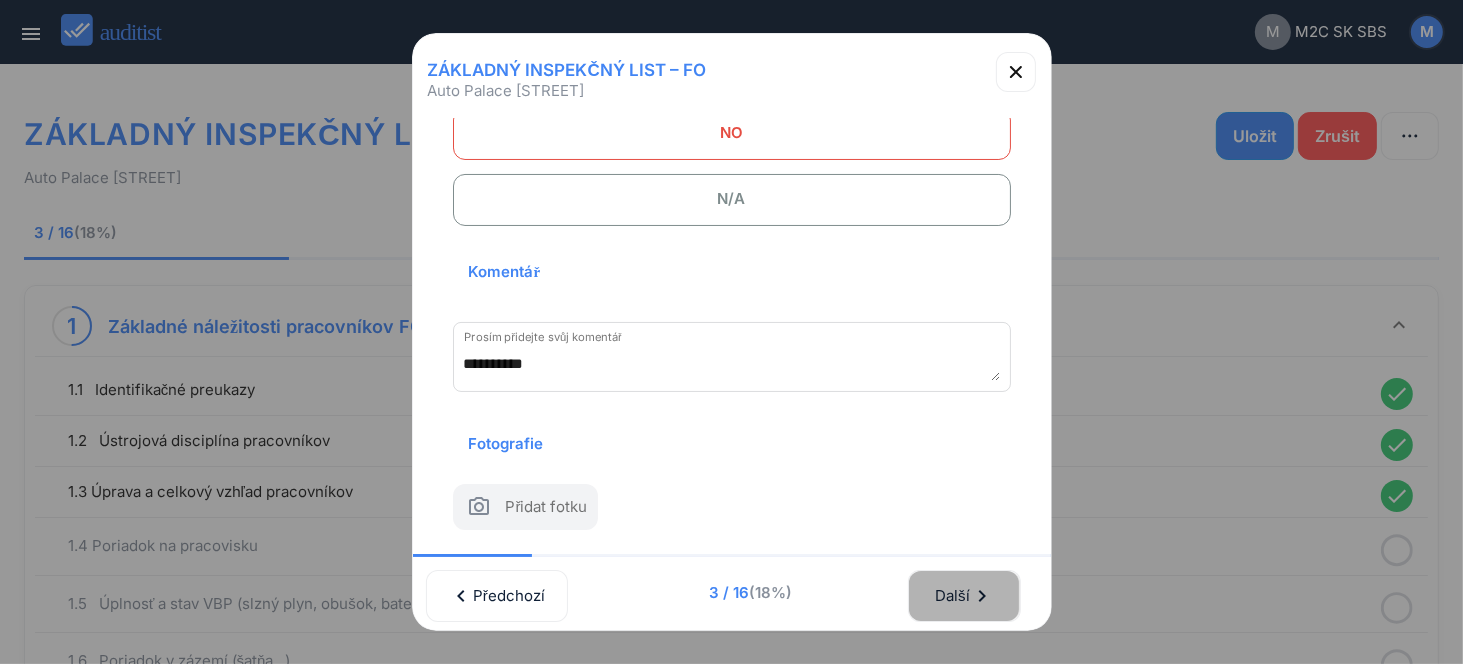 click on "Další
chevron_right" at bounding box center (964, 596) 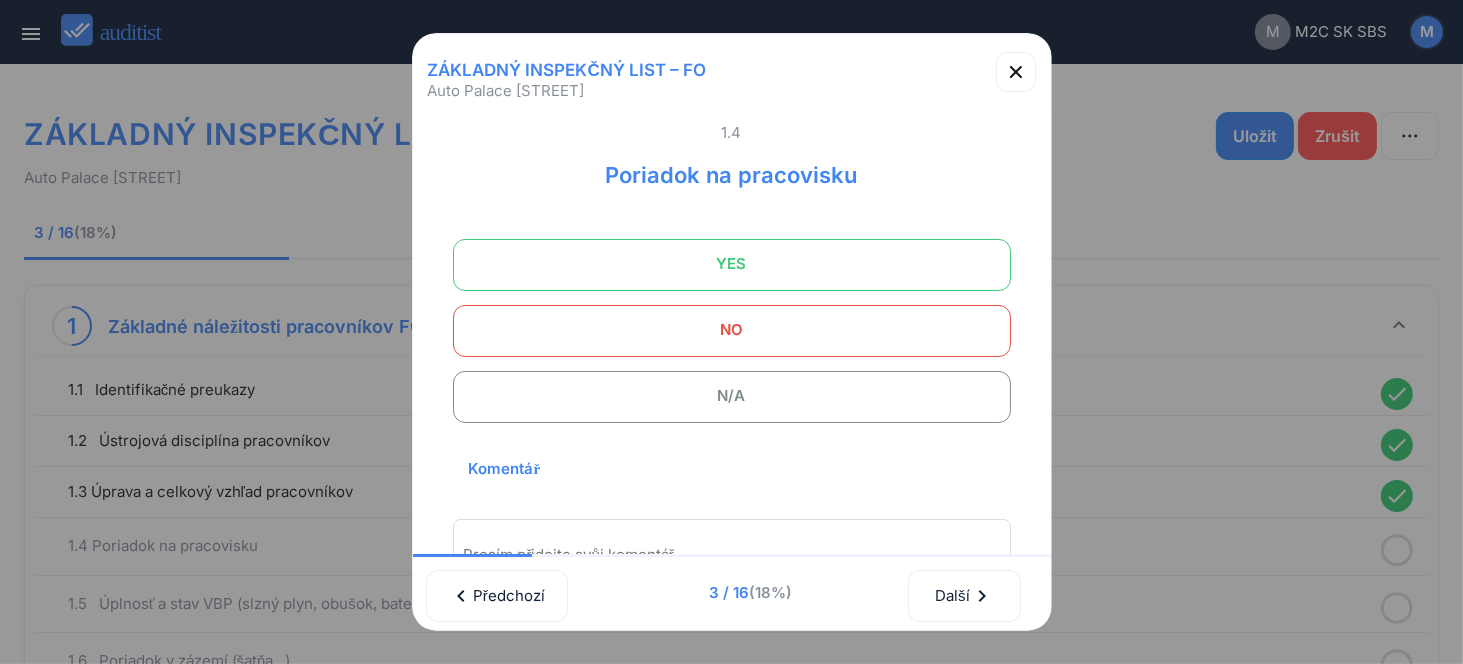 scroll, scrollTop: 0, scrollLeft: 0, axis: both 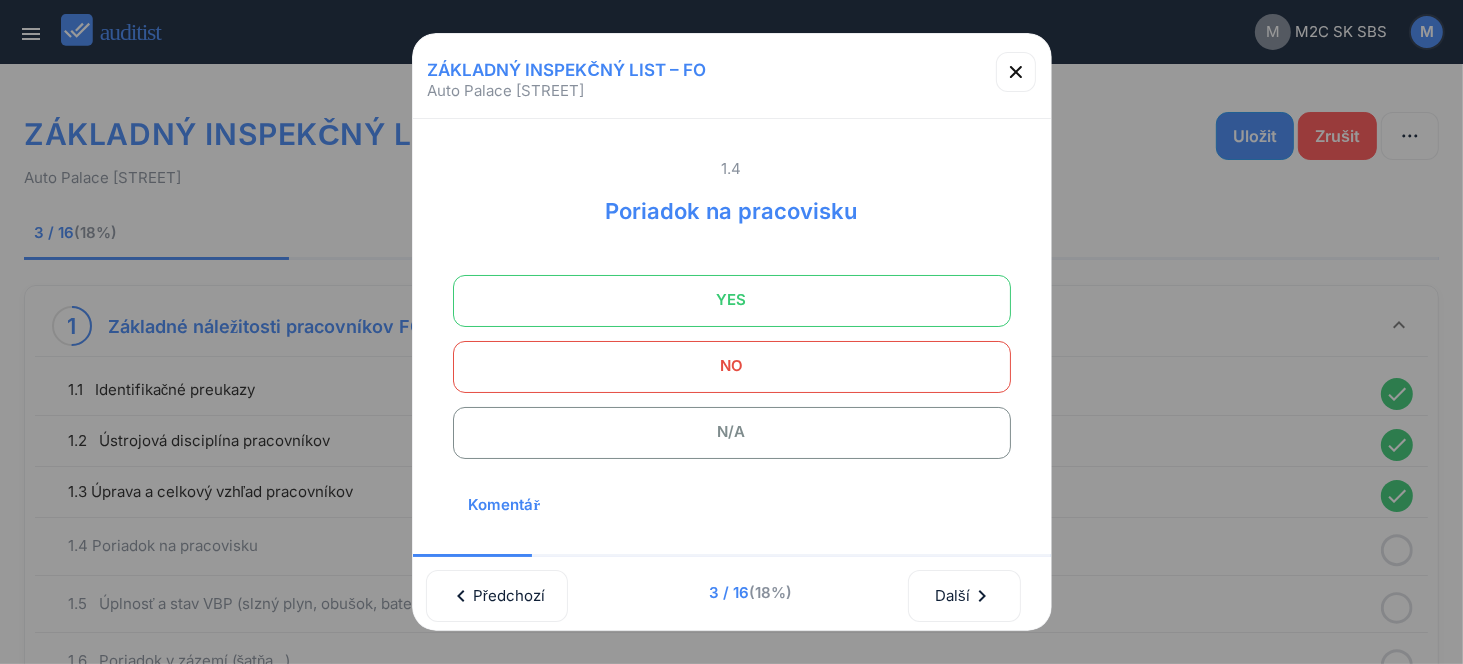 click on "YES" at bounding box center [732, 300] 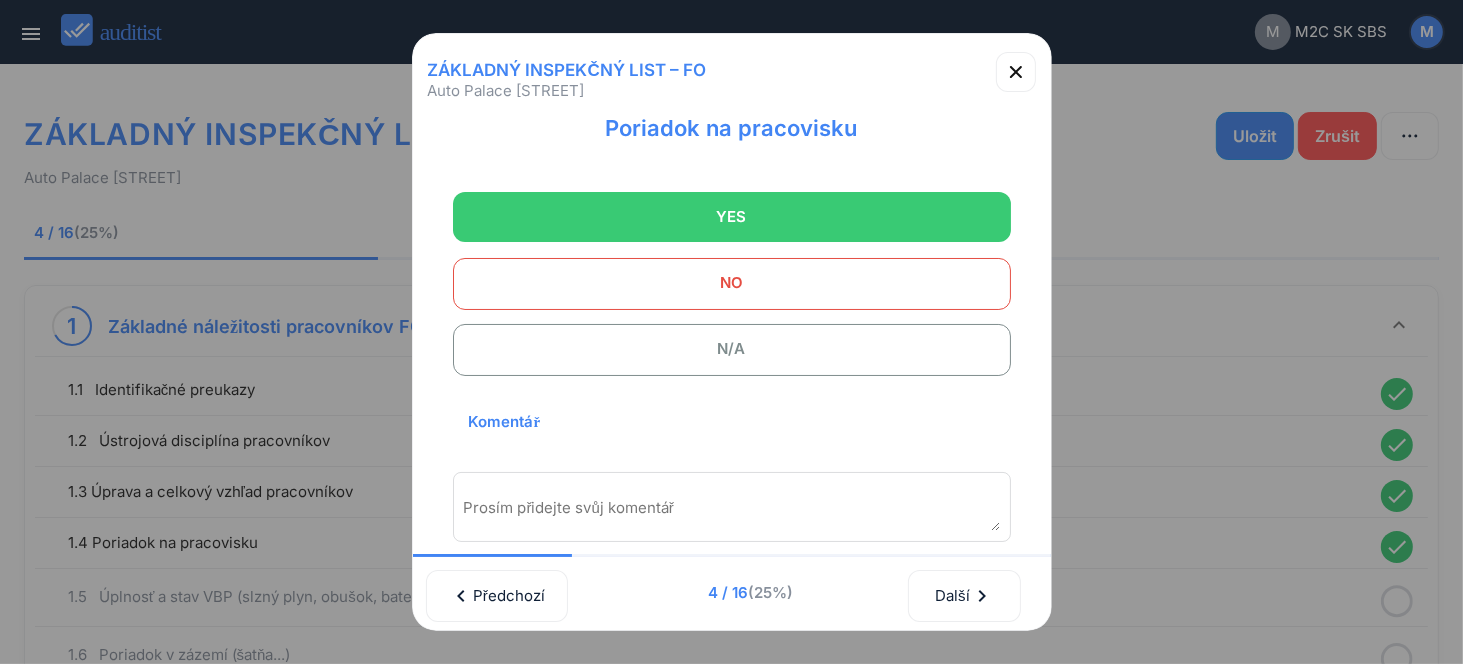 scroll, scrollTop: 200, scrollLeft: 0, axis: vertical 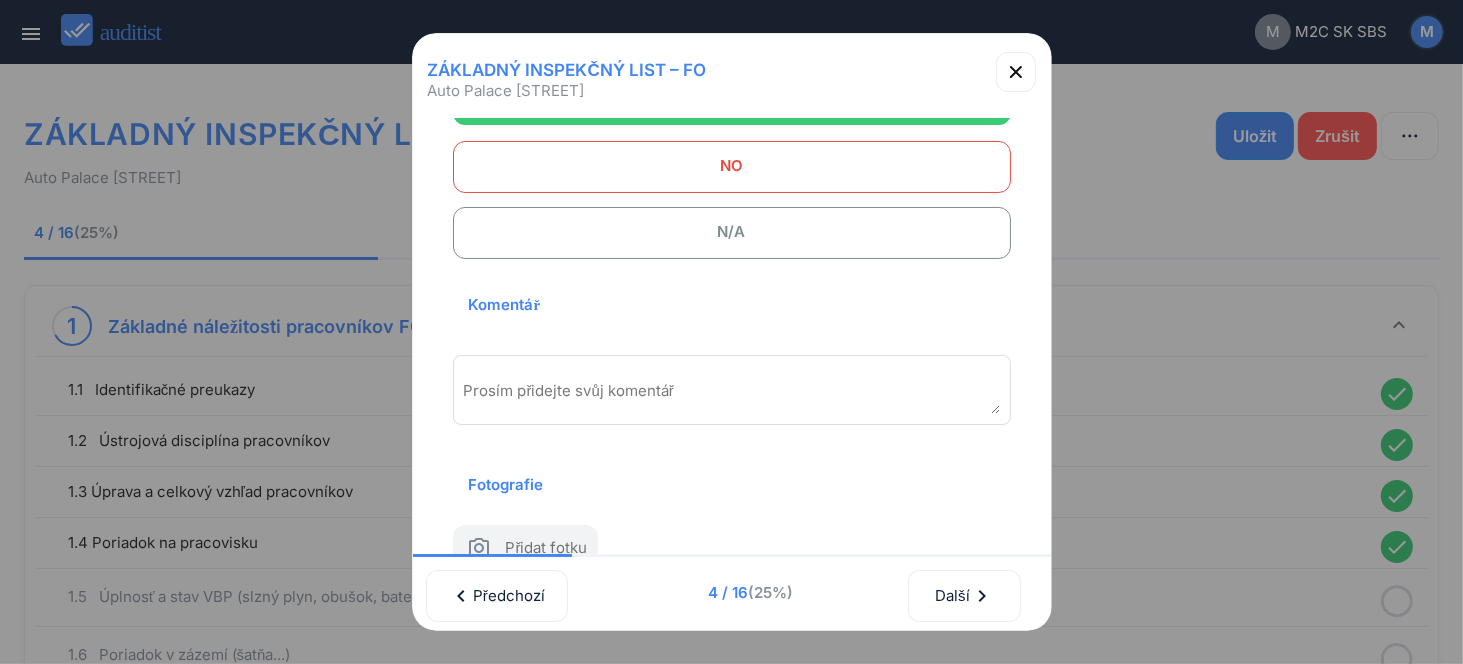 click on "Prosím přidejte svůj komentář" at bounding box center [732, 390] 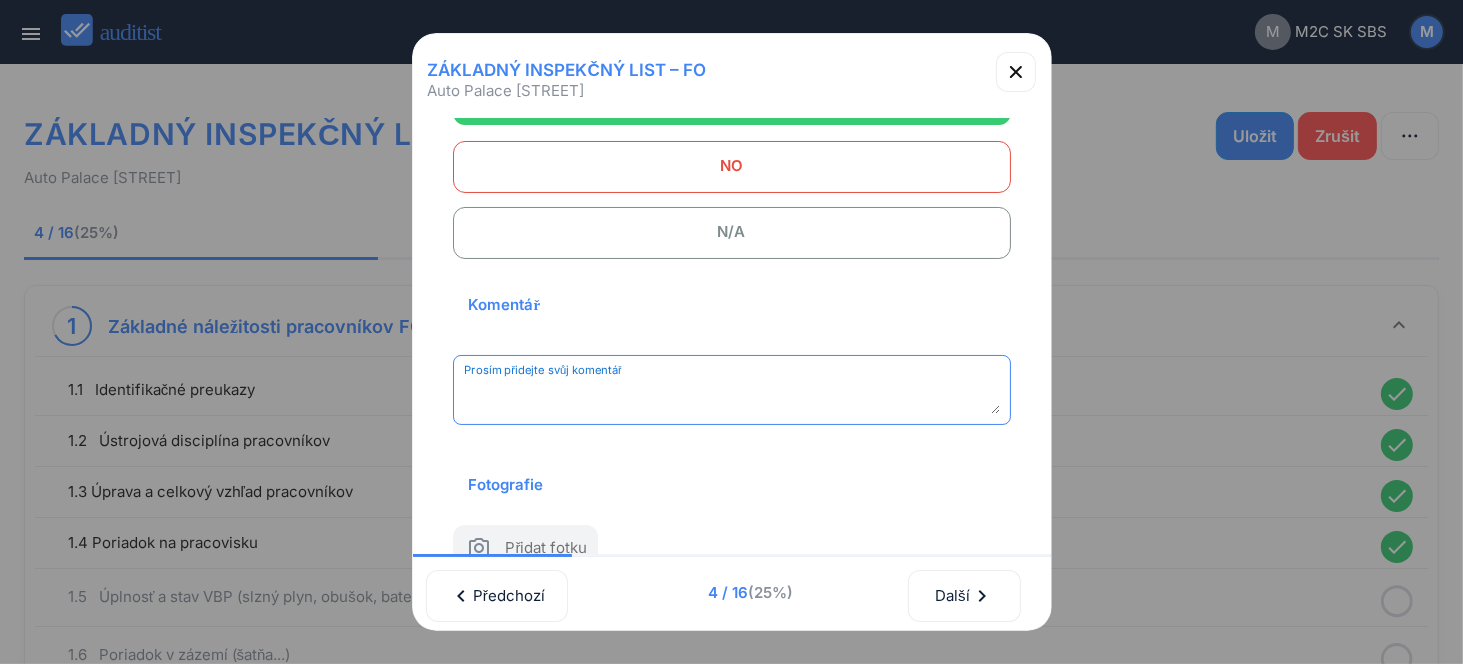 paste on "**********" 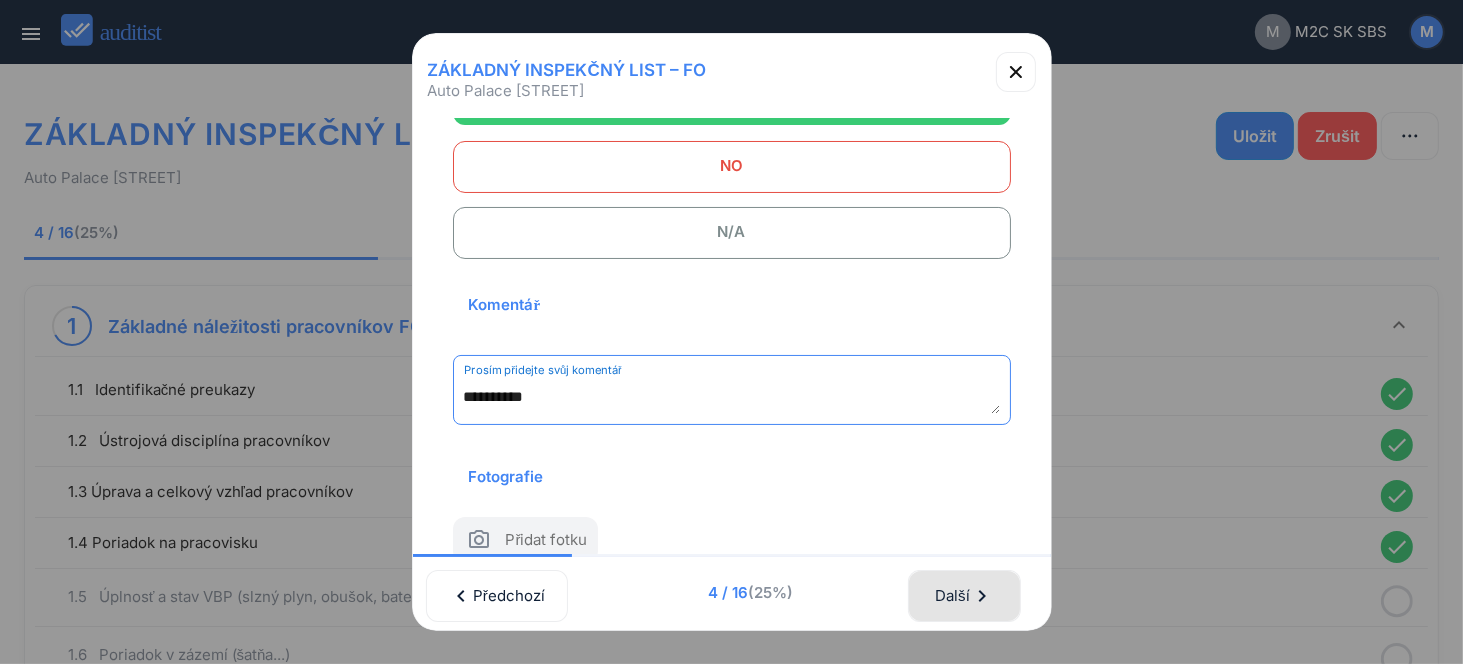 type on "**********" 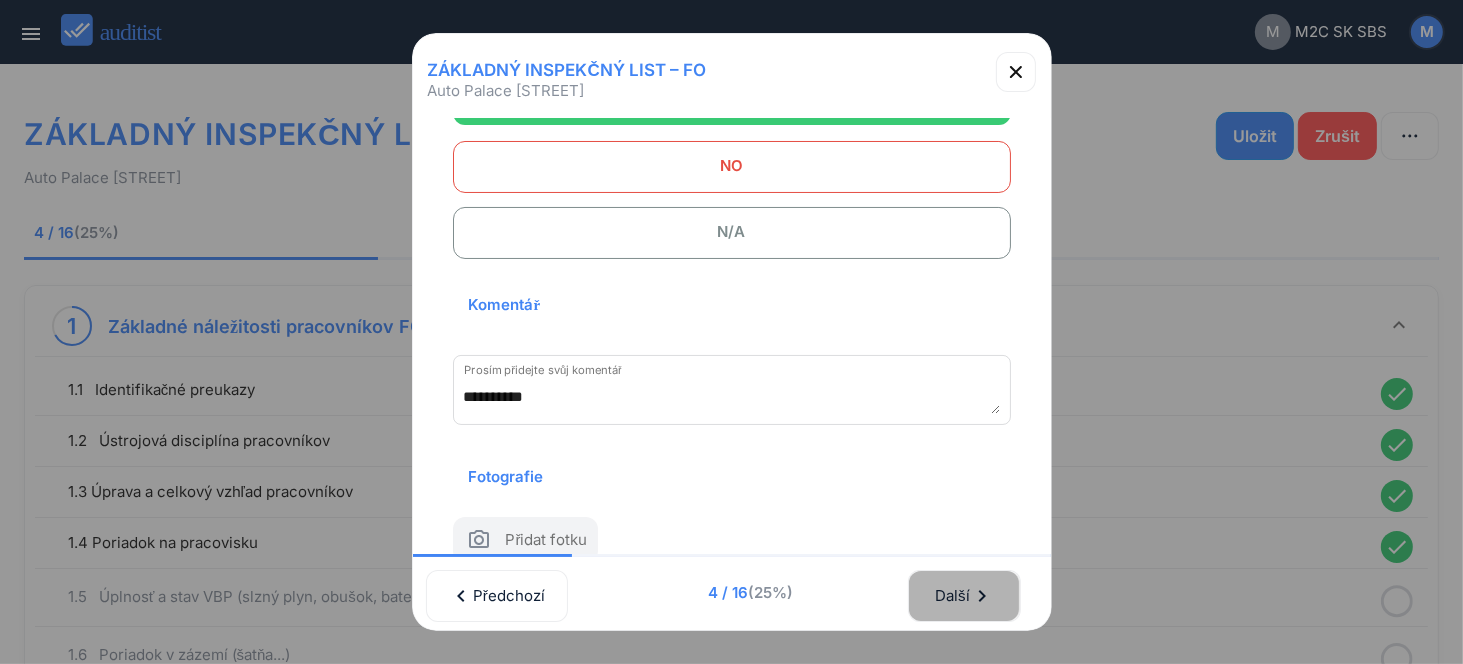 click on "Další
chevron_right" at bounding box center [964, 596] 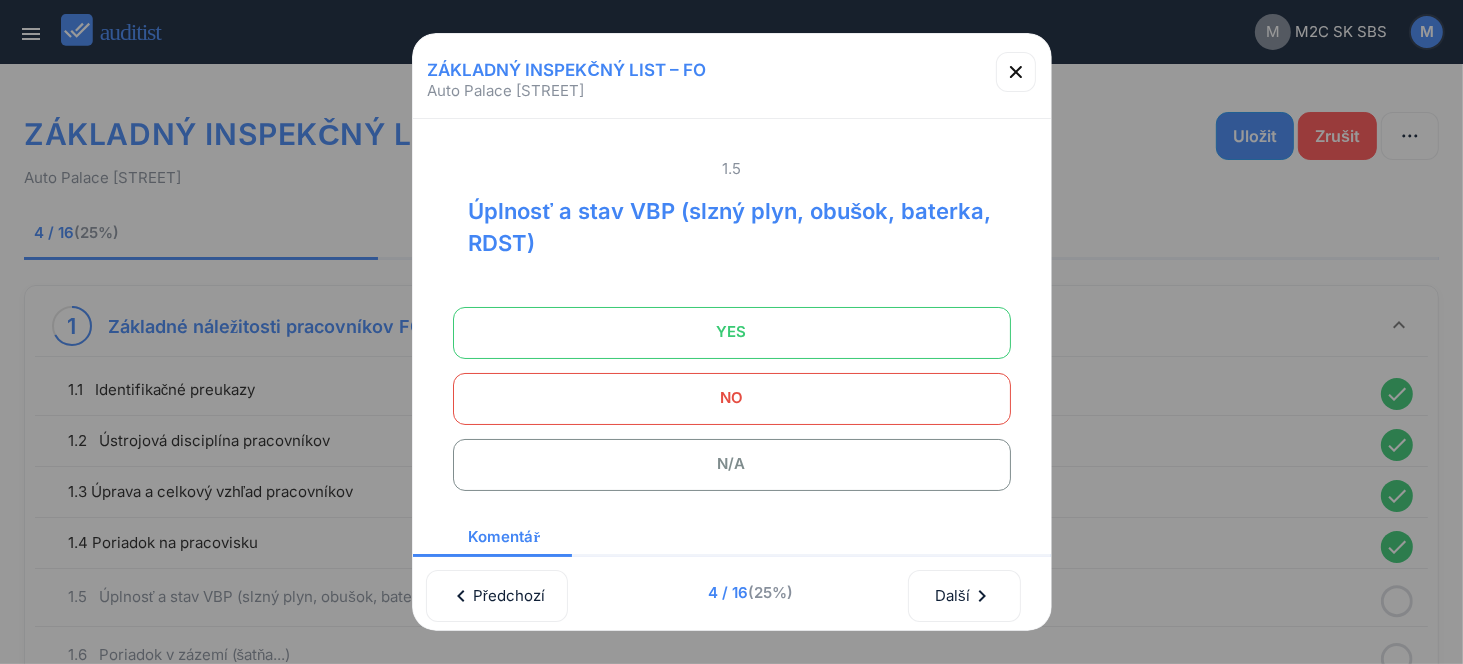 scroll, scrollTop: 0, scrollLeft: 0, axis: both 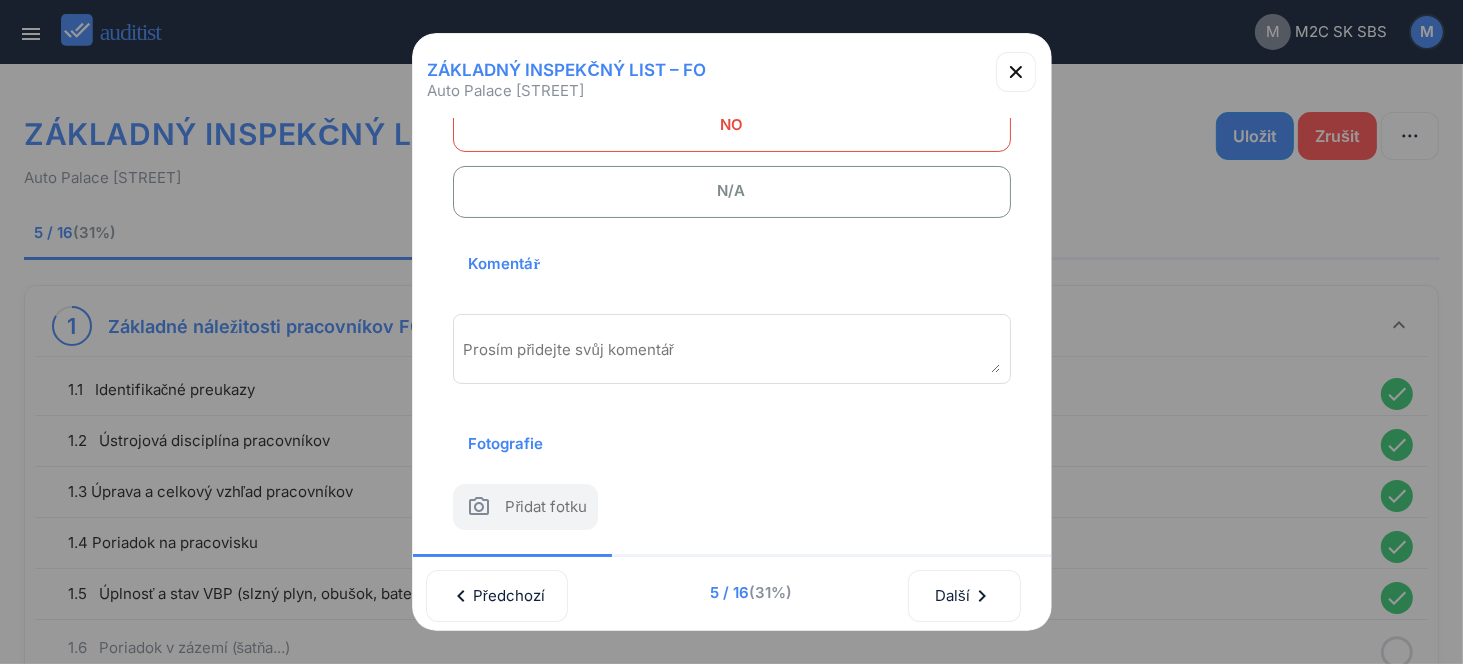 click at bounding box center (732, 356) 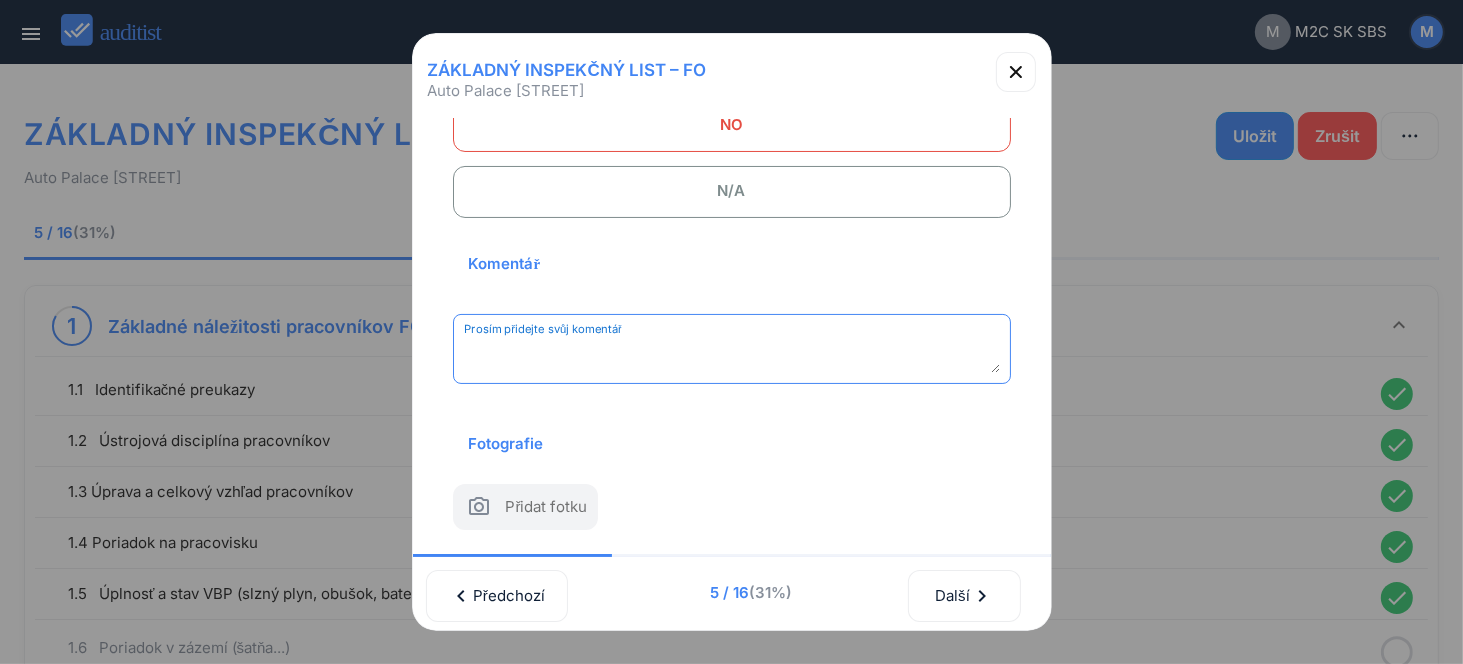 paste on "**********" 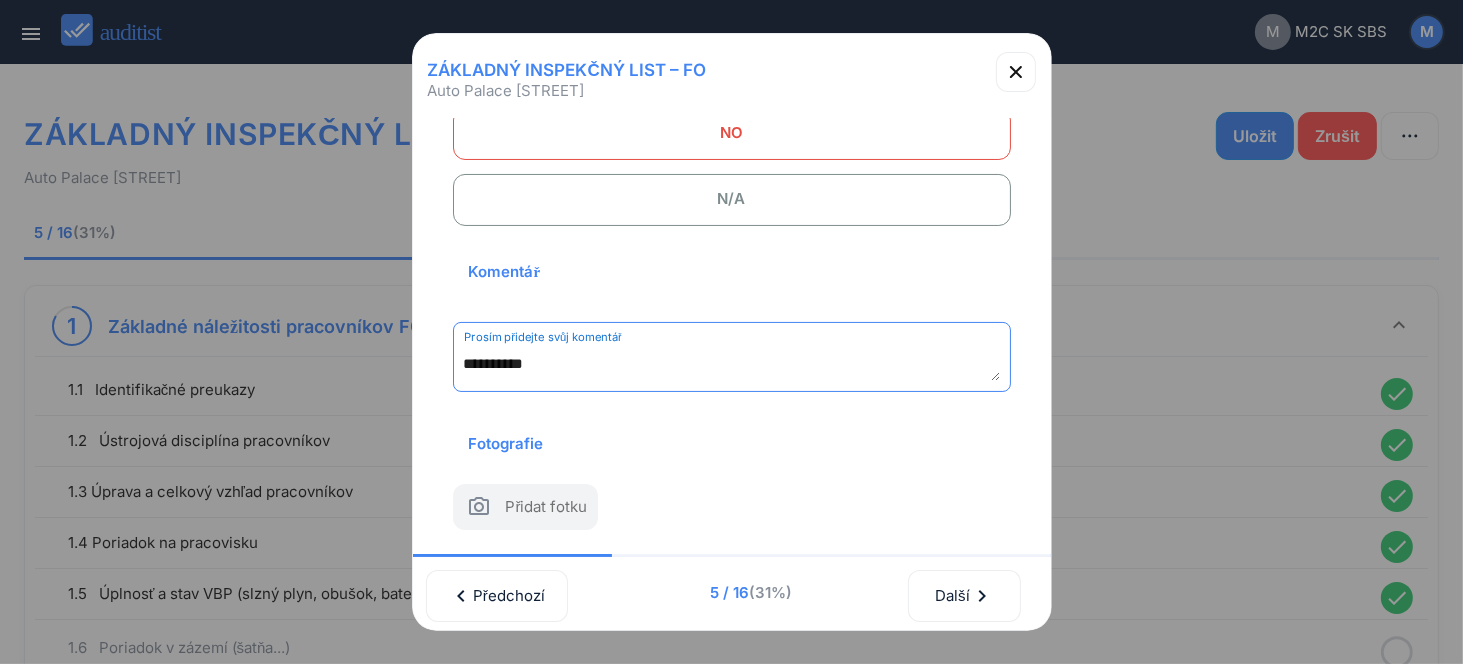 scroll, scrollTop: 294, scrollLeft: 0, axis: vertical 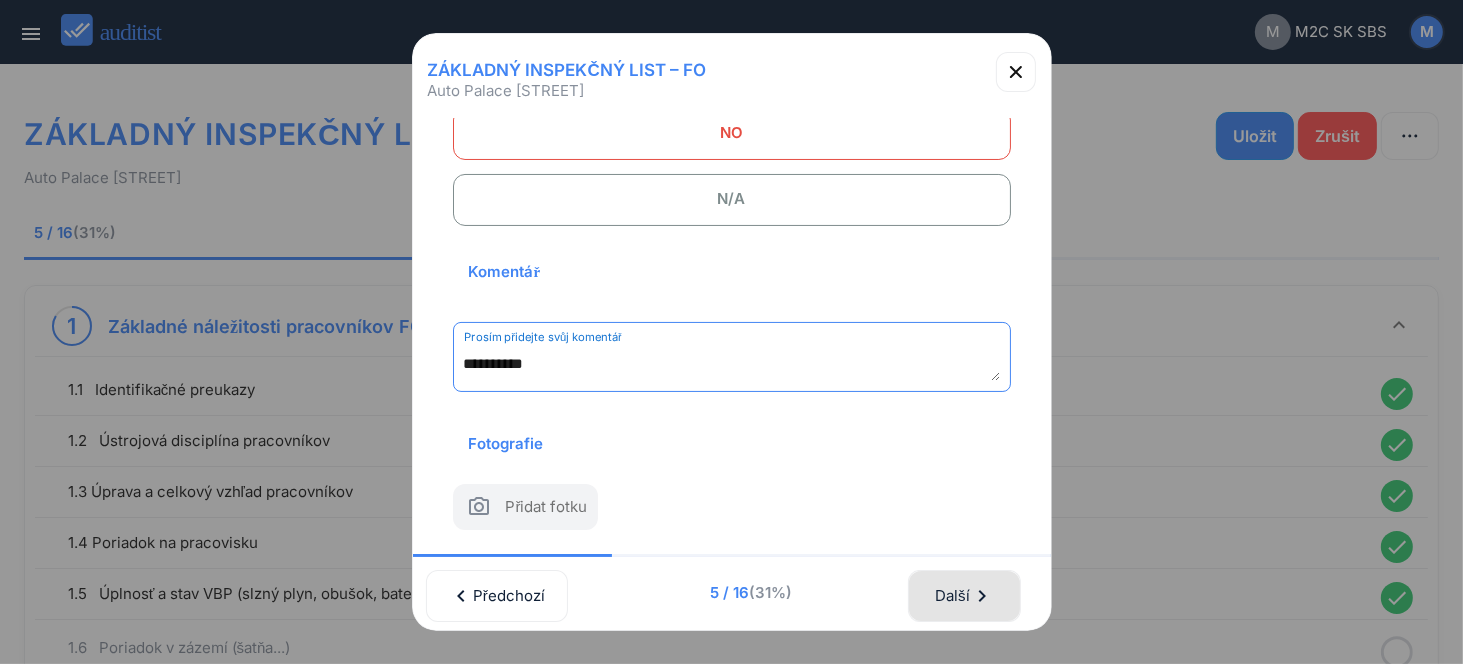 type on "**********" 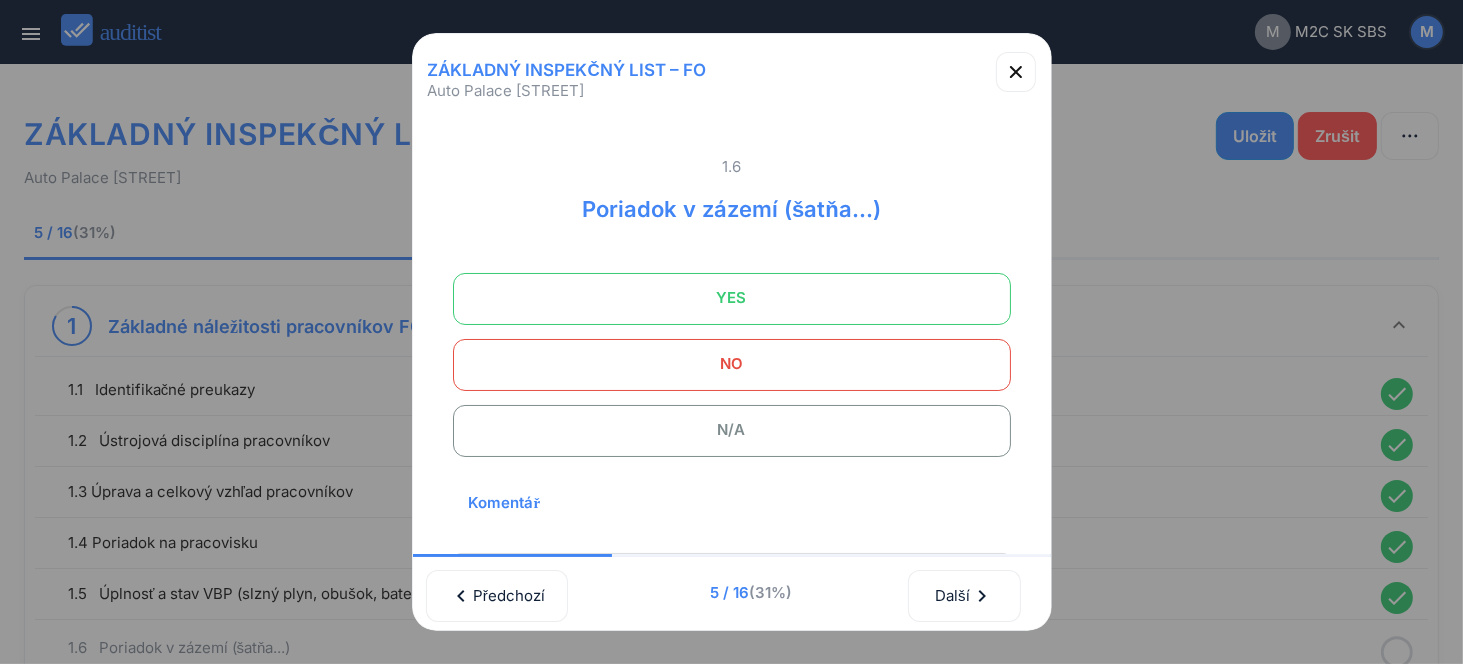 scroll, scrollTop: 0, scrollLeft: 0, axis: both 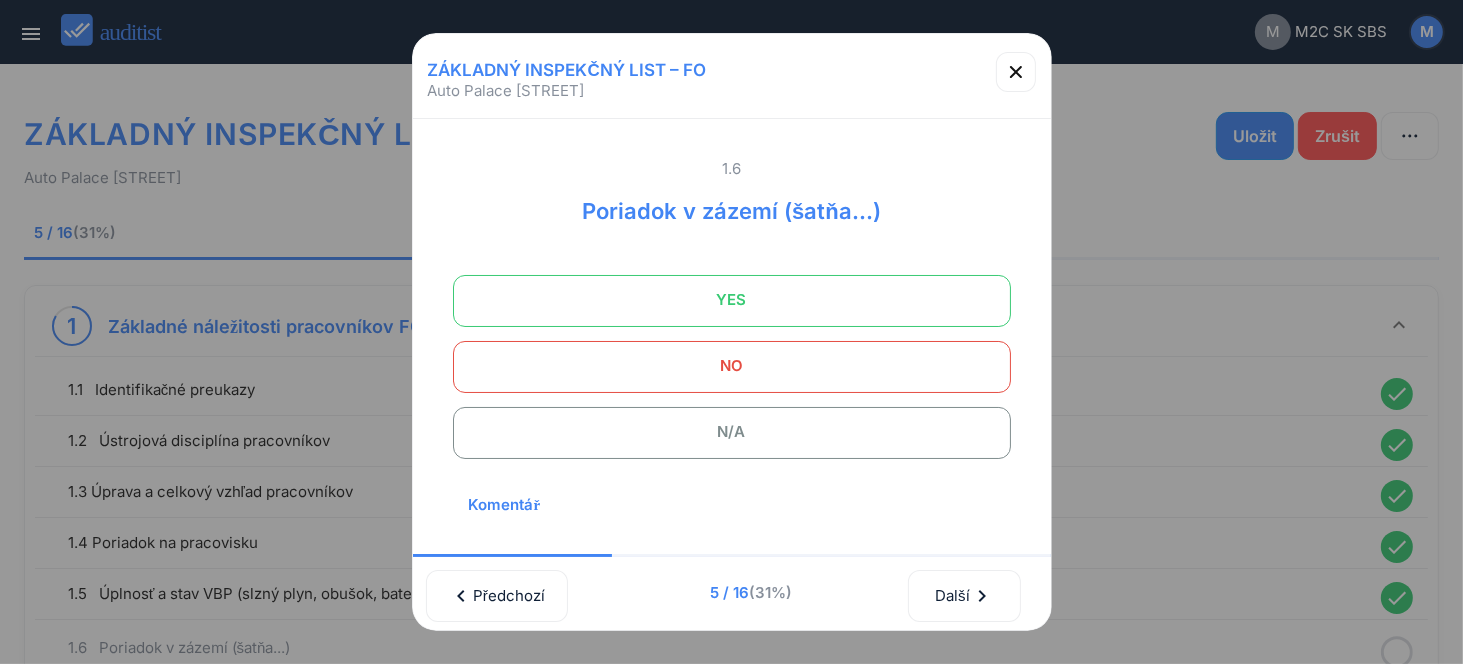 click on "YES" at bounding box center [732, 300] 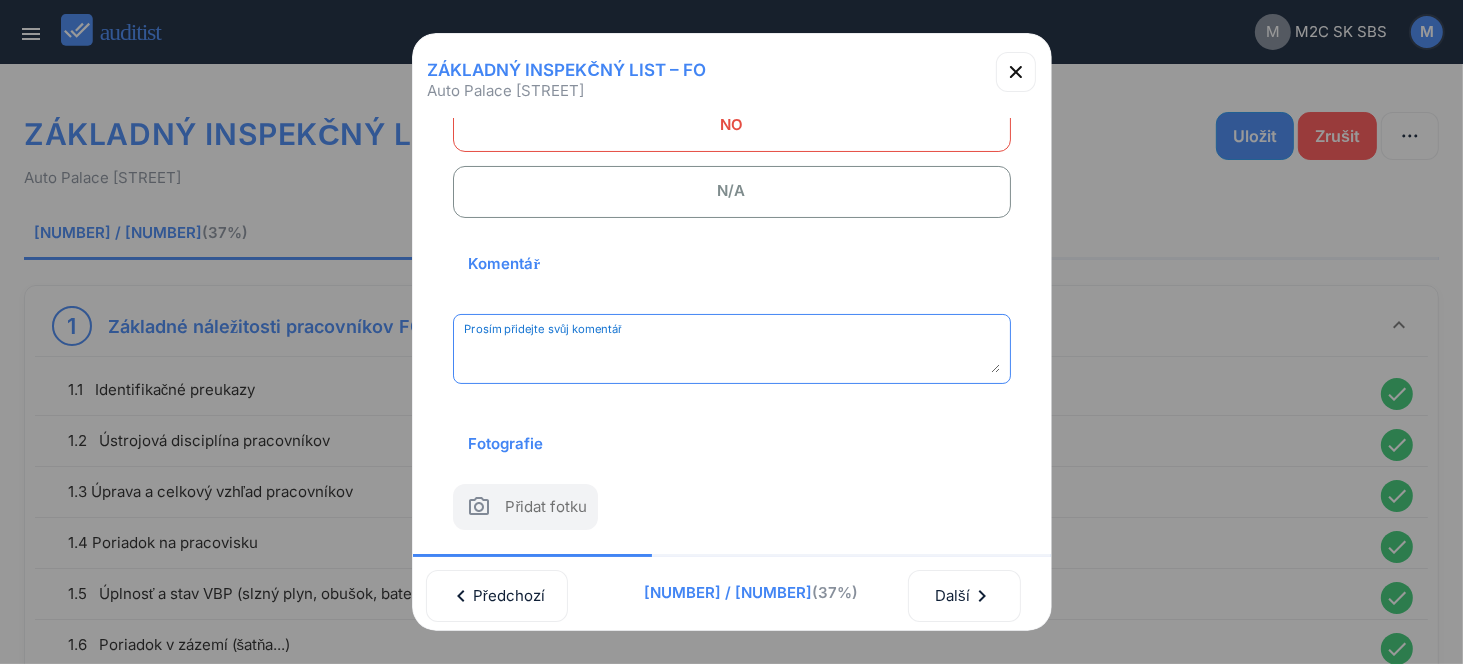 click at bounding box center [732, 356] 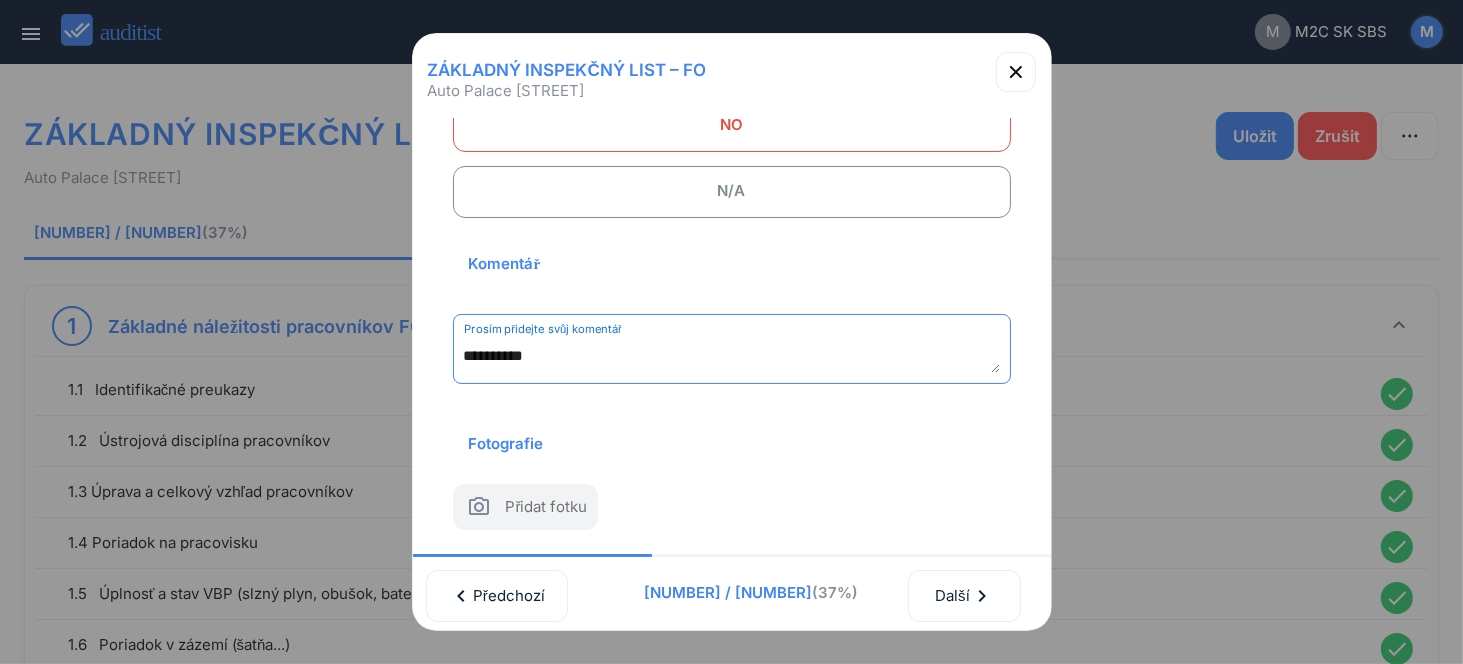 scroll, scrollTop: 262, scrollLeft: 0, axis: vertical 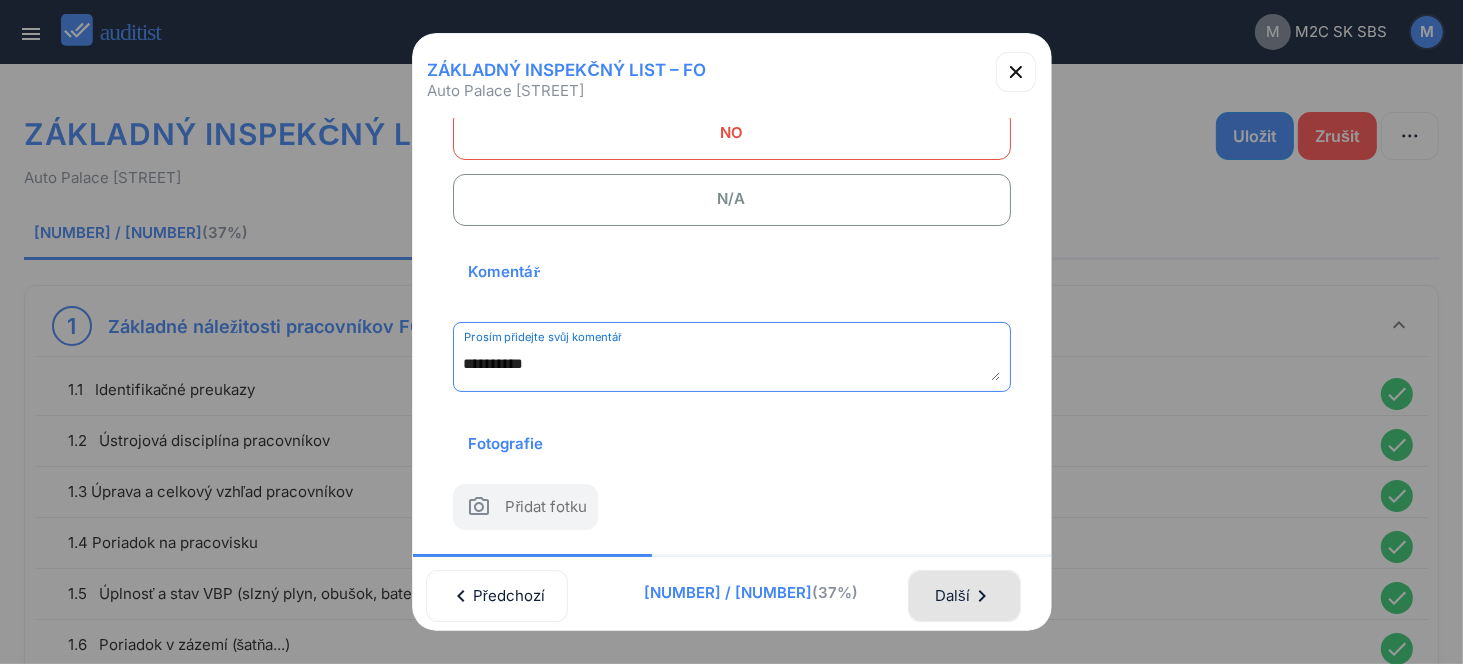 type on "**********" 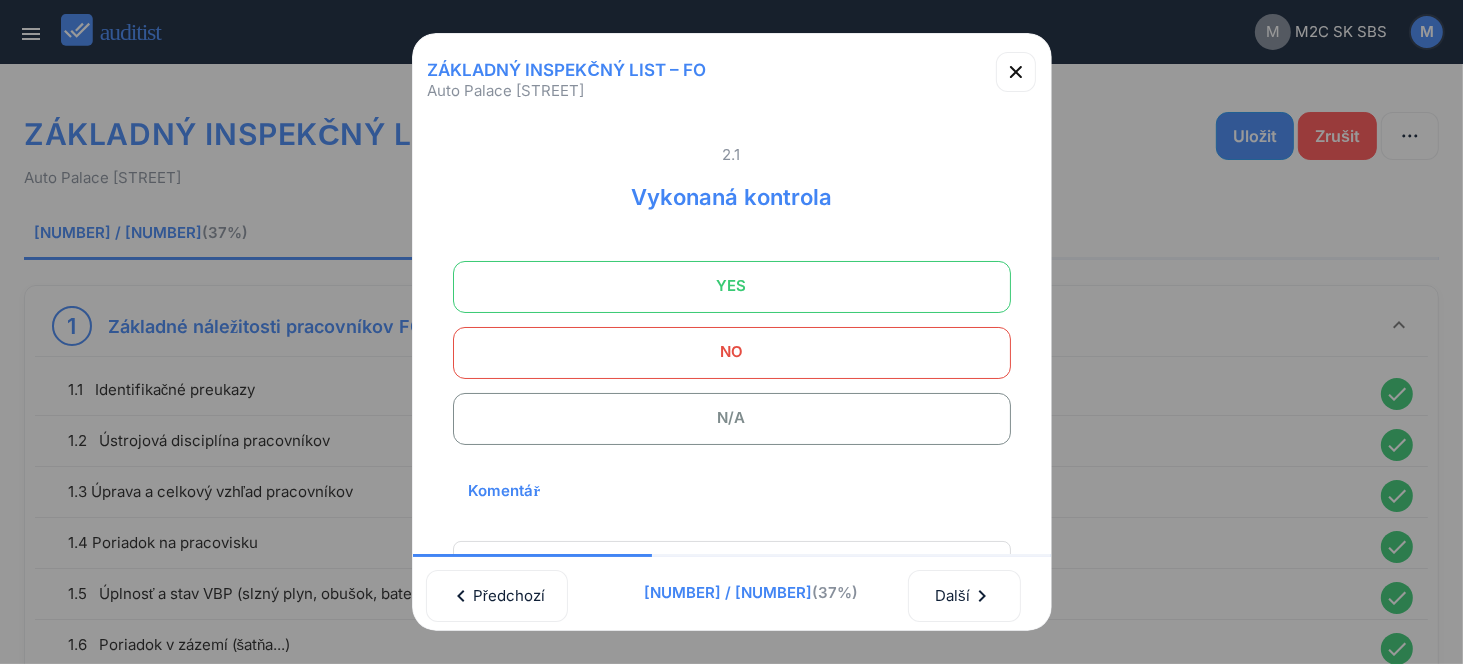 scroll, scrollTop: 0, scrollLeft: 0, axis: both 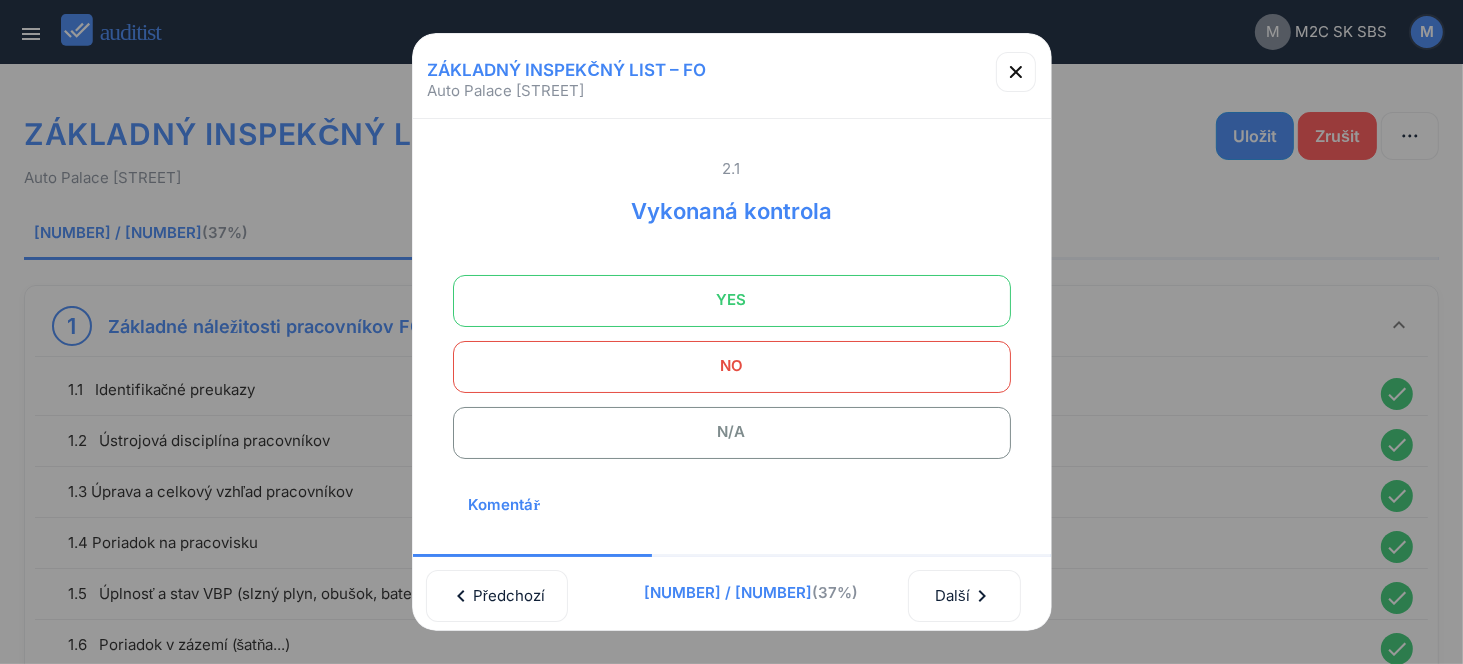 click on "N/A" at bounding box center [732, 432] 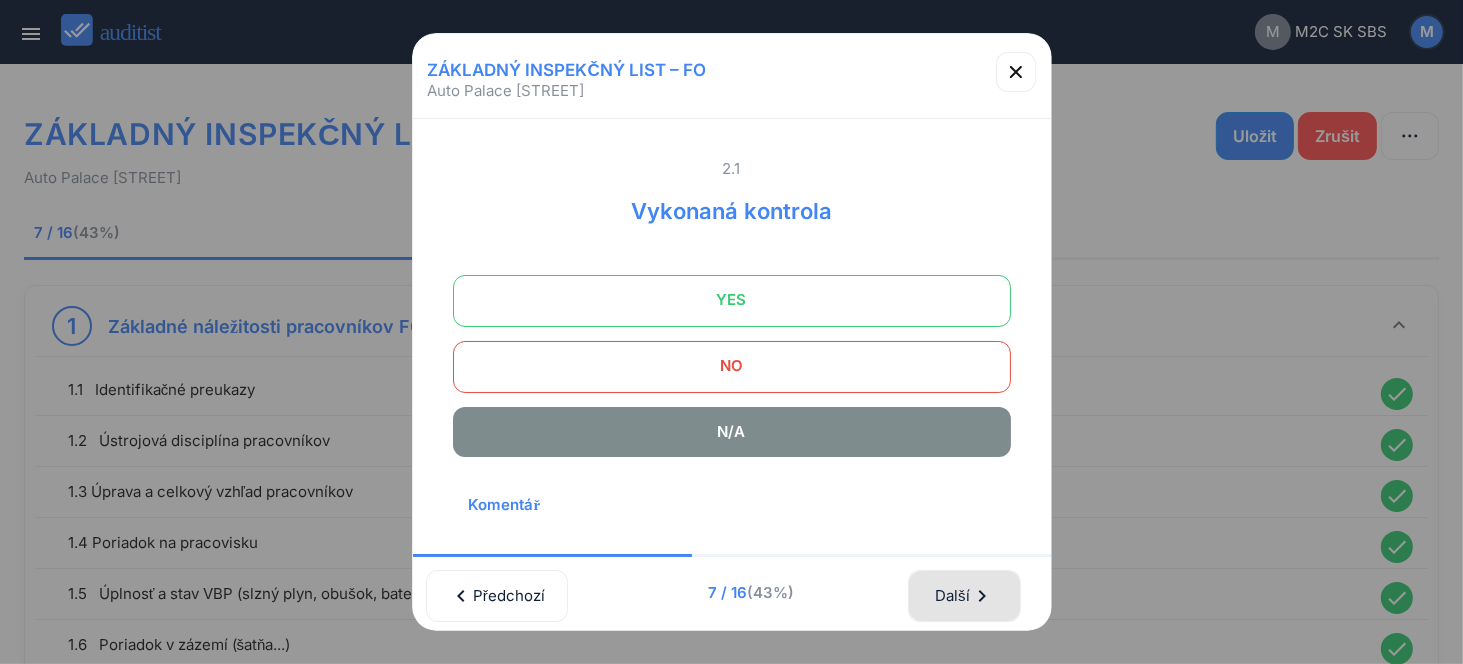 click on "Další
chevron_right" at bounding box center (964, 596) 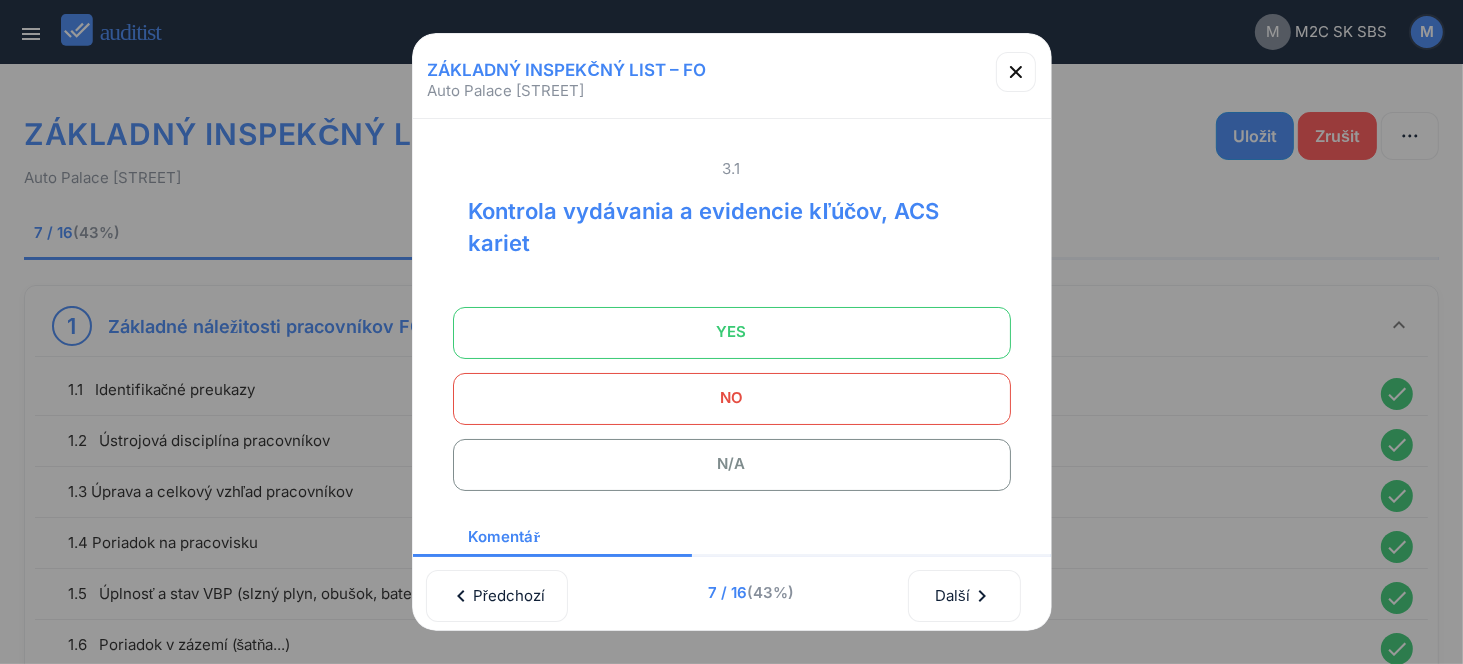 drag, startPoint x: 784, startPoint y: 475, endPoint x: 802, endPoint y: 475, distance: 18 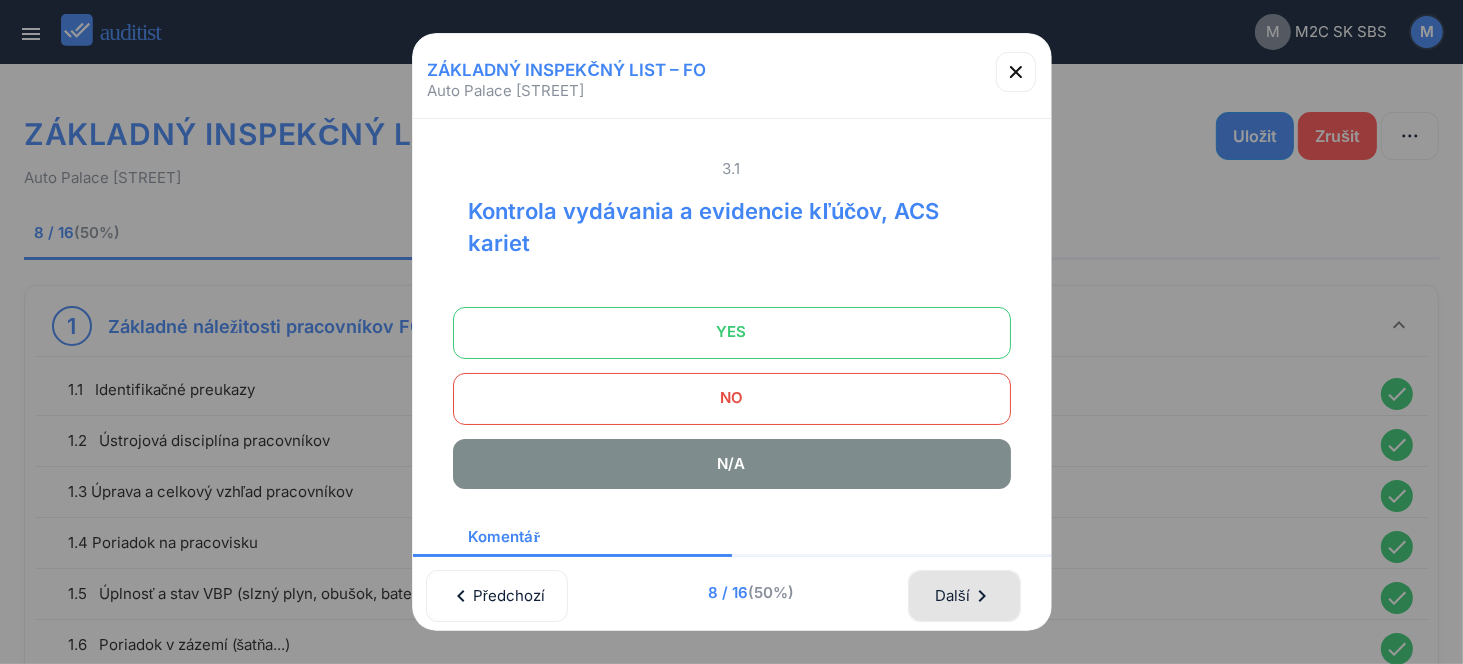 click on "Další
chevron_right" at bounding box center [964, 596] 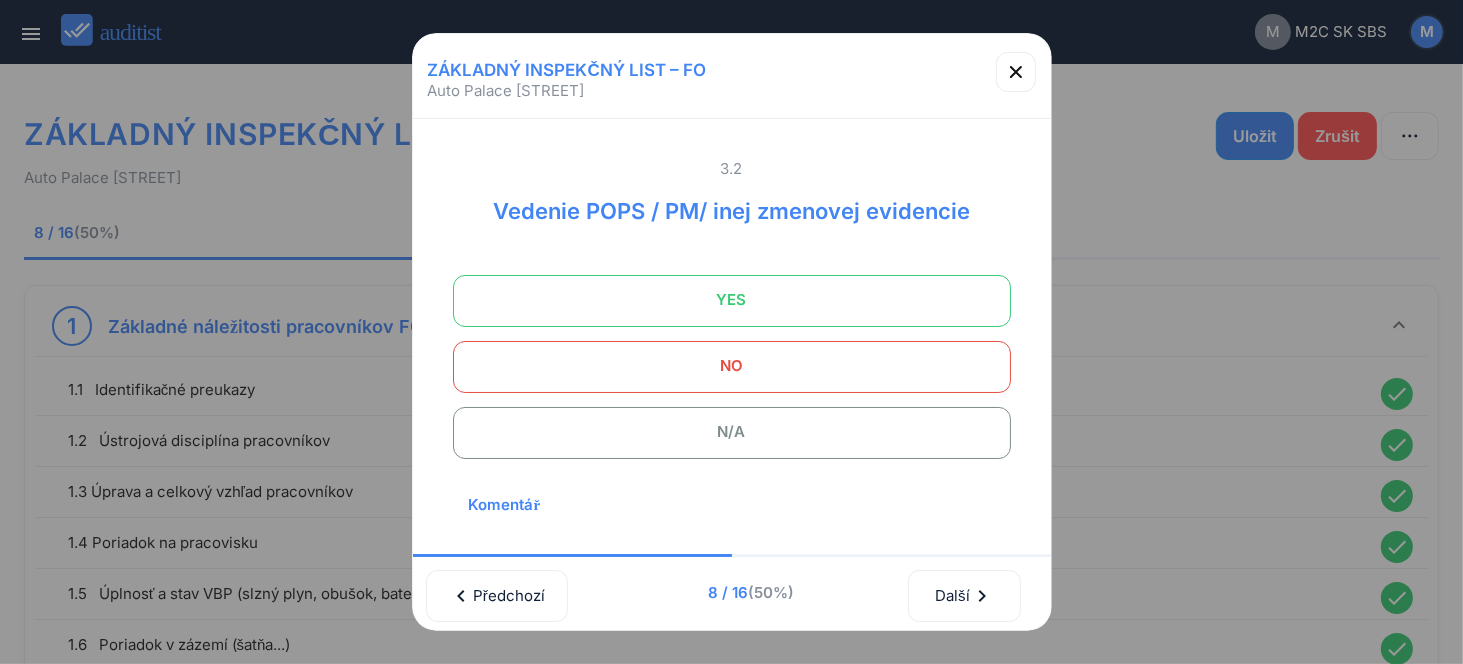 click on "YES" at bounding box center [732, 300] 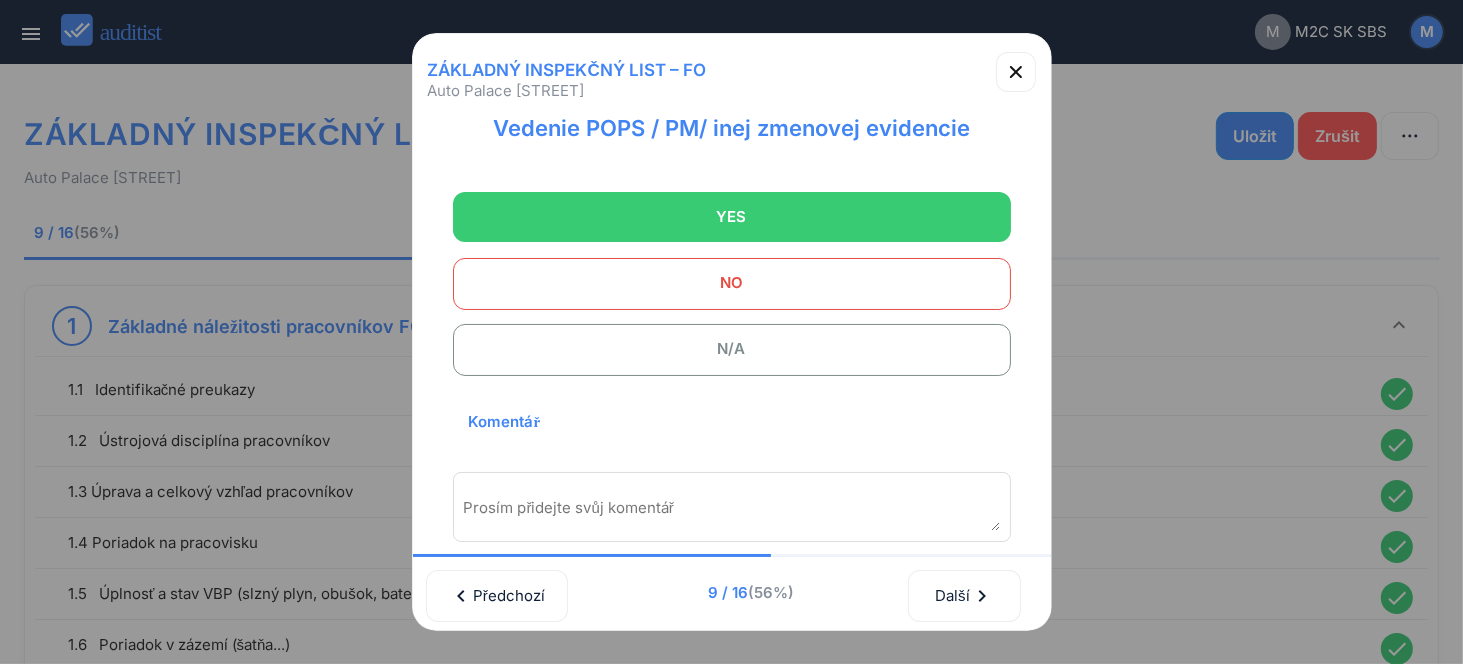 scroll, scrollTop: 200, scrollLeft: 0, axis: vertical 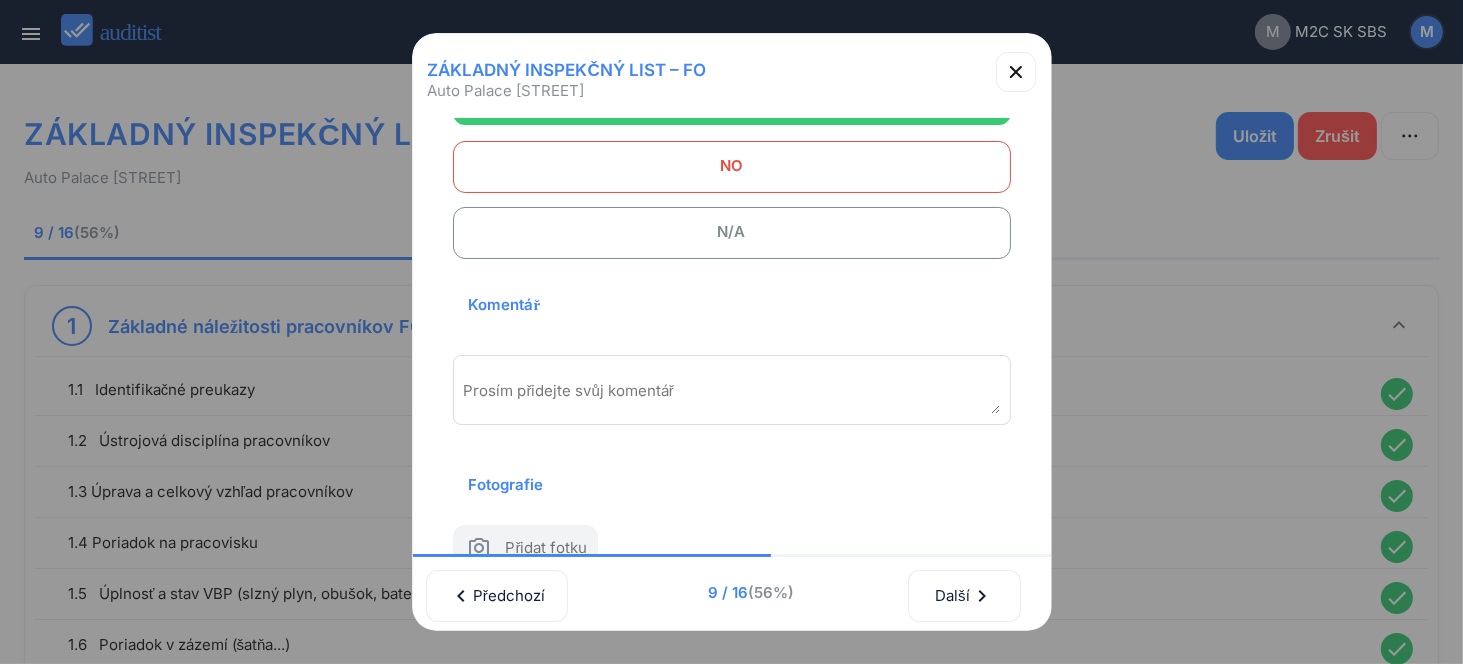 click at bounding box center (732, 397) 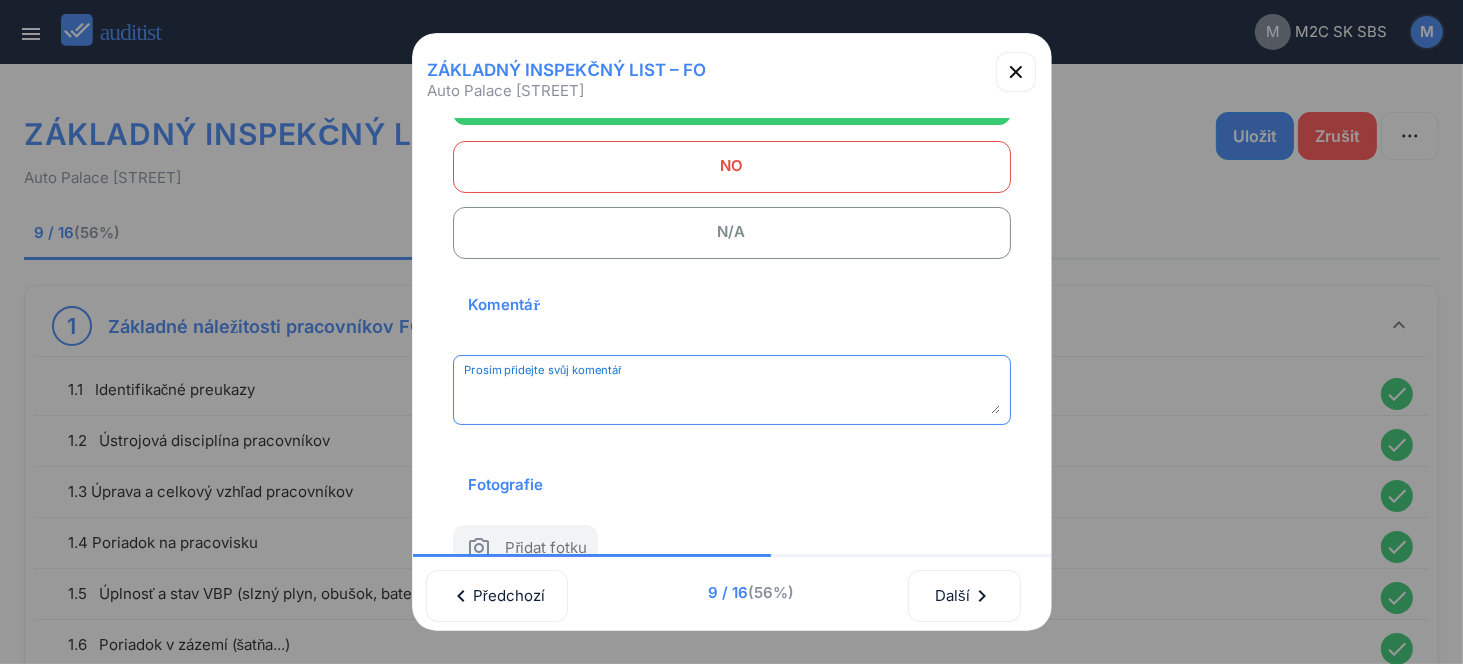 paste on "**********" 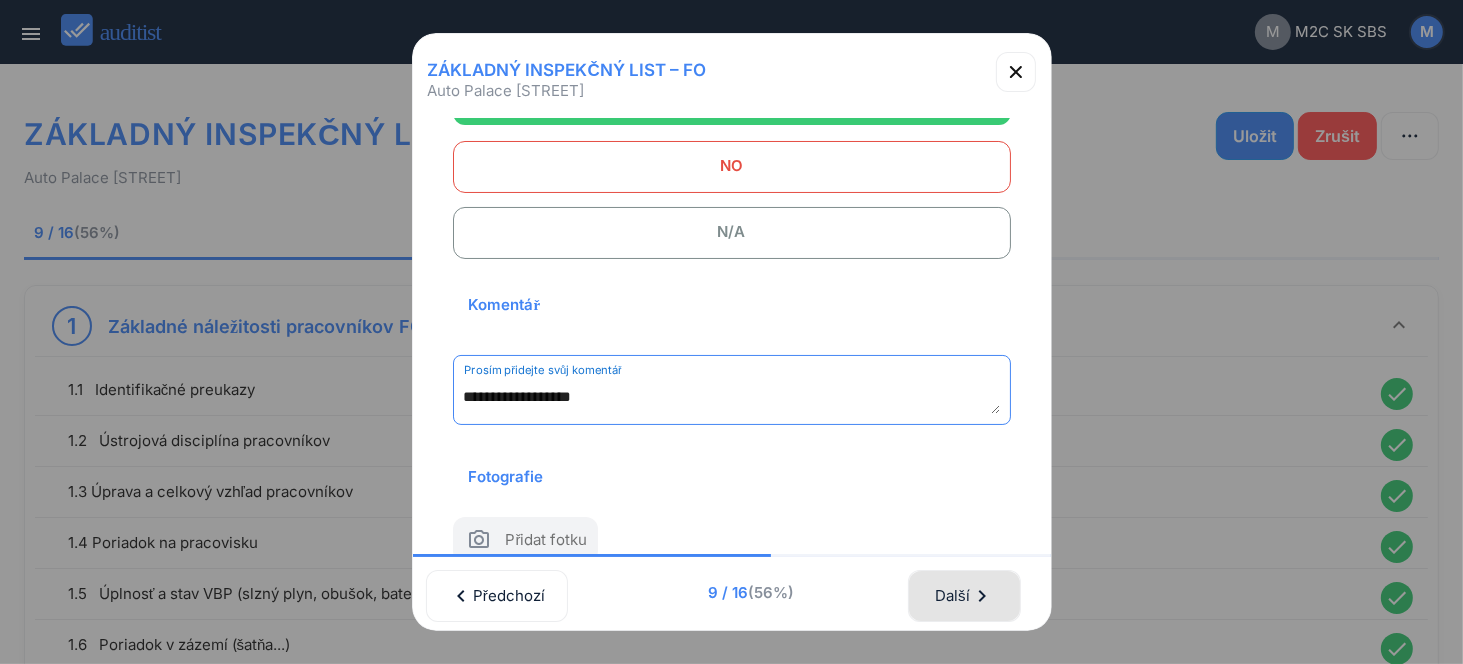 type on "**********" 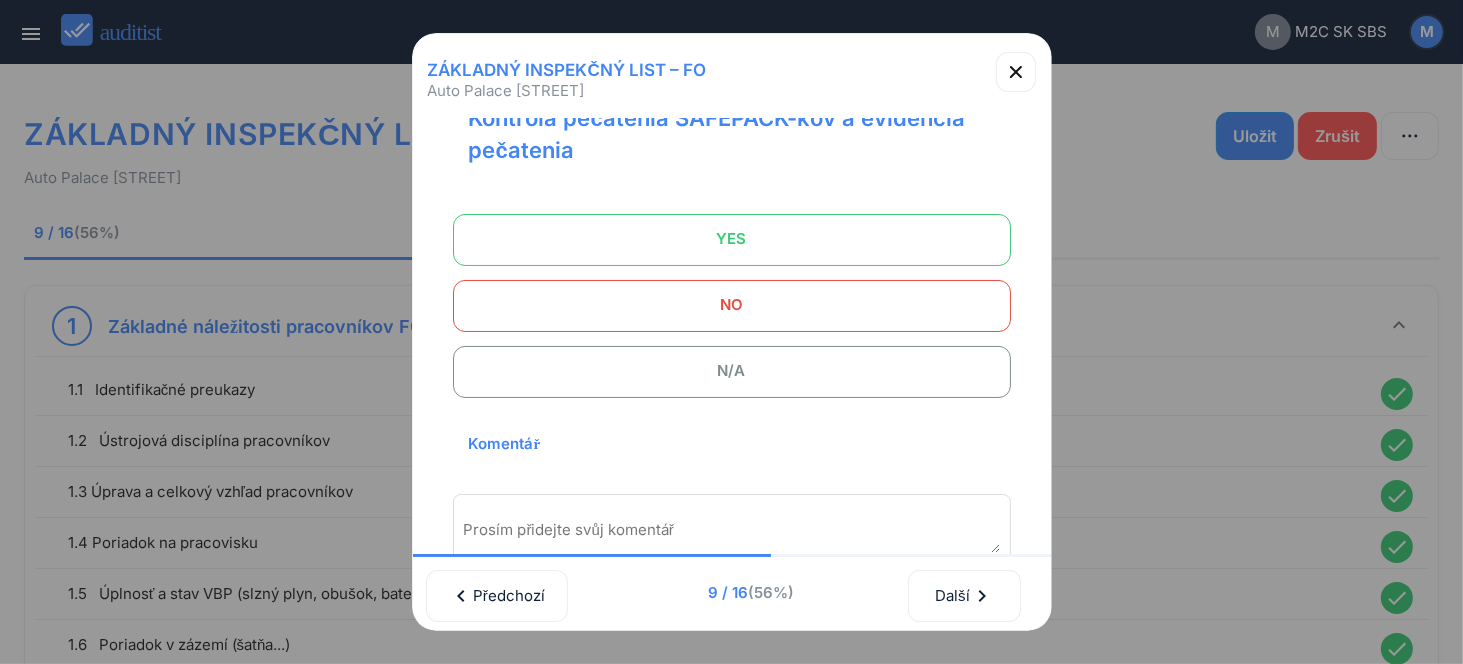 scroll, scrollTop: 0, scrollLeft: 0, axis: both 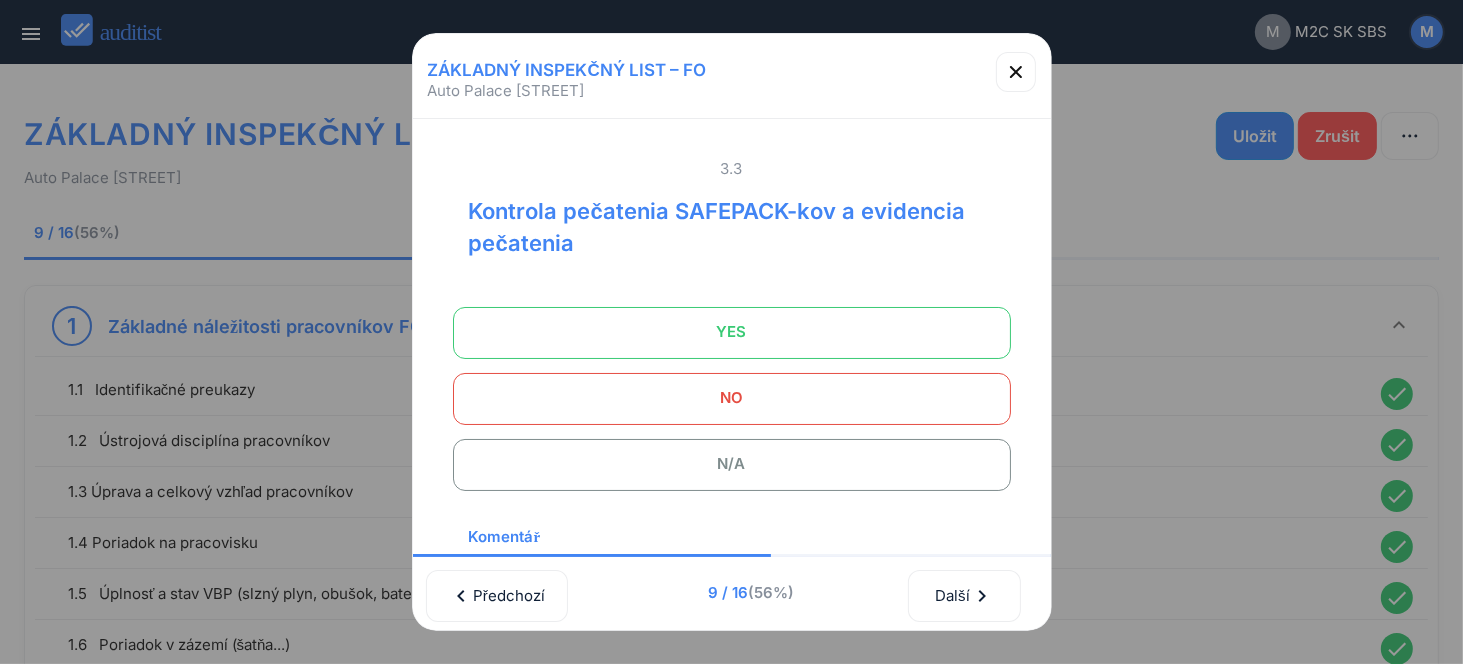 click on "N/A" at bounding box center (732, 464) 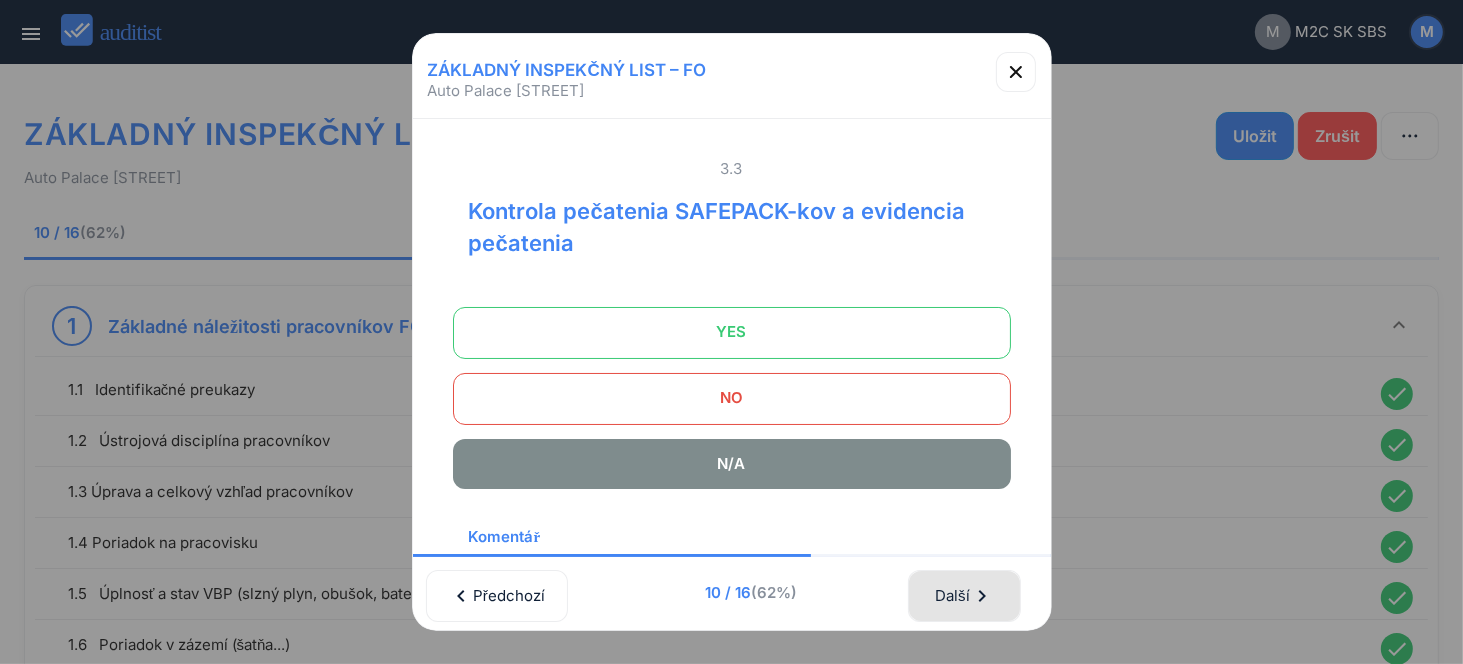 click on "Další
chevron_right" at bounding box center (964, 596) 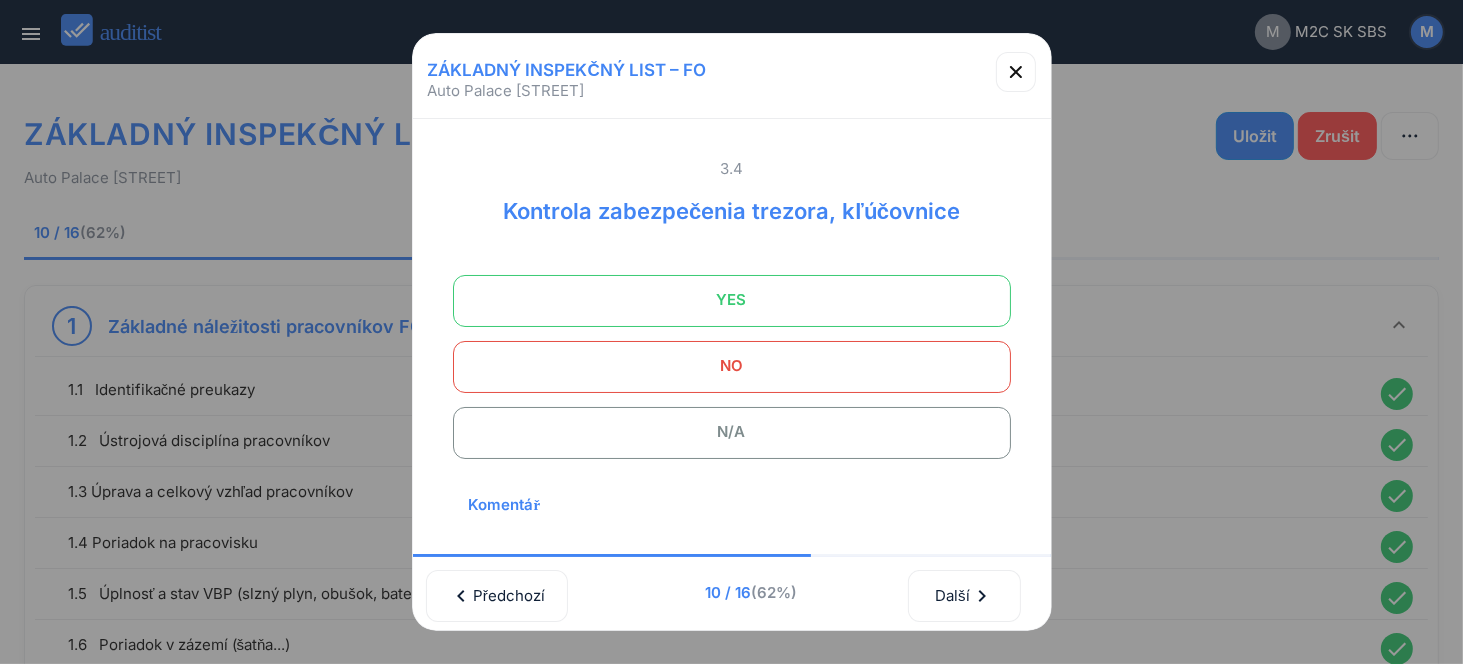 click on "N/A" at bounding box center (732, 432) 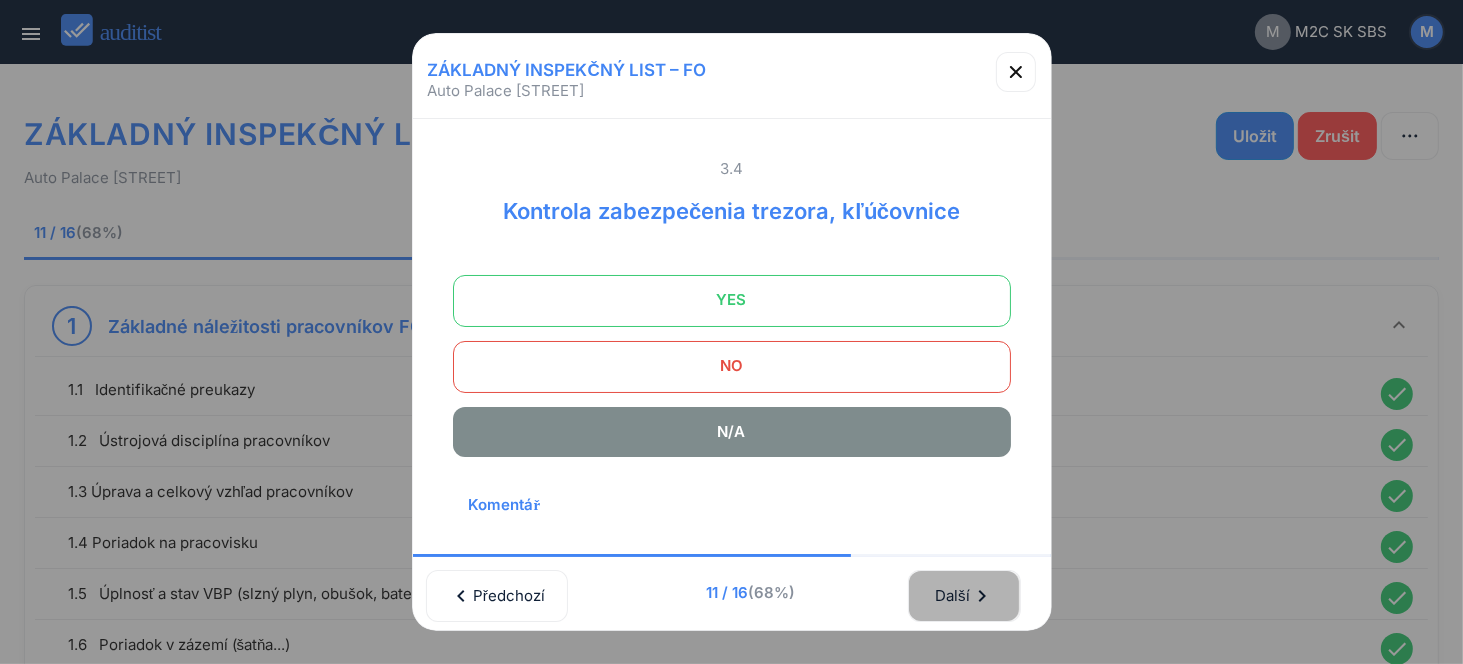 click on "Další
chevron_right" at bounding box center (964, 596) 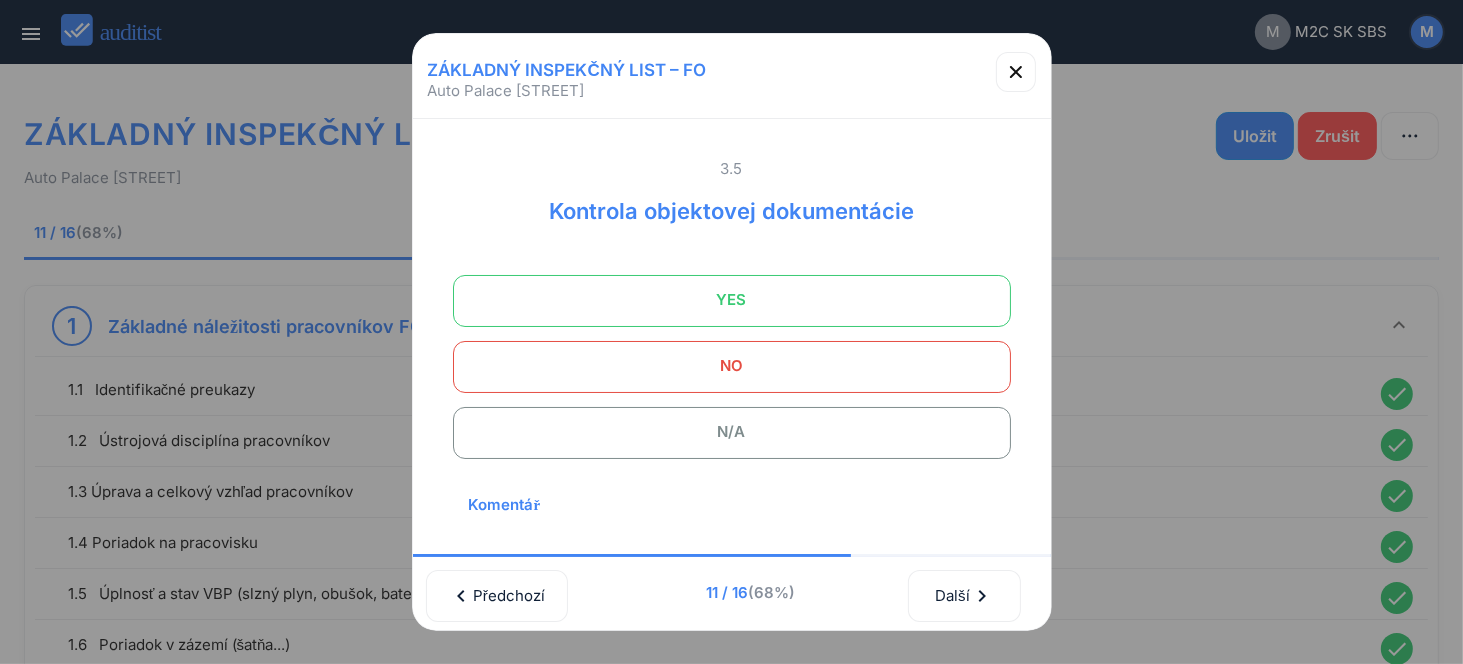 click on "N/A" at bounding box center [732, 432] 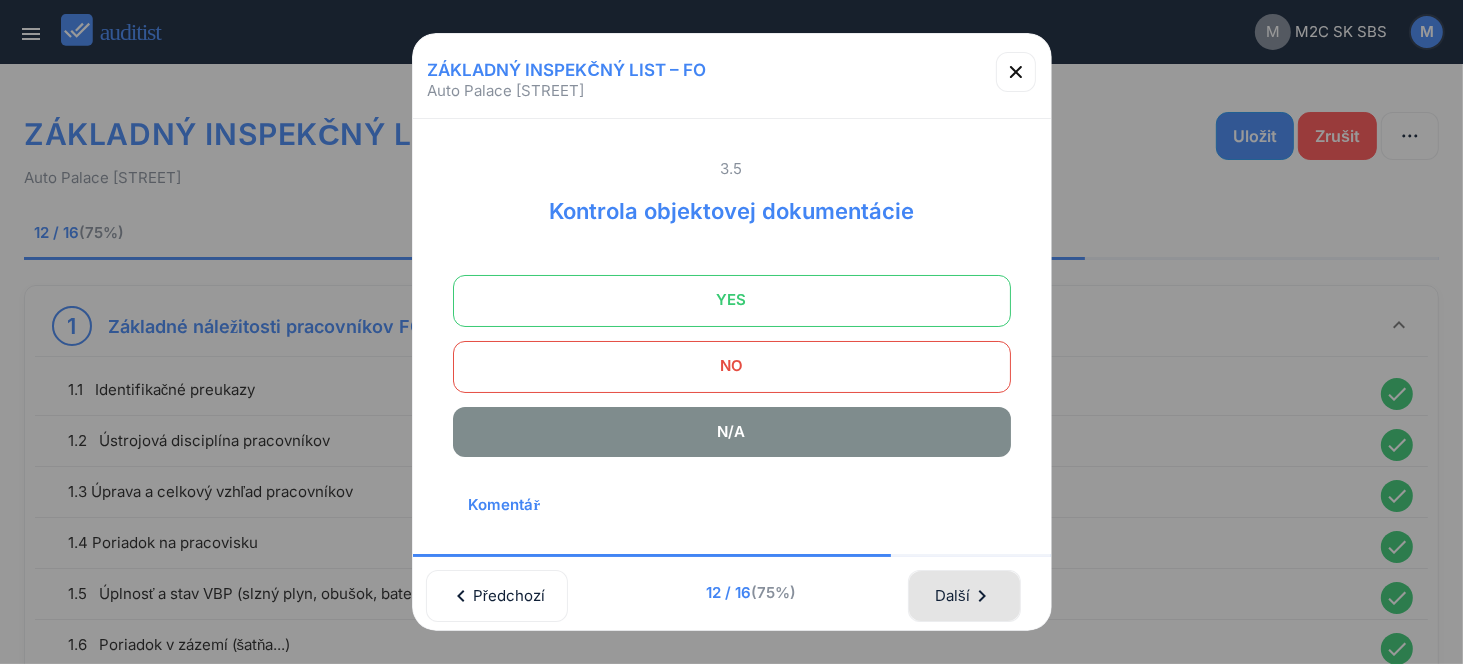 click on "Další
chevron_right" at bounding box center [964, 596] 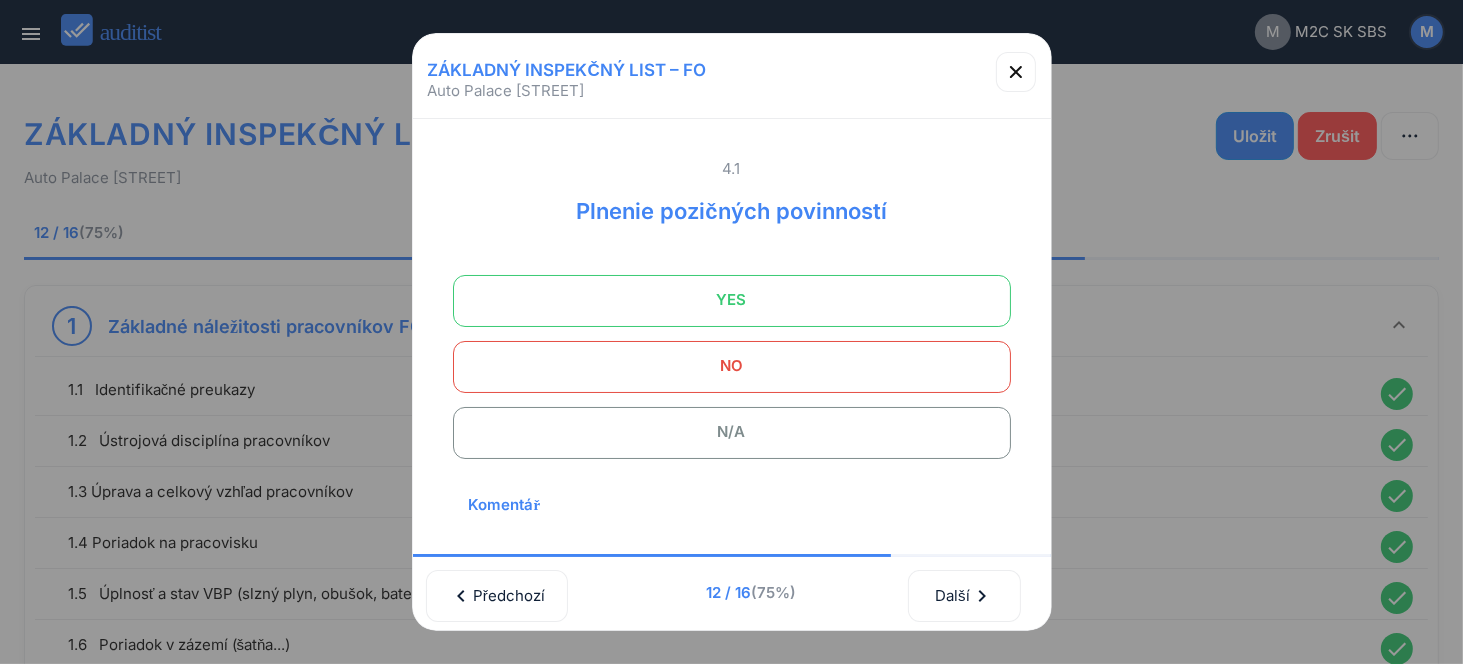 click on "YES" at bounding box center (732, 300) 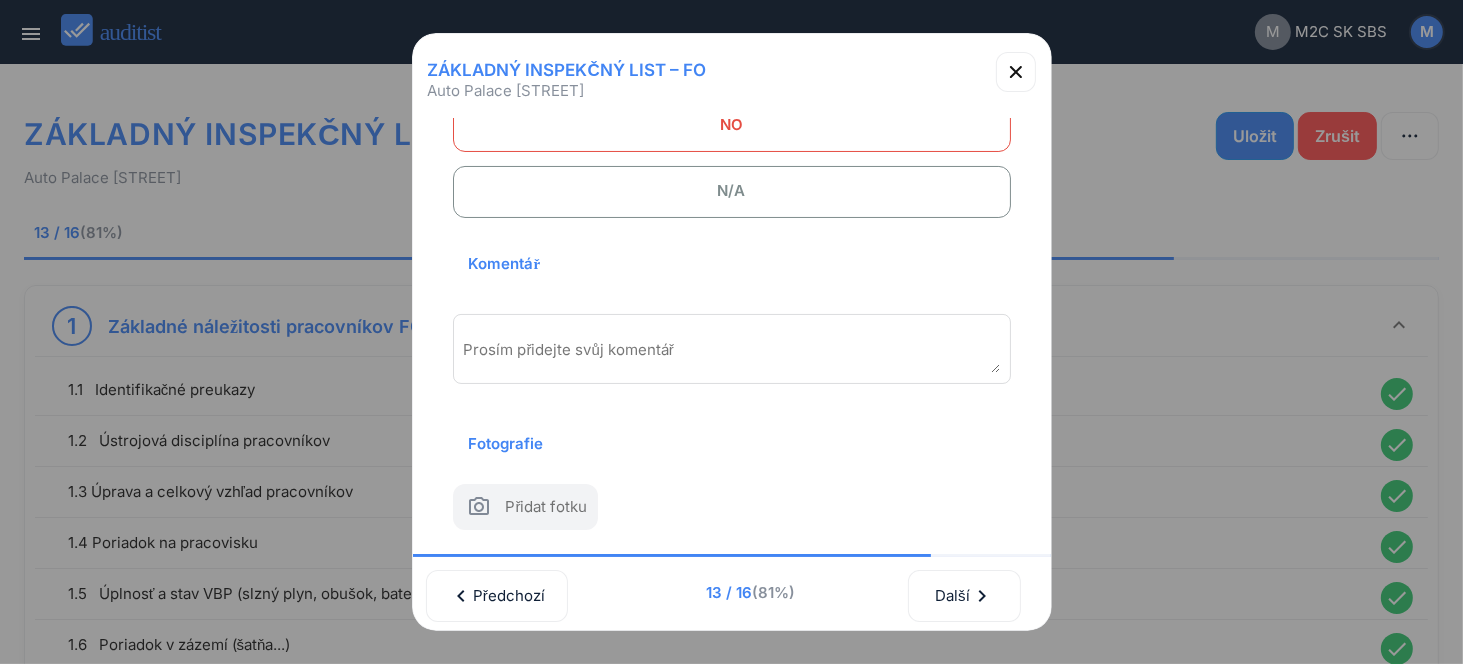 scroll, scrollTop: 270, scrollLeft: 0, axis: vertical 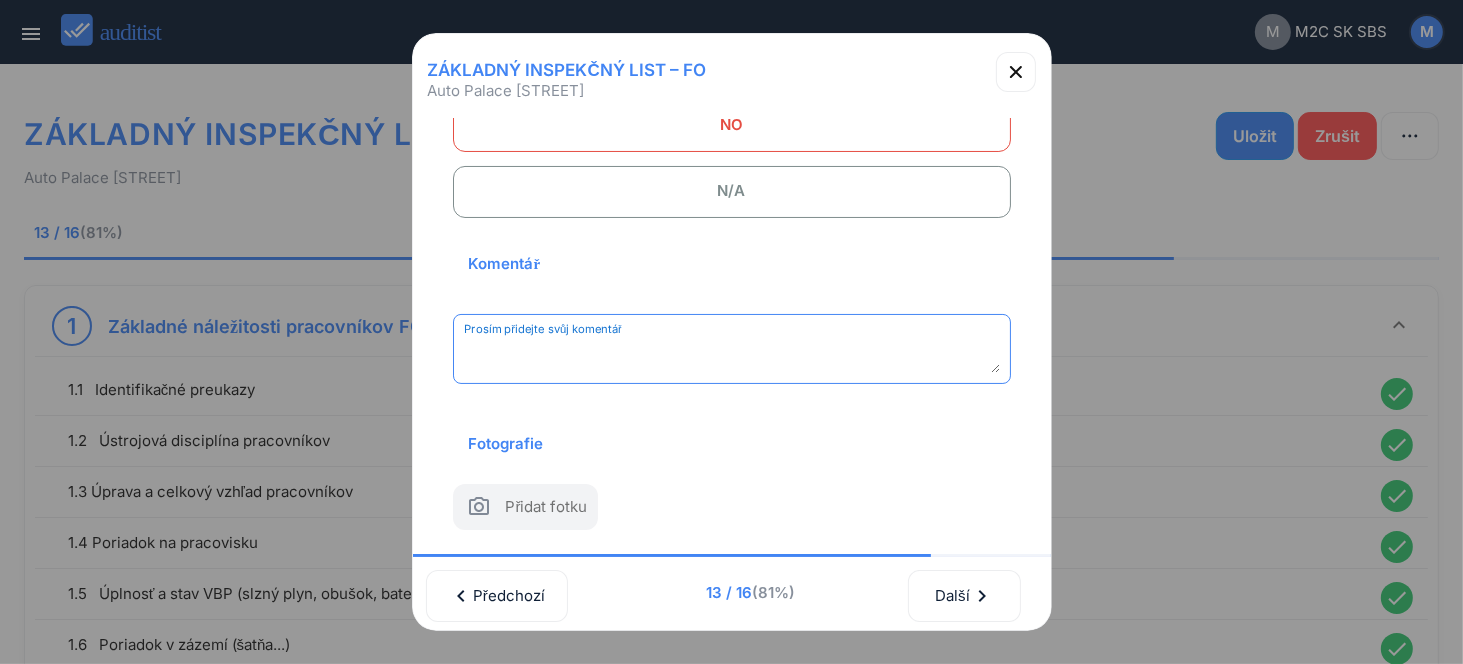 paste on "**********" 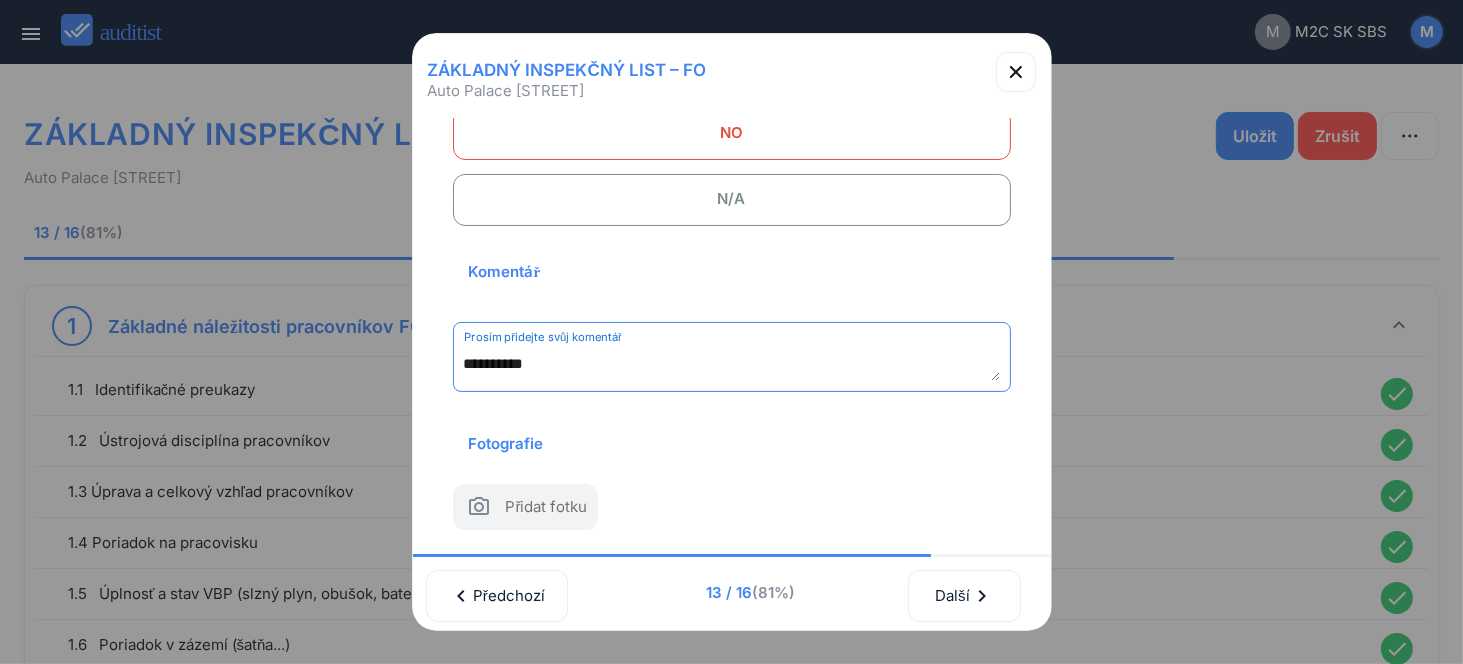 scroll, scrollTop: 262, scrollLeft: 0, axis: vertical 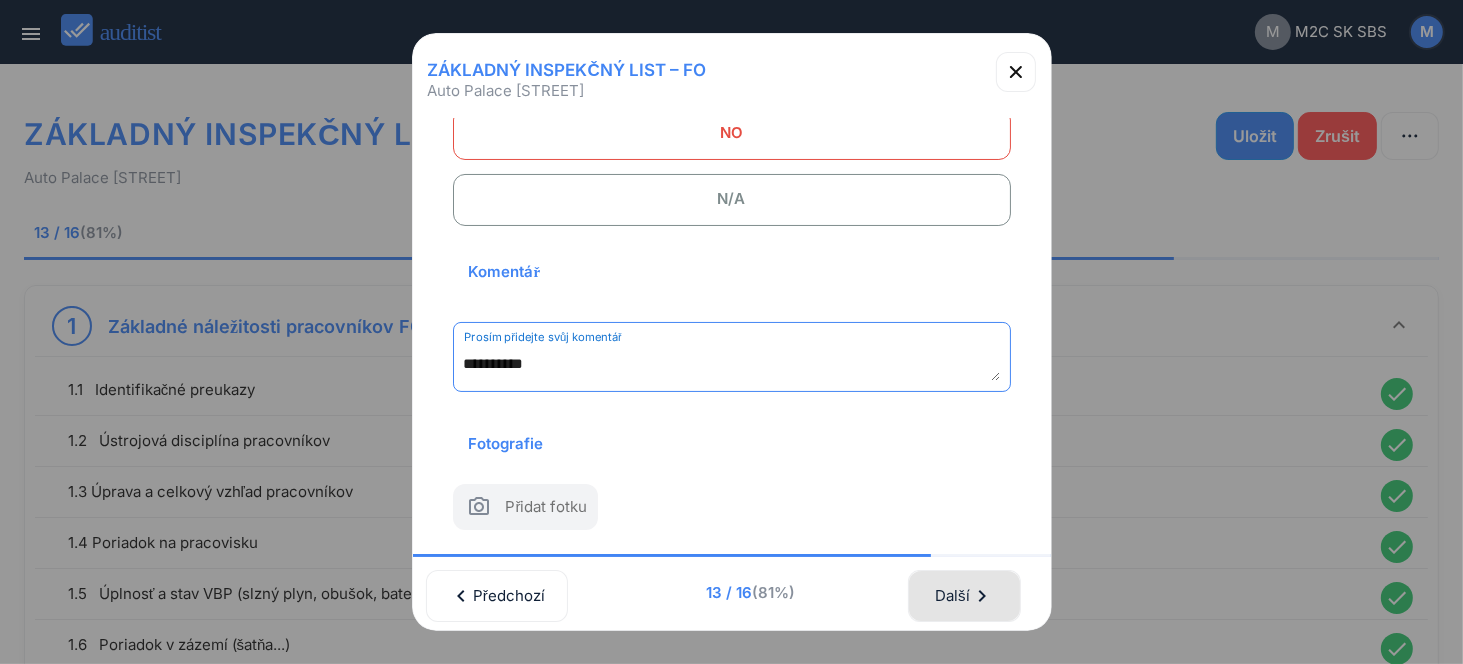 type on "**********" 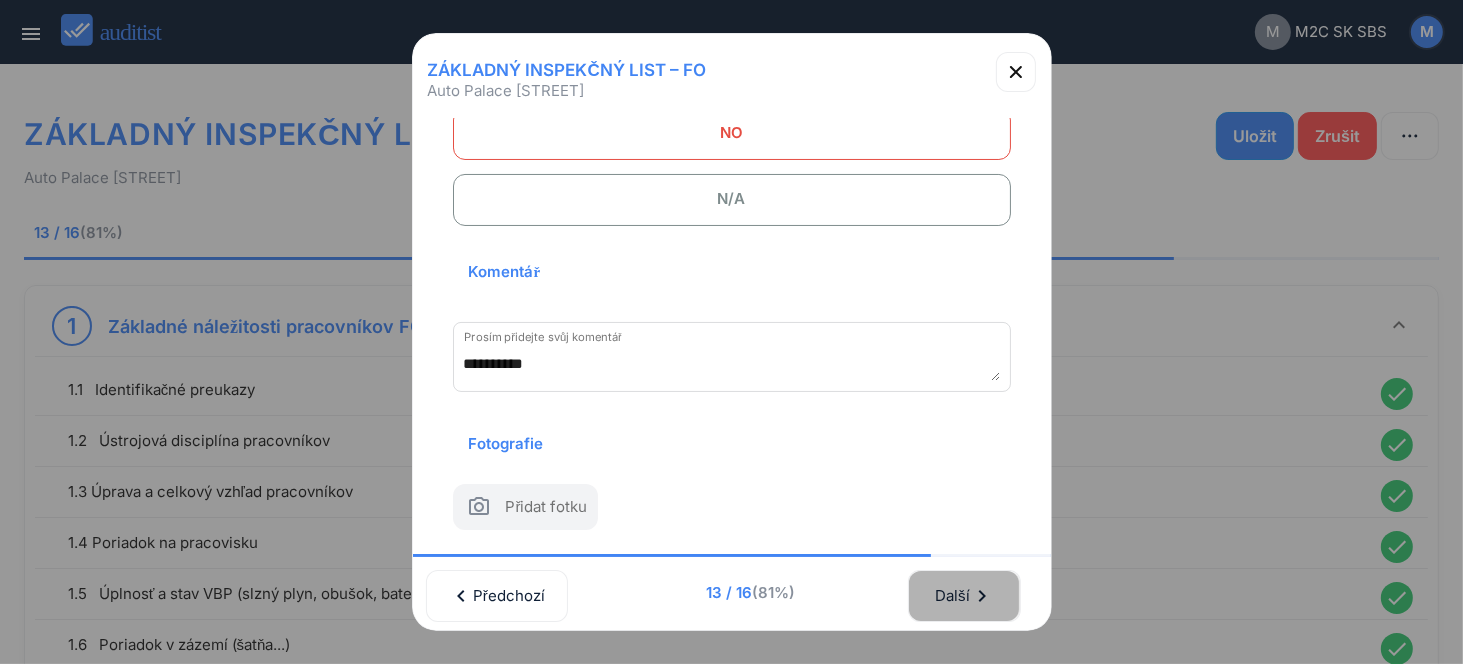click on "chevron_right" at bounding box center [982, 596] 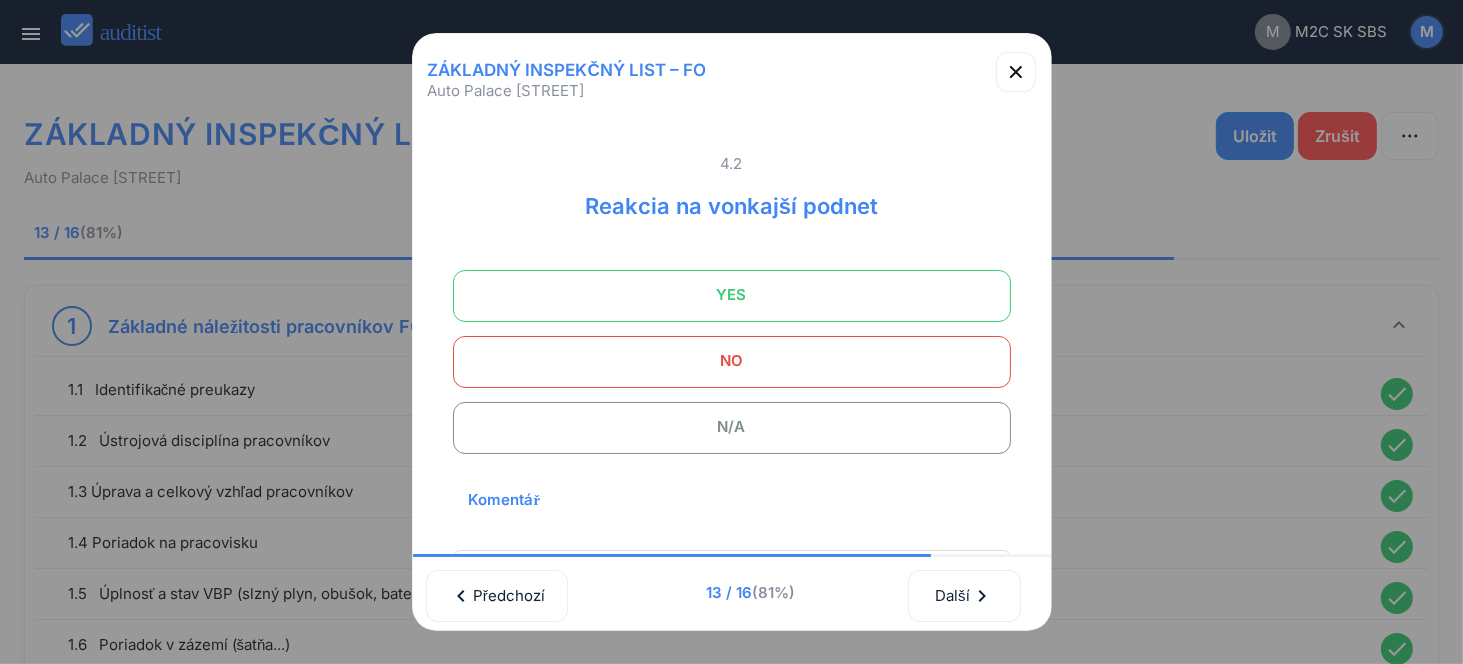 scroll, scrollTop: 0, scrollLeft: 0, axis: both 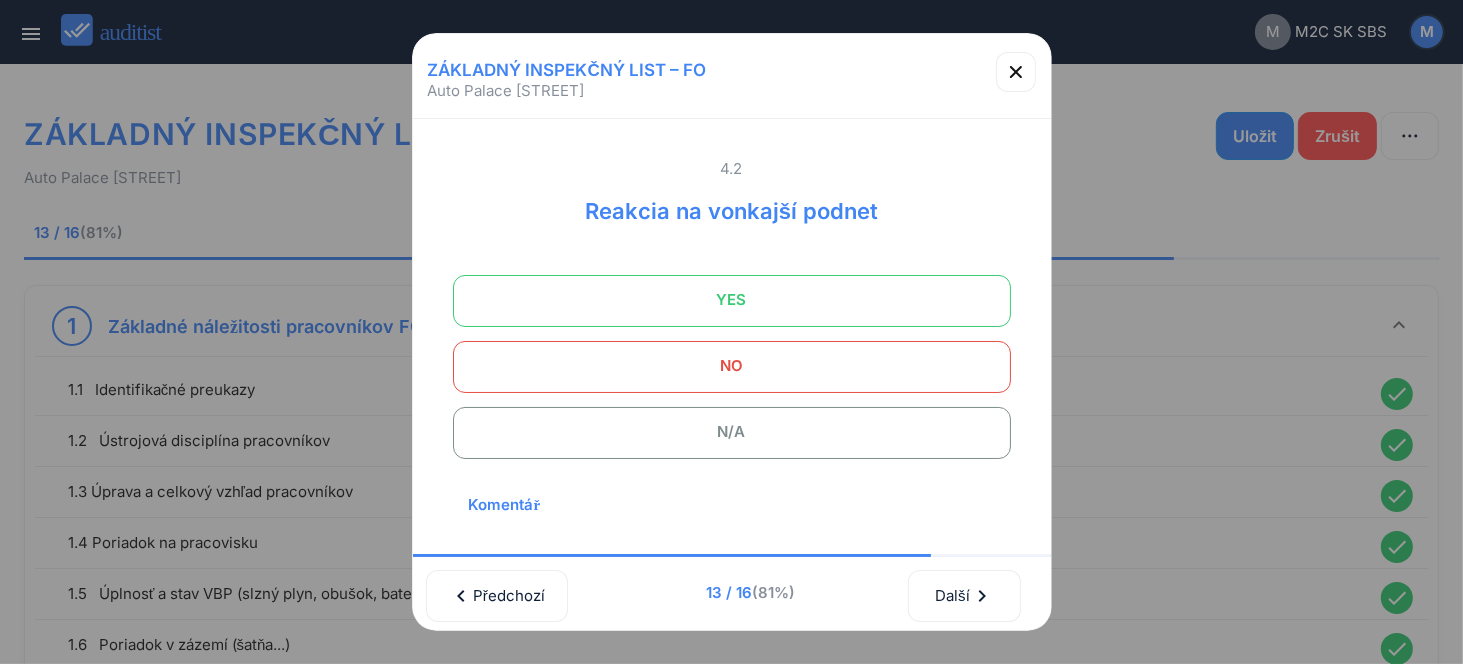 click on "YES" at bounding box center [732, 300] 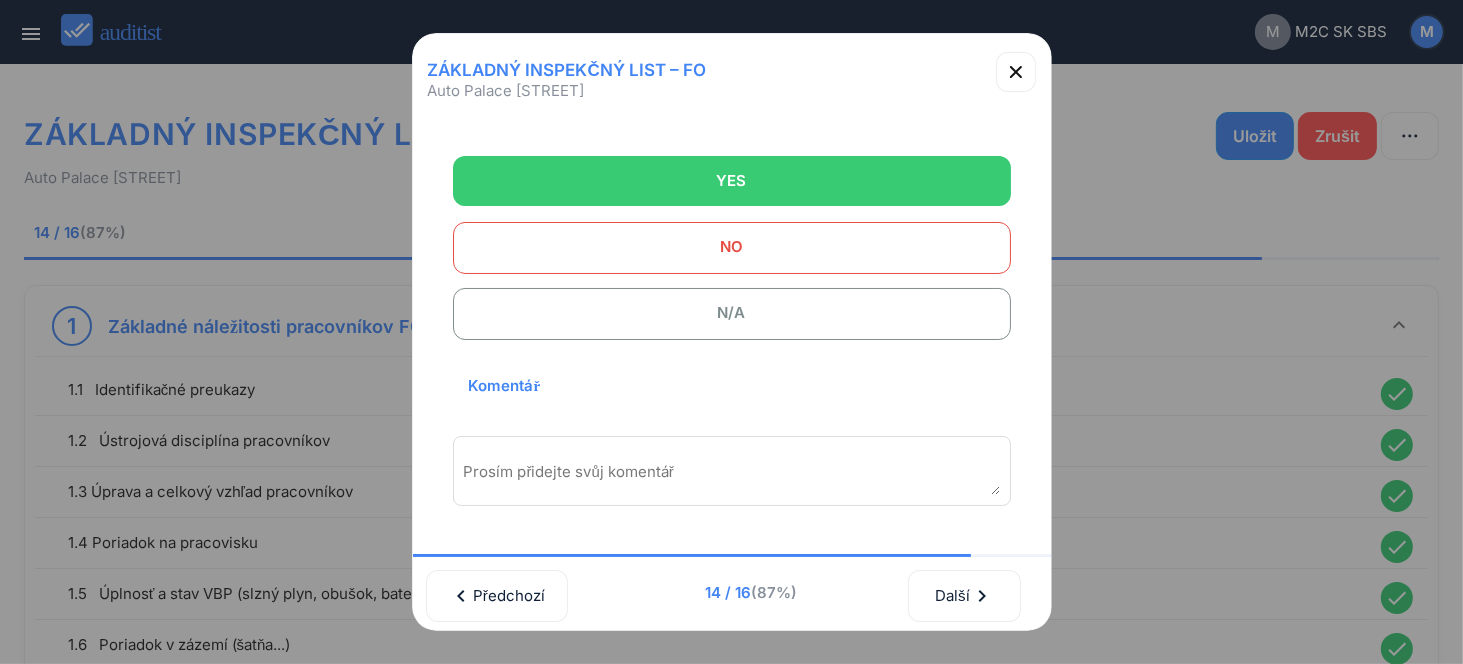 scroll, scrollTop: 270, scrollLeft: 0, axis: vertical 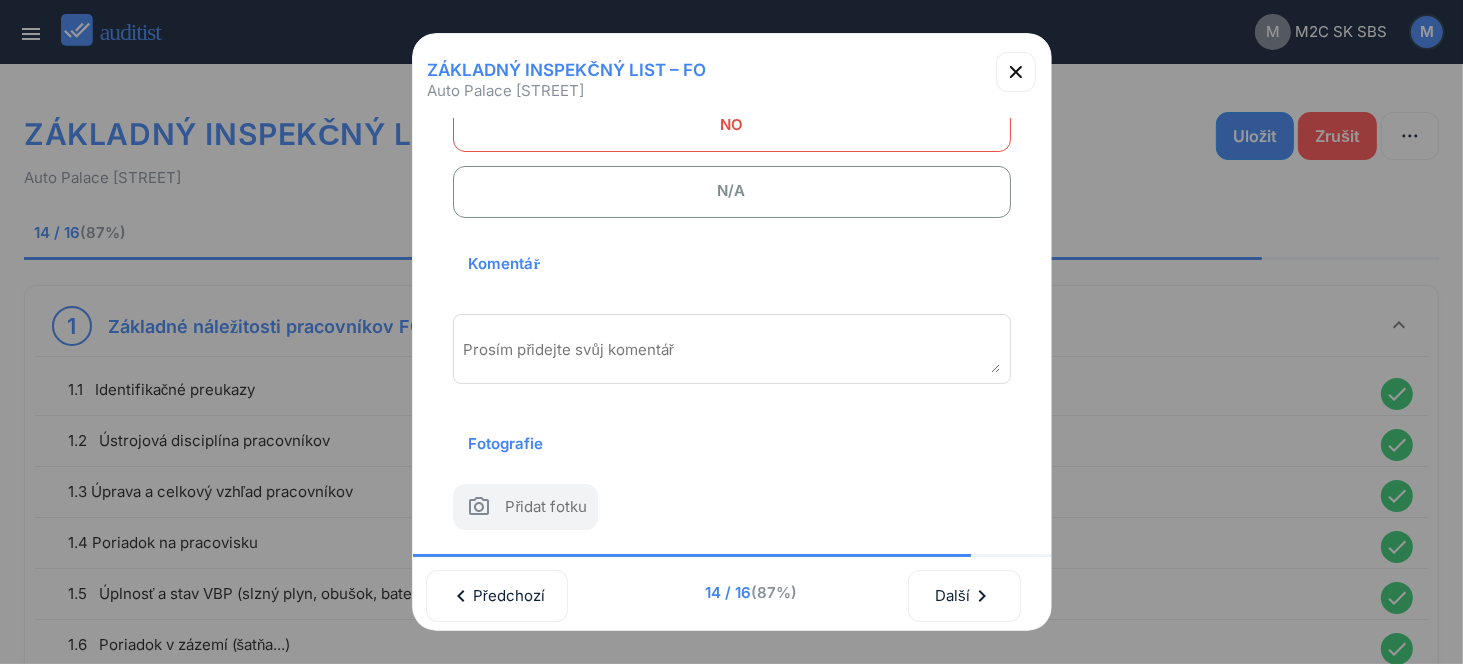 click at bounding box center (732, 356) 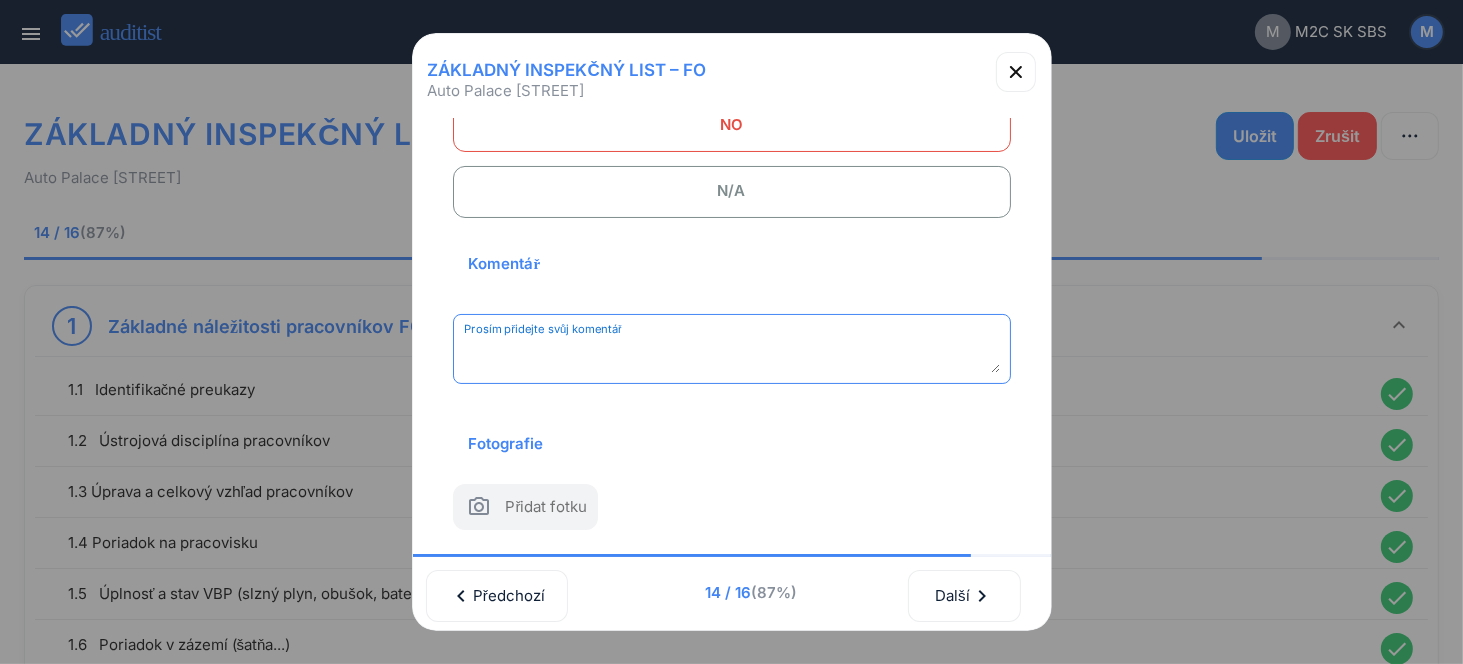 paste on "**********" 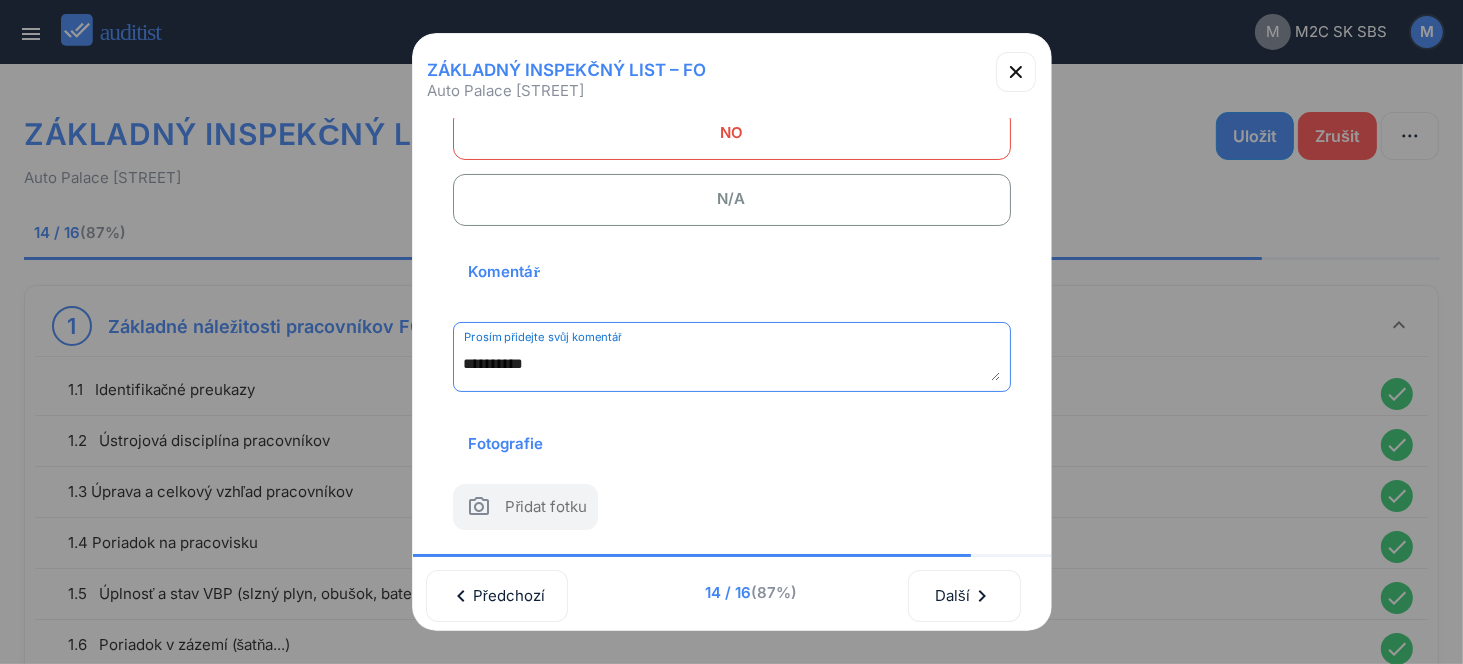 scroll, scrollTop: 262, scrollLeft: 0, axis: vertical 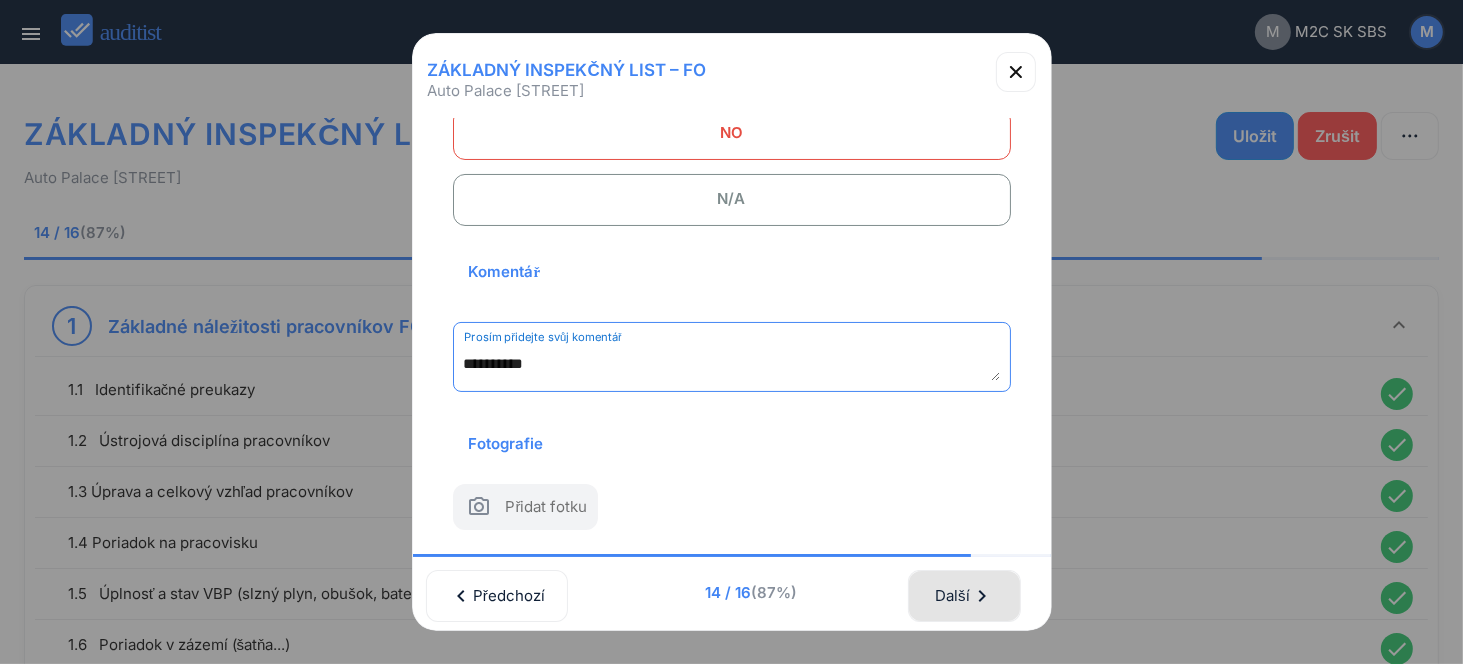 type on "**********" 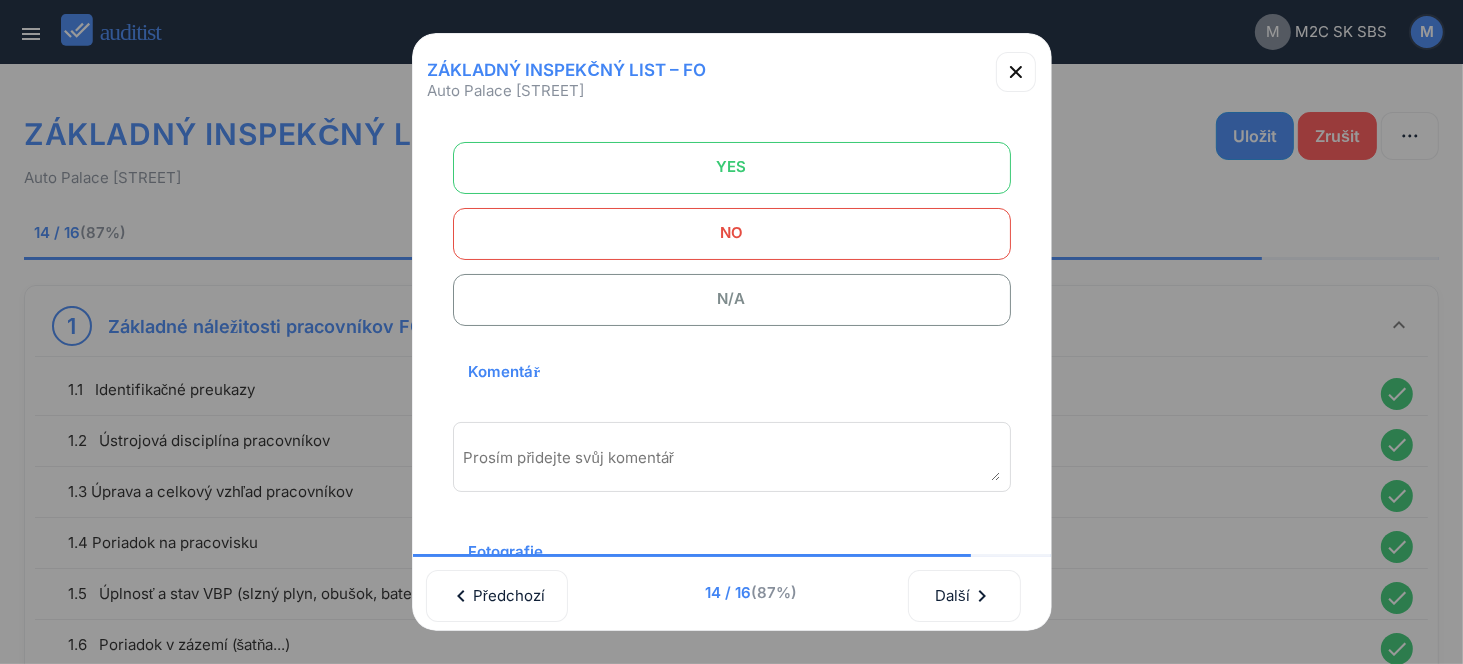 scroll, scrollTop: 0, scrollLeft: 0, axis: both 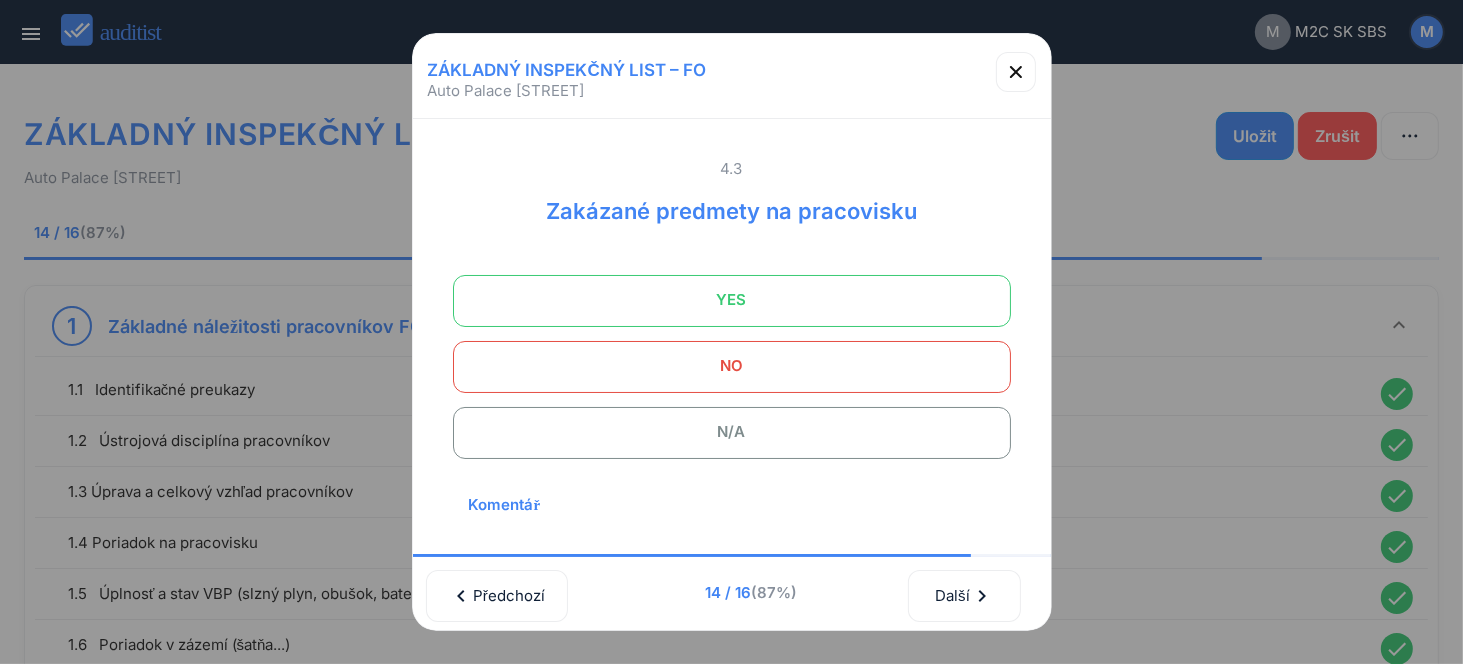 click on "YES" at bounding box center [732, 300] 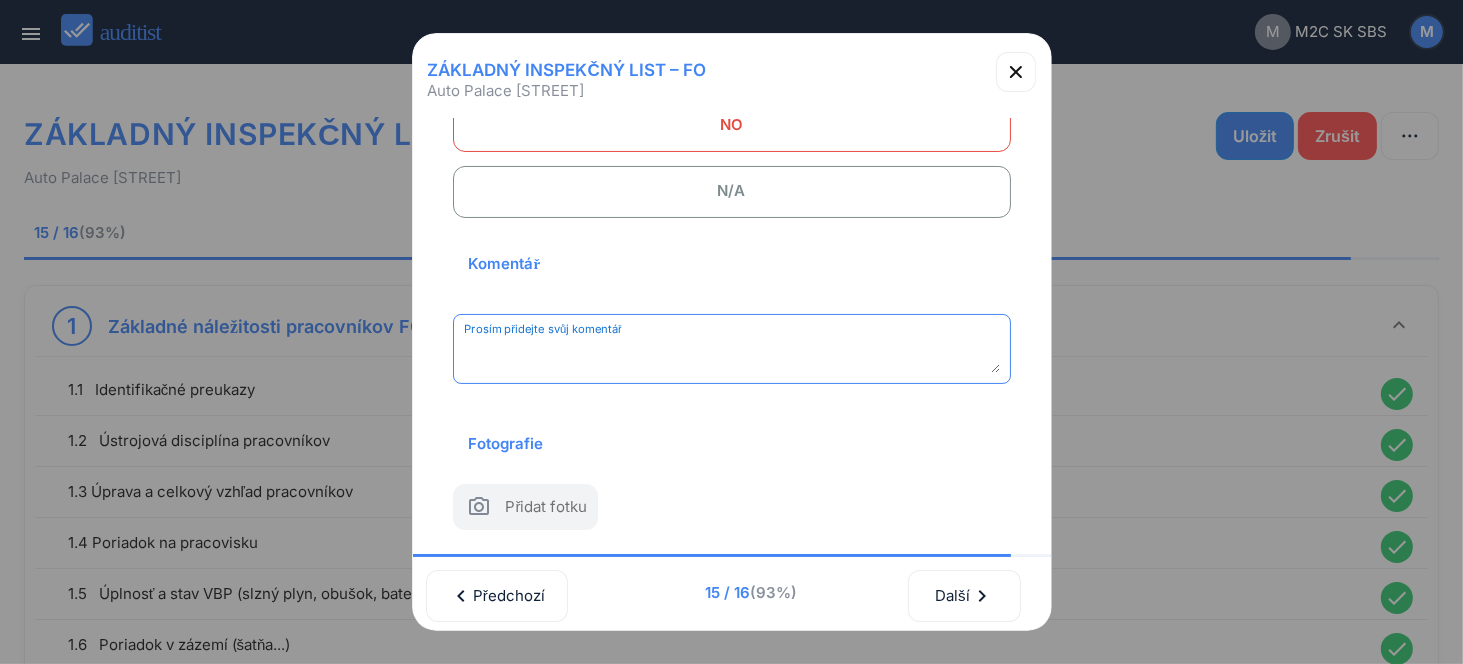 click at bounding box center (732, 356) 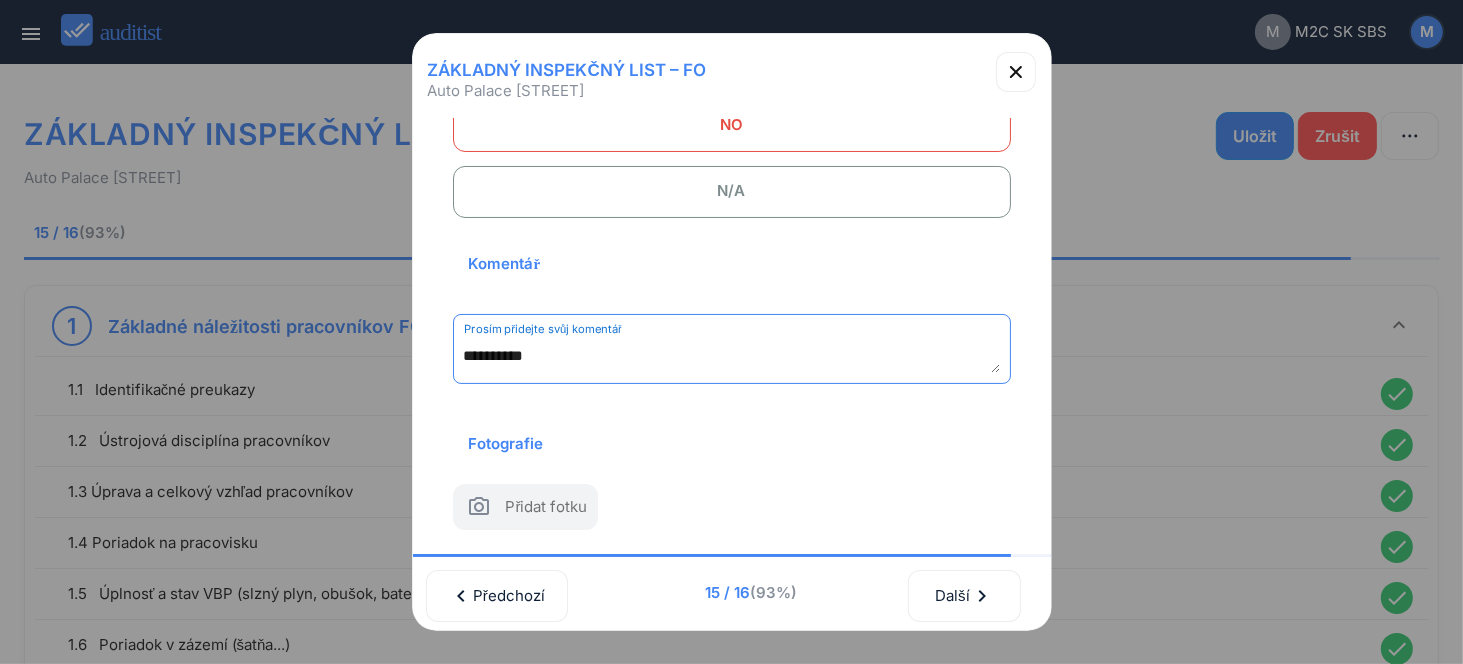 scroll, scrollTop: 262, scrollLeft: 0, axis: vertical 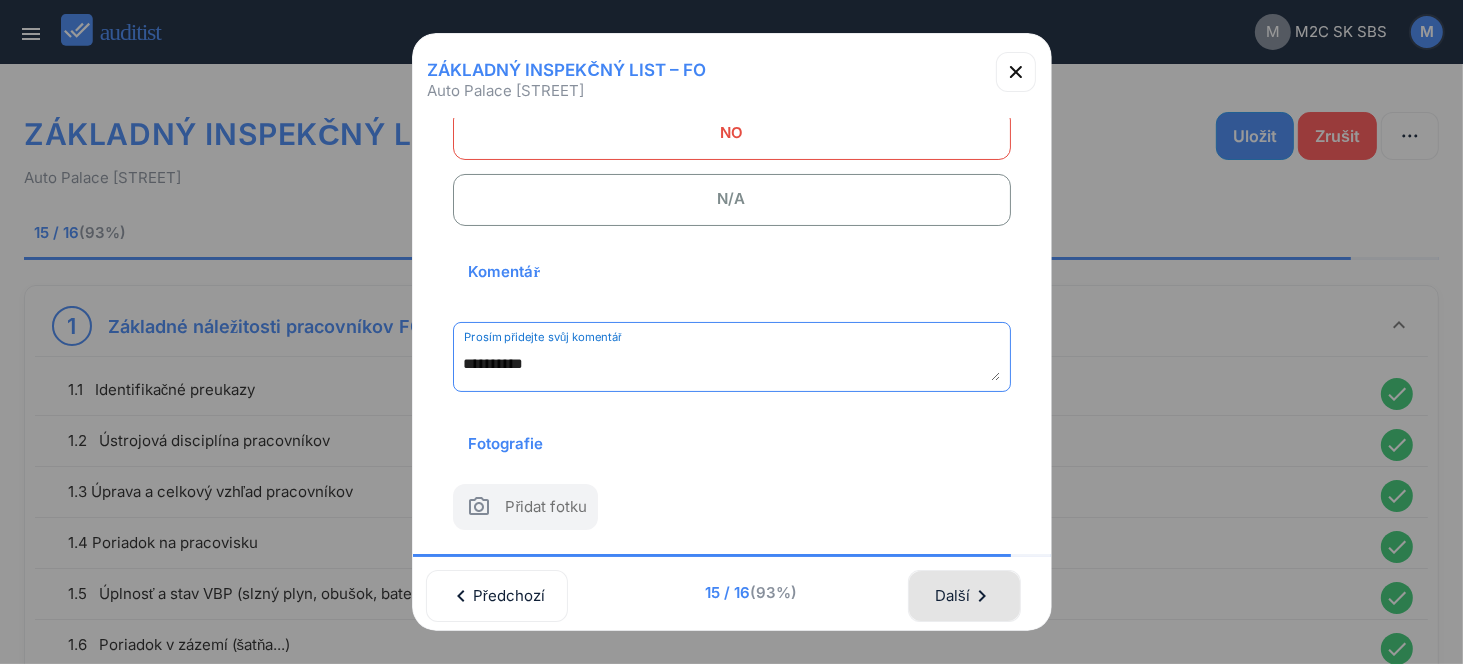 type on "**********" 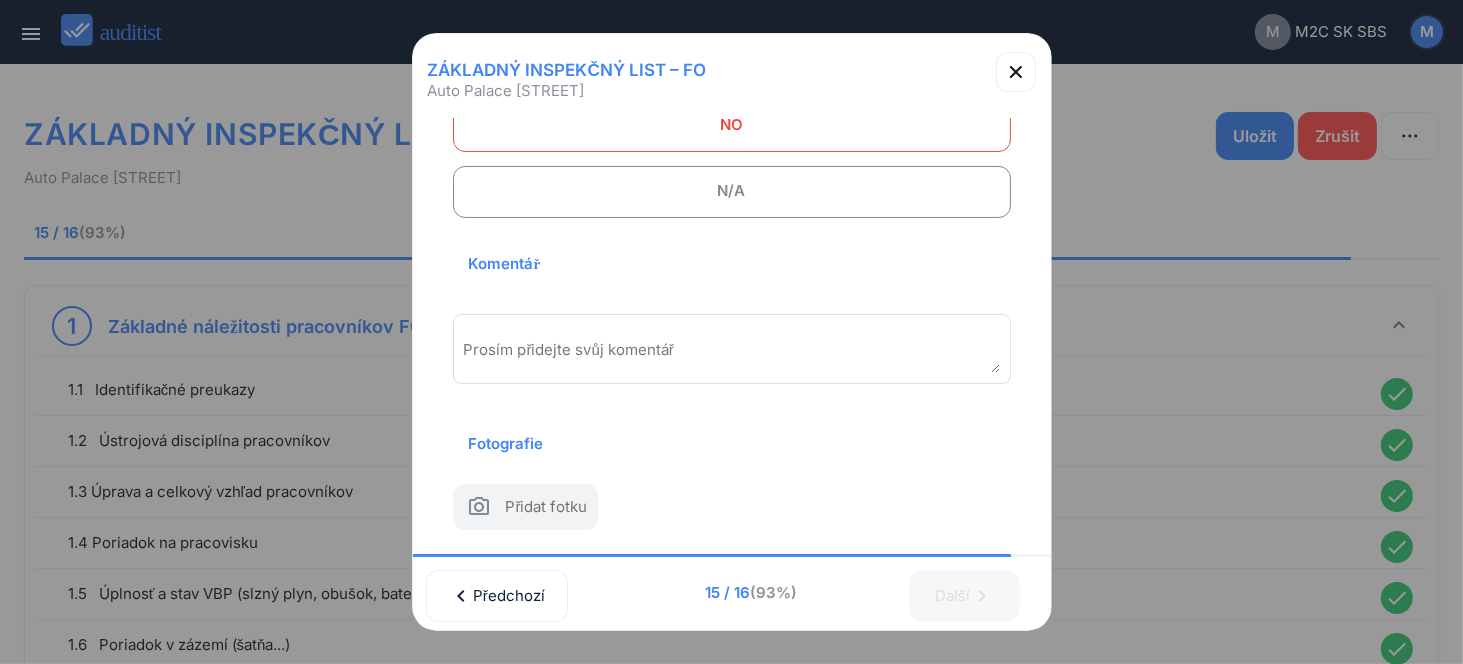 click on "N/A" at bounding box center (732, 191) 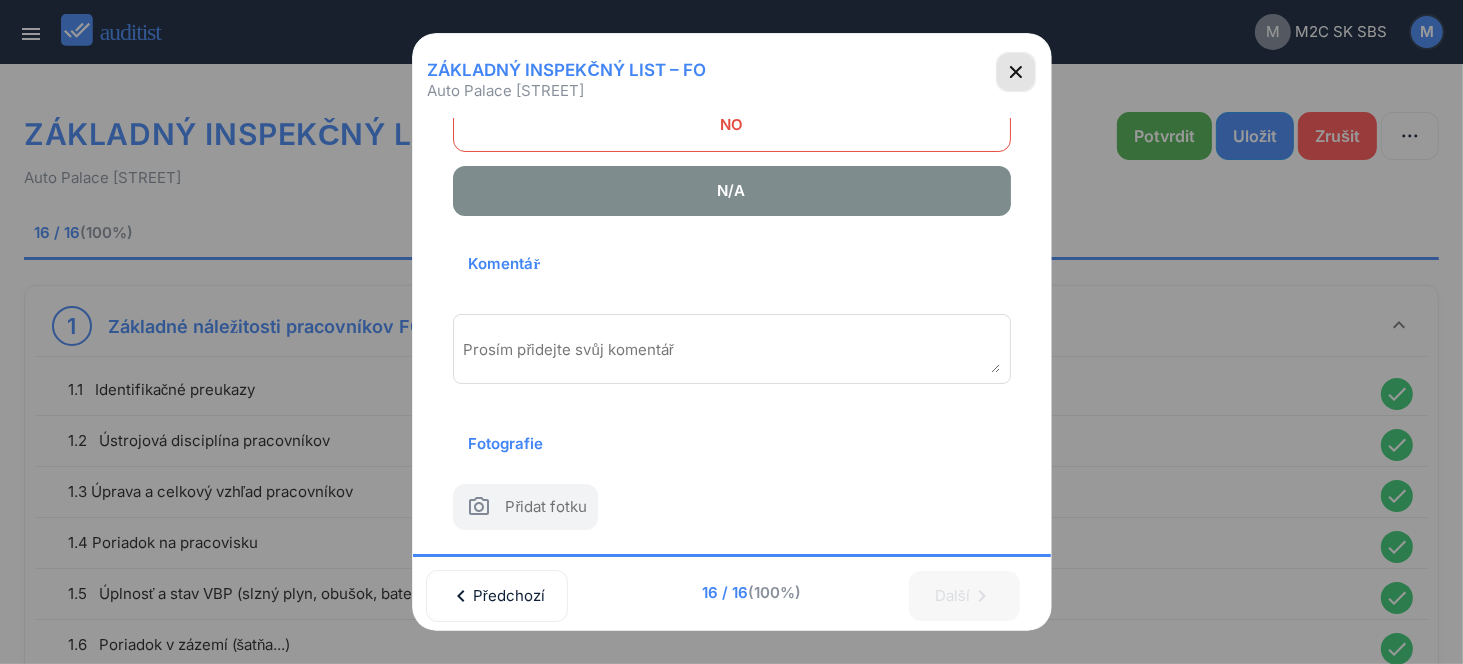 click 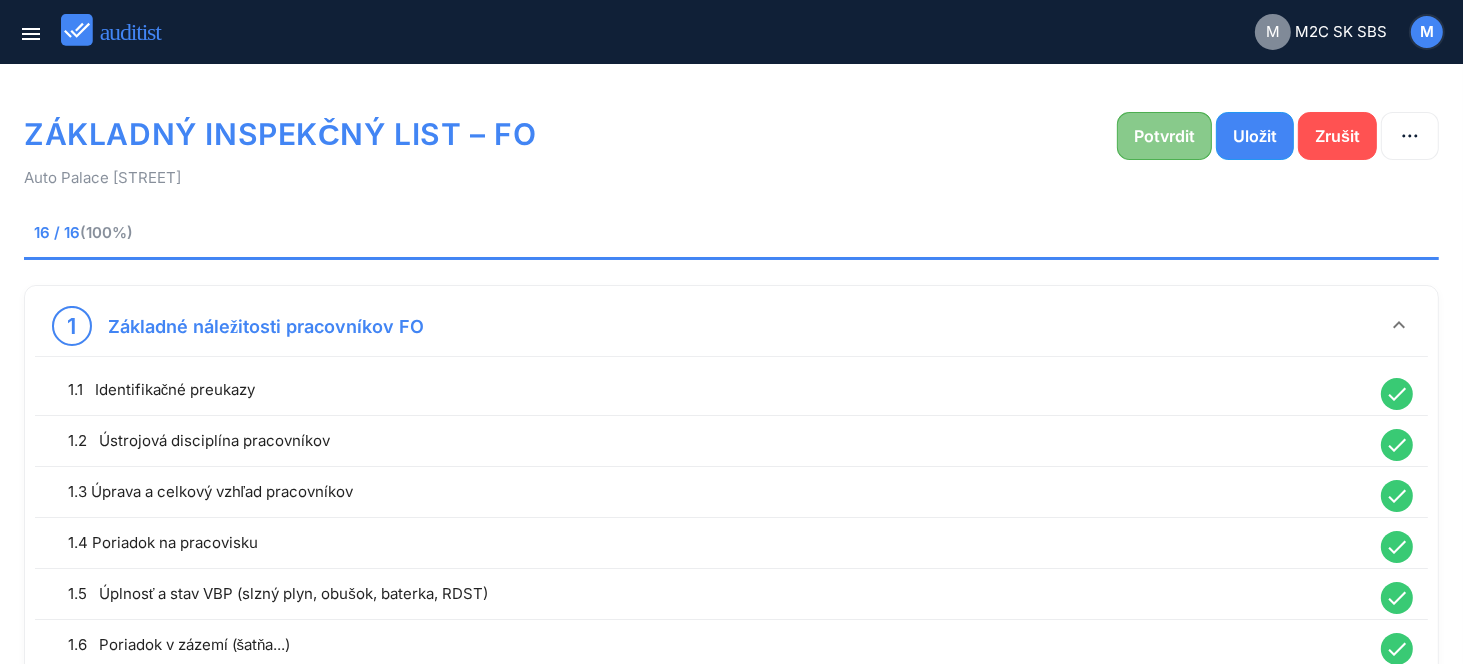 click on "Potvrdit" at bounding box center [1164, 136] 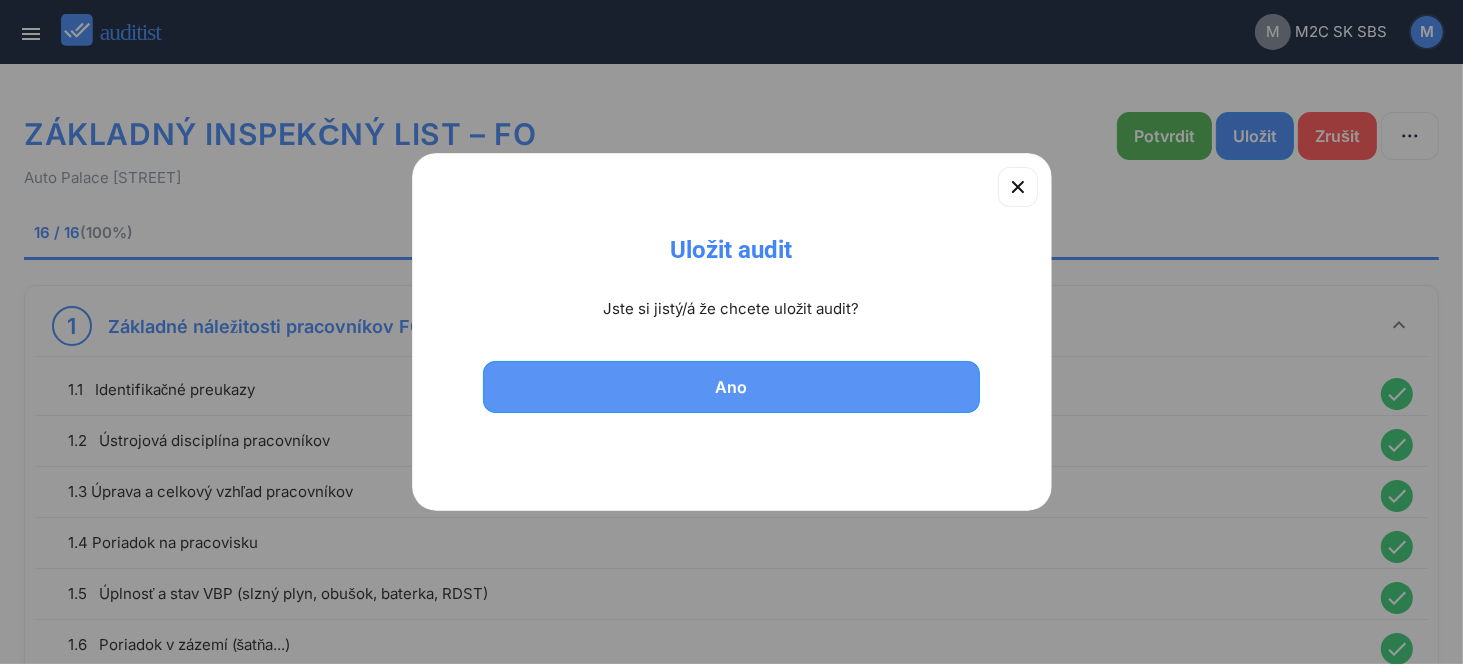 click on "Ano" at bounding box center (732, 387) 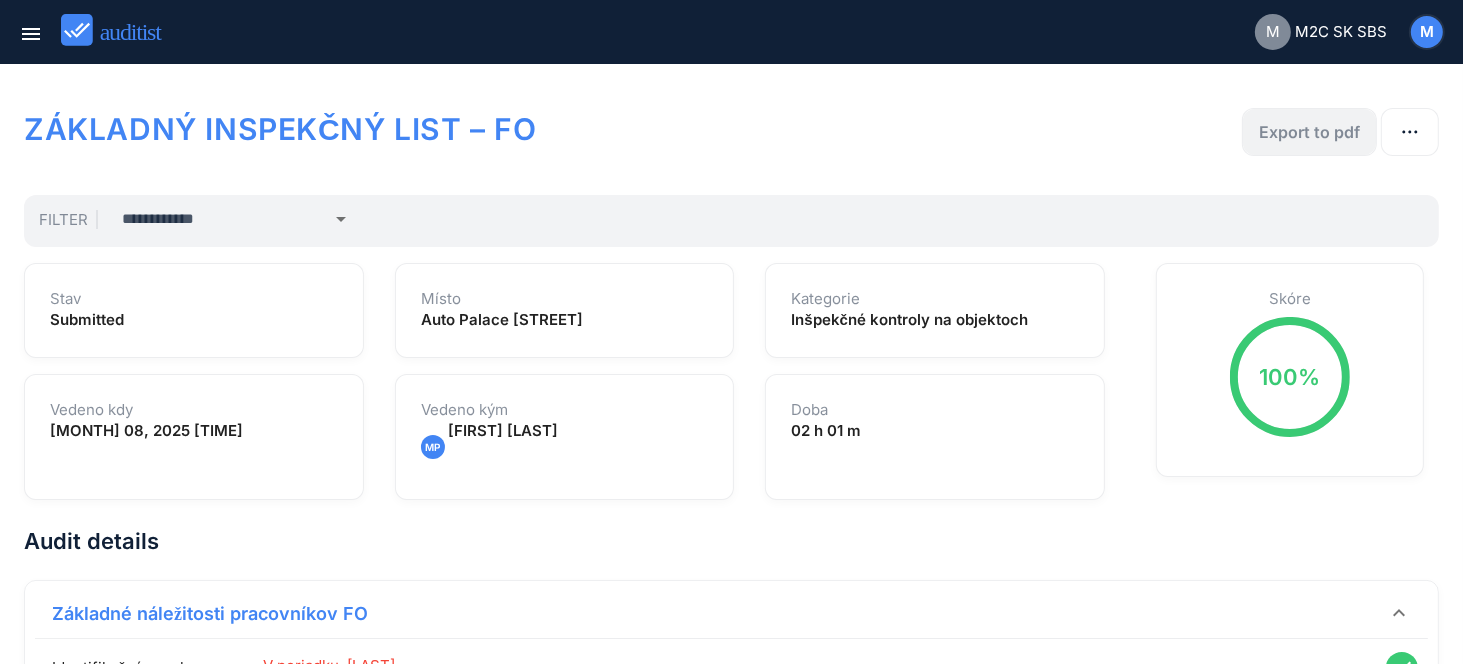 click on "Export to pdf" at bounding box center [1309, 132] 